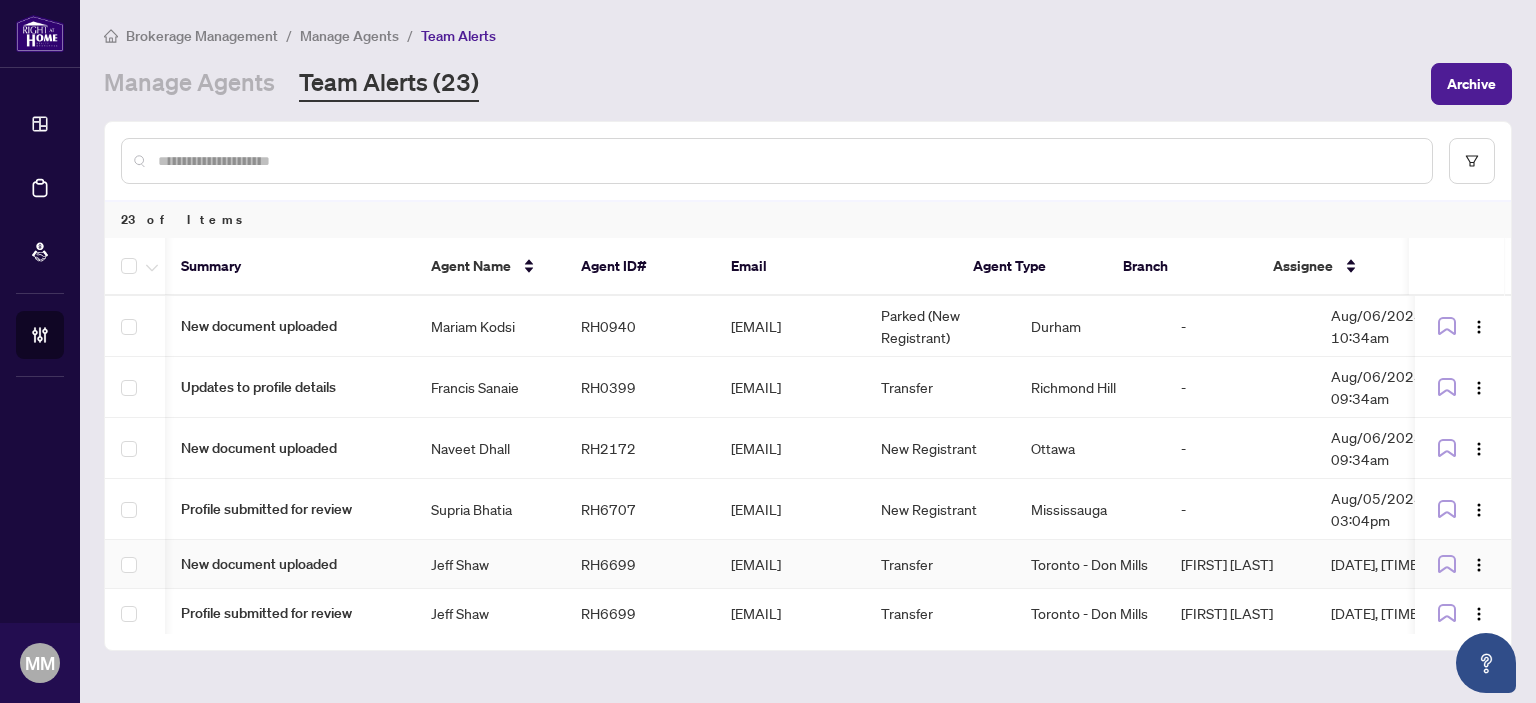 scroll, scrollTop: 0, scrollLeft: 0, axis: both 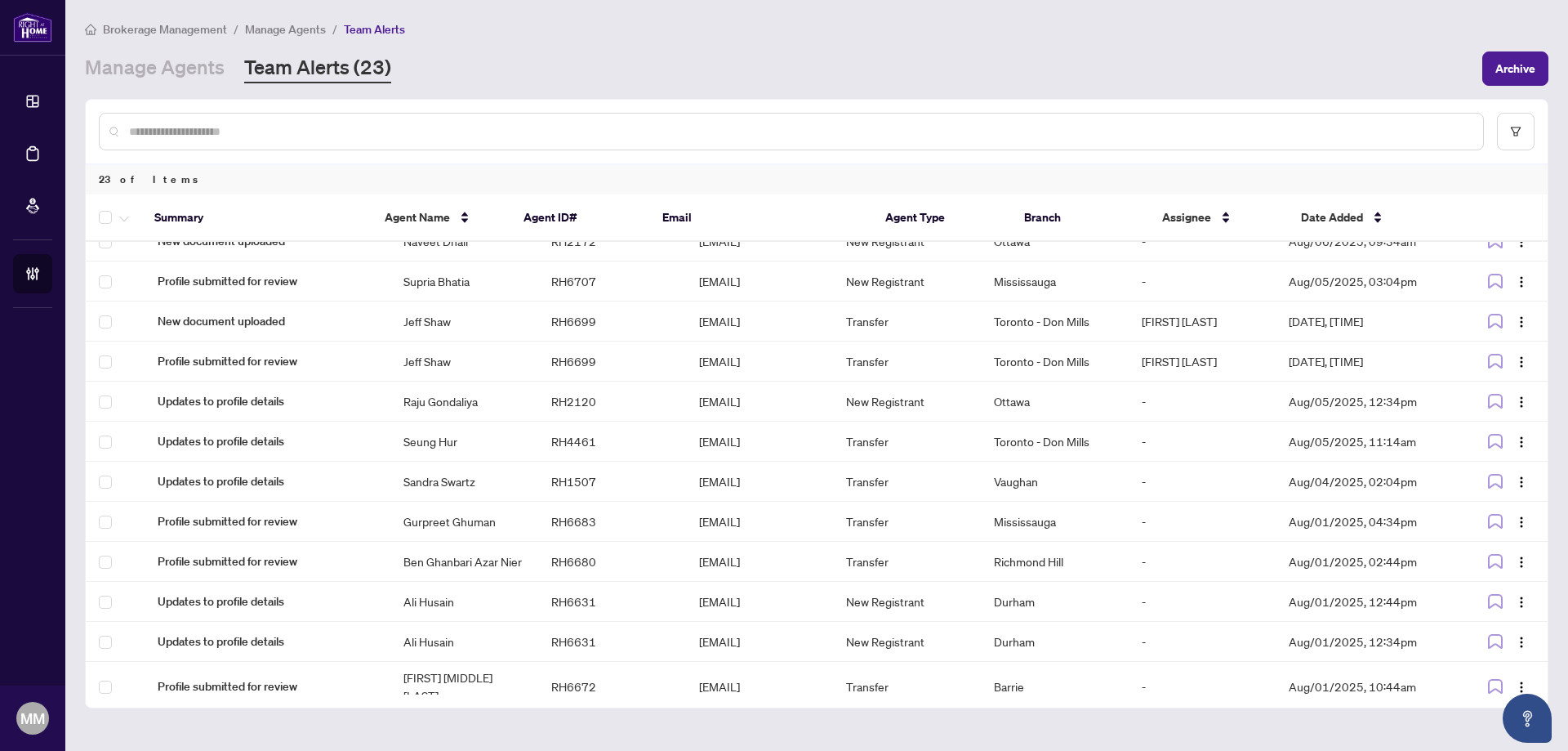 click on "Team Alerts   (23)" at bounding box center (318, 69) 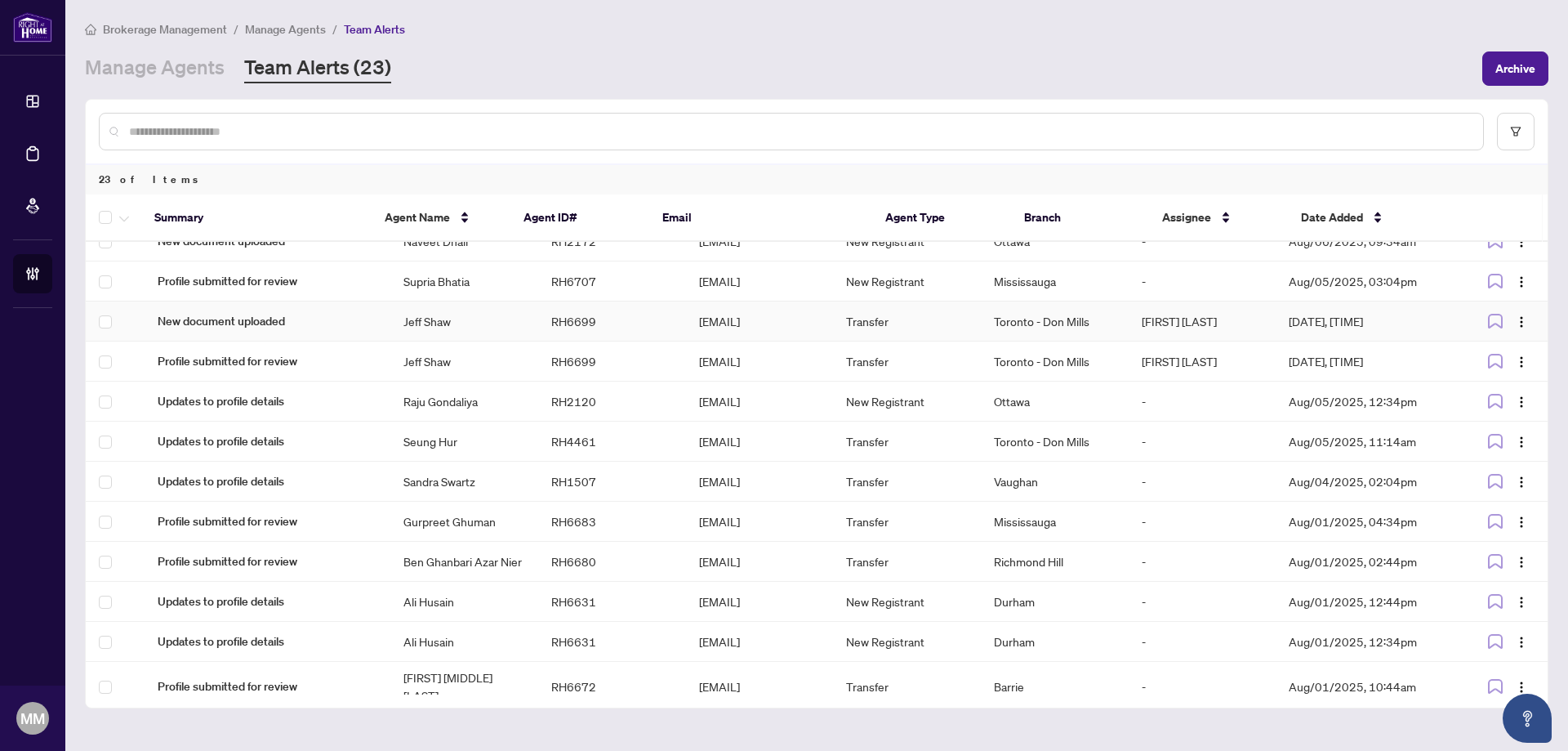click on "RH6699" at bounding box center (612, 321) 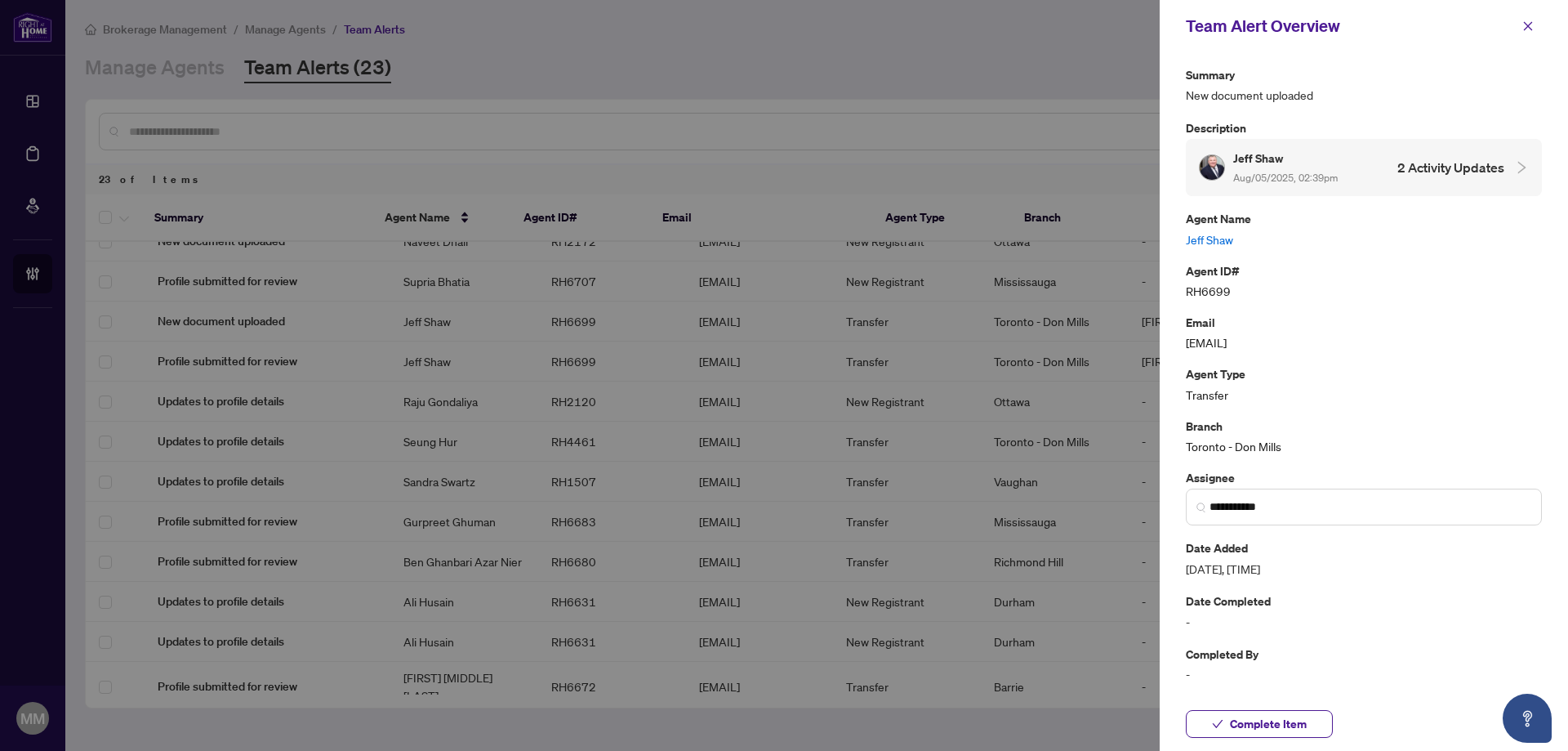click on "Agent Name Jeff Shaw" at bounding box center (1364, 228) 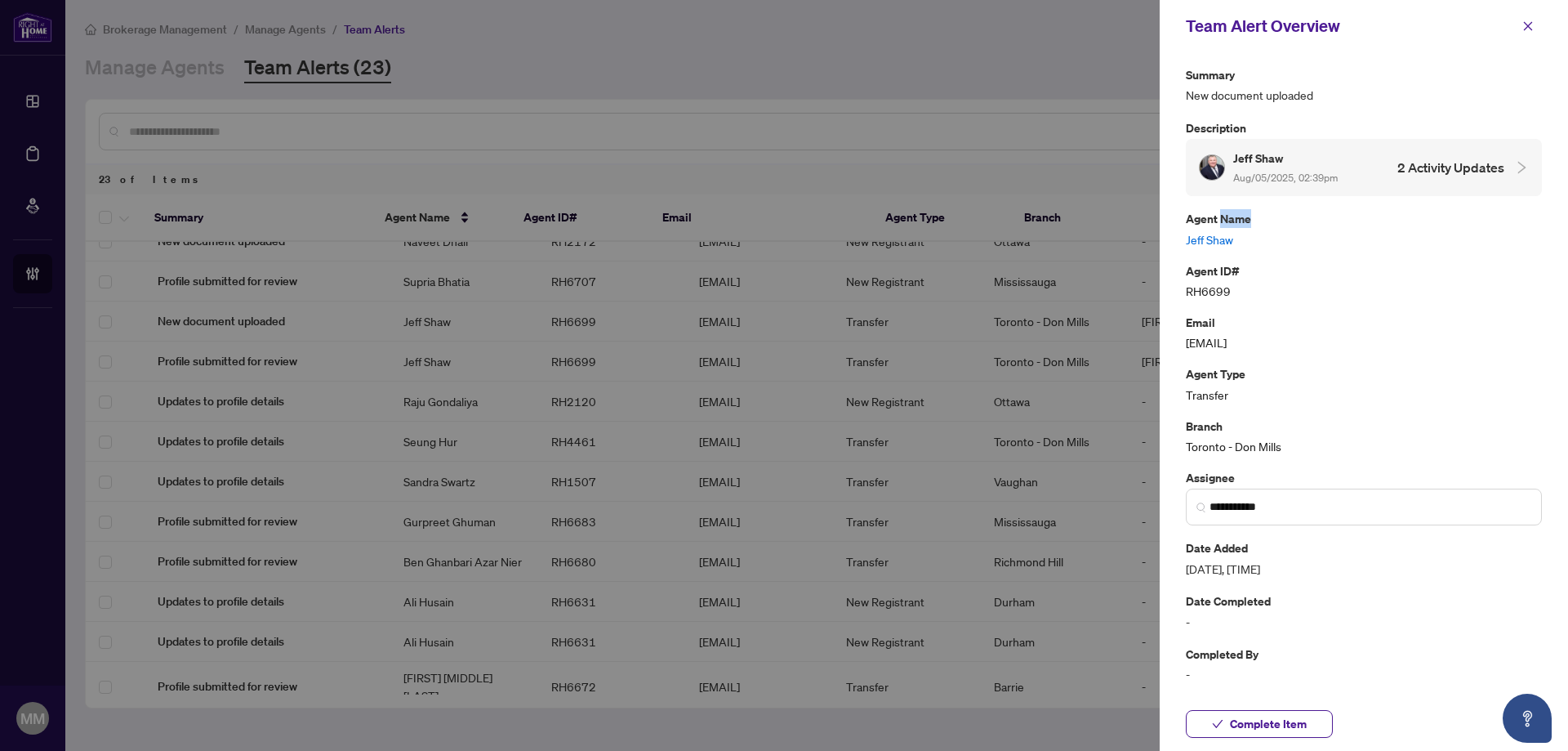 click on "Agent Name Jeff Shaw" at bounding box center [1364, 228] 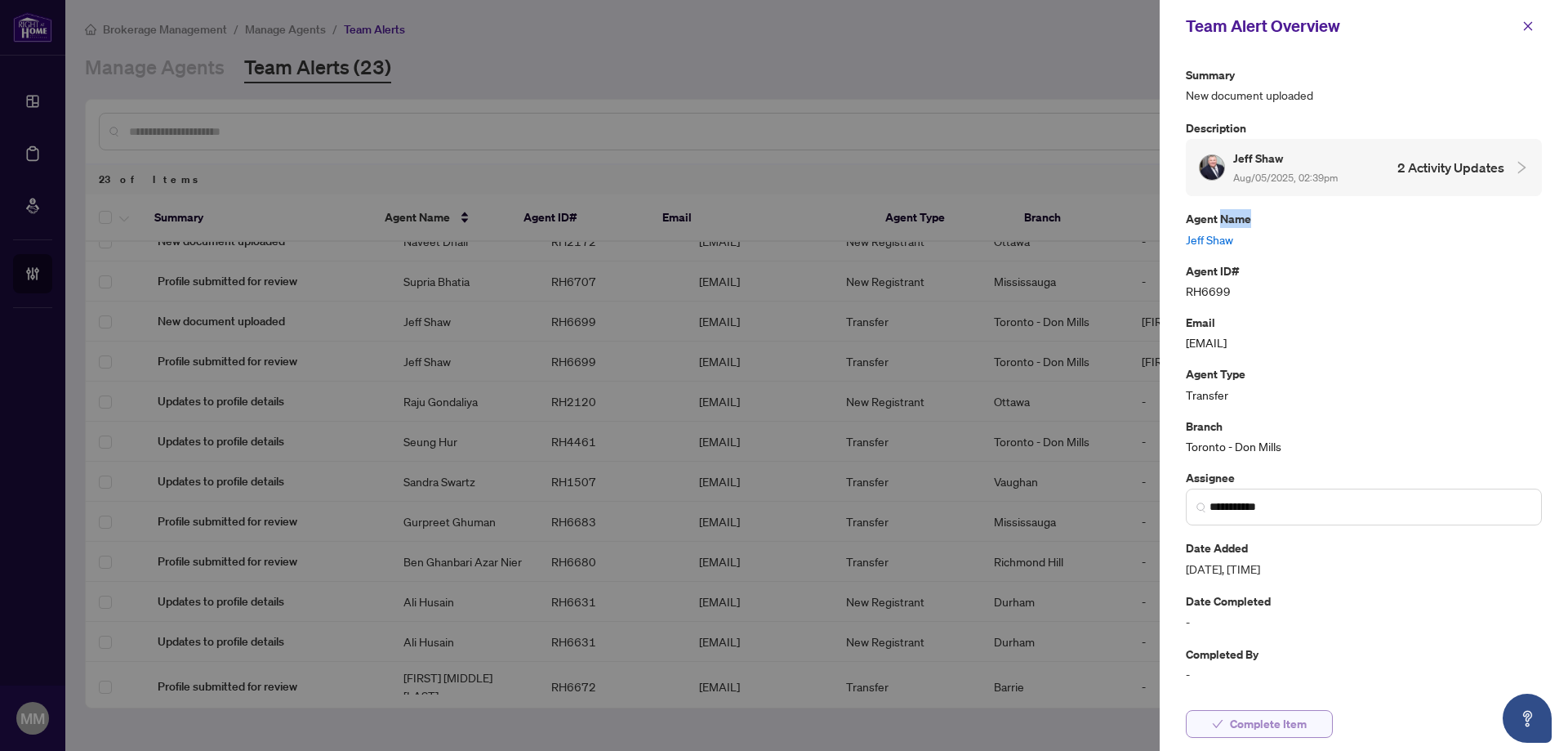 click on "Complete Item" at bounding box center [1268, 724] 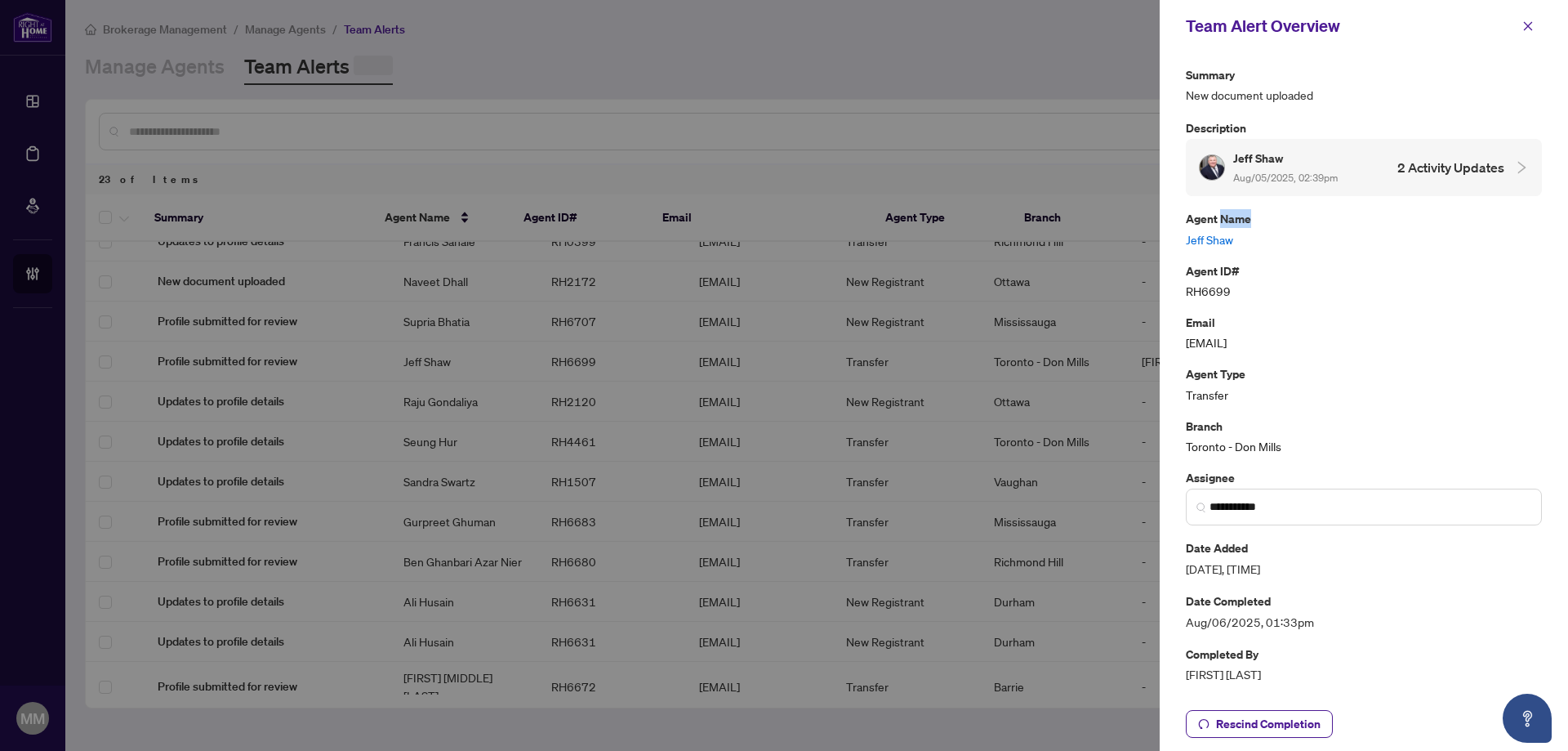 scroll, scrollTop: 0, scrollLeft: 0, axis: both 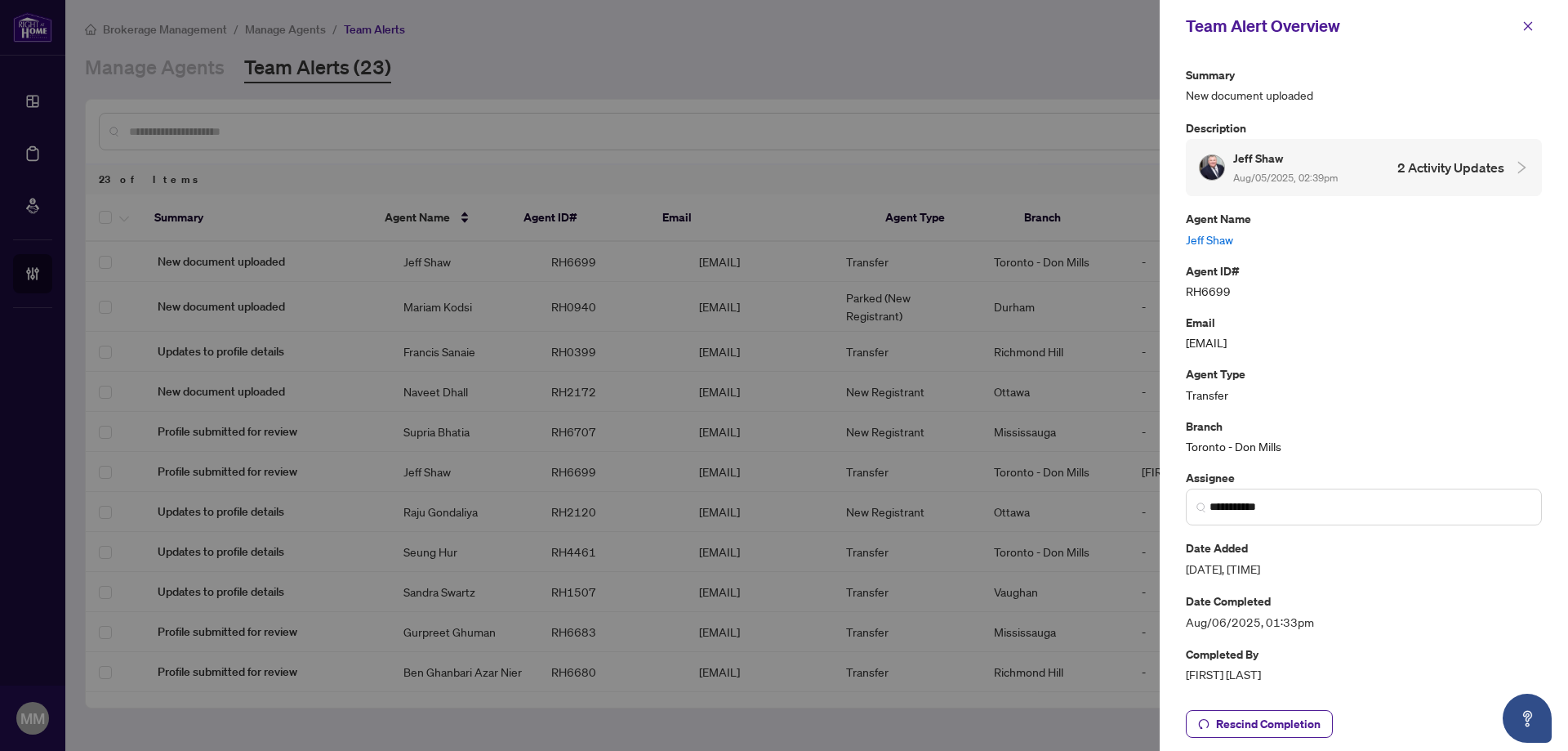 click on "Team Alert Overview" at bounding box center (1364, 26) 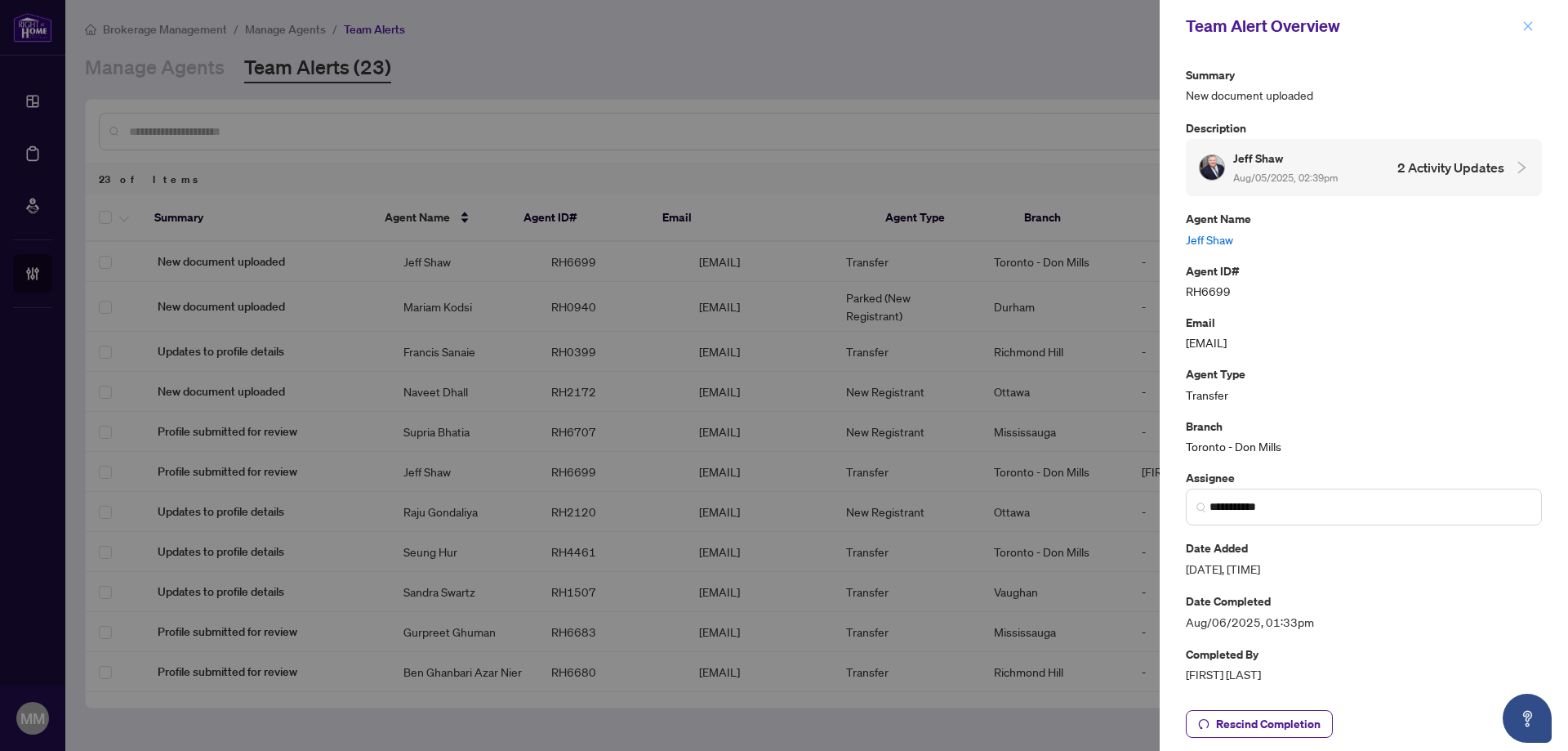 click at bounding box center [1528, 26] 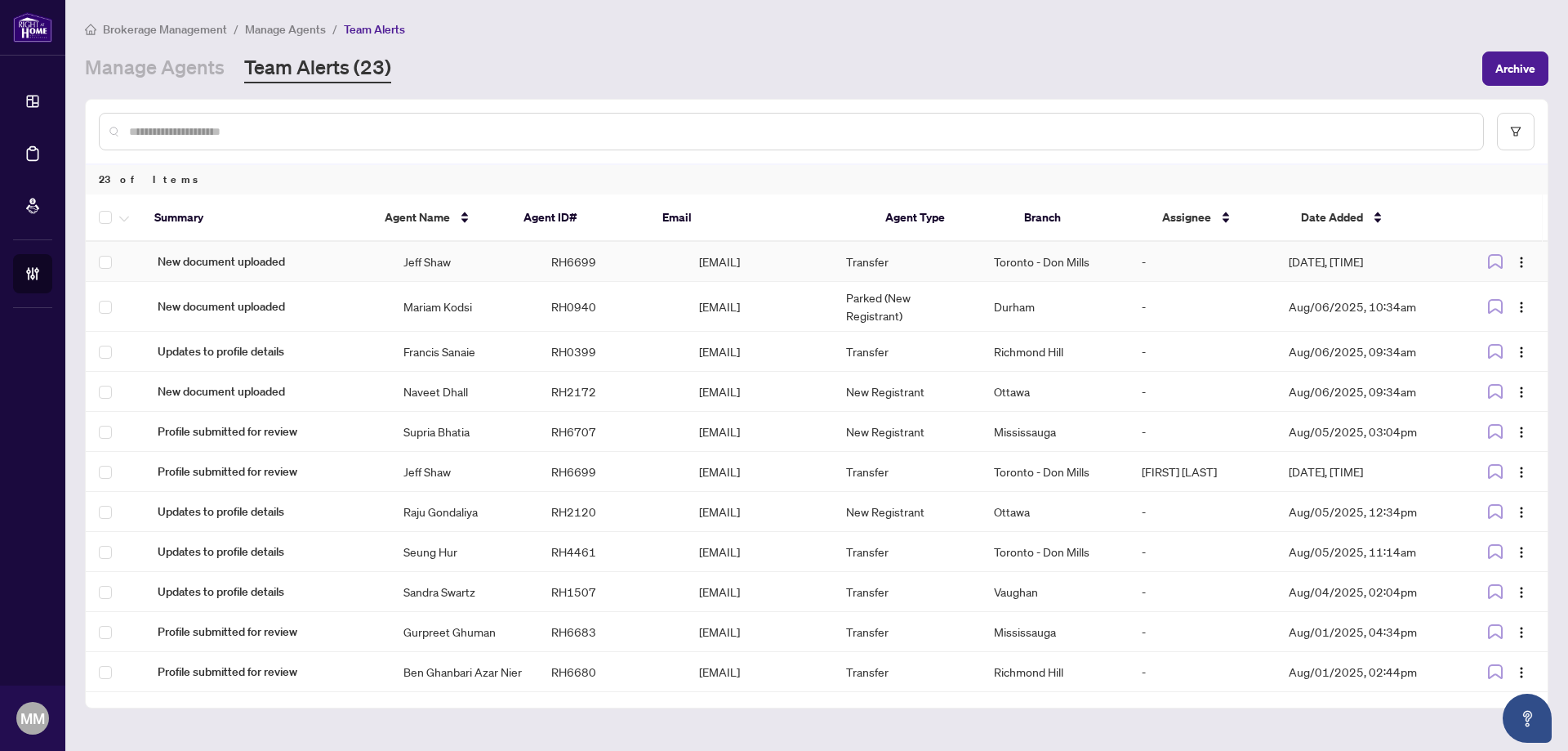 click on "-" at bounding box center (1202, 262) 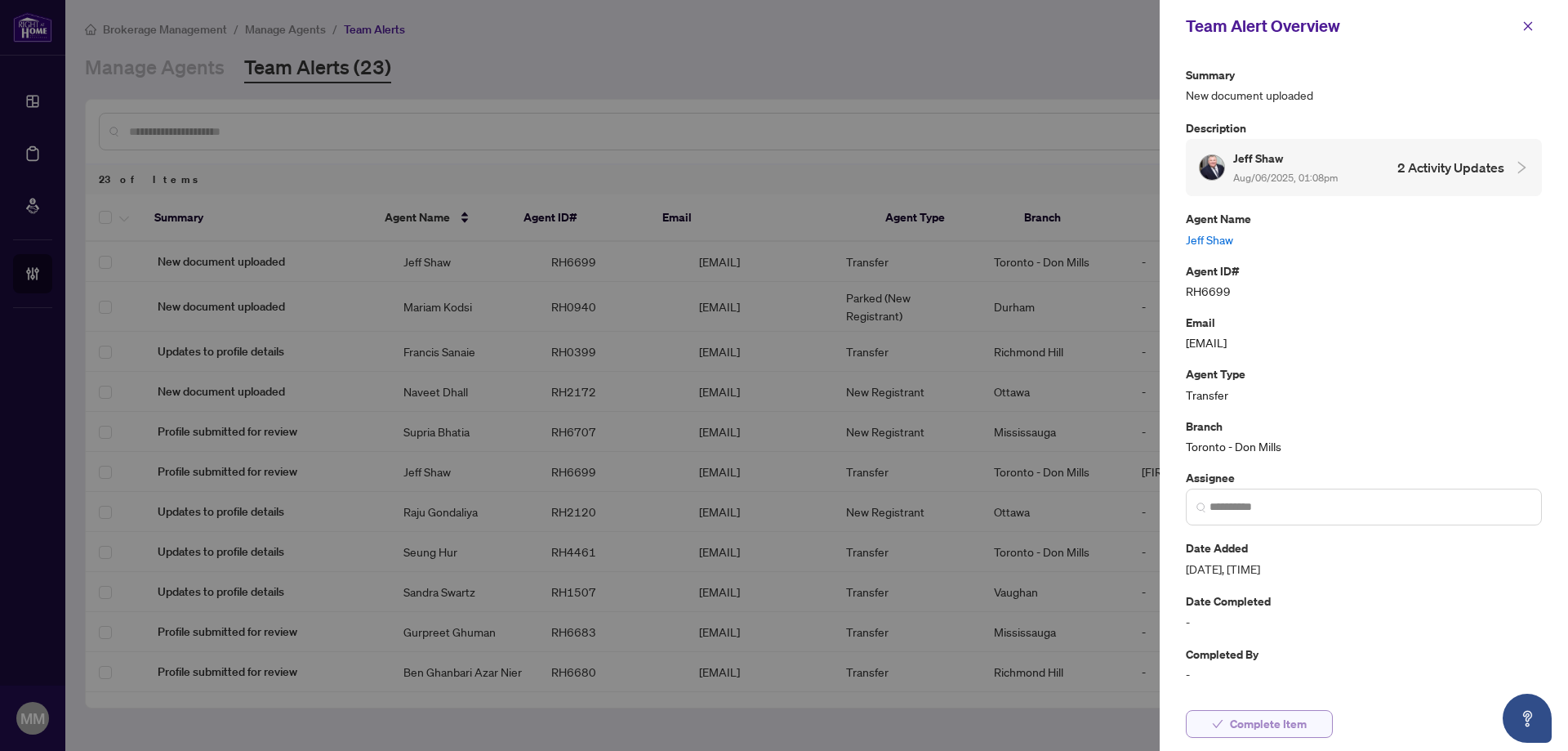 click on "Complete Item" at bounding box center (1268, 724) 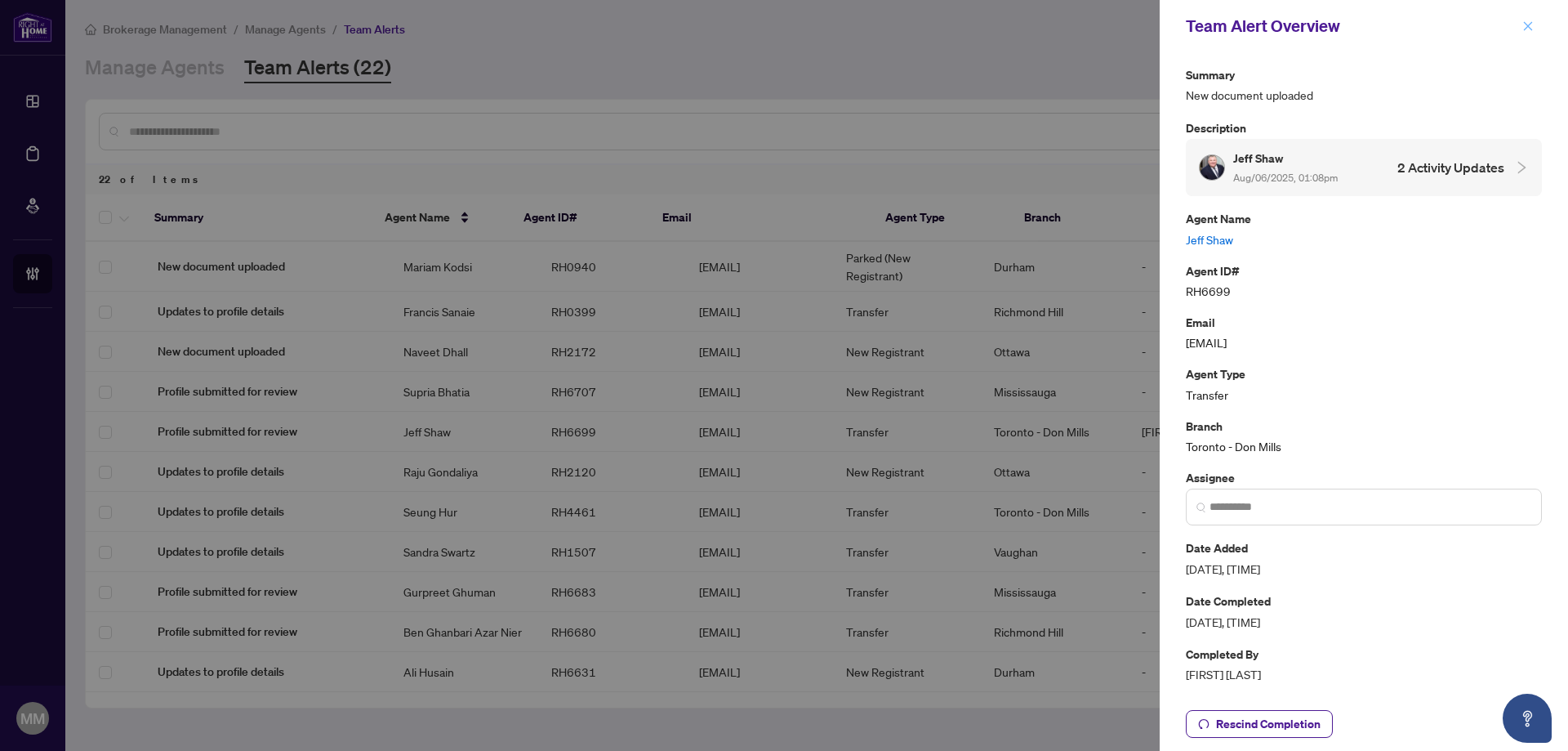 click at bounding box center [1528, 26] 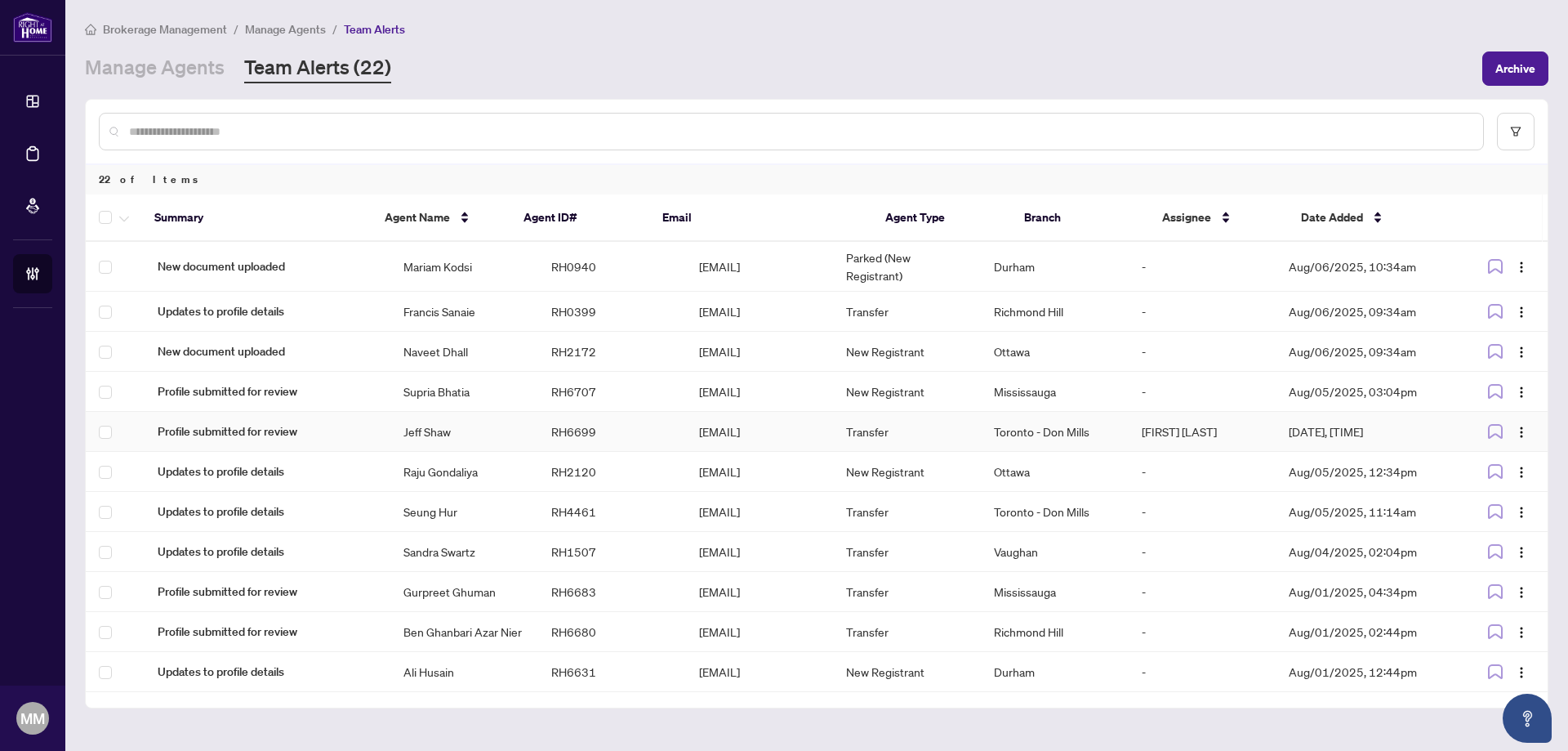 click on "commercial@jdshaw.ca" at bounding box center [760, 431] 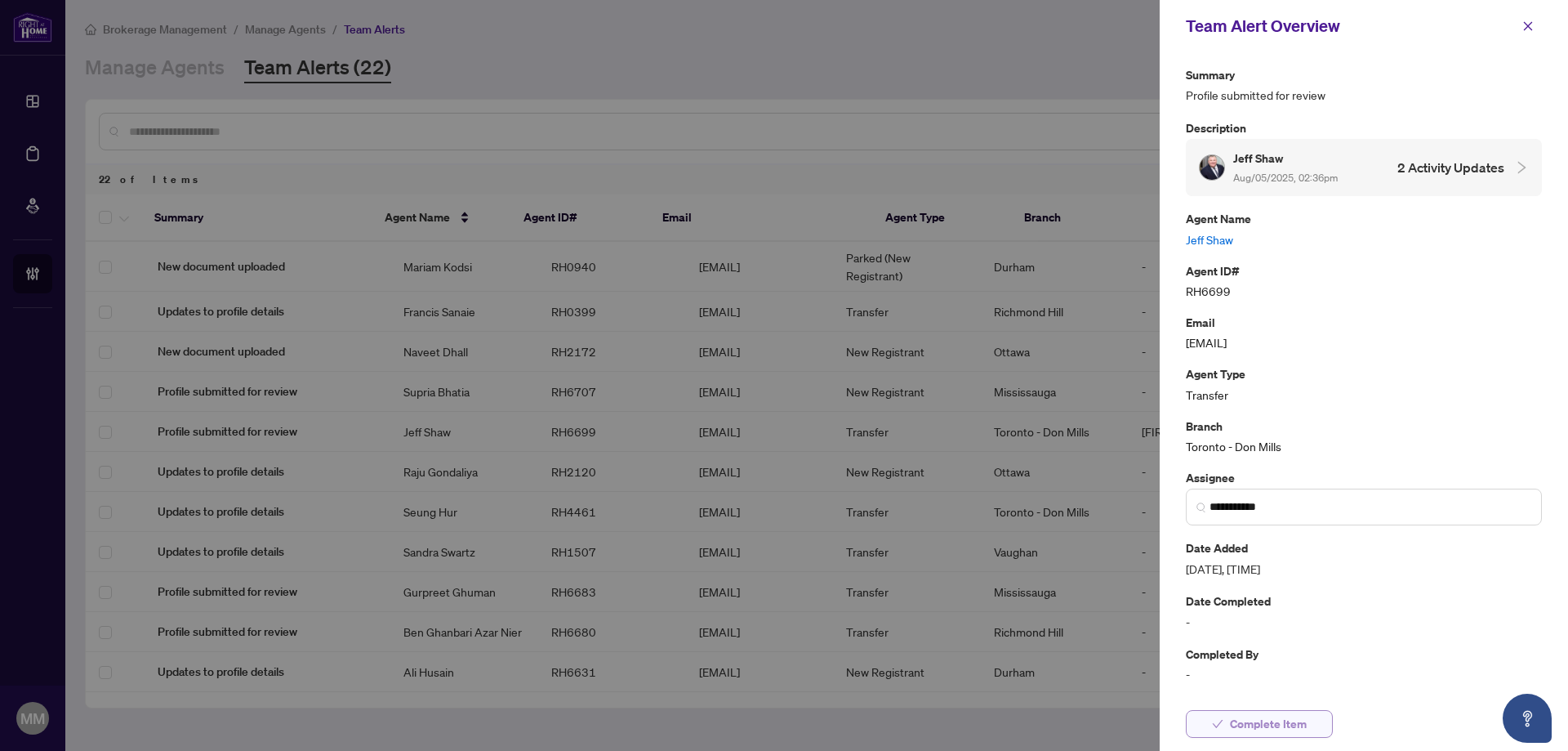 click on "Complete Item" at bounding box center (1268, 724) 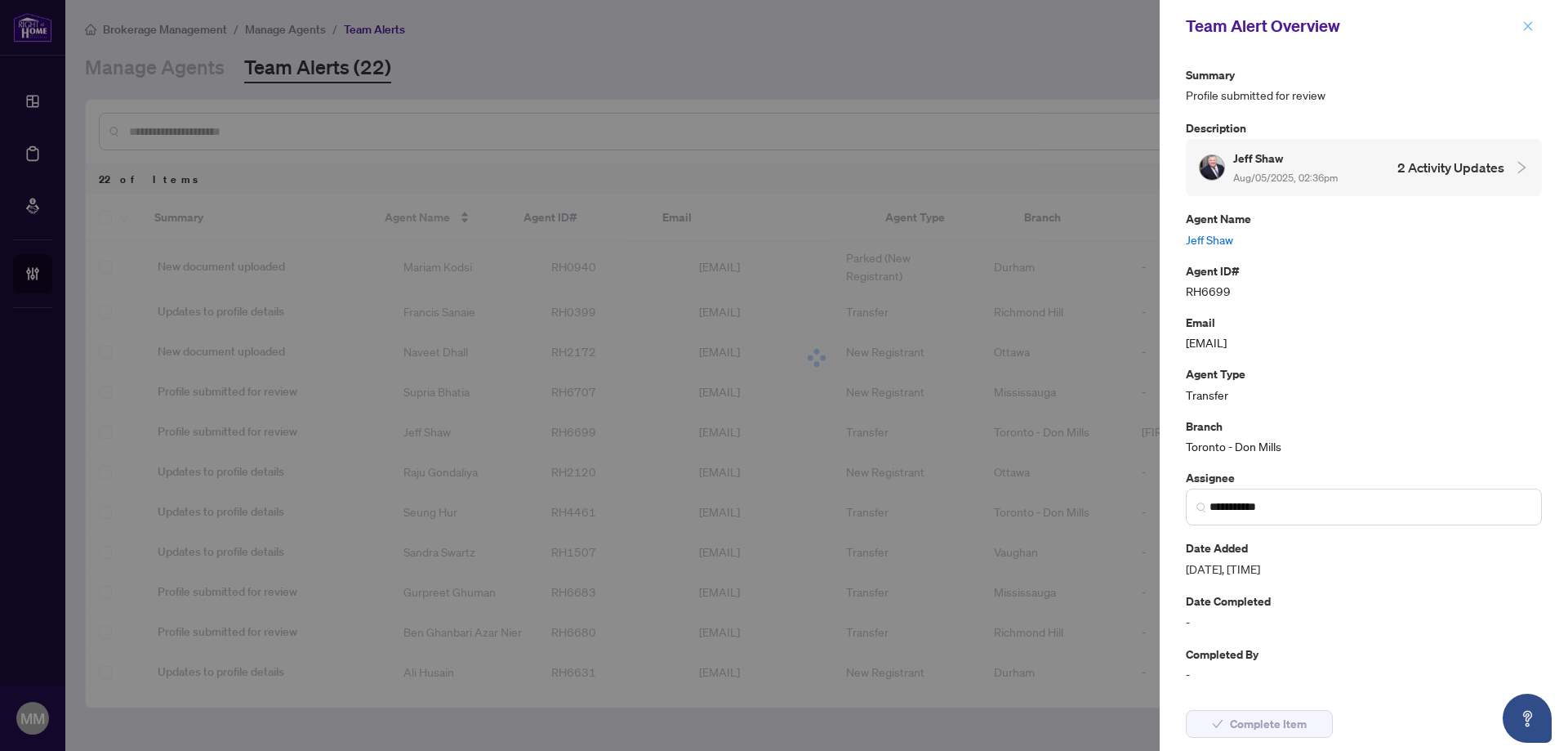 click 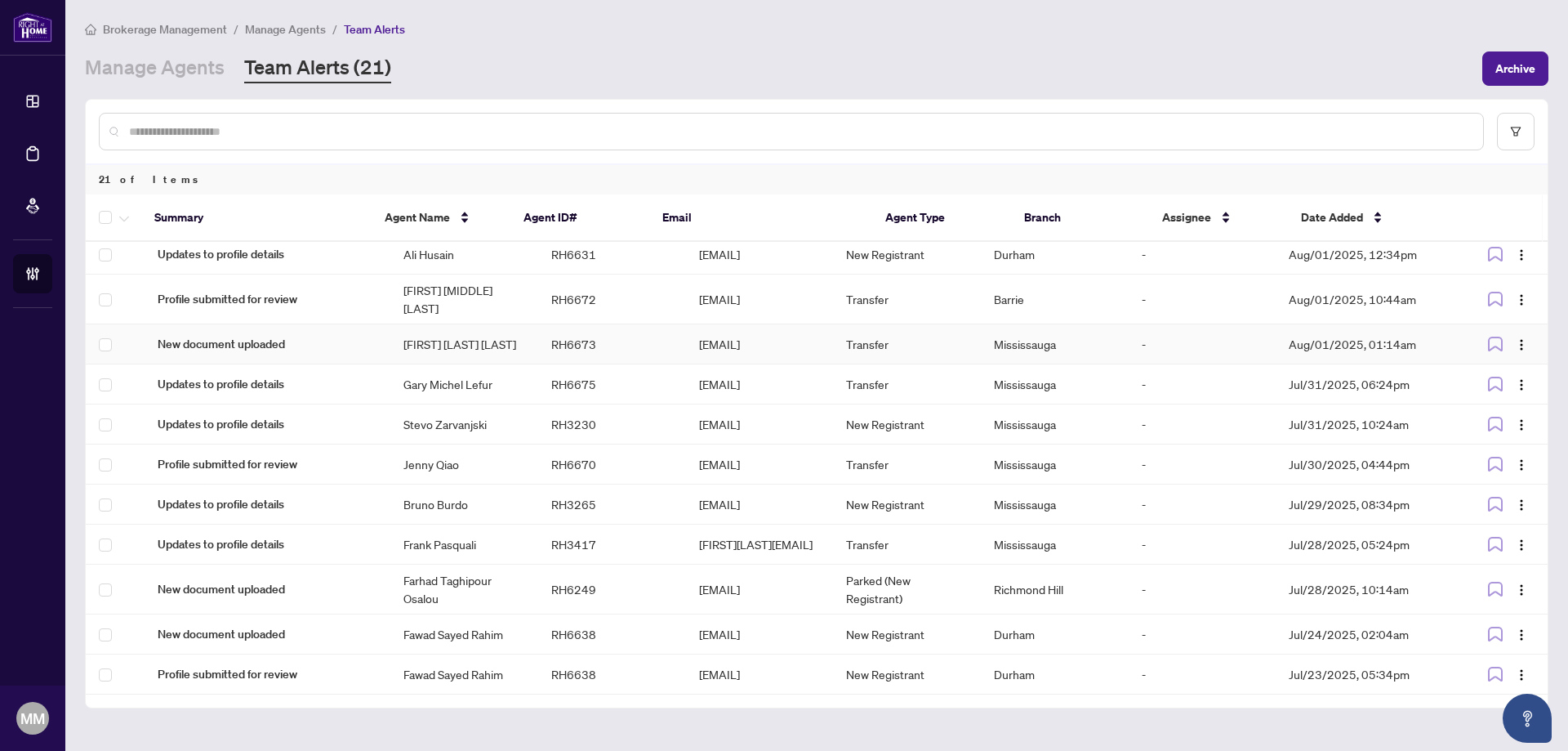 scroll, scrollTop: 0, scrollLeft: 0, axis: both 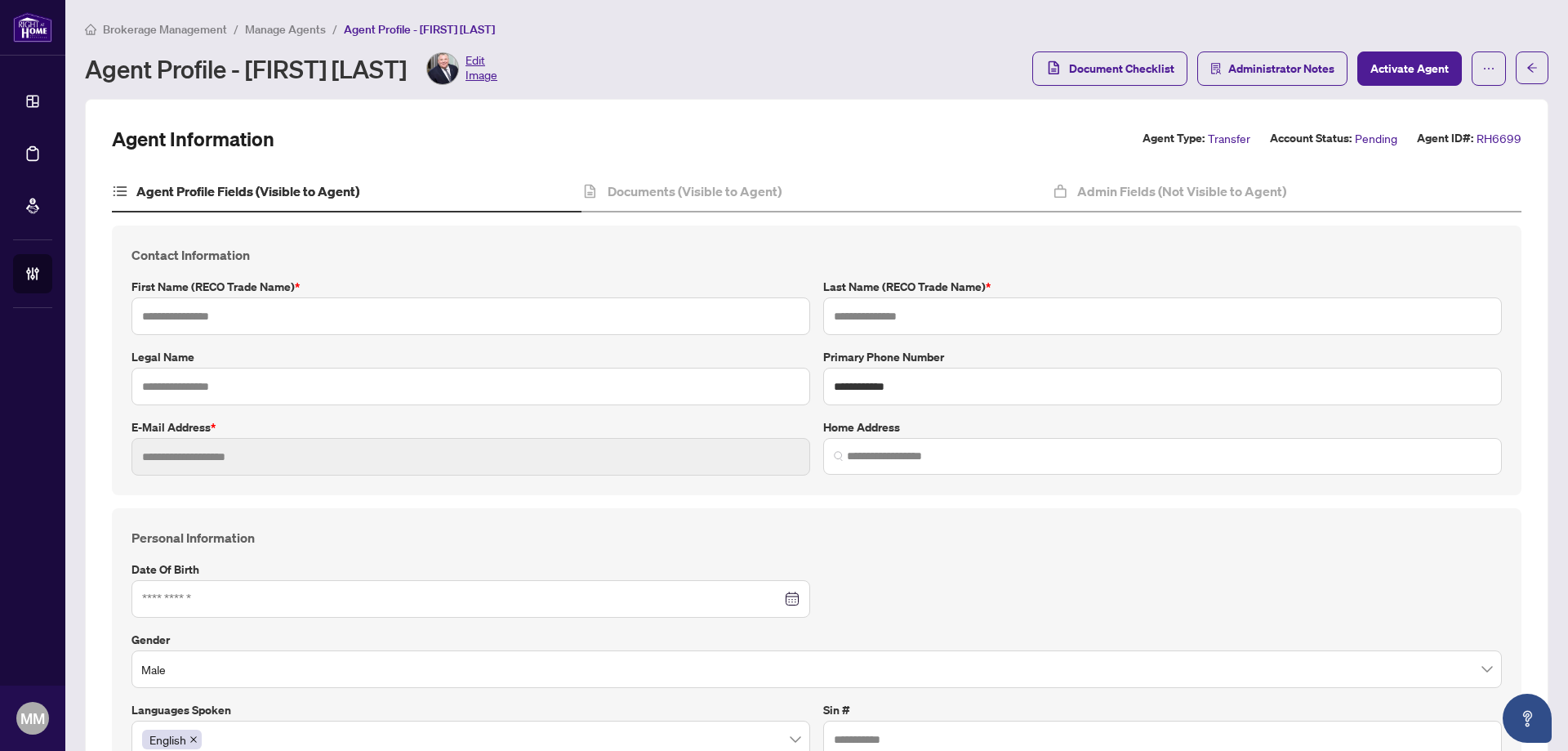type on "****" 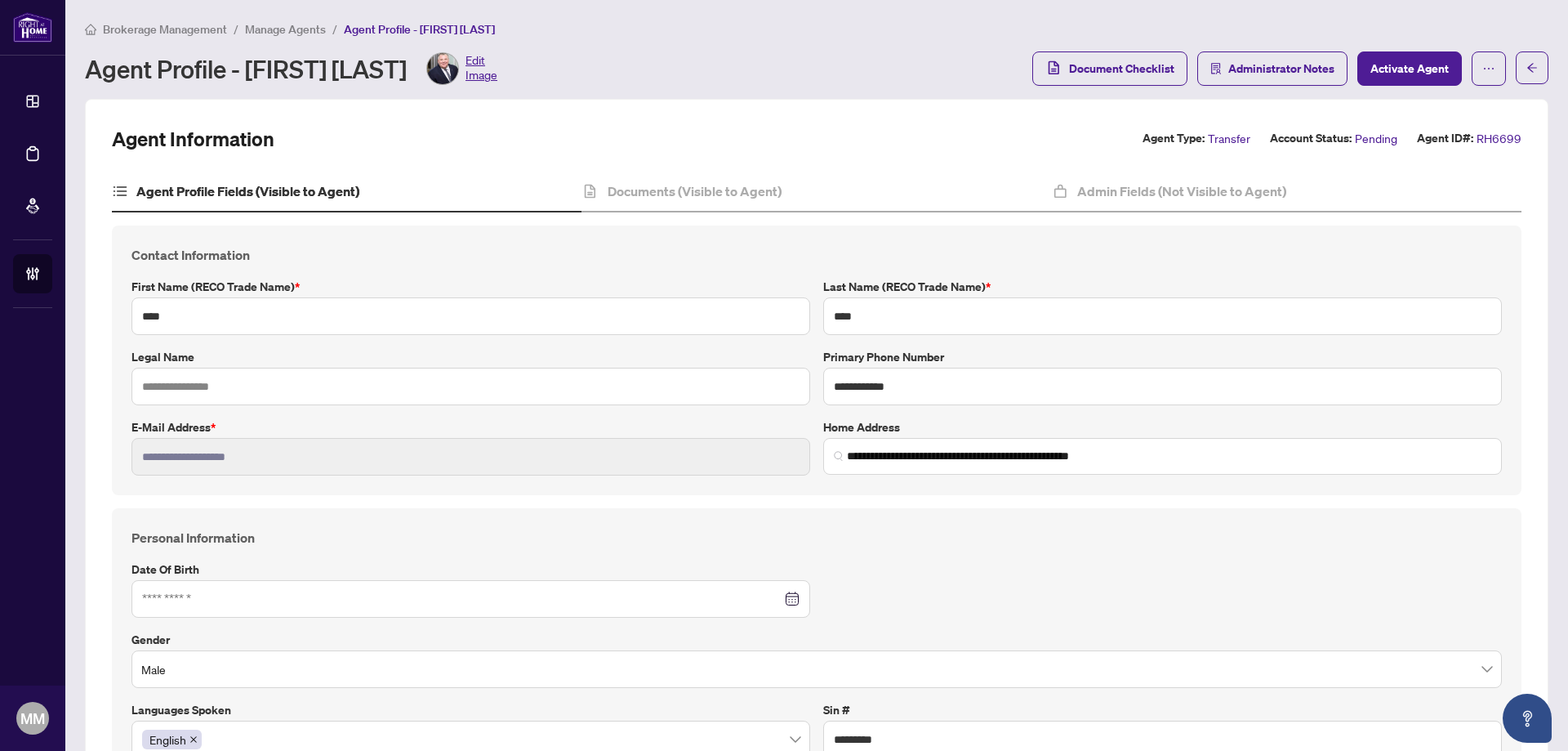 type on "**********" 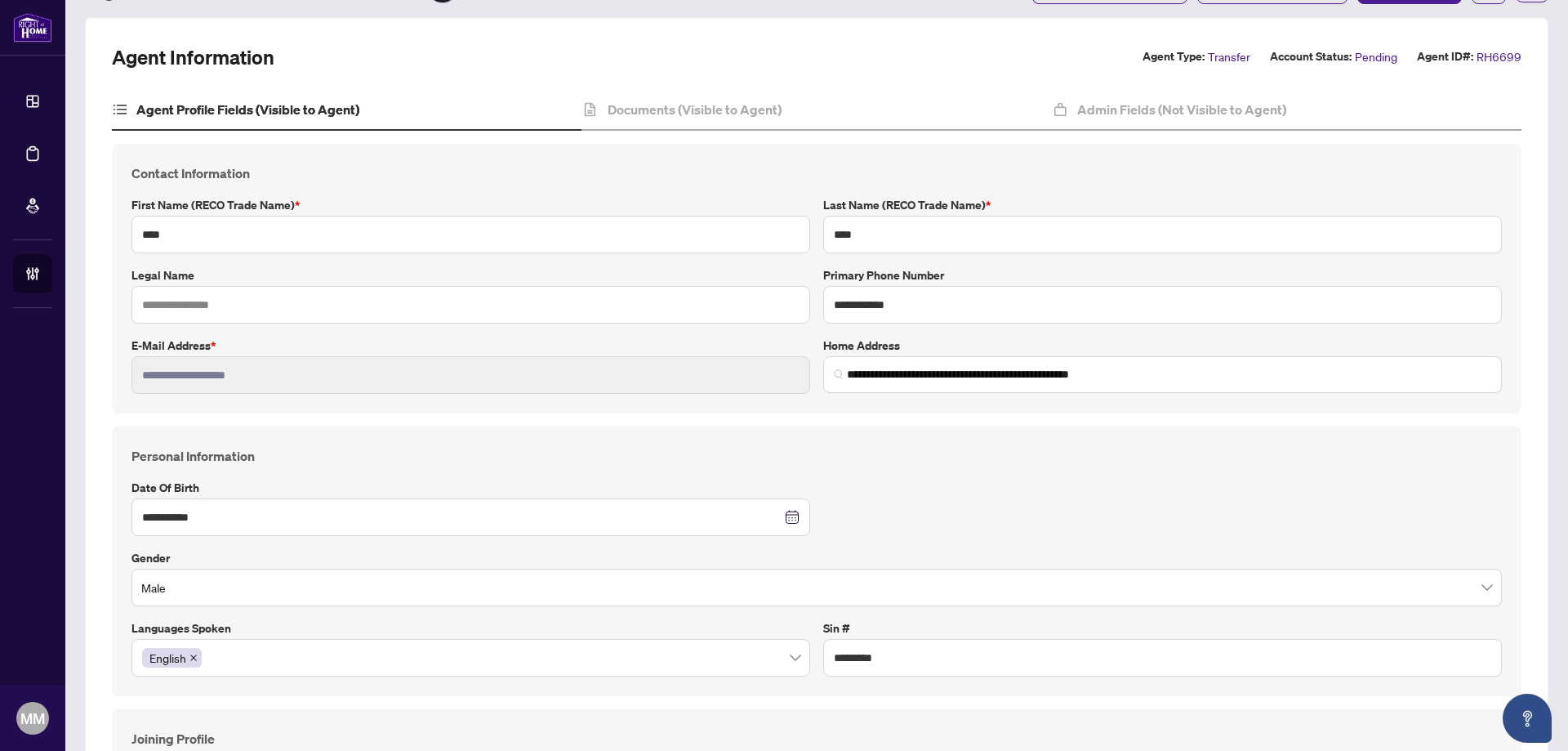 scroll, scrollTop: 0, scrollLeft: 0, axis: both 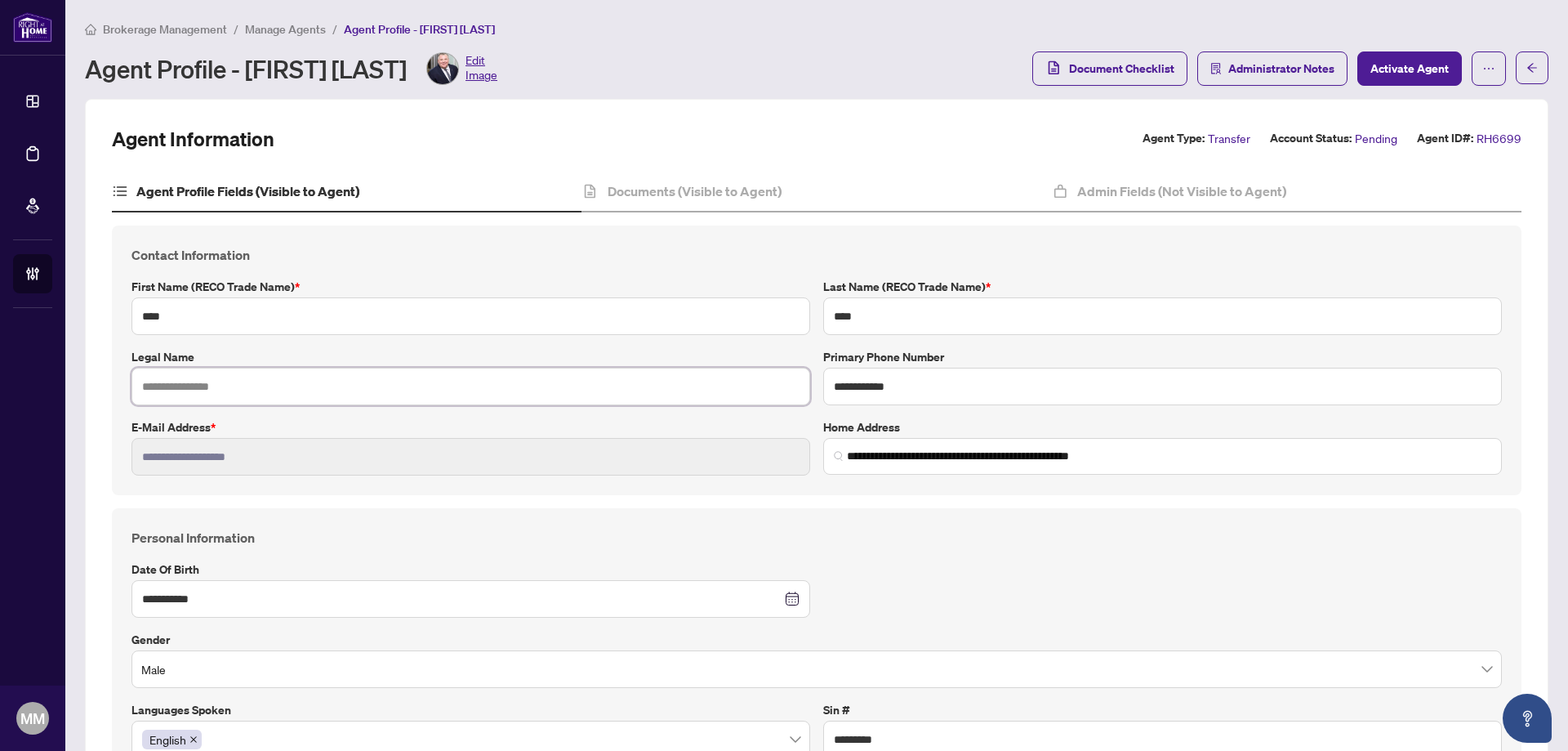 click at bounding box center (470, 387) 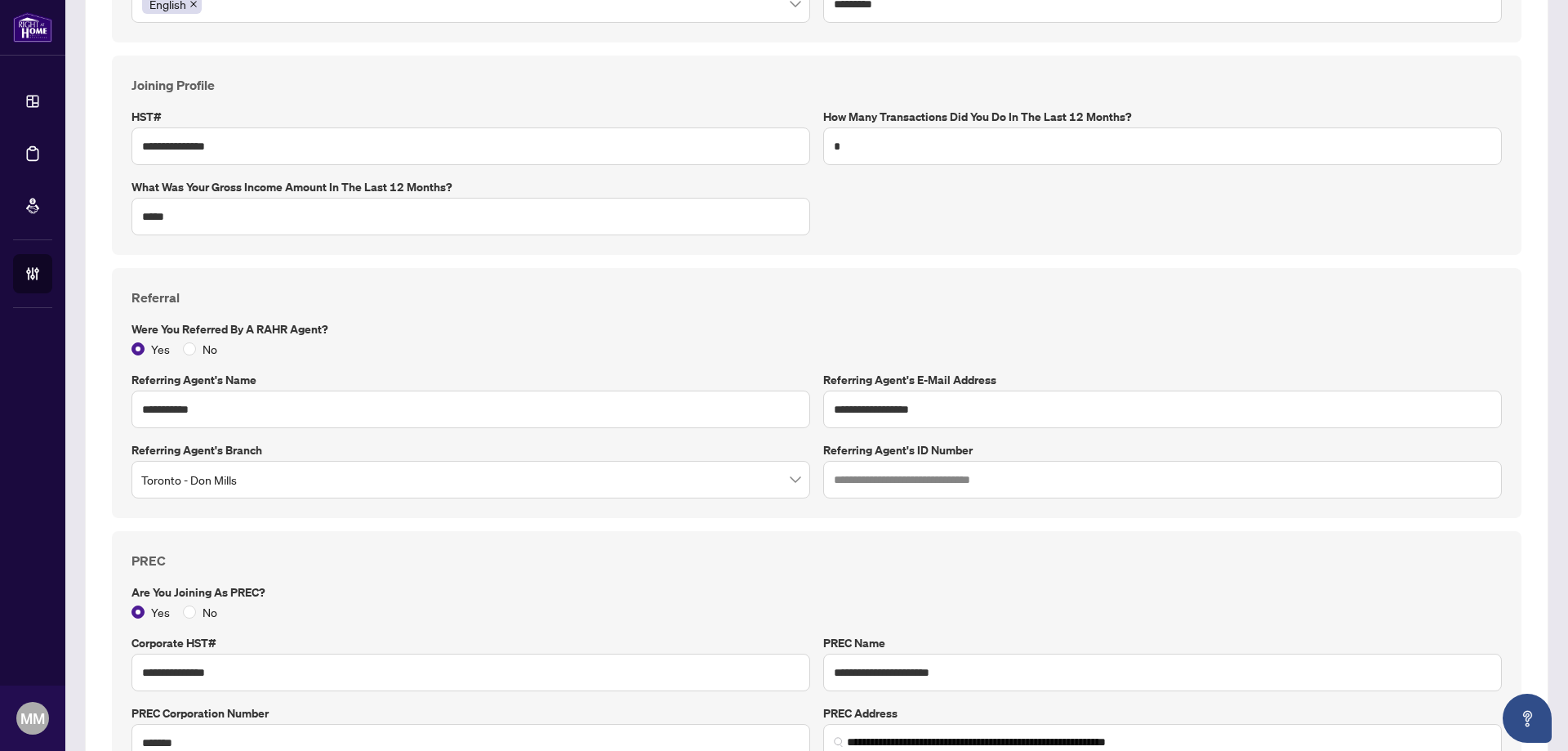 scroll, scrollTop: 817, scrollLeft: 0, axis: vertical 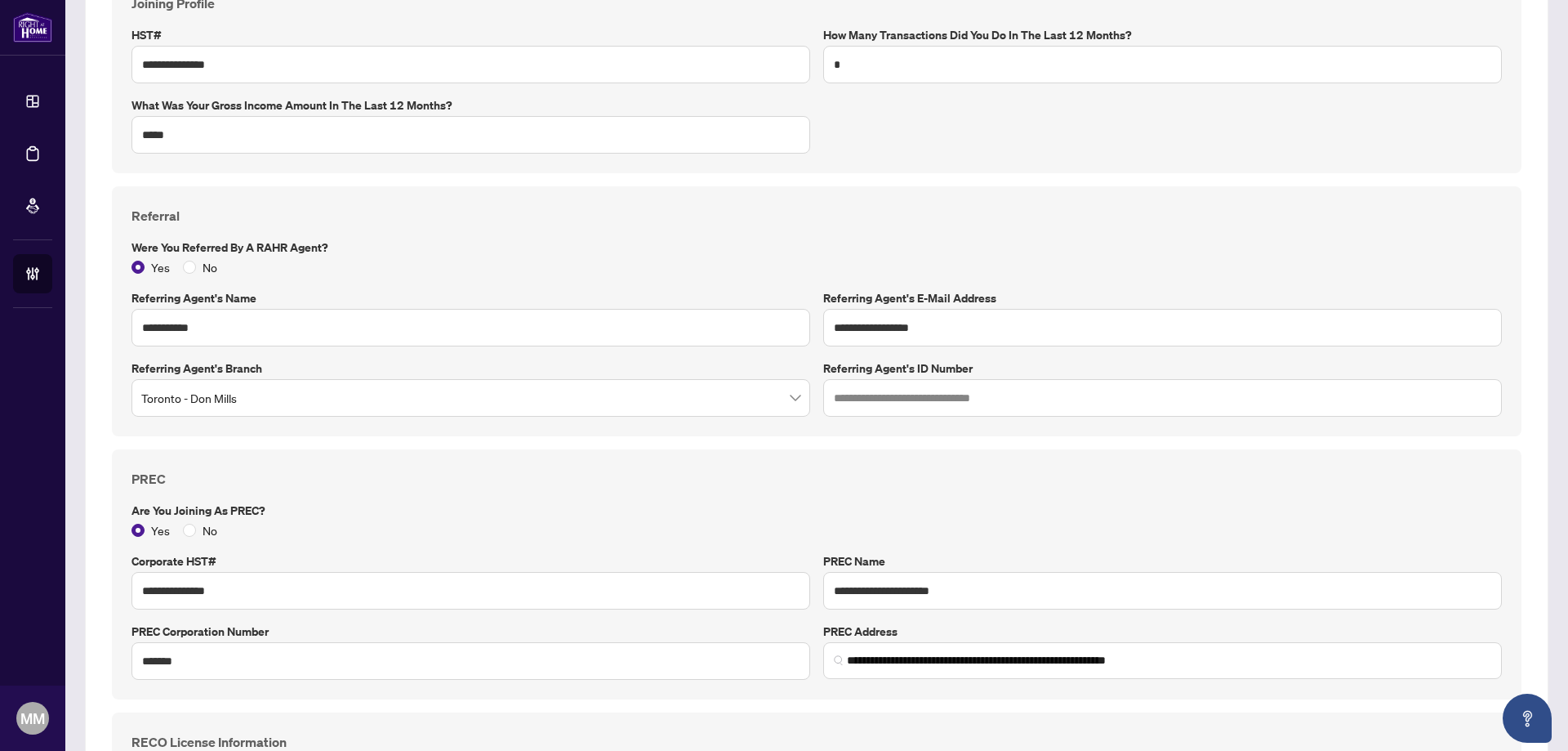 type on "**********" 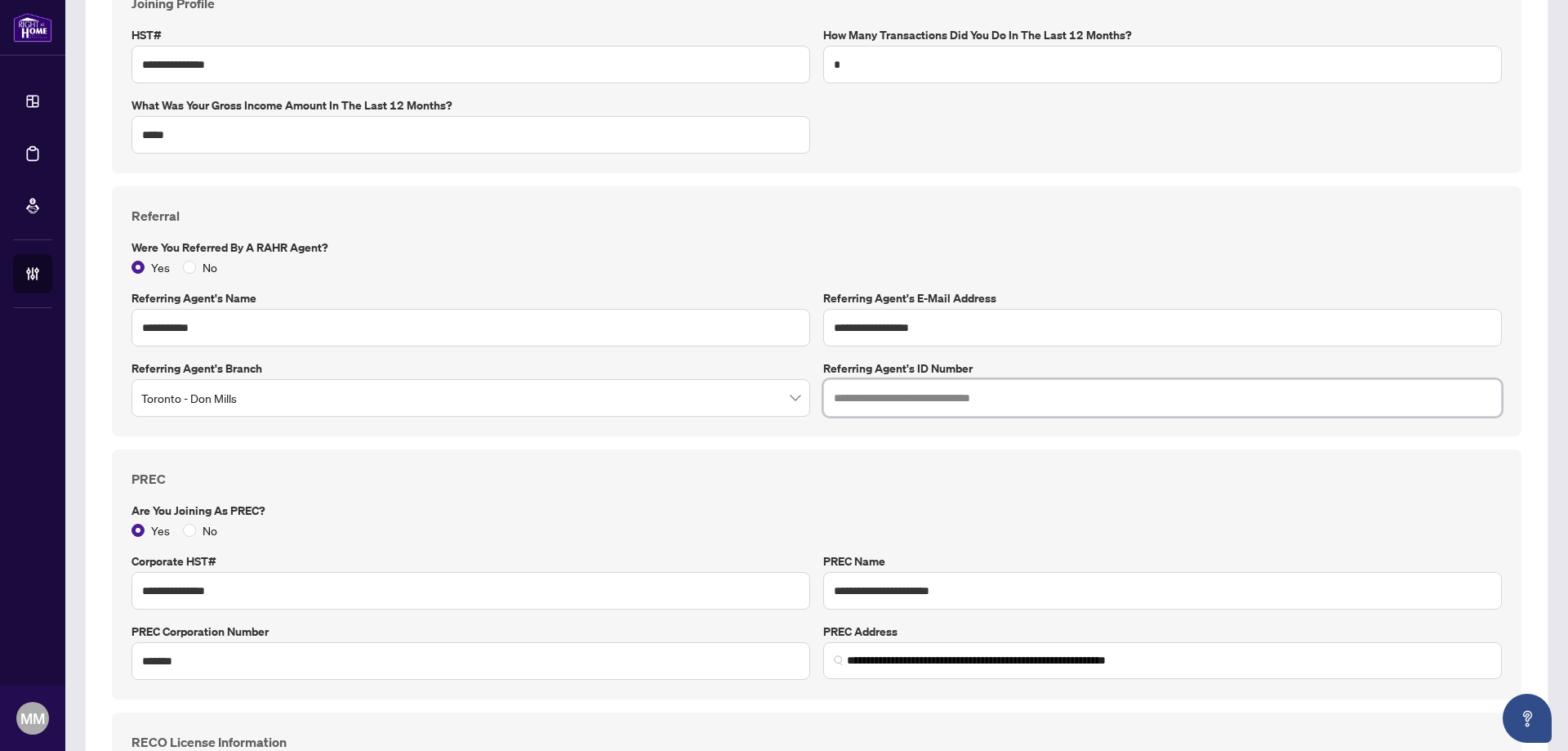 click at bounding box center (1162, 398) 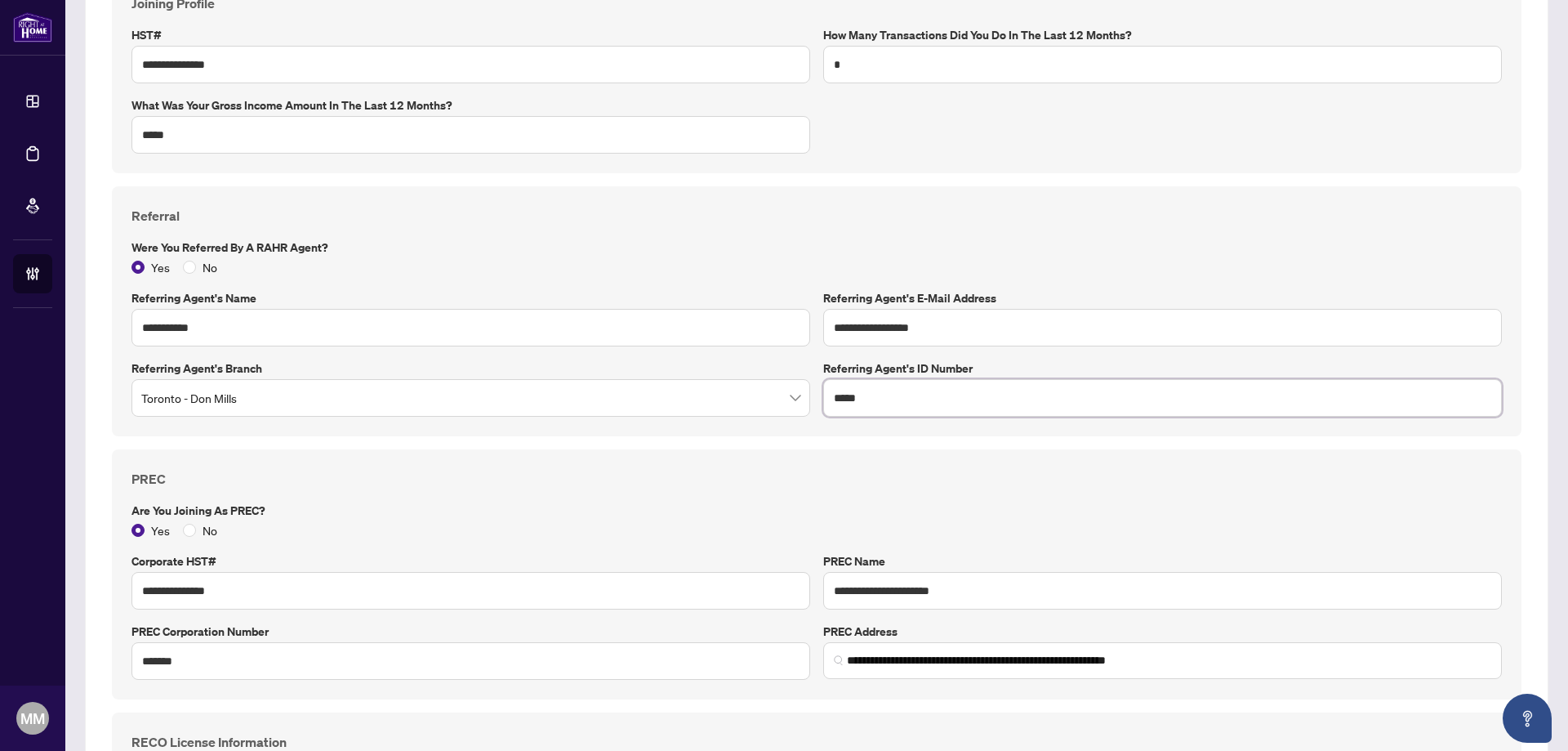 type on "*****" 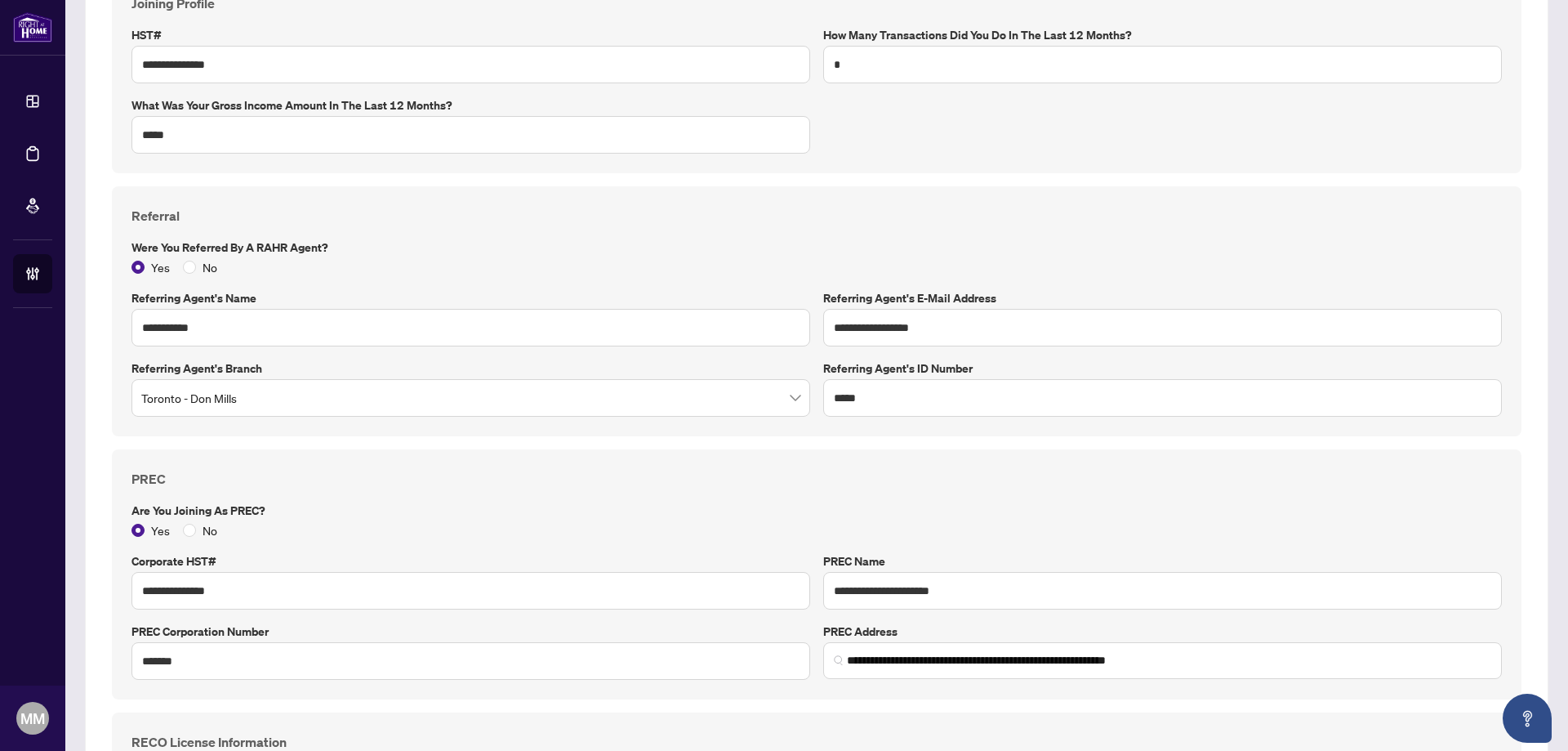 drag, startPoint x: 925, startPoint y: 405, endPoint x: 446, endPoint y: 492, distance: 486.8367 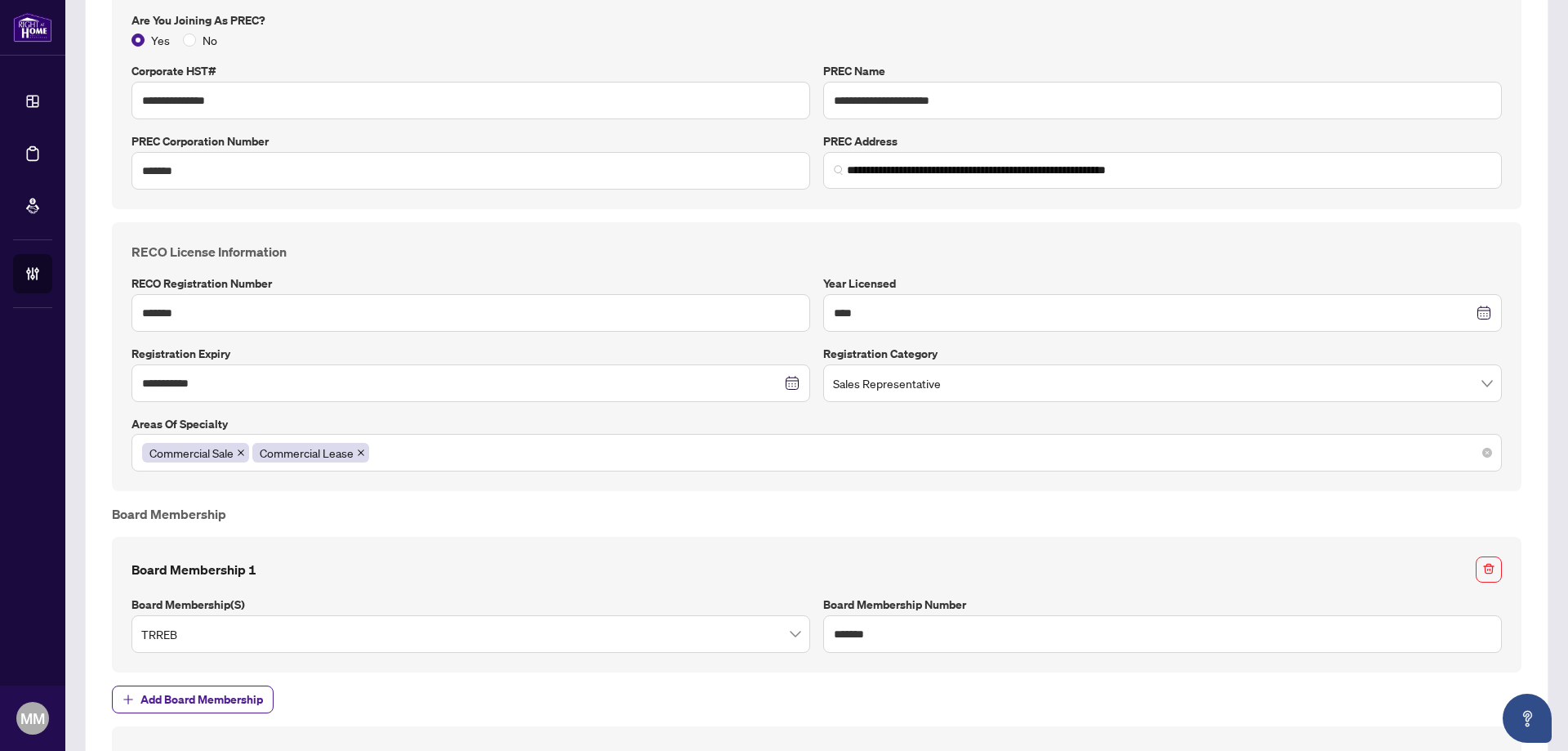 scroll, scrollTop: 1389, scrollLeft: 0, axis: vertical 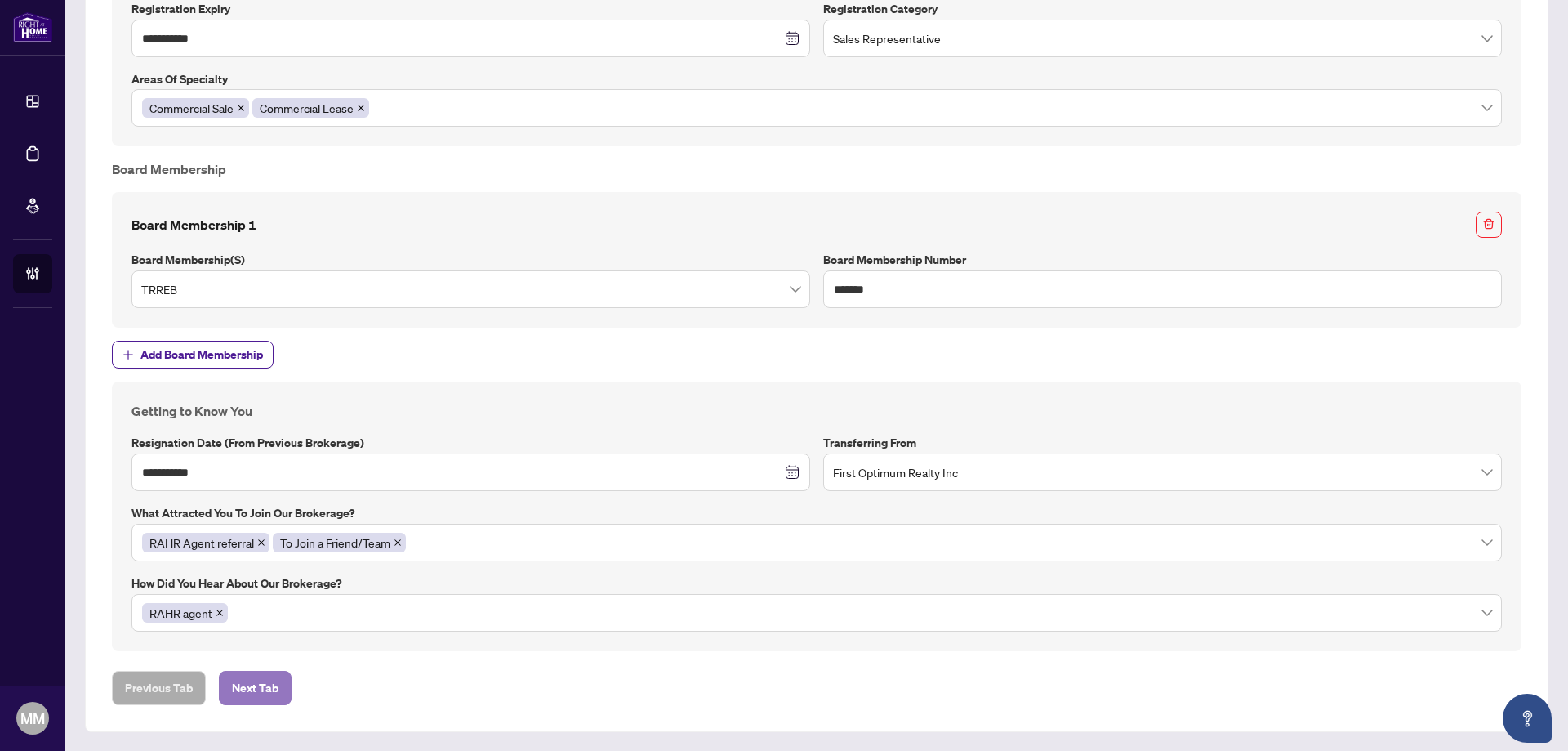 click on "Next Tab" at bounding box center [255, 688] 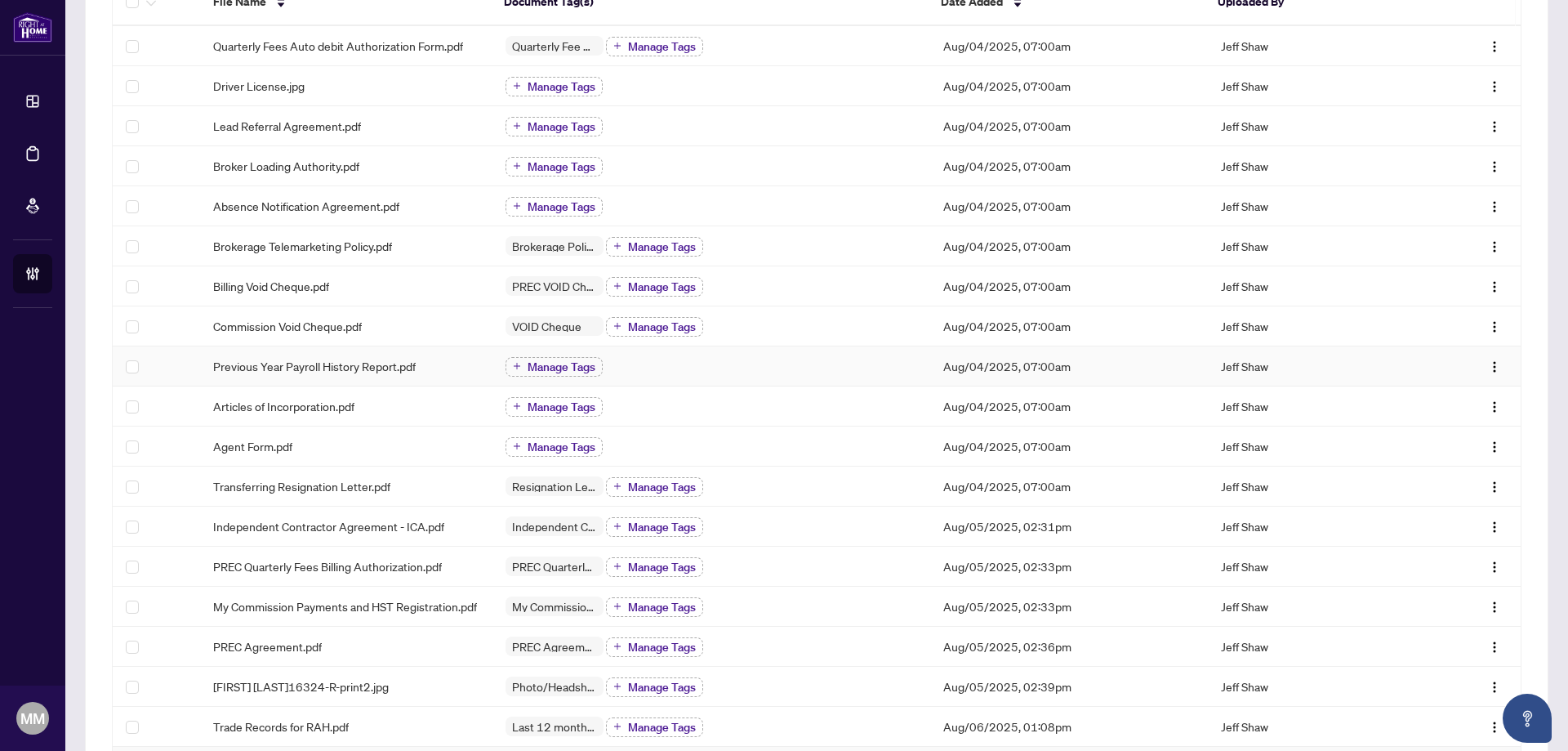 scroll, scrollTop: 327, scrollLeft: 0, axis: vertical 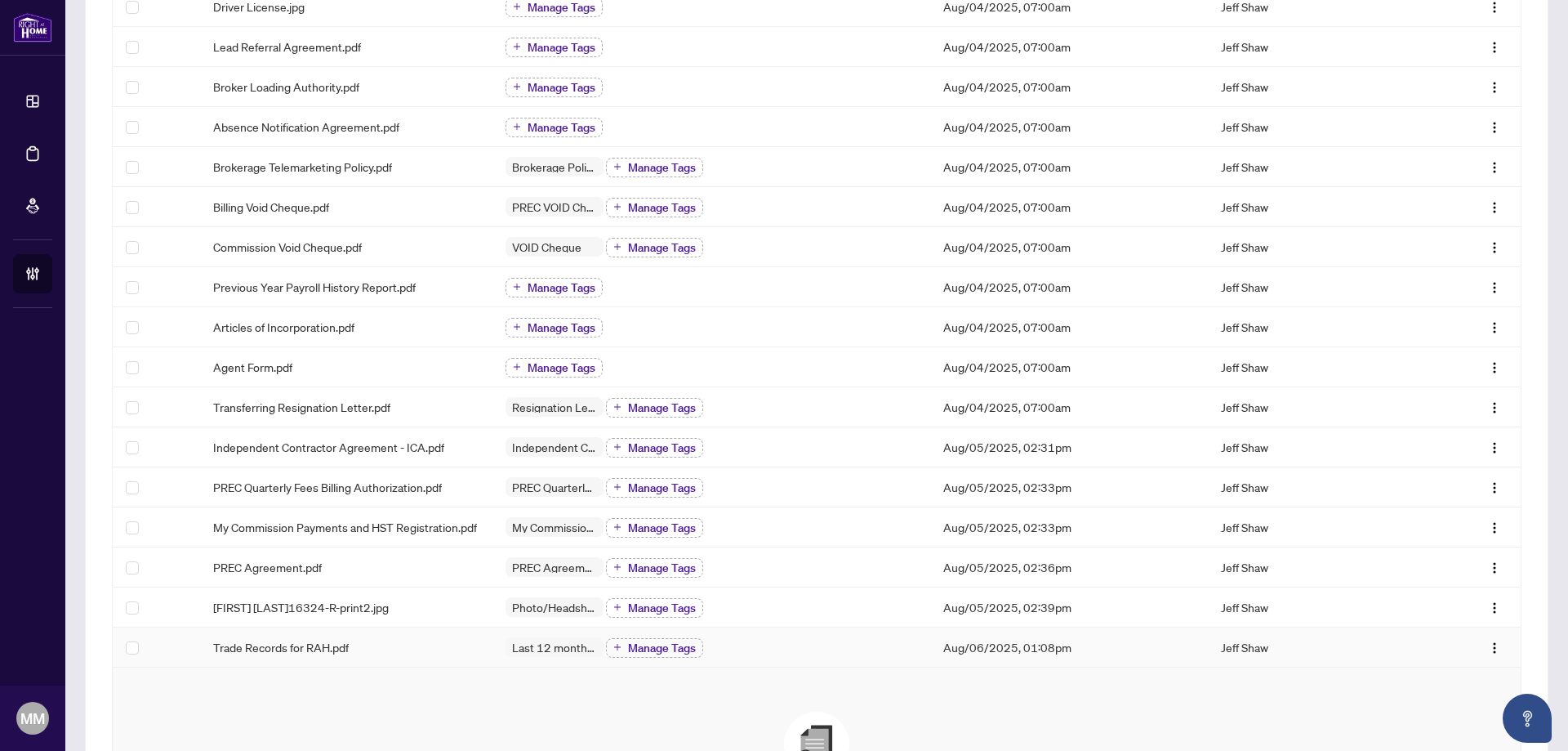 click on "Trade Records for RAH.pdf" at bounding box center (346, 647) 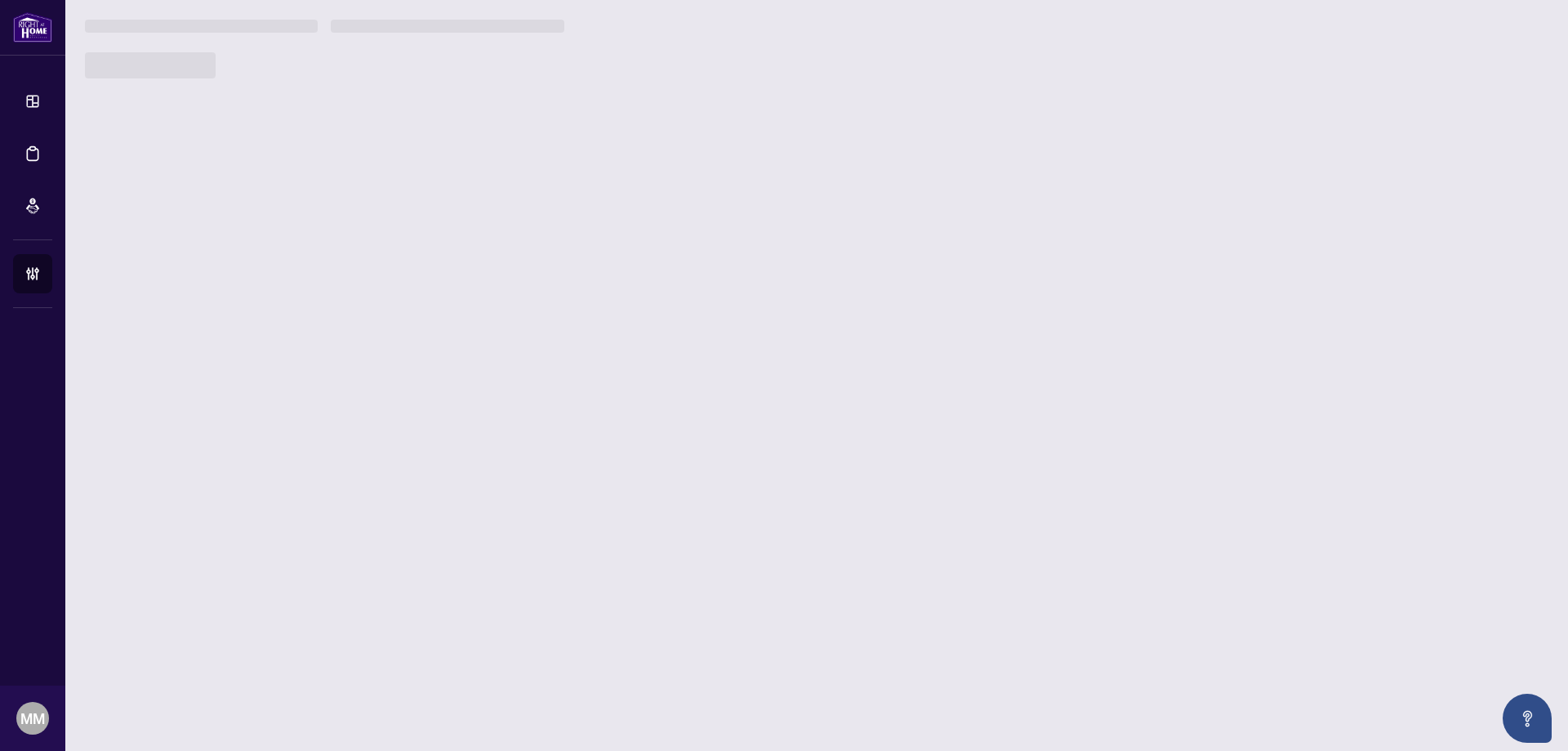 scroll, scrollTop: 0, scrollLeft: 0, axis: both 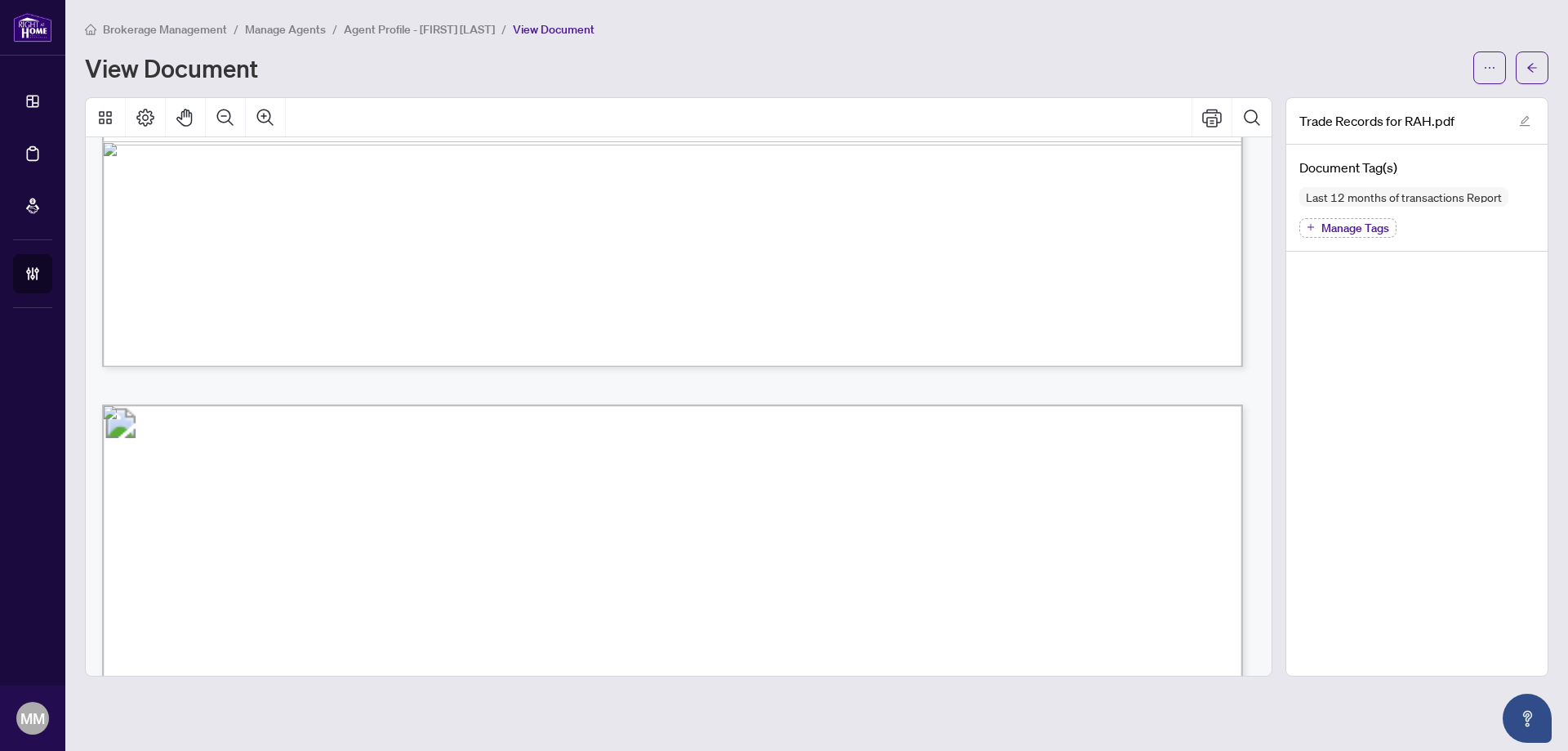 click on "Brokerage Management / Manage Agents / Agent Profile - Jeff Shaw / View Document View Document Trade Records for RAH.pdf Document Tag(s) Last 12 months of transactions Report Manage Tags" at bounding box center (817, 348) 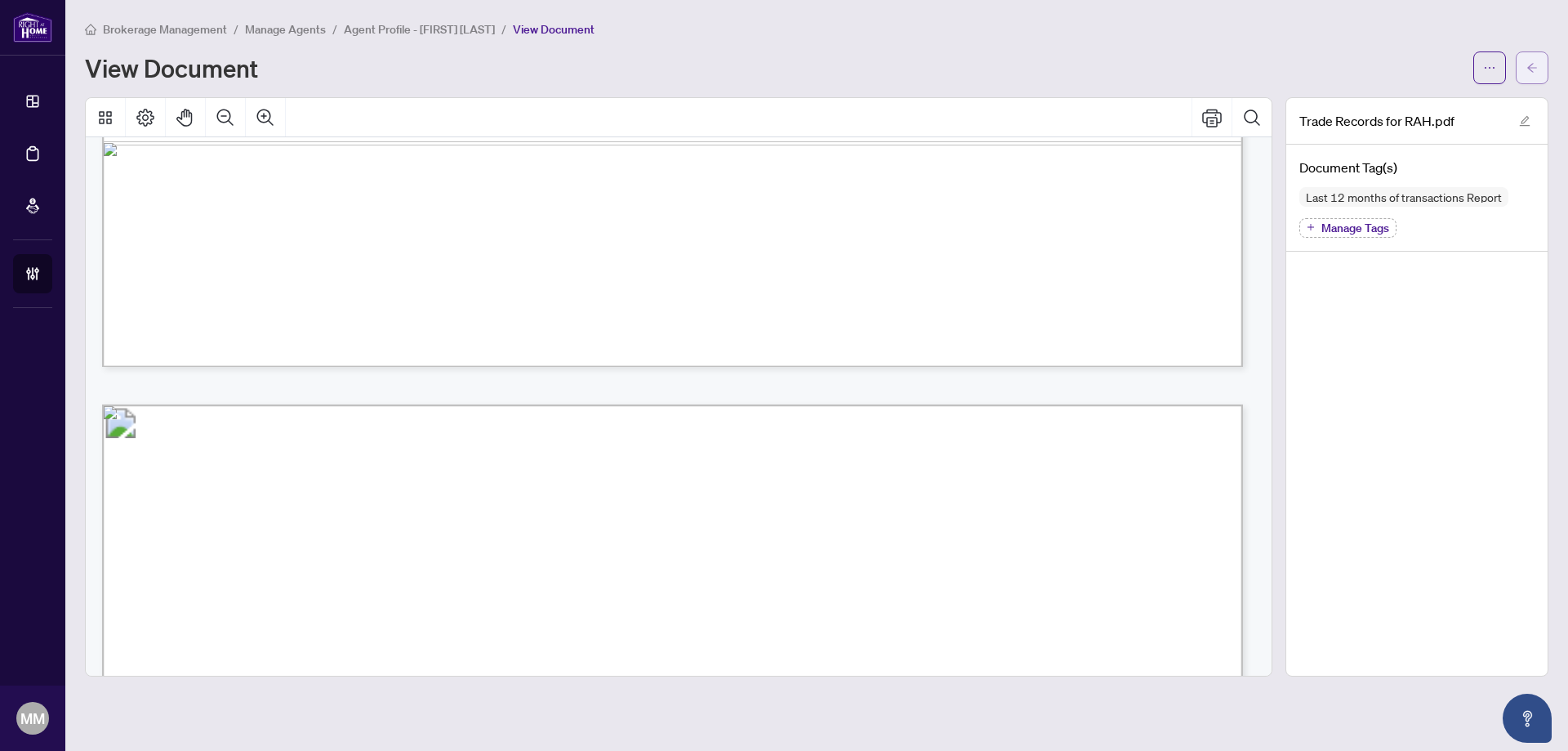 click at bounding box center (1532, 68) 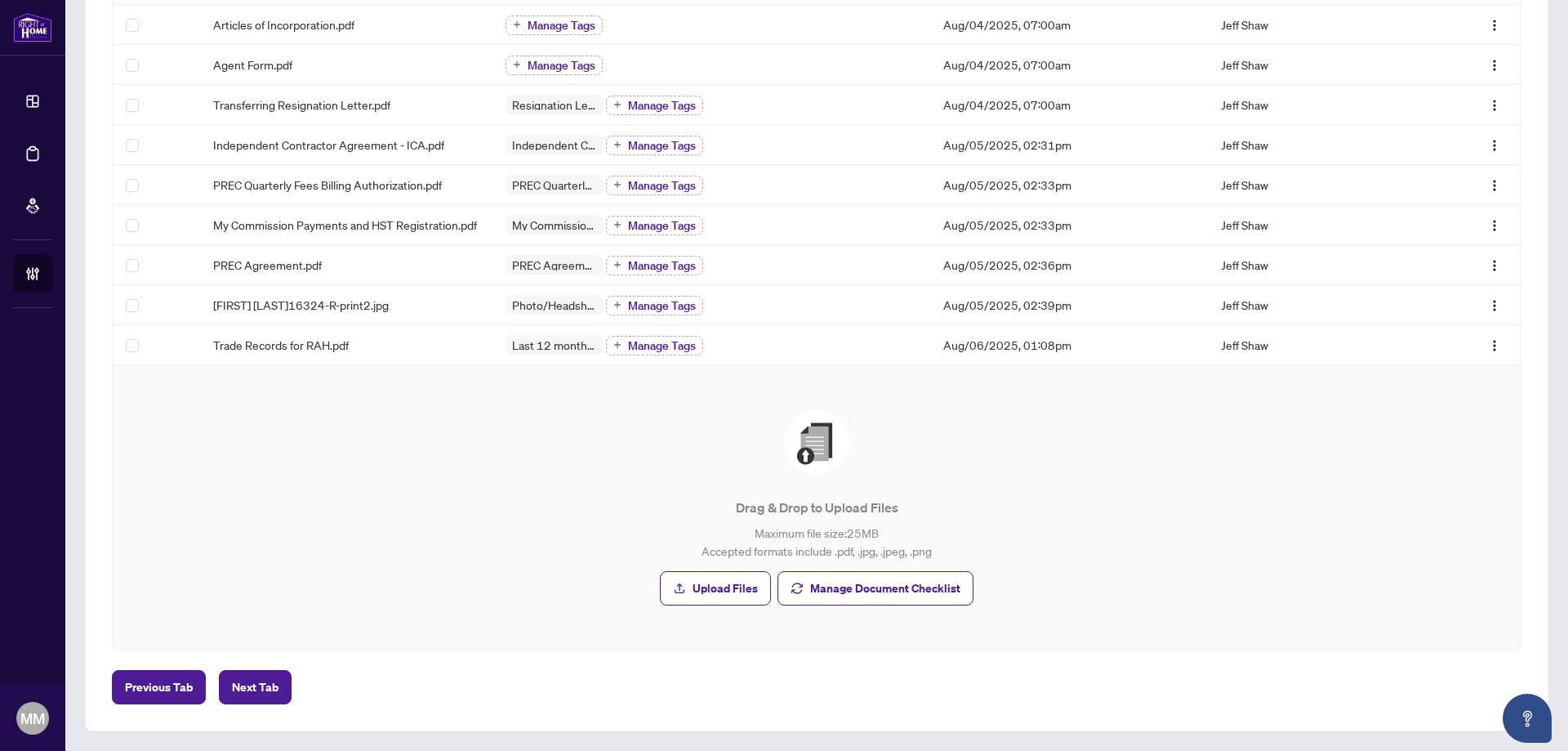 scroll, scrollTop: 475, scrollLeft: 0, axis: vertical 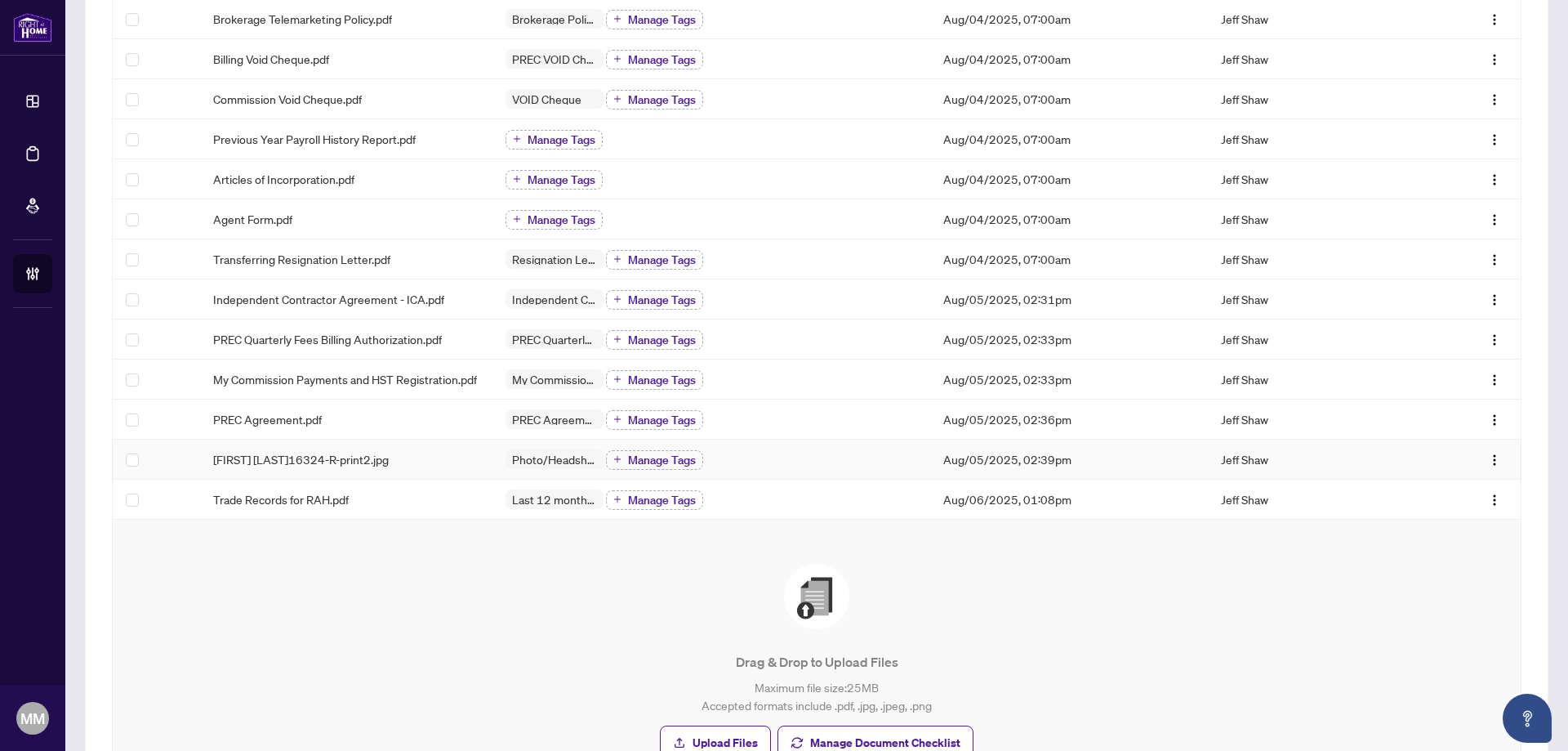 click on "[FIRST] [LAST]16324-R-print2.jpg" at bounding box center (346, 459) 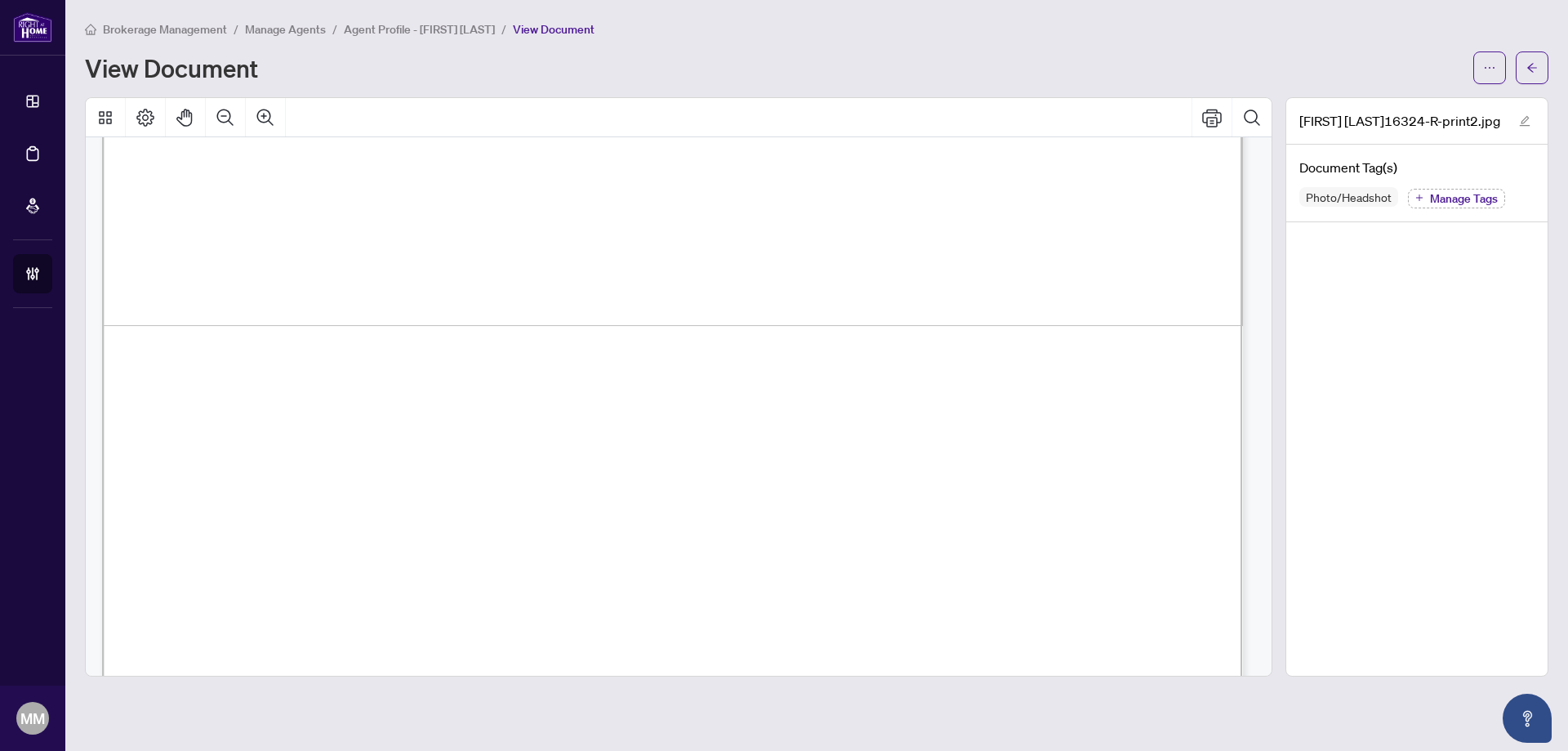 scroll, scrollTop: 1109, scrollLeft: 0, axis: vertical 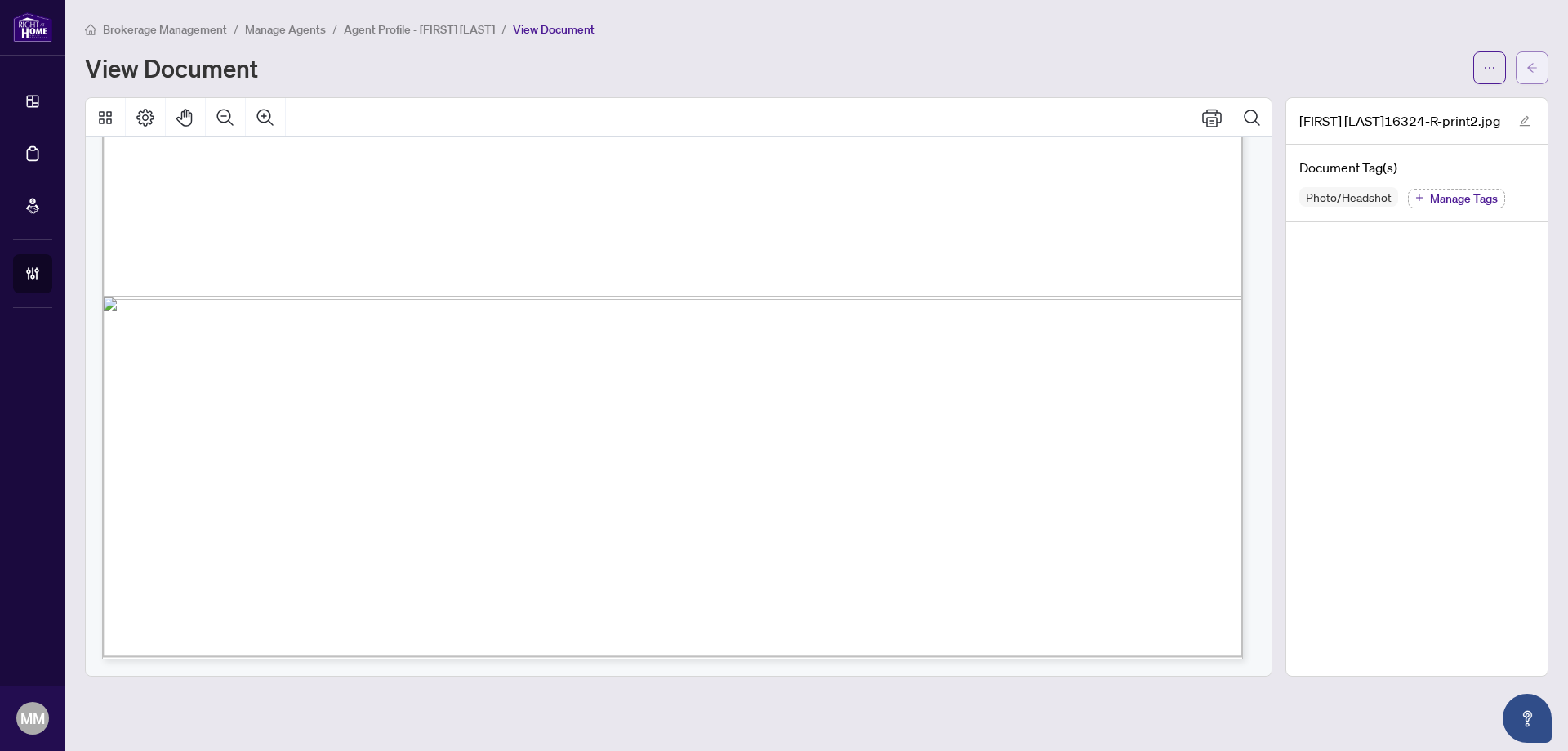 click at bounding box center [1532, 68] 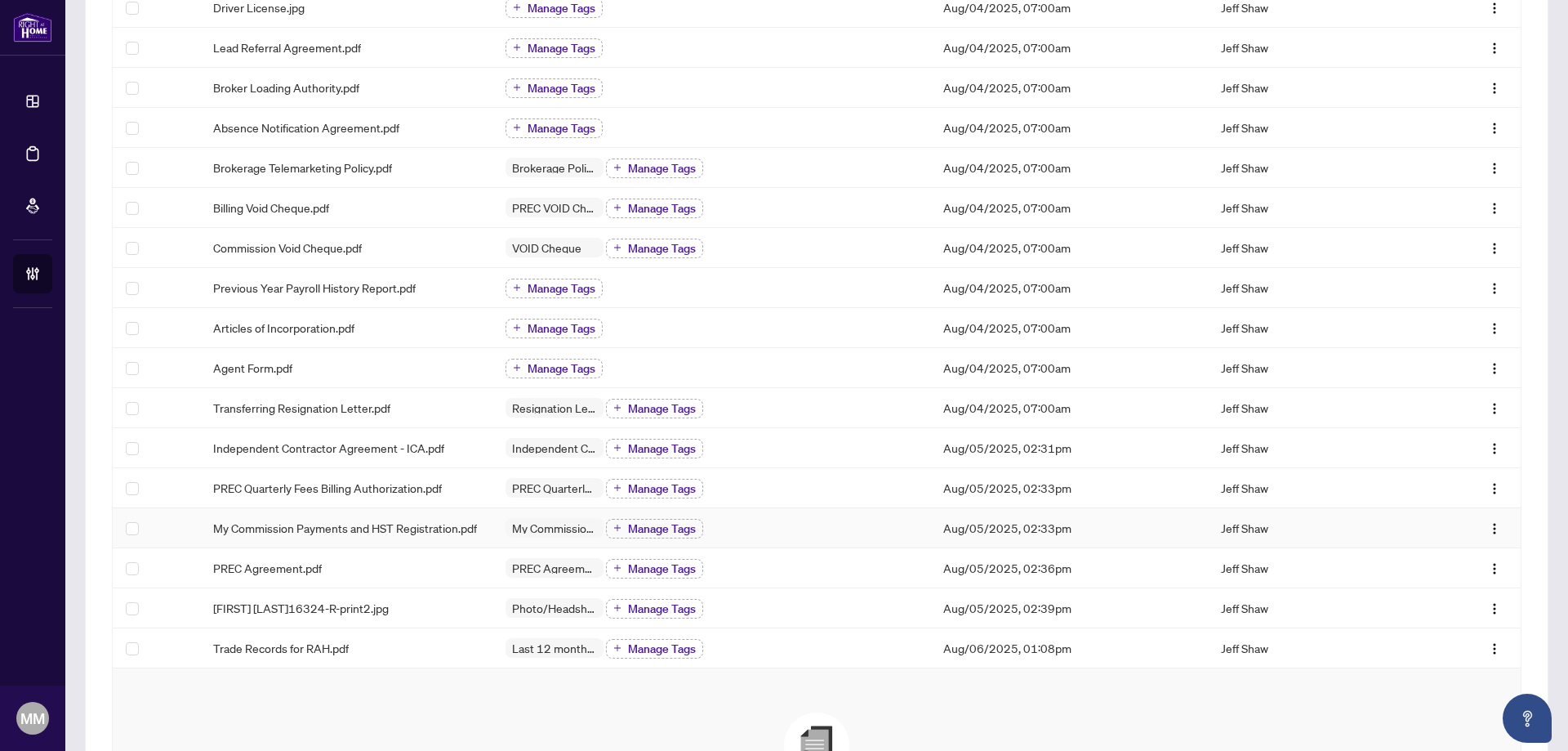 scroll, scrollTop: 327, scrollLeft: 0, axis: vertical 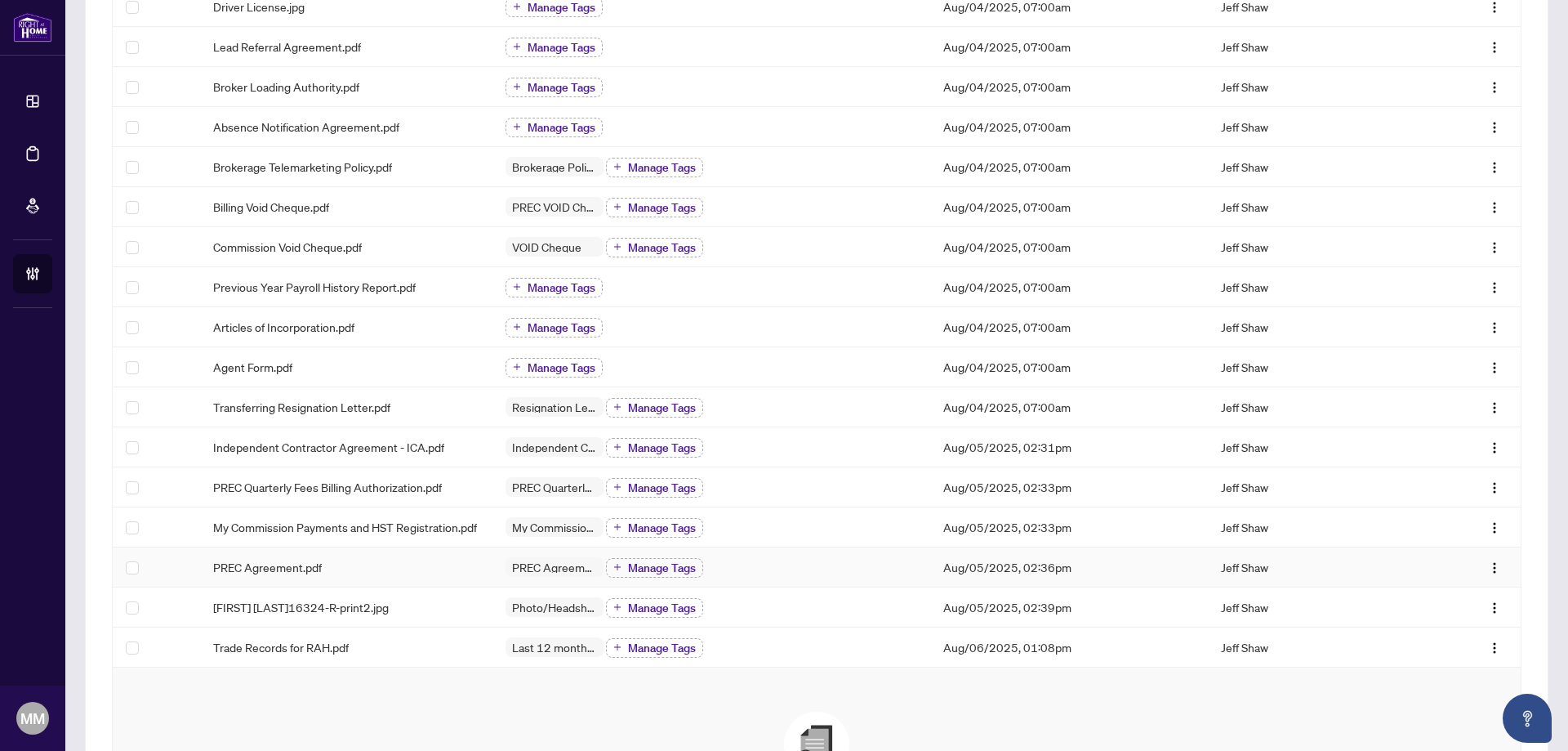 click on "PREC Agreement.pdf" at bounding box center [346, 567] 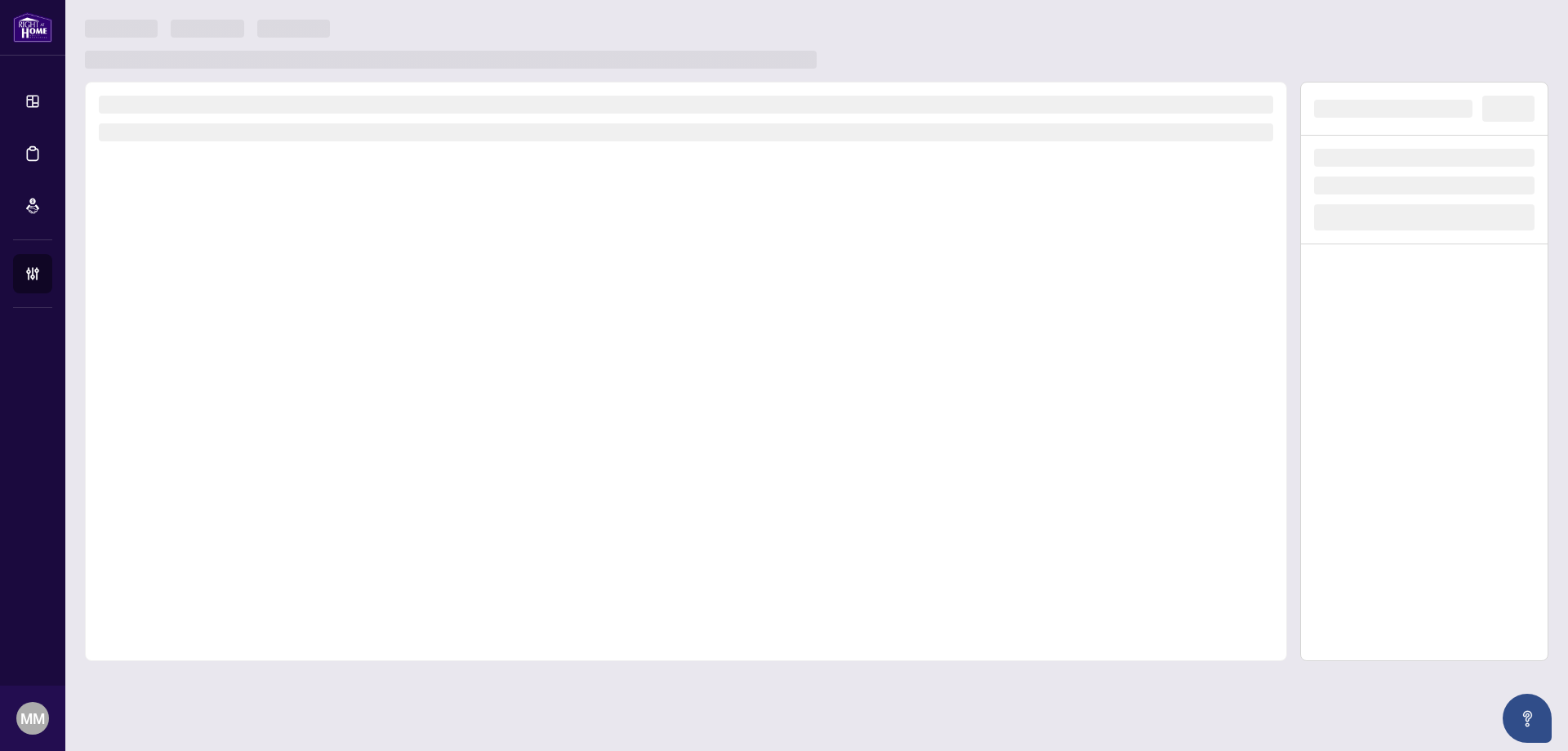 scroll, scrollTop: 0, scrollLeft: 0, axis: both 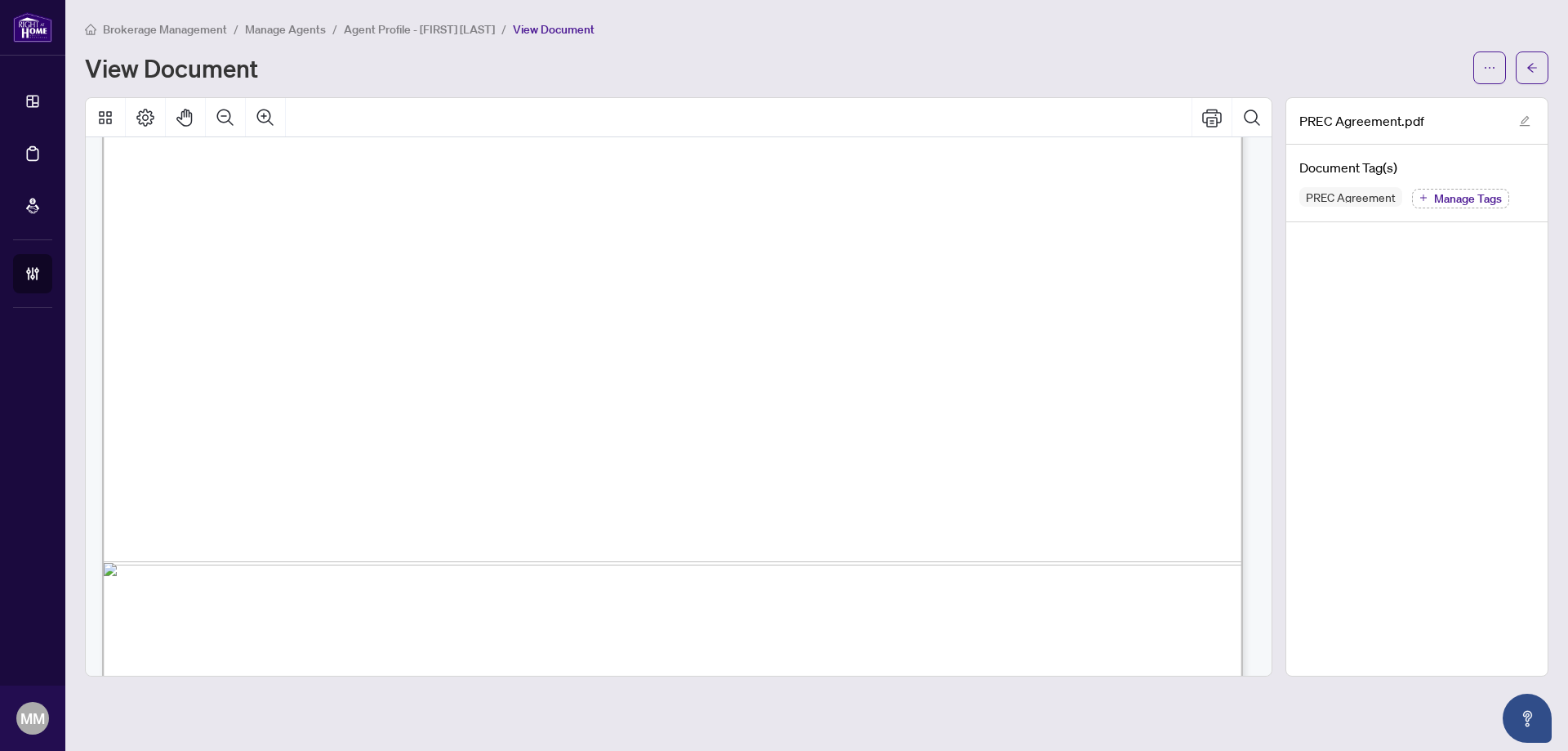 click on "RIGHT AT HOME REALTY, BROKERAGE:" at bounding box center [425, 358] 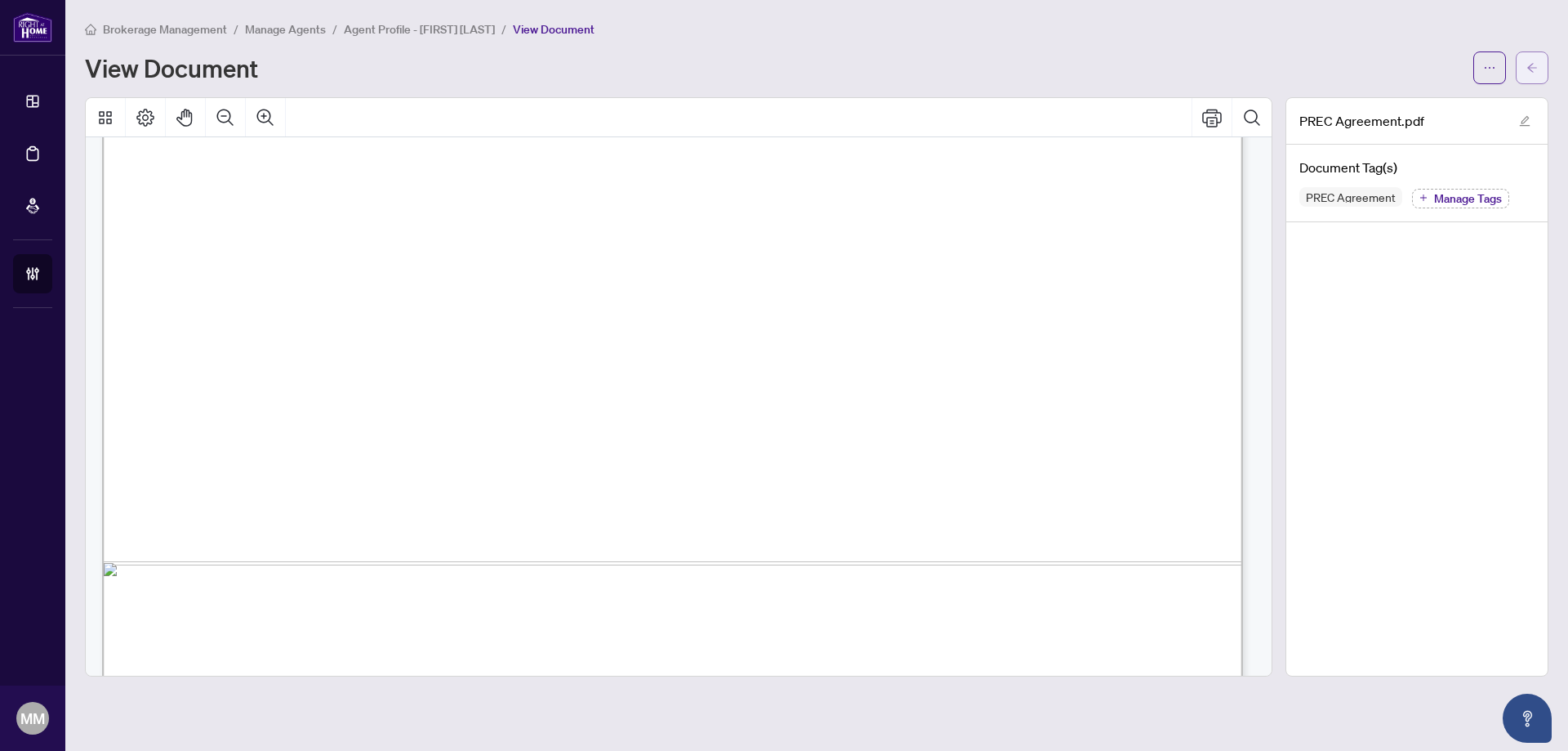 click at bounding box center (1532, 68) 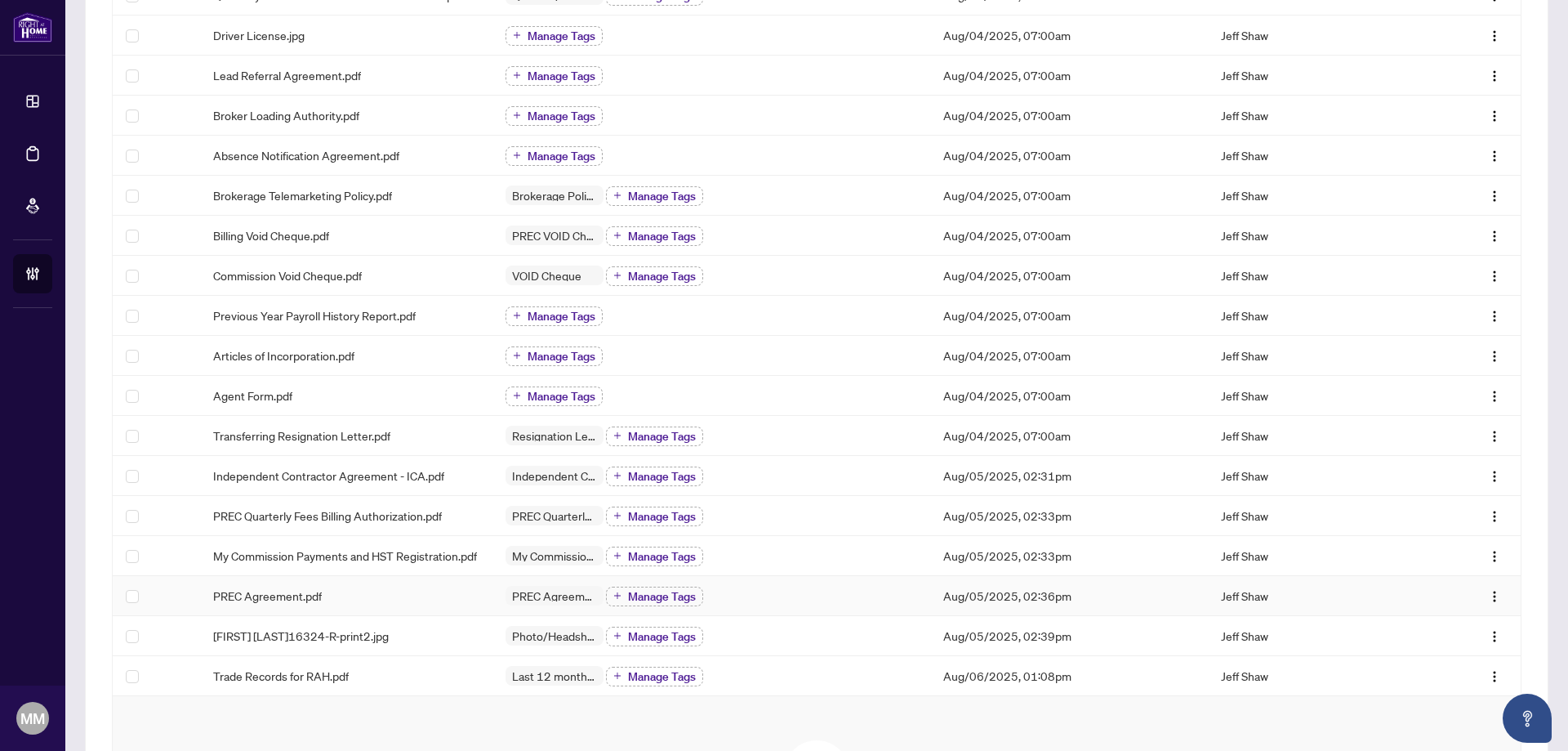 scroll, scrollTop: 327, scrollLeft: 0, axis: vertical 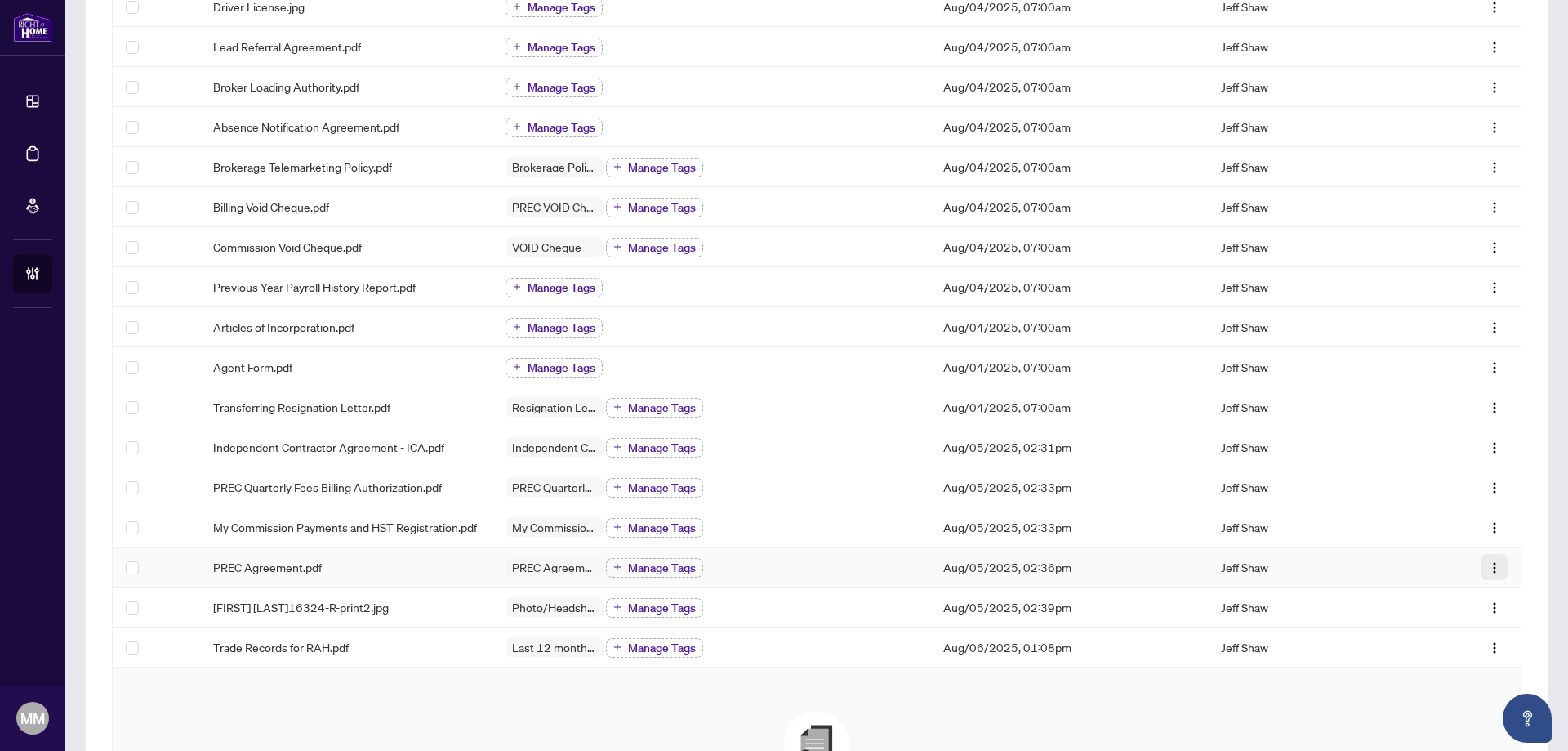 click at bounding box center (1494, 568) 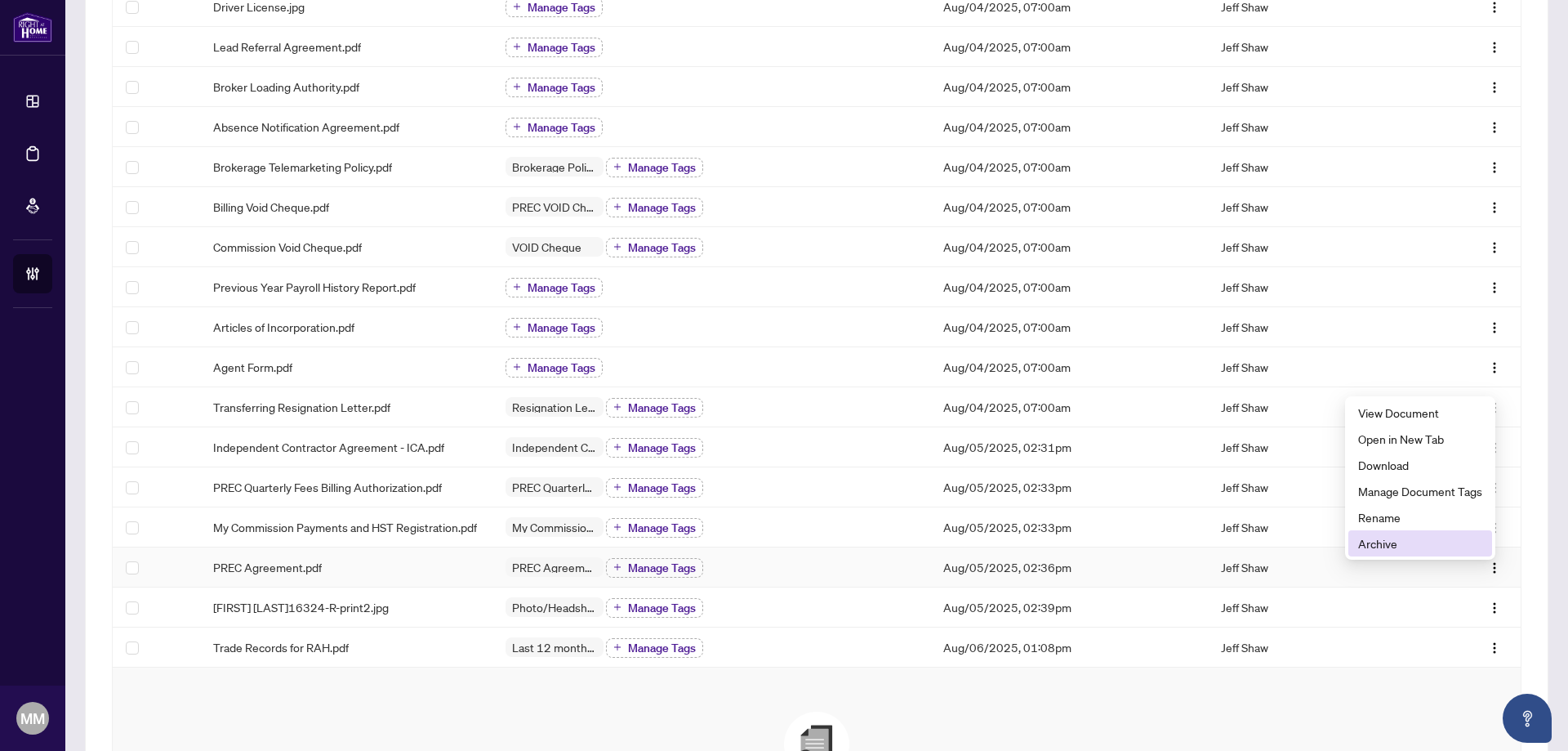 click on "Archive" at bounding box center [1420, 543] 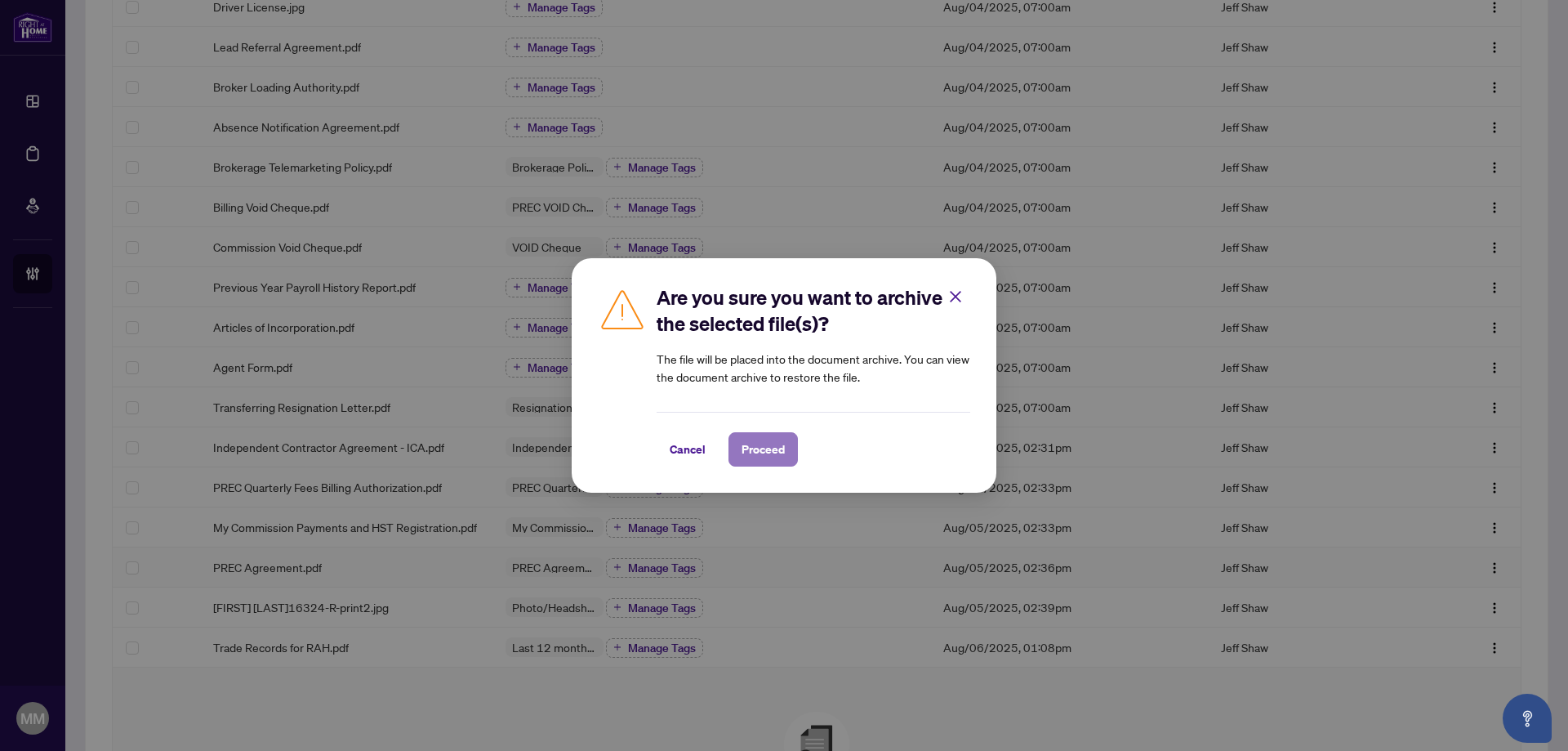 click on "Proceed" at bounding box center (763, 449) 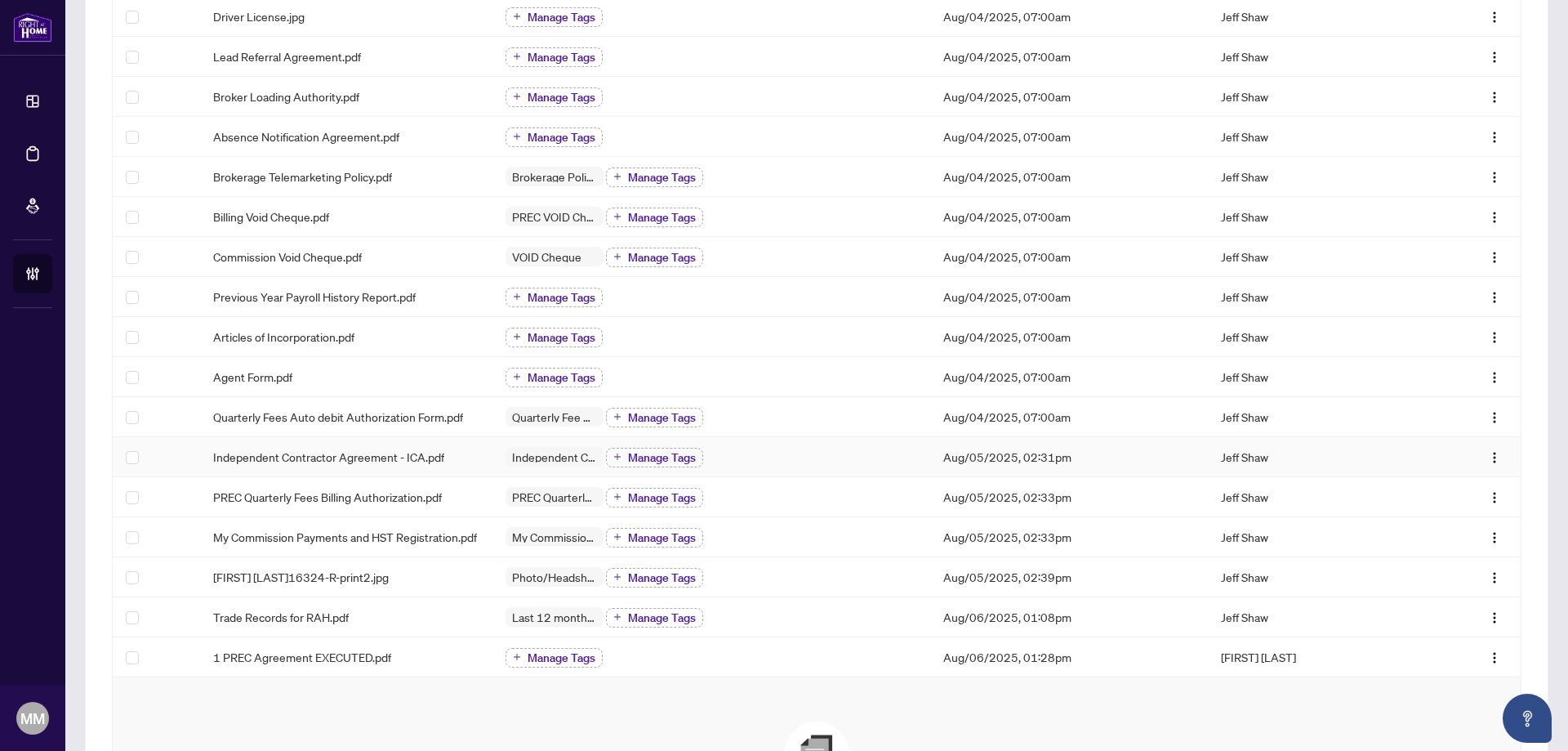 scroll, scrollTop: 327, scrollLeft: 0, axis: vertical 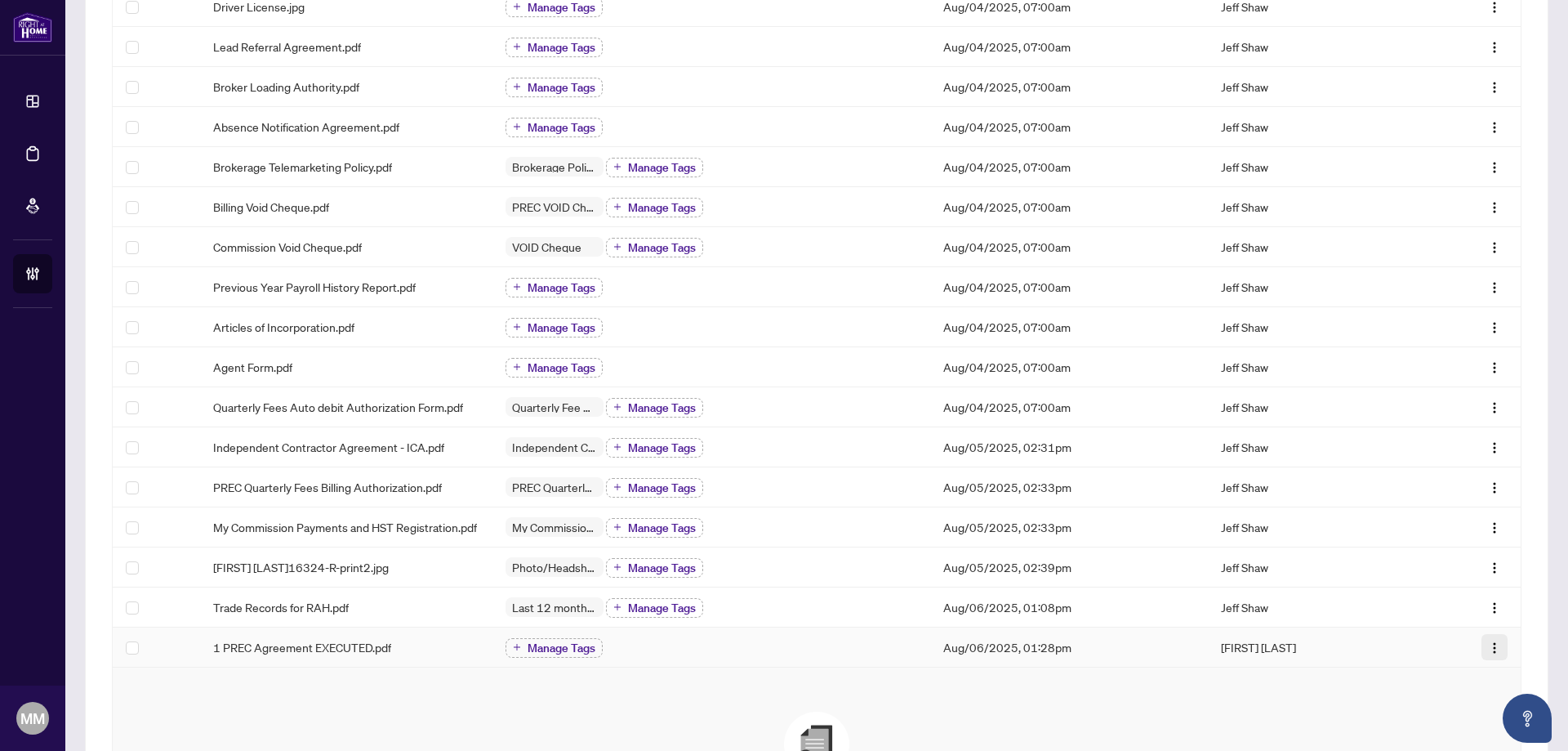 click at bounding box center [1494, 648] 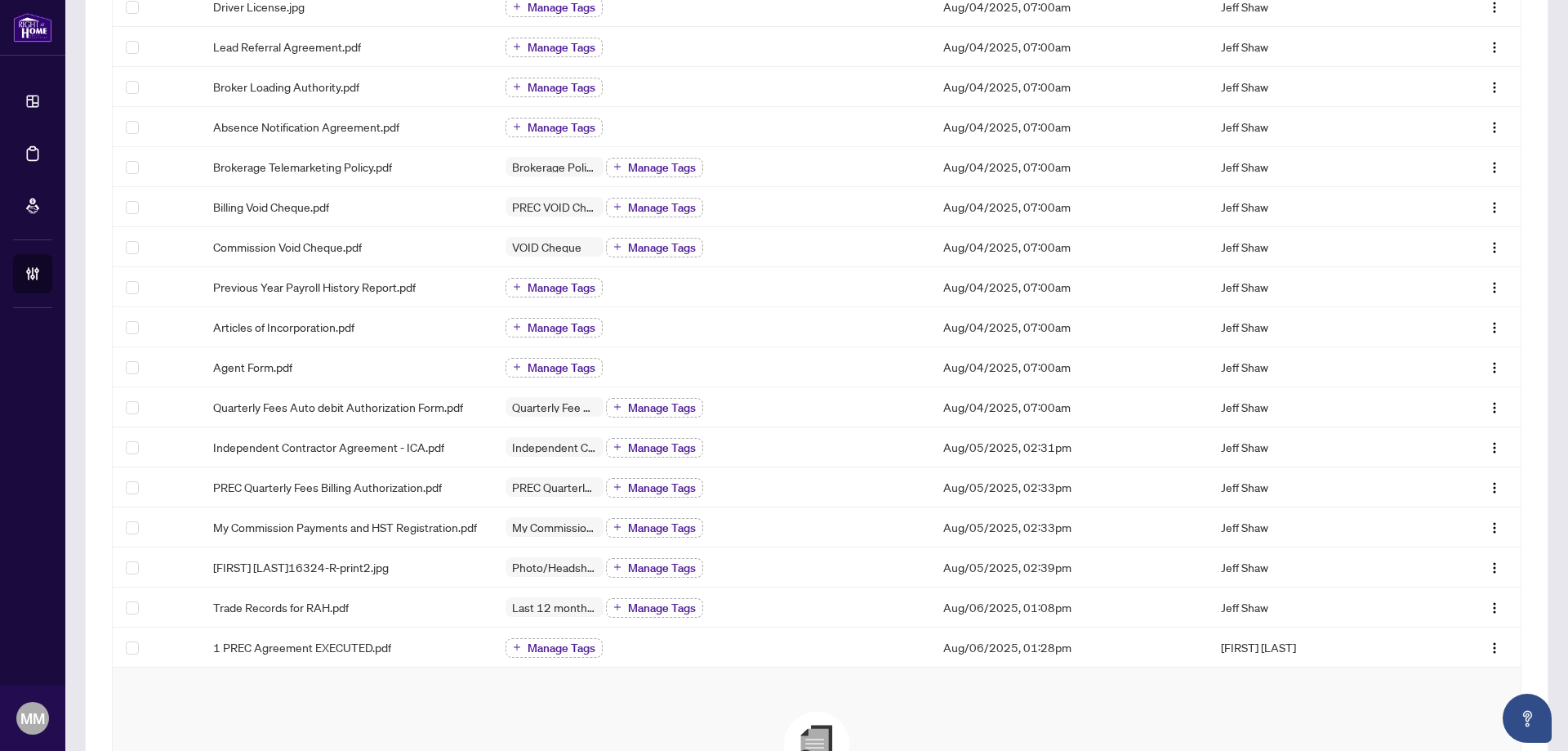 click on "Drag & Drop to Upload Files Maximum file size:  25  MB  Accepted formats include   .pdf, .jpg, .jpeg, .png Upload Files Manage Document Checklist" at bounding box center (817, 810) 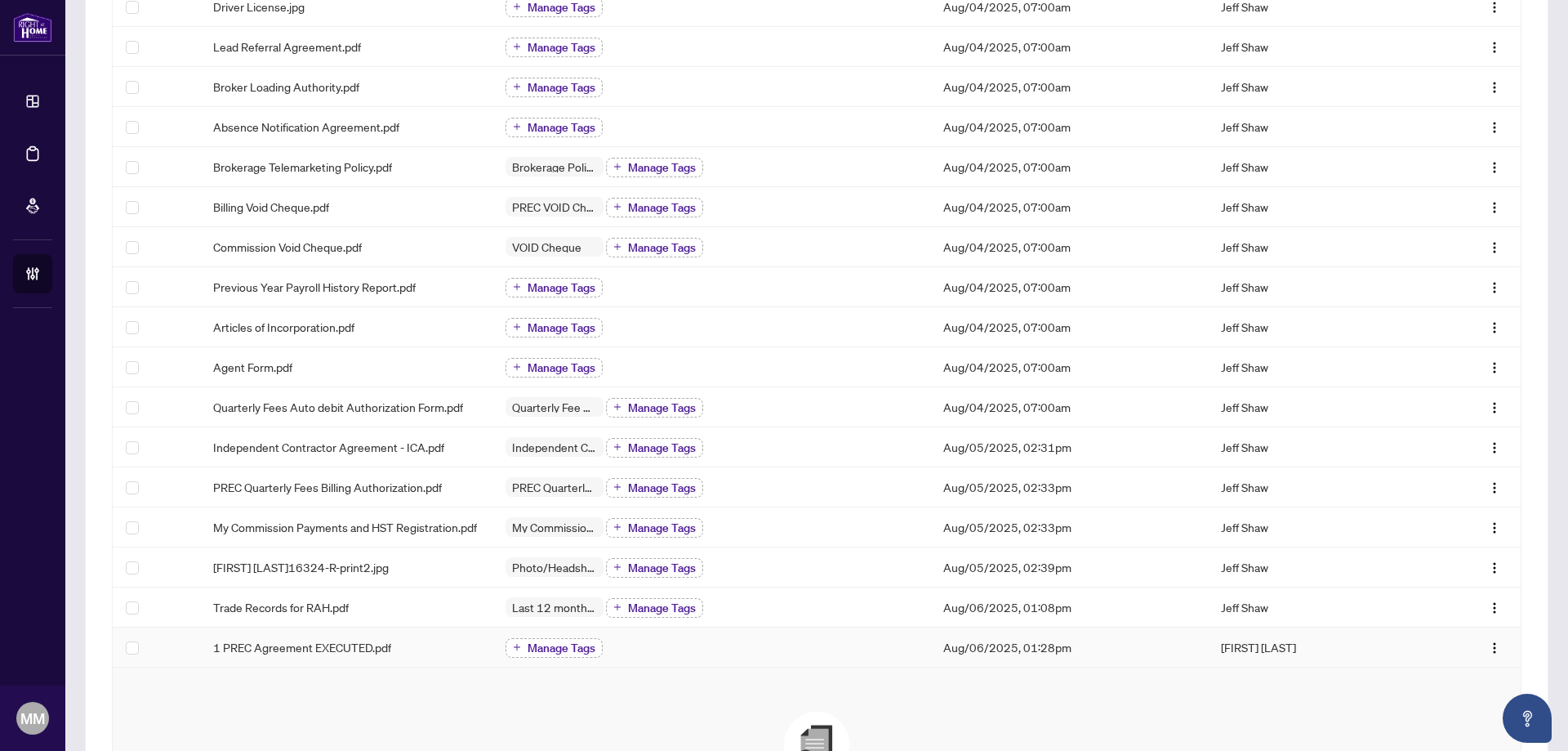 click on "Manage Tags" at bounding box center [554, 648] 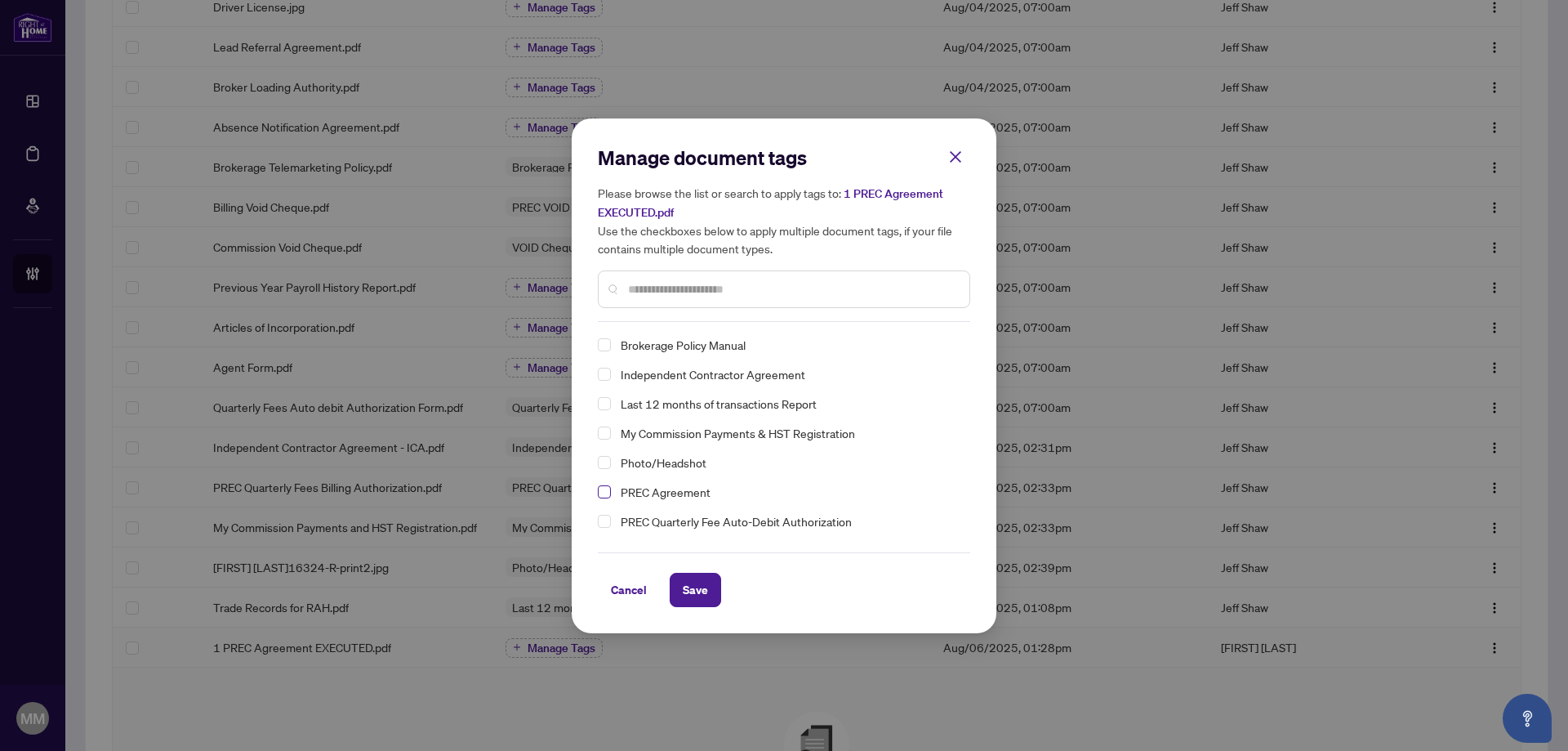 click at bounding box center [604, 492] 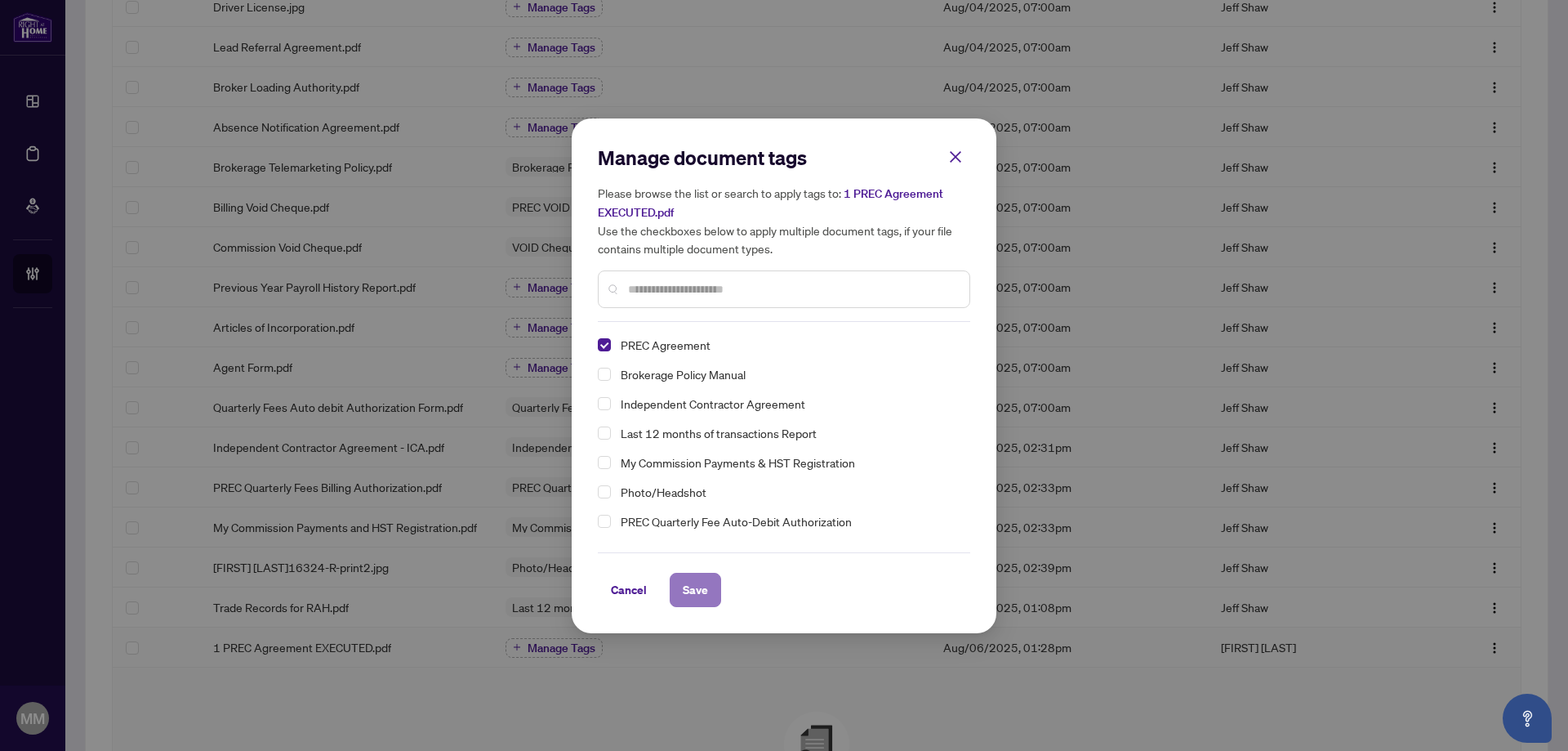 click on "Save" at bounding box center (695, 590) 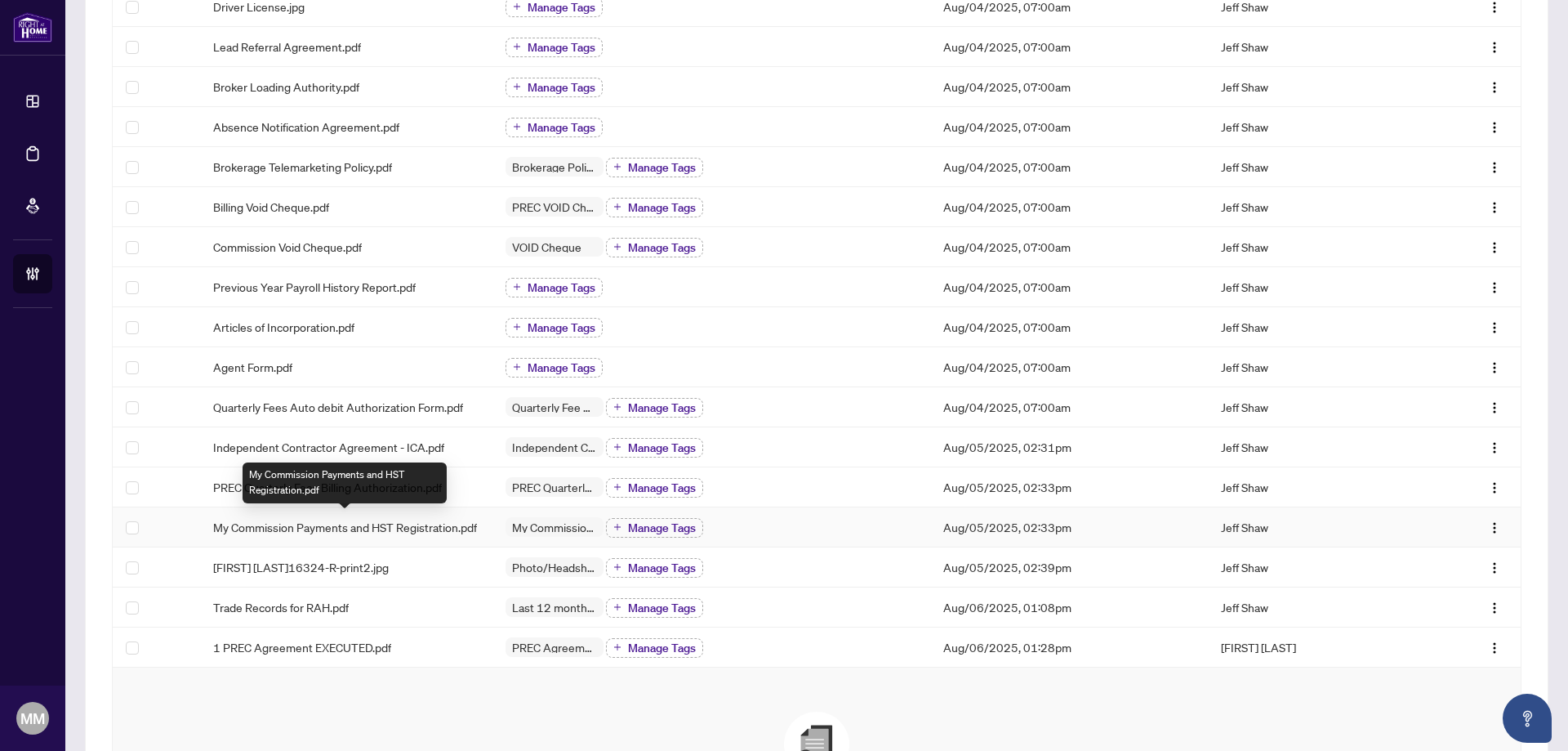click on "My Commission Payments and HST Registration.pdf" at bounding box center (345, 527) 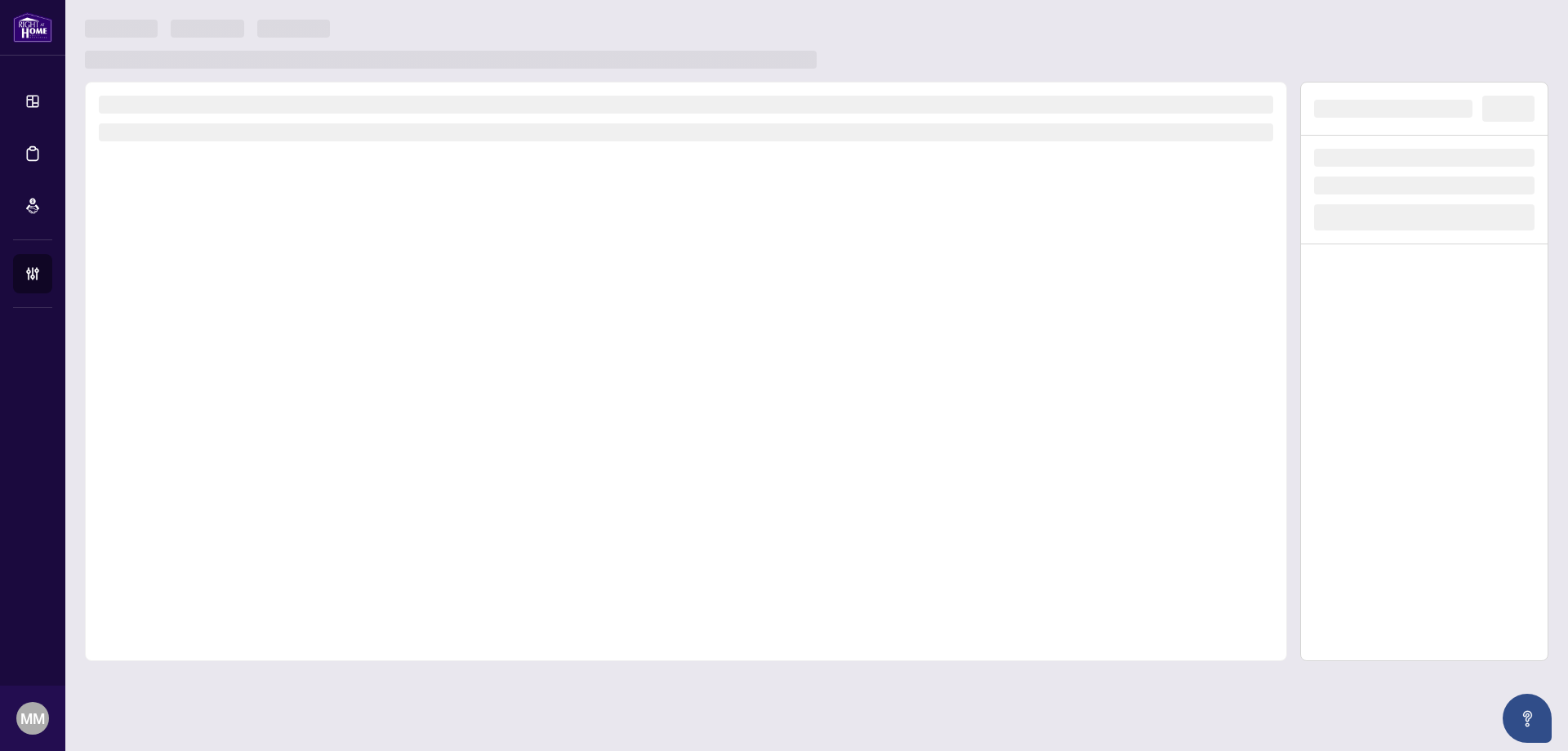 scroll, scrollTop: 0, scrollLeft: 0, axis: both 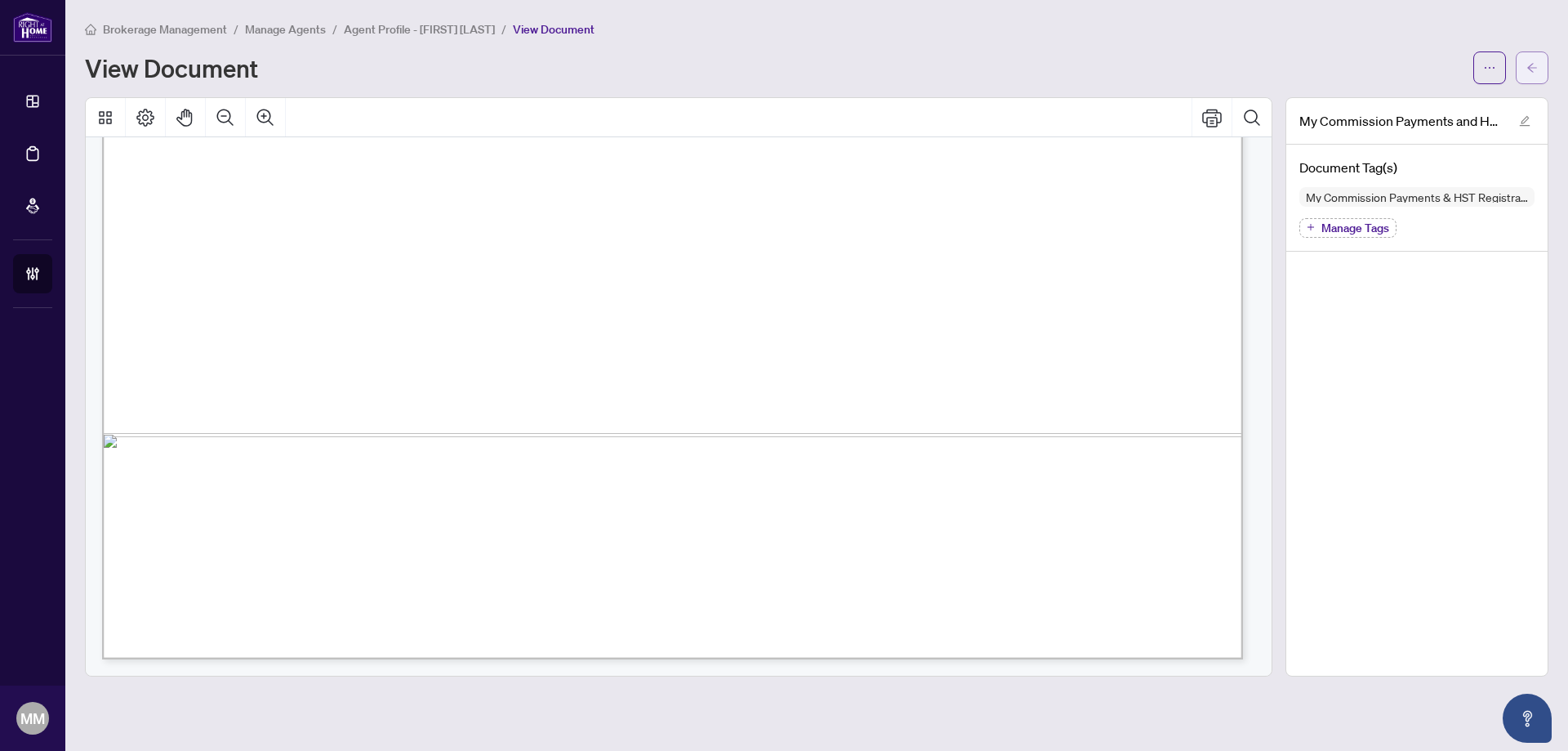 click at bounding box center (1532, 68) 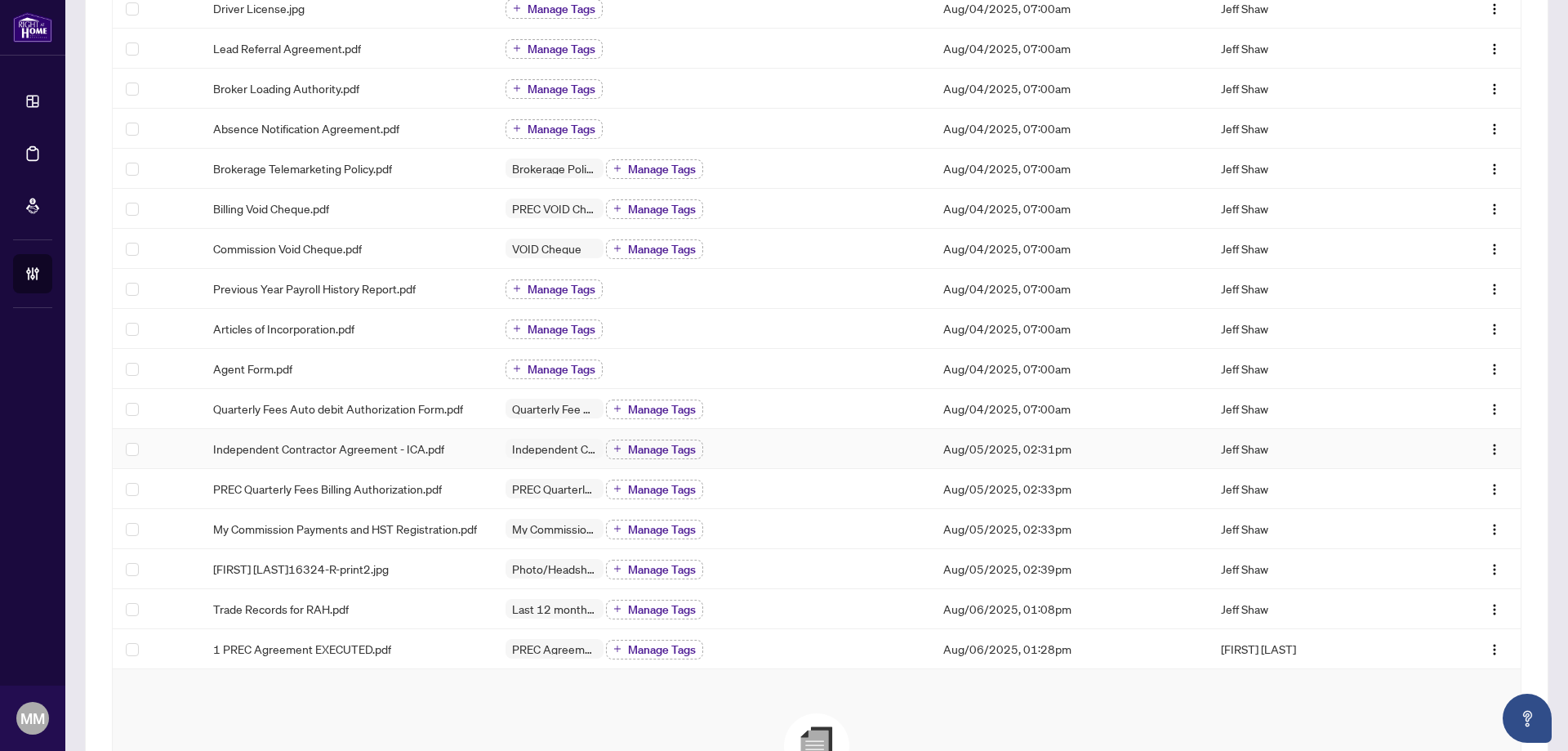 scroll, scrollTop: 327, scrollLeft: 0, axis: vertical 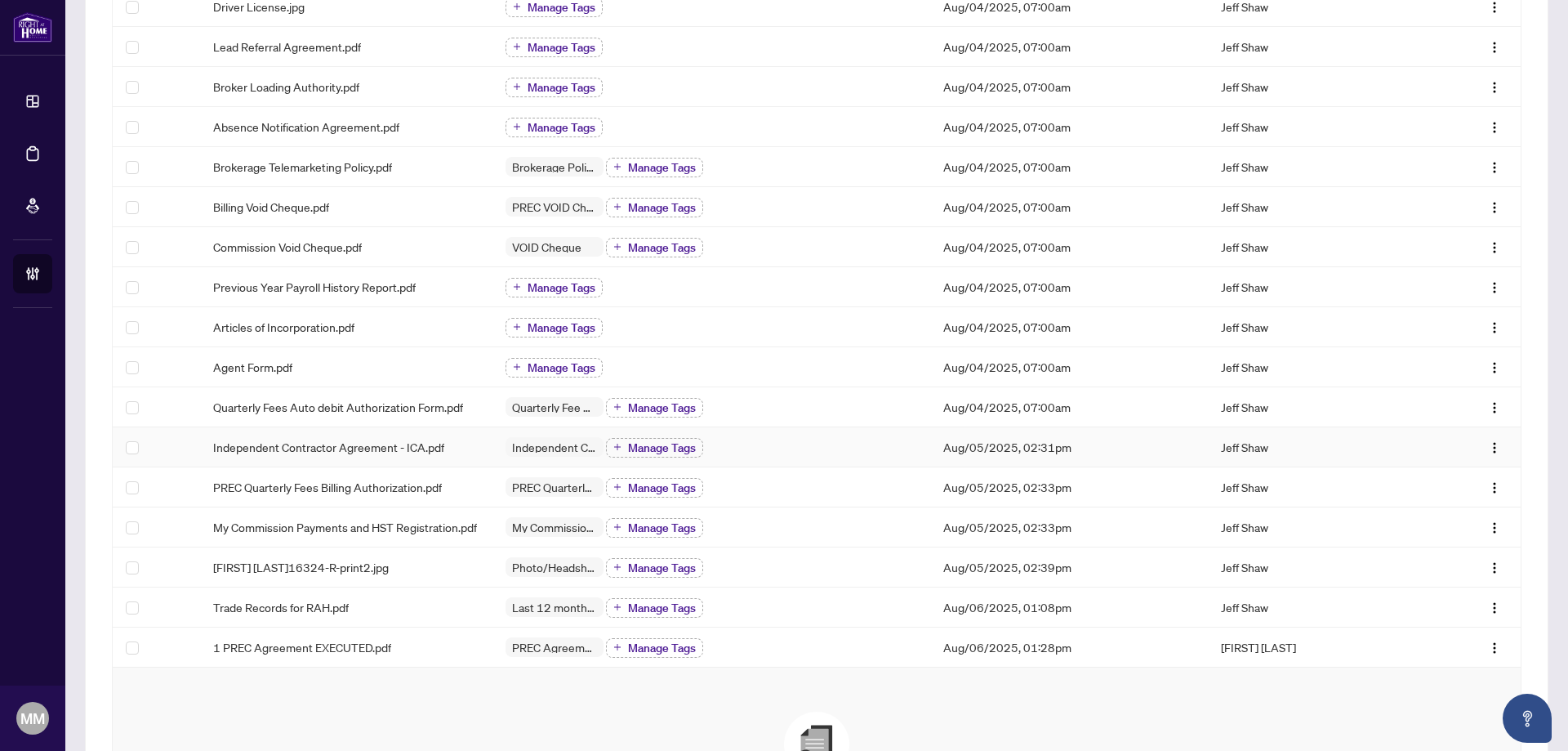 click on "Independent Contractor Agreement - ICA.pdf" at bounding box center [346, 447] 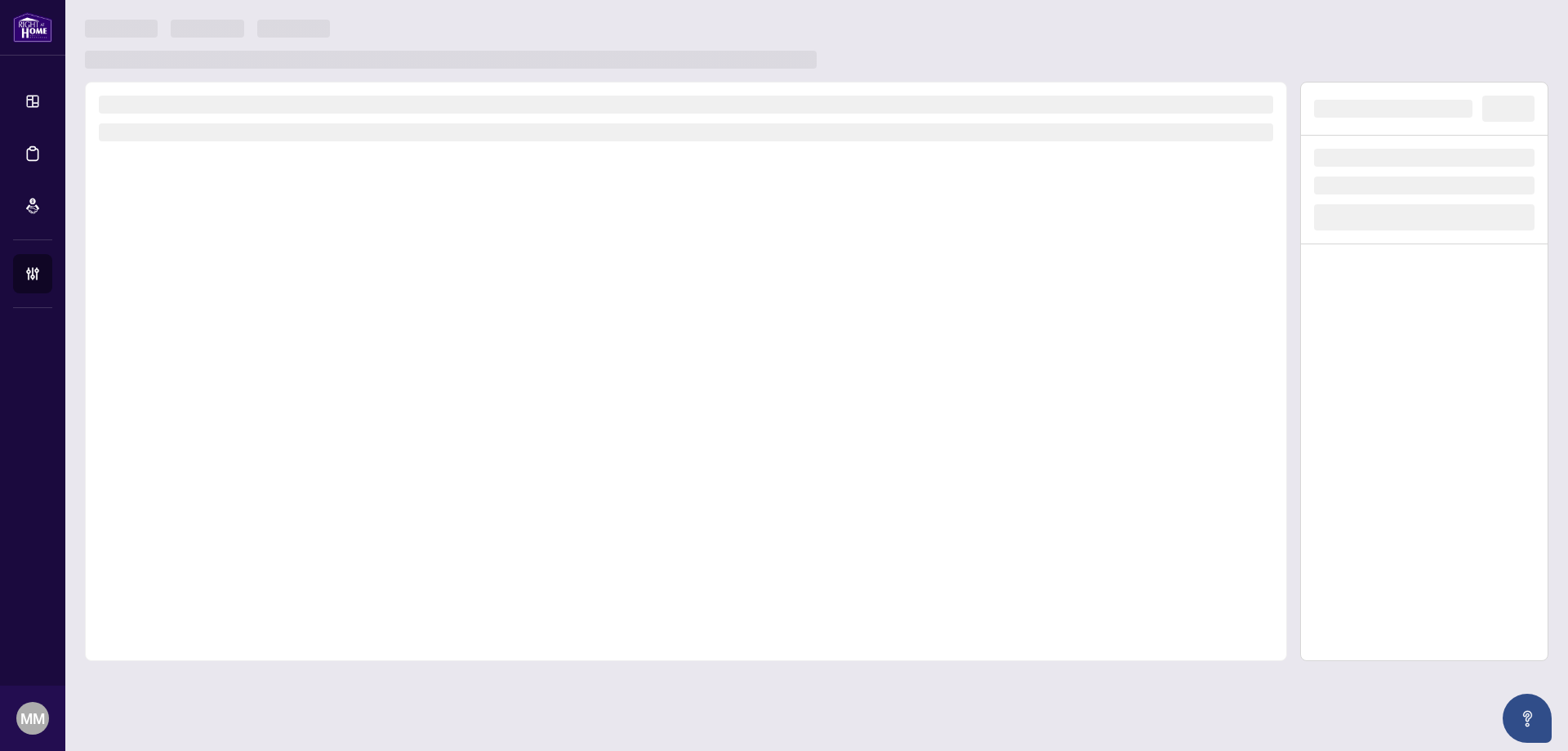 scroll, scrollTop: 0, scrollLeft: 0, axis: both 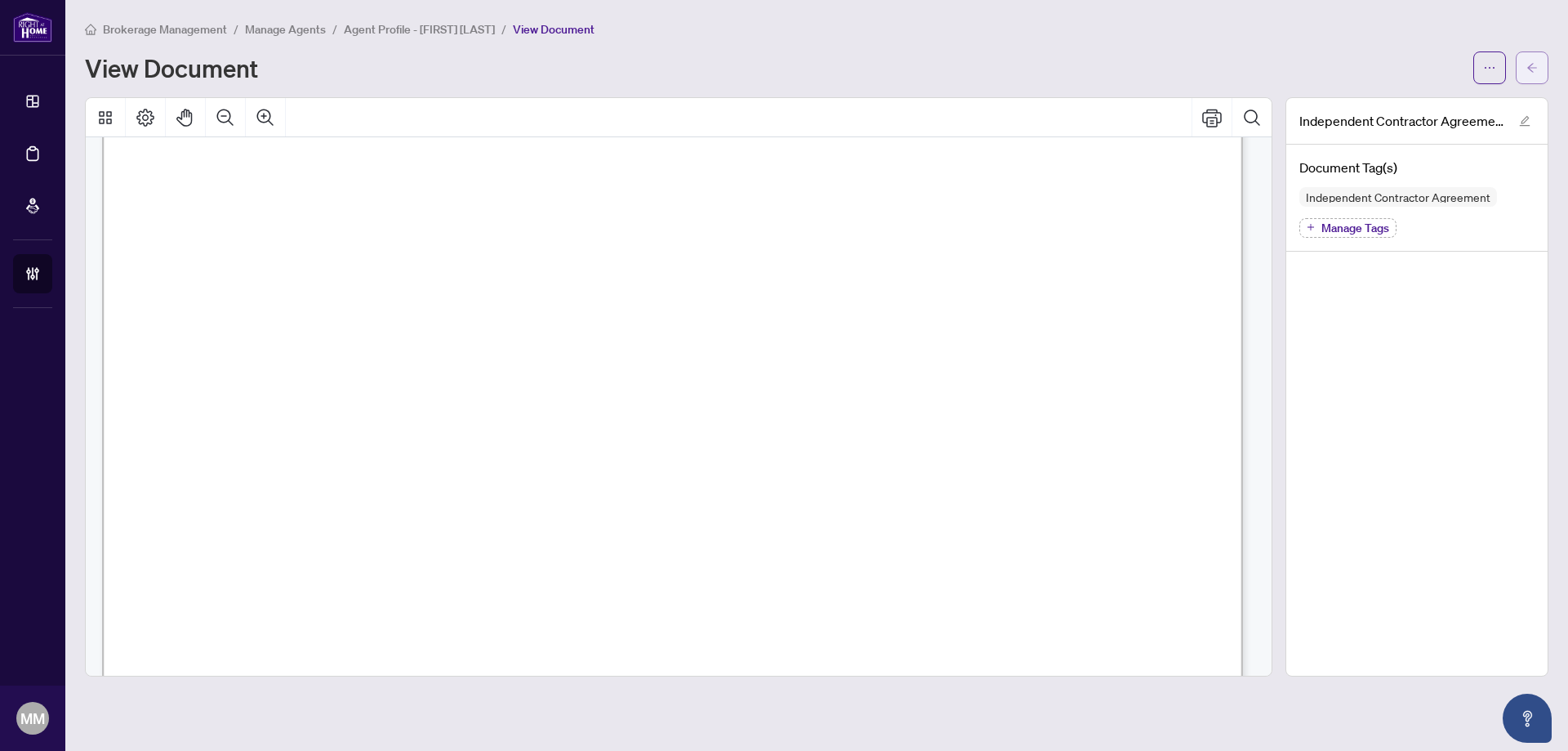 click at bounding box center (1532, 68) 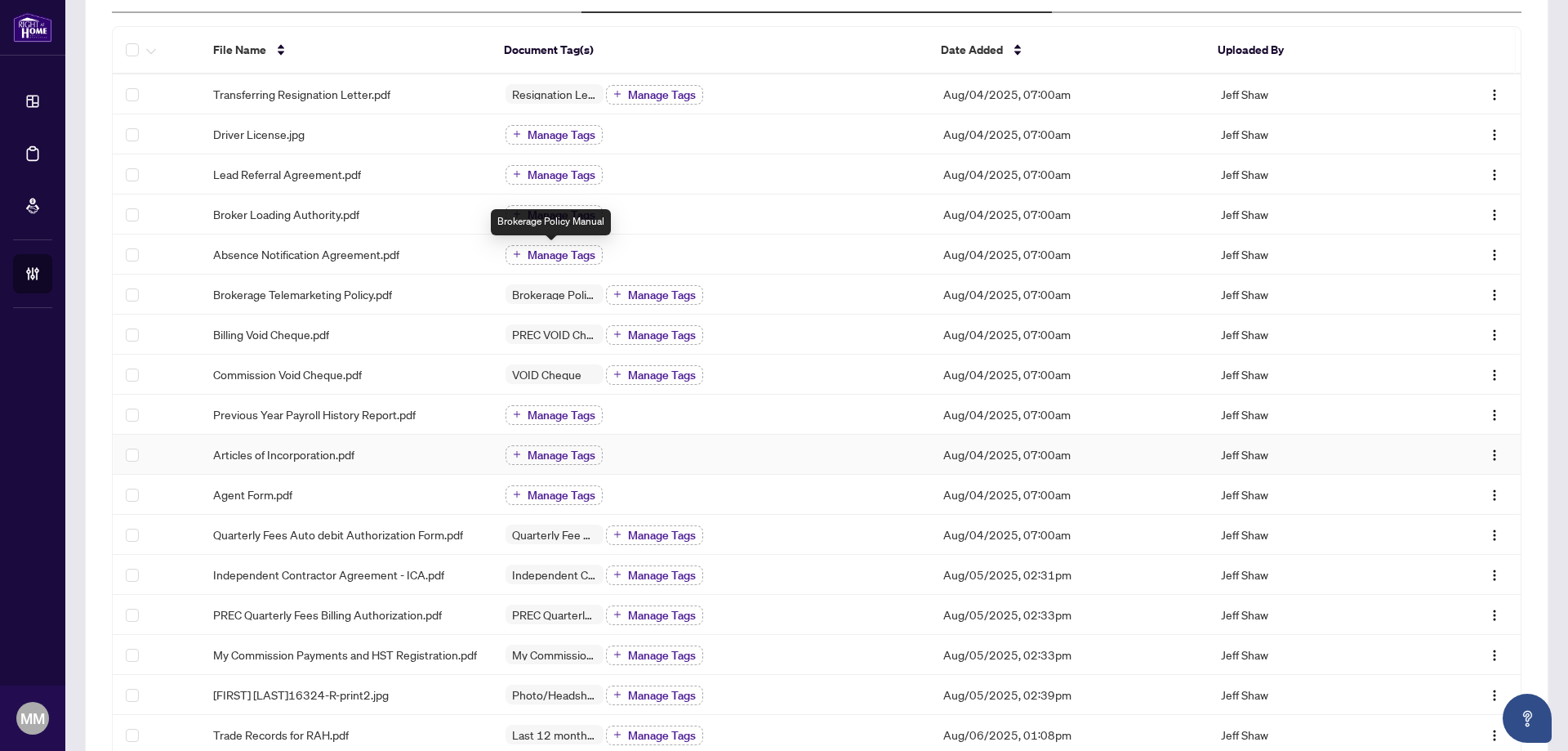 scroll, scrollTop: 327, scrollLeft: 0, axis: vertical 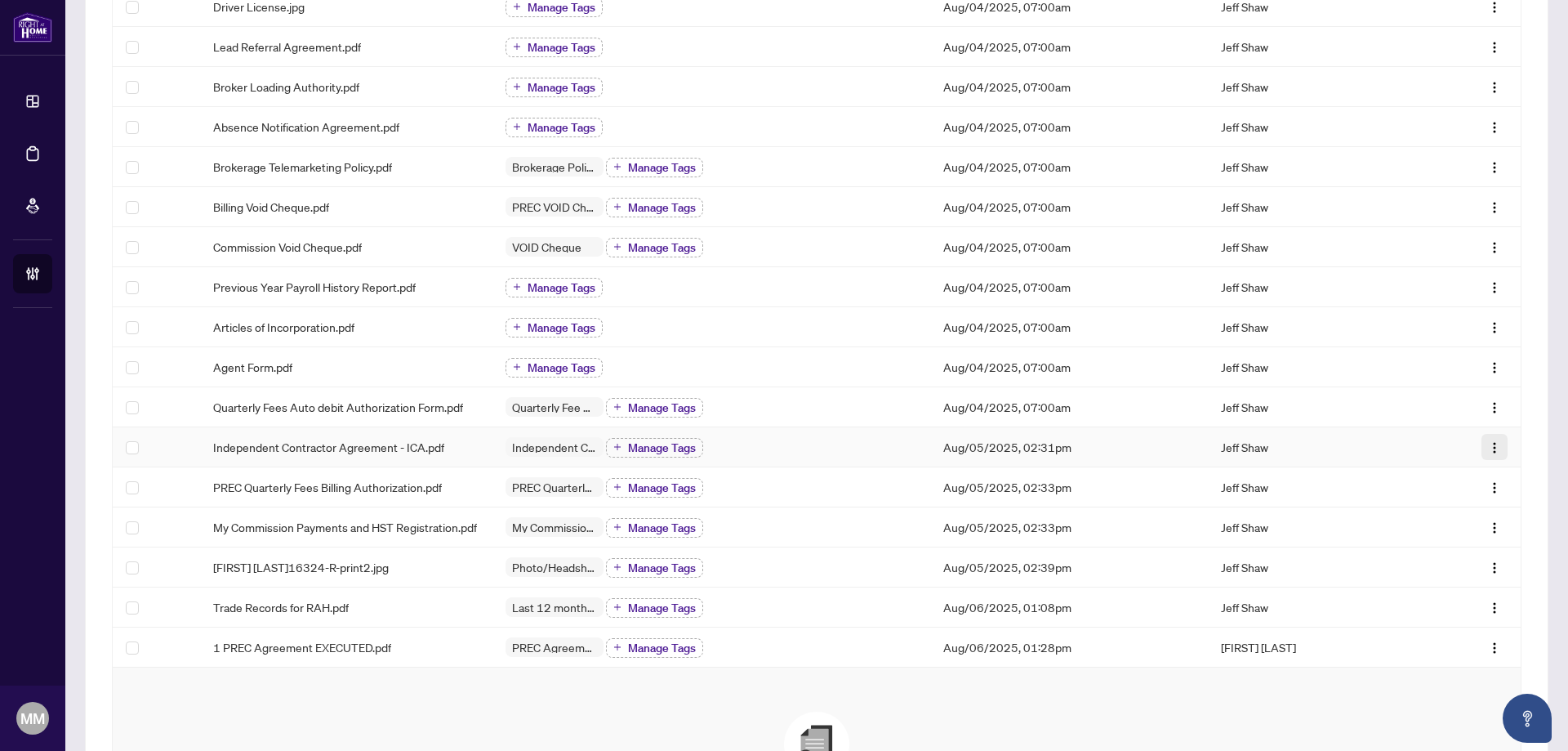 click at bounding box center (1494, 448) 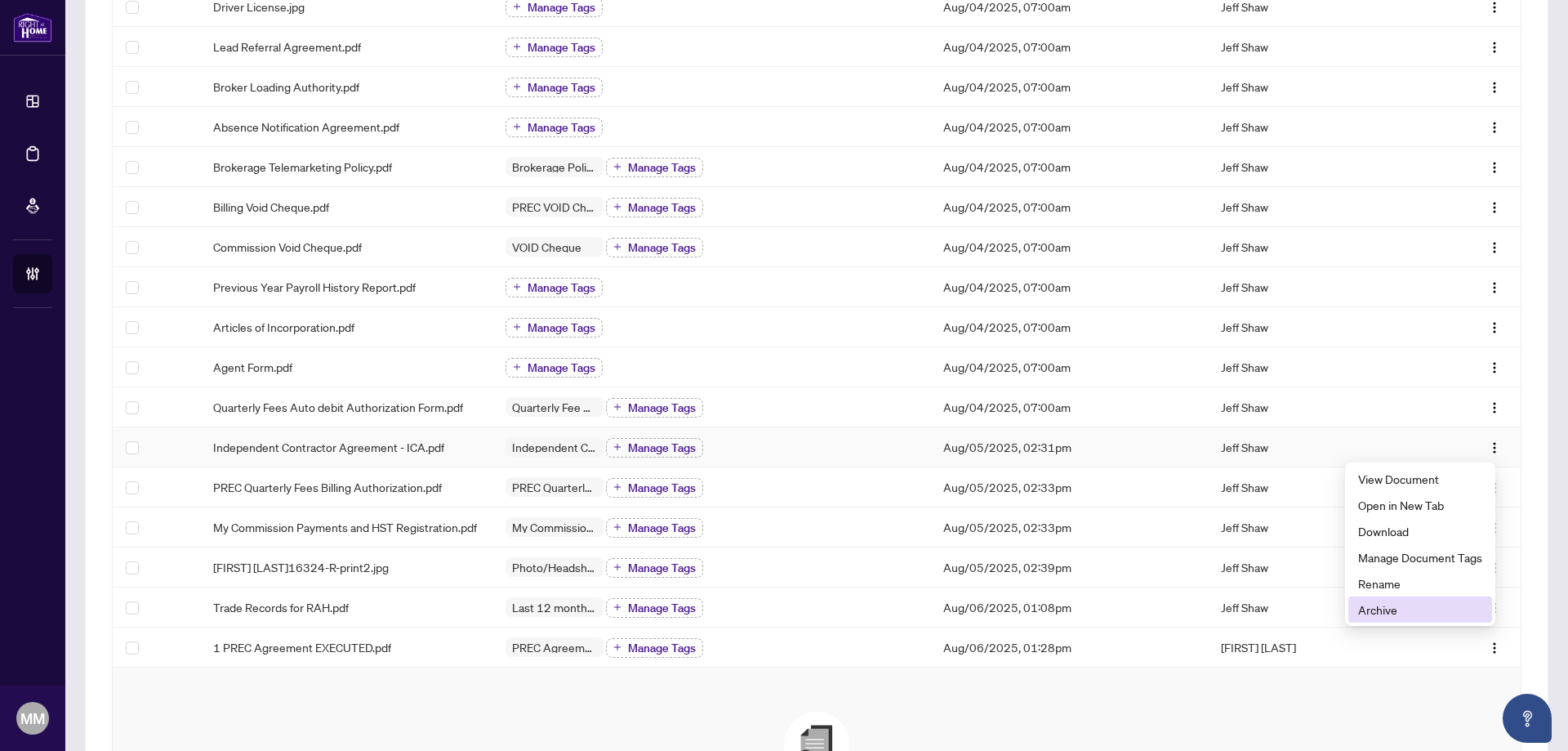 click on "Archive" at bounding box center [1420, 610] 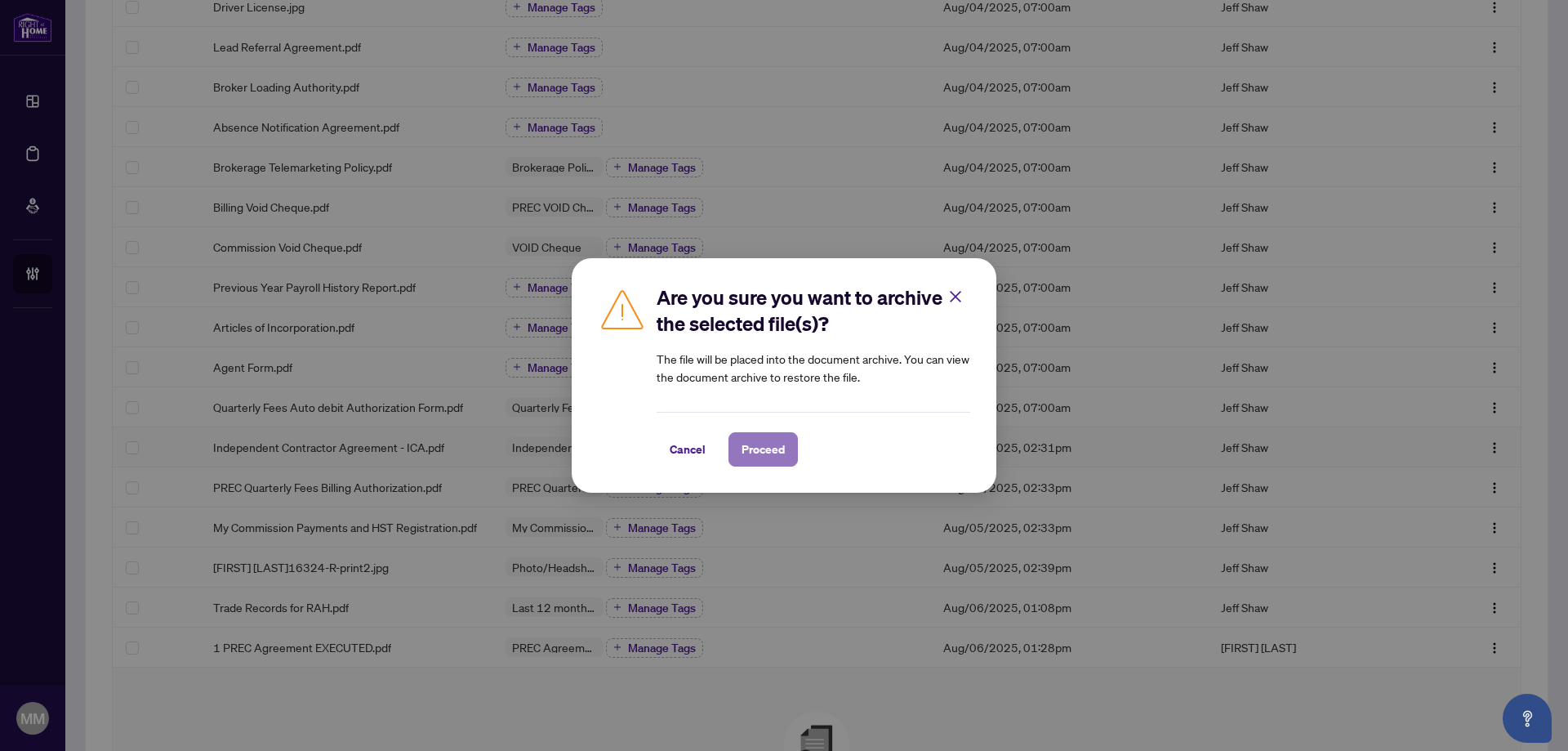 click on "Proceed" at bounding box center (763, 449) 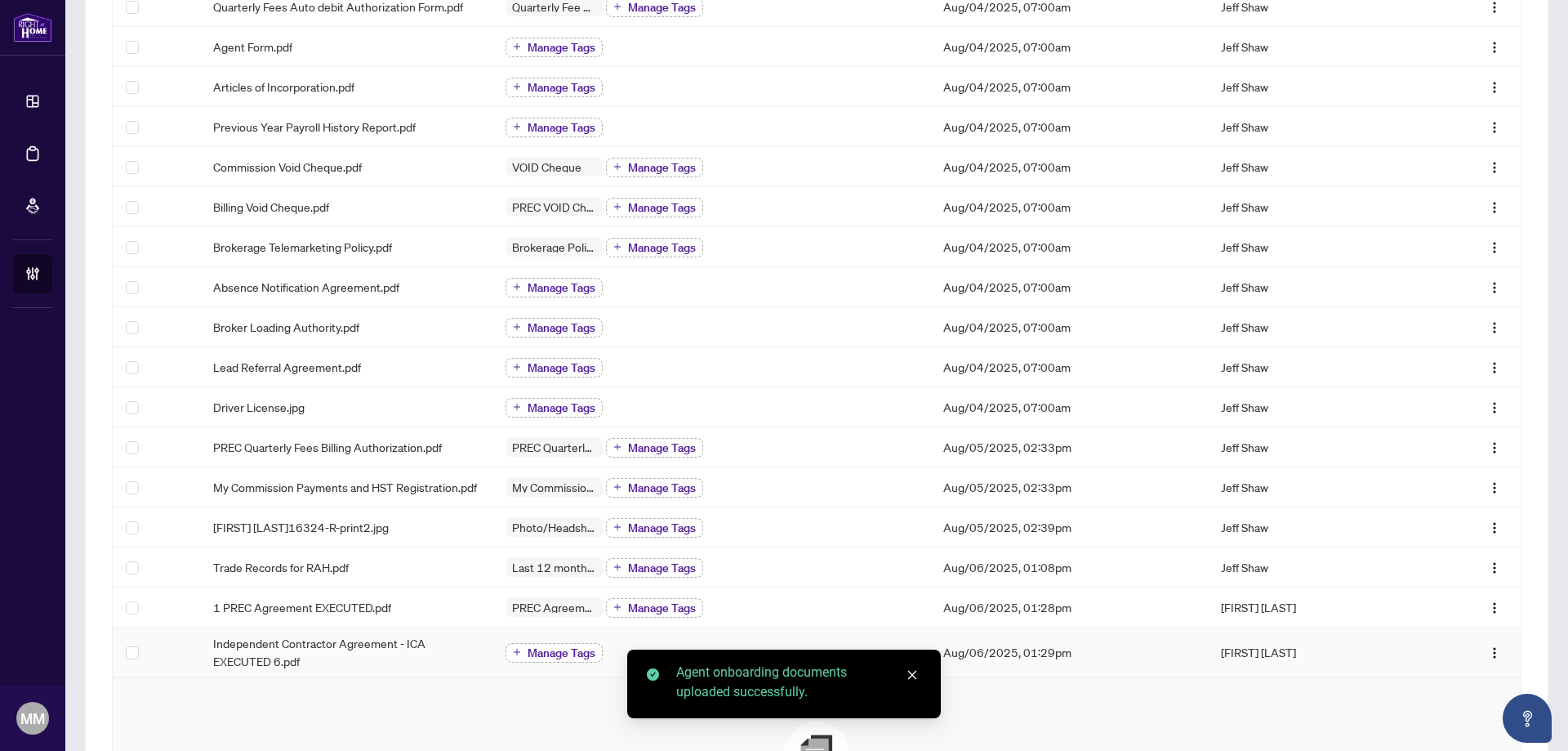 click on "Manage Tags" at bounding box center (554, 653) 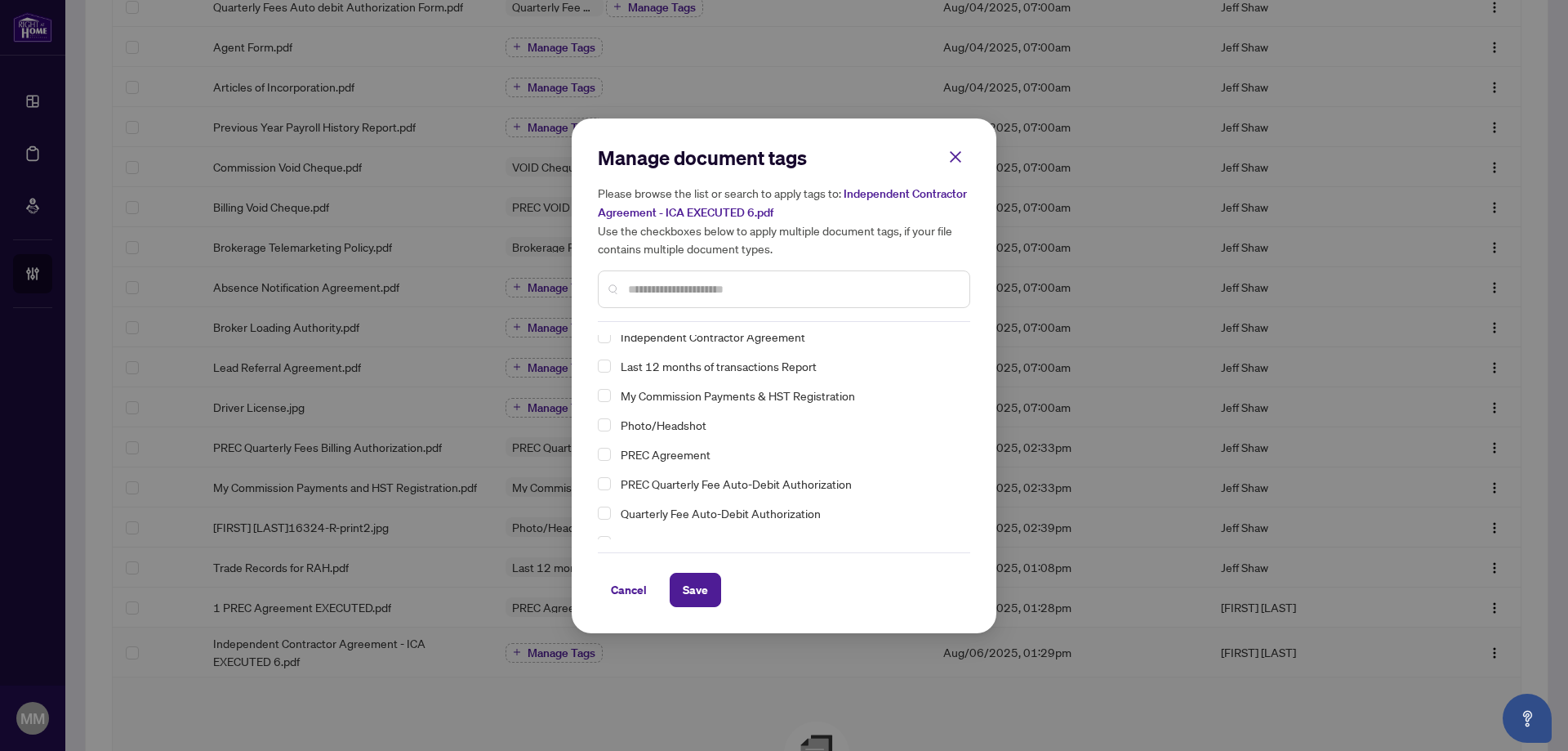 scroll, scrollTop: 0, scrollLeft: 0, axis: both 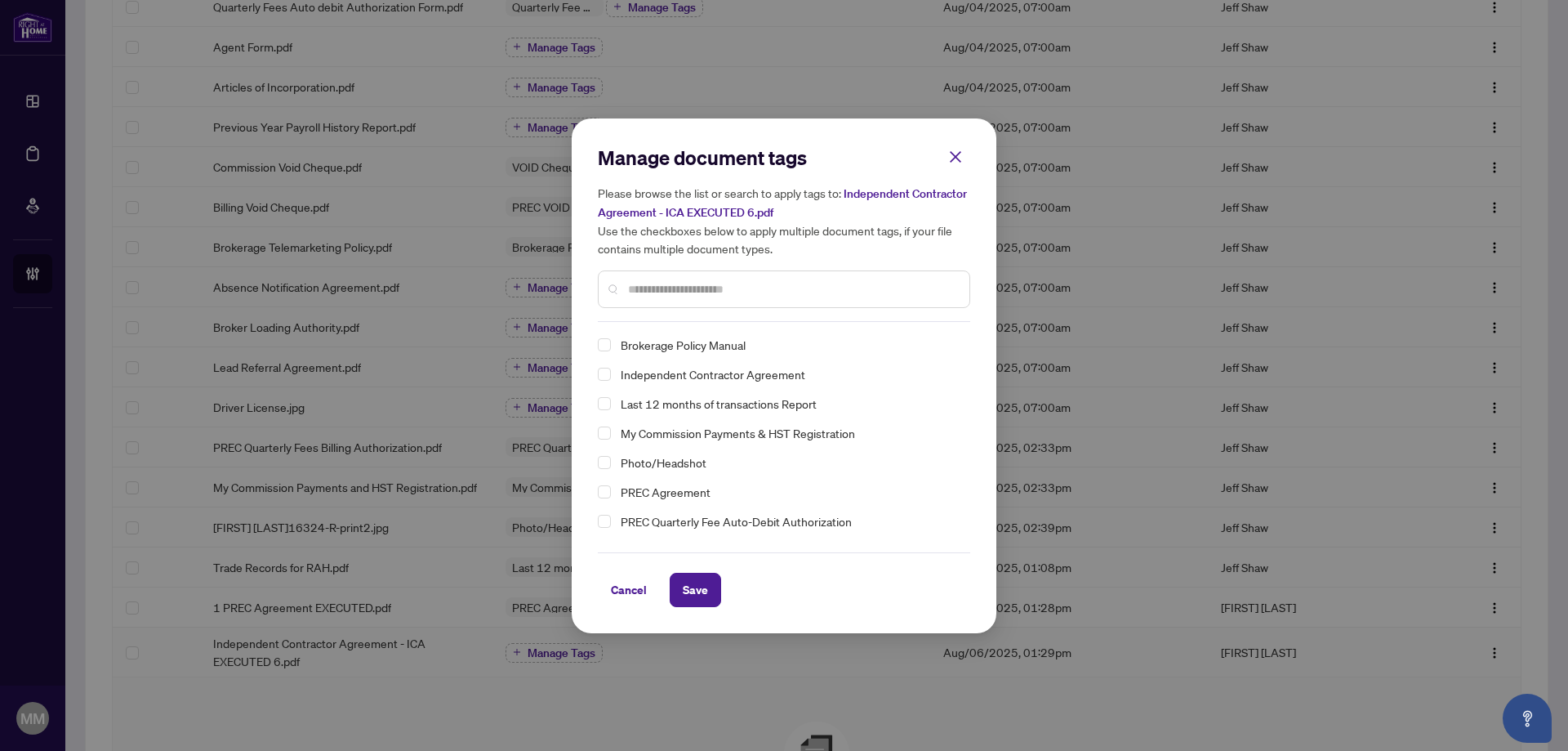 click on "Independent Contractor Agreement" at bounding box center (713, 374) 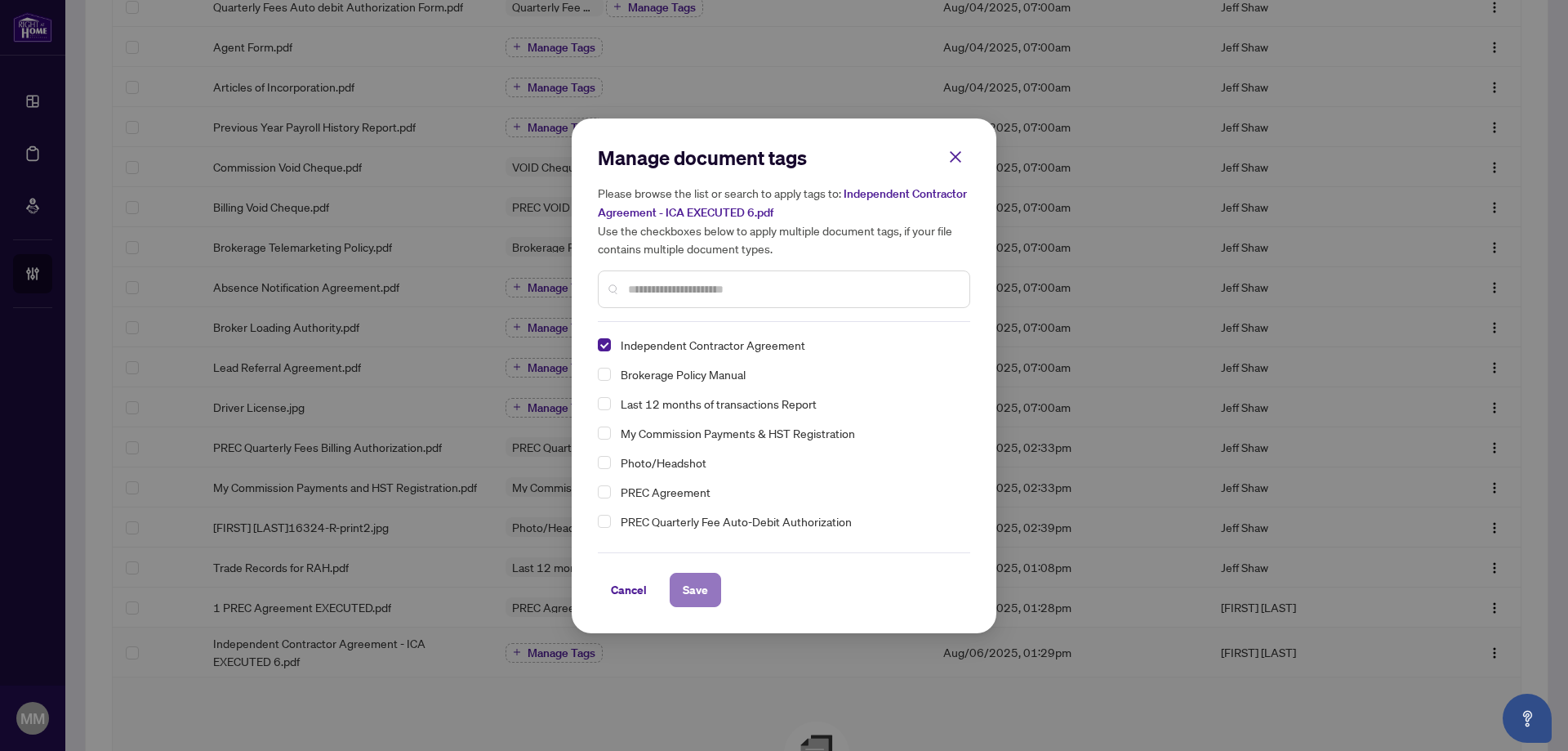 click on "Save" at bounding box center (695, 590) 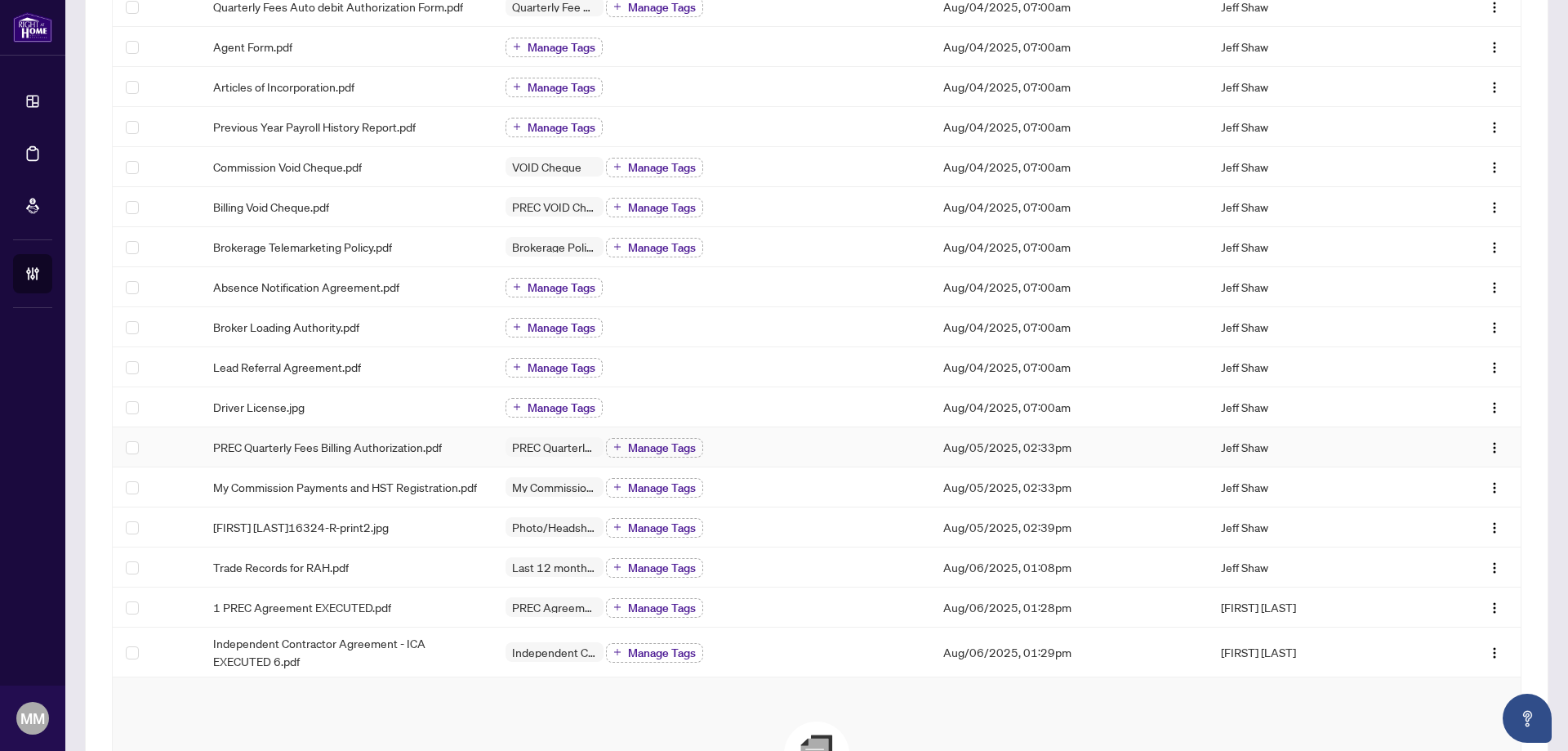 click on "PREC Quarterly Fees Billing Authorization.pdf" at bounding box center (346, 447) 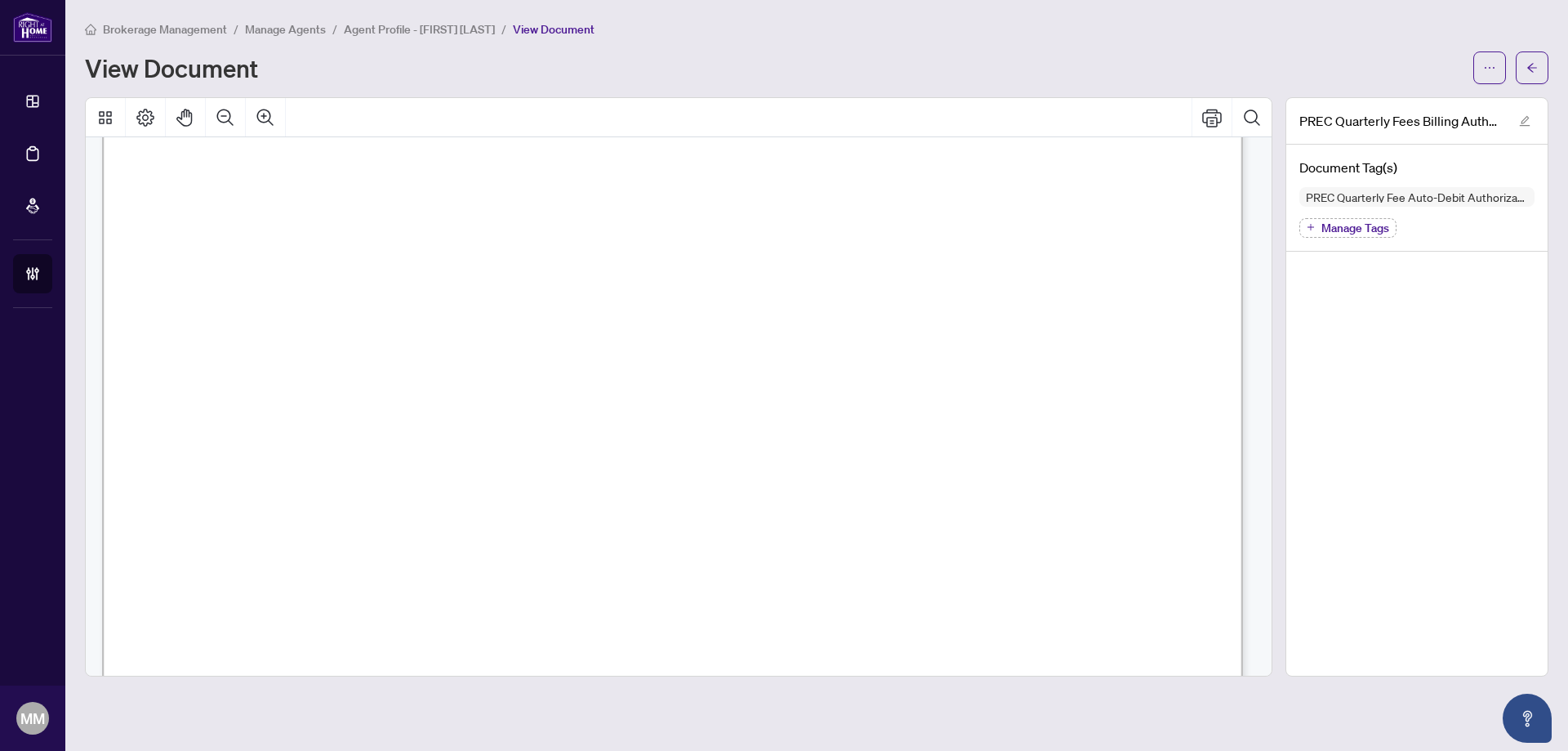 scroll, scrollTop: 972, scrollLeft: 0, axis: vertical 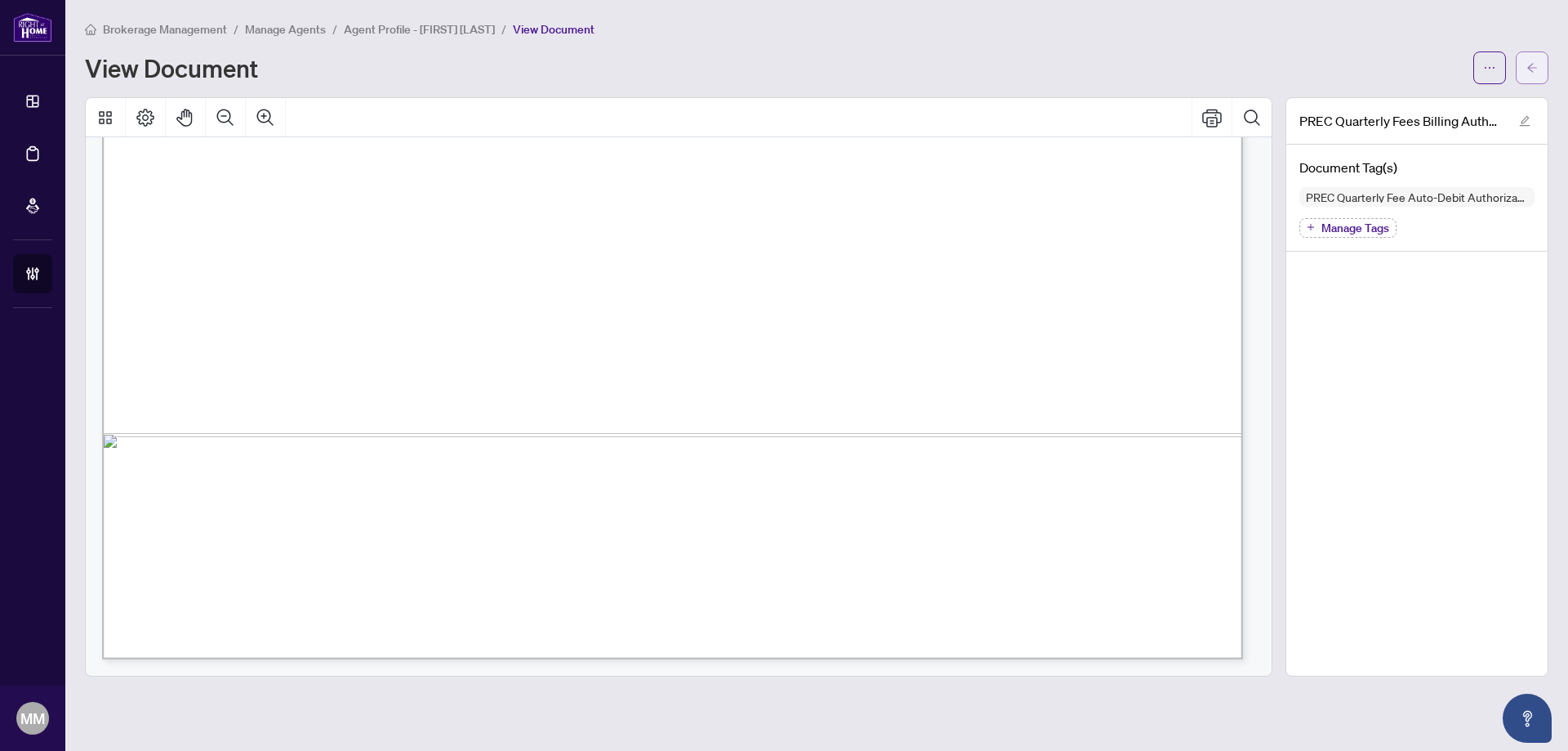 click at bounding box center [1532, 68] 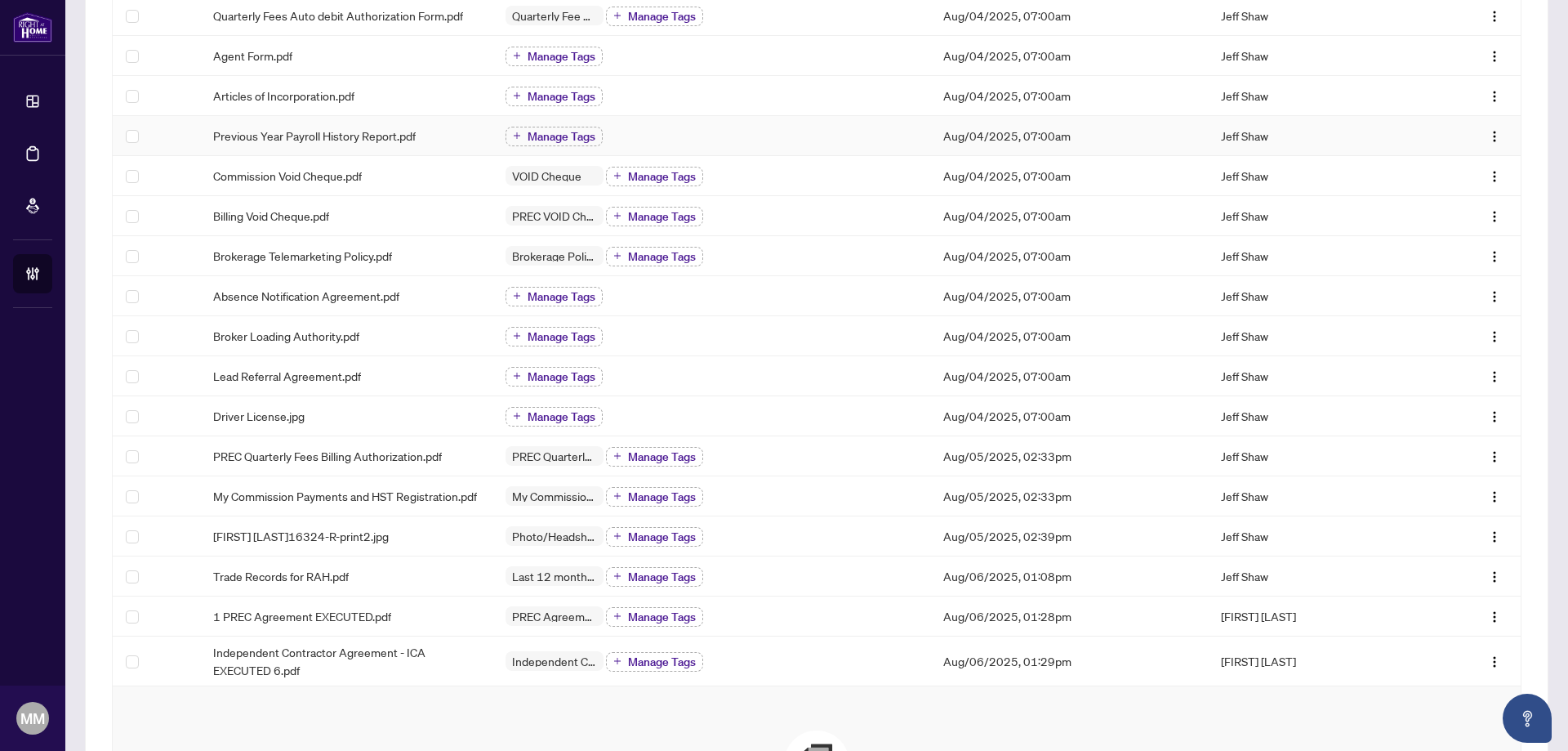 scroll, scrollTop: 327, scrollLeft: 0, axis: vertical 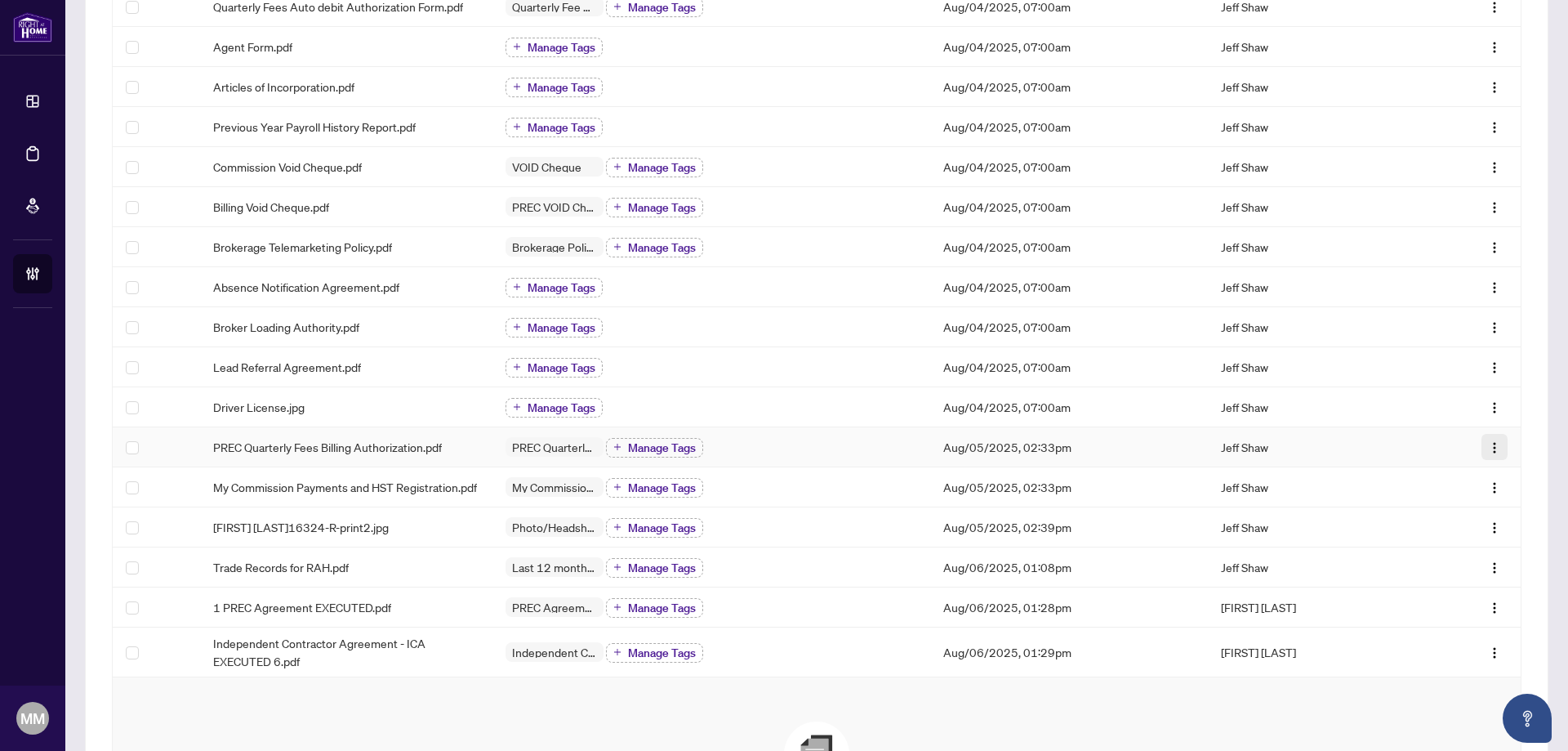 click at bounding box center [1494, 448] 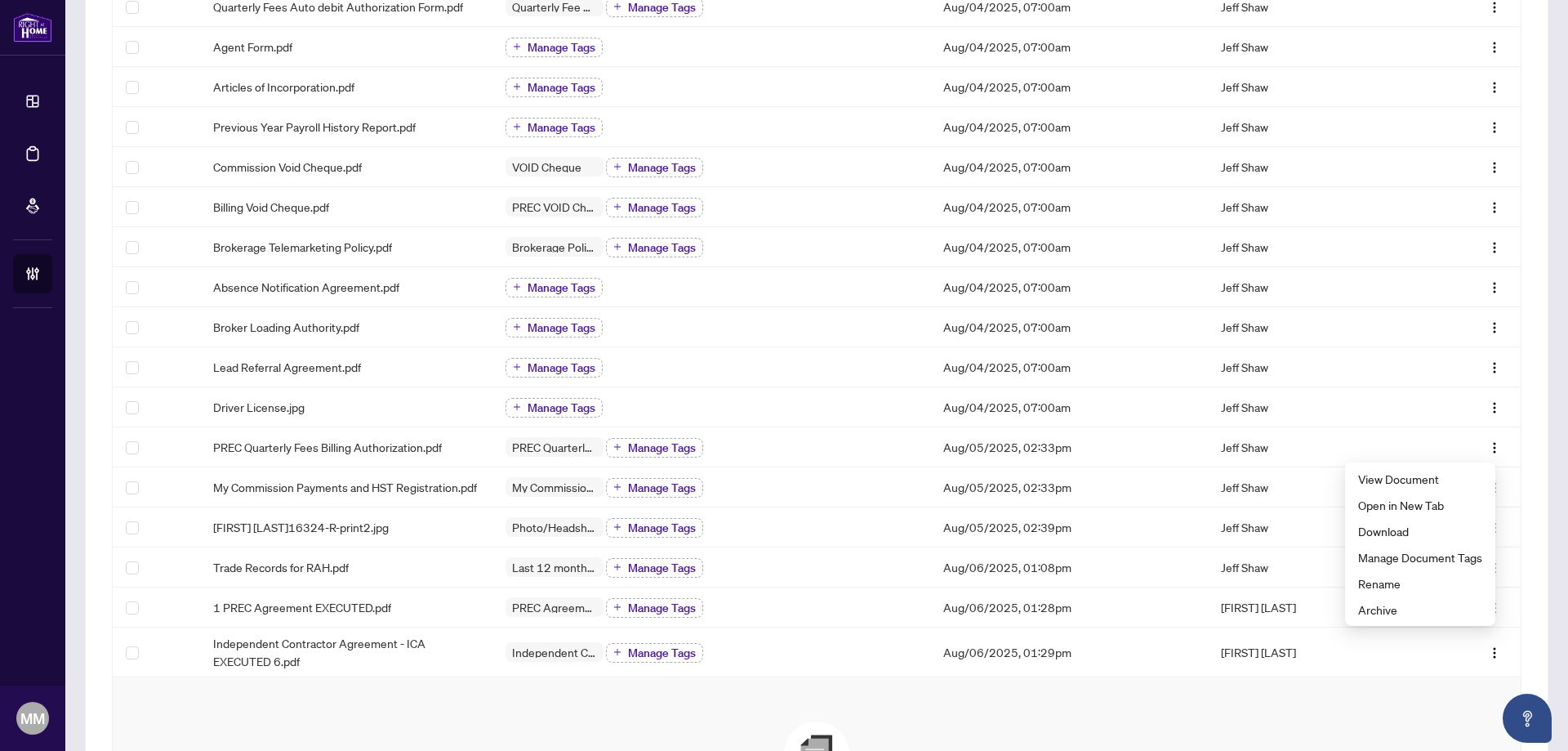 click on "Drag & Drop to Upload Files Maximum file size:  25  MB  Accepted formats include   .pdf, .jpg, .jpeg, .png Upload Files Manage Document Checklist" at bounding box center (817, 820) 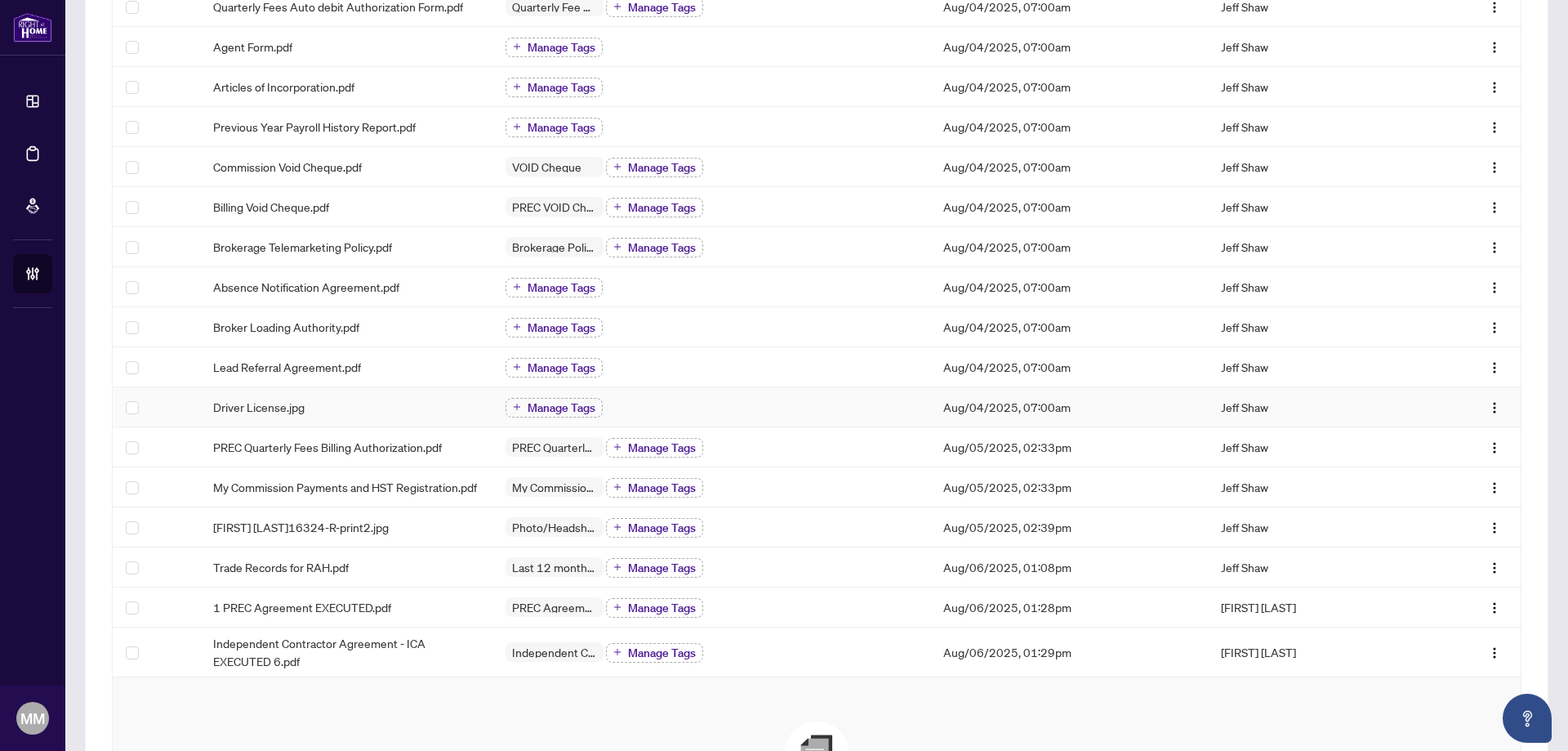click on "Driver License.jpg" at bounding box center [346, 407] 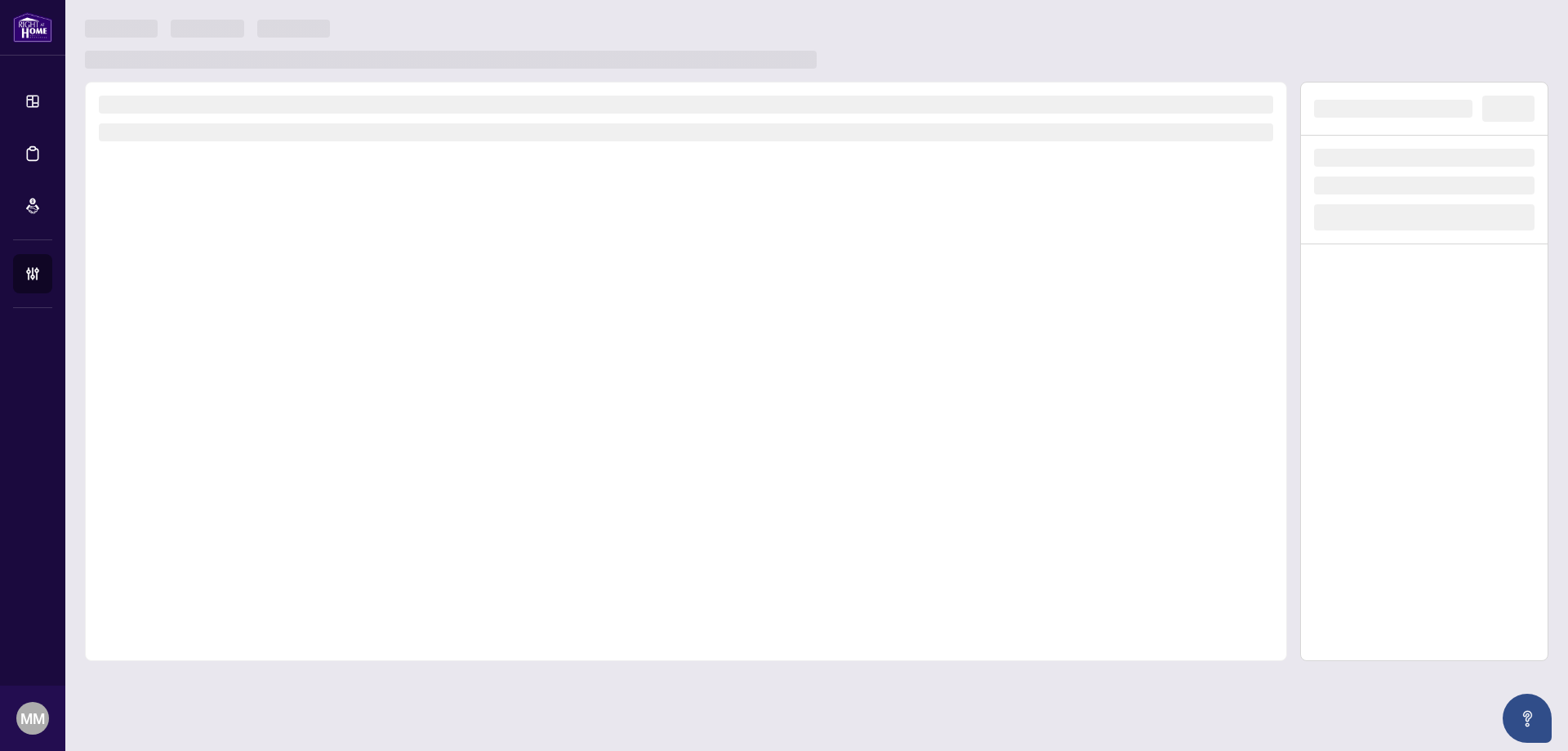 scroll, scrollTop: 0, scrollLeft: 0, axis: both 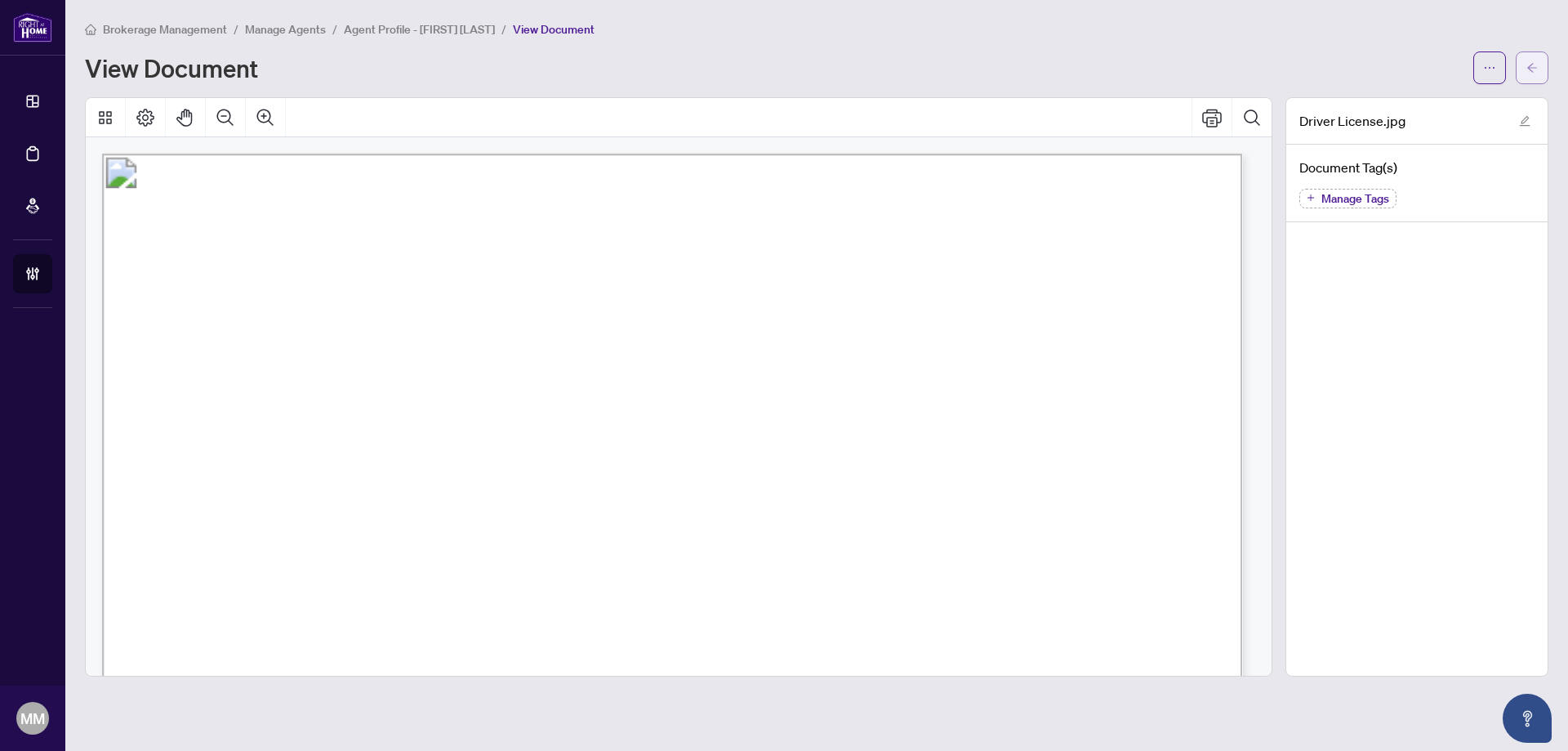 click at bounding box center (1532, 68) 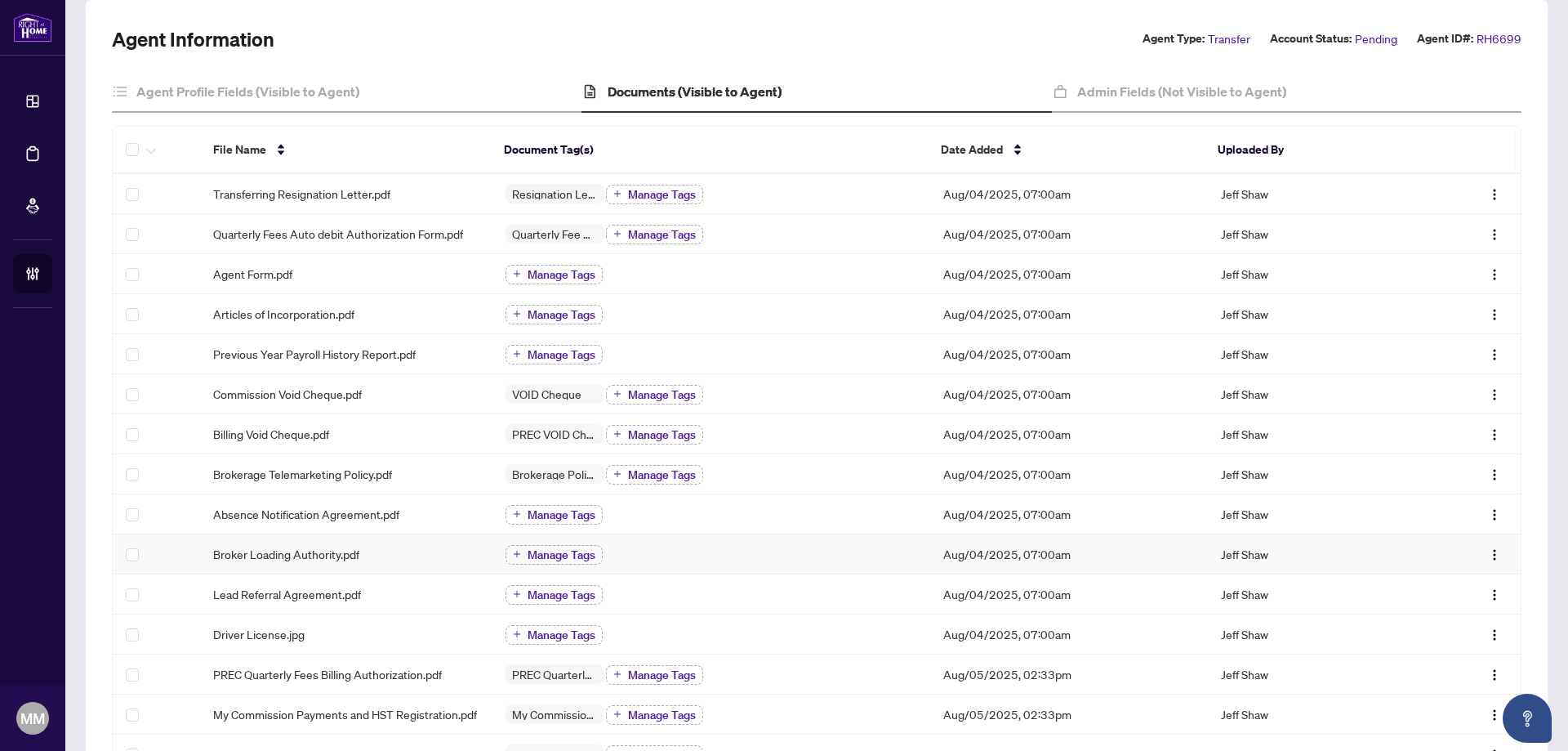 scroll, scrollTop: 163, scrollLeft: 0, axis: vertical 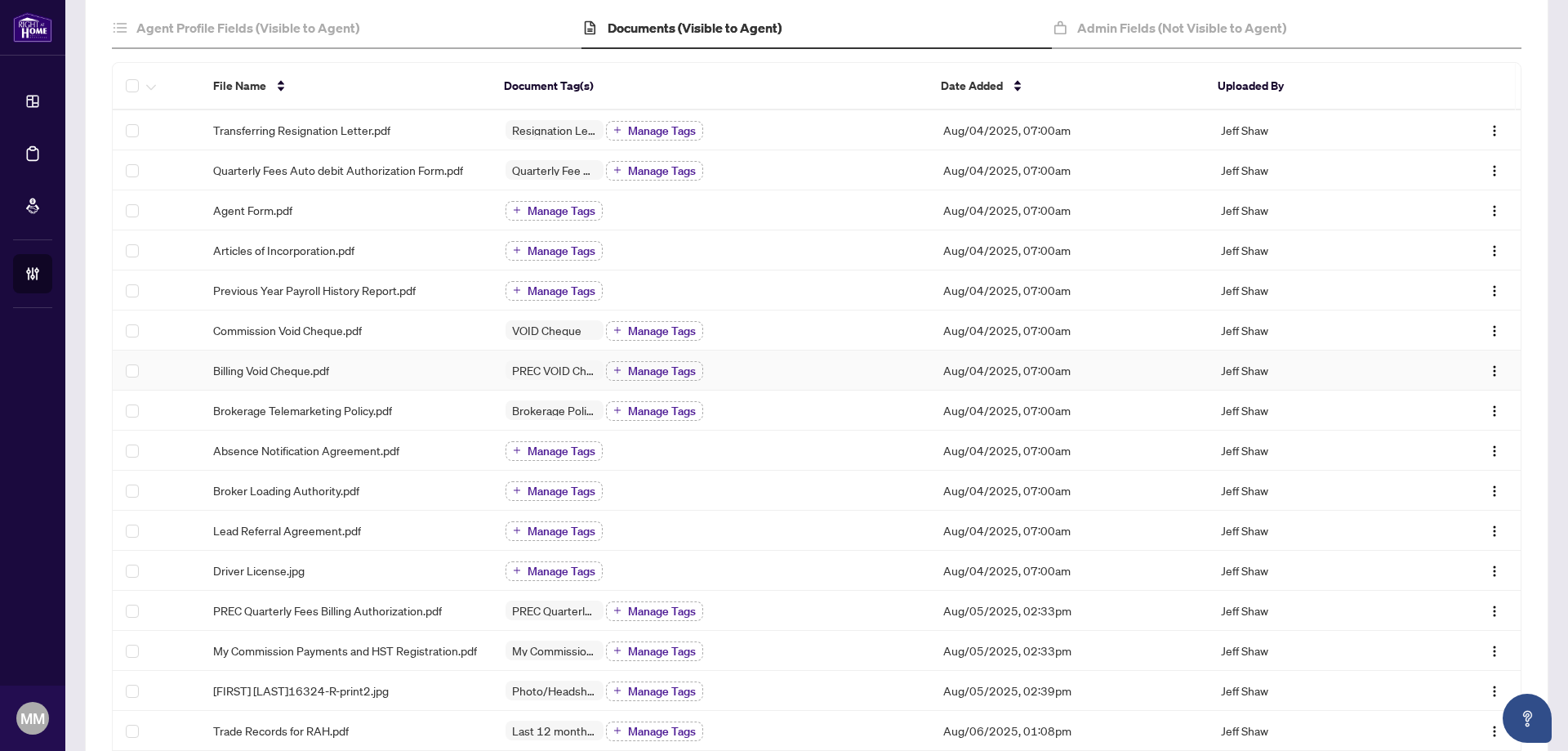 click on "Billing Void Cheque.pdf" at bounding box center [346, 370] 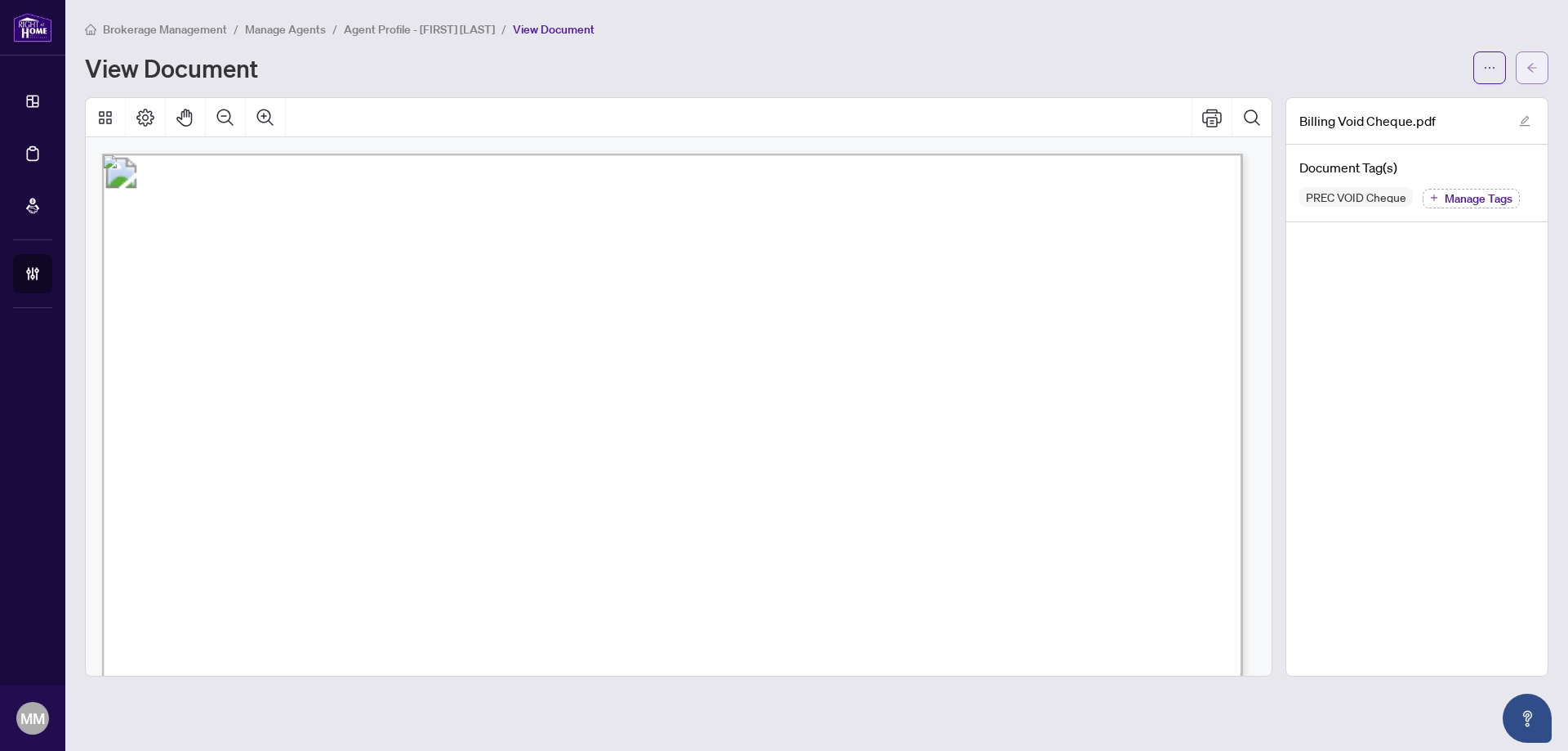 click 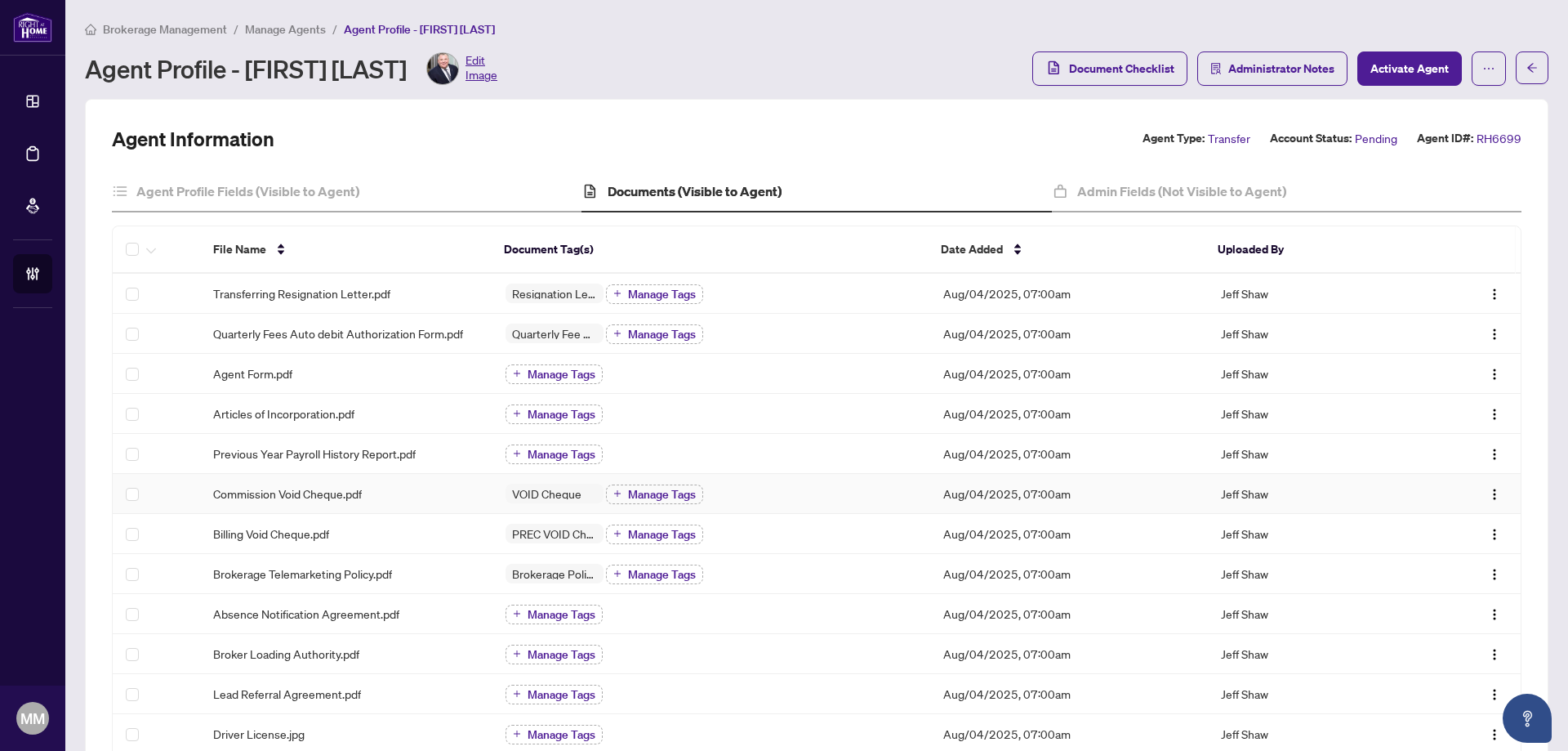 click on "Commission Void Cheque.pdf" at bounding box center [346, 494] 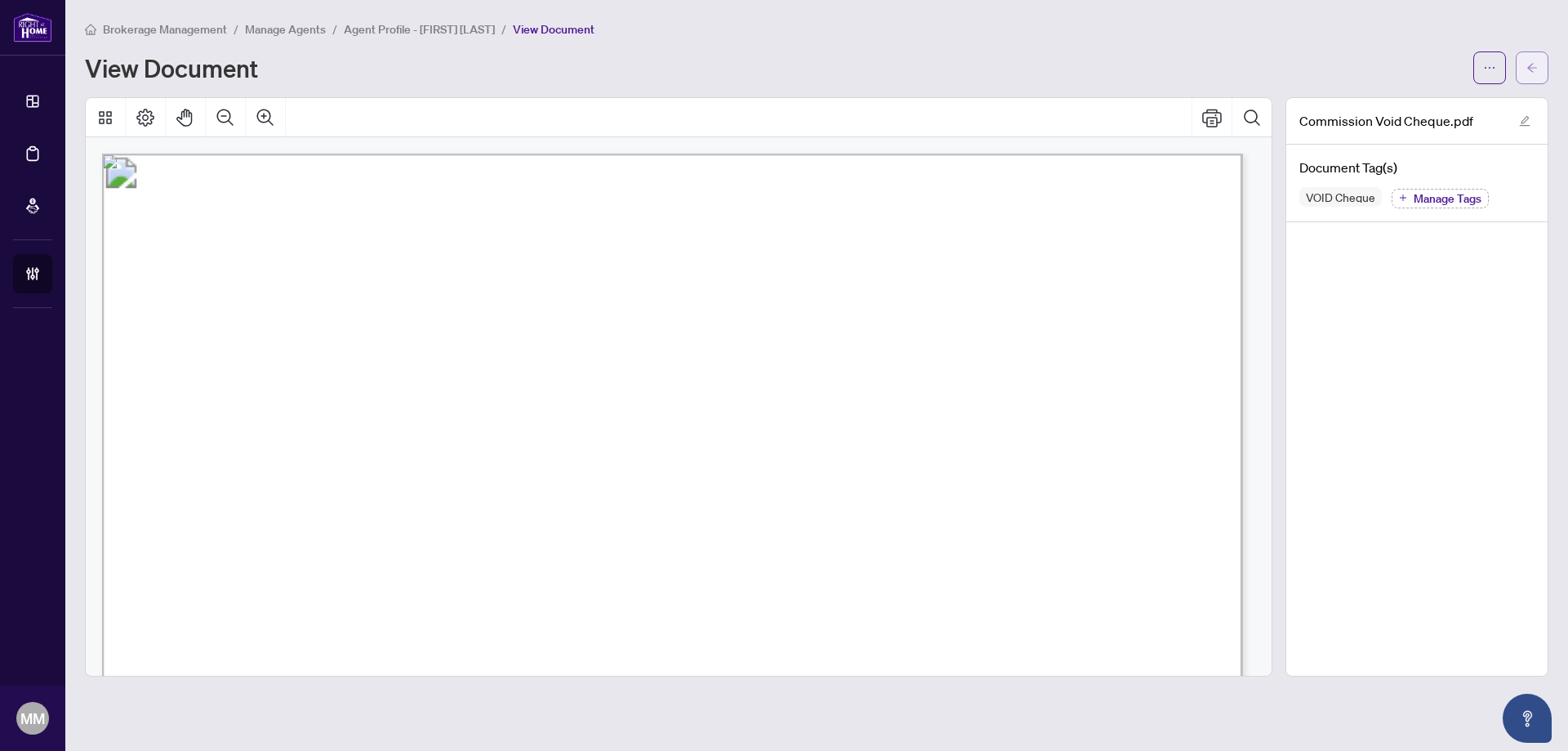 click at bounding box center (1532, 68) 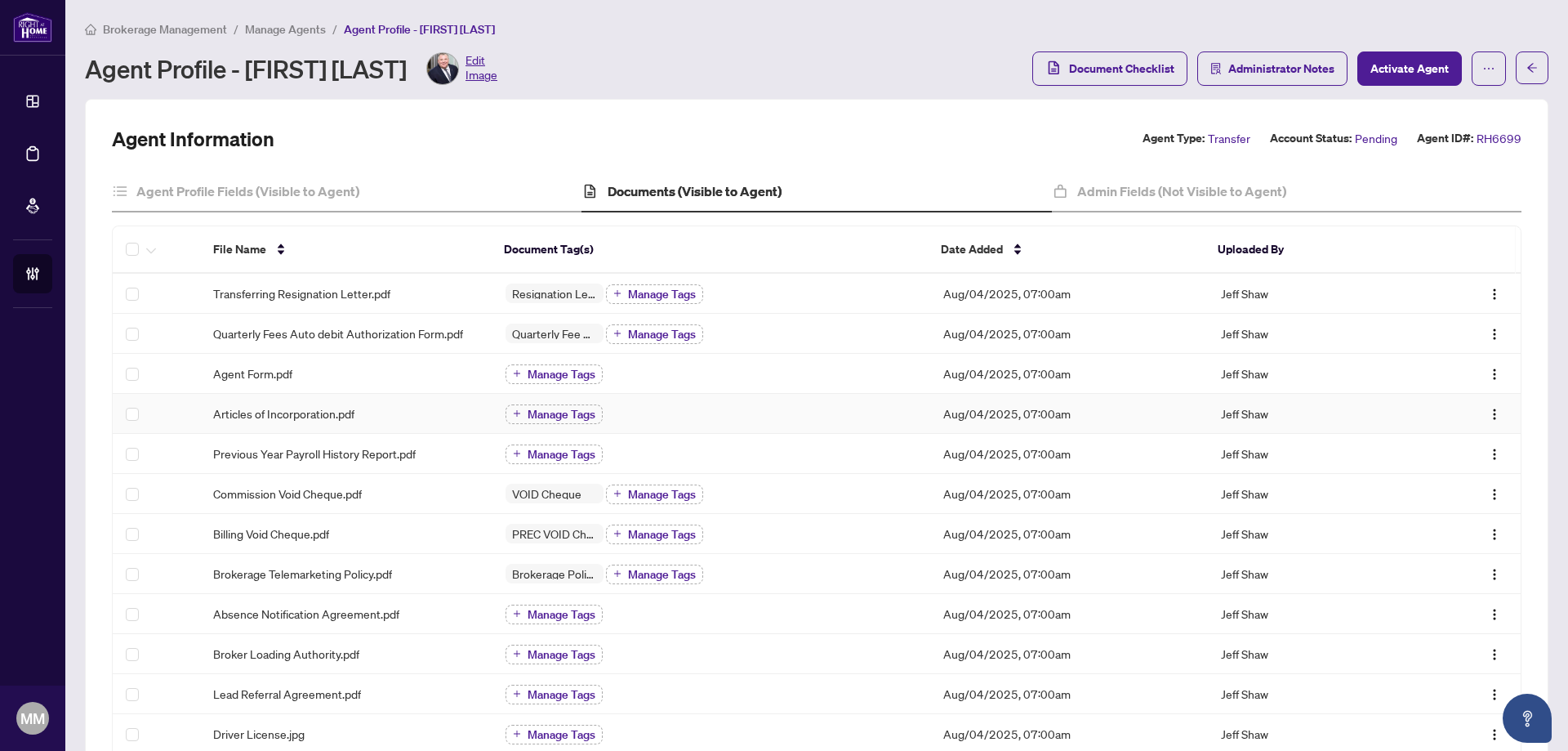 click on "Manage Tags" at bounding box center [711, 413] 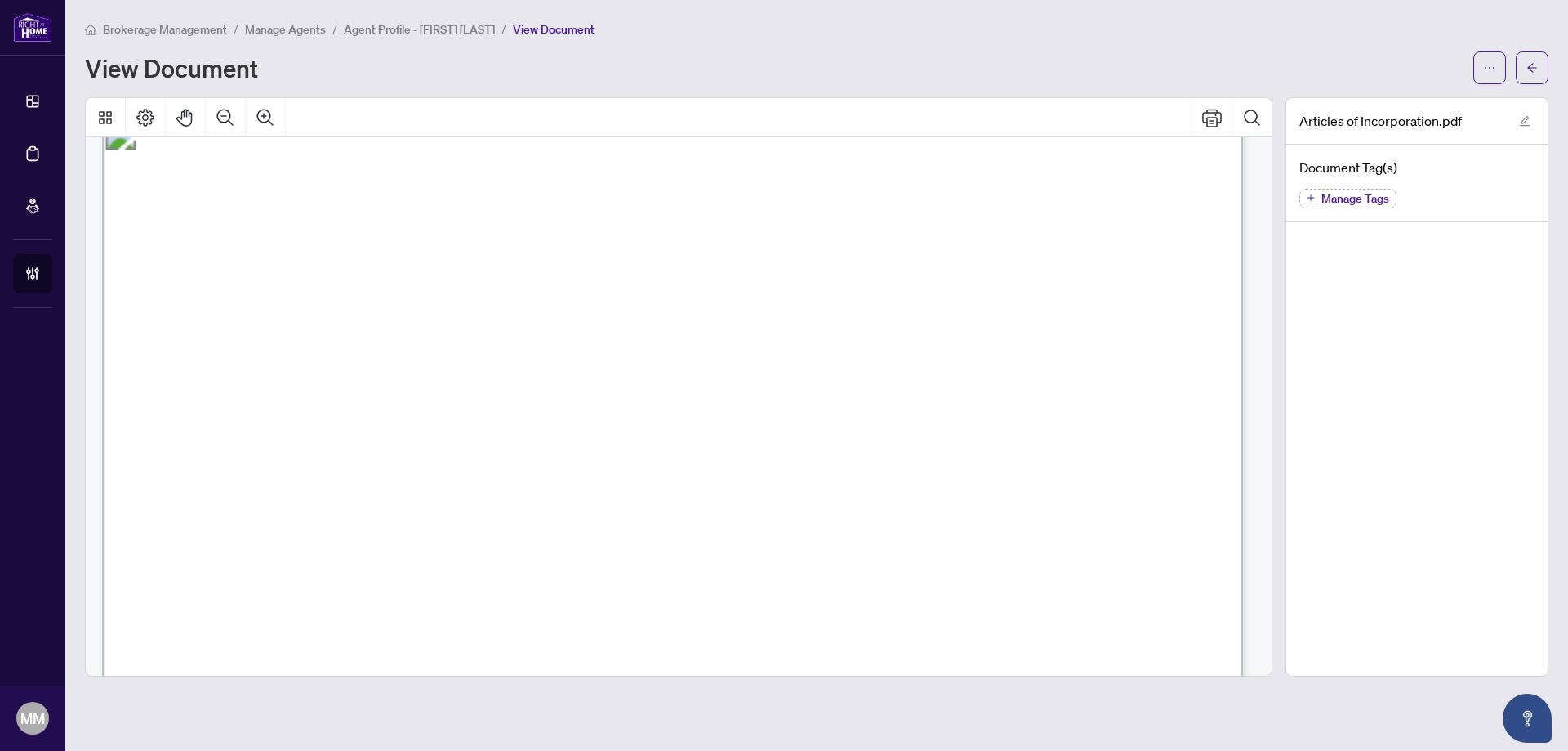 scroll, scrollTop: 2043, scrollLeft: 0, axis: vertical 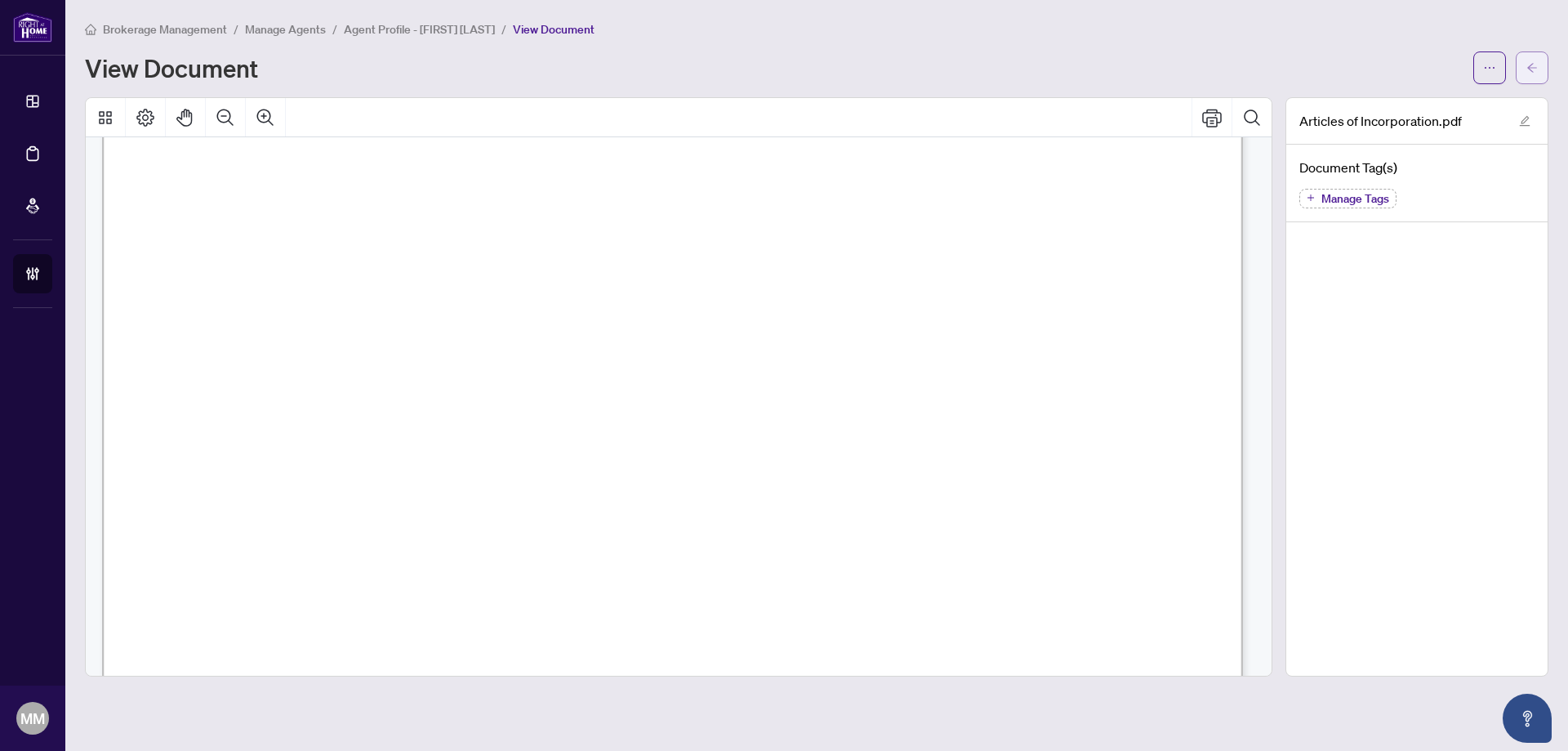 click at bounding box center (1532, 68) 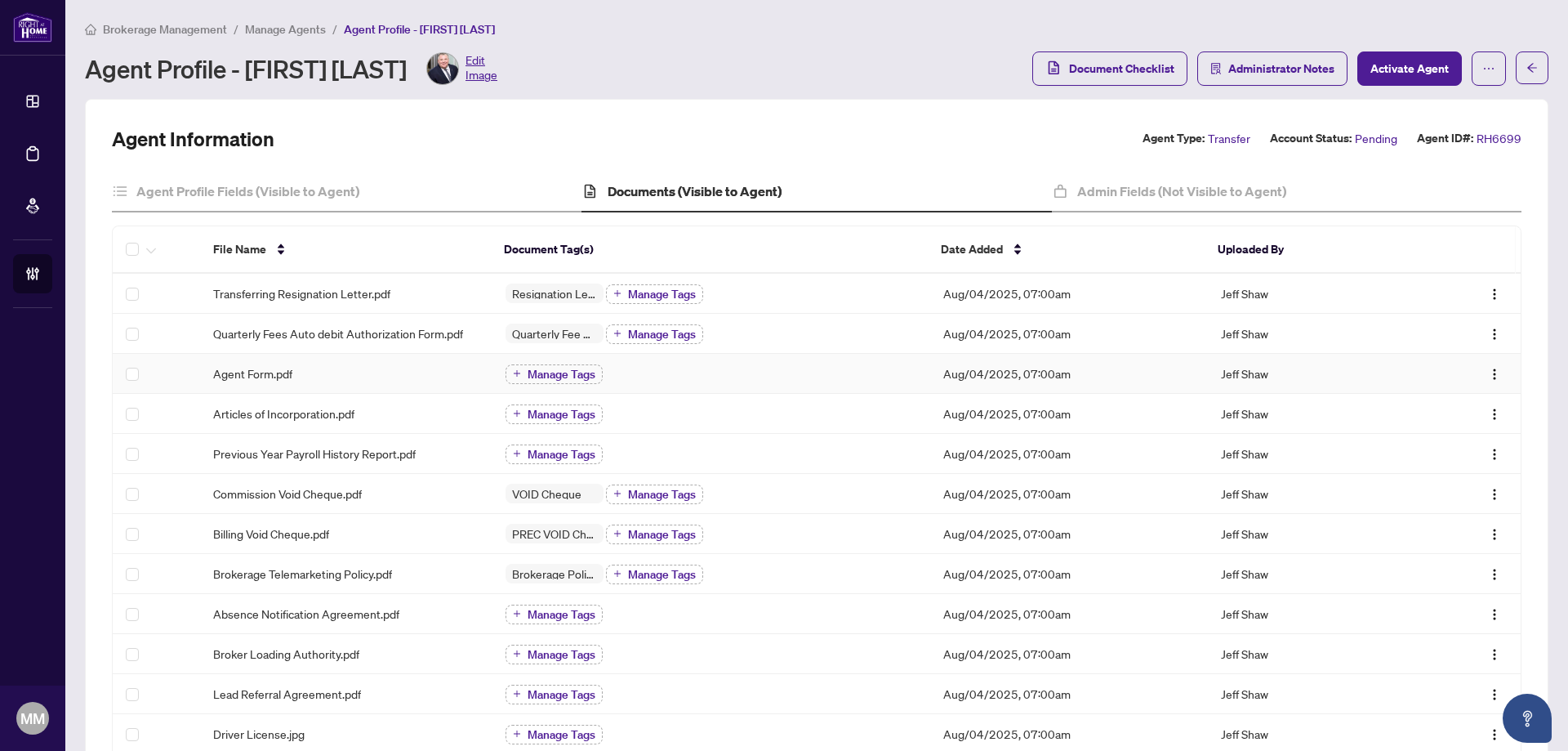 click on "Manage Tags" at bounding box center (711, 373) 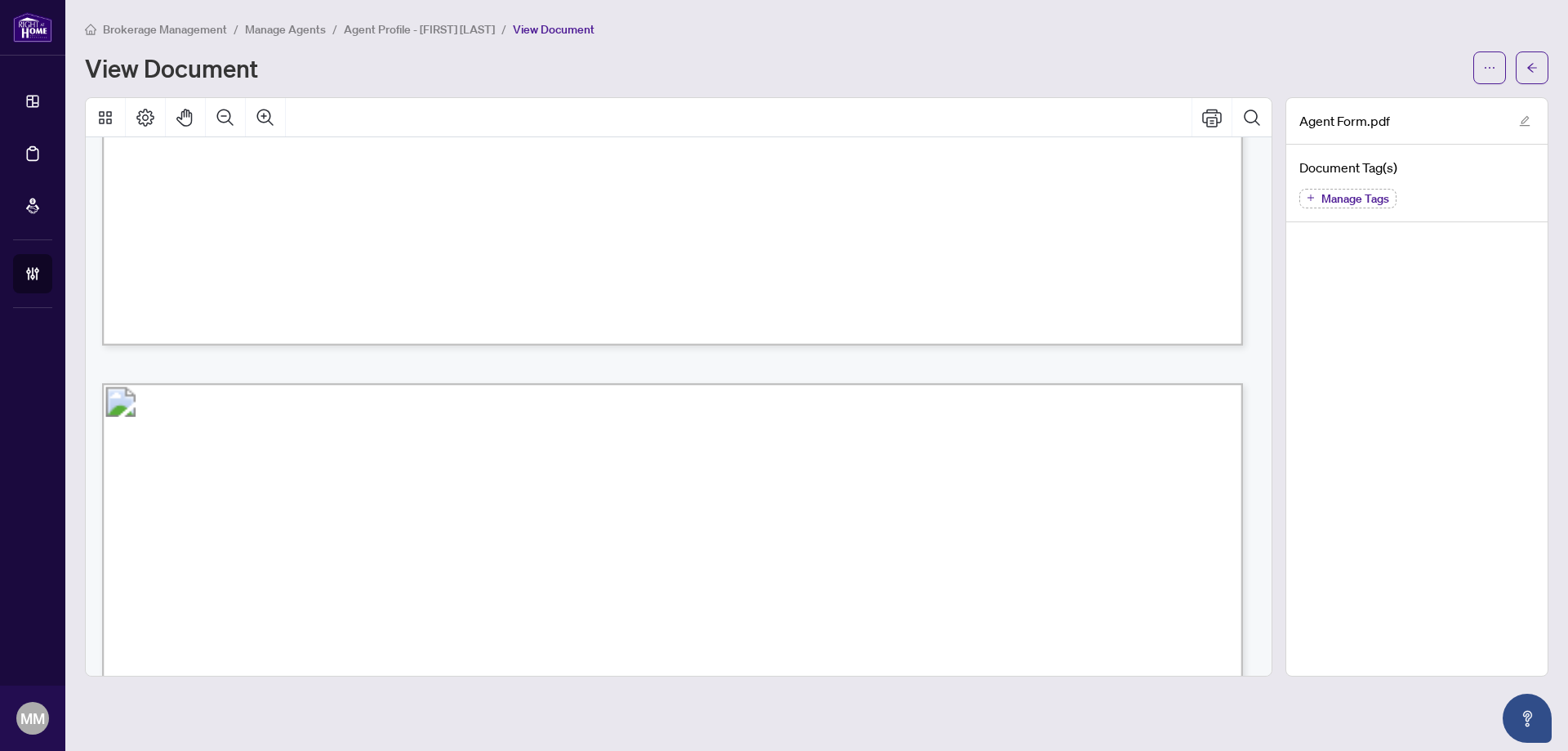 scroll, scrollTop: 1716, scrollLeft: 0, axis: vertical 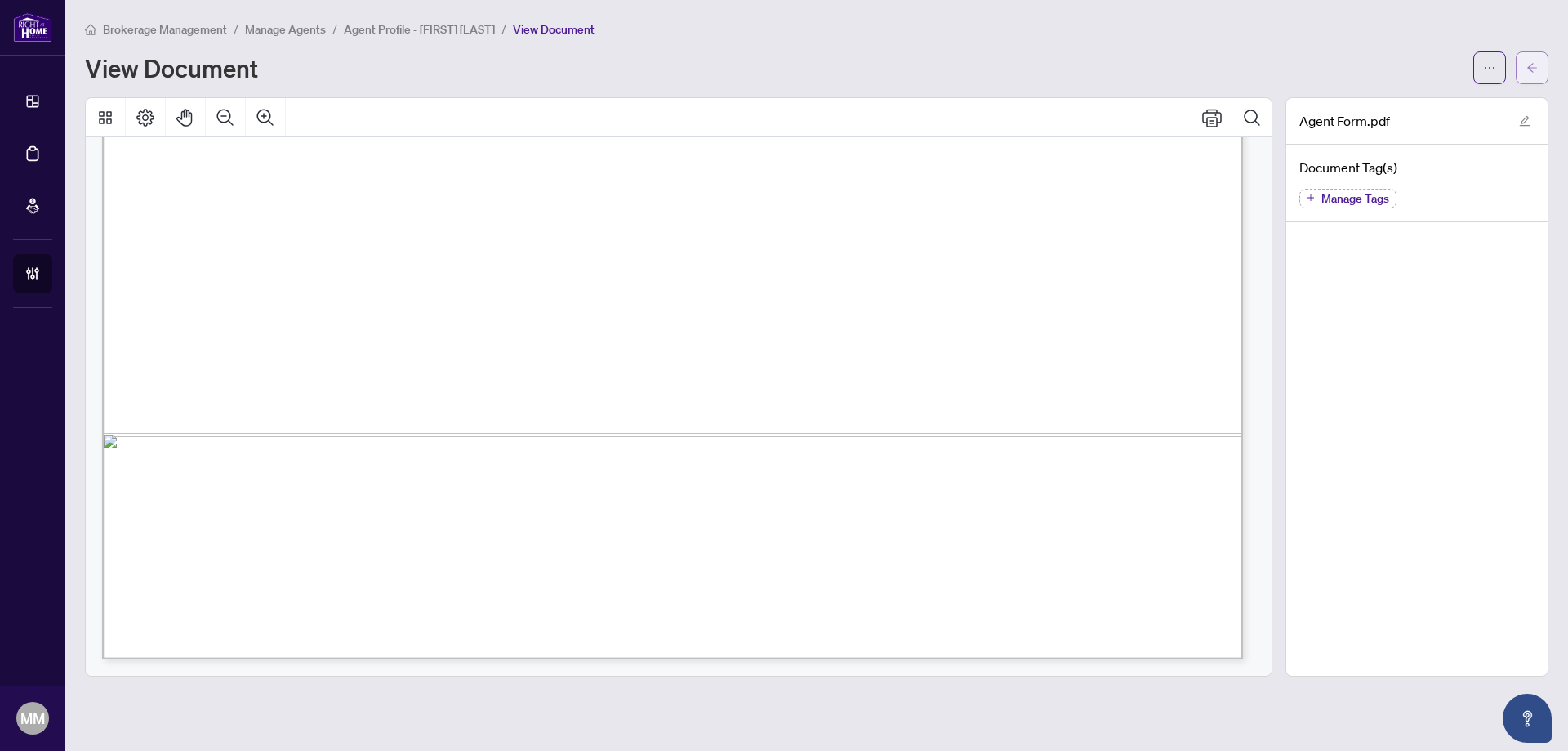 click 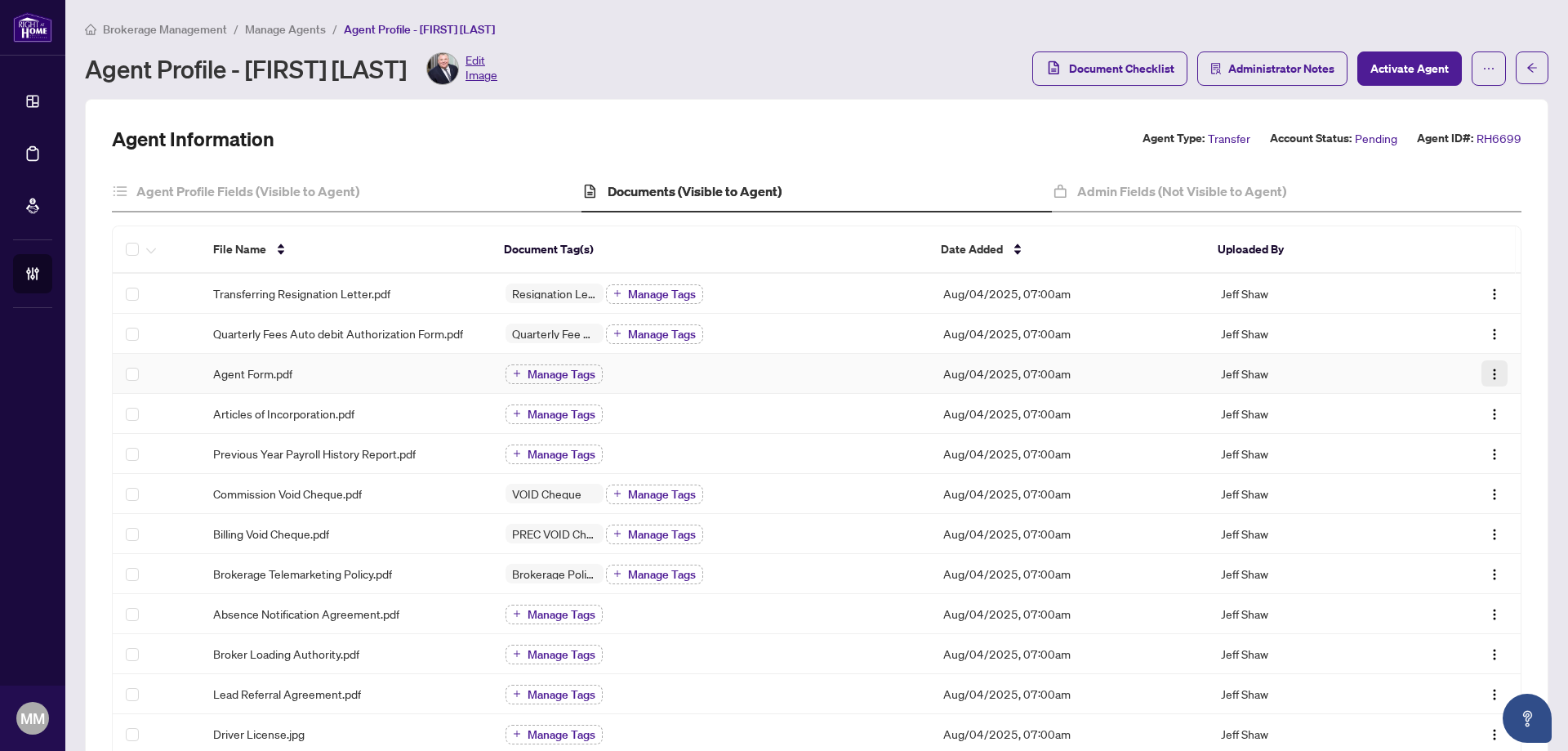 click at bounding box center (1494, 374) 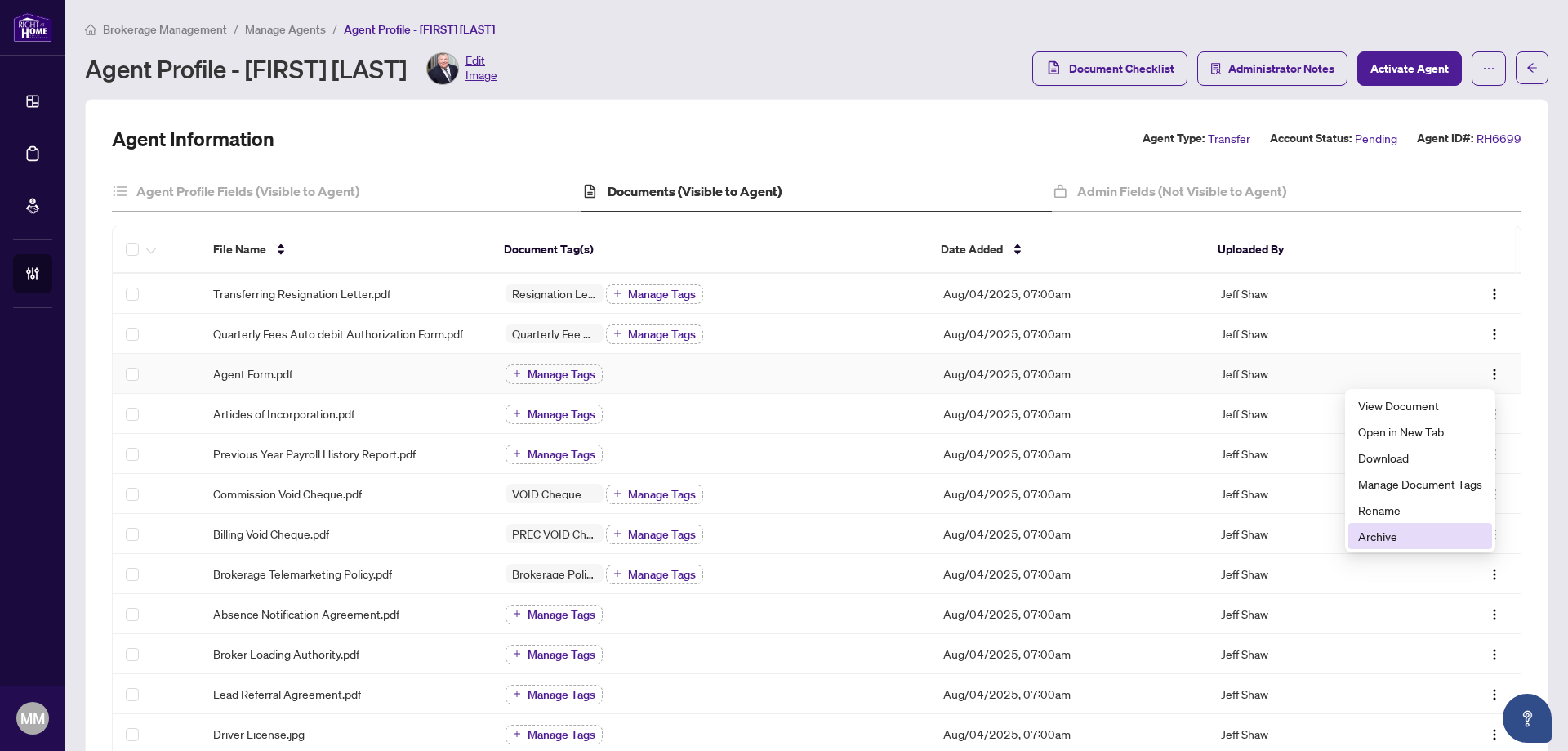 click on "Archive" at bounding box center [1420, 536] 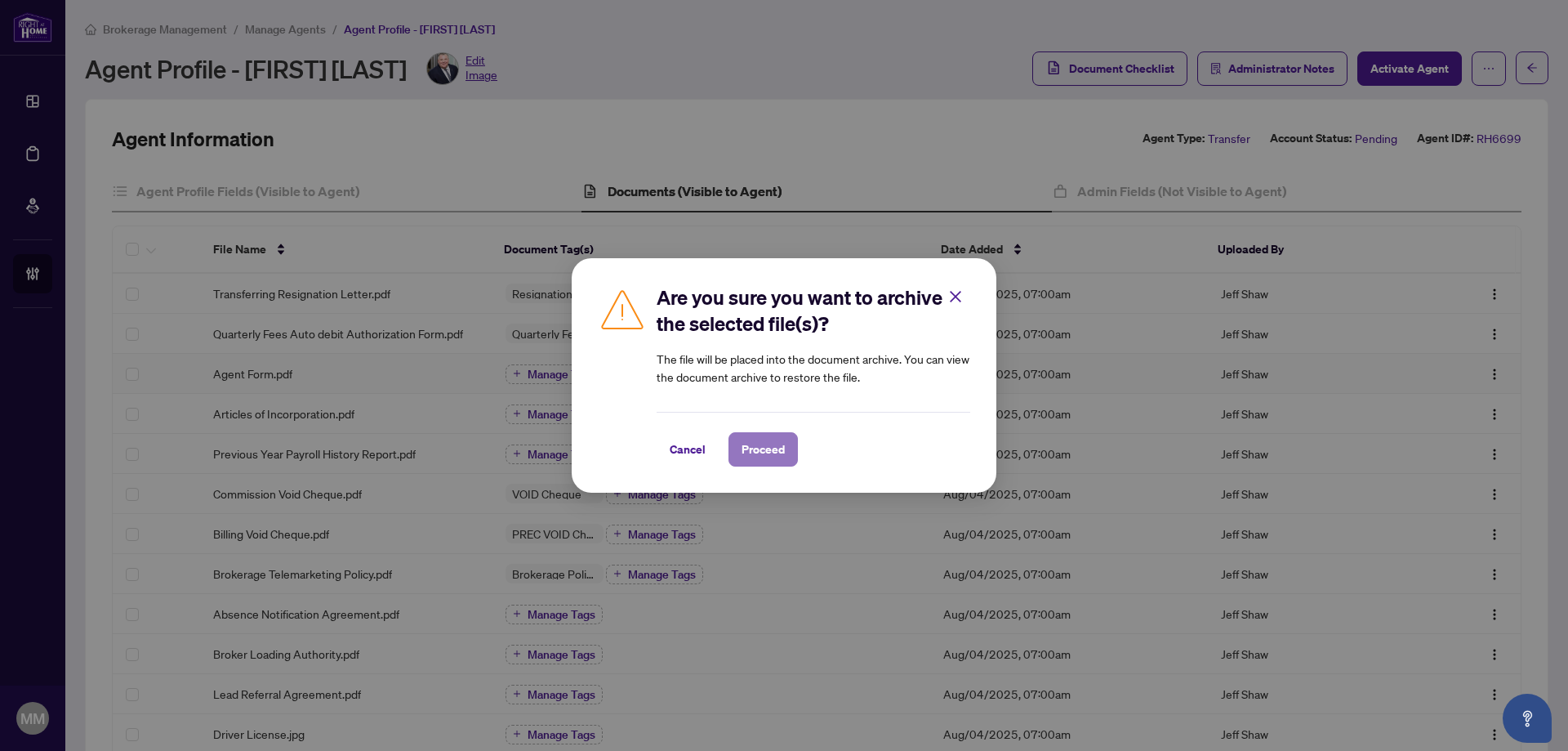 click on "Proceed" at bounding box center [763, 449] 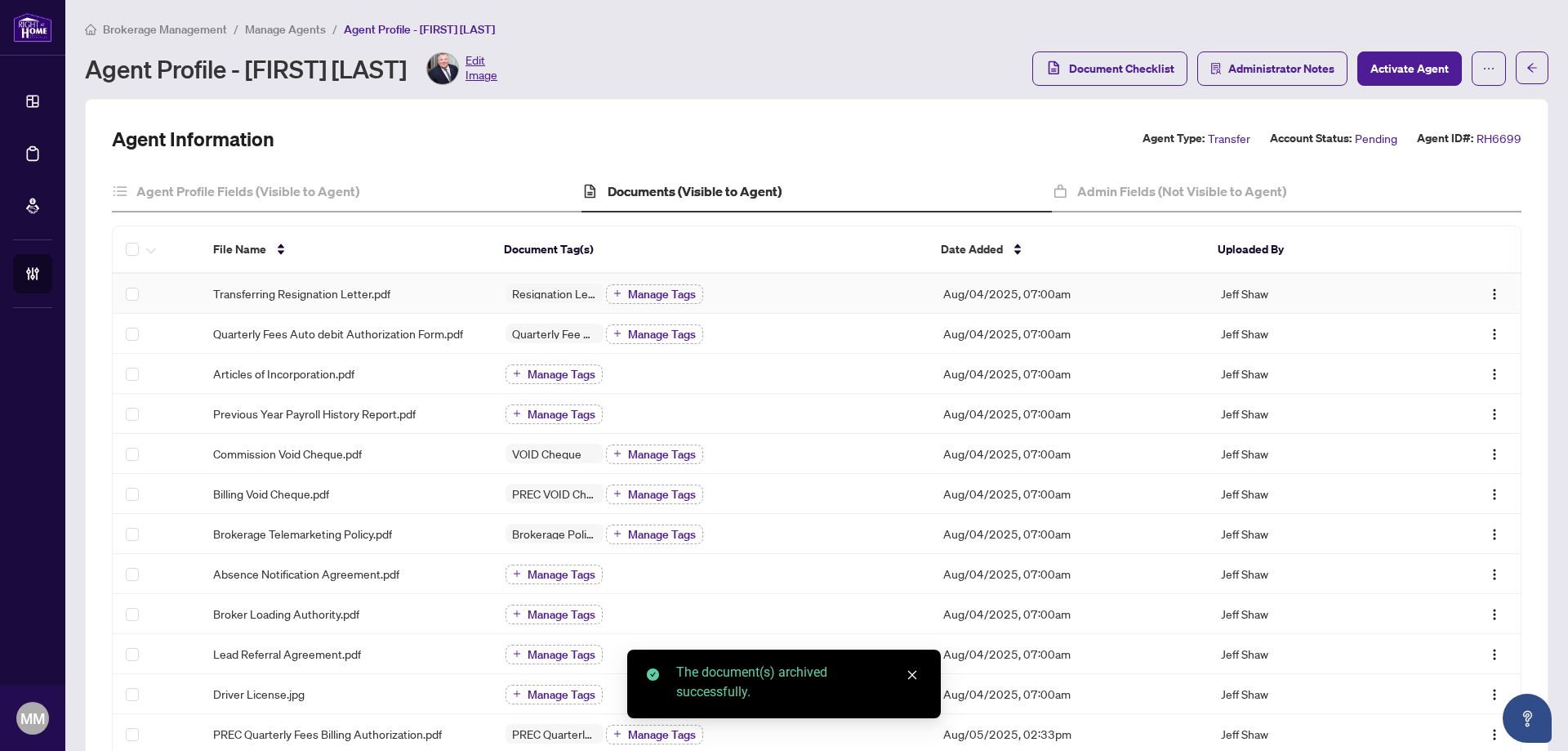 click on "Aug/04/2025, 07:00am" at bounding box center (1069, 293) 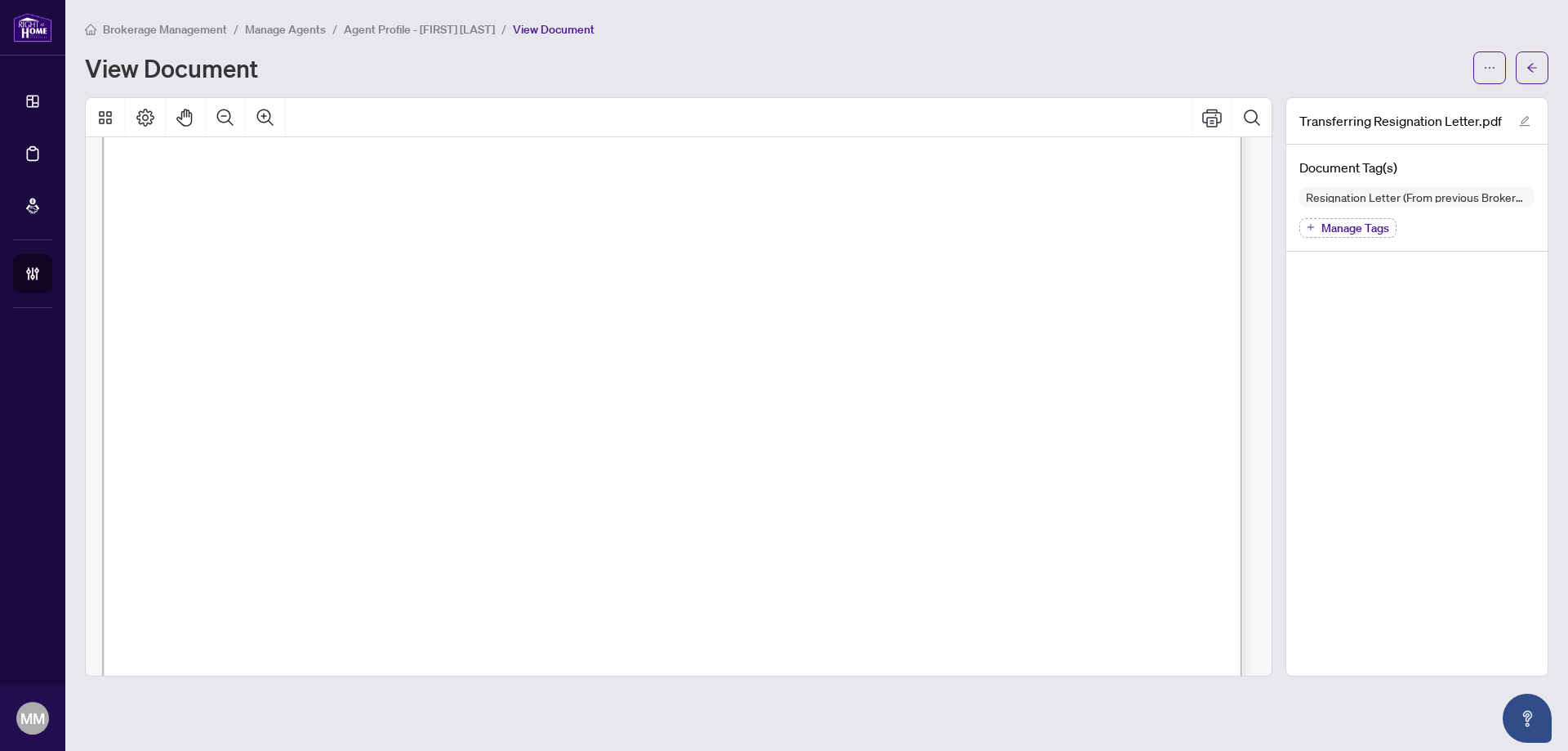 scroll, scrollTop: 572, scrollLeft: 0, axis: vertical 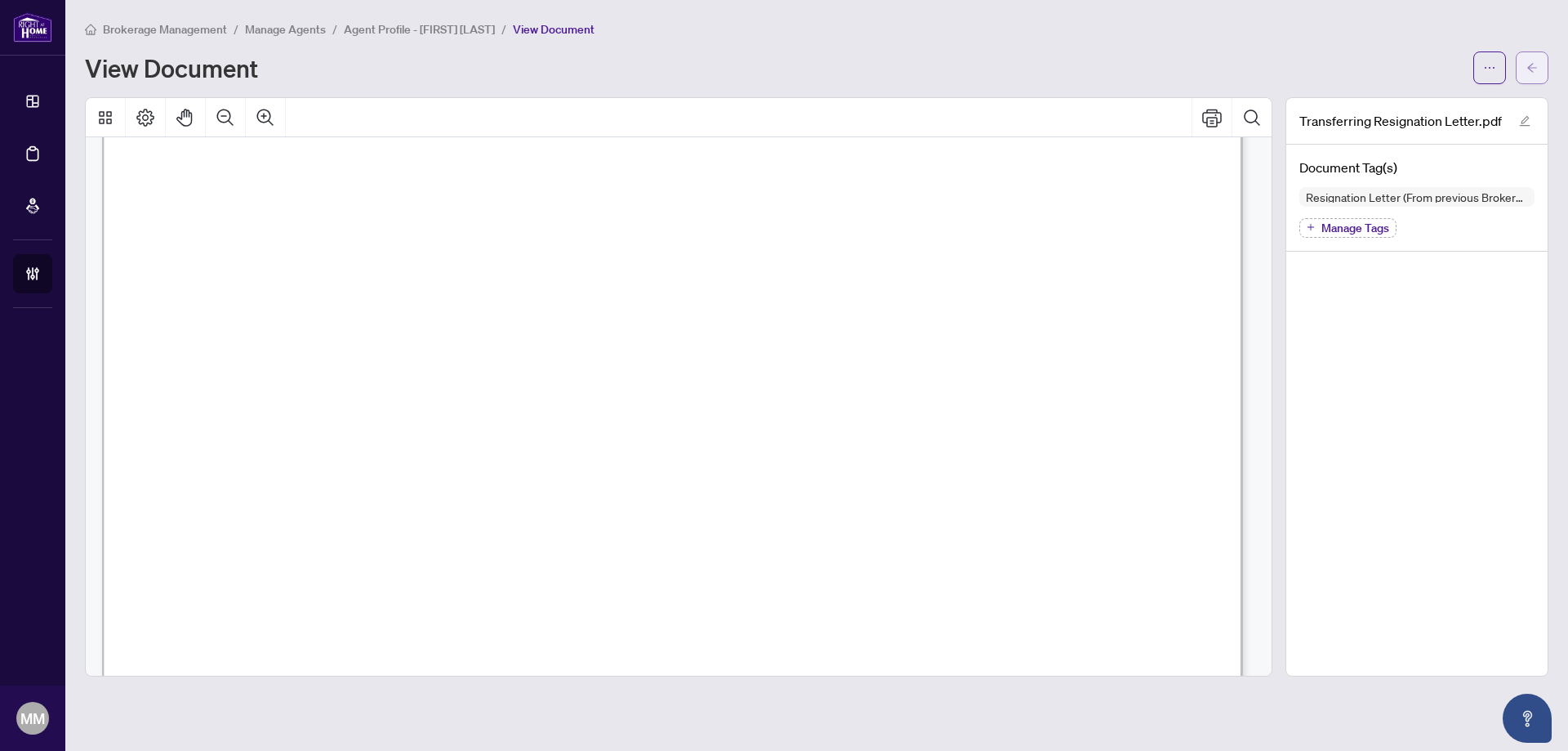 click at bounding box center (1532, 68) 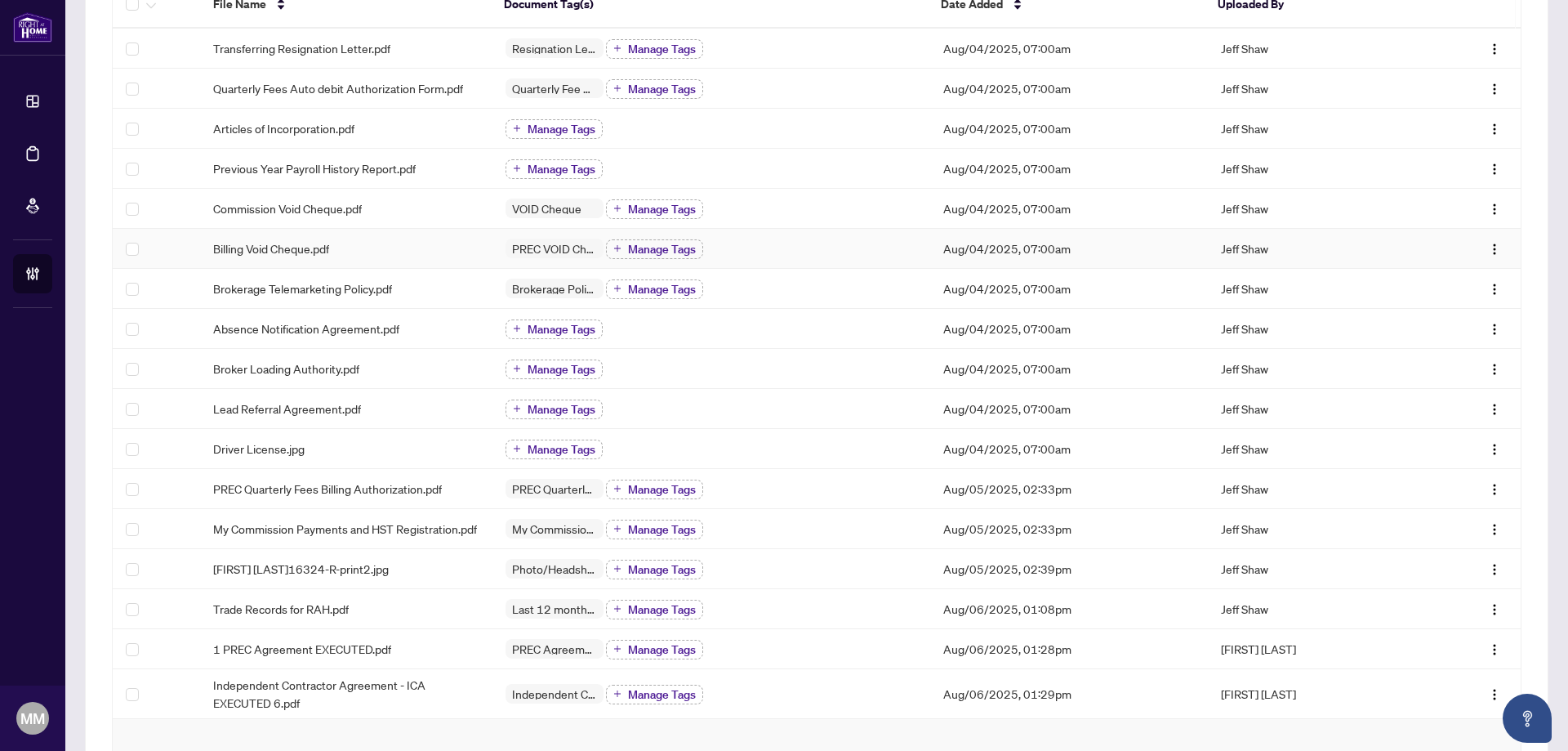 scroll, scrollTop: 327, scrollLeft: 0, axis: vertical 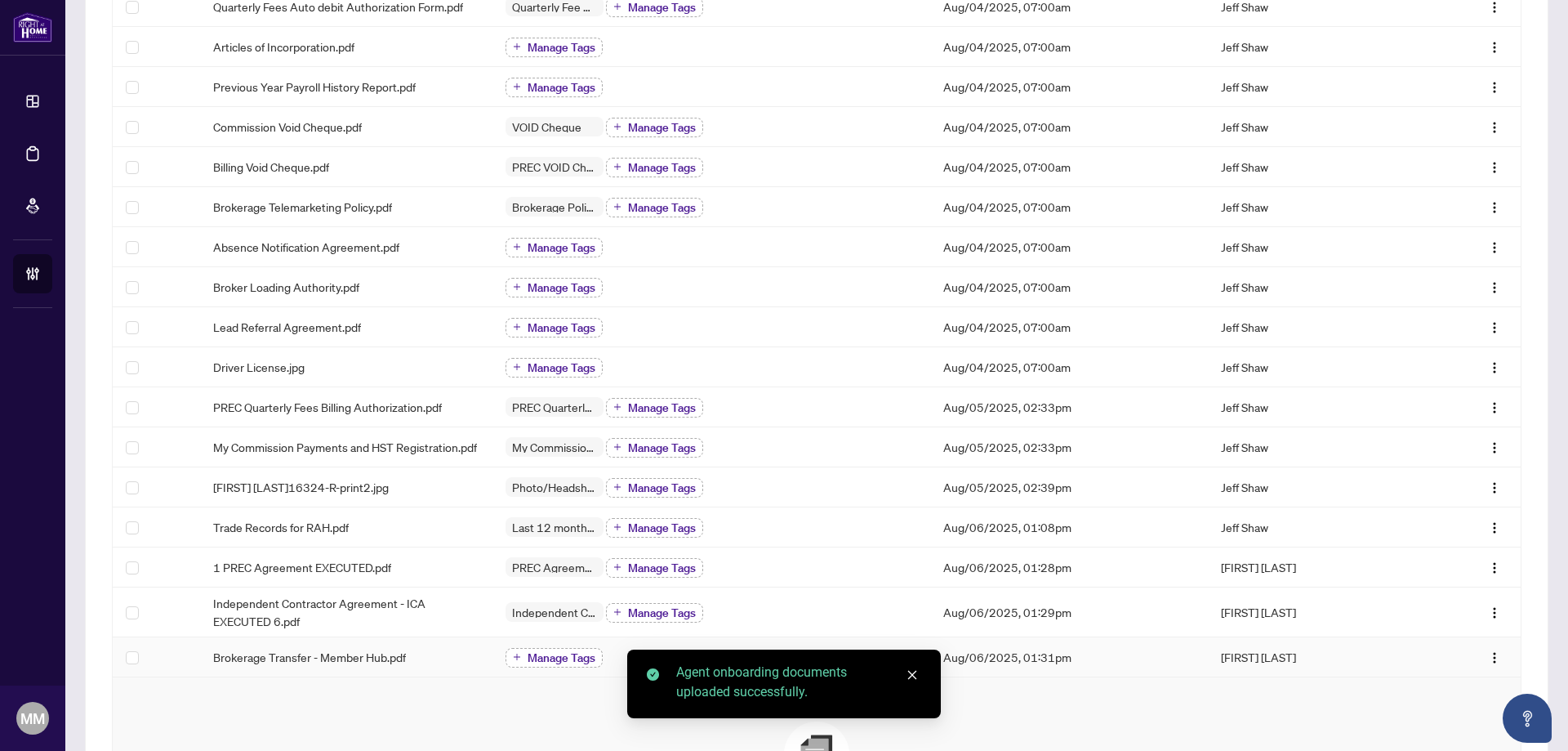 click on "Manage Tags" at bounding box center [554, 658] 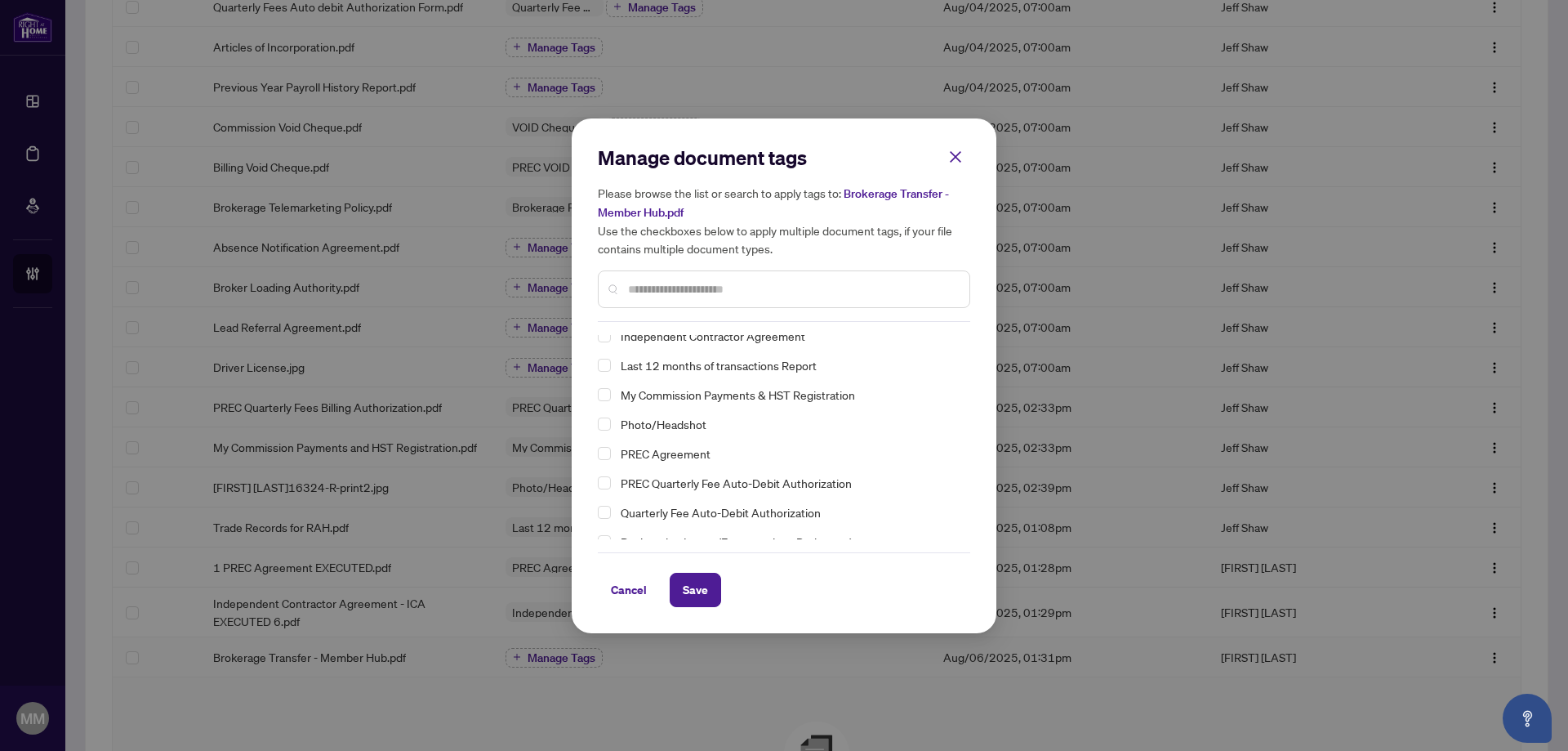 scroll, scrollTop: 0, scrollLeft: 0, axis: both 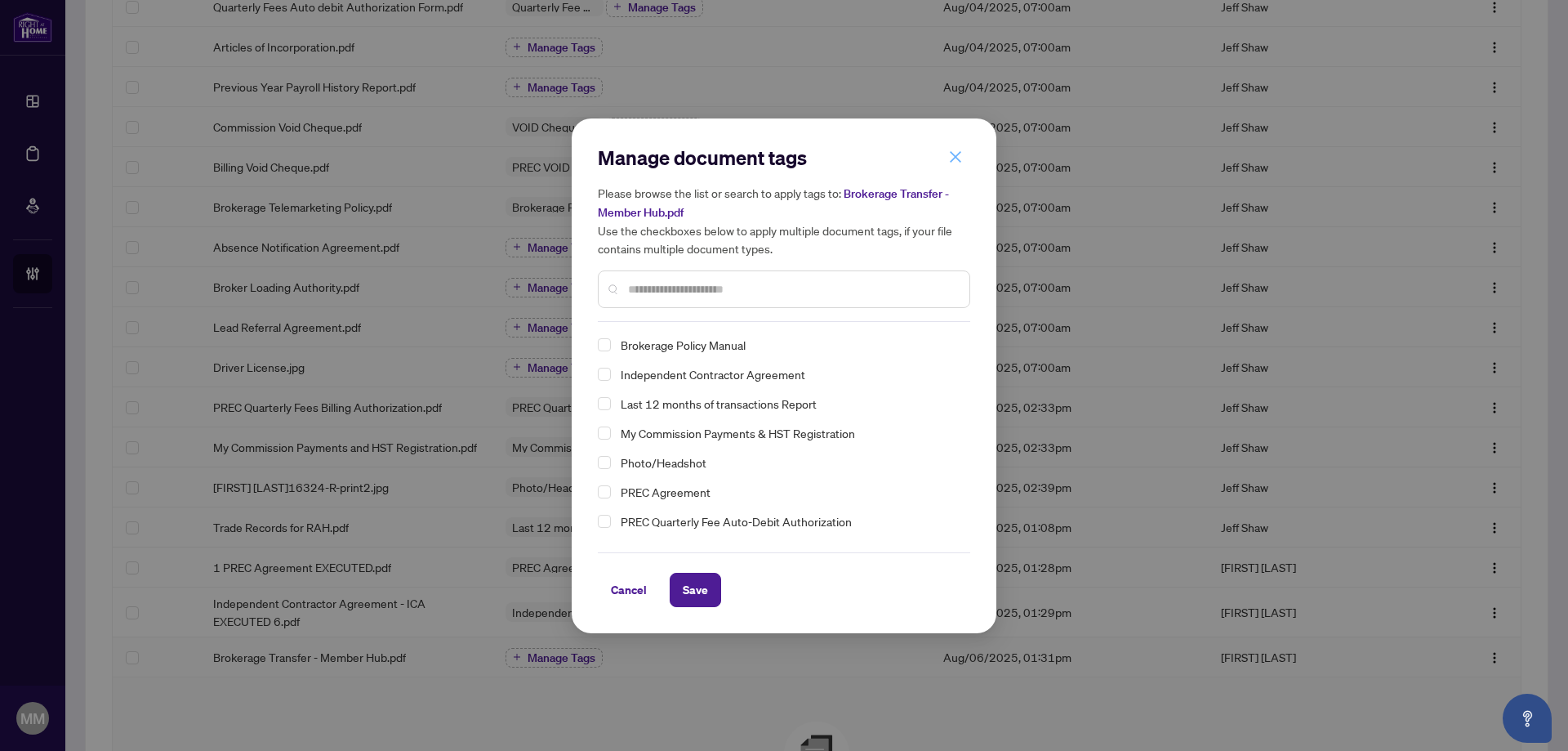 click 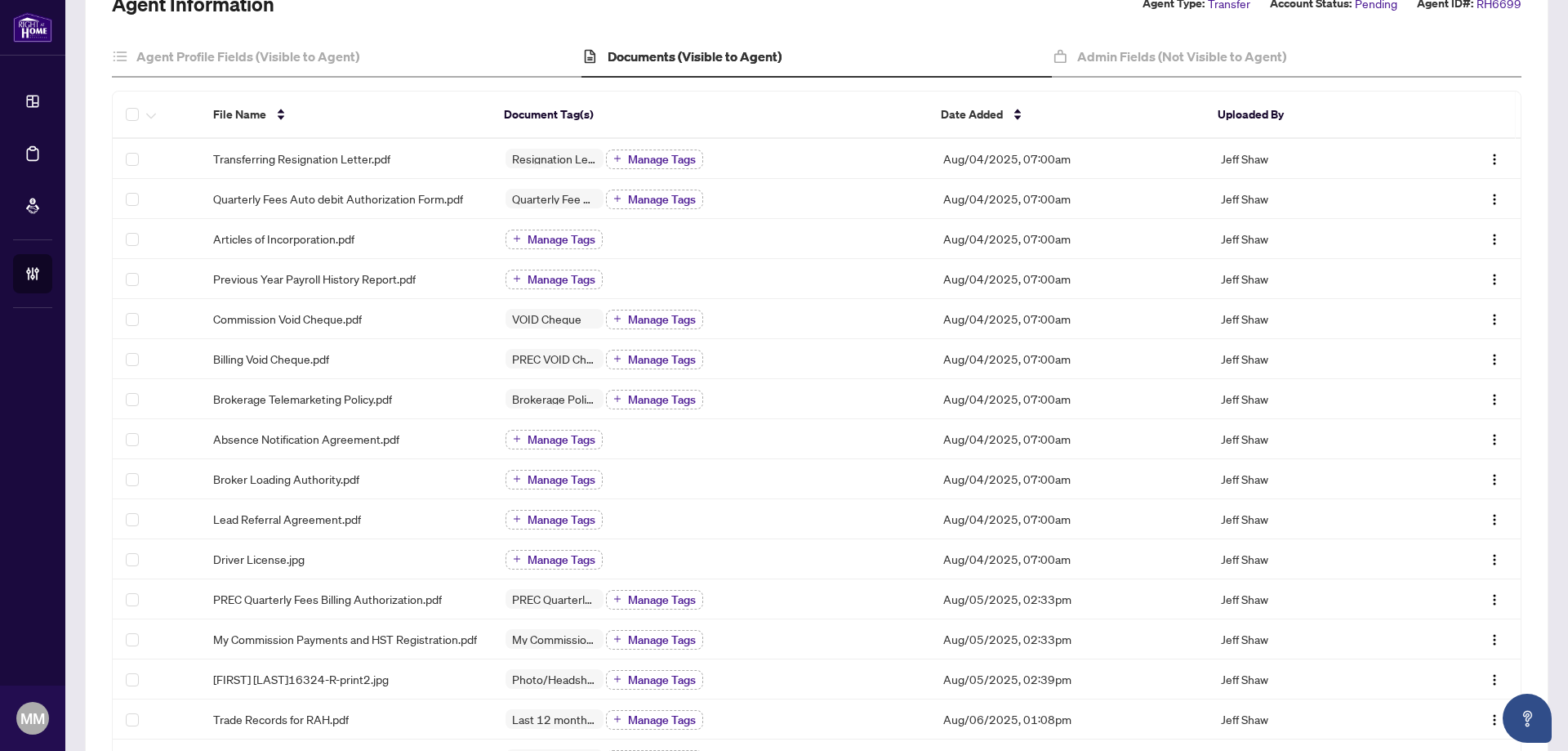 scroll, scrollTop: 0, scrollLeft: 0, axis: both 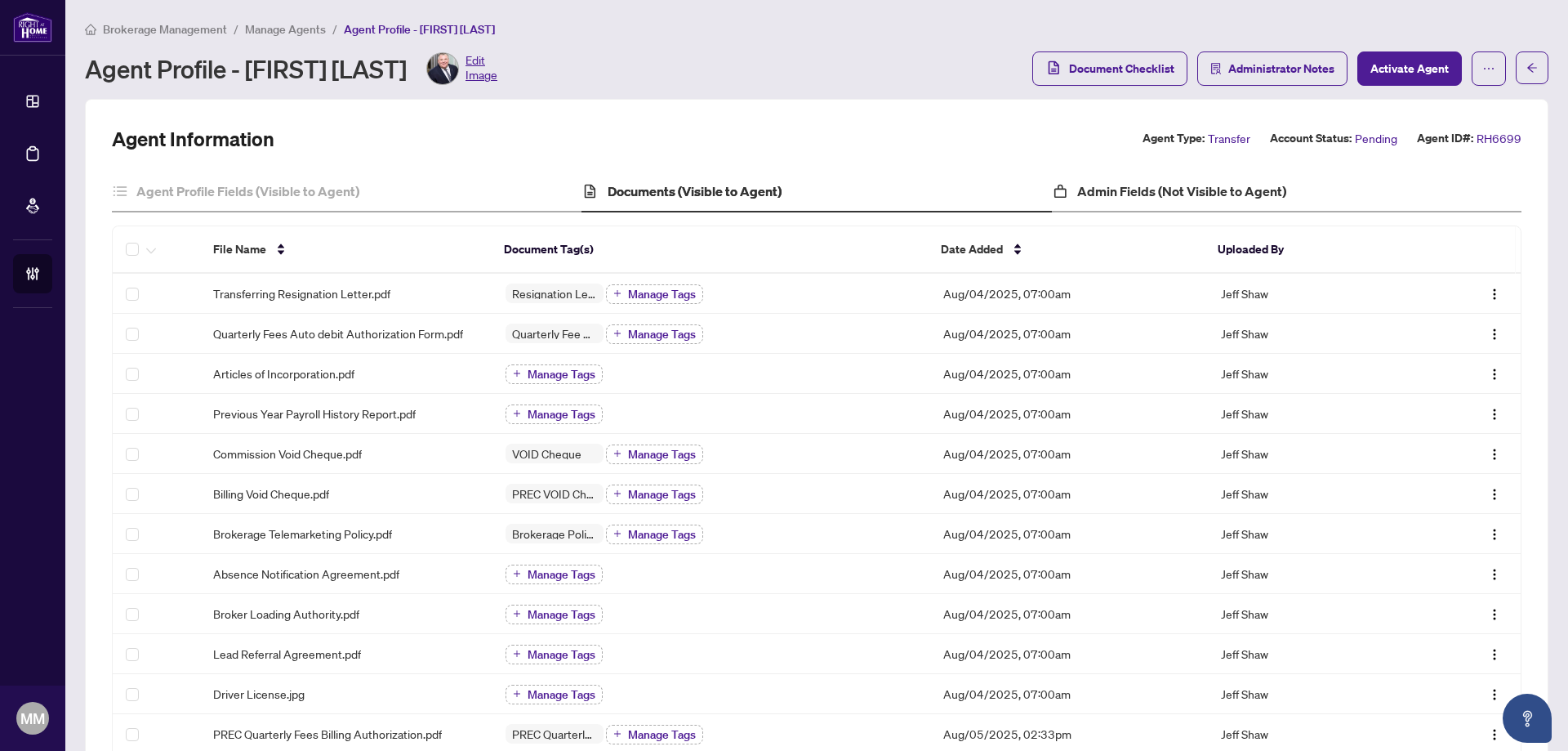 click on "Admin Fields (Not Visible to Agent)" at bounding box center (1286, 192) 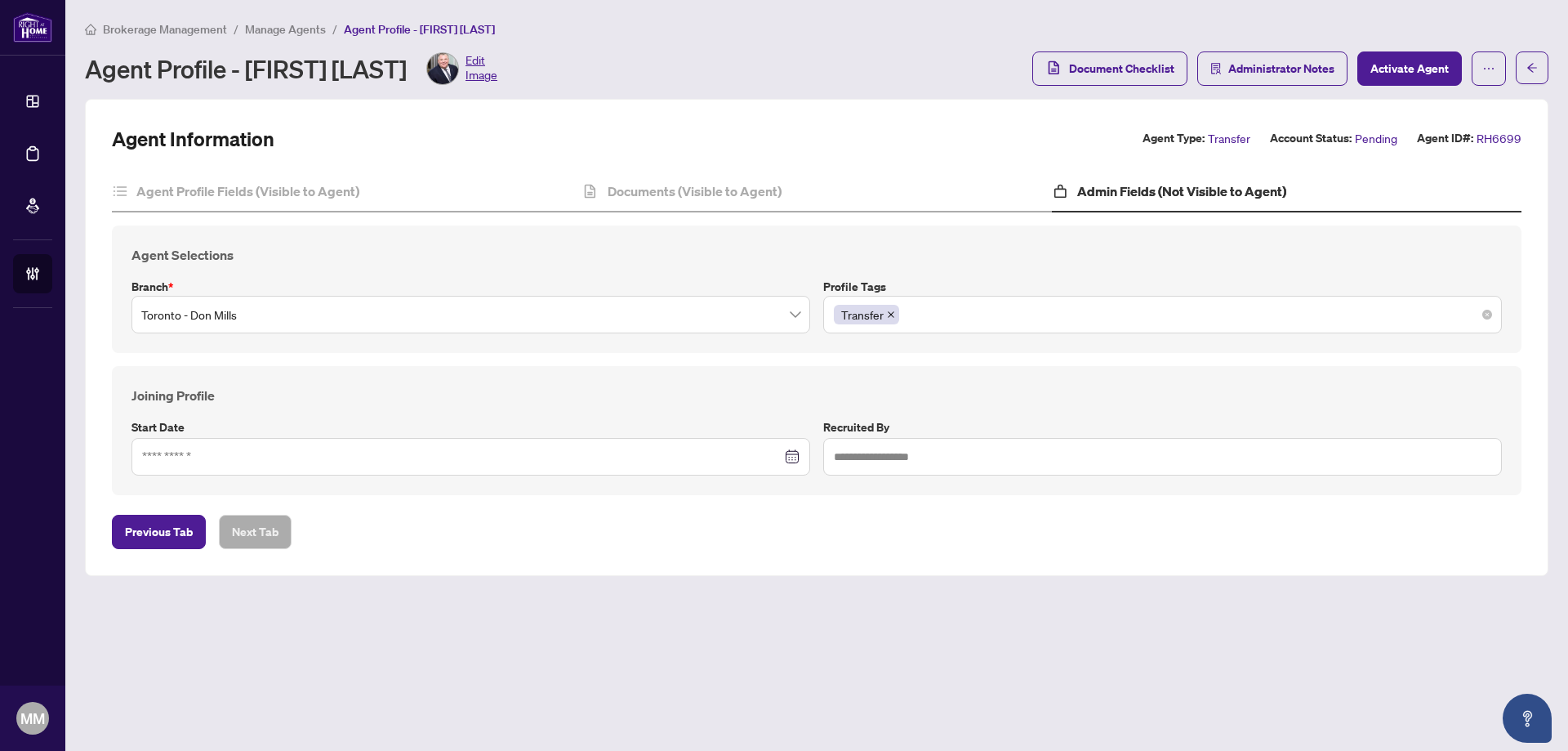 click on "Transfer" at bounding box center [1162, 315] 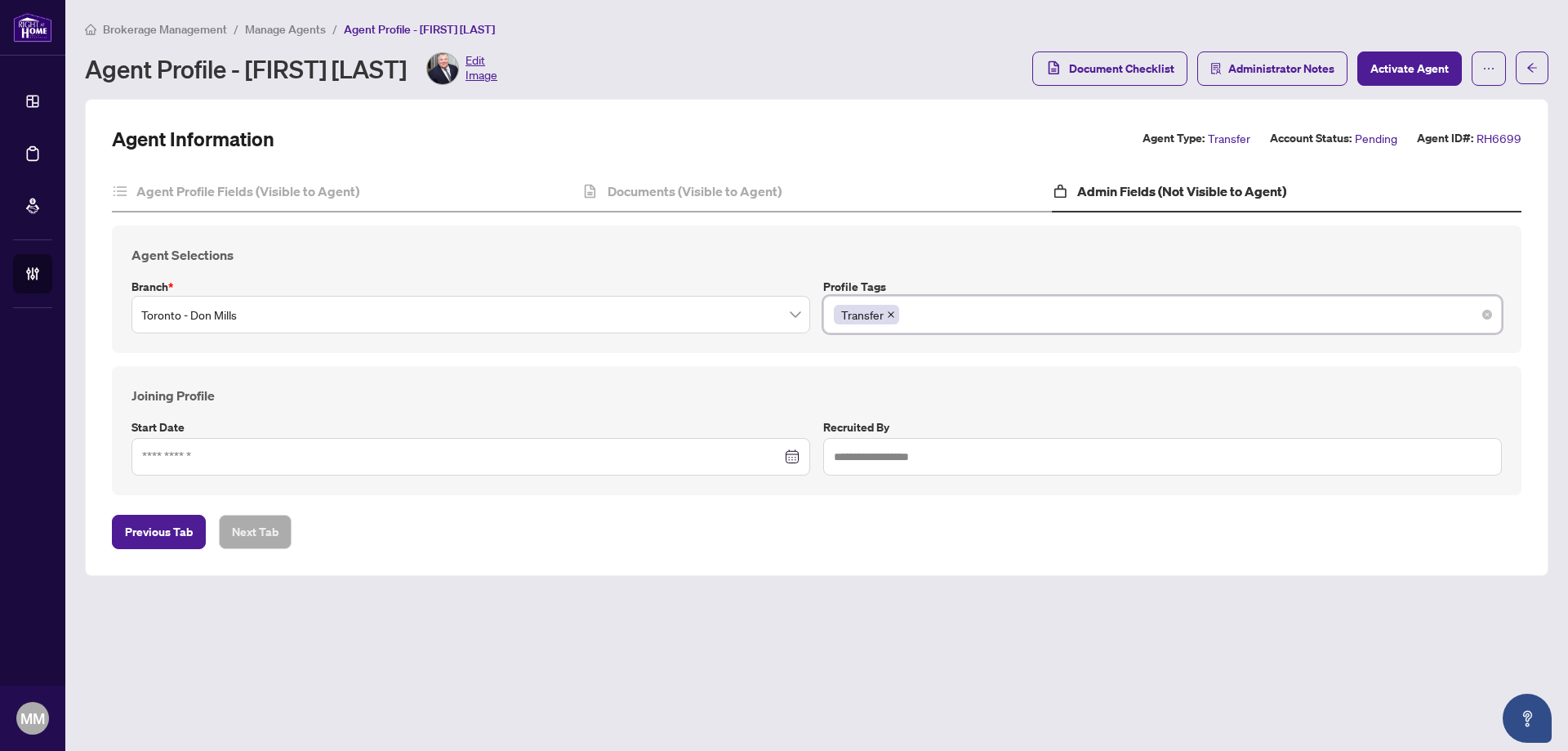 click on "Transfer" at bounding box center [1162, 315] 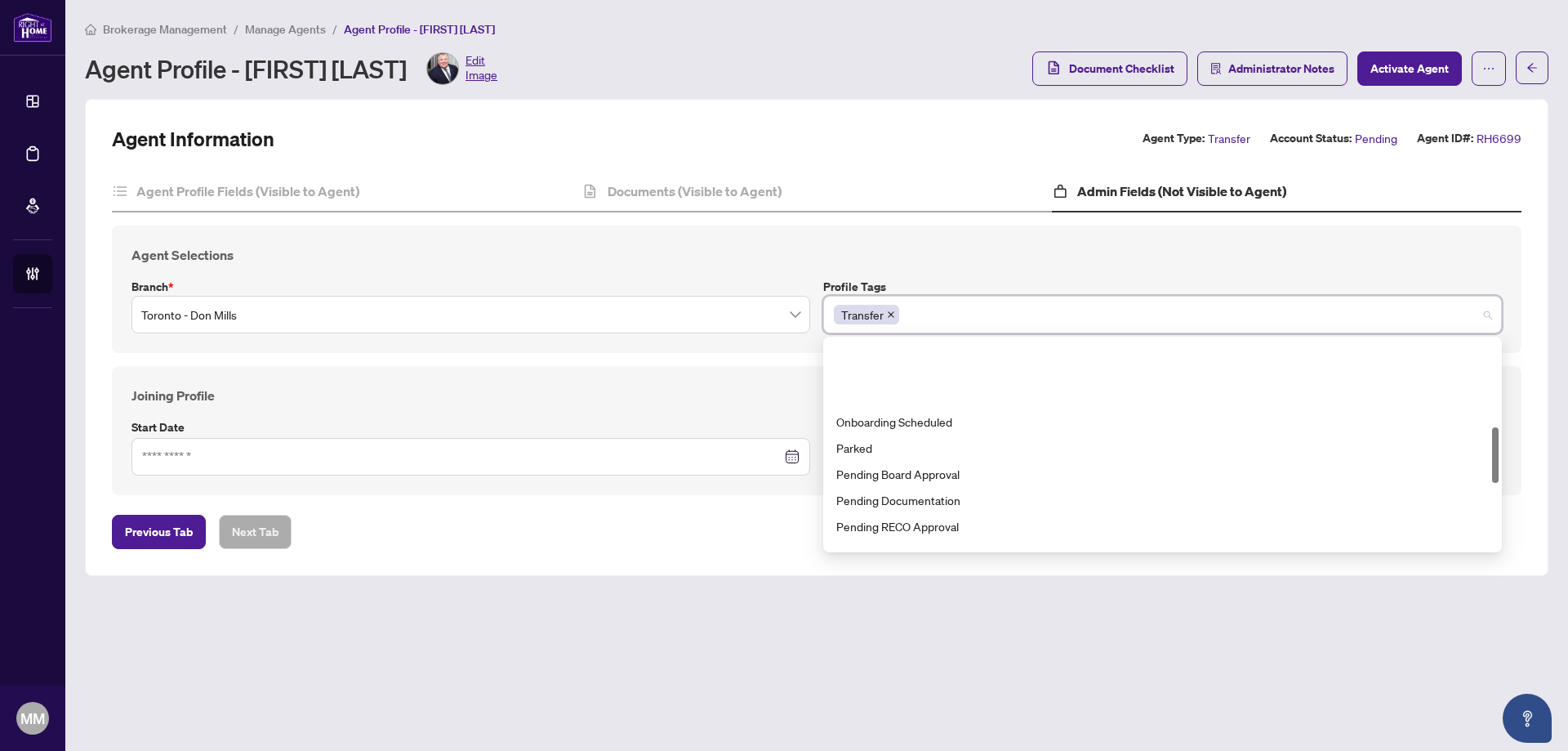 scroll, scrollTop: 490, scrollLeft: 0, axis: vertical 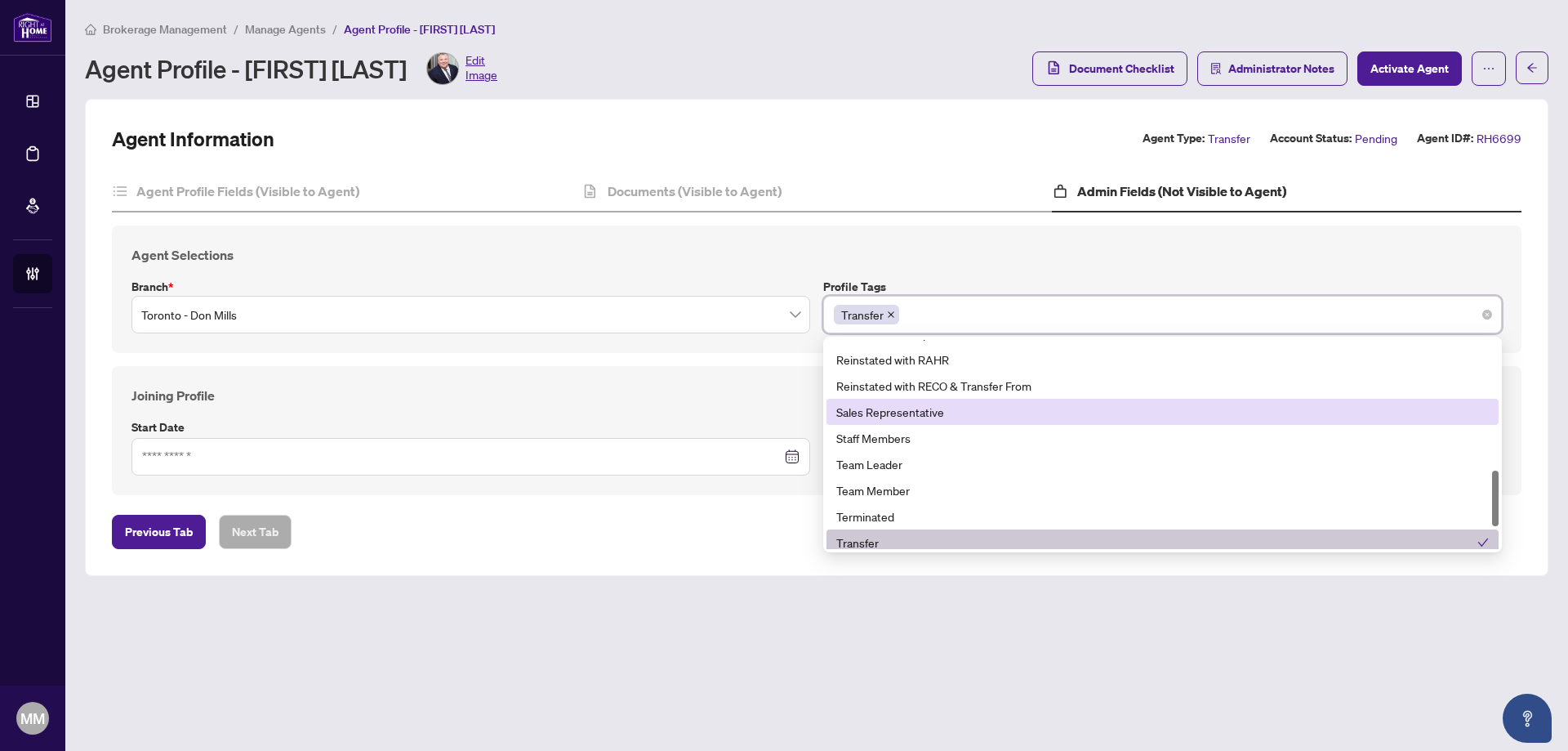 click on "Sales Representative" at bounding box center [1162, 412] 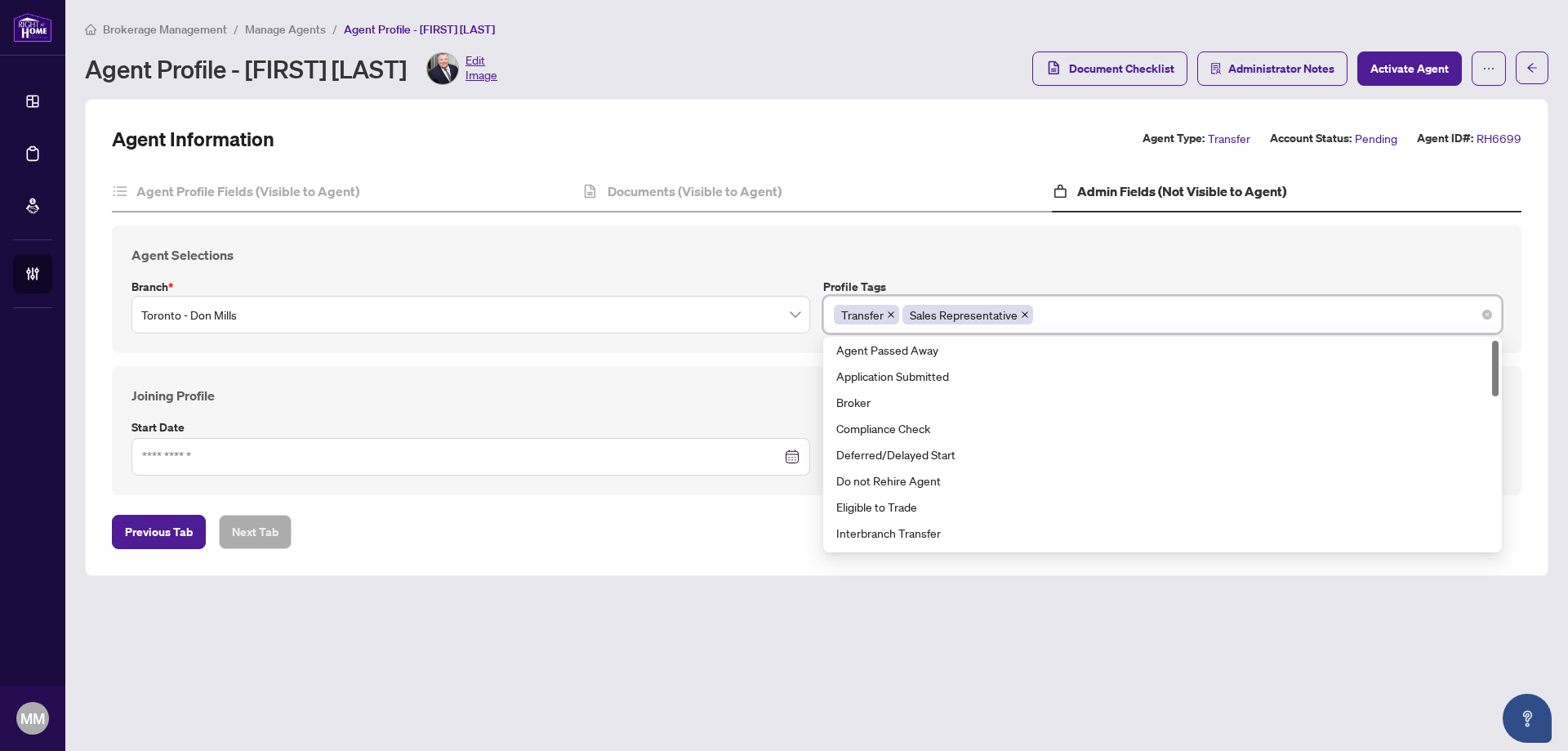 scroll, scrollTop: 0, scrollLeft: 0, axis: both 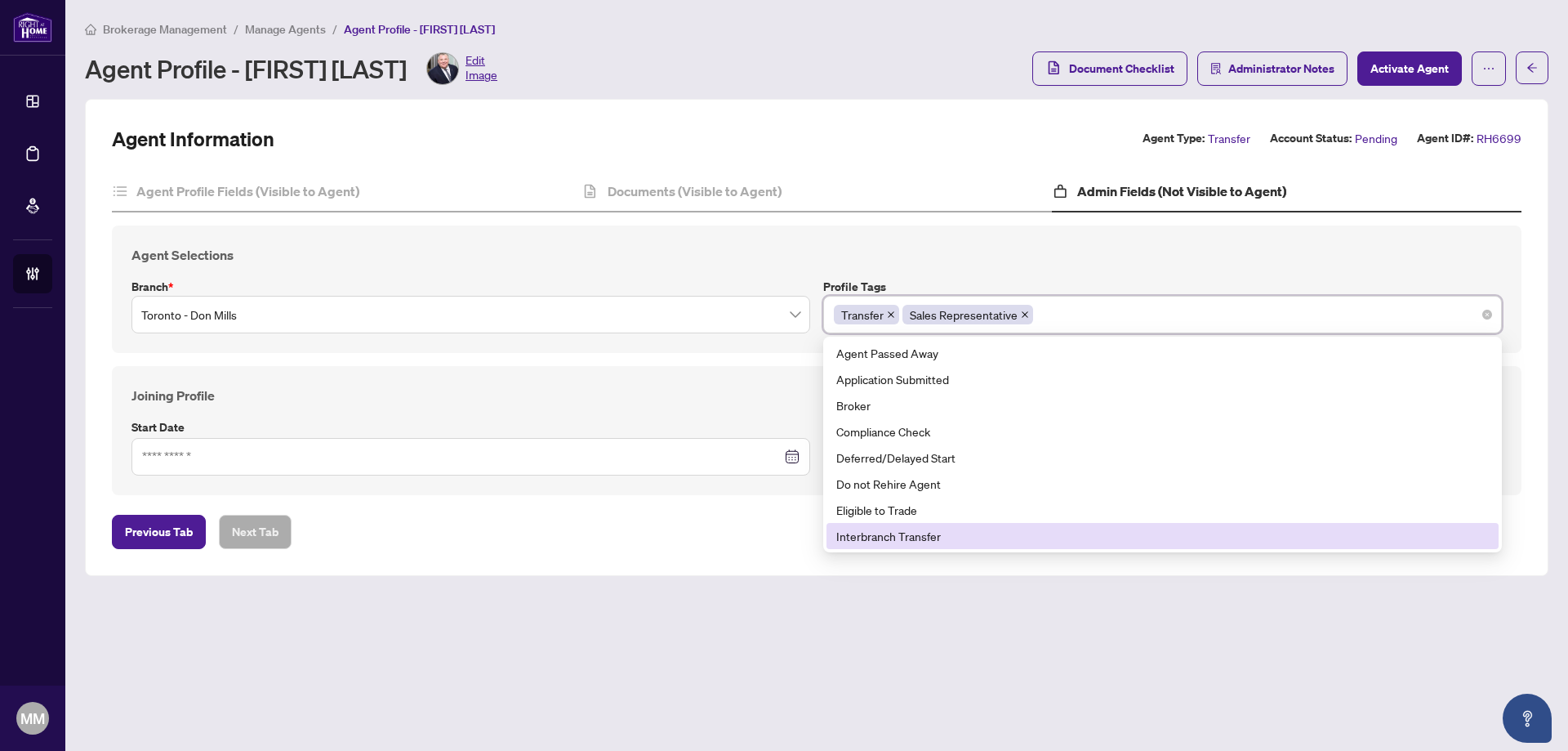 click on "Brokerage Management / Manage Agents / Agent Profile - Jeff Shaw Agent Profile - Jeff Shaw Edit    Image Document Checklist Administrator Notes Activate Agent Agent Information Agent Type: Transfer Account Status: Pending Agent ID#: RH6699 Agent Profile Fields (Visible to Agent) Documents (Visible to Agent) Admin Fields (Not Visible to Agent) Agent Selections Branch * Toronto - Don Mills Profile Tags Transfer, Sales Representative Transfer Sales Representative   17 6 7 Agent Passed Away Application Submitted Broker Compliance Check Deferred/Delayed Start Do not Rehire Agent Eligible to Trade Interbranch Transfer New Hired New Hired  - Recruited by Mgt Joining Profile Start Date Recruited by Previous Tab Next Tab" at bounding box center [817, 375] 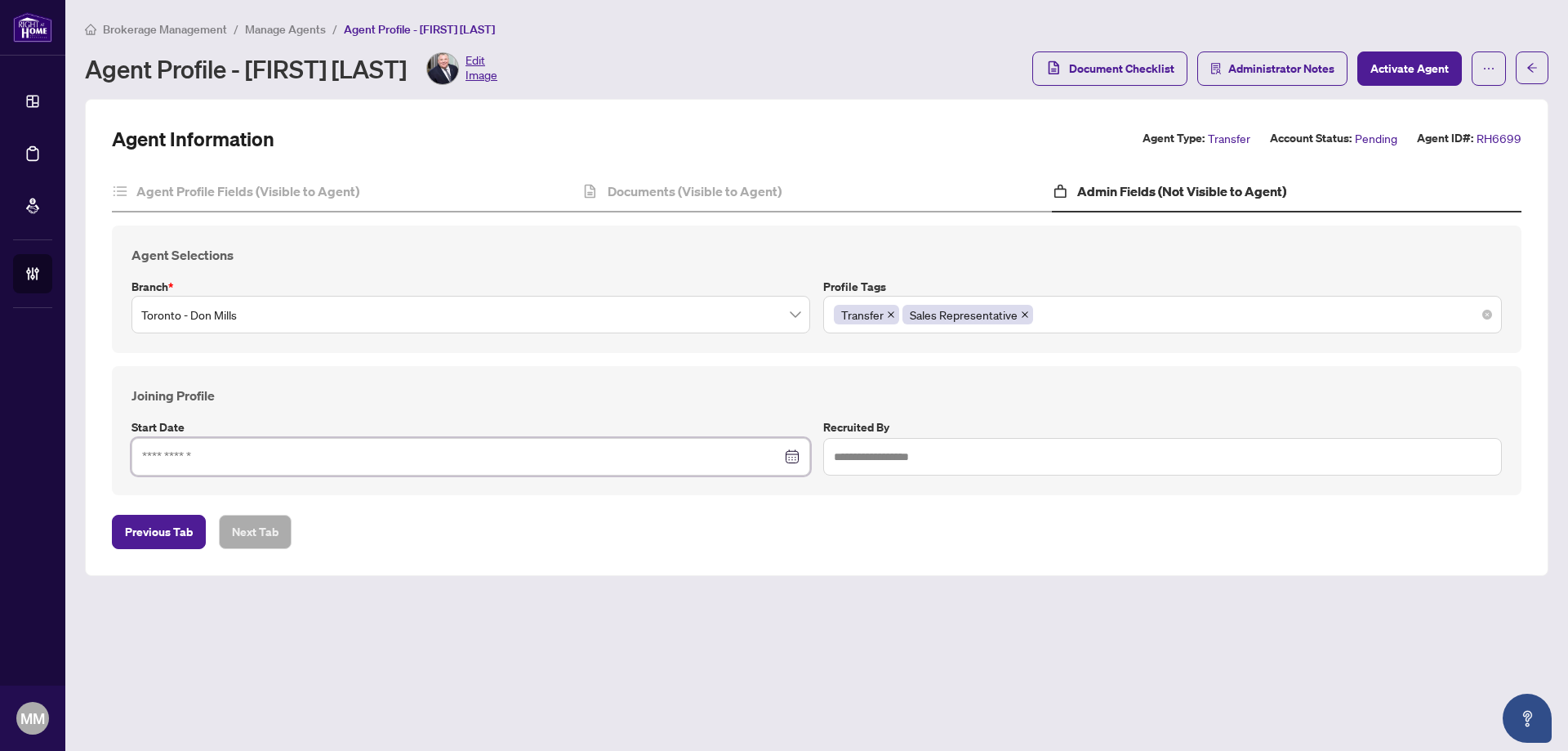 click at bounding box center (461, 457) 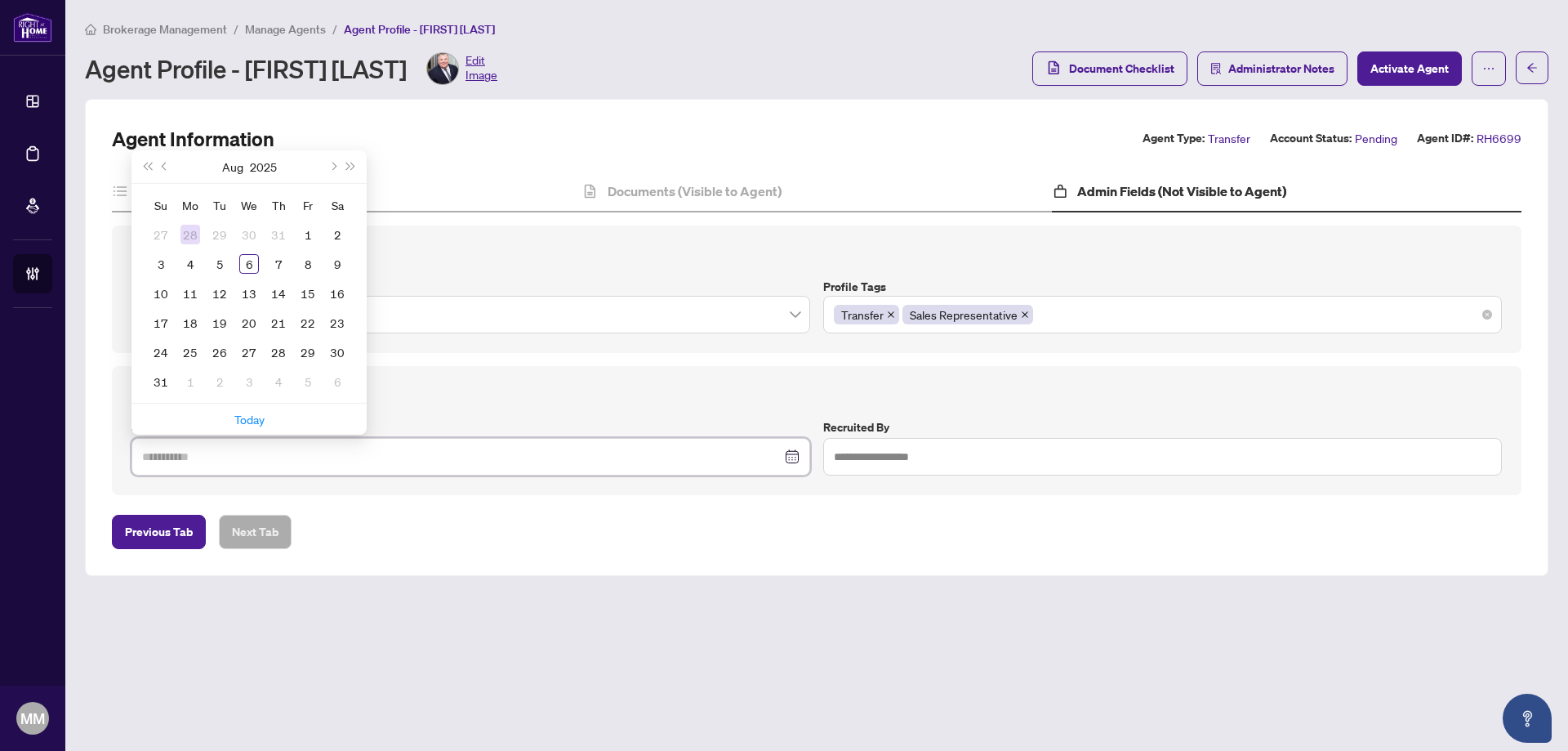 type on "**********" 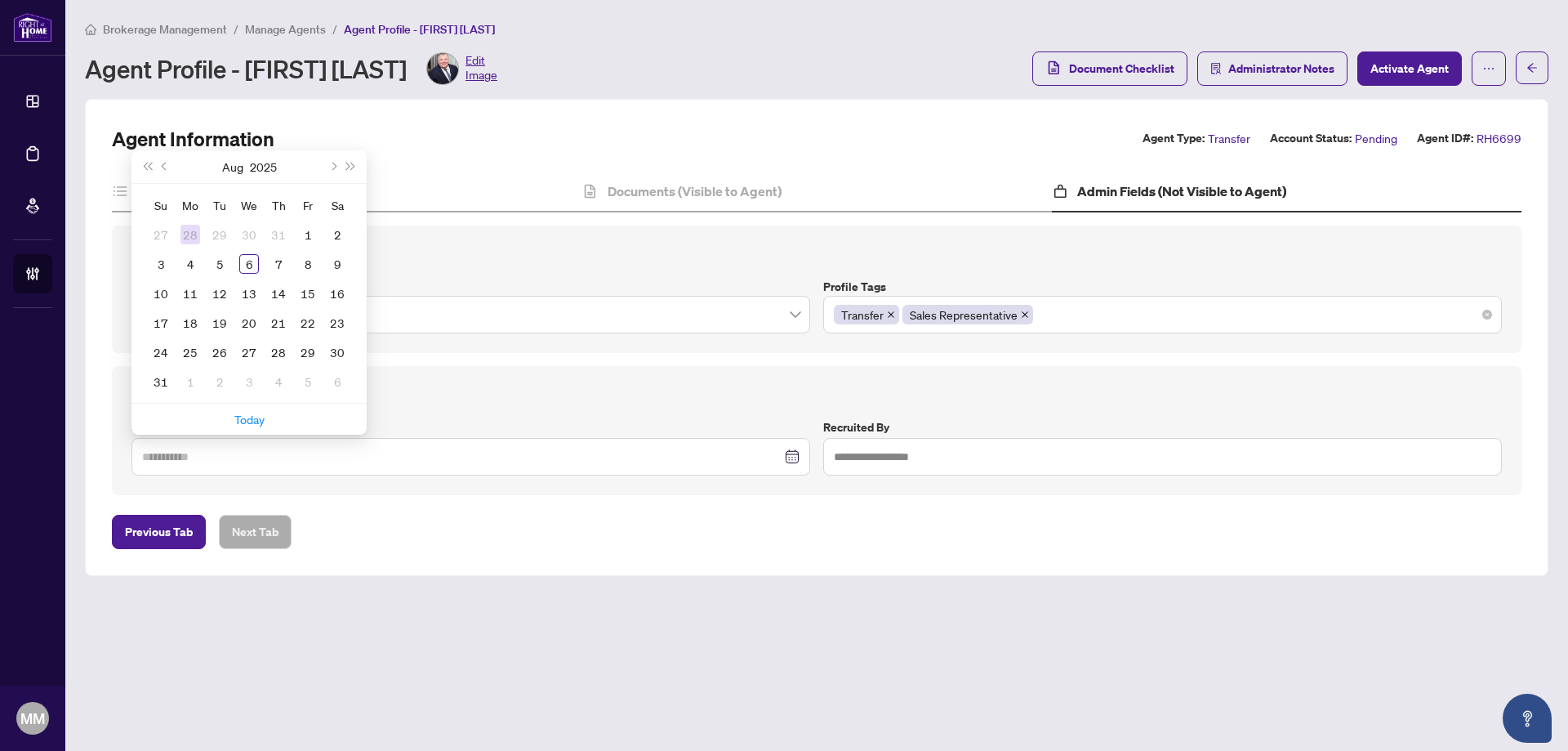 click on "28" at bounding box center [190, 235] 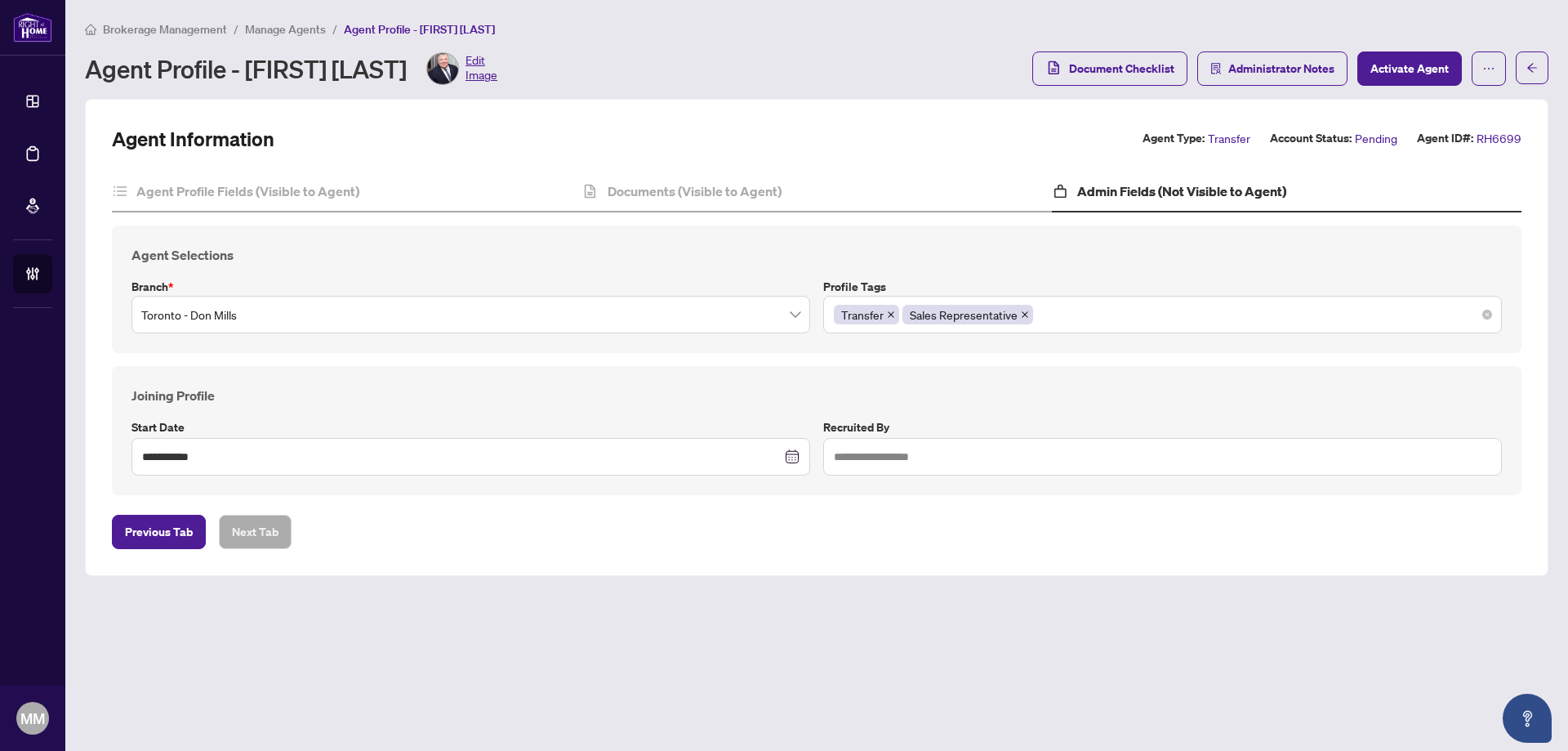 click on "**********" at bounding box center [817, 375] 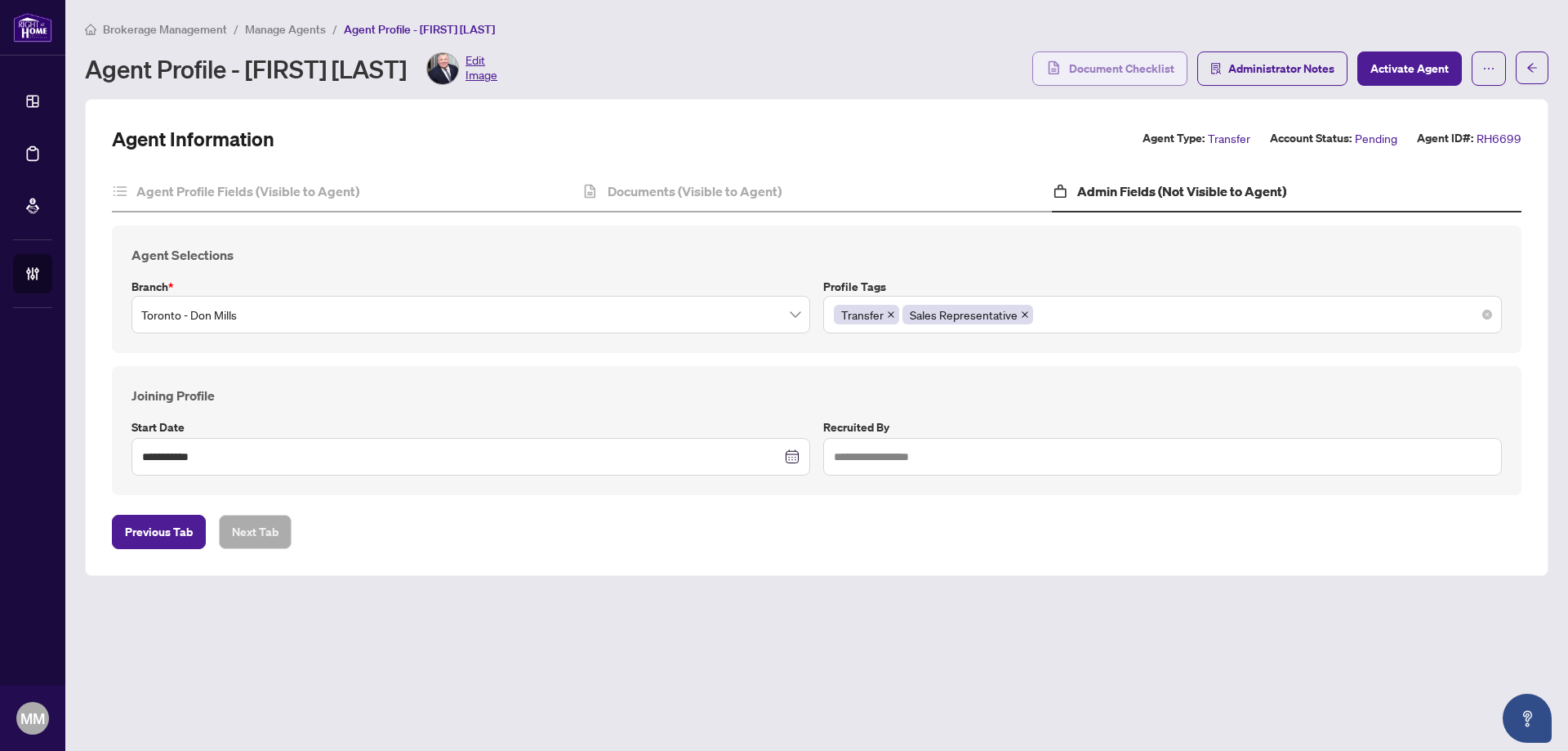 click on "Document Checklist" at bounding box center (1121, 69) 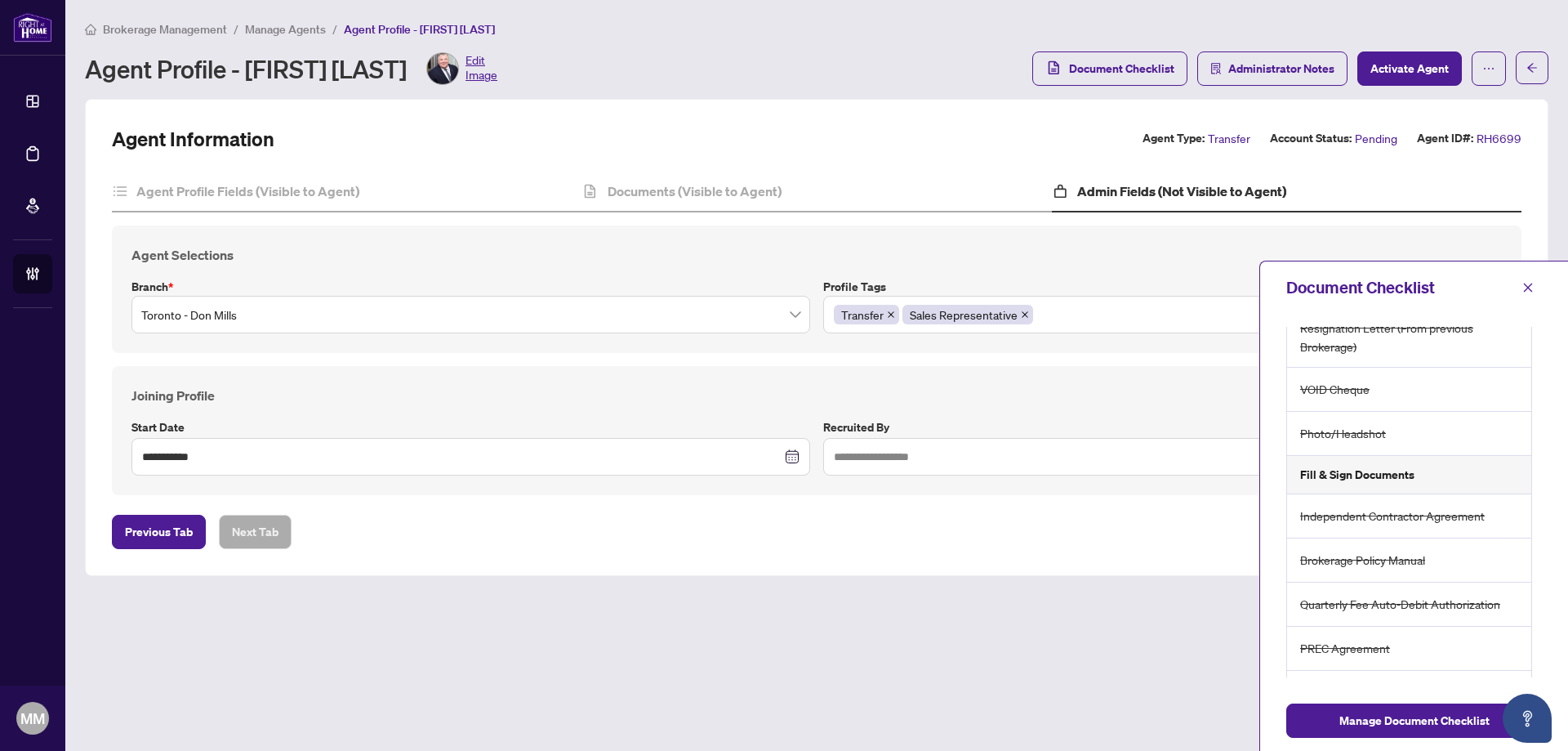 scroll, scrollTop: 212, scrollLeft: 0, axis: vertical 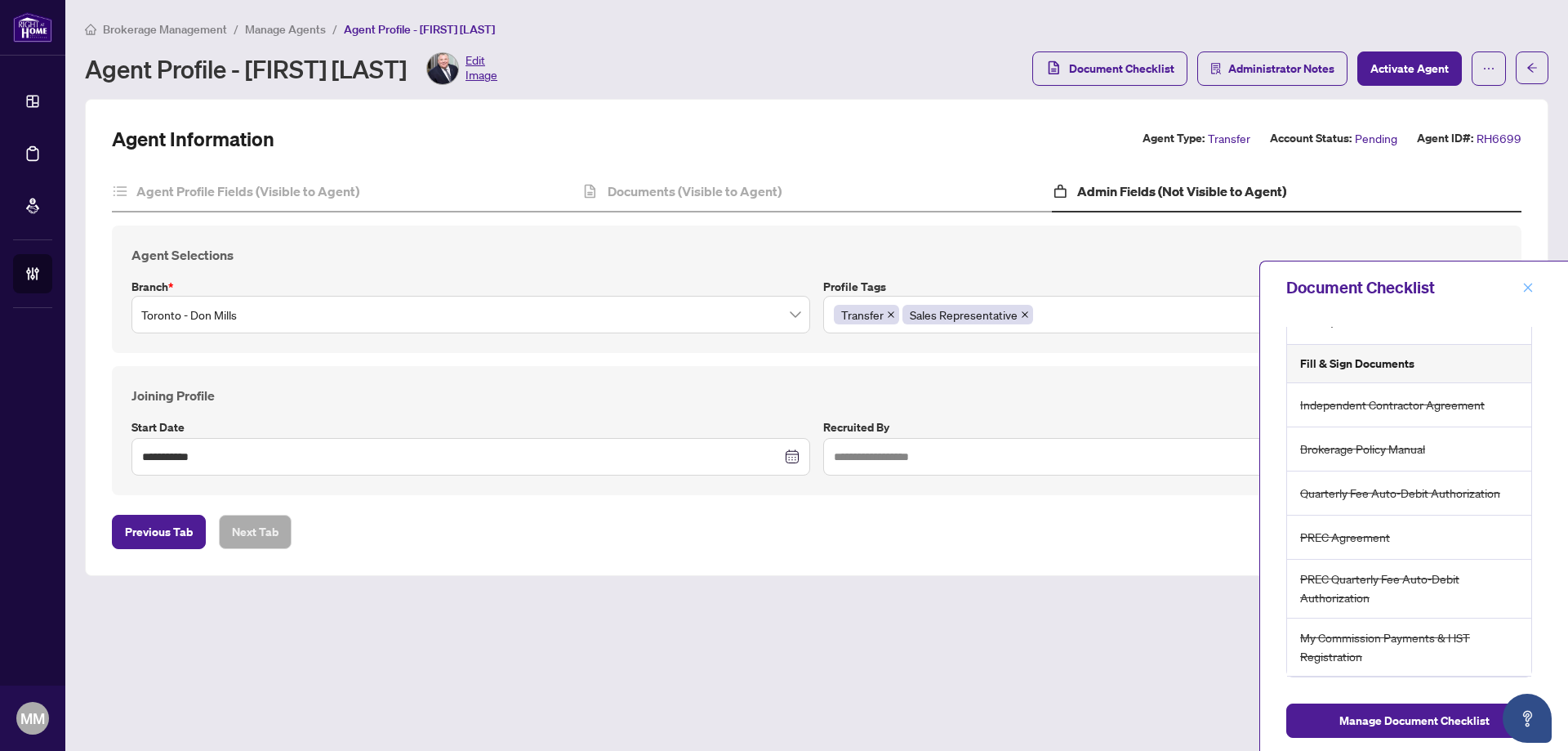 click at bounding box center [1528, 288] 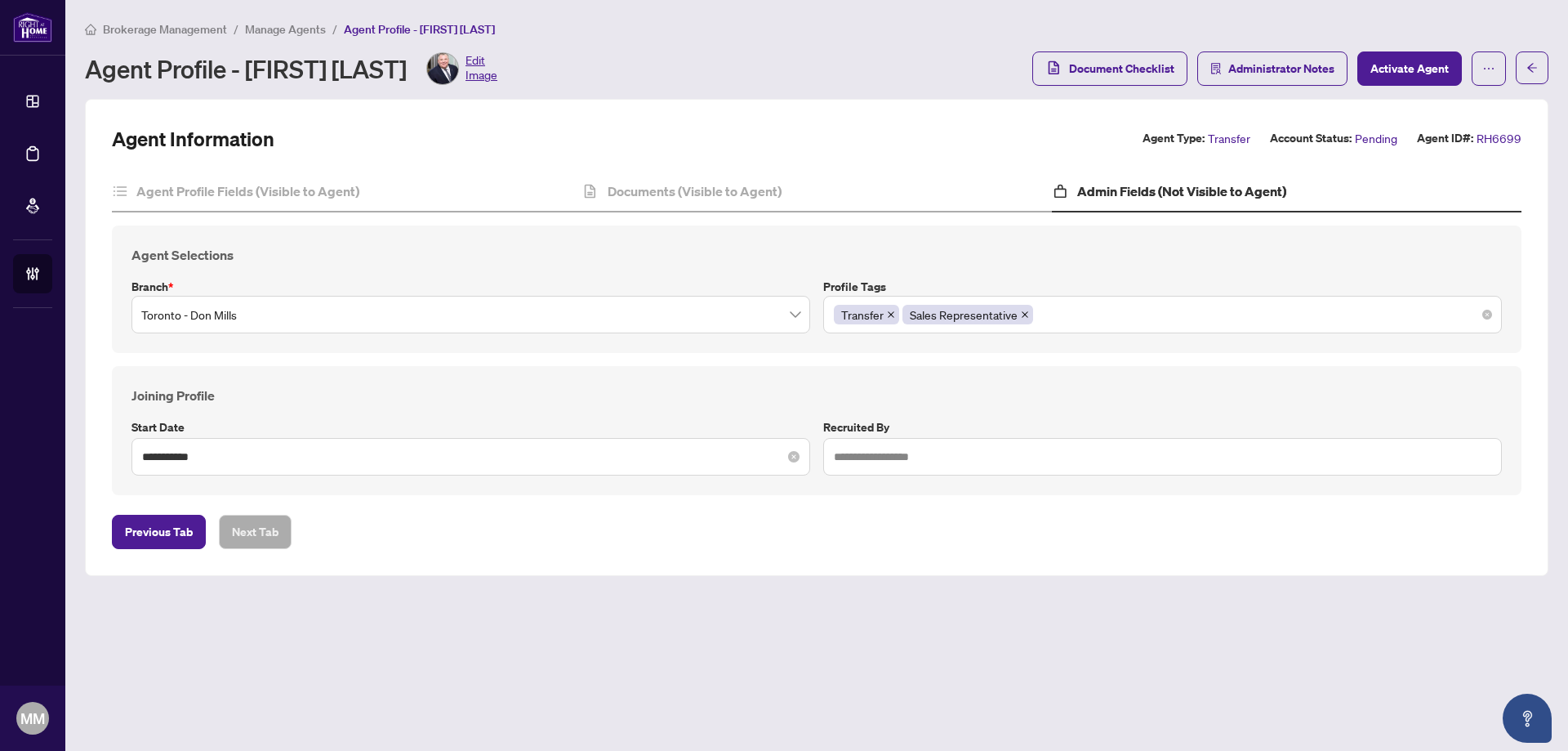 scroll, scrollTop: 0, scrollLeft: 0, axis: both 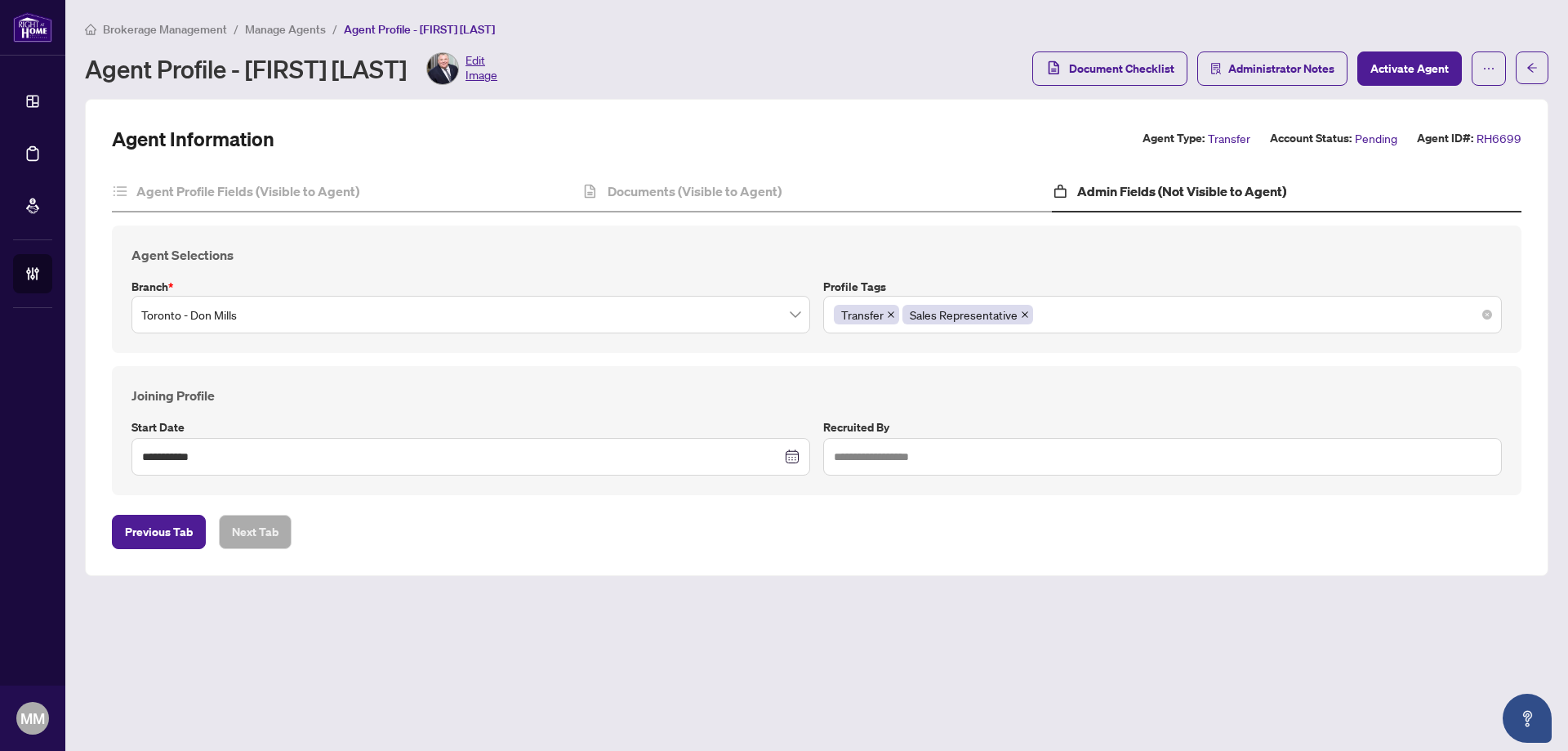 click on "Brokerage Management / Manage Agents / Agent Profile - Jeff Shaw Agent Profile - Jeff Shaw Edit    Image Document Checklist Administrator Notes Activate Agent" at bounding box center (817, 59) 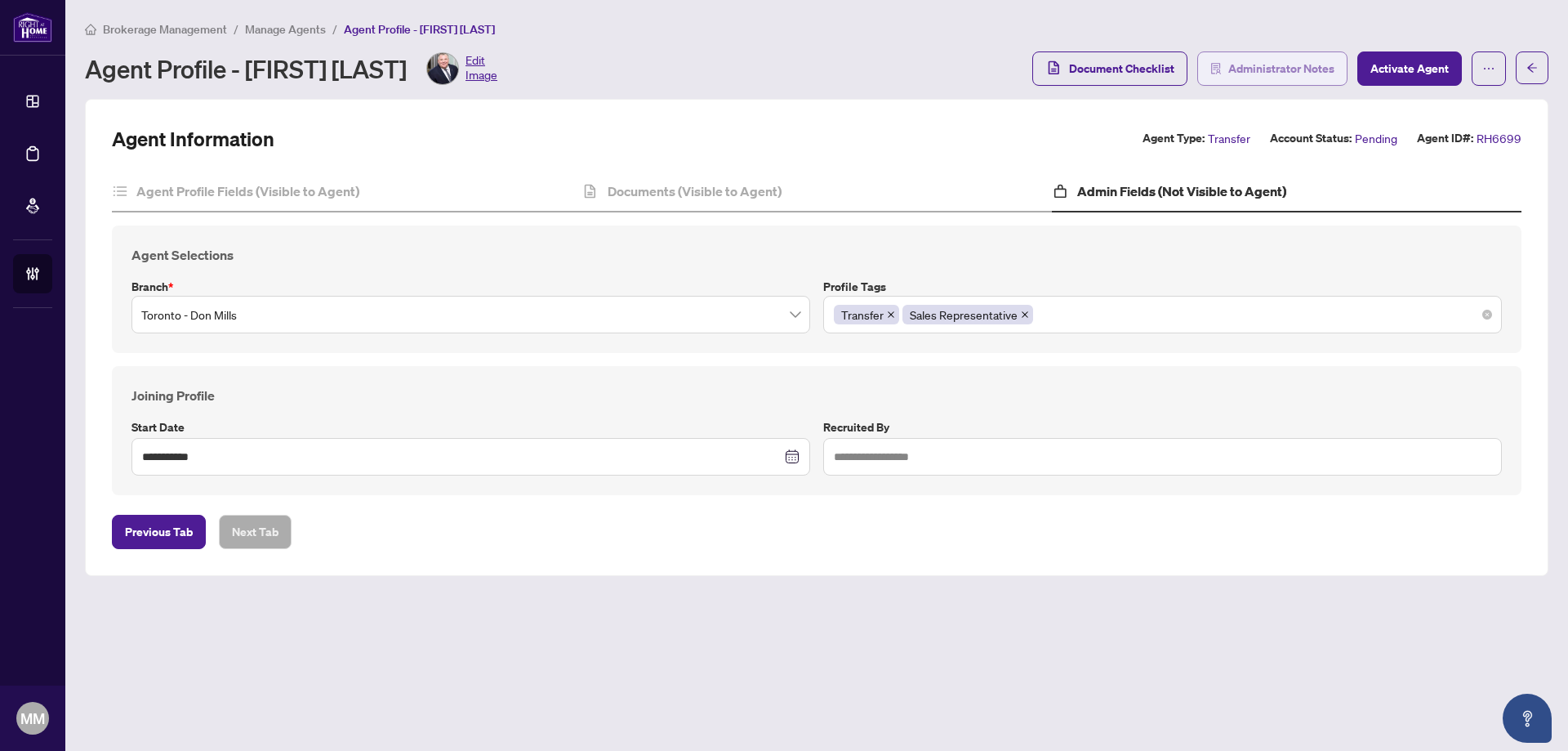 click on "Administrator Notes" at bounding box center (1281, 69) 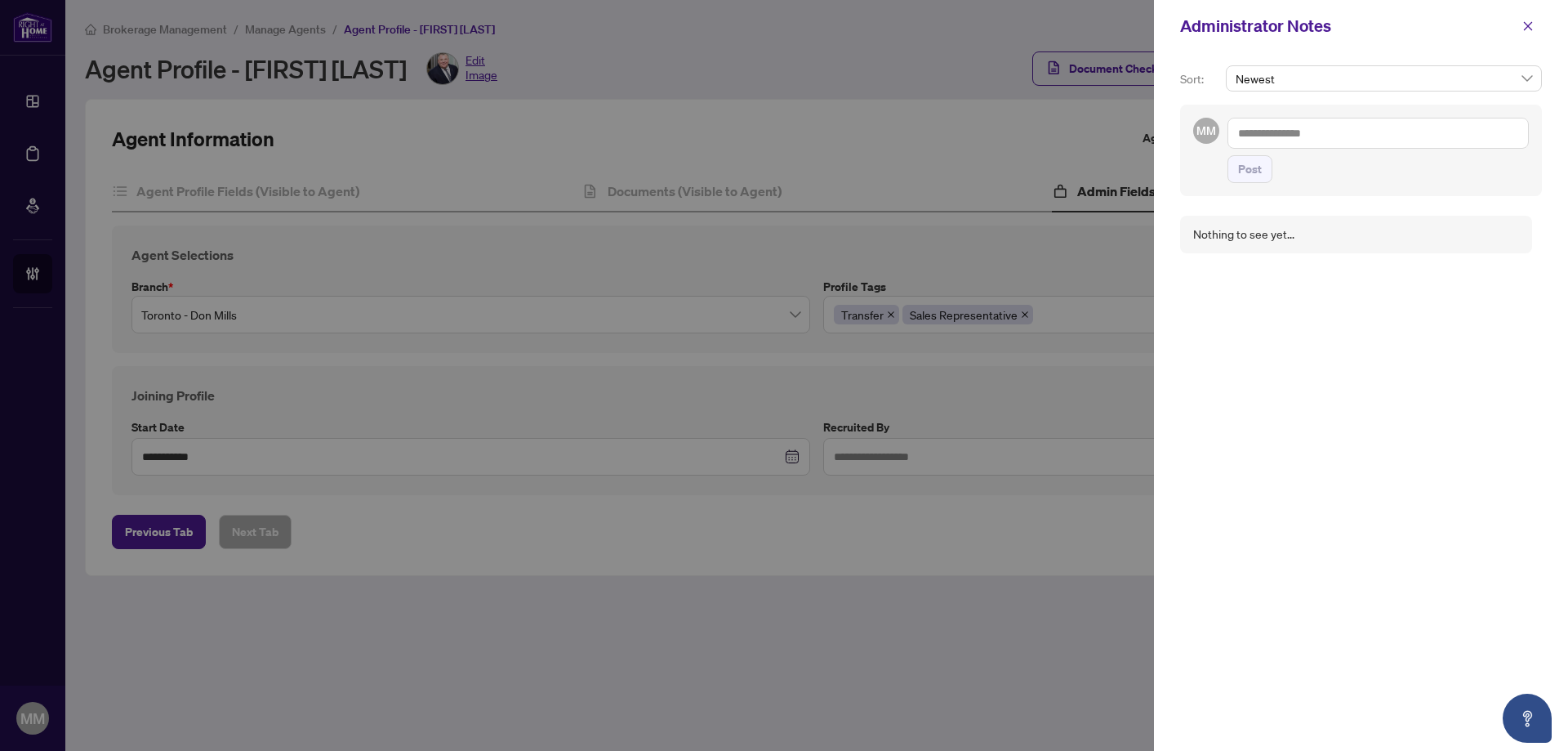 click at bounding box center [1378, 133] 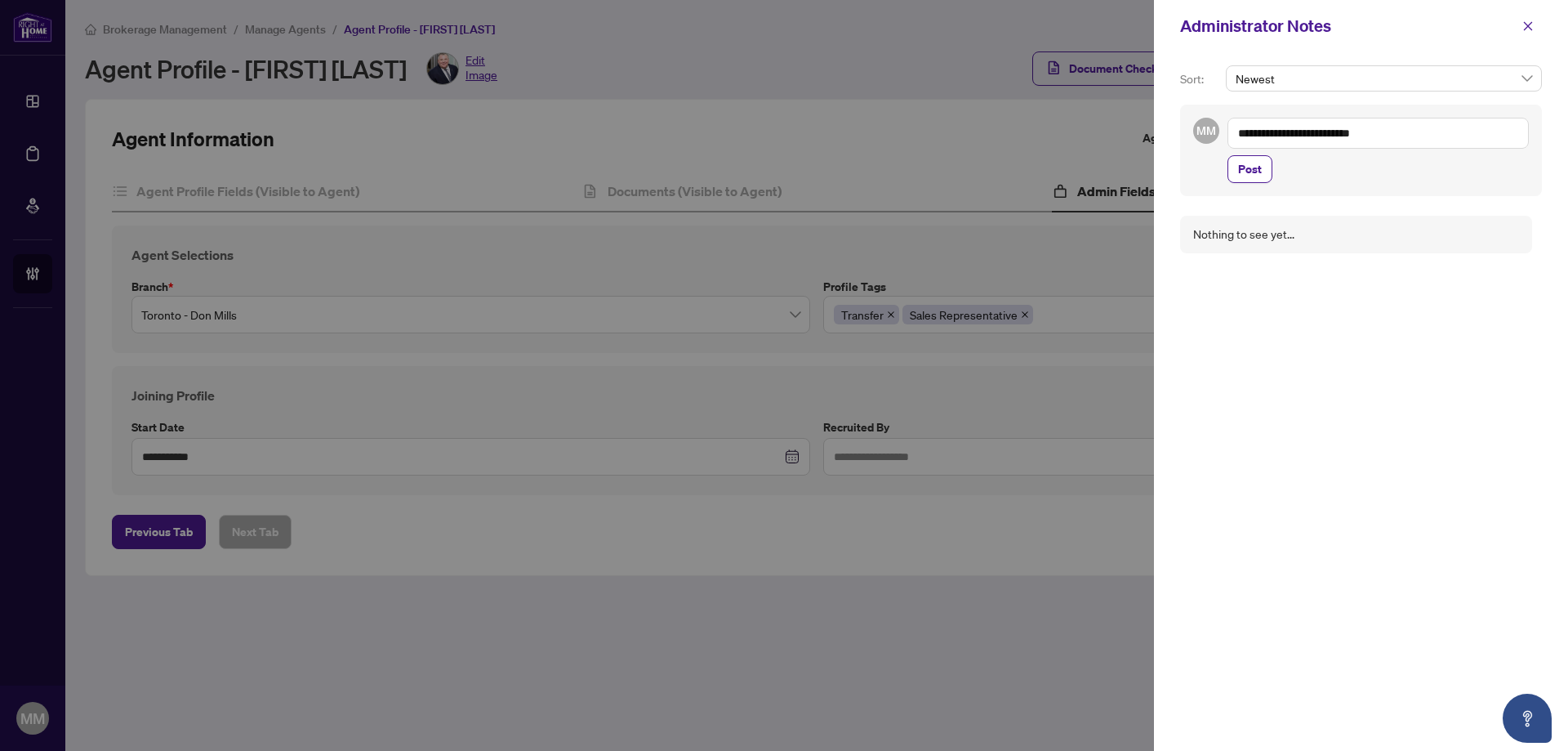 click on "**********" at bounding box center (1378, 133) 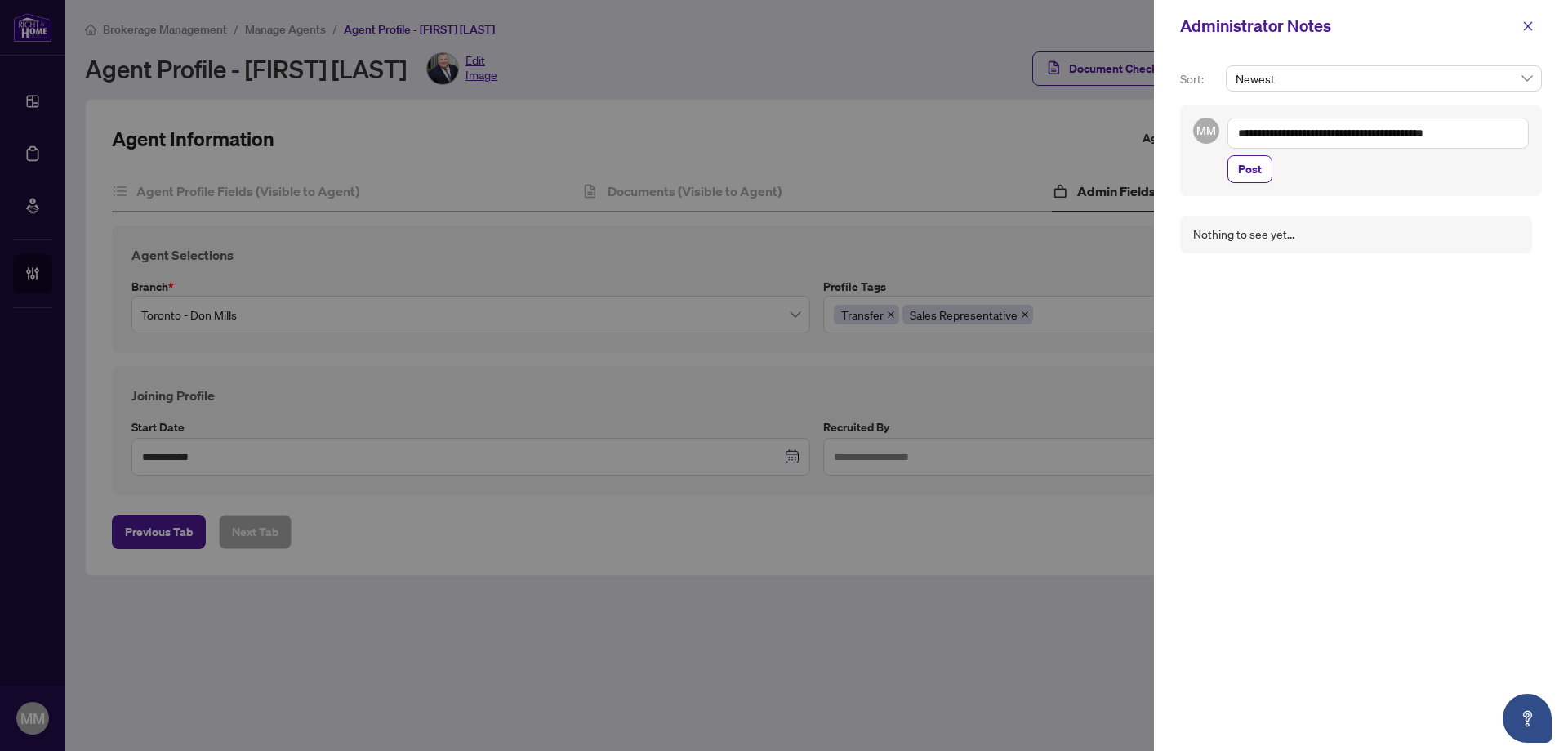 click on "**********" at bounding box center (1361, 150) 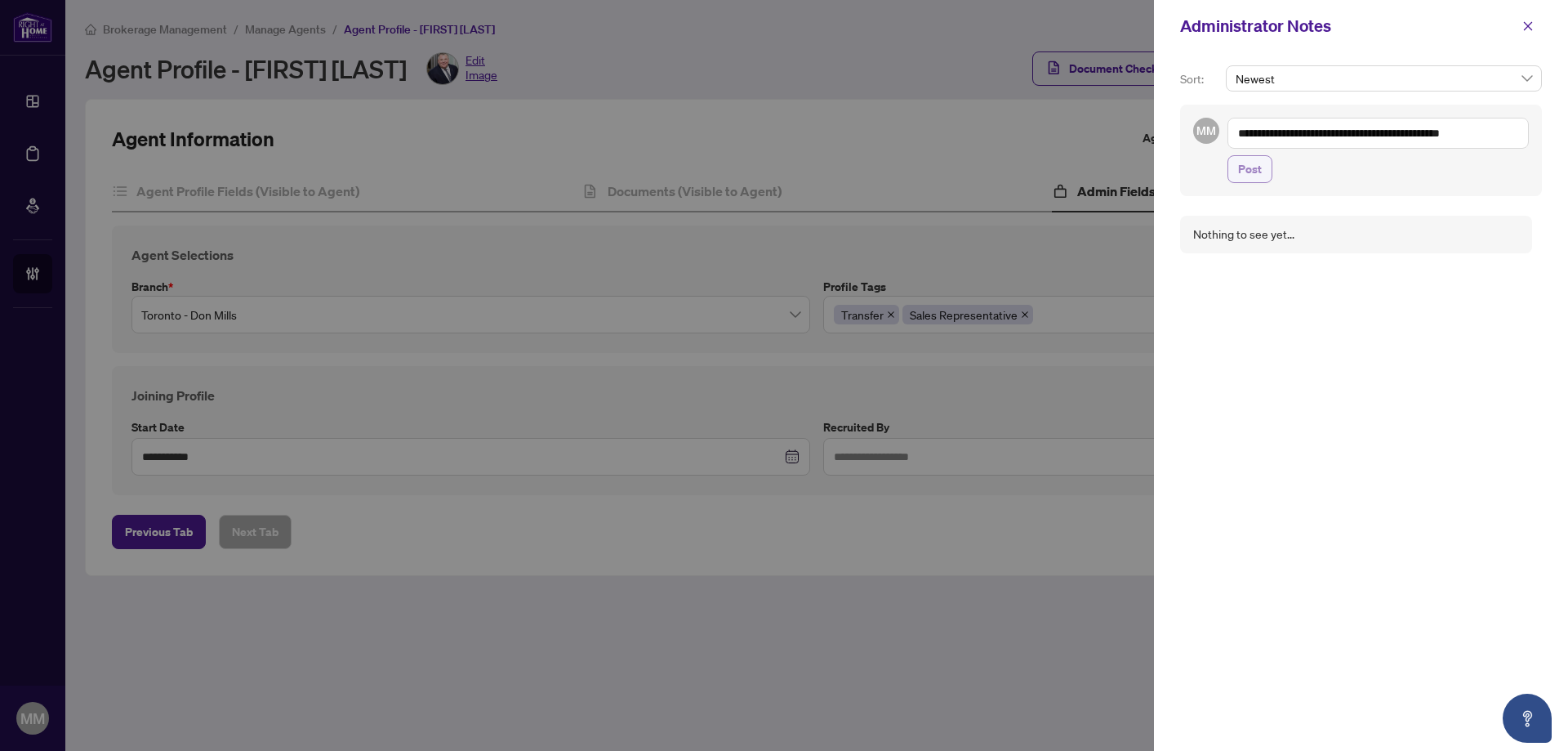 type on "**********" 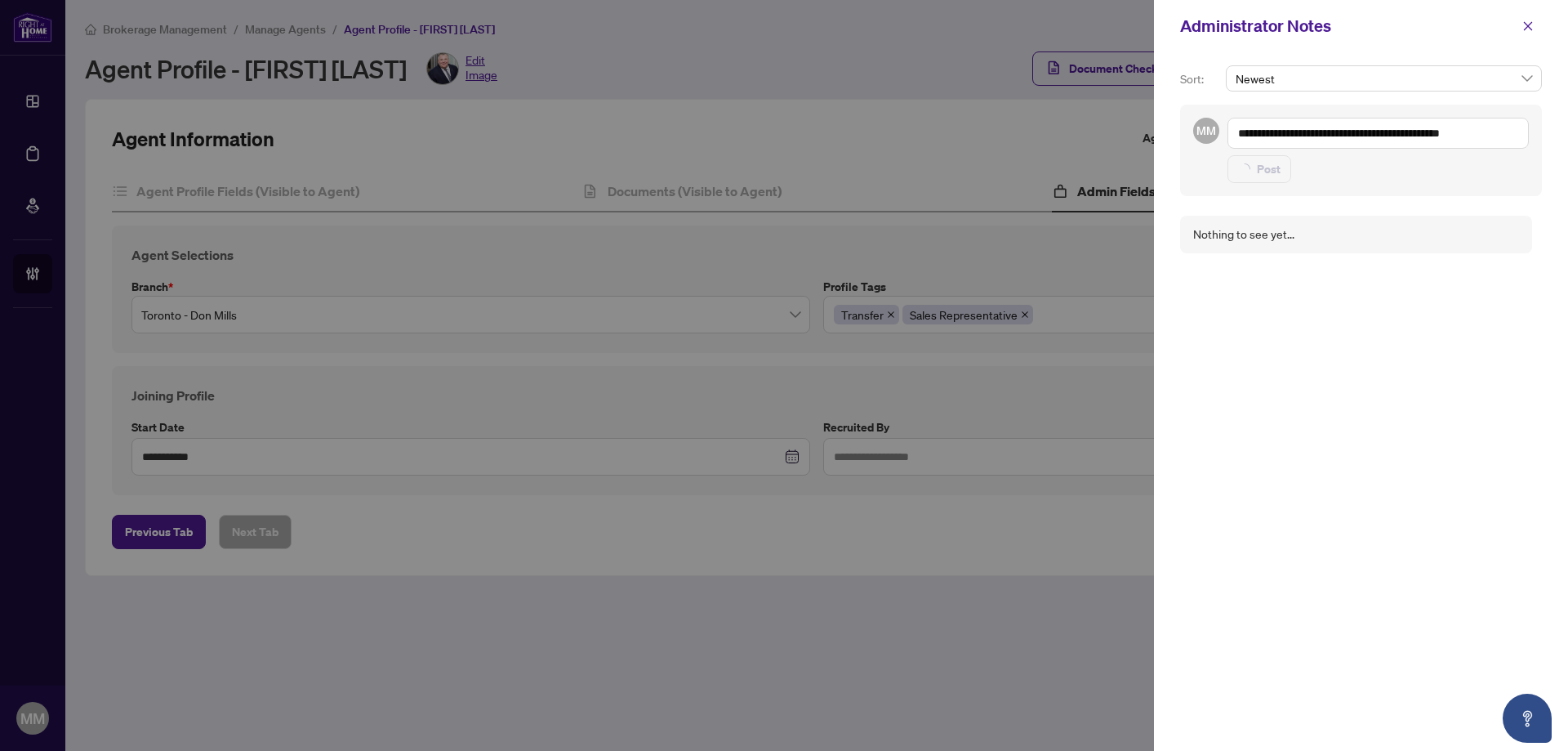 type 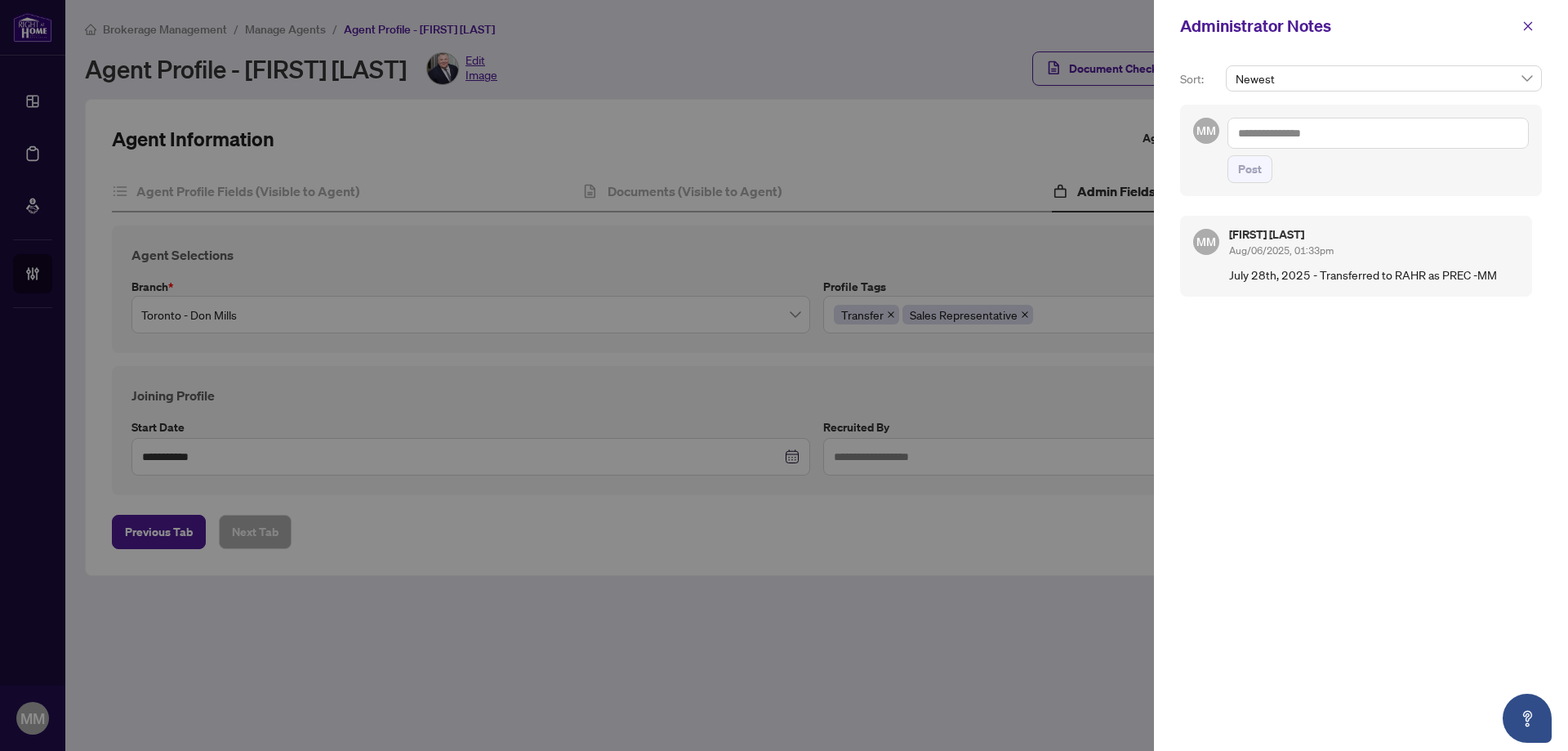 click on "July 28th, 2025 - Transferred to RAHR as PREC -MM" at bounding box center (1374, 275) 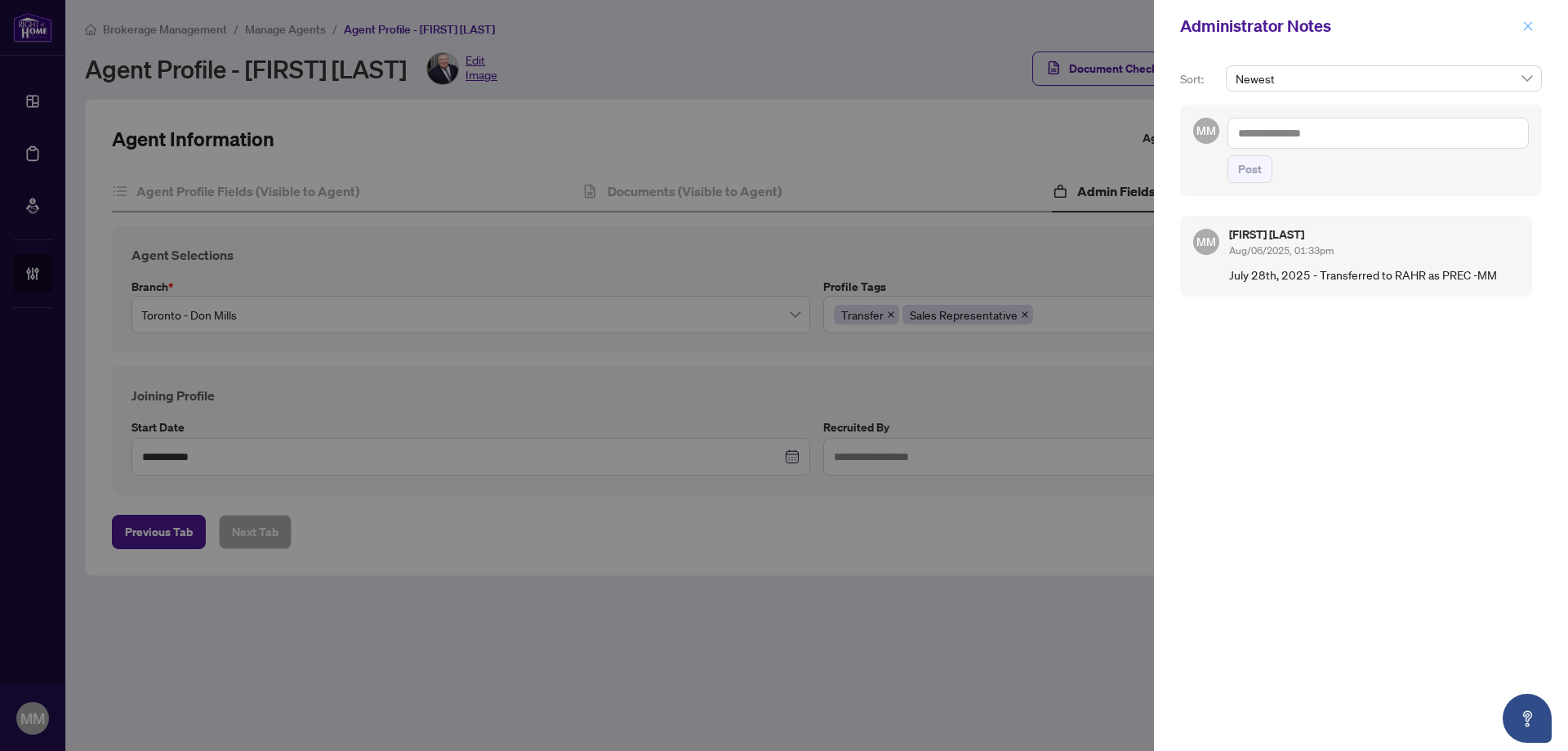 click 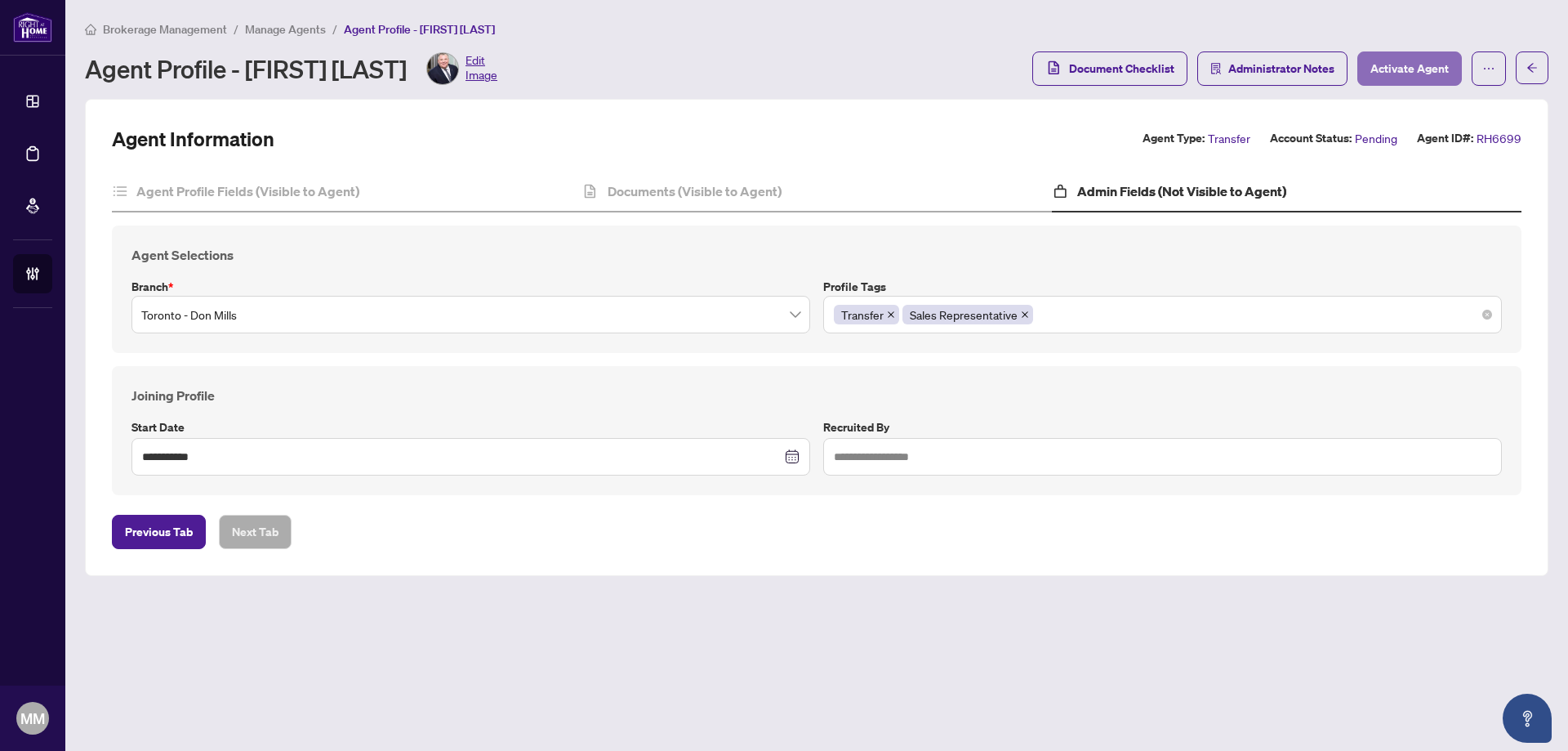 click on "Activate Agent" at bounding box center [1410, 69] 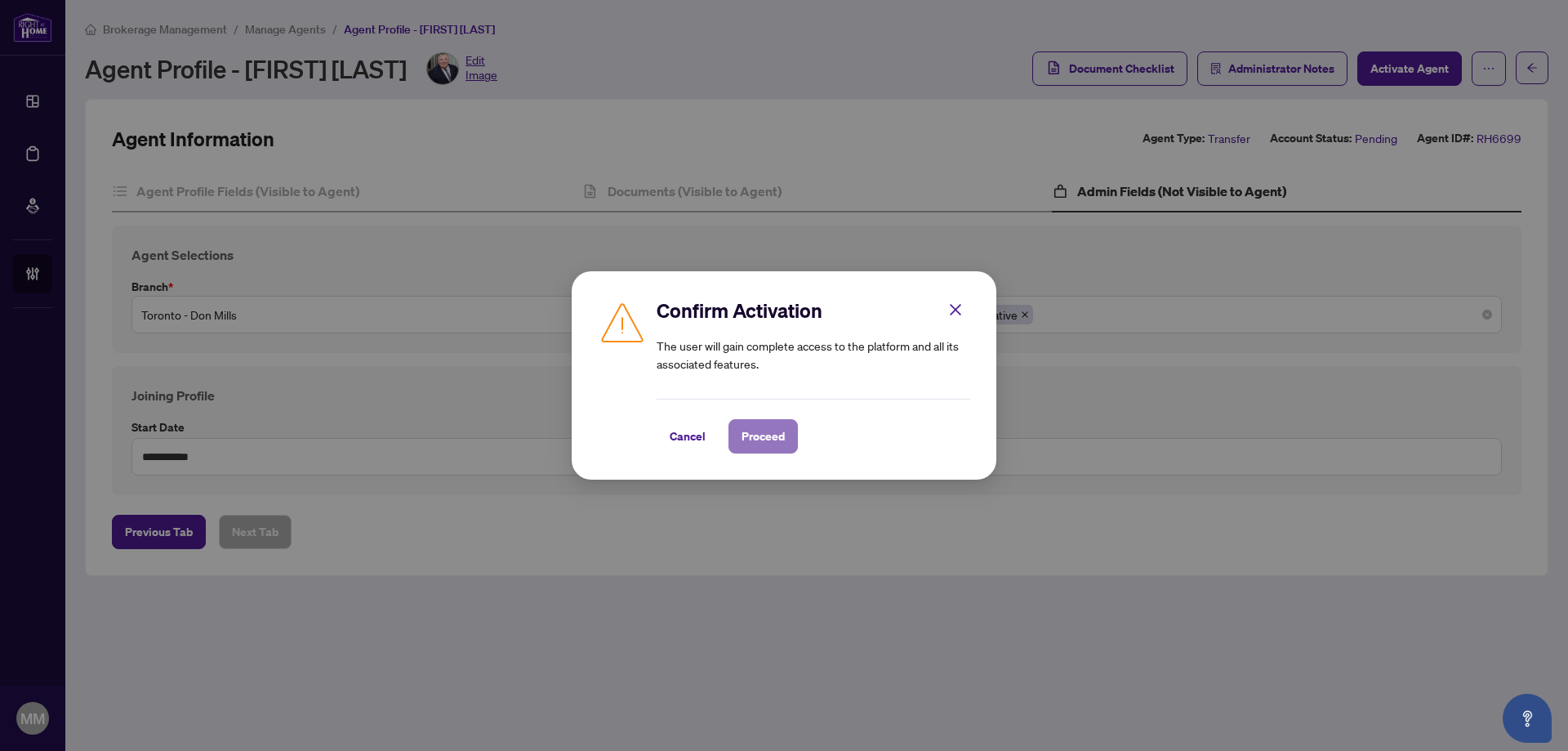 click on "Proceed" at bounding box center (763, 436) 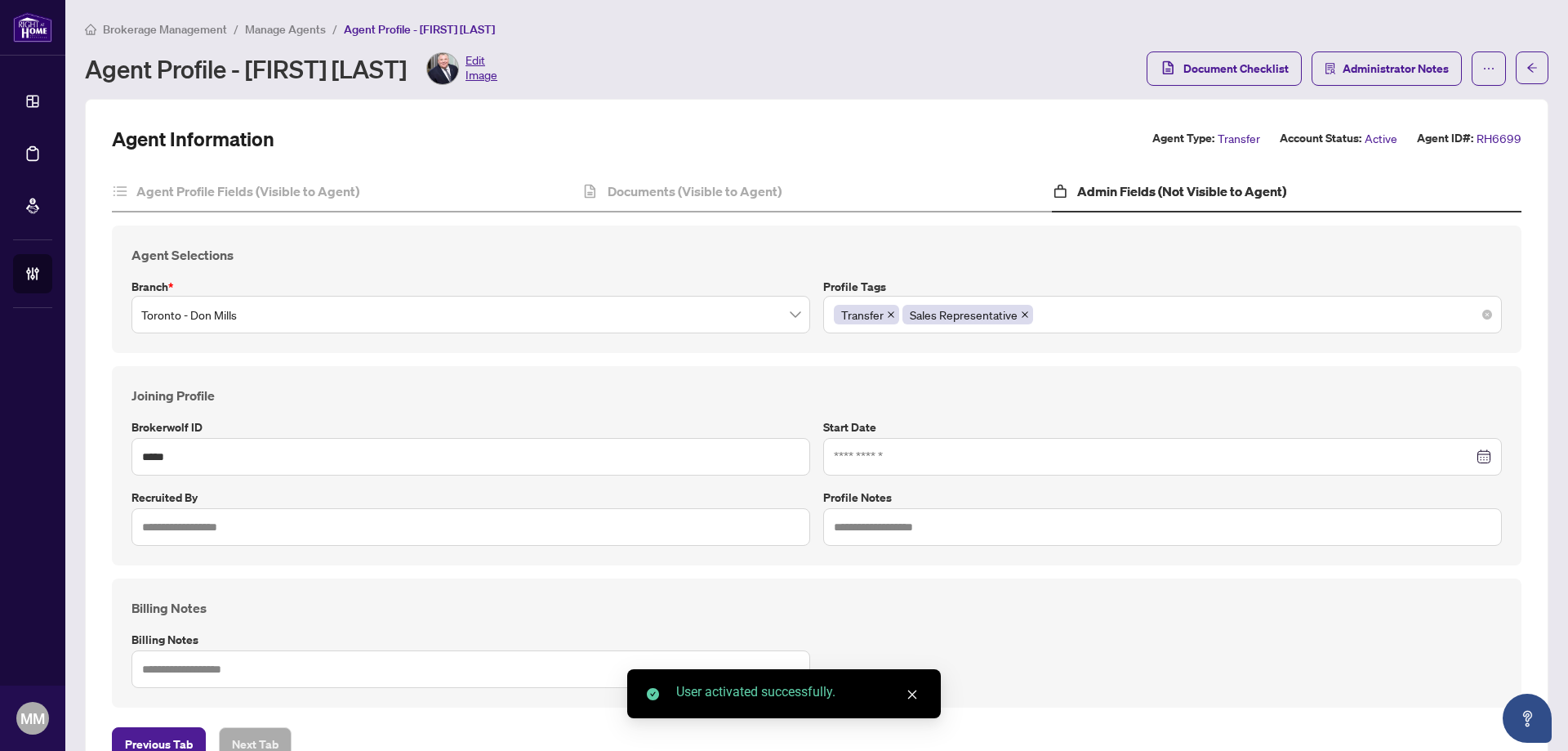 type on "**********" 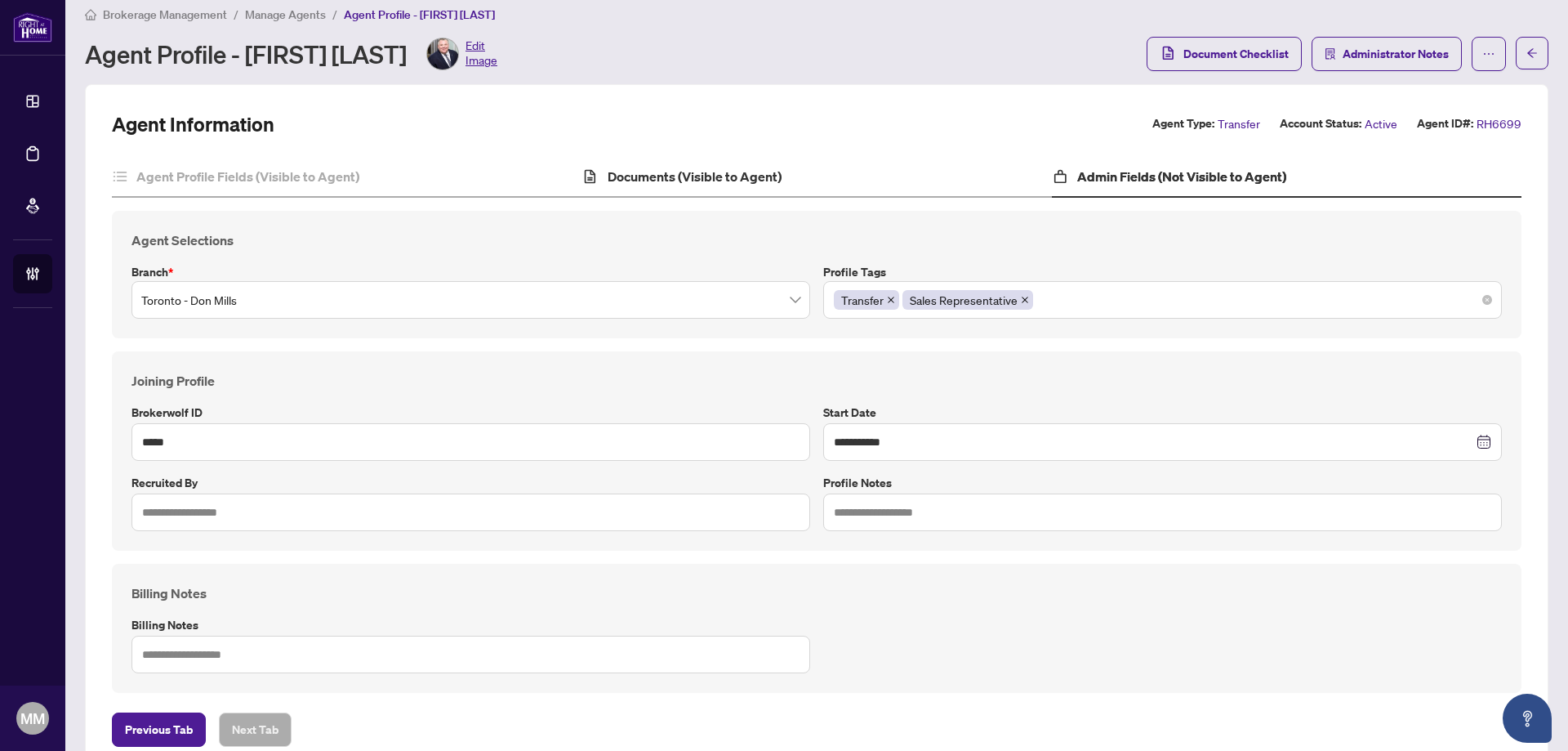scroll, scrollTop: 0, scrollLeft: 0, axis: both 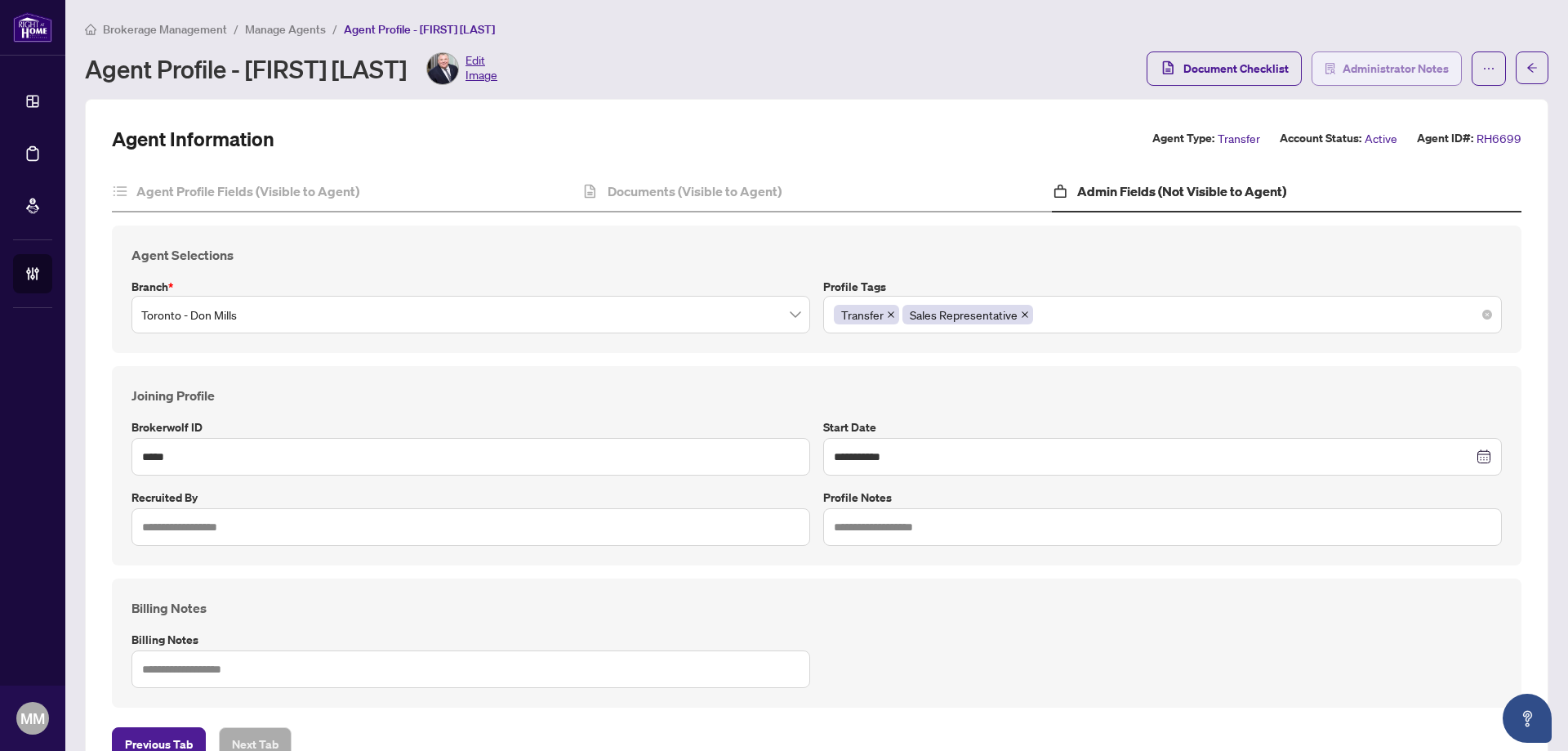 click on "Administrator Notes" at bounding box center (1396, 69) 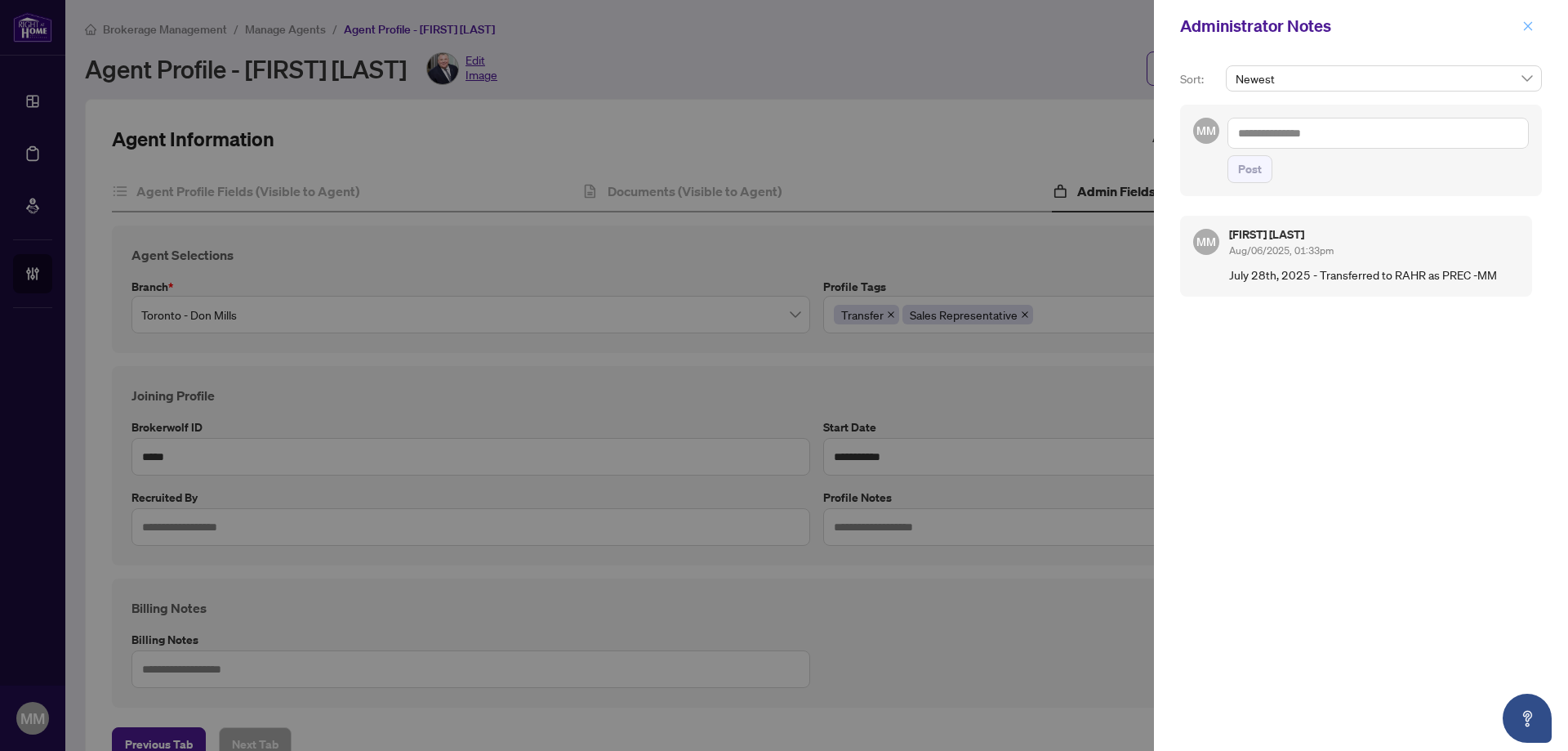 click at bounding box center (1528, 26) 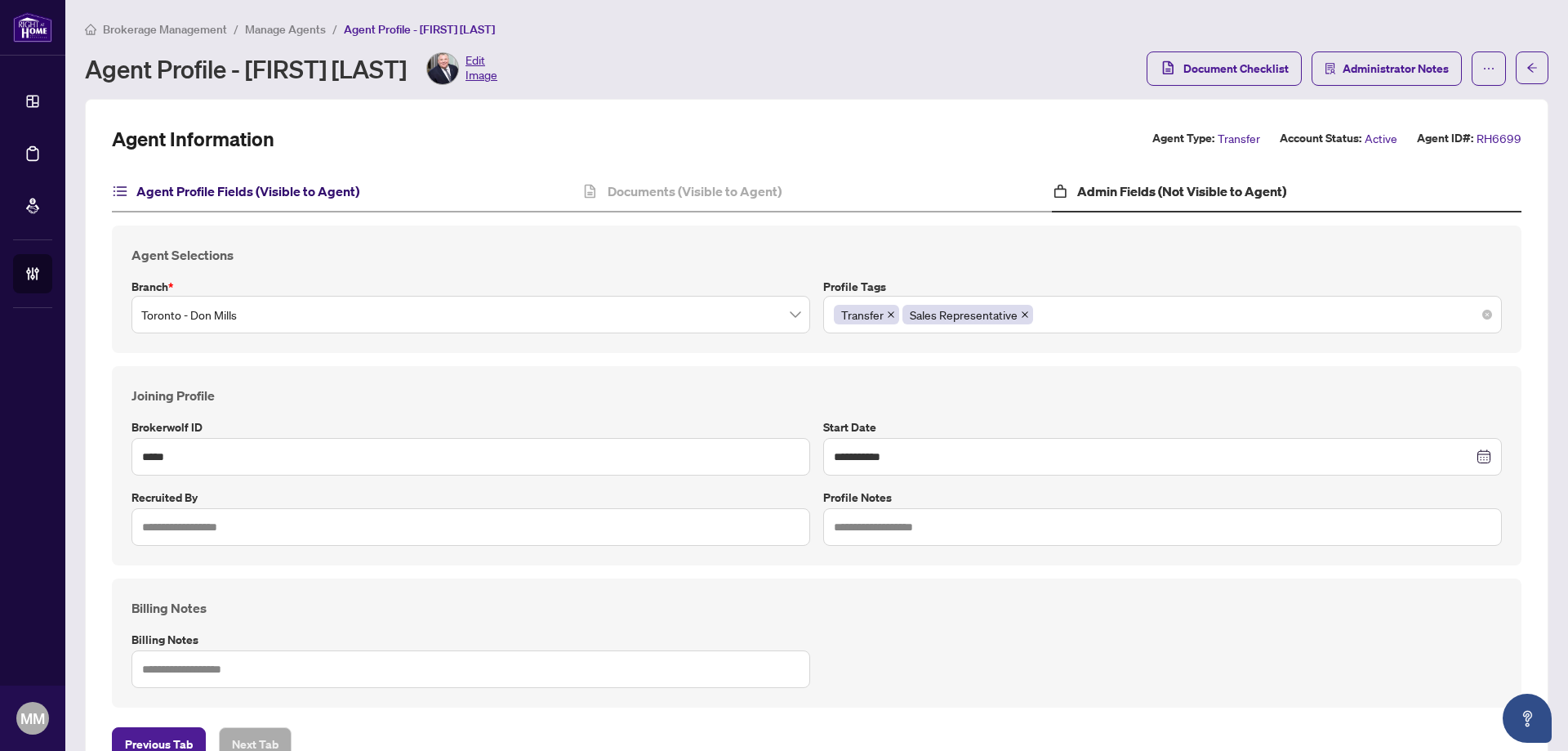 click on "Agent Profile Fields (Visible to Agent)" at bounding box center [247, 191] 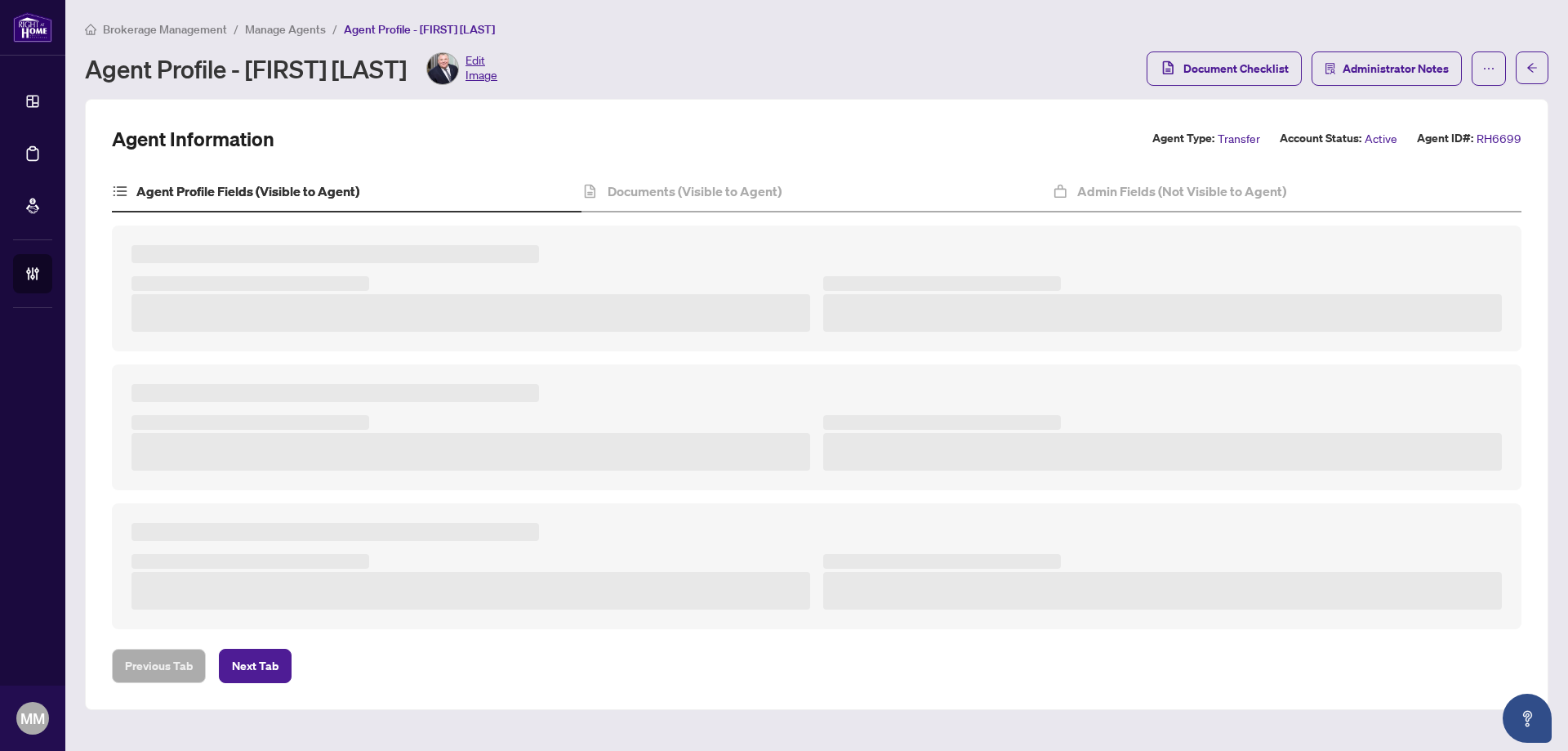 click at bounding box center (443, 69) 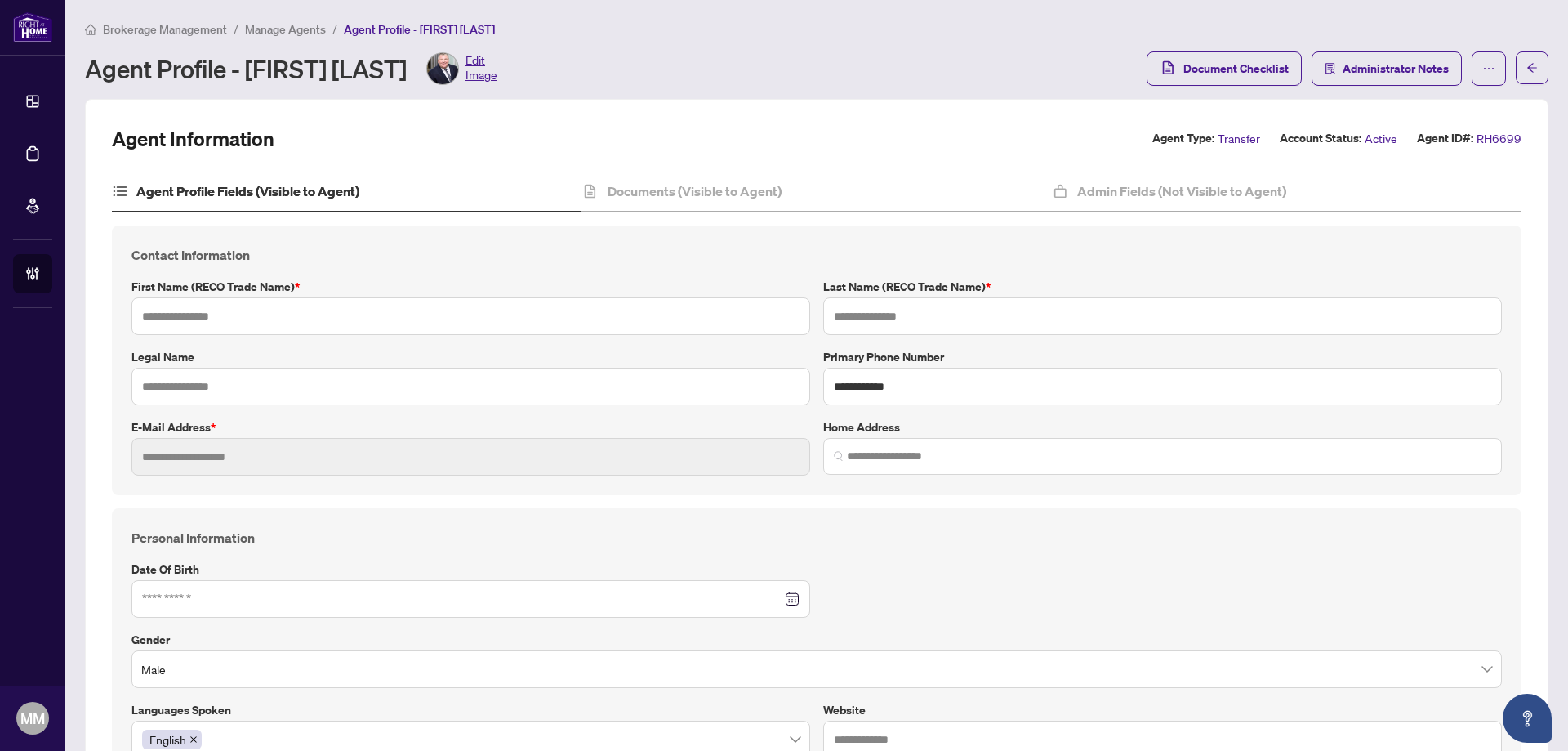 type on "****" 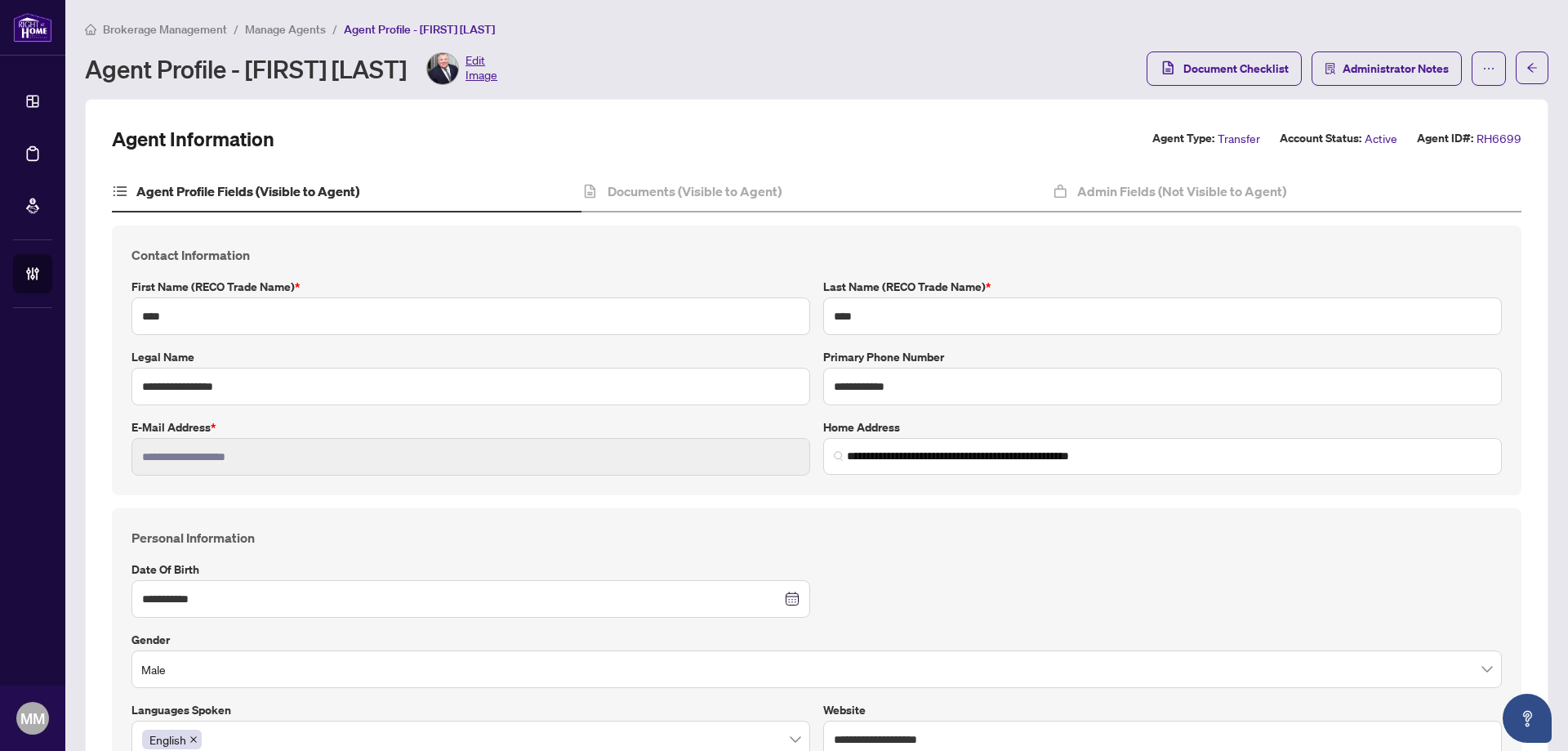 type on "**********" 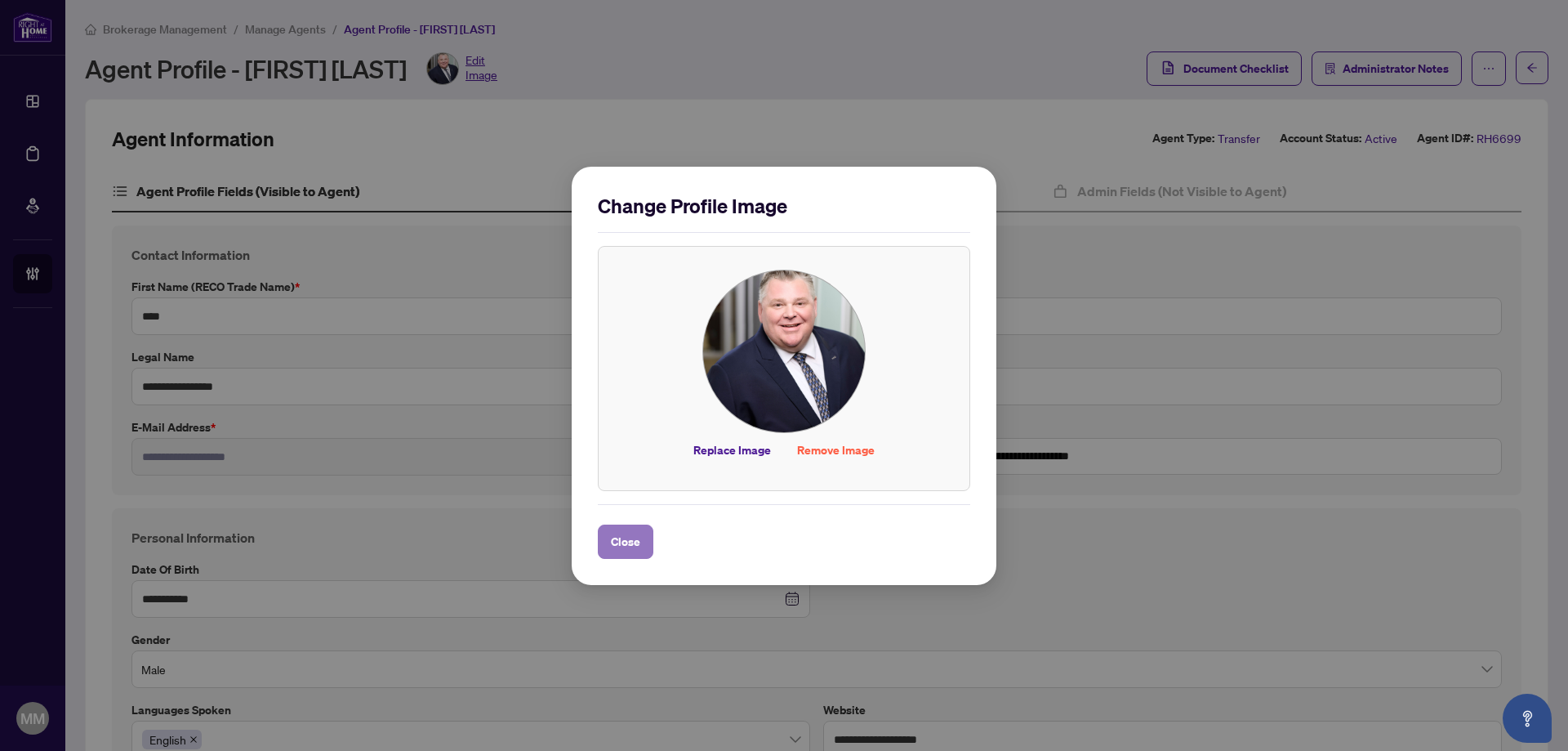 click on "Close" at bounding box center (626, 542) 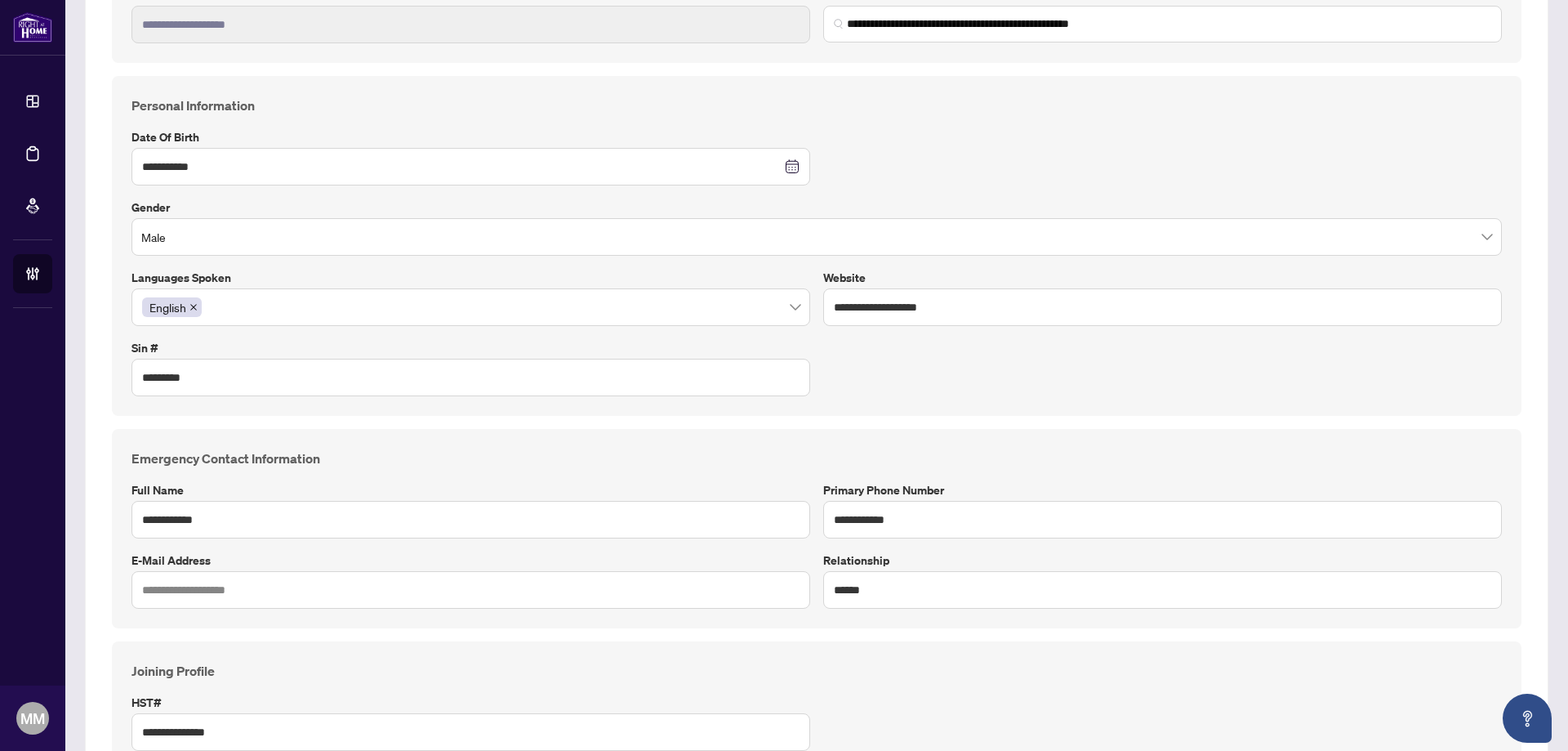 scroll, scrollTop: 0, scrollLeft: 0, axis: both 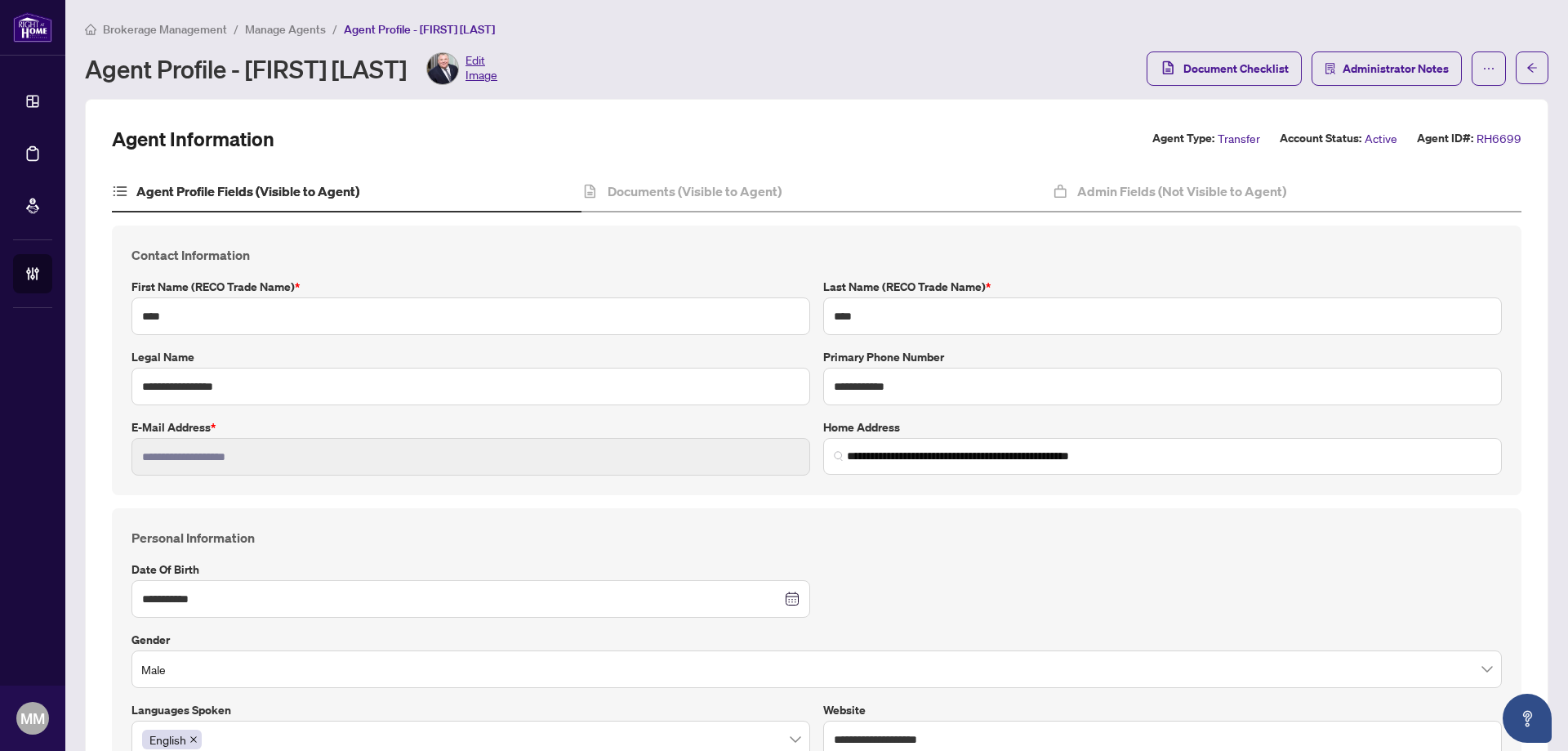 click on "Edit    Image" at bounding box center (481, 69) 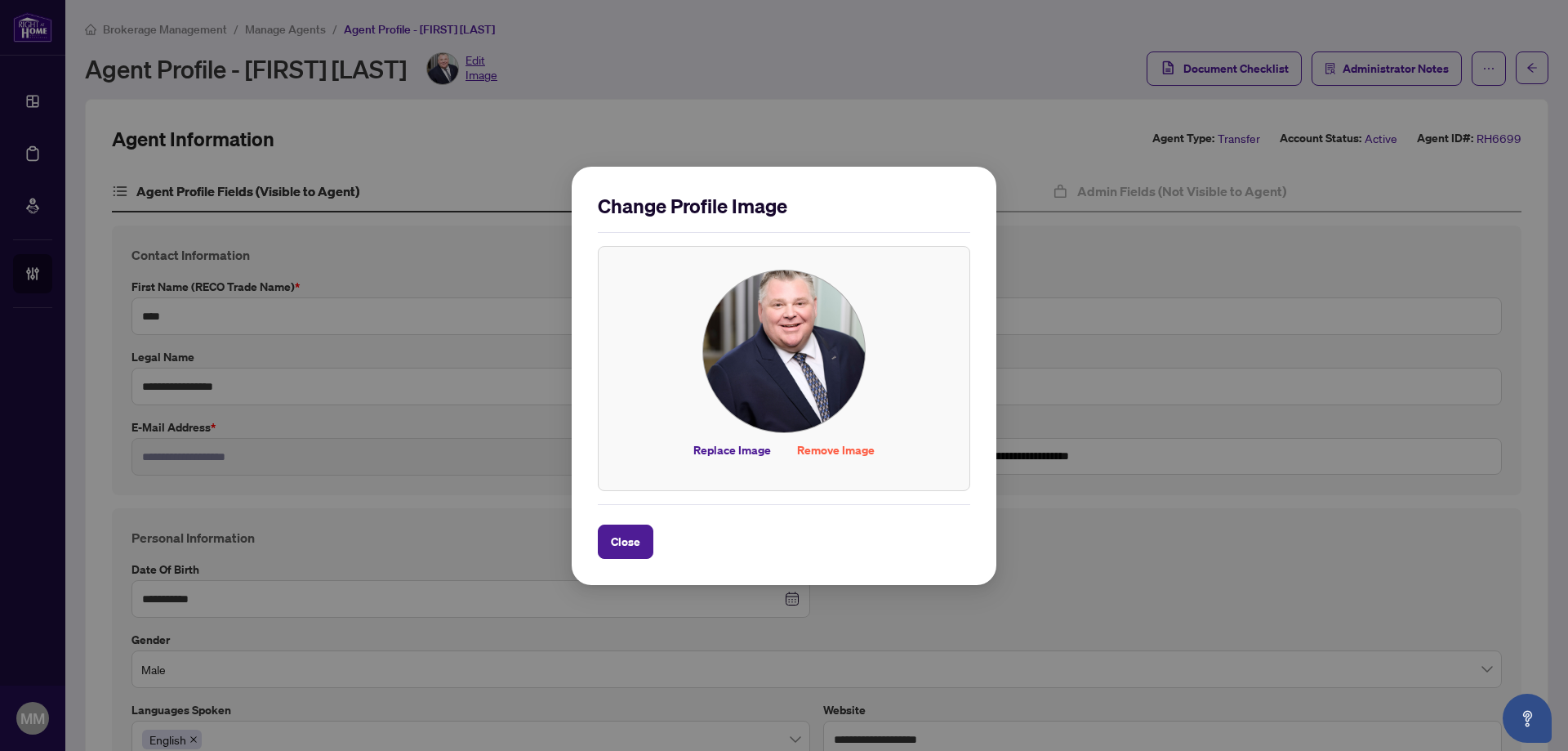 click on "Close" at bounding box center [626, 542] 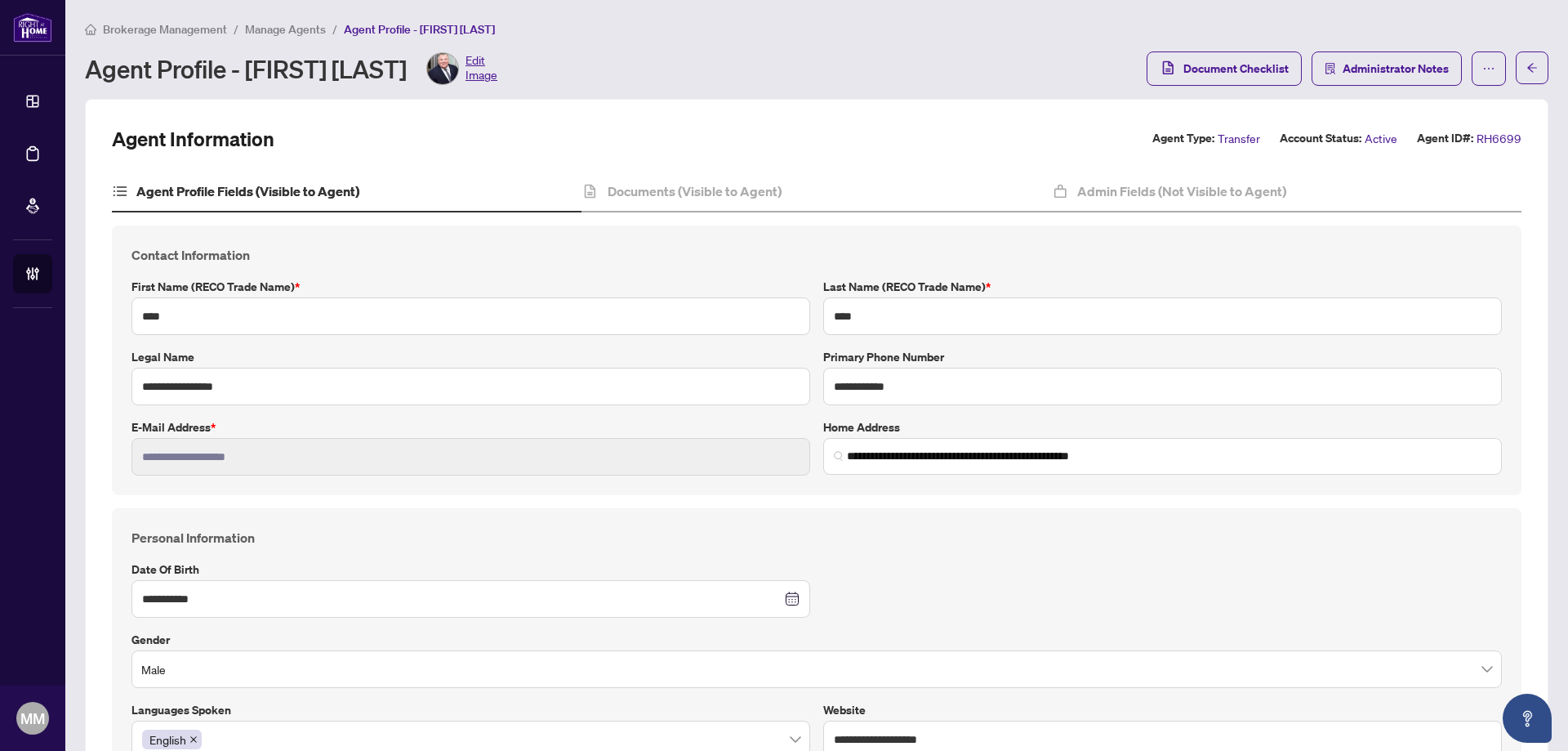click on "Agent Profile - Jeff Shaw Edit    Image Document Checklist Administrator Notes" at bounding box center (817, 69) 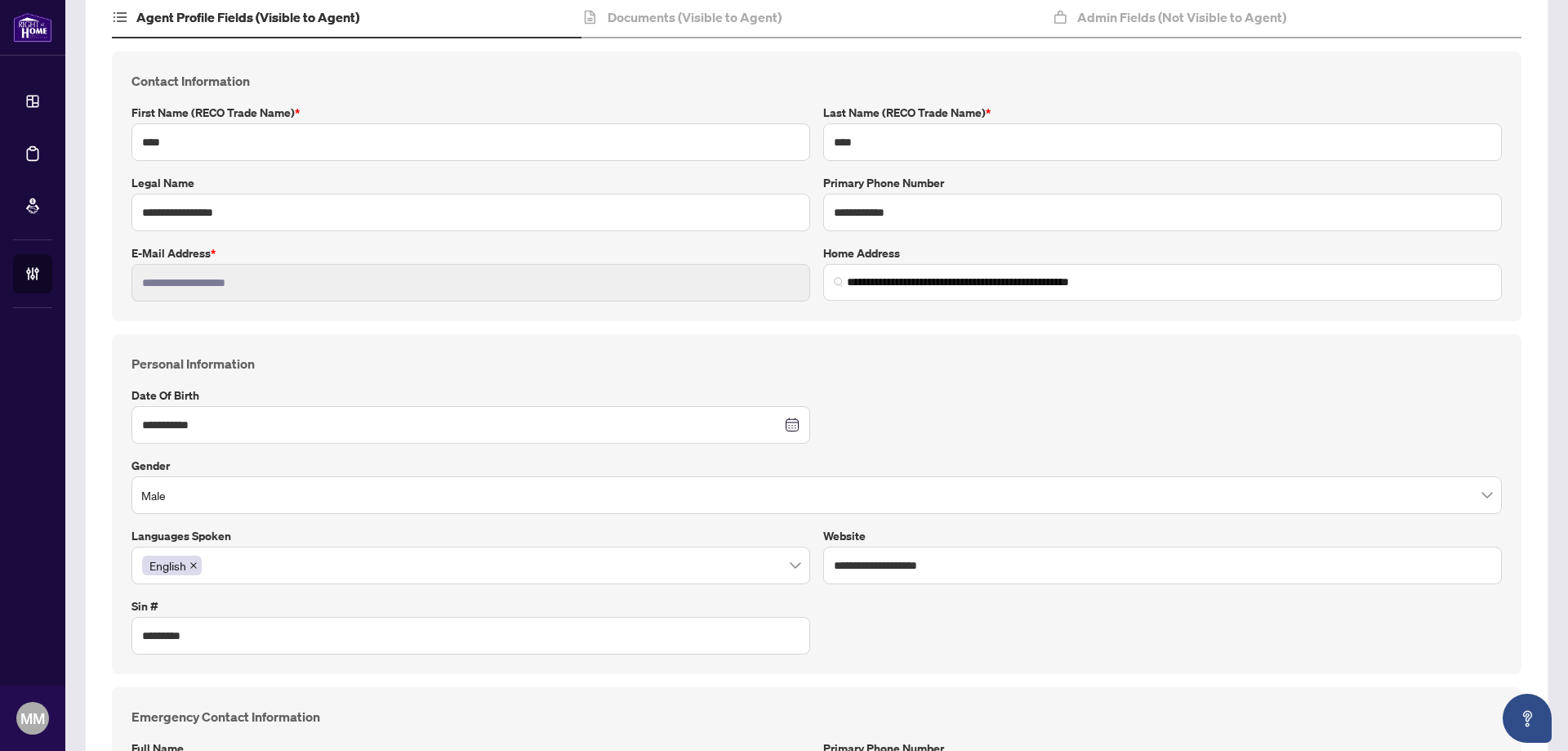 scroll, scrollTop: 82, scrollLeft: 0, axis: vertical 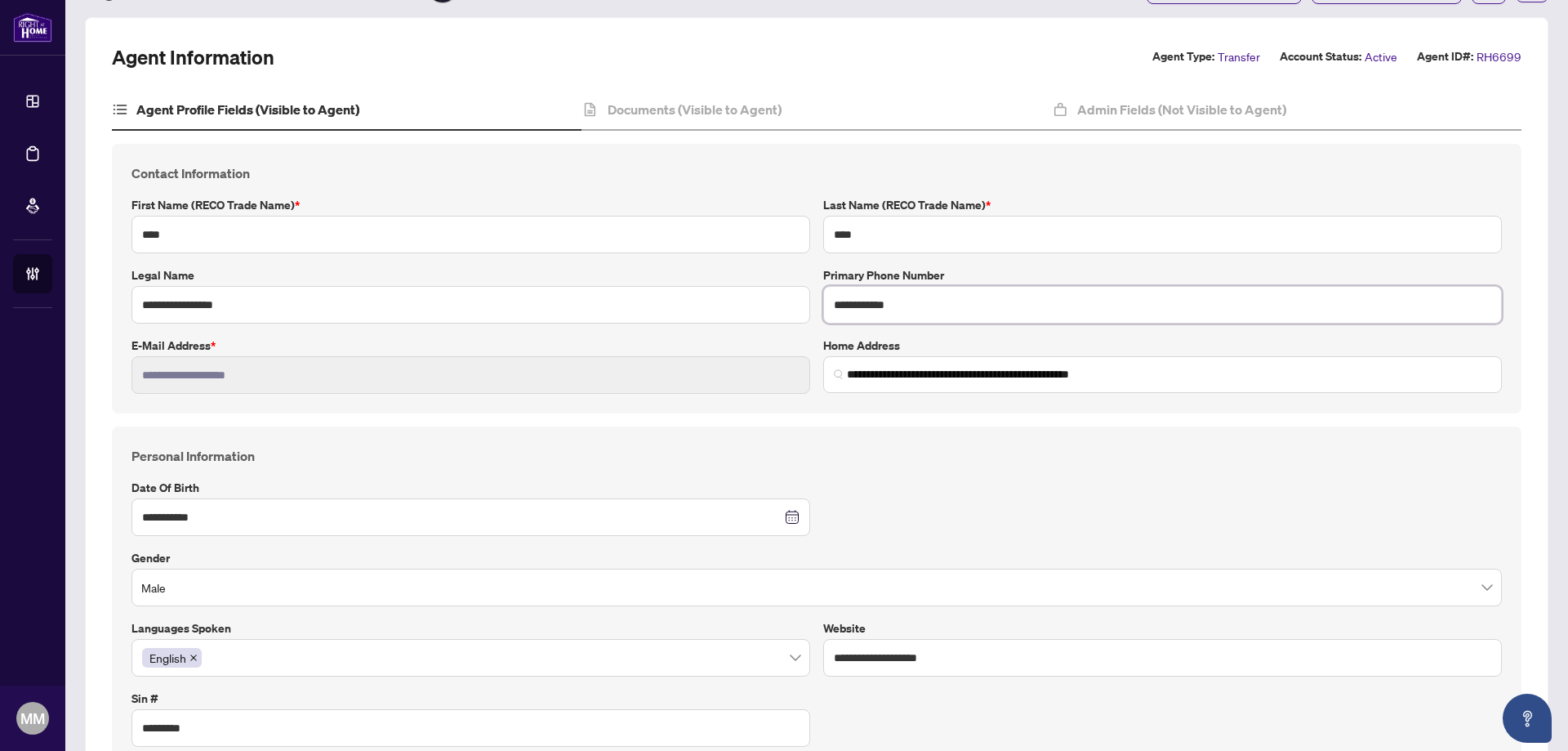 drag, startPoint x: 920, startPoint y: 304, endPoint x: 681, endPoint y: 306, distance: 239.00837 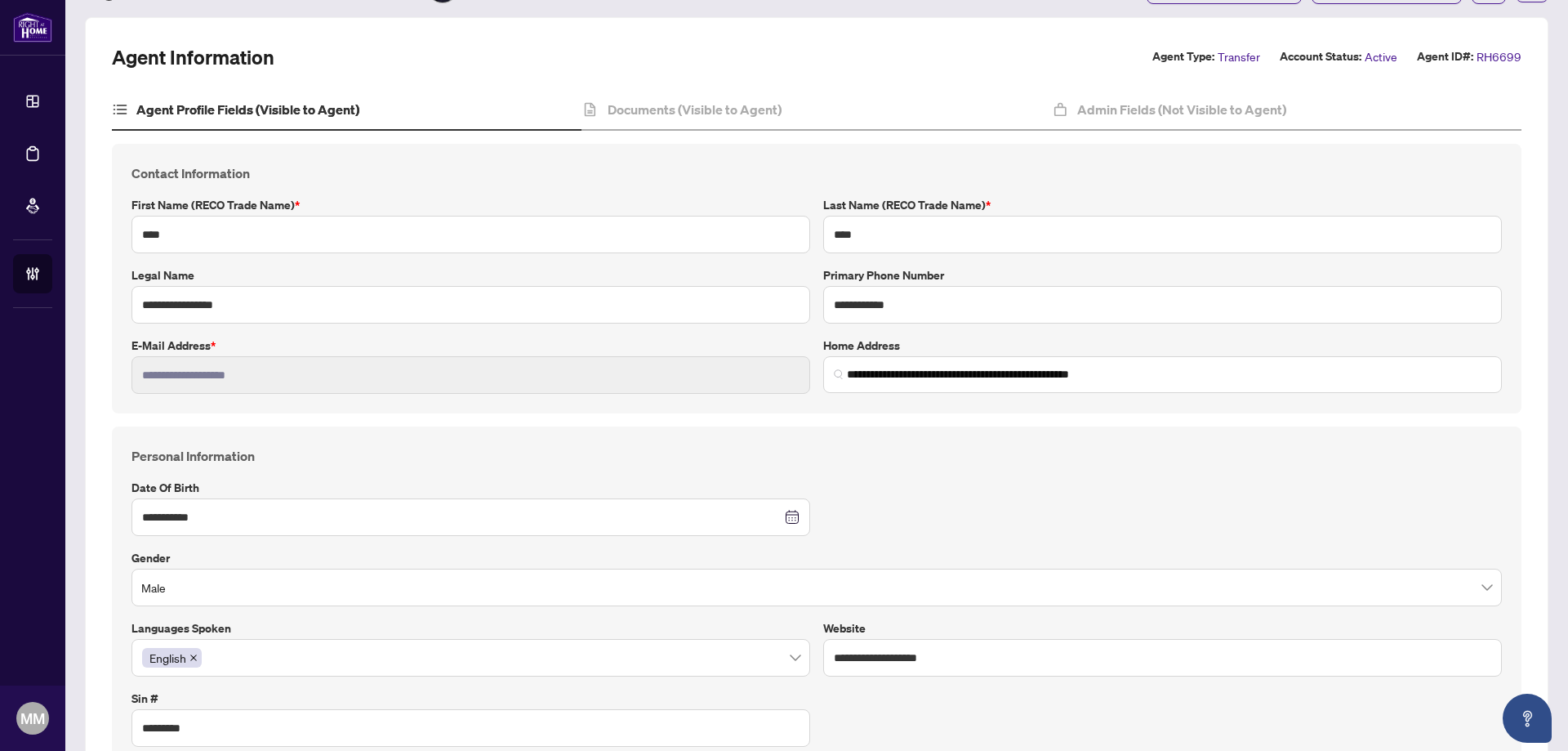 click on "**********" at bounding box center (470, 365) 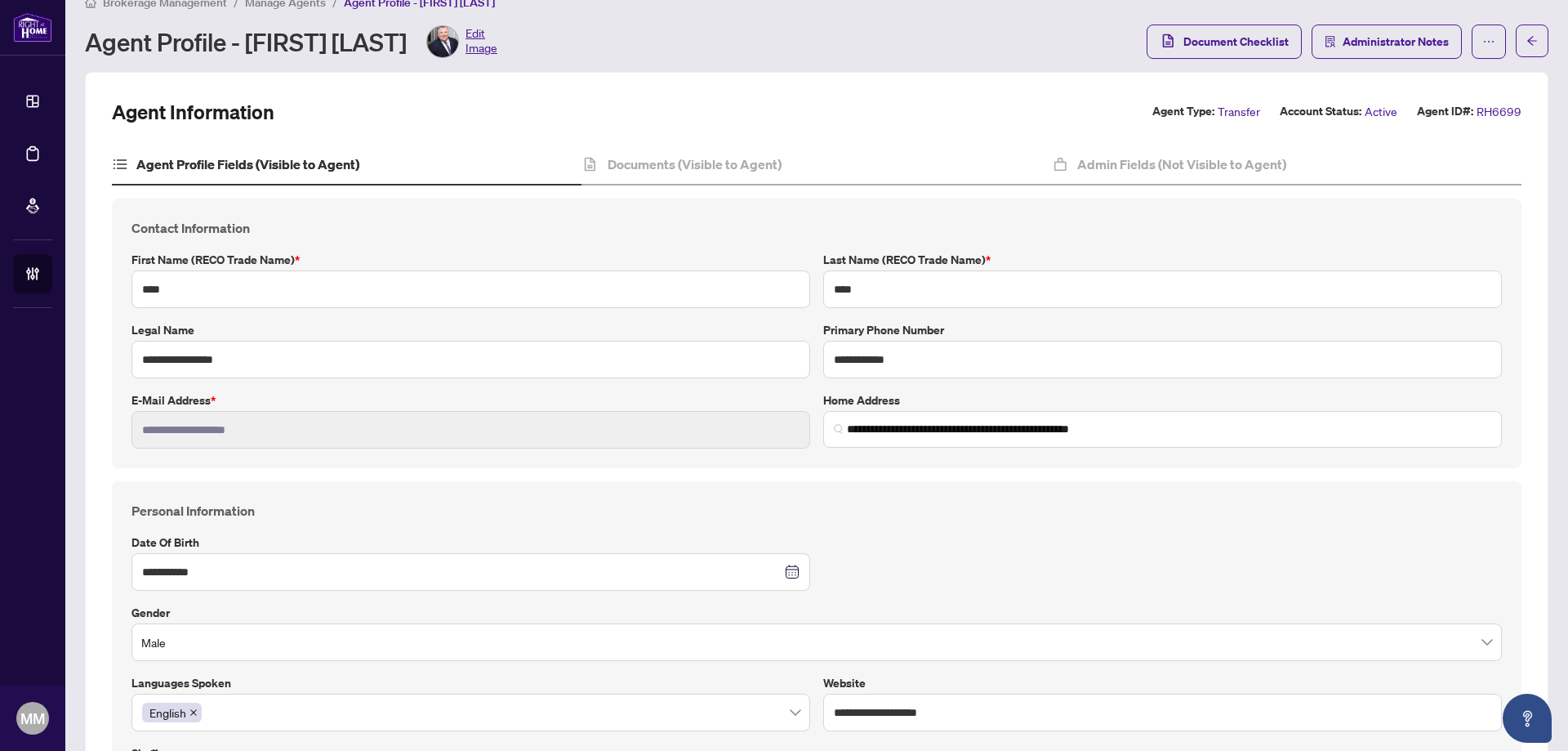 scroll, scrollTop: 0, scrollLeft: 0, axis: both 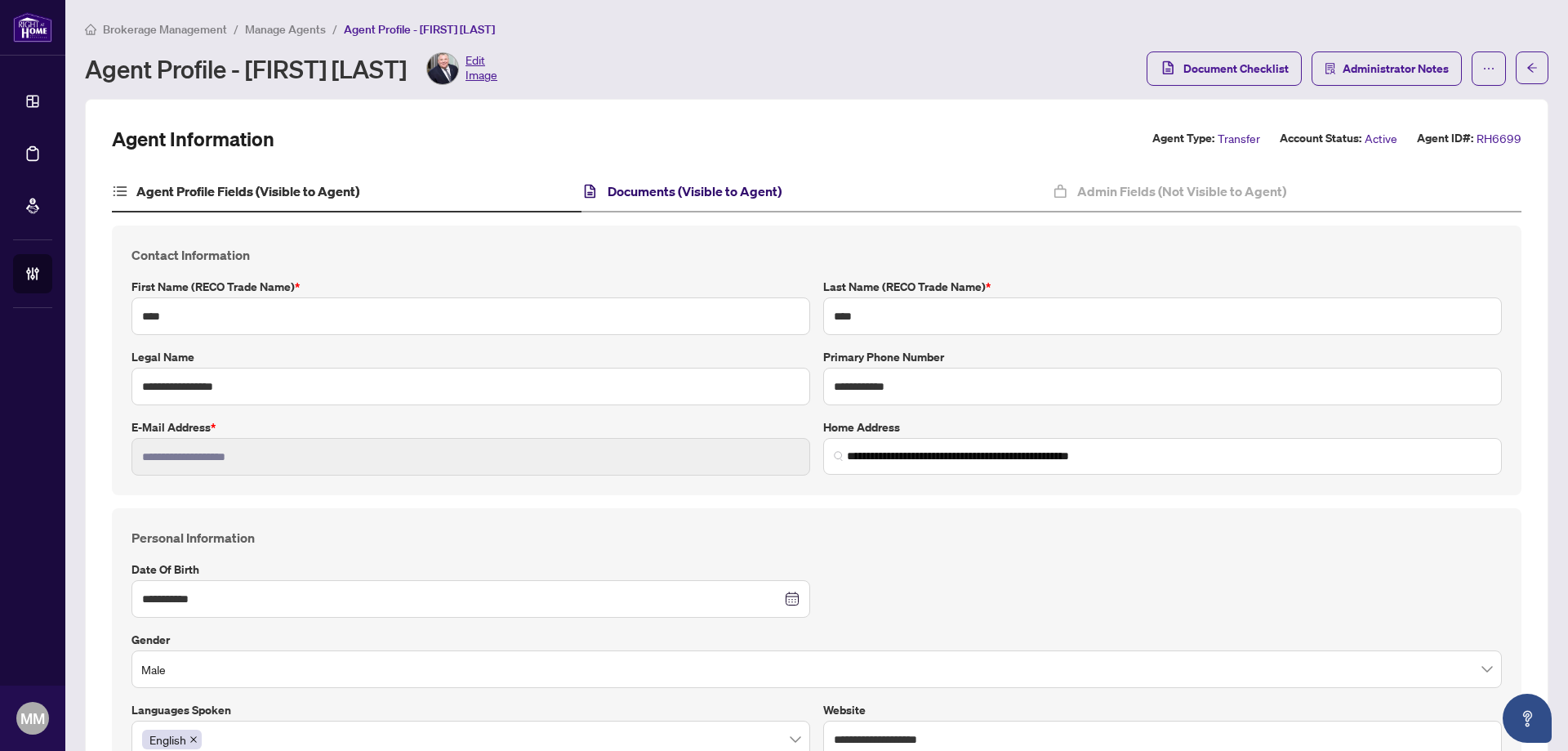 click on "Documents (Visible to Agent)" at bounding box center [694, 191] 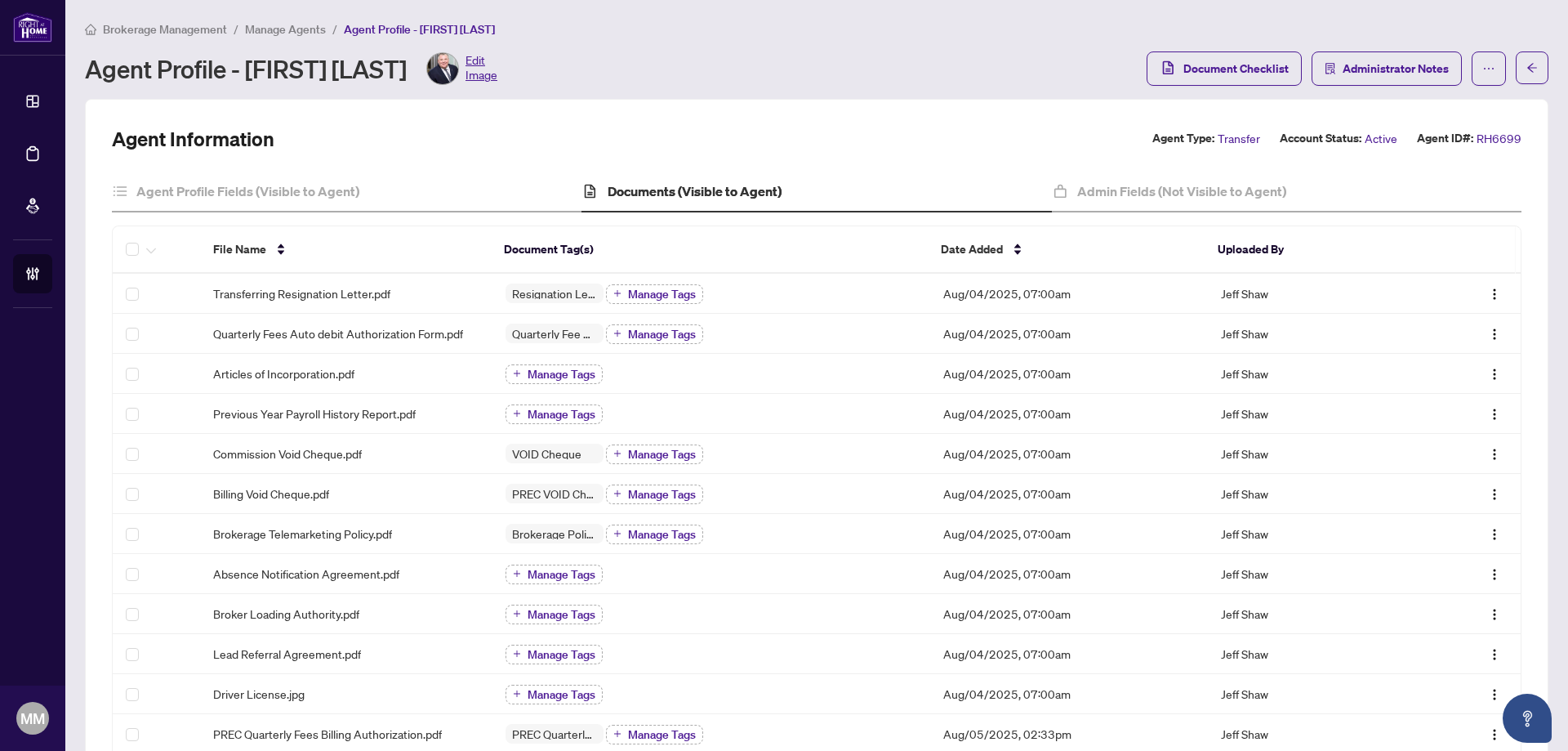 click on "Agent Profile - Jeff Shaw Edit    Image" at bounding box center (611, 69) 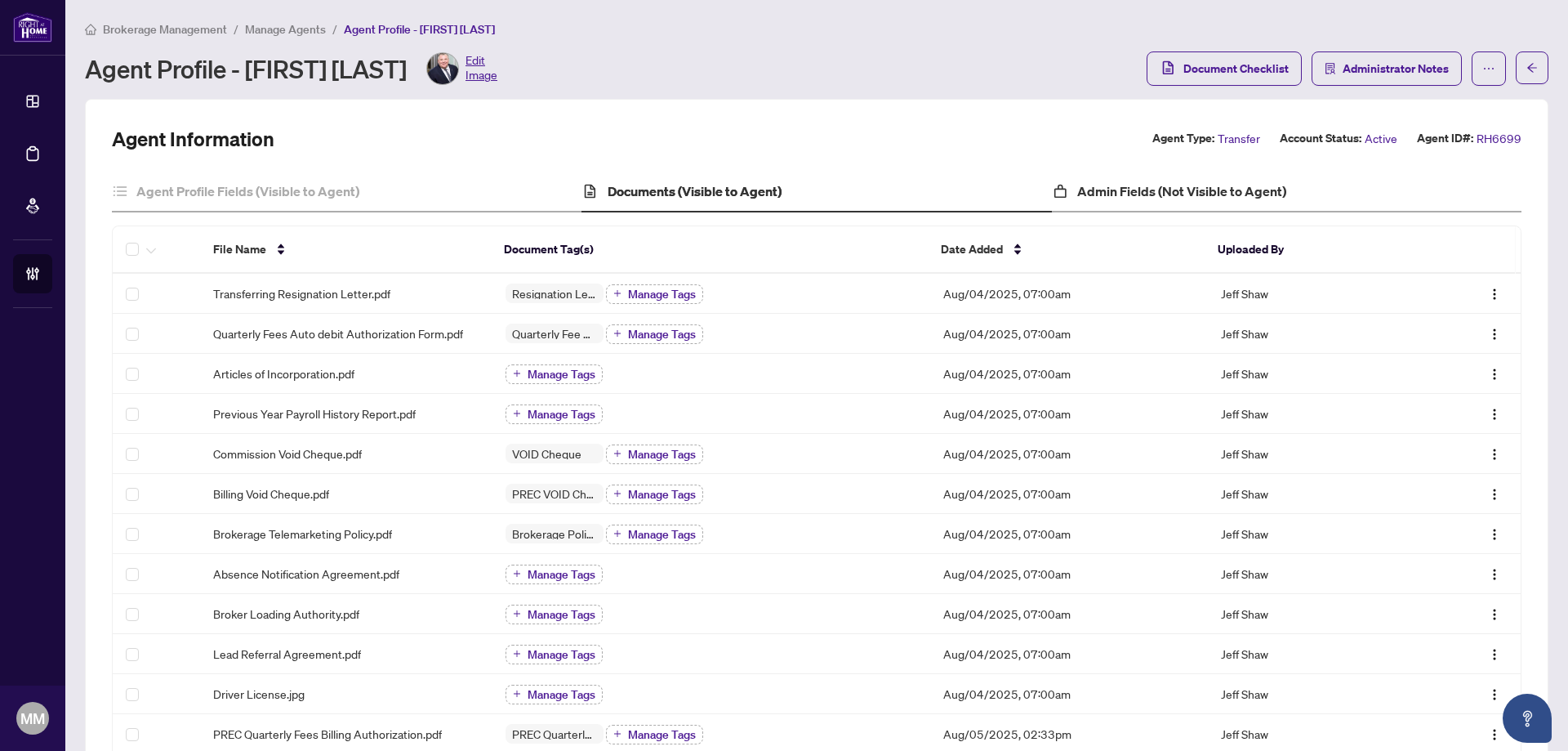 click on "Admin Fields (Not Visible to Agent)" at bounding box center [1286, 192] 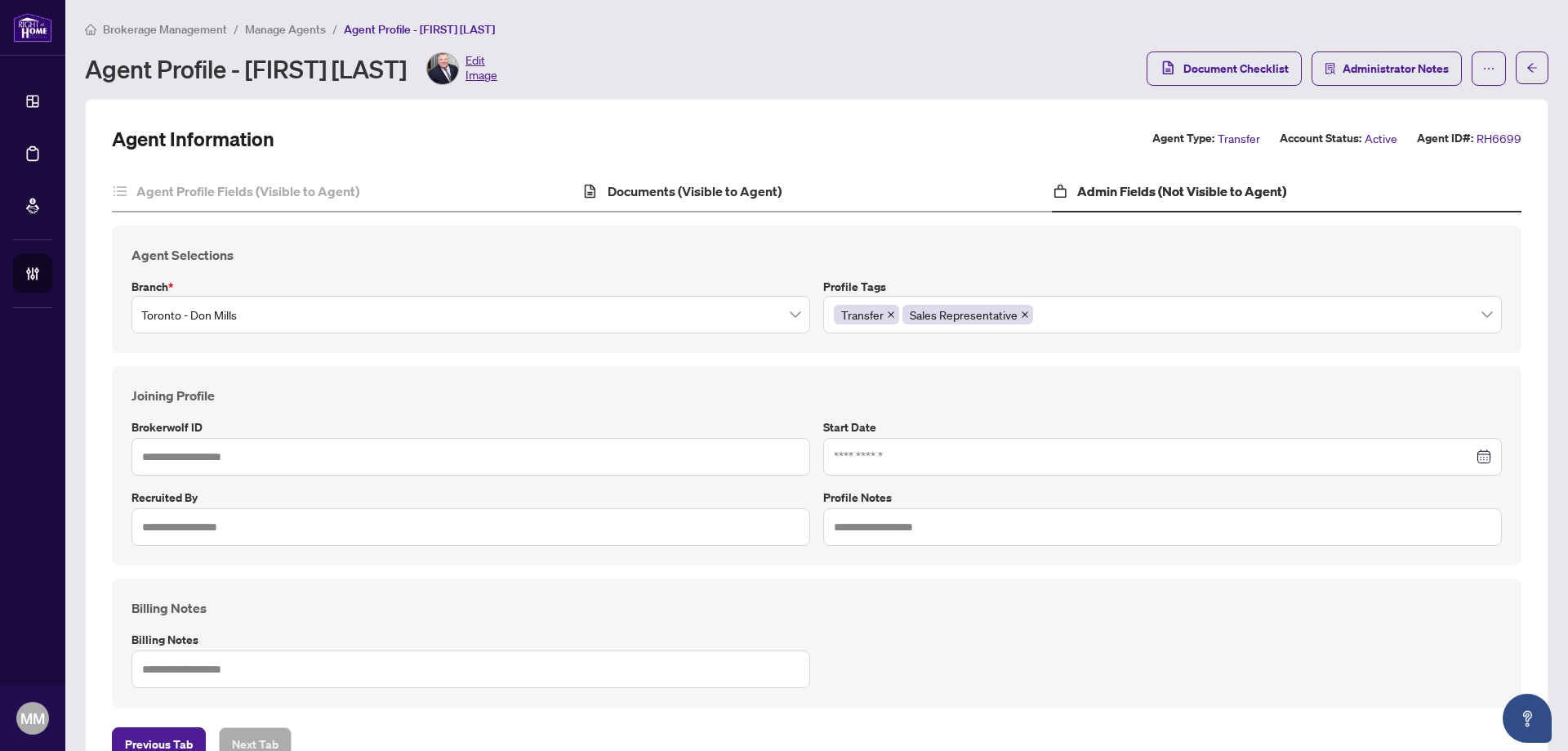 type on "*****" 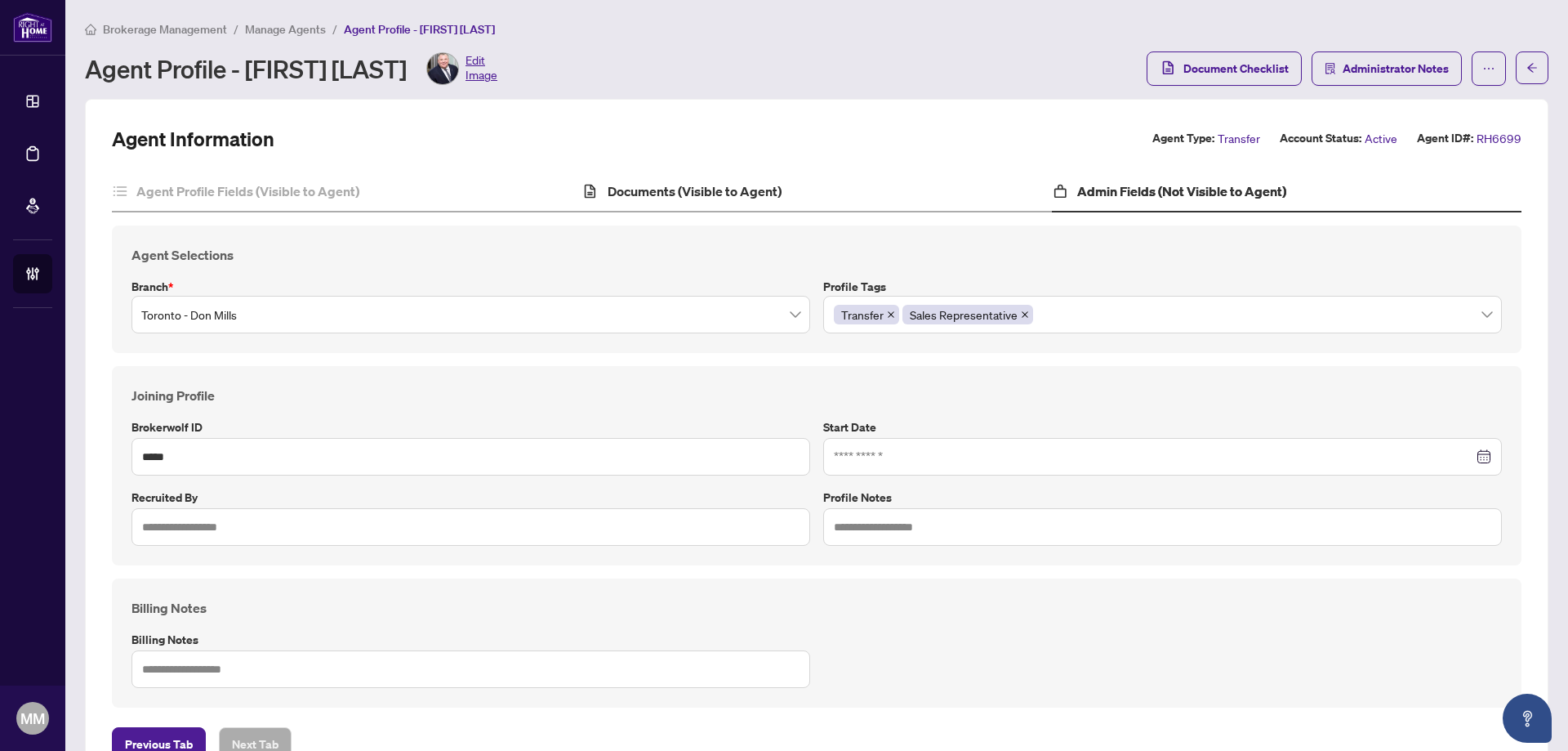 type on "**********" 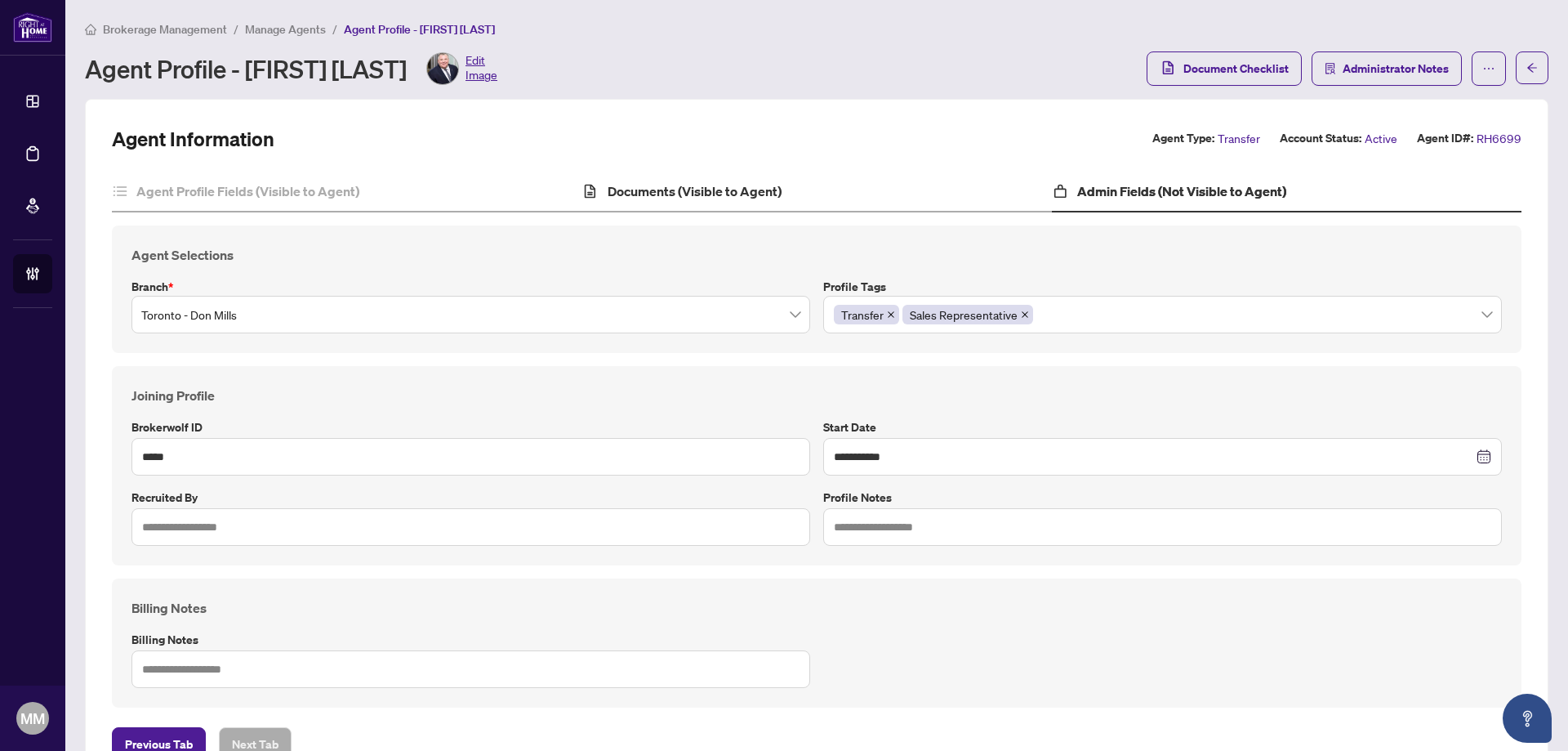 click on "Documents (Visible to Agent)" at bounding box center [816, 192] 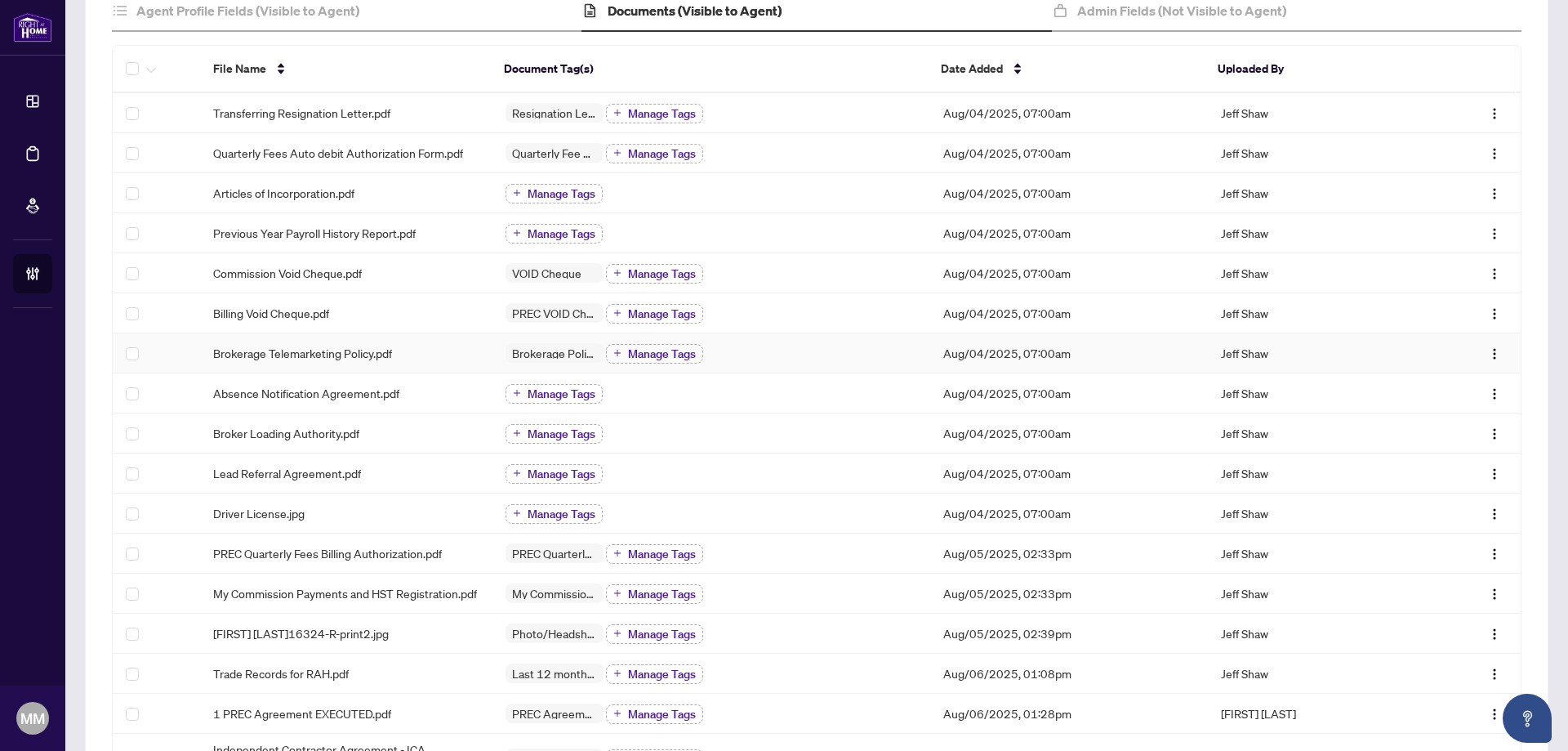 scroll, scrollTop: 0, scrollLeft: 0, axis: both 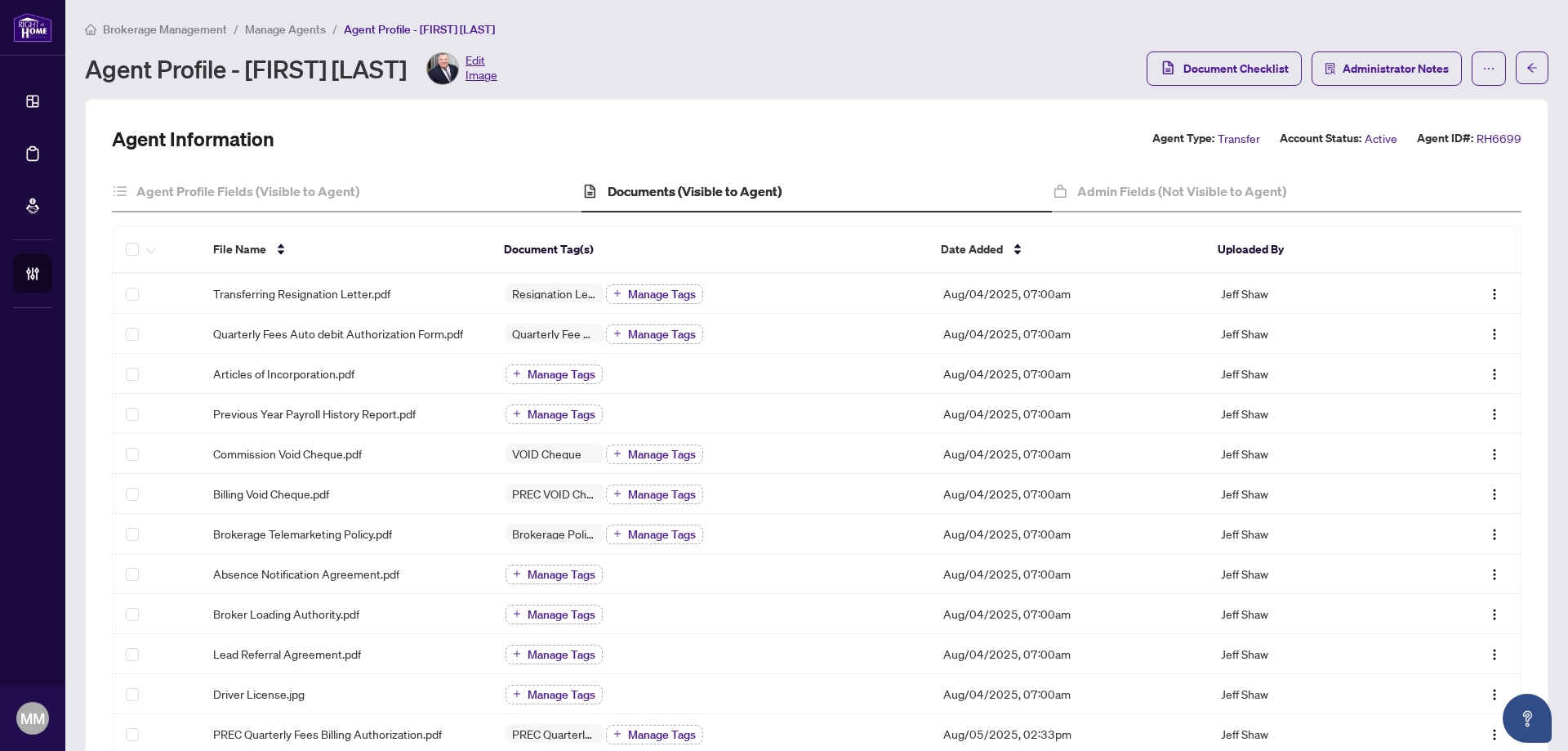 click on "Agent Information Agent Type: Transfer Account Status: Active Agent ID#: RH6699 Agent Profile Fields (Visible to Agent) Documents (Visible to Agent) Admin Fields (Not Visible to Agent) File Name Document Tag(s) Date Added Uploaded By             Transferring Resignation Letter.pdf Resignation Letter (From previous Brokerage) Manage Tags Aug/04/2025, 07:00am Jeff Shaw Quarterly Fees Auto debit Authorization Form.pdf Quarterly Fee Auto-Debit Authorization Manage Tags Aug/04/2025, 07:00am Jeff Shaw Articles of Incorporation.pdf Manage Tags Aug/04/2025, 07:00am Jeff Shaw Previous Year Payroll History Report.pdf Manage Tags Aug/04/2025, 07:00am Jeff Shaw Commission Void Cheque.pdf VOID Cheque Manage Tags Aug/04/2025, 07:00am Jeff Shaw Billing Void Cheque.pdf PREC VOID Cheque Manage Tags Aug/04/2025, 07:00am Jeff Shaw Brokerage Telemarketing Policy.pdf Brokerage Policy Manual Manage Tags Aug/04/2025, 07:00am Jeff Shaw Absence Notification Agreement.pdf Manage Tags Aug/04/2025, 07:00am Jeff Shaw Manage Tags 25" at bounding box center (817, 735) 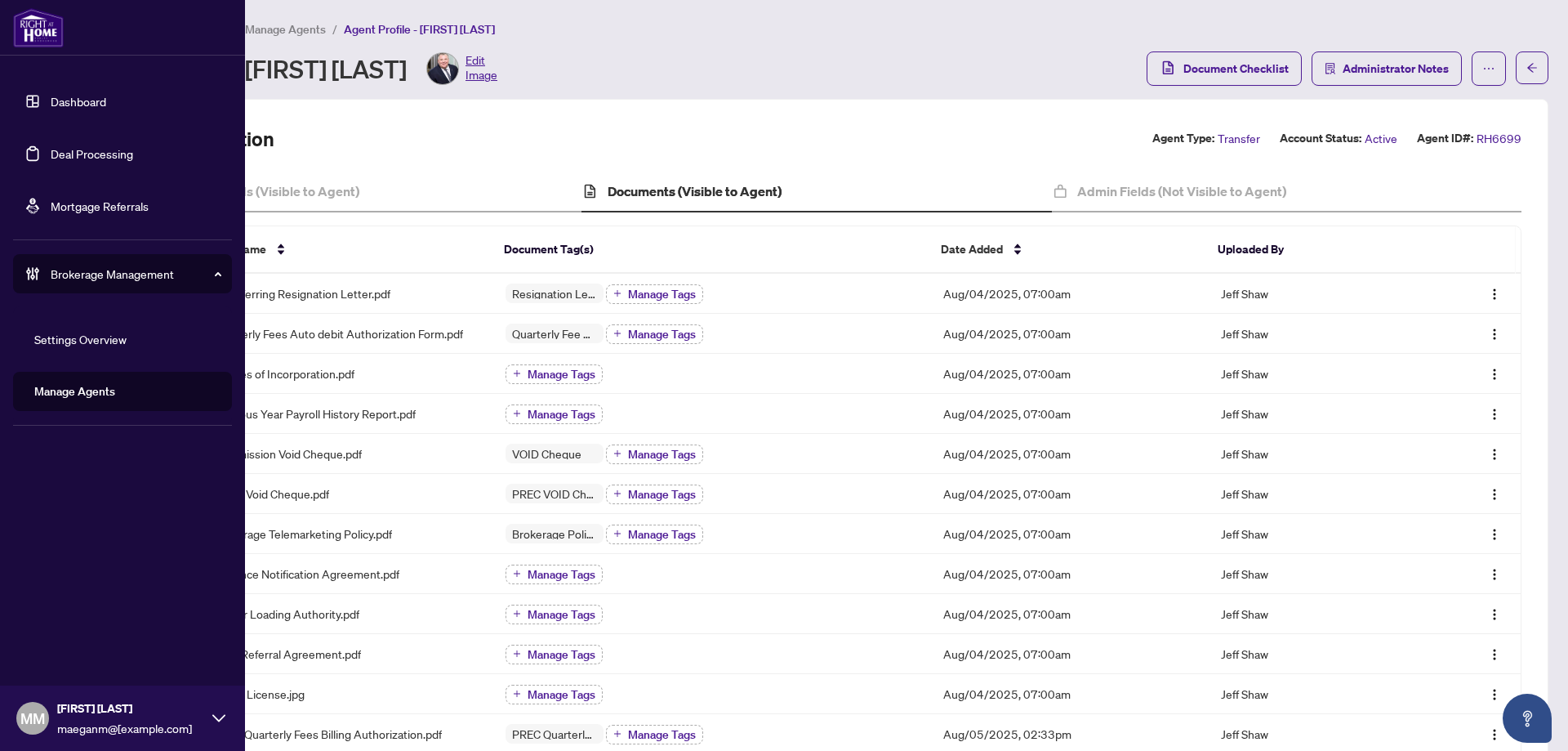 click on "Deal Processing" at bounding box center [91, 154] 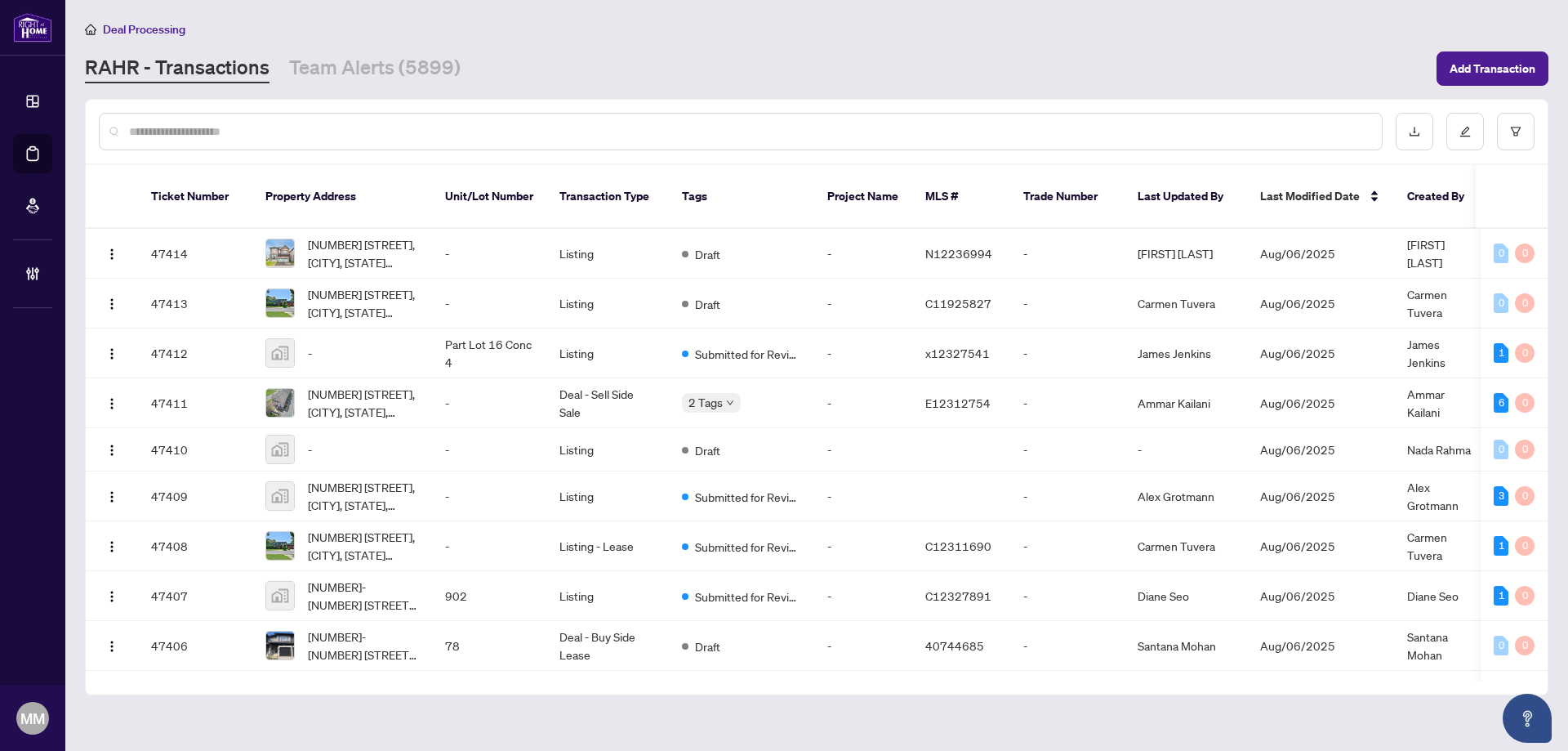 click on "Deal Processing" at bounding box center [817, 29] 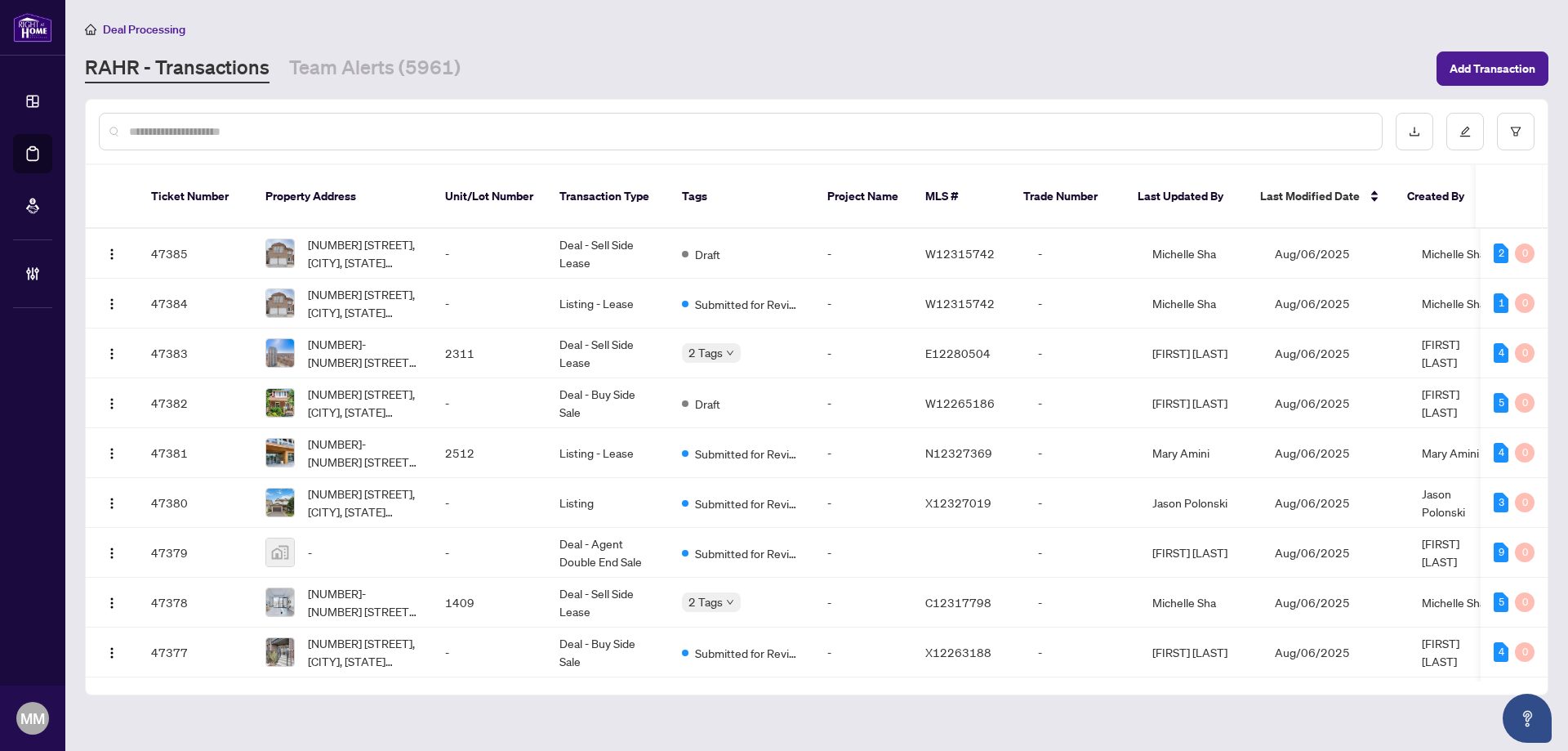 drag, startPoint x: 0, startPoint y: 0, endPoint x: 102, endPoint y: 182, distance: 208.63365 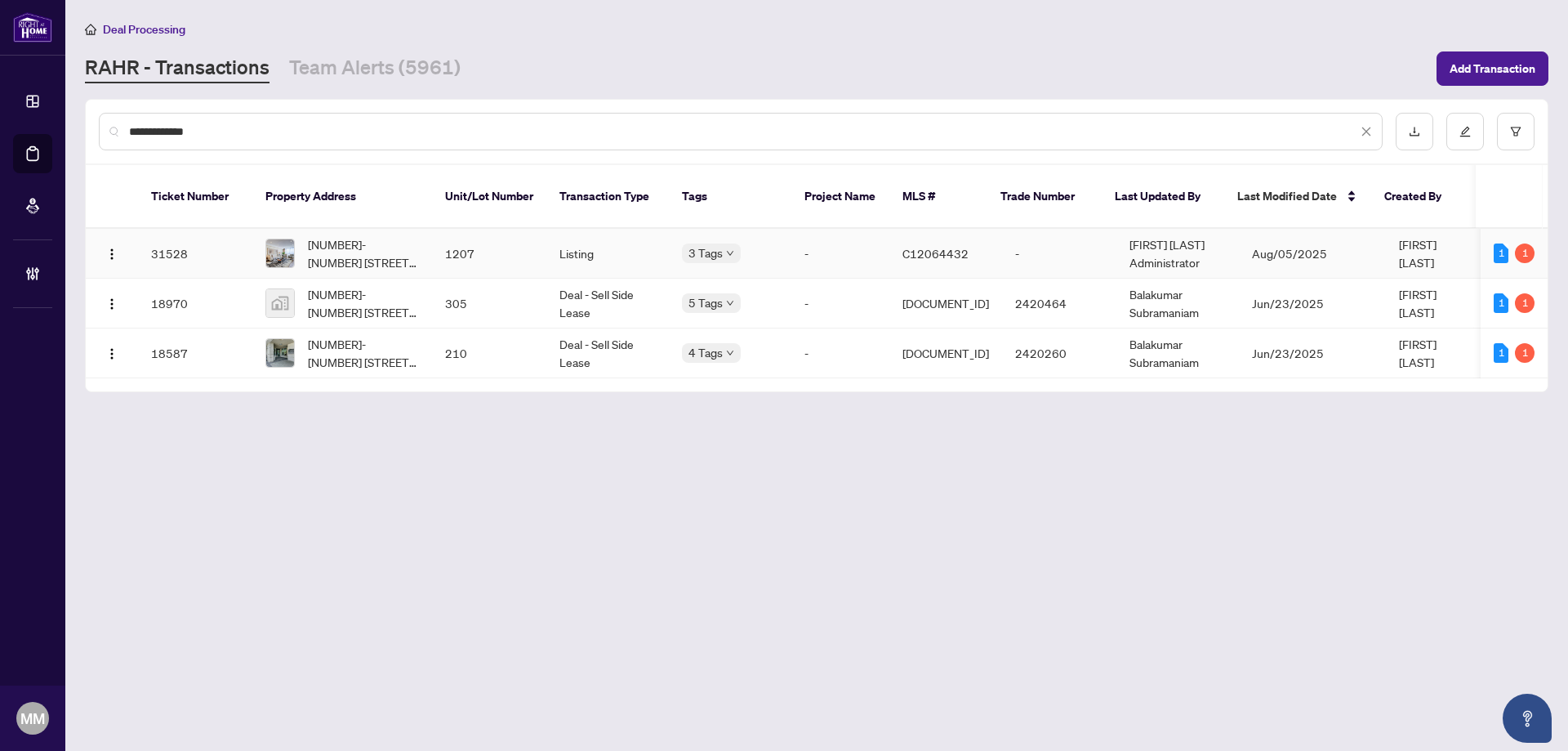 type on "**********" 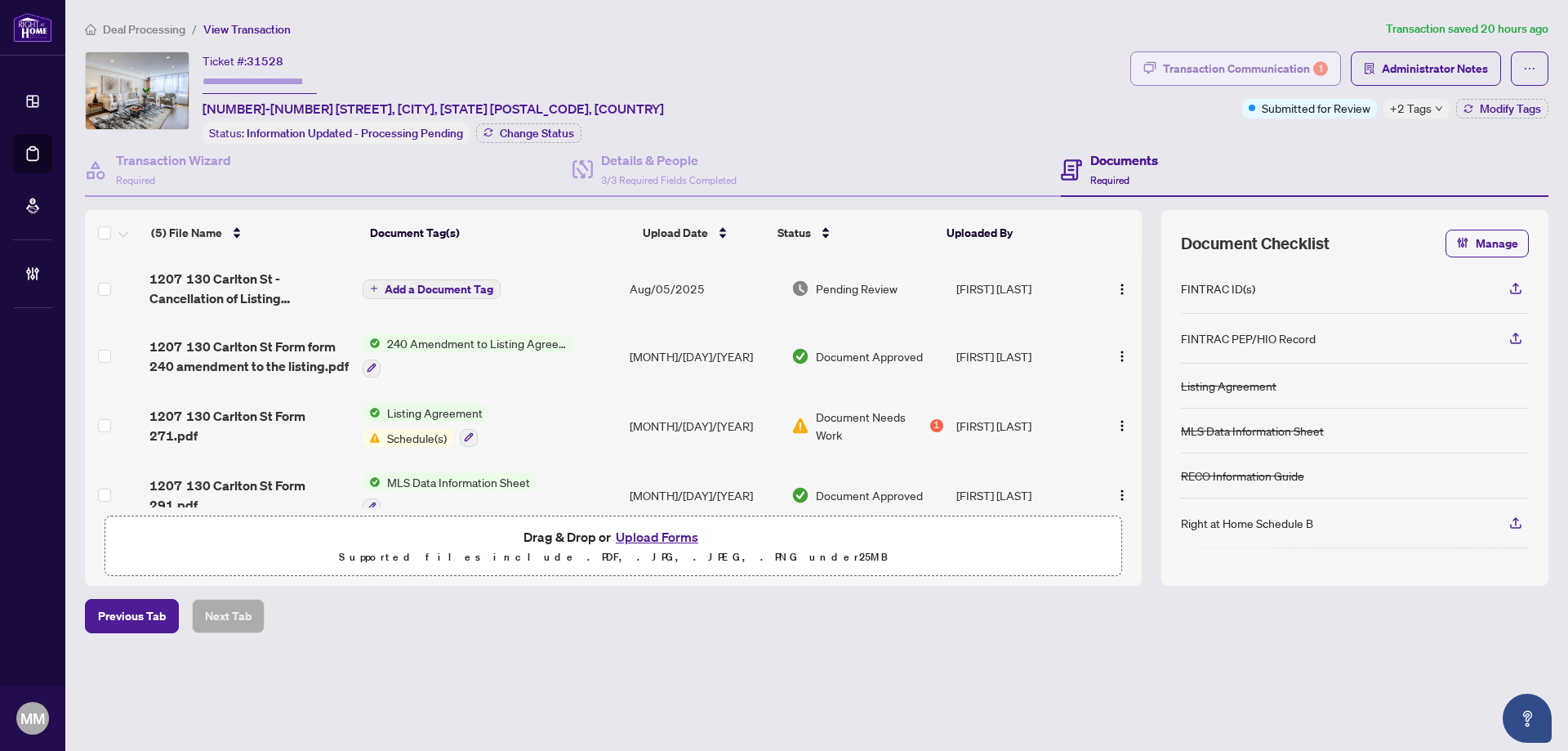 click on "Transaction Communication 1" at bounding box center [1236, 69] 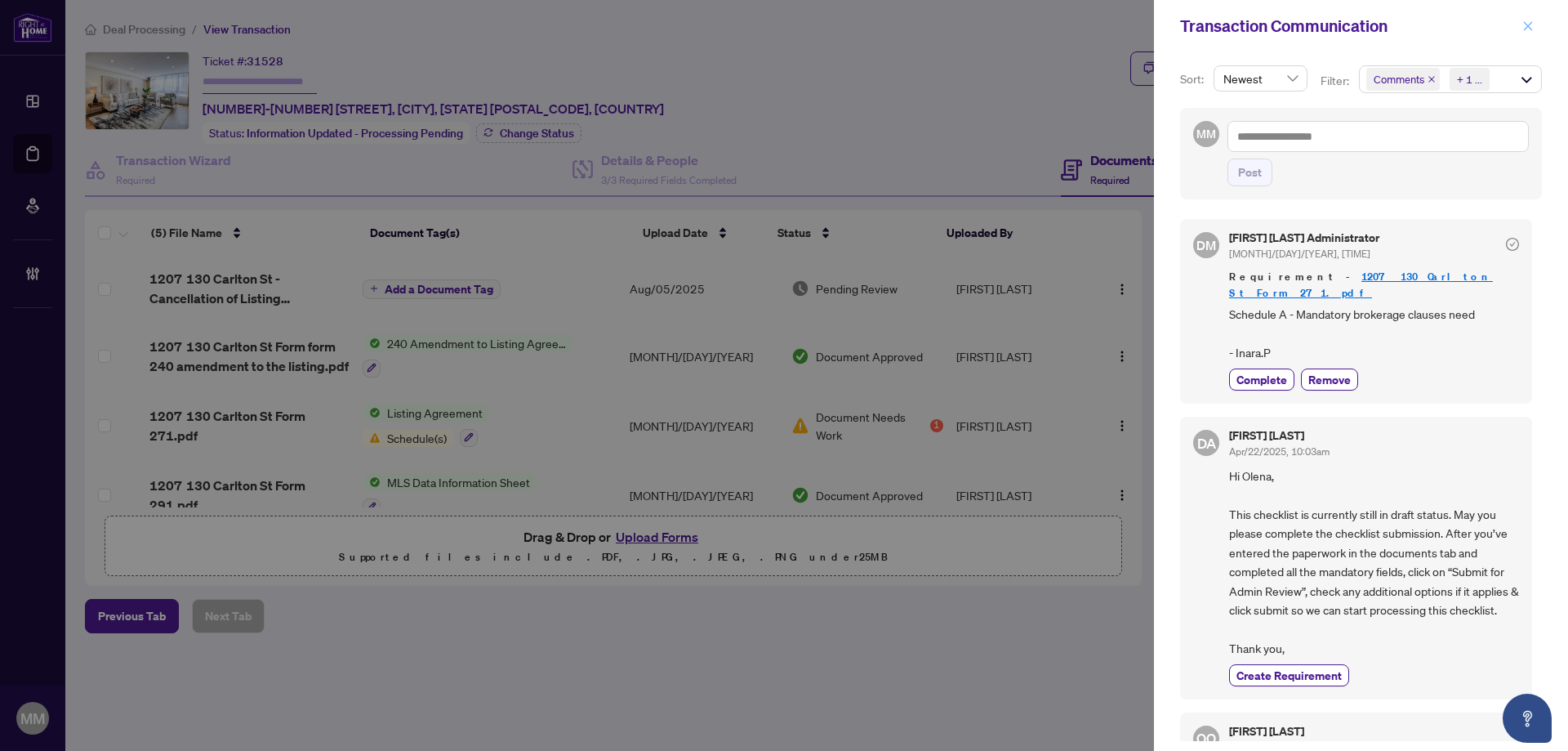 click at bounding box center (1528, 26) 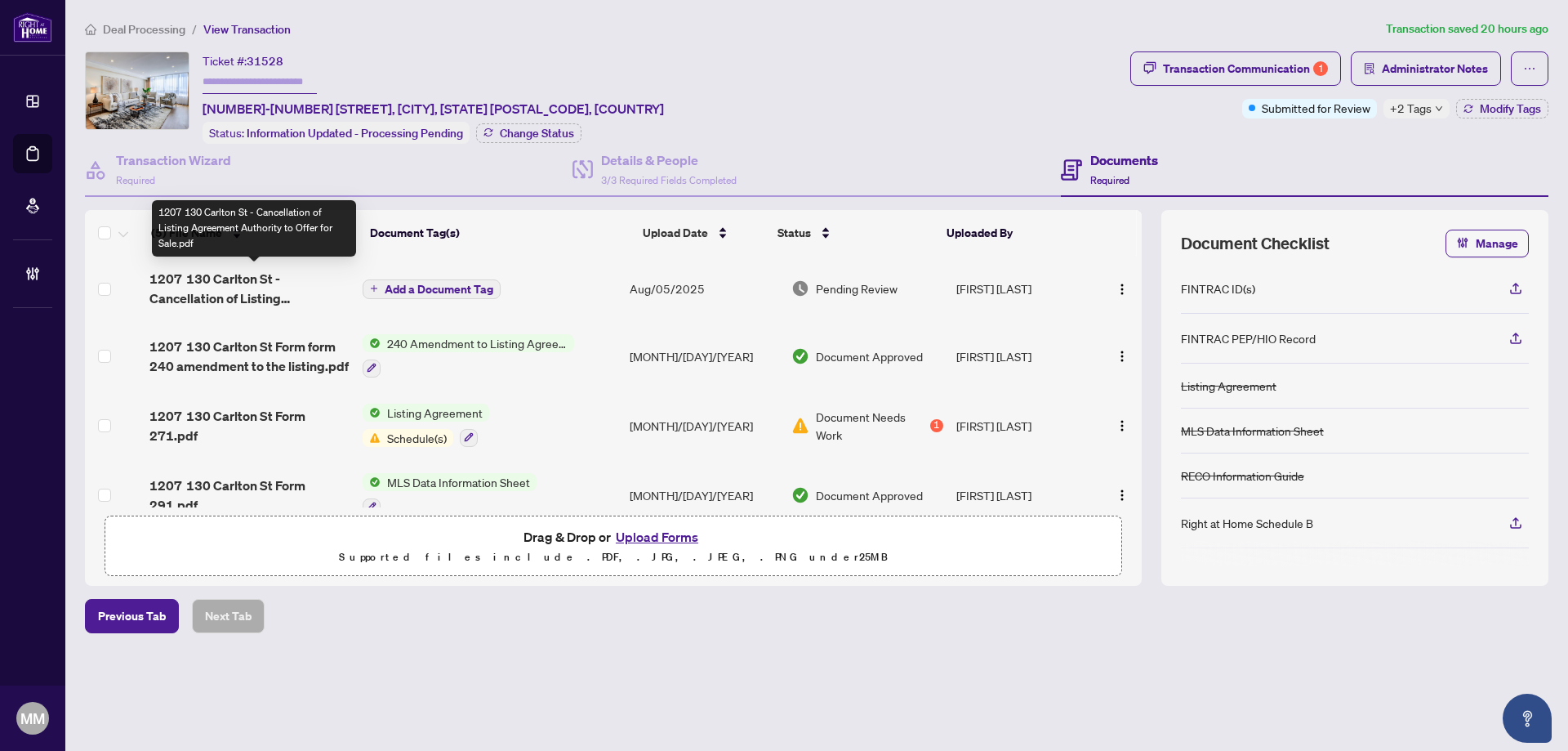 click on "1207 130 Carlton St - Cancellation of Listing Agreement  Authority to Offer for Sale.pdf" at bounding box center [249, 288] 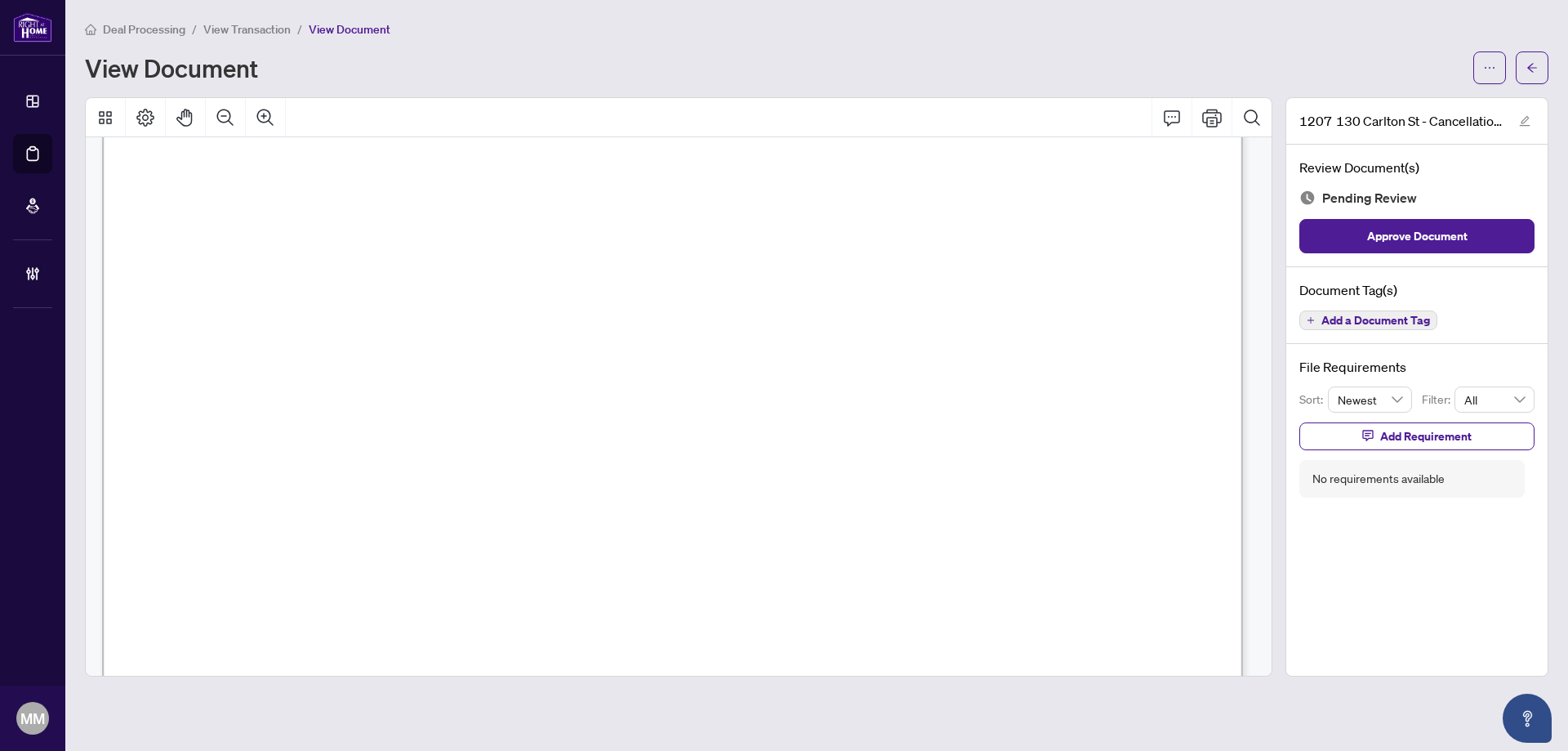 scroll, scrollTop: 899, scrollLeft: 0, axis: vertical 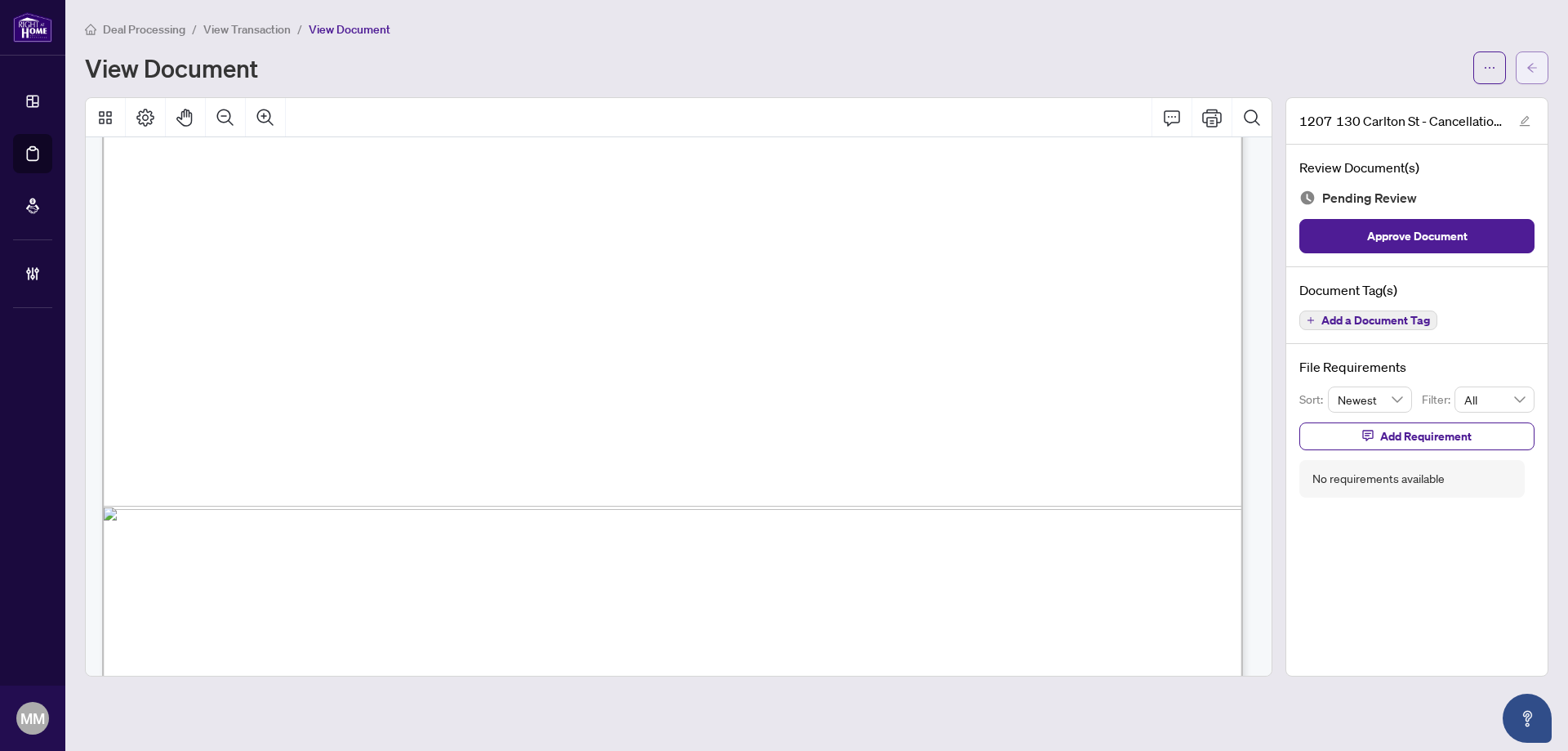 click at bounding box center (1532, 68) 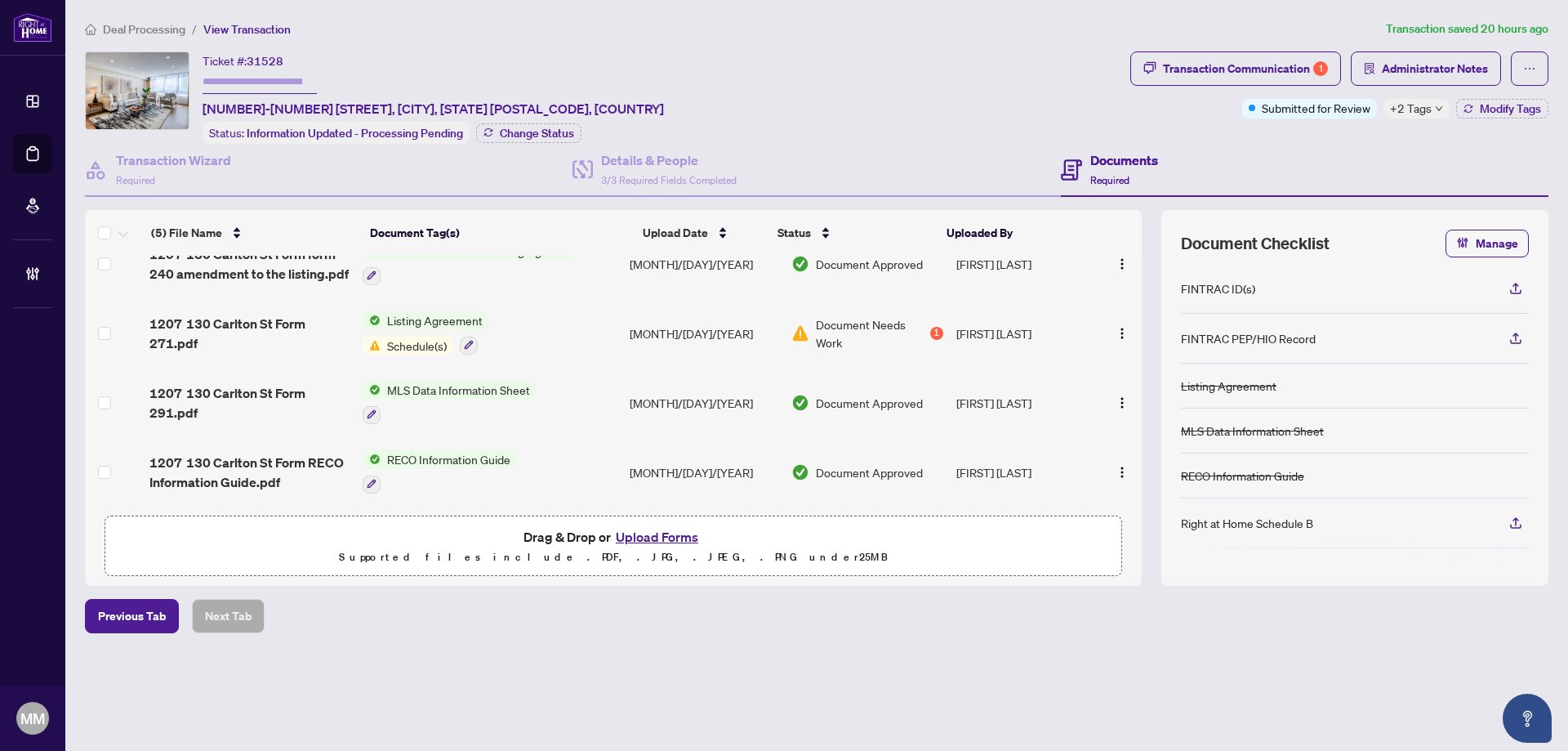 scroll, scrollTop: 96, scrollLeft: 0, axis: vertical 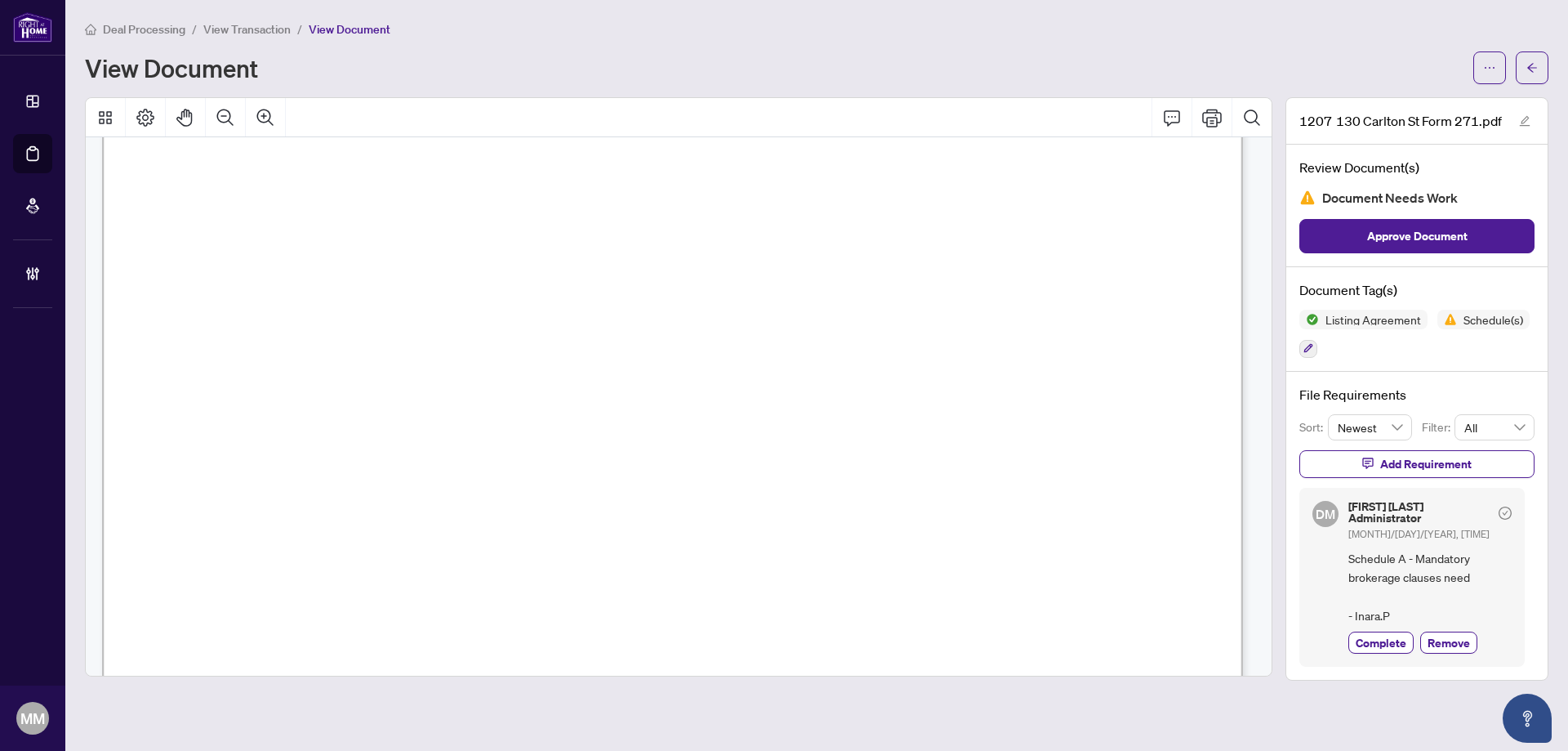 click on "Deal Processing / View Transaction / View Document View Document 1207 130 Carlton St  Form 271.pdf Review Document(s) Document Needs Work Approve Document Document Tag(s) Listing Agreement Schedule(s) File Requirements Sort: Newest Filter: All Add Requirement DM Don Mills Administrator   Aug/05/2025, 05:51pm Schedule A - Mandatory brokerage clauses need
- Inara.P Complete Remove" at bounding box center (817, 375) 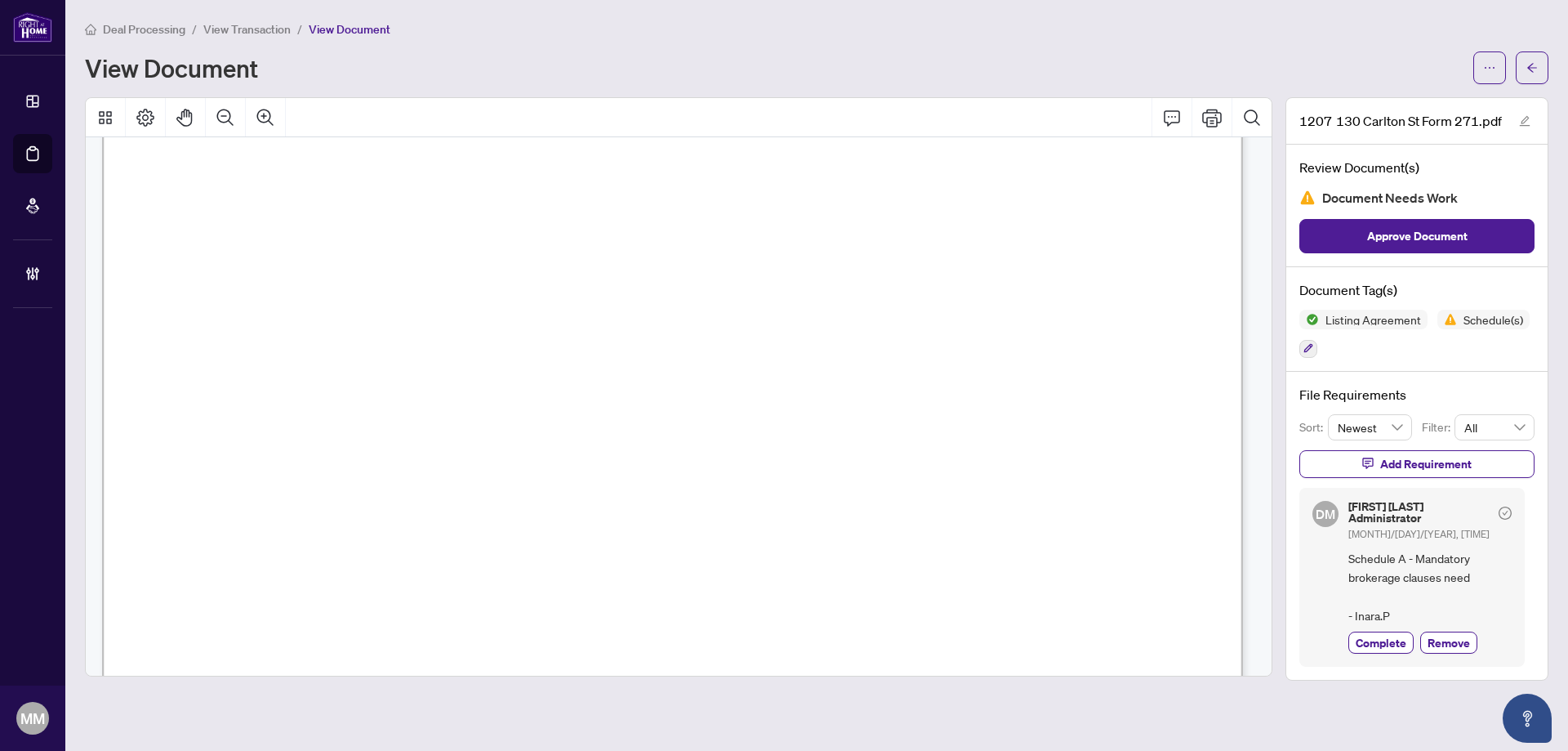 scroll, scrollTop: 4616, scrollLeft: 0, axis: vertical 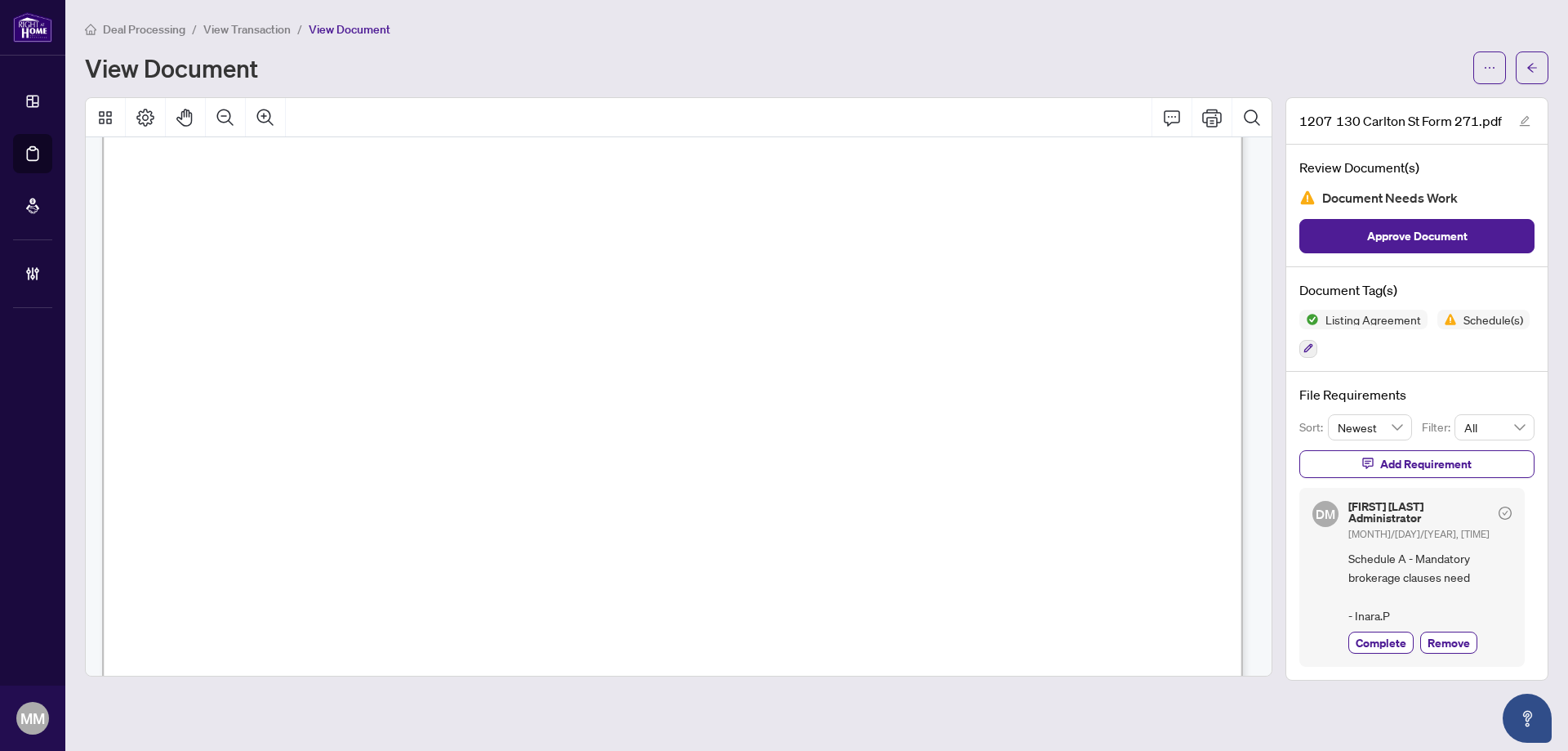 click on "Research and provide the Seller with current market conditions that can affect the value of the" at bounding box center (651, 522) 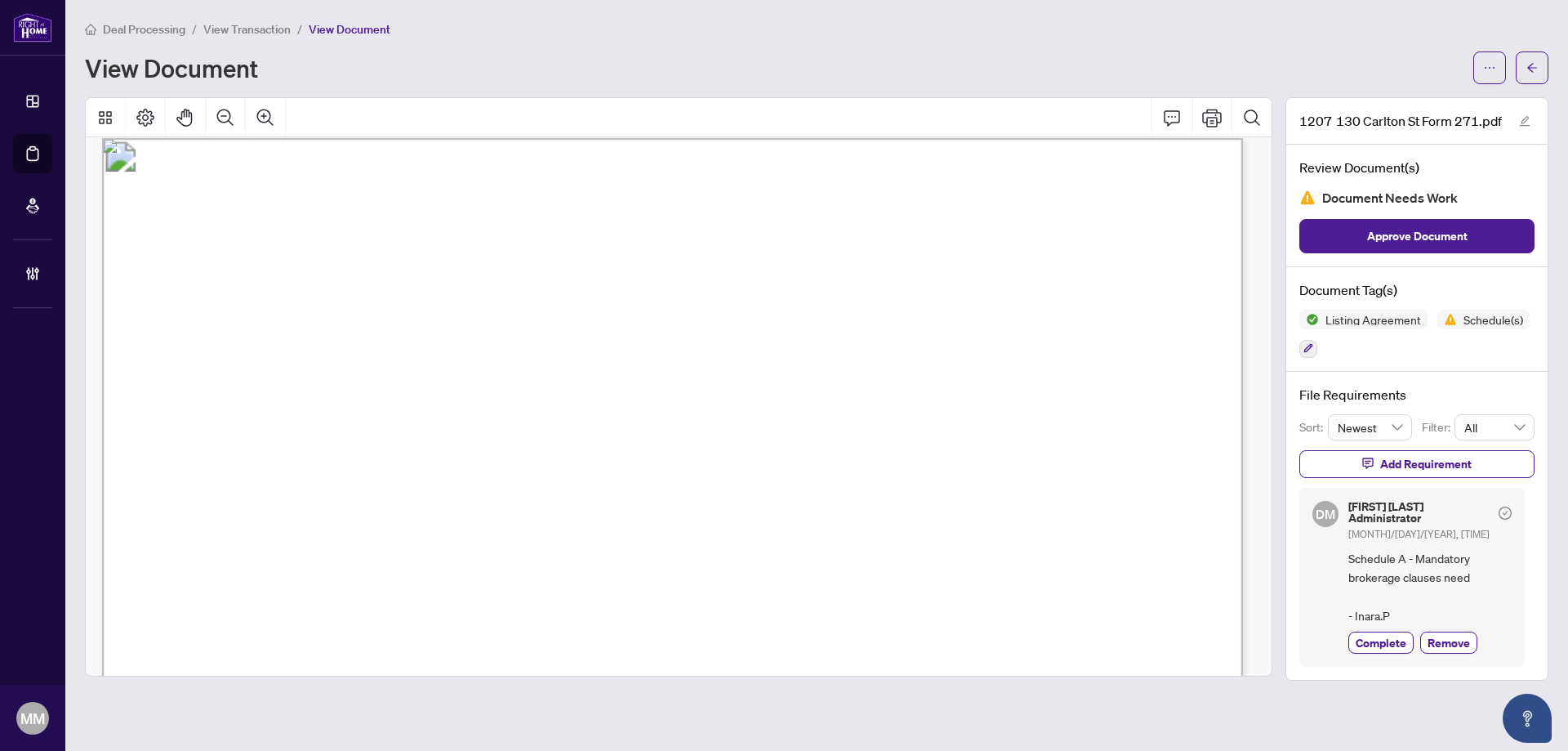 scroll, scrollTop: 0, scrollLeft: 0, axis: both 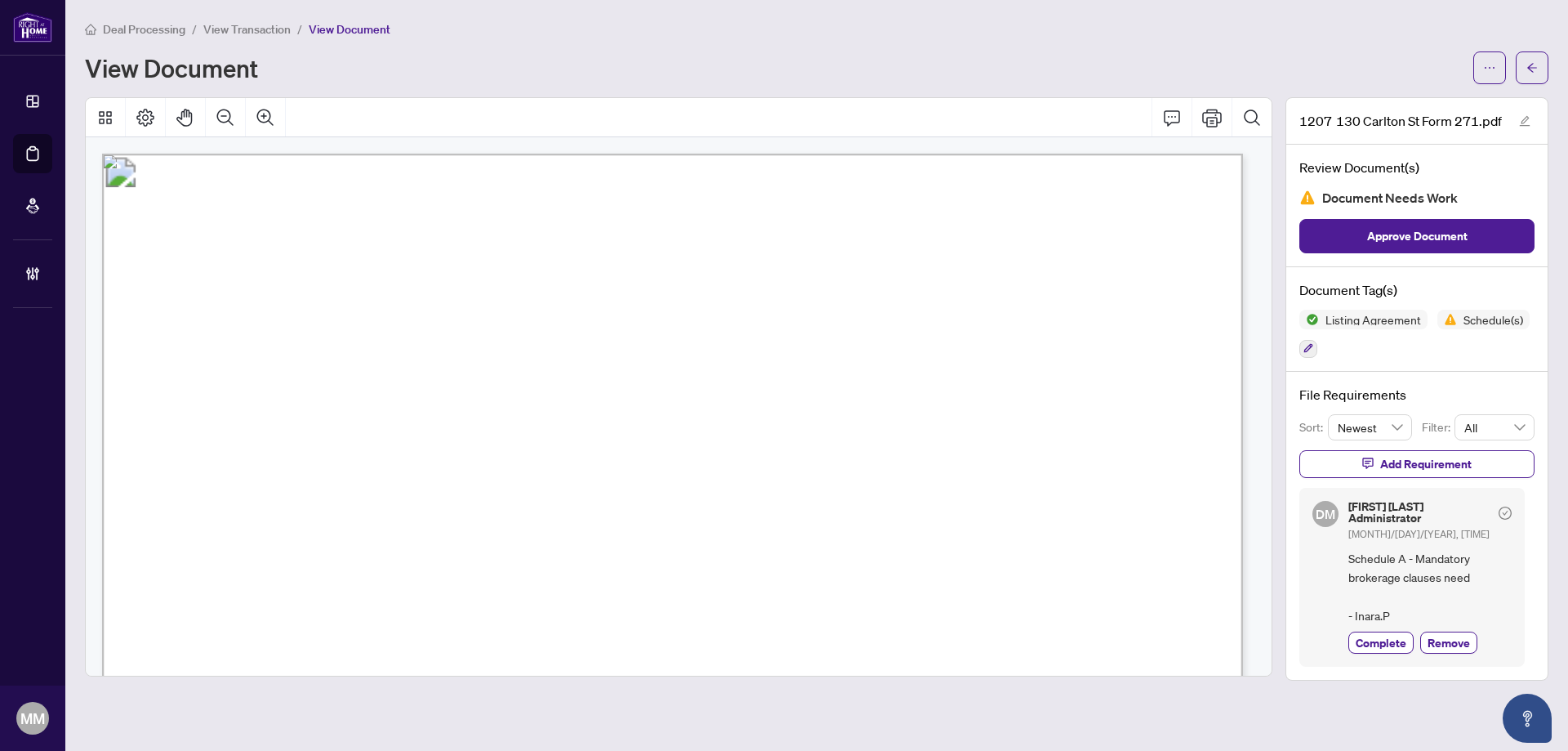 click on "Deal Processing / View Transaction / View Document View Document" at bounding box center [817, 51] 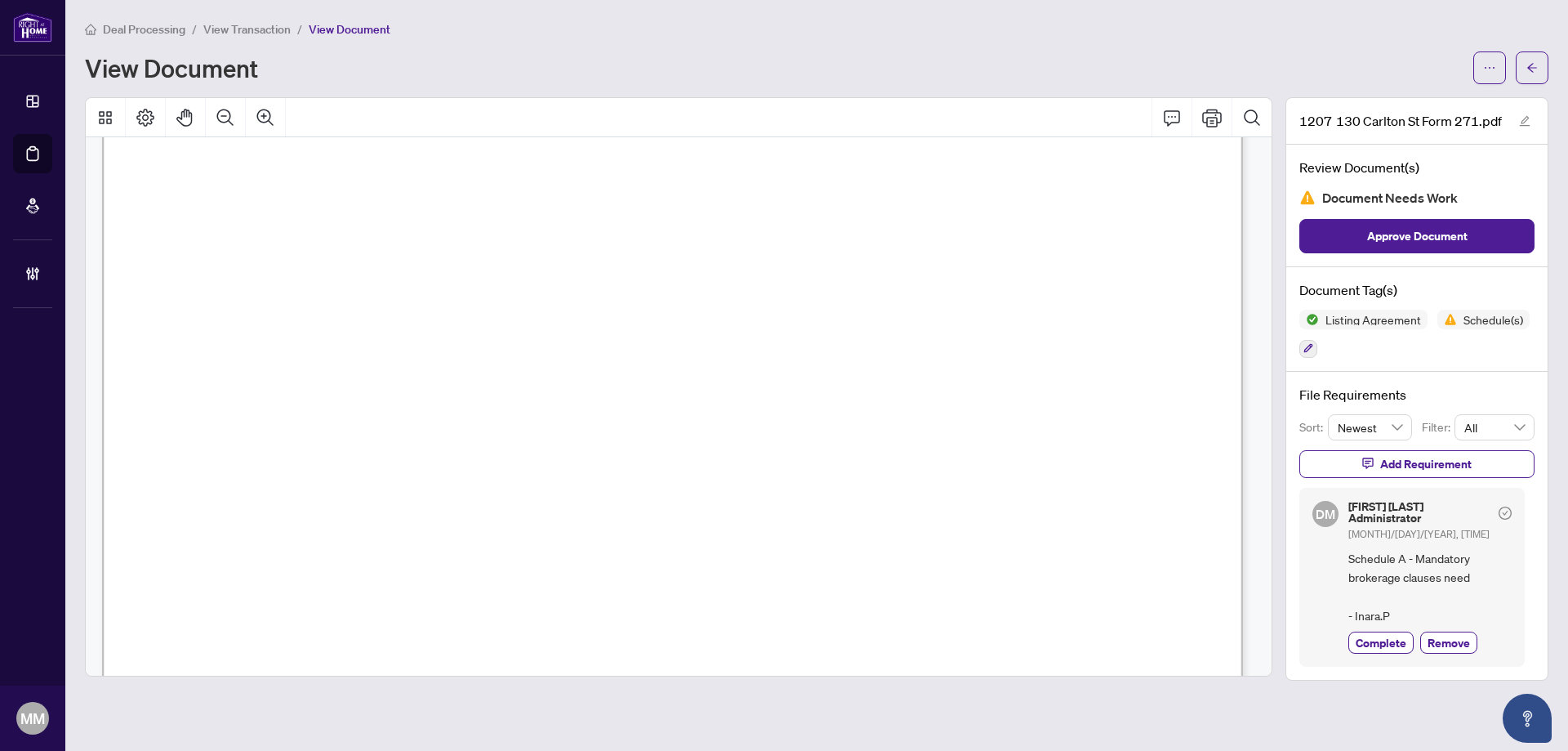 scroll, scrollTop: 0, scrollLeft: 0, axis: both 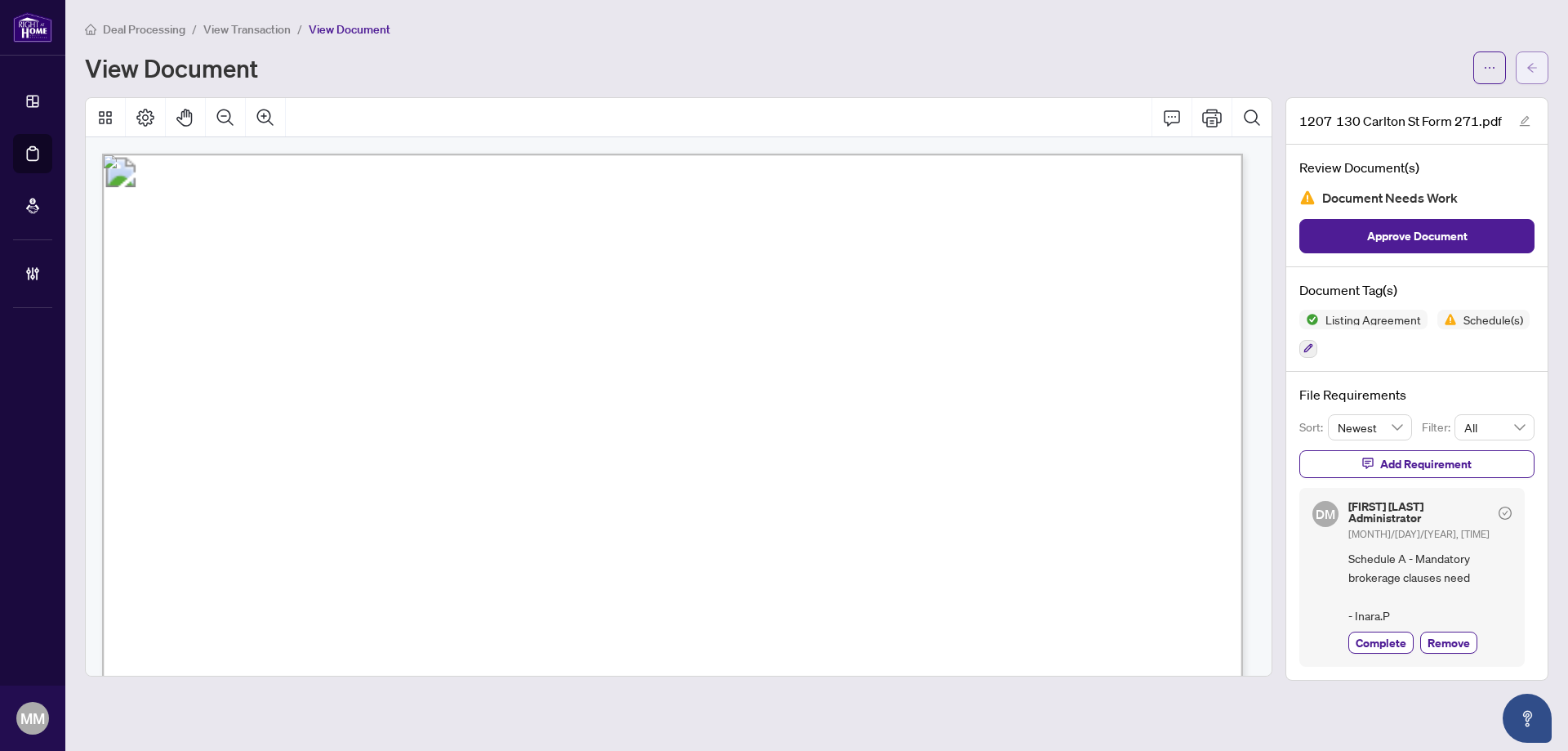 click at bounding box center [1532, 68] 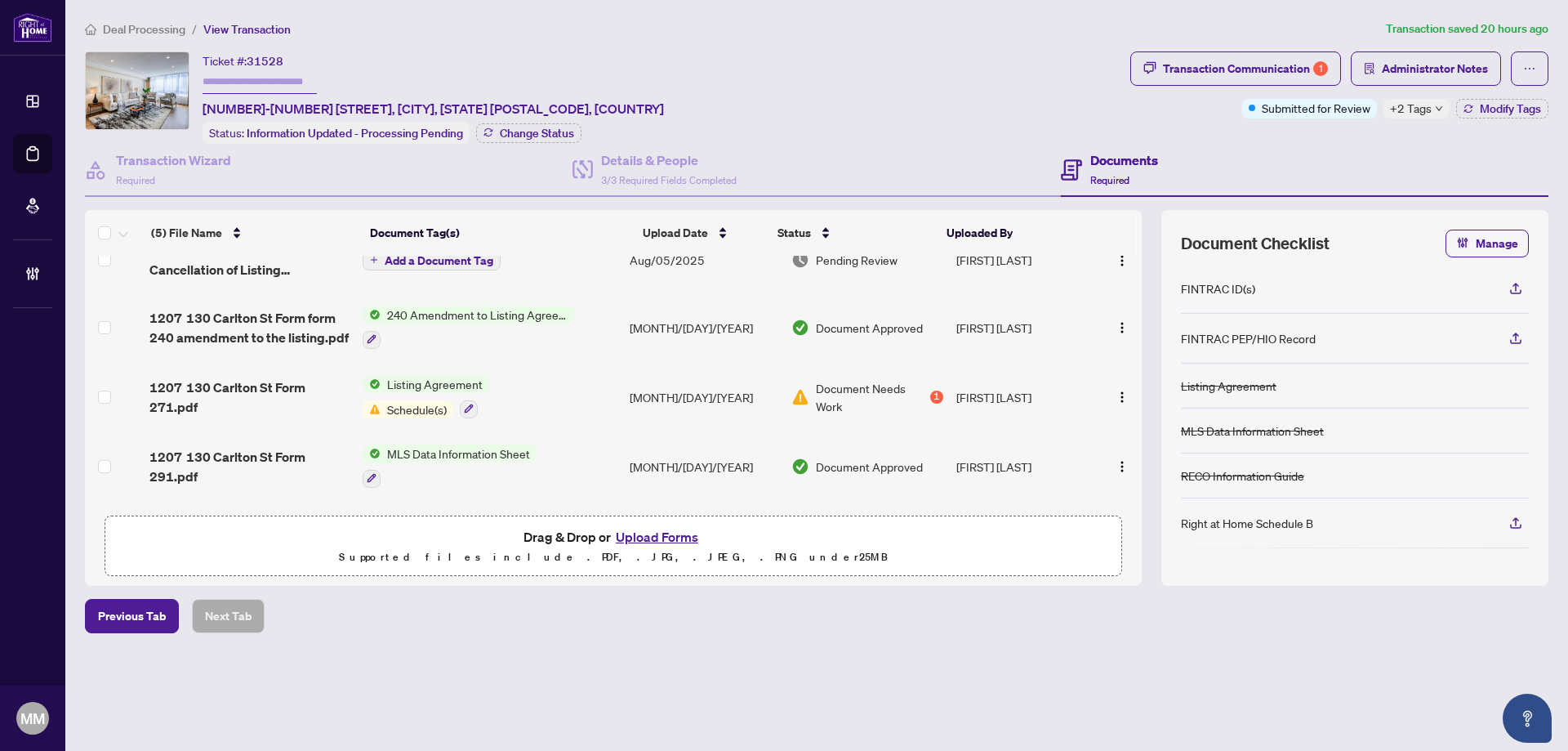 scroll, scrollTop: 0, scrollLeft: 0, axis: both 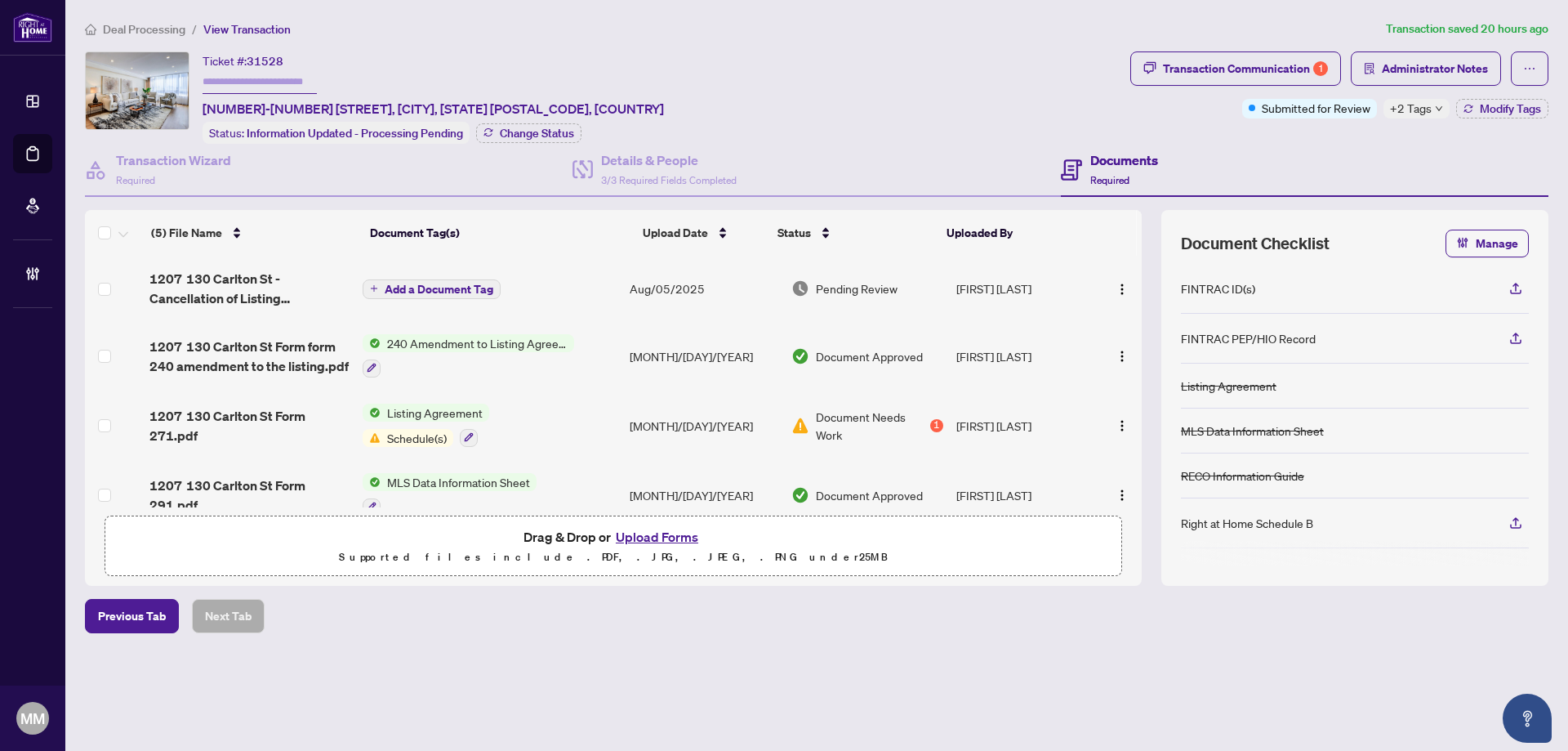 click on "Add a Document Tag" at bounding box center [489, 288] 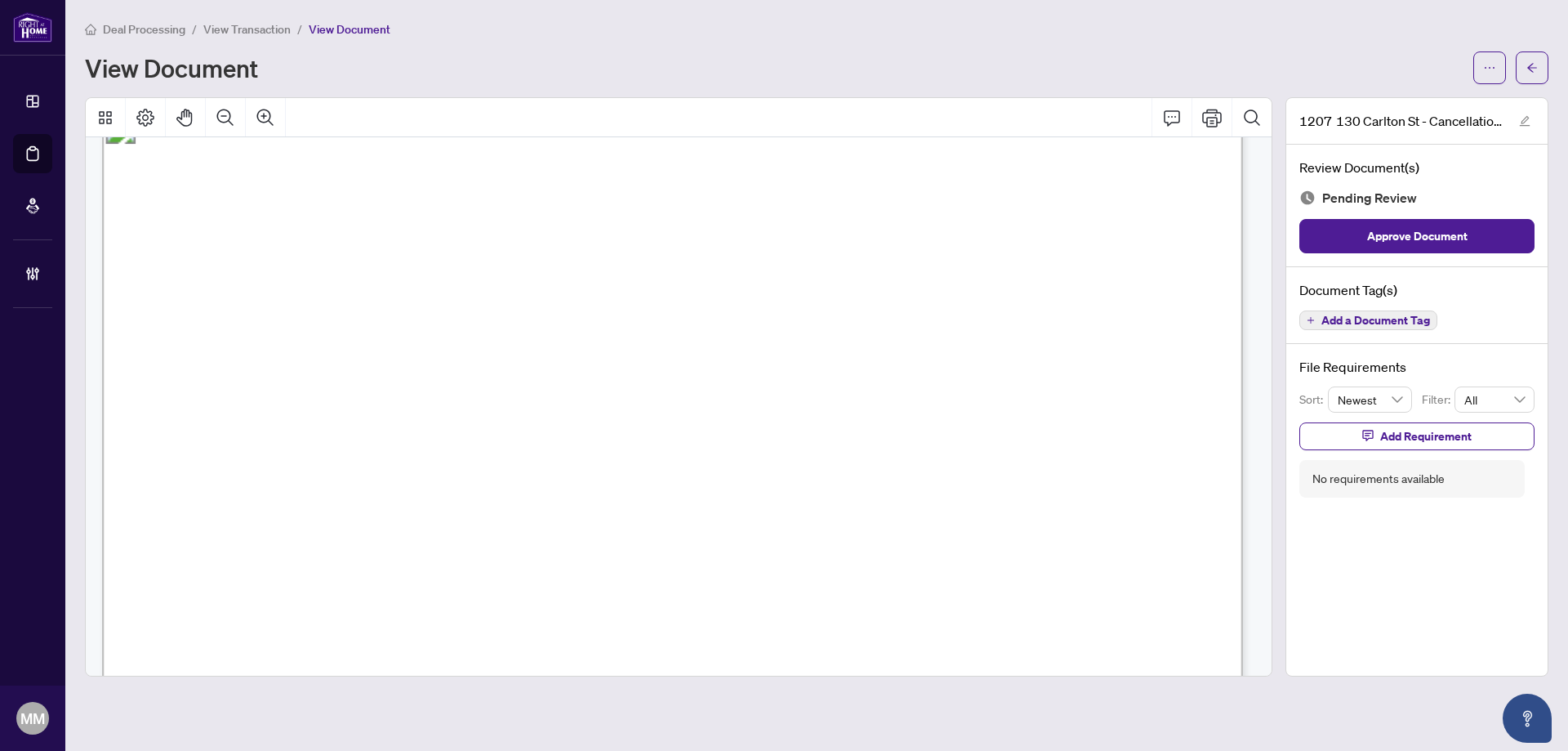 scroll, scrollTop: 0, scrollLeft: 0, axis: both 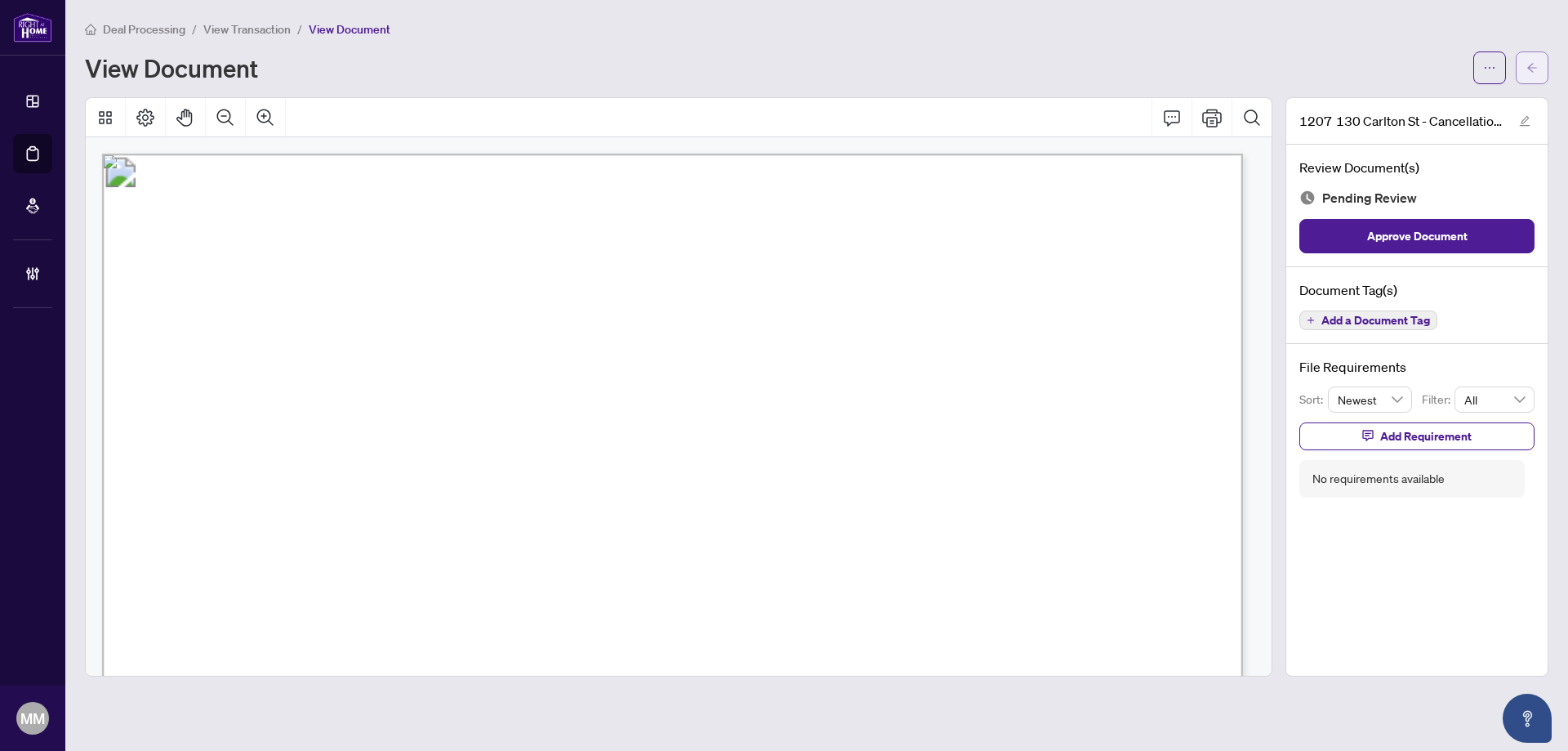 click at bounding box center (1532, 68) 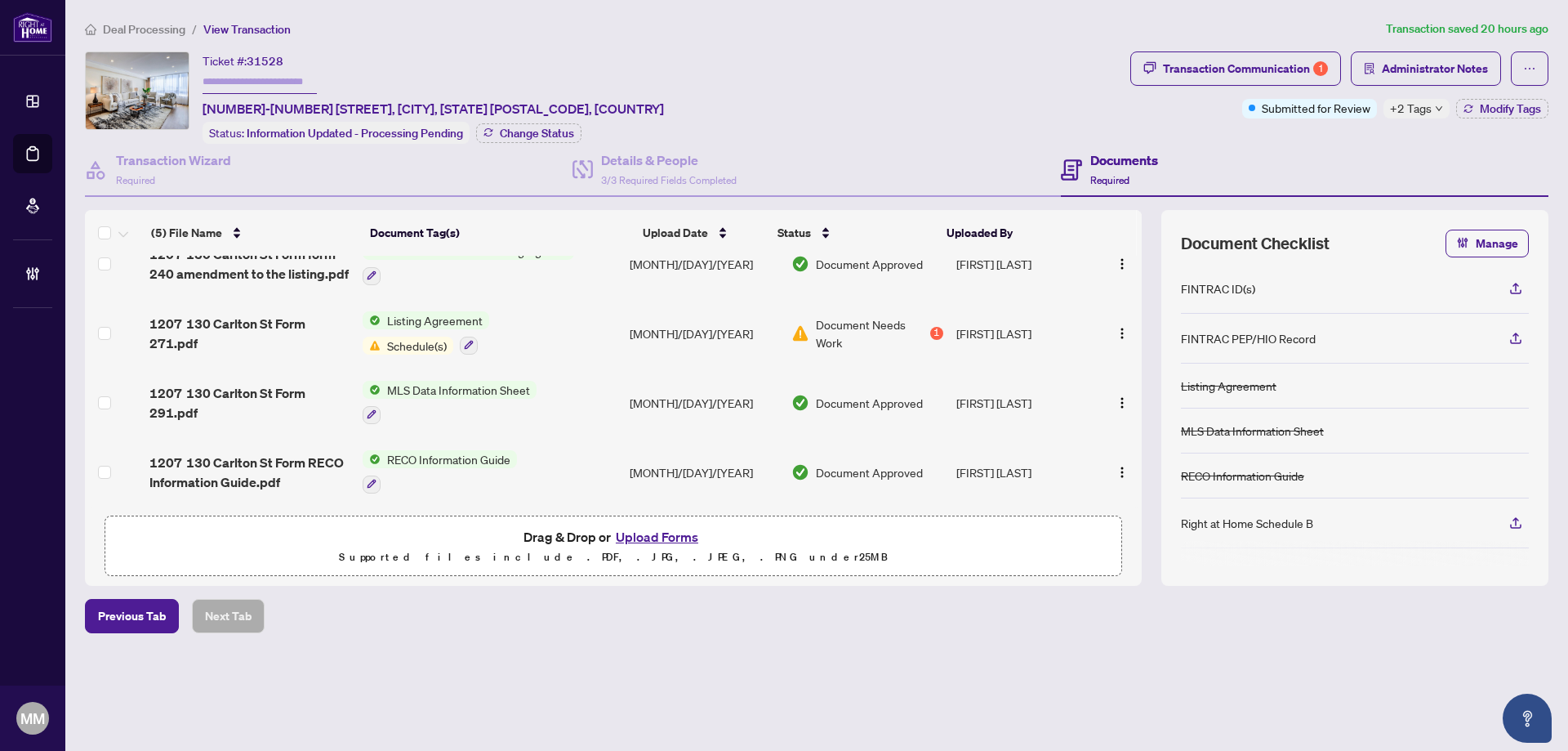 scroll, scrollTop: 0, scrollLeft: 0, axis: both 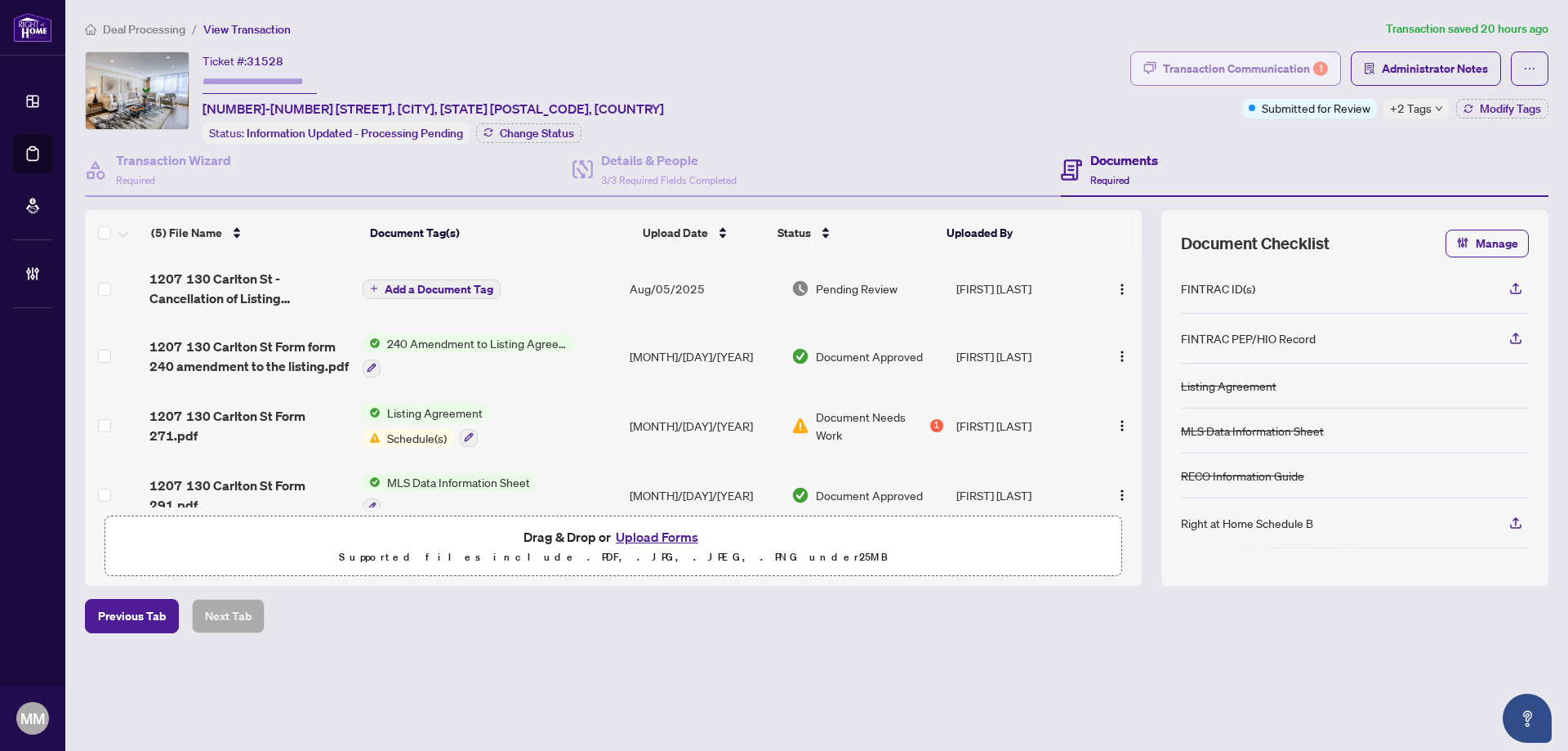 click on "Transaction Communication 1" at bounding box center [1245, 69] 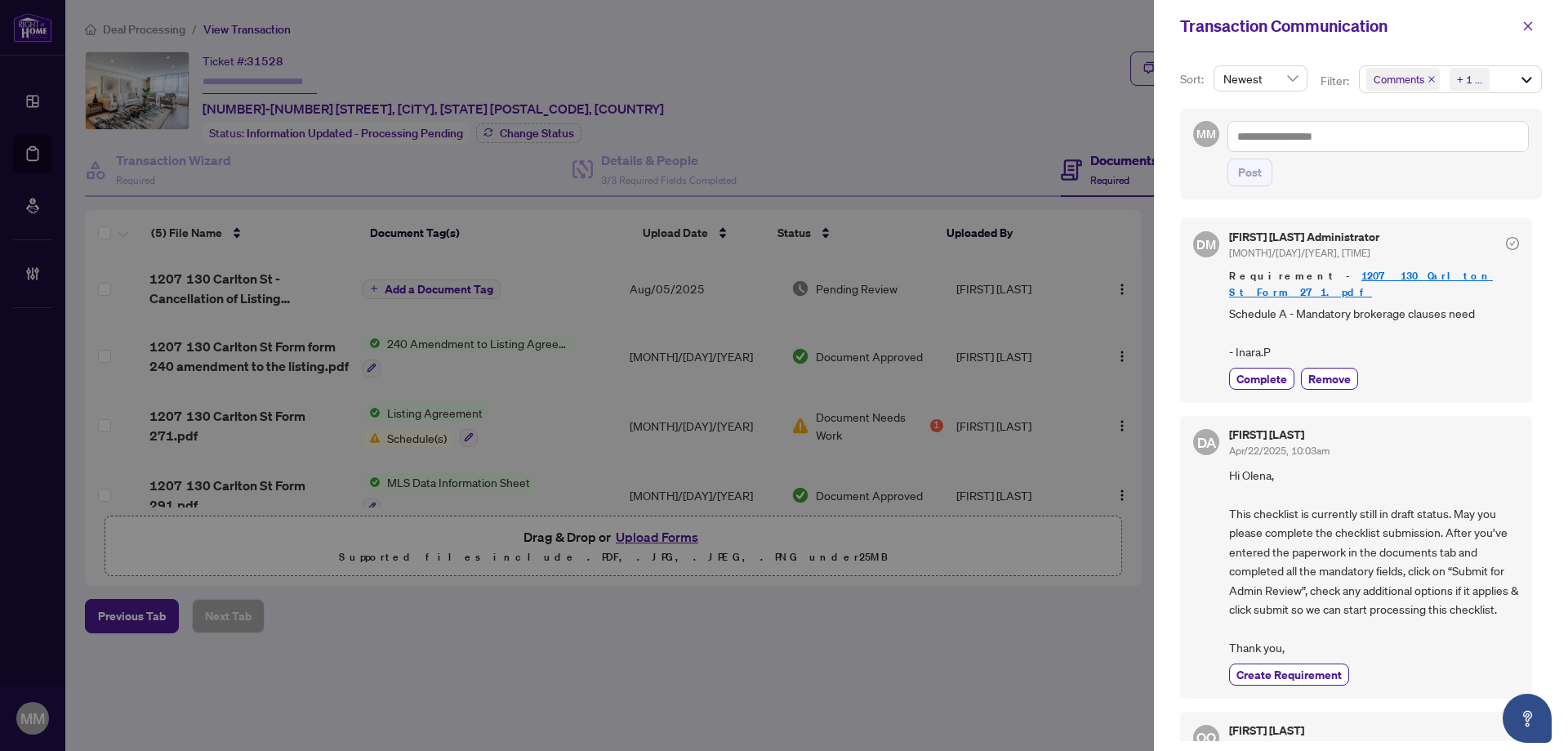 scroll, scrollTop: 0, scrollLeft: 0, axis: both 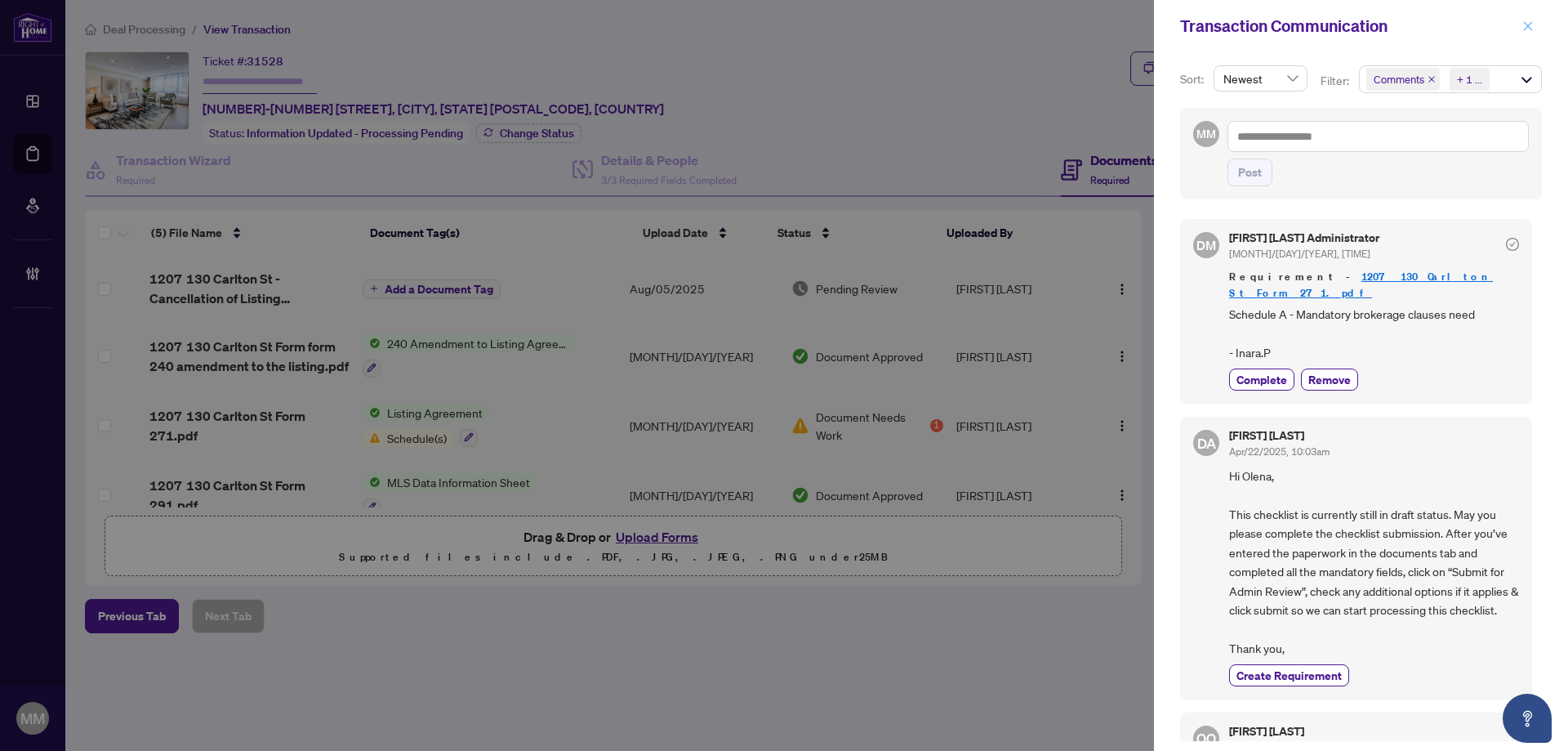 click at bounding box center [1528, 26] 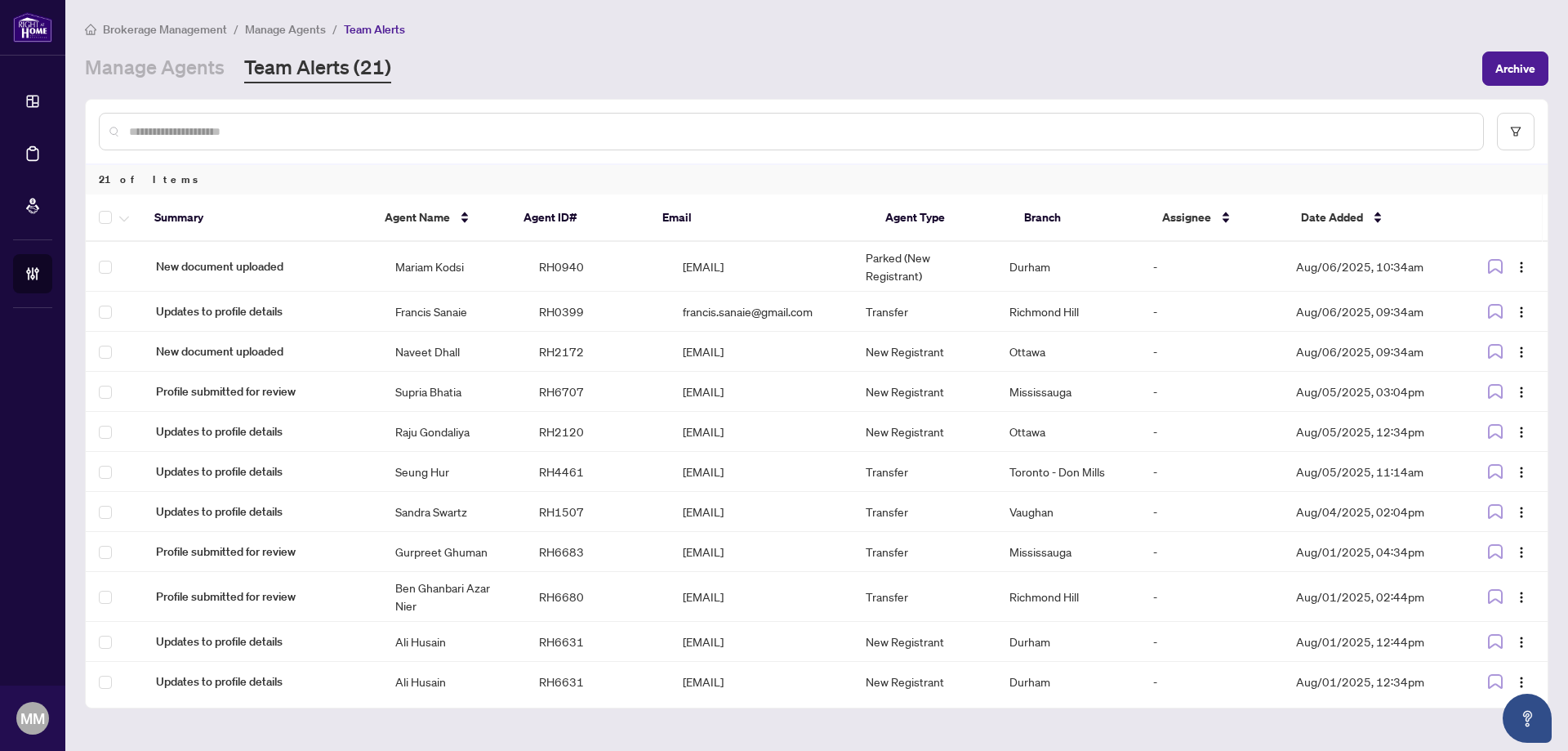 scroll, scrollTop: 0, scrollLeft: 0, axis: both 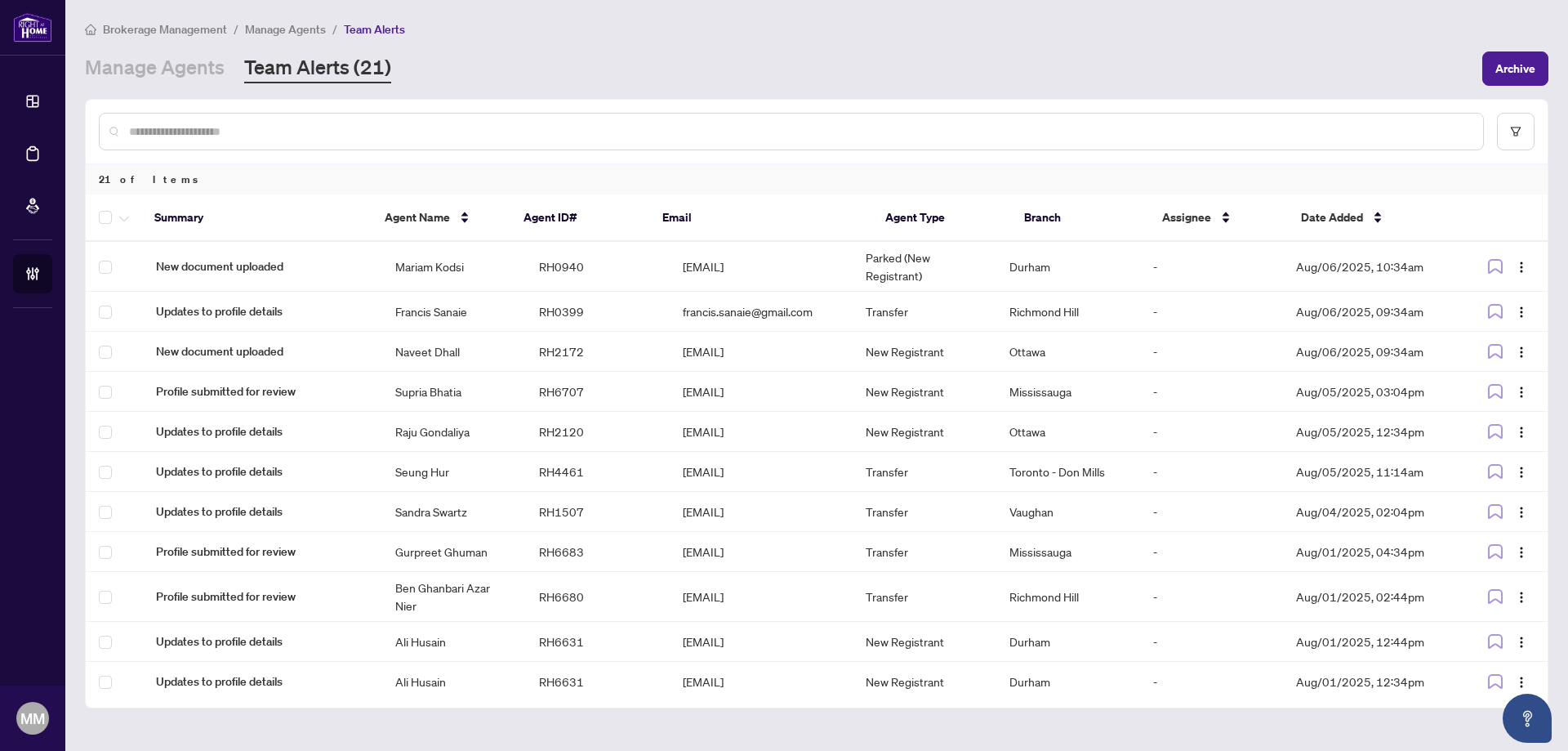 click at bounding box center [791, 132] 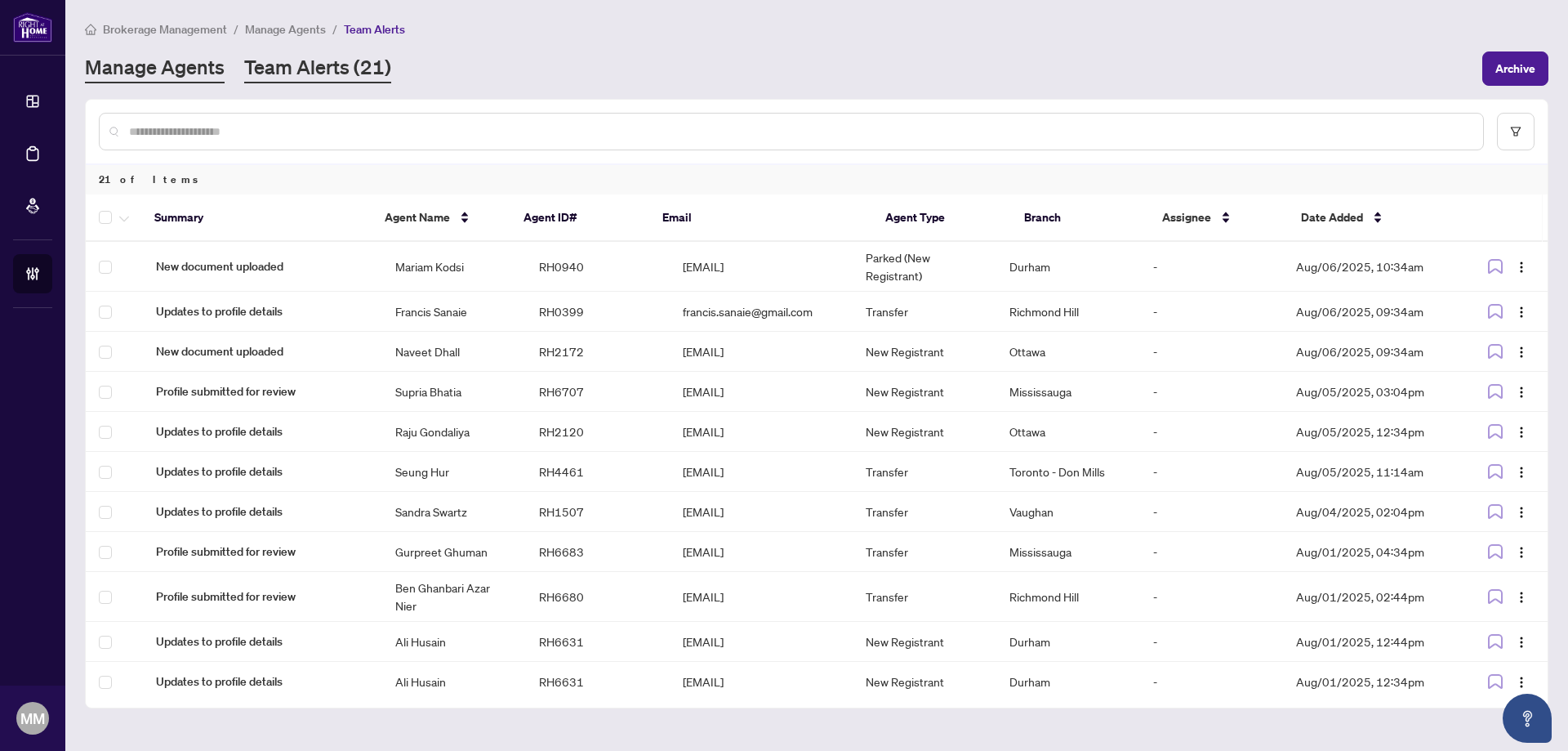 click on "Manage Agents" at bounding box center [154, 69] 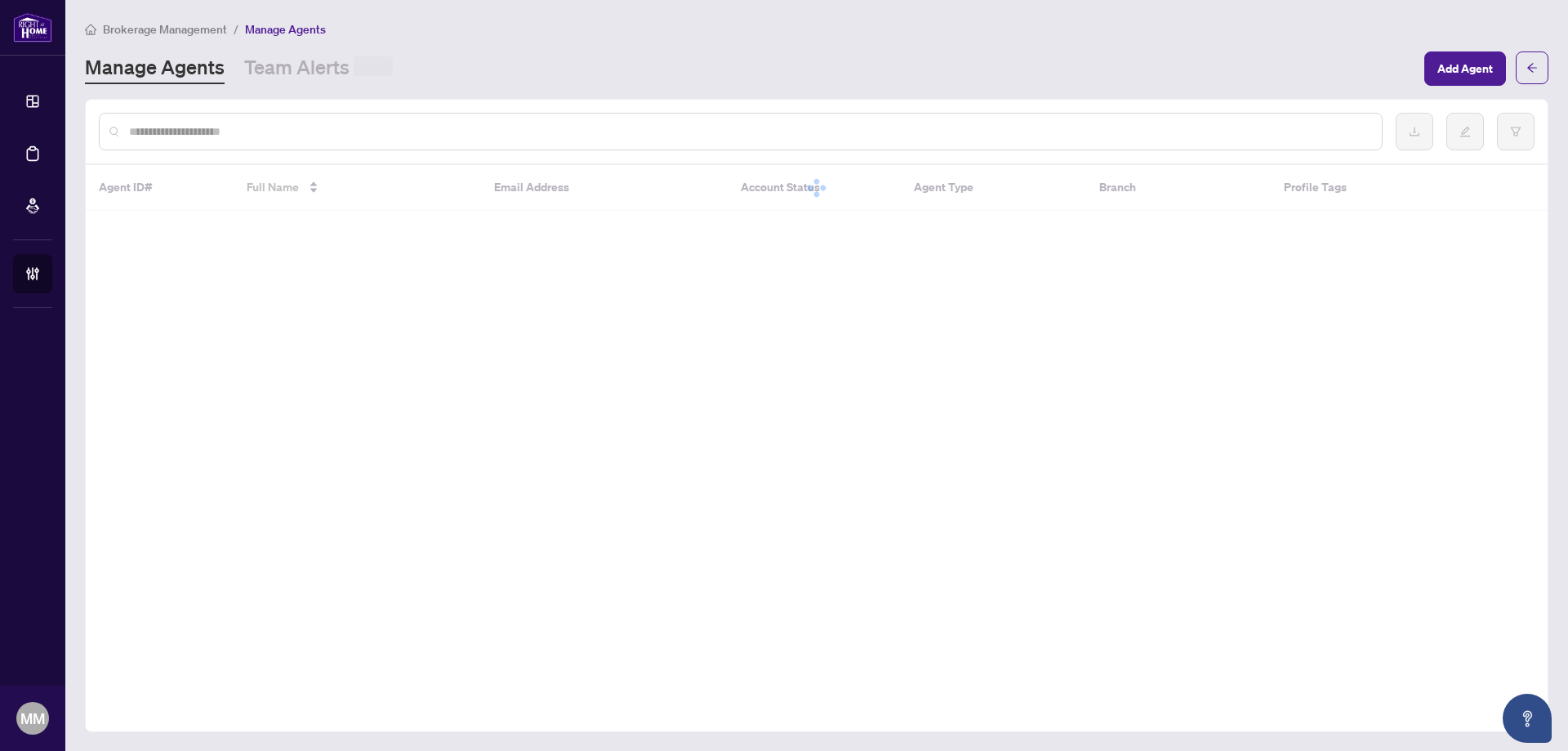 click at bounding box center (749, 132) 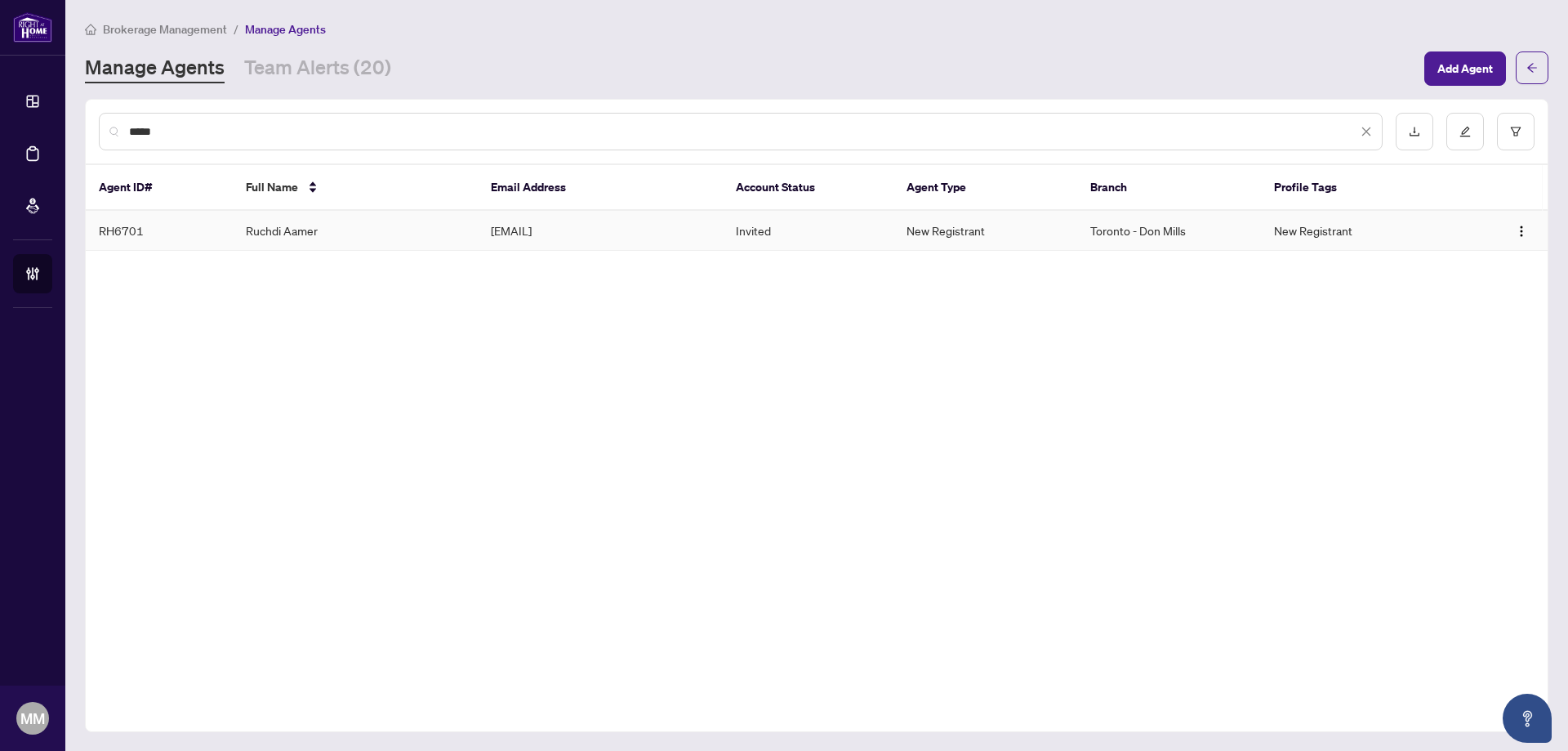 type on "*****" 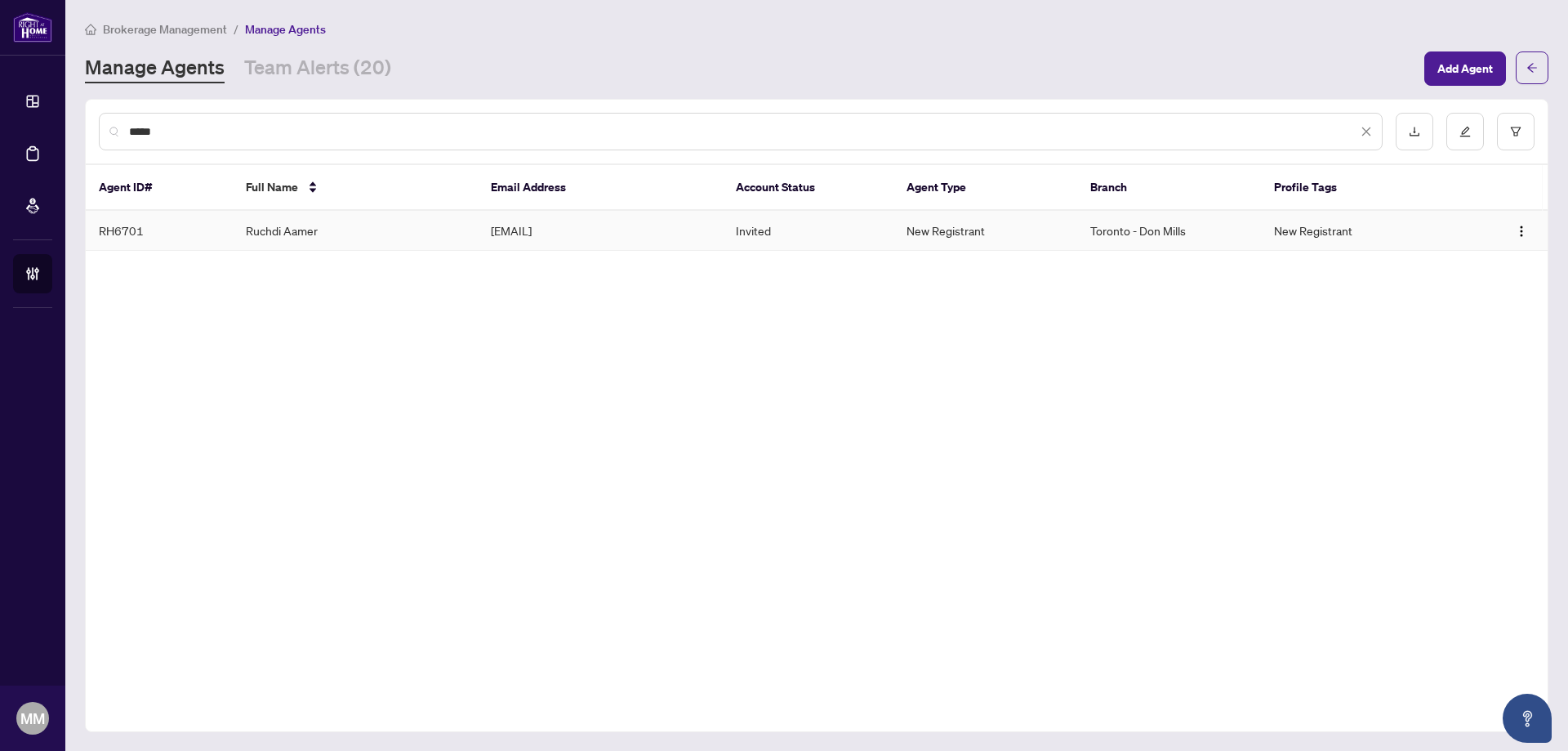 click on "Ruchdi Aamer" at bounding box center (355, 230) 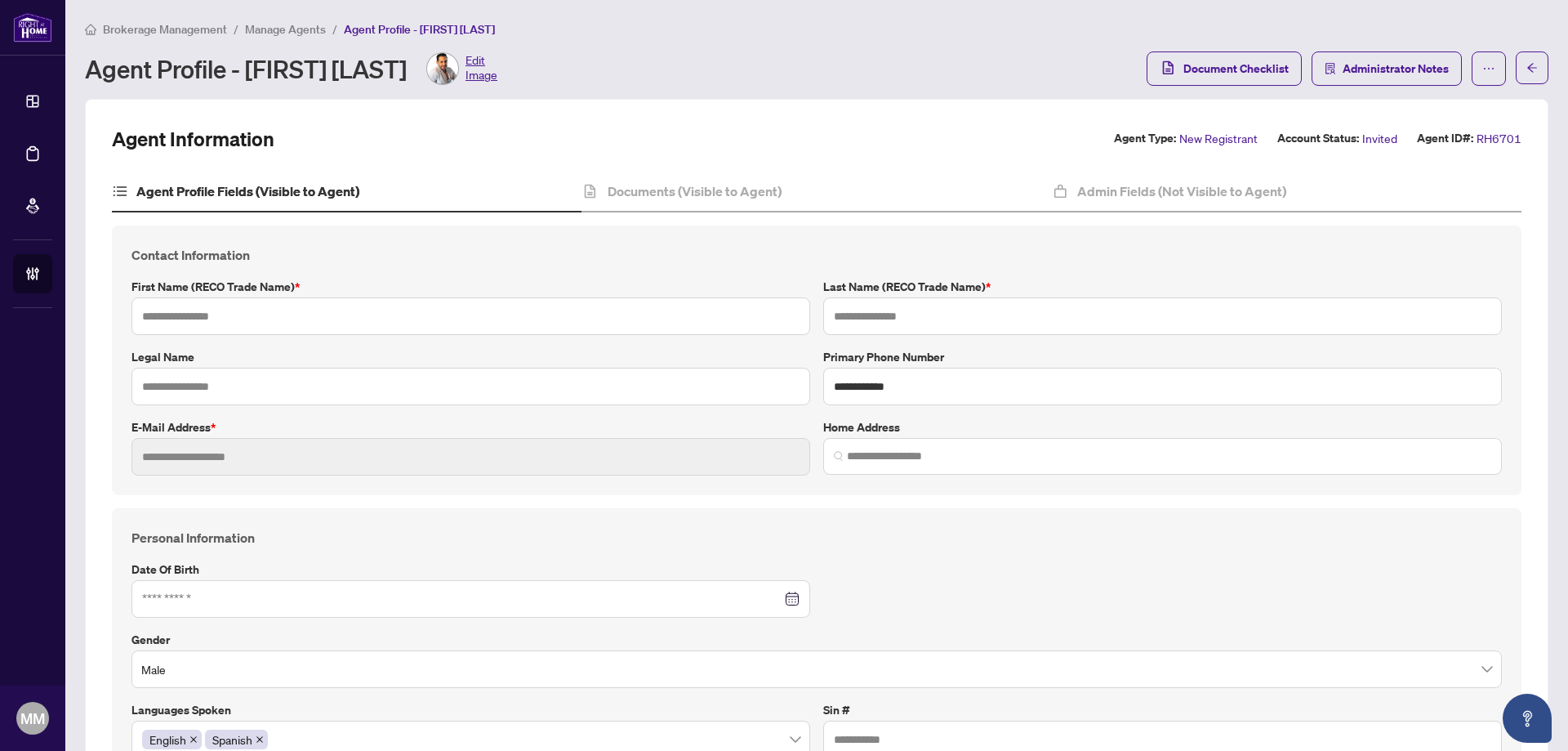 type on "******" 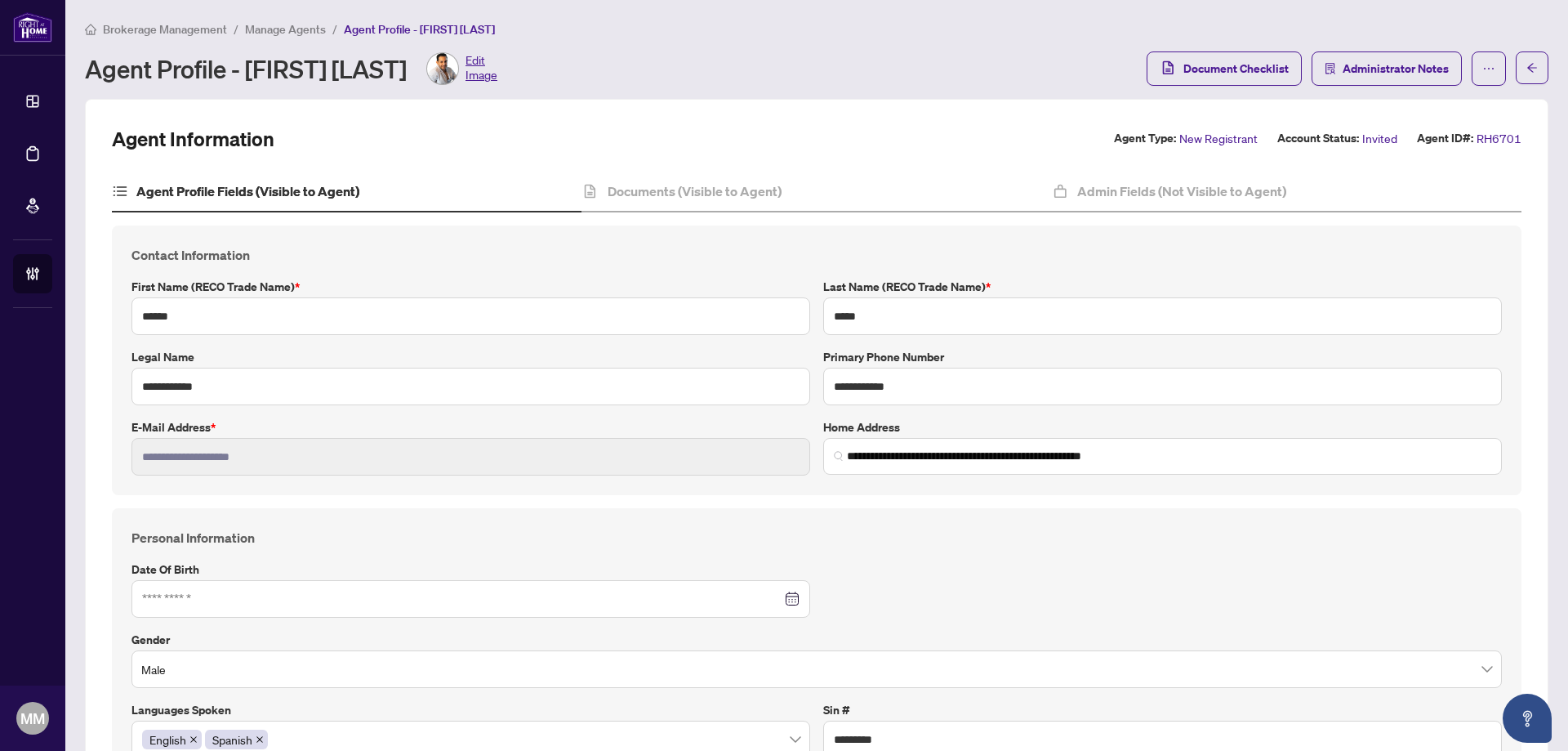 type on "**********" 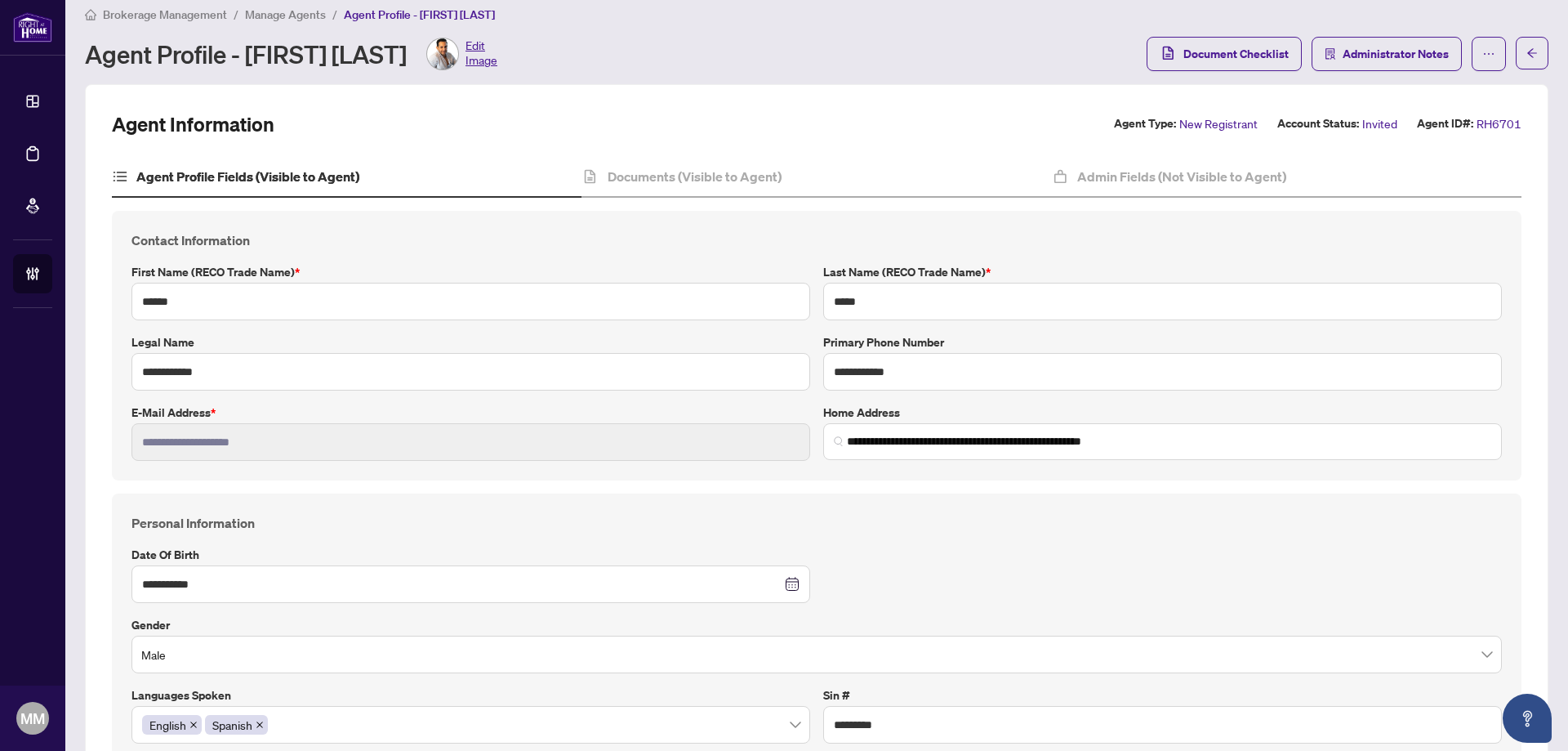 scroll, scrollTop: 0, scrollLeft: 0, axis: both 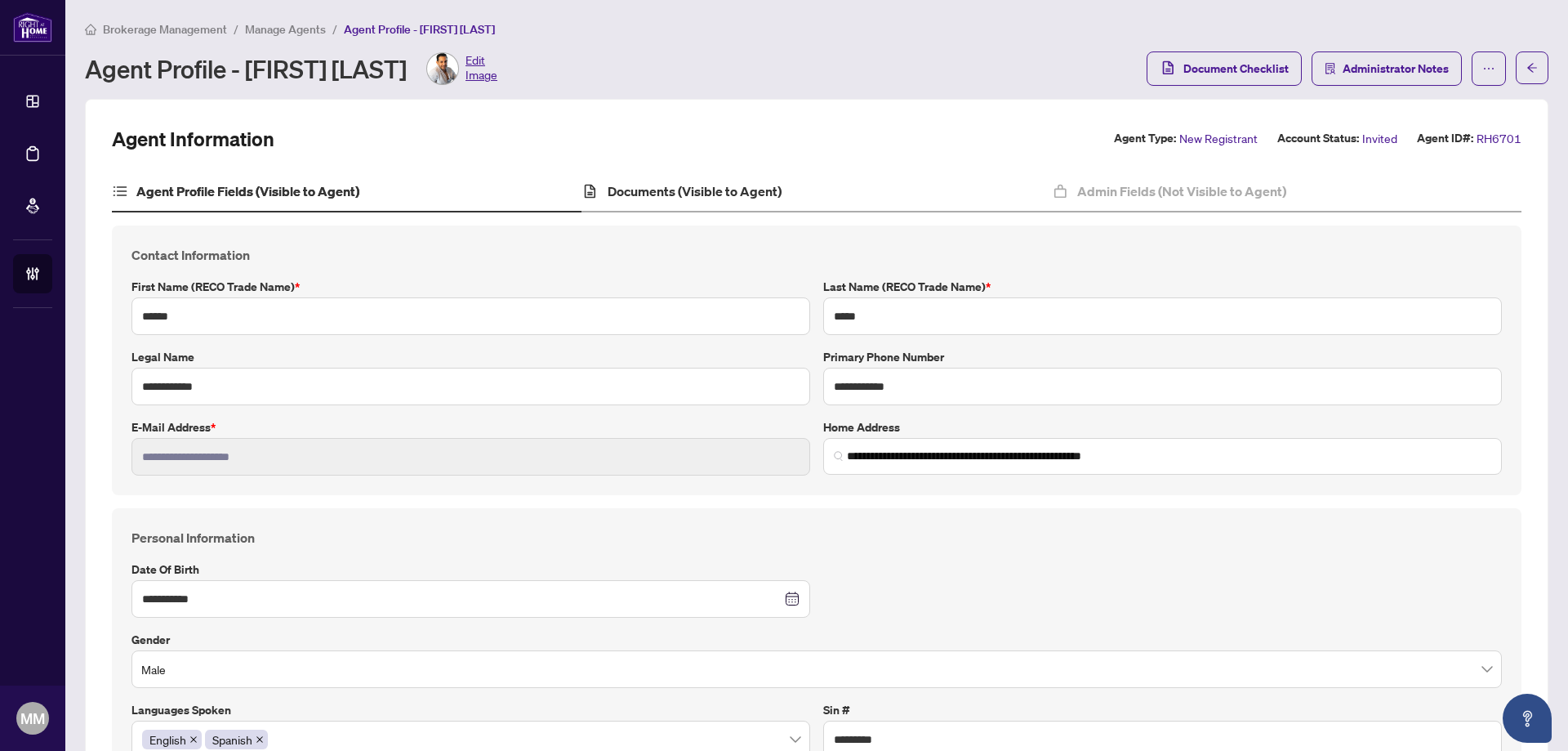 click on "Documents (Visible to Agent)" at bounding box center [816, 192] 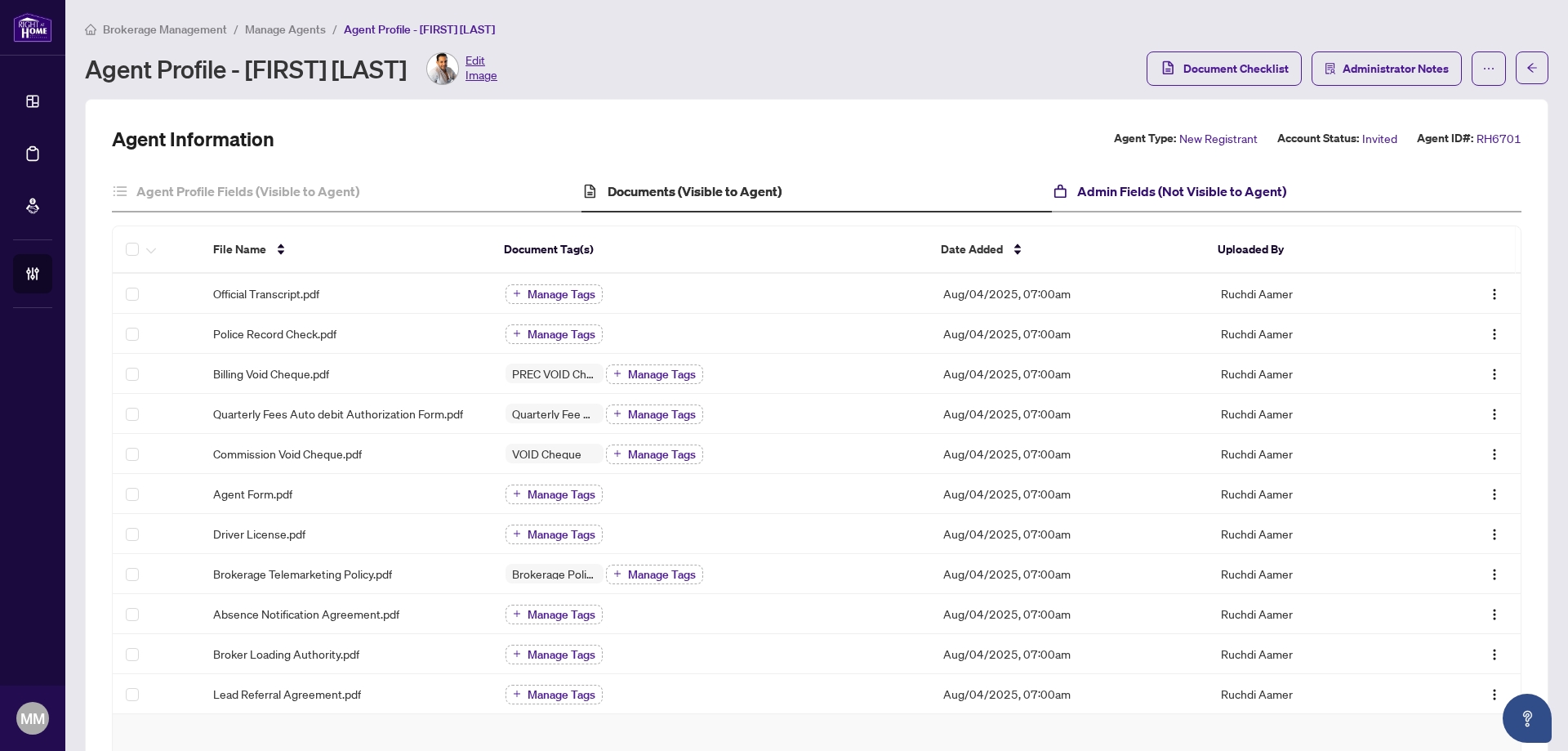 click on "Admin Fields (Not Visible to Agent)" at bounding box center [1182, 191] 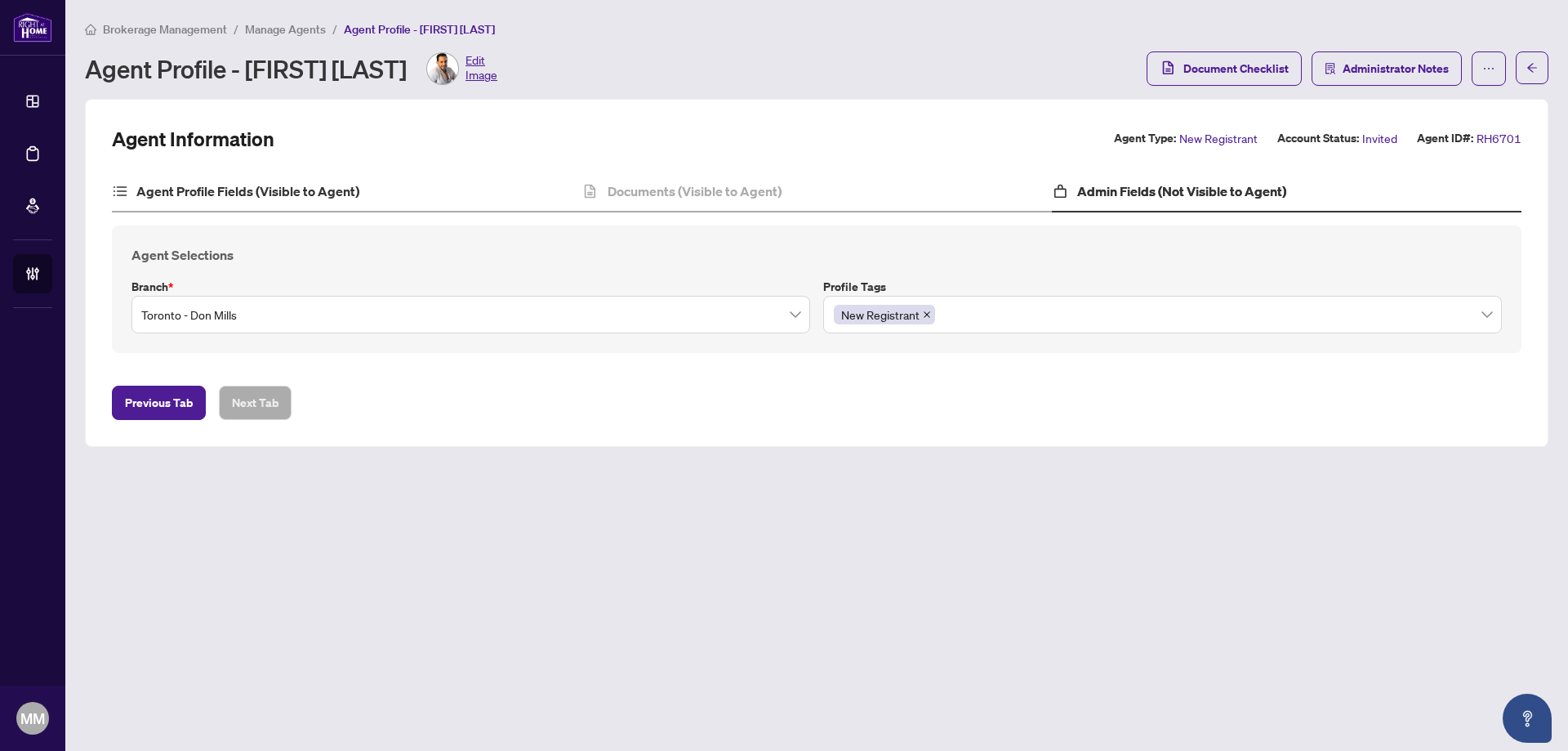 click on "Agent Profile Fields (Visible to Agent)" at bounding box center (346, 192) 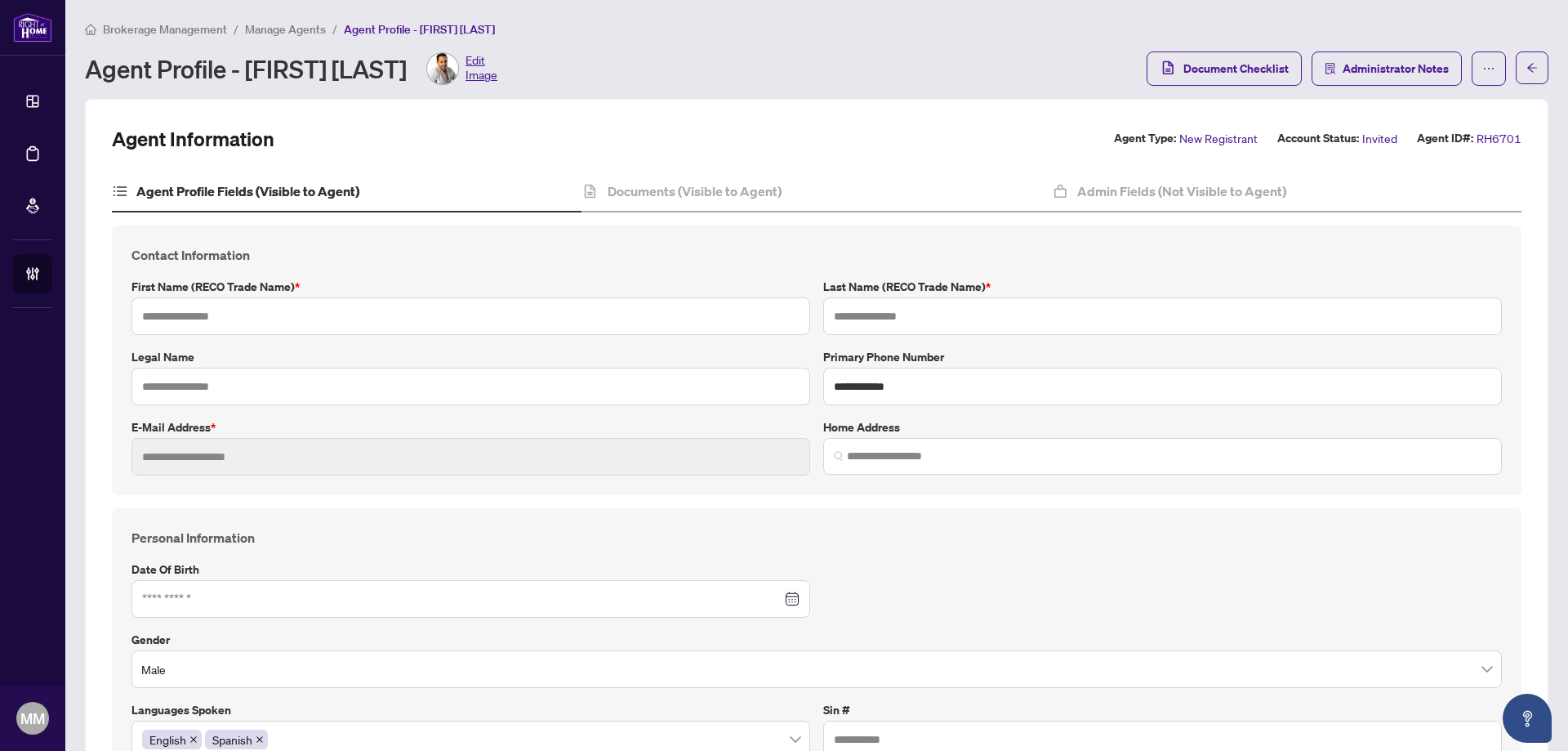 type on "**********" 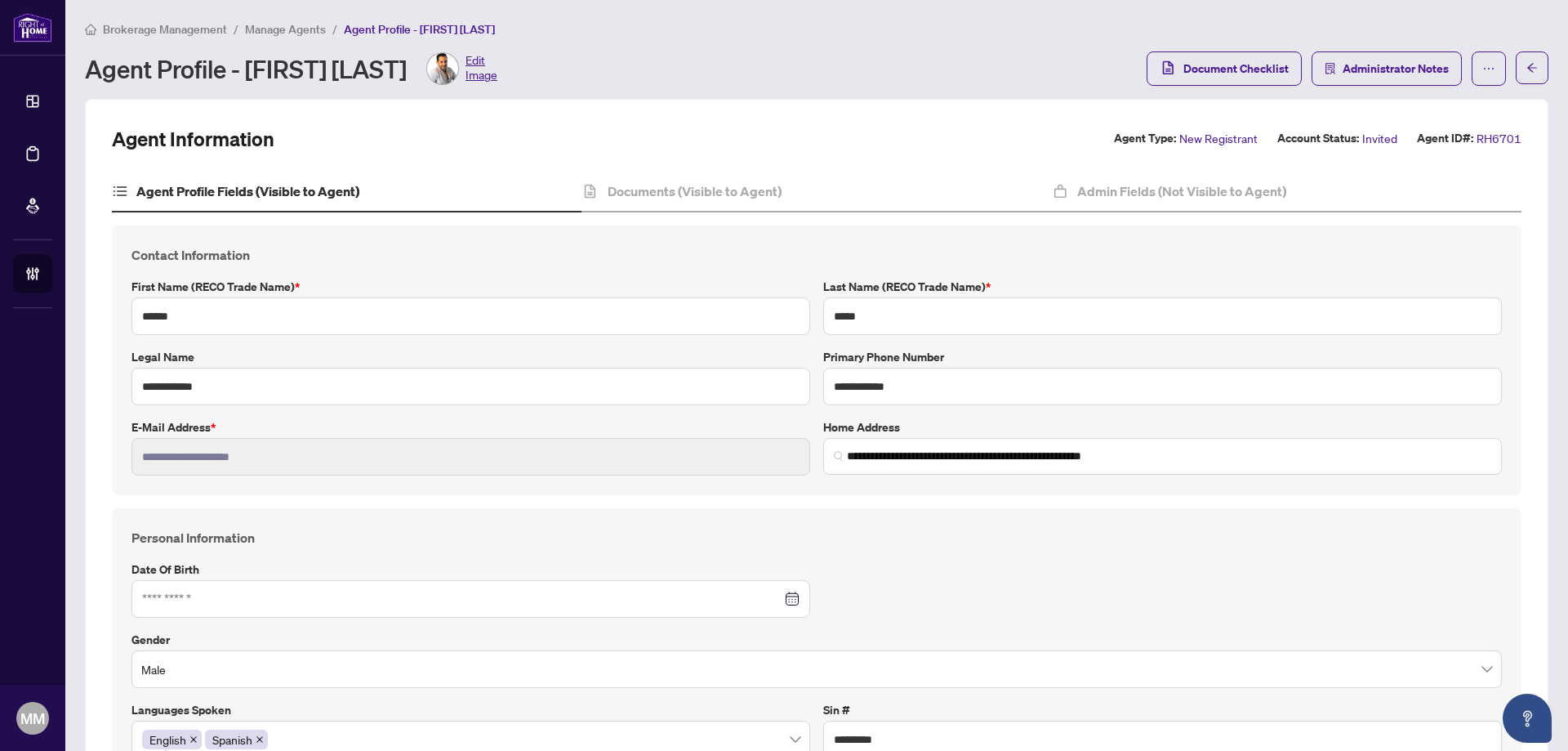 type on "**********" 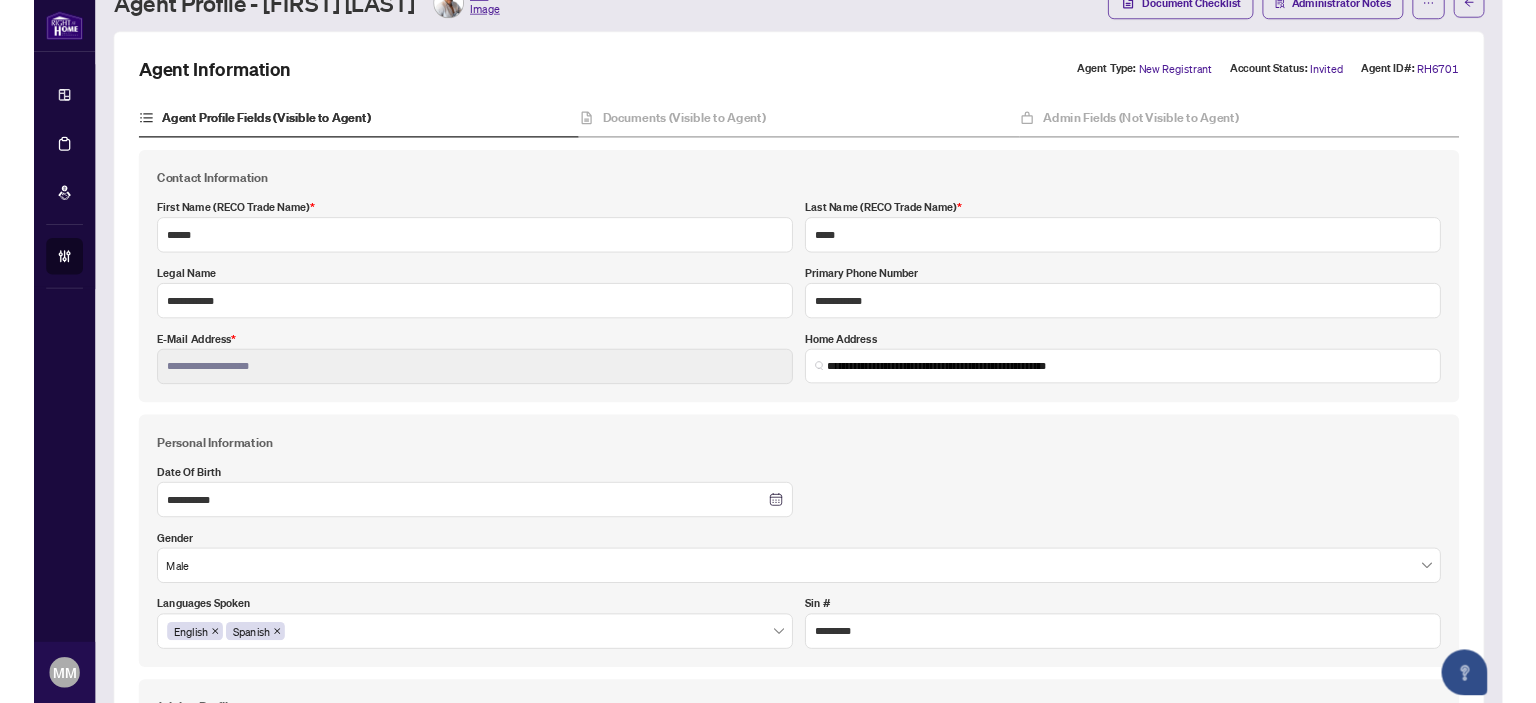scroll, scrollTop: 0, scrollLeft: 0, axis: both 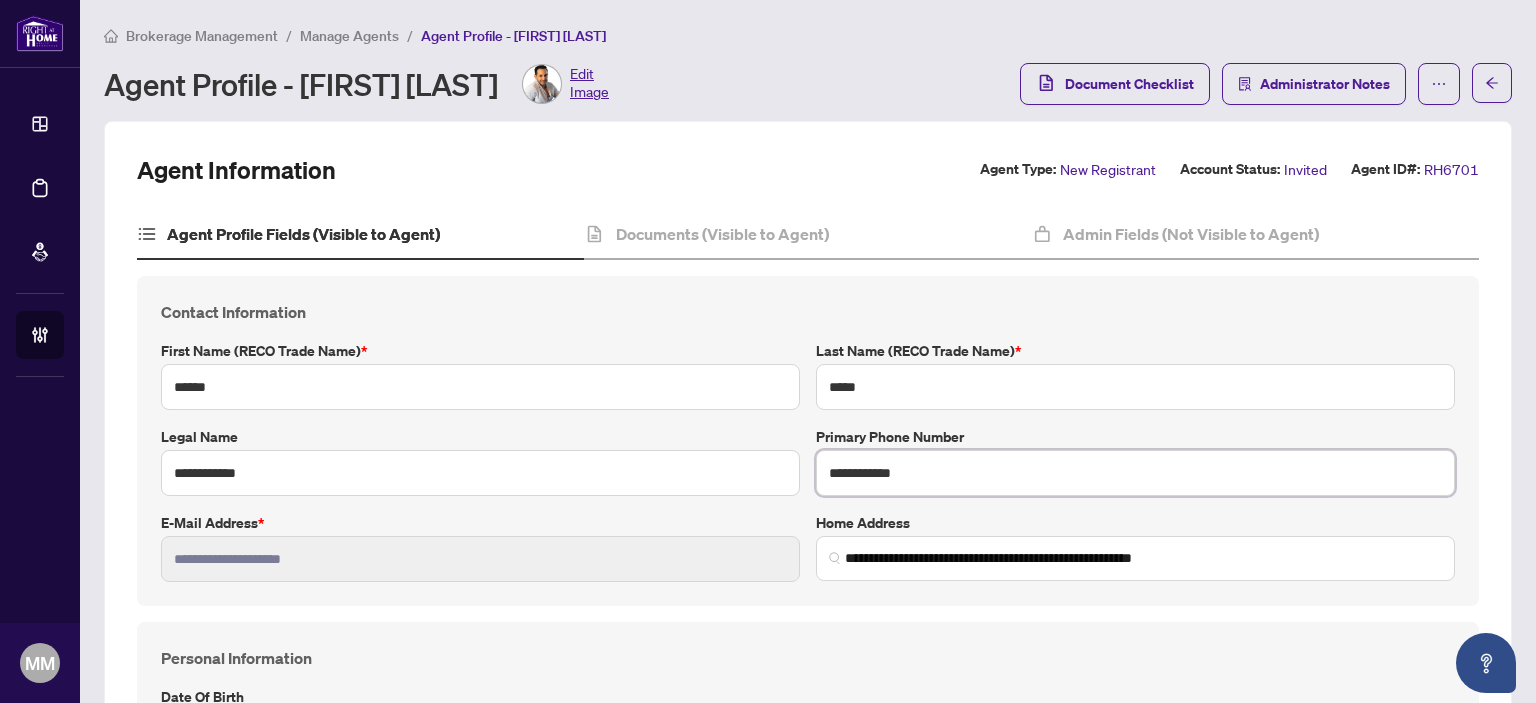 click on "**********" at bounding box center [1135, 473] 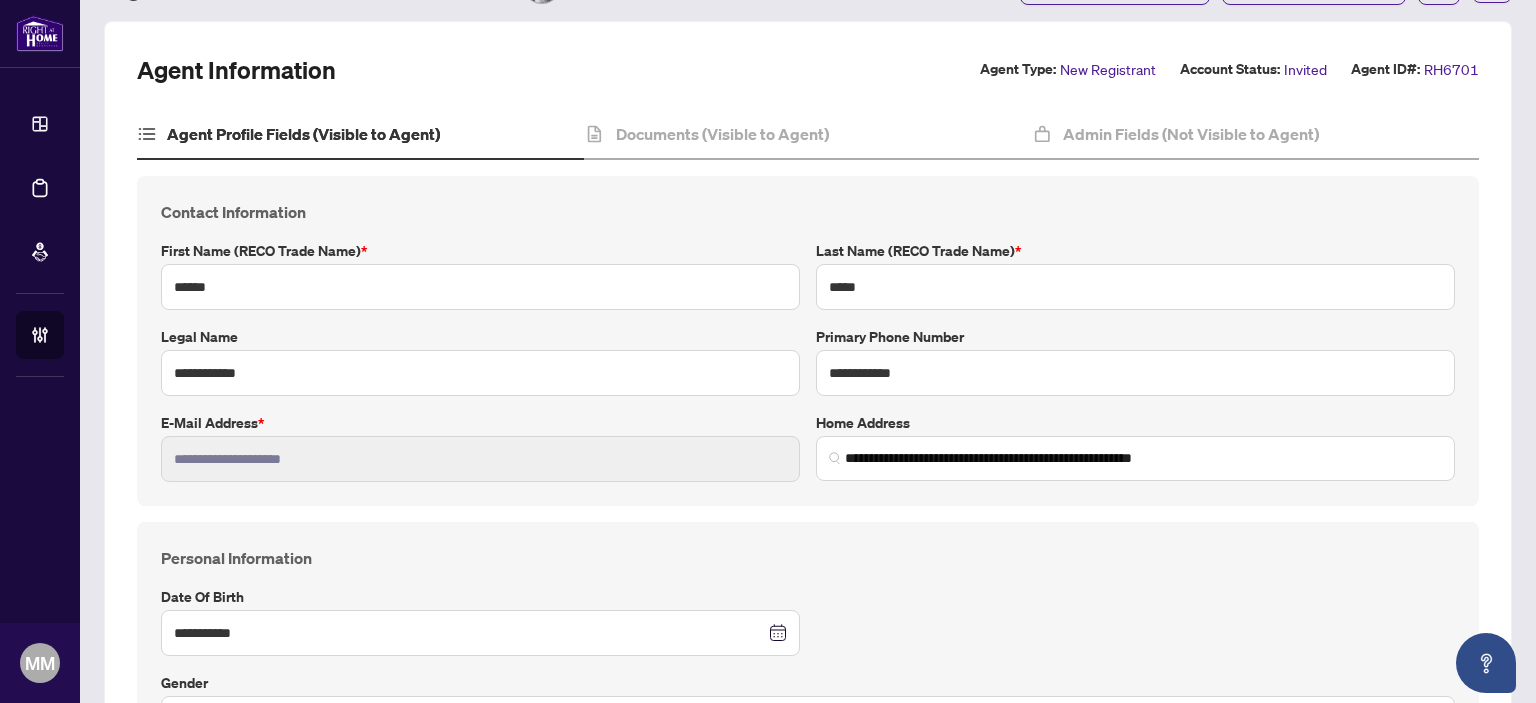 scroll, scrollTop: 200, scrollLeft: 0, axis: vertical 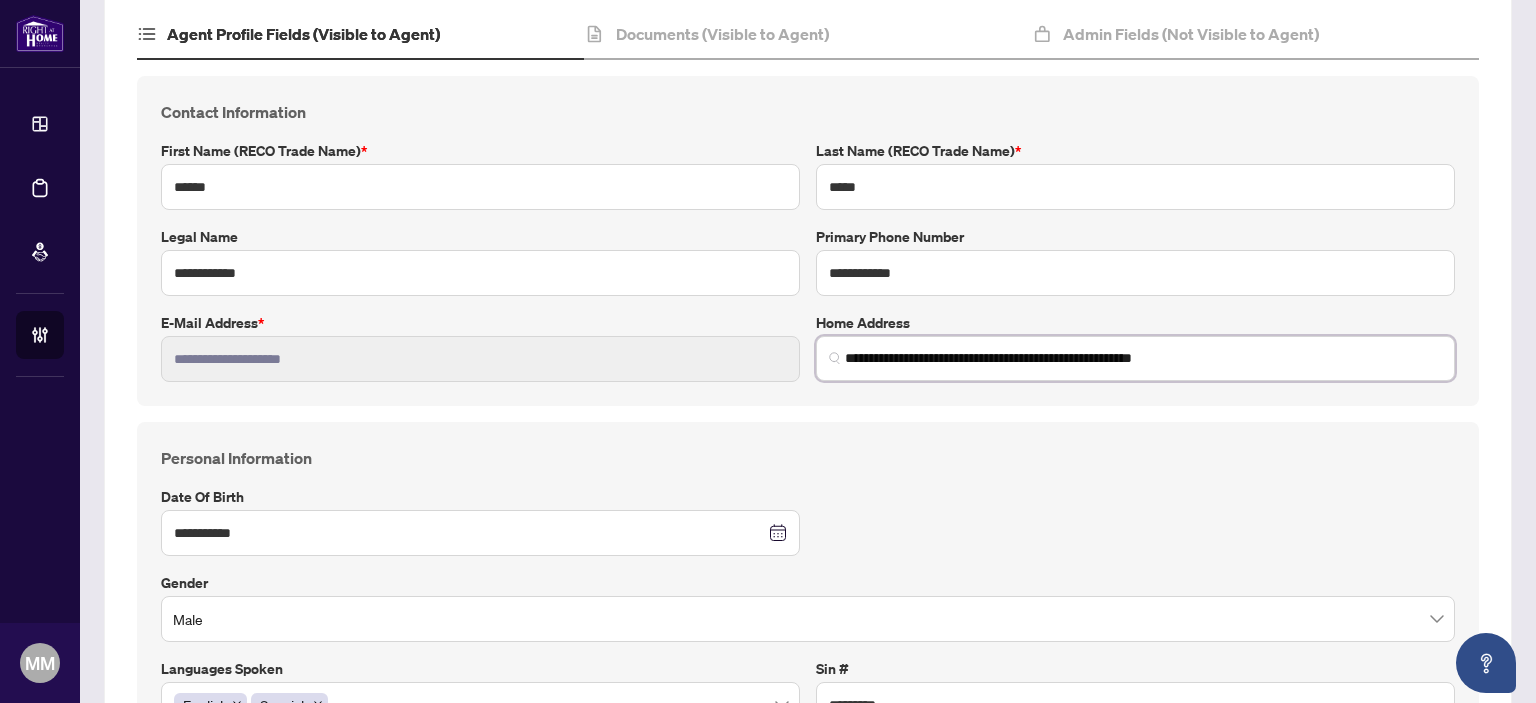 click on "**********" at bounding box center (808, 241) 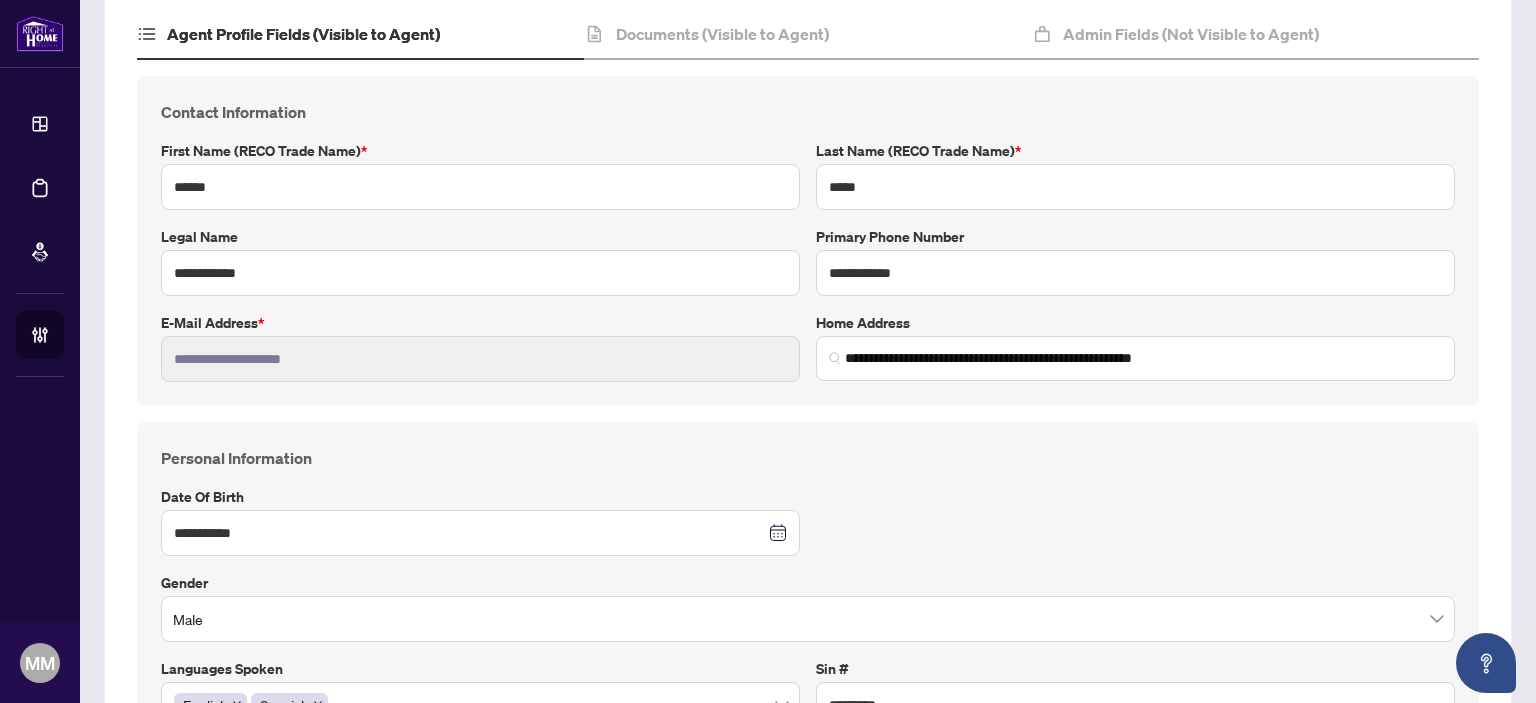 drag, startPoint x: 952, startPoint y: 361, endPoint x: 156, endPoint y: 365, distance: 796.0101 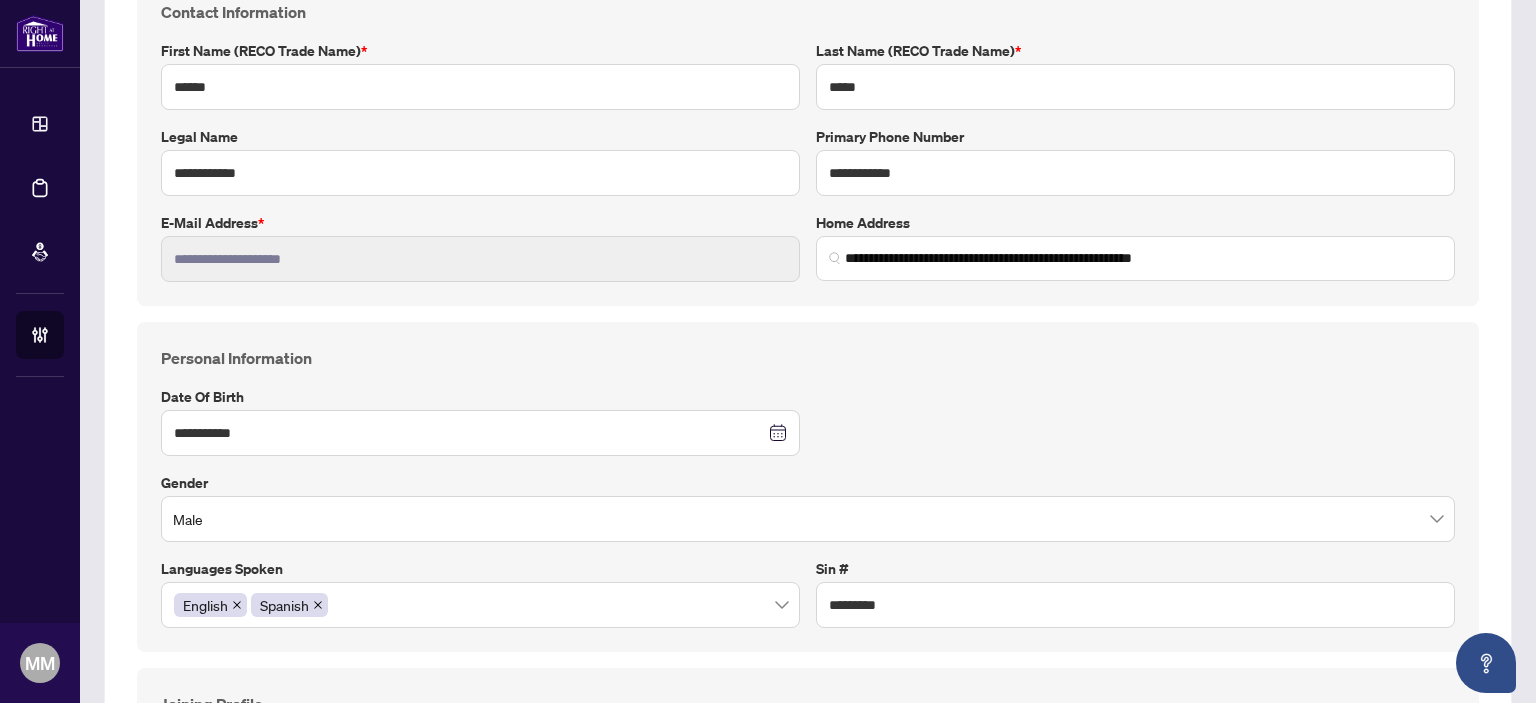 click on "**********" at bounding box center [808, 487] 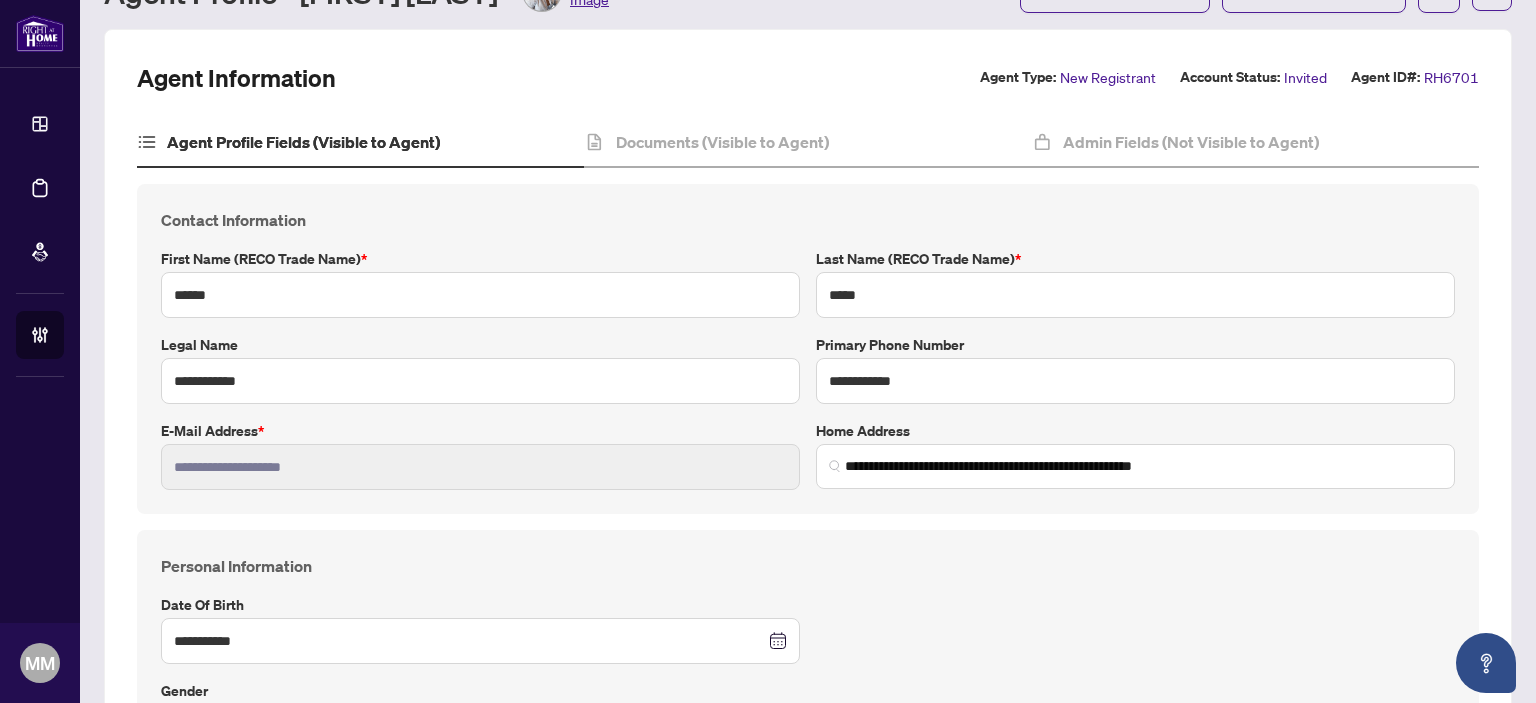 scroll, scrollTop: 0, scrollLeft: 0, axis: both 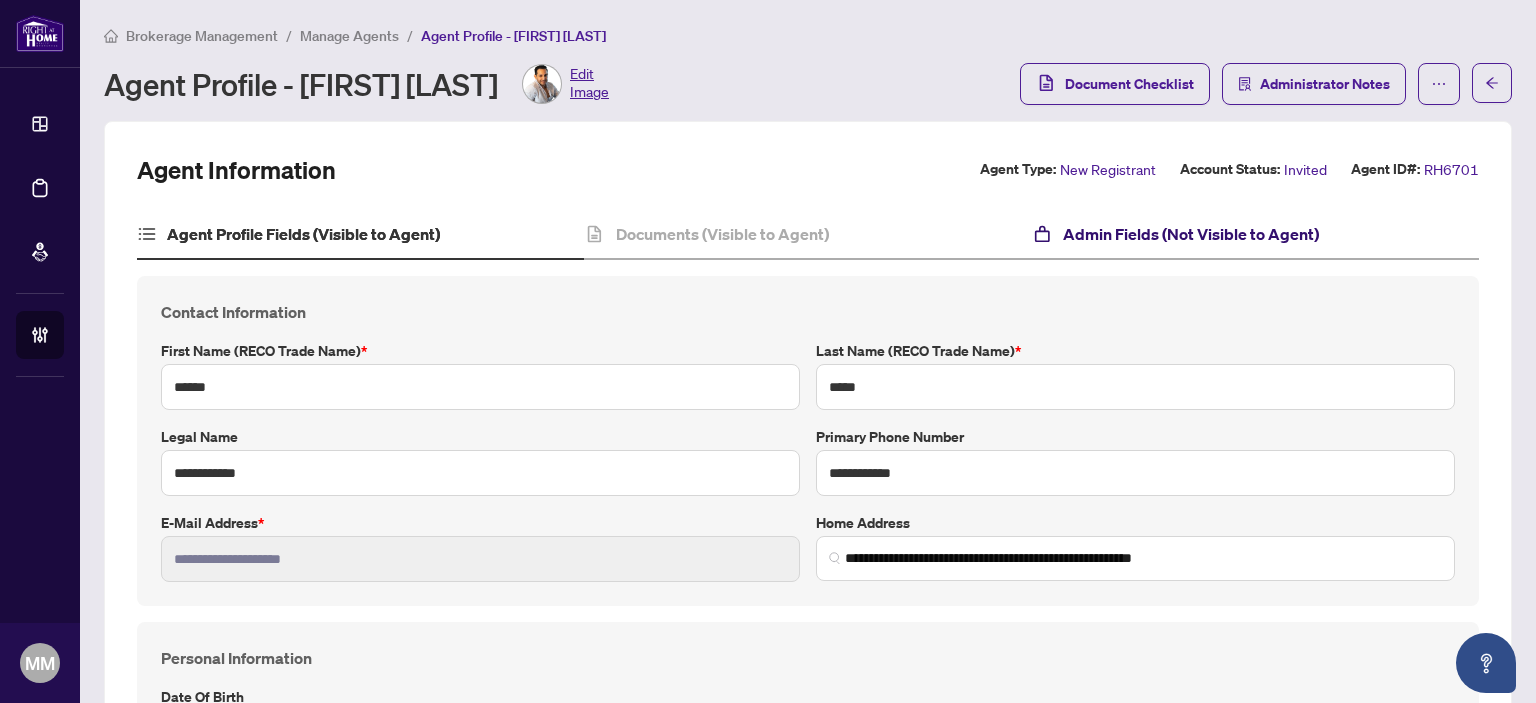 click on "Admin Fields (Not Visible to Agent)" at bounding box center (1191, 234) 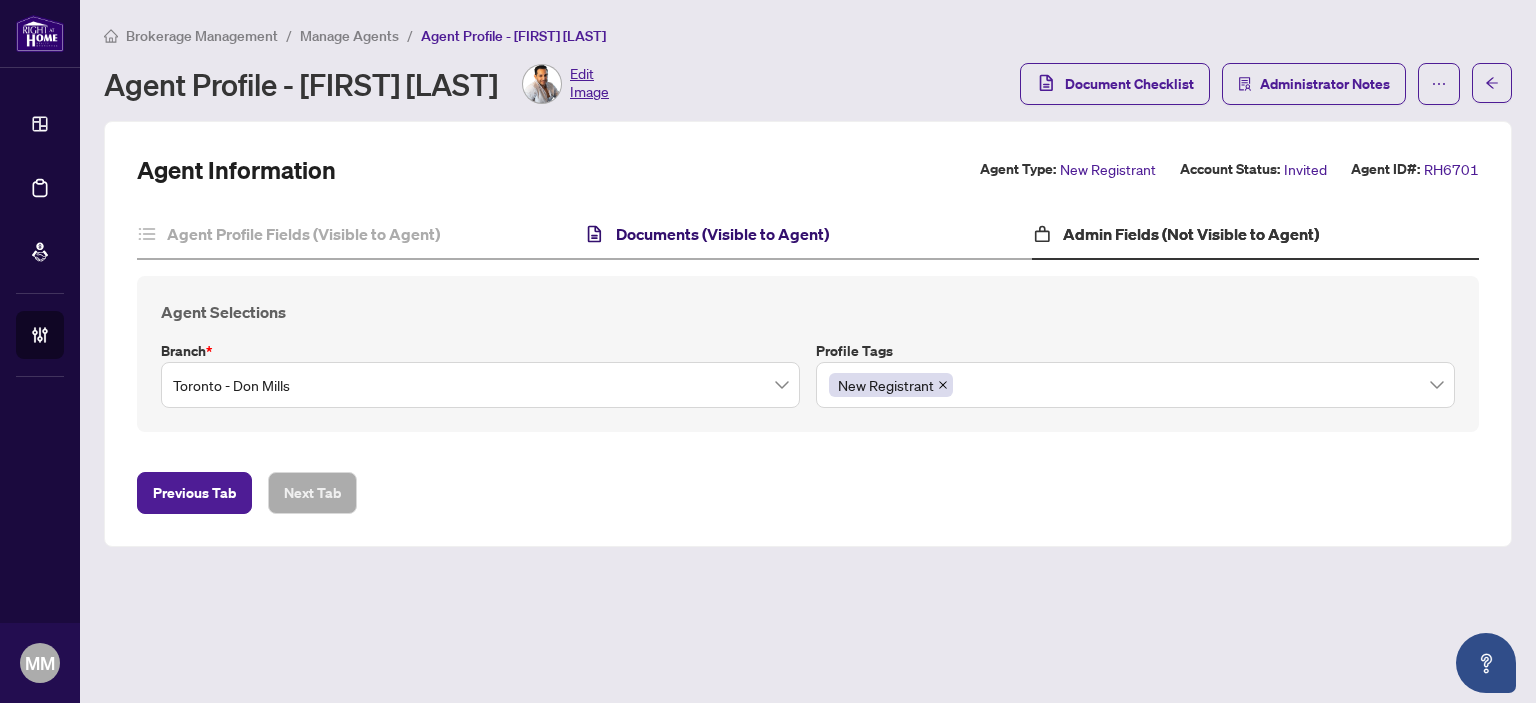 click on "Documents (Visible to Agent)" at bounding box center (722, 234) 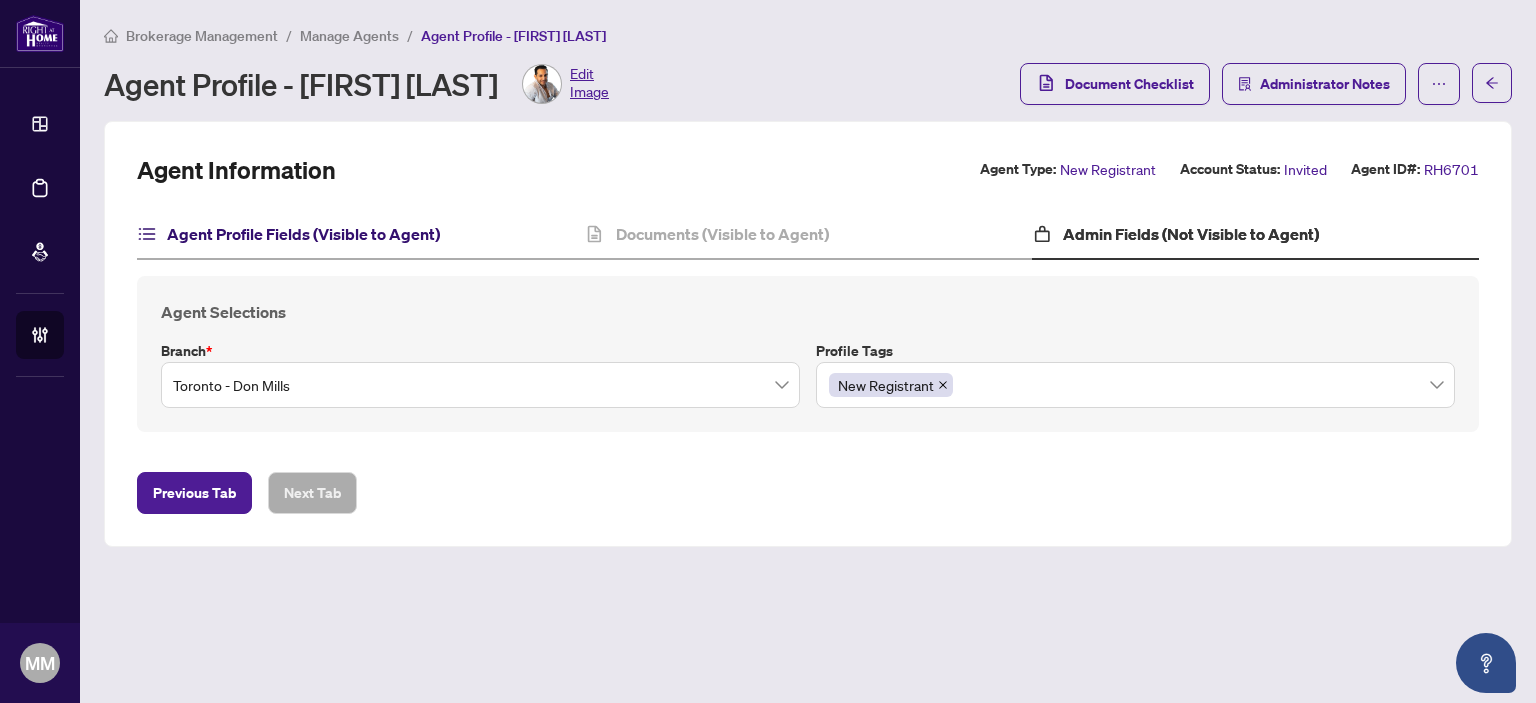 click on "Agent Profile Fields (Visible to Agent)" at bounding box center (303, 234) 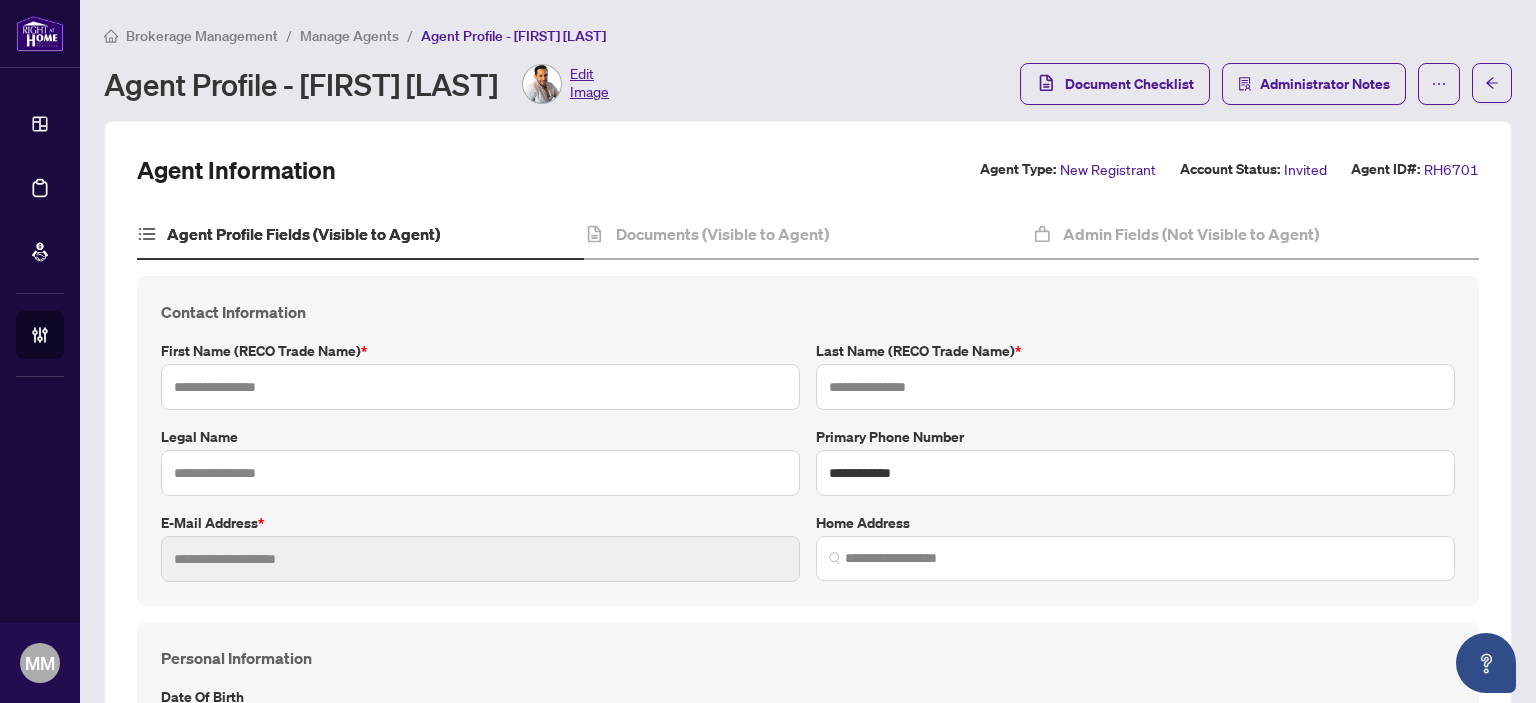 type on "******" 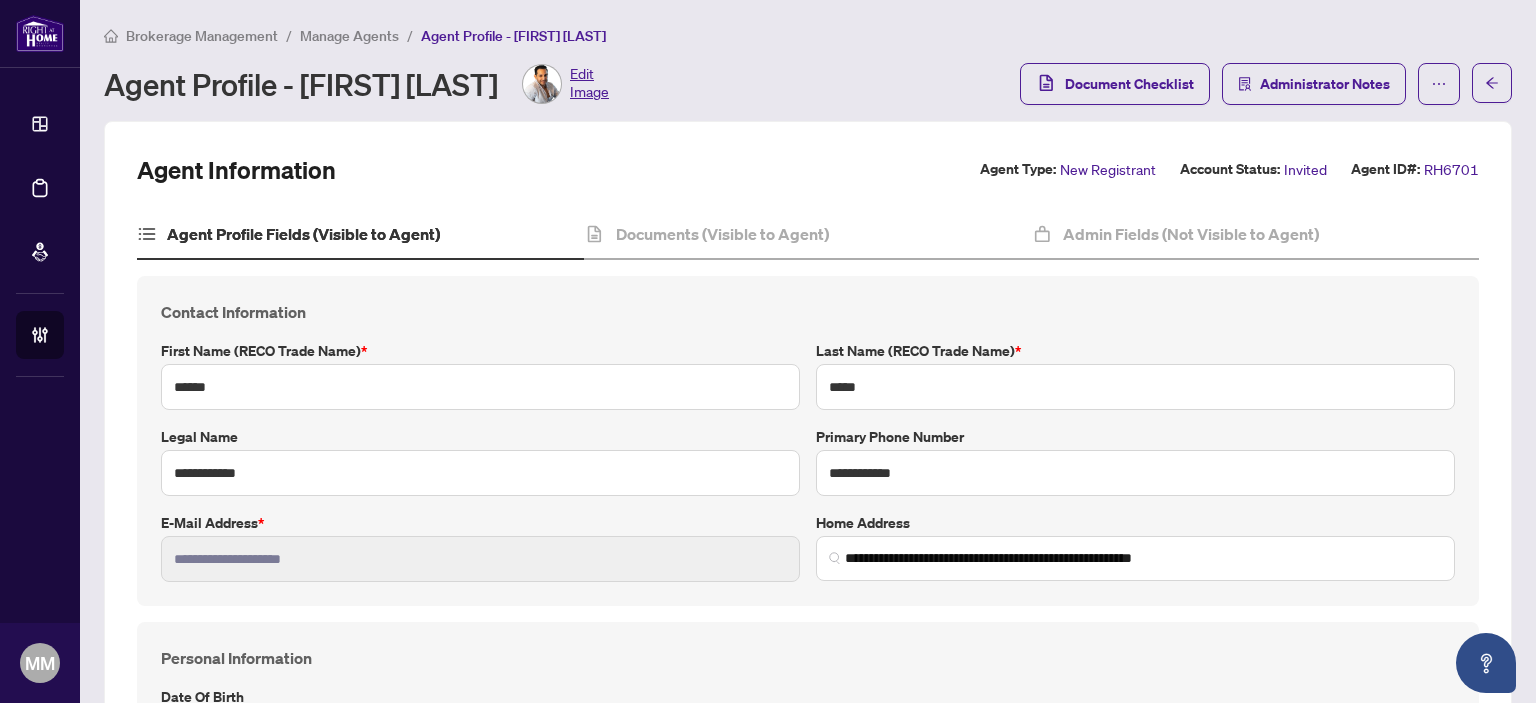 type on "**********" 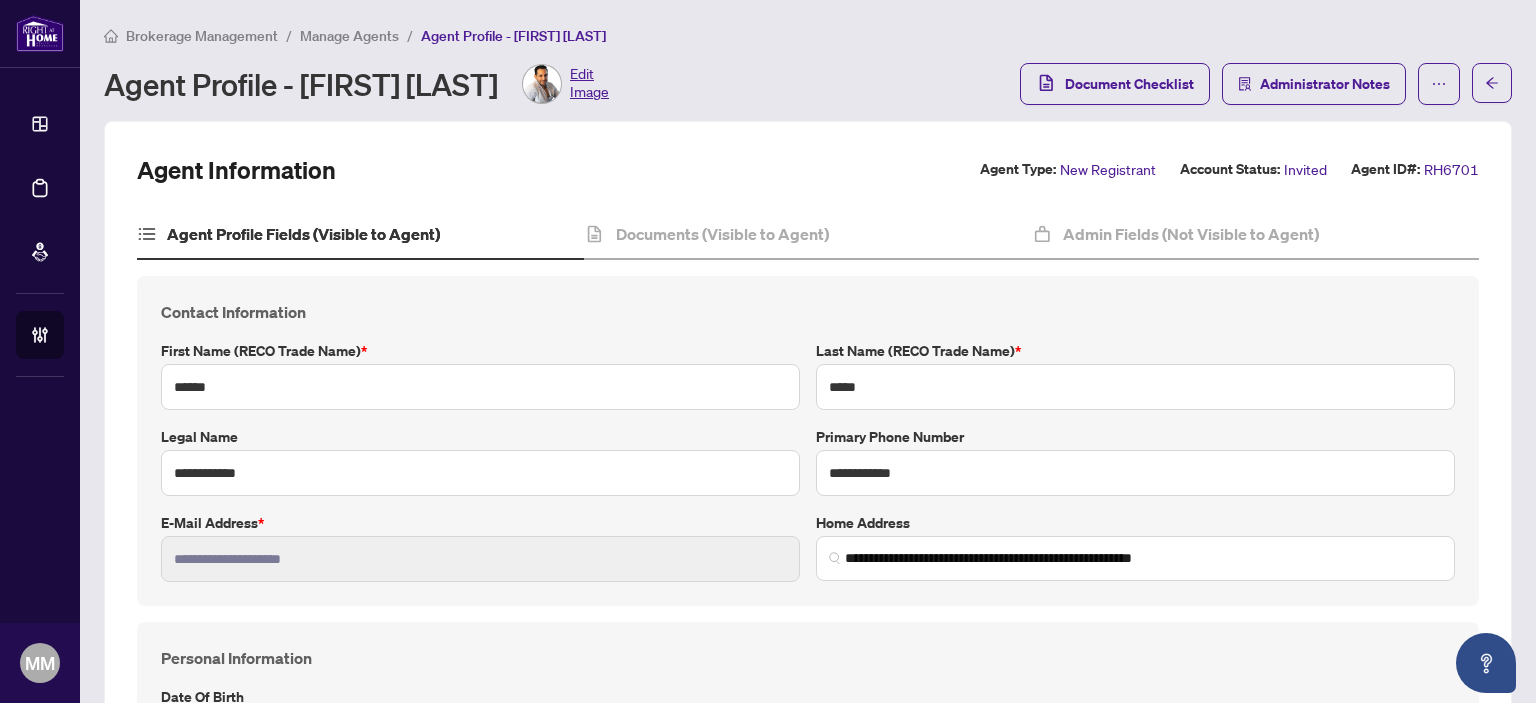 drag, startPoint x: 160, startPoint y: 660, endPoint x: 827, endPoint y: 642, distance: 667.24286 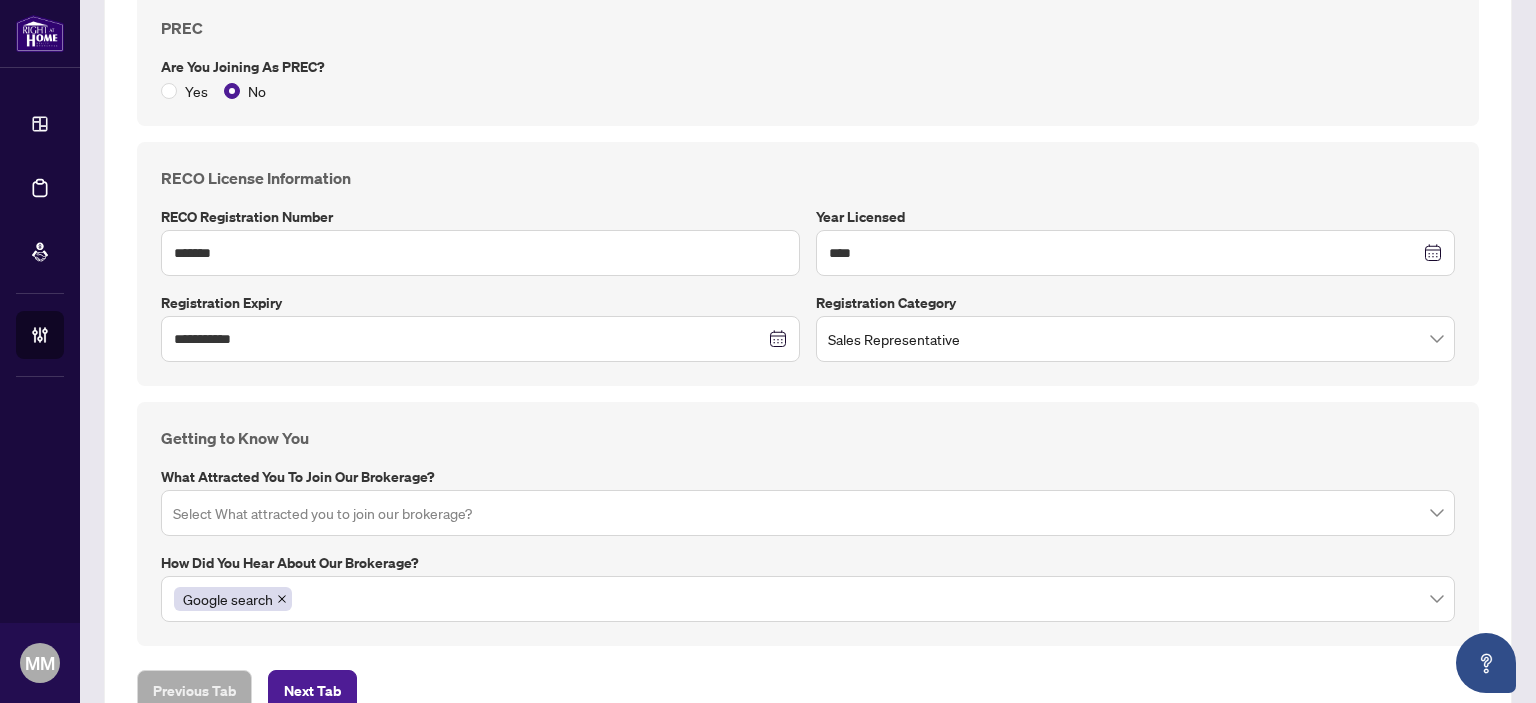 scroll, scrollTop: 1360, scrollLeft: 0, axis: vertical 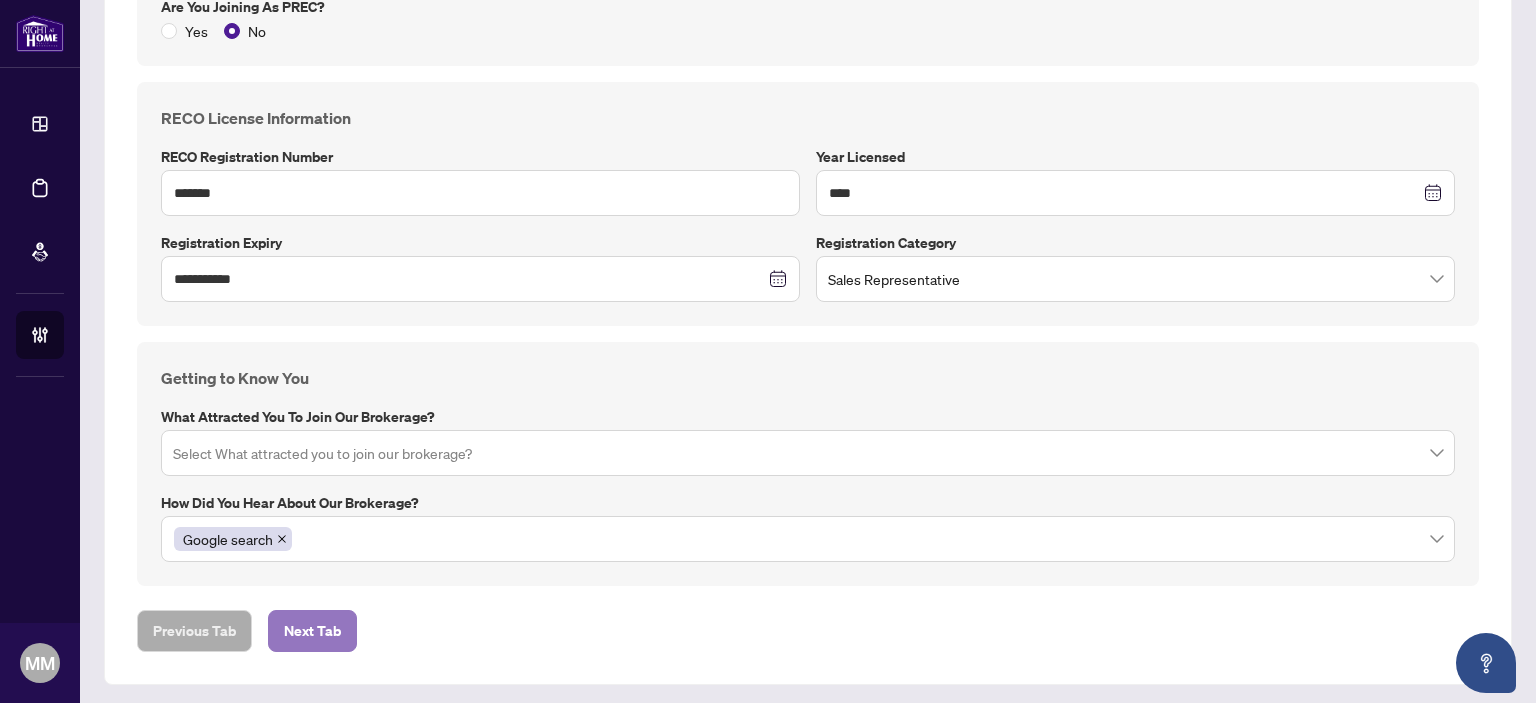 click on "Next Tab" at bounding box center (312, 631) 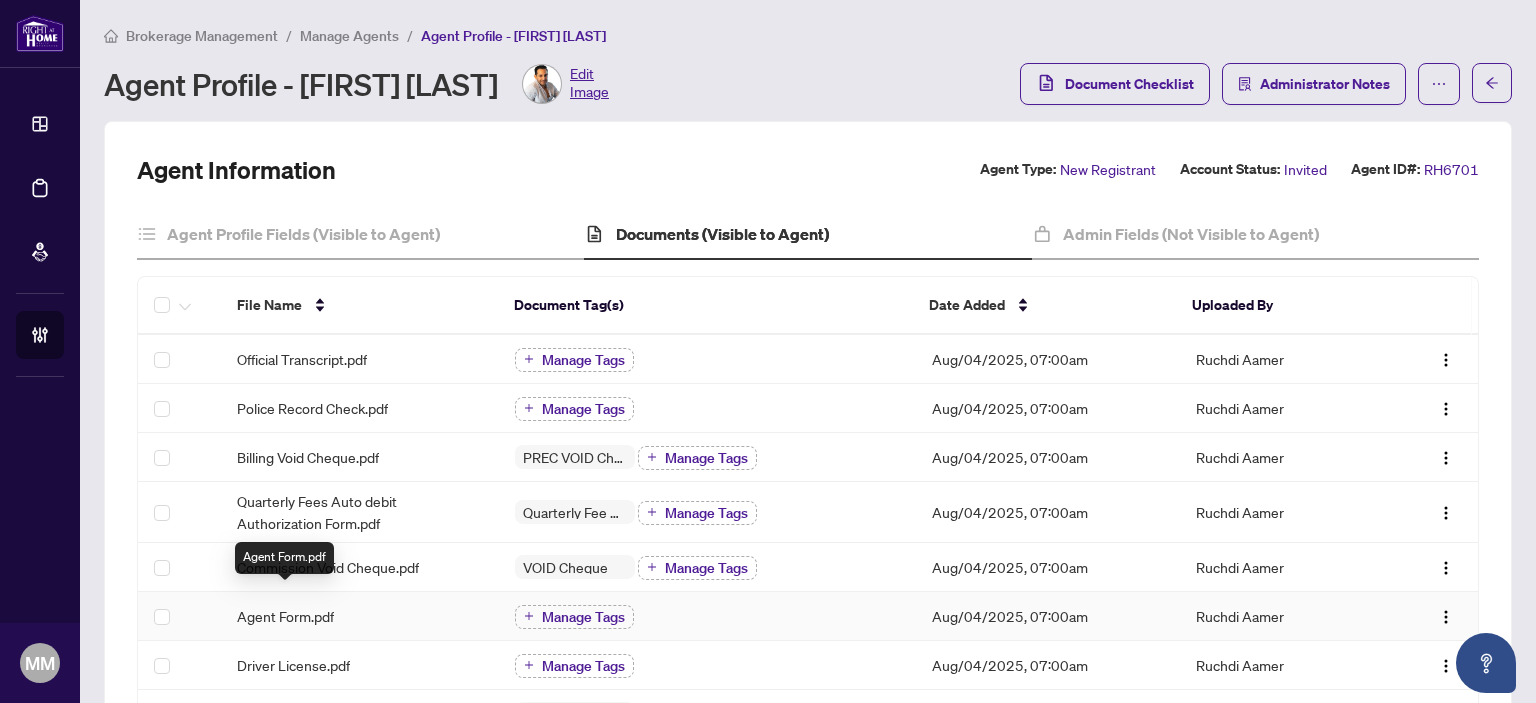 scroll, scrollTop: 100, scrollLeft: 0, axis: vertical 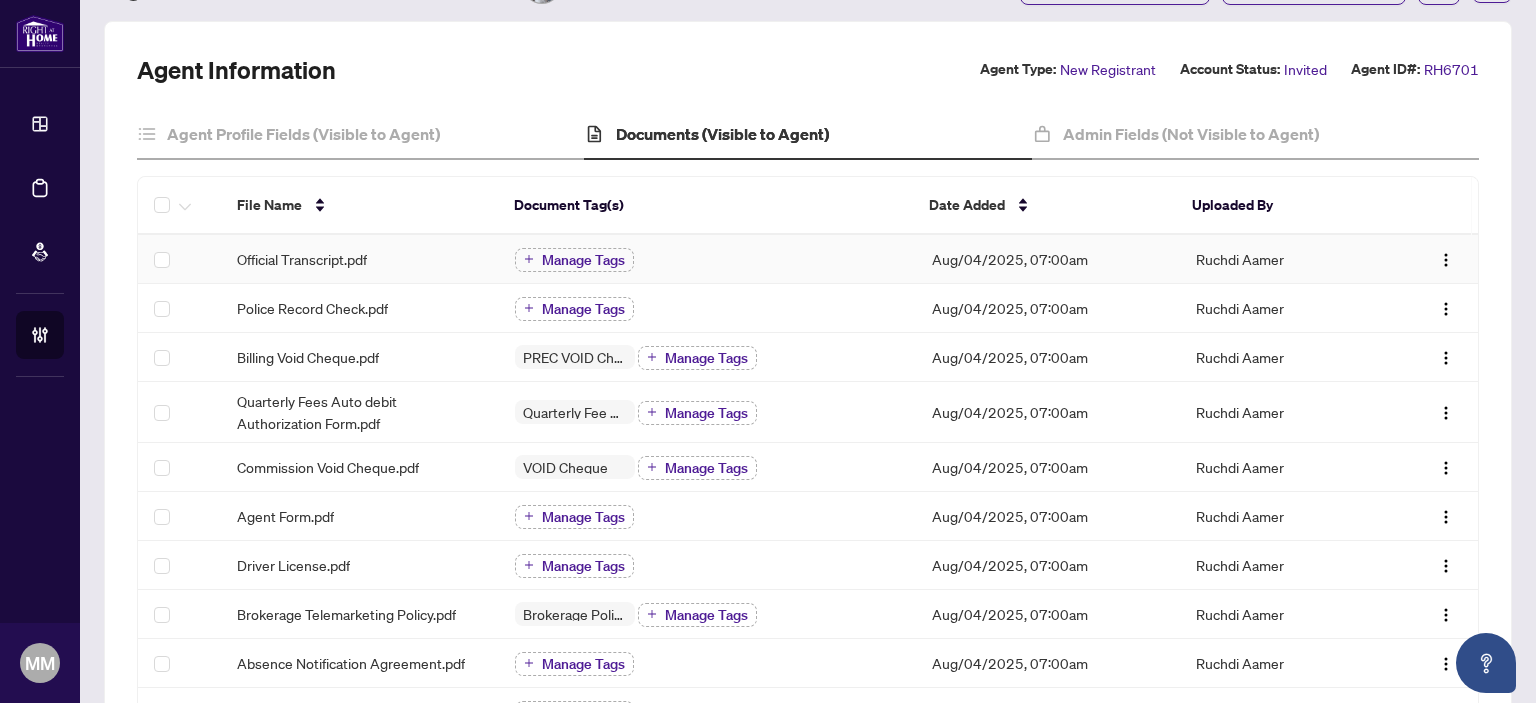 click on "Official Transcript.pdf" at bounding box center (360, 259) 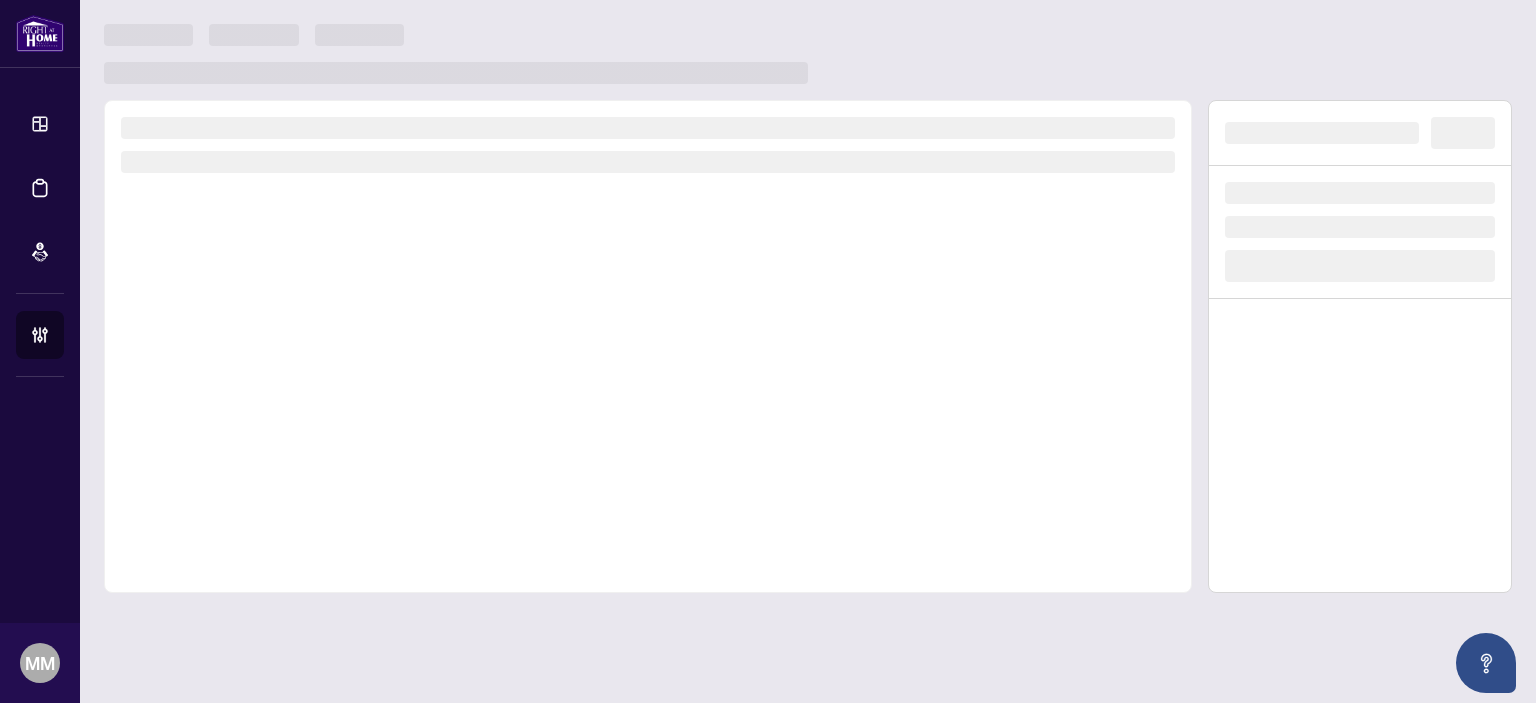 scroll, scrollTop: 0, scrollLeft: 0, axis: both 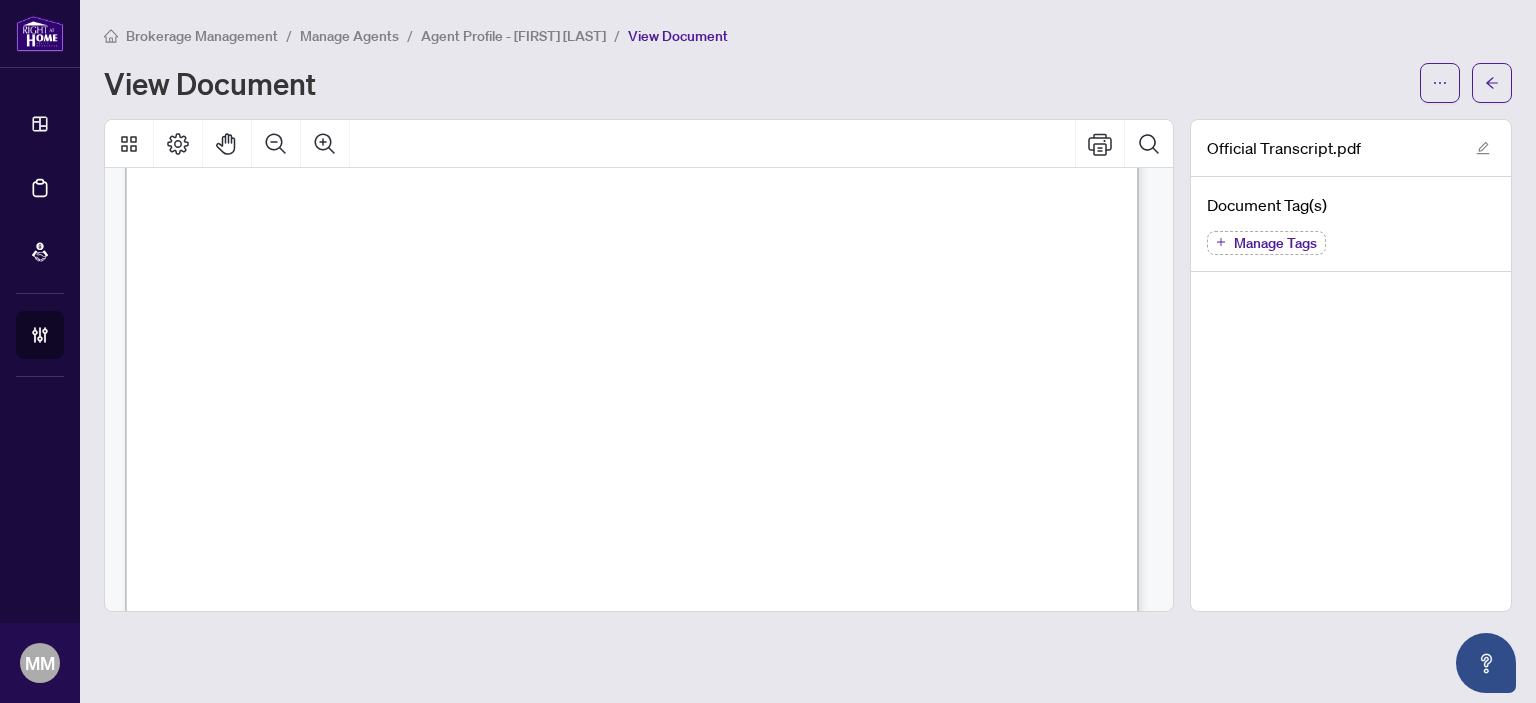 click on "Manage Tags" at bounding box center (1275, 243) 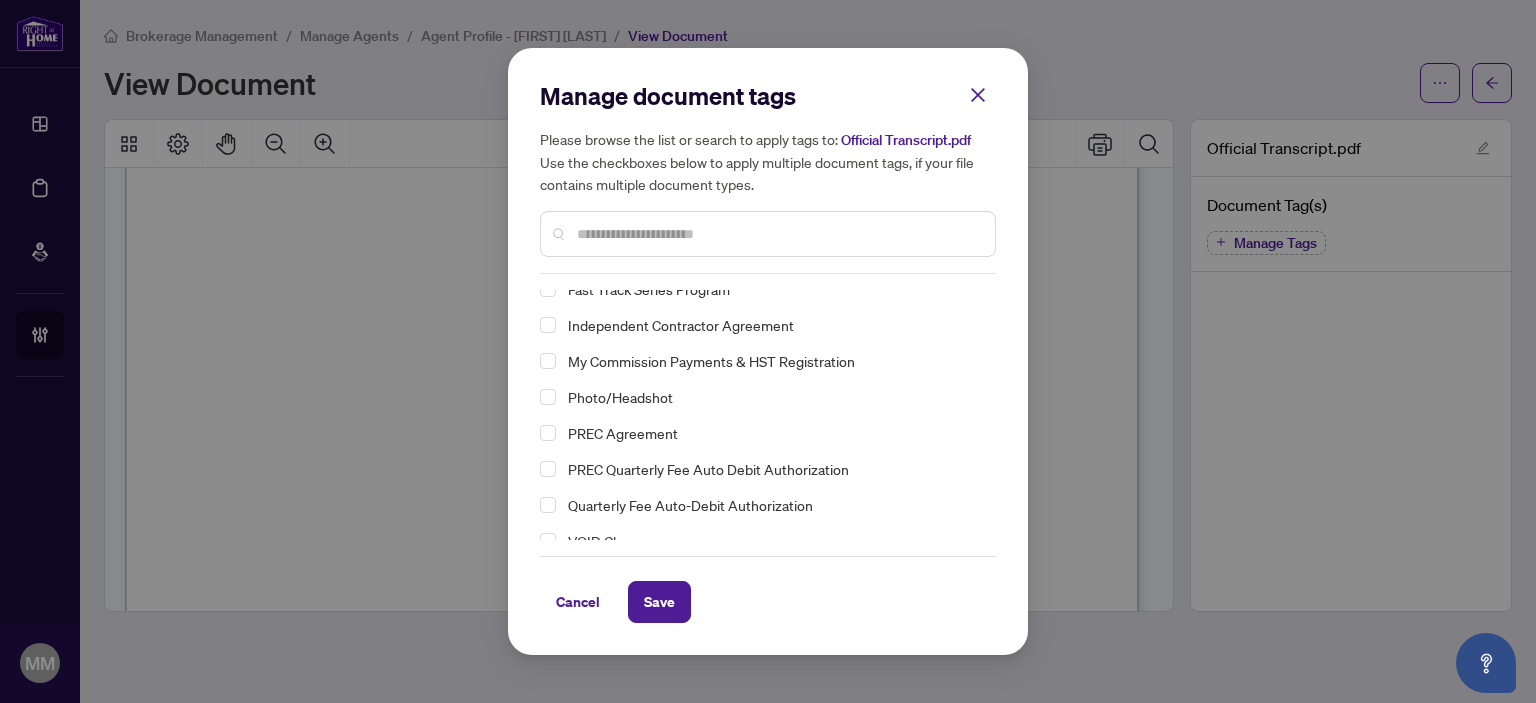 scroll, scrollTop: 65, scrollLeft: 0, axis: vertical 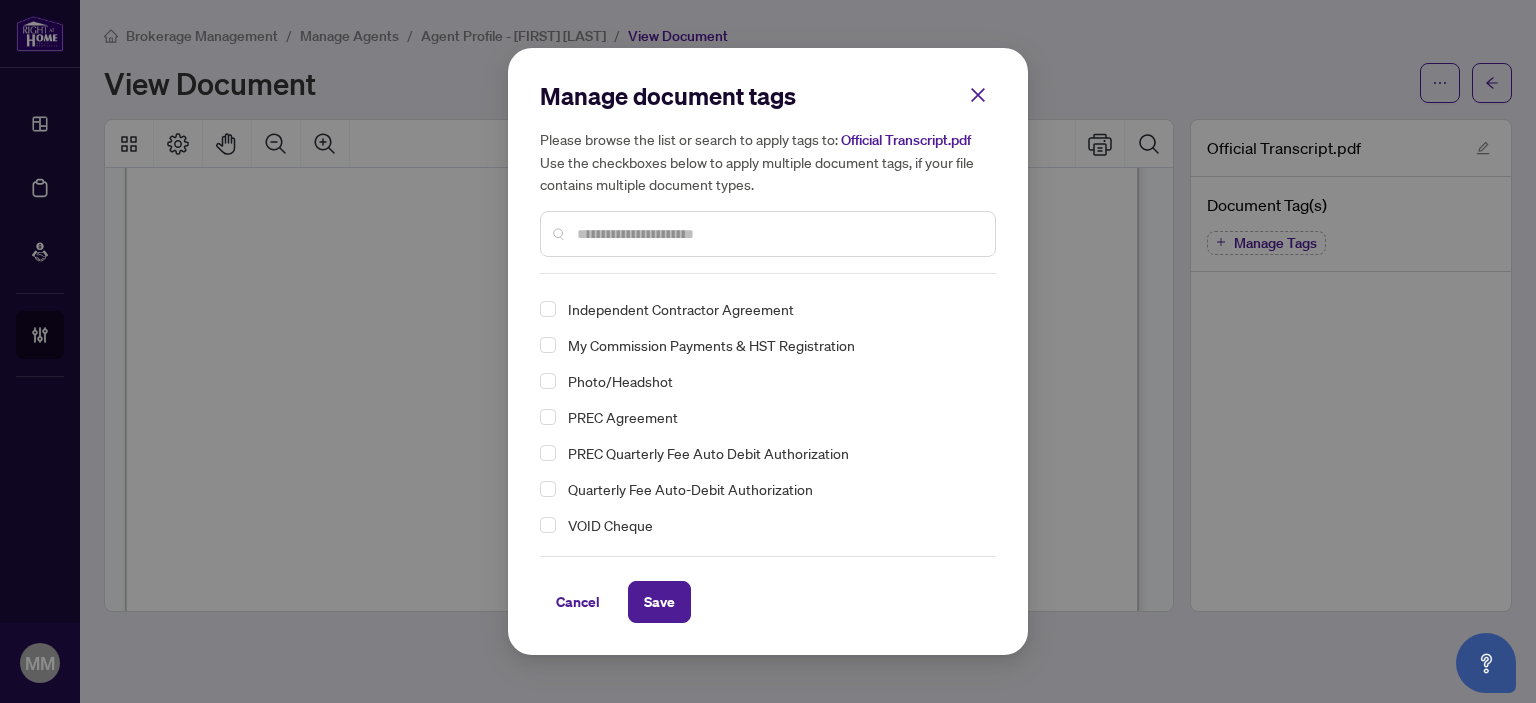 click on "Manage document tags Please browse the list or search to apply tags to:   Official Transcript.pdf   Use the checkboxes below to apply multiple document tags, if your file contains multiple document types." at bounding box center (768, 177) 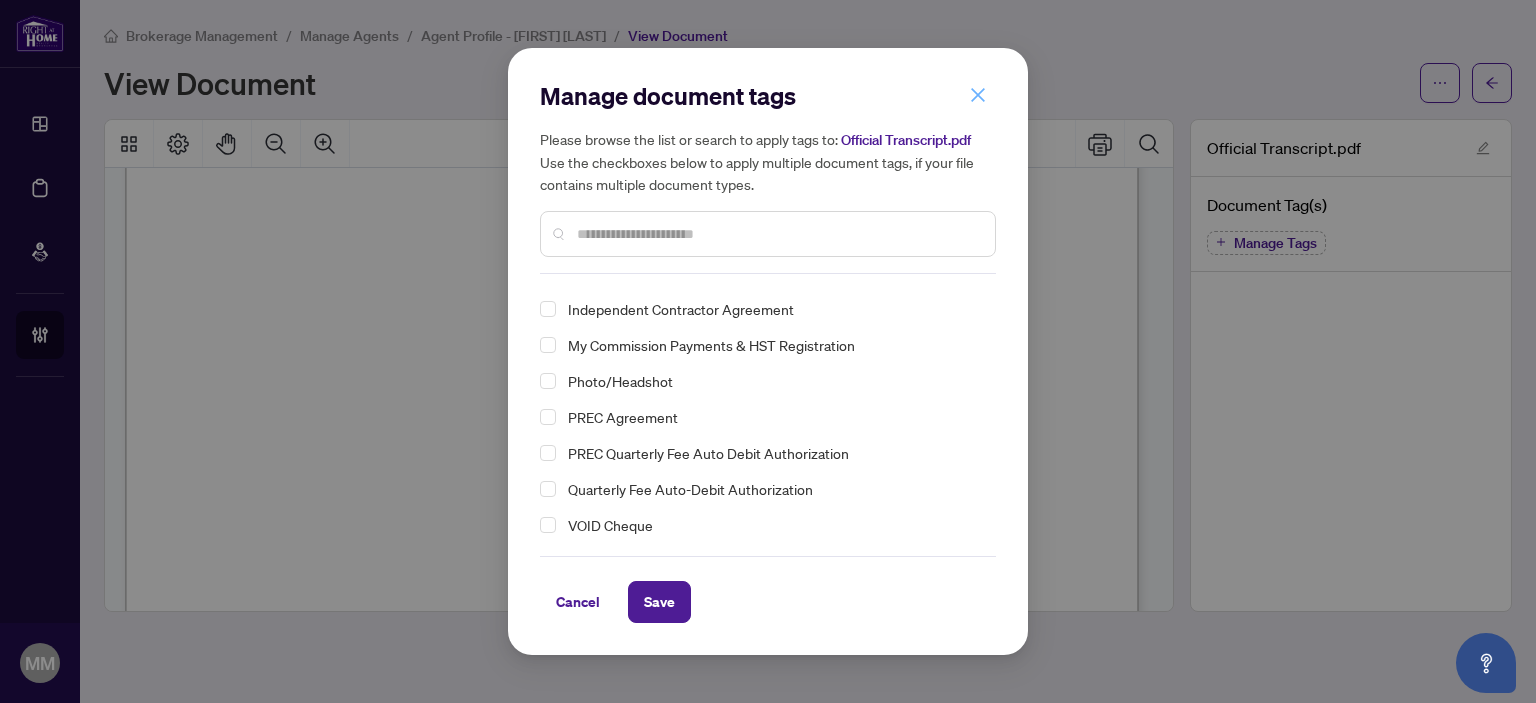 click at bounding box center [978, 95] 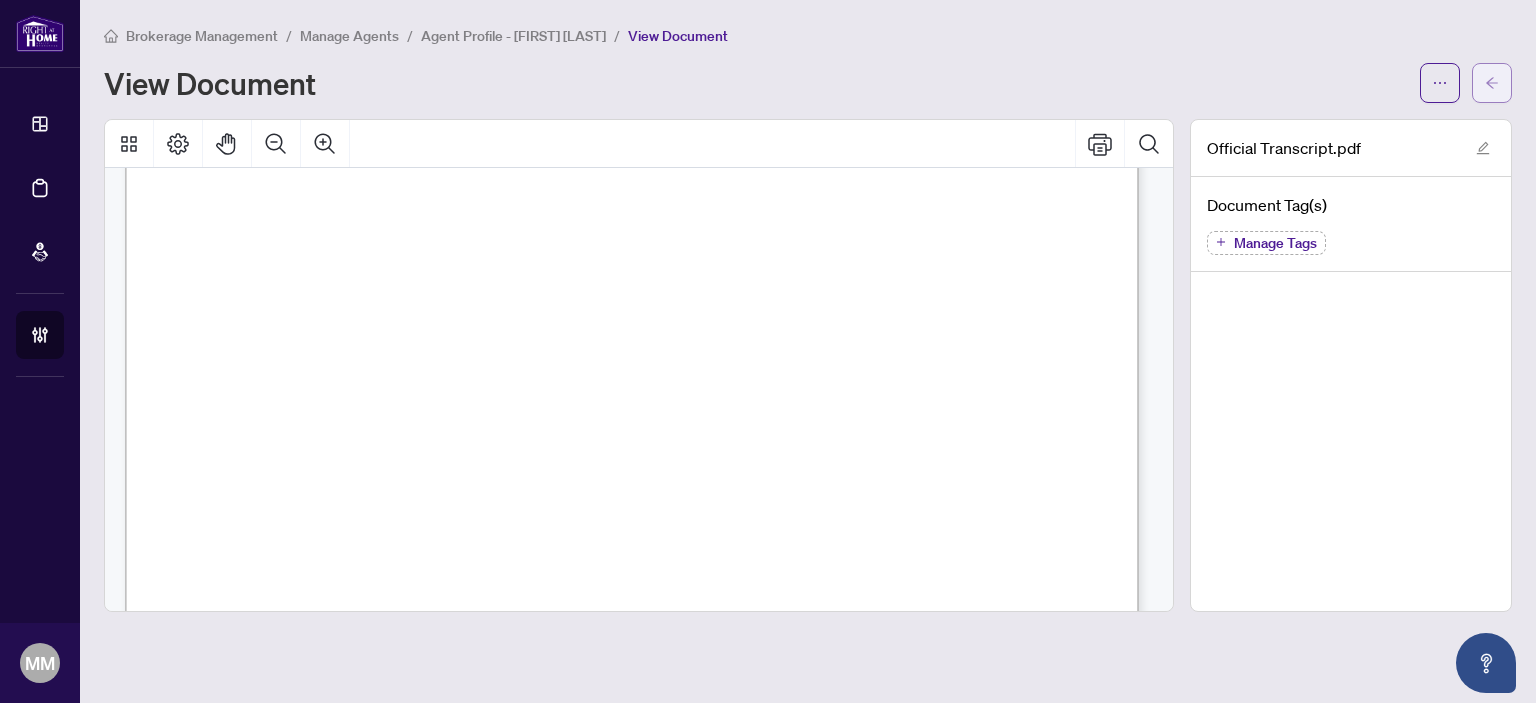 click at bounding box center (1492, 83) 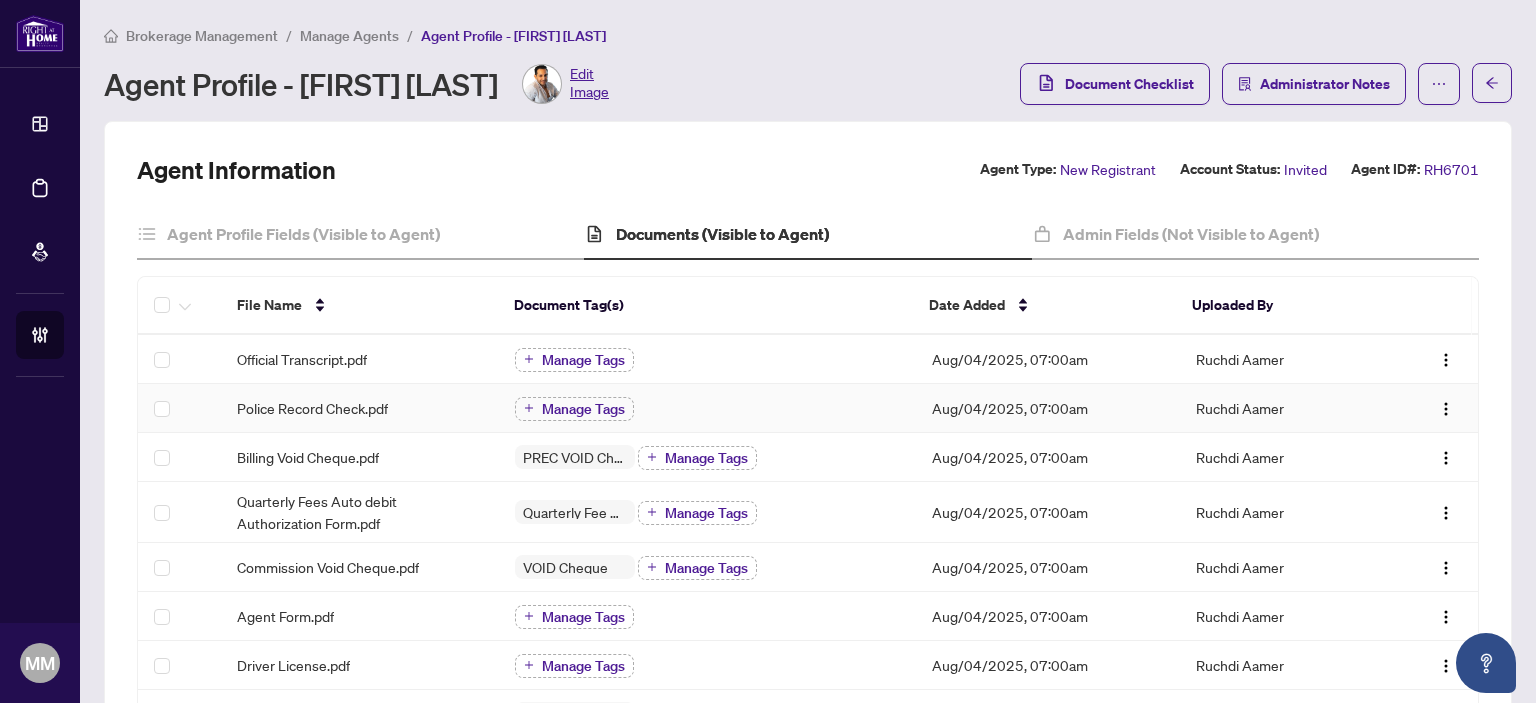 click on "Manage Tags" at bounding box center (707, 408) 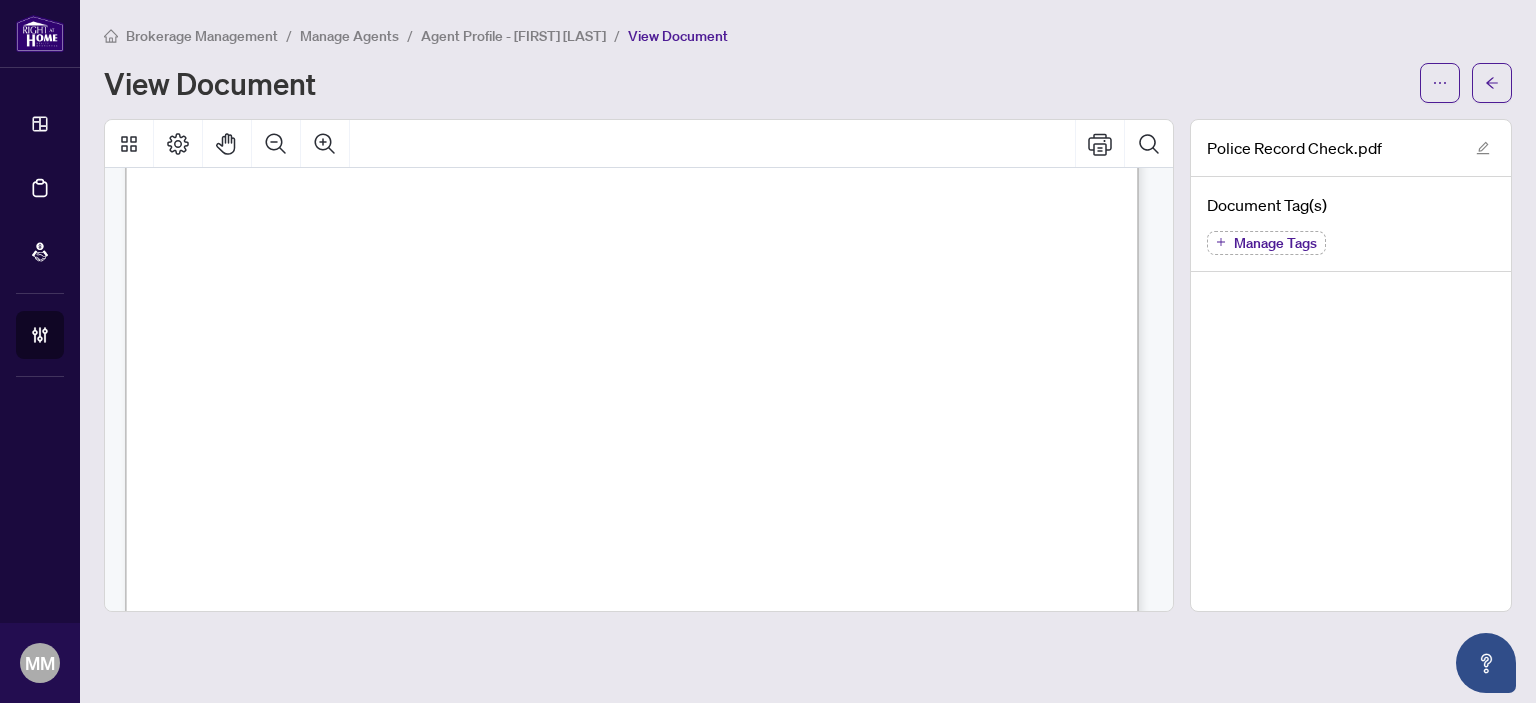 scroll, scrollTop: 908, scrollLeft: 0, axis: vertical 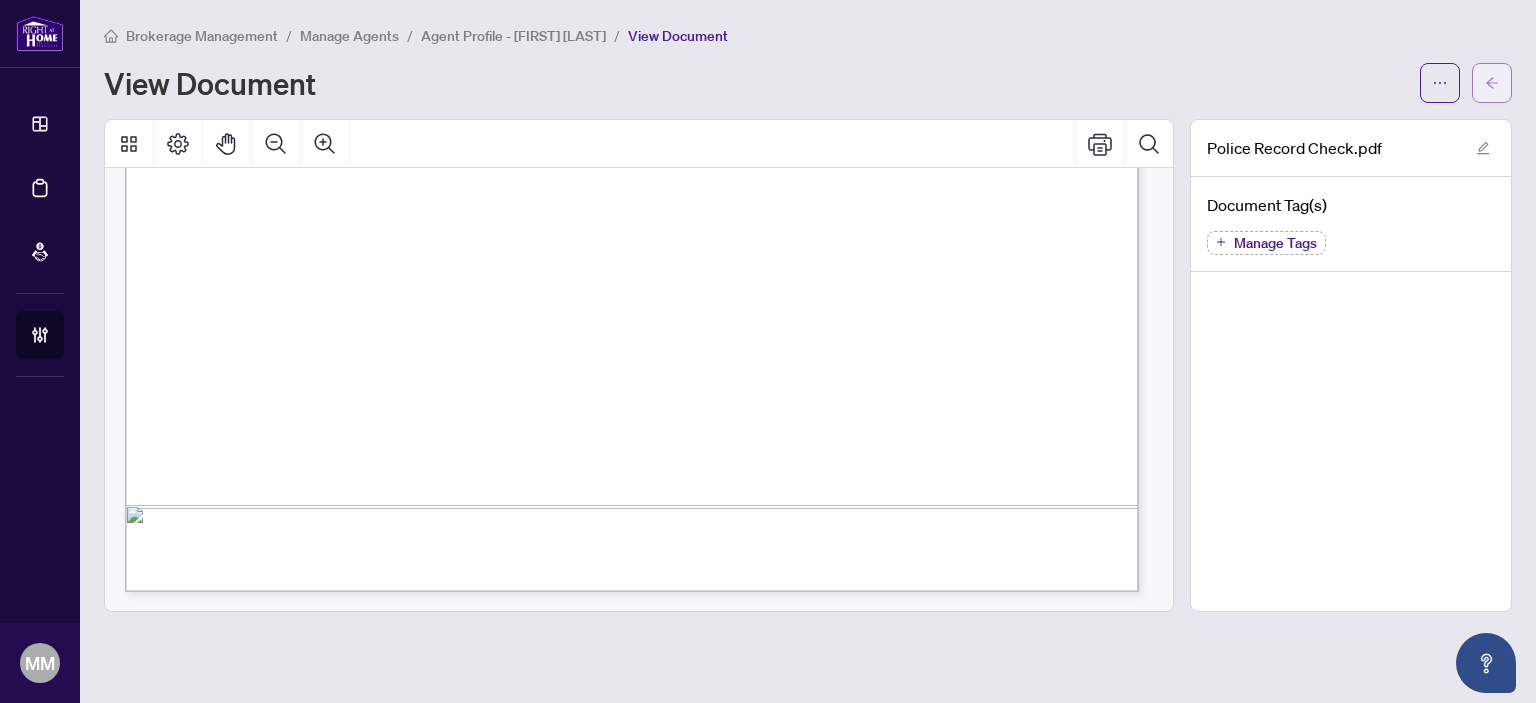 click 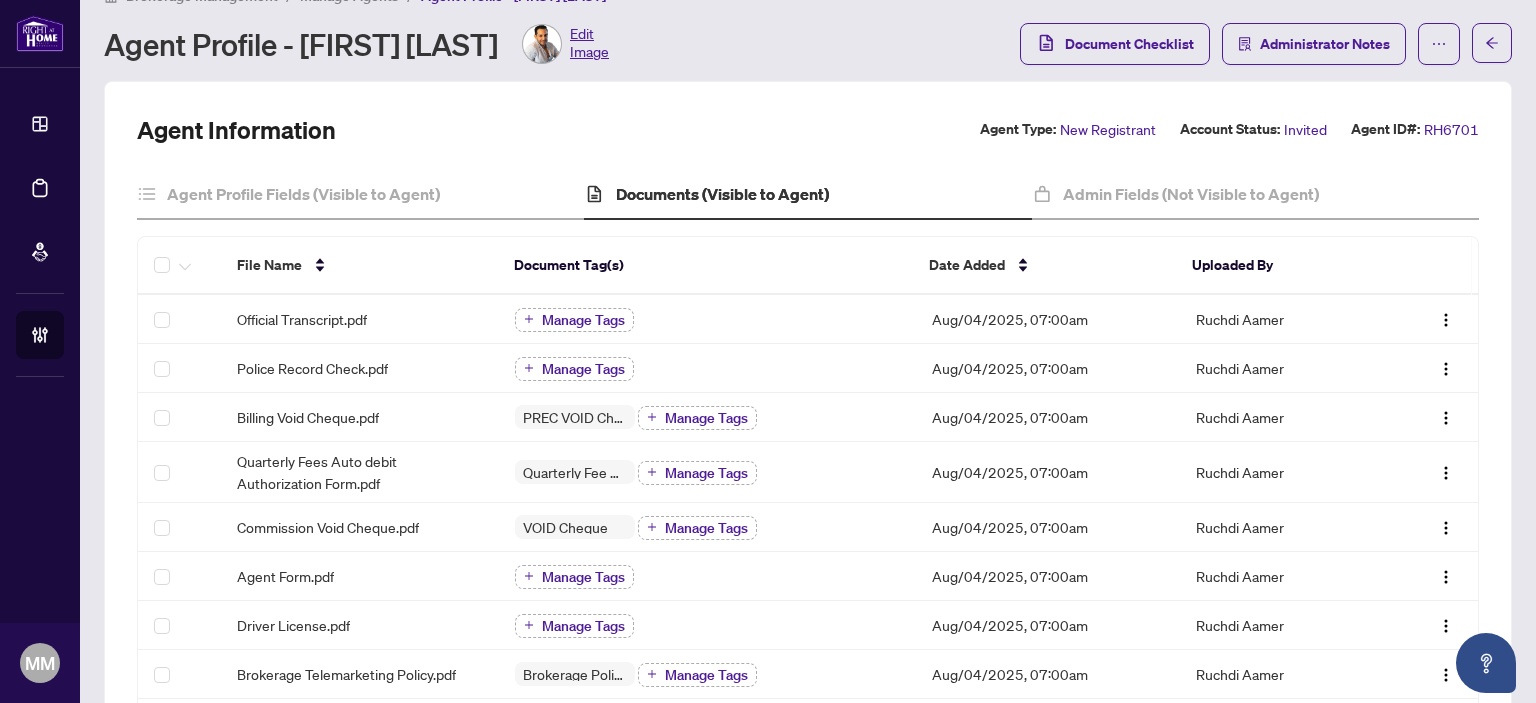 scroll, scrollTop: 100, scrollLeft: 0, axis: vertical 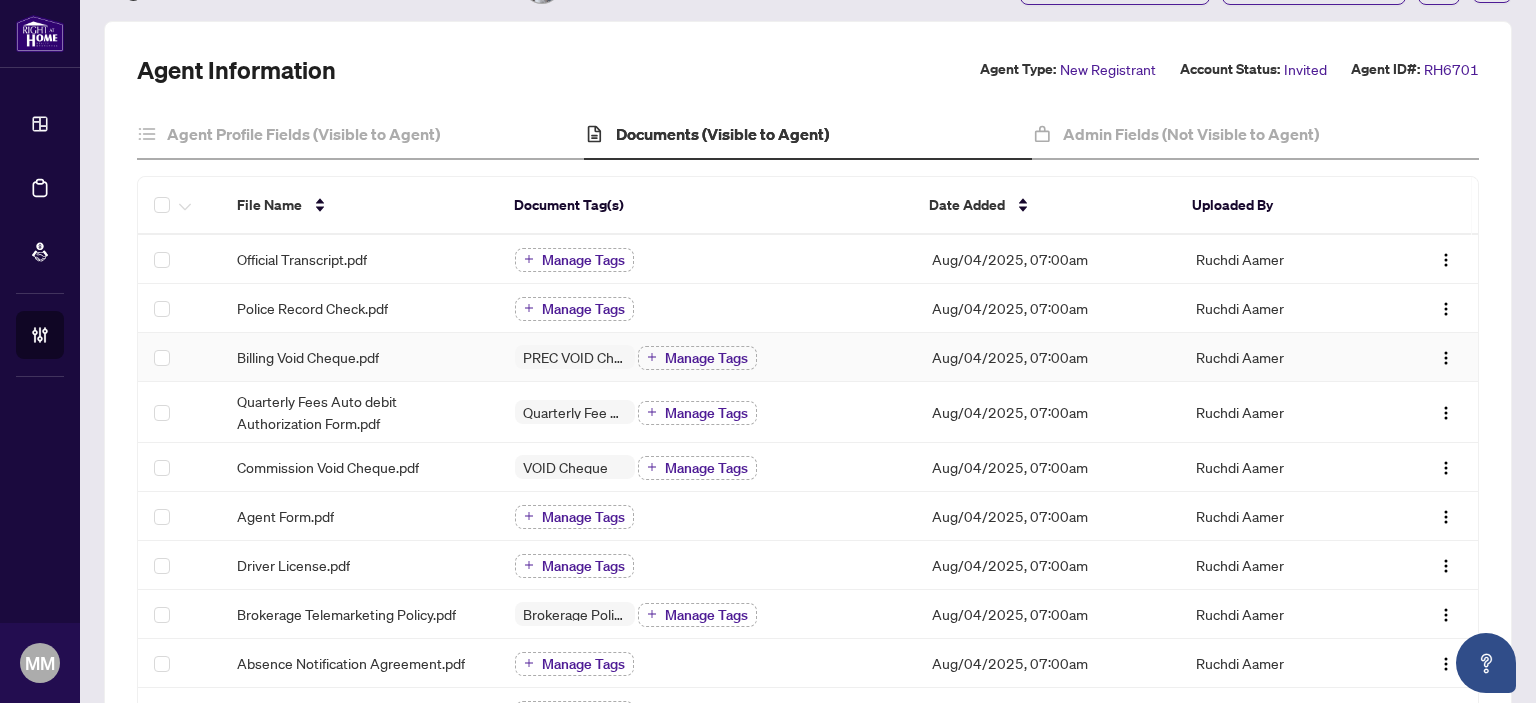 click on "PREC VOID Cheque Manage Tags" at bounding box center [707, 357] 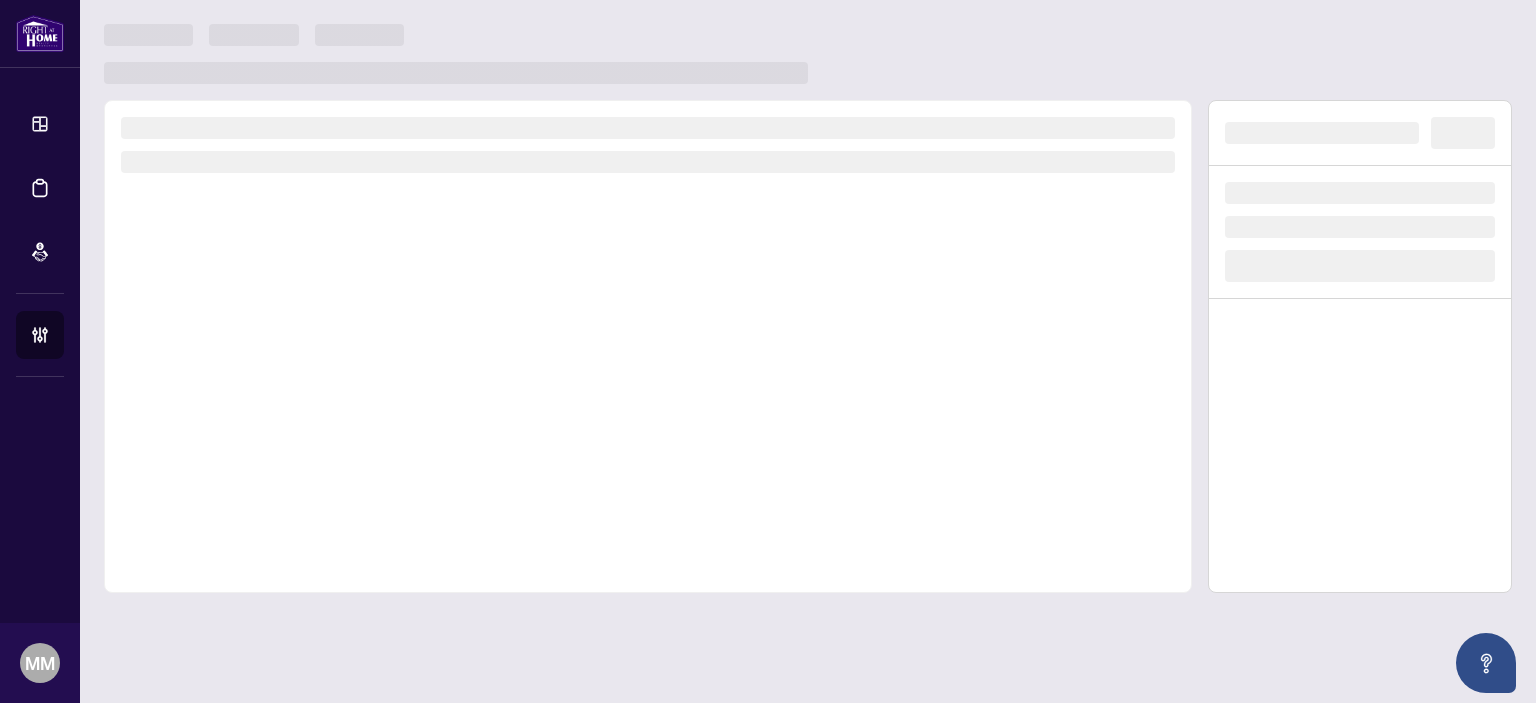 scroll, scrollTop: 0, scrollLeft: 0, axis: both 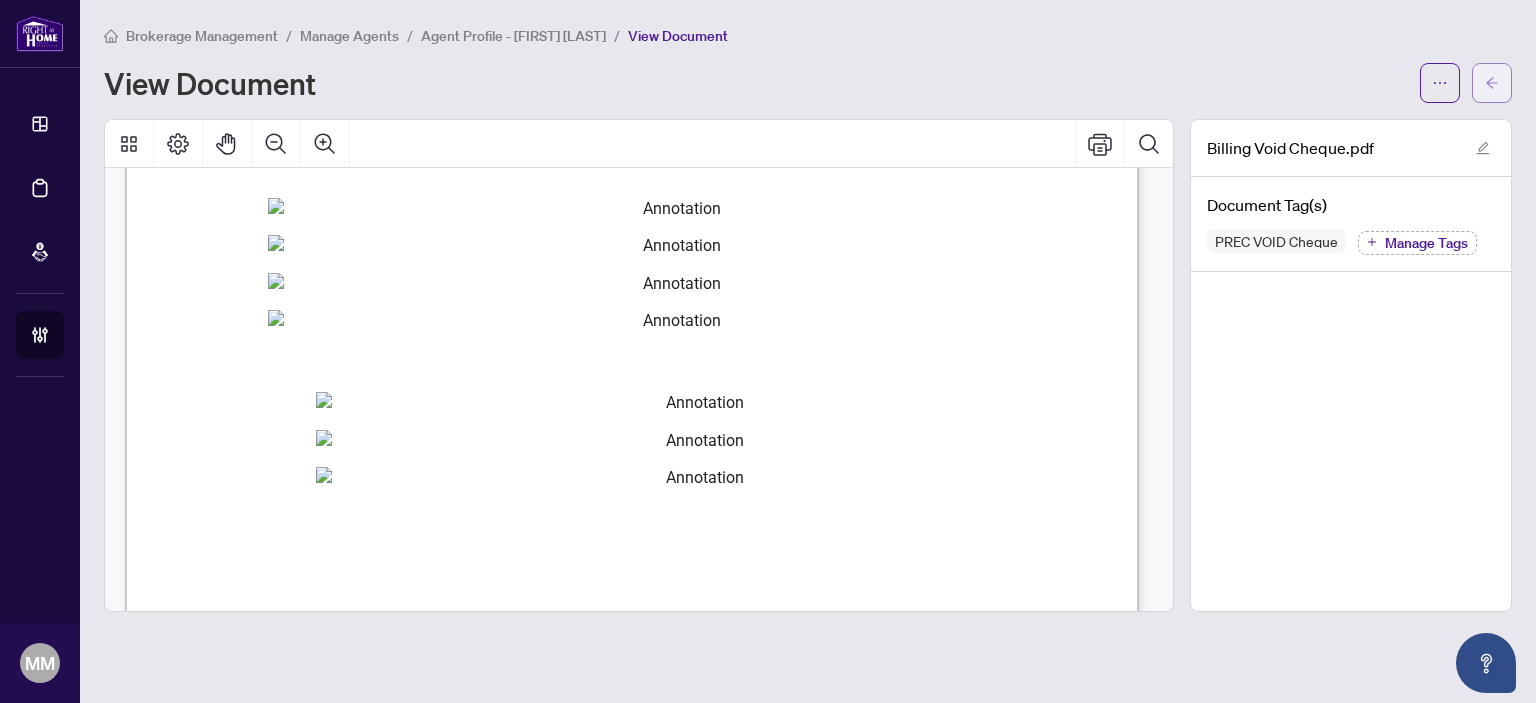 click at bounding box center [1492, 83] 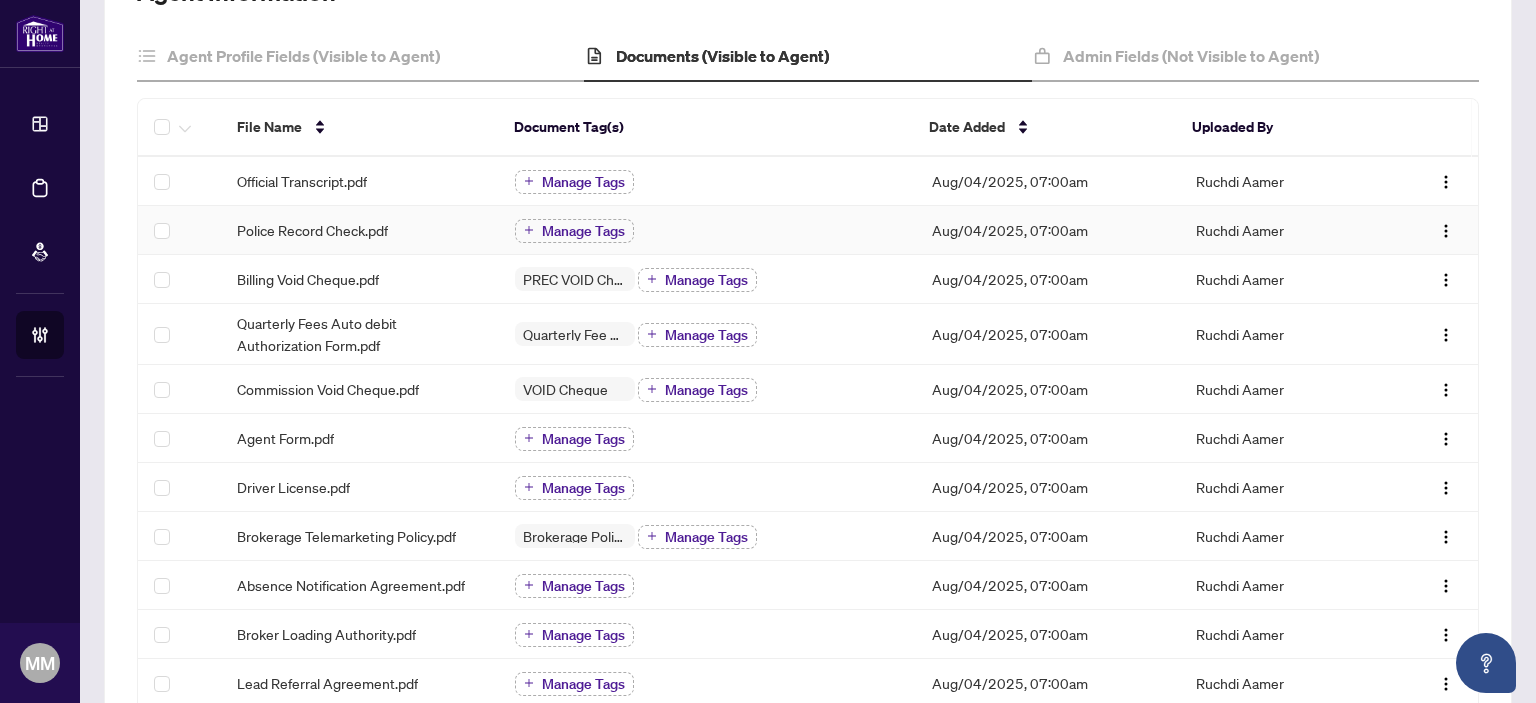 scroll, scrollTop: 200, scrollLeft: 0, axis: vertical 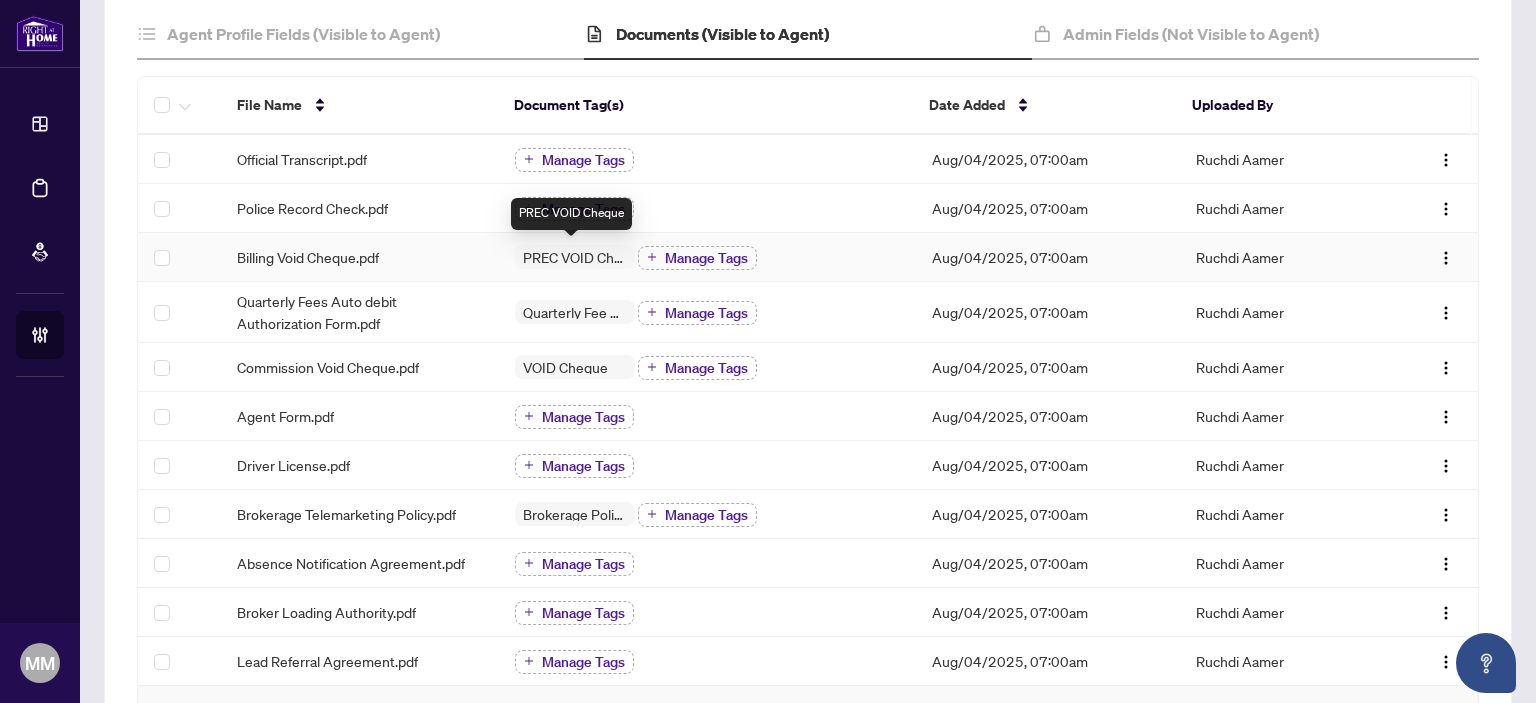 click on "PREC VOID Cheque" at bounding box center (575, 257) 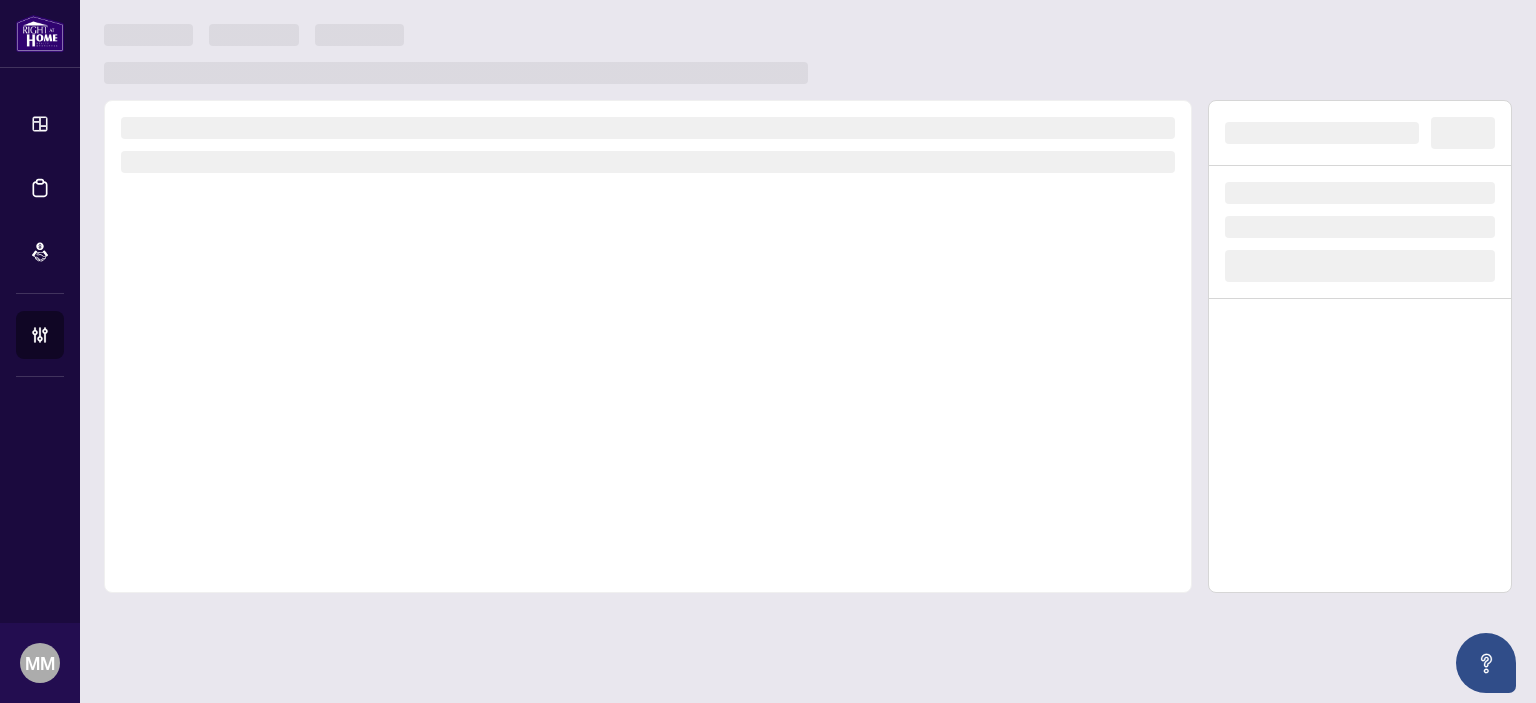 scroll, scrollTop: 0, scrollLeft: 0, axis: both 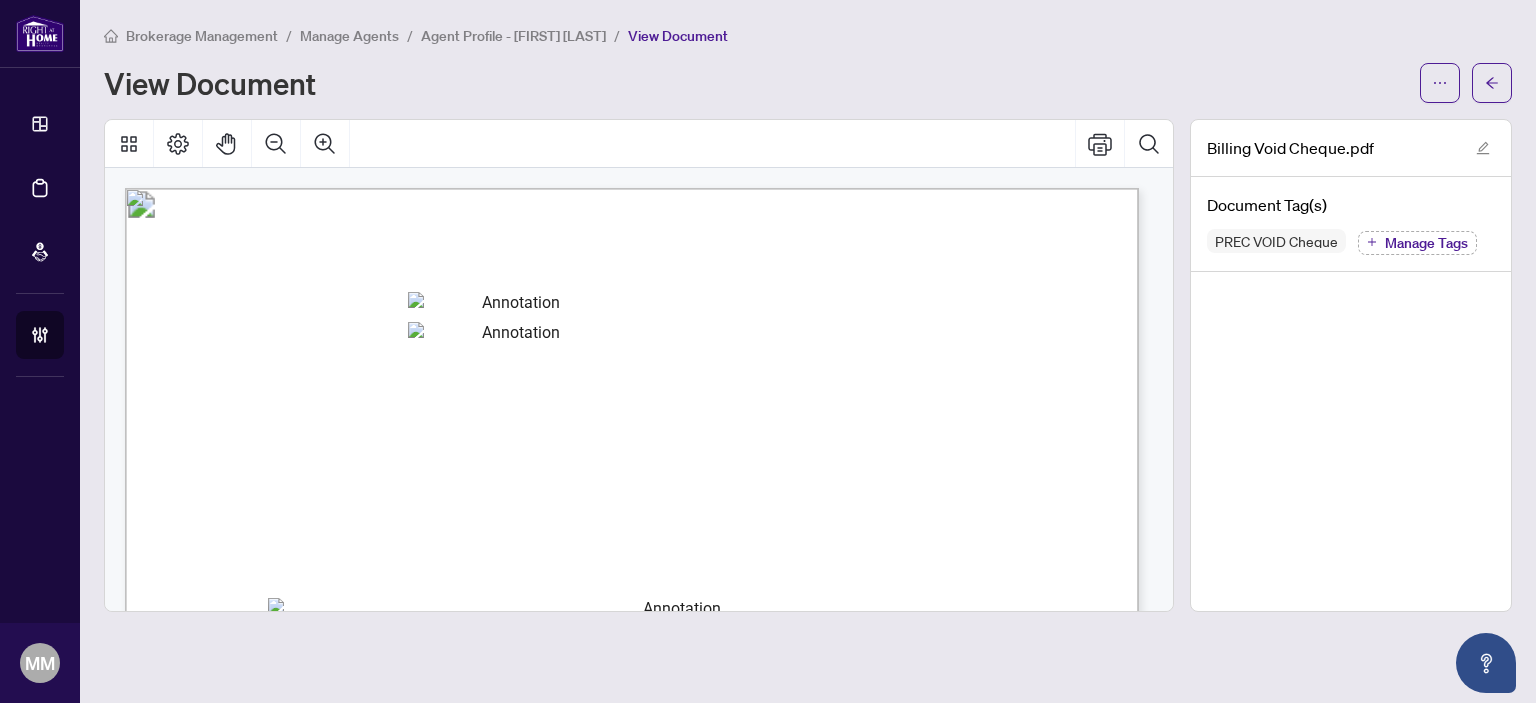click 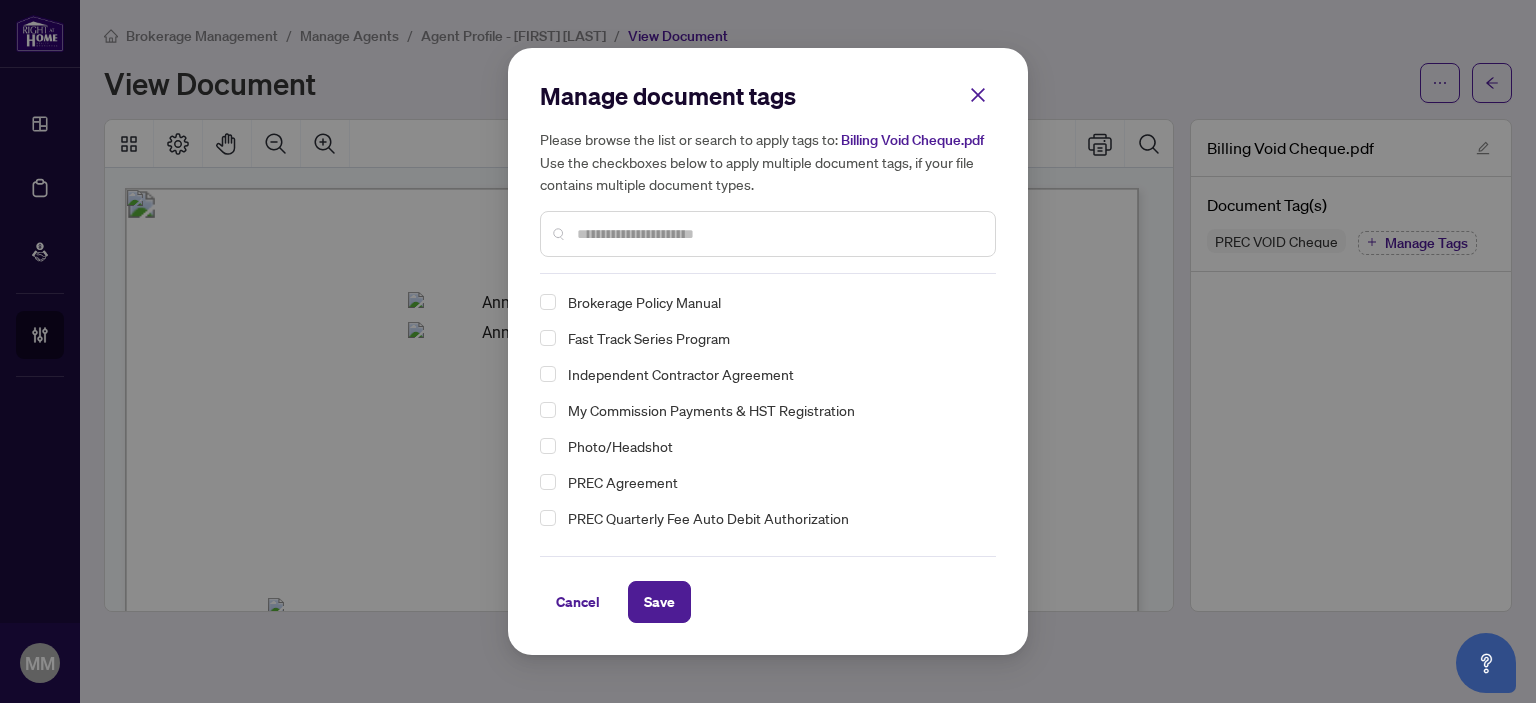 scroll, scrollTop: 65, scrollLeft: 0, axis: vertical 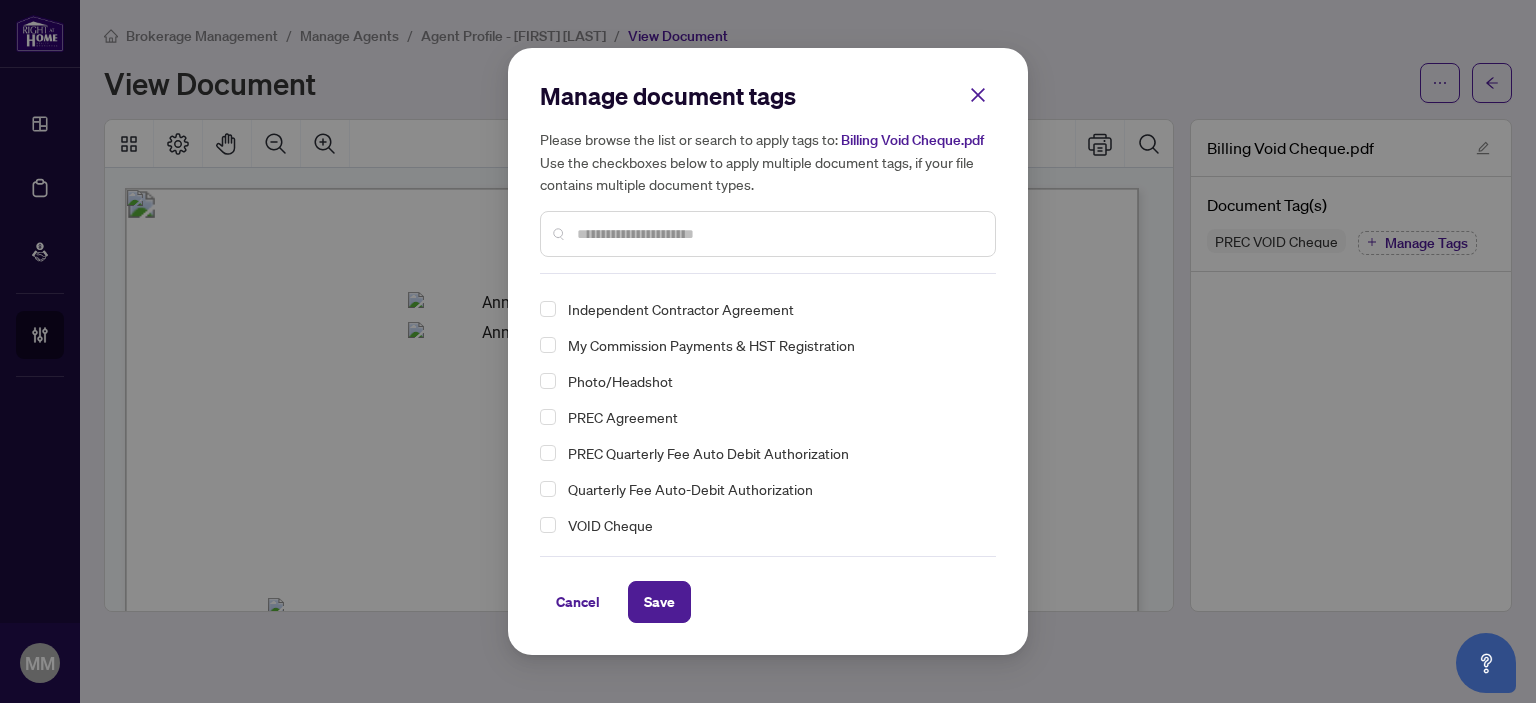 click on "VOID Cheque" at bounding box center [610, 525] 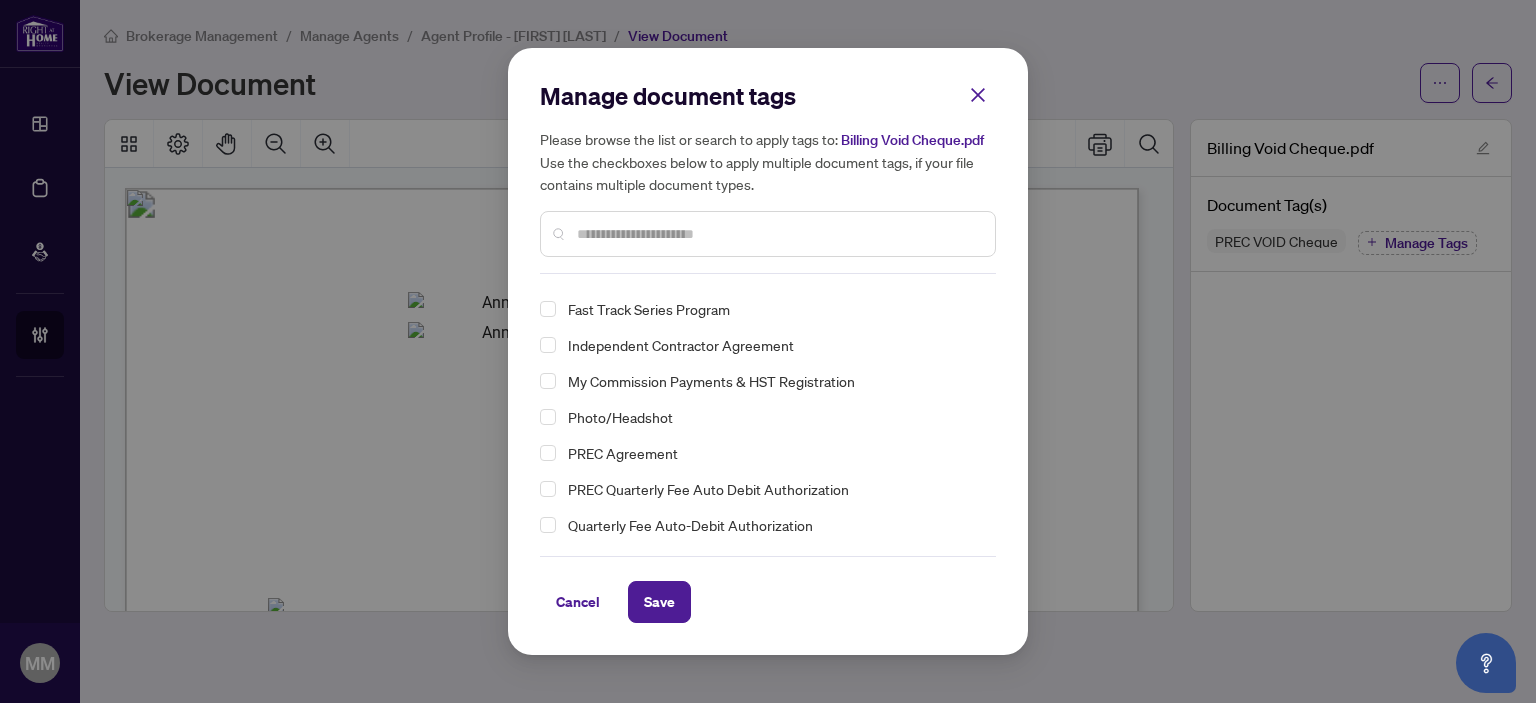 scroll, scrollTop: 0, scrollLeft: 0, axis: both 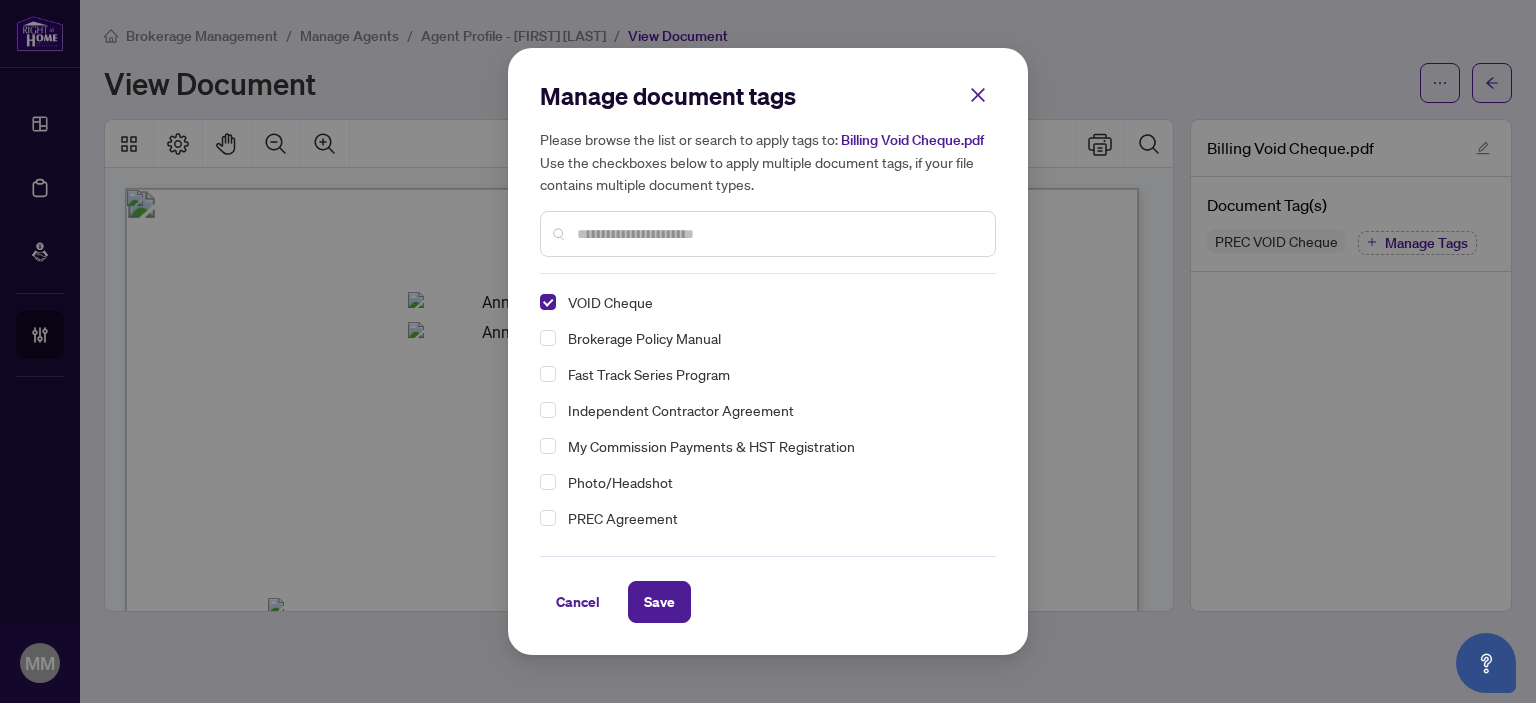 click on "Save" at bounding box center [659, 602] 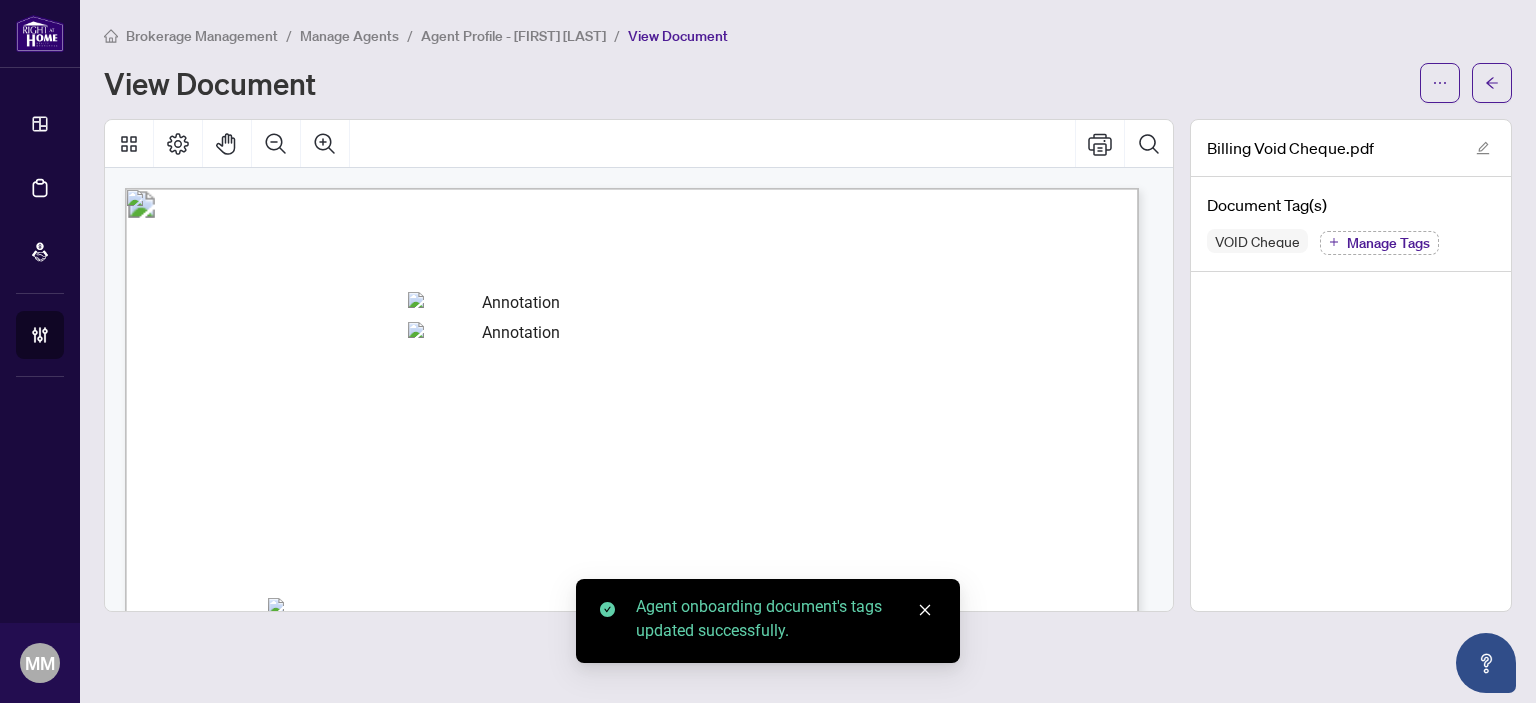 click at bounding box center (1466, 83) 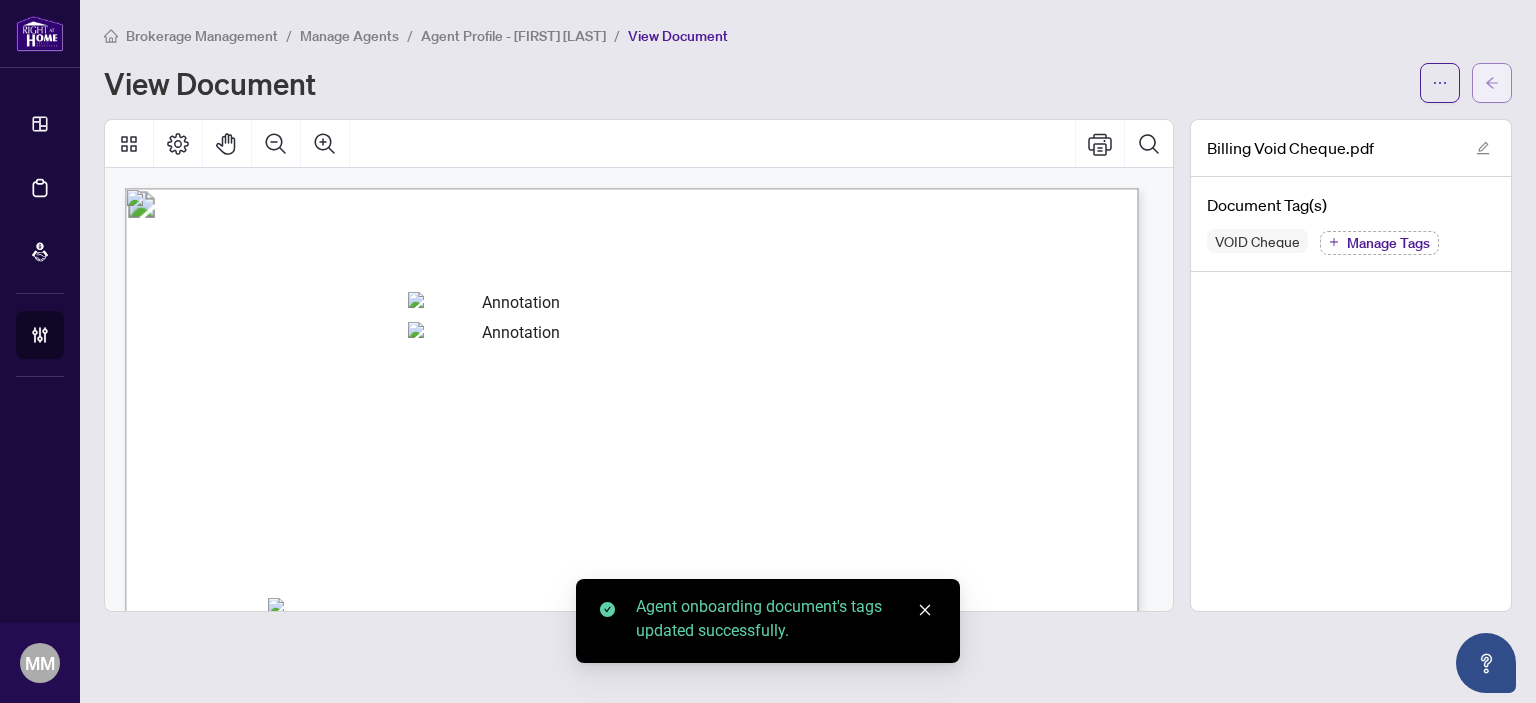 click 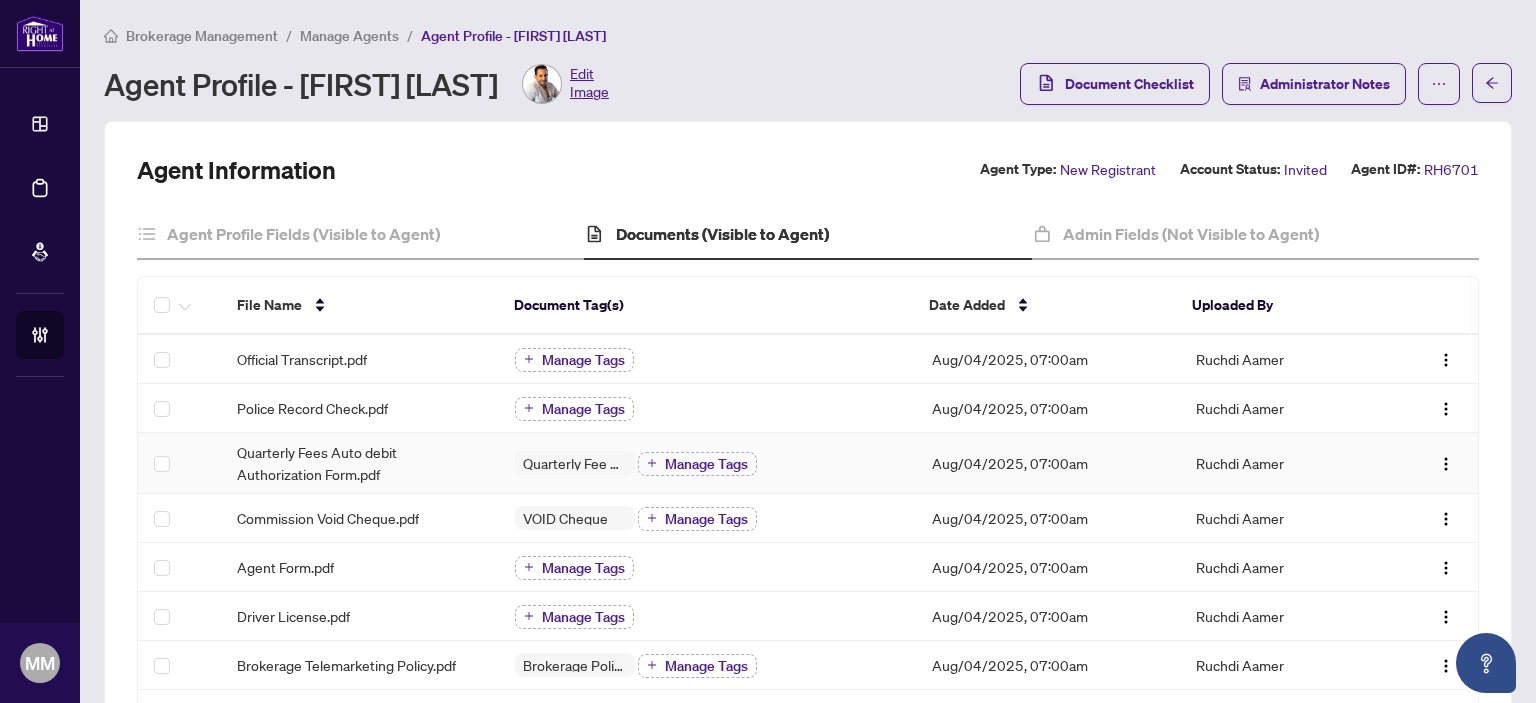 click on "Quarterly Fee Auto-Debit Authorization Manage Tags" at bounding box center (707, 463) 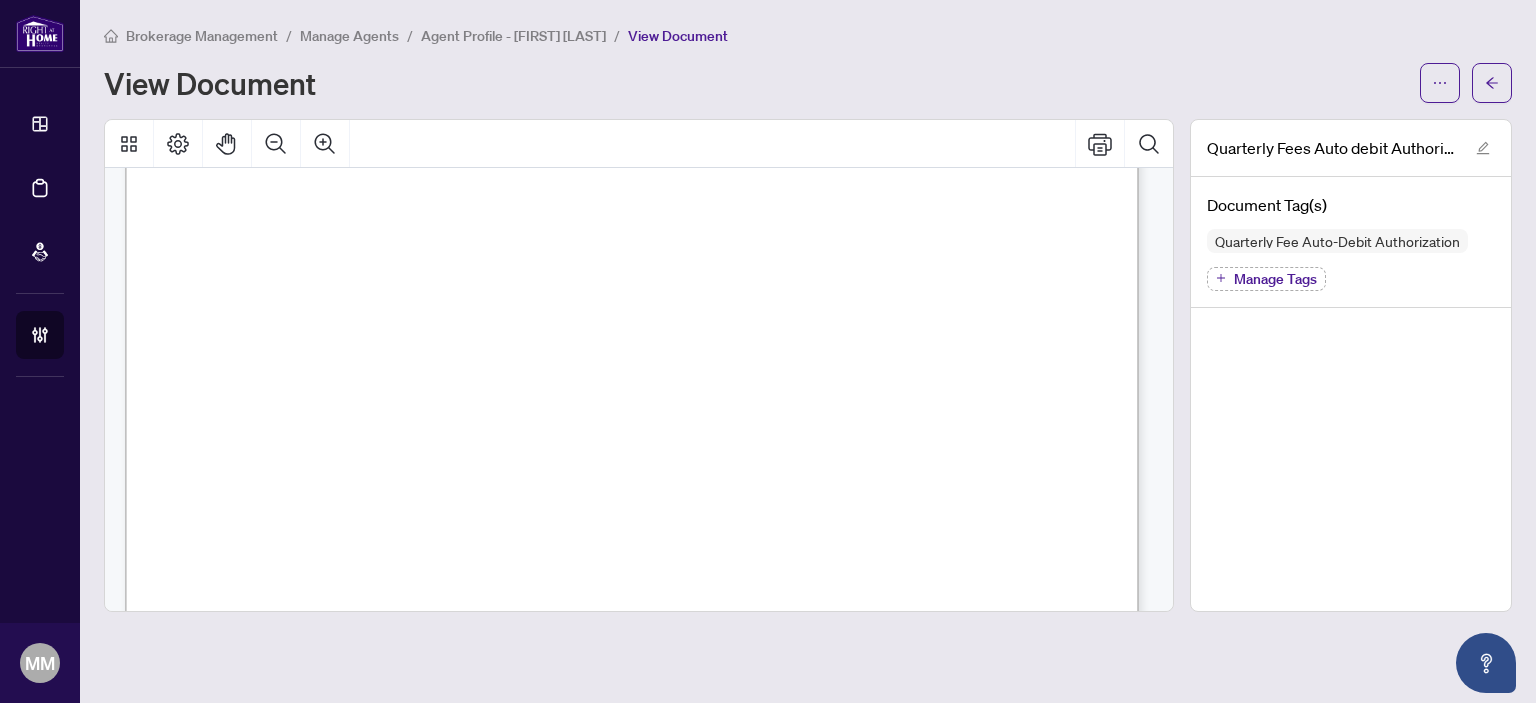 scroll, scrollTop: 700, scrollLeft: 0, axis: vertical 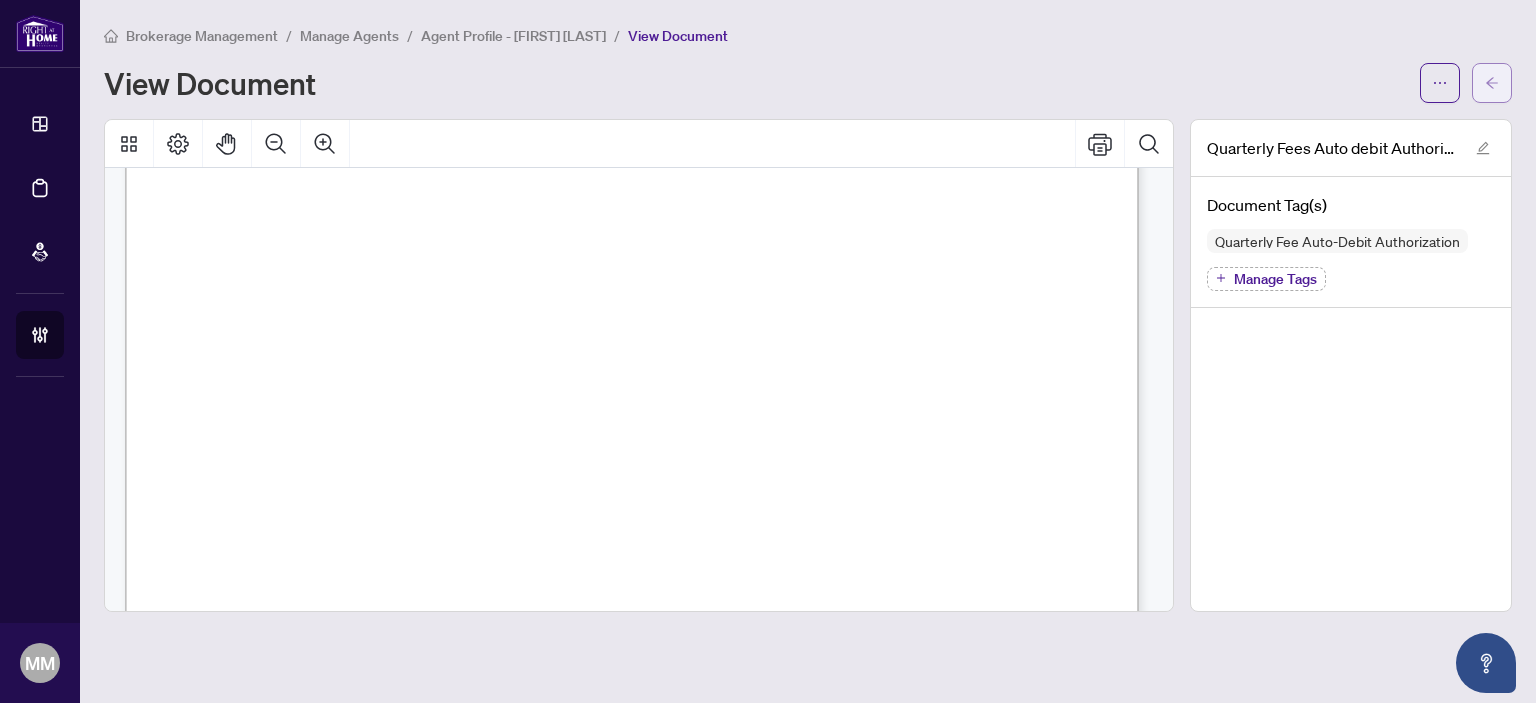 click 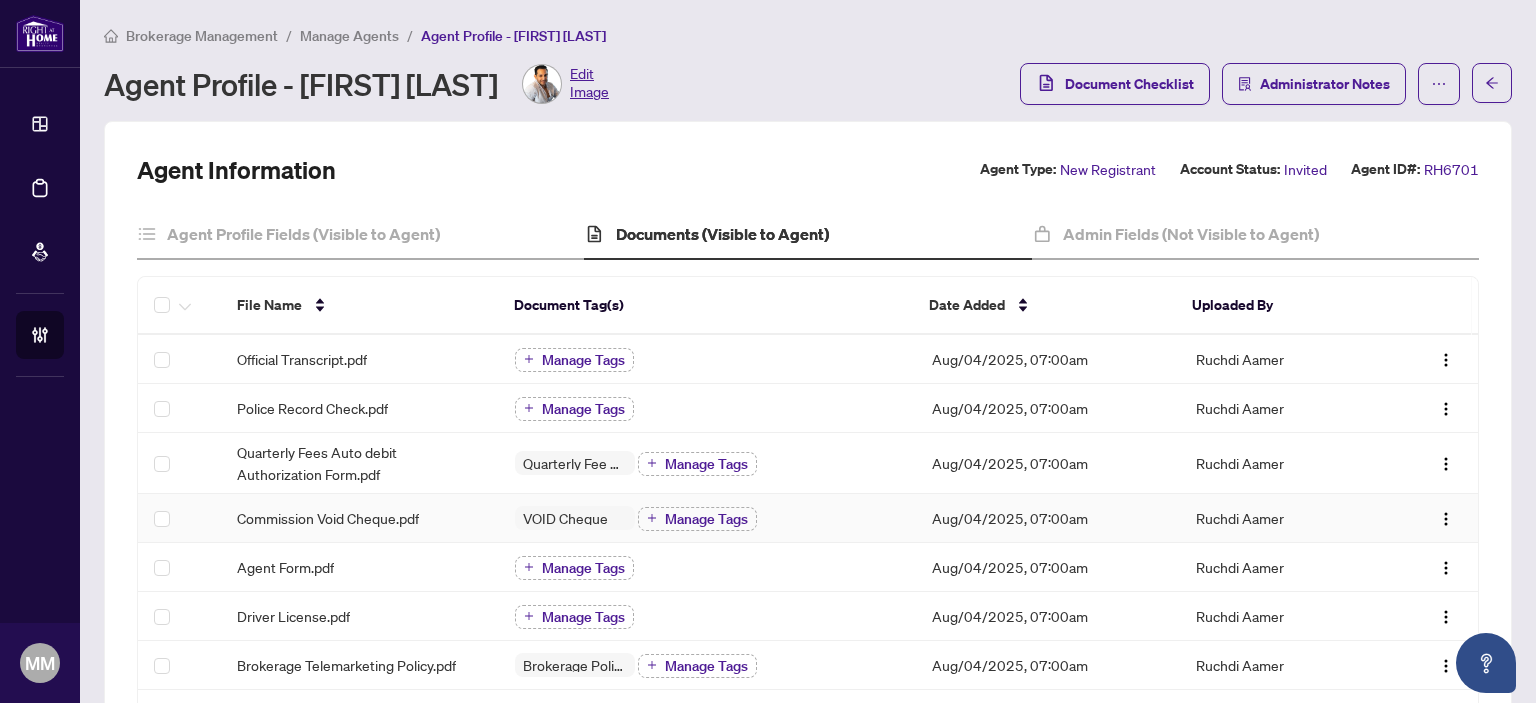 click on "Commission Void Cheque.pdf" at bounding box center (360, 518) 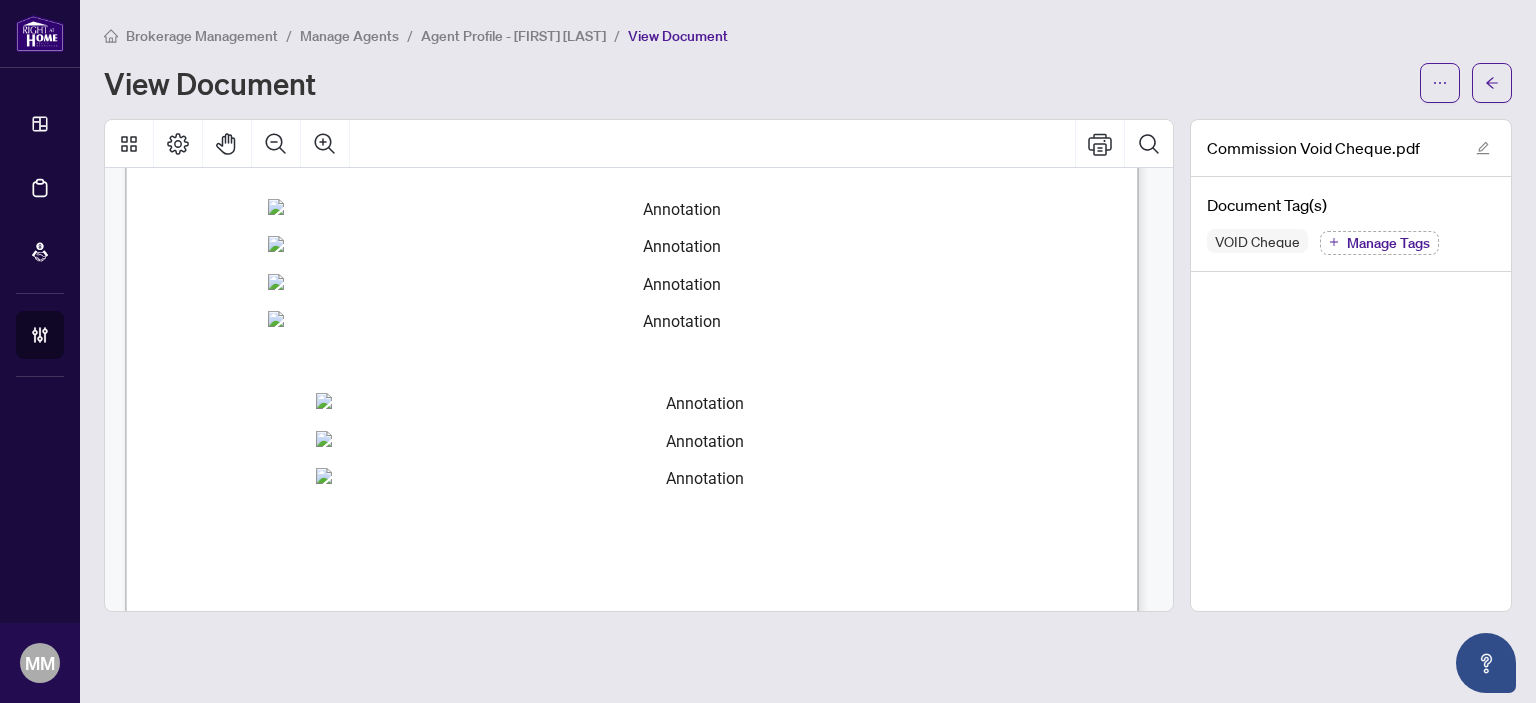 scroll, scrollTop: 400, scrollLeft: 0, axis: vertical 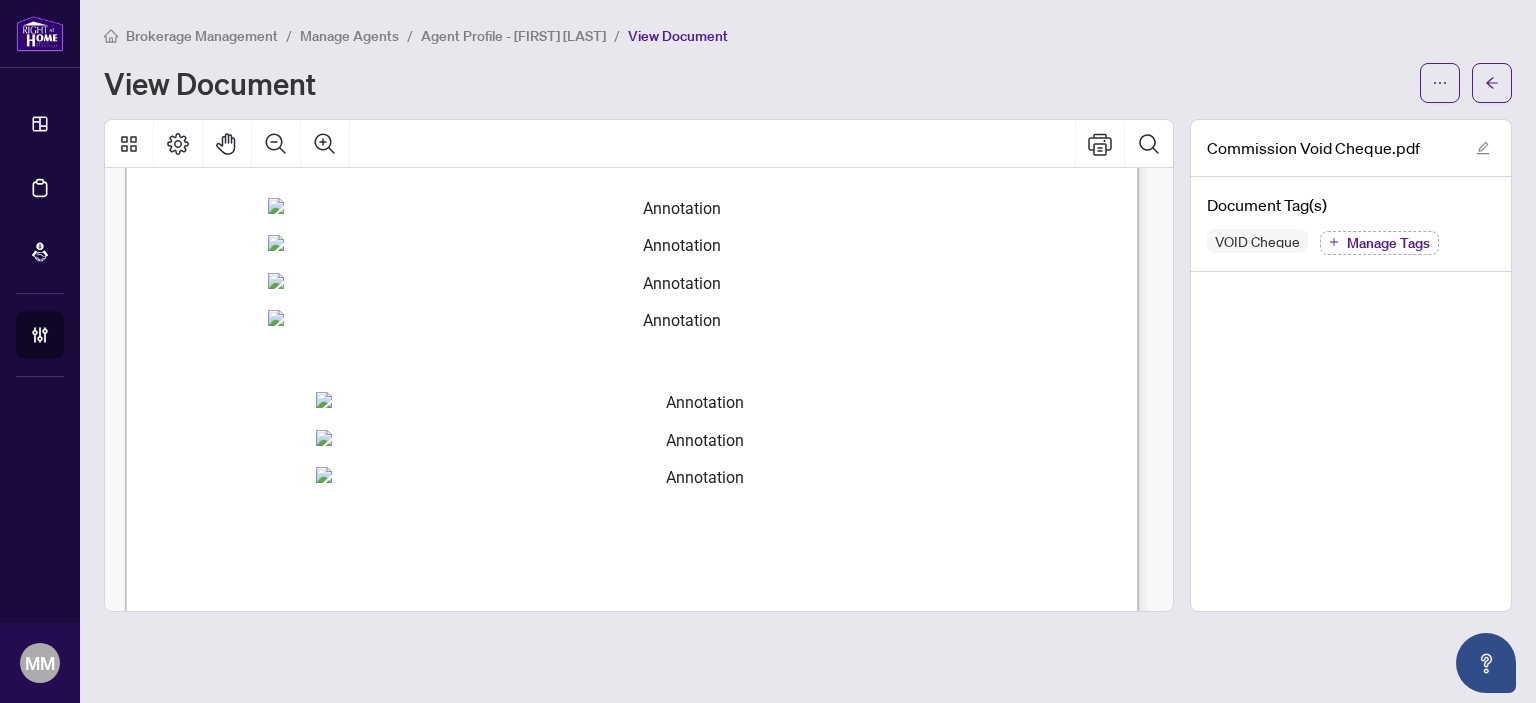 click at bounding box center (1466, 83) 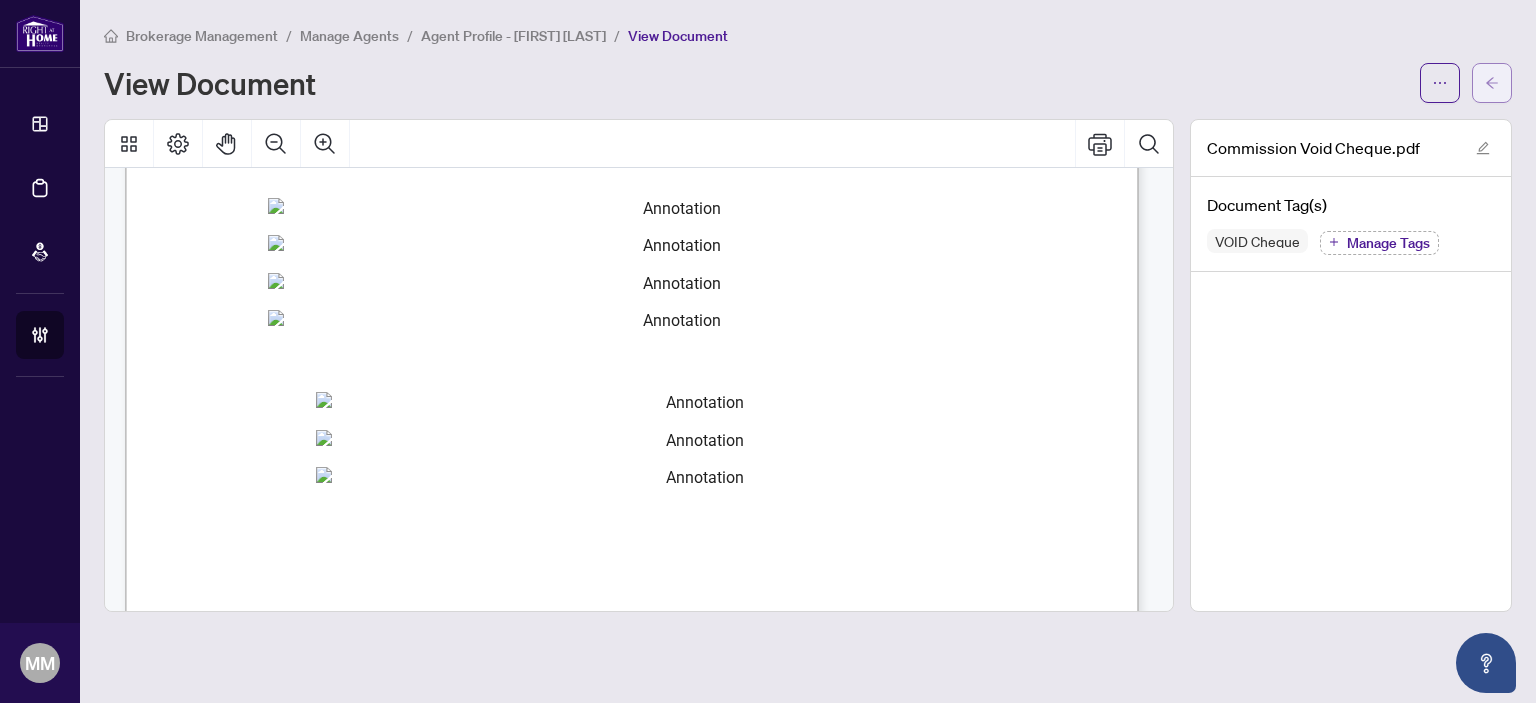 click at bounding box center (1492, 83) 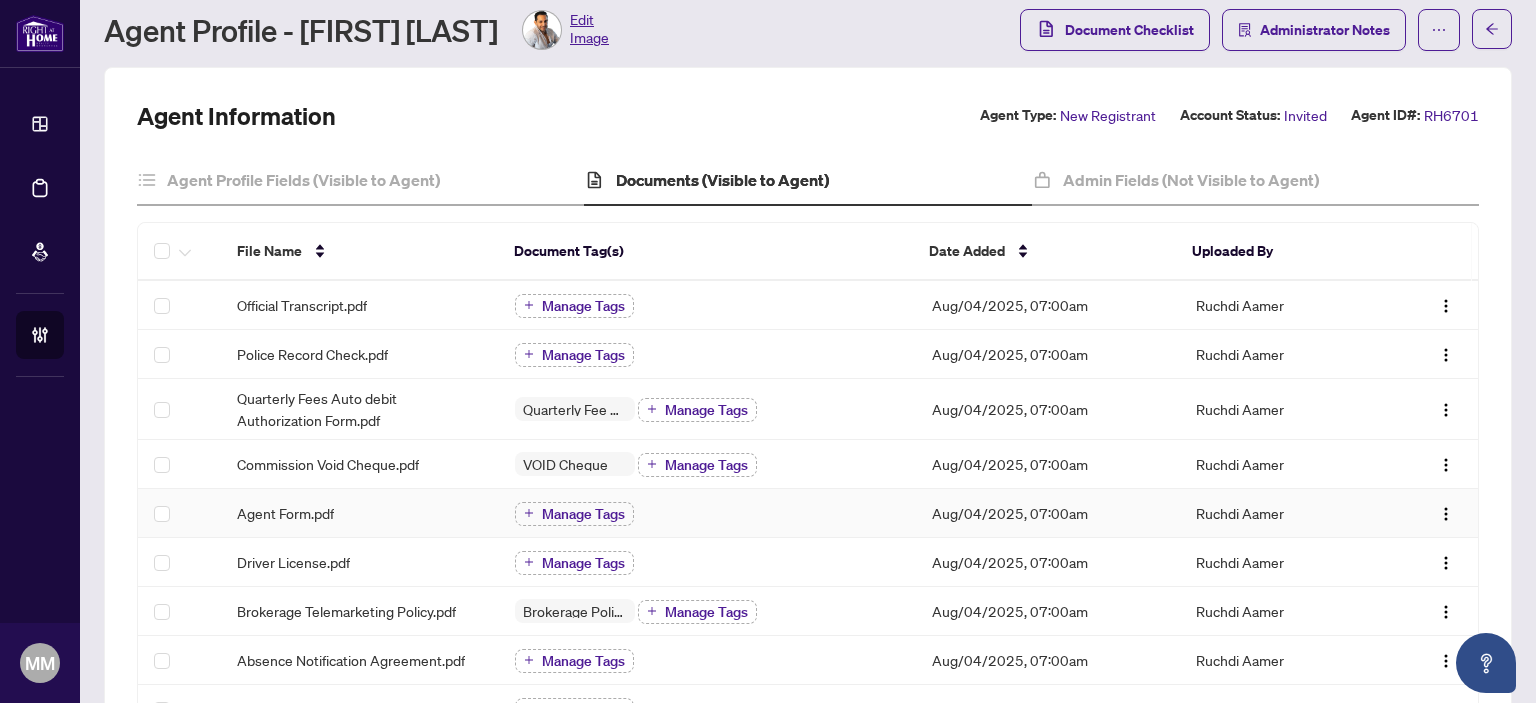 scroll, scrollTop: 100, scrollLeft: 0, axis: vertical 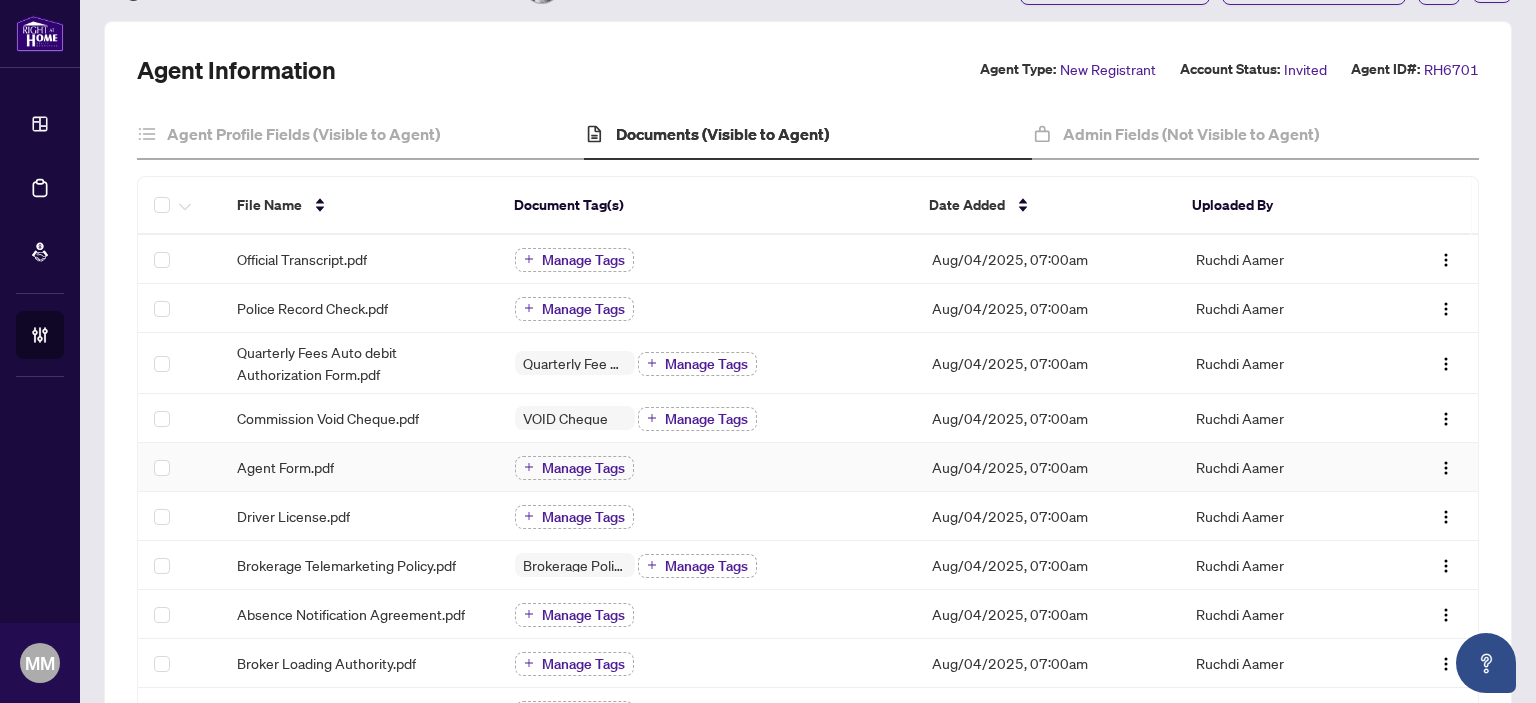 click on "Agent Form.pdf" at bounding box center [360, 467] 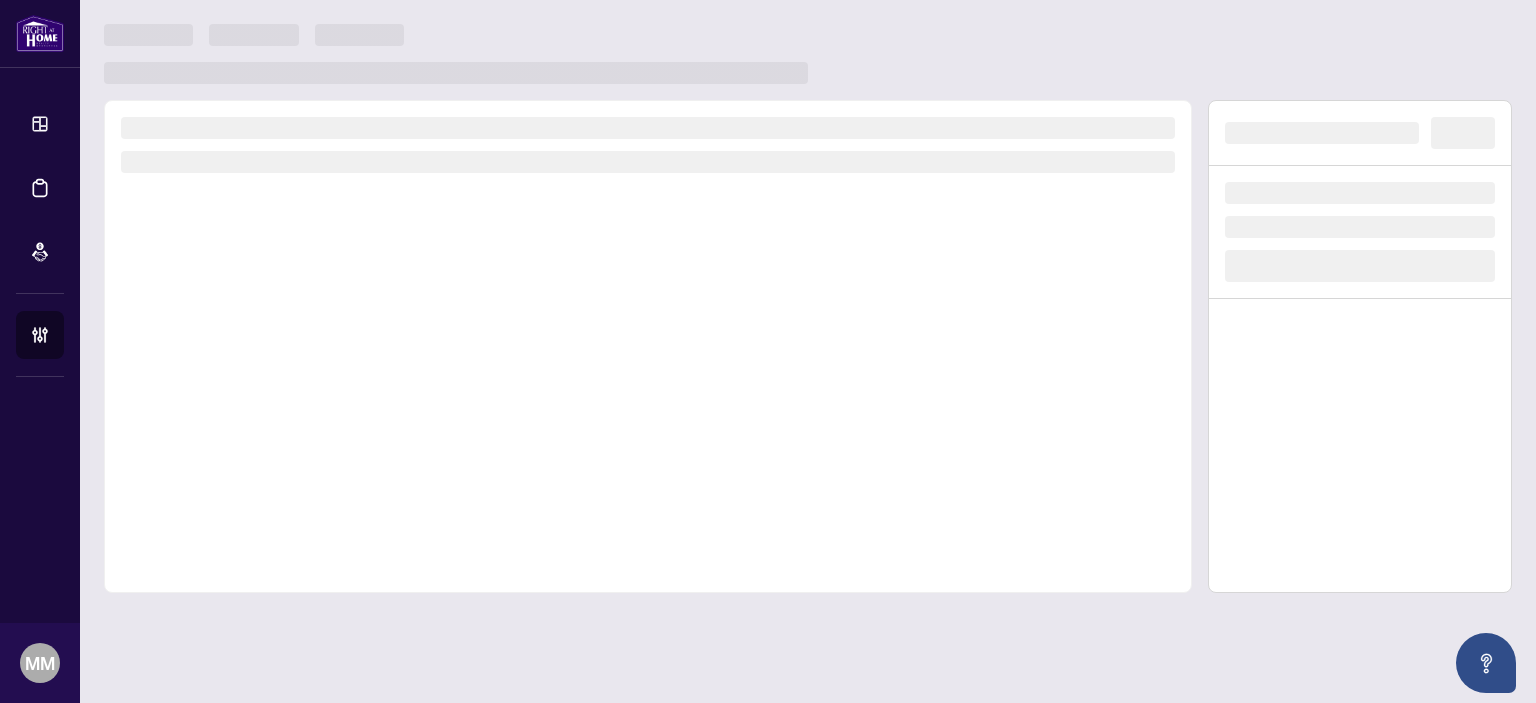 scroll, scrollTop: 0, scrollLeft: 0, axis: both 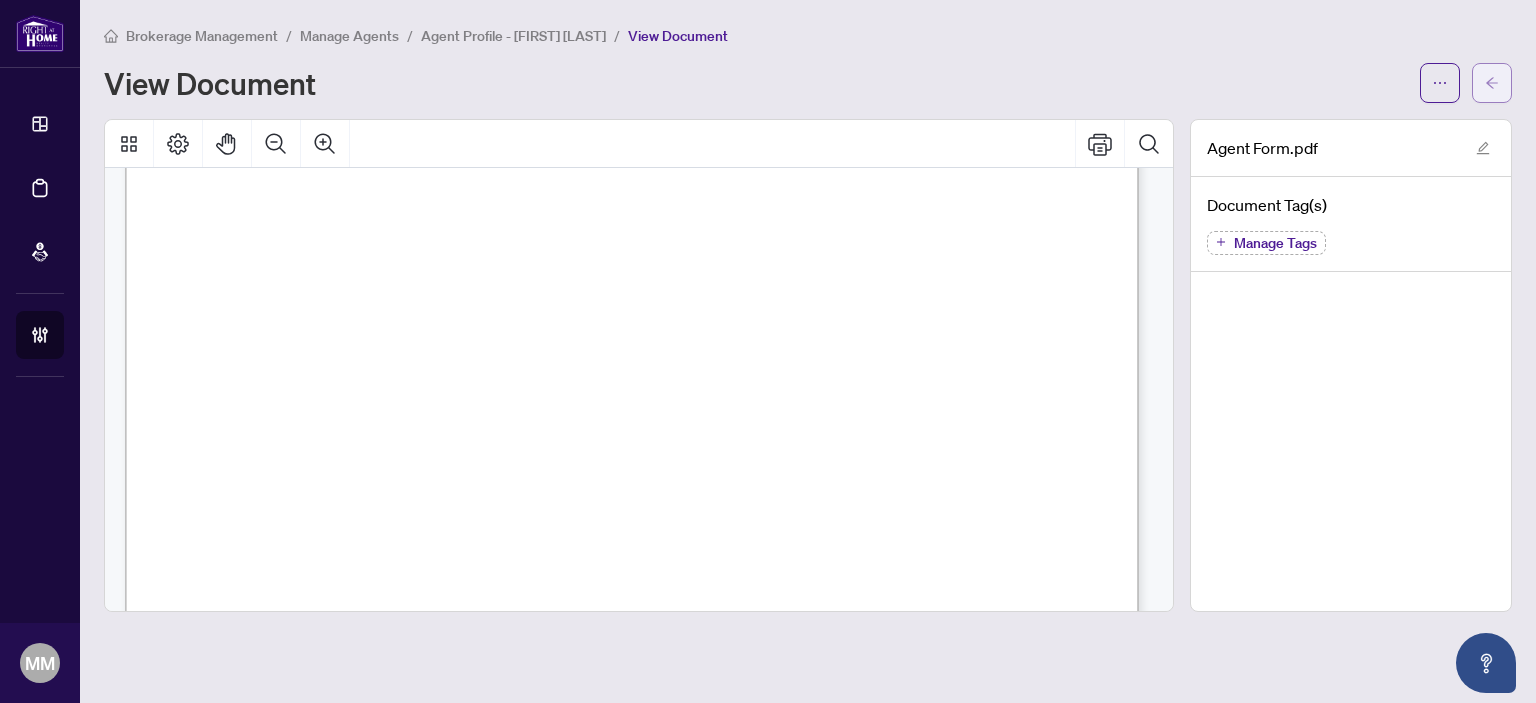 click at bounding box center (1492, 83) 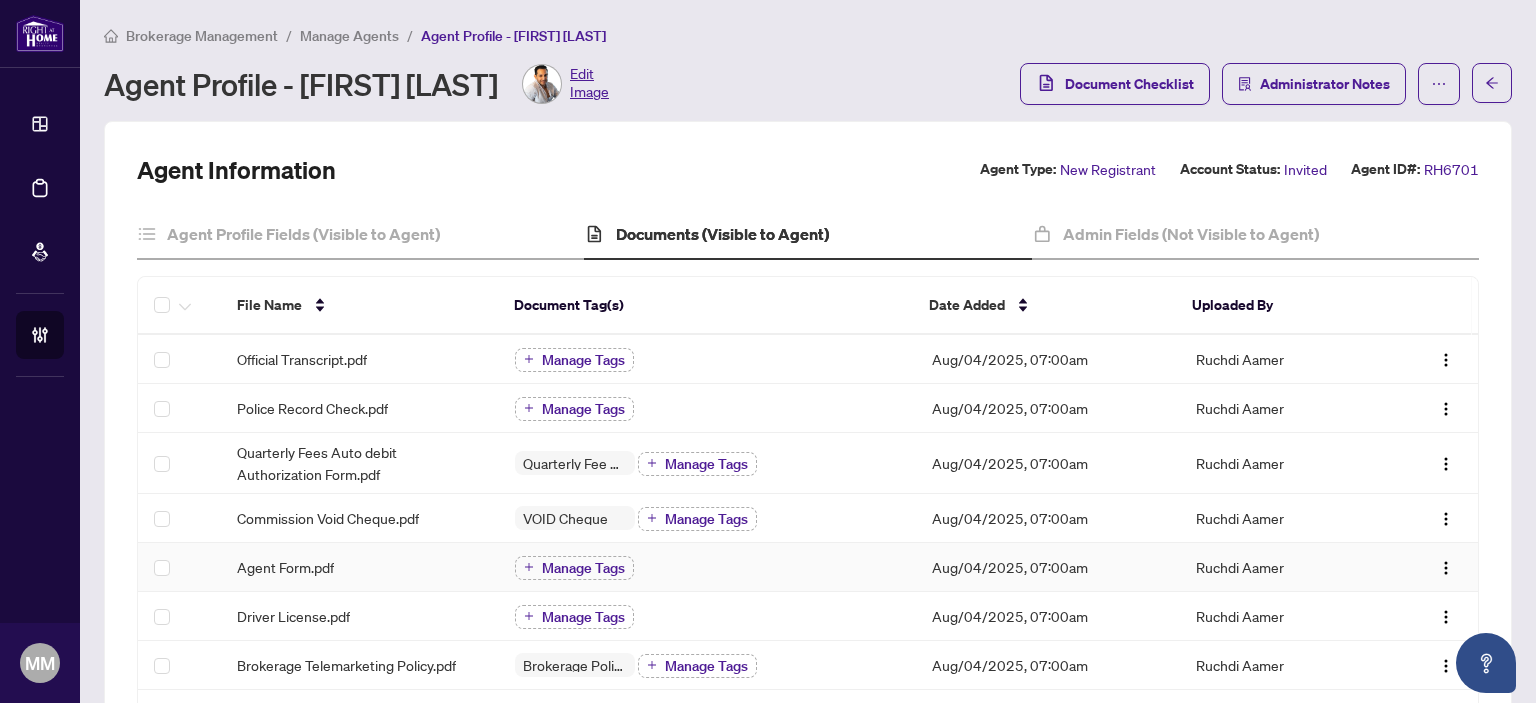 click at bounding box center [1433, 567] 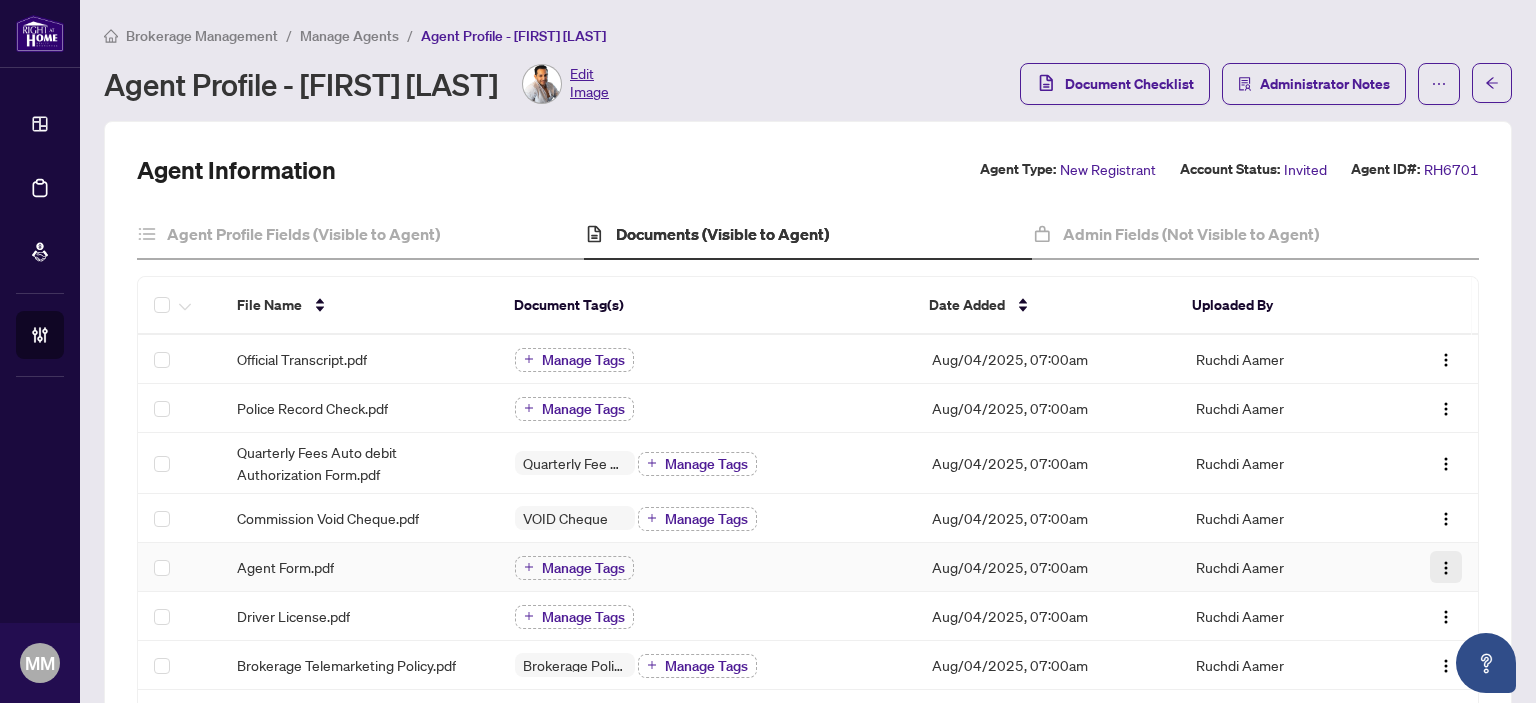 click at bounding box center (1446, 567) 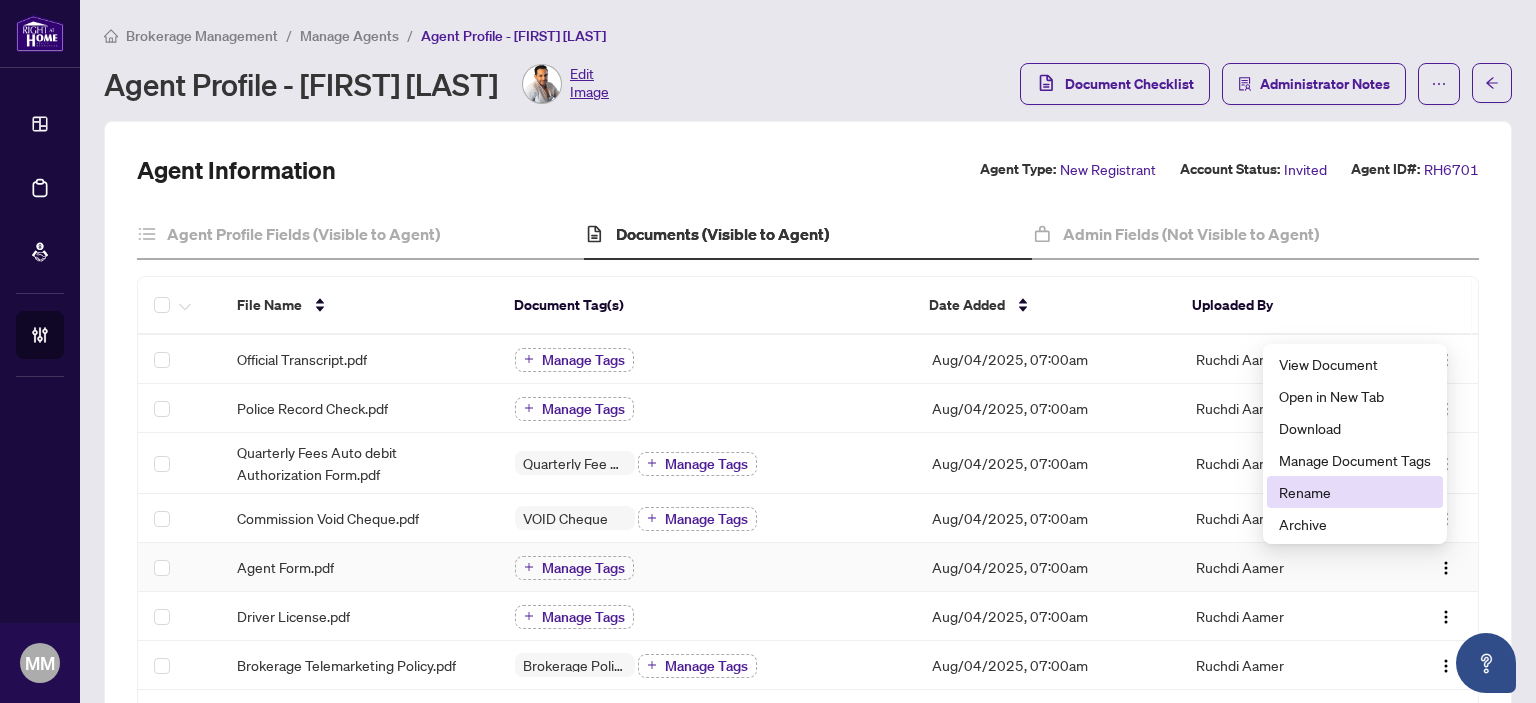 click on "Rename" at bounding box center (1355, 492) 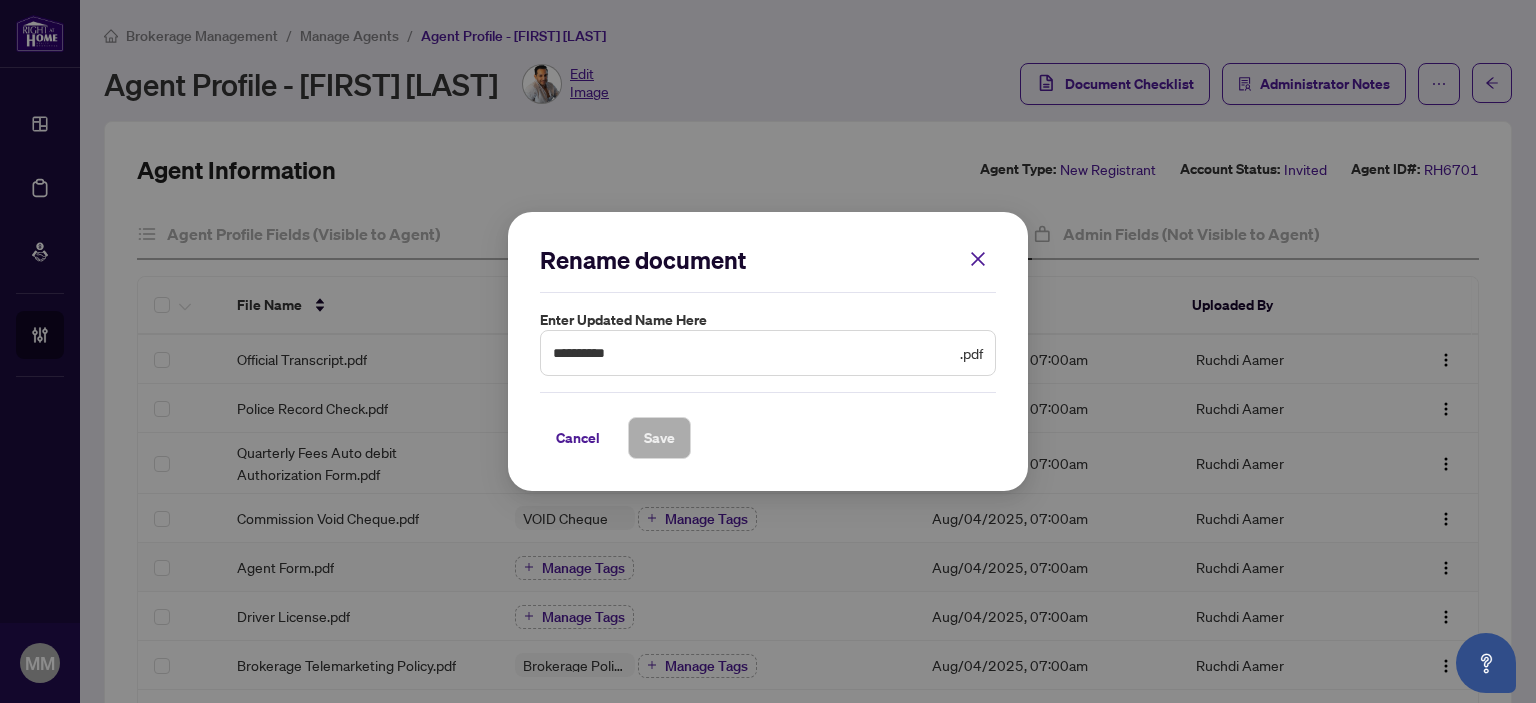 click on "**********" at bounding box center [768, 351] 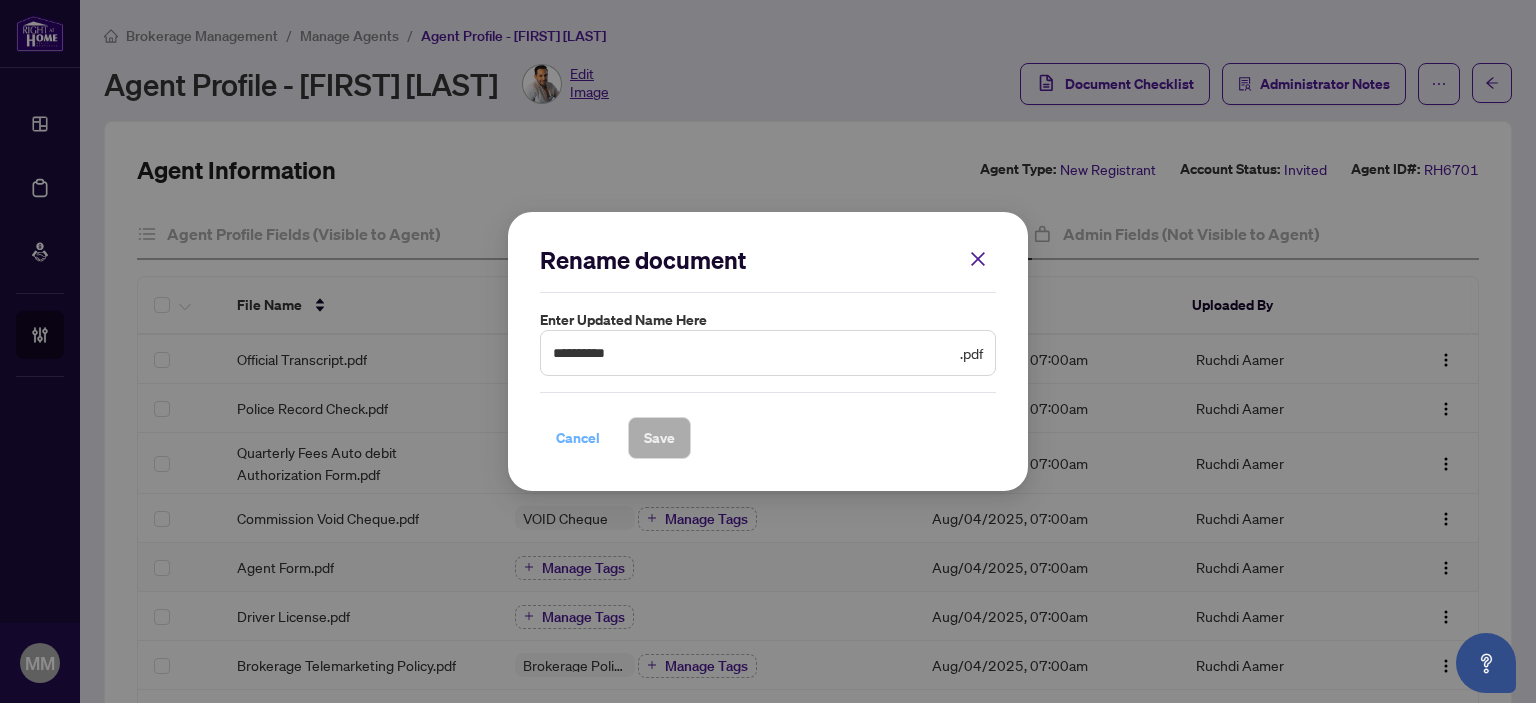 click on "Cancel" at bounding box center [578, 438] 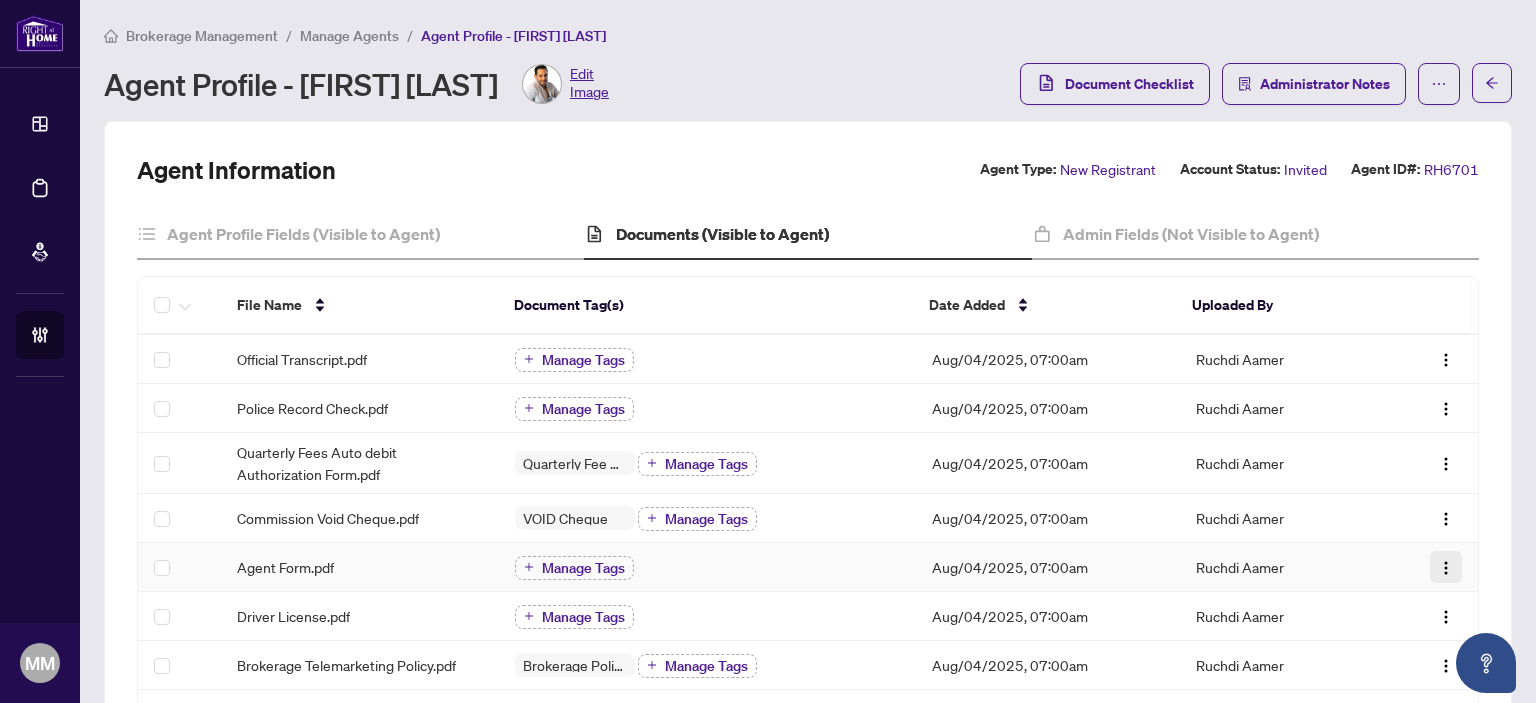 click at bounding box center (1446, 567) 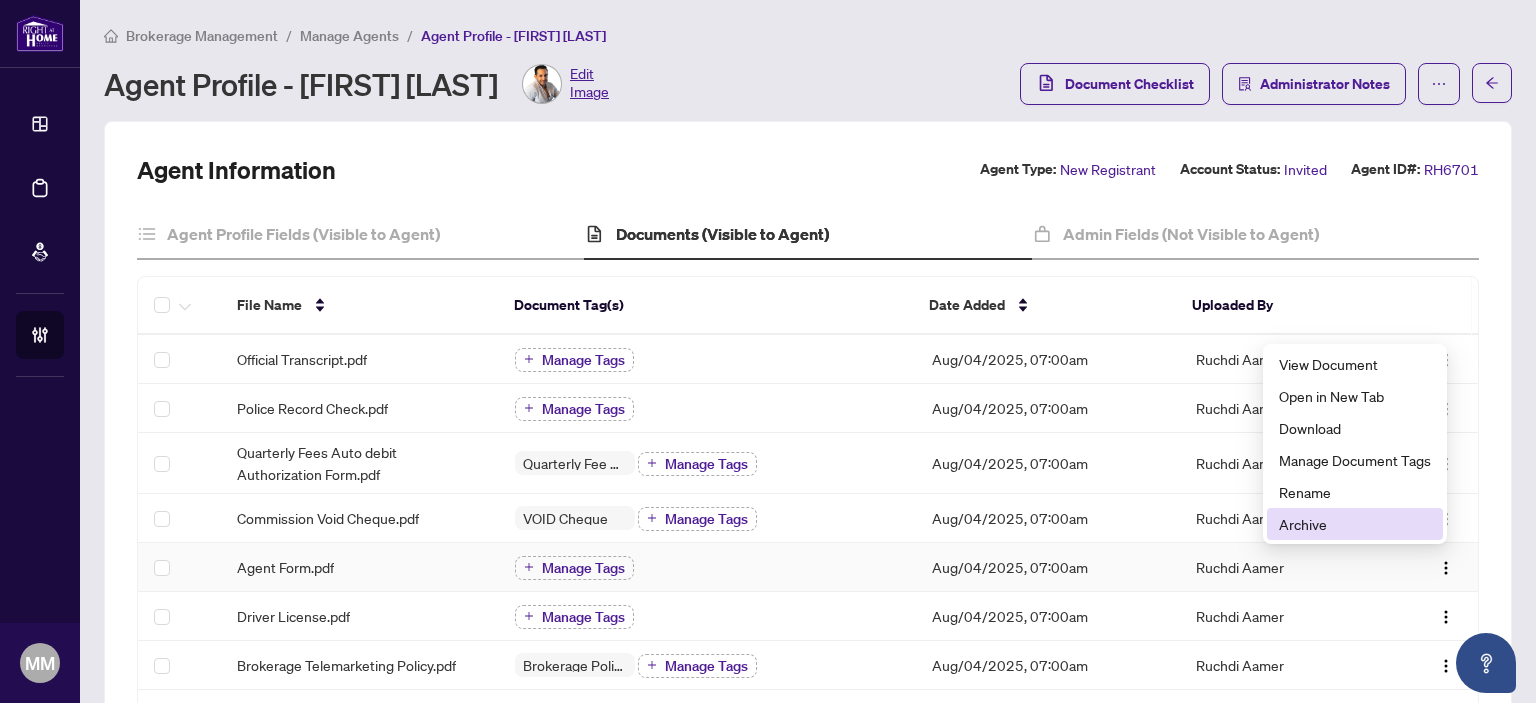 click on "Archive" at bounding box center [1355, 524] 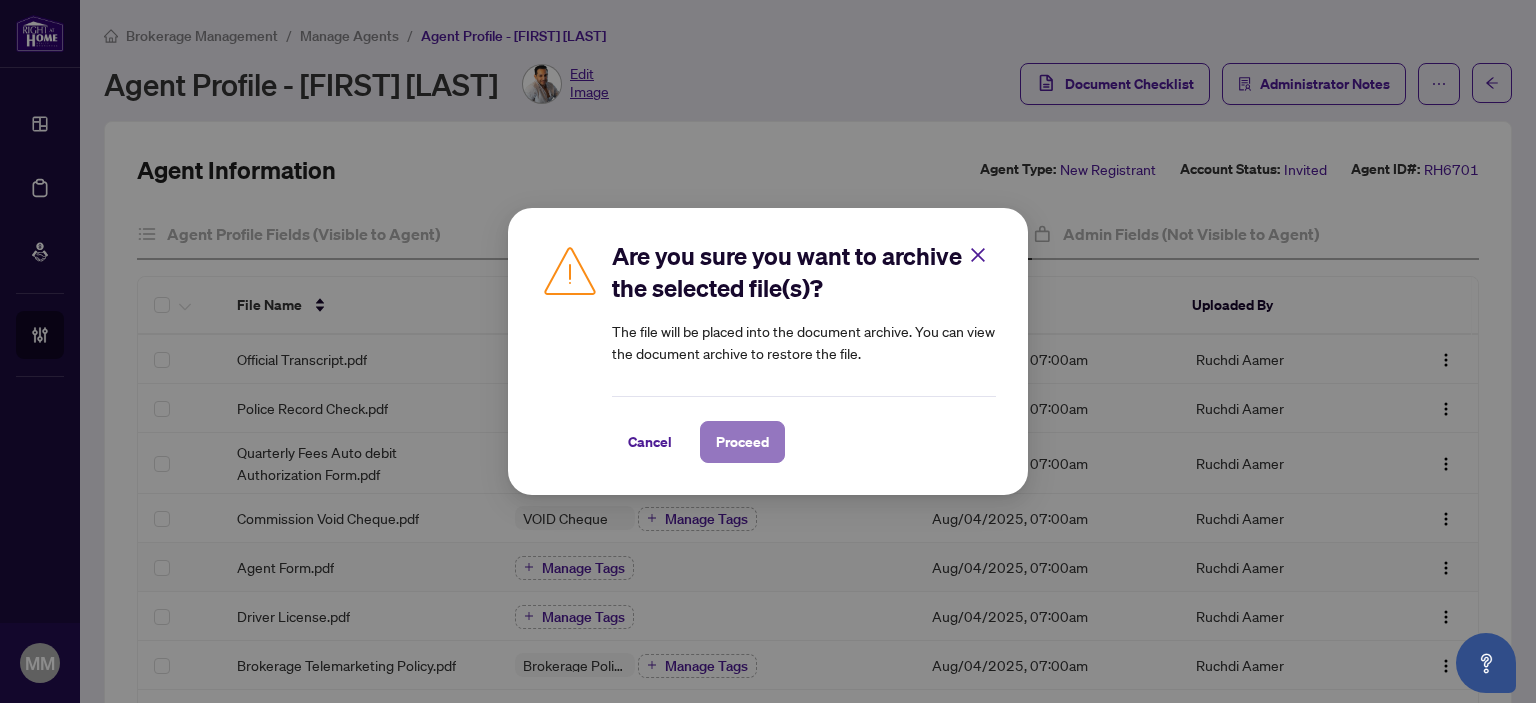 click on "Proceed" at bounding box center (742, 442) 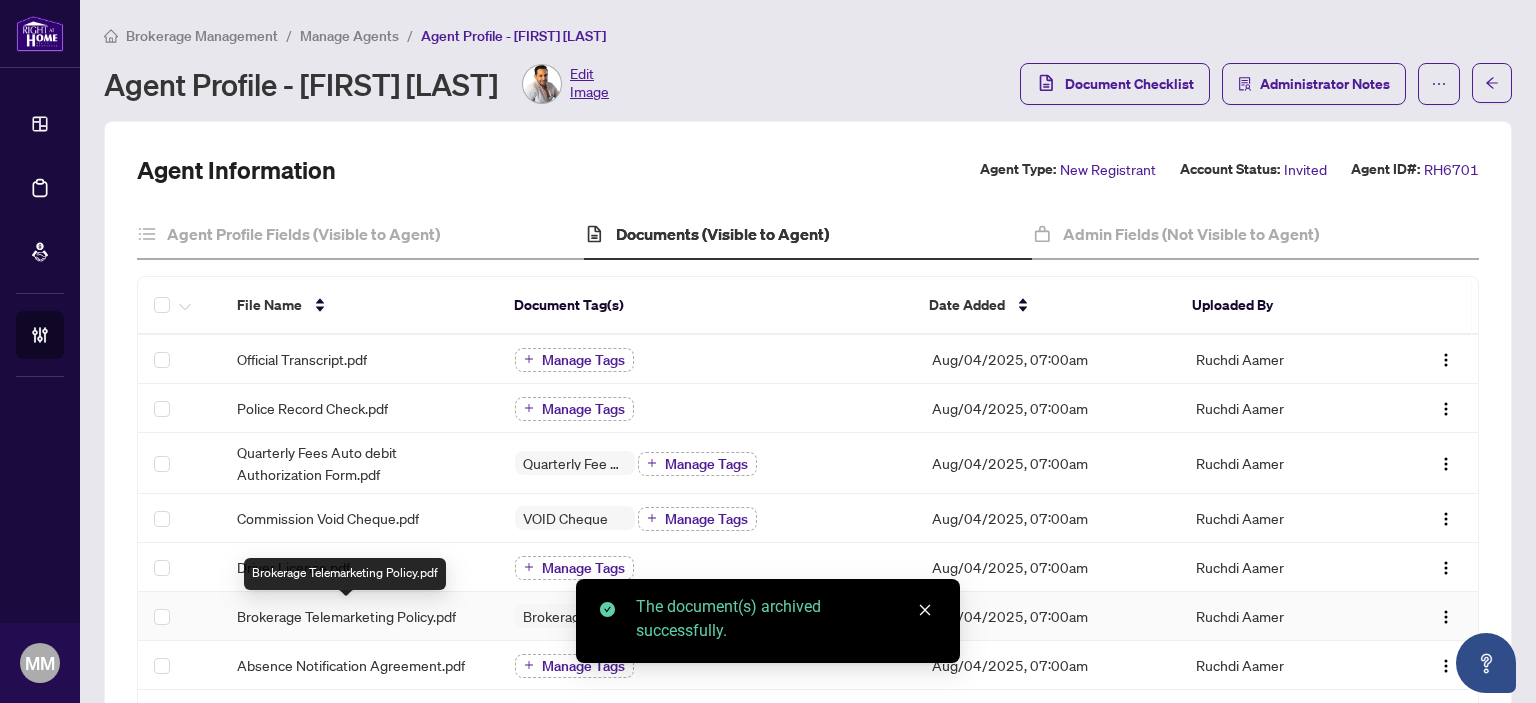 click on "Brokerage Telemarketing Policy.pdf" at bounding box center (345, 574) 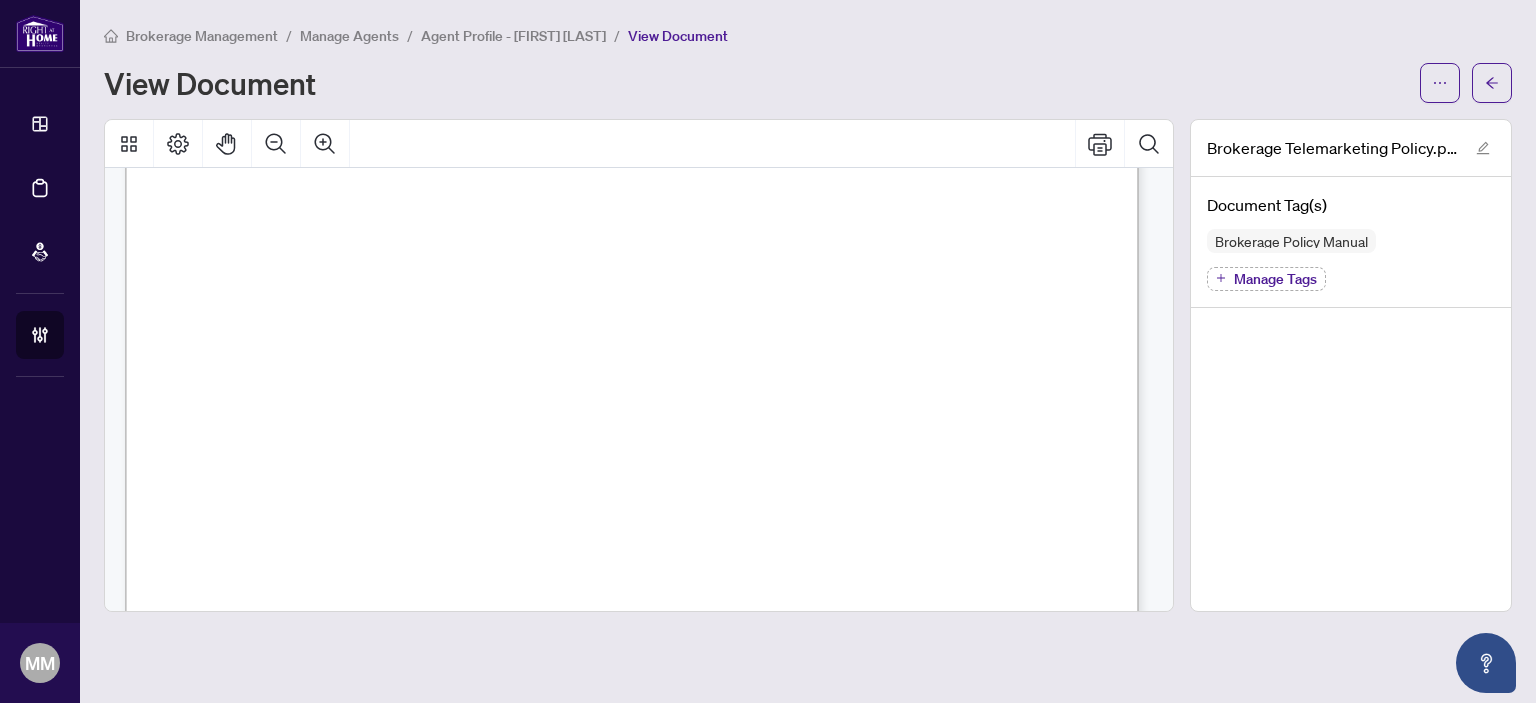 scroll, scrollTop: 908, scrollLeft: 0, axis: vertical 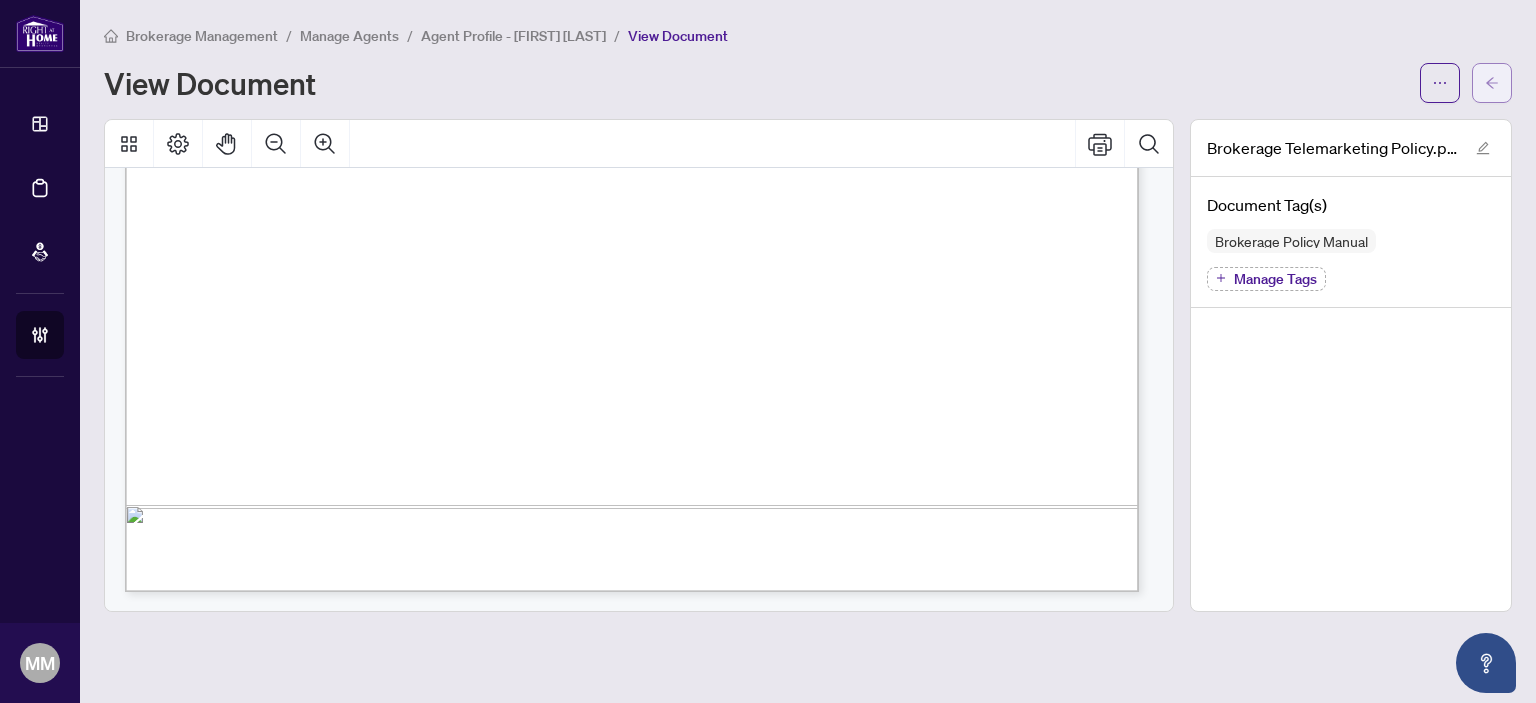 click at bounding box center [1492, 83] 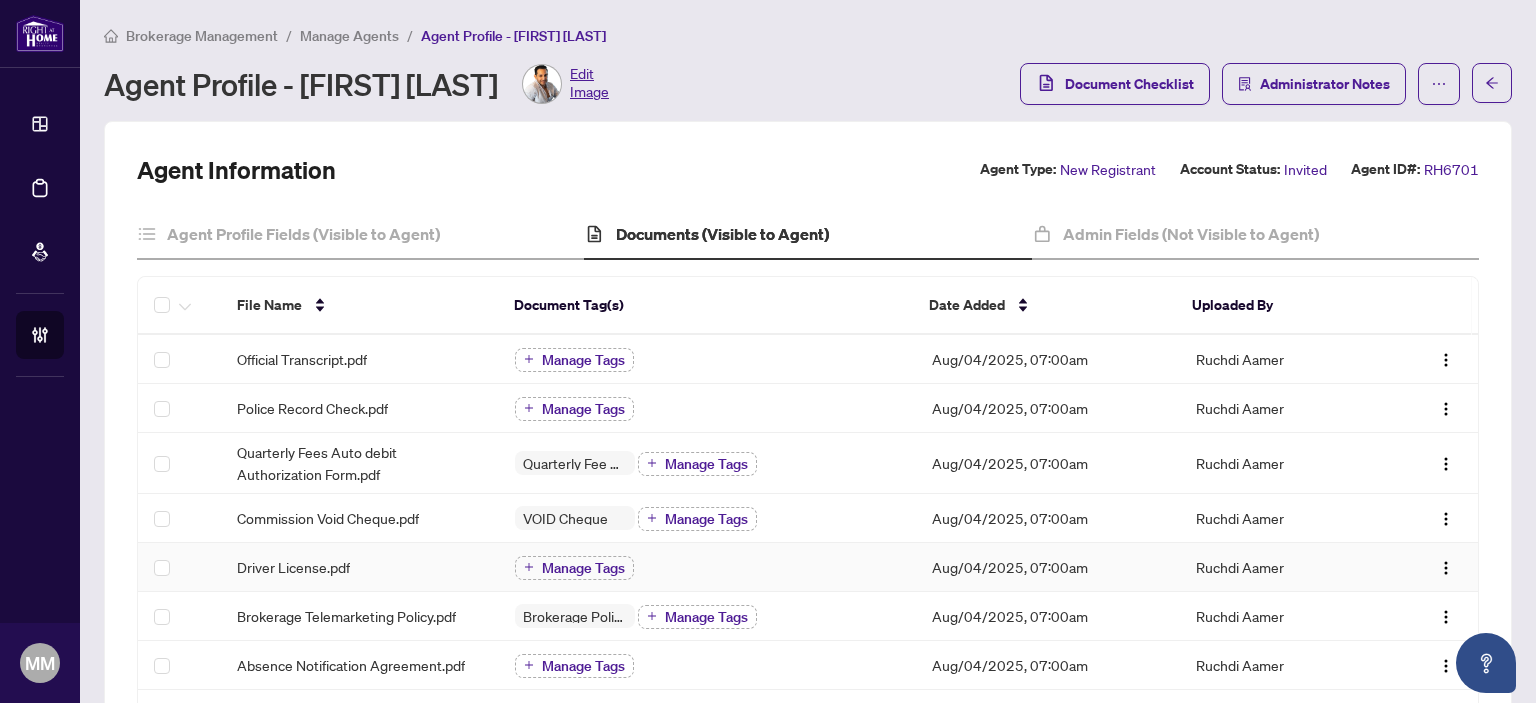 click on "Driver License.pdf" at bounding box center (360, 567) 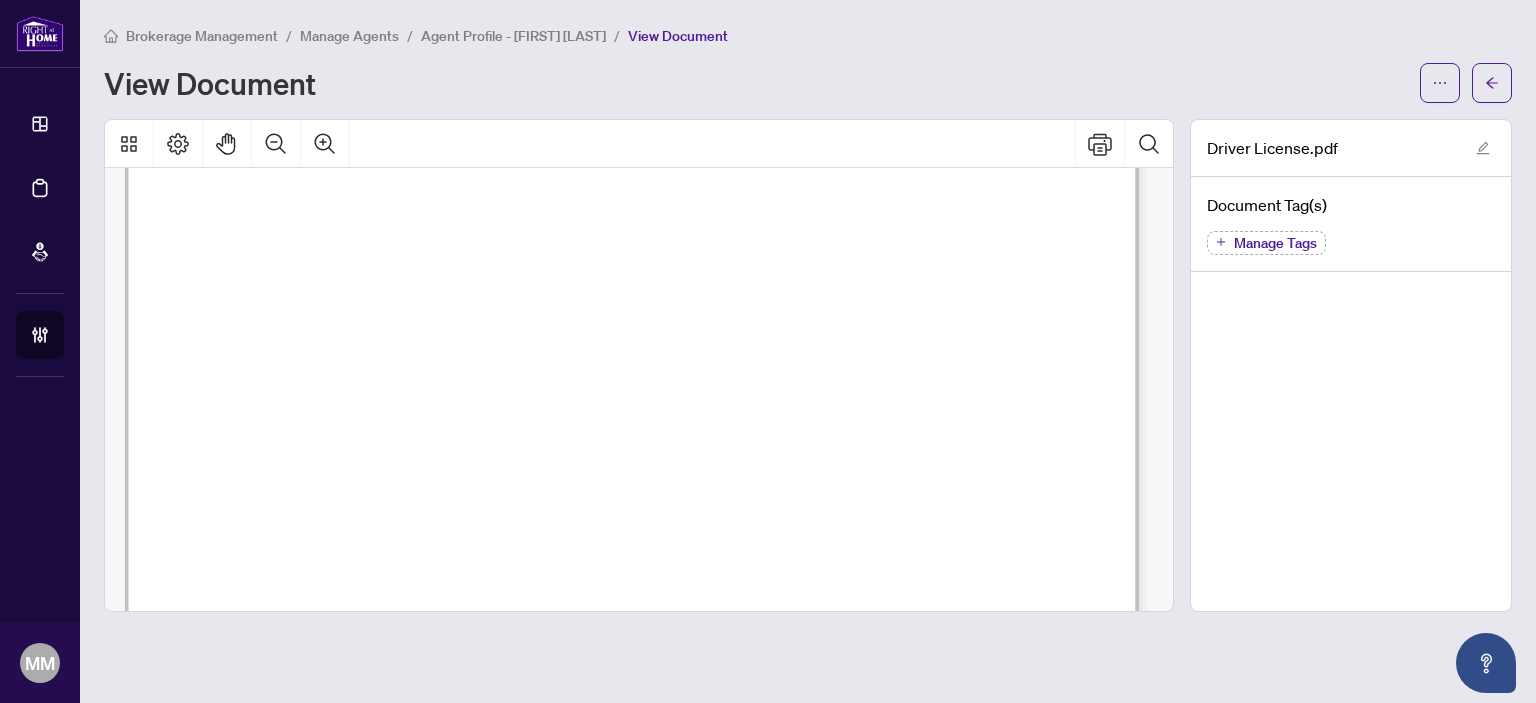 scroll, scrollTop: 700, scrollLeft: 0, axis: vertical 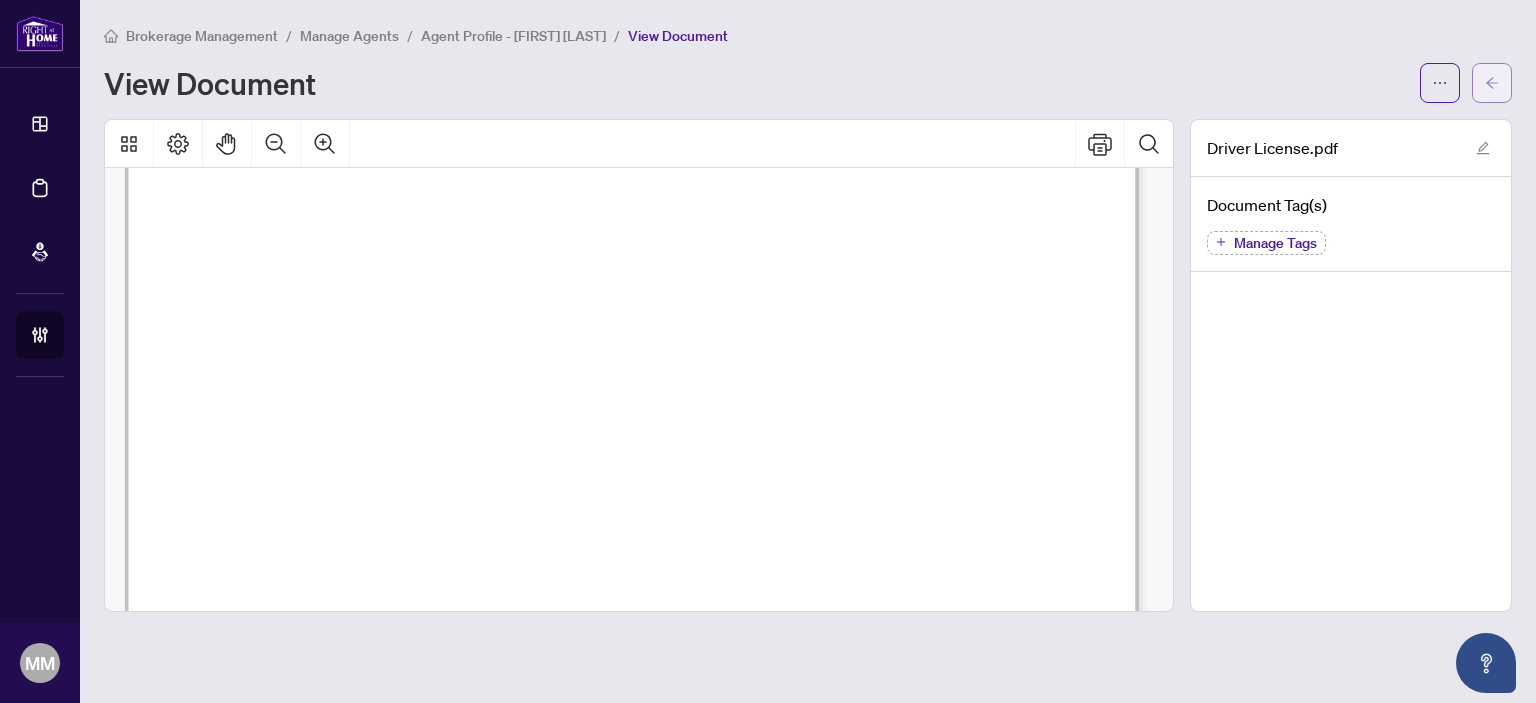 click at bounding box center (1492, 83) 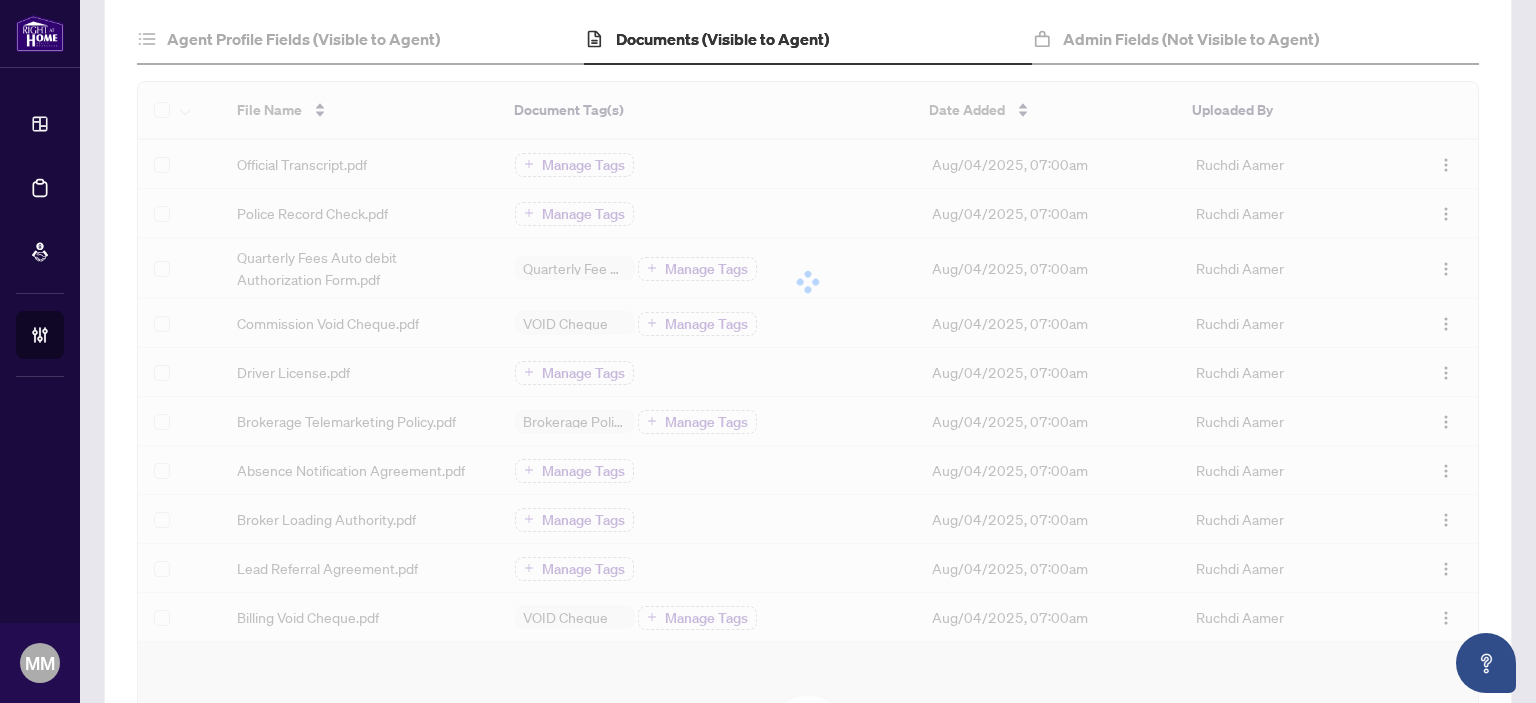 scroll, scrollTop: 200, scrollLeft: 0, axis: vertical 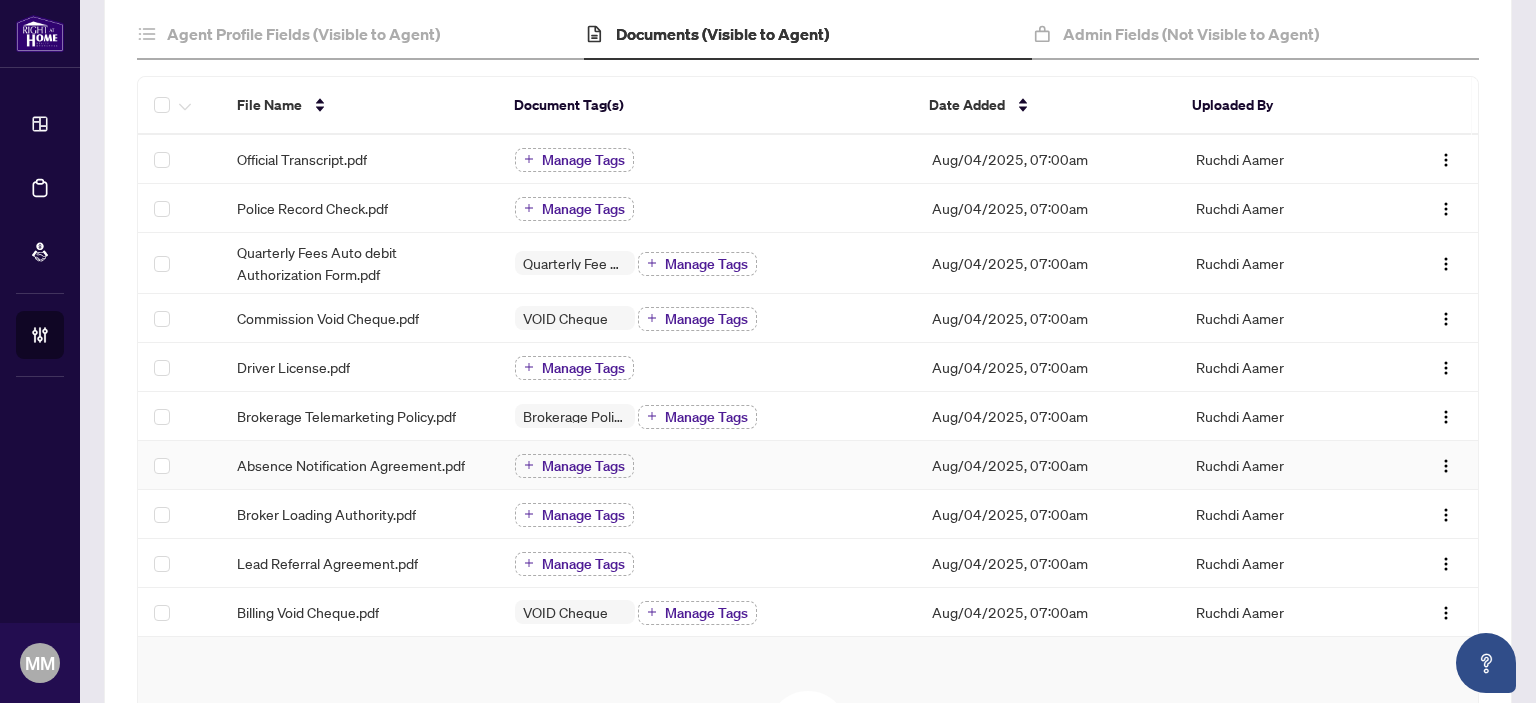 click on "Absence Notification Agreement.pdf" at bounding box center (360, 465) 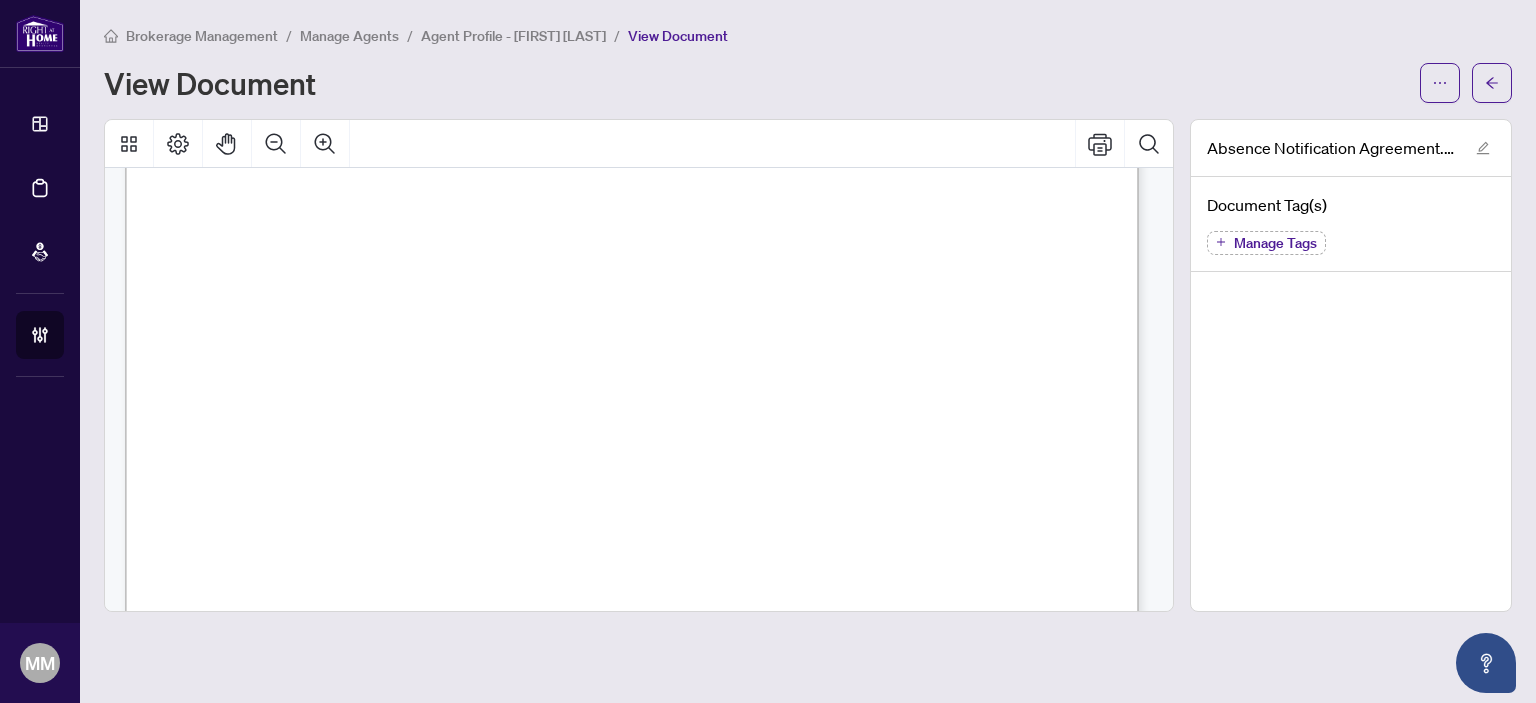 scroll, scrollTop: 900, scrollLeft: 0, axis: vertical 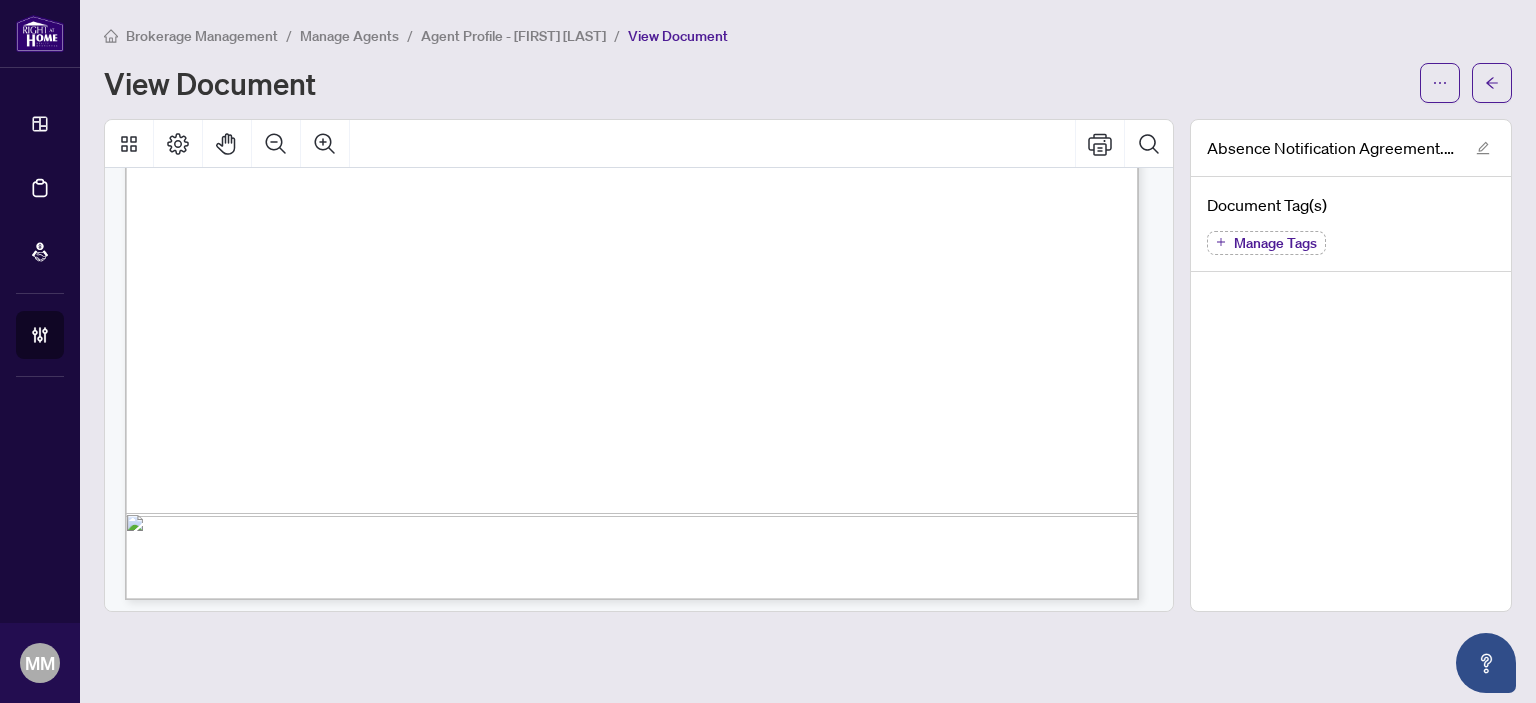click at bounding box center [1492, 83] 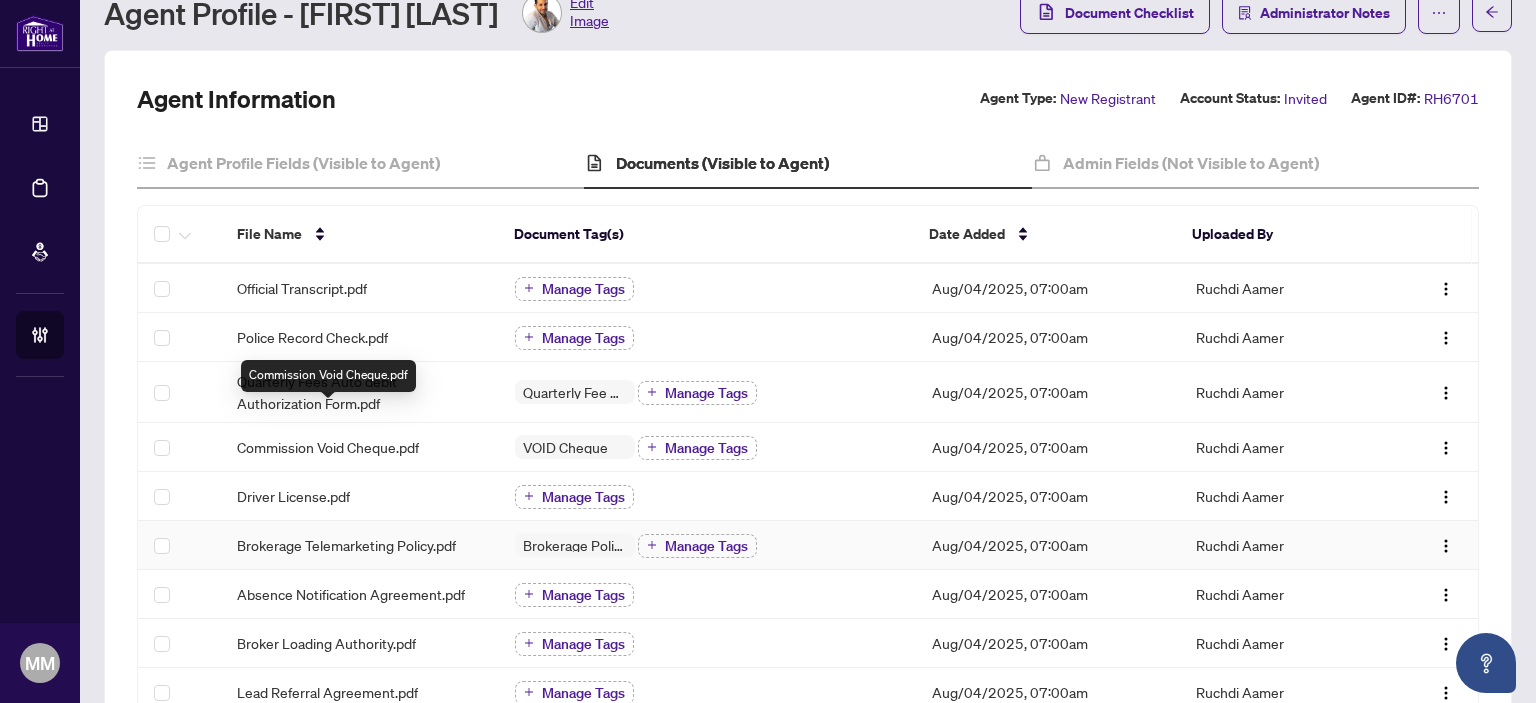 scroll, scrollTop: 100, scrollLeft: 0, axis: vertical 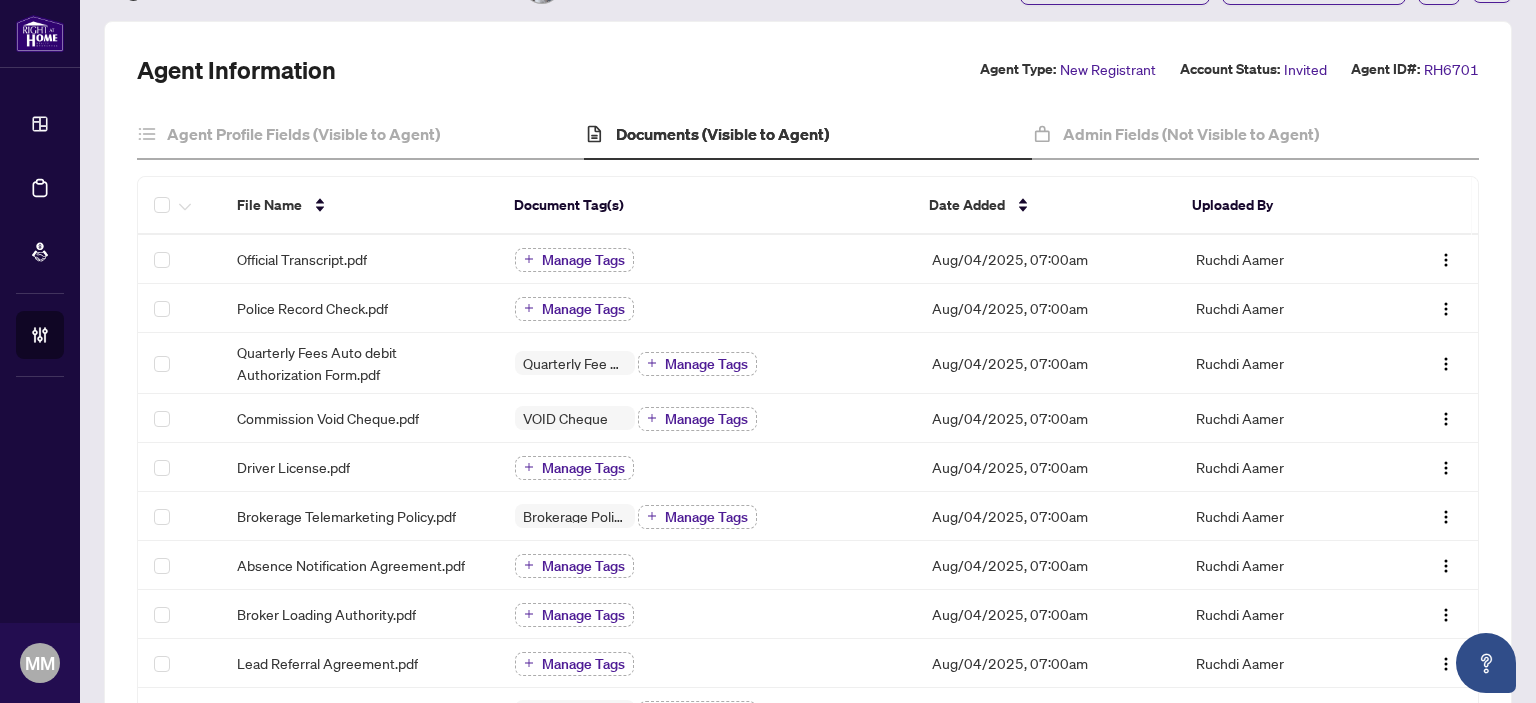 click on "Brokerage Management / Manage Agents / Agent Profile - Ruchdi Aamer Agent Profile - Ruchdi Aamer Edit    Image Document Checklist Administrator Notes Agent Information Agent Type: New Registrant Account Status: Invited Agent ID#: RH6701 Agent Profile Fields (Visible to Agent) Documents (Visible to Agent) Admin Fields (Not Visible to Agent) File Name Document Tag(s) Date Added Uploaded By             Official Transcript.pdf Manage Tags Aug/04/2025, 07:00am Ruchdi Aamer Police Record Check.pdf Manage Tags Aug/04/2025, 07:00am Ruchdi Aamer Quarterly Fees Auto debit Authorization Form.pdf Quarterly Fee Auto-Debit Authorization Manage Tags Aug/04/2025, 07:00am Ruchdi Aamer Commission Void Cheque.pdf VOID Cheque Manage Tags Aug/04/2025, 07:00am Ruchdi Aamer Driver License.pdf Manage Tags Aug/04/2025, 07:00am Ruchdi Aamer Brokerage Telemarketing Policy.pdf Brokerage Policy Manual Manage Tags Aug/04/2025, 07:00am Ruchdi Aamer Absence Notification Agreement.pdf Manage Tags Aug/04/2025, 07:00am Ruchdi Aamer 25" at bounding box center (808, 351) 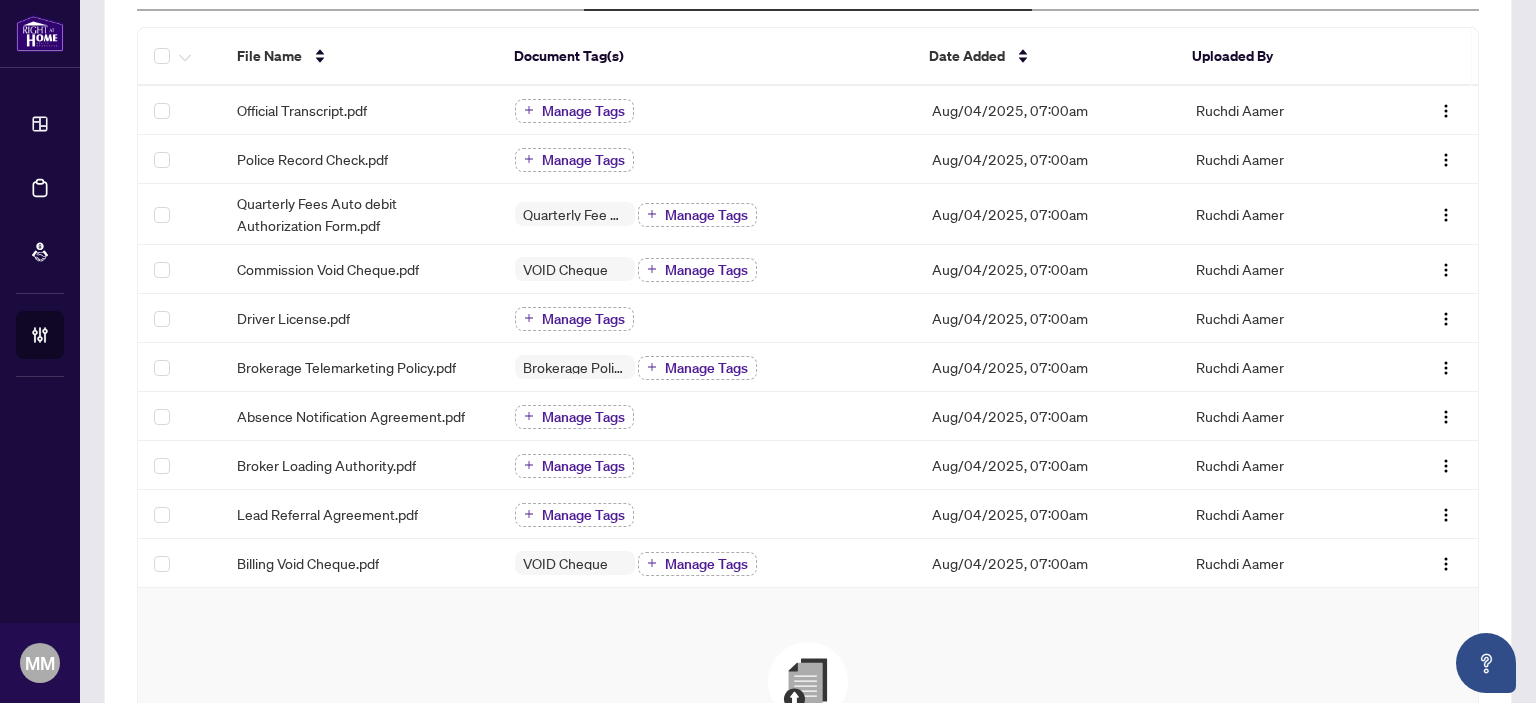 scroll, scrollTop: 200, scrollLeft: 0, axis: vertical 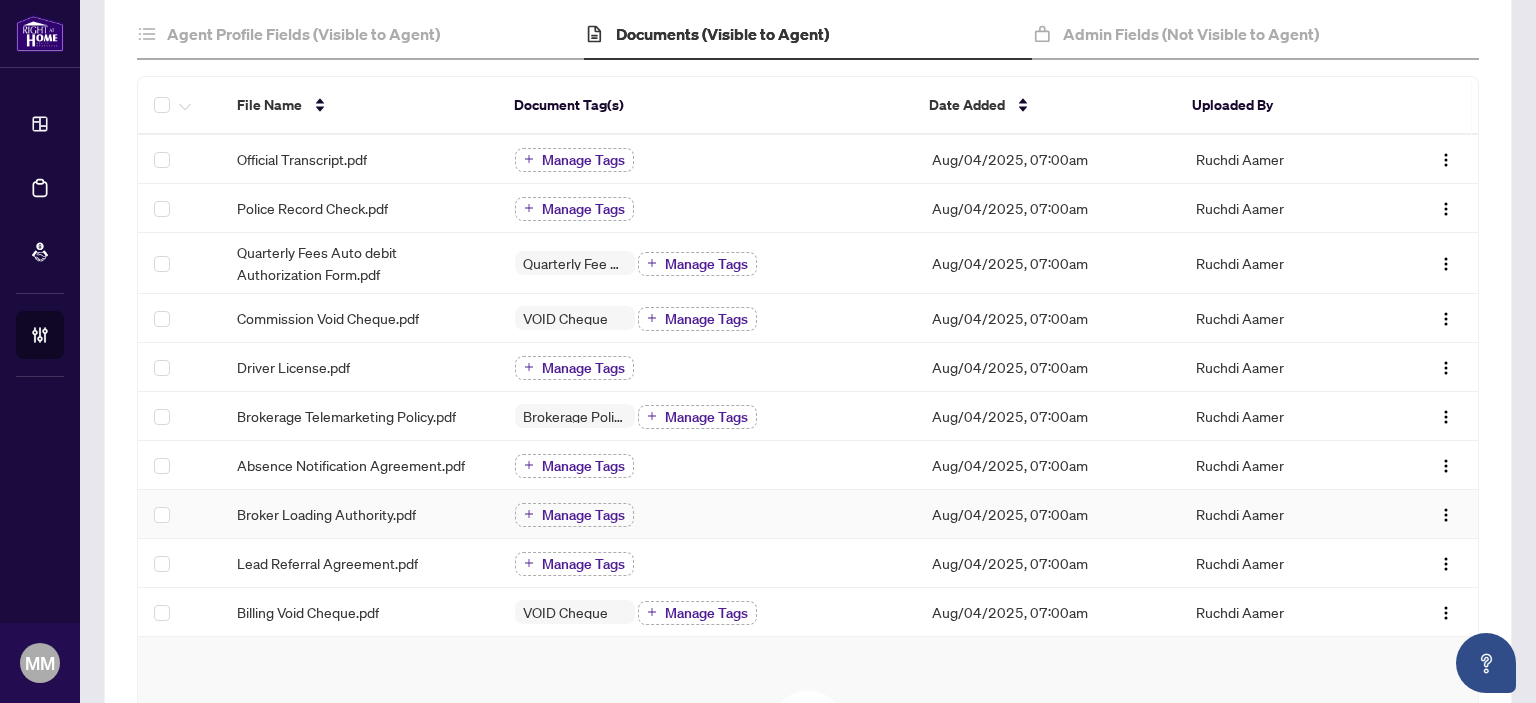 click on "Broker Loading Authority.pdf" at bounding box center (360, 514) 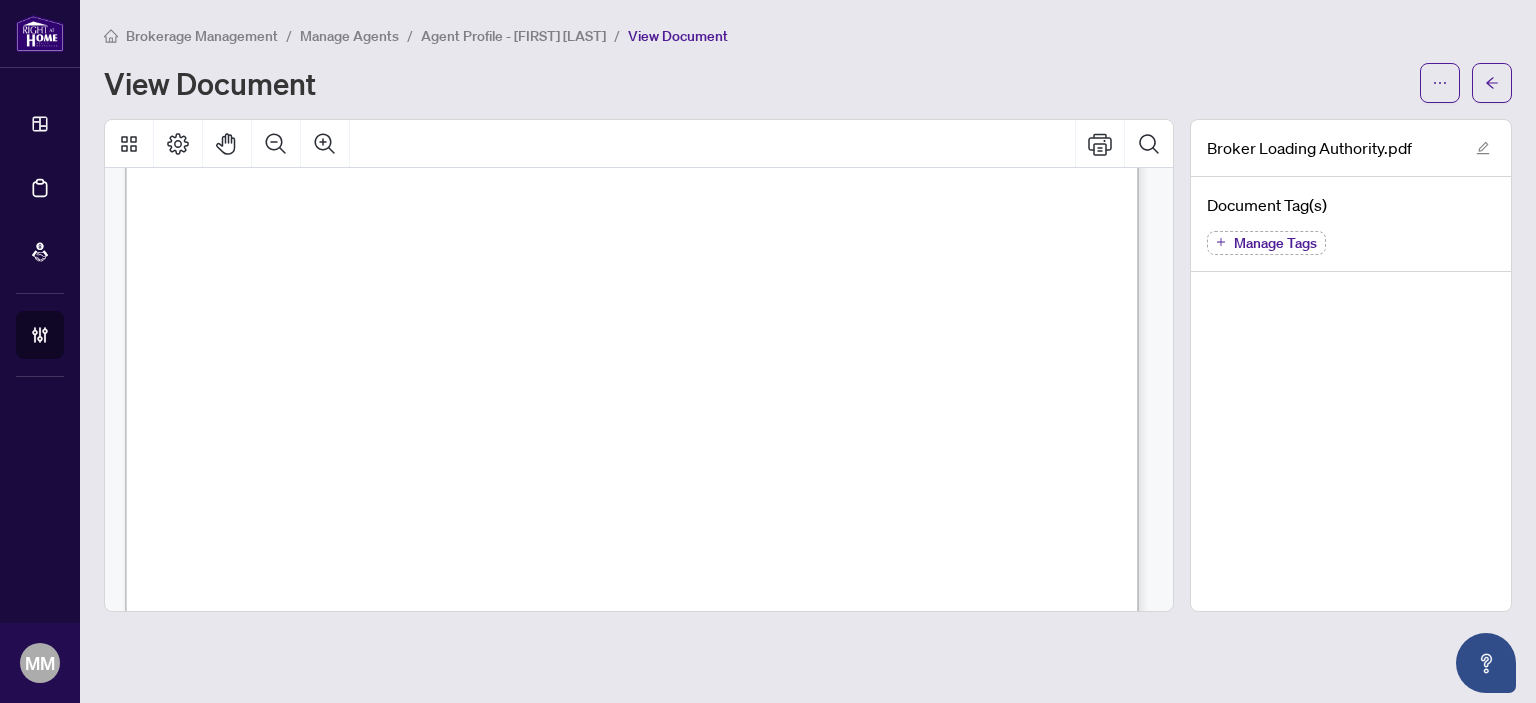 scroll, scrollTop: 800, scrollLeft: 0, axis: vertical 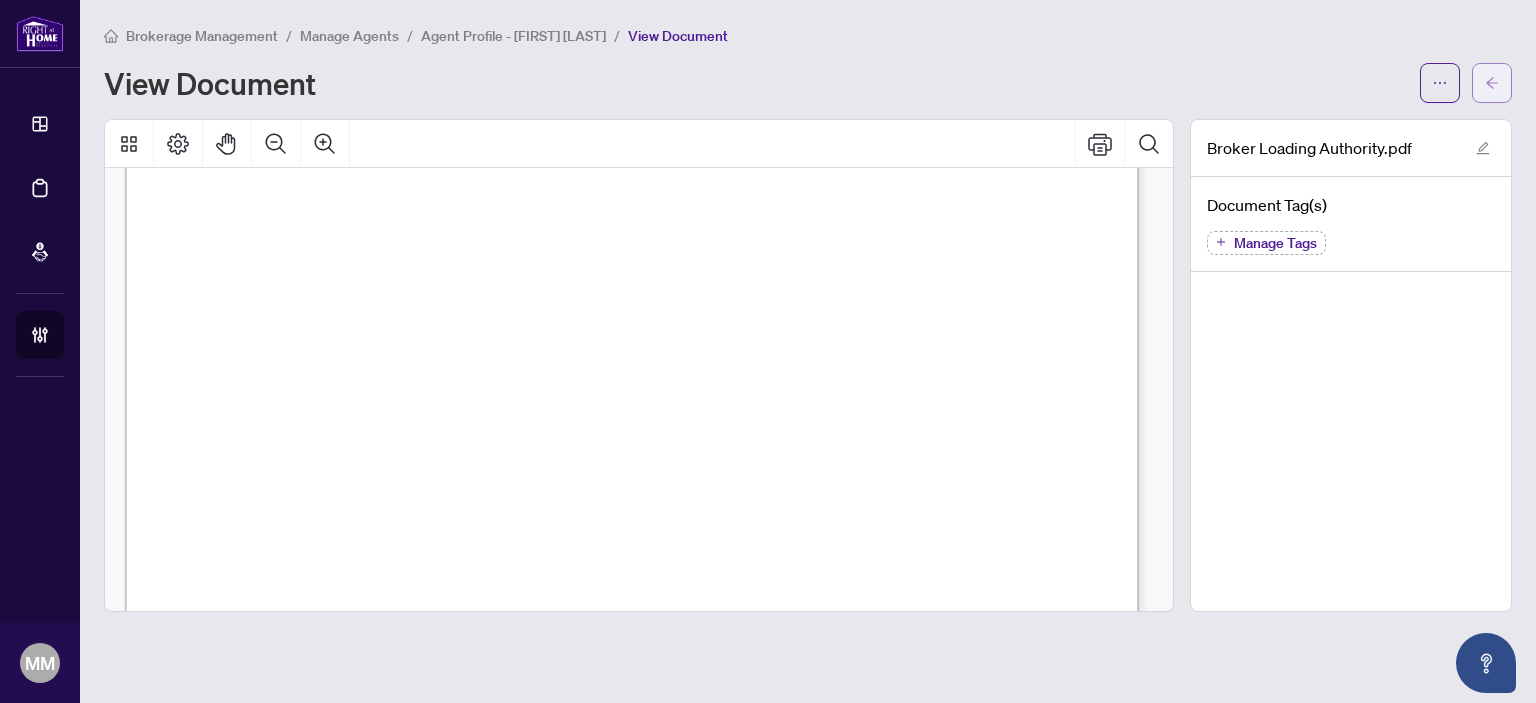 click 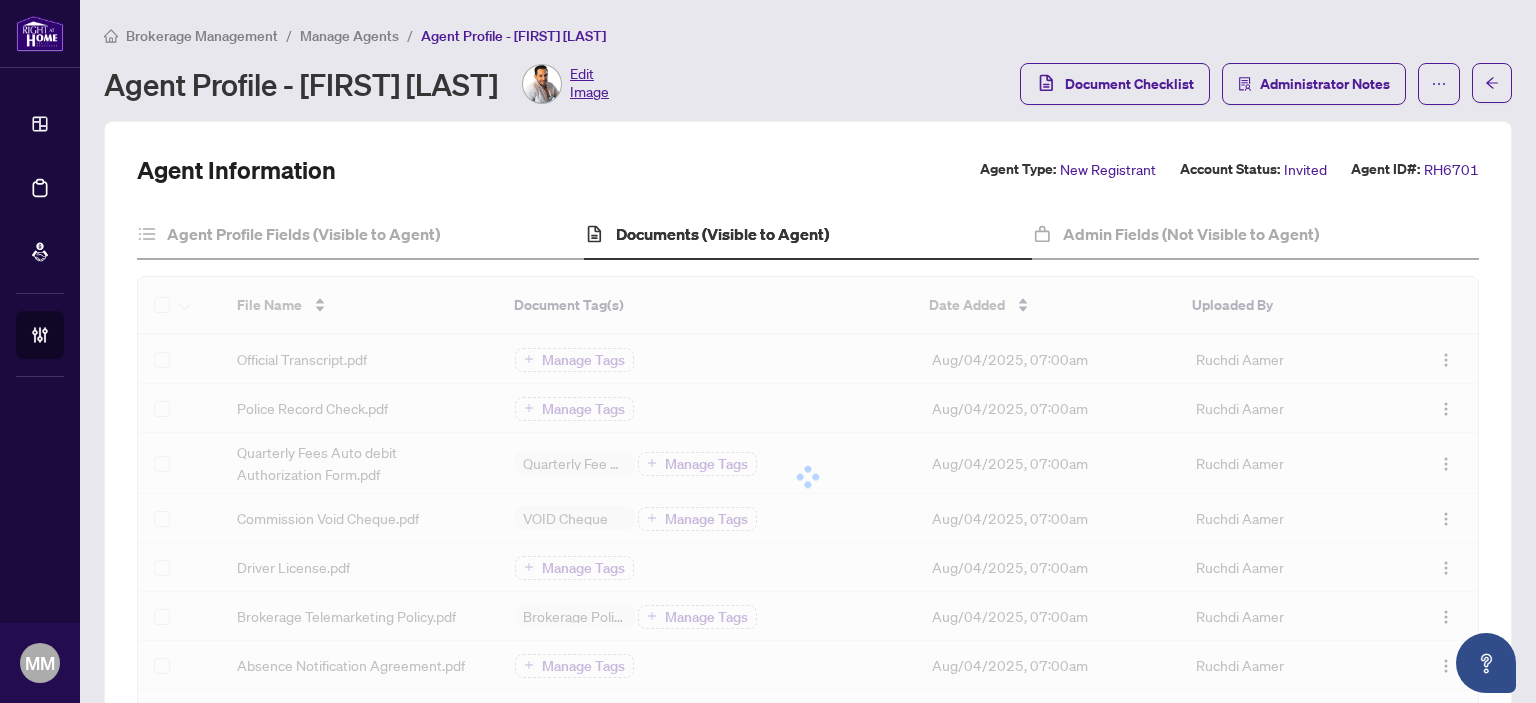 scroll, scrollTop: 300, scrollLeft: 0, axis: vertical 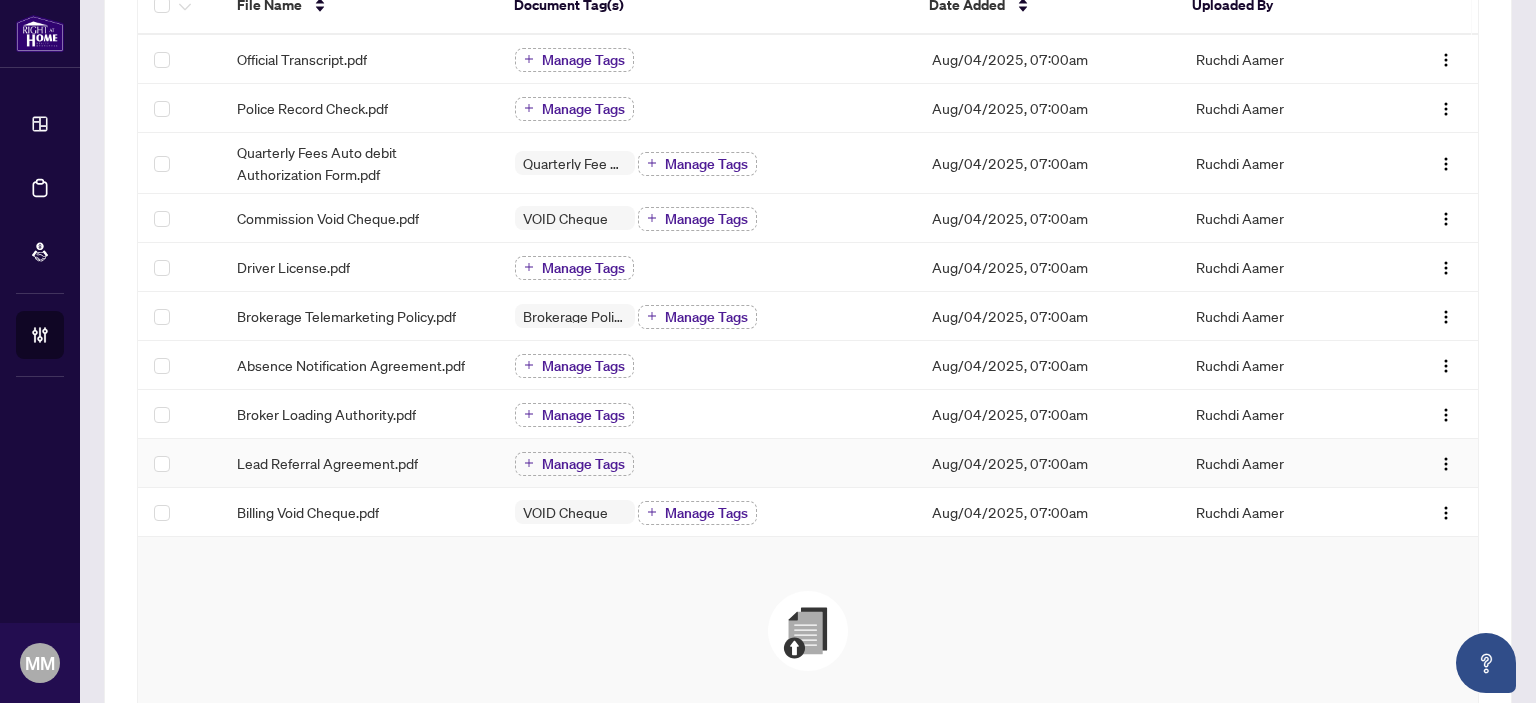 click on "Lead Referral Agreement.pdf" at bounding box center [360, 463] 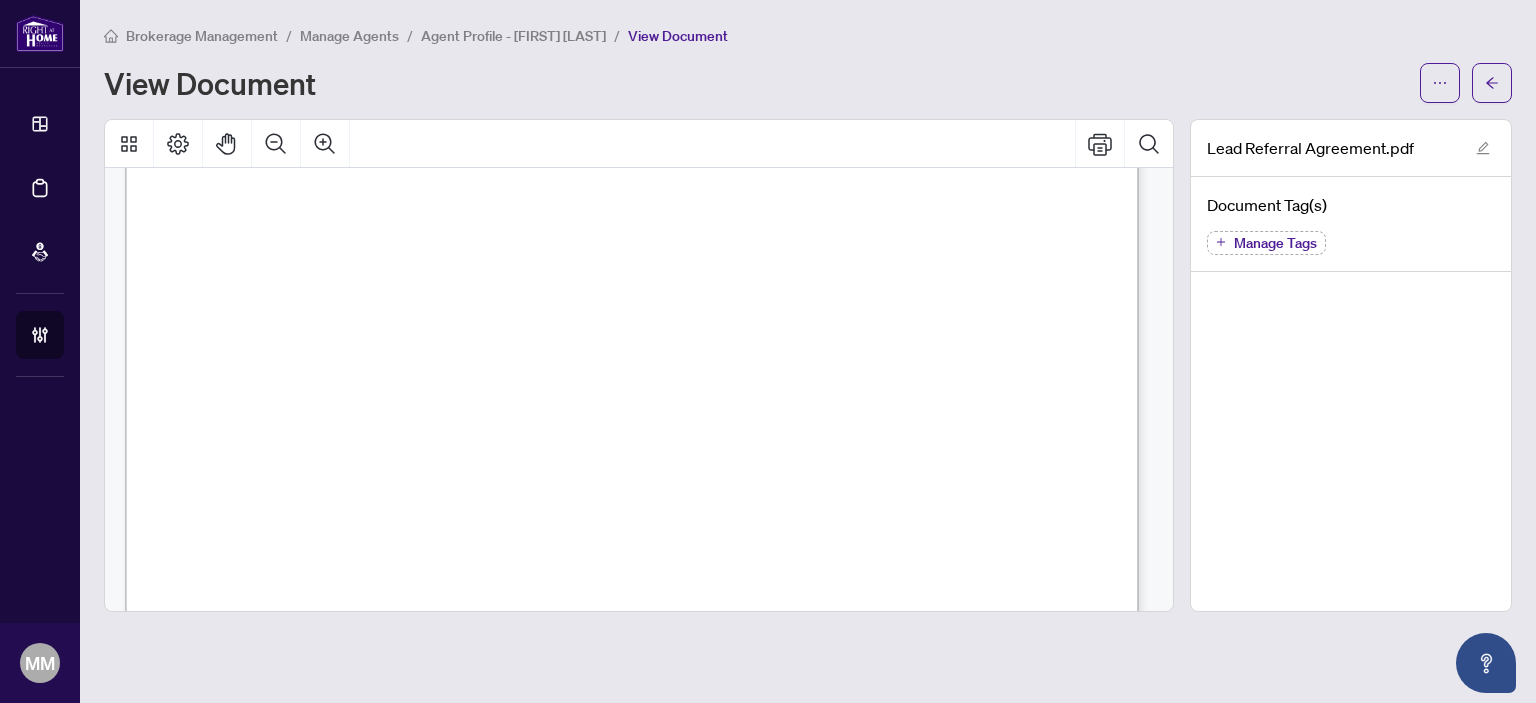 scroll, scrollTop: 900, scrollLeft: 0, axis: vertical 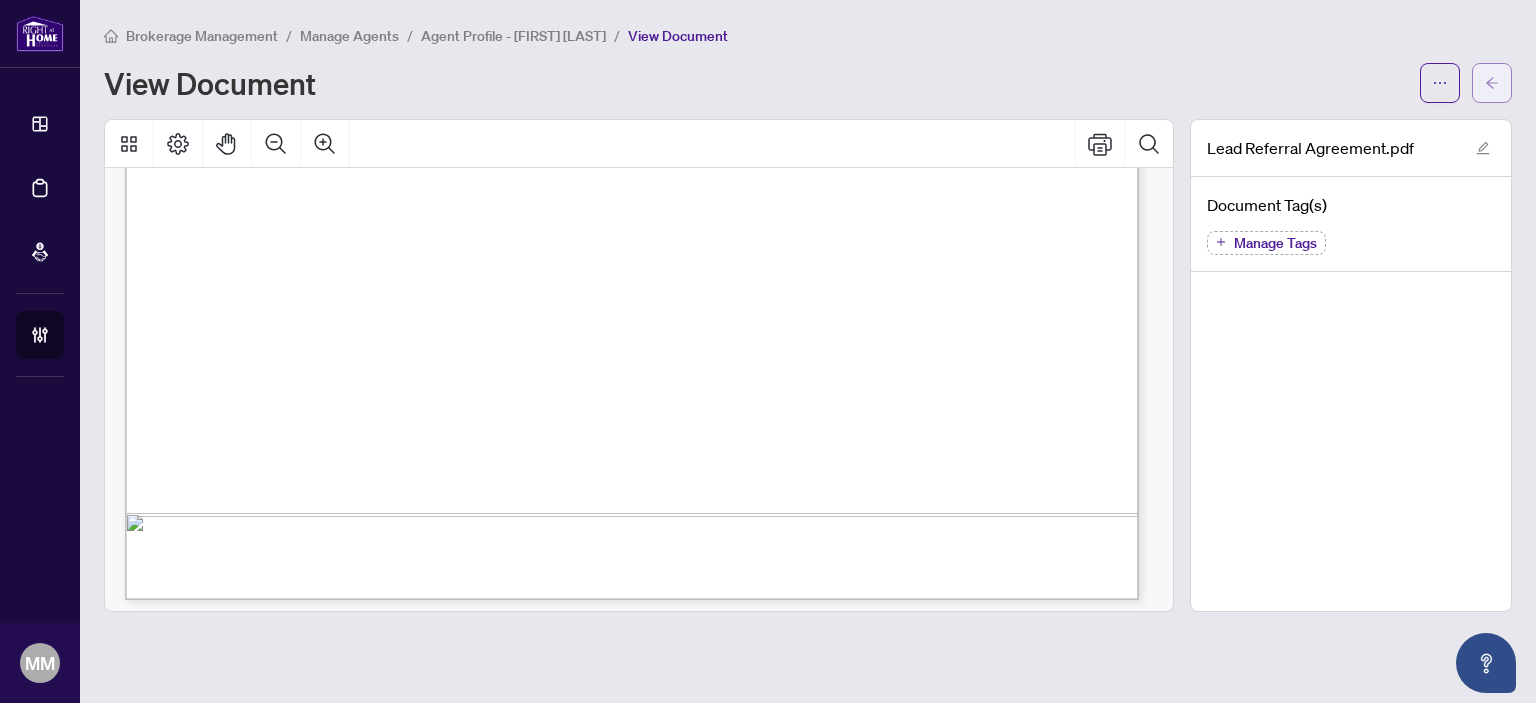 click at bounding box center [1492, 83] 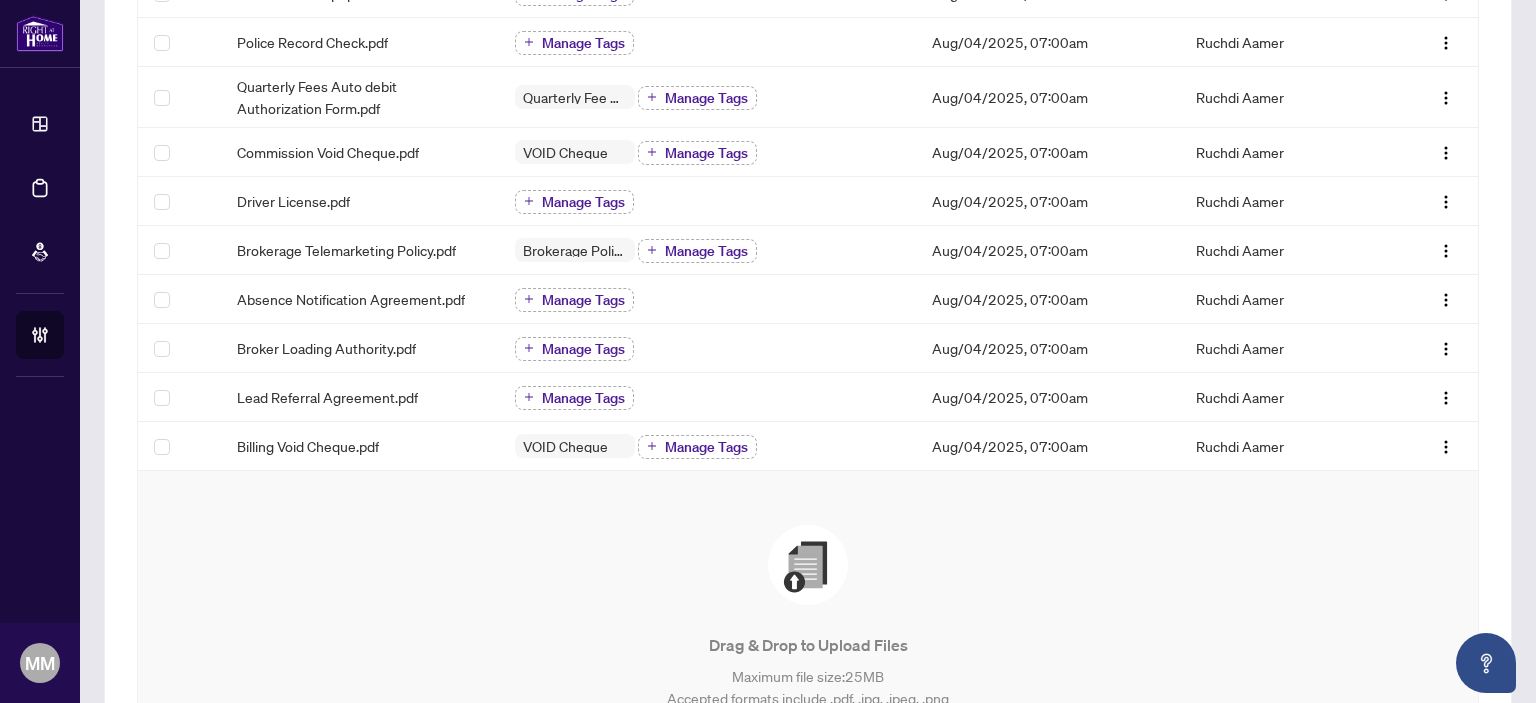 scroll, scrollTop: 300, scrollLeft: 0, axis: vertical 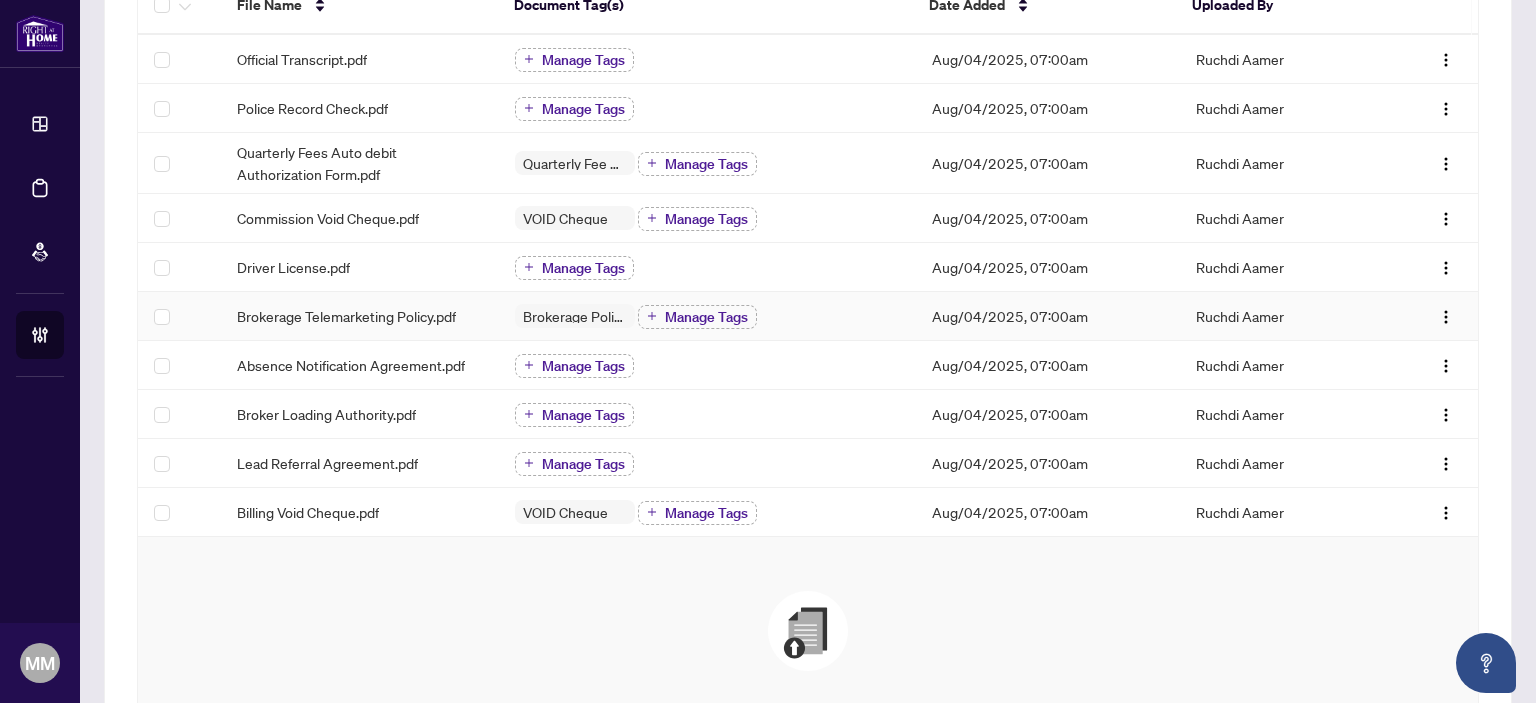 click on "Brokerage Telemarketing Policy.pdf" at bounding box center (346, 316) 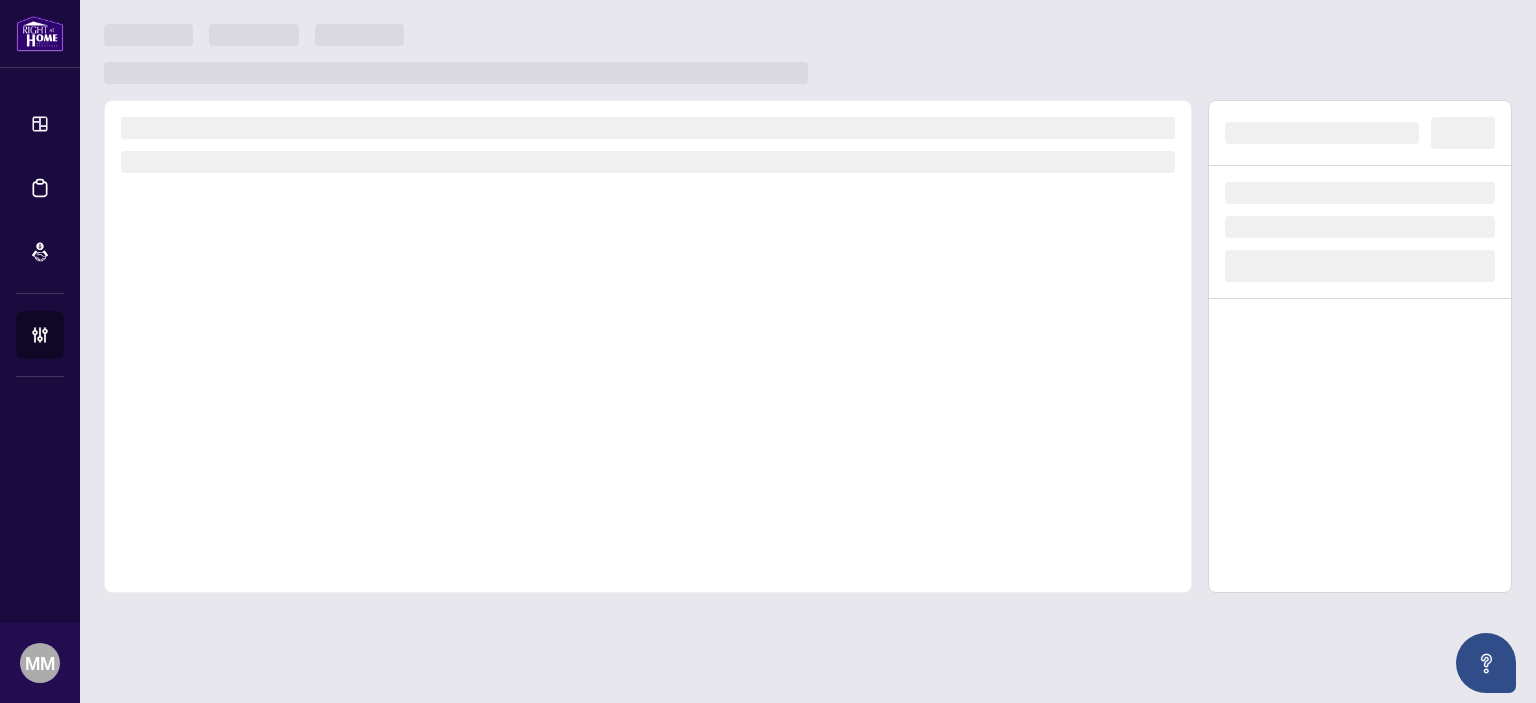 scroll, scrollTop: 0, scrollLeft: 0, axis: both 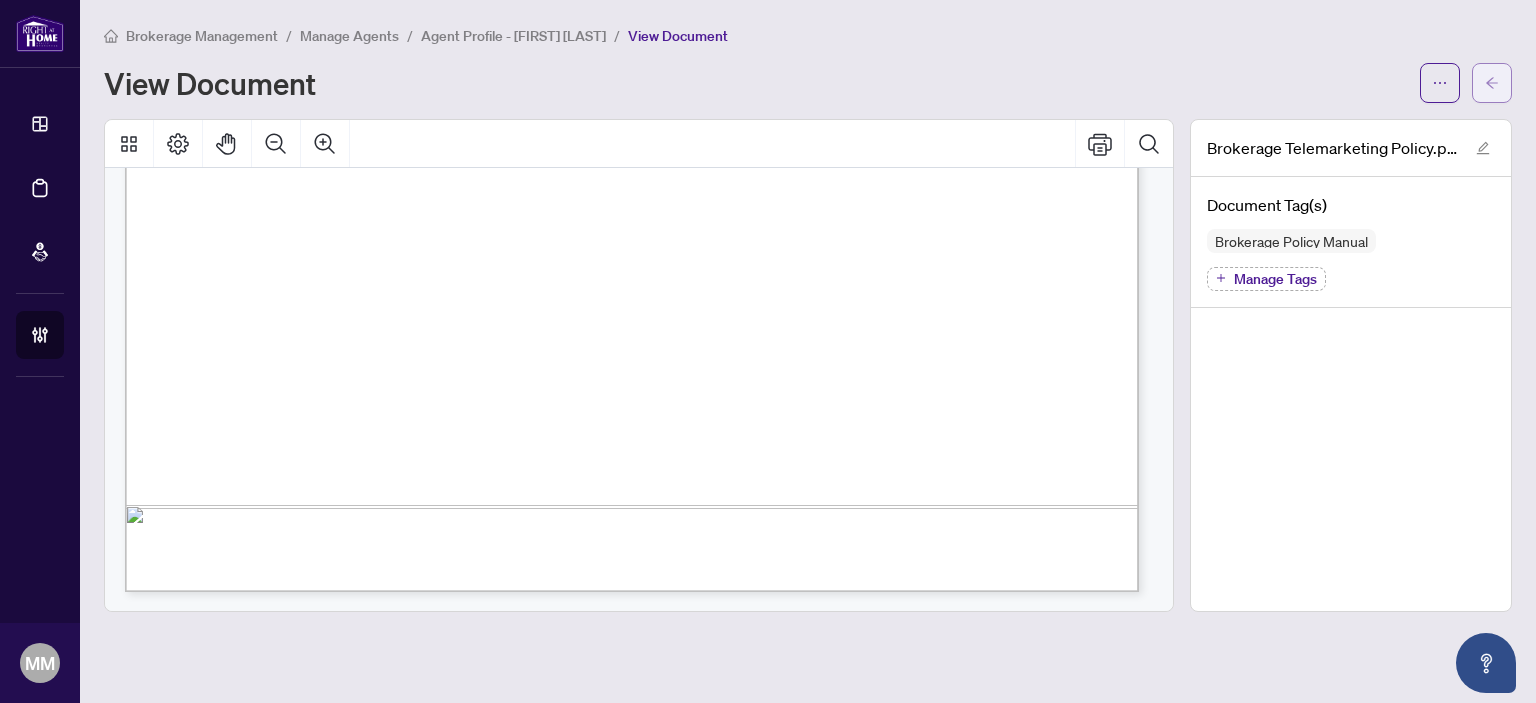 click 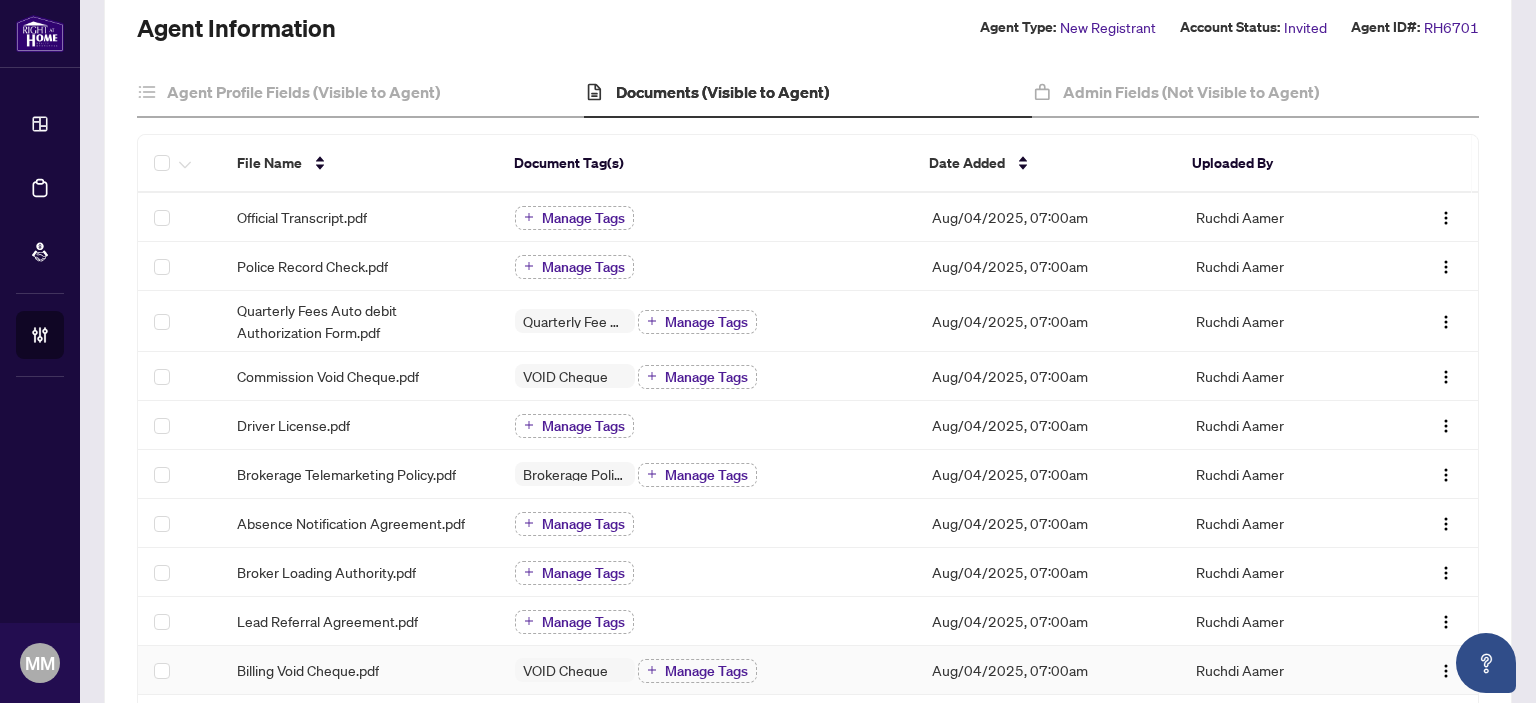 scroll, scrollTop: 0, scrollLeft: 0, axis: both 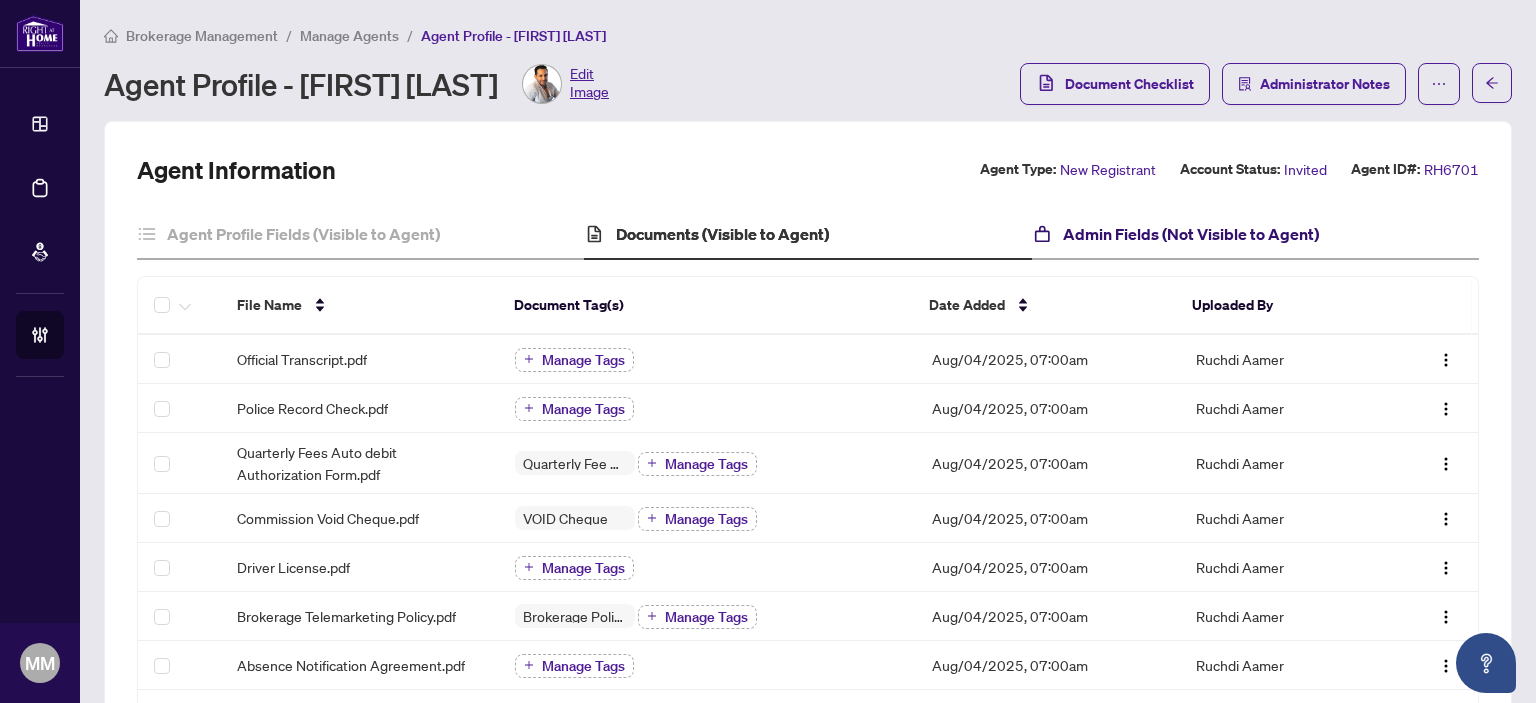 click on "Admin Fields (Not Visible to Agent)" at bounding box center [1191, 234] 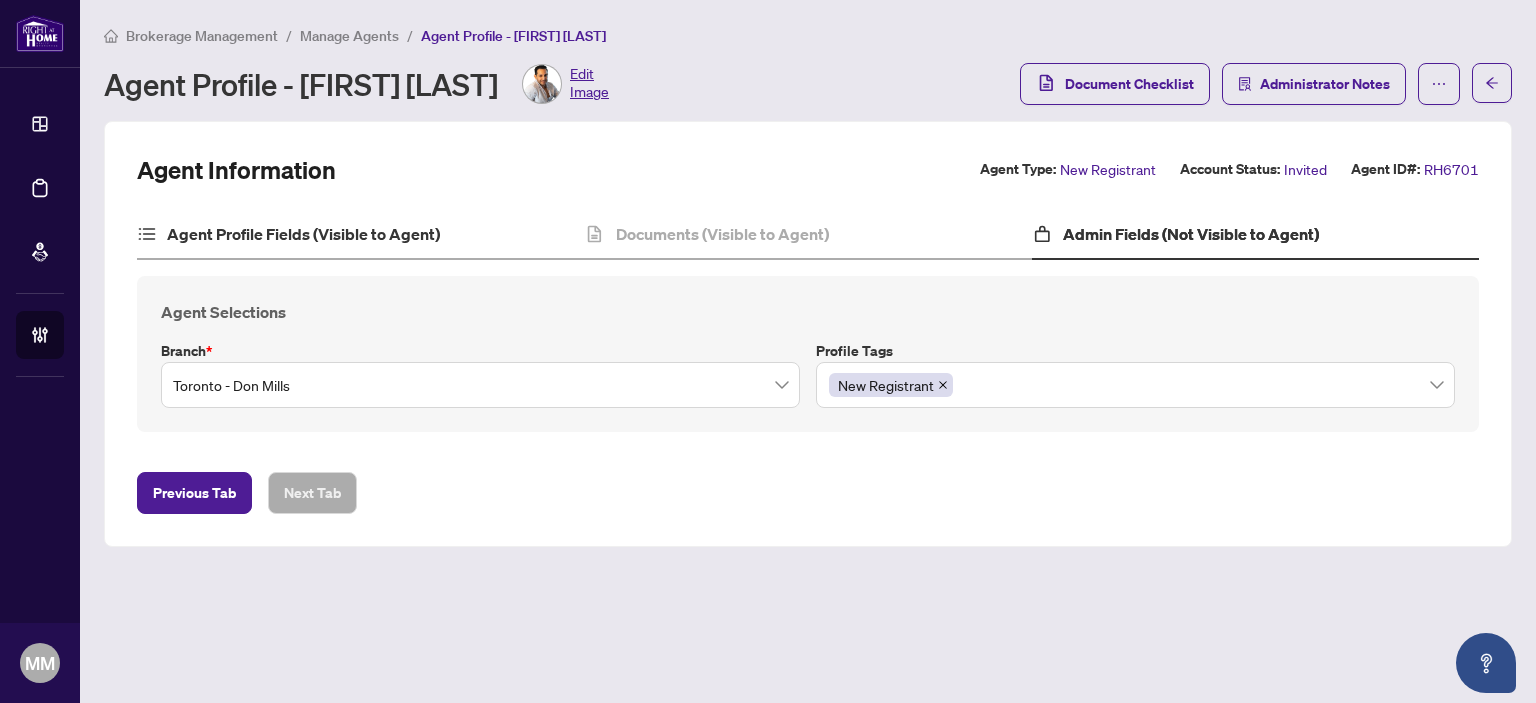 click on "Agent Profile Fields (Visible to Agent)" at bounding box center [360, 235] 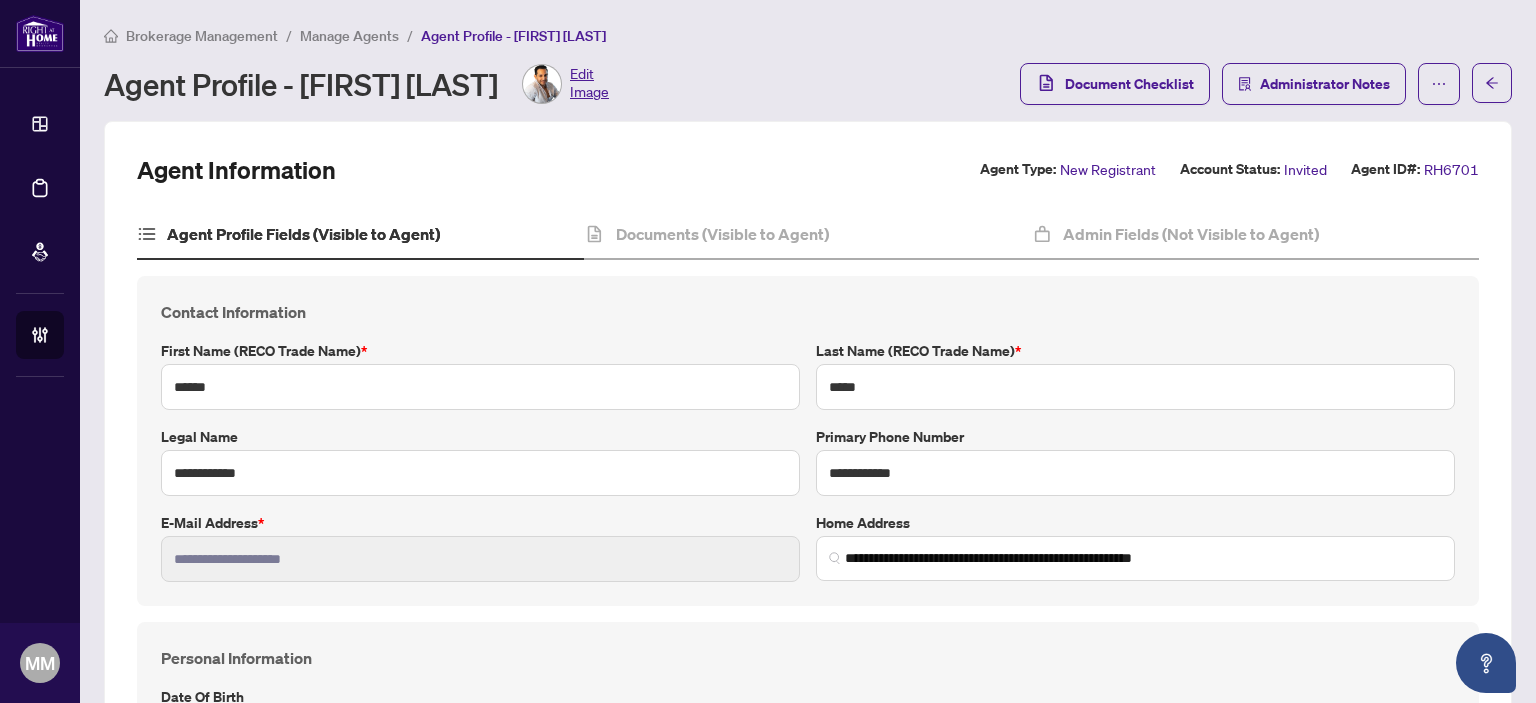 type on "**********" 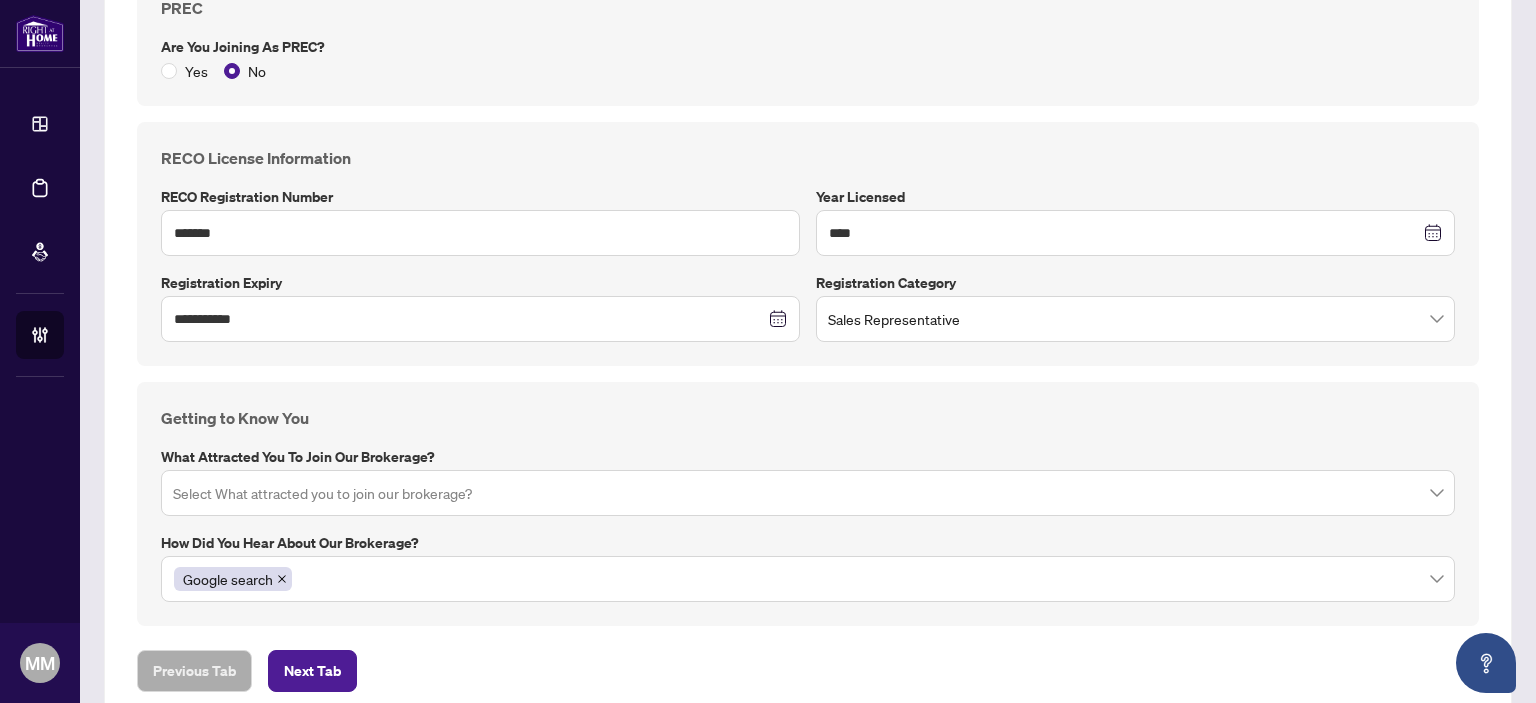 scroll, scrollTop: 1360, scrollLeft: 0, axis: vertical 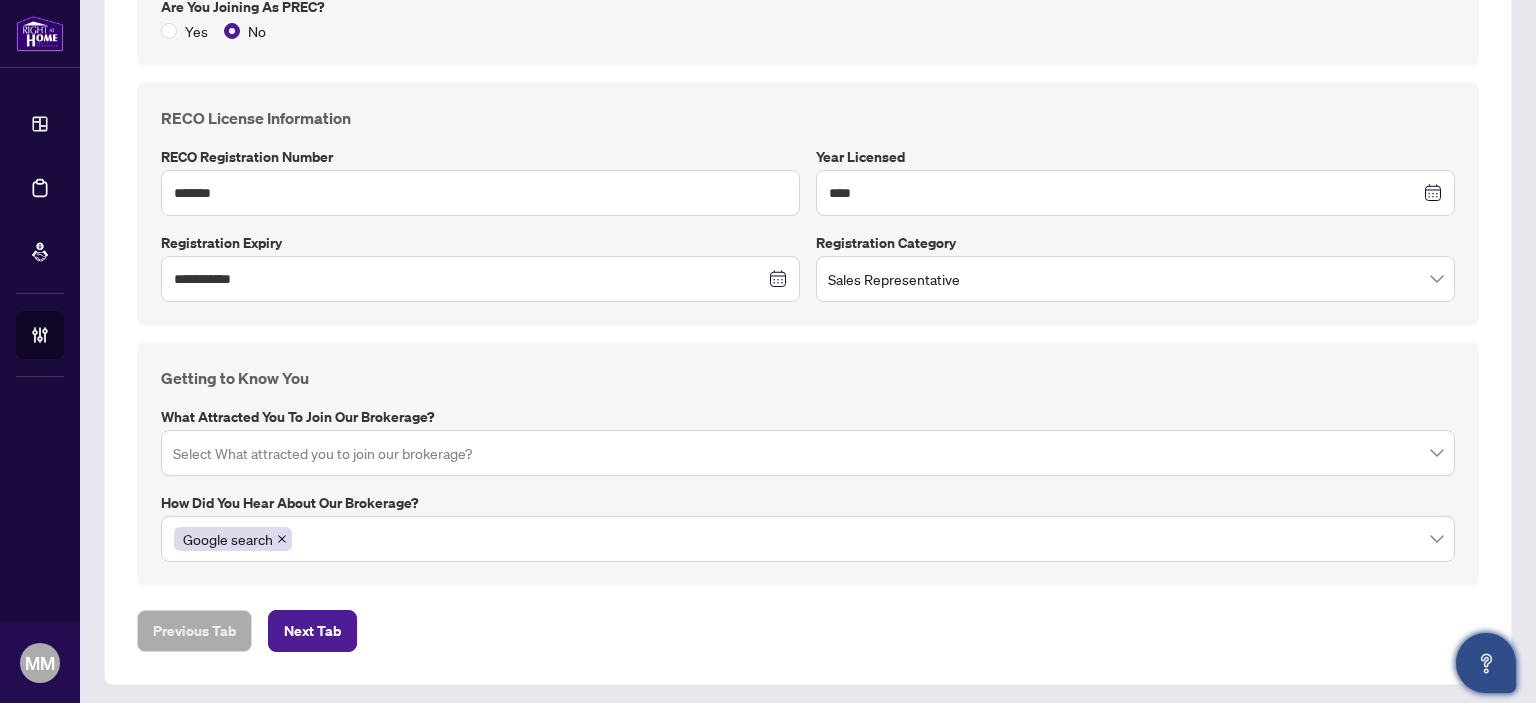 click 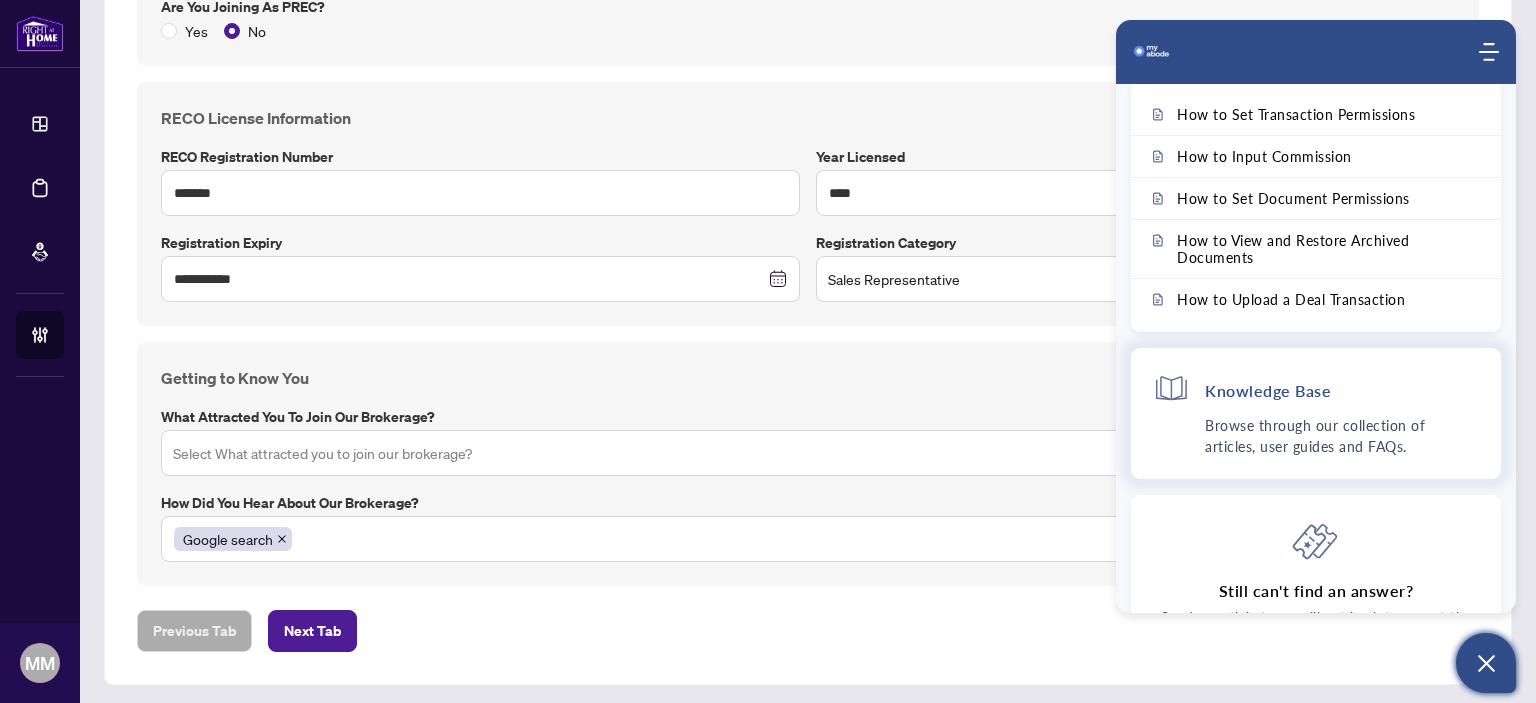 scroll, scrollTop: 164, scrollLeft: 0, axis: vertical 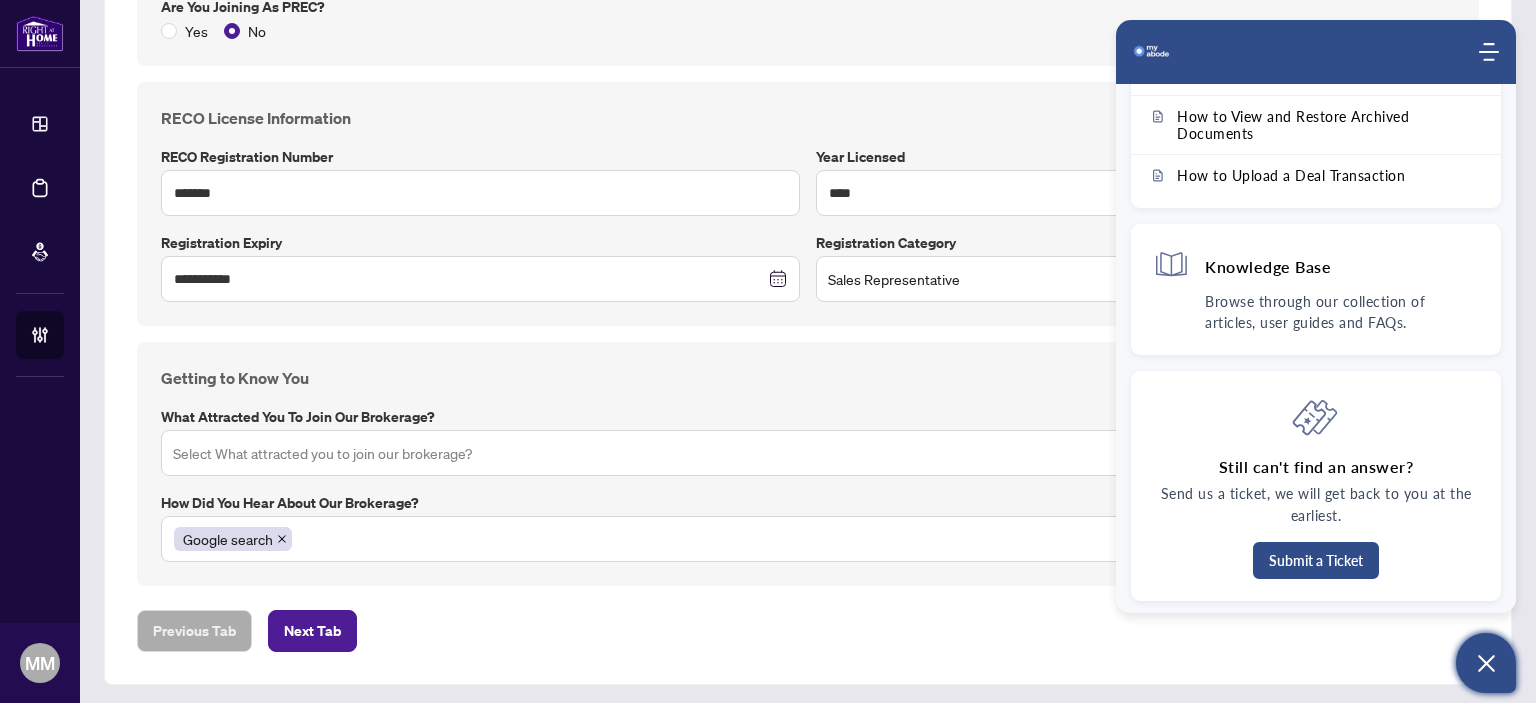 click at bounding box center [1486, 663] 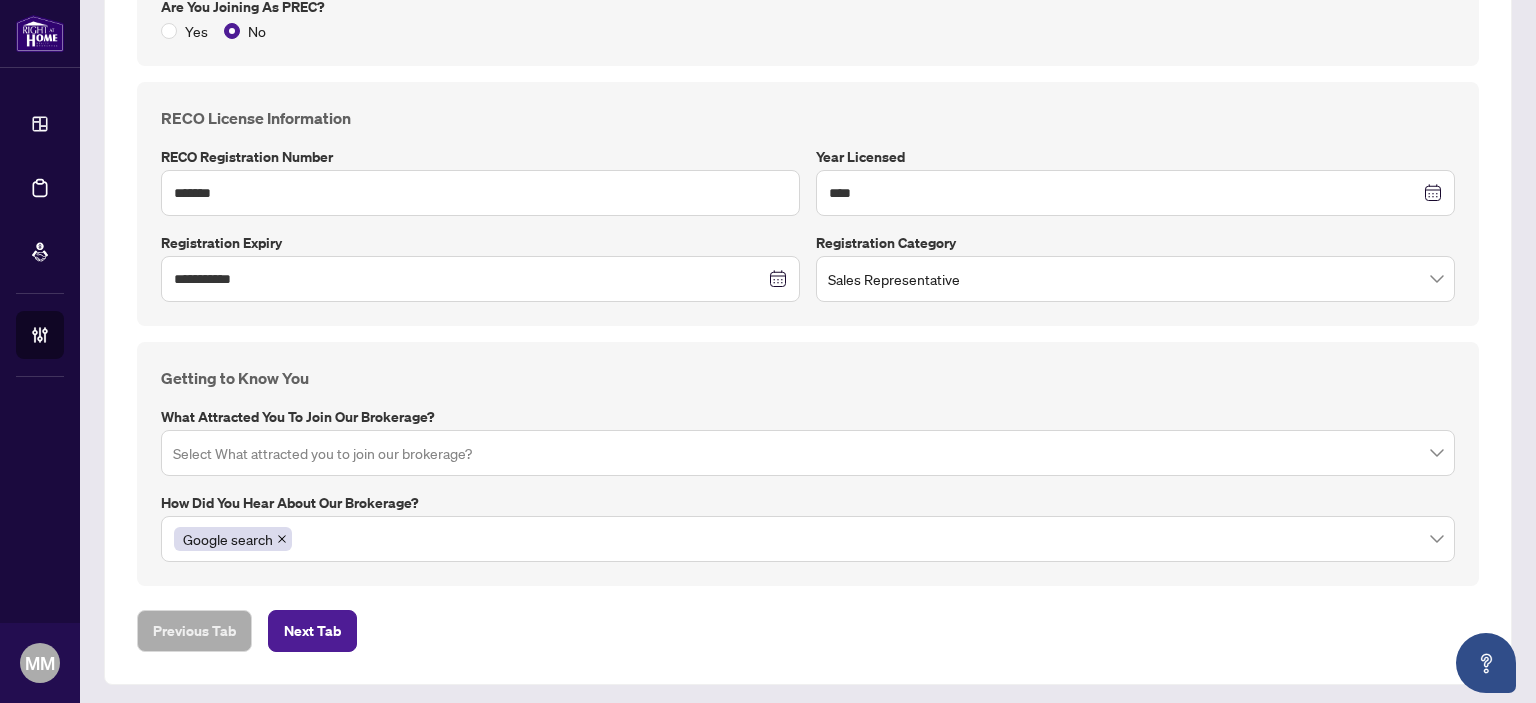 scroll, scrollTop: 320, scrollLeft: 0, axis: vertical 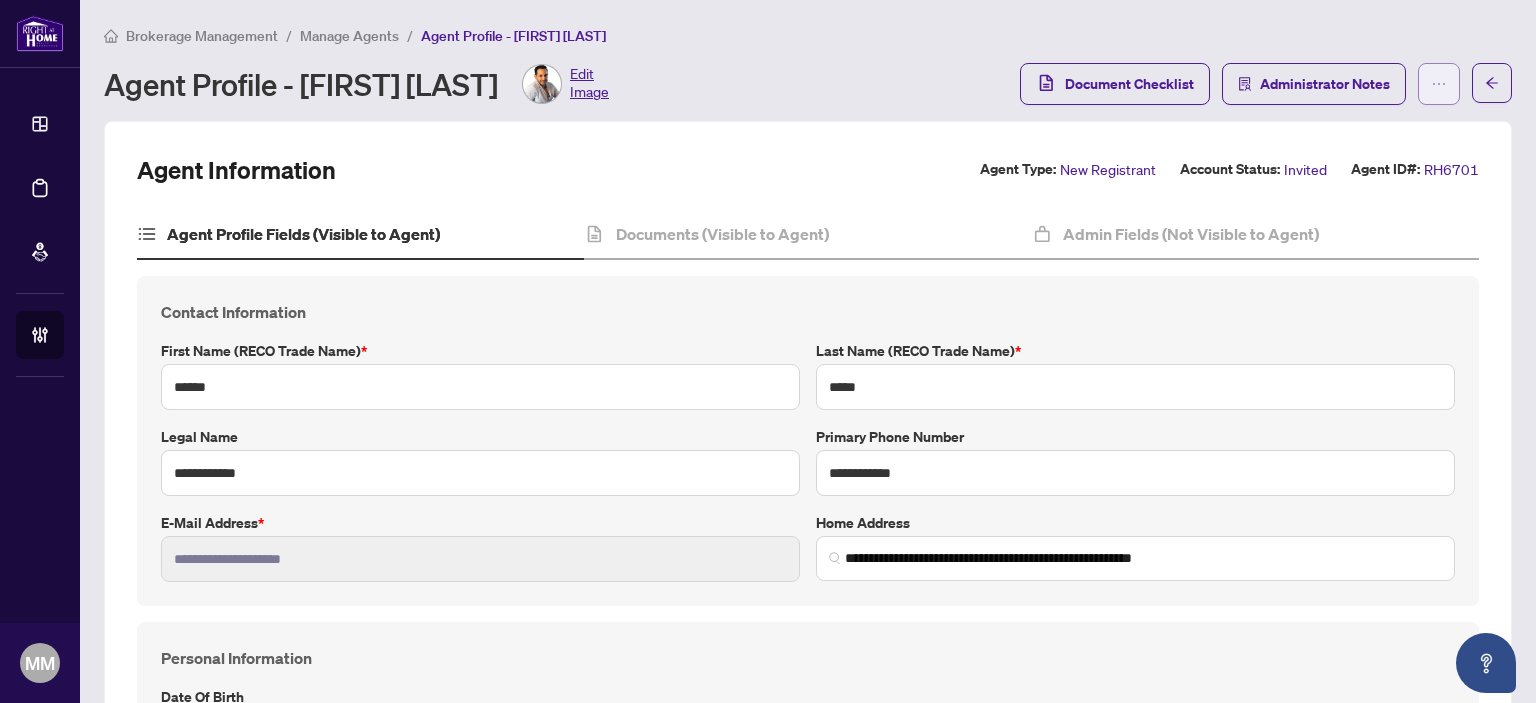 click 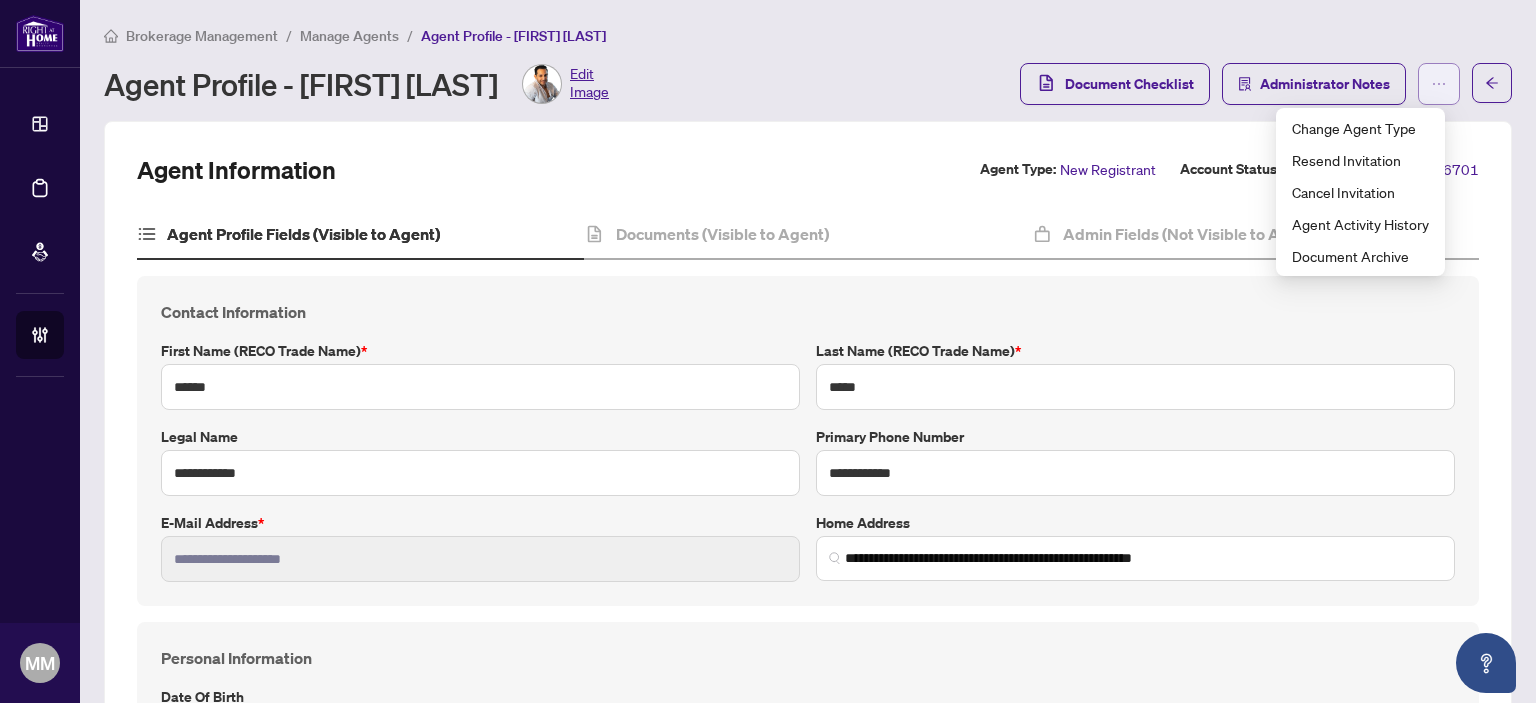 click 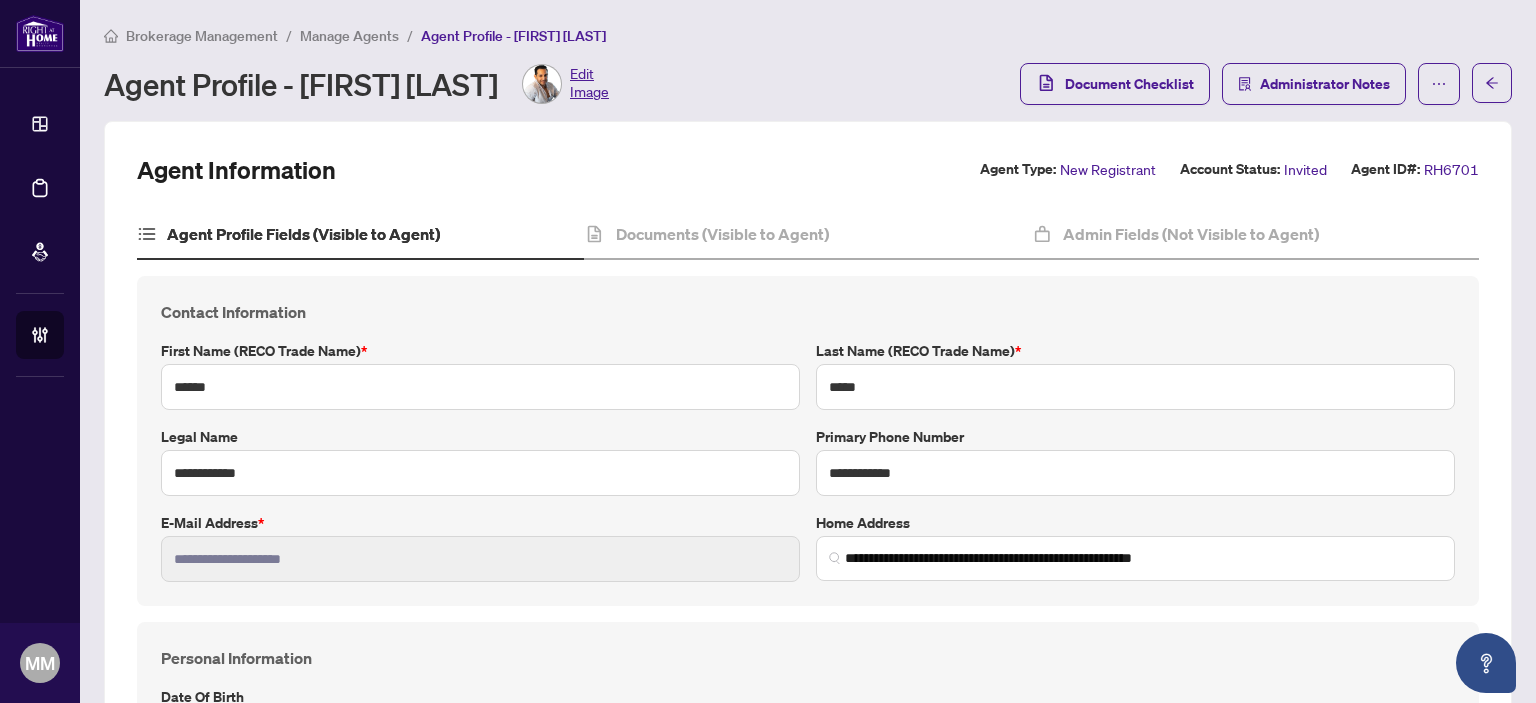 click on "Brokerage Management / Manage Agents / Agent Profile - Ruchdi Aamer Agent Profile - Ruchdi Aamer Edit    Image Document Checklist Administrator Notes" at bounding box center (808, 72) 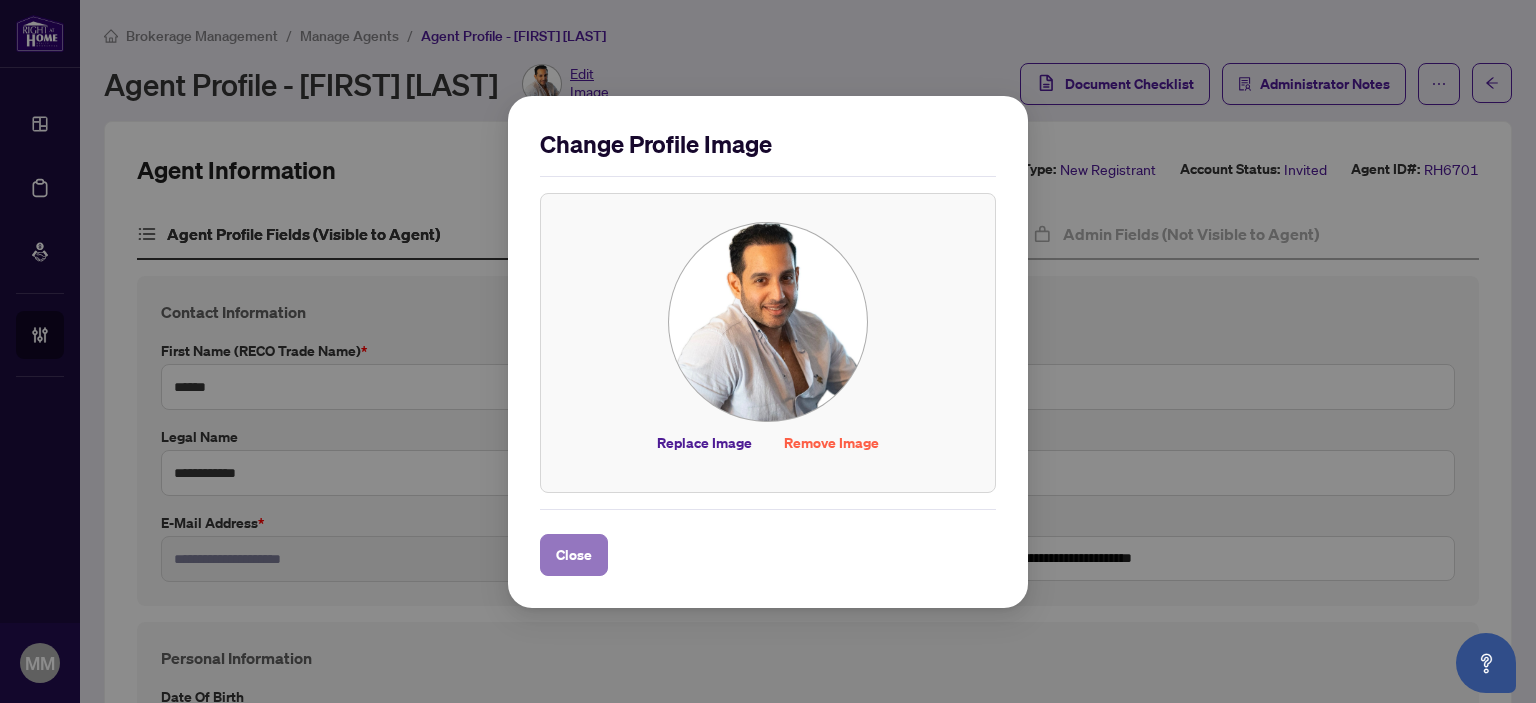 click on "Close" at bounding box center [574, 555] 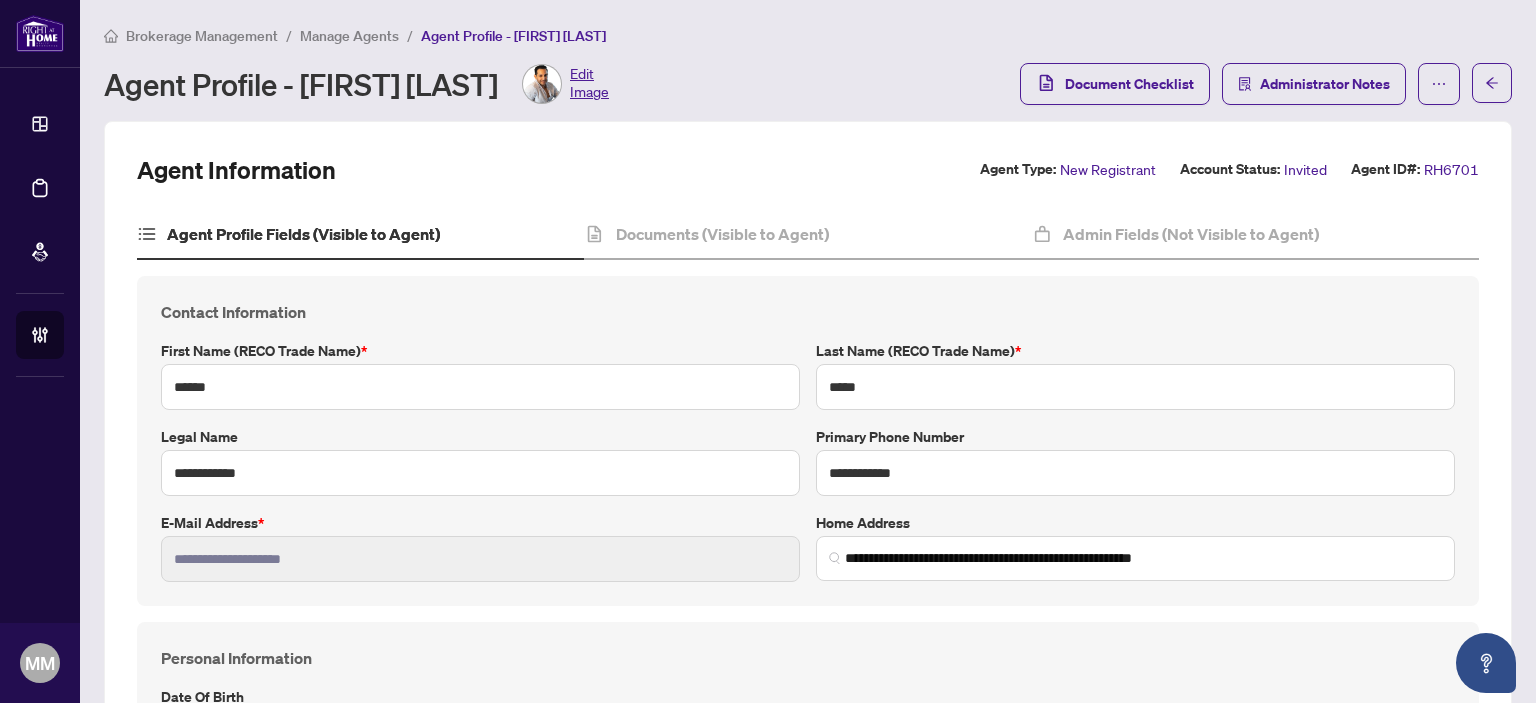 drag, startPoint x: 407, startPoint y: 439, endPoint x: 372, endPoint y: 444, distance: 35.35534 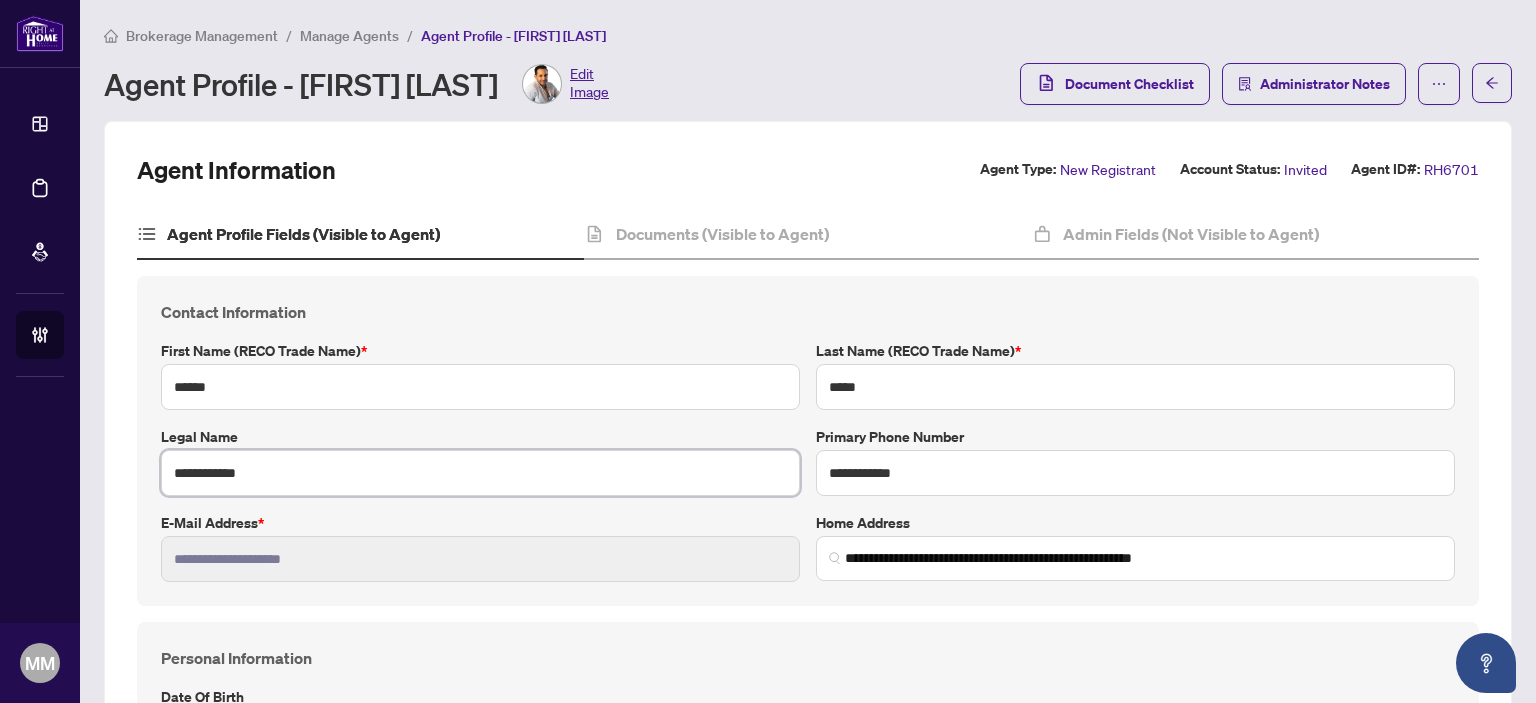 drag, startPoint x: 343, startPoint y: 473, endPoint x: 92, endPoint y: 455, distance: 251.64459 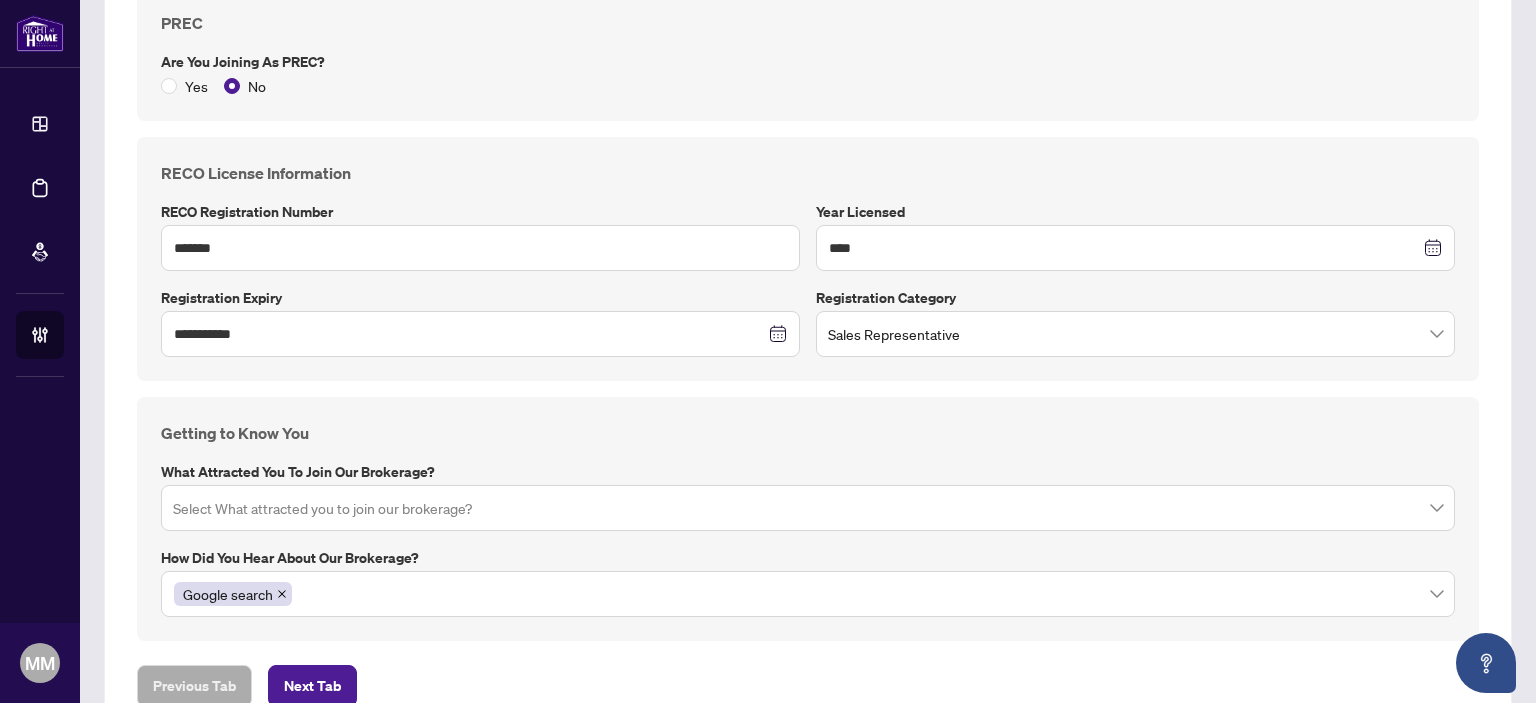 scroll, scrollTop: 1360, scrollLeft: 0, axis: vertical 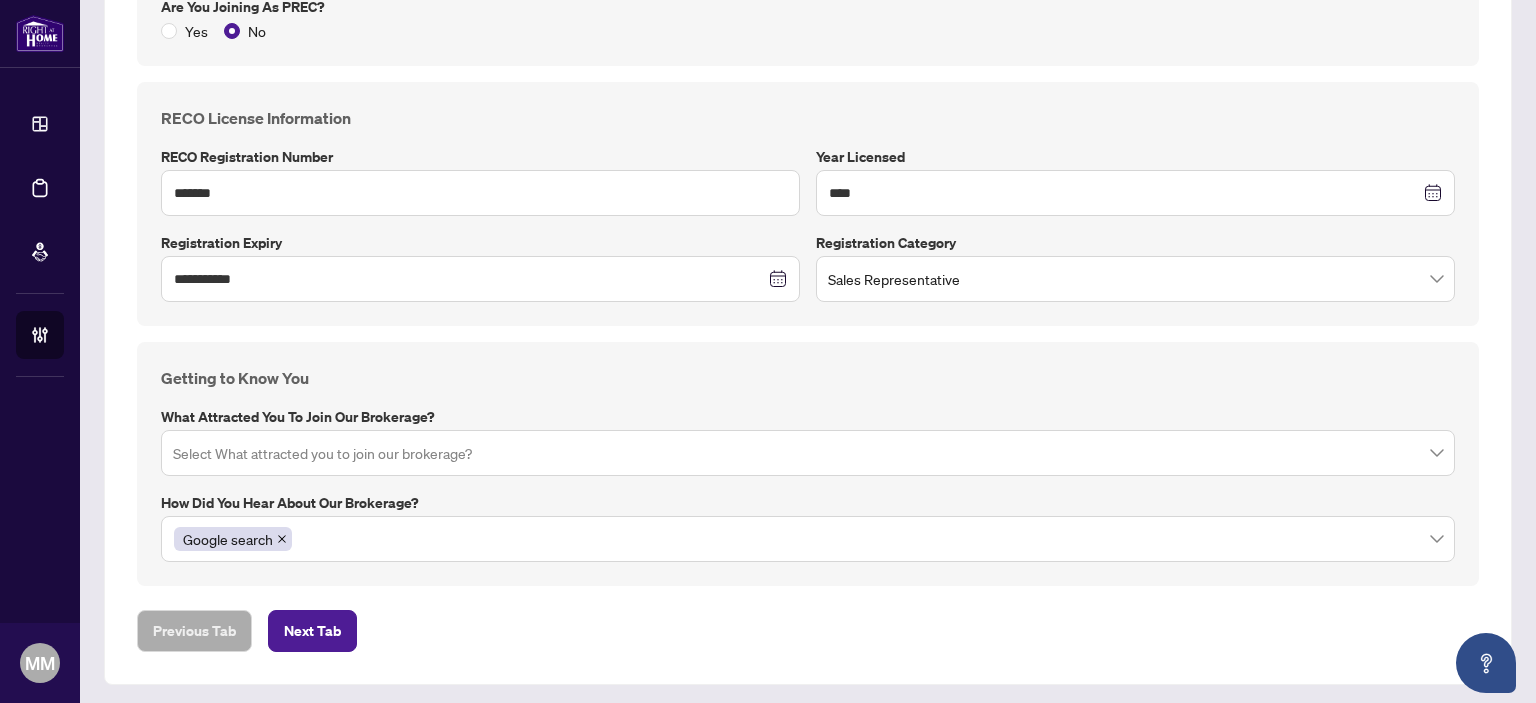 click at bounding box center [808, 452] 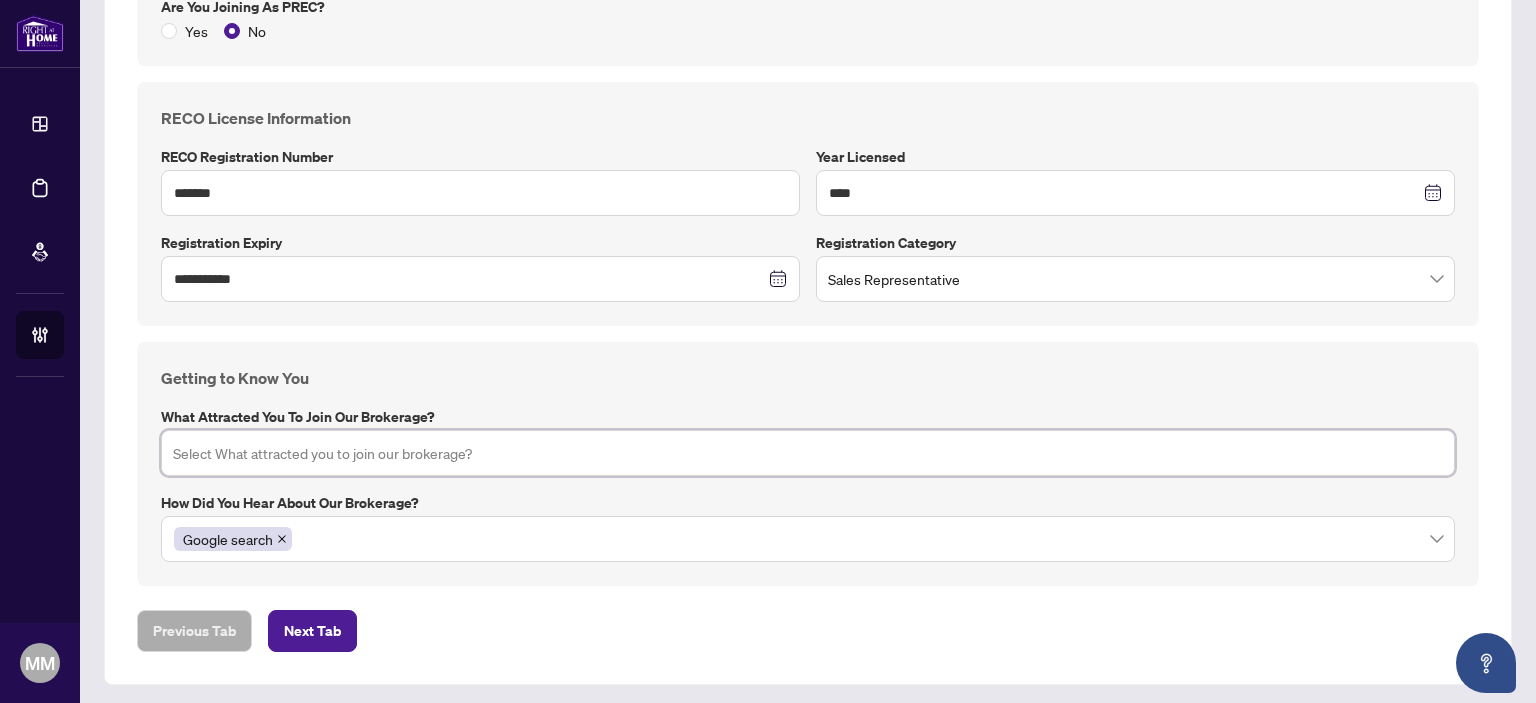 click at bounding box center [808, 452] 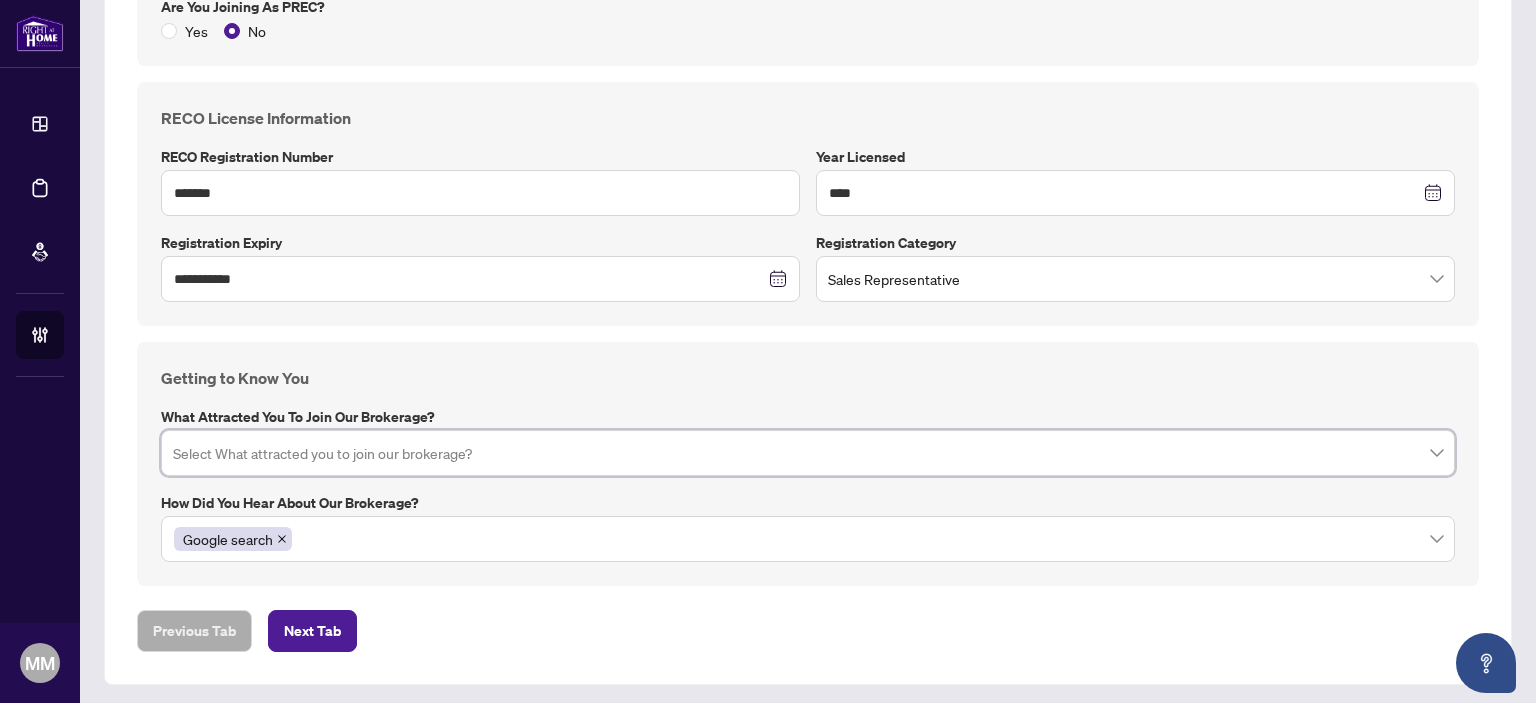 click on "How did you hear about our brokerage?" at bounding box center (808, 503) 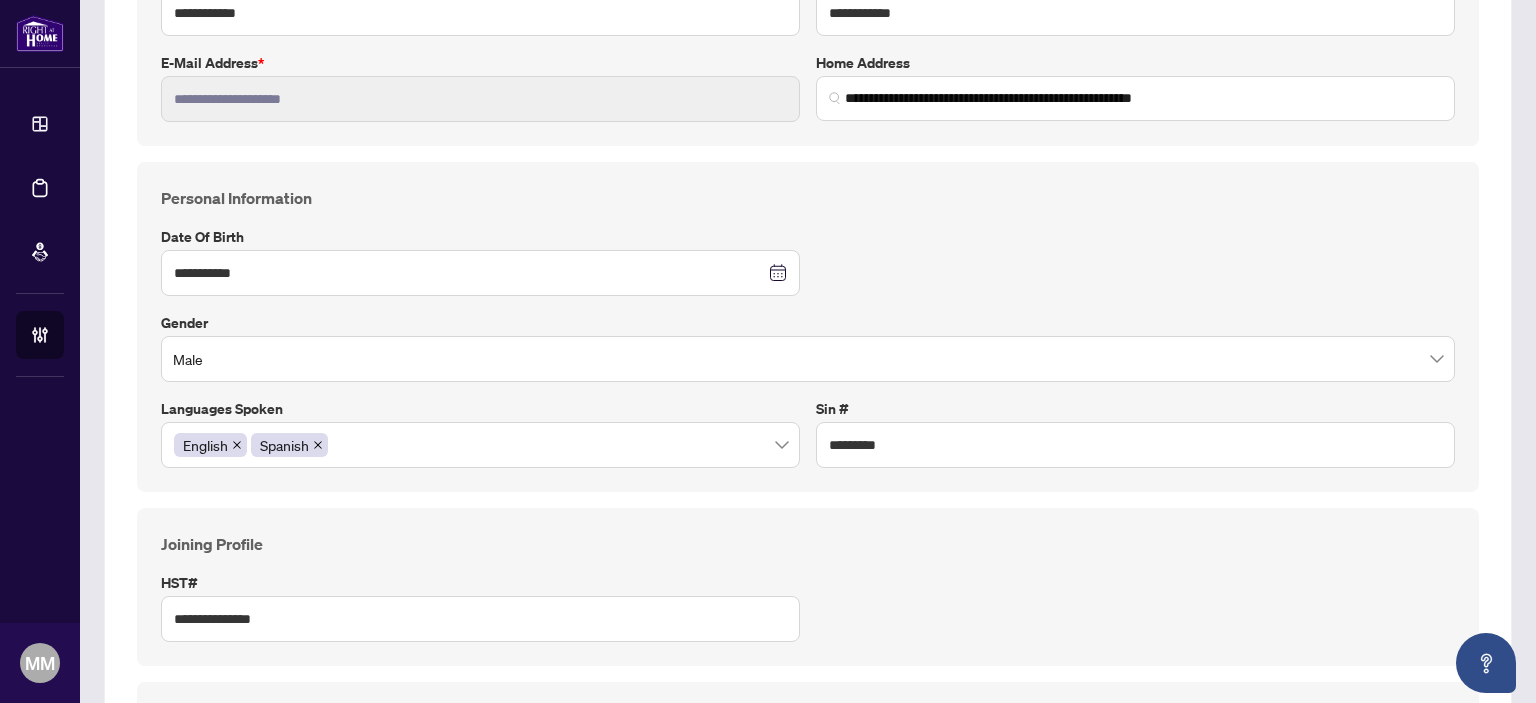 scroll, scrollTop: 0, scrollLeft: 0, axis: both 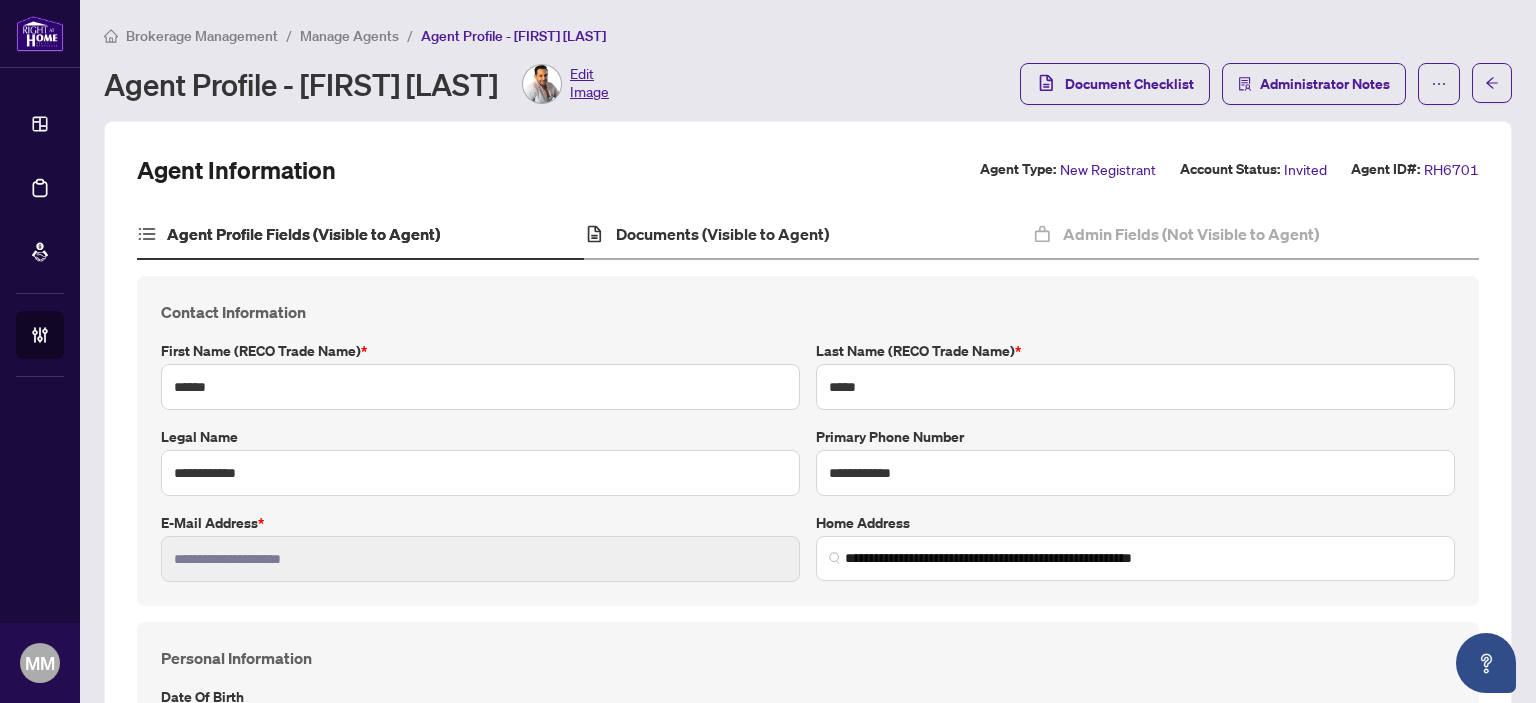 click on "Documents (Visible to Agent)" at bounding box center [807, 235] 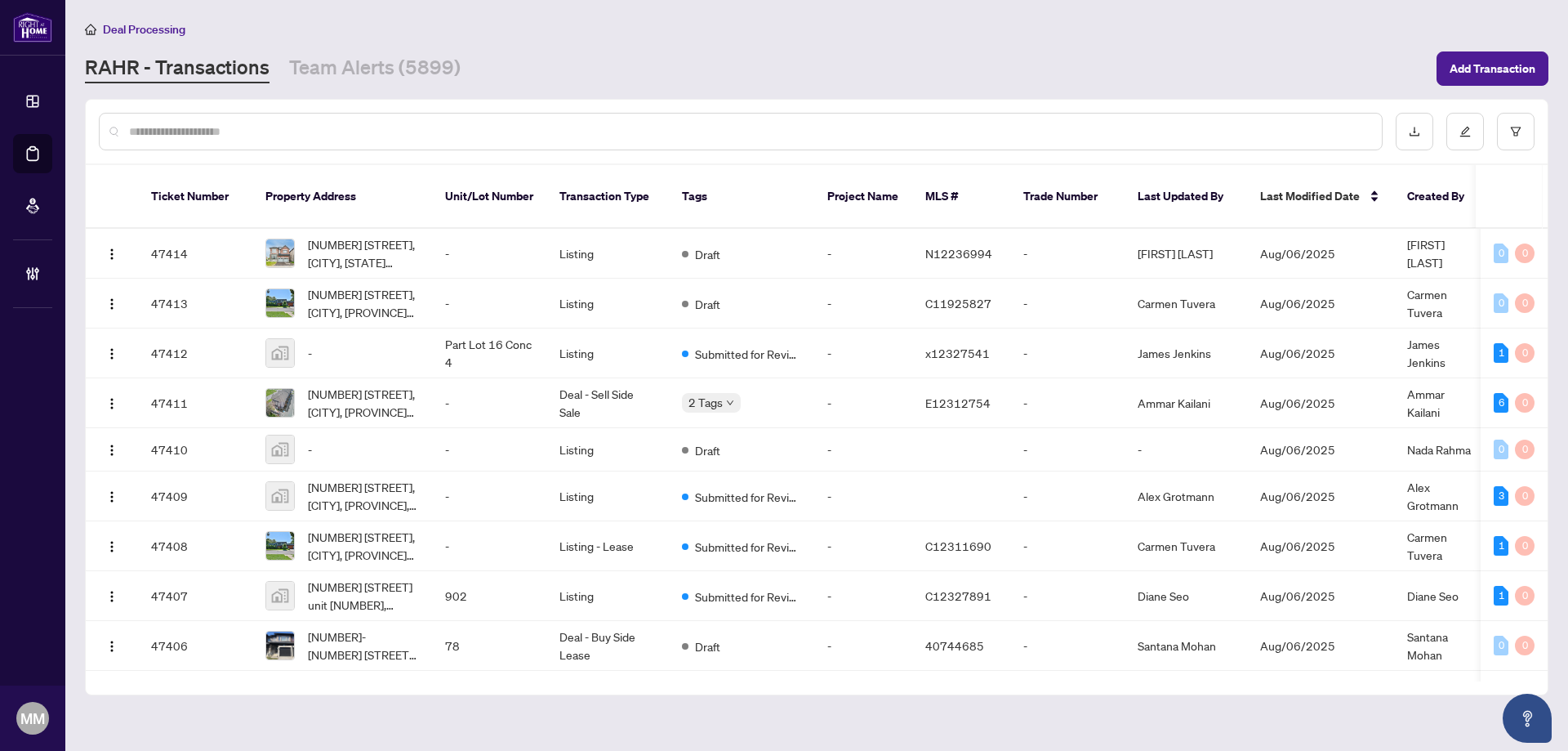 scroll, scrollTop: 0, scrollLeft: 0, axis: both 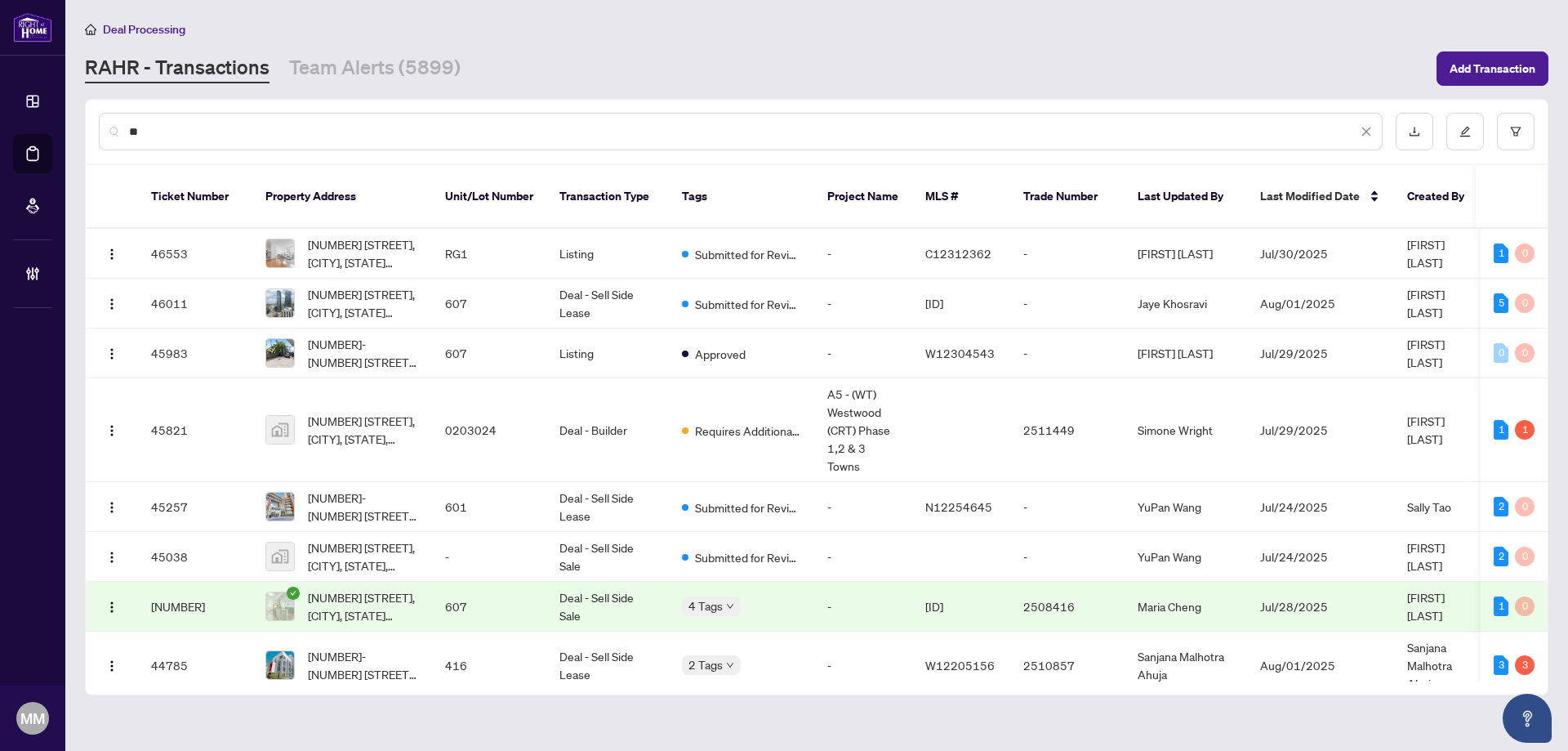type on "*" 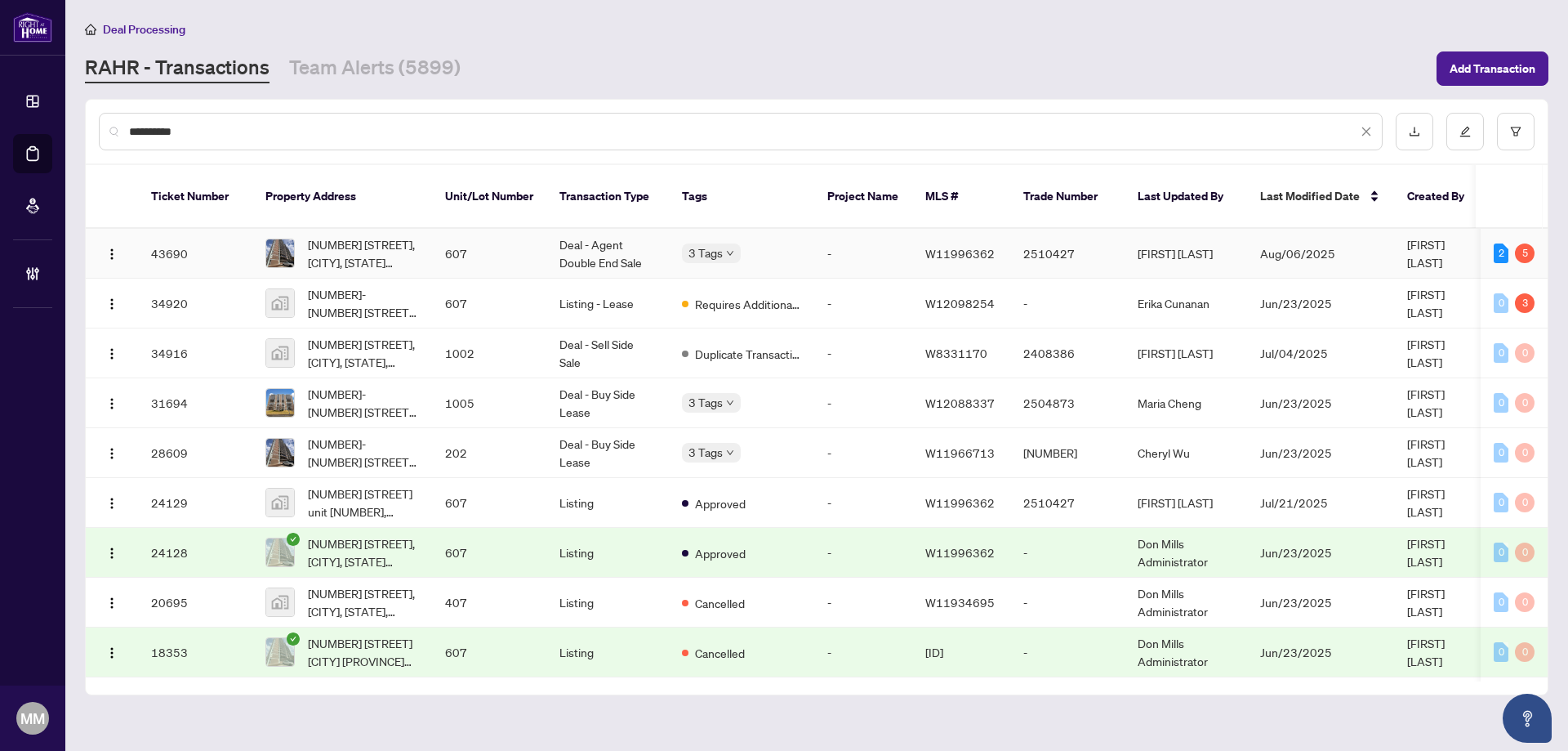 type on "*********" 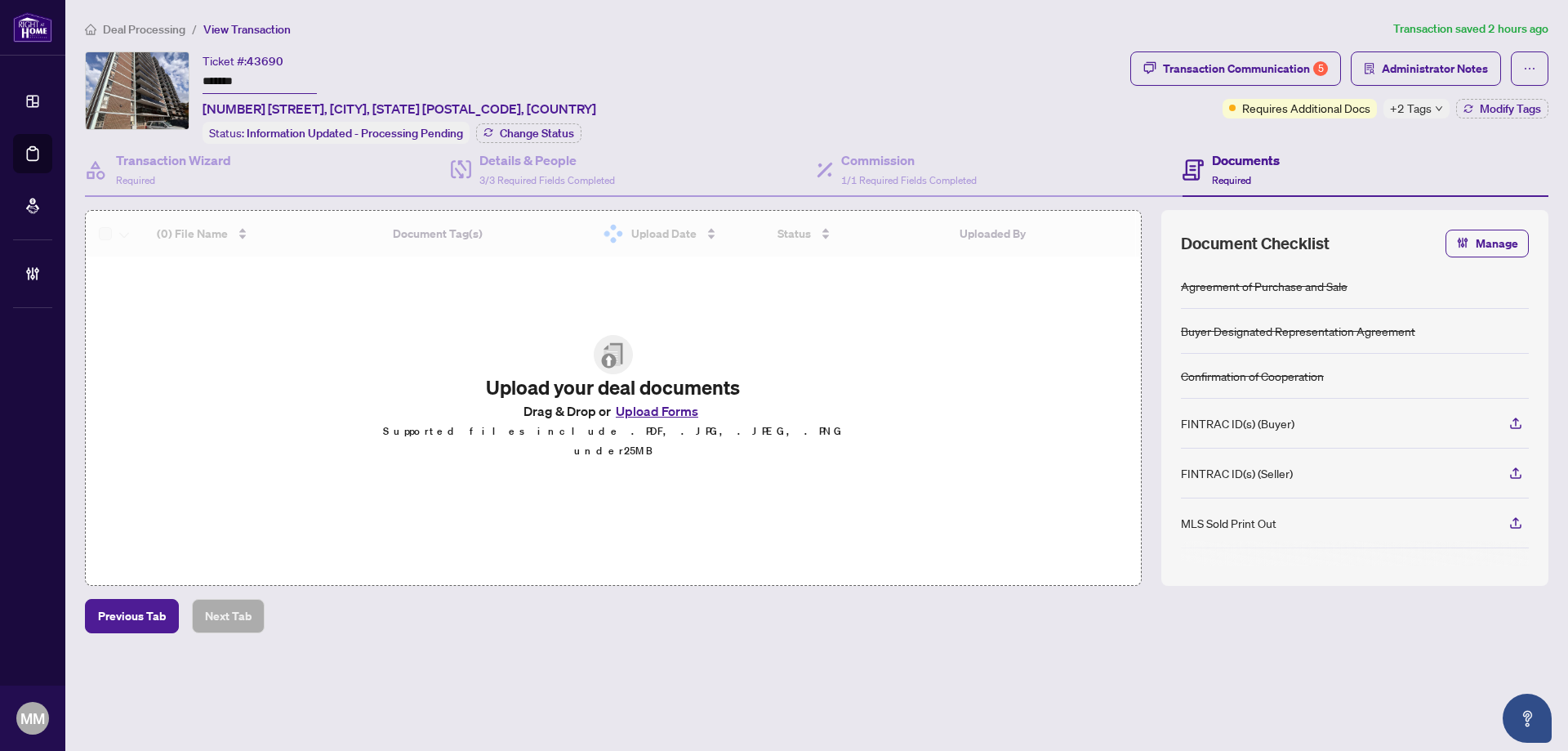 click on "+2 Tags" at bounding box center [1416, 109] 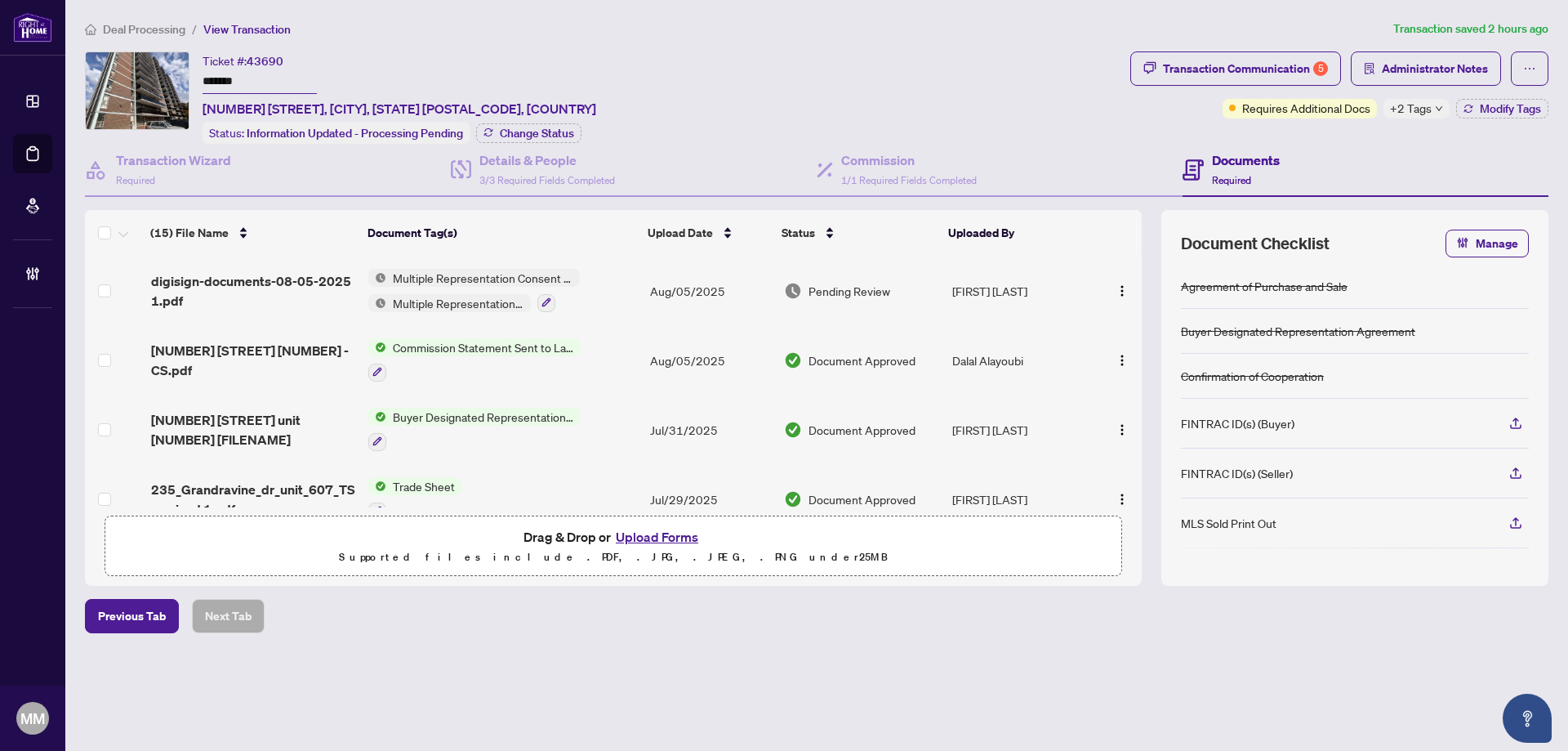 click on "+2 Tags" at bounding box center (1410, 108) 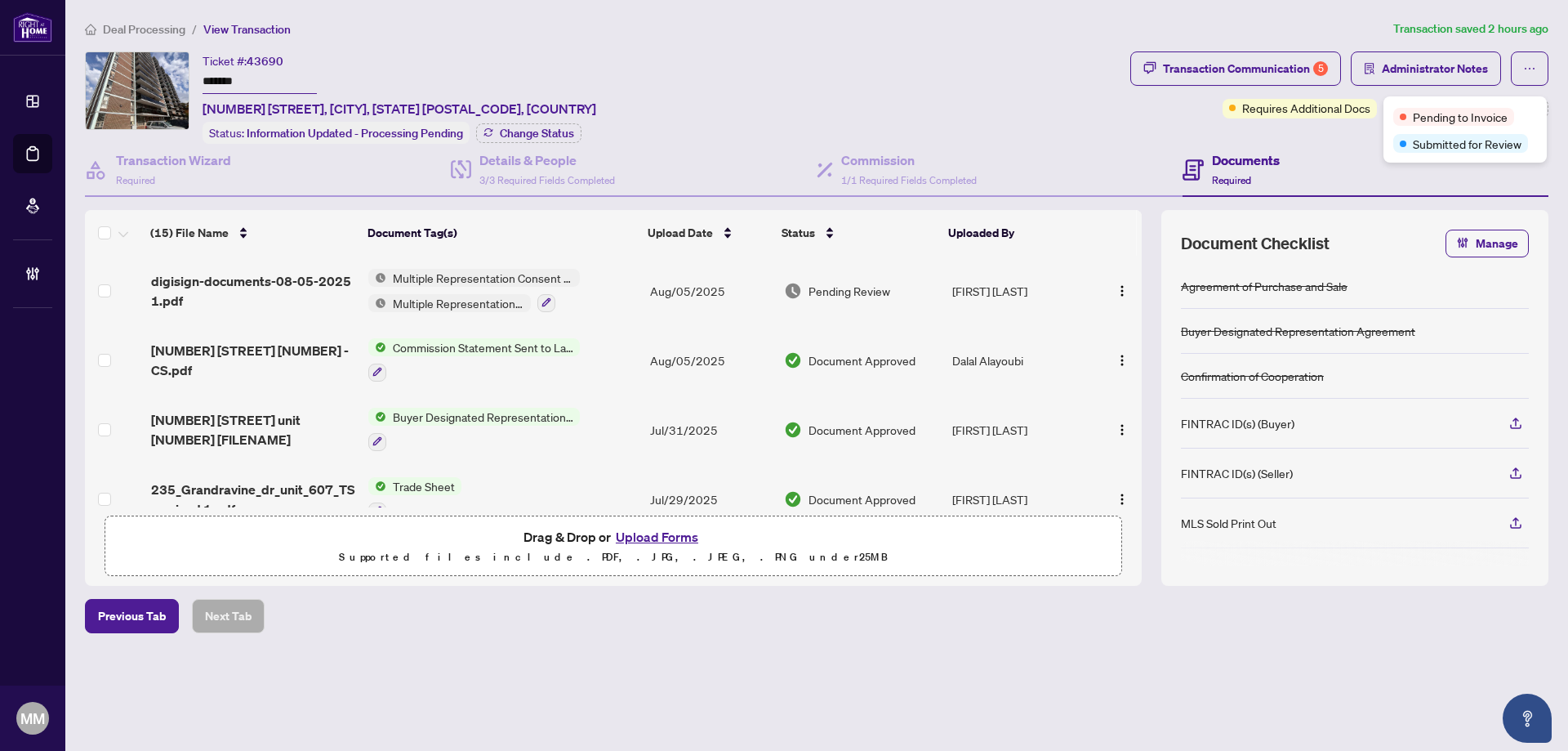 click on "Transaction saved   [TIME] ago Ticket #:  [TICKET_NUMBER] ******* [NUMBER]-[NUMBER] [STREET], [CITY], [PROVINCE] [POSTAL_CODE], [COUNTRY] Status:   Information Updated - Processing Pending Change Status Transaction Communication [NUMBER] Administrator Notes Requires Additional Docs +[NUMBER] Tags Modify Tags Transaction Wizard Required Details & People [NUMBER]/[NUMBER] Required Fields Completed Commission [NUMBER]/[NUMBER] Required Fields Completed Documents Required ([NUMBER]) File Name Document Tag(s) Upload Date Status Uploaded By               [DATE] [NUMBER].pdf Multiple Representation Consent Form (Buyer) Multiple Representation Consent Form (Seller) [DATE] Document Approved [FIRST] [LAST] [NUMBER] [STREET] [NUMBER] - CS.pdf Commission Statement Sent to Lawyer [DATE] Document Approved [FIRST] [LAST] [NUMBER]_Buyer_Designated_Representation.pdf Buyer Designated Representation Agreement [DATE] Document Approved [FIRST] [LAST] [NUMBER]_dr_unit_[NUMBER]_TS_revised [NUMBER].pdf Trade Sheet +" at bounding box center [817, 355] 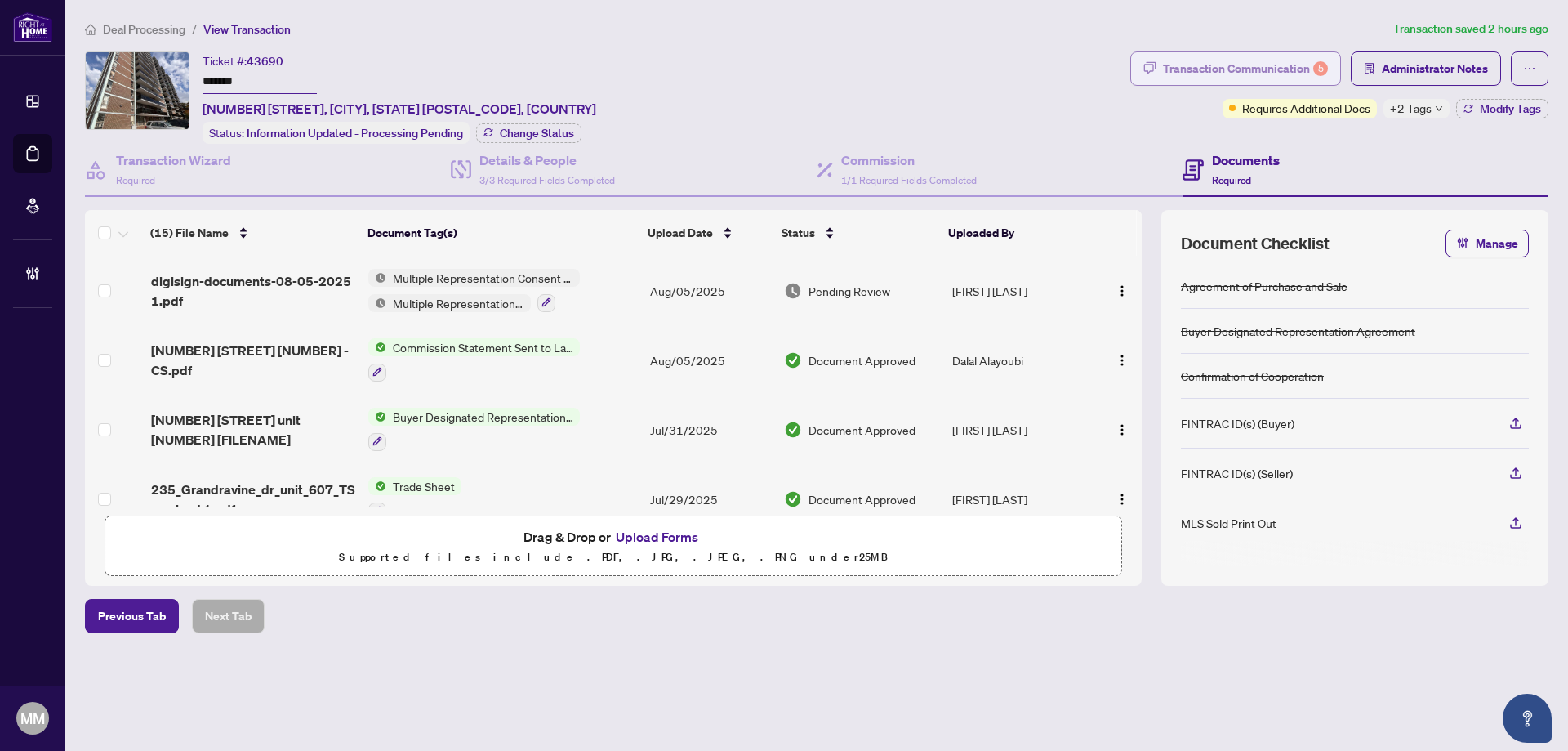 click on "Transaction Communication 5" at bounding box center [1245, 69] 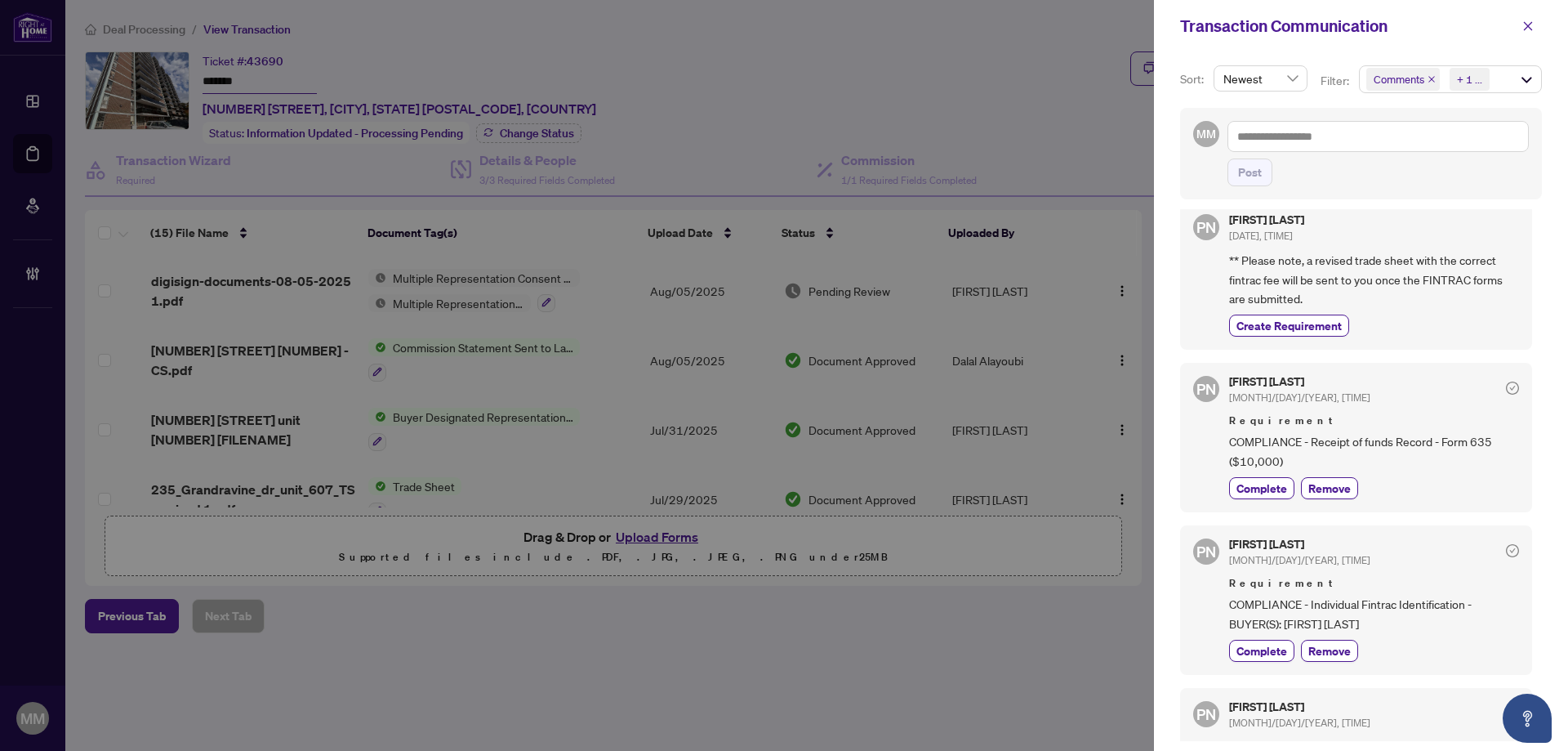 scroll, scrollTop: 899, scrollLeft: 0, axis: vertical 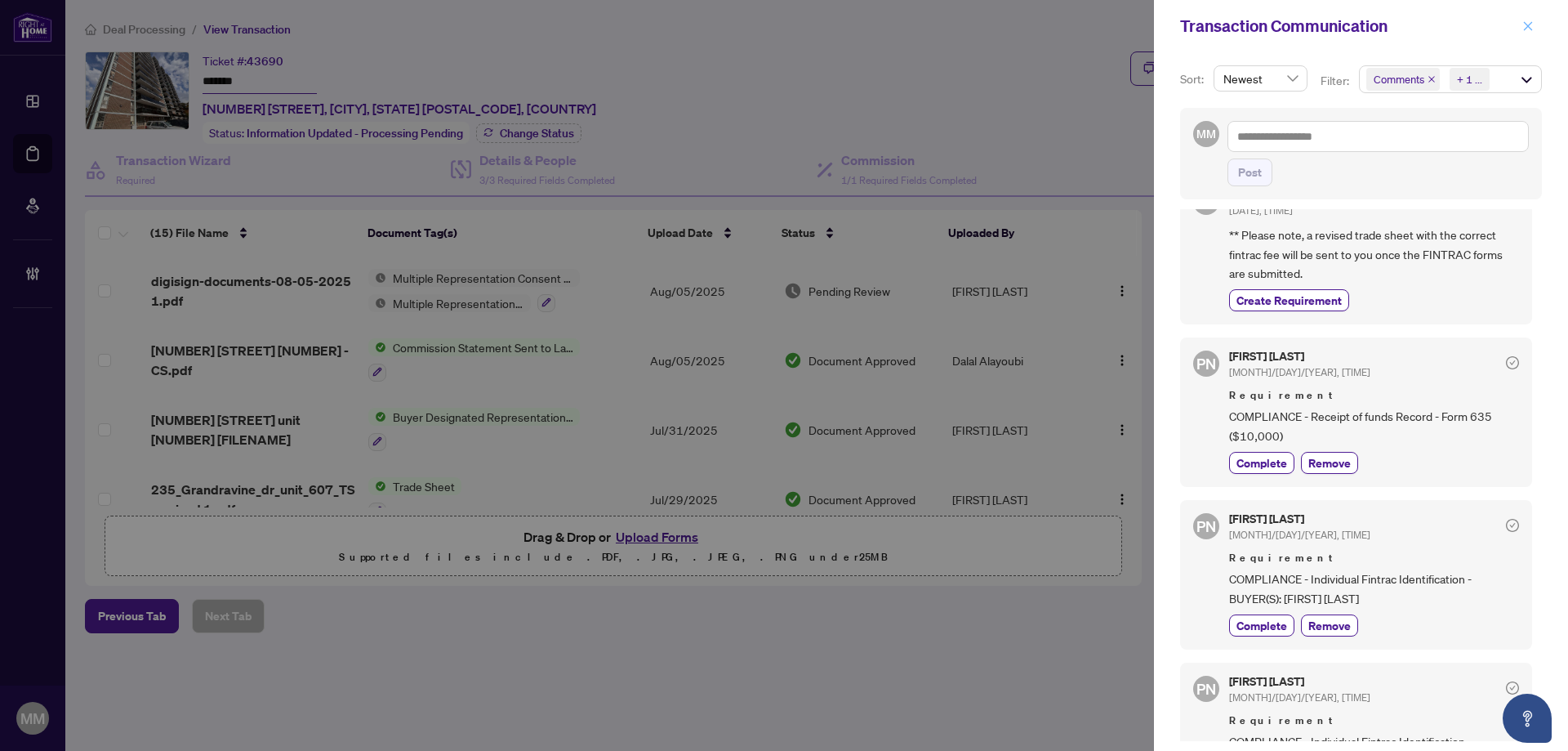 click at bounding box center [1528, 26] 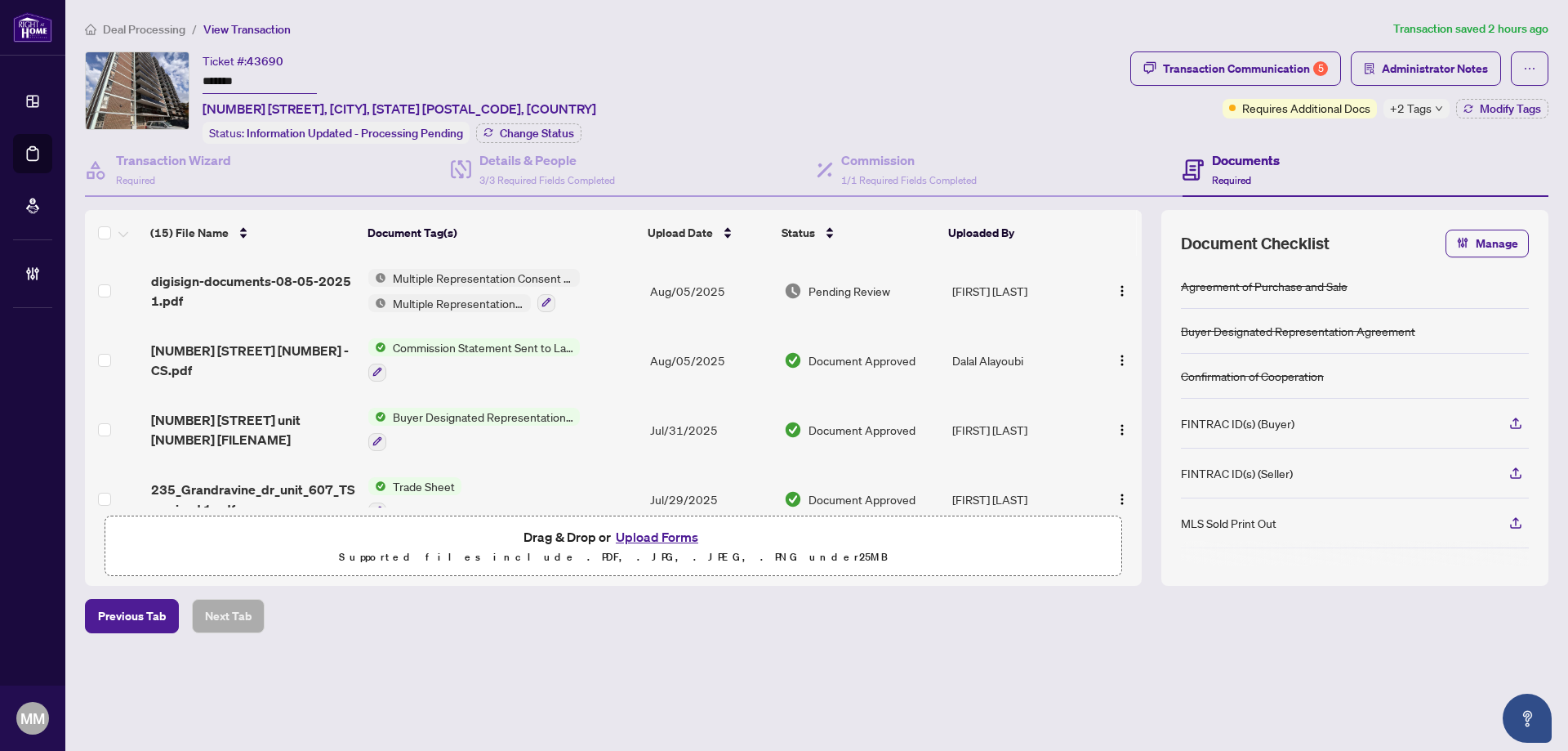 click on "Administrator Notes" at bounding box center [1435, 69] 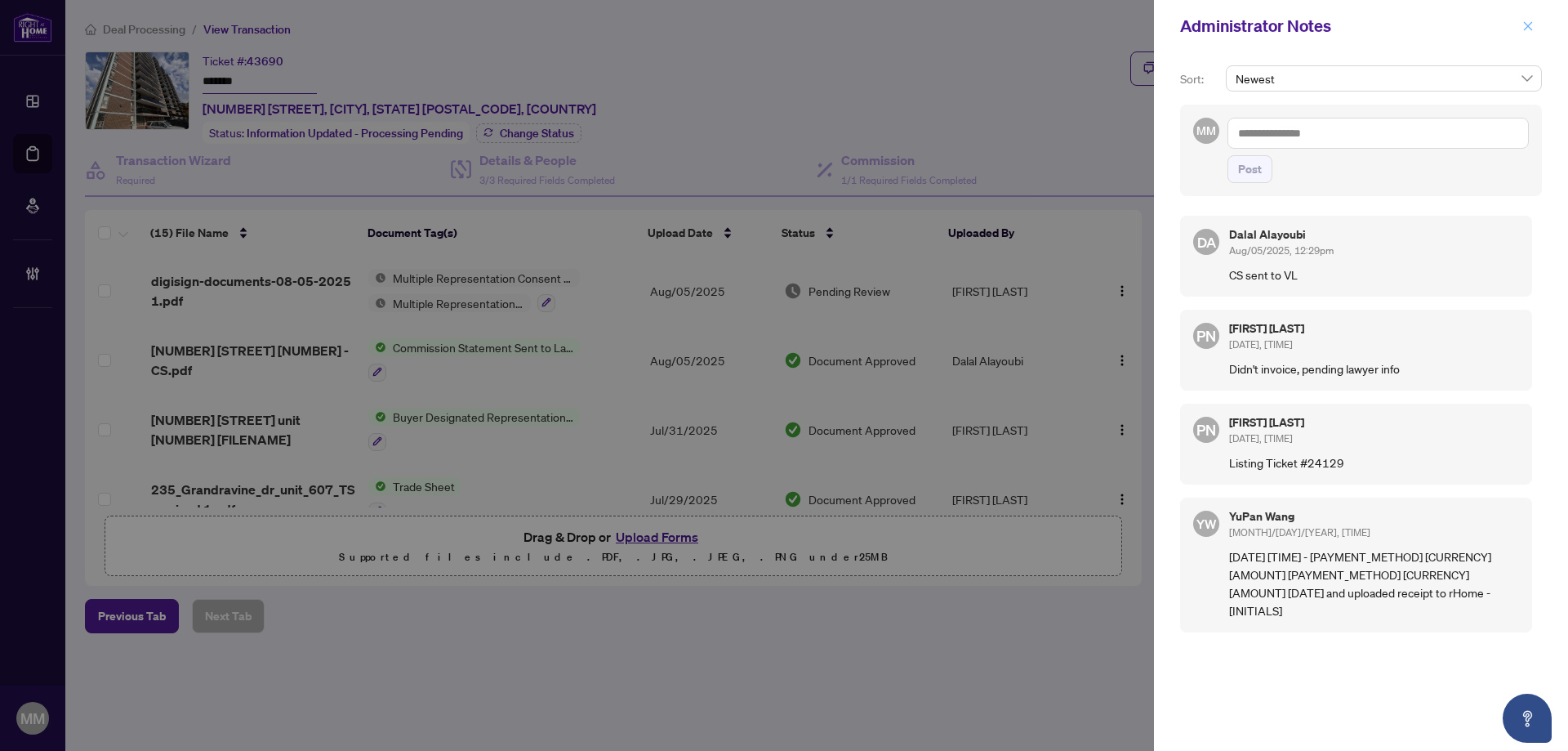 click 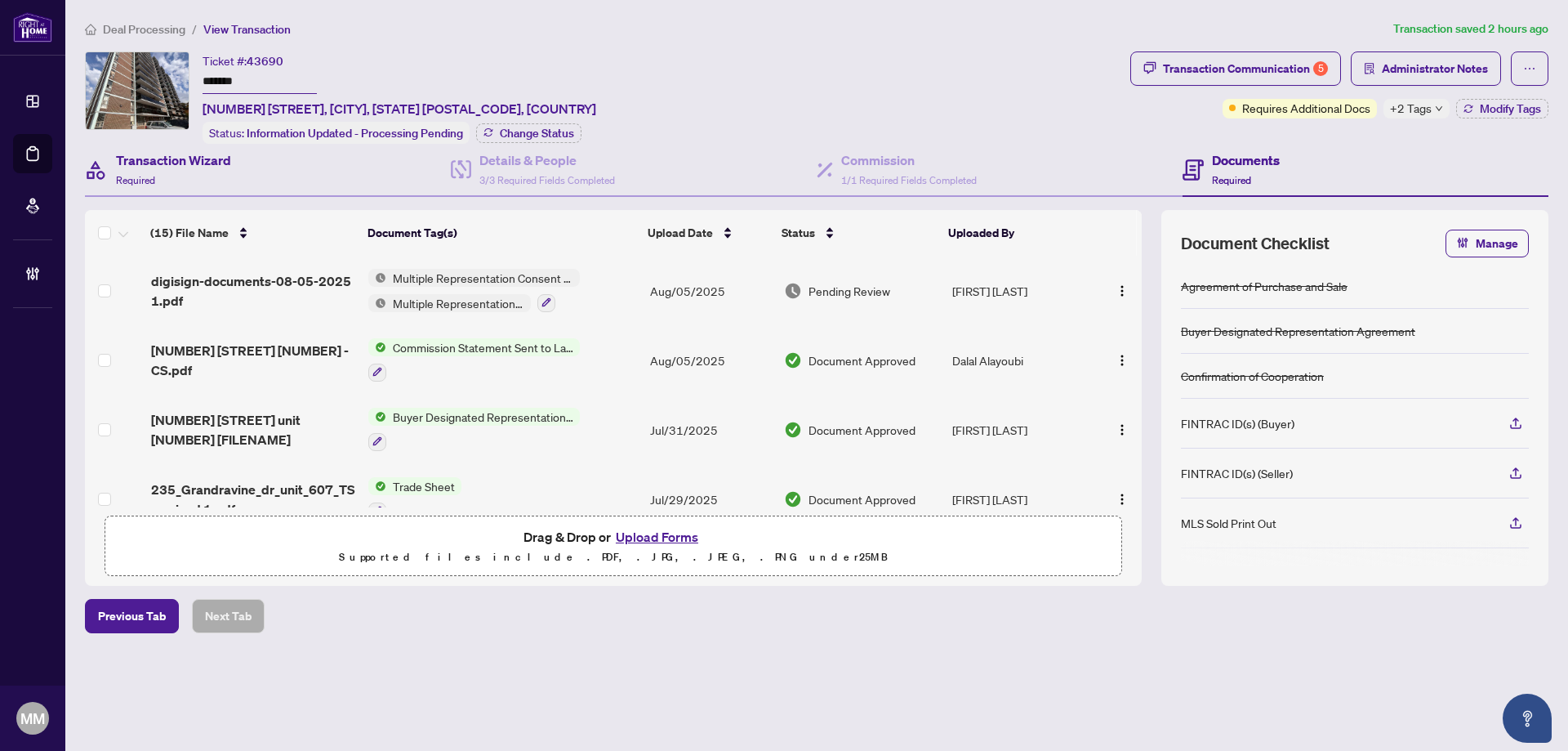 click on "Transaction Wizard Required" at bounding box center [268, 170] 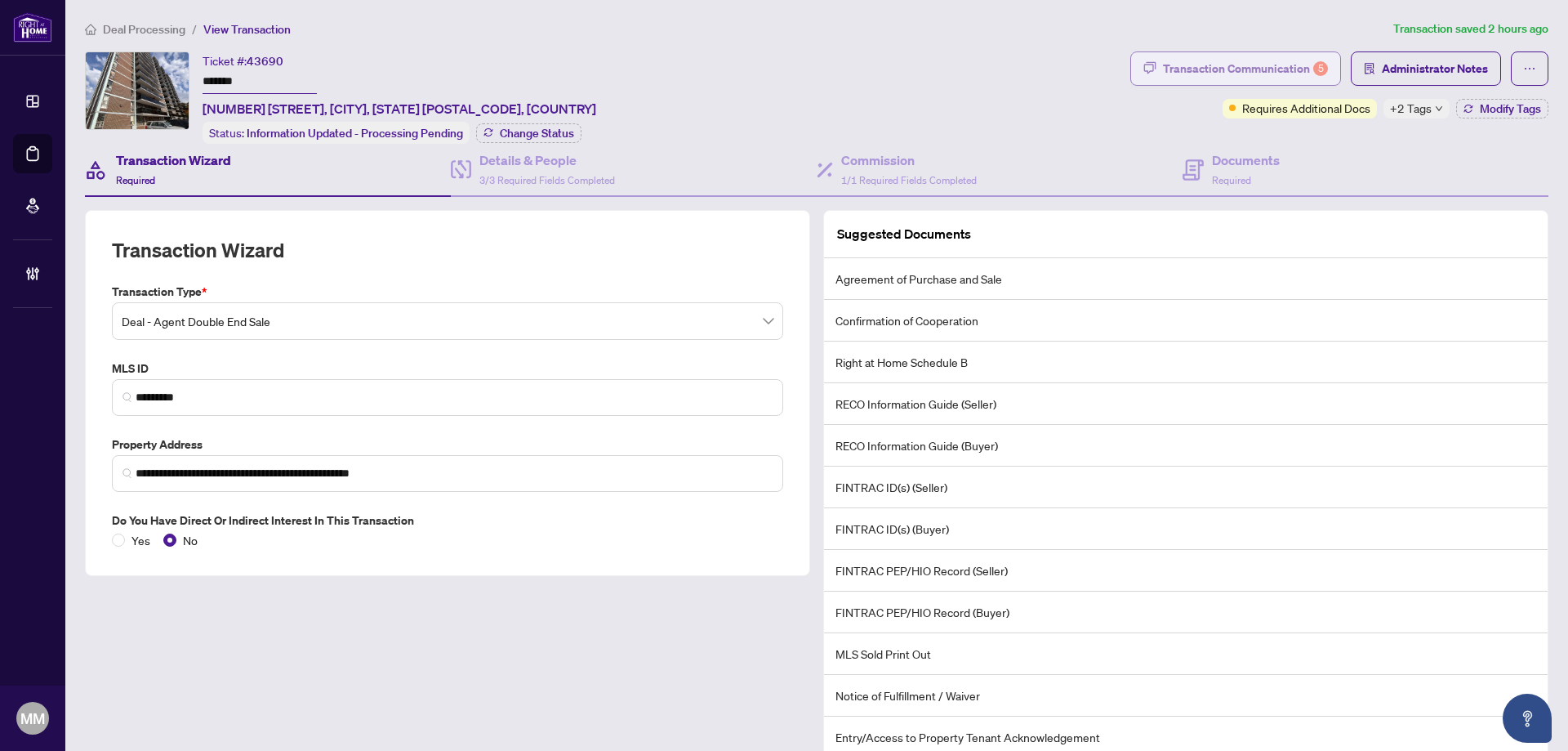 click on "Transaction Communication 5" at bounding box center [1245, 69] 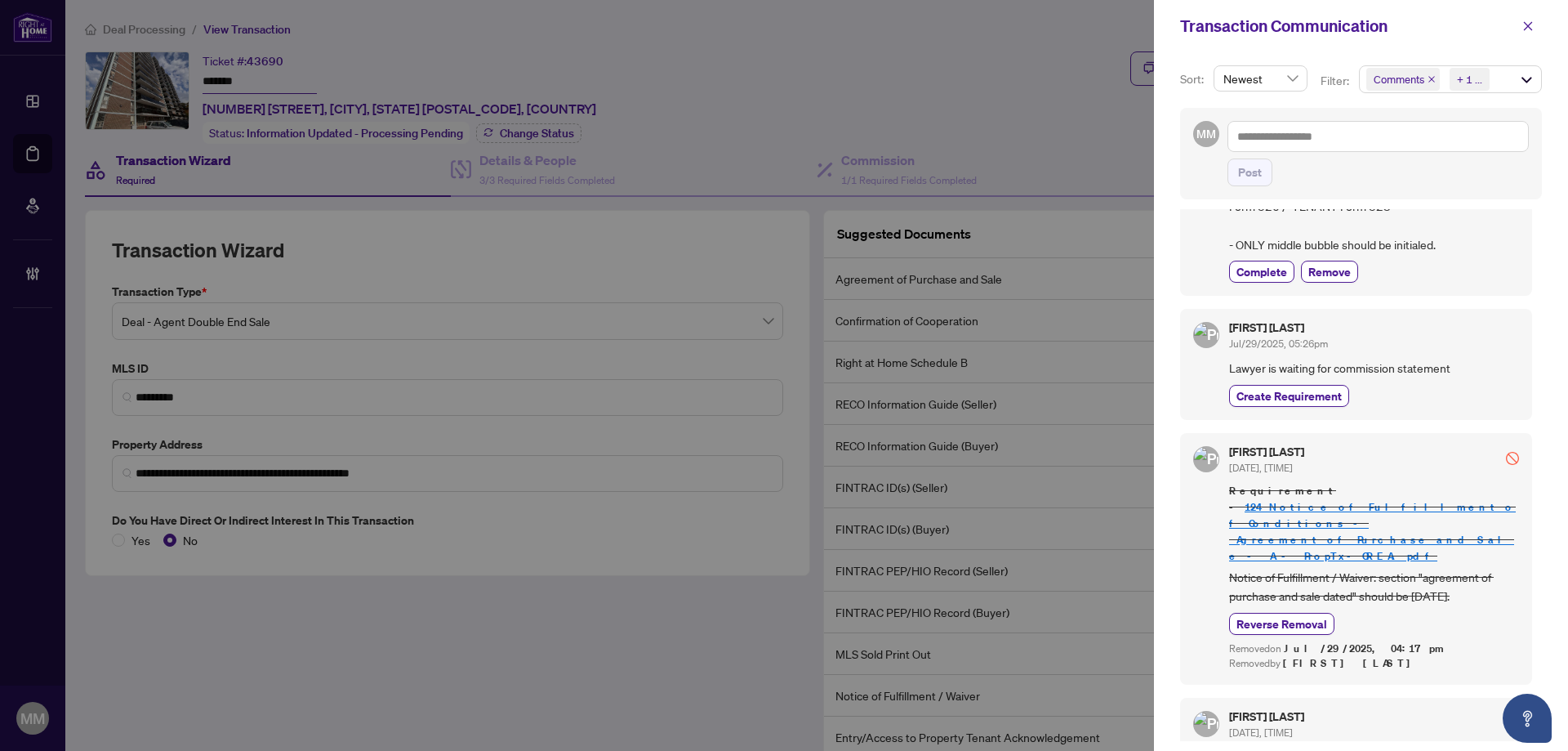 scroll, scrollTop: 0, scrollLeft: 0, axis: both 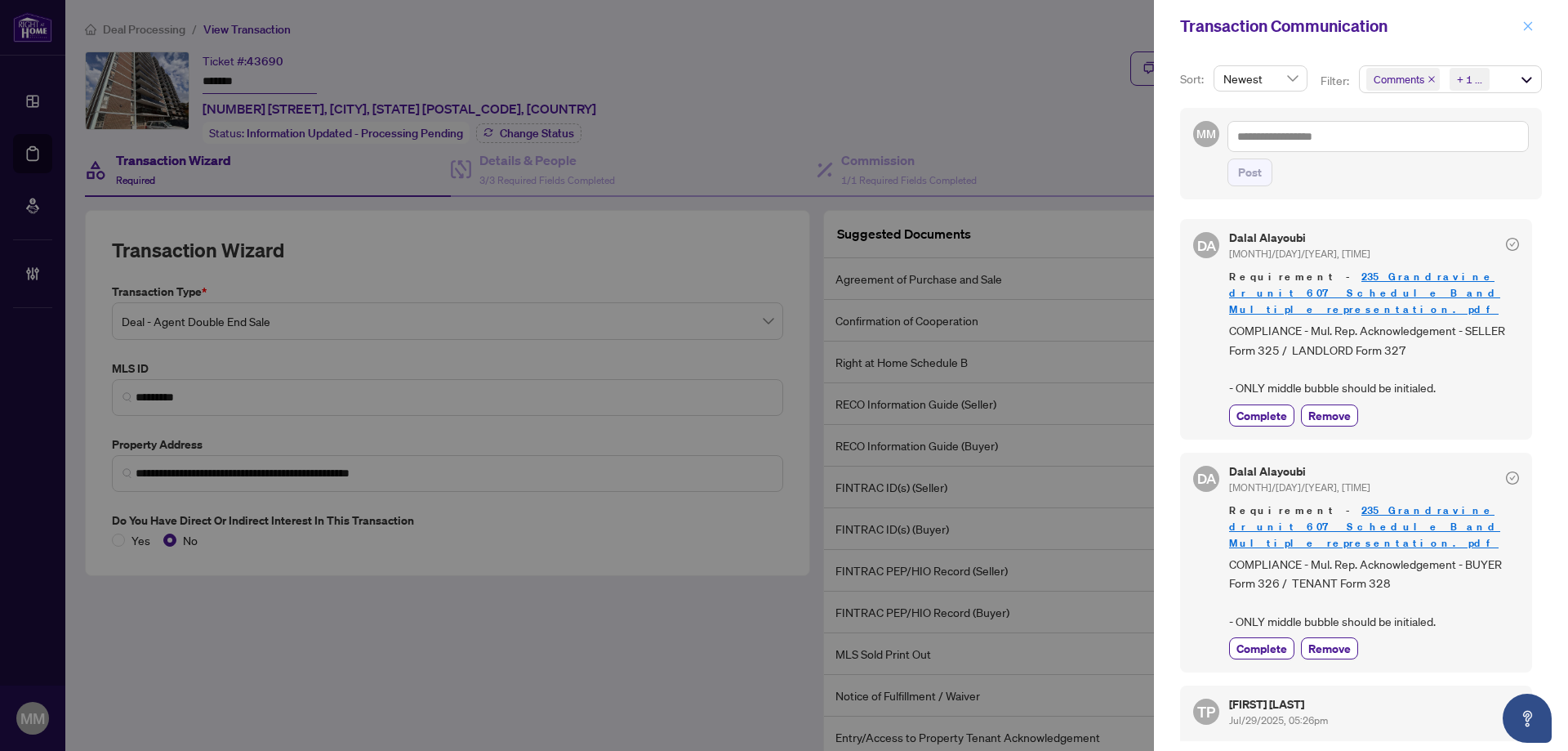 click at bounding box center [1528, 26] 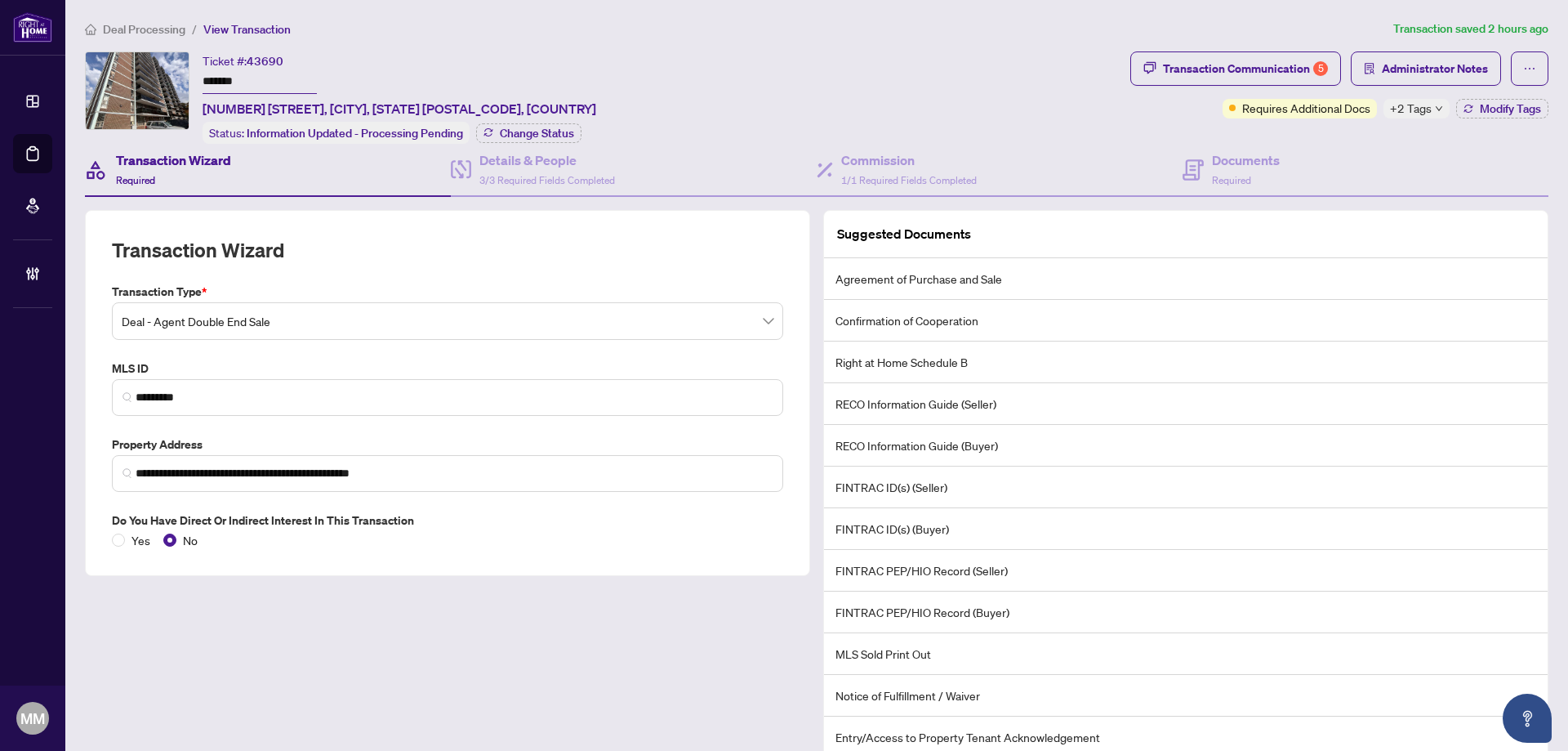 click on "Administrator Notes" at bounding box center [1435, 69] 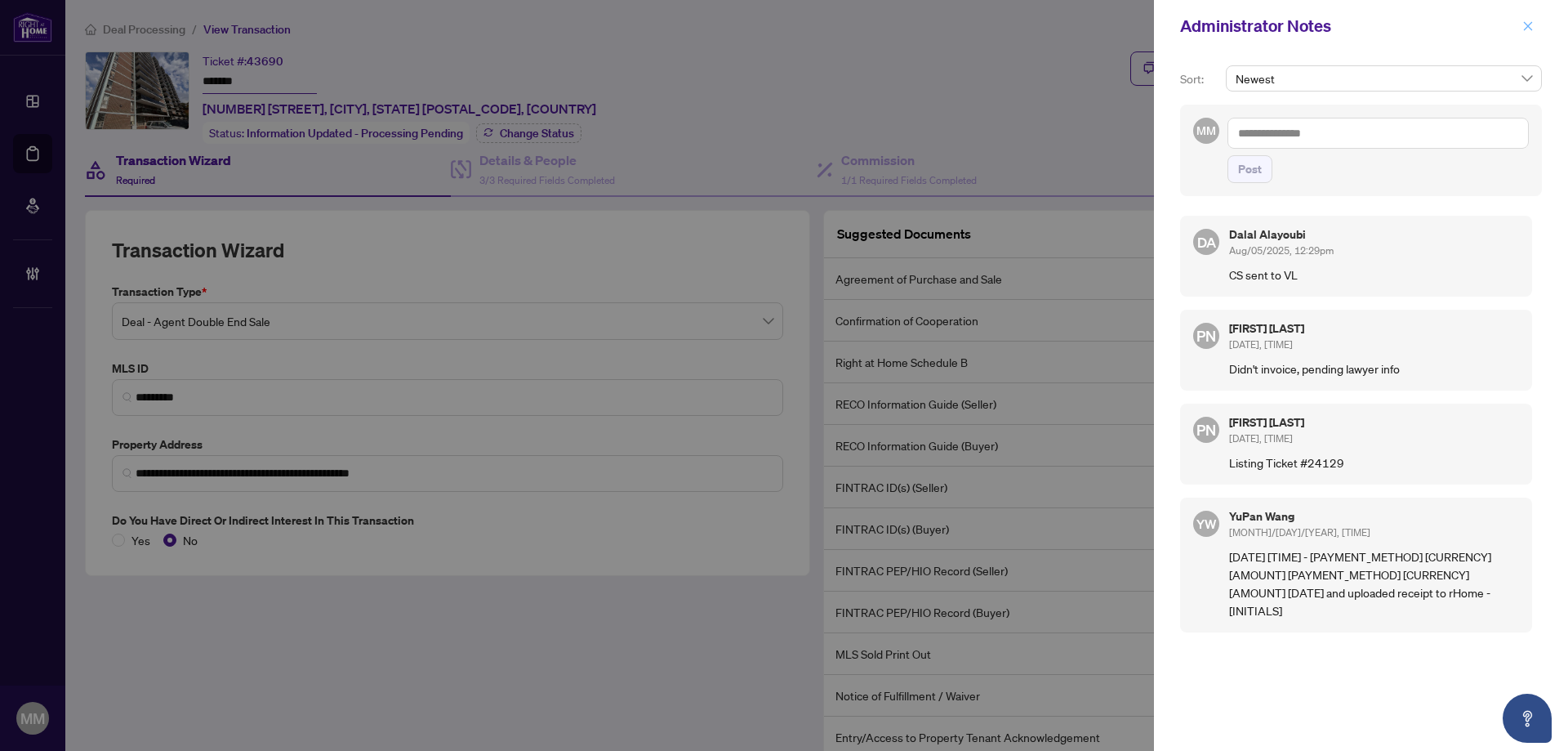click 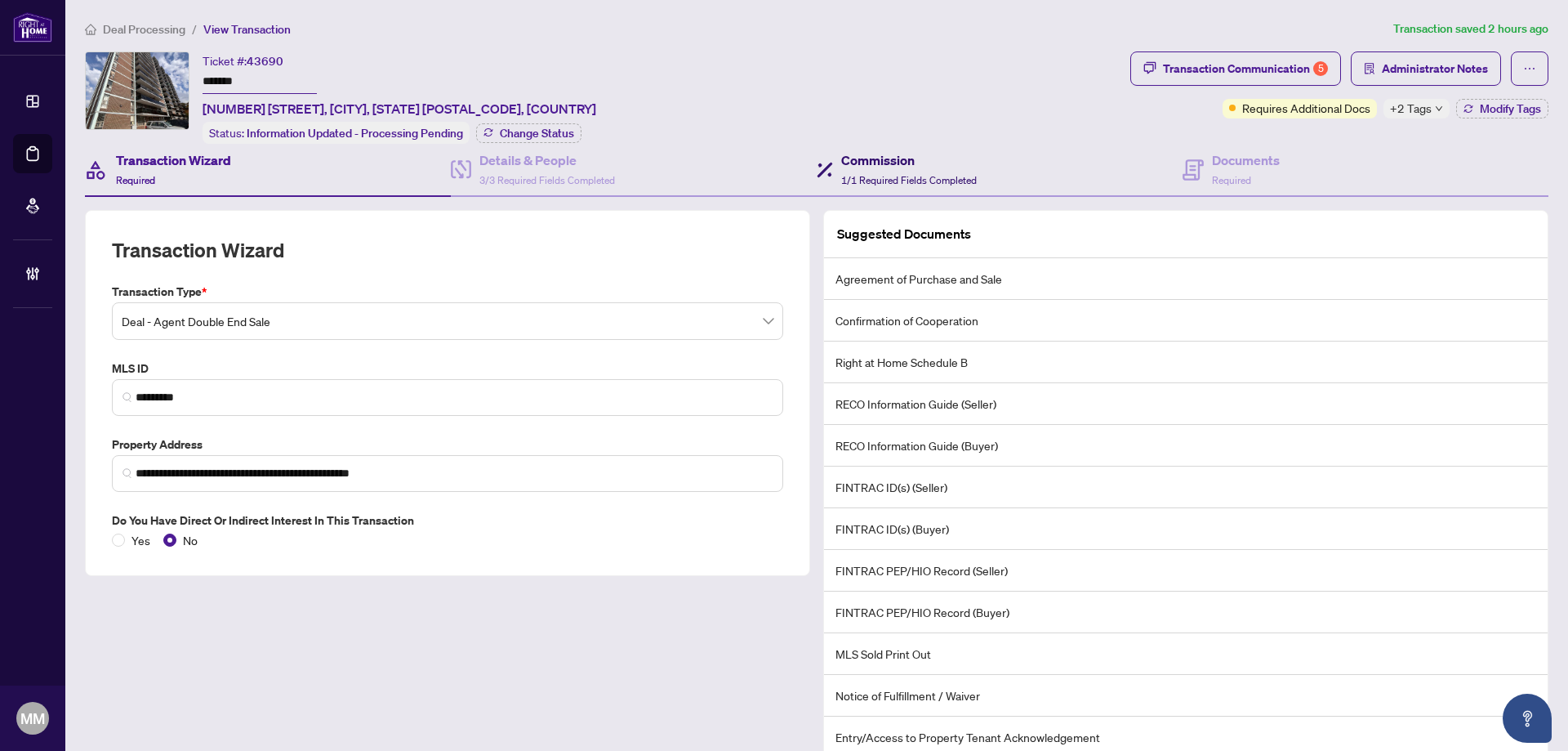click at bounding box center (825, 169) 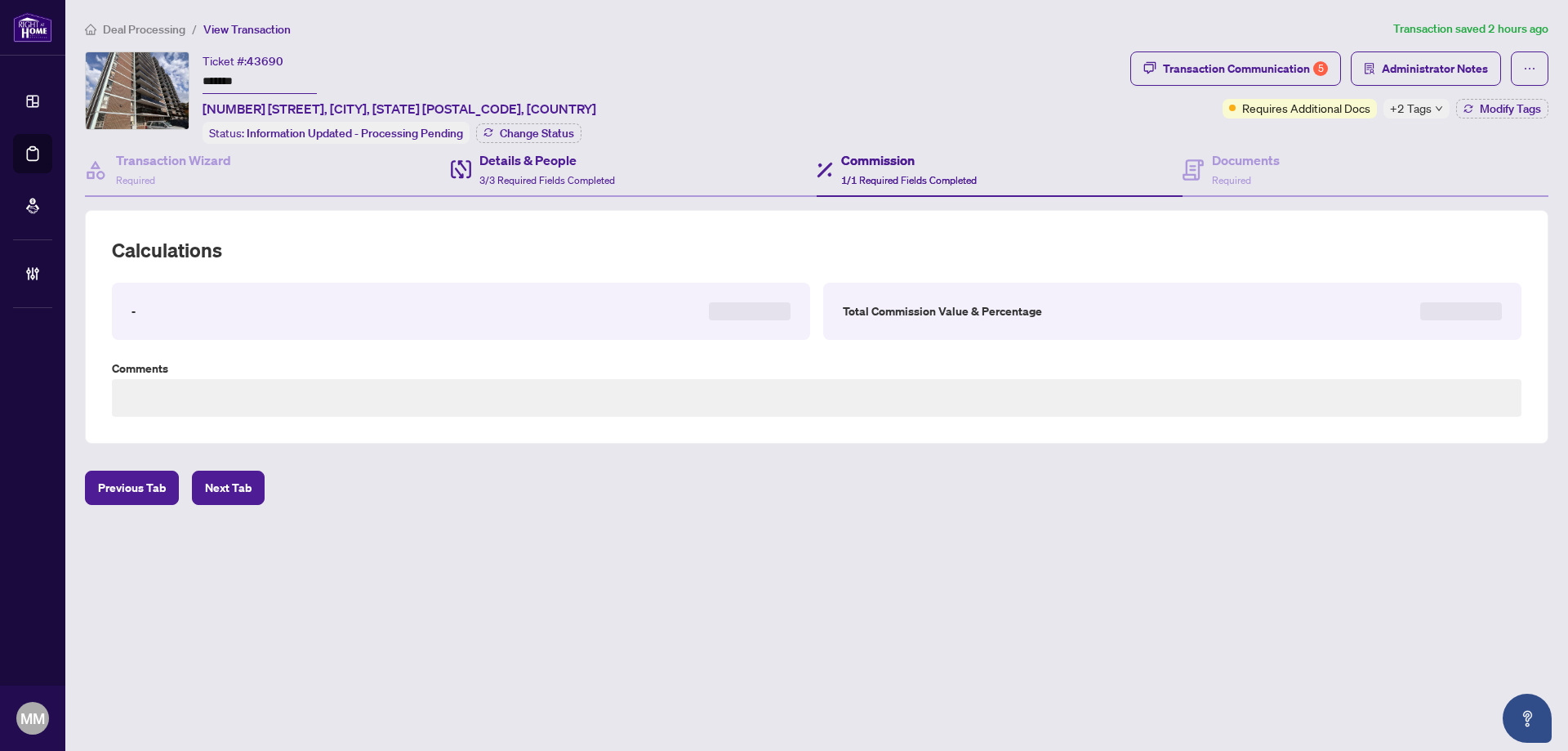 click on "Details & People 3/3 Required Fields Completed" at bounding box center (634, 170) 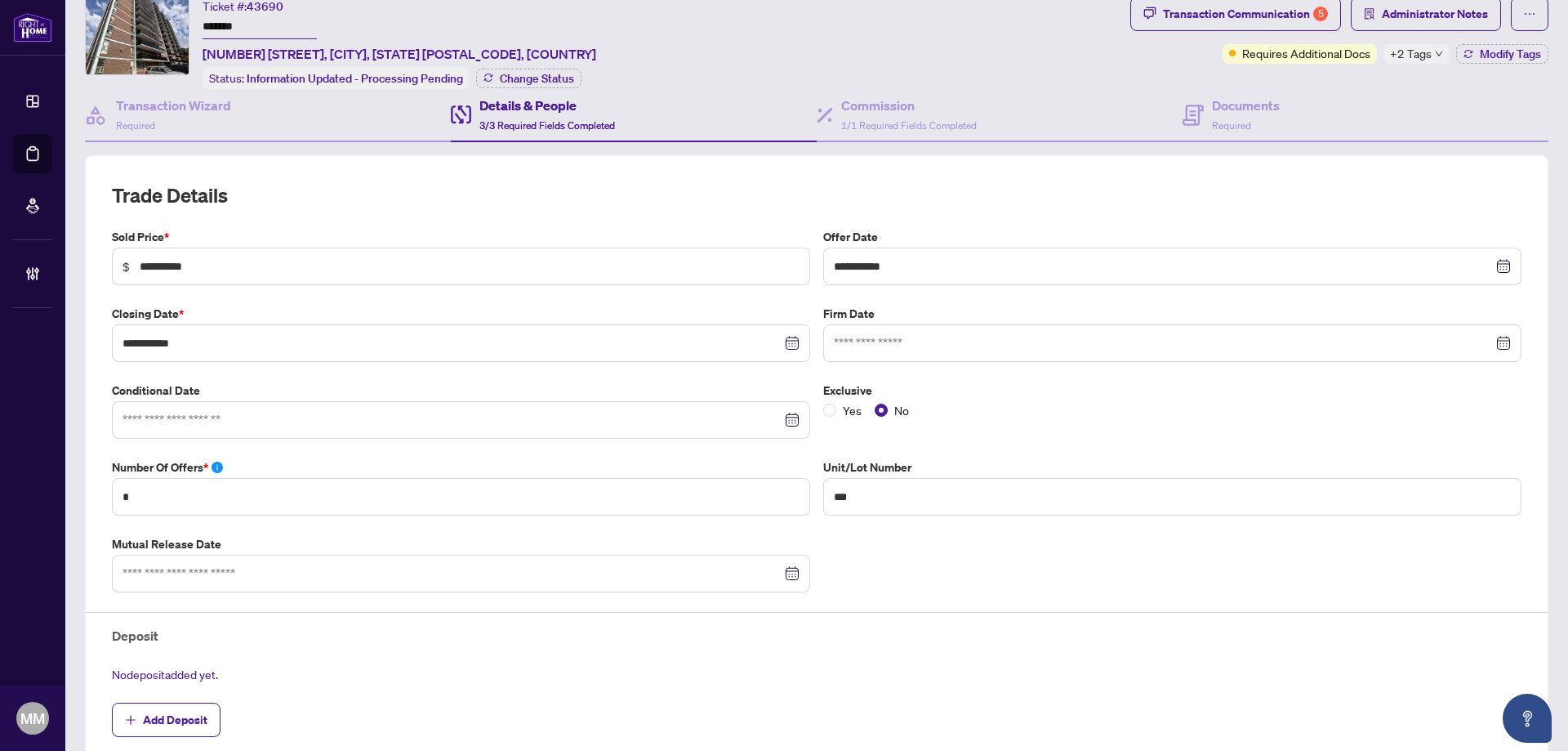 scroll, scrollTop: 0, scrollLeft: 0, axis: both 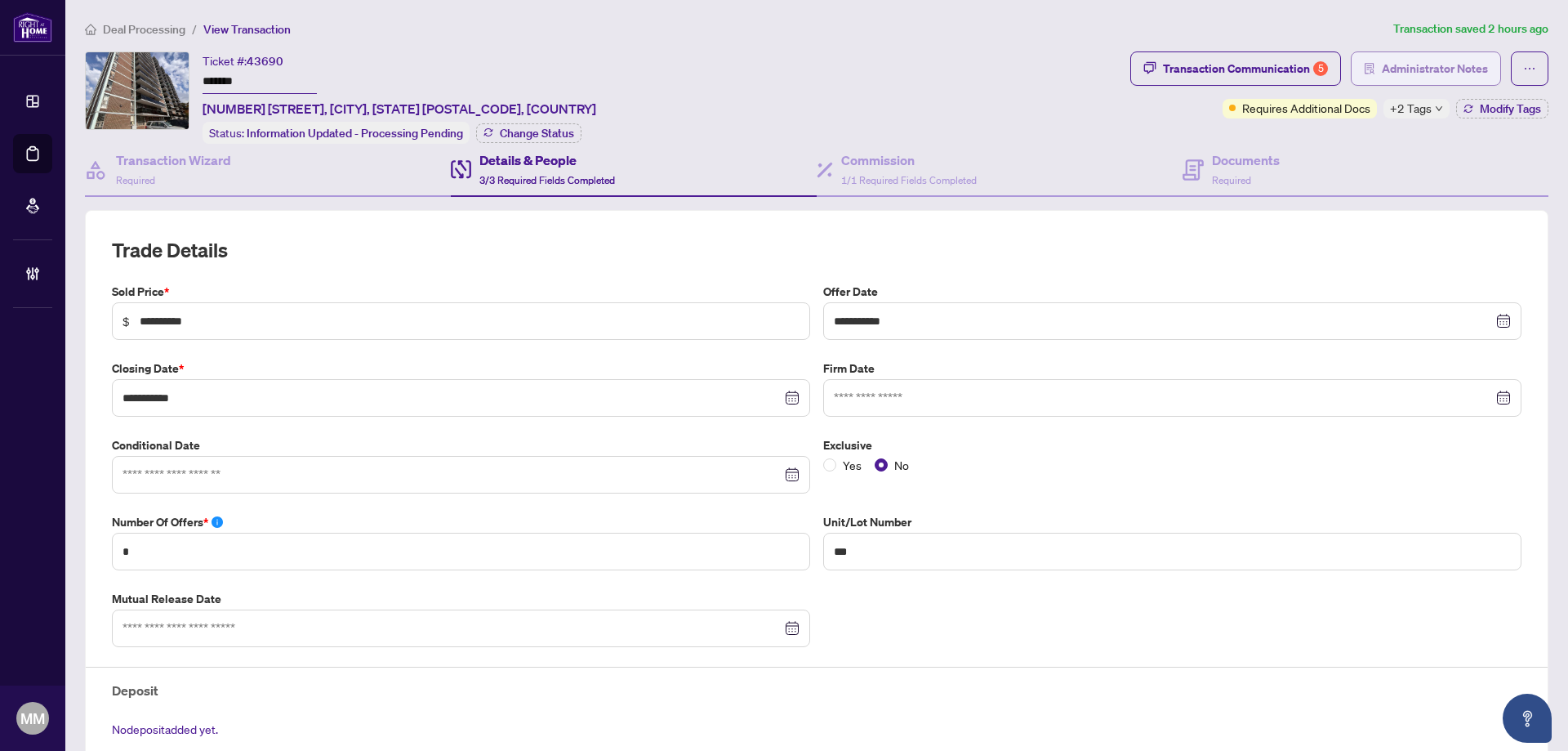 click on "Administrator Notes" at bounding box center (1435, 69) 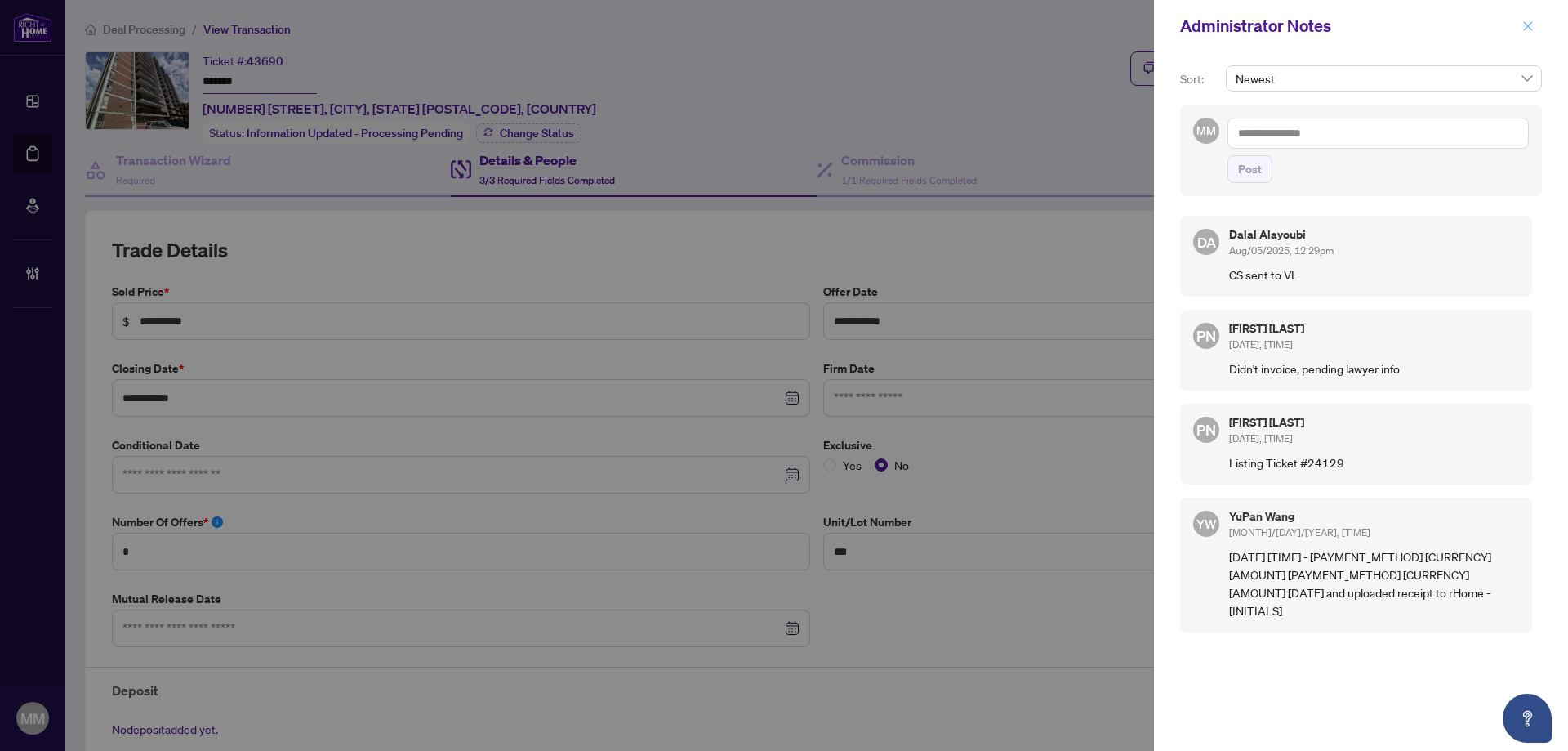 click 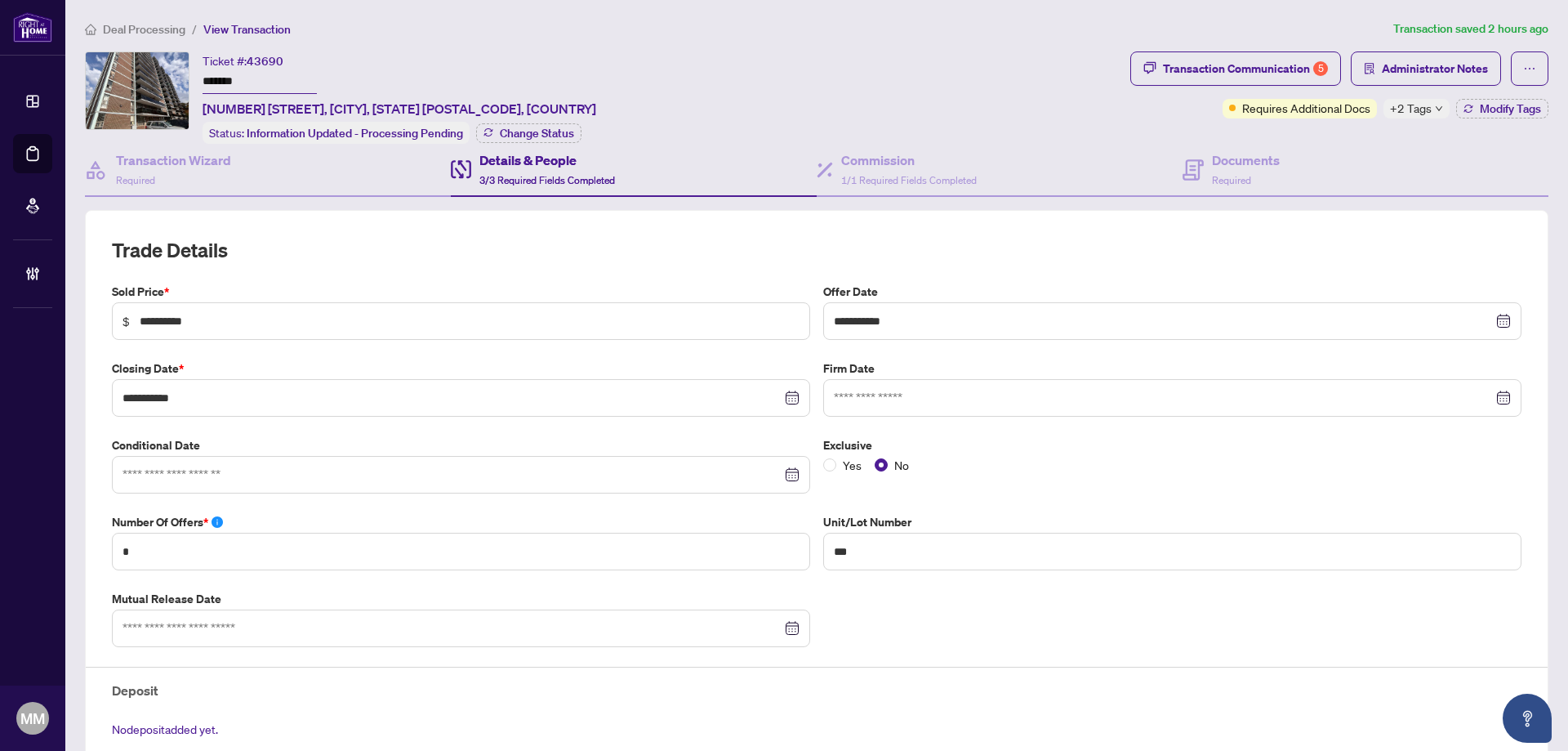 click on "Ticket #:  43690 ******* 607-235 Grandravine Dr, Toronto, Ontario M3N 1J2, Canada Status:   Information Updated - Processing Pending Change Status" at bounding box center (604, 97) 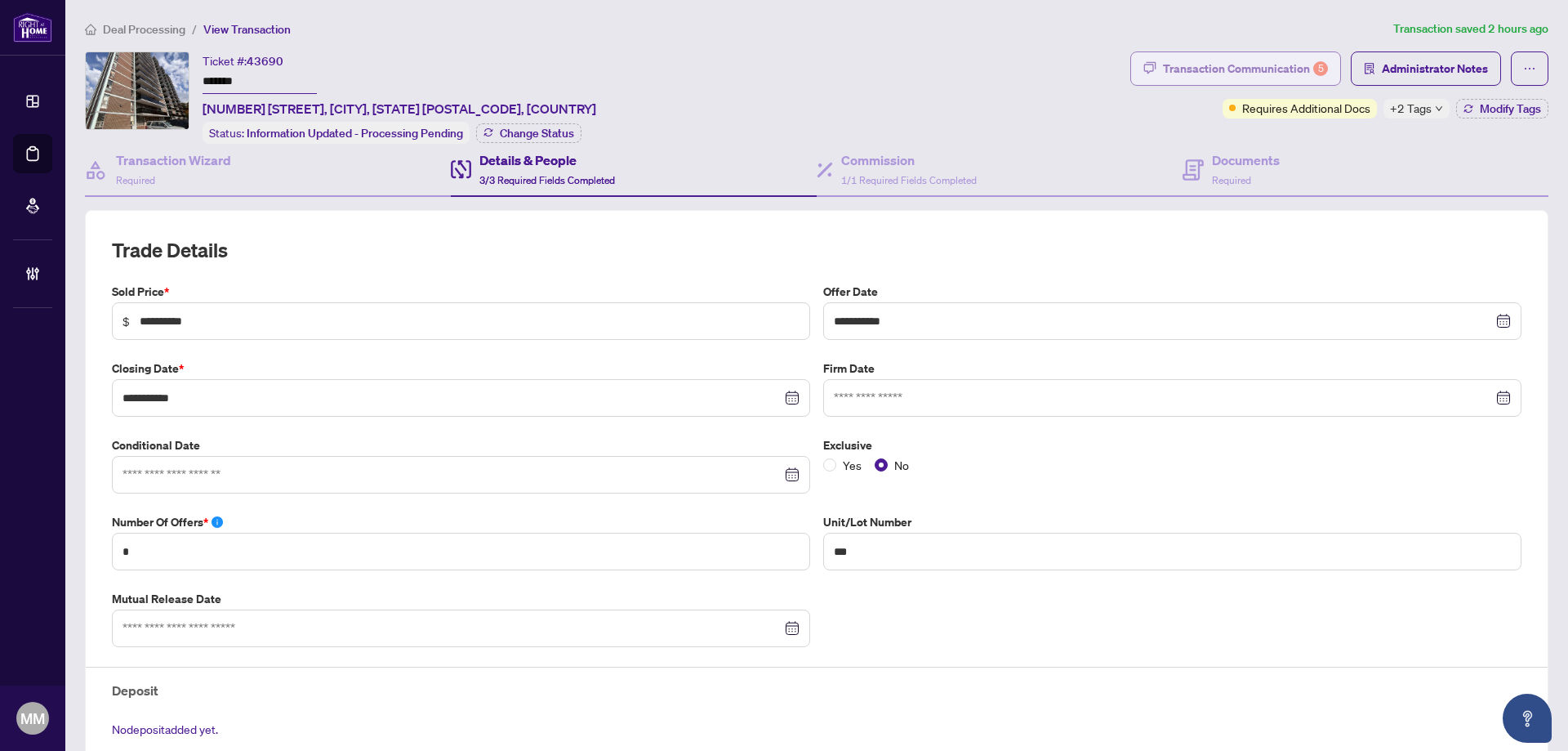 click on "Transaction Communication 5" at bounding box center [1245, 69] 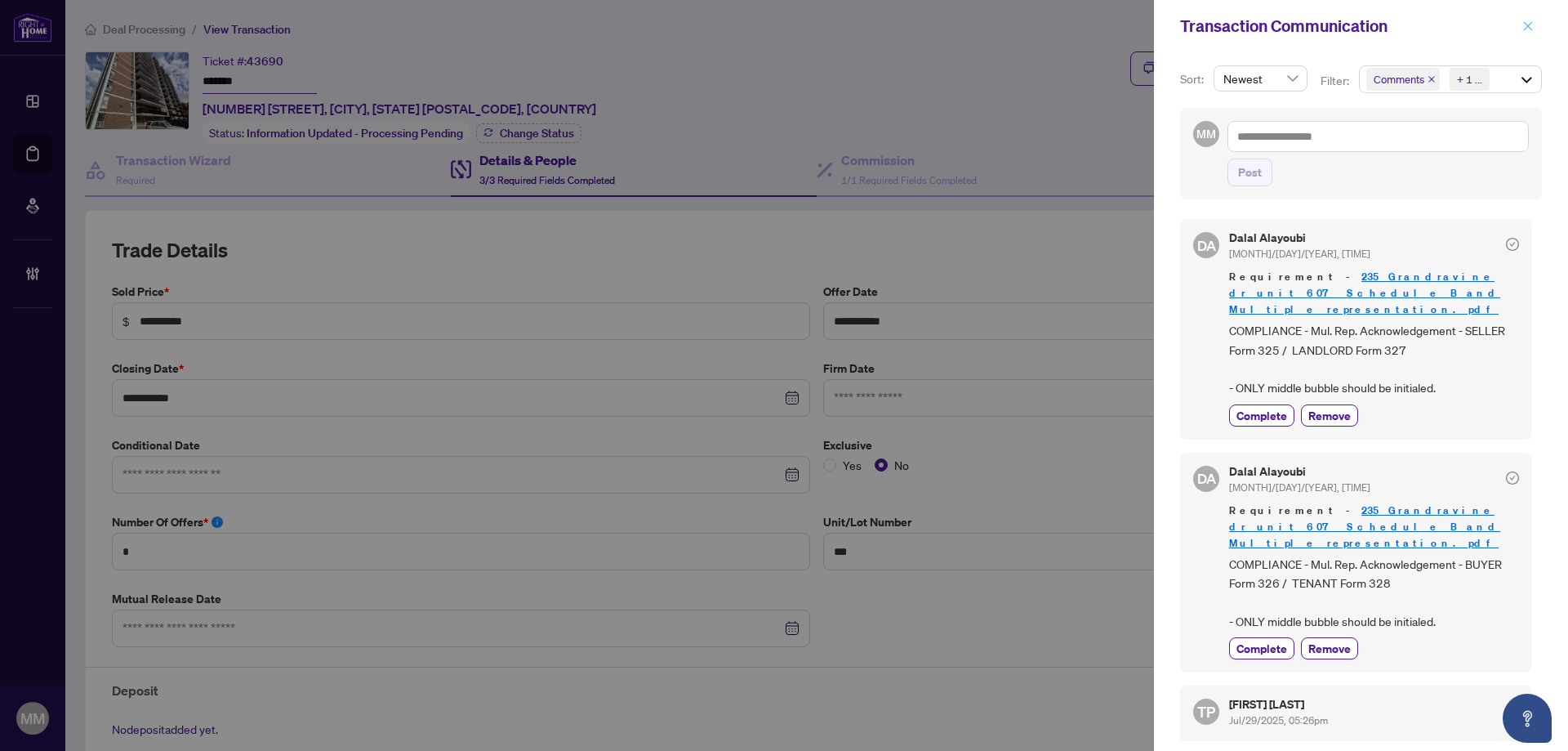 click at bounding box center (1528, 26) 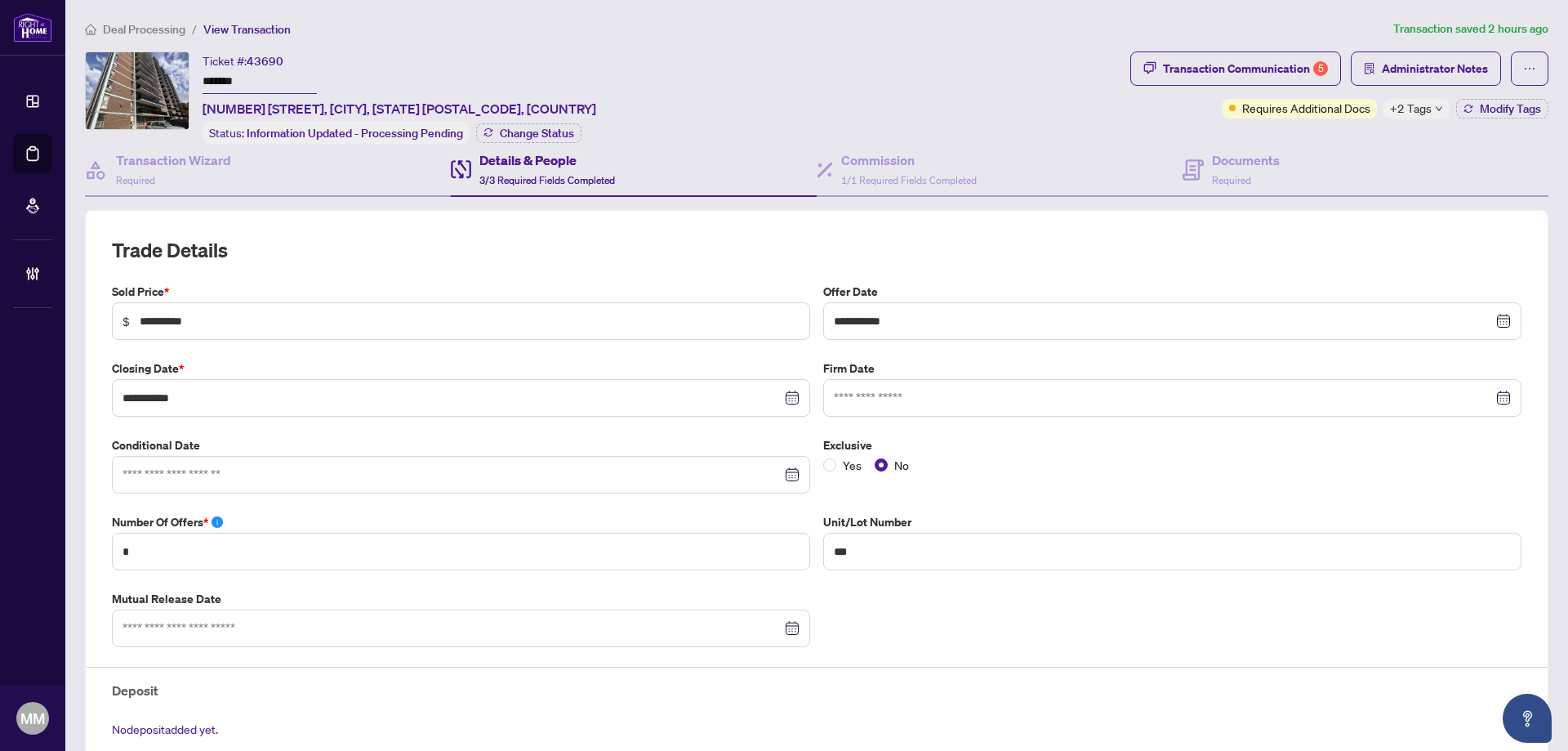 click on "Ticket #:  43690 ******* 607-235 Grandravine Dr, Toronto, Ontario M3N 1J2, Canada Status:   Information Updated - Processing Pending Change Status" at bounding box center [604, 97] 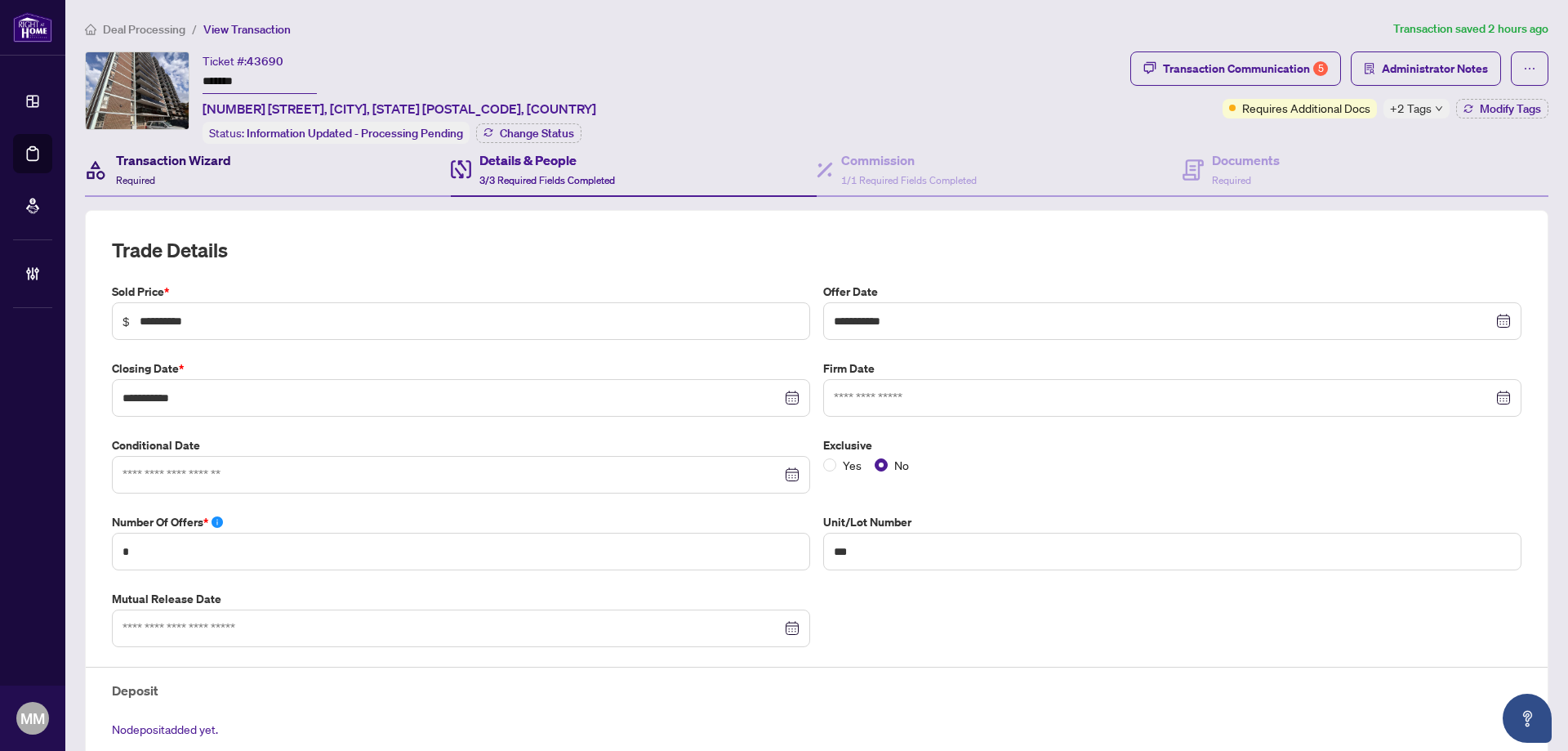 click on "Transaction Wizard Required" at bounding box center [173, 169] 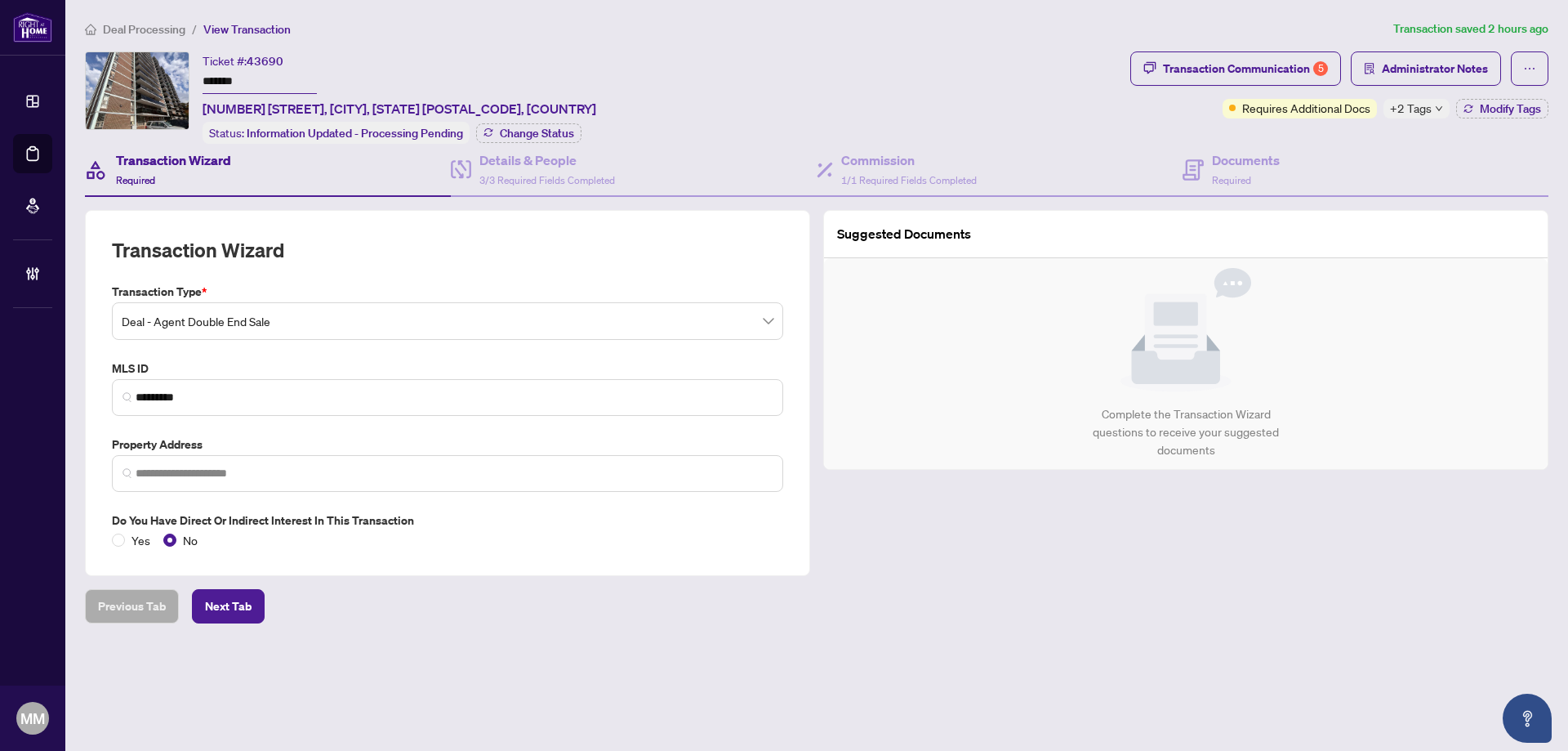 type on "**********" 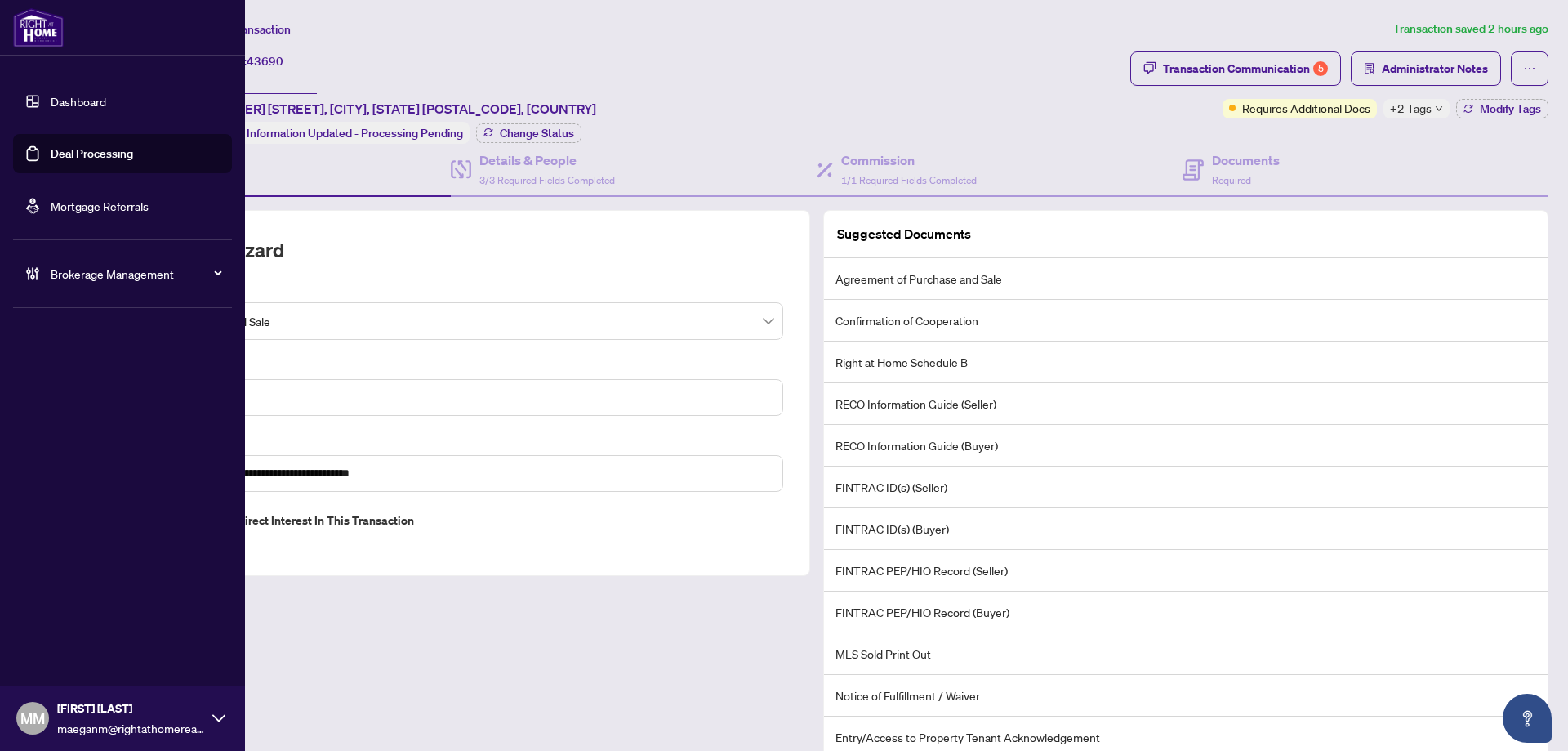 click on "Deal Processing" at bounding box center (91, 154) 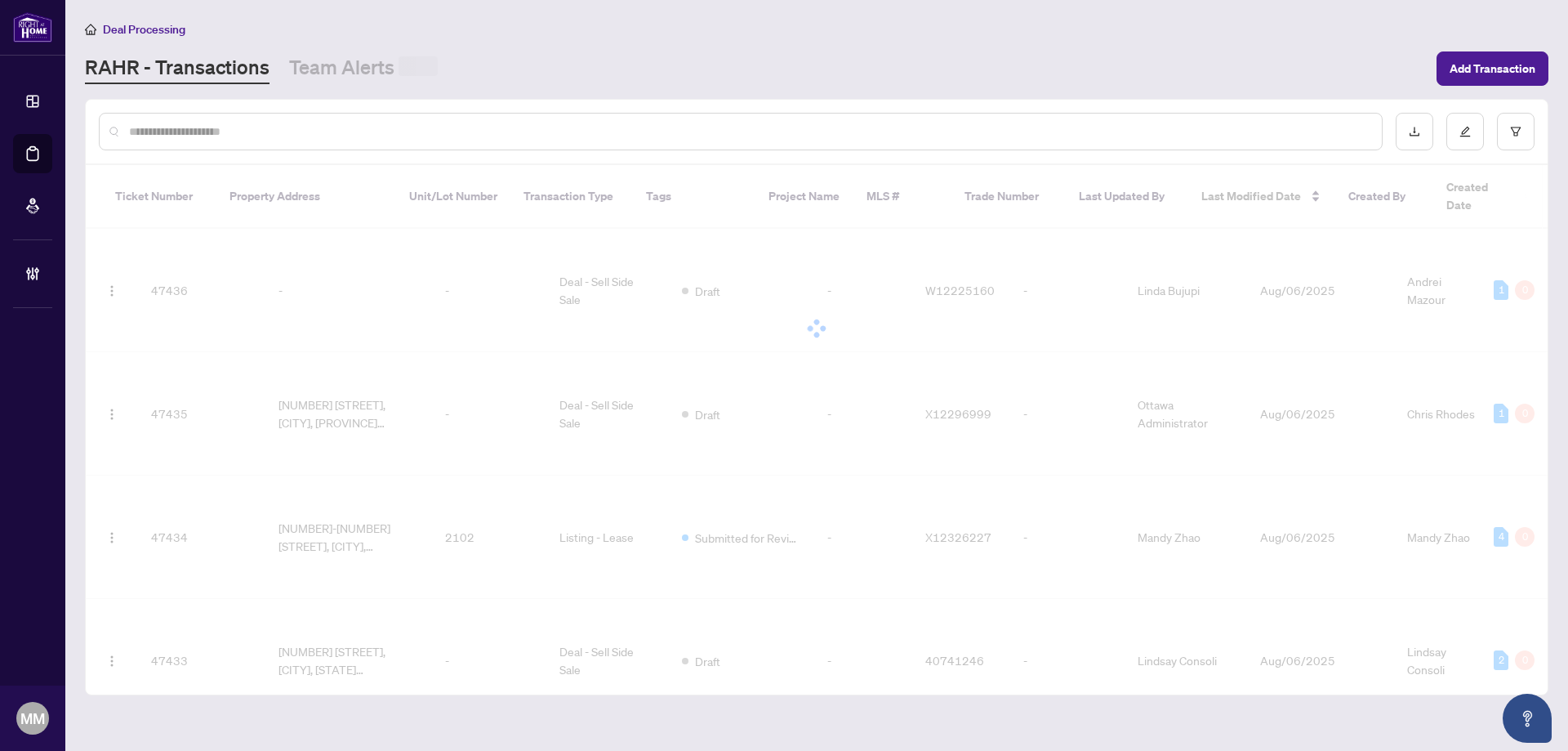 click at bounding box center [741, 132] 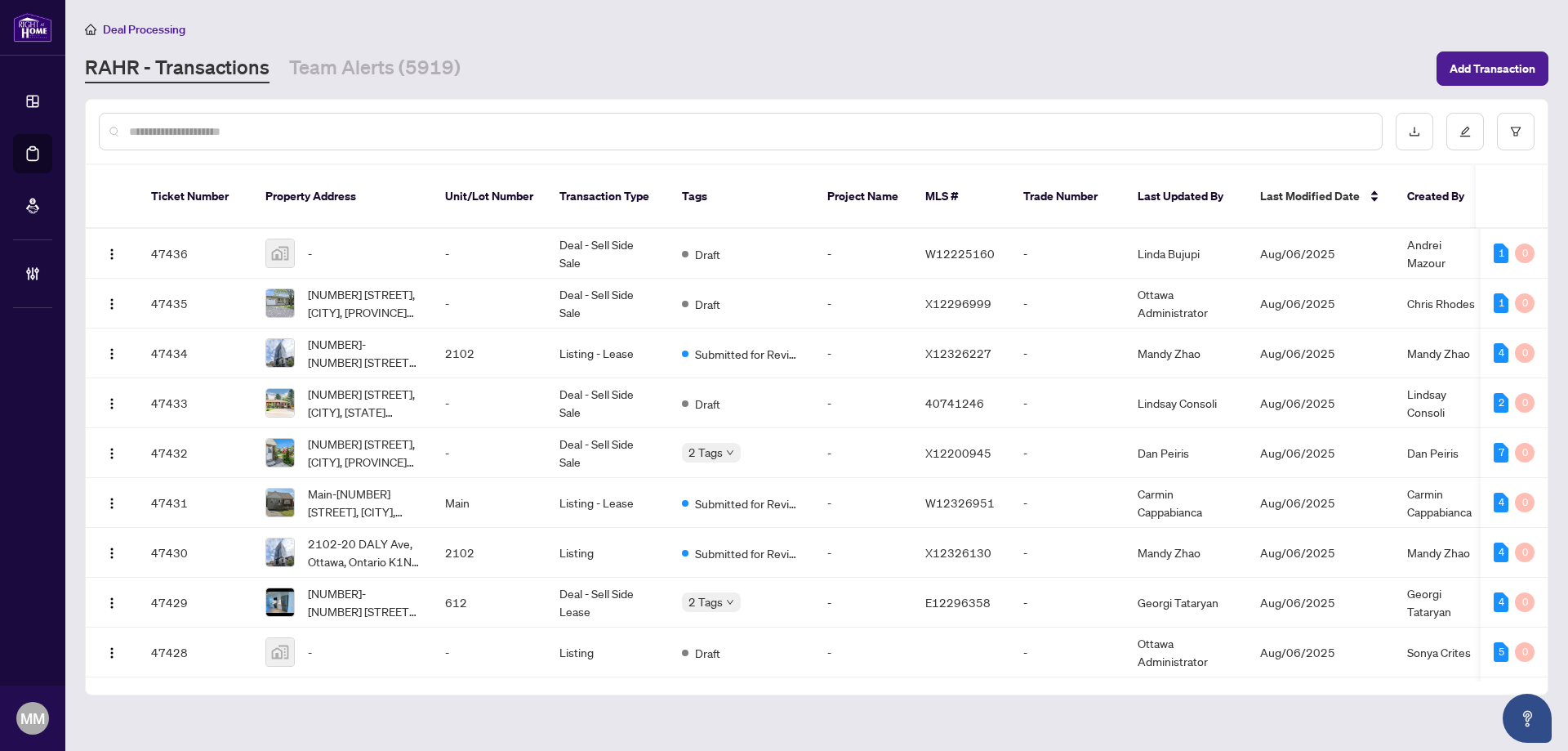 click at bounding box center [749, 132] 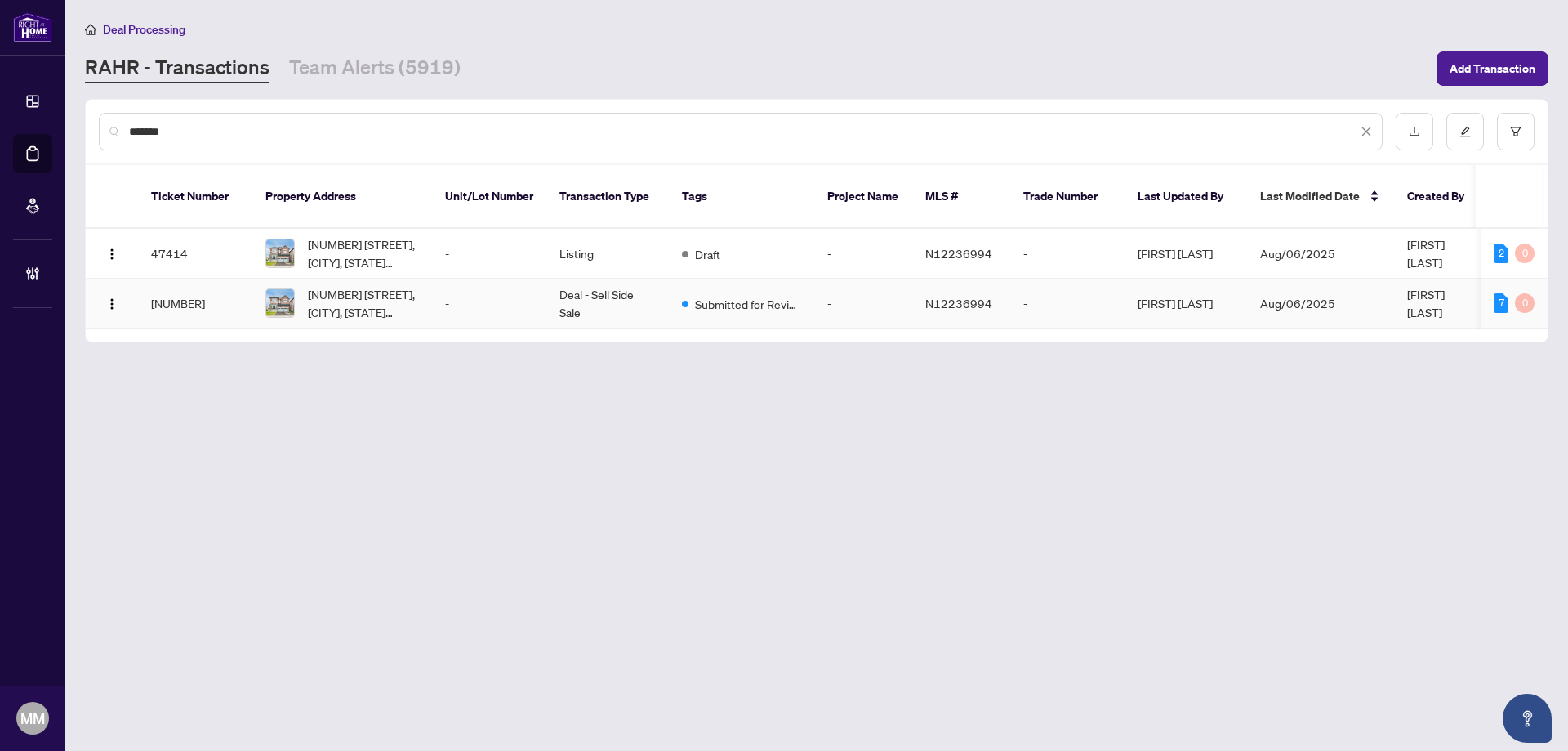 type on "*******" 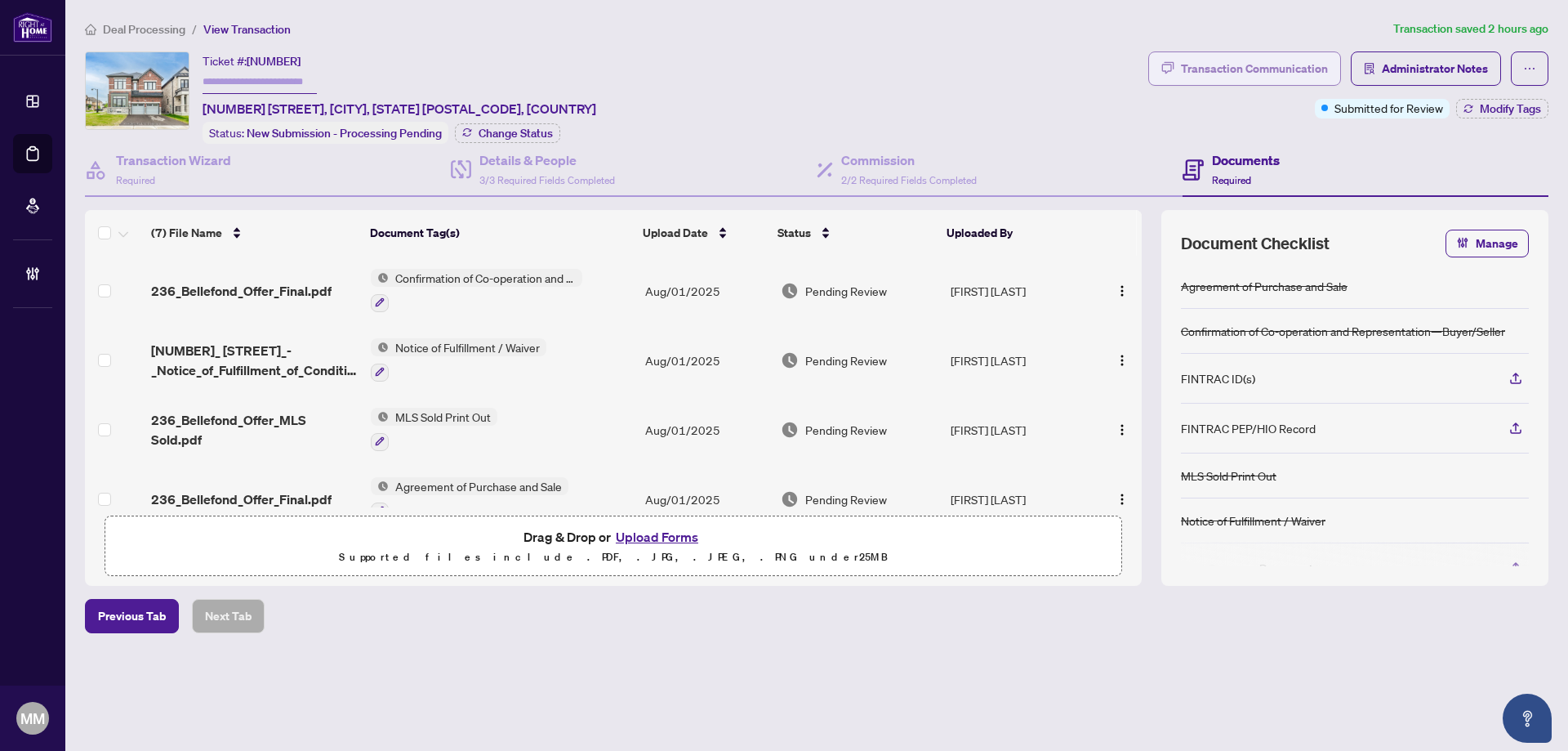 click on "Transaction Communication" at bounding box center (1254, 69) 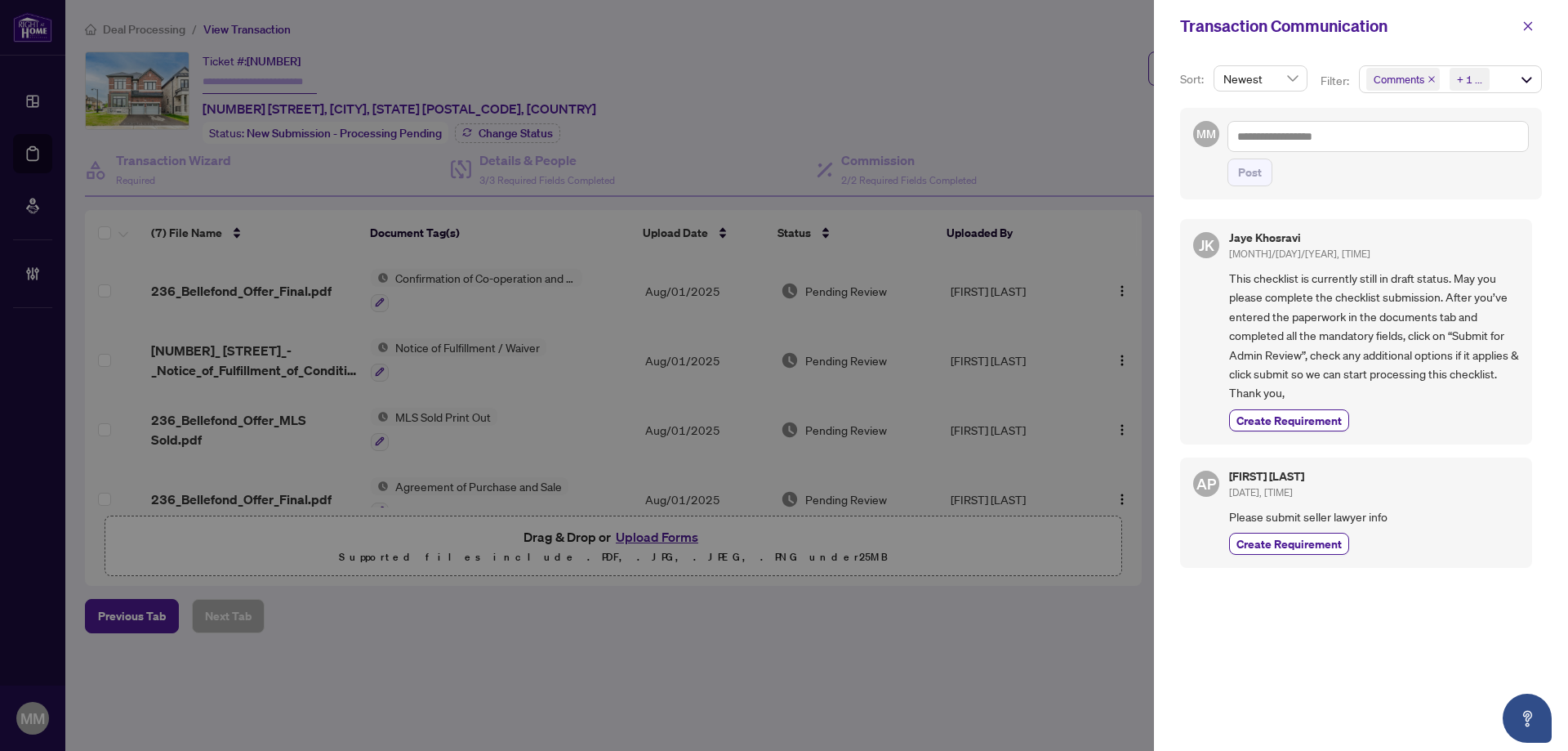 click on "Transaction Communication" at bounding box center (1361, 26) 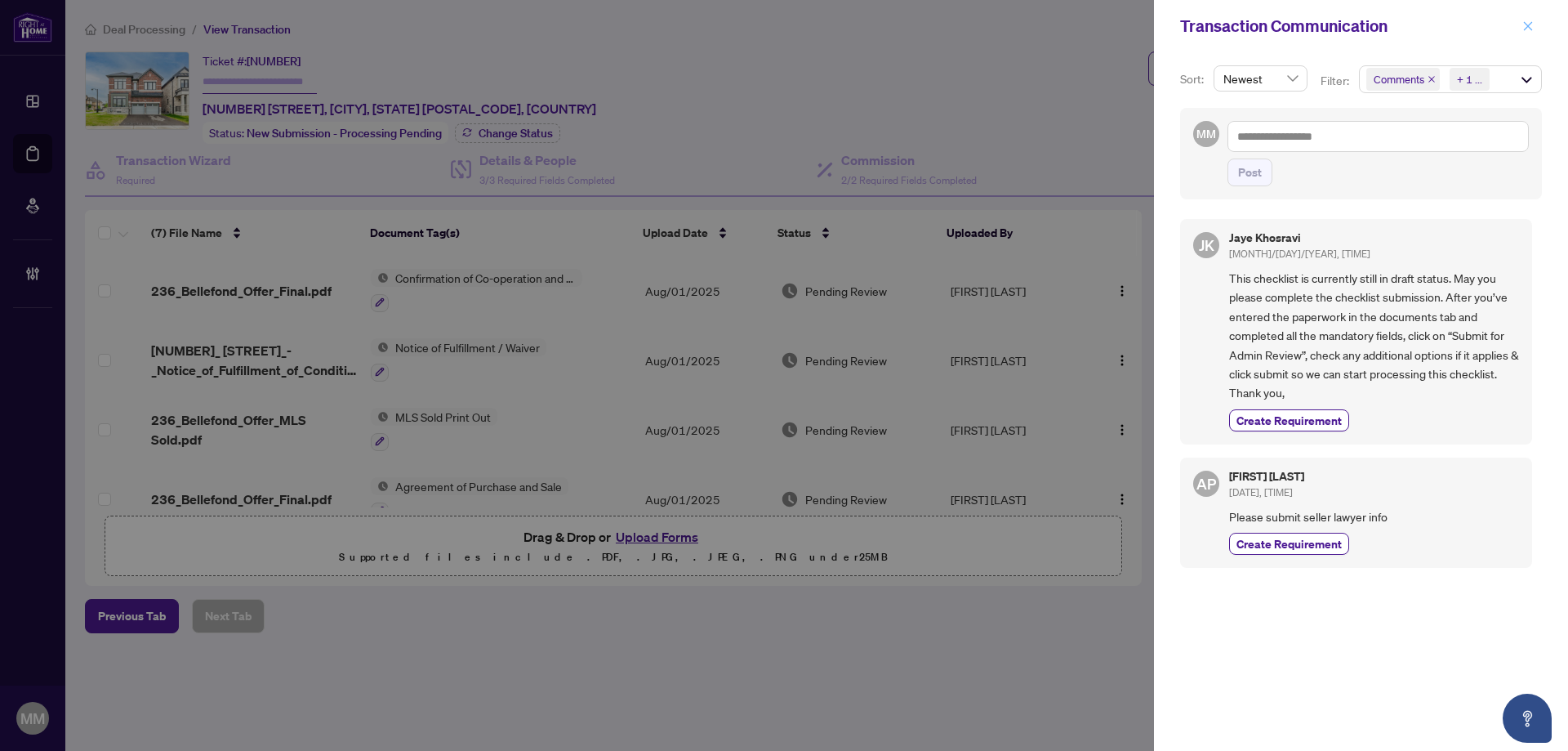 click 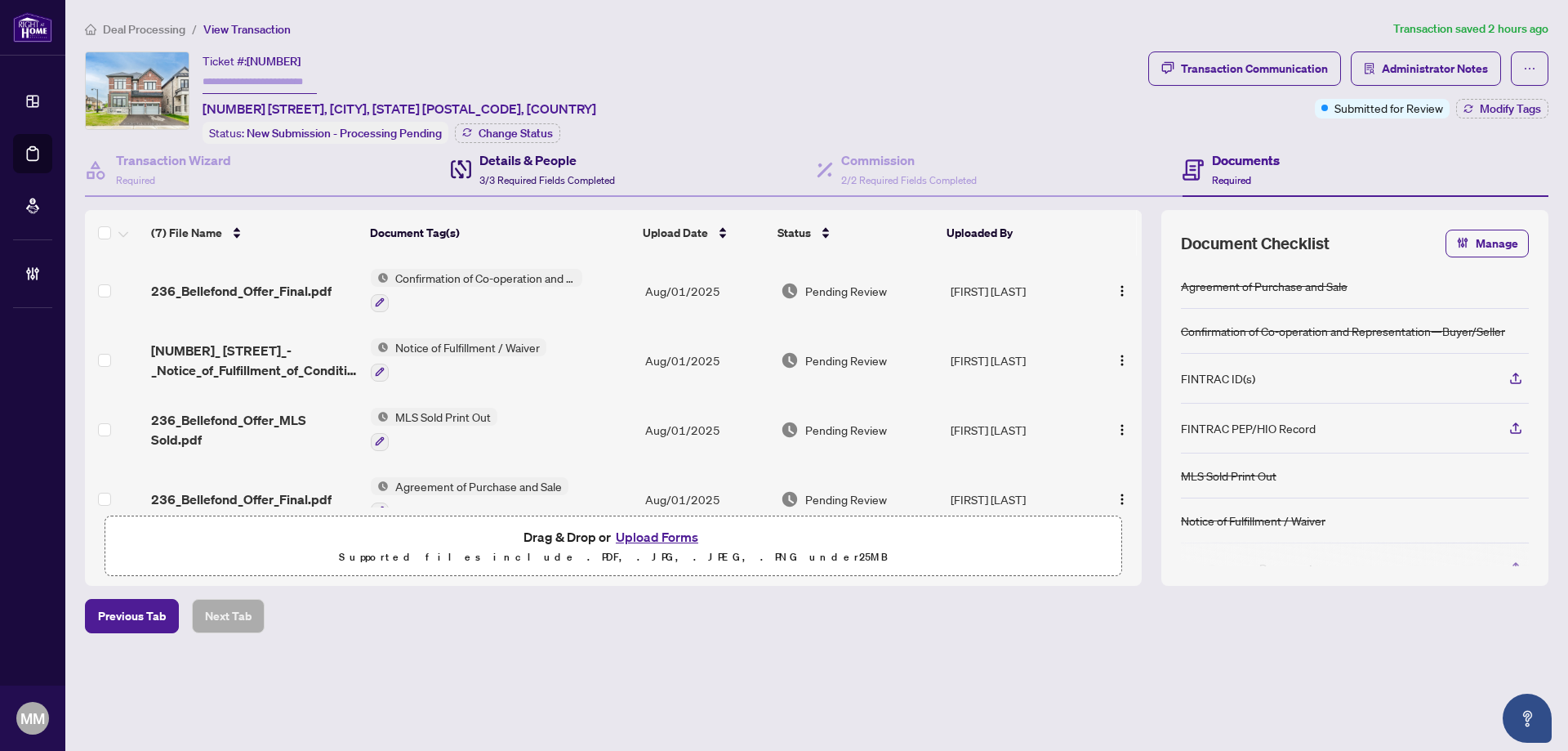 click on "Details & People 3/3 Required Fields Completed" at bounding box center [532, 169] 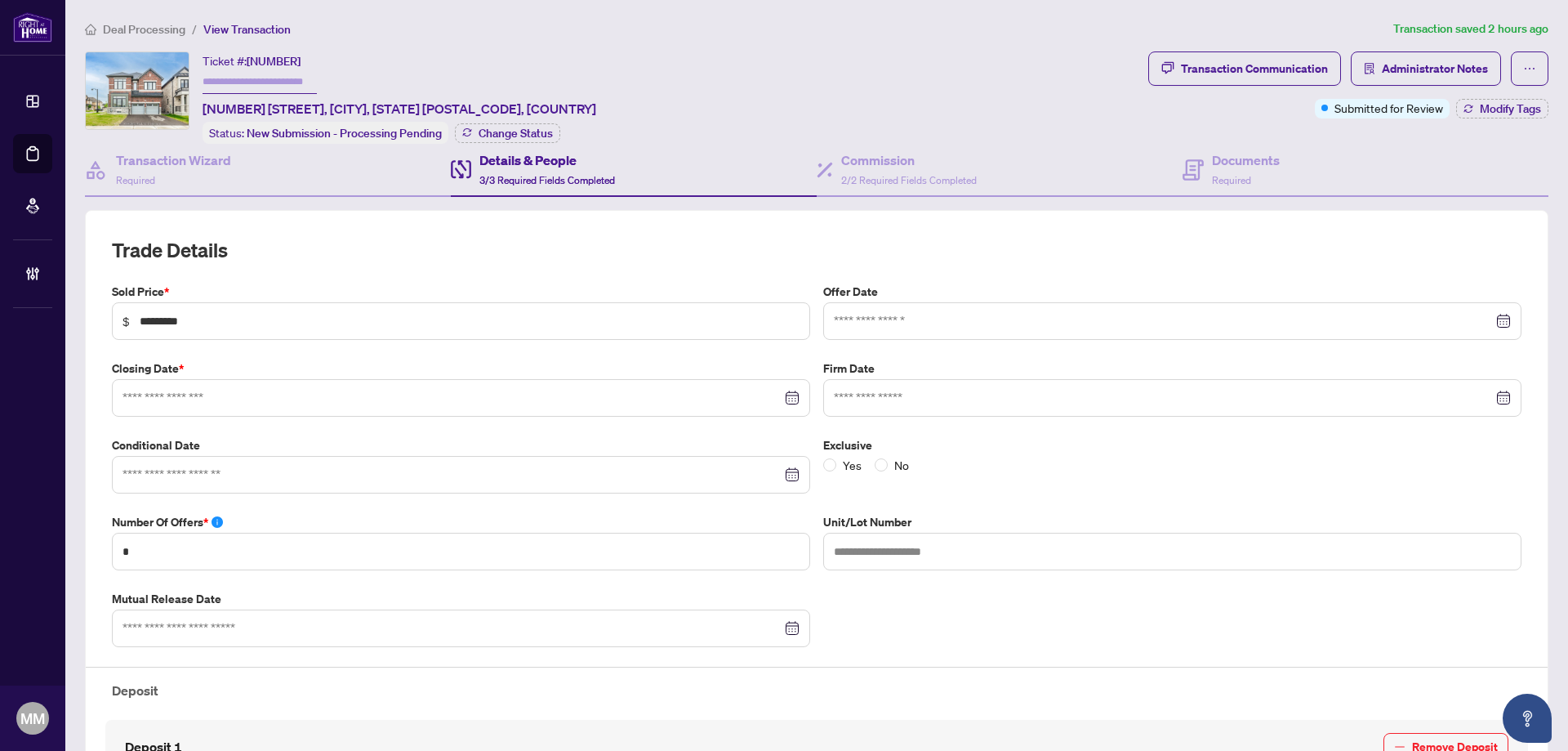 type on "**********" 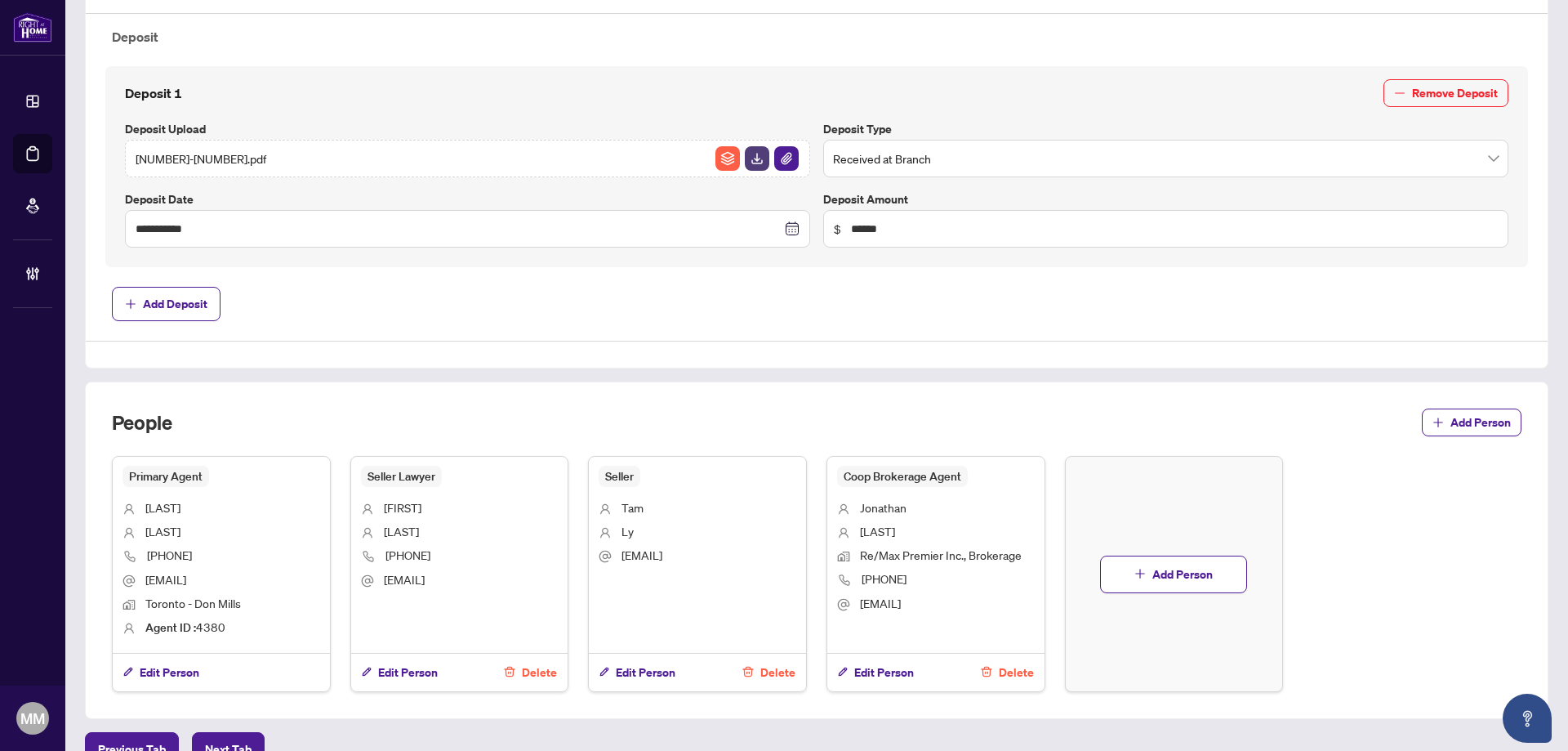 scroll, scrollTop: 0, scrollLeft: 0, axis: both 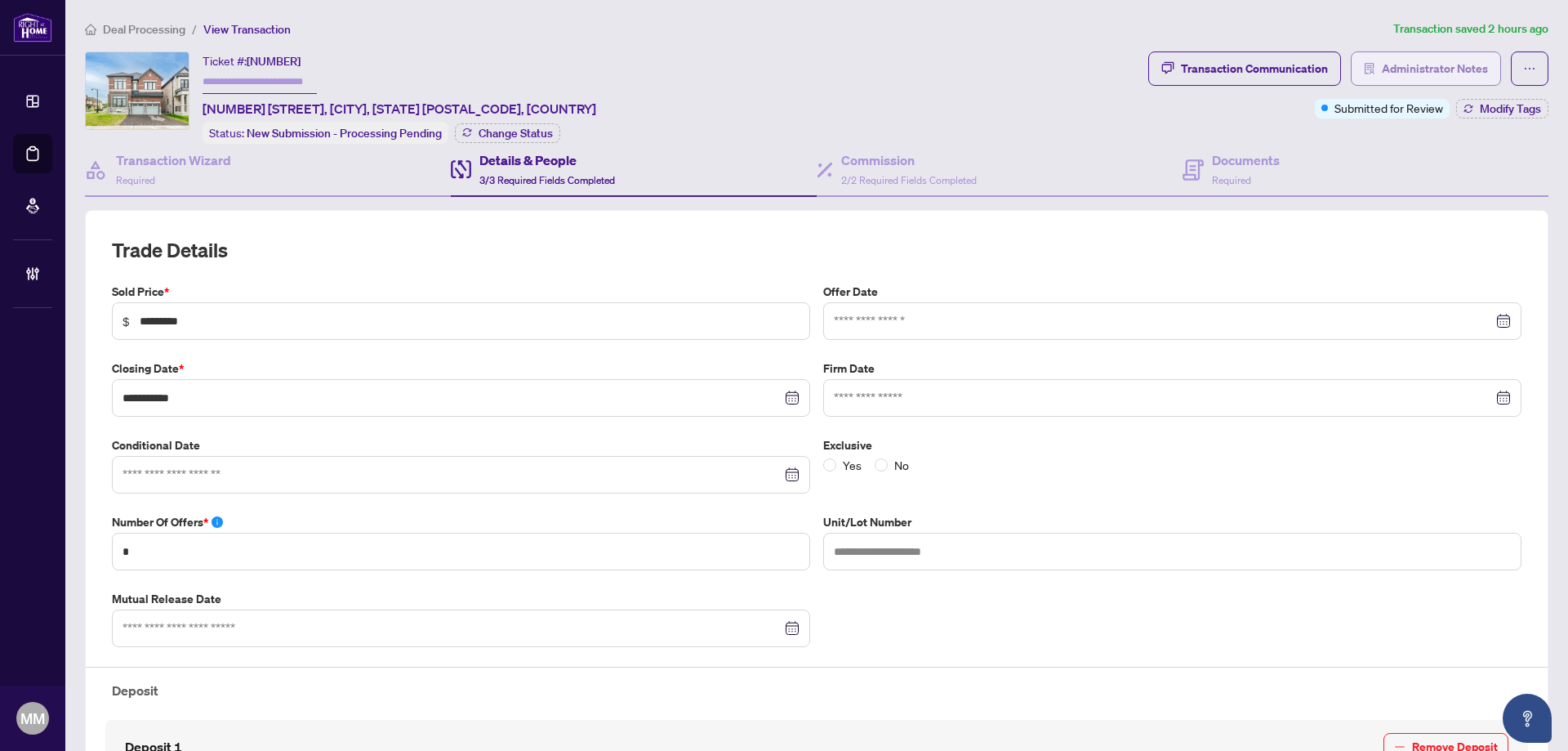 click on "Administrator Notes" at bounding box center [1435, 69] 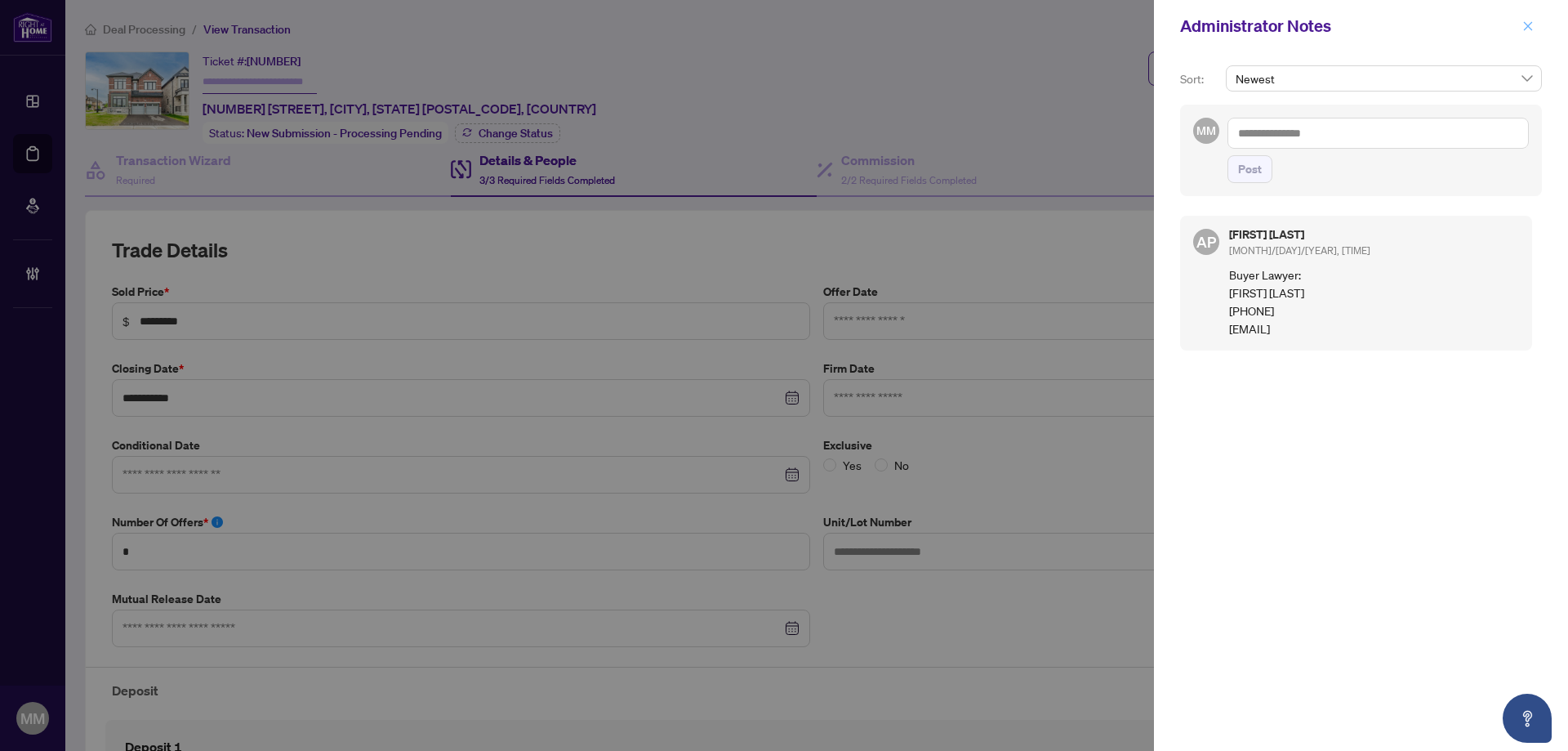 click 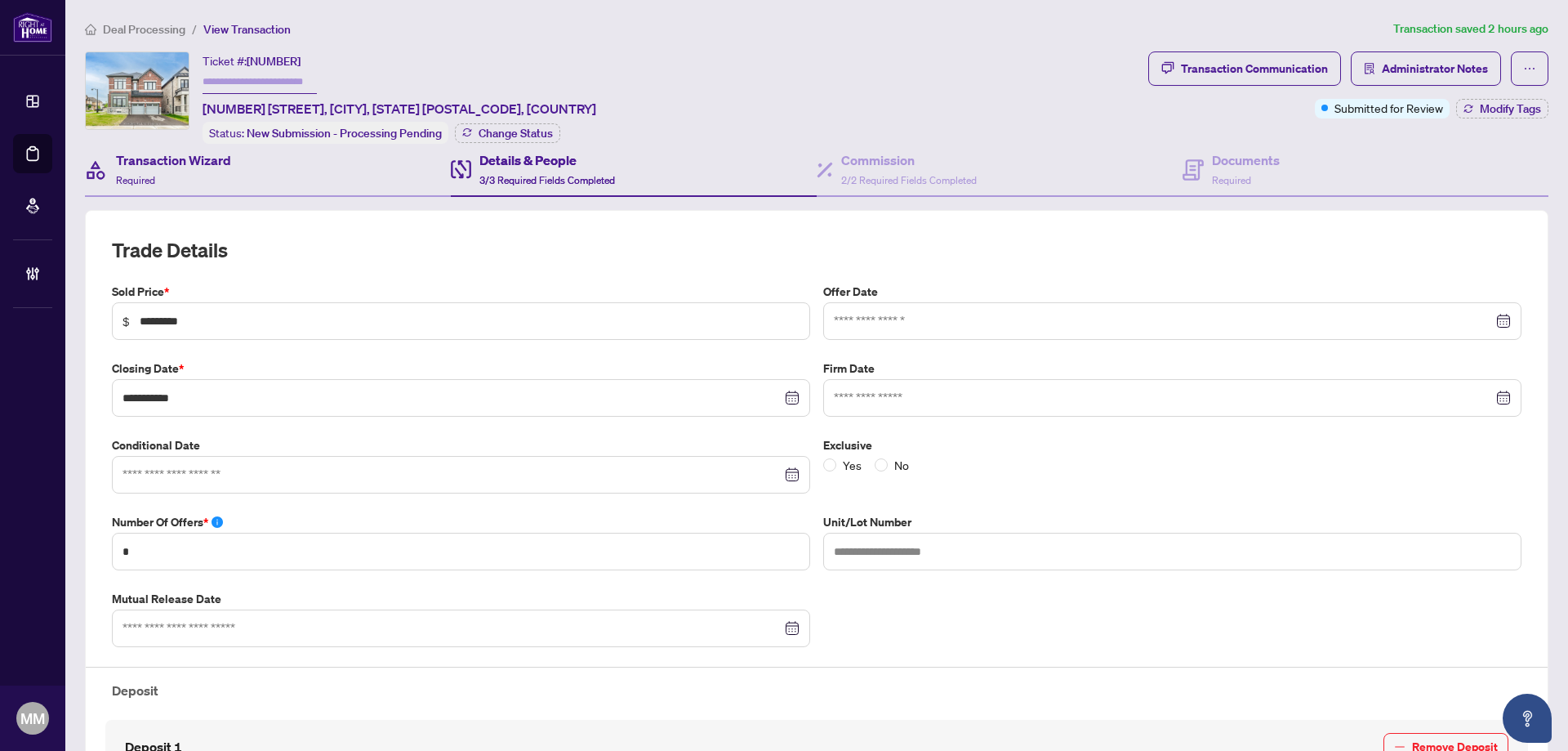 click on "Transaction Wizard Required" at bounding box center (268, 170) 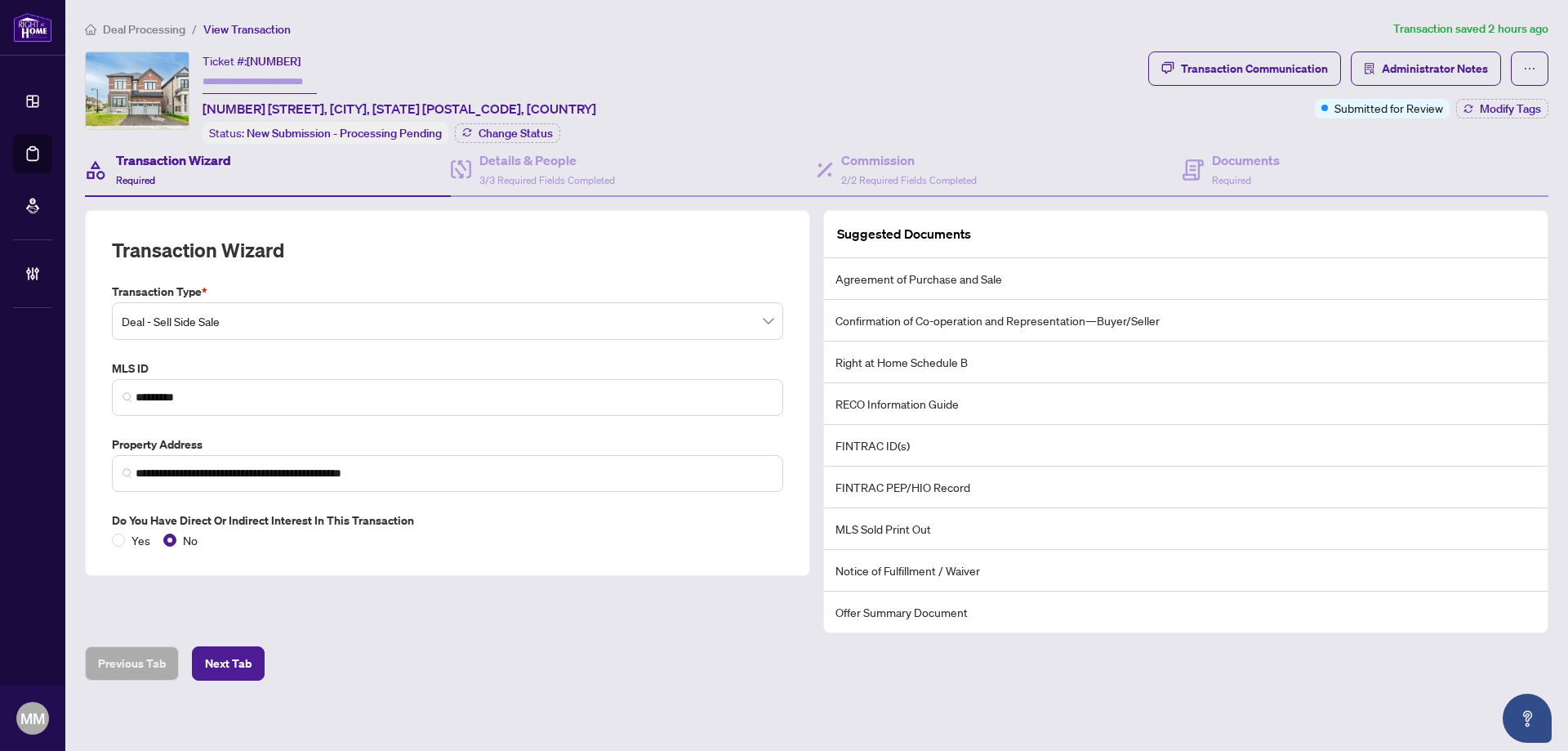 click on "Ticket #:  45352 236 Bellefond St, Vaughan, Ontario L4H 5C4, Canada Status:   New Submission - Processing Pending Change Status" at bounding box center [613, 97] 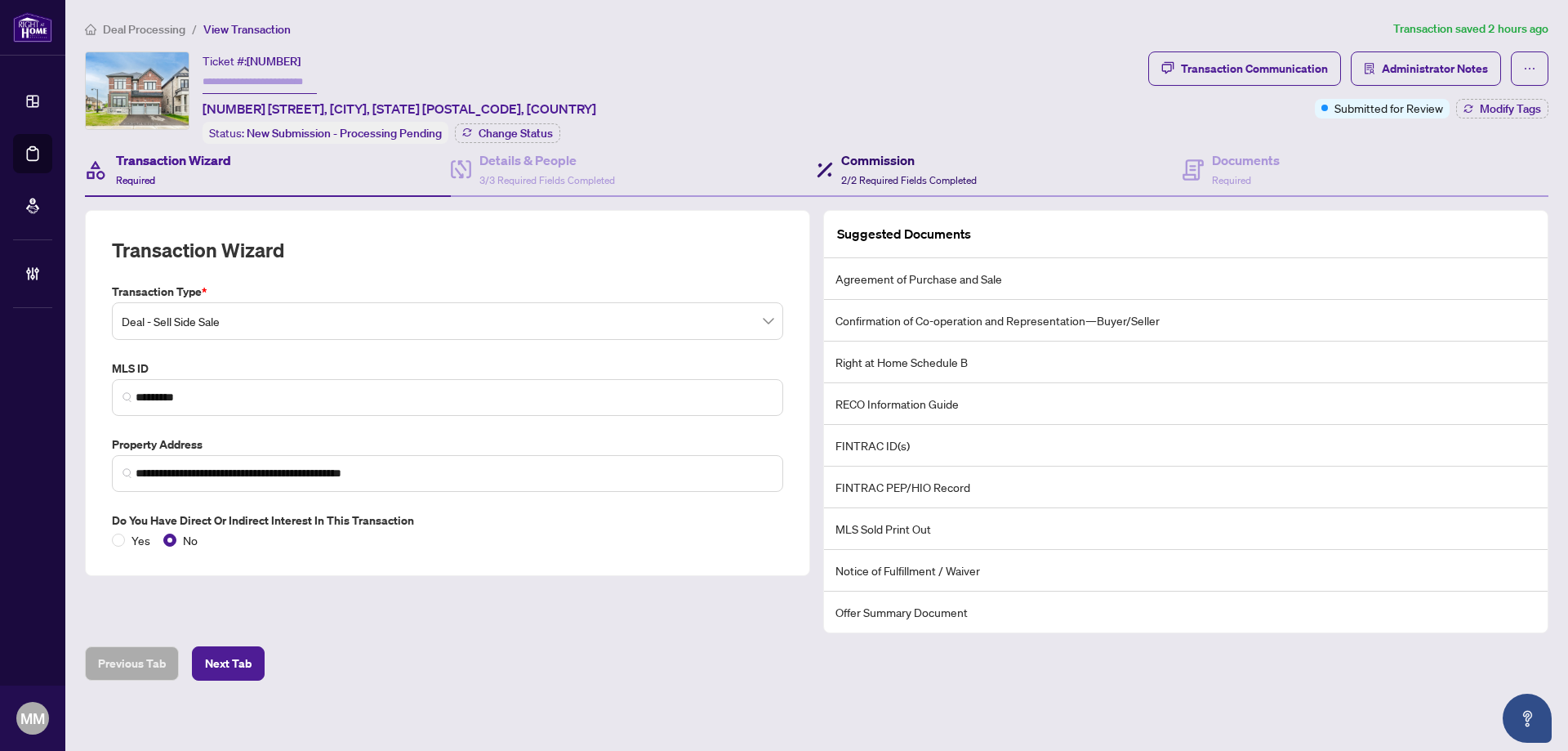 click on "2/2 Required Fields Completed" at bounding box center [909, 180] 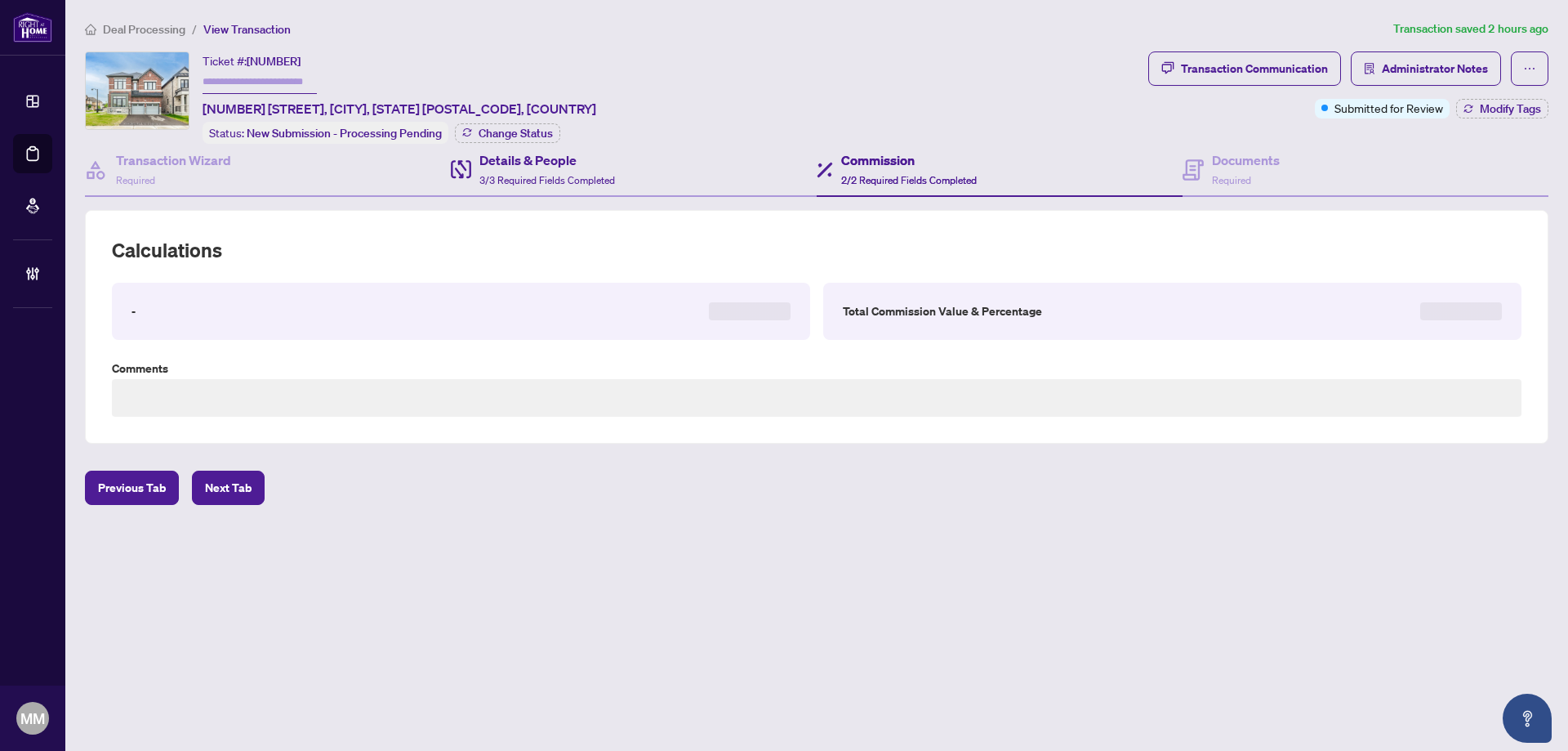 click on "Details & People 3/3 Required Fields Completed" at bounding box center [634, 170] 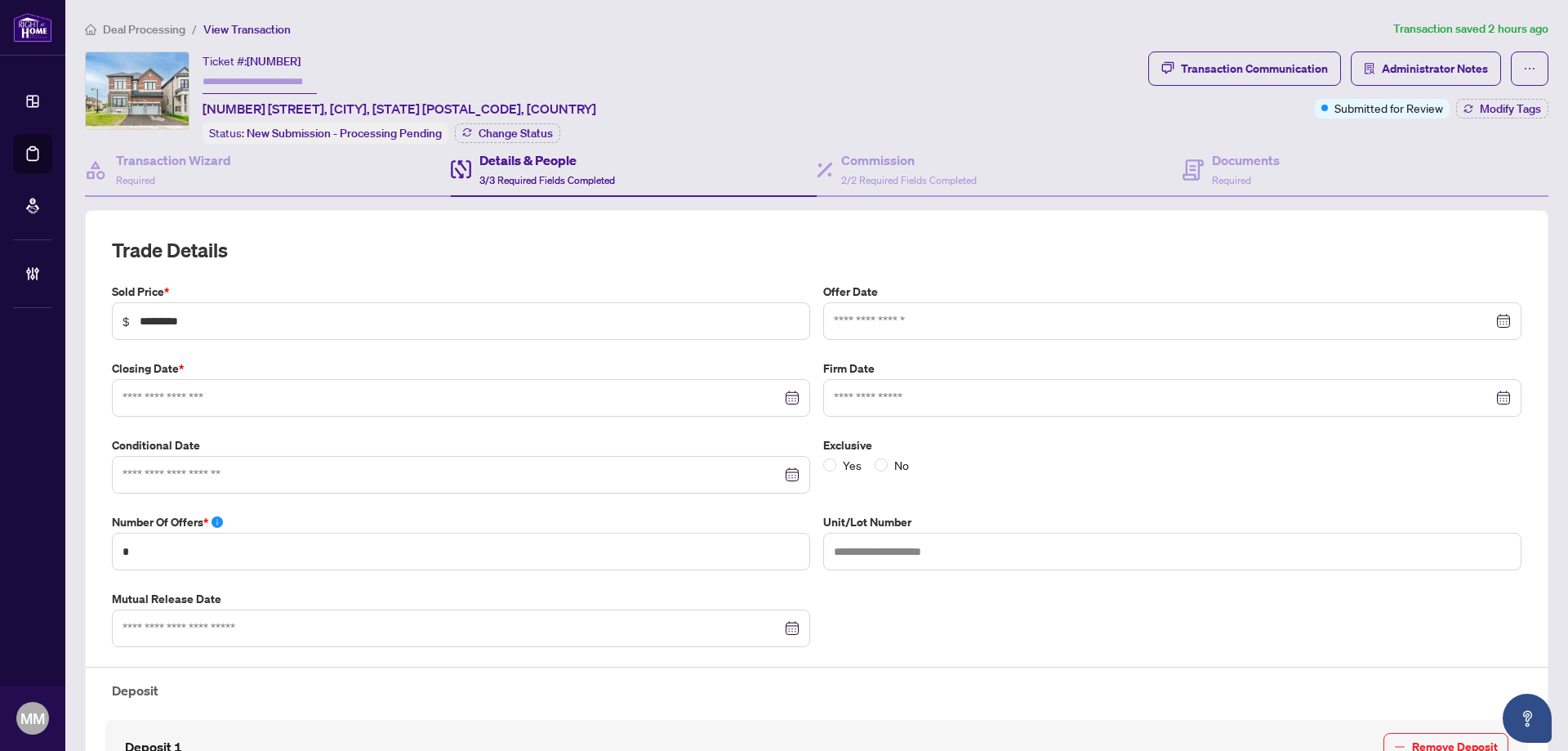 type on "**********" 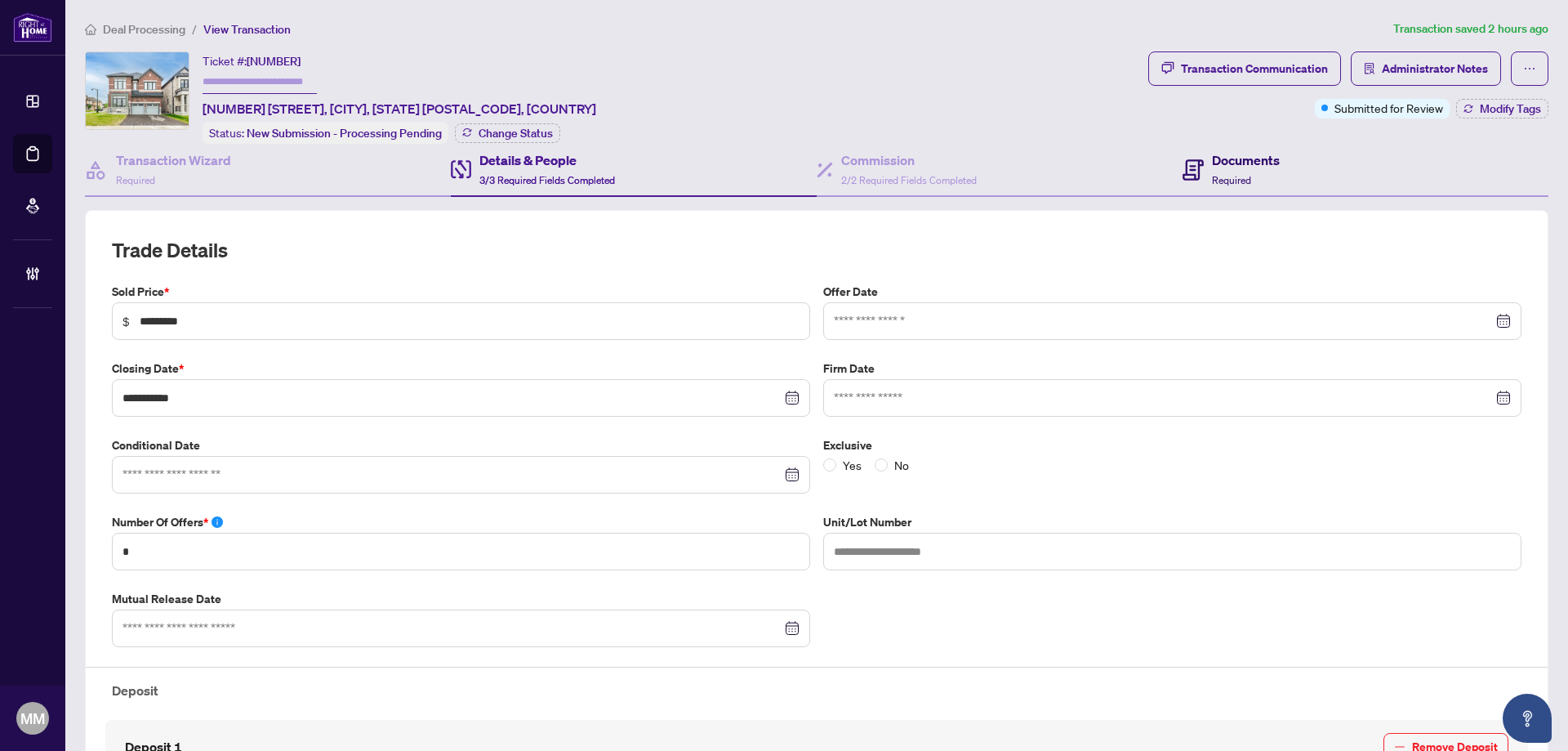 click on "Required" at bounding box center (1232, 180) 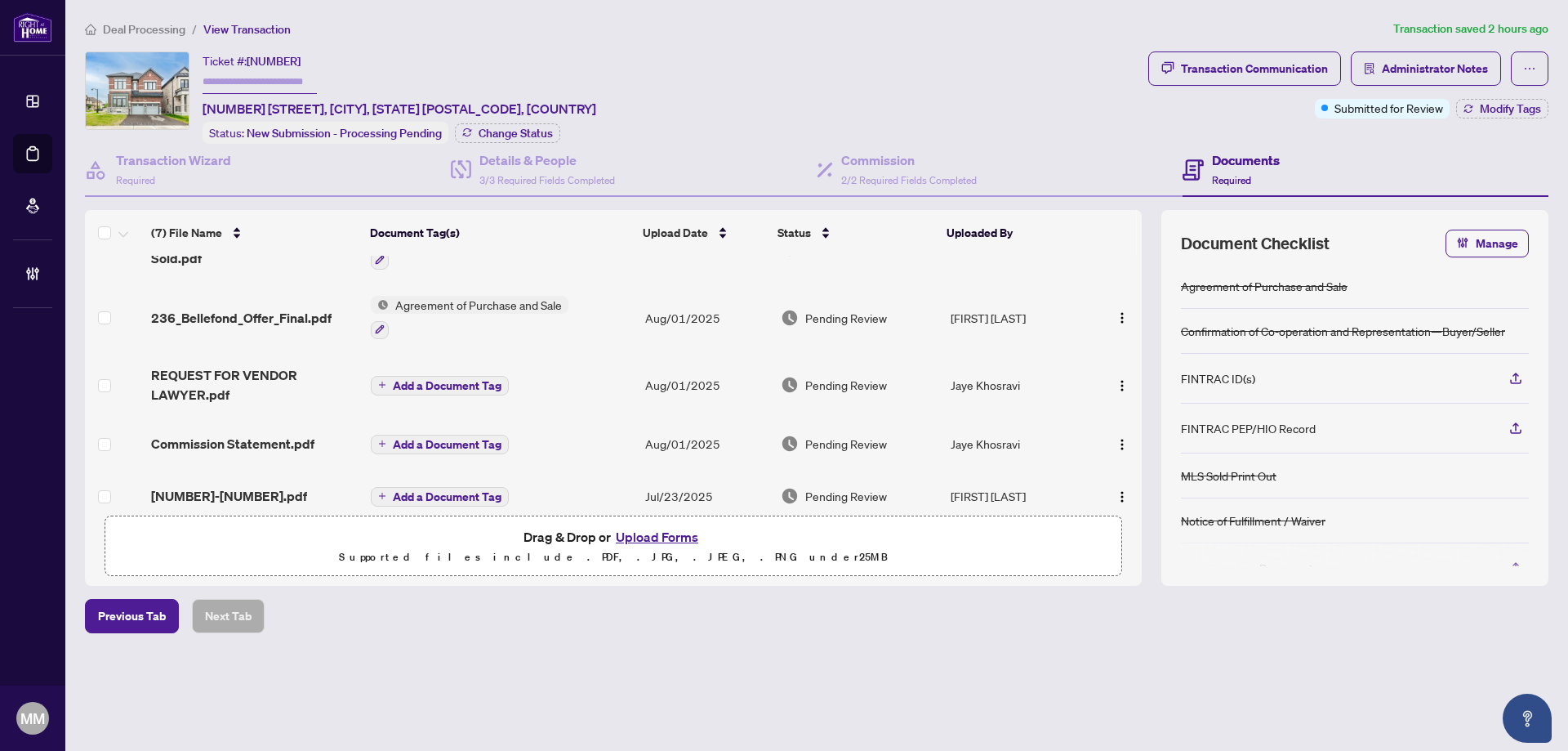 scroll, scrollTop: 213, scrollLeft: 0, axis: vertical 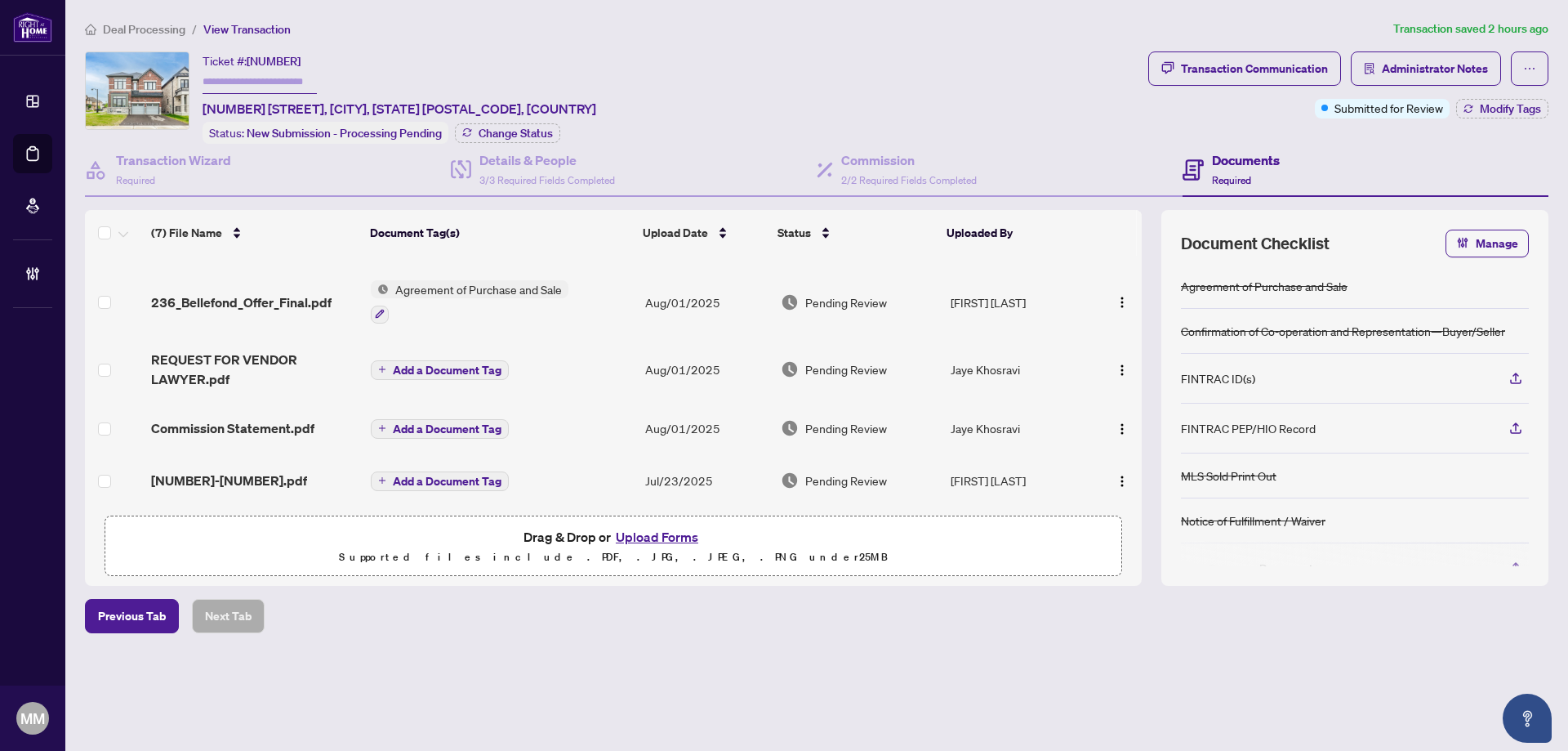 click on "Commission Statement.pdf" at bounding box center (233, 428) 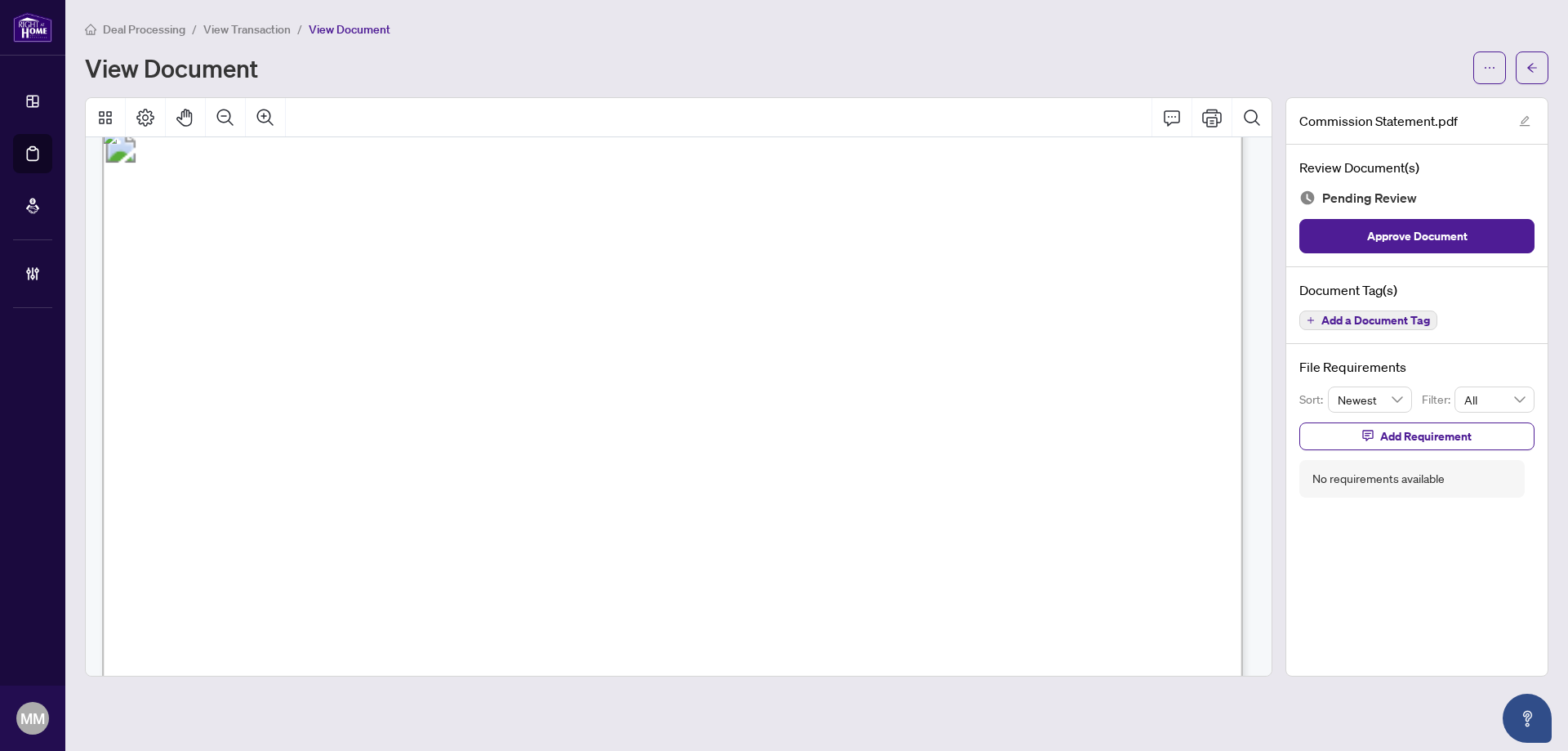 scroll, scrollTop: 0, scrollLeft: 0, axis: both 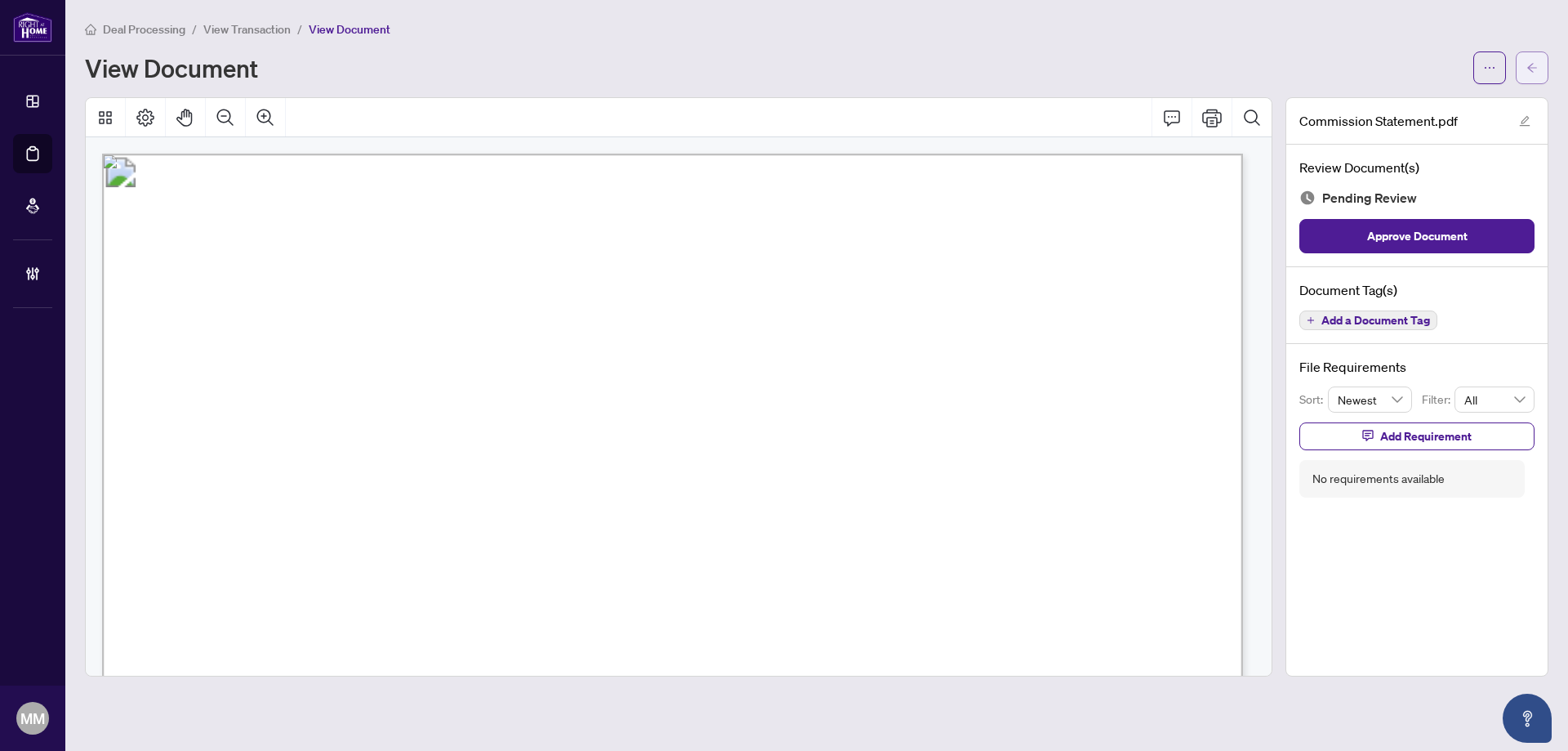 click 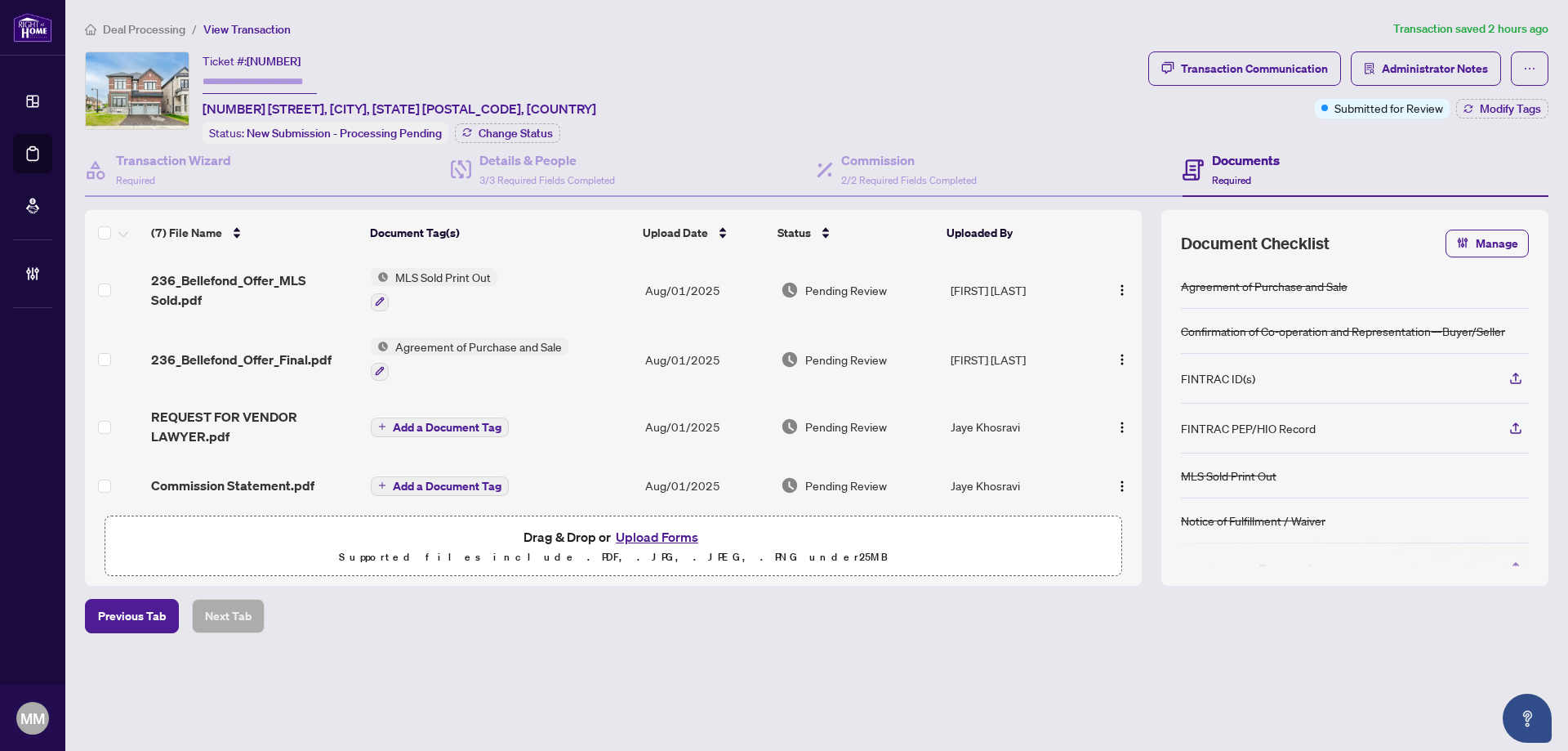 scroll, scrollTop: 213, scrollLeft: 0, axis: vertical 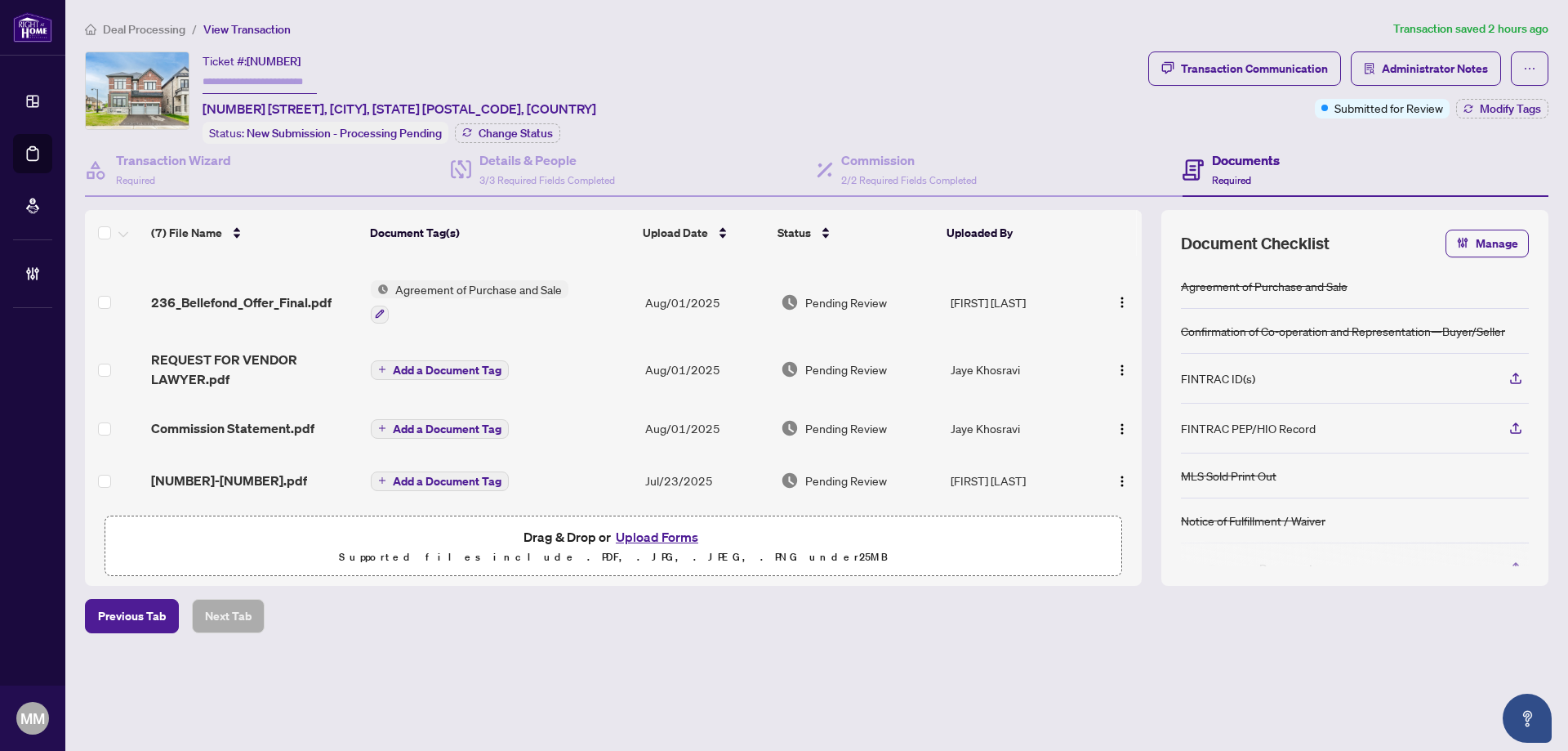 click on "Add a Document Tag" at bounding box center [501, 481] 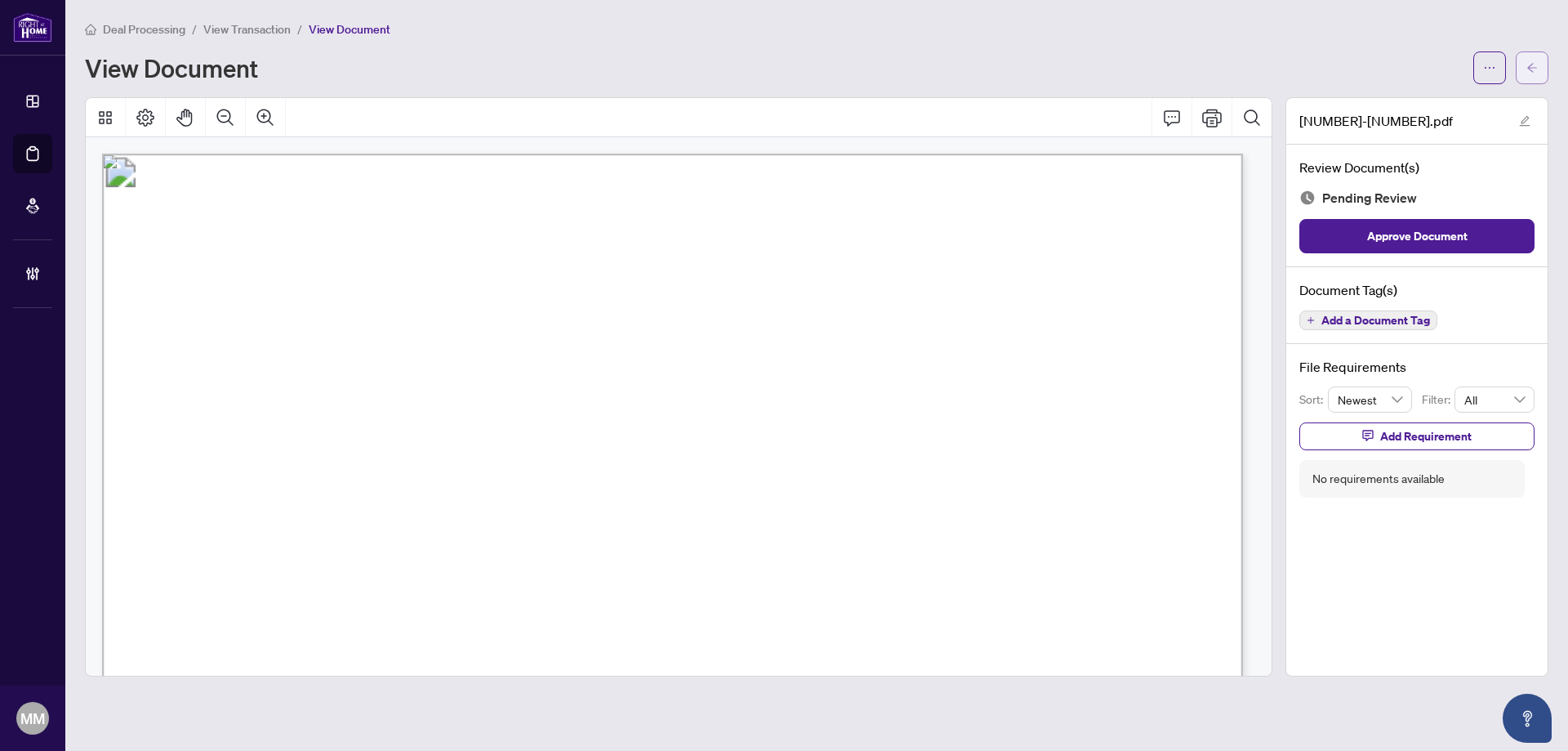 click at bounding box center (1532, 68) 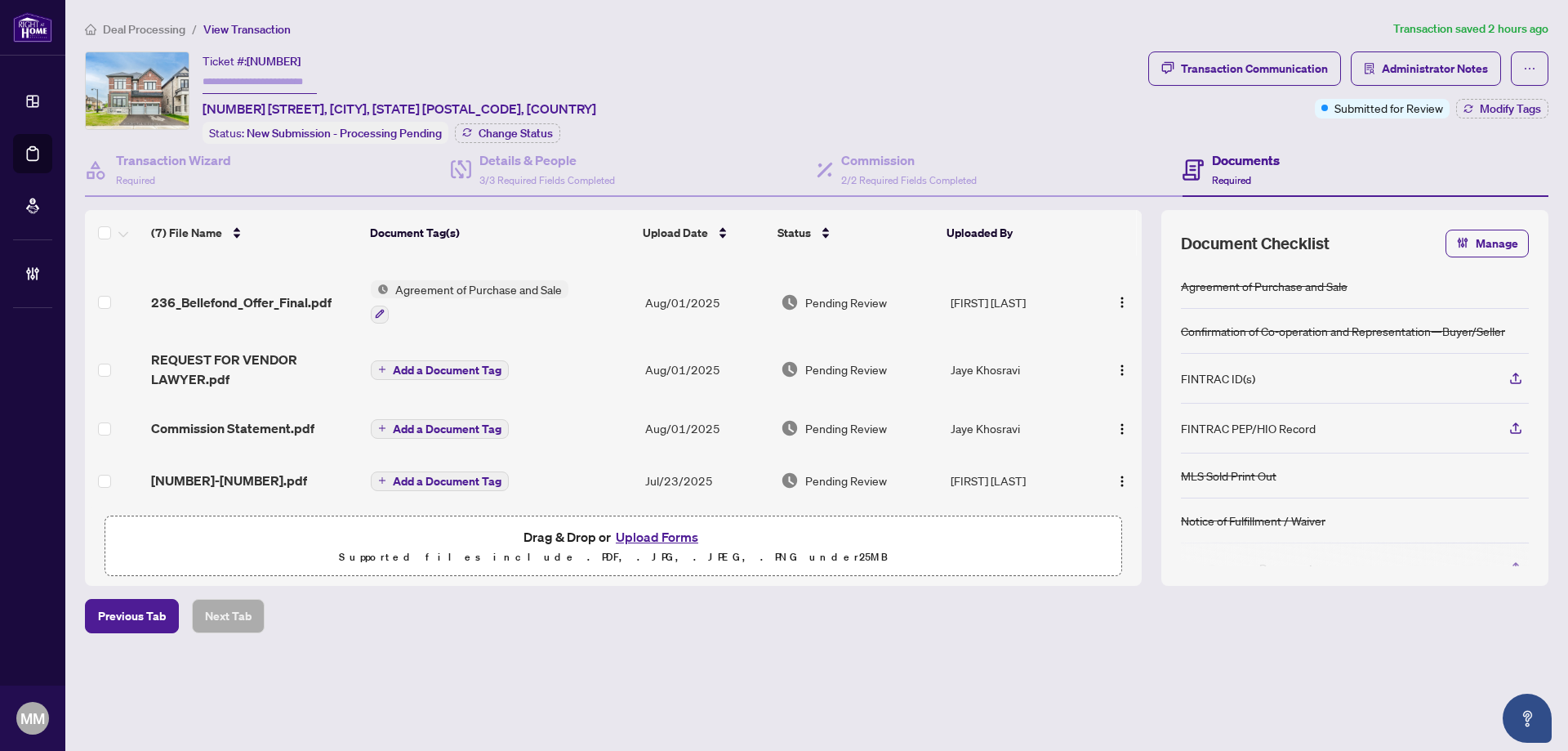 scroll, scrollTop: 213, scrollLeft: 0, axis: vertical 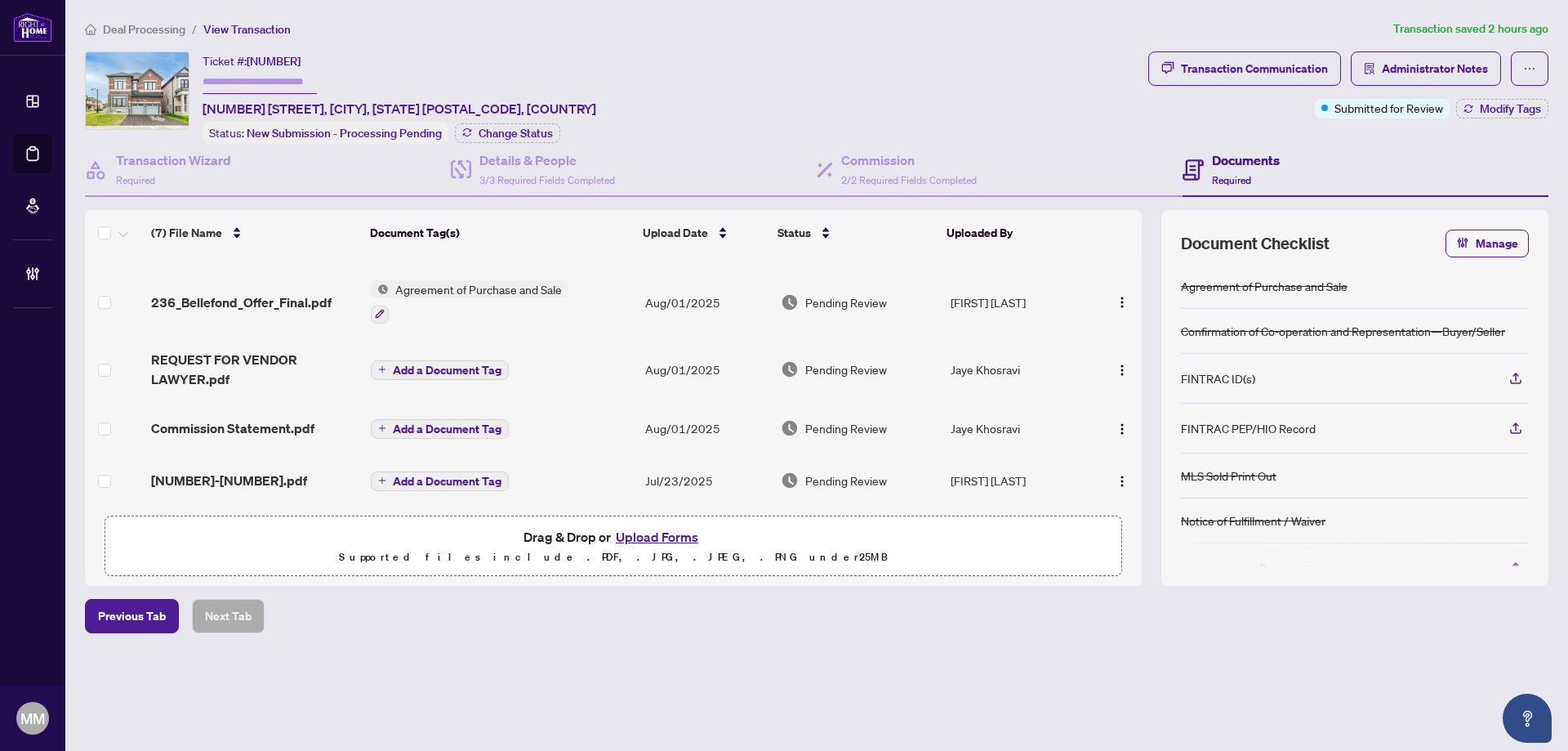 click on "Add a Document Tag" at bounding box center [501, 428] 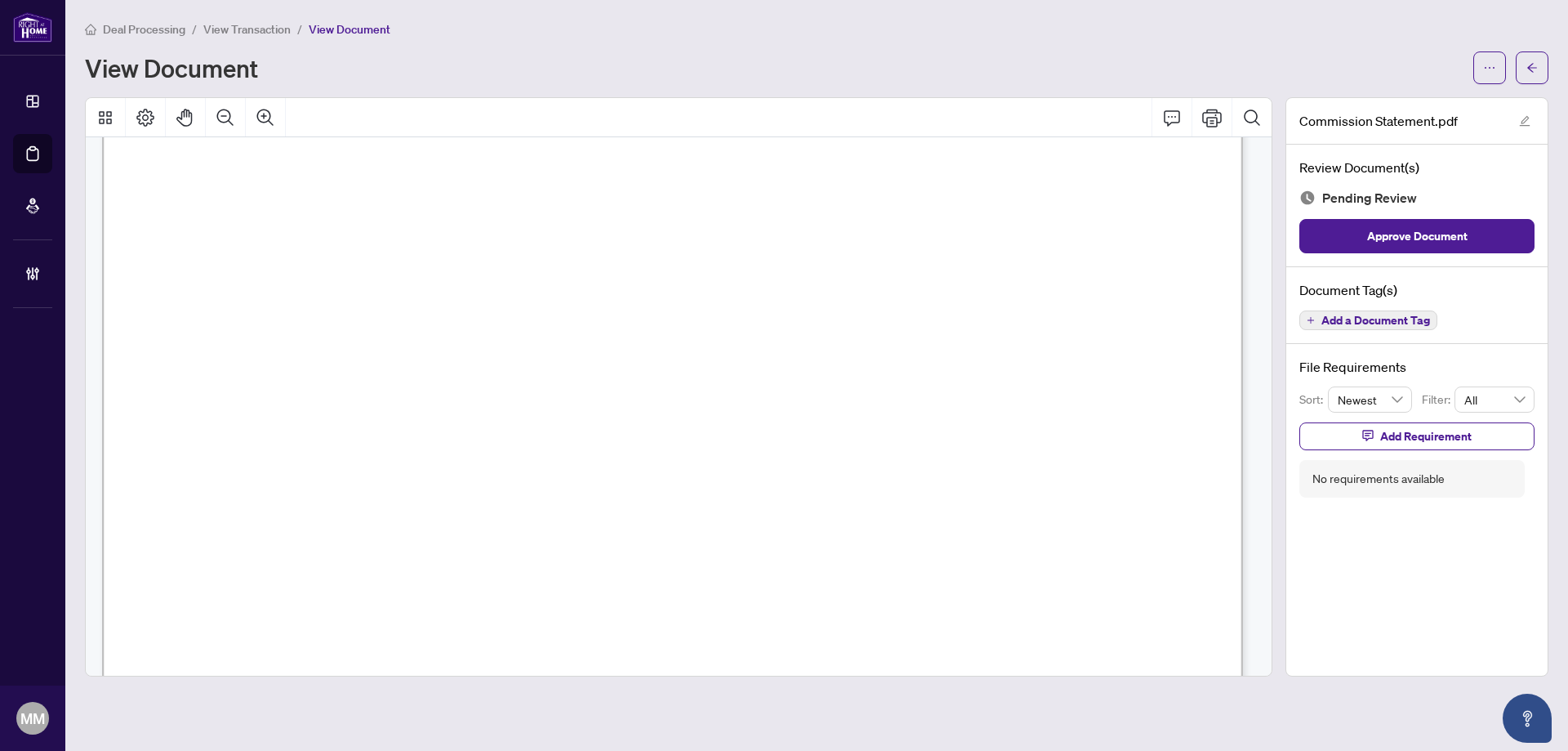 scroll, scrollTop: 327, scrollLeft: 0, axis: vertical 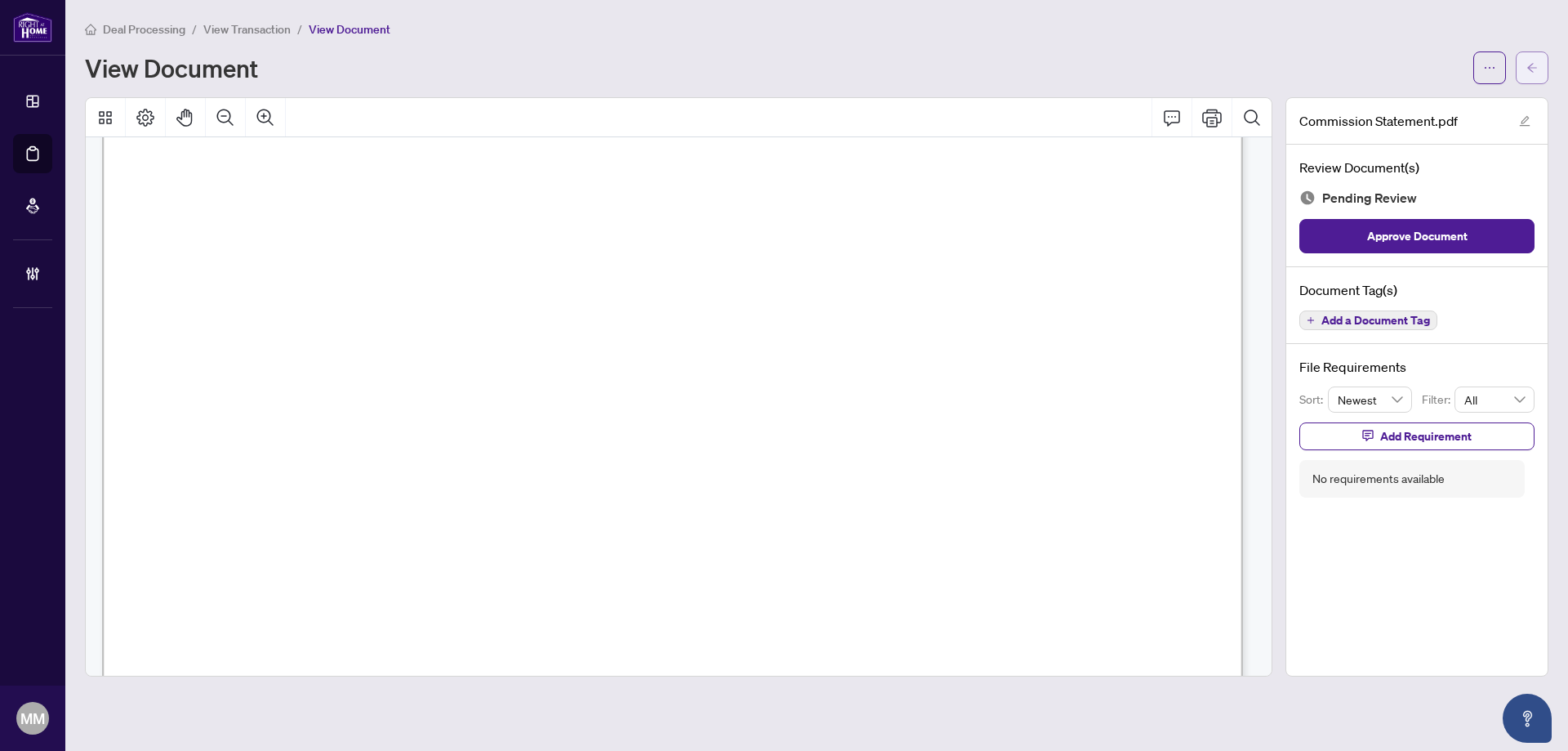 click 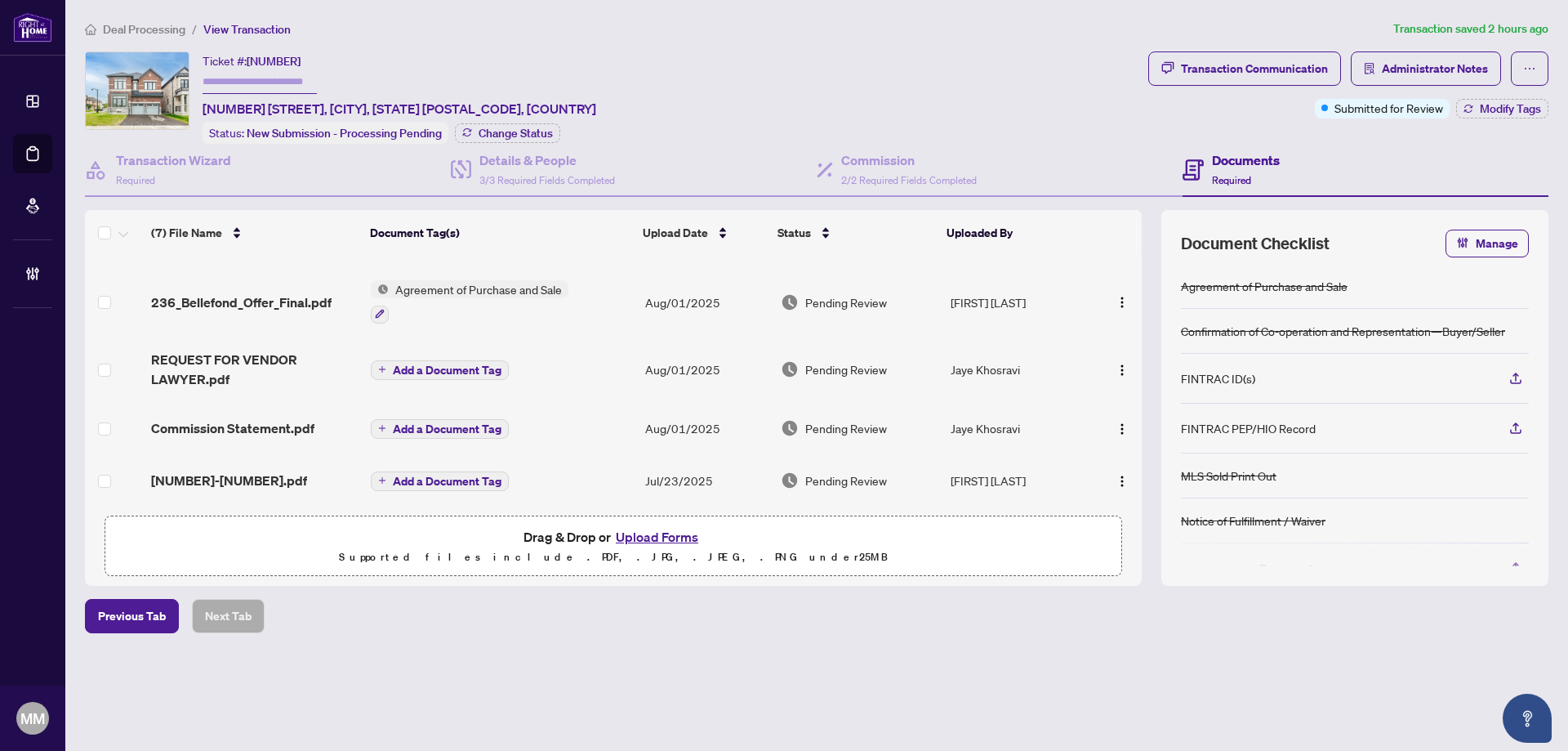 scroll, scrollTop: 213, scrollLeft: 0, axis: vertical 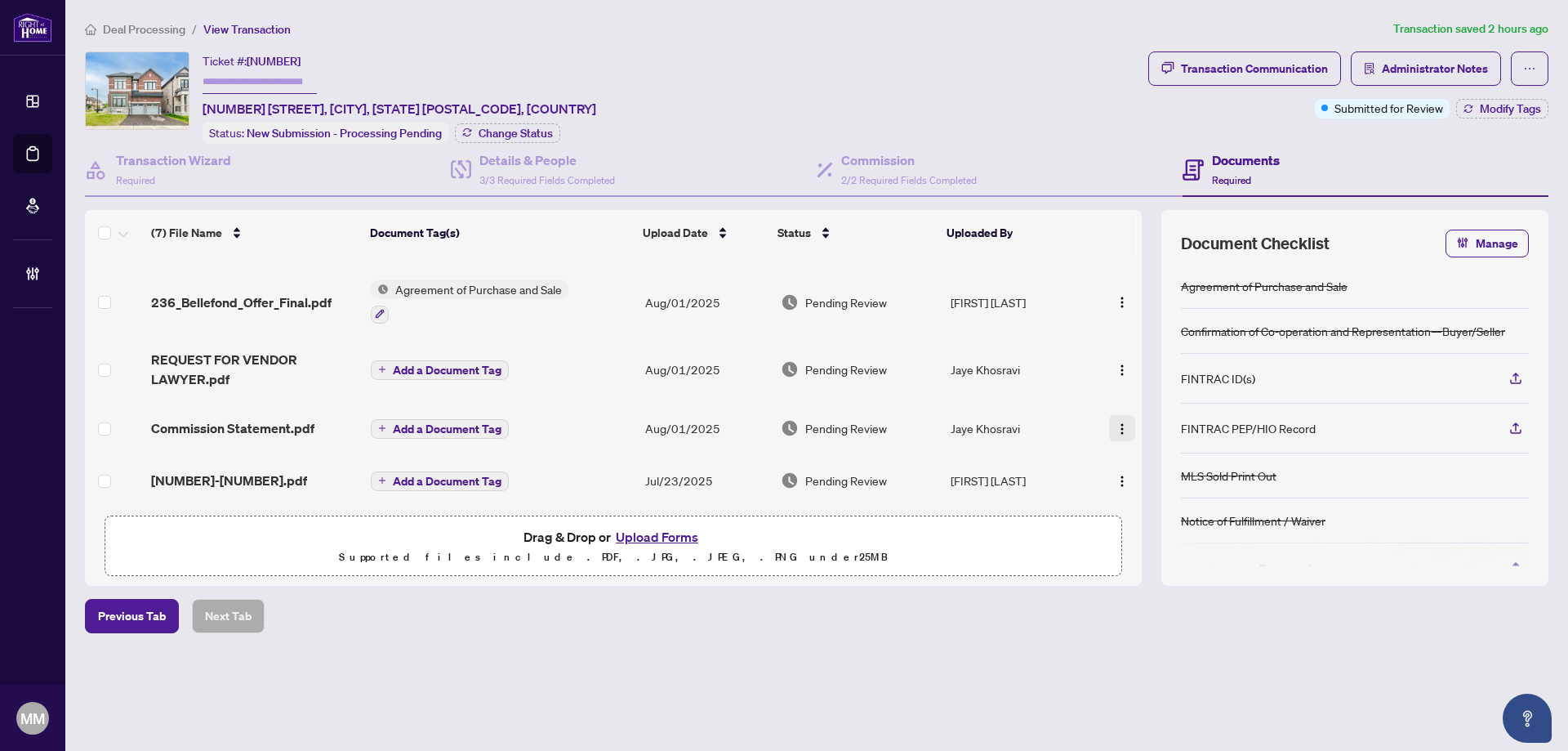 click at bounding box center (1122, 429) 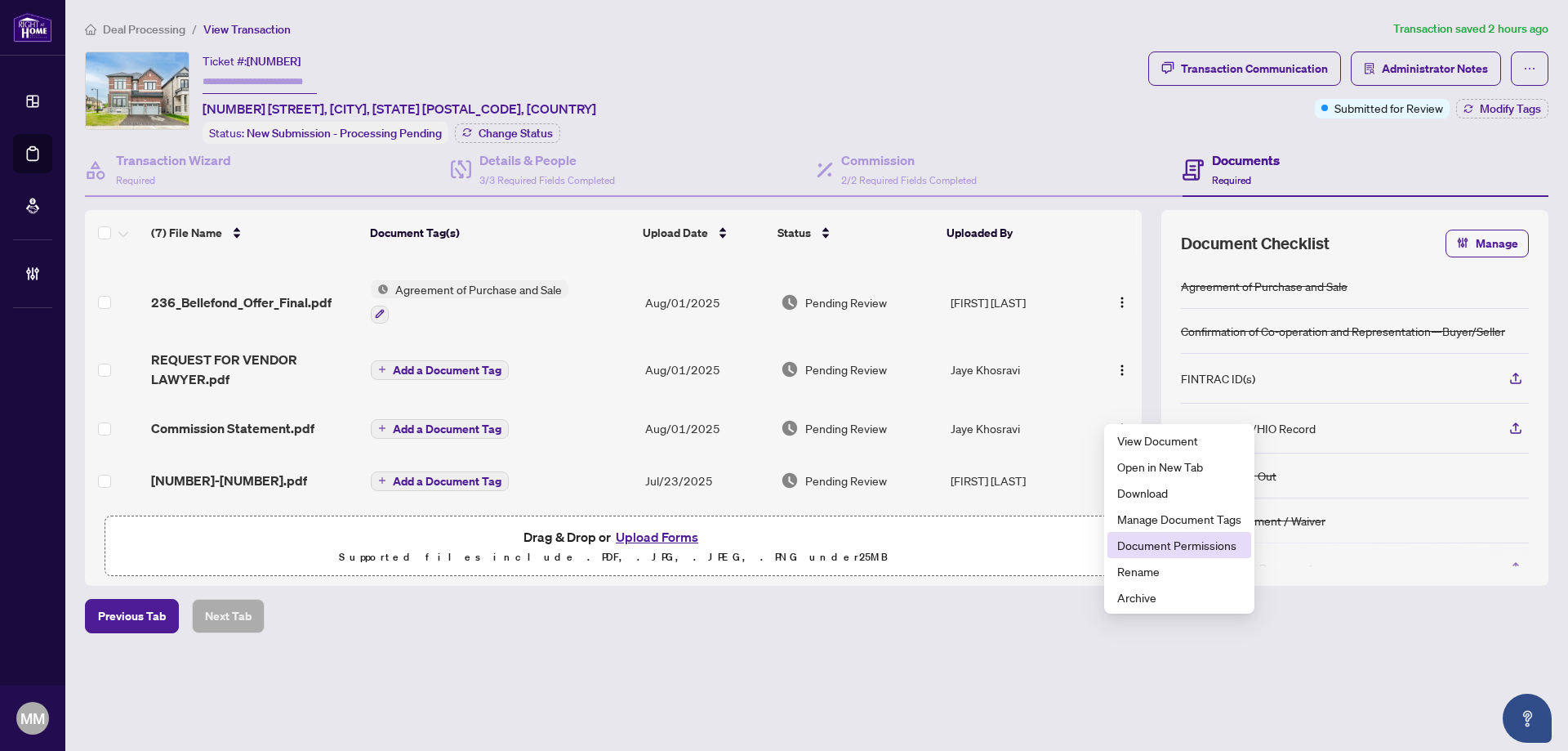 click on "Document Permissions" at bounding box center [1179, 545] 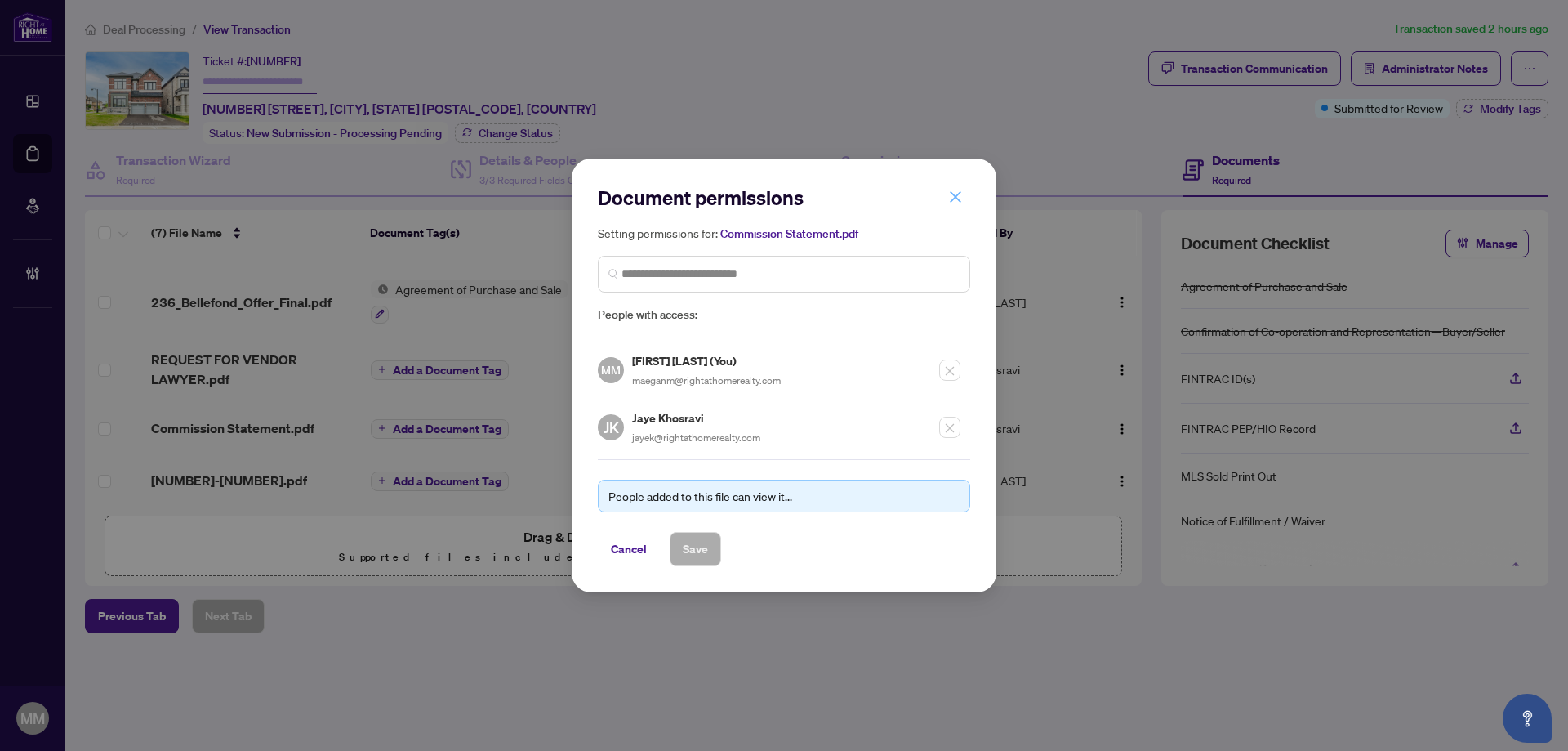 click 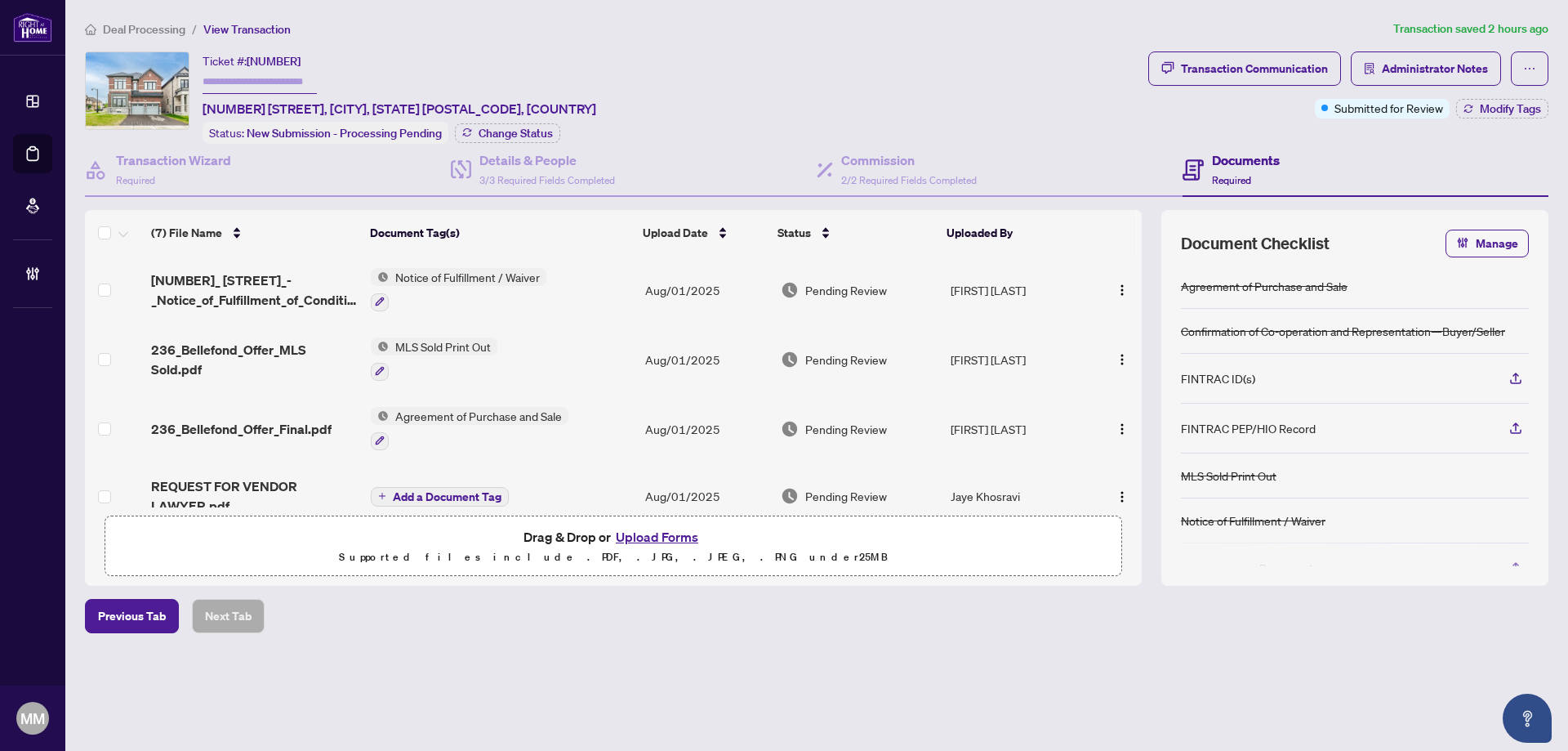 scroll, scrollTop: 0, scrollLeft: 0, axis: both 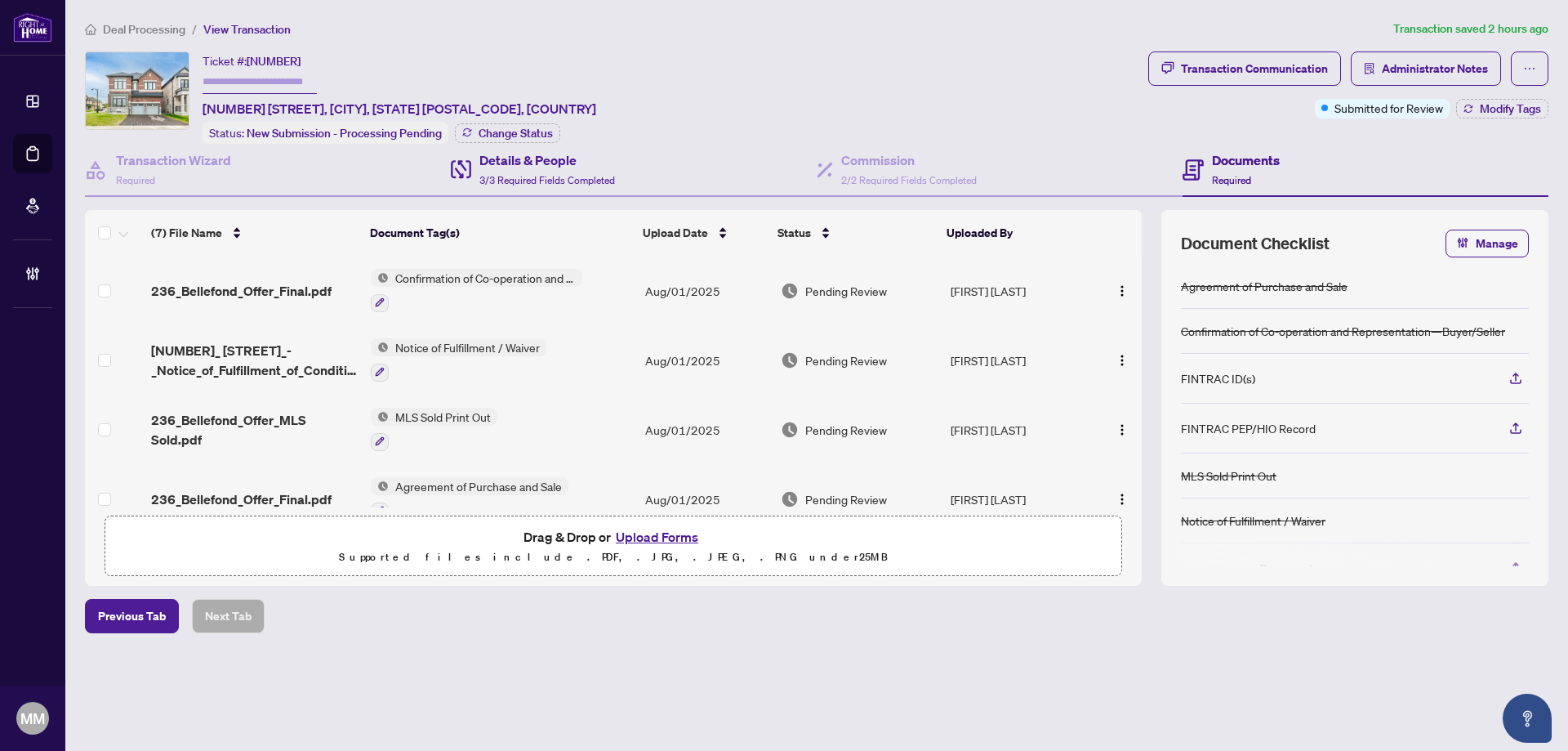 click on "Details & People 3/3 Required Fields Completed" at bounding box center [634, 170] 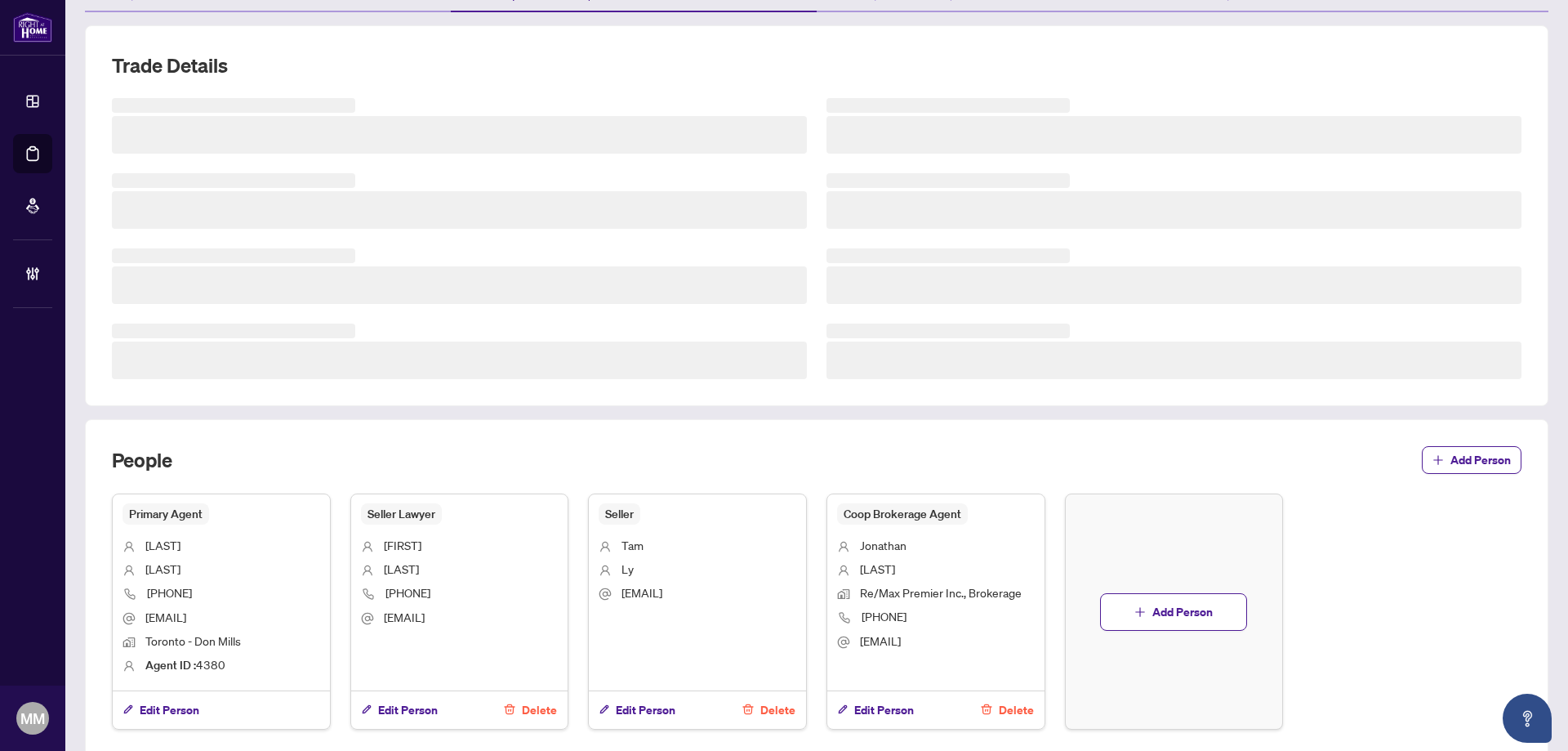 scroll, scrollTop: 311, scrollLeft: 0, axis: vertical 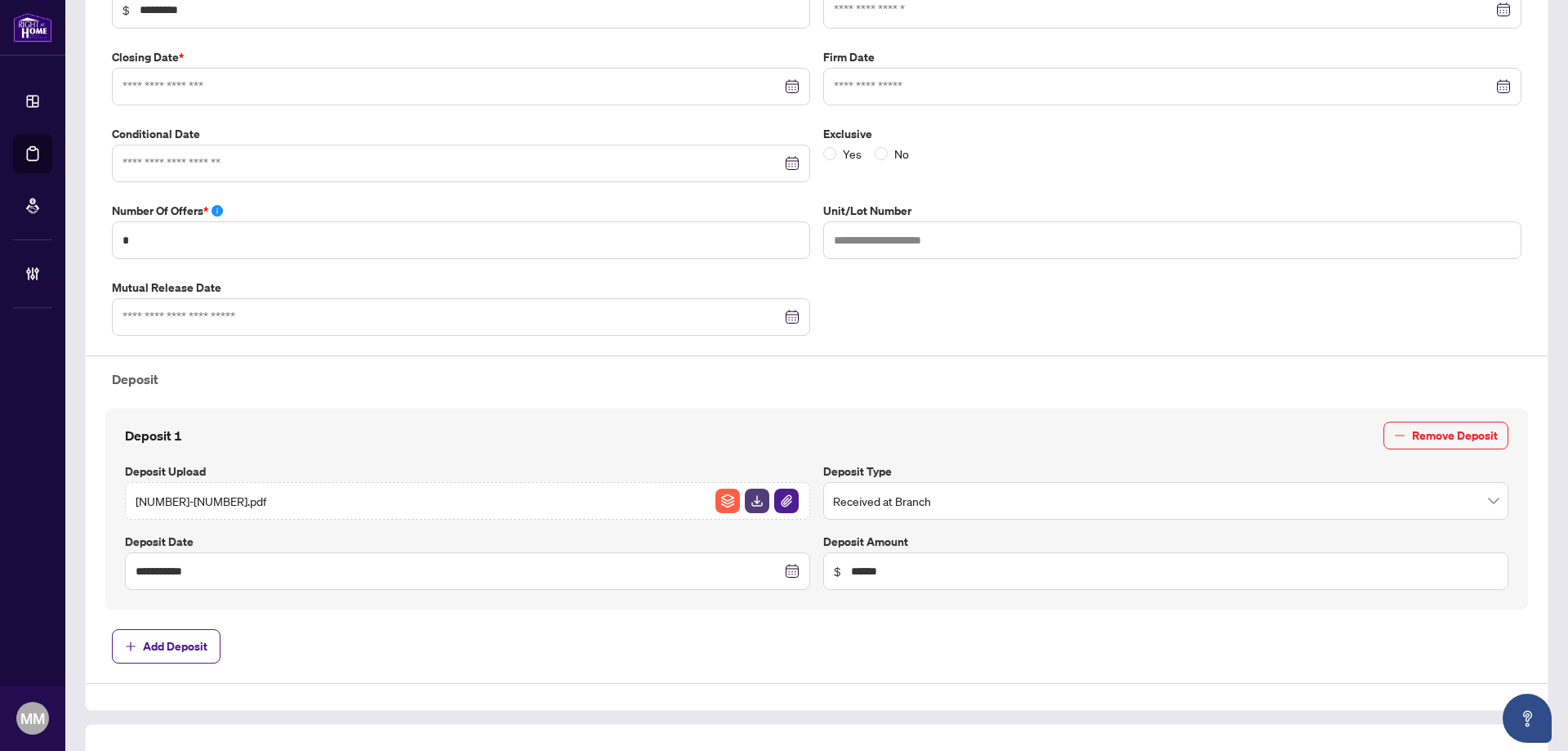 type on "**********" 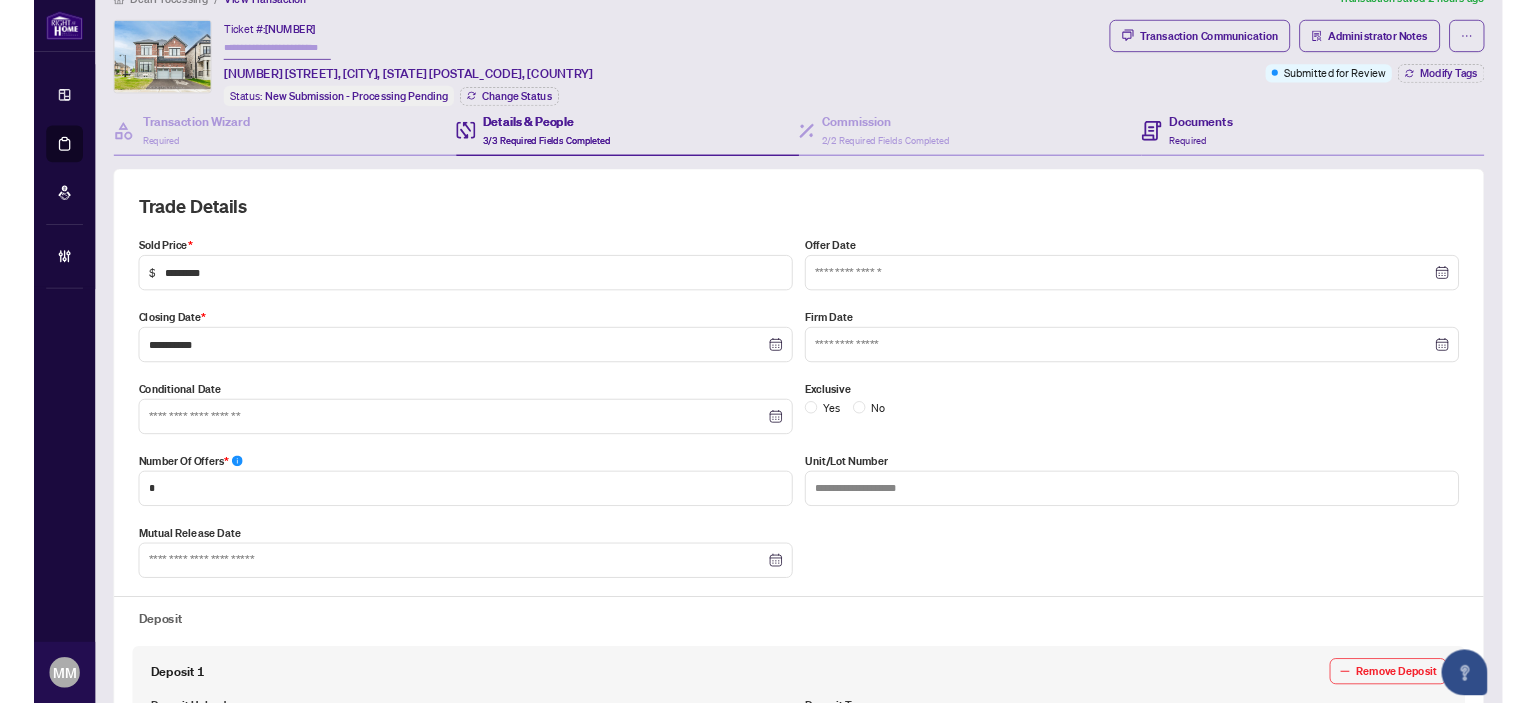 scroll, scrollTop: 0, scrollLeft: 0, axis: both 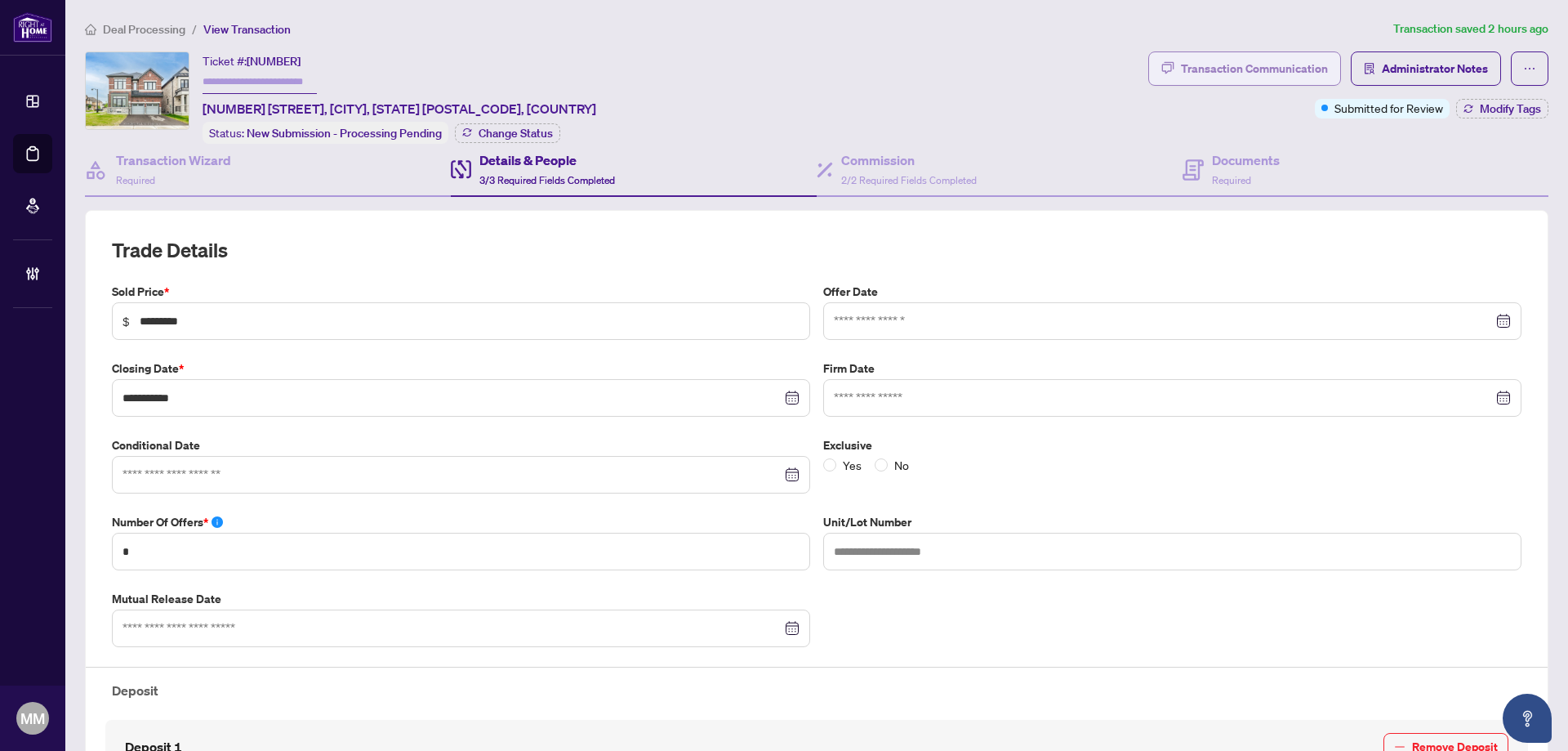 click on "Transaction Communication" at bounding box center [1254, 69] 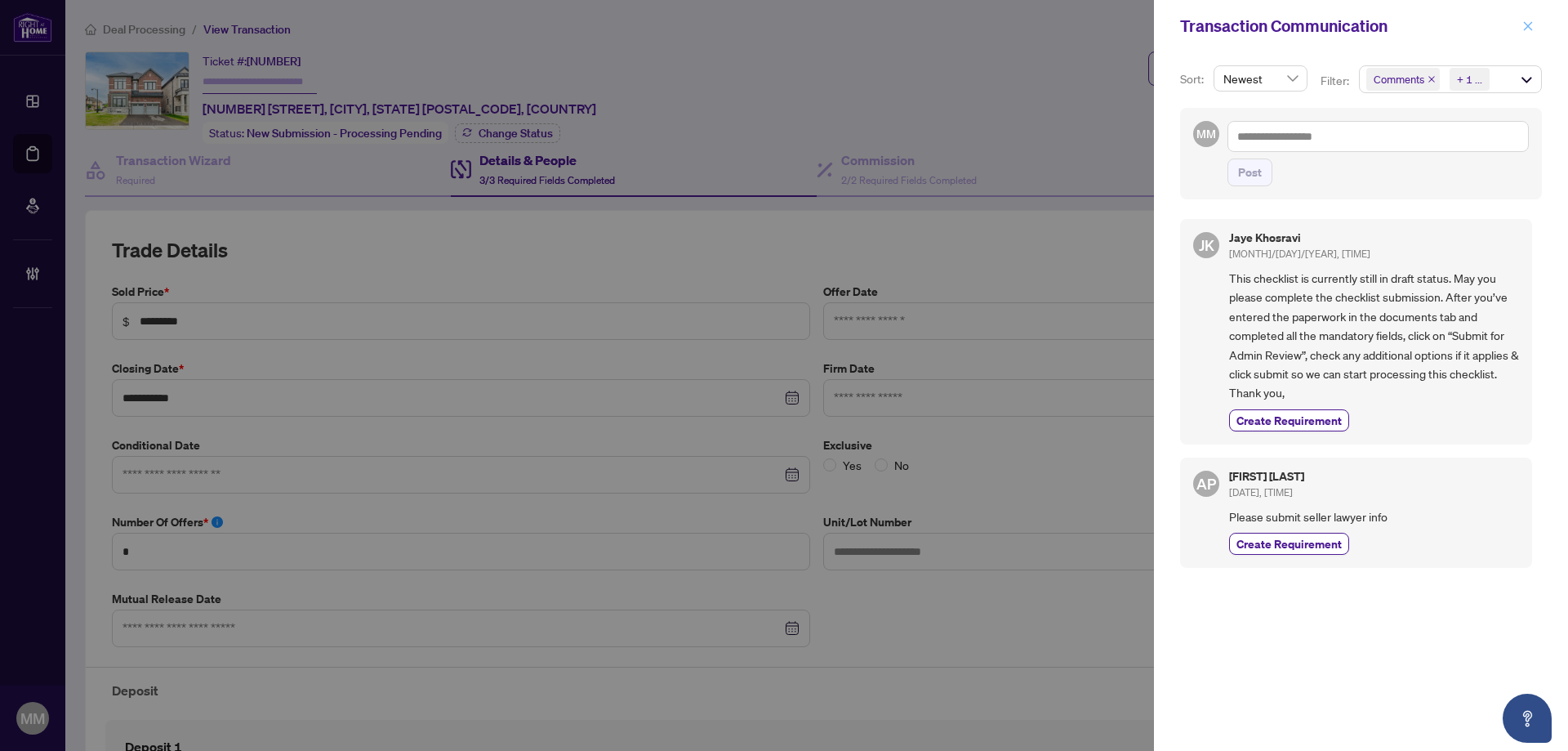 click at bounding box center (1528, 26) 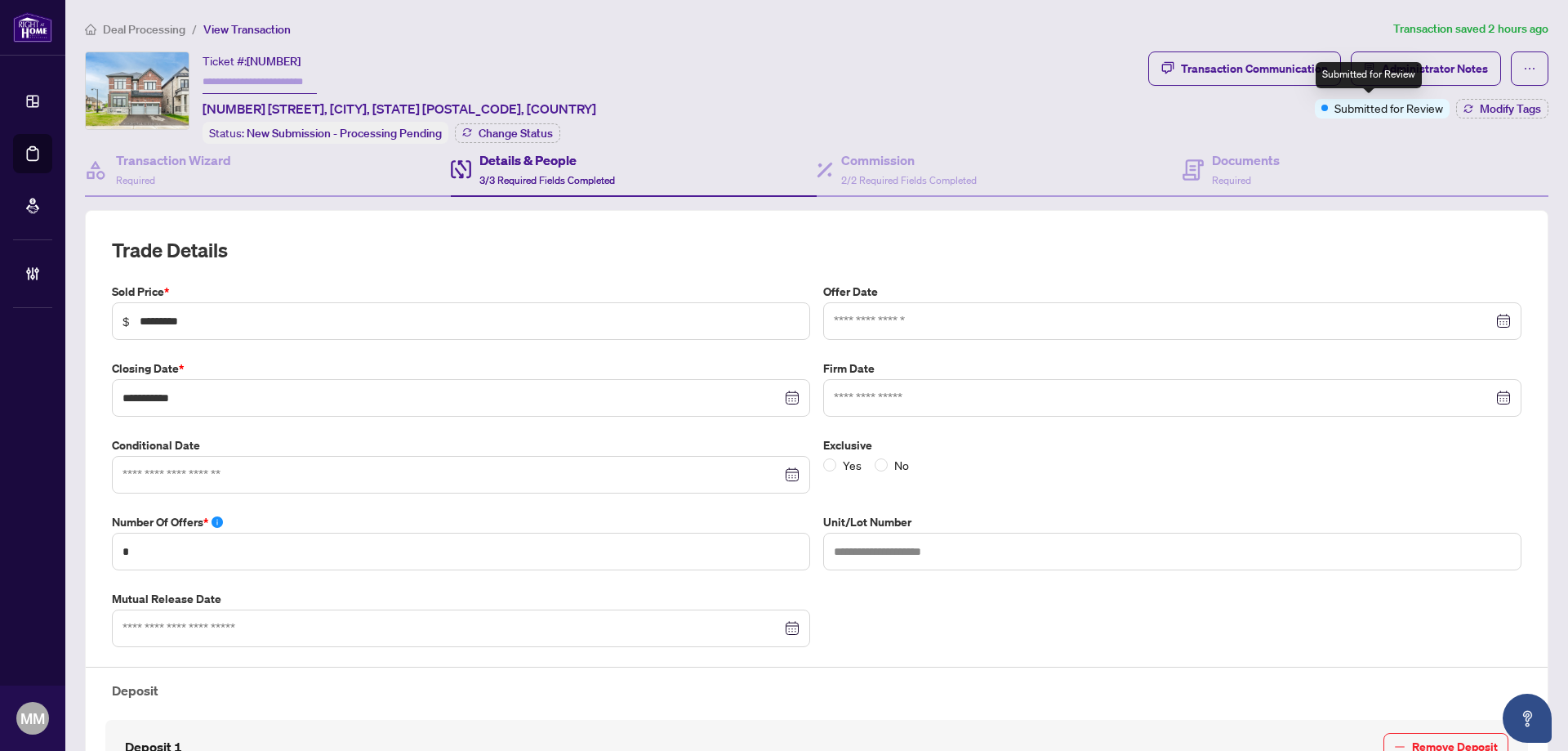 click on "Submitted for Review" at bounding box center (1388, 108) 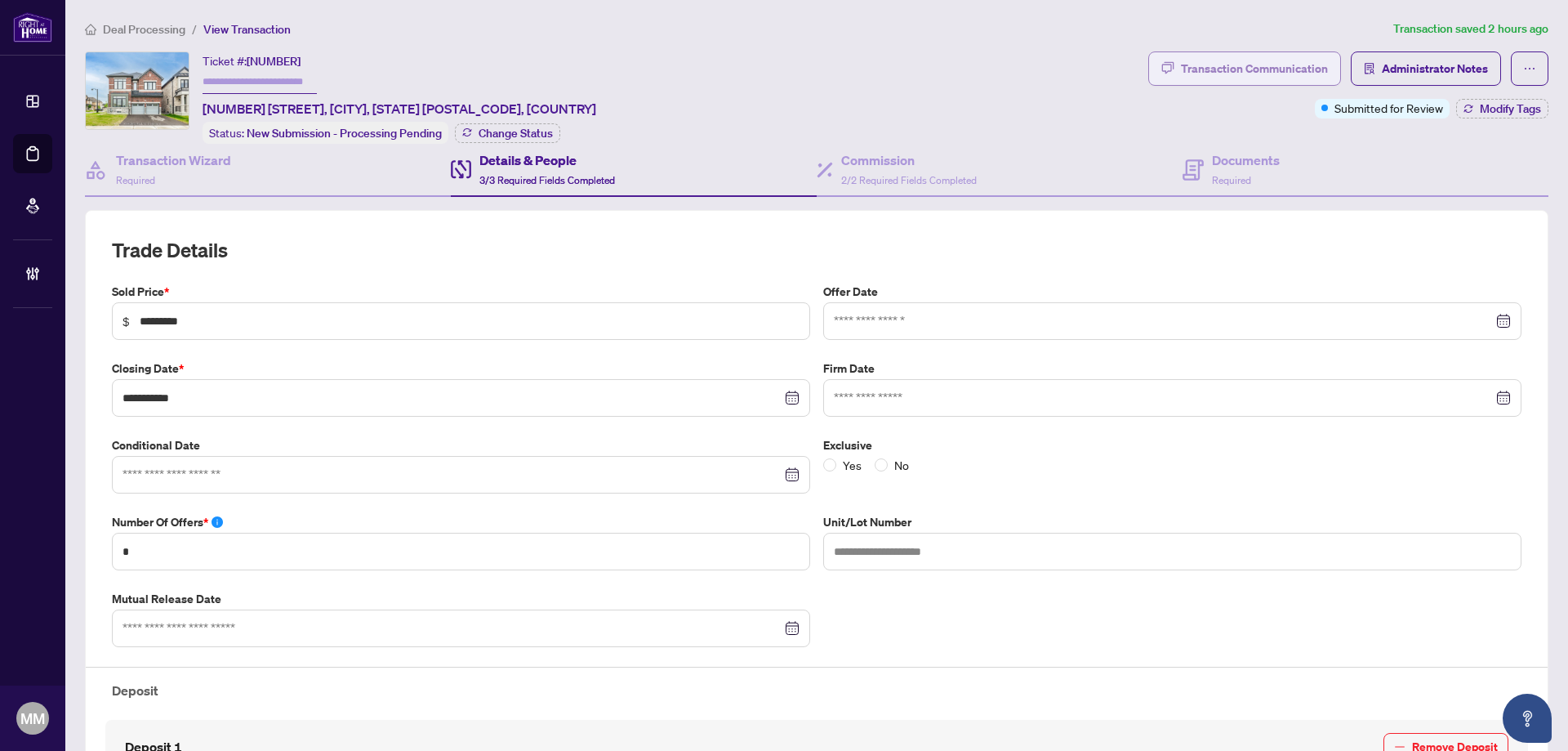 click on "Transaction Communication" at bounding box center [1254, 69] 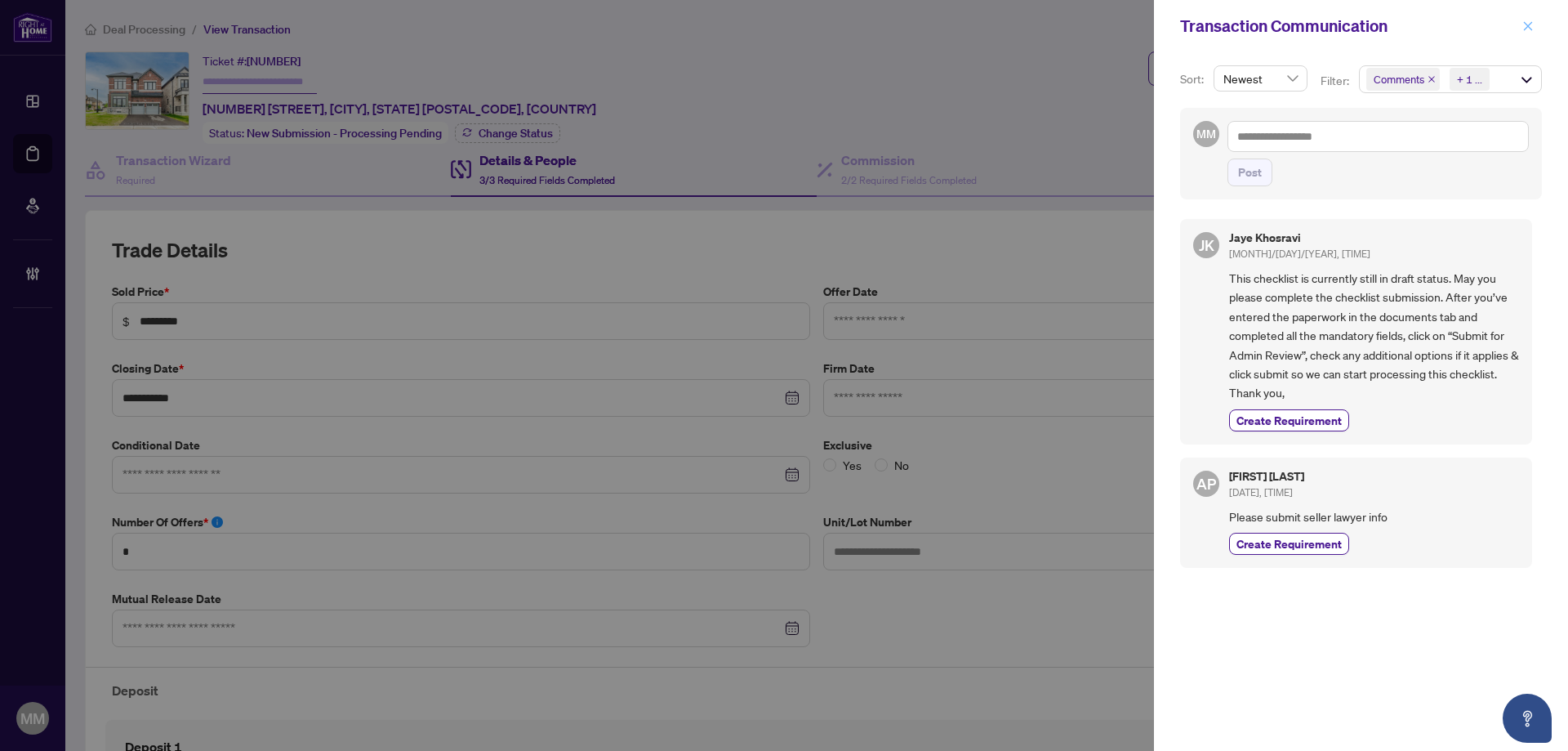 click at bounding box center (1528, 26) 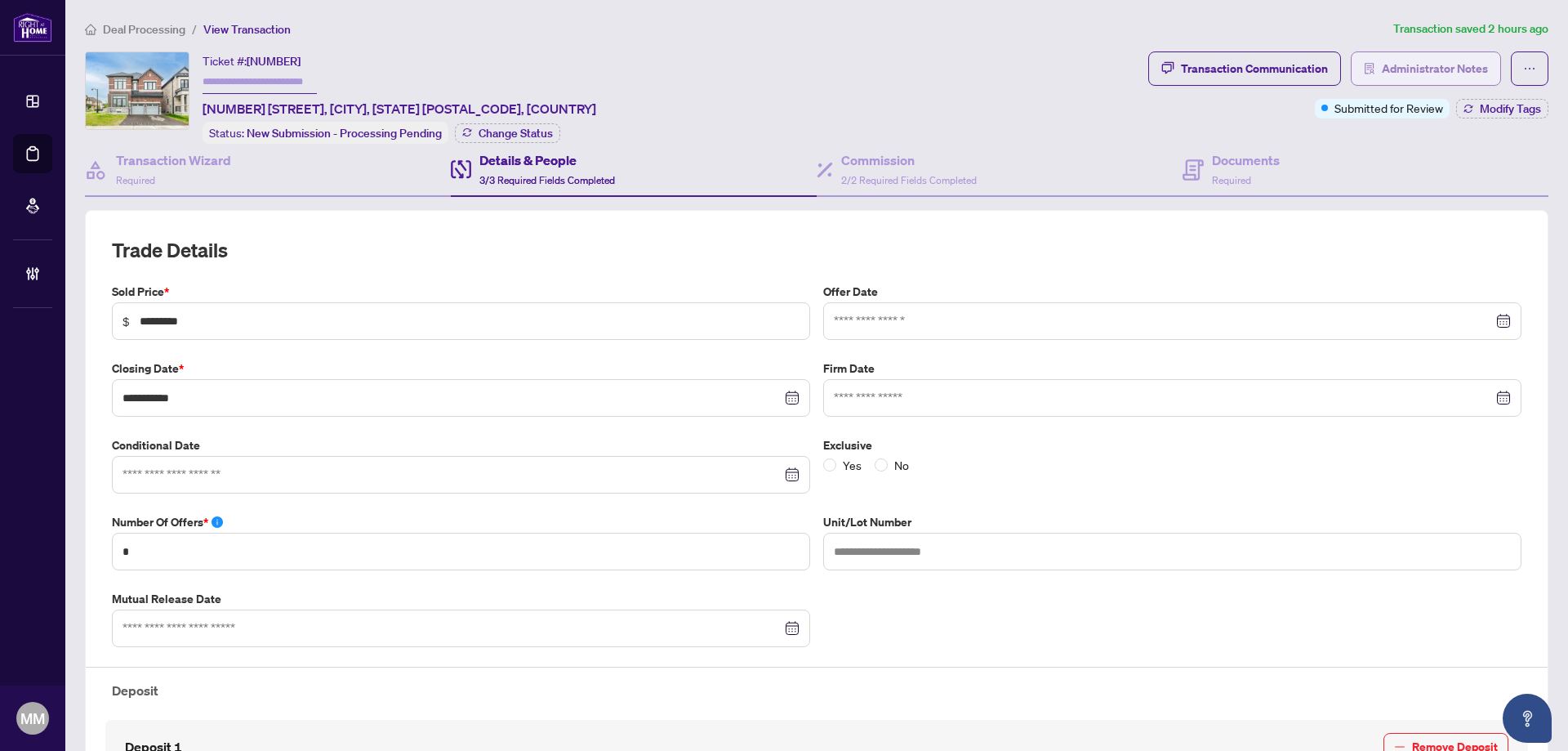 click on "Administrator Notes" at bounding box center (1435, 69) 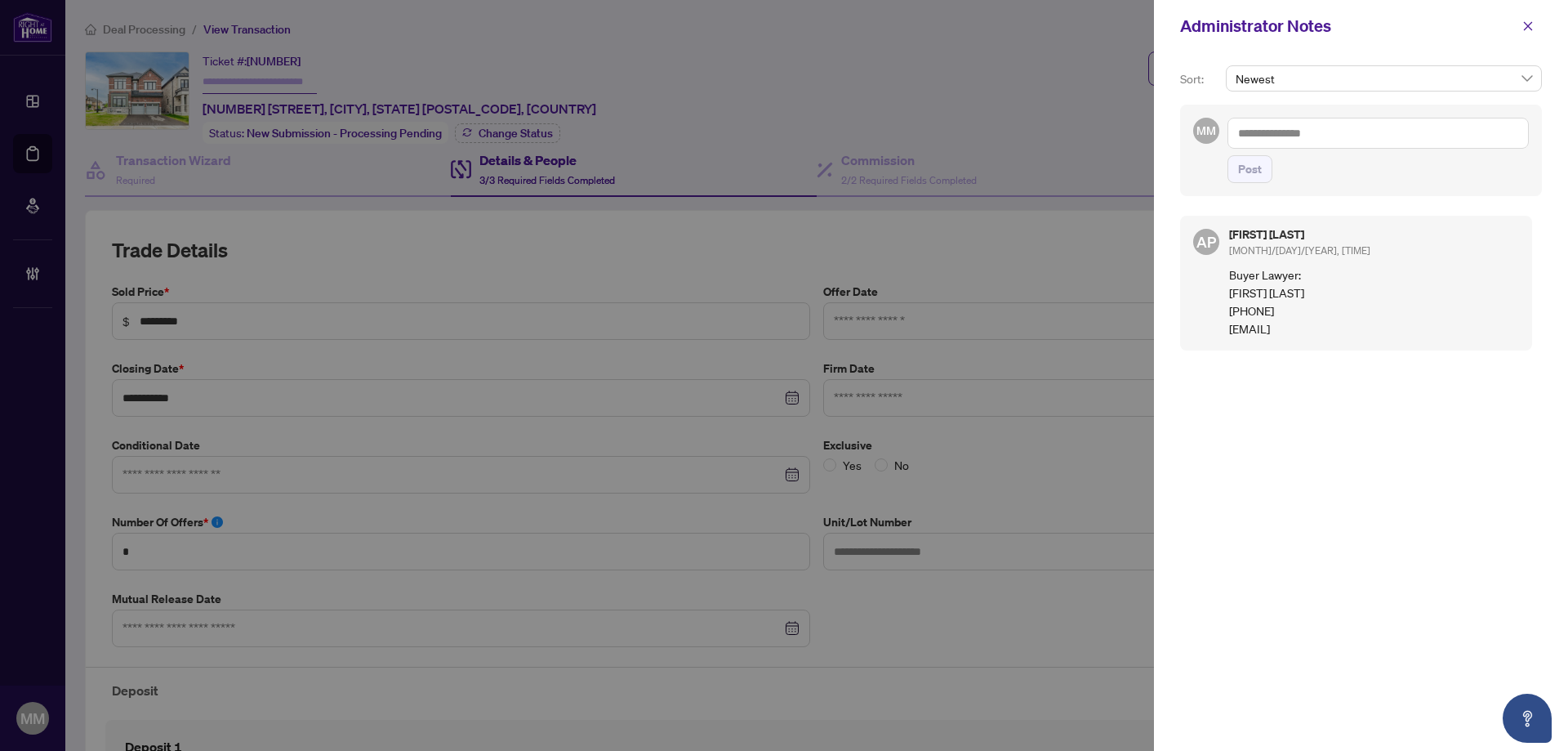click at bounding box center [784, 375] 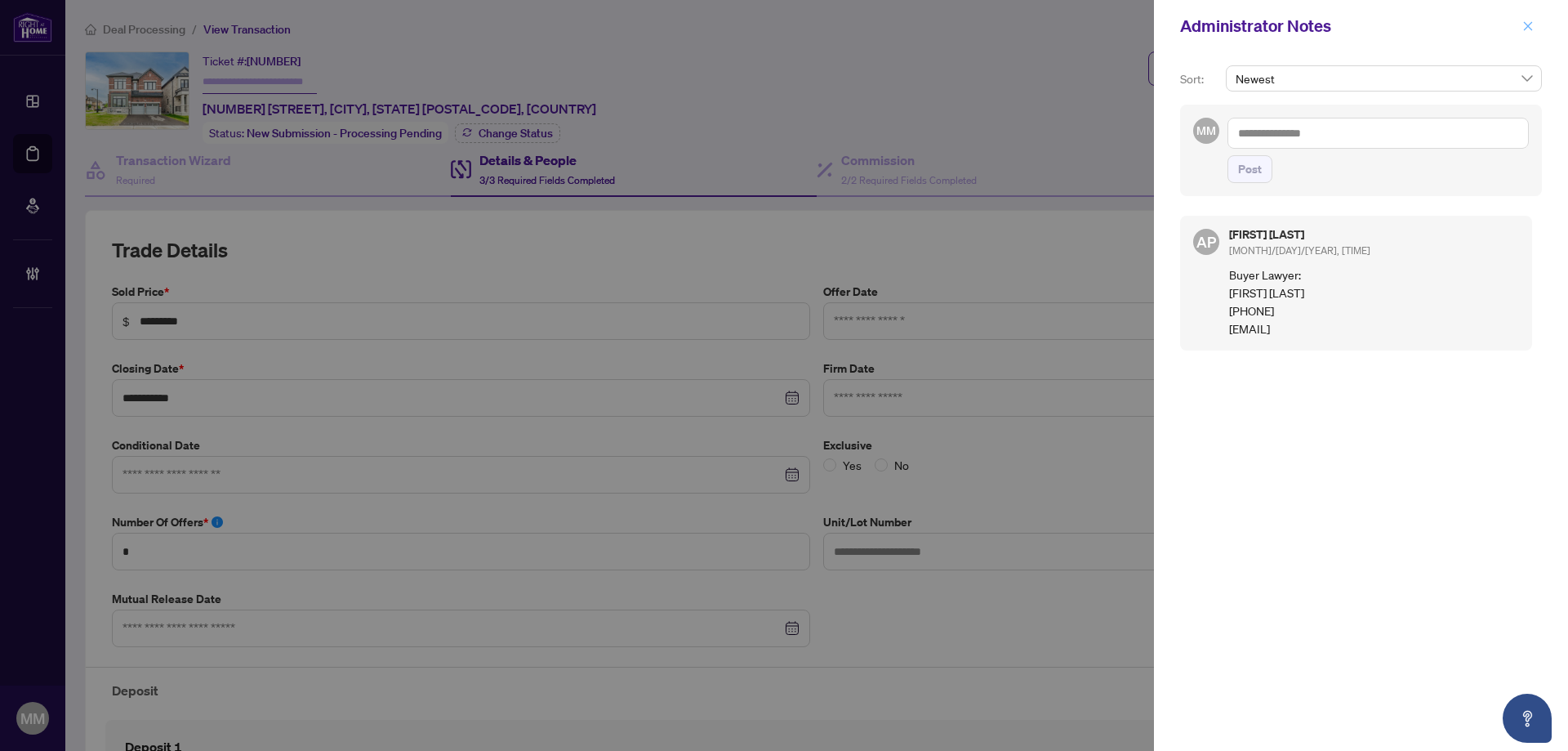 click at bounding box center (1528, 26) 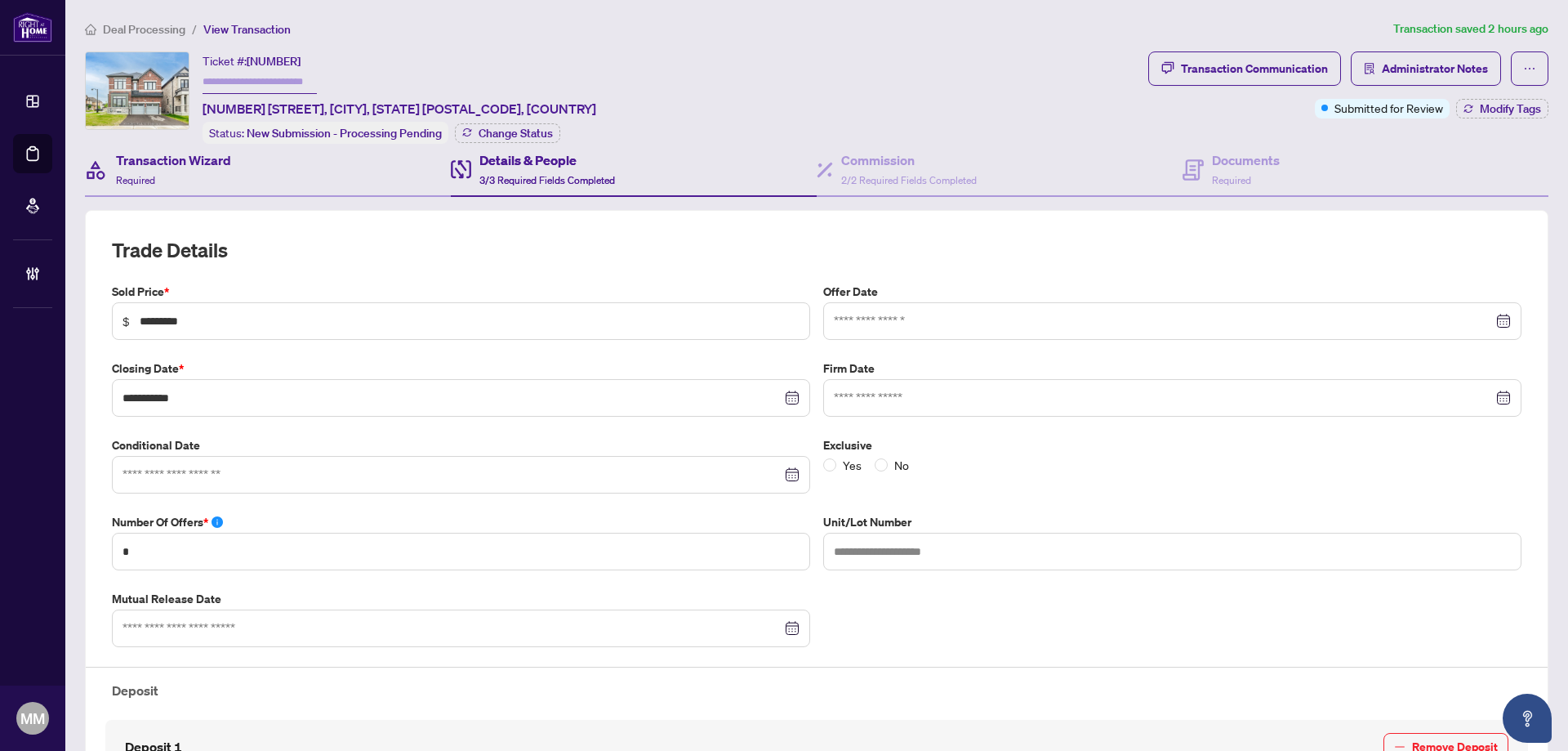 click on "Transaction Wizard Required" at bounding box center (268, 170) 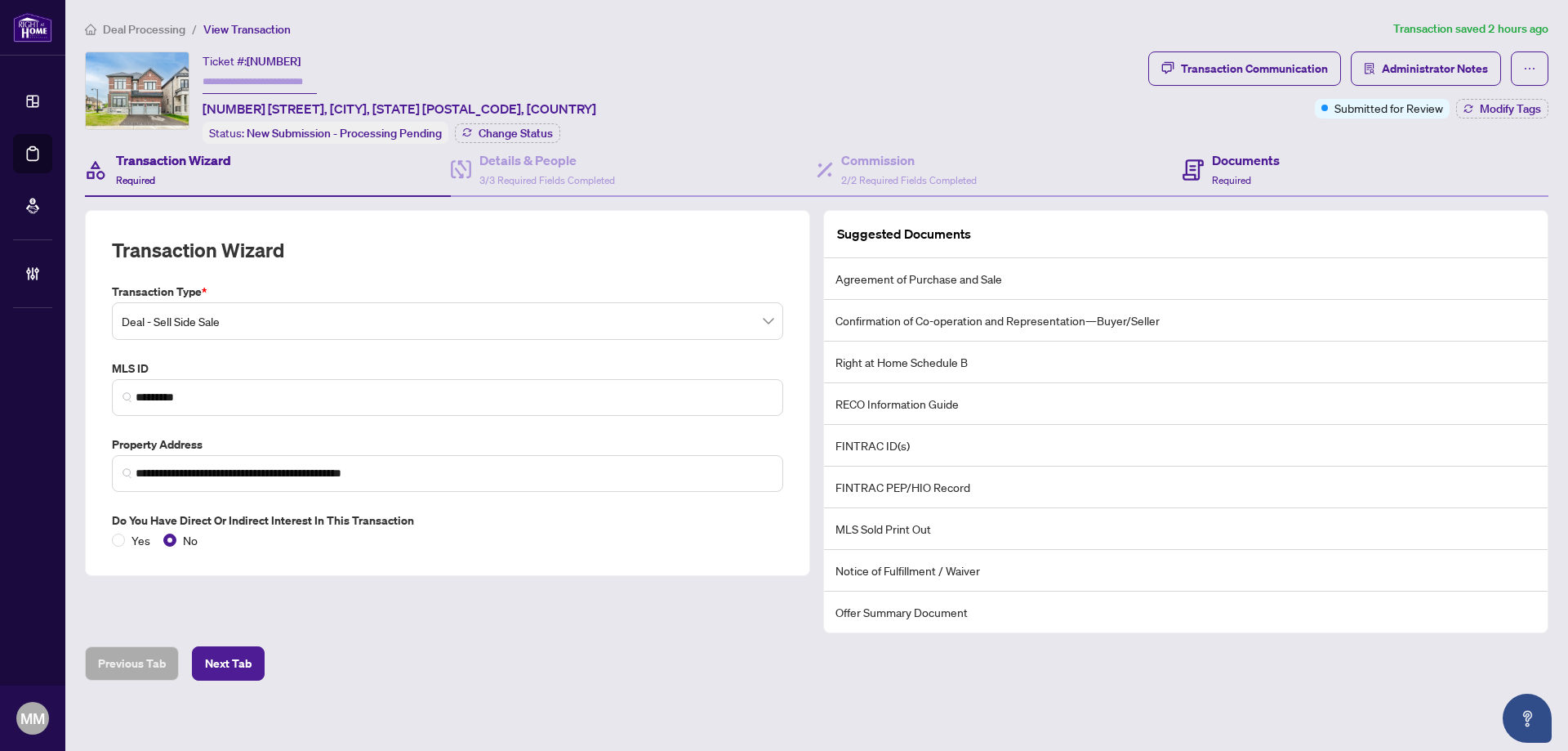 click on "Documents Required" at bounding box center (1365, 170) 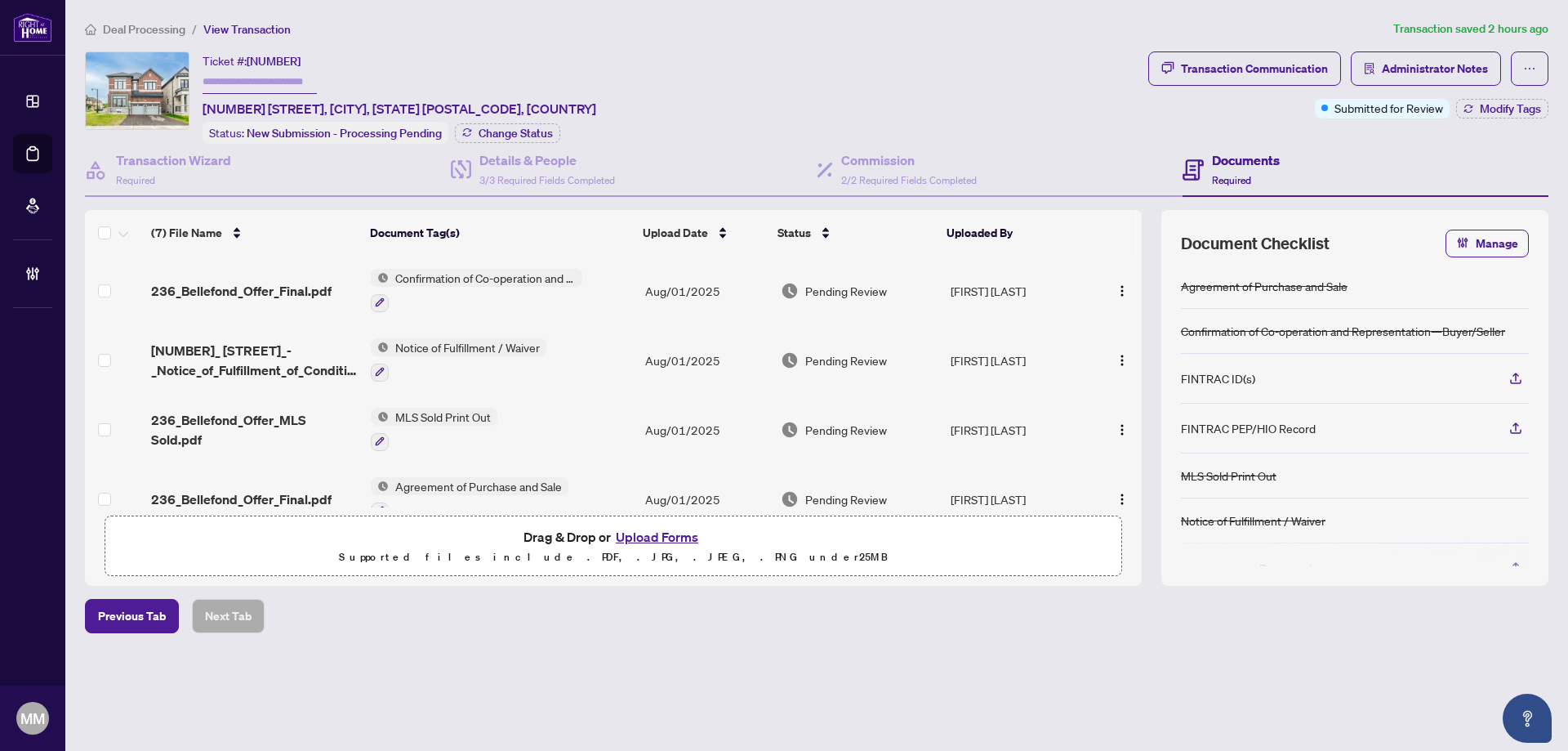 click on "Deal Processing / View Transaction Transaction saved   2 hours ago Ticket #:  45352 236 Bellefond St, Vaughan, Ontario L4H 5C4, Canada Status:   New Submission - Processing Pending Change Status Transaction Communication Administrator Notes Submitted for Review Modify Tags Transaction Wizard Required Details & People 3/3 Required Fields Completed Commission 2/2 Required Fields Completed Documents Required (7) File Name Document Tag(s) Upload Date Status Uploaded By               236_Bellefond_Offer_Final.pdf Confirmation of Co-operation and Representation—Buyer/Seller Aug/01/2025 Pending Review Woodrow Ho 236_Bellefond_St_-_Notice_of_Fulfillment_of_Conditions.pdf Notice of Fulfillment / Waiver Aug/01/2025 Pending Review Woodrow Ho 236_Bellefond_Offer_MLS Sold.pdf MLS Sold Print Out Aug/01/2025 Pending Review Woodrow Ho 236_Bellefond_Offer_Final.pdf Agreement of Purchase and Sale Aug/01/2025 Pending Review Woodrow Ho REQUEST FOR VENDOR LAWYER.pdf Add a Document Tag Aug/01/2025 Pending Review     25 MB" at bounding box center [817, 355] 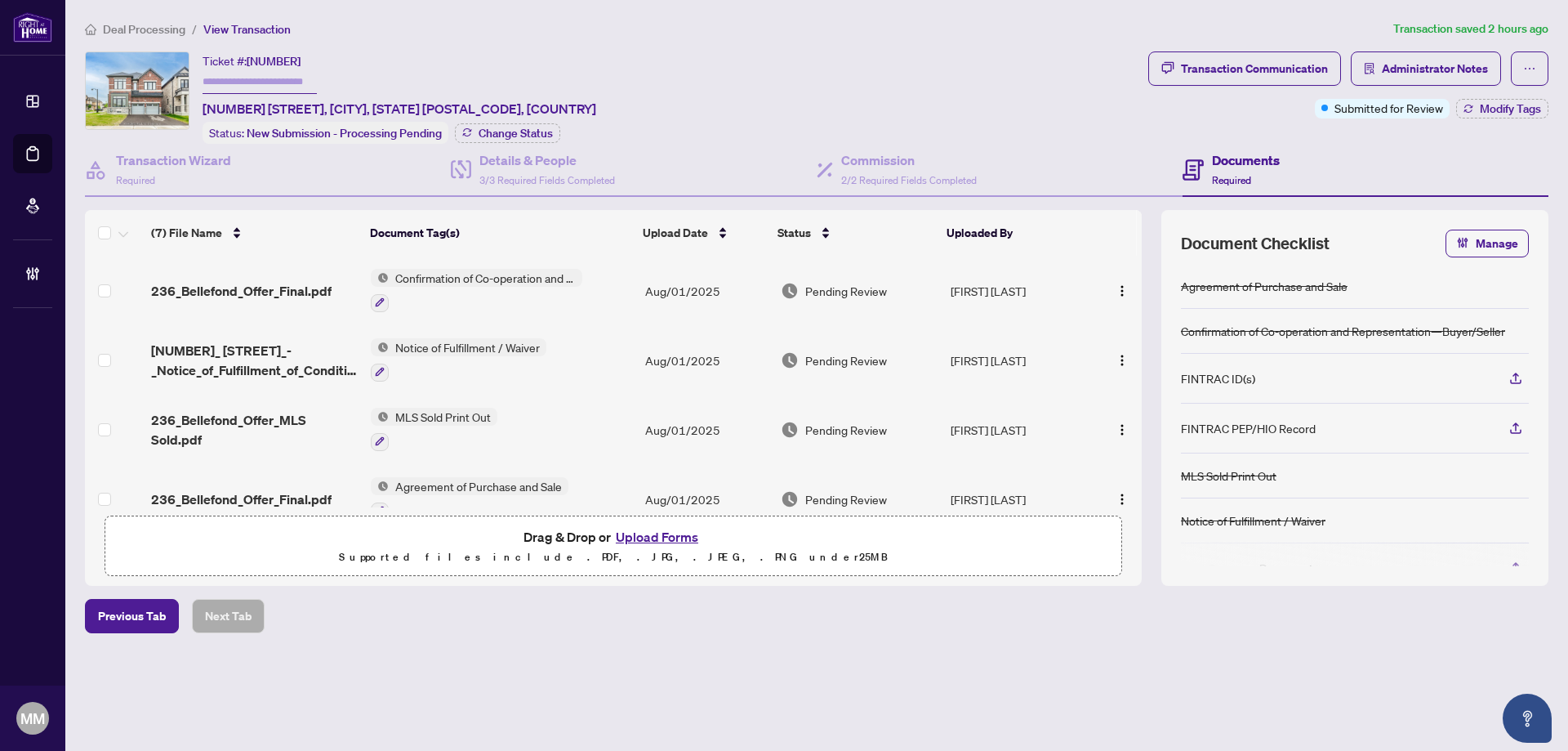 click on "Previous Tab Next Tab" at bounding box center [817, 616] 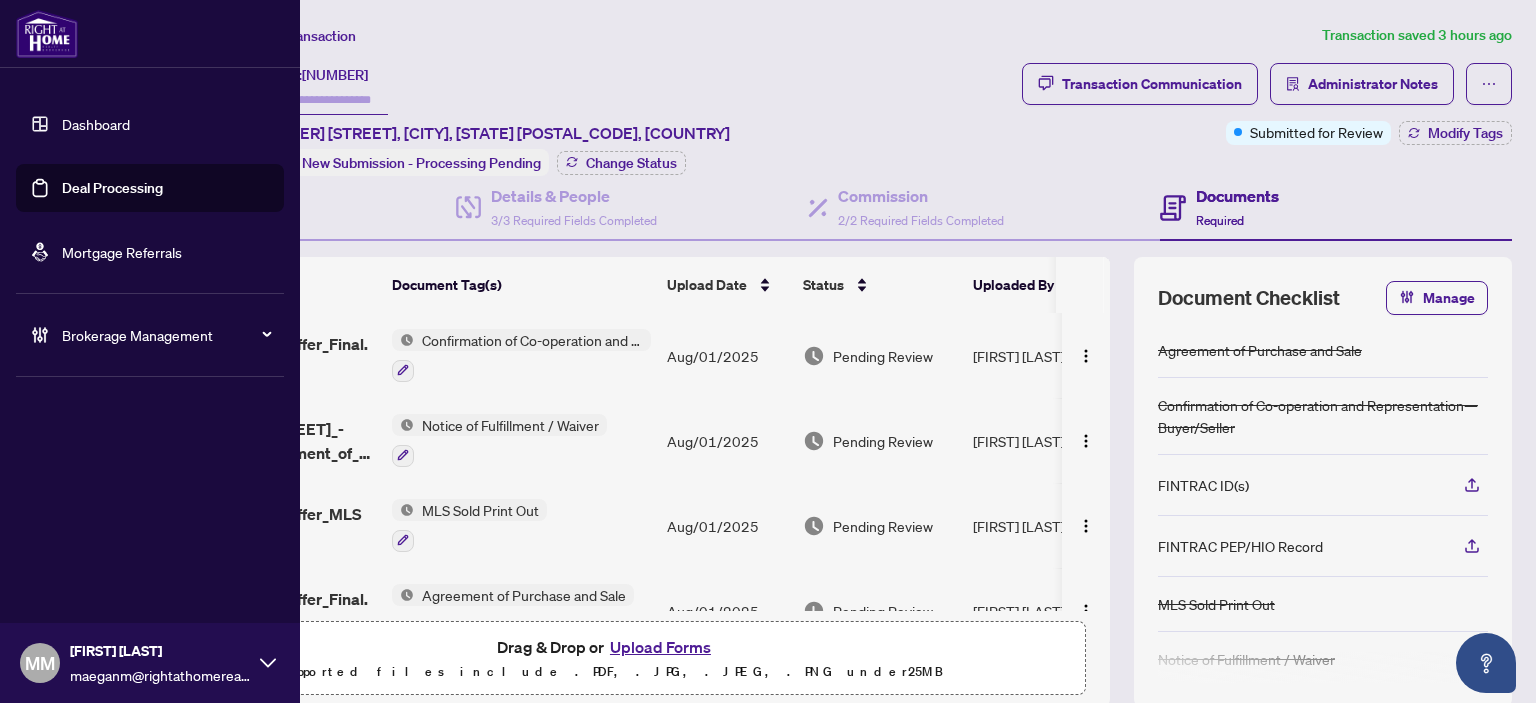 click on "Deal Processing" at bounding box center (112, 188) 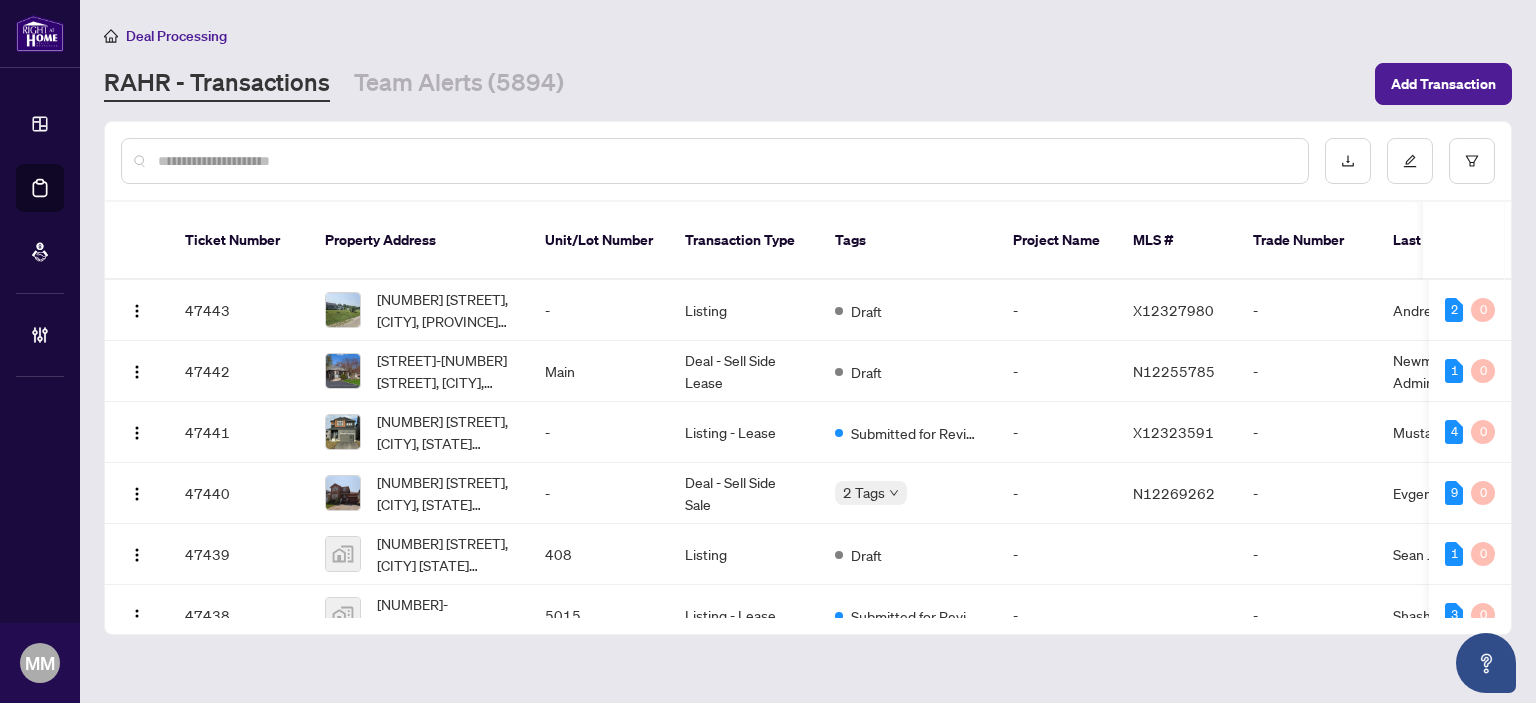 click at bounding box center (715, 161) 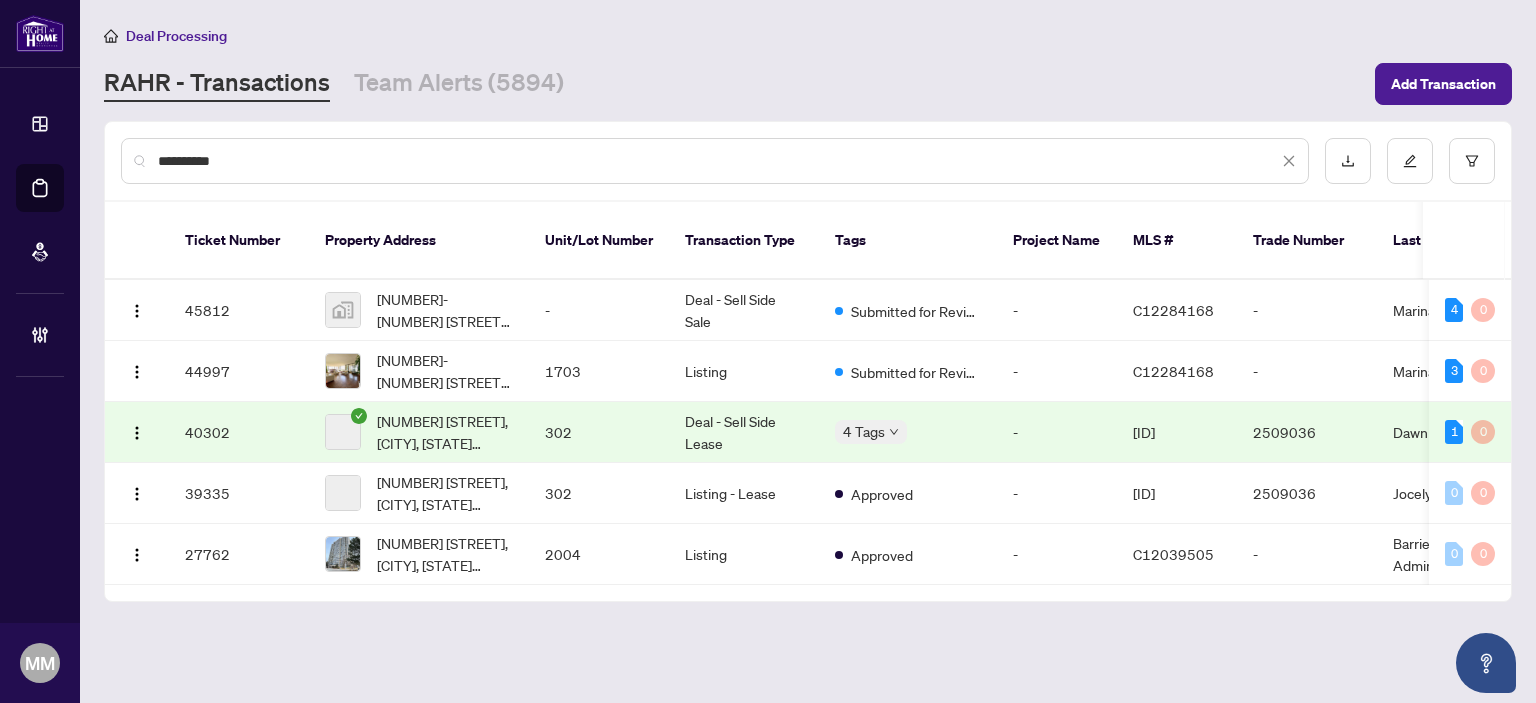 type on "**********" 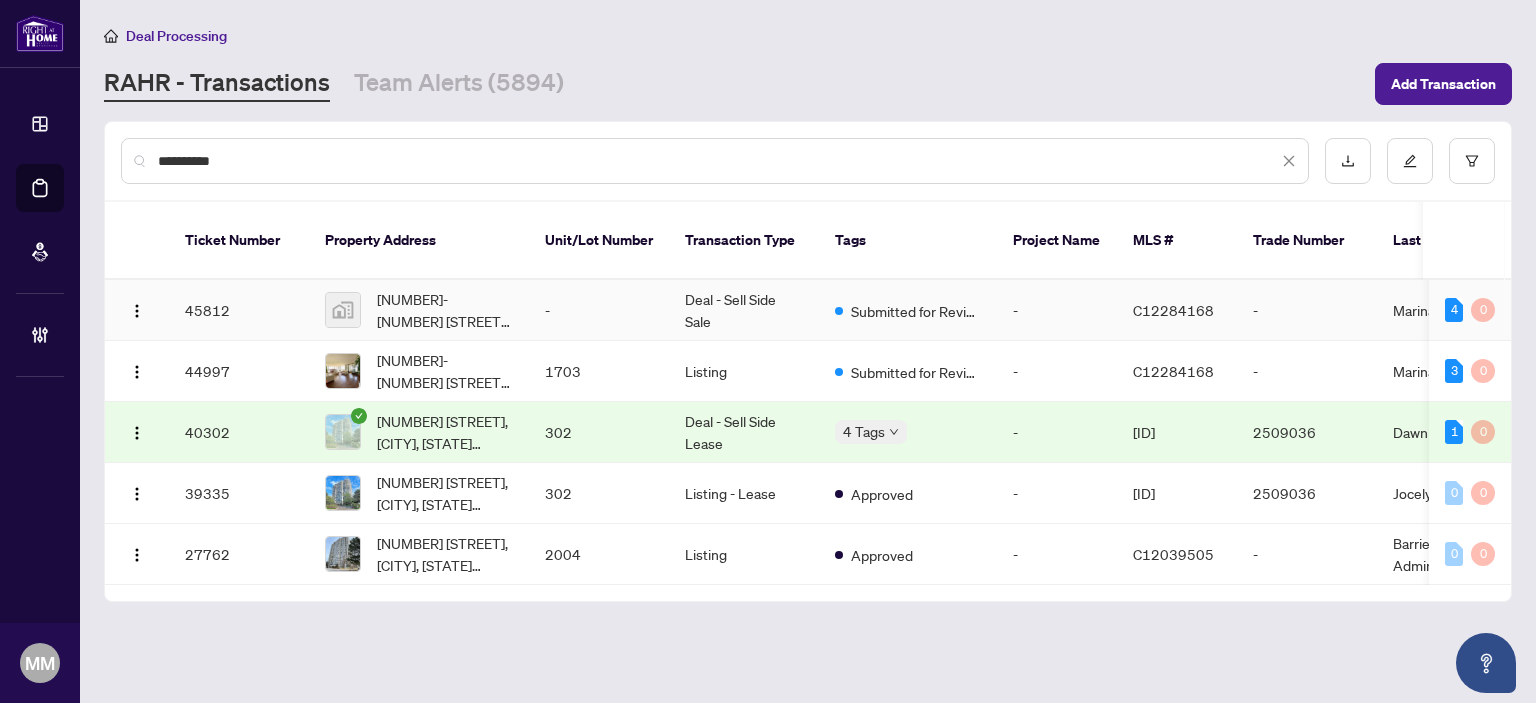 click on "Deal - Sell Side Sale" at bounding box center (744, 310) 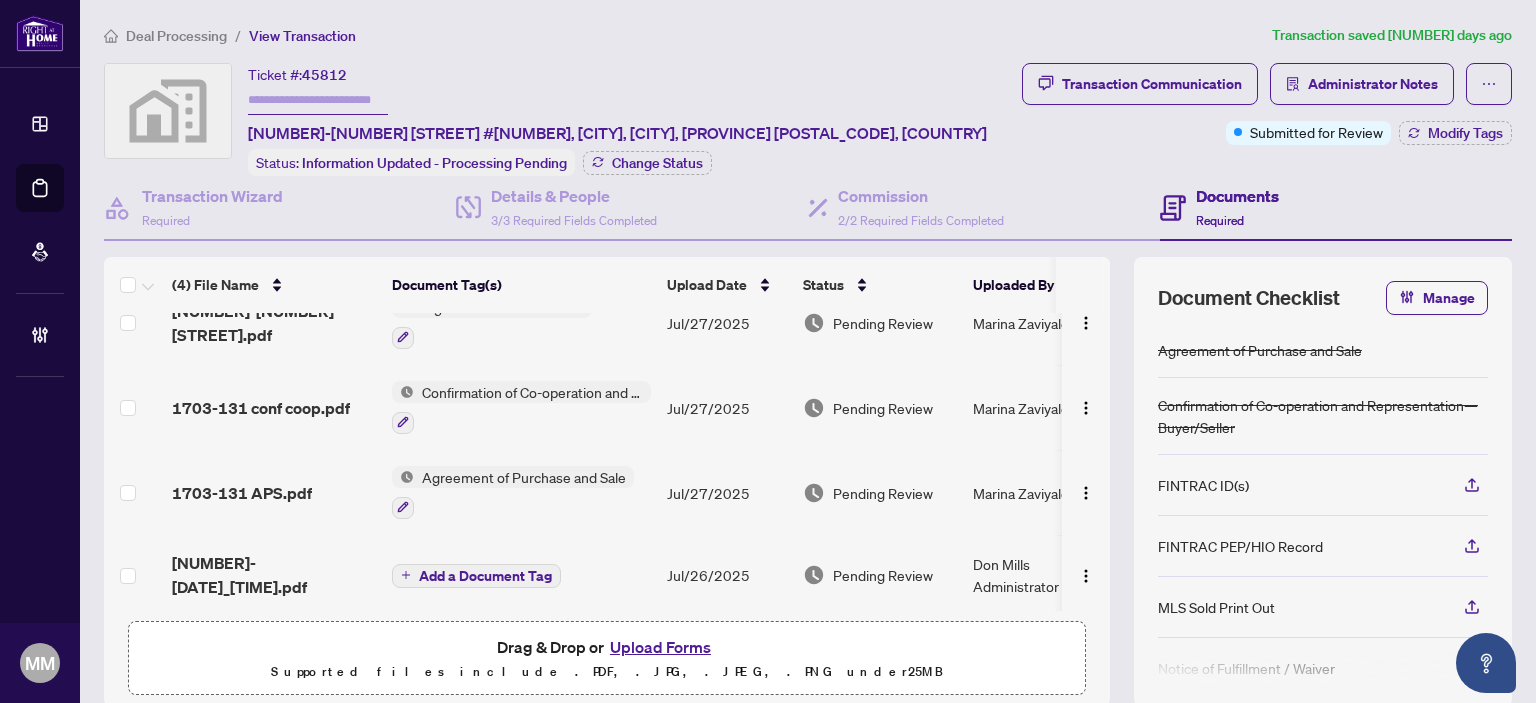 scroll, scrollTop: 41, scrollLeft: 0, axis: vertical 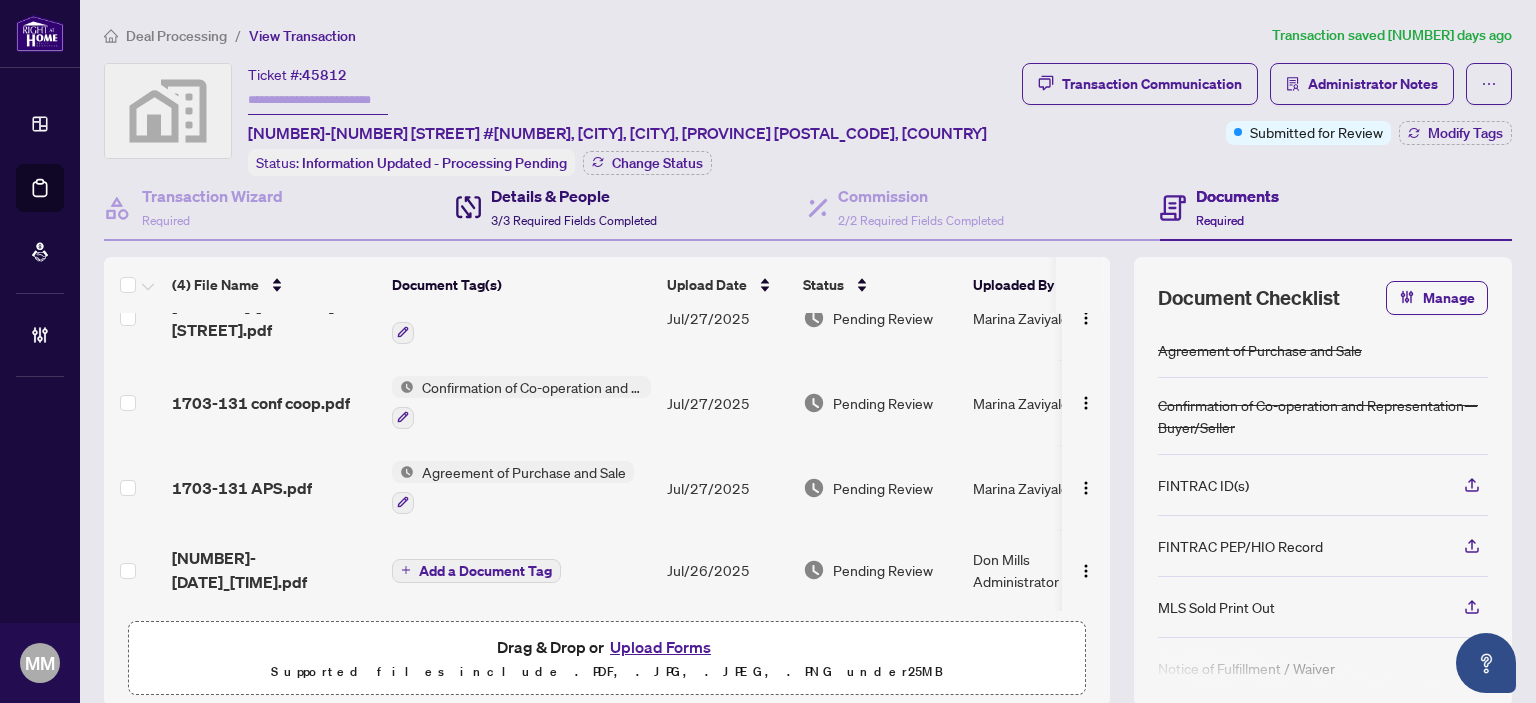 click on "Details & People" at bounding box center [574, 196] 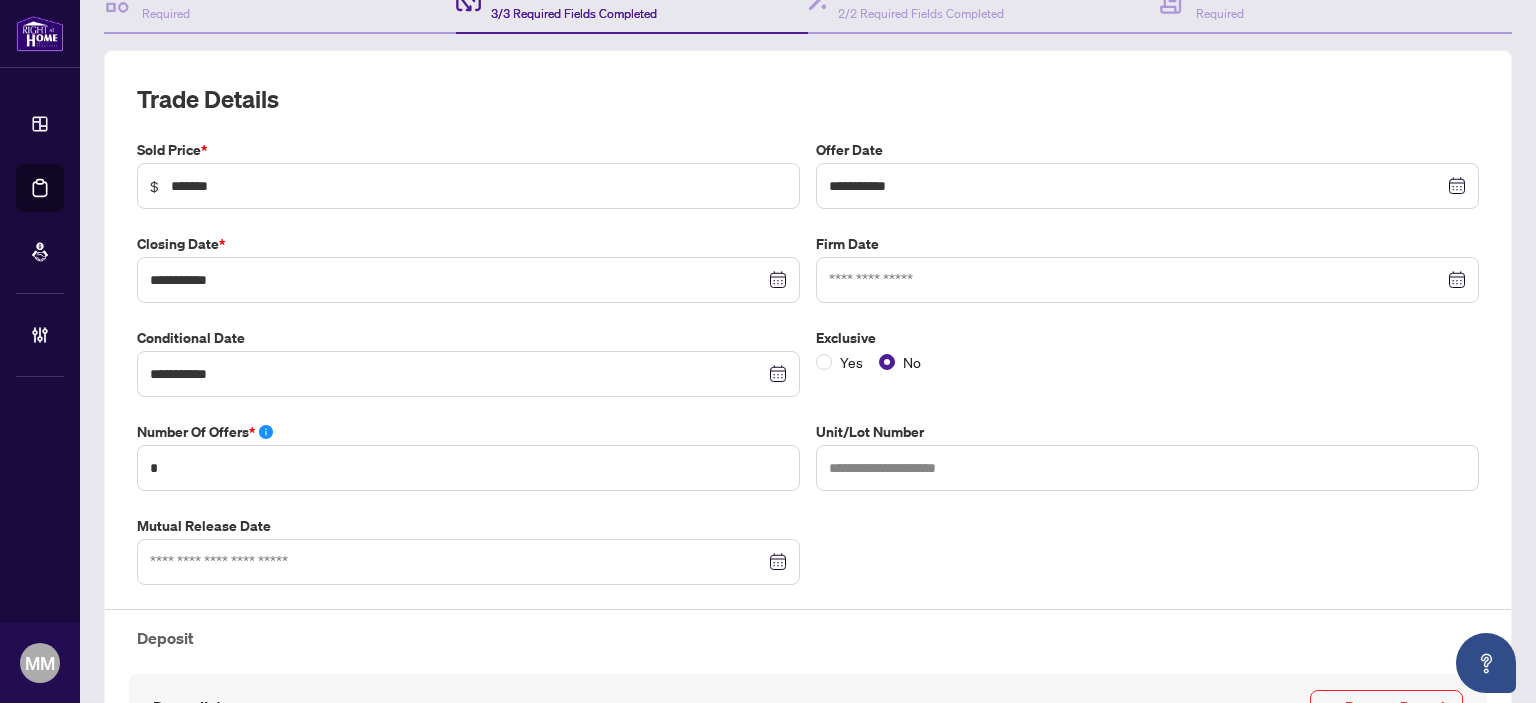 scroll, scrollTop: 0, scrollLeft: 0, axis: both 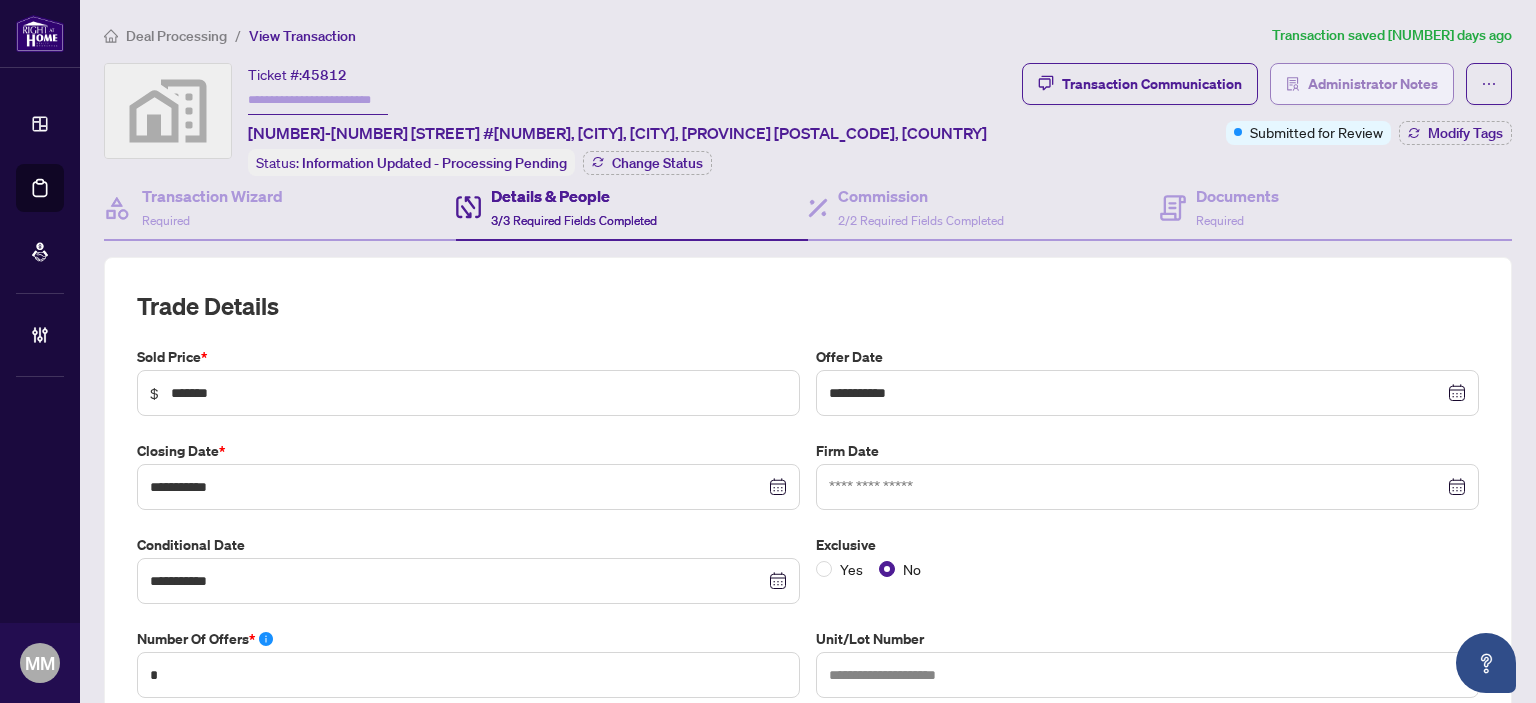 click on "Administrator Notes" at bounding box center (1373, 84) 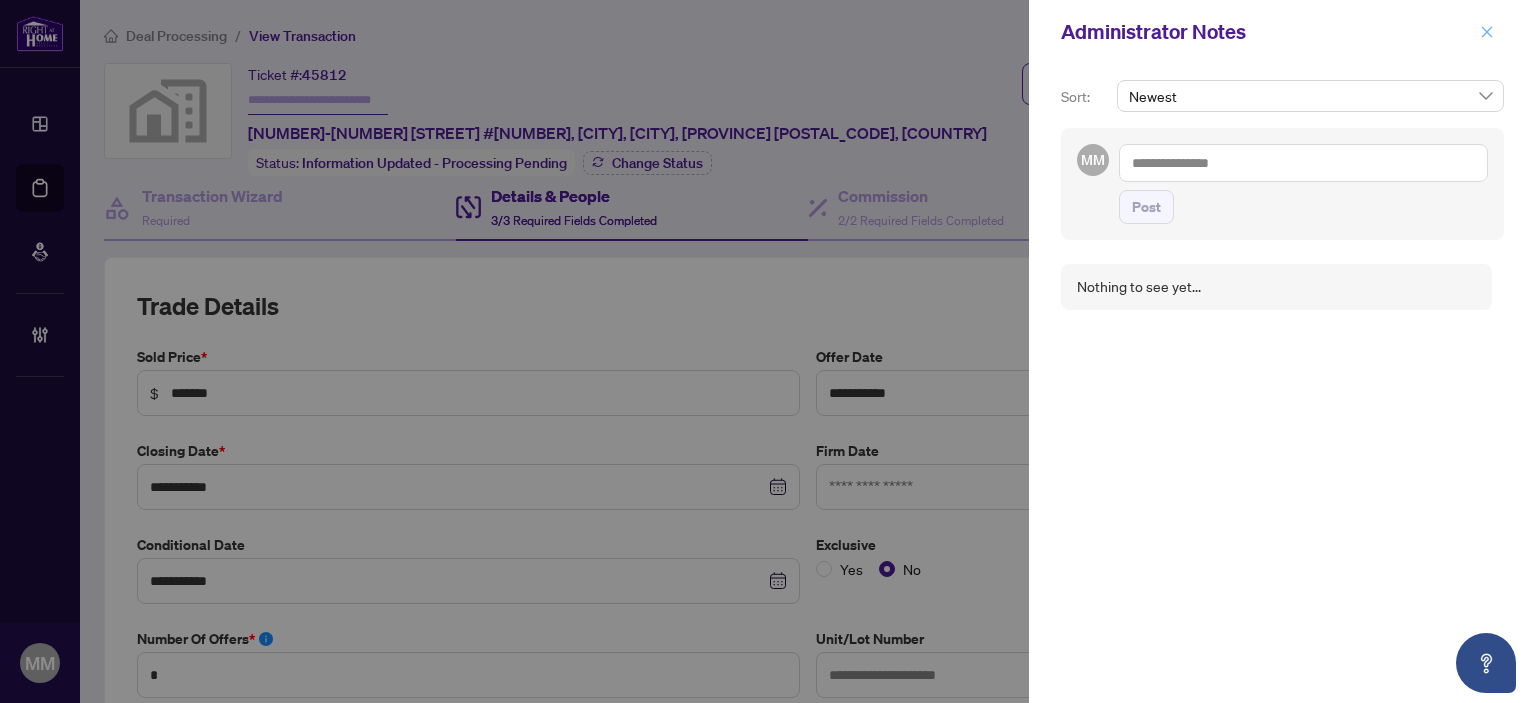 click at bounding box center (1487, 32) 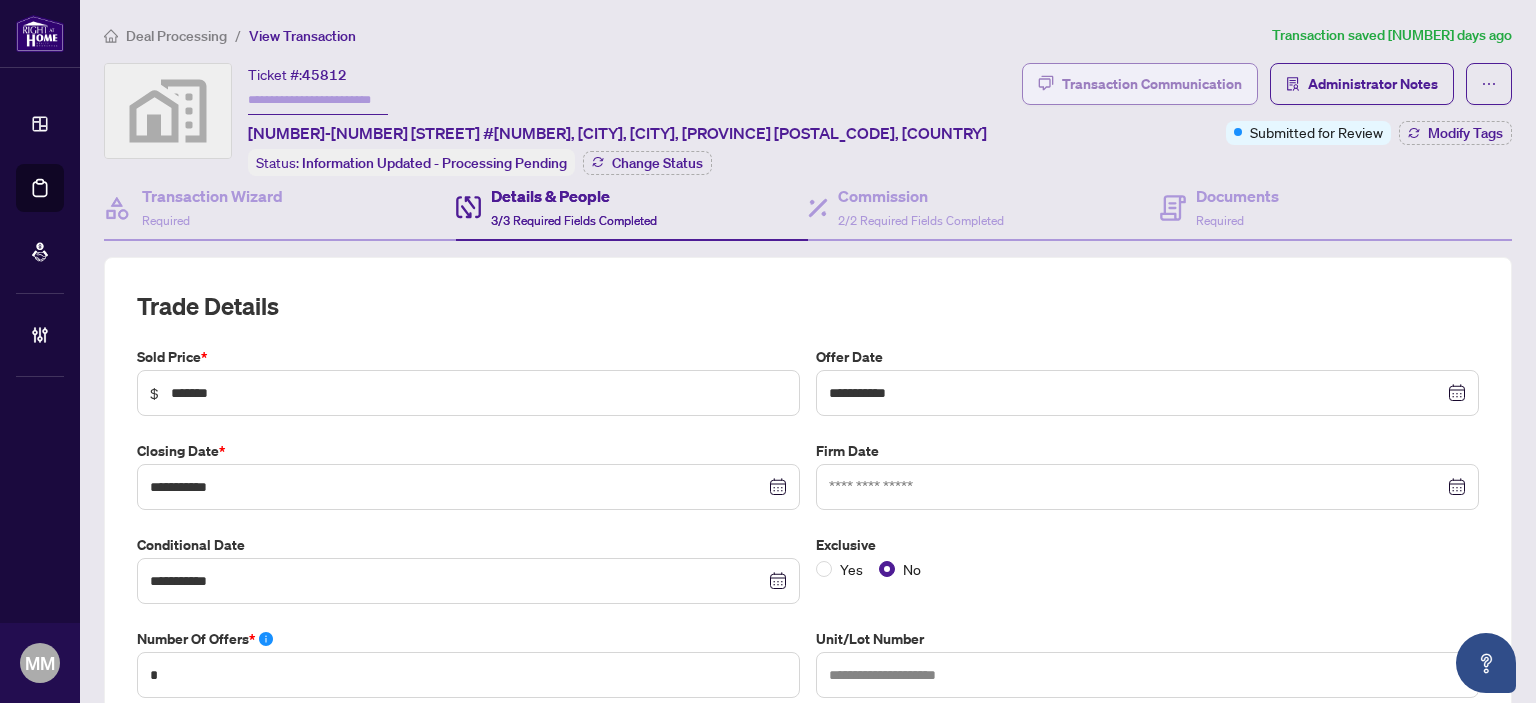 click on "Transaction Communication" at bounding box center [1152, 84] 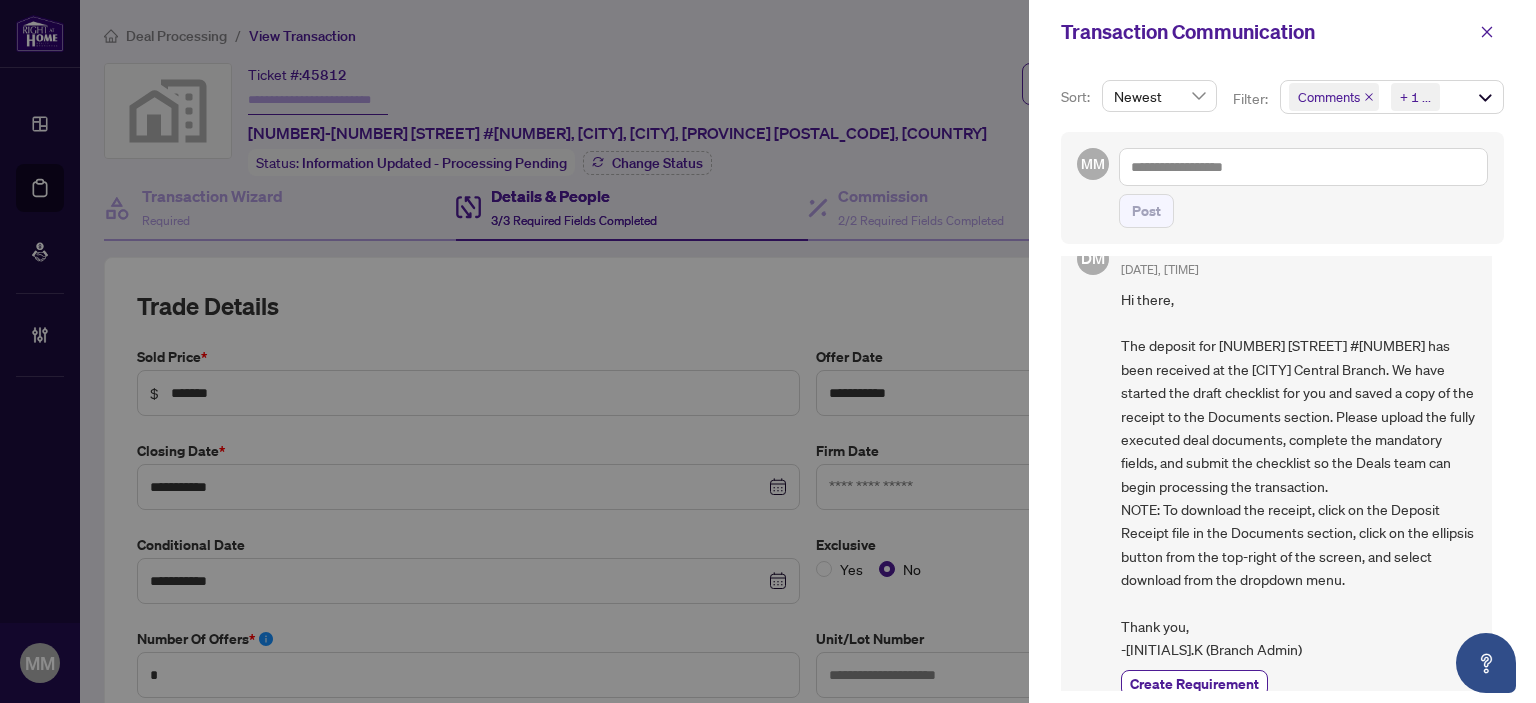 scroll, scrollTop: 60, scrollLeft: 0, axis: vertical 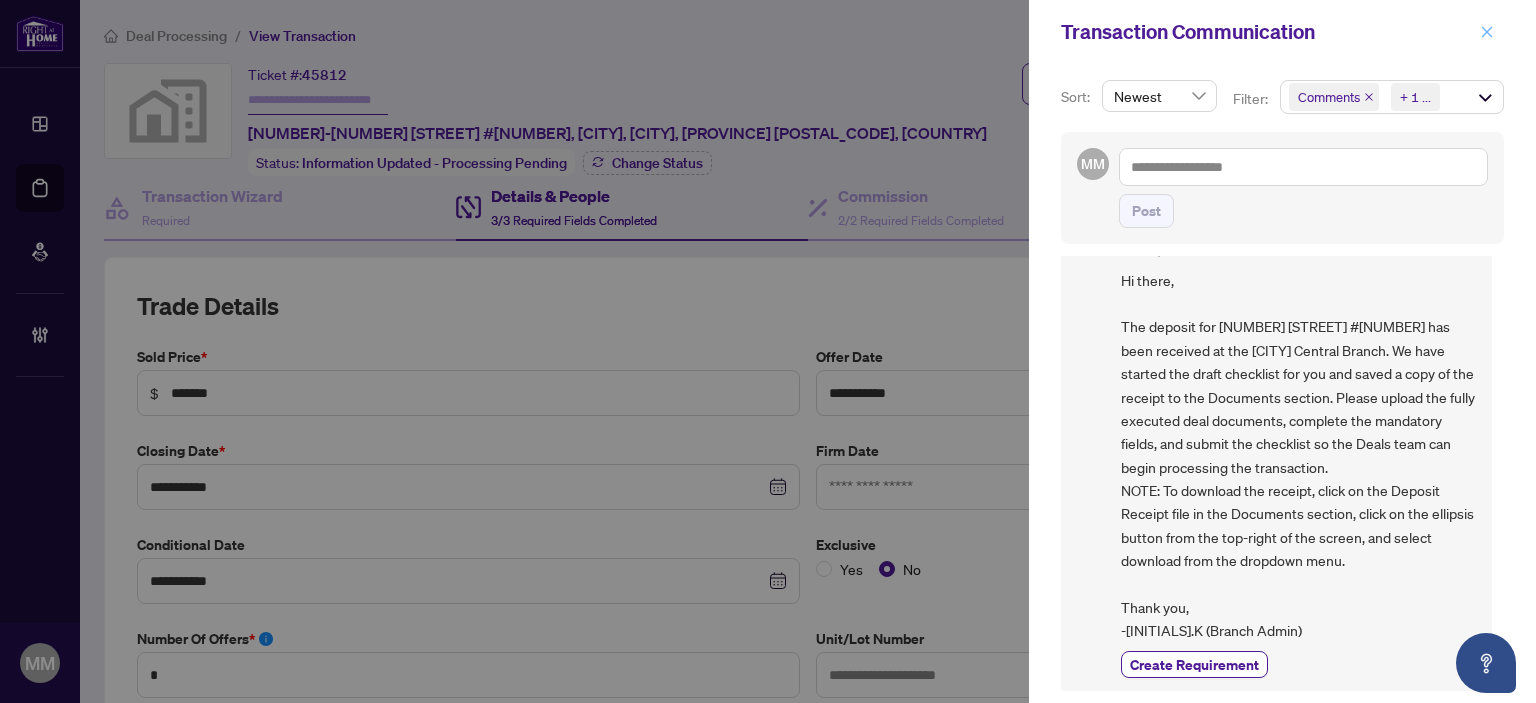 click 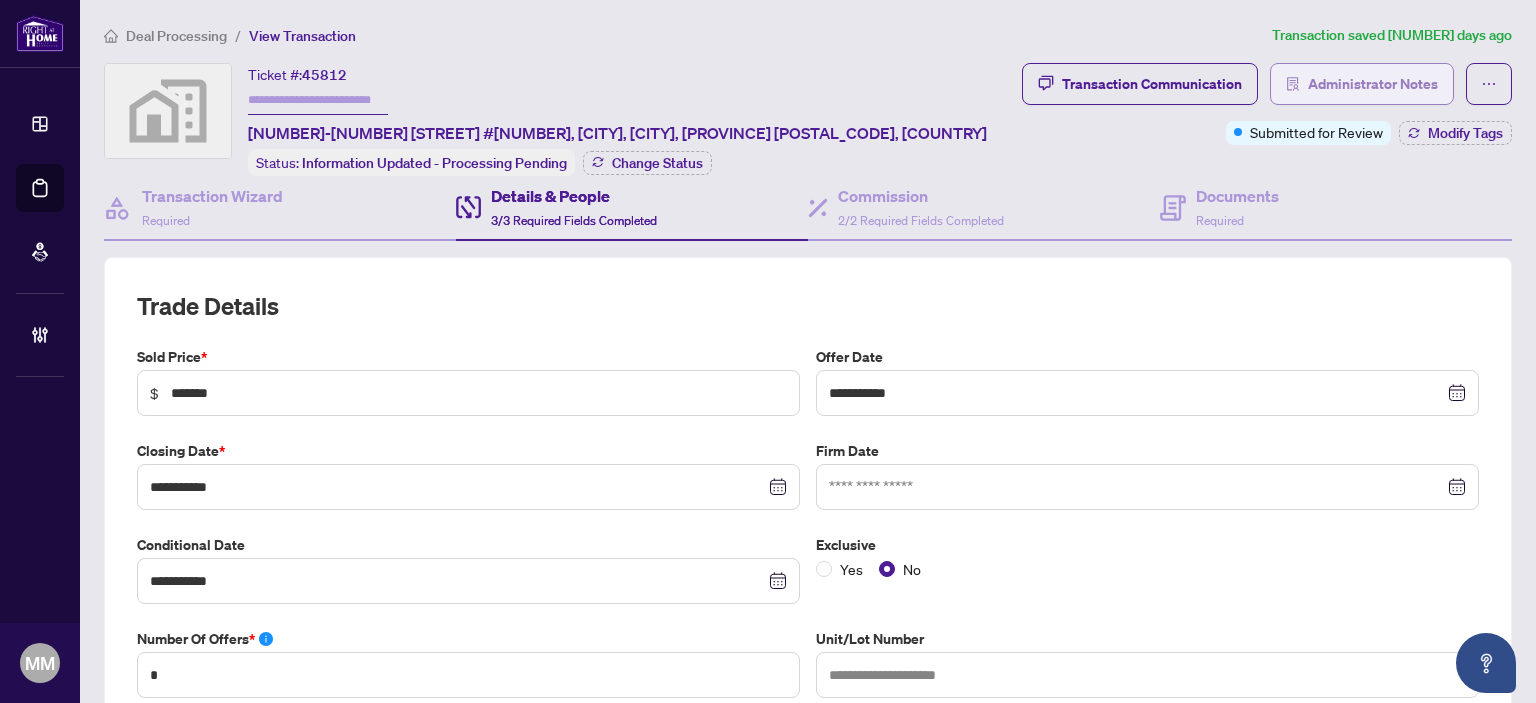 click on "Administrator Notes" at bounding box center [1373, 84] 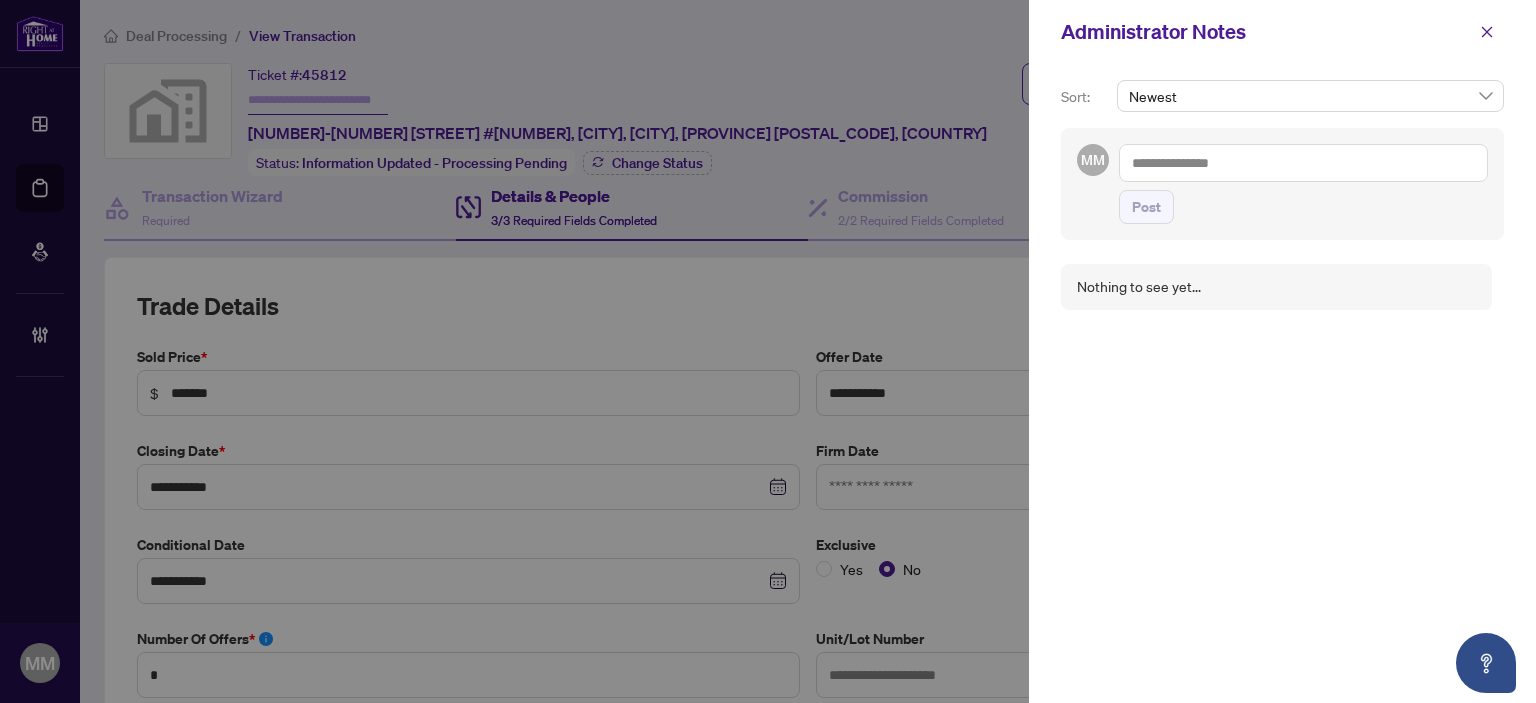 click at bounding box center [1303, 163] 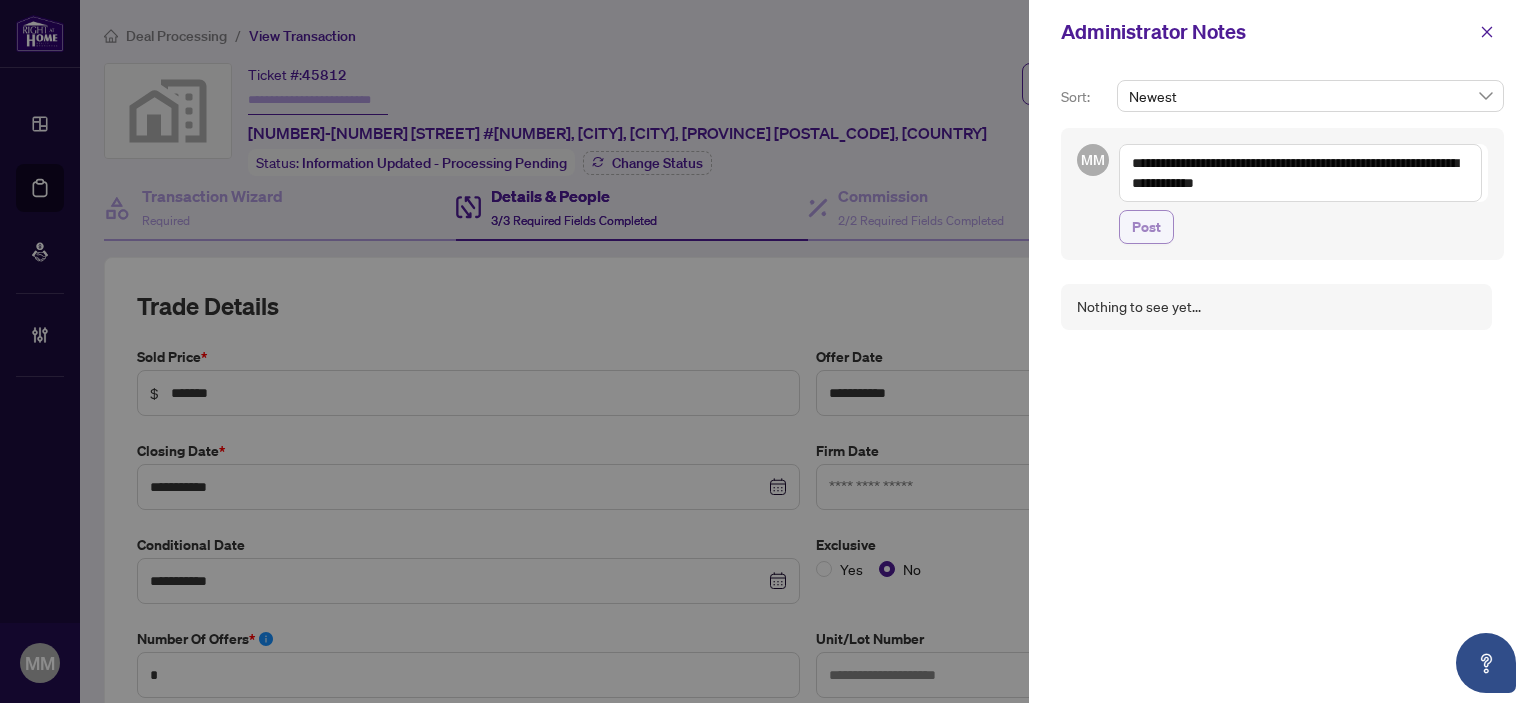 type on "**********" 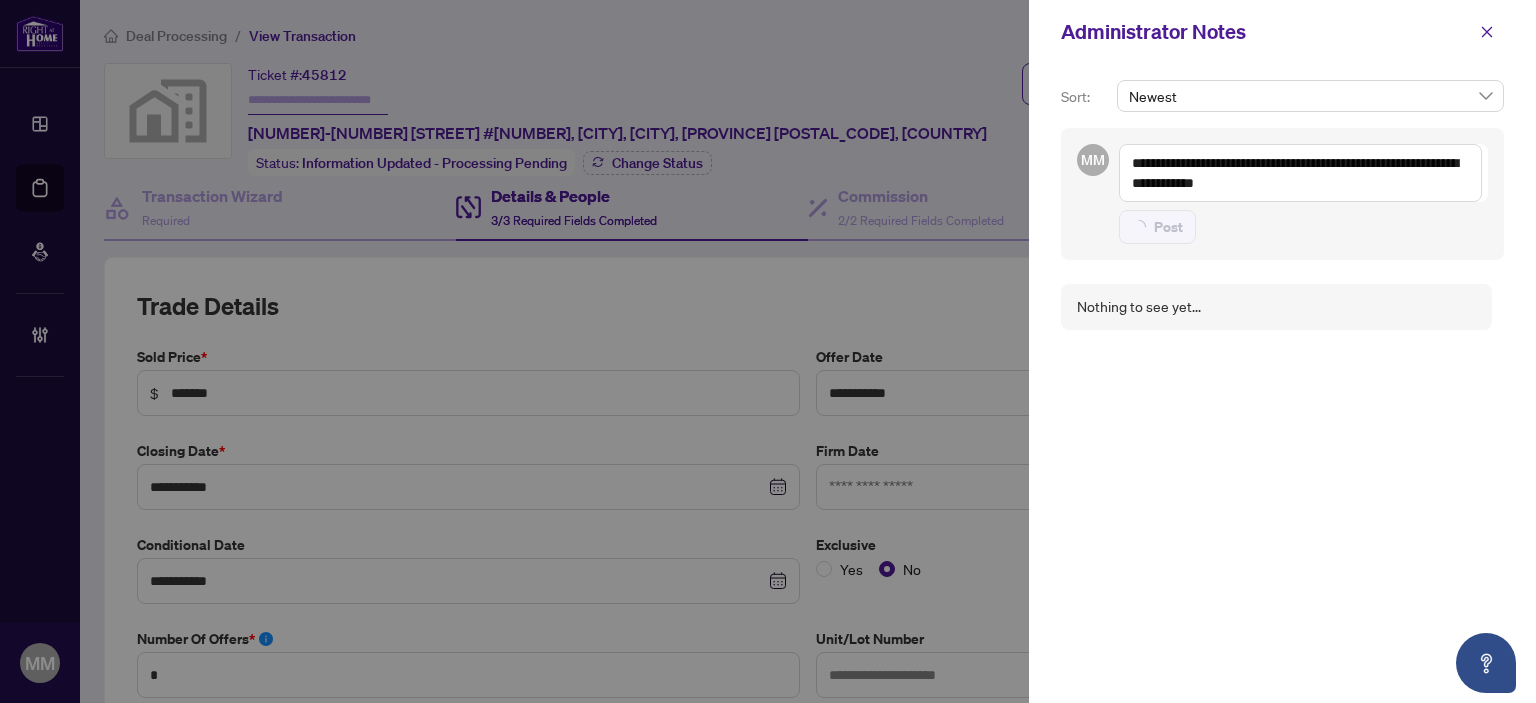 type 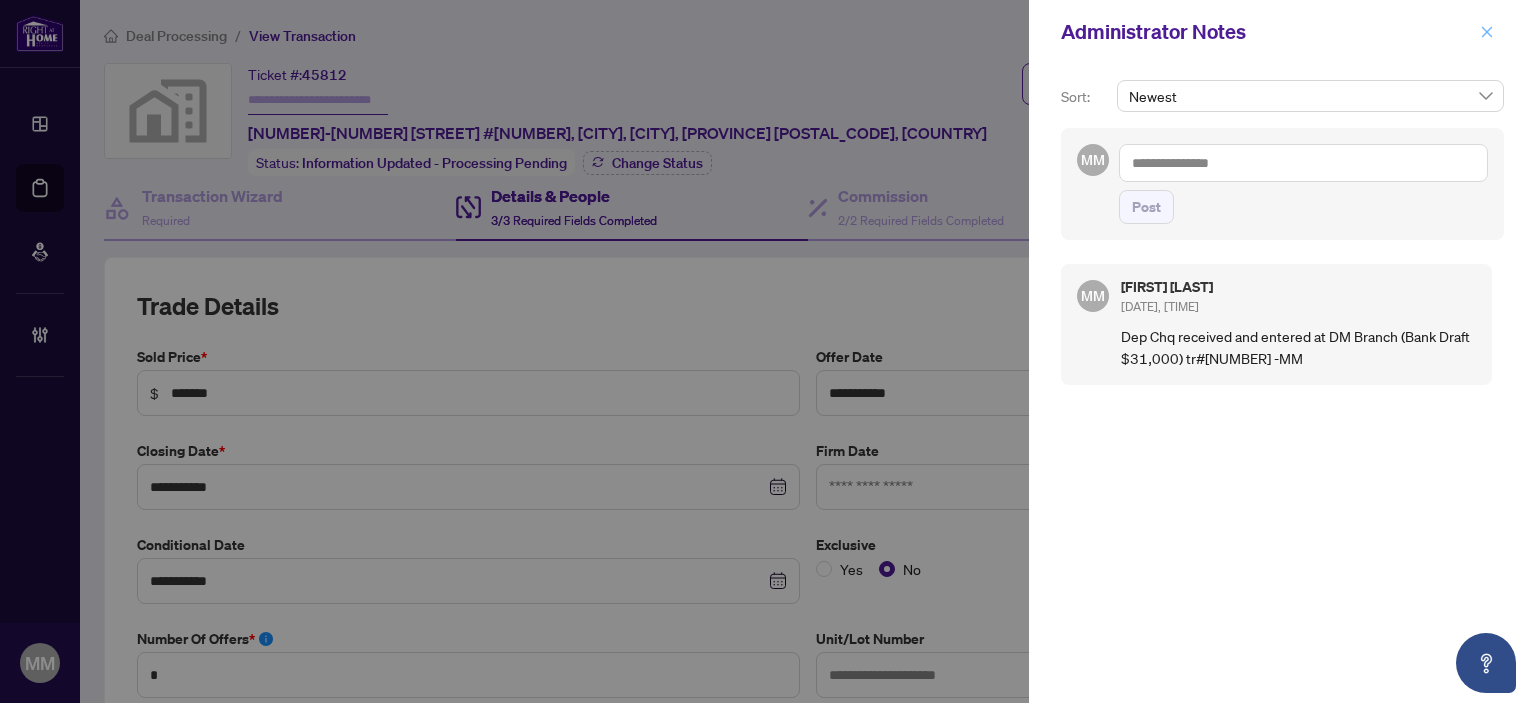 click 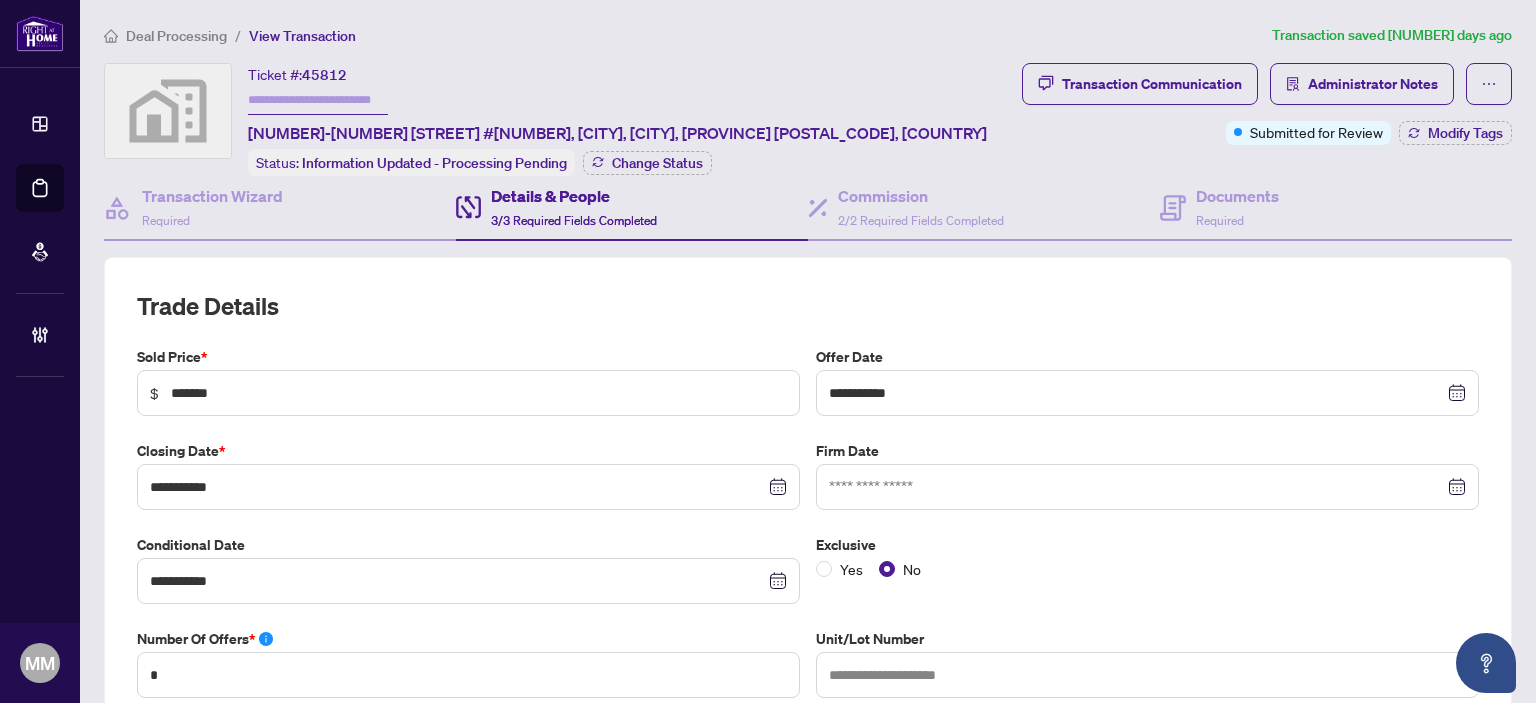 click on "Deal Processing" at bounding box center (176, 36) 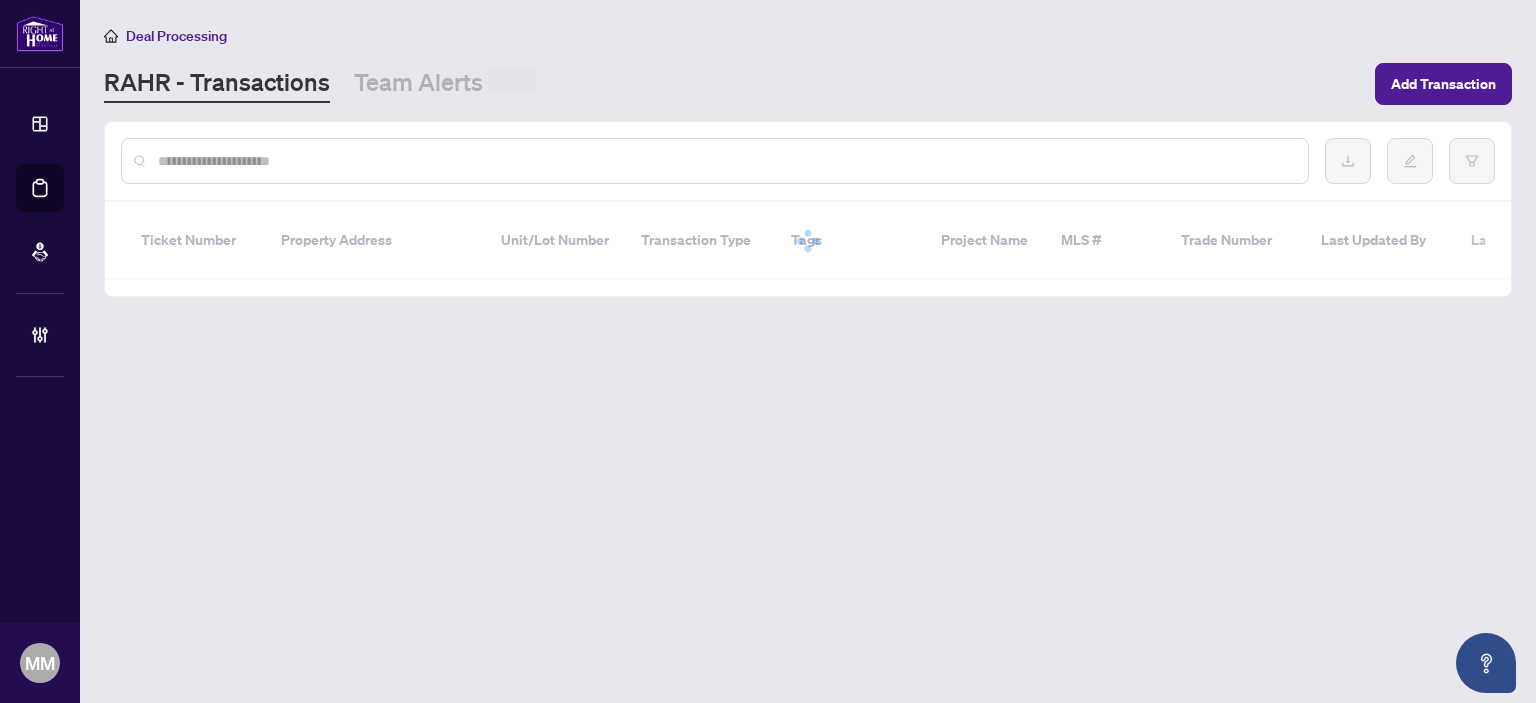 click at bounding box center [725, 161] 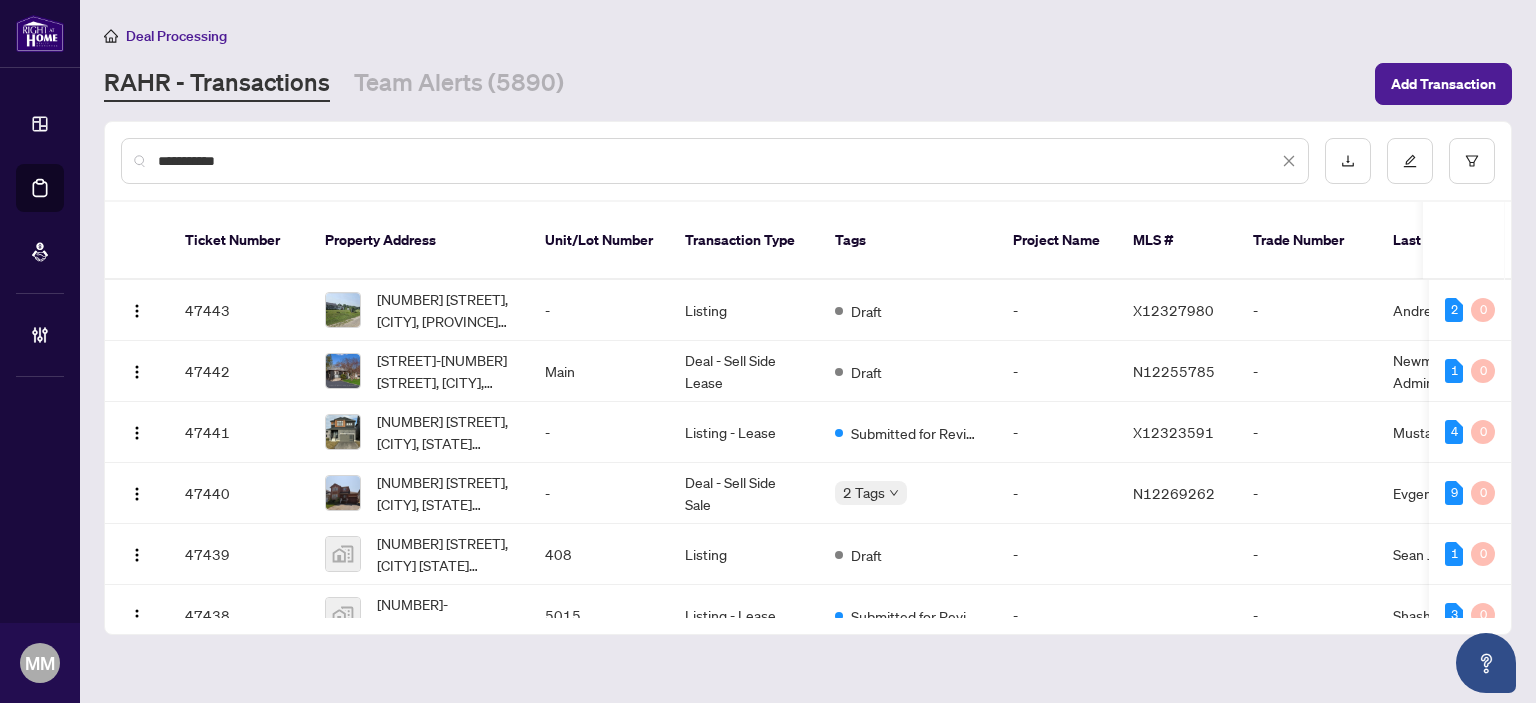 type on "**********" 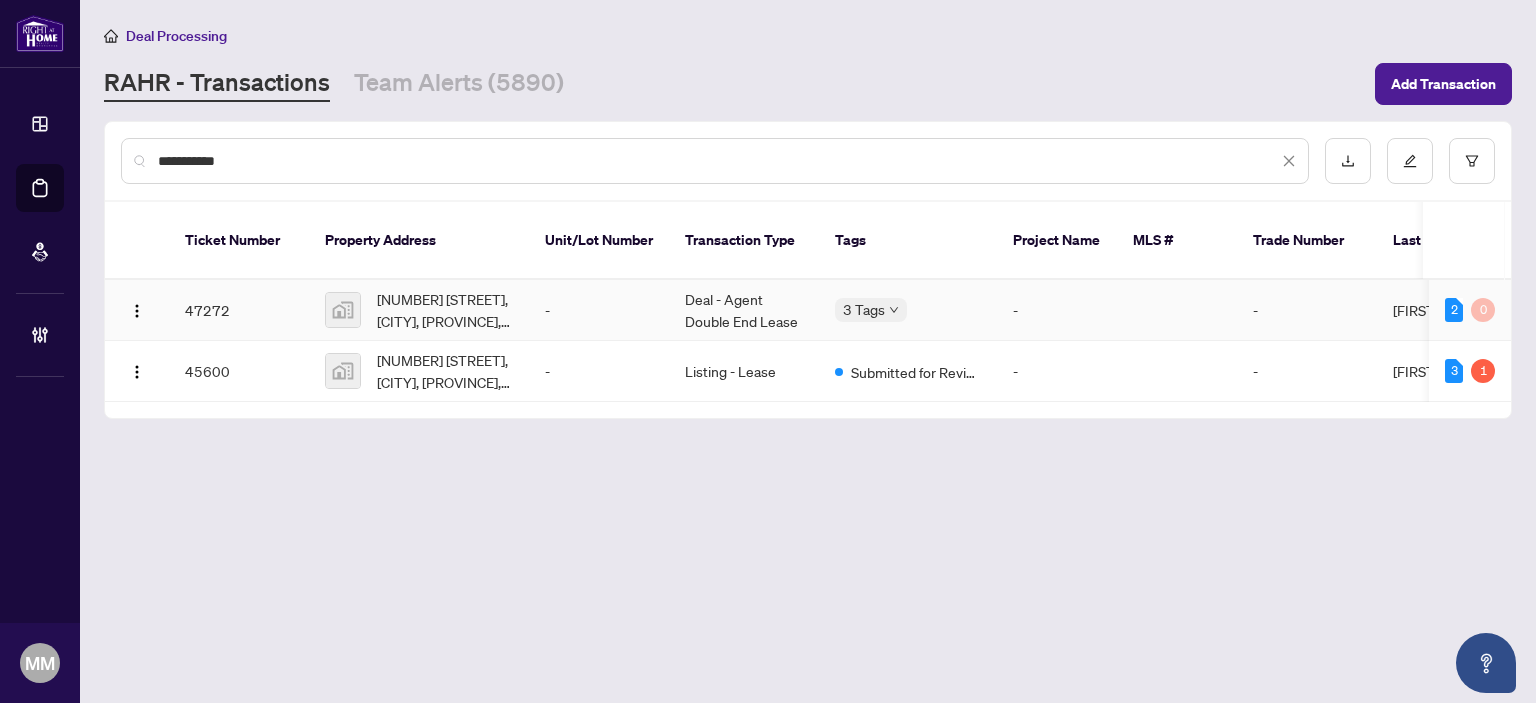 click on "-" at bounding box center [599, 310] 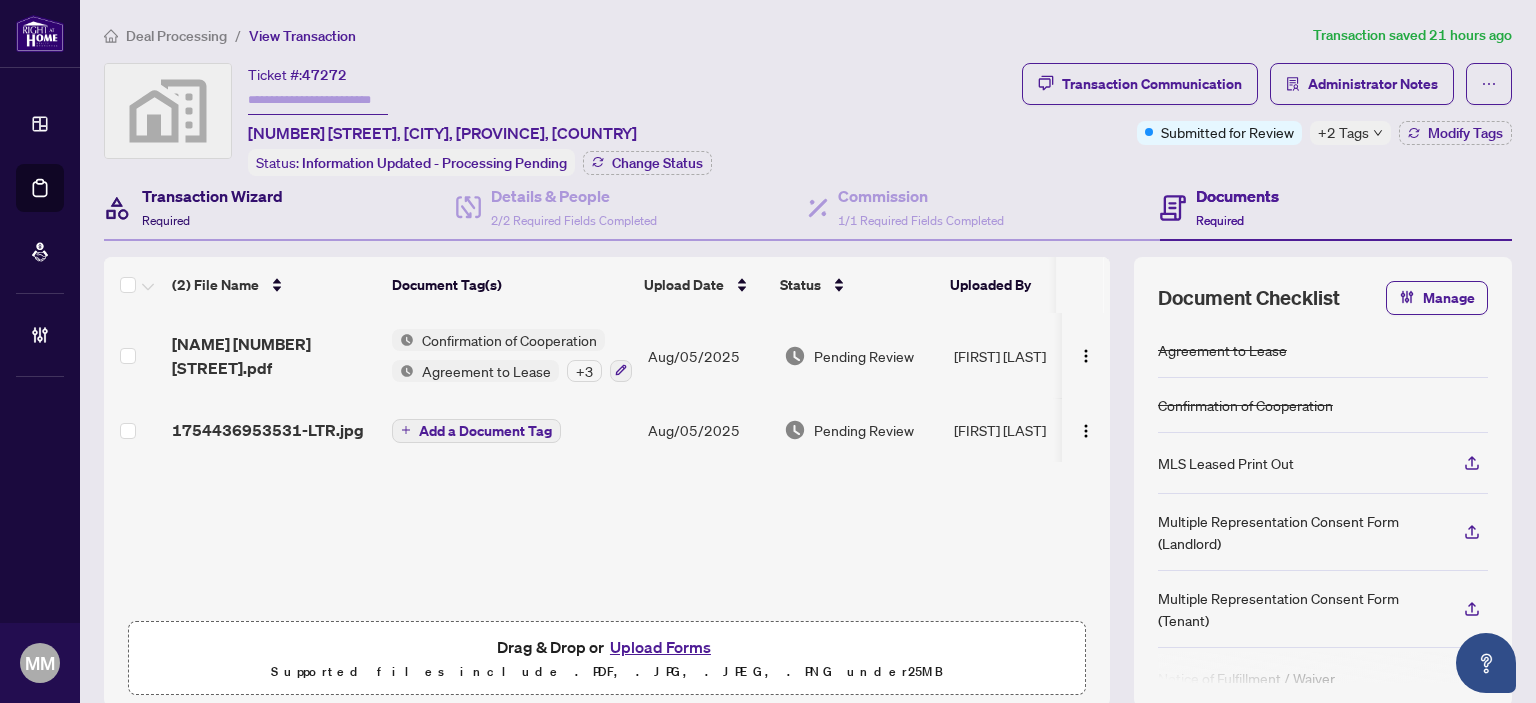 click on "Transaction Wizard Required" at bounding box center (212, 207) 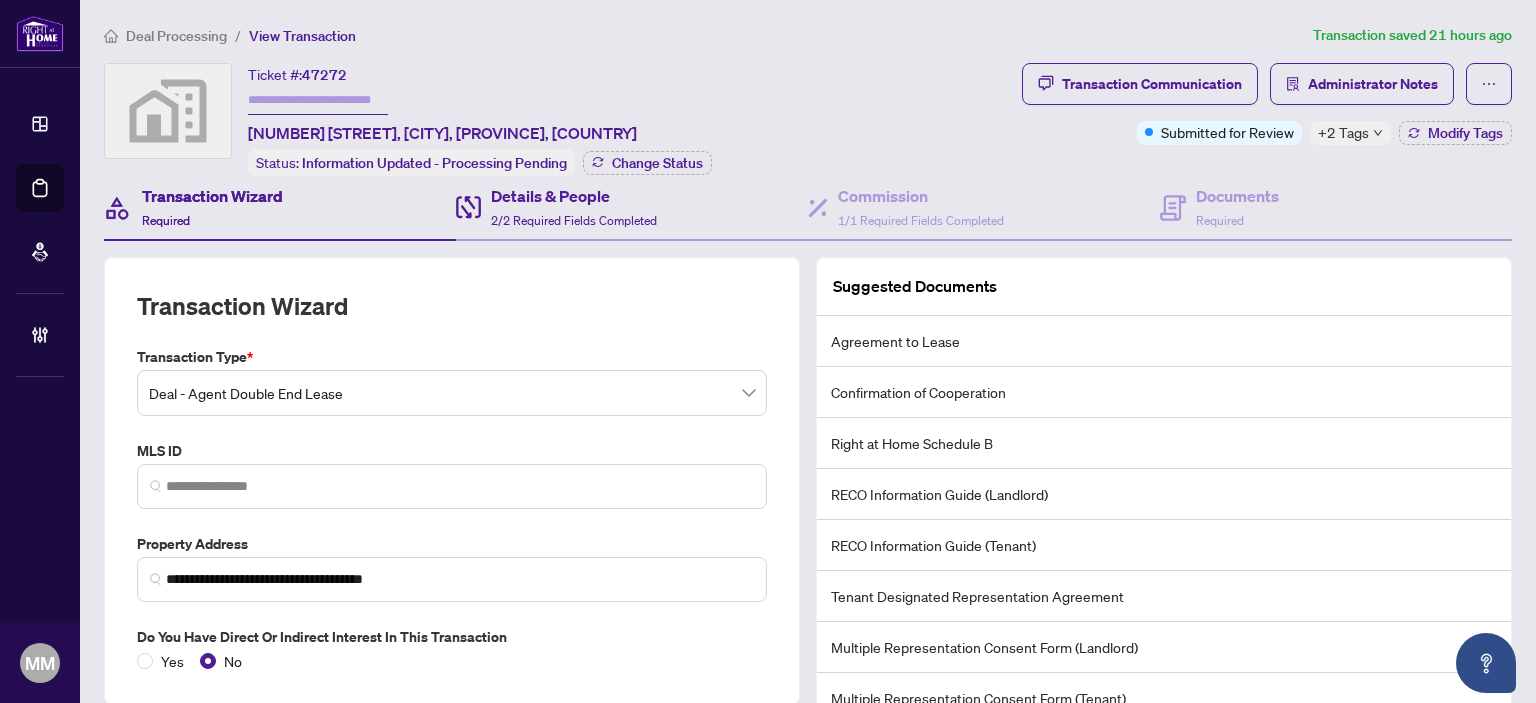 click on "Details & People 2/2 Required Fields Completed" at bounding box center (632, 208) 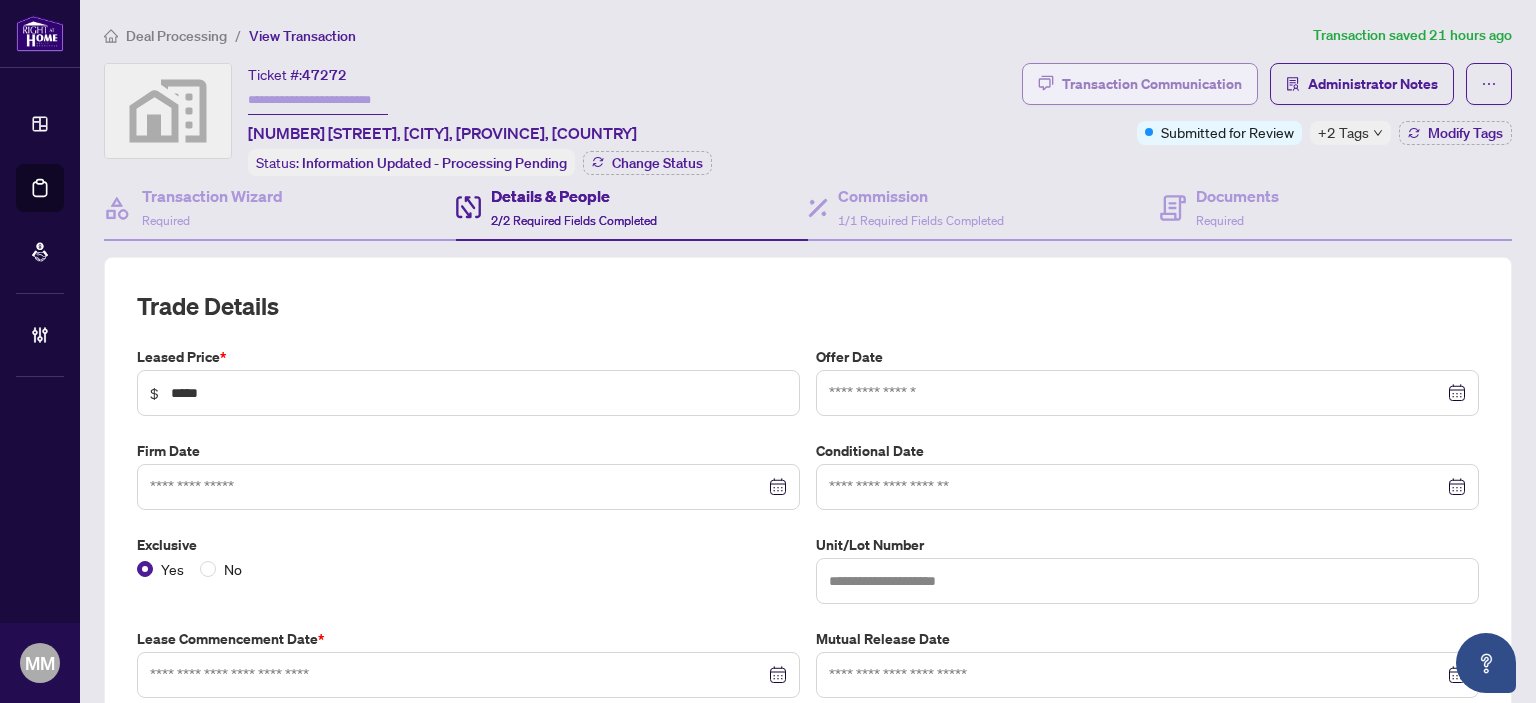 type on "**********" 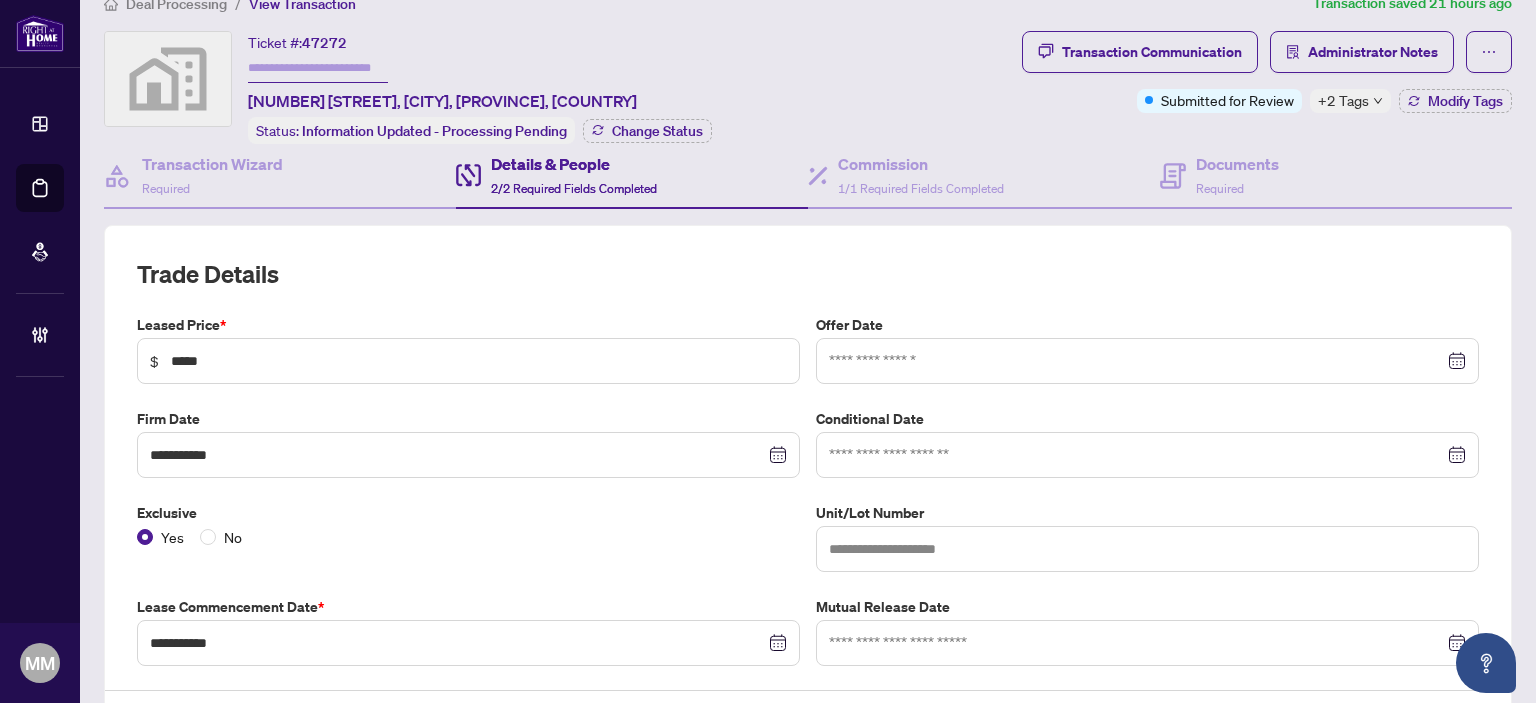 scroll, scrollTop: 0, scrollLeft: 0, axis: both 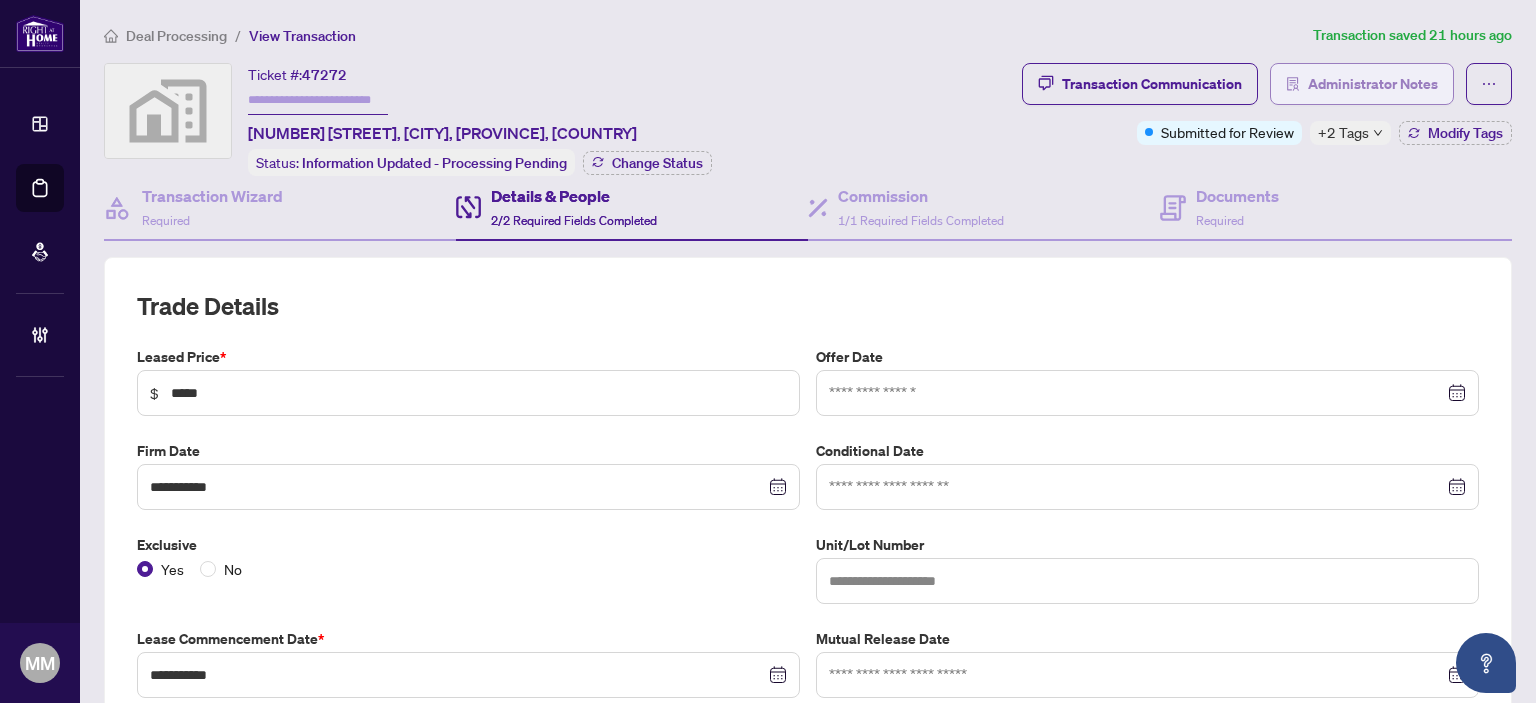 click on "Administrator Notes" at bounding box center [1373, 84] 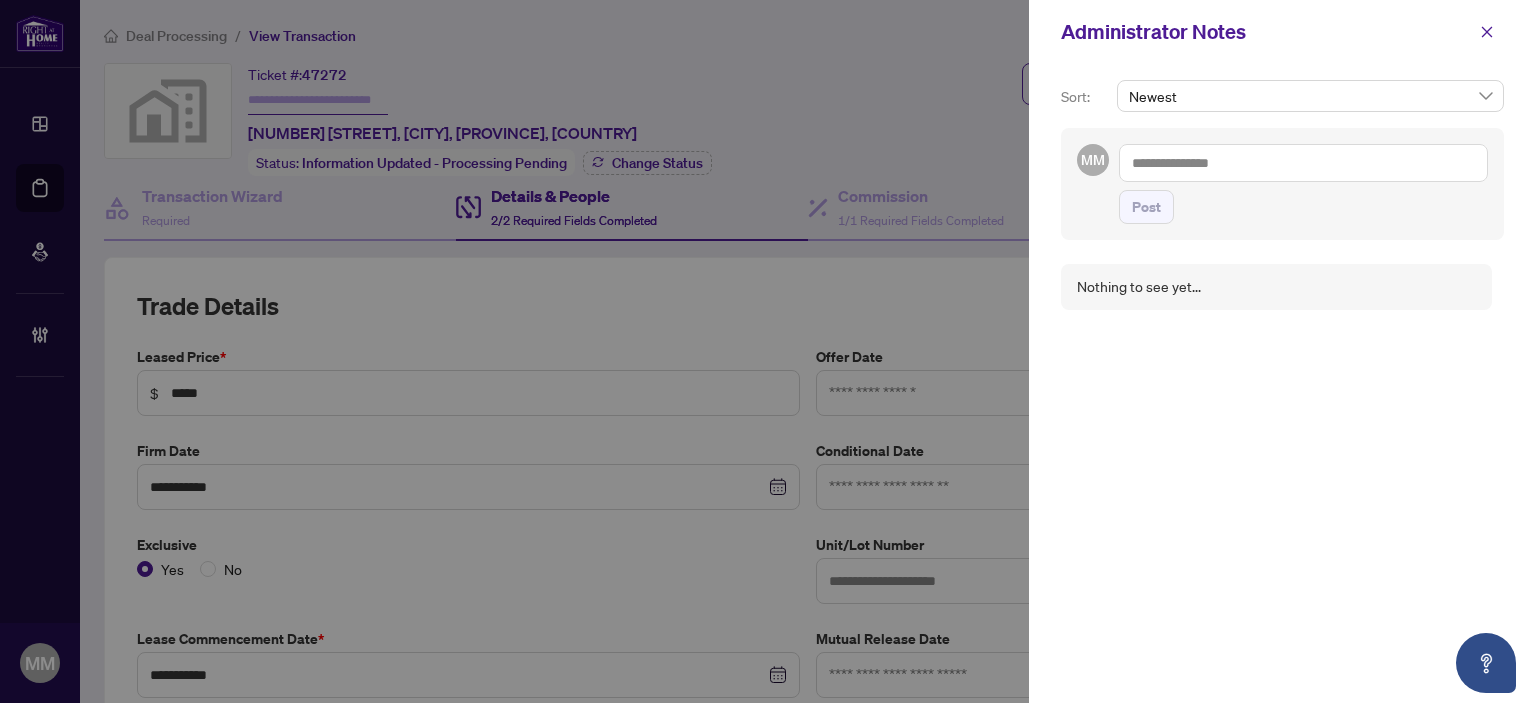click on "Administrator Notes" at bounding box center (1265, 32) 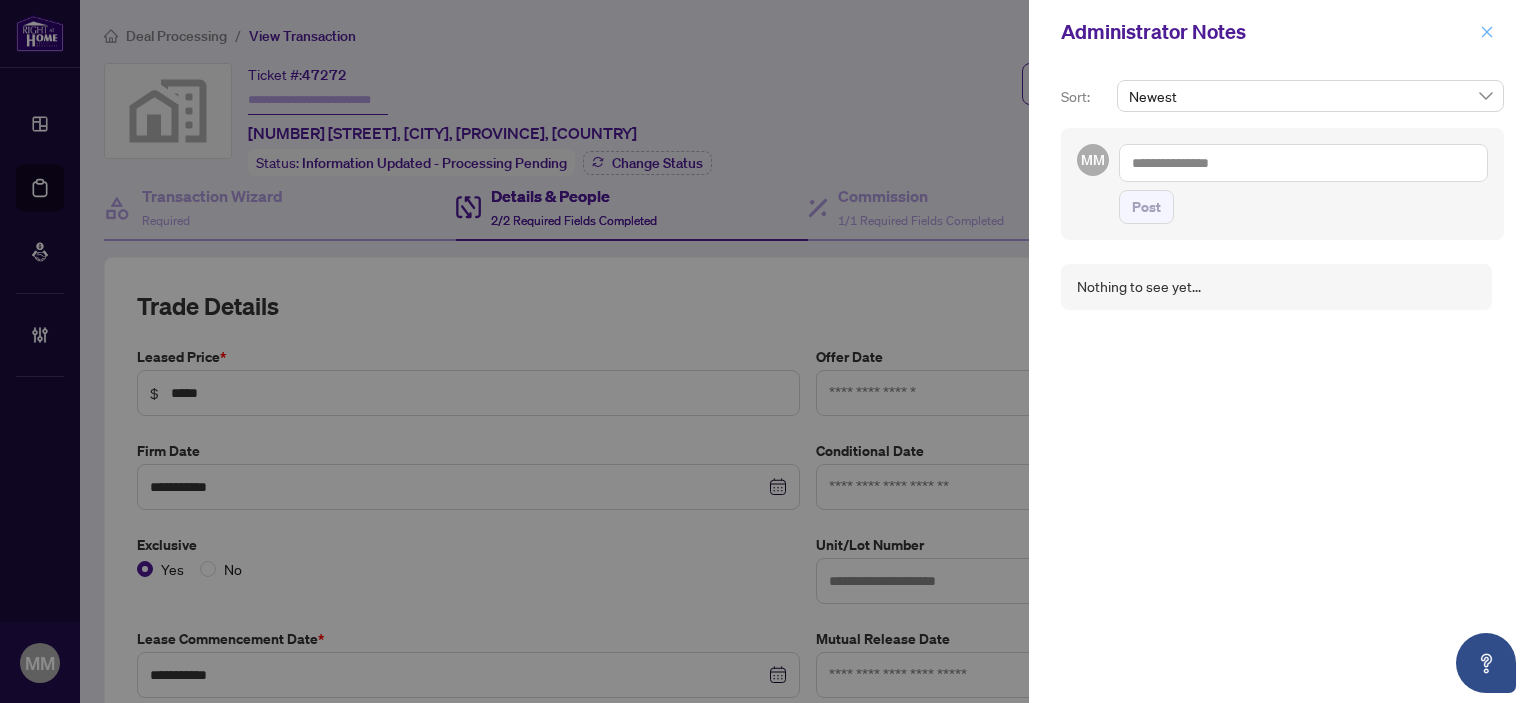 click 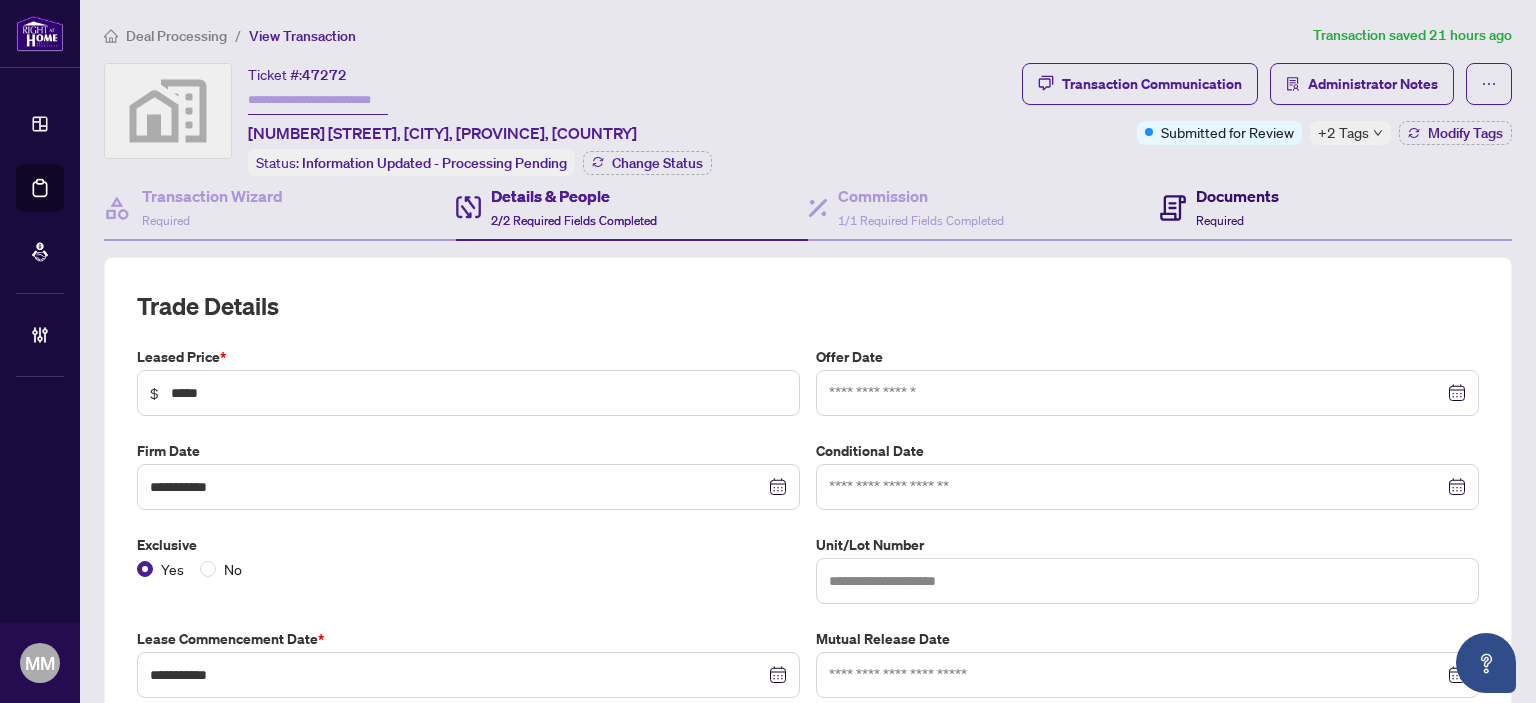 click on "Required" at bounding box center [1220, 220] 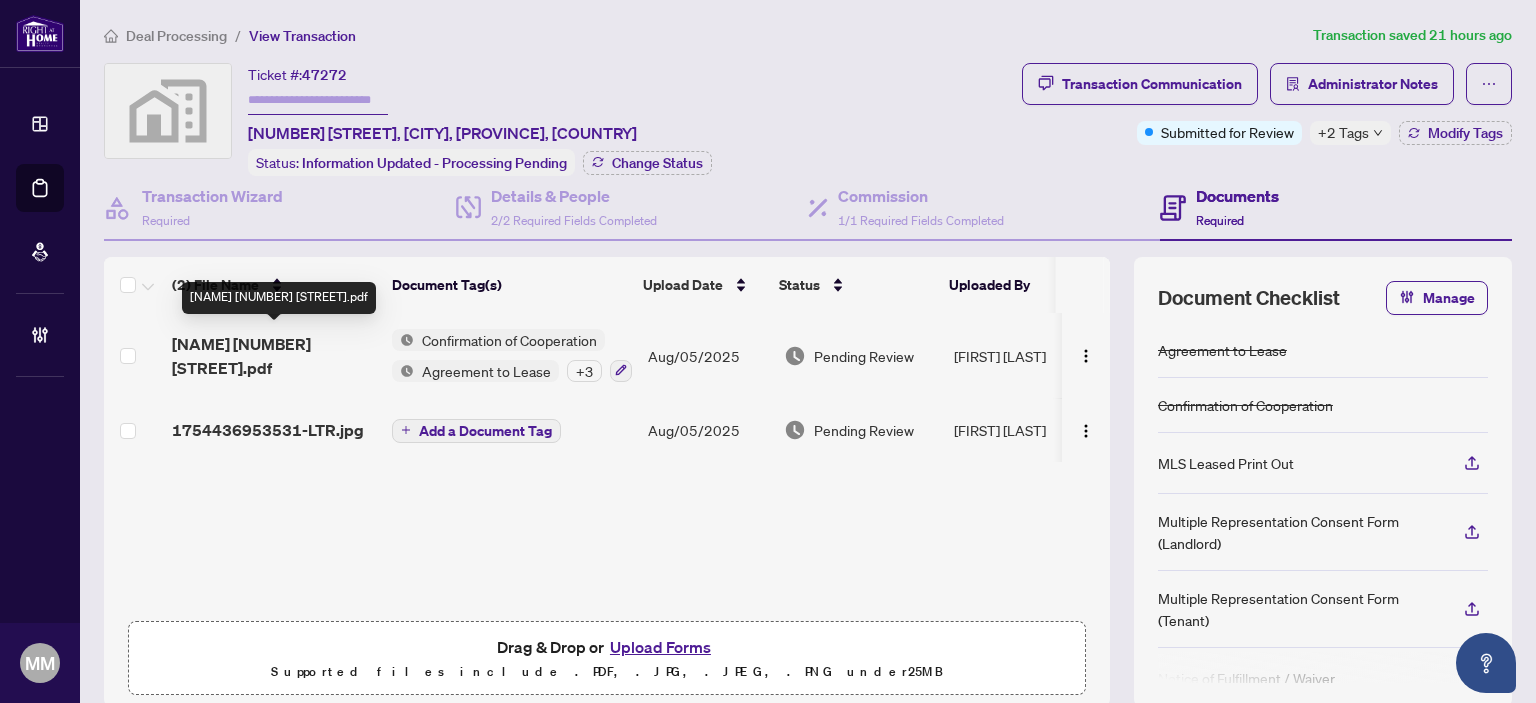 click on "Kalash  374 Bur Oak Avenue.pdf" at bounding box center [274, 356] 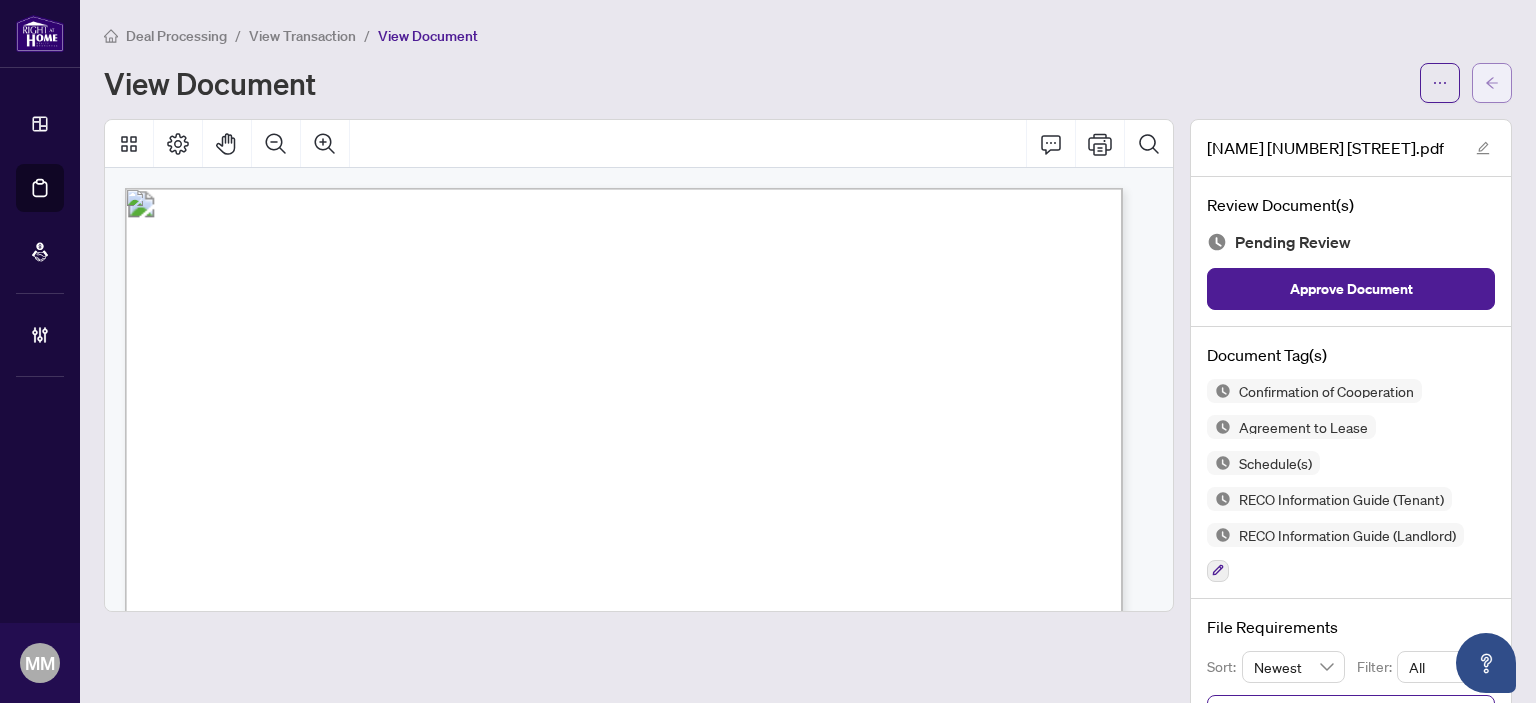click at bounding box center [1492, 83] 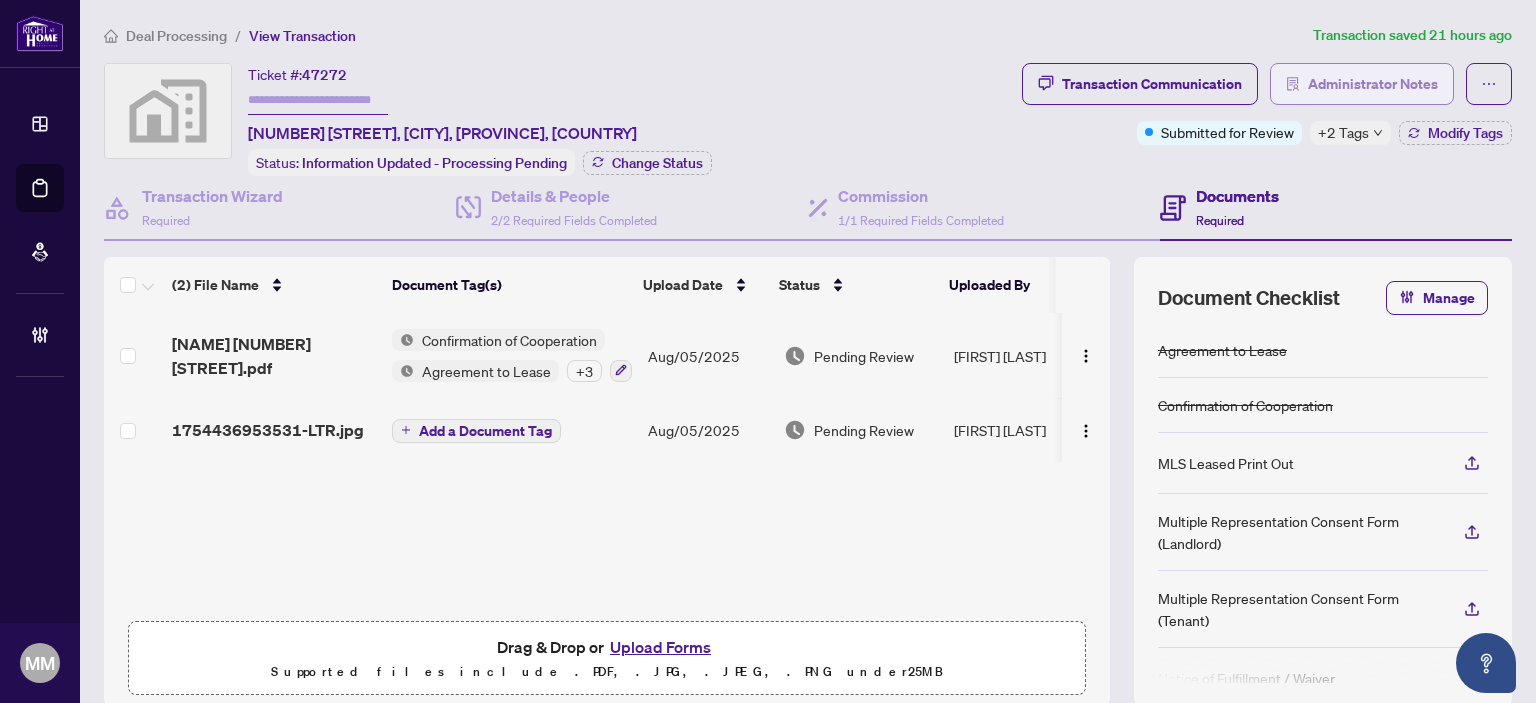 click on "Administrator Notes" at bounding box center [1373, 84] 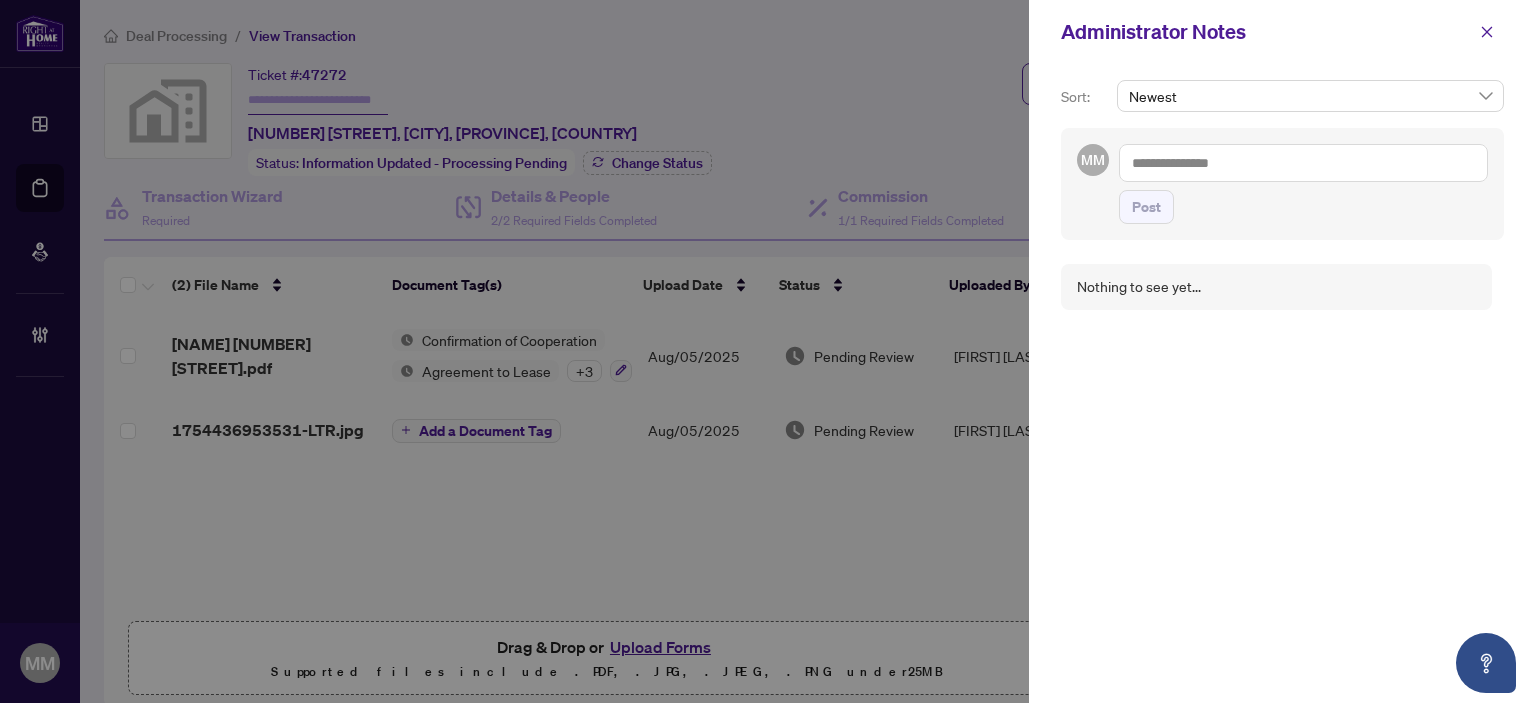 click at bounding box center (1303, 163) 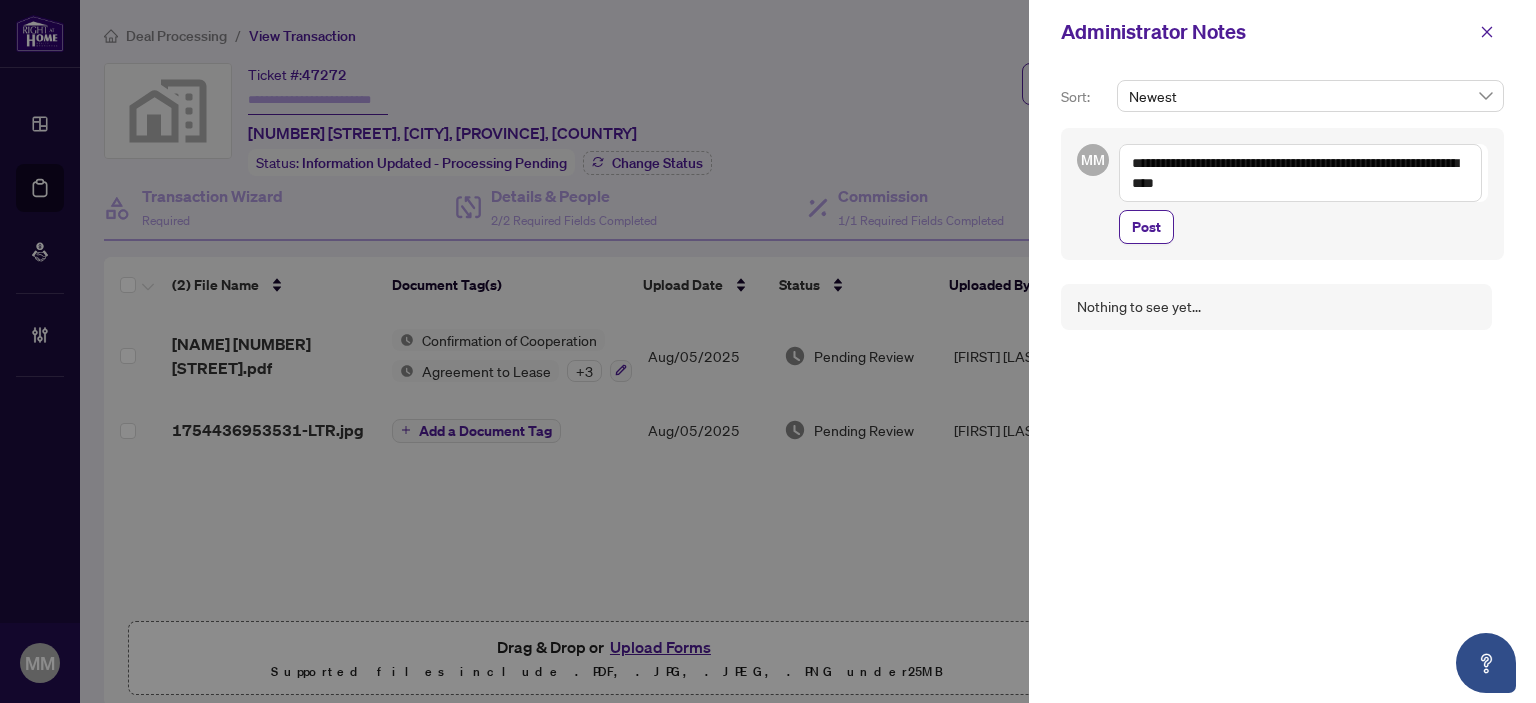 click on "**********" at bounding box center [1300, 173] 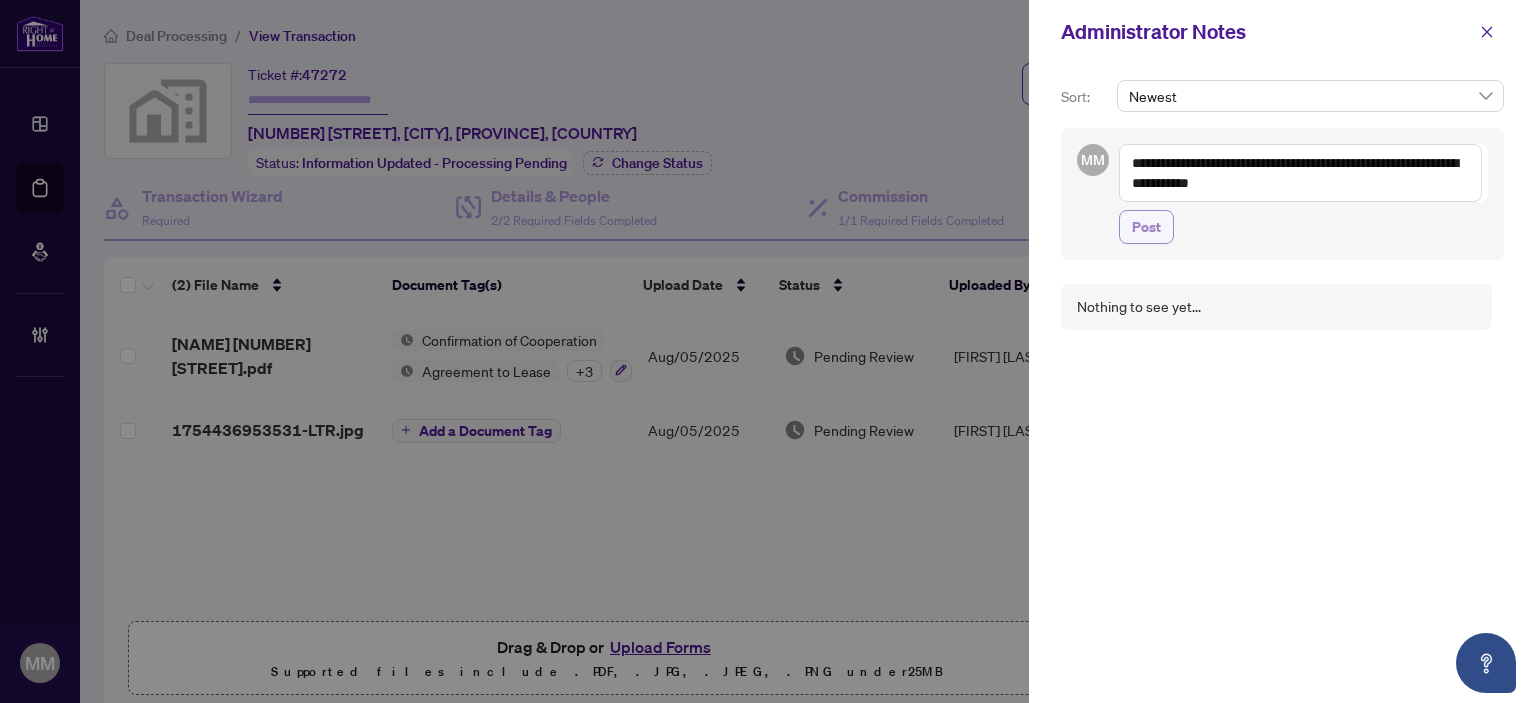 type on "**********" 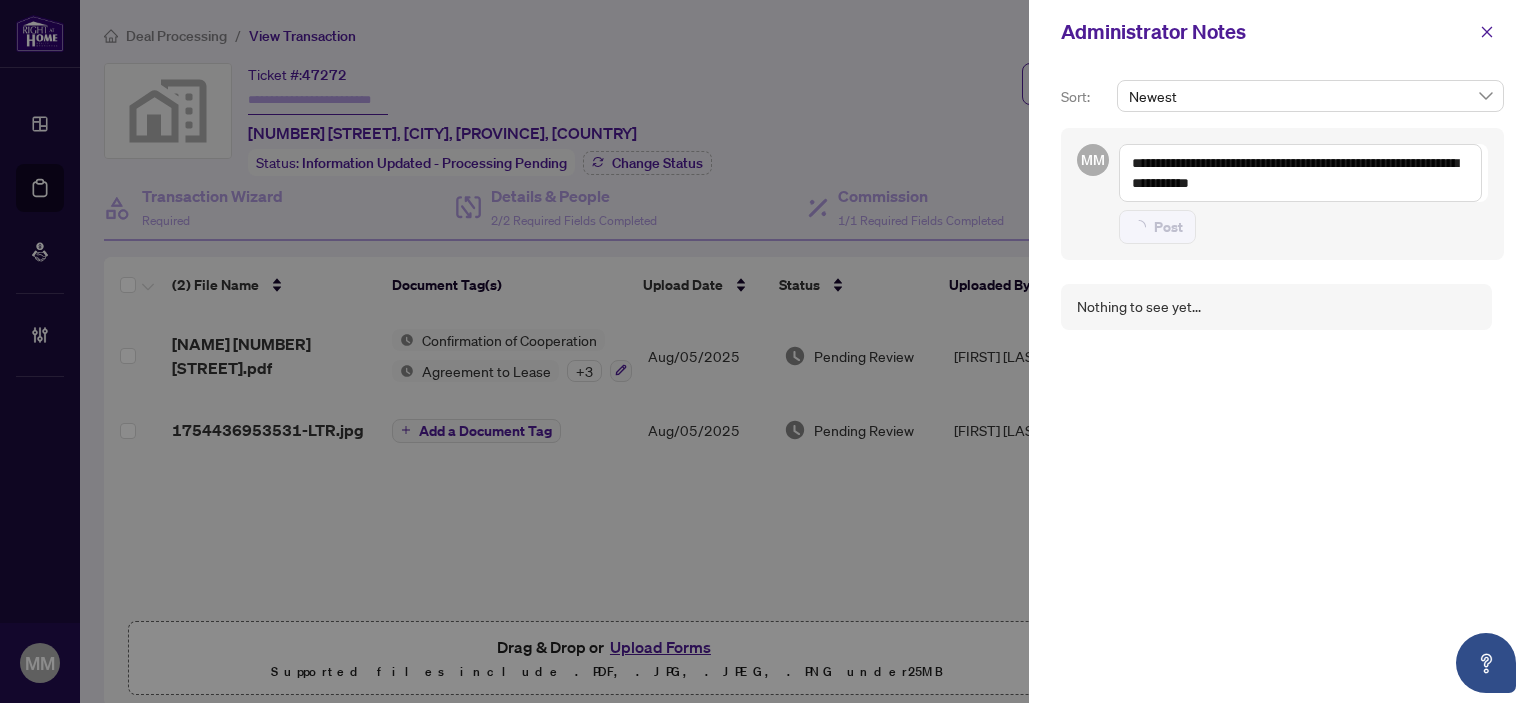 type 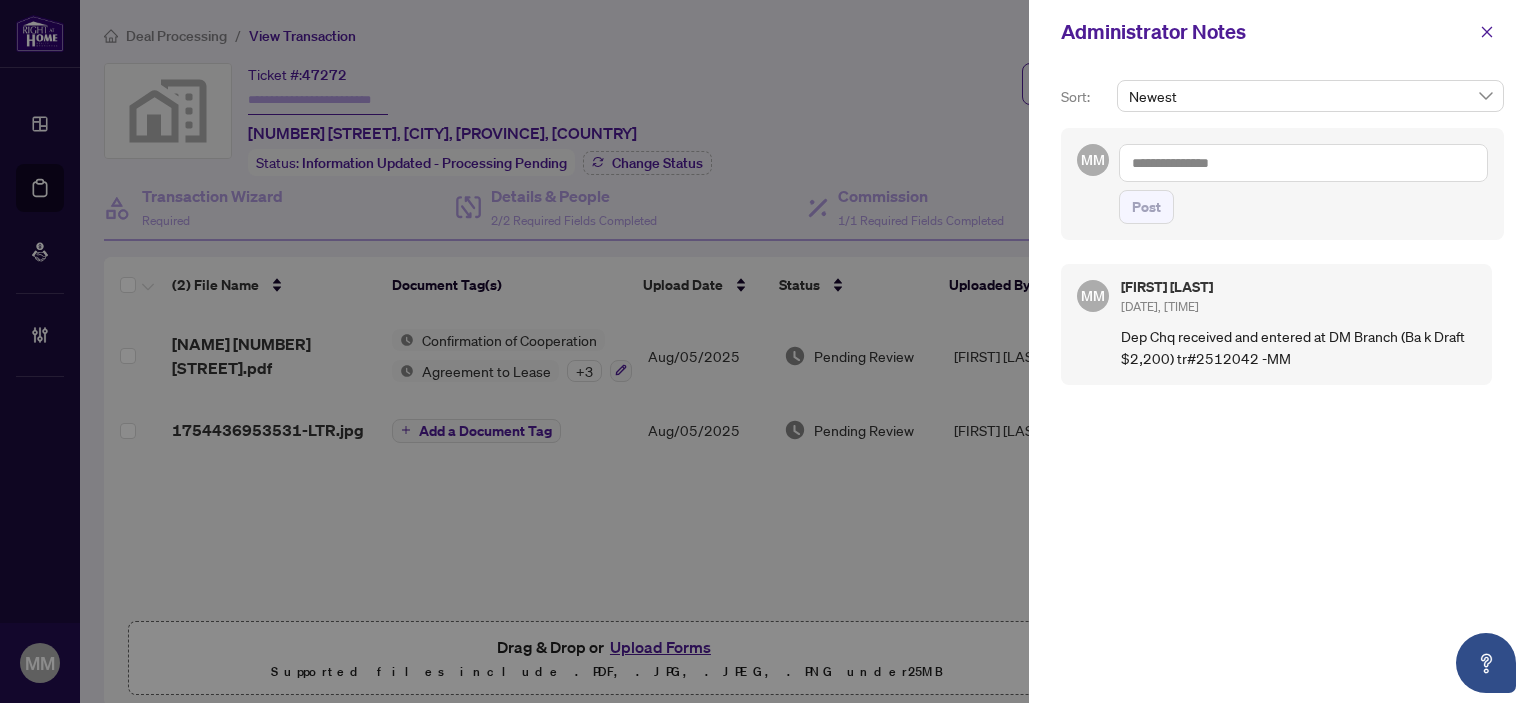 click at bounding box center (1487, 32) 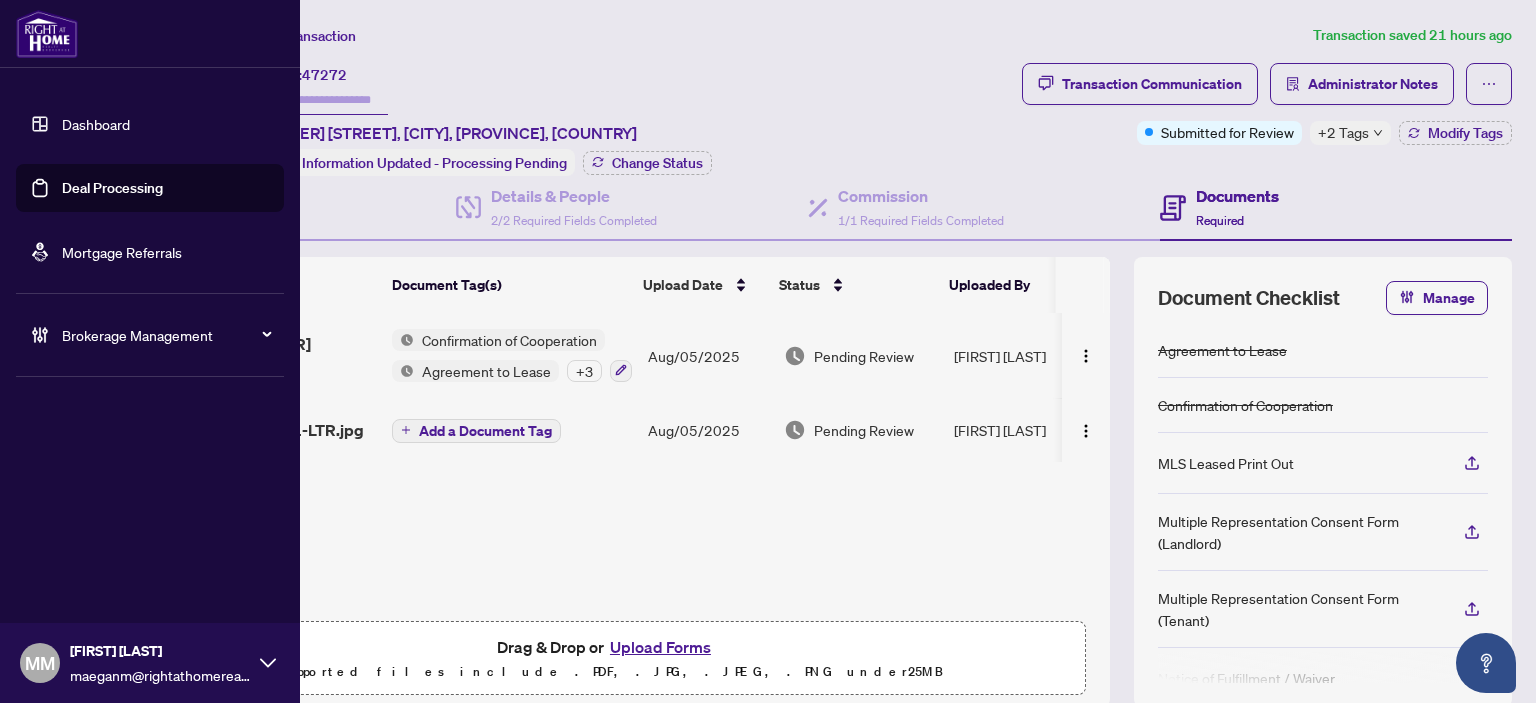 click on "Deal Processing" at bounding box center [112, 188] 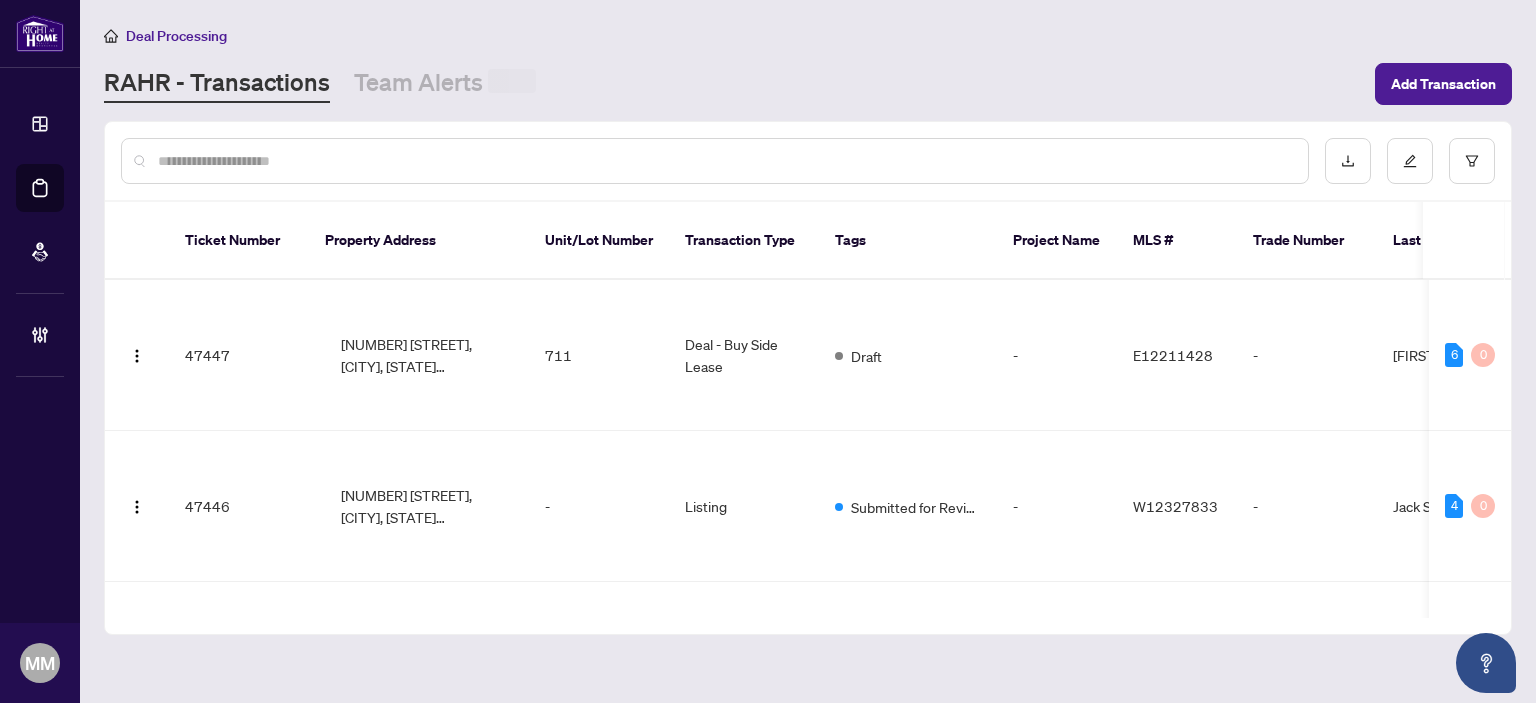click at bounding box center (725, 161) 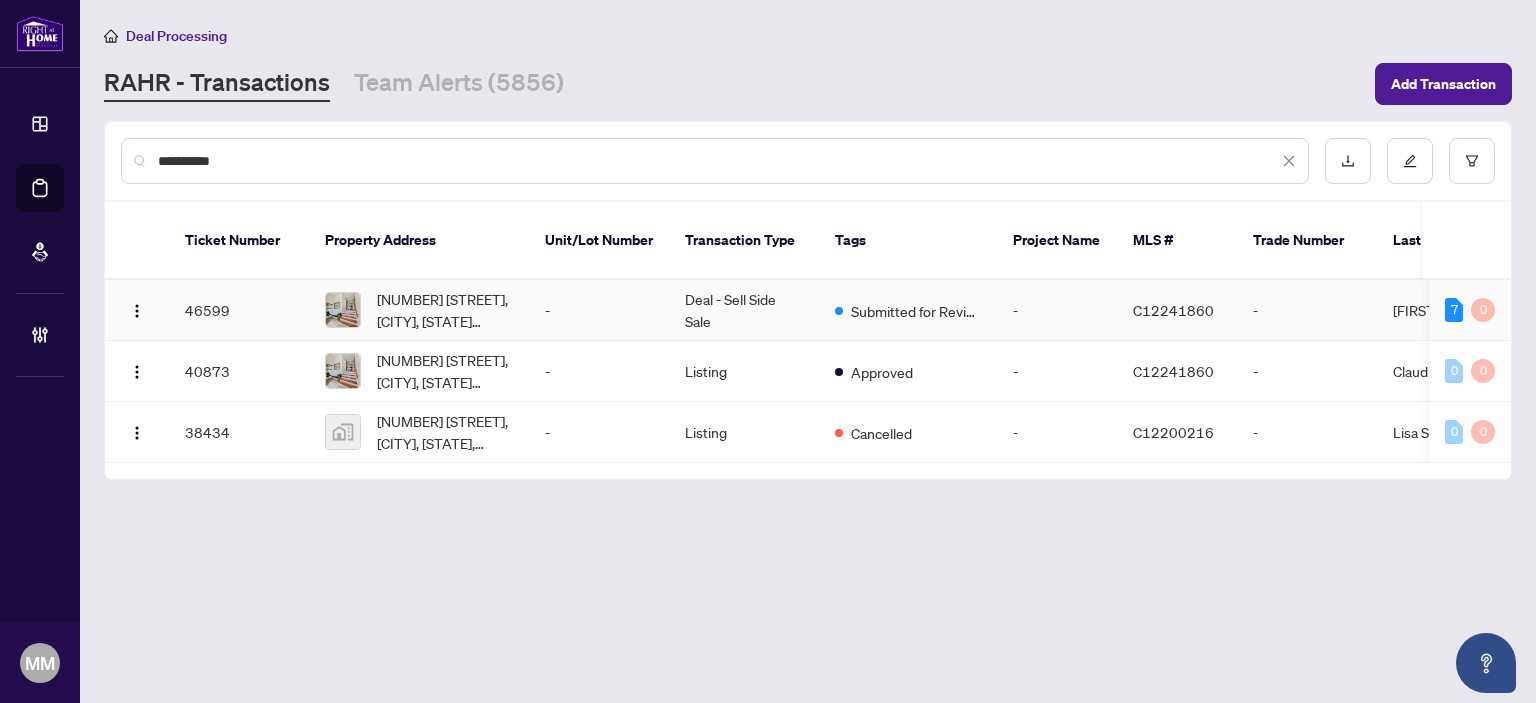 type on "**********" 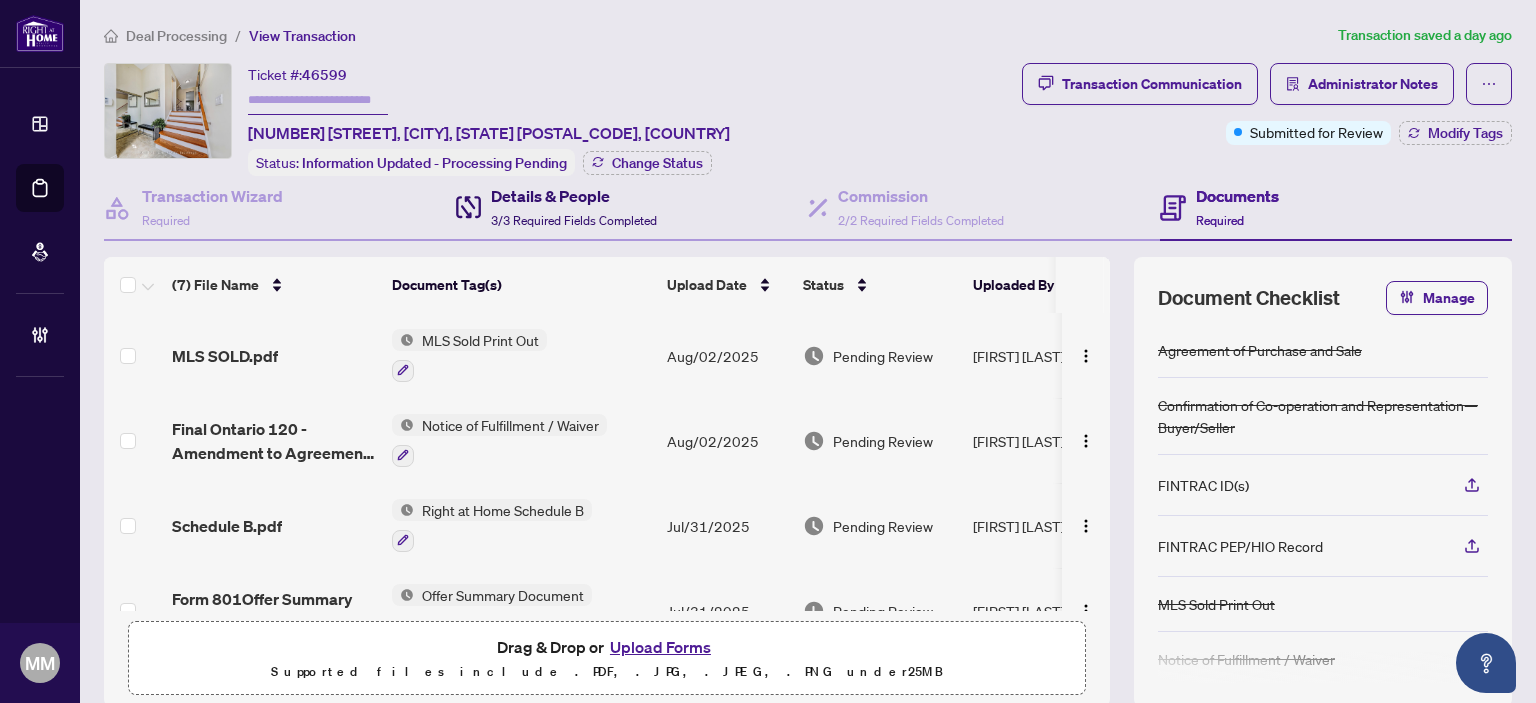 click on "Details & People" at bounding box center (574, 196) 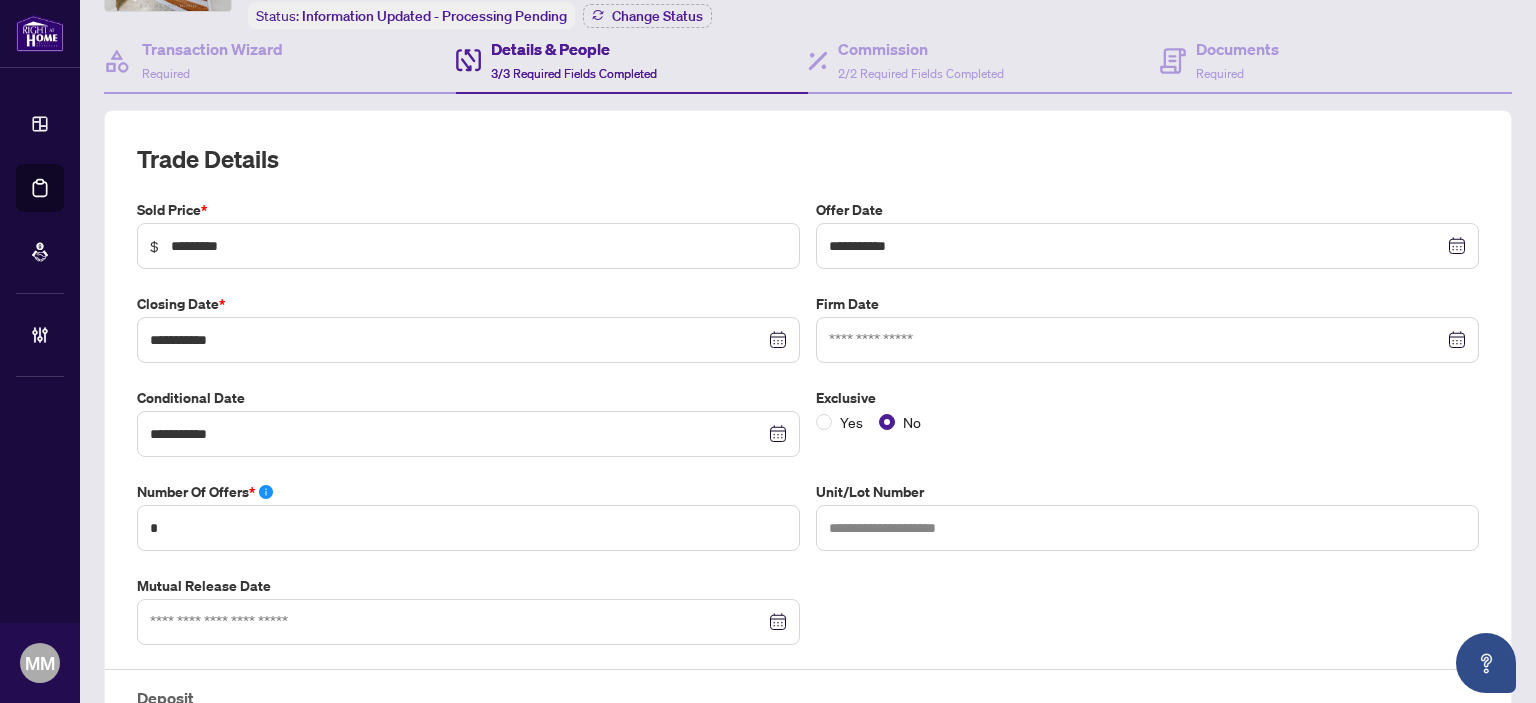 scroll, scrollTop: 0, scrollLeft: 0, axis: both 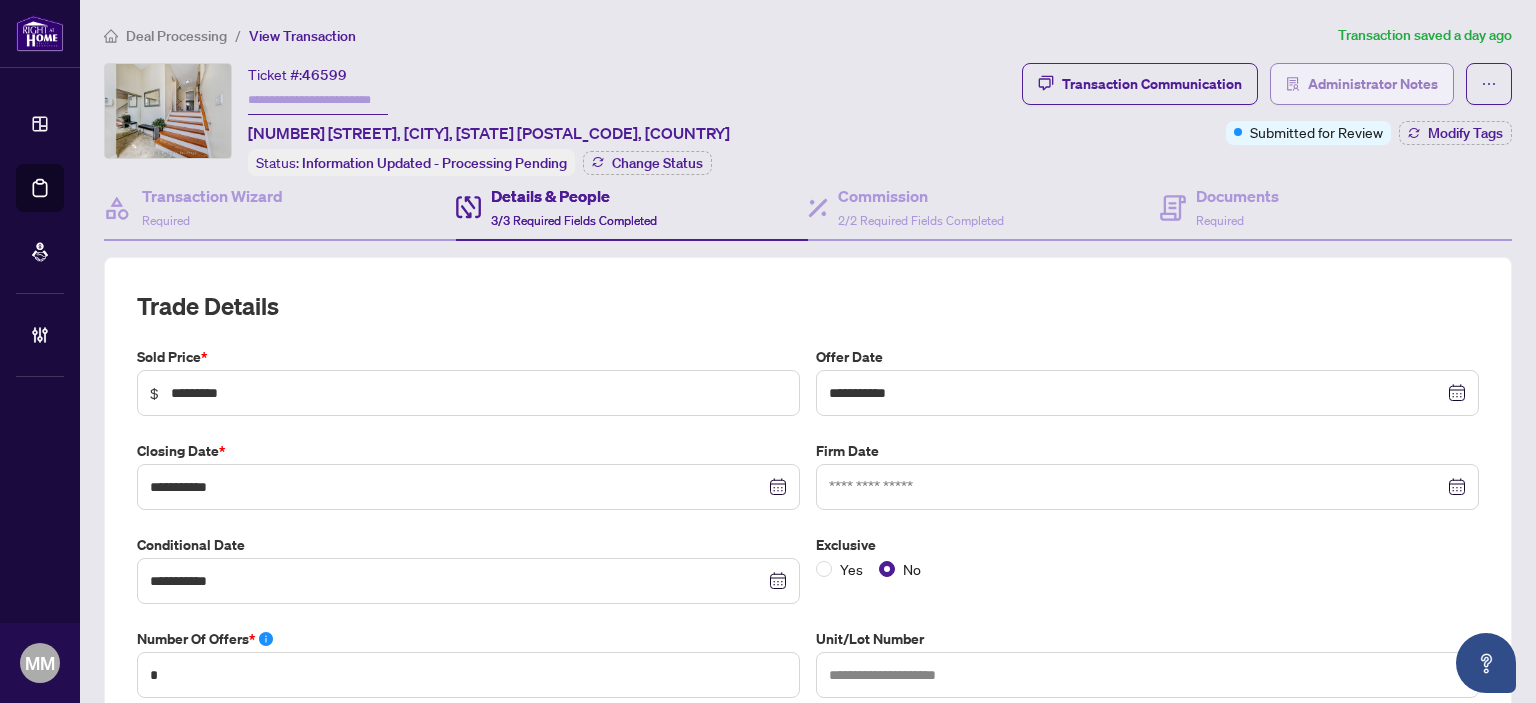 click on "Administrator Notes" at bounding box center (1373, 84) 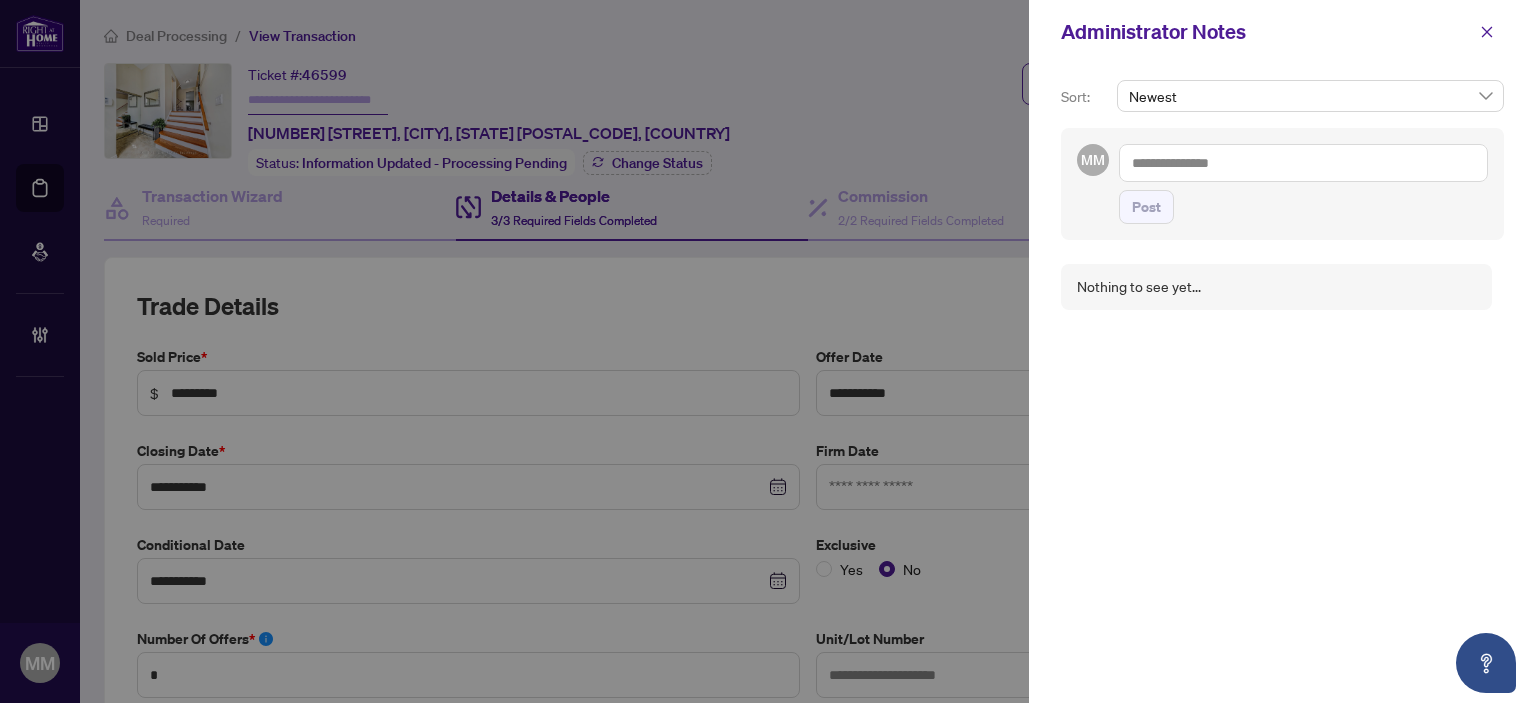 click at bounding box center (1303, 163) 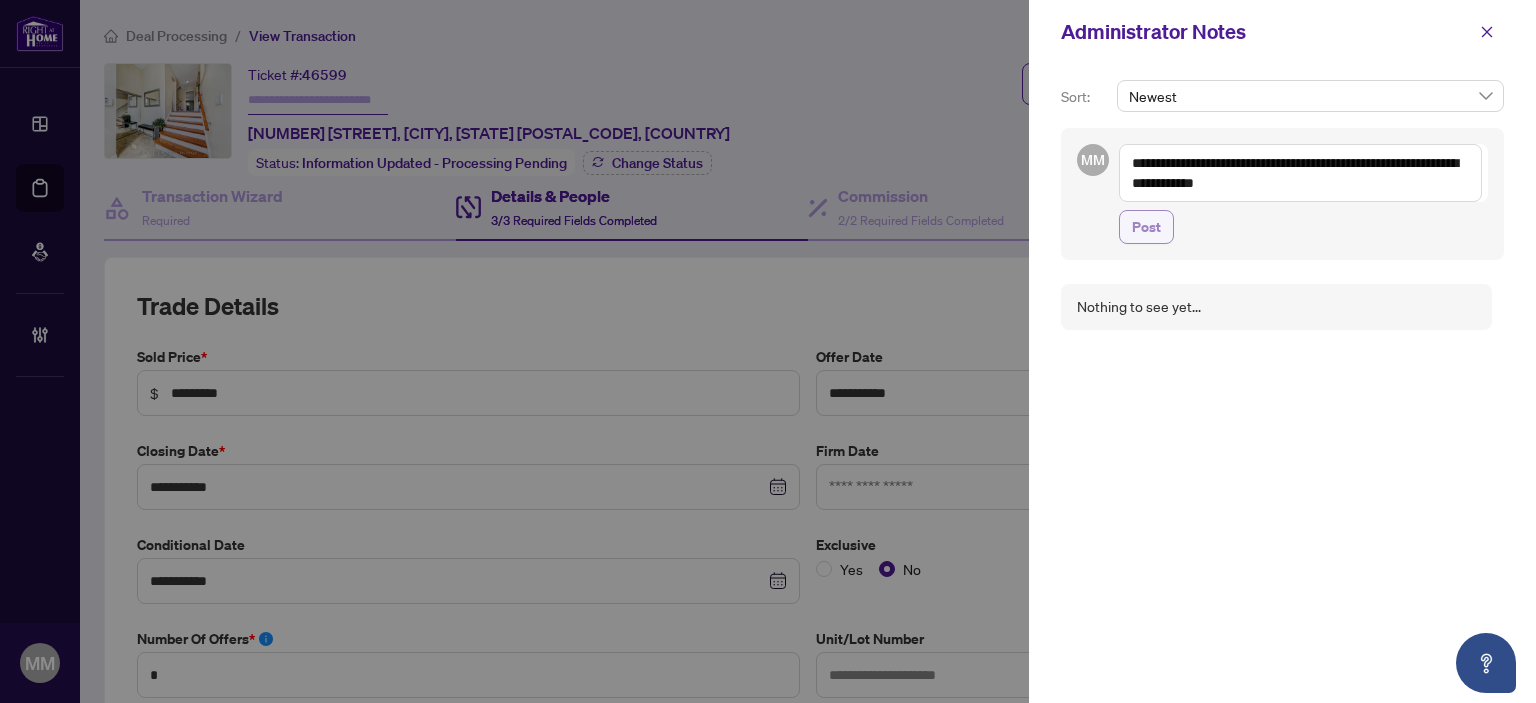 type on "**********" 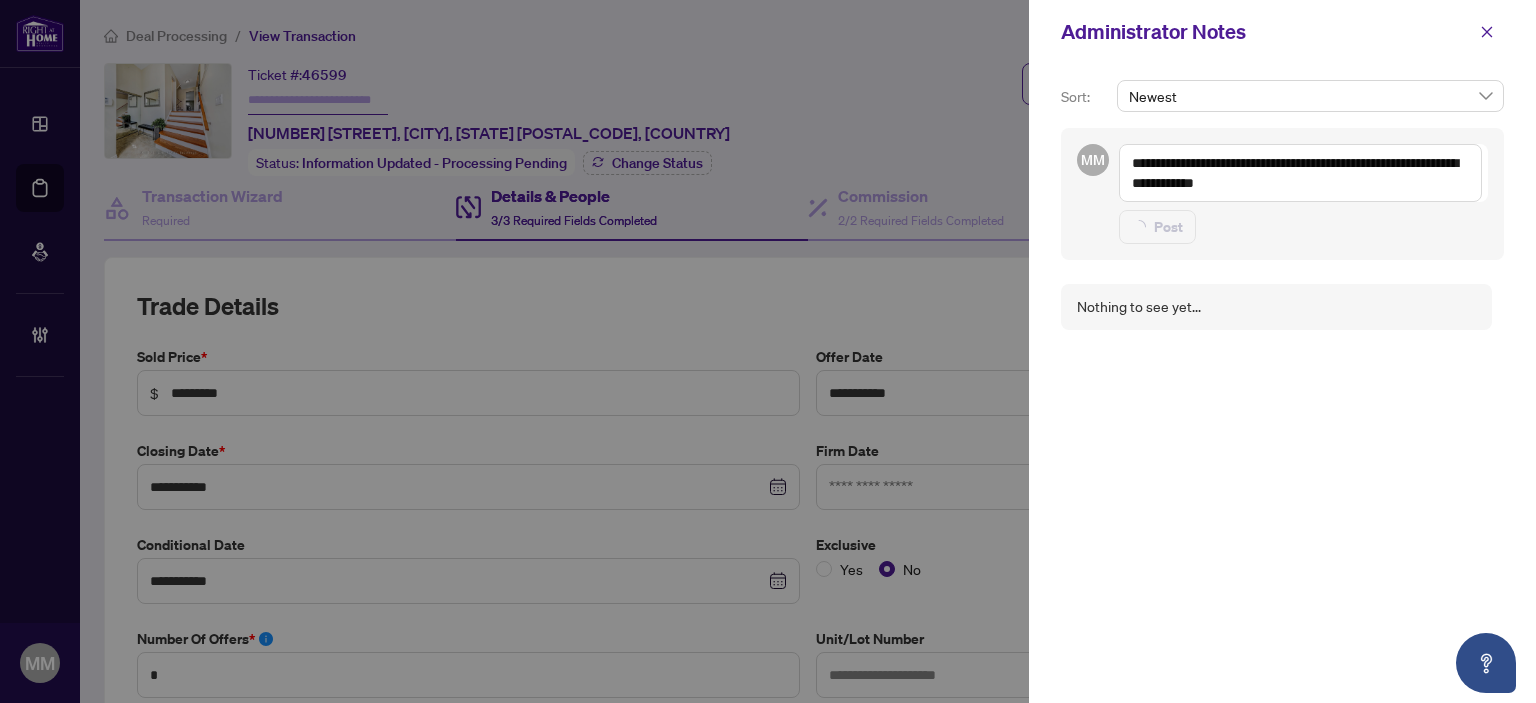 type 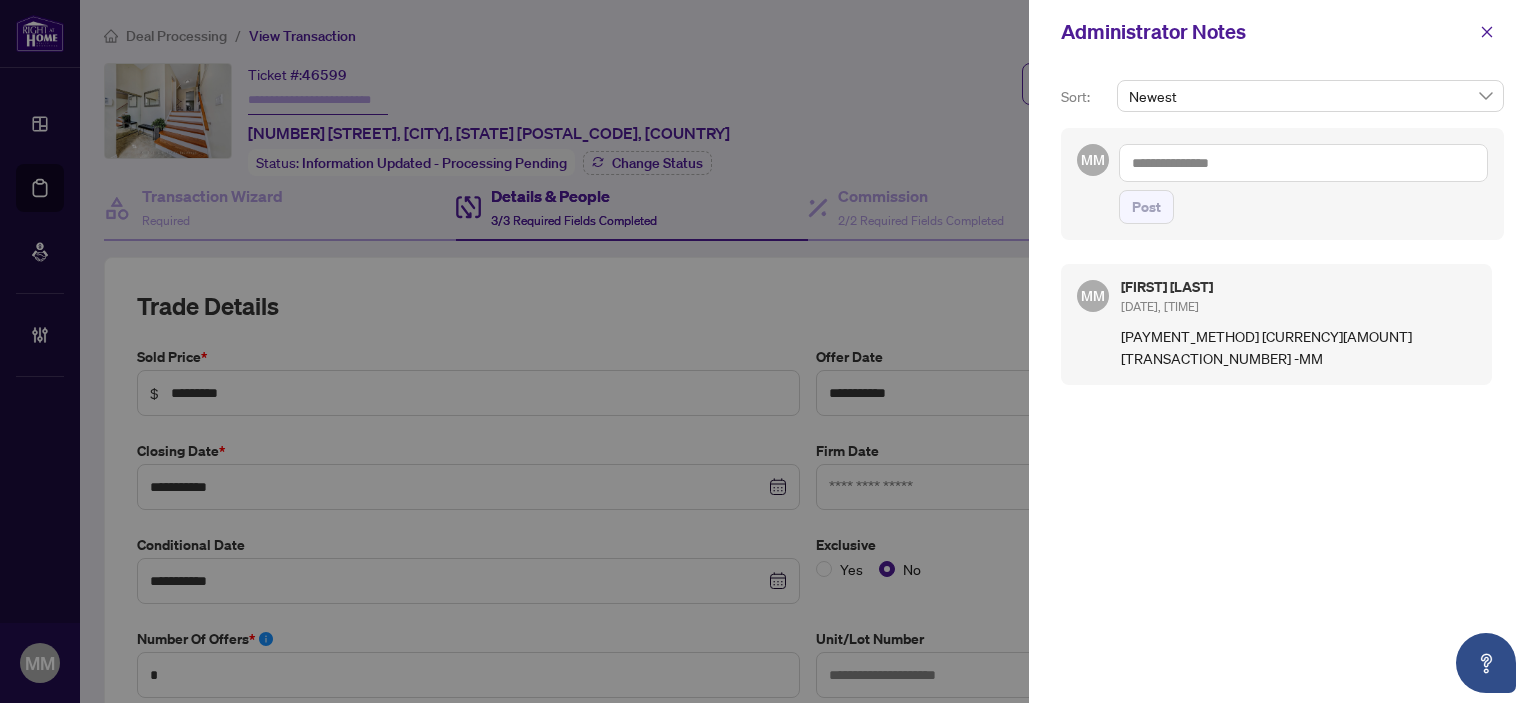 click at bounding box center [1487, 32] 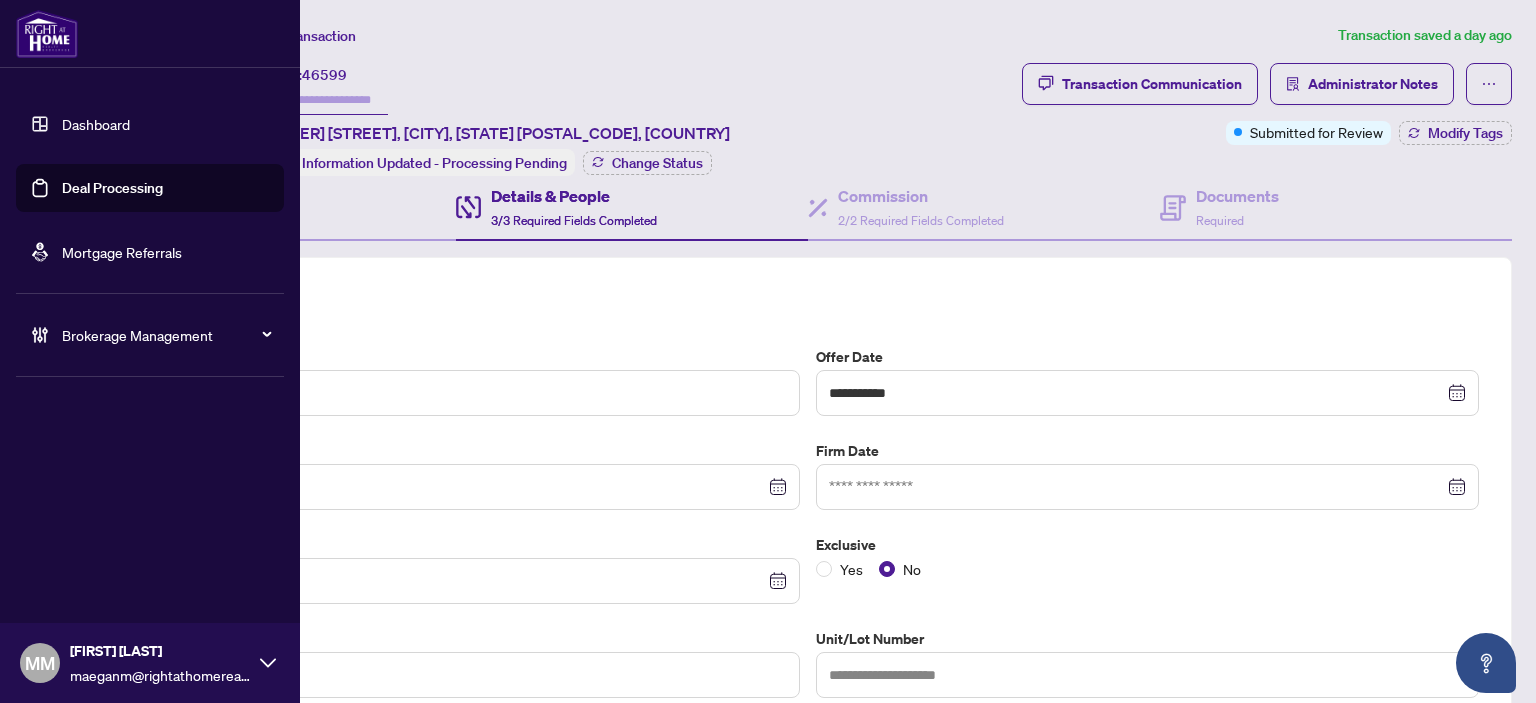 click on "Deal Processing" at bounding box center [112, 188] 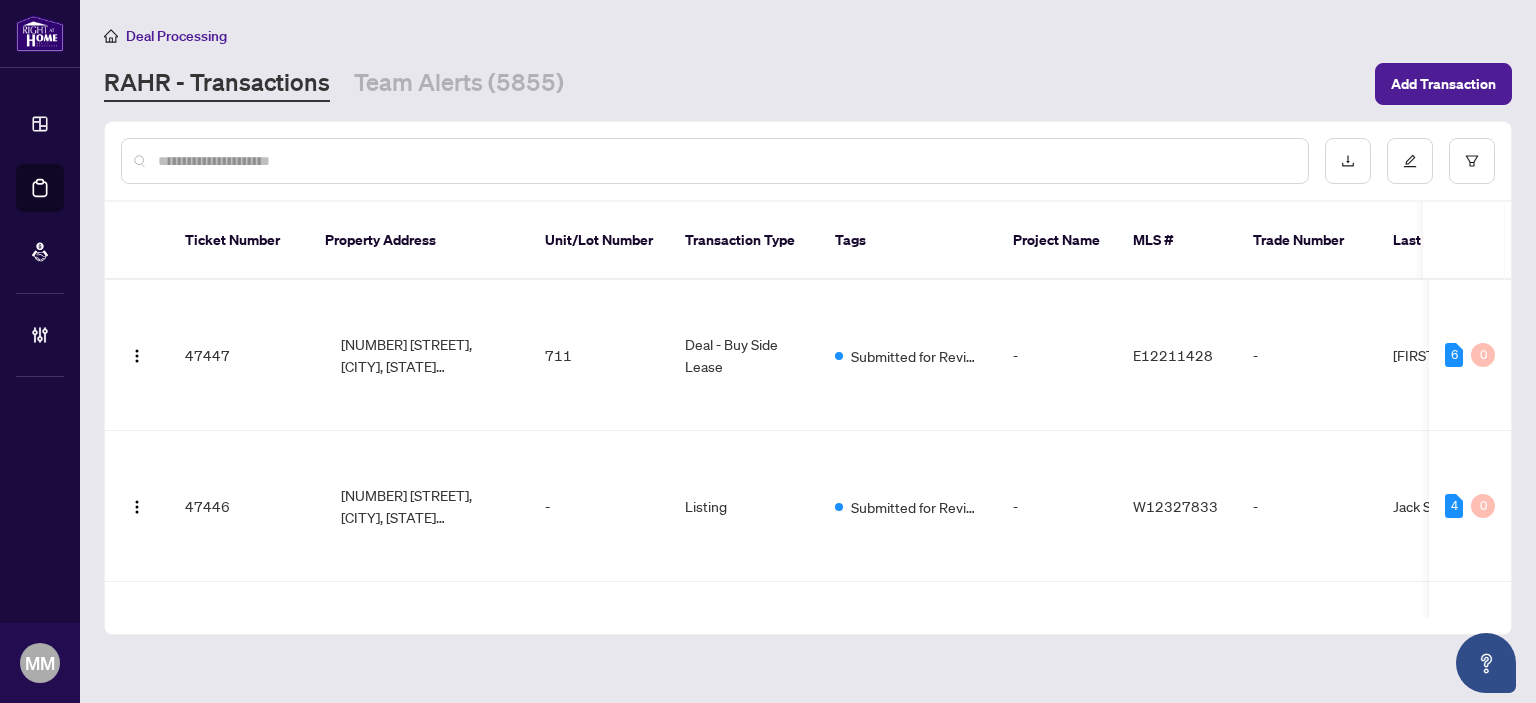 click at bounding box center [725, 161] 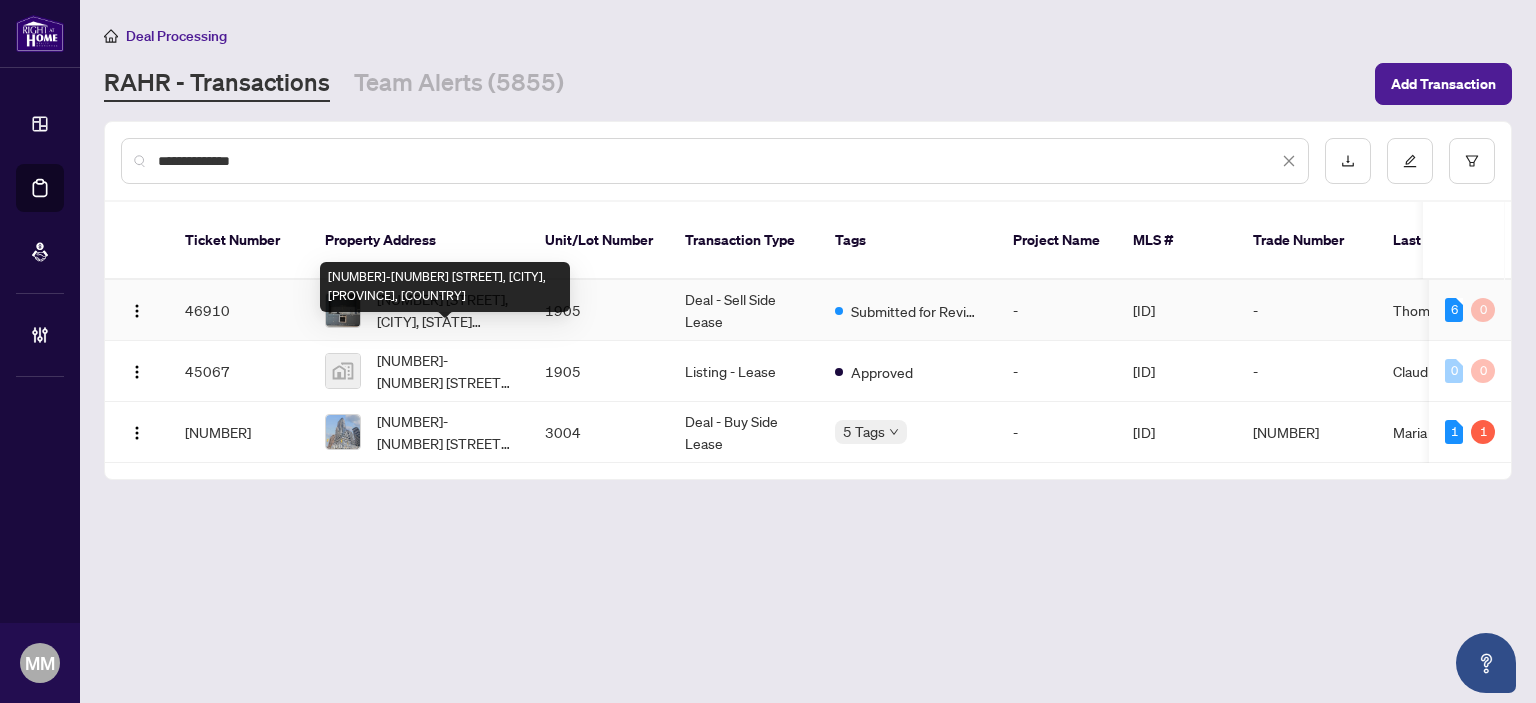 type on "**********" 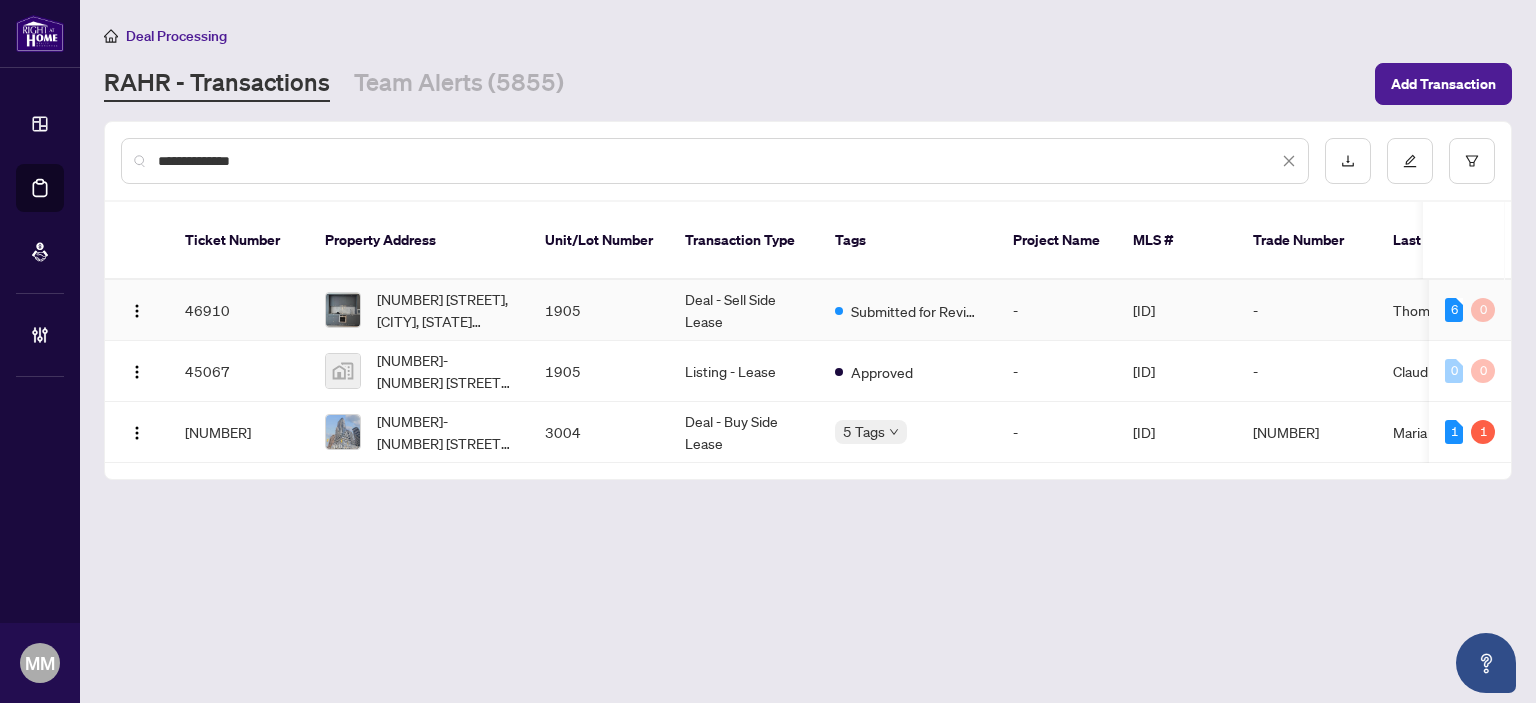 click on "Submitted for Review" at bounding box center (908, 310) 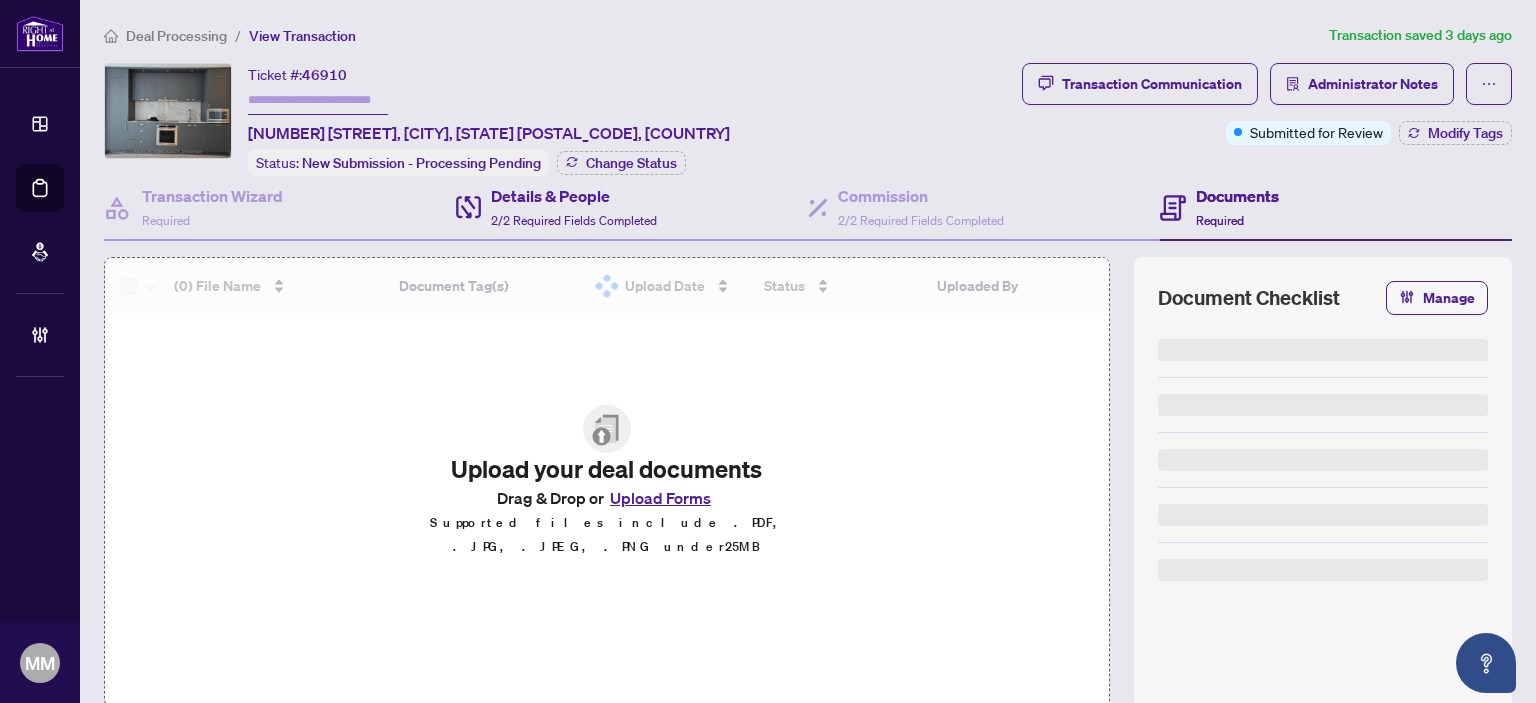 click on "Details & People 2/2 Required Fields Completed" at bounding box center [632, 208] 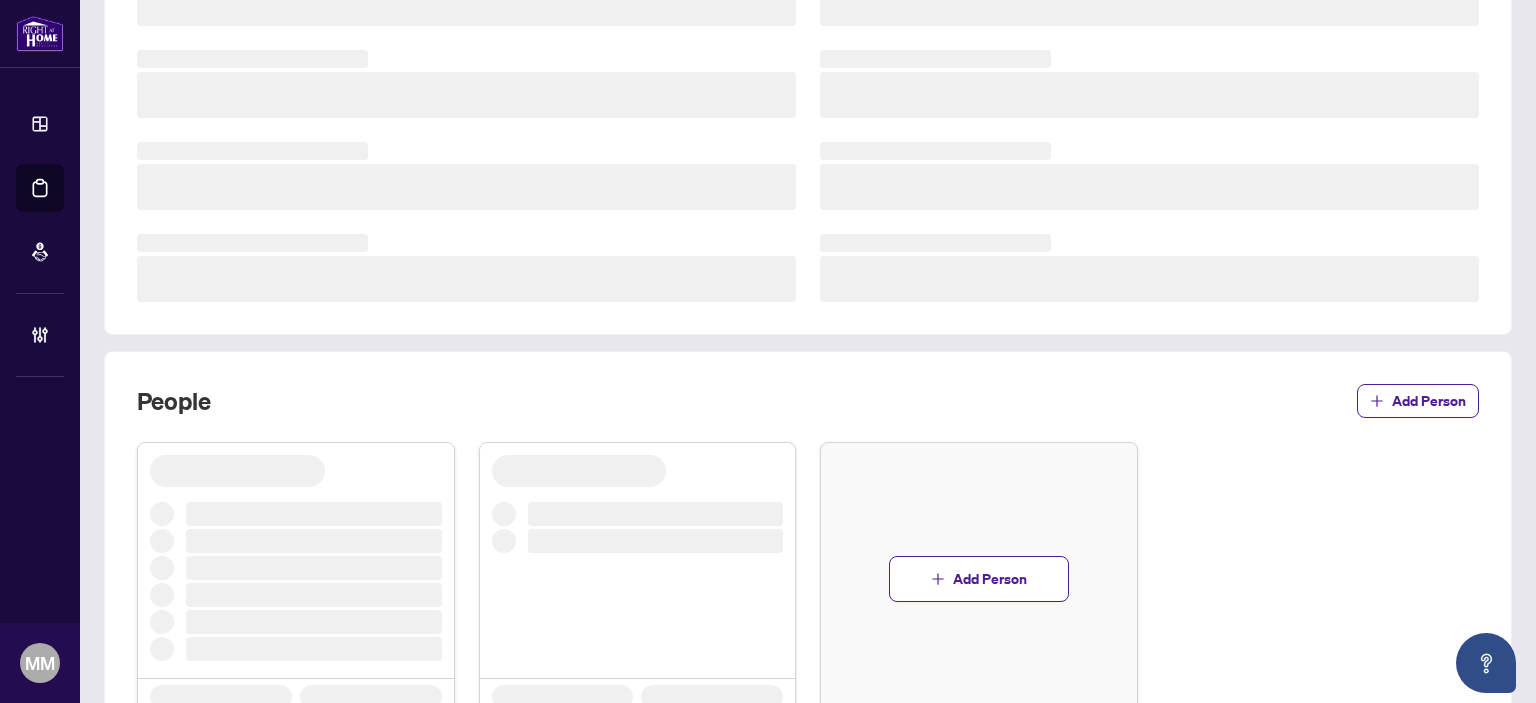 scroll, scrollTop: 579, scrollLeft: 0, axis: vertical 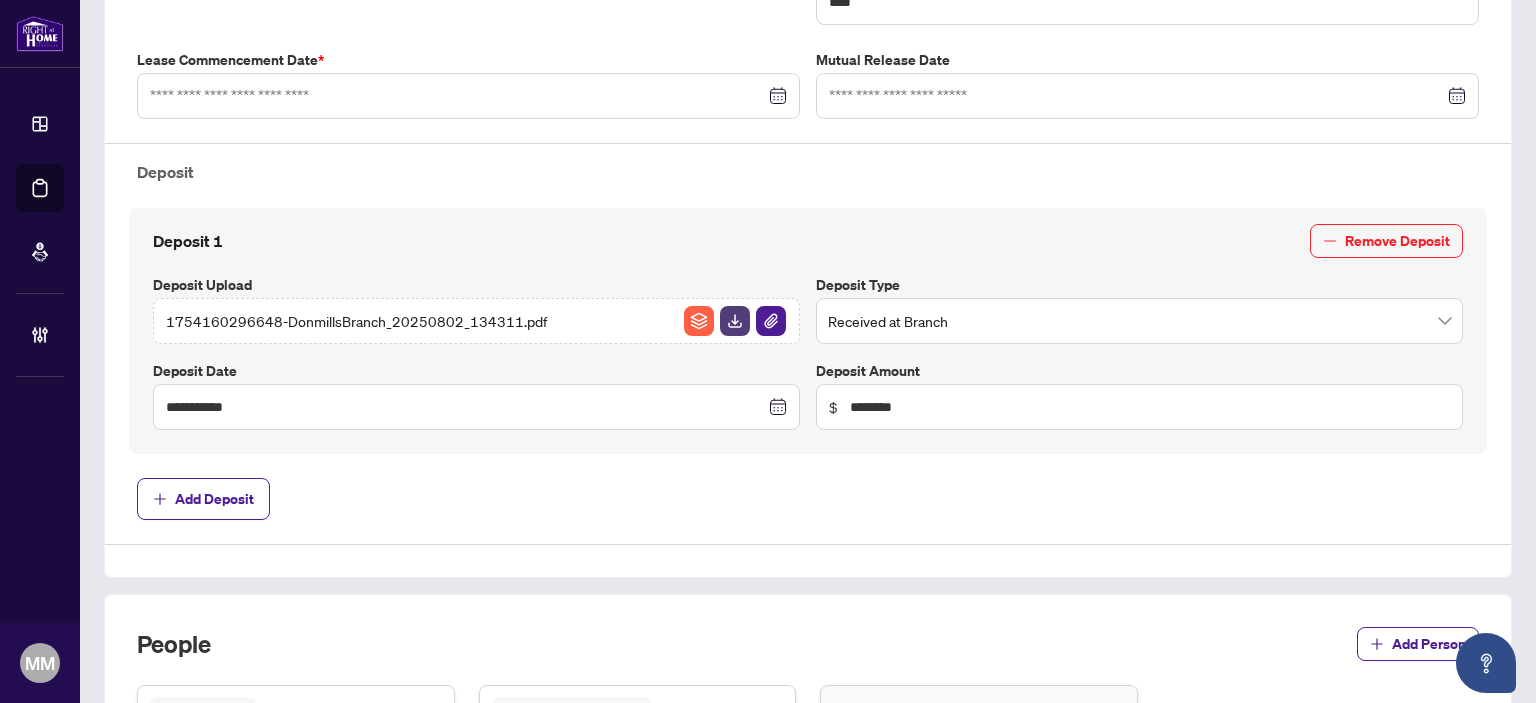 type on "**********" 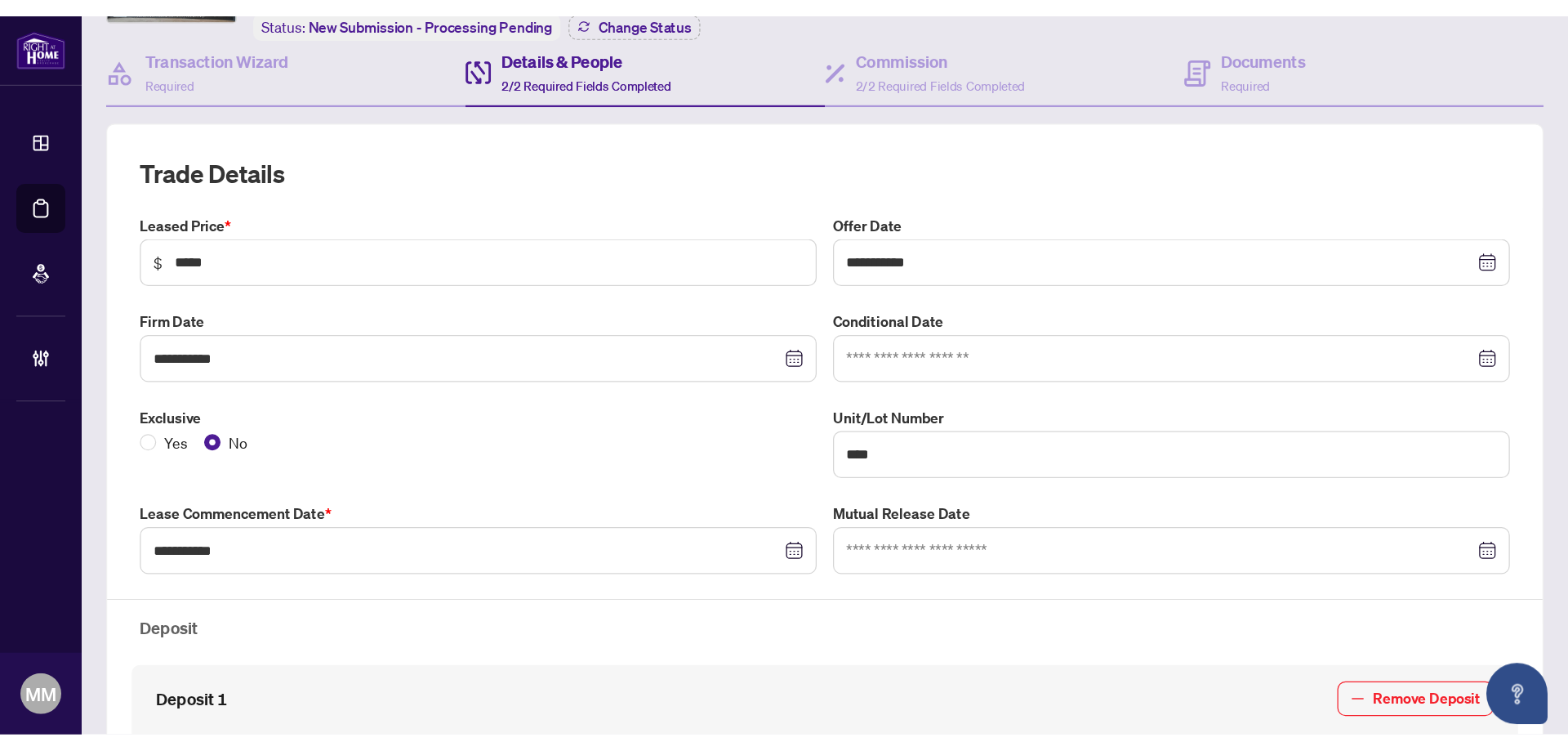 scroll, scrollTop: 0, scrollLeft: 0, axis: both 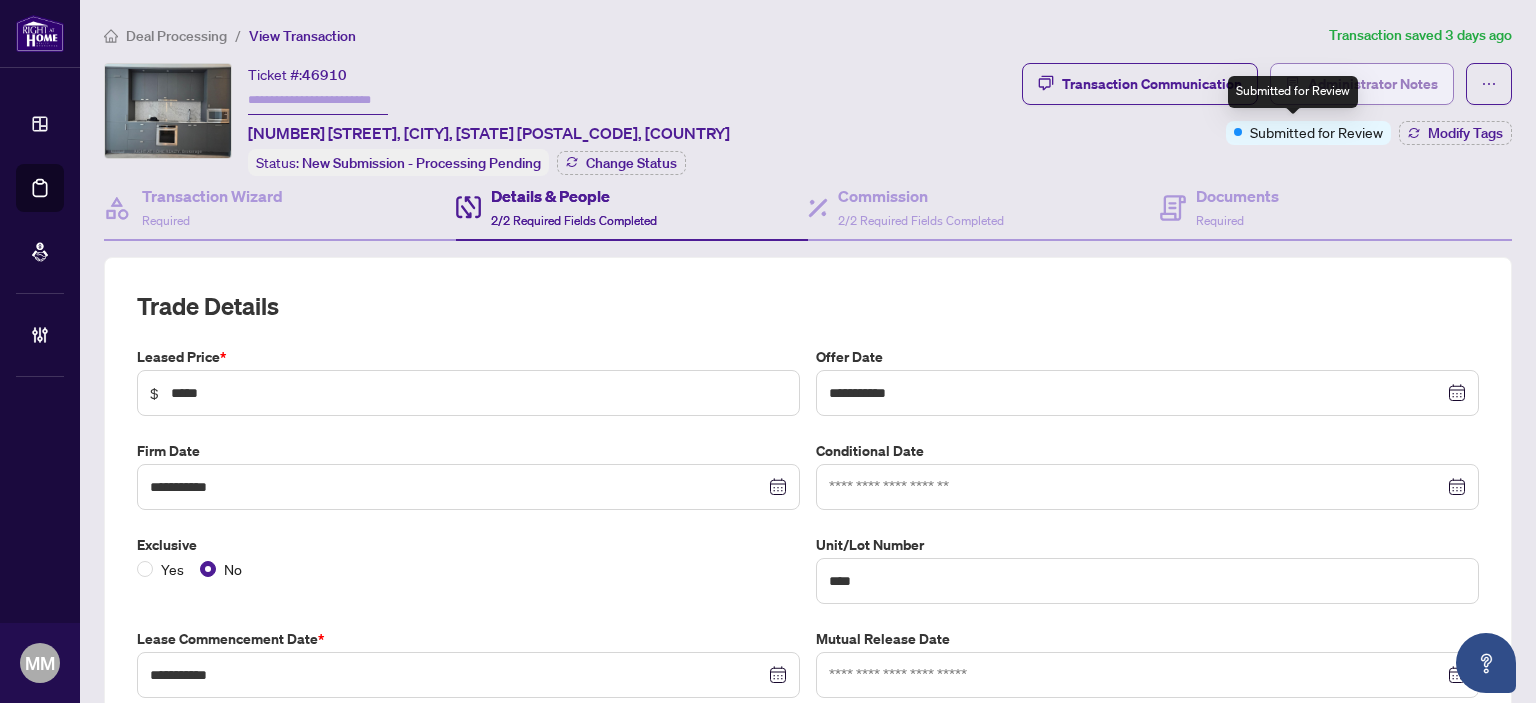 click on "Administrator Notes" at bounding box center [1373, 84] 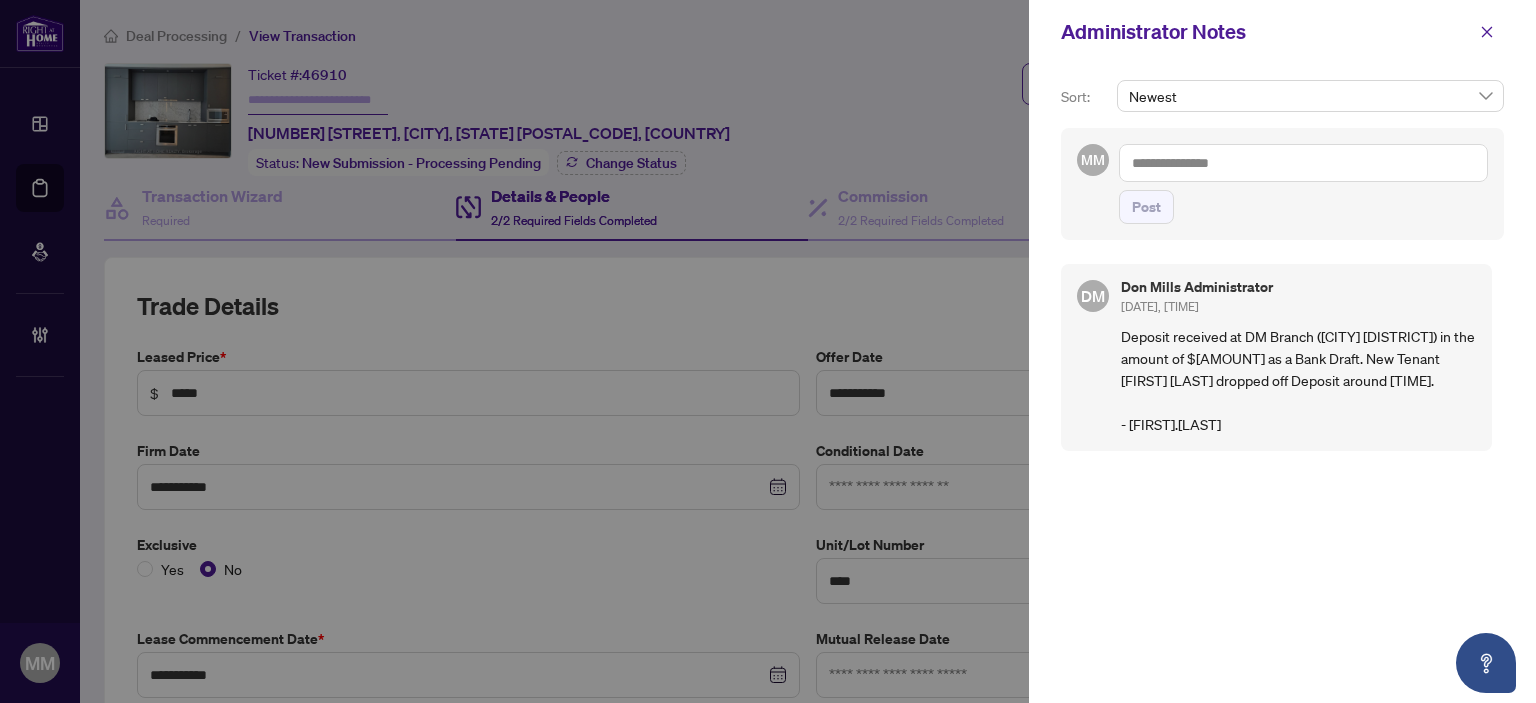 click at bounding box center [1303, 163] 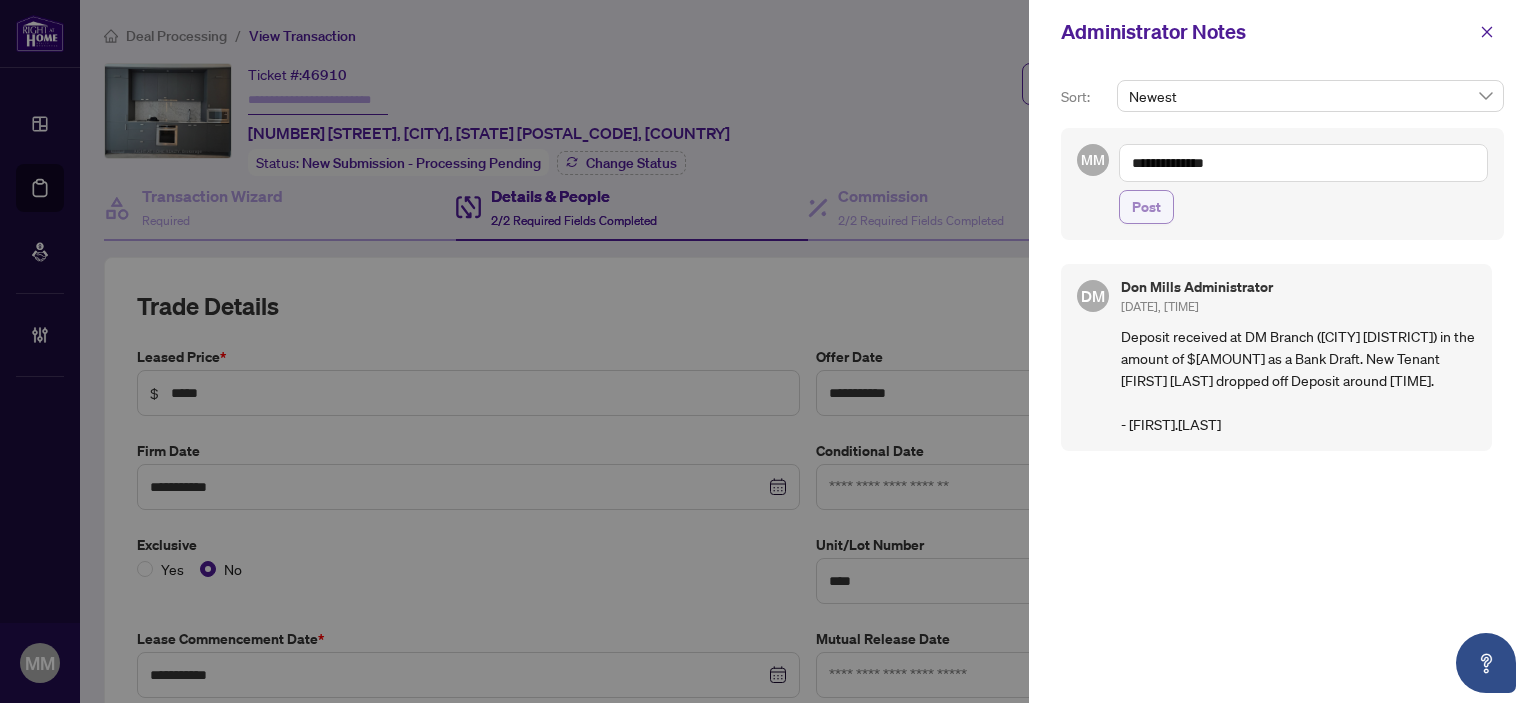type on "**********" 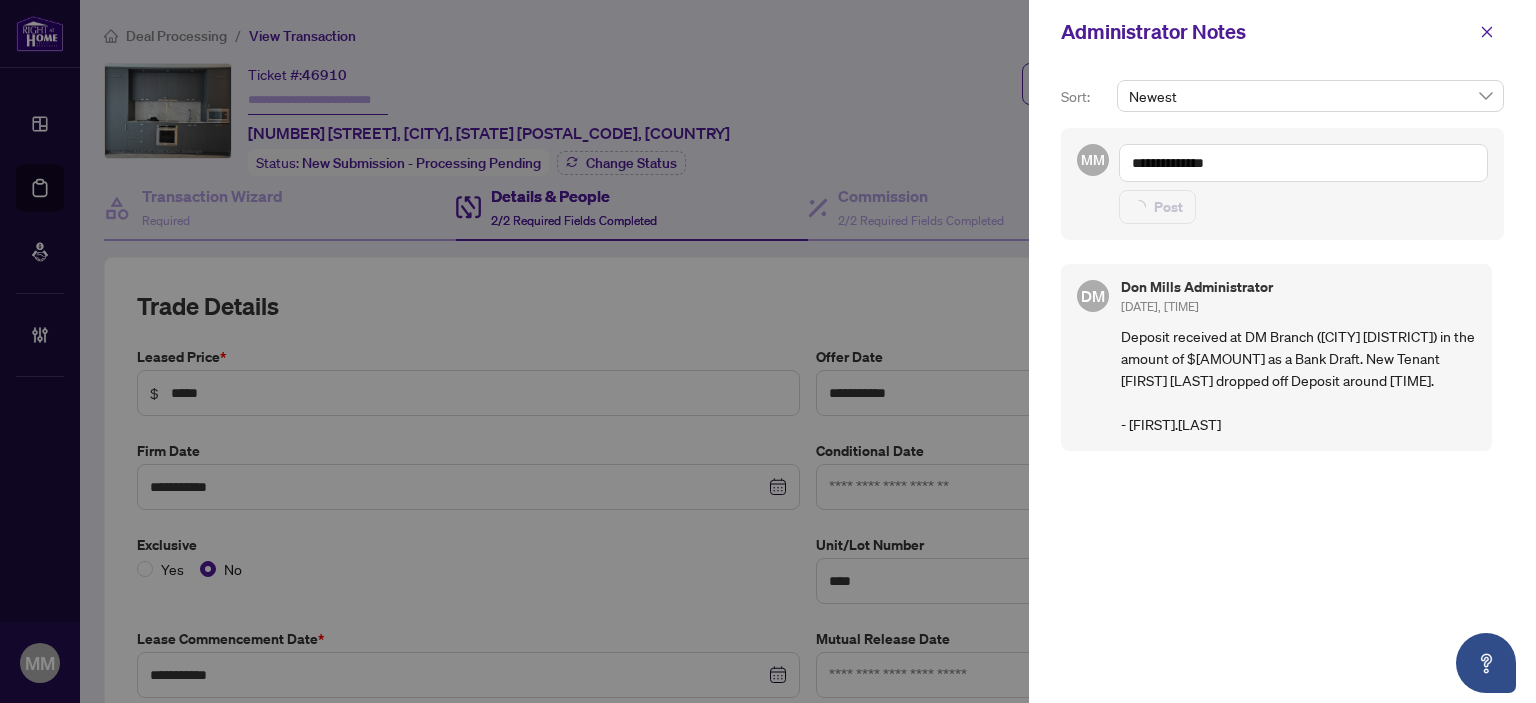 type 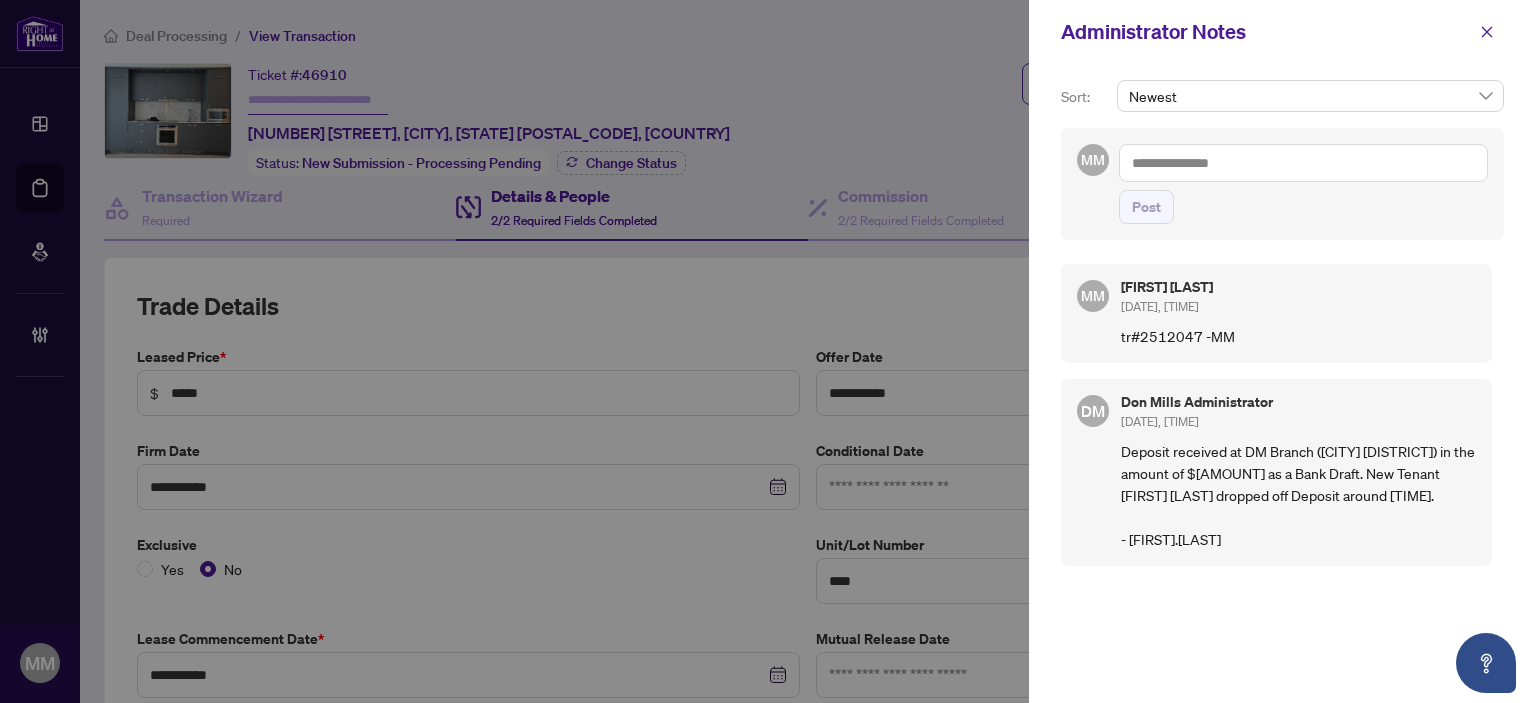drag, startPoint x: 1489, startPoint y: 35, endPoint x: 1468, endPoint y: 39, distance: 21.377558 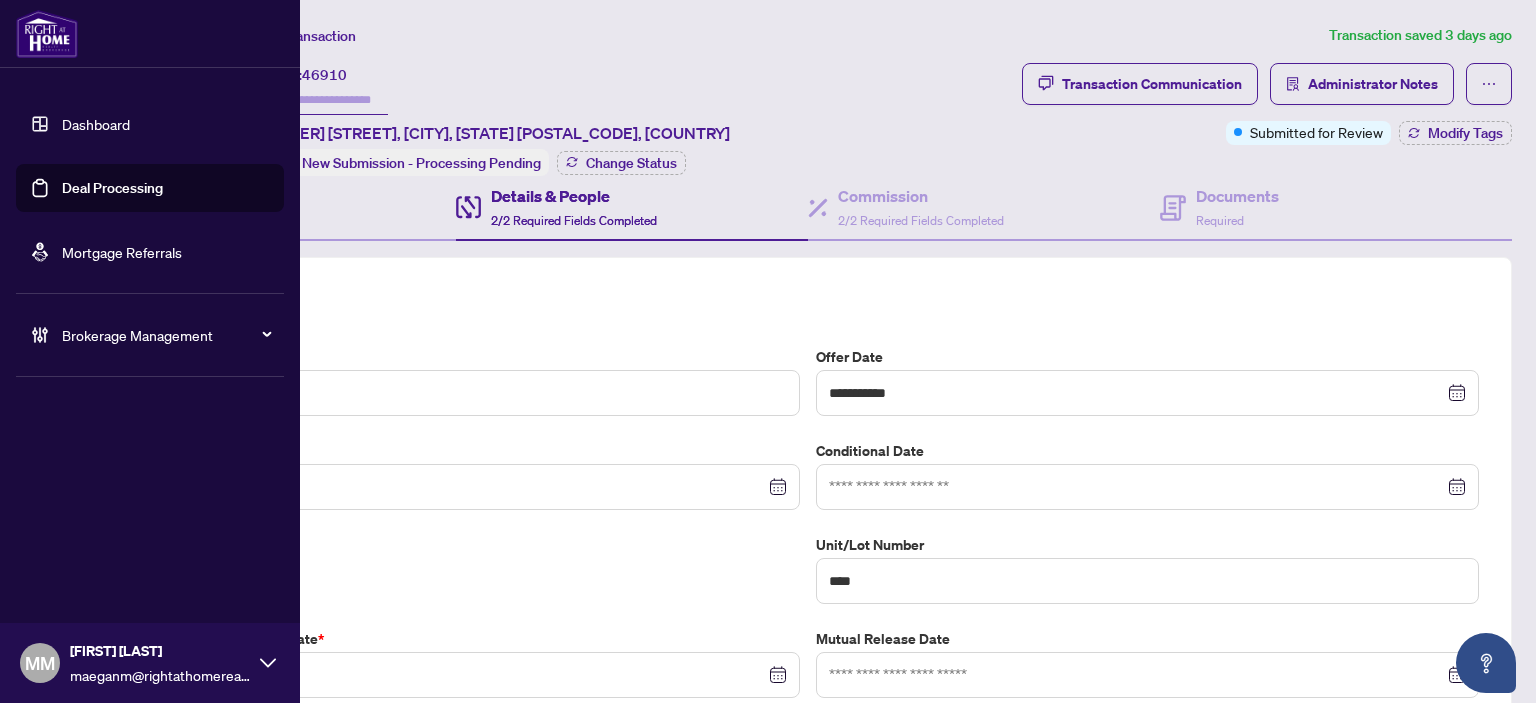 click on "Deal Processing" at bounding box center [112, 188] 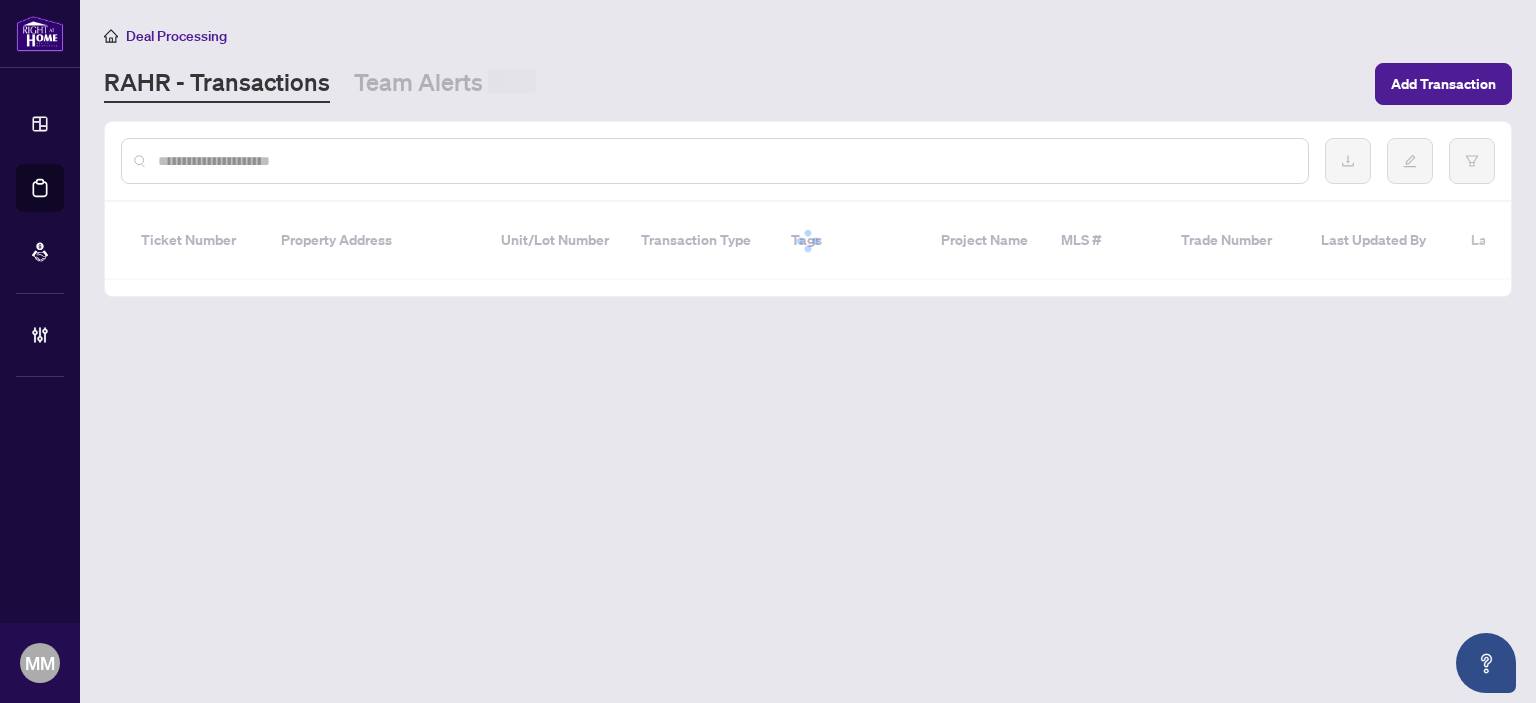 click at bounding box center (725, 161) 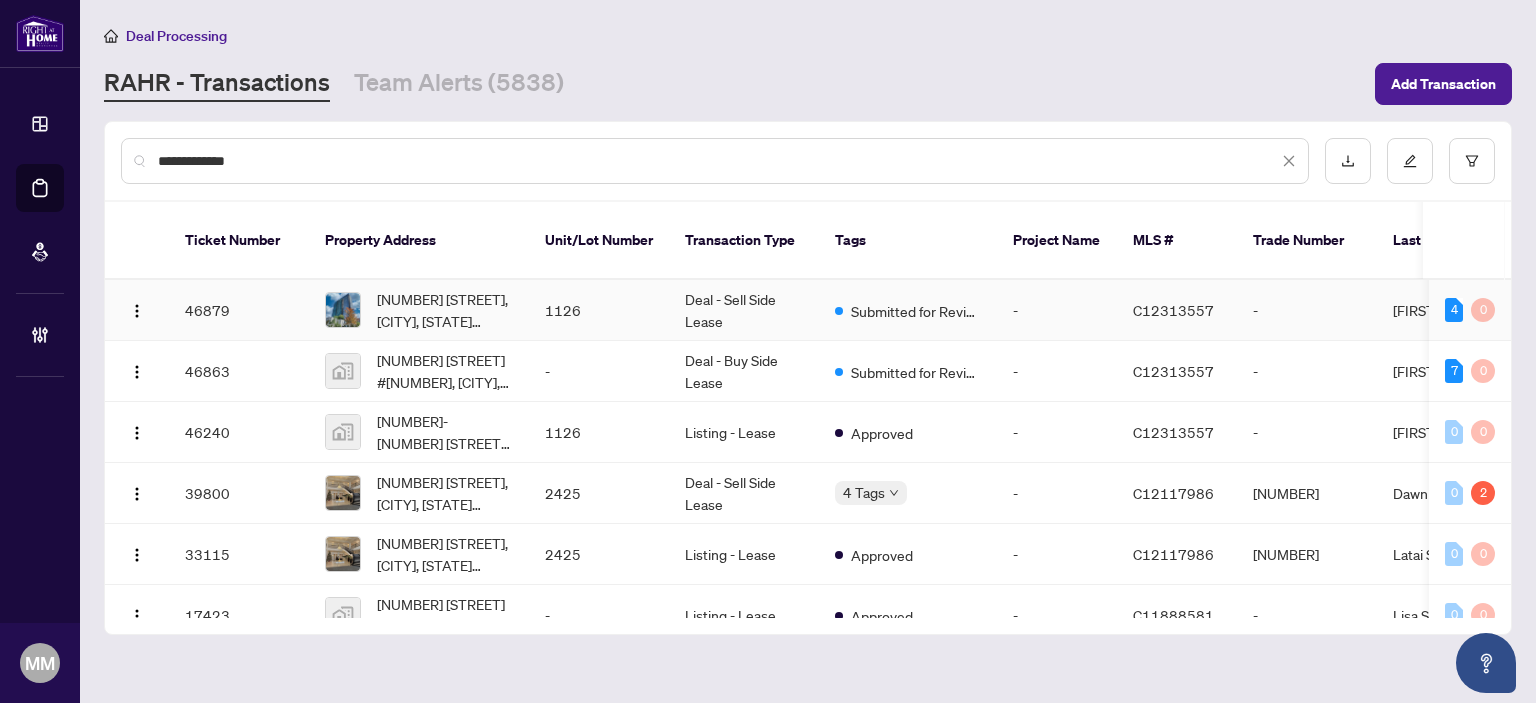 type on "**********" 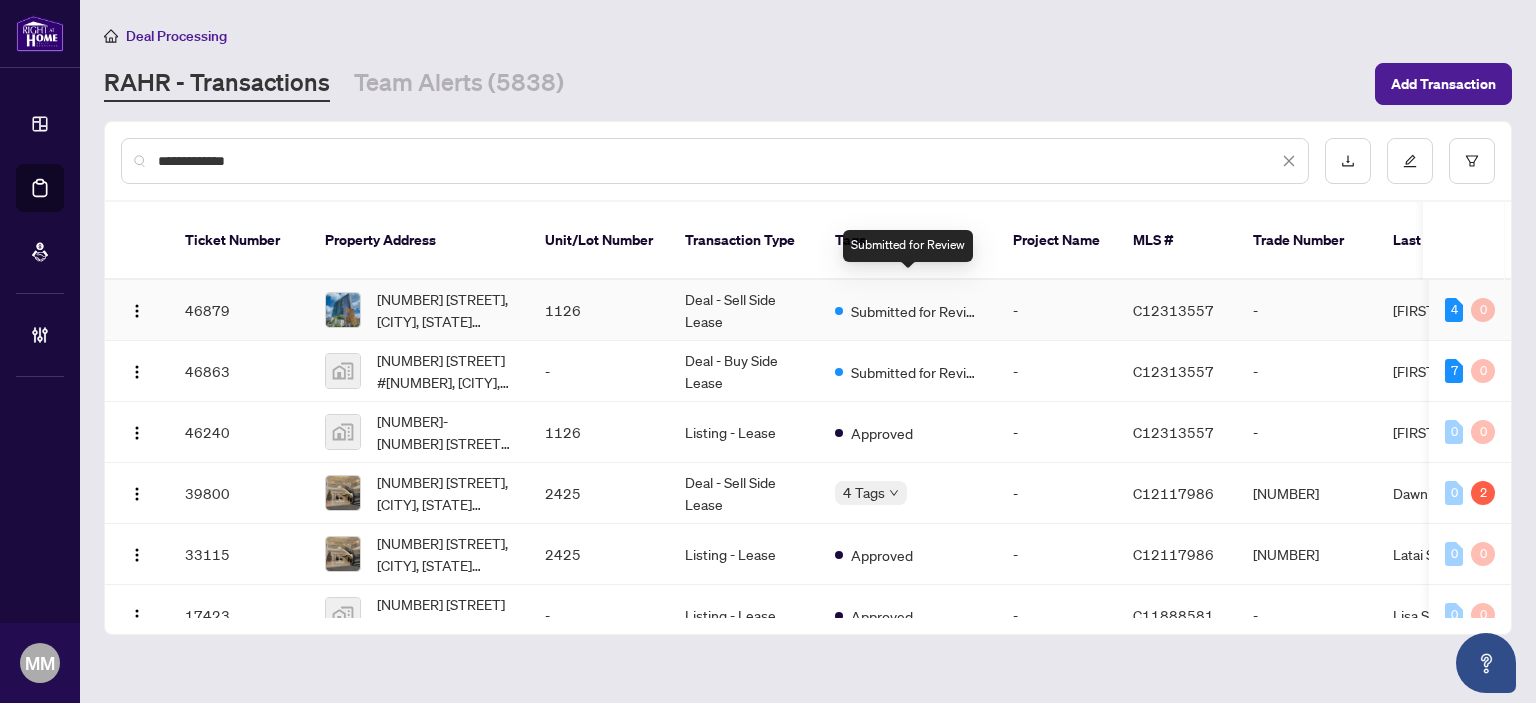click on "Submitted for Review" at bounding box center [916, 311] 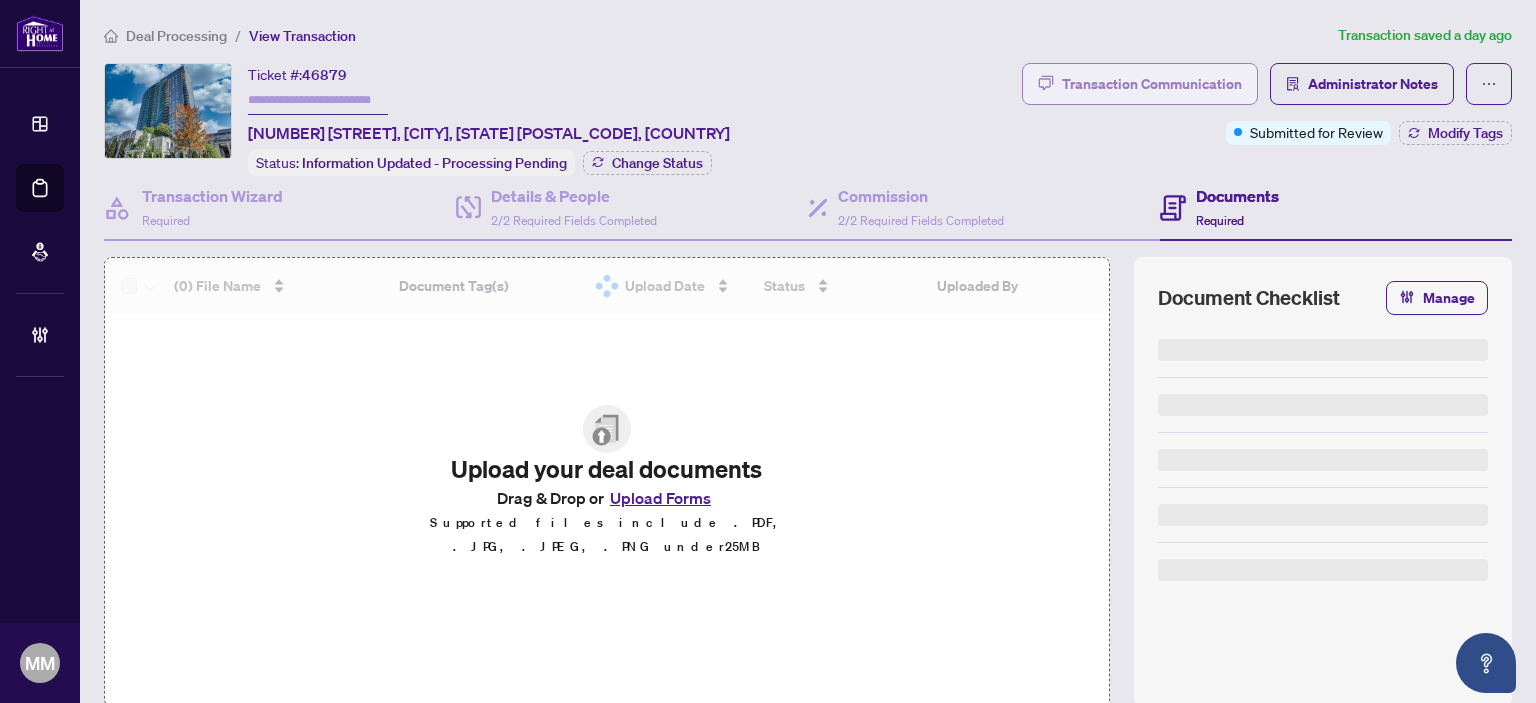 click on "Transaction Communication" at bounding box center [1152, 84] 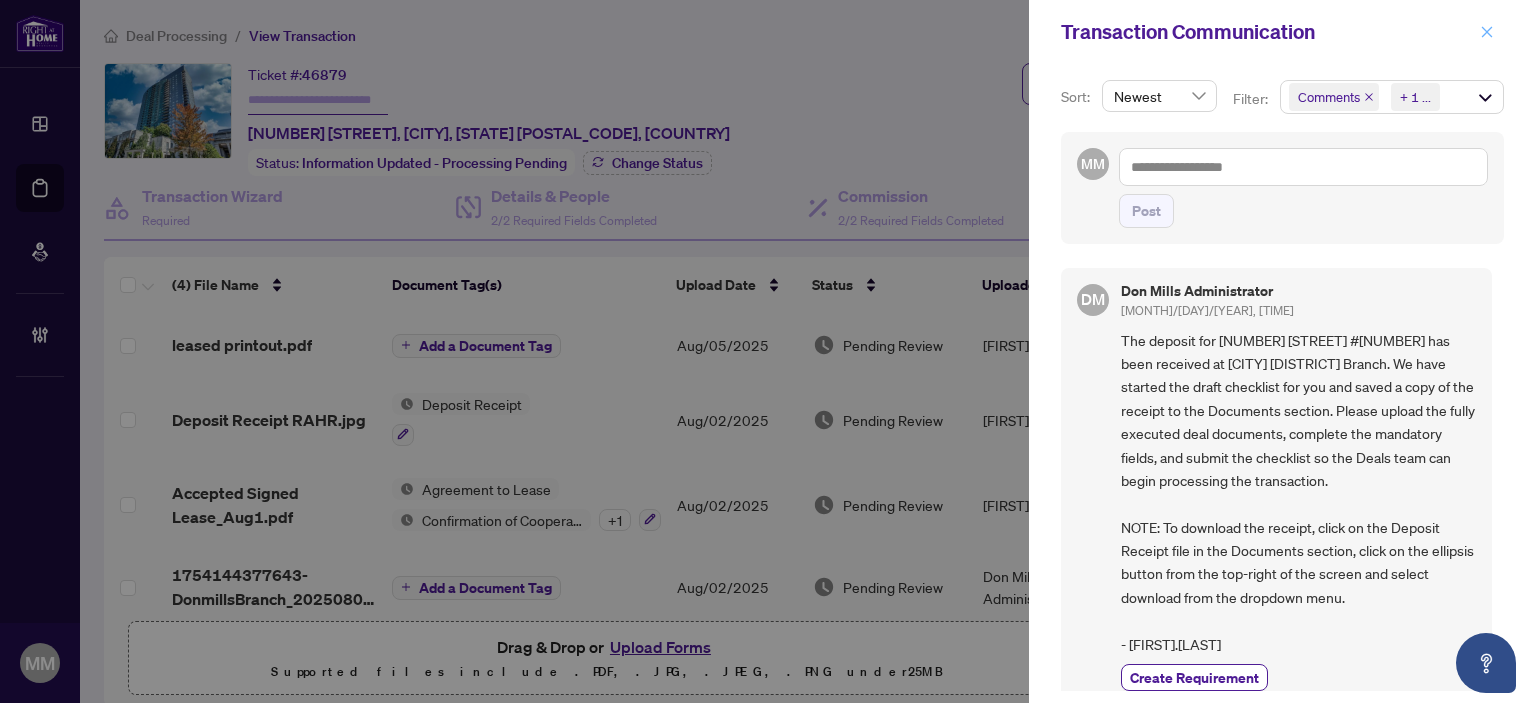 click 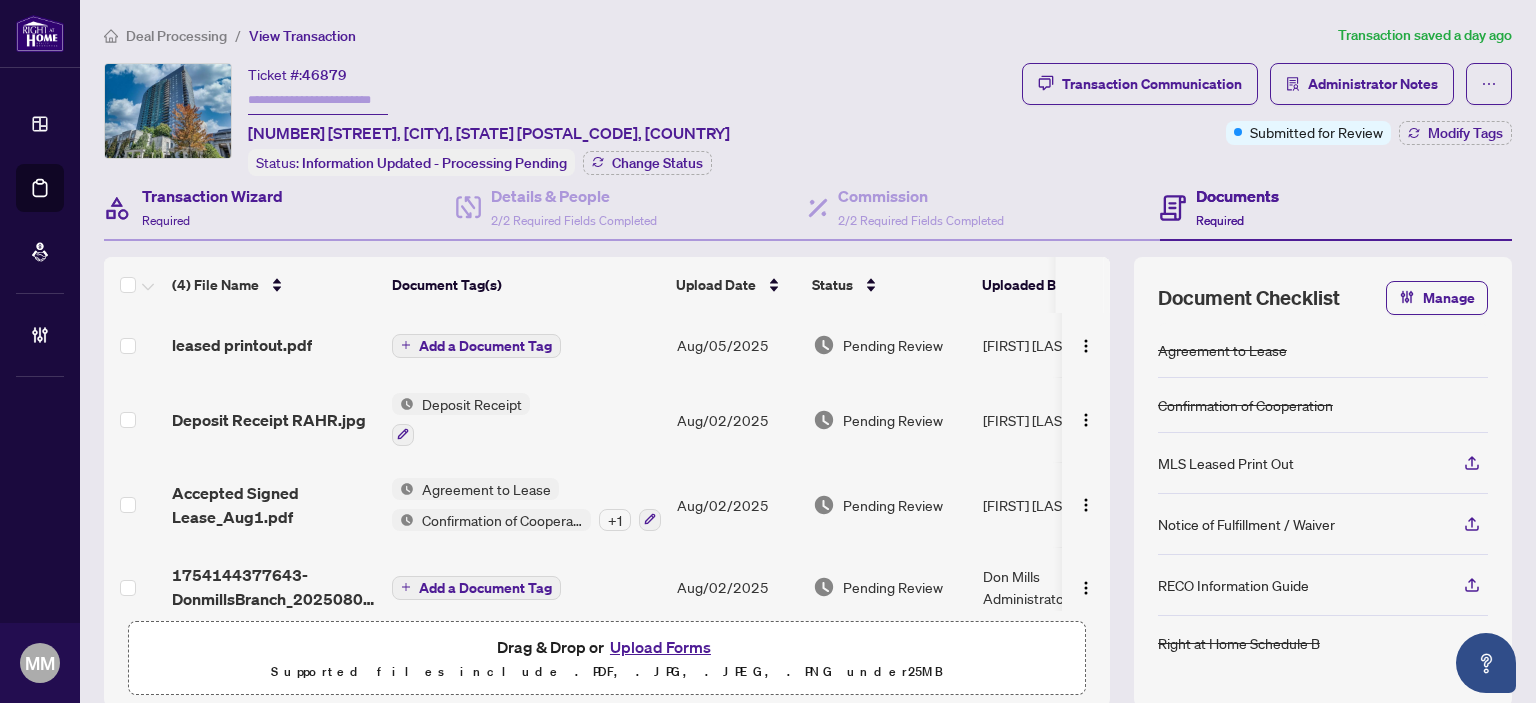 click on "Transaction Wizard Required" at bounding box center (280, 208) 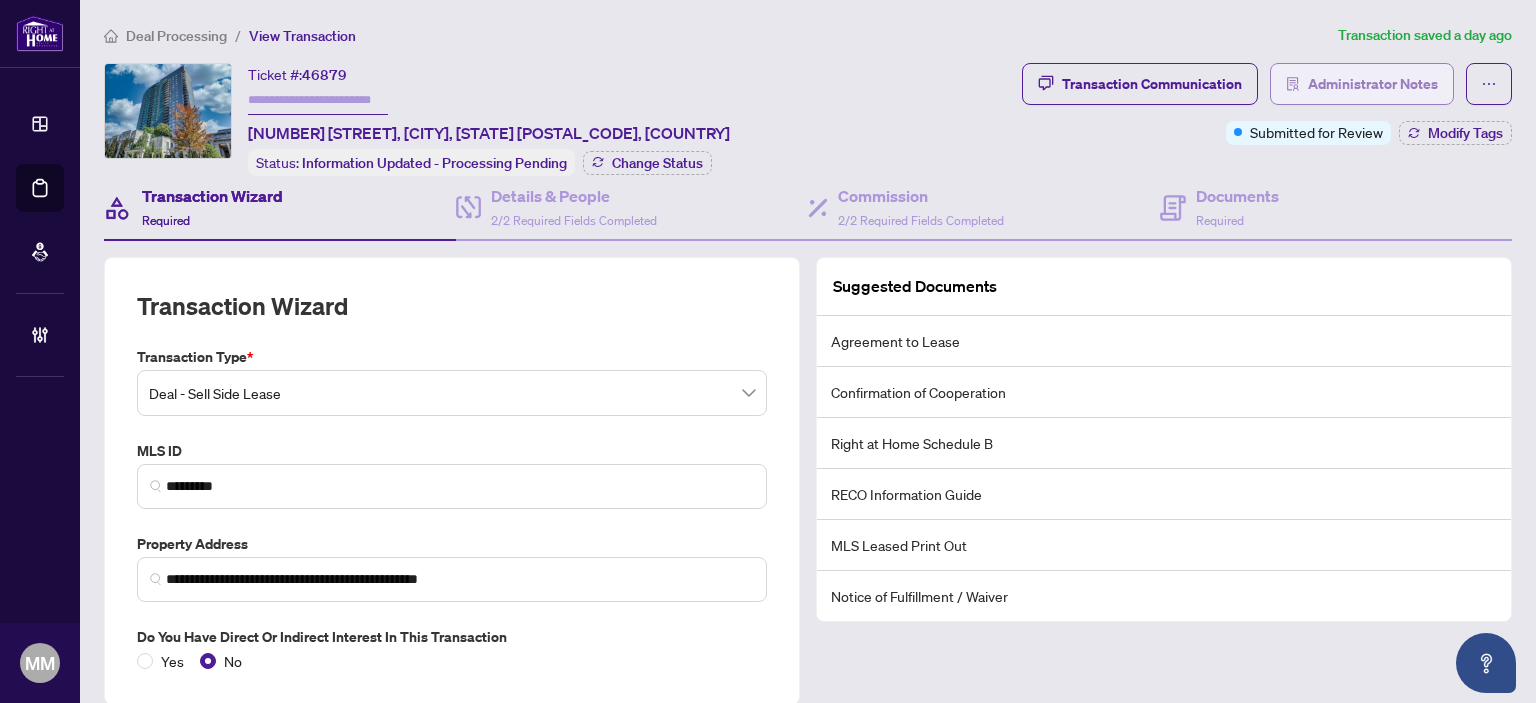 click on "Administrator Notes" at bounding box center [1373, 84] 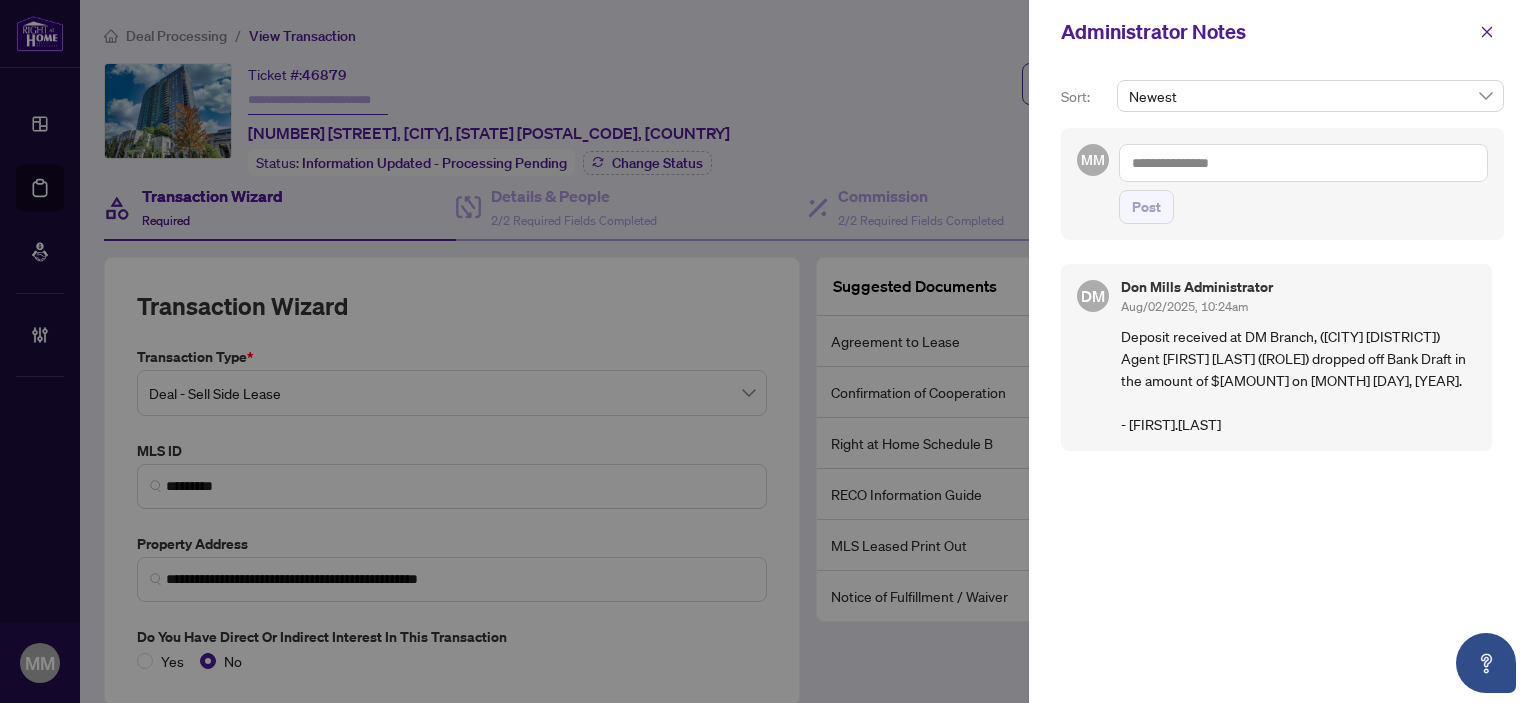 click at bounding box center (1303, 163) 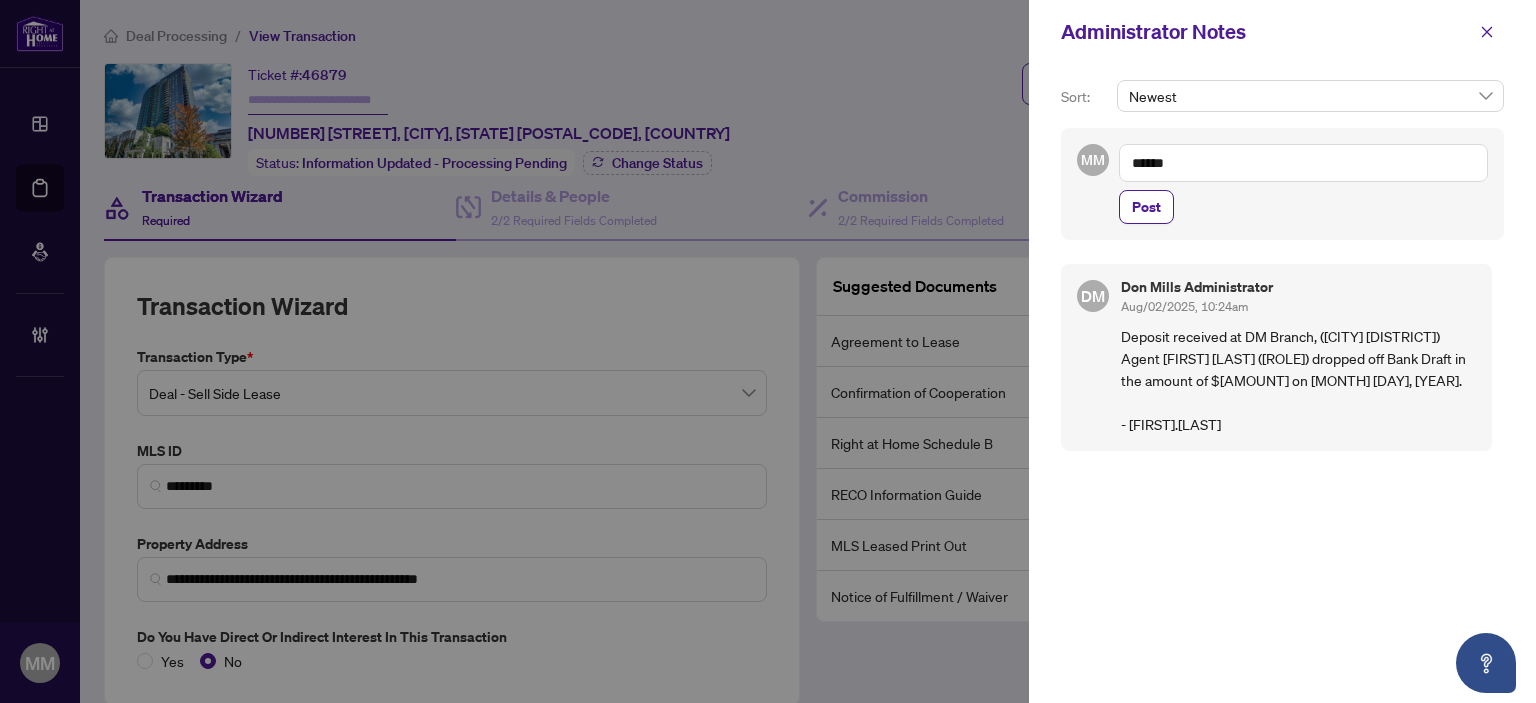 click on "******" at bounding box center [1303, 163] 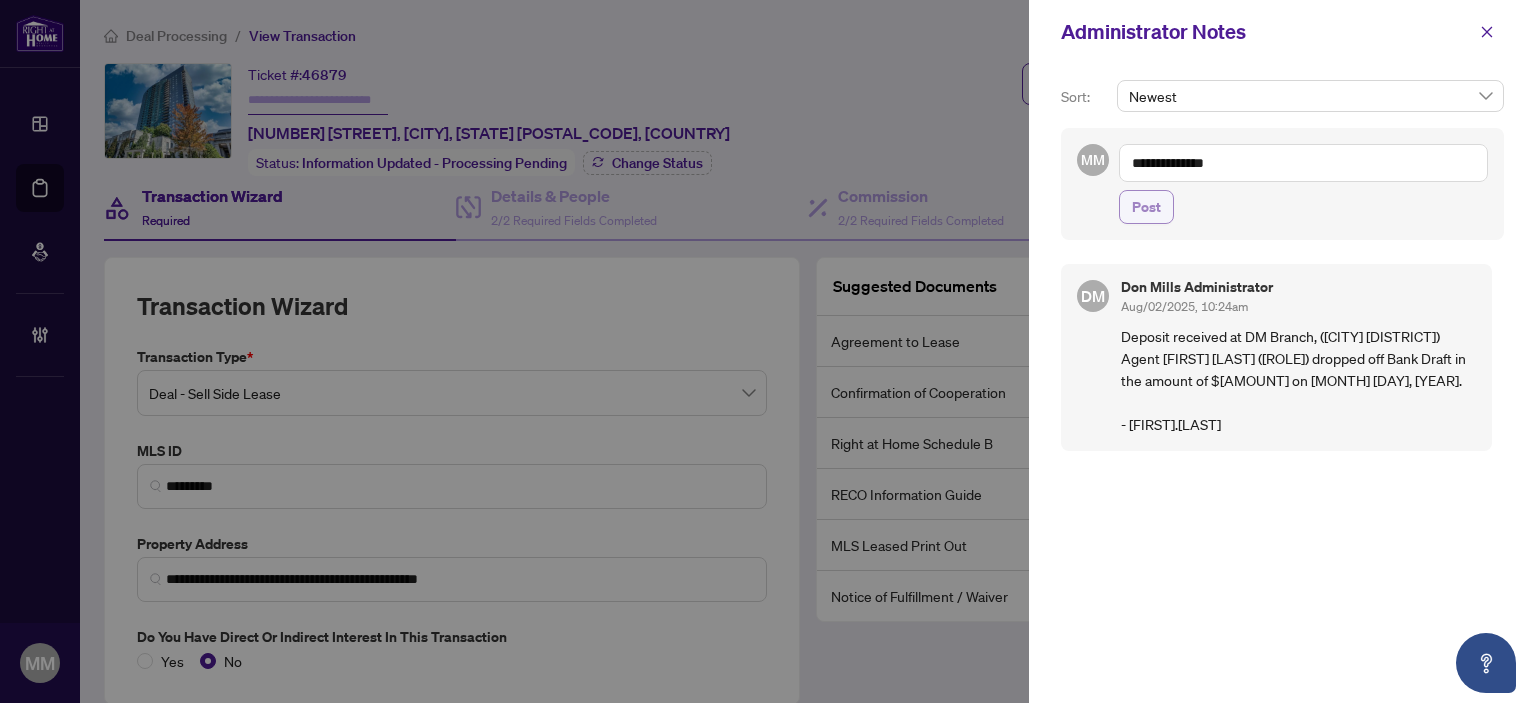 type on "**********" 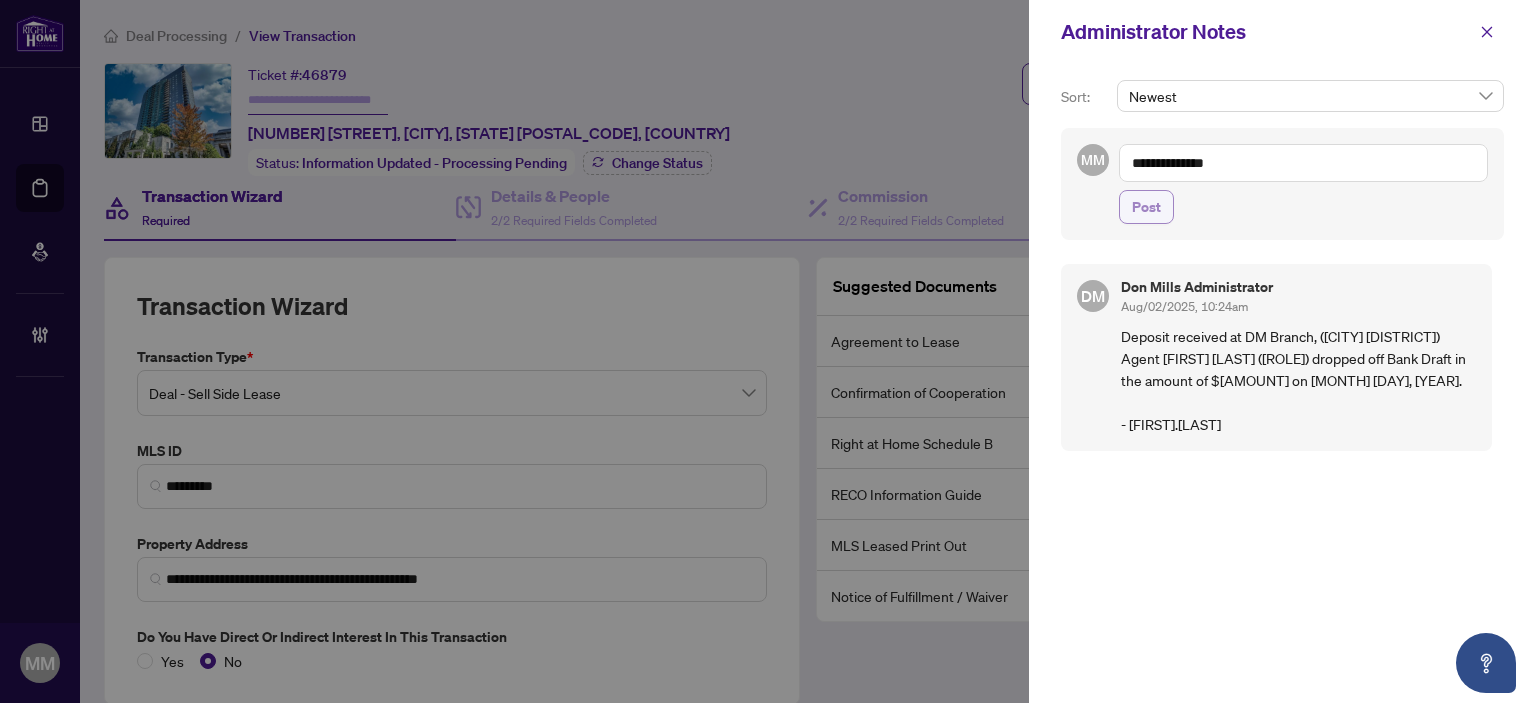 click on "Post" at bounding box center [1146, 207] 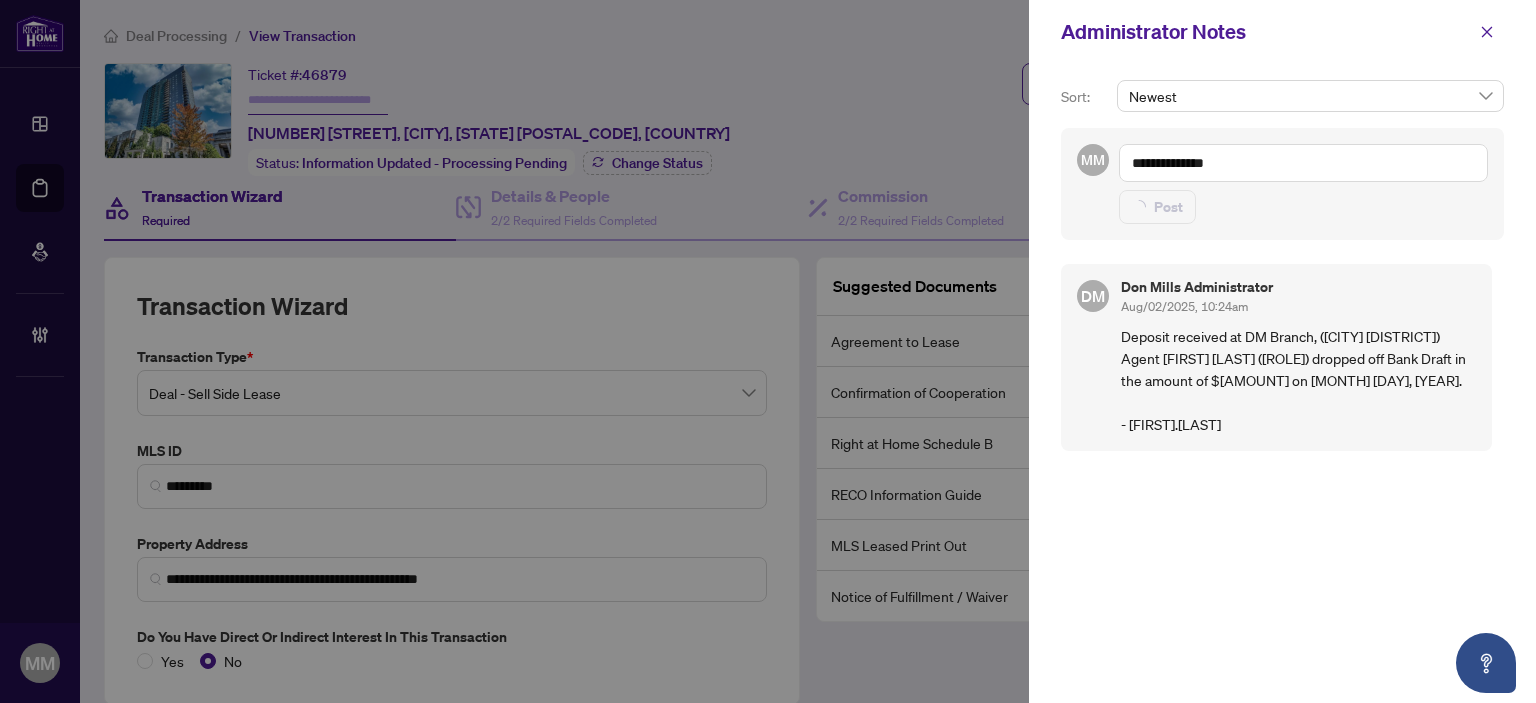 type 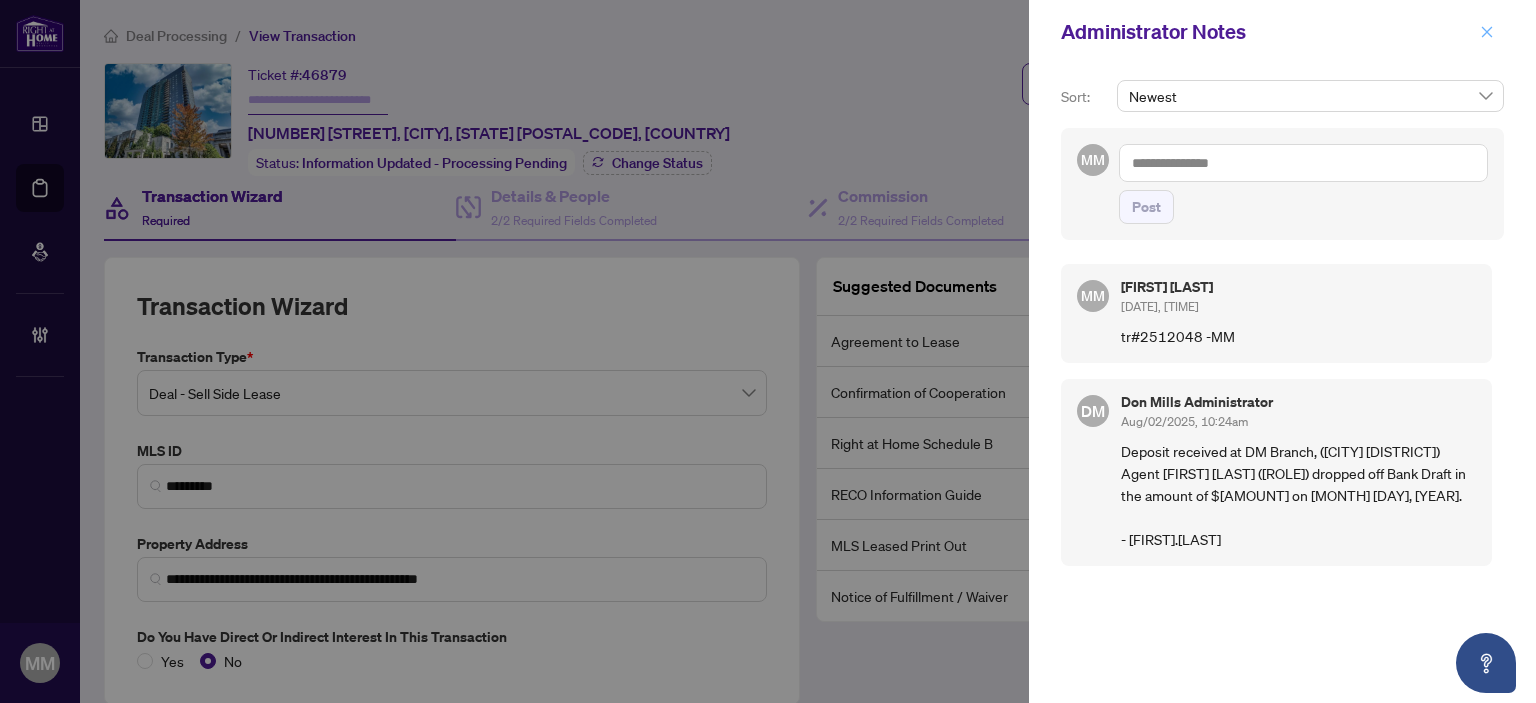 click at bounding box center [1487, 32] 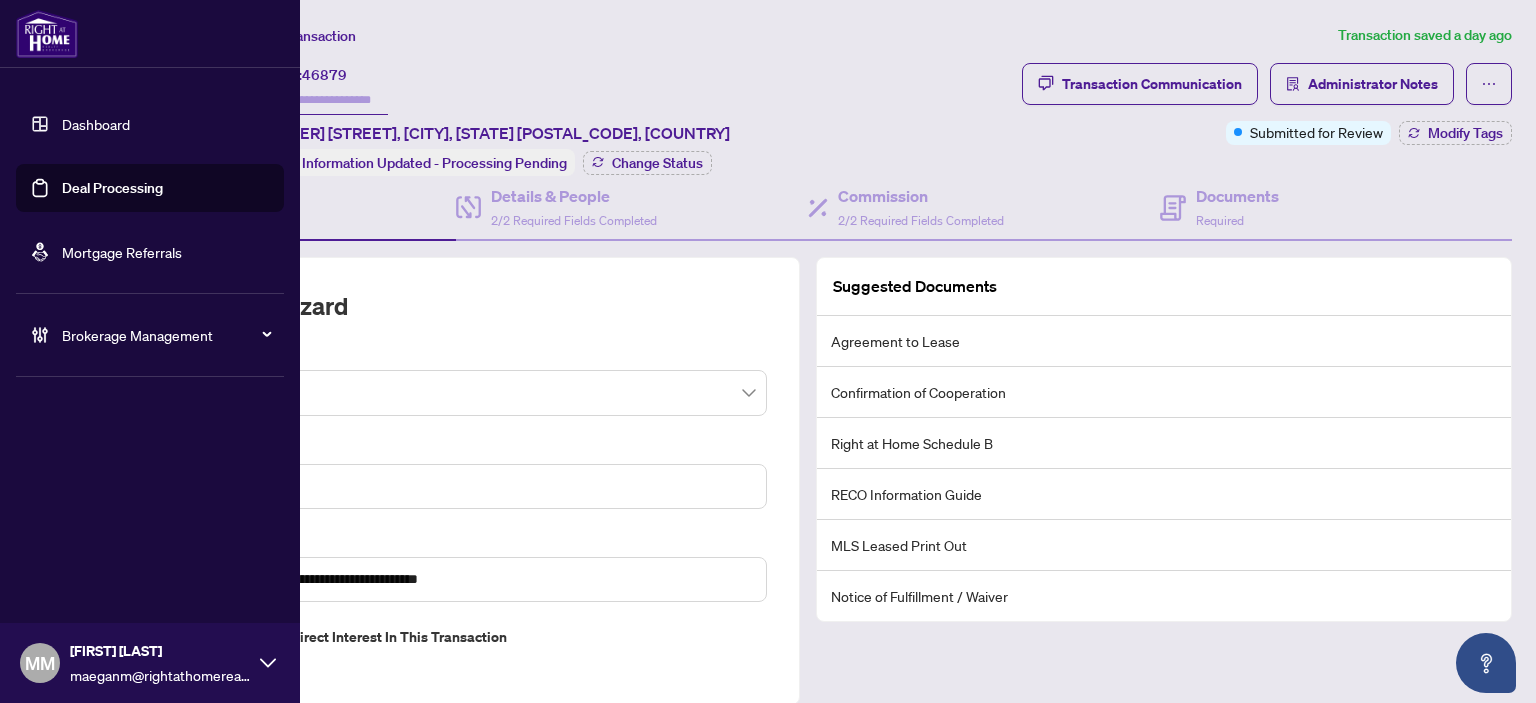 click on "Deal Processing" at bounding box center [112, 188] 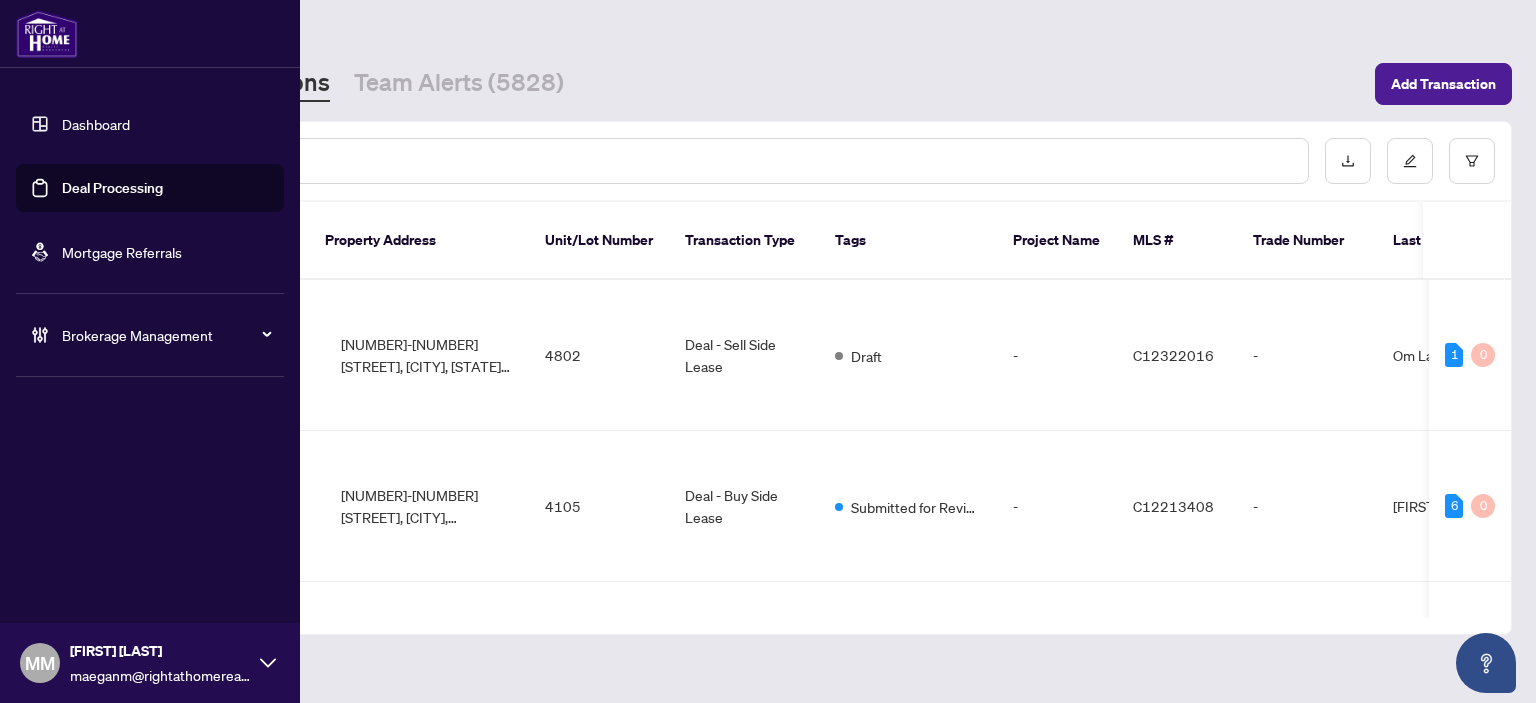 click at bounding box center (725, 161) 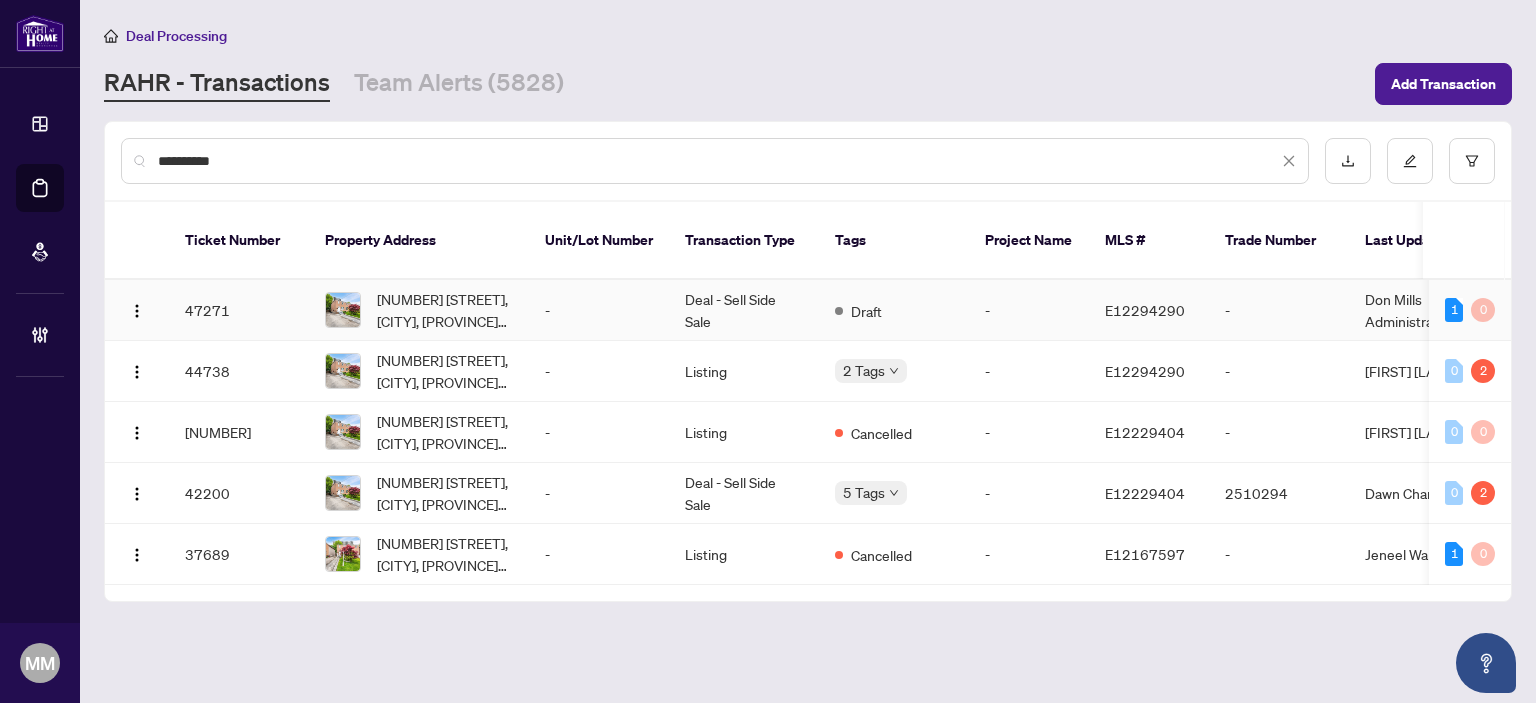 type on "**********" 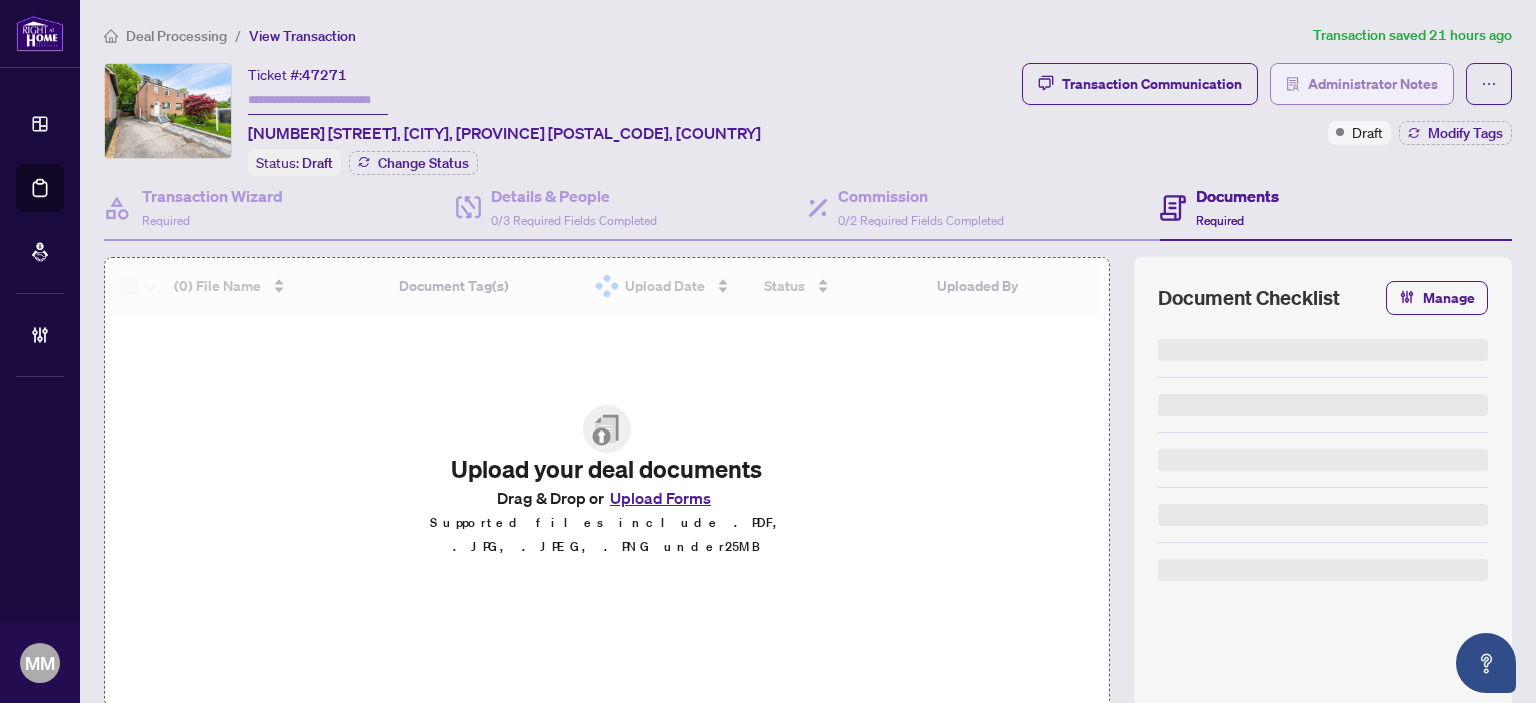 click on "Administrator Notes" at bounding box center (1373, 84) 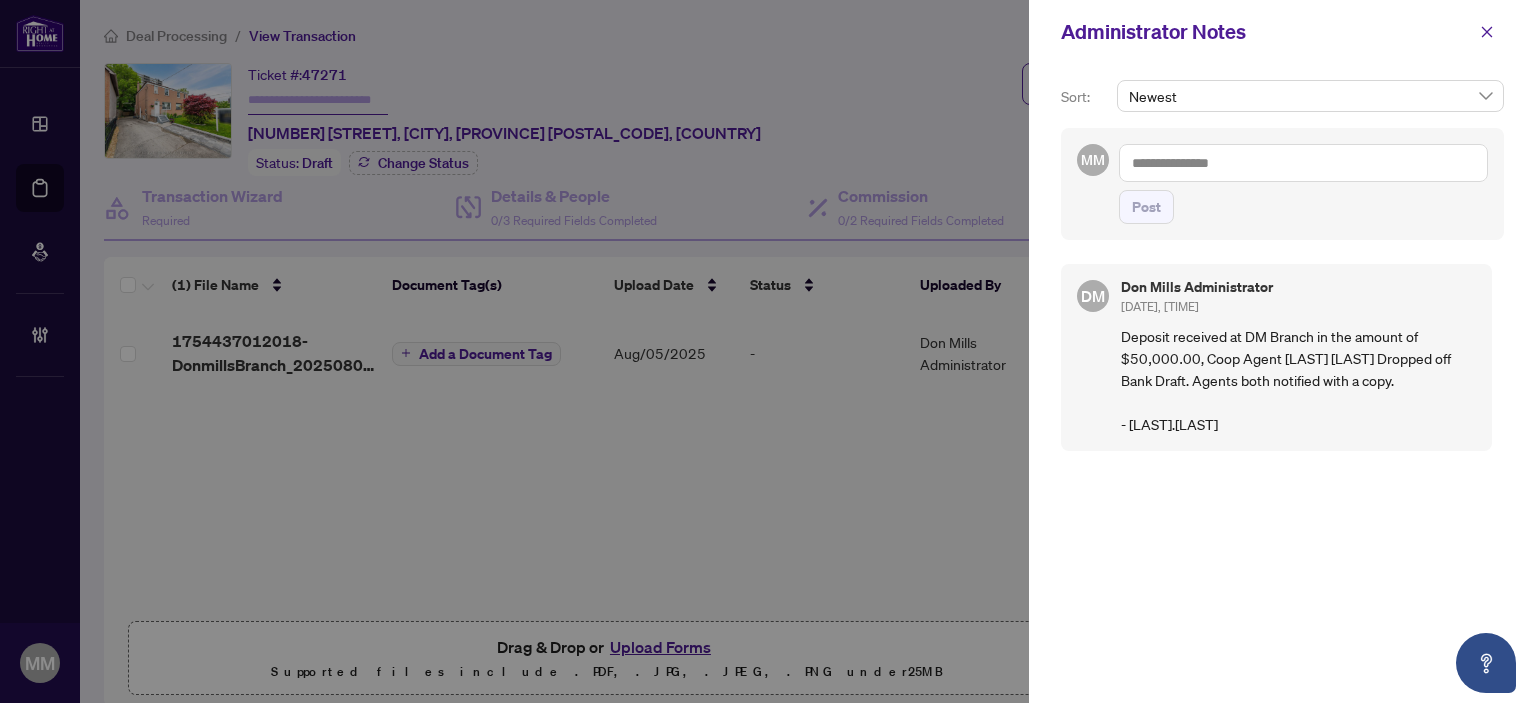 click at bounding box center [1303, 163] 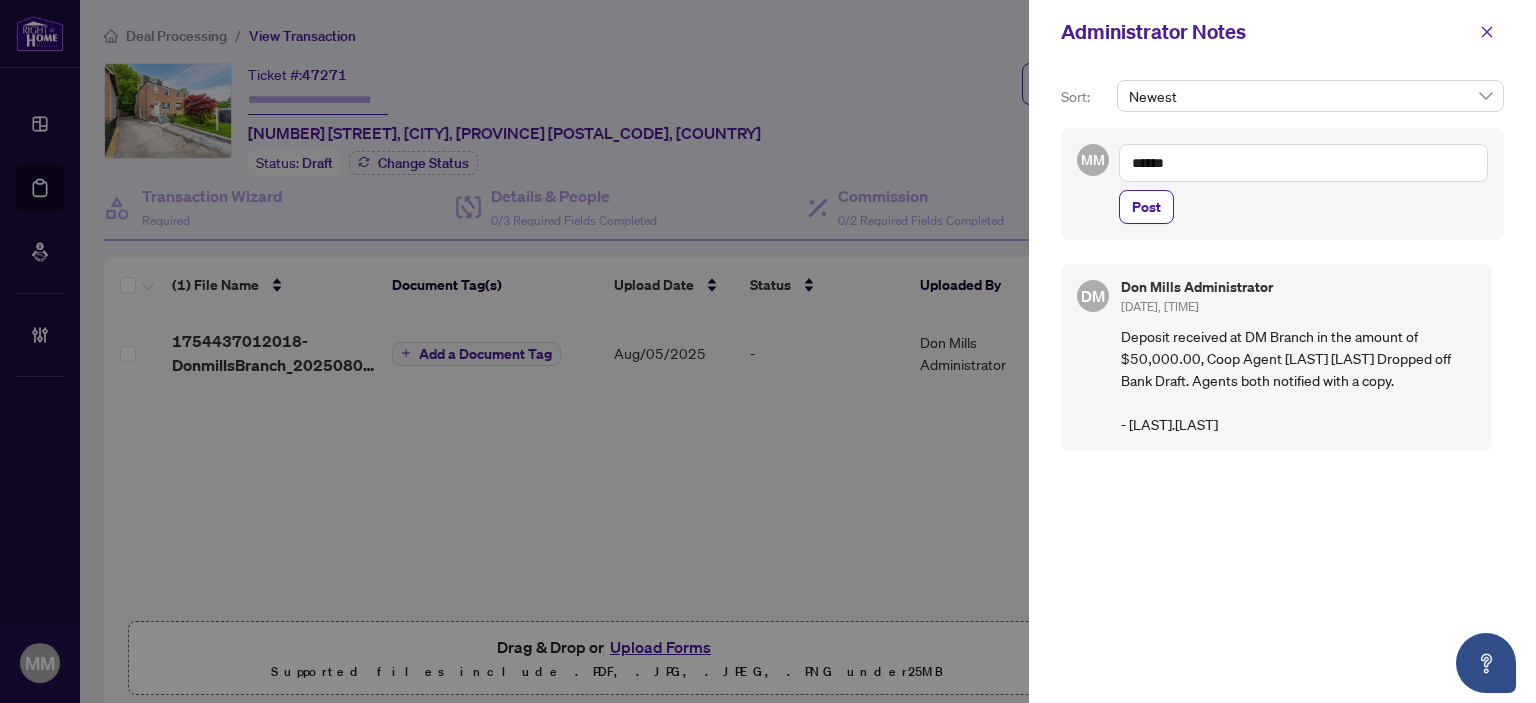 click on "******" at bounding box center (1303, 163) 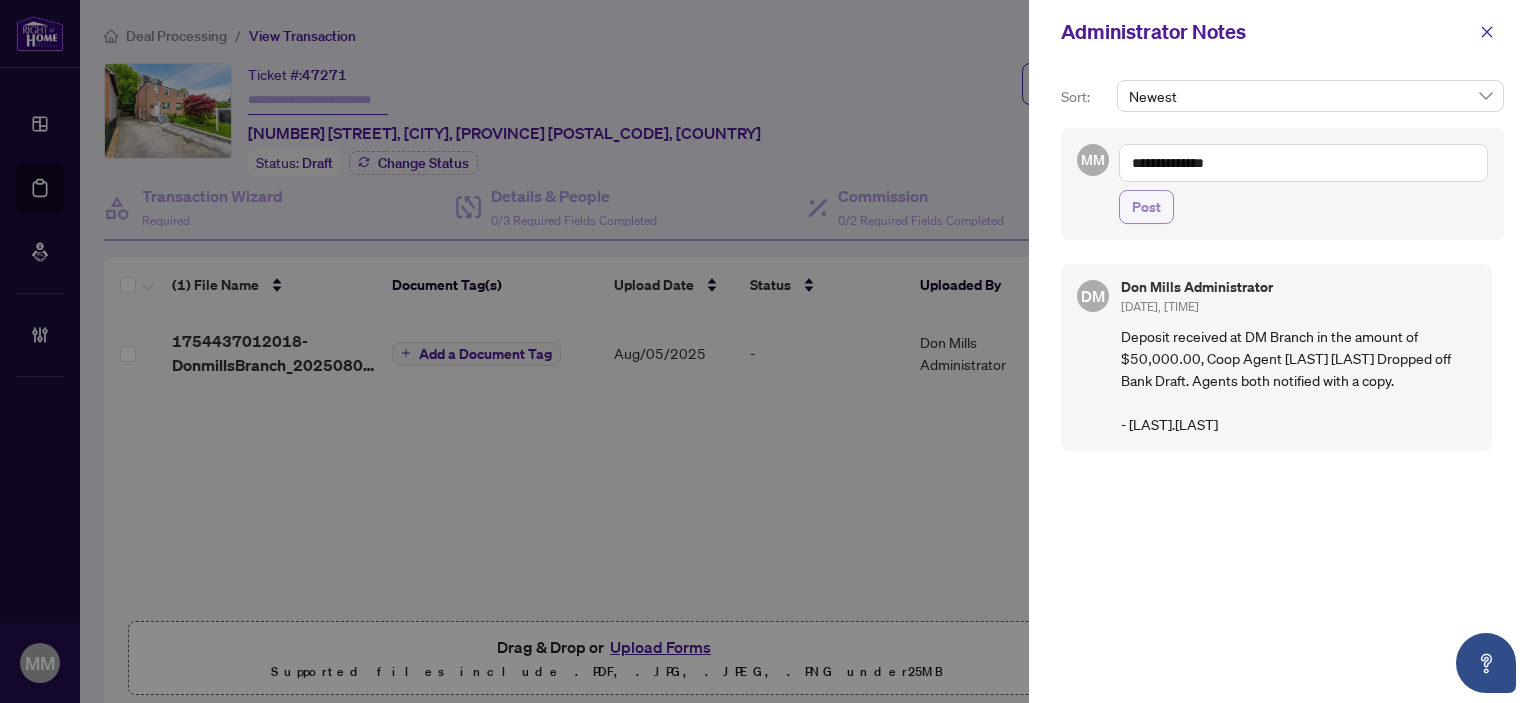 type on "**********" 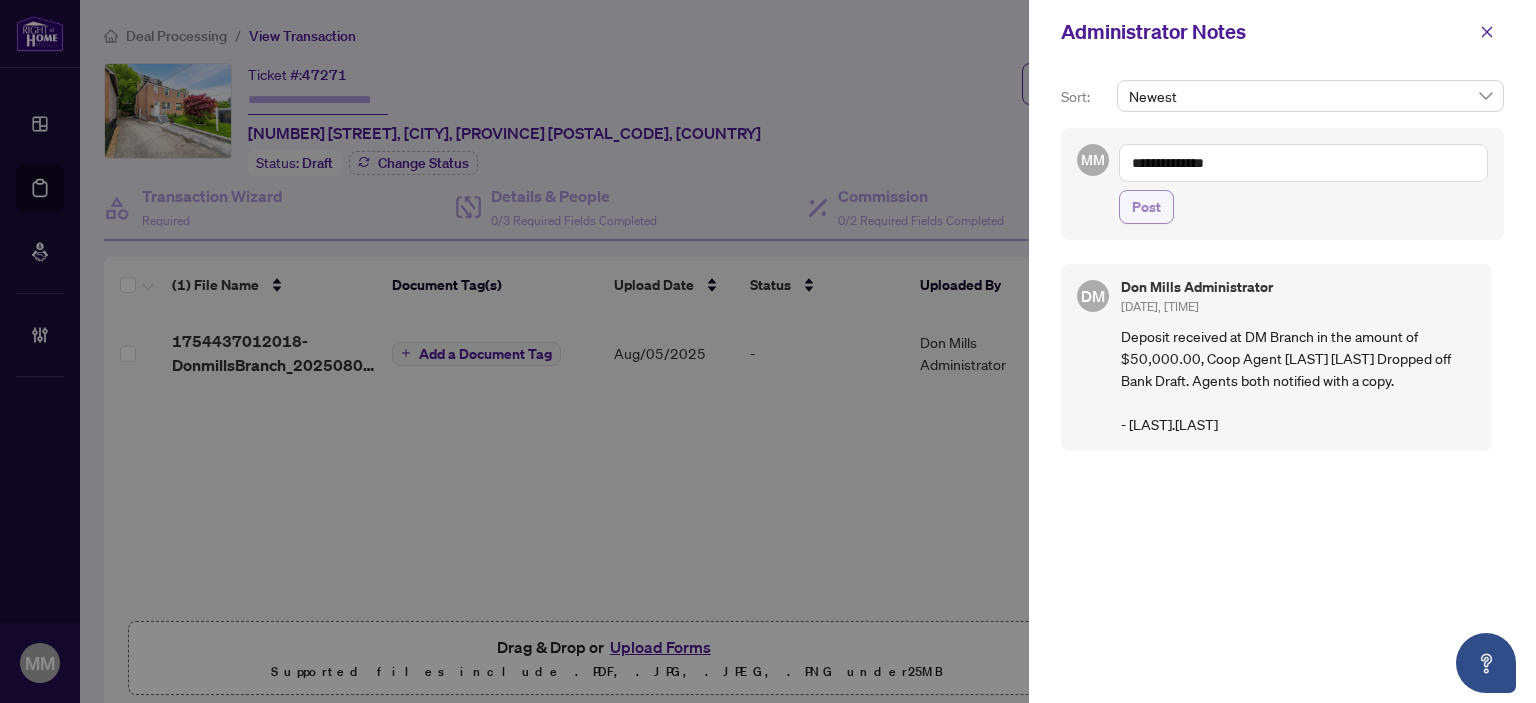 click on "Post" at bounding box center [1146, 207] 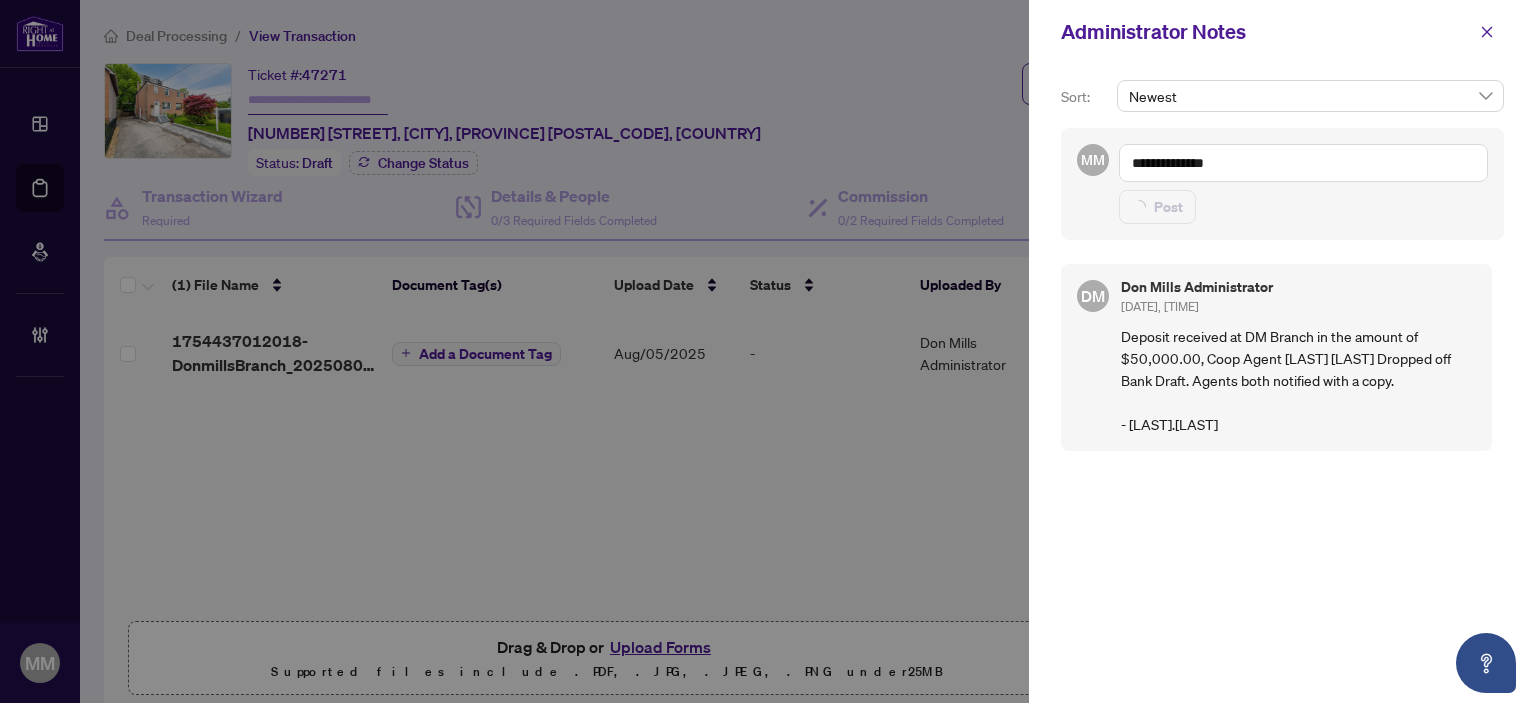 type 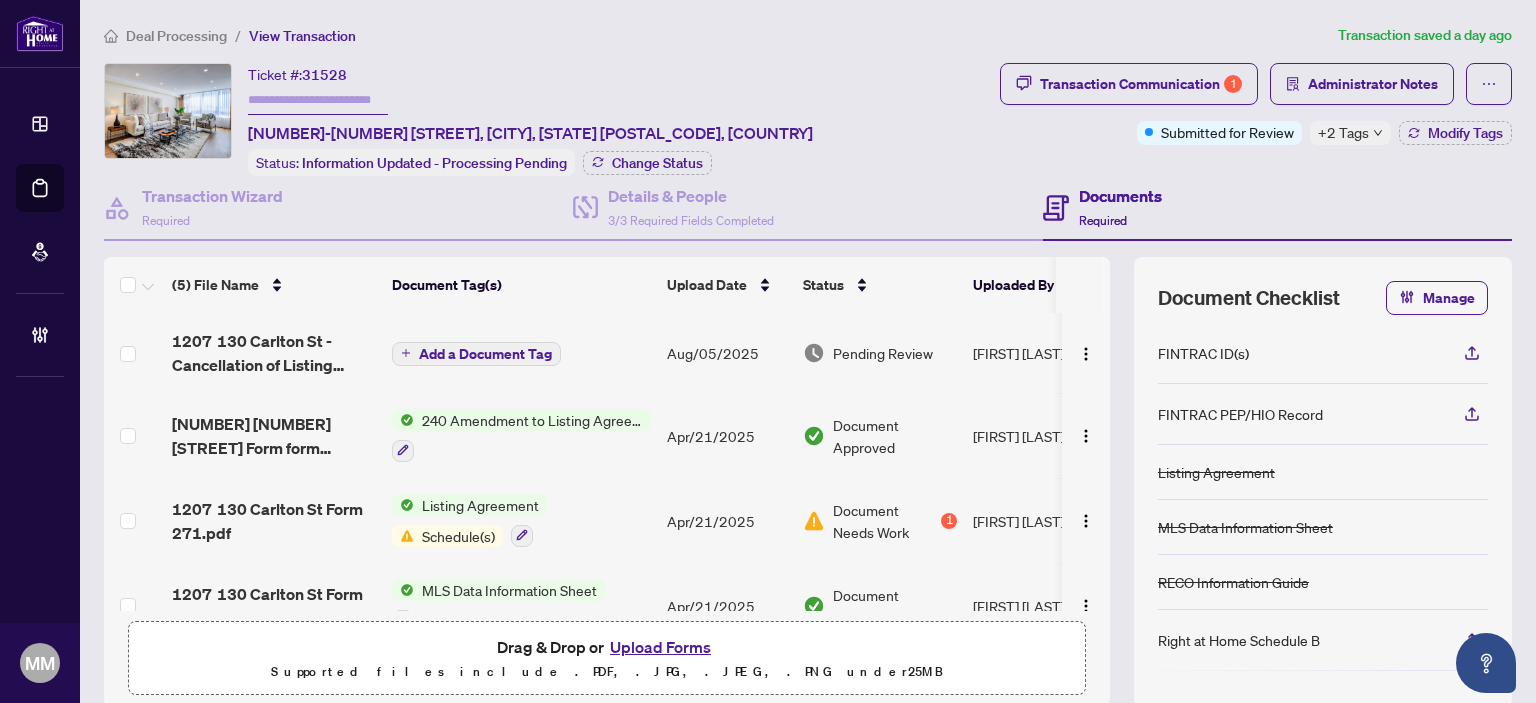 scroll, scrollTop: 0, scrollLeft: 0, axis: both 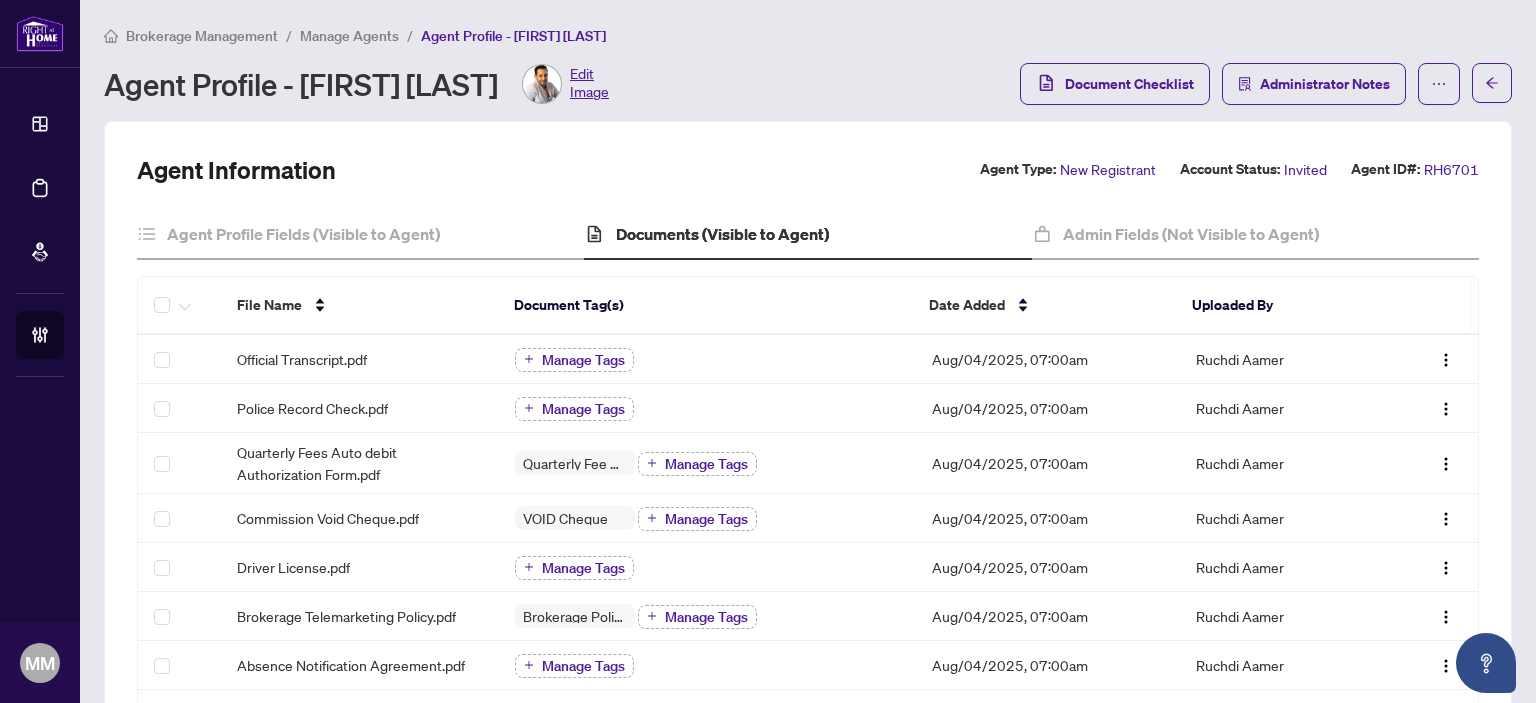 click on "Agent Profile - Ruchdi Aamer Edit    Image" at bounding box center [556, 84] 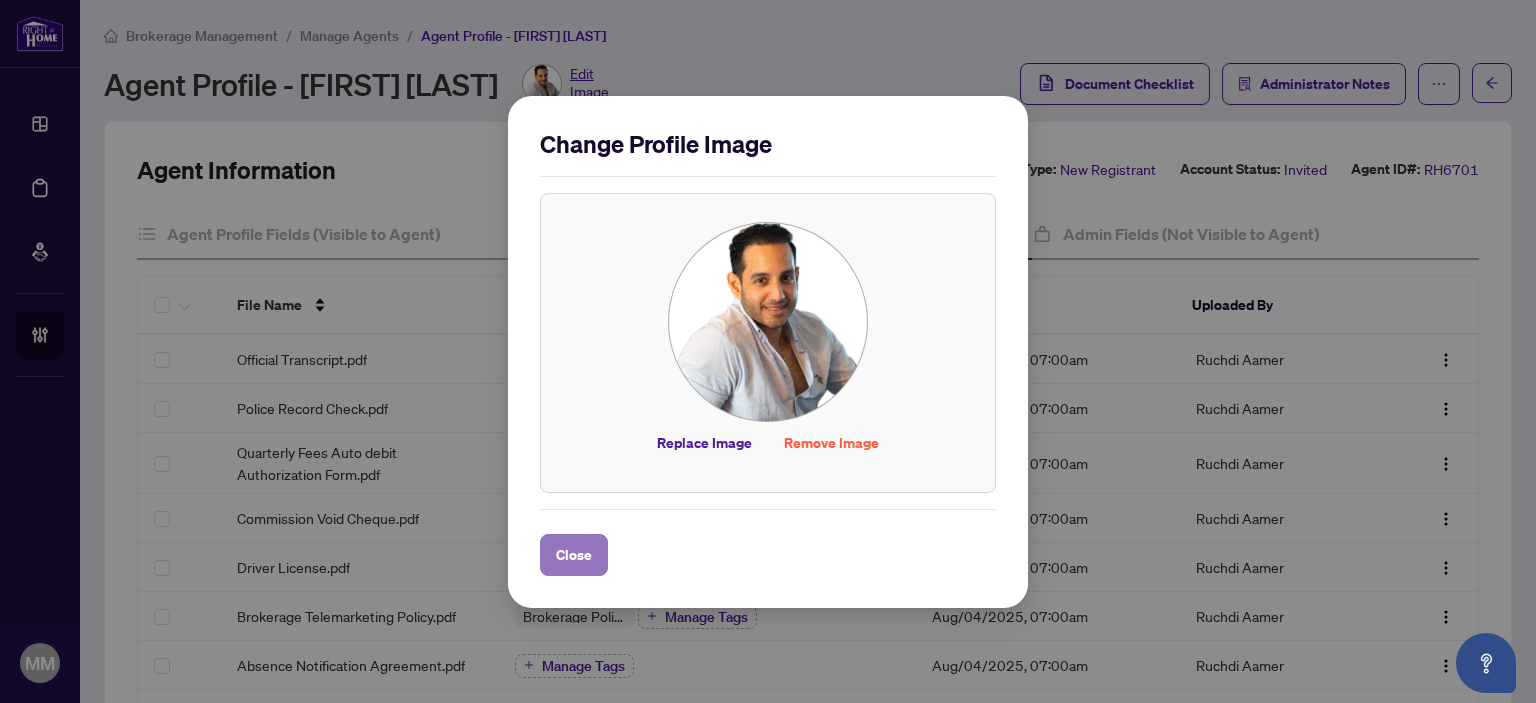 click on "Close" at bounding box center [574, 555] 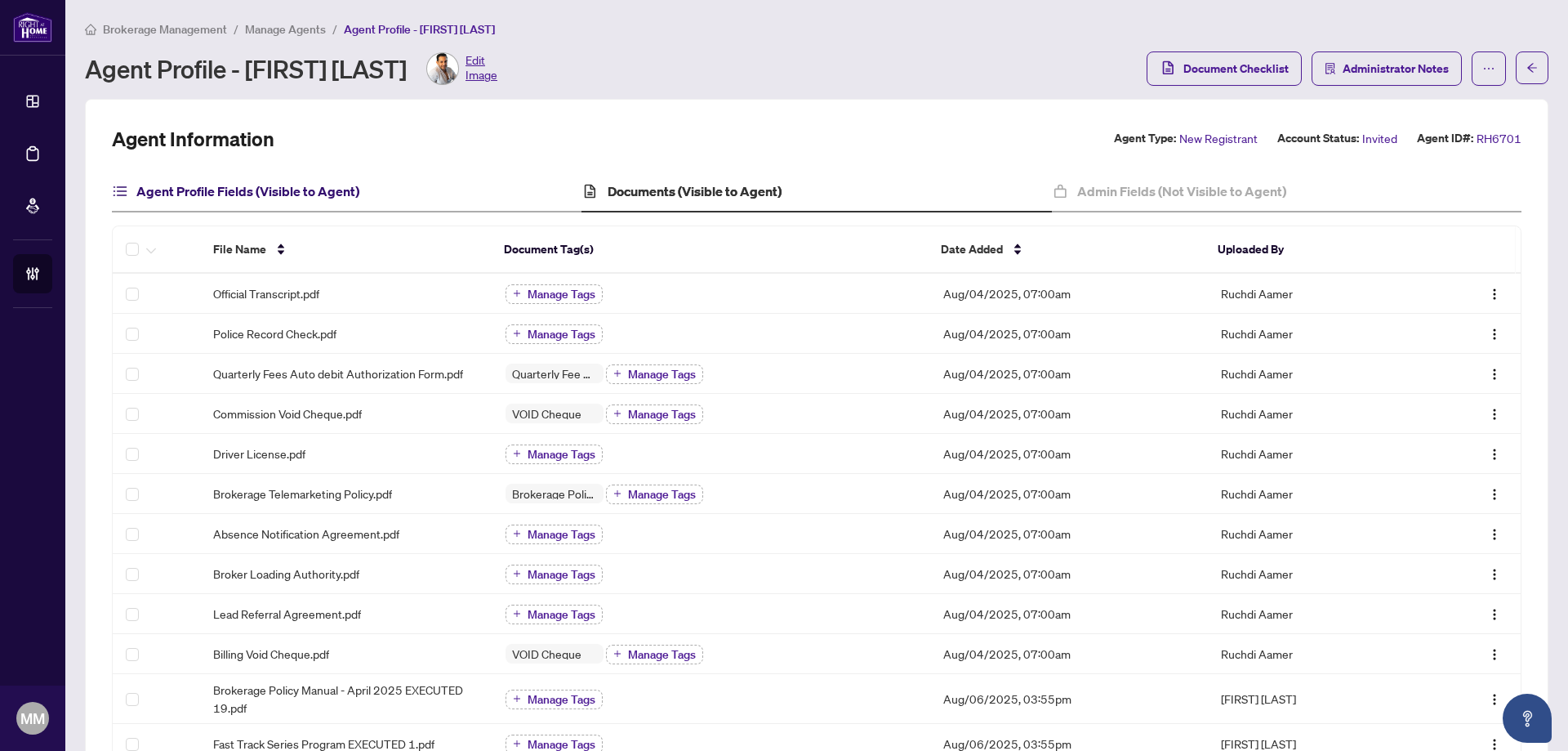 click on "Agent Profile Fields (Visible to Agent)" at bounding box center [247, 191] 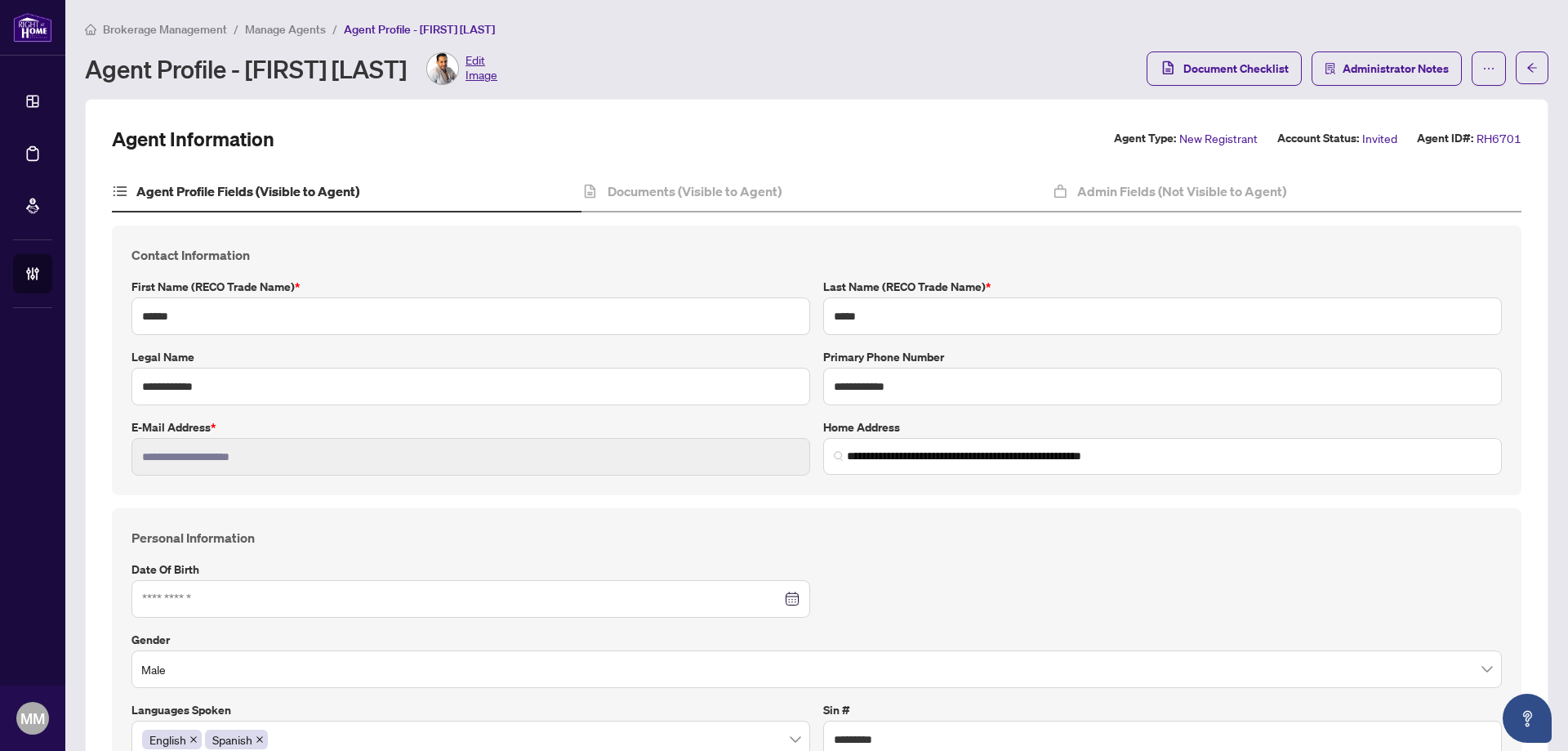 type on "**********" 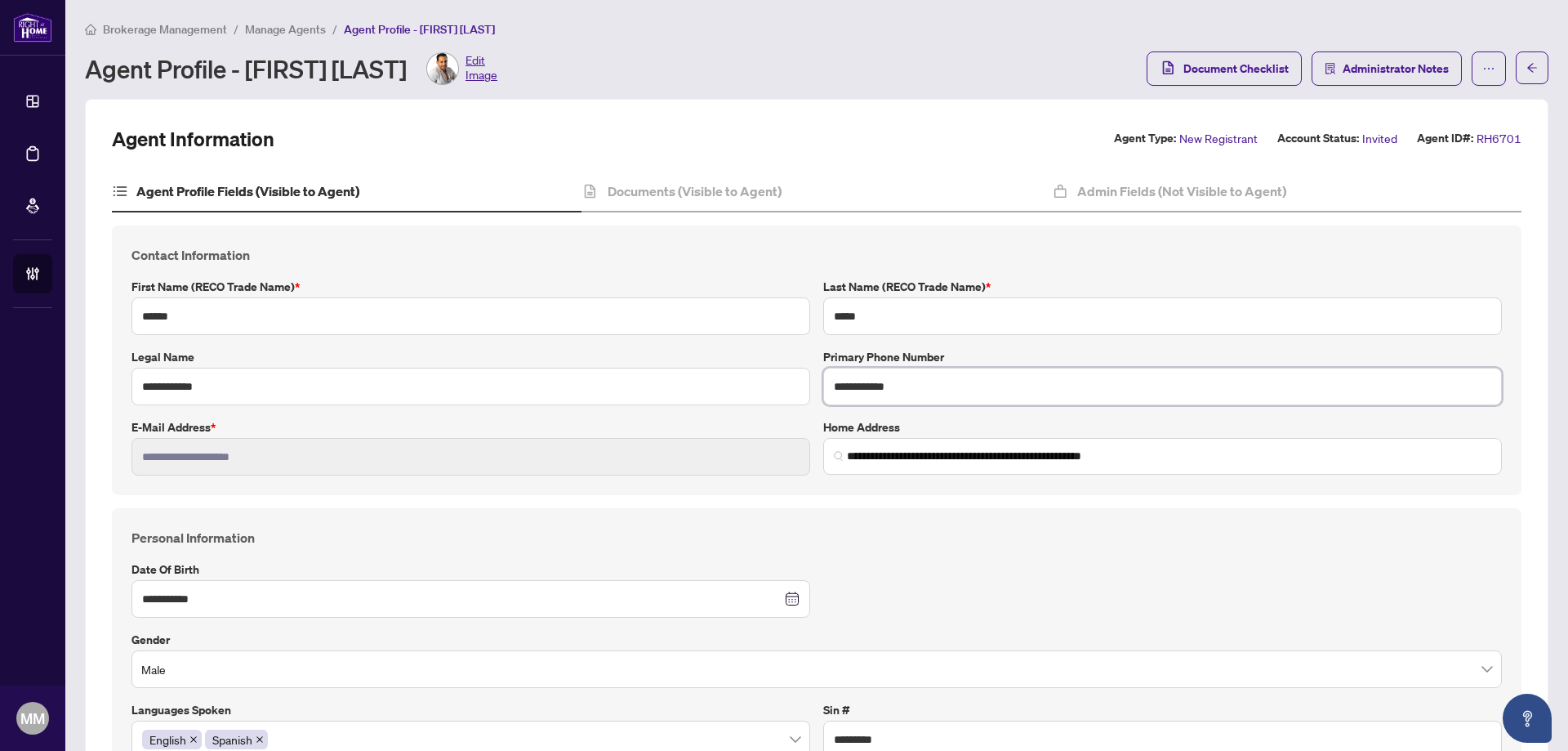 click on "**********" at bounding box center (1162, 387) 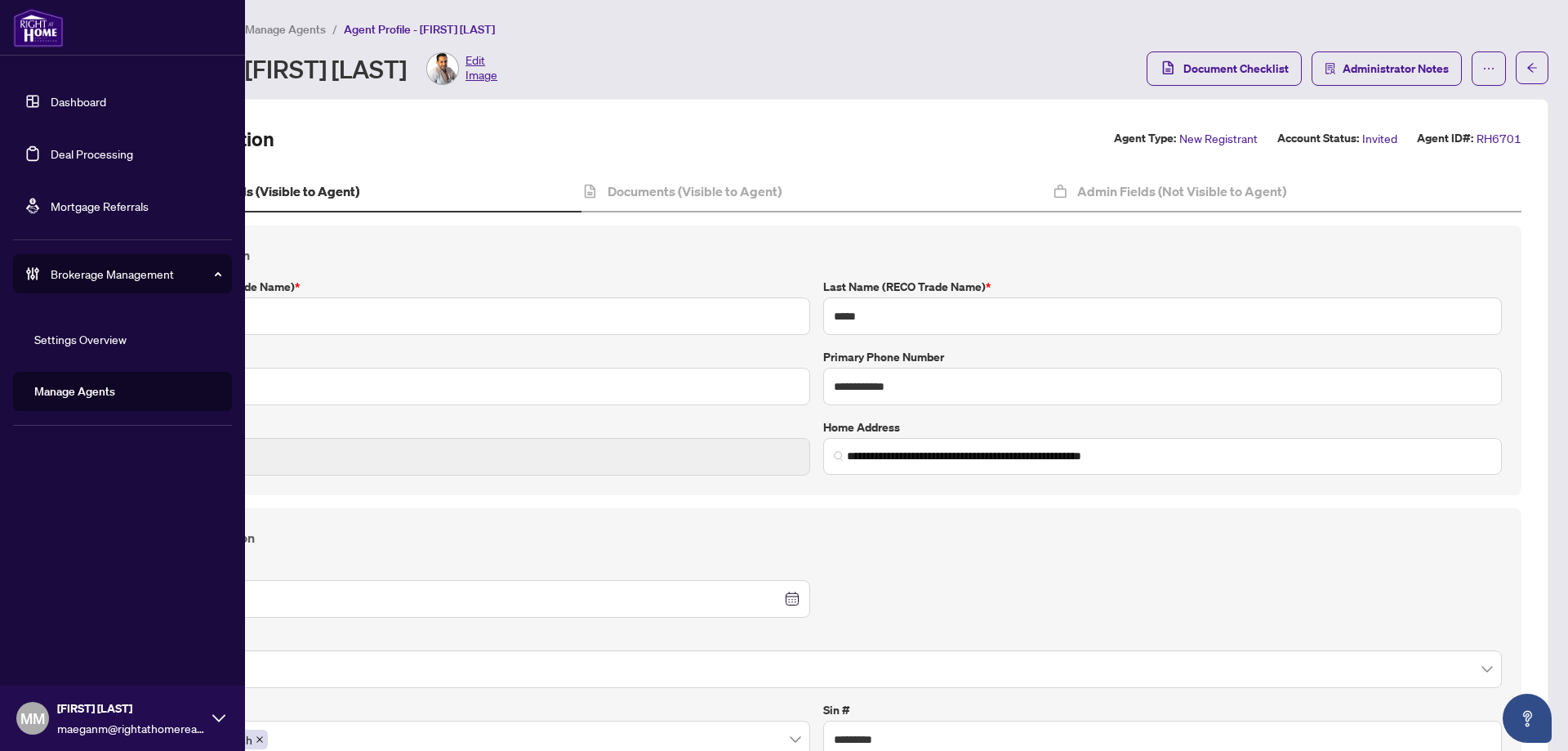 click on "**********" at bounding box center (784, 375) 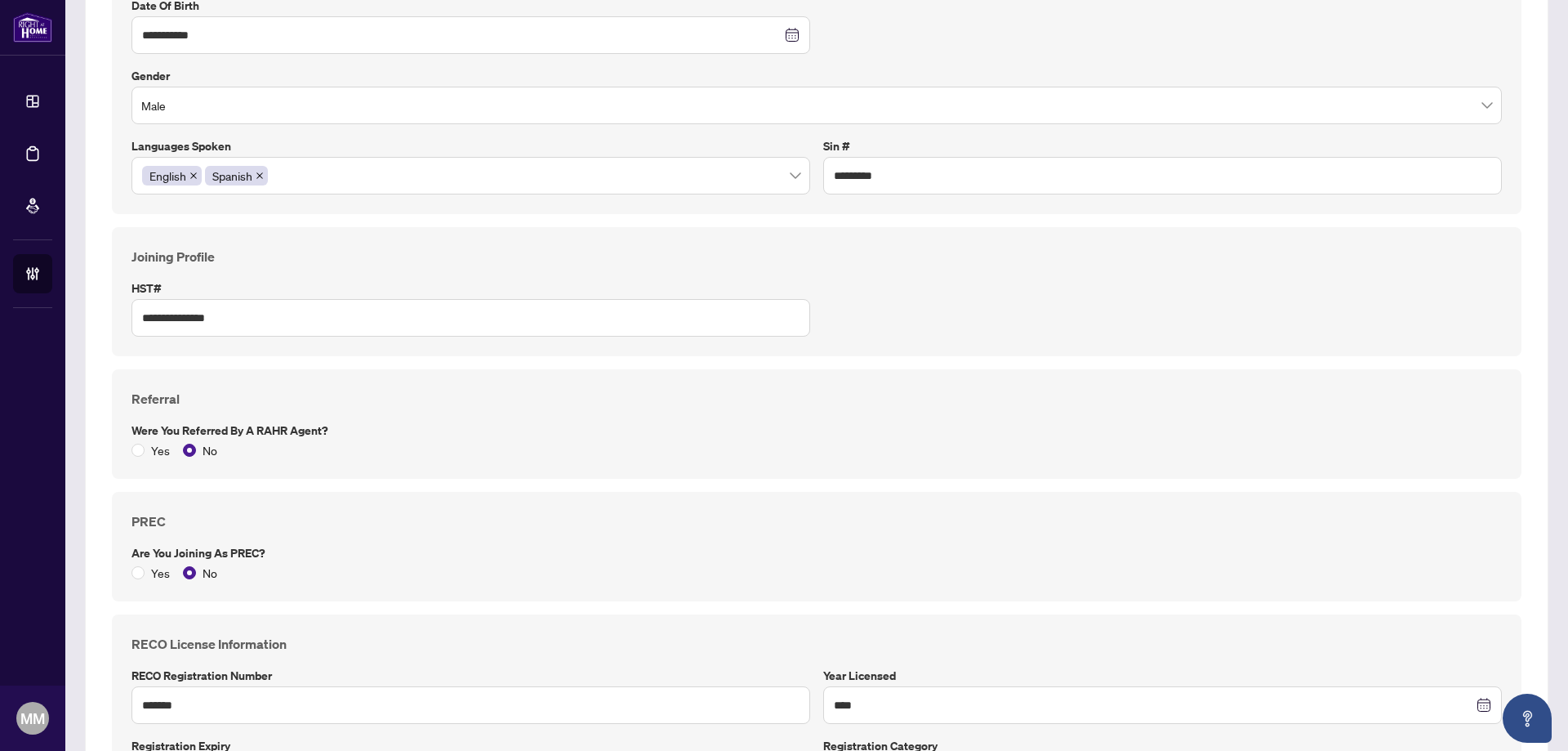 scroll, scrollTop: 899, scrollLeft: 0, axis: vertical 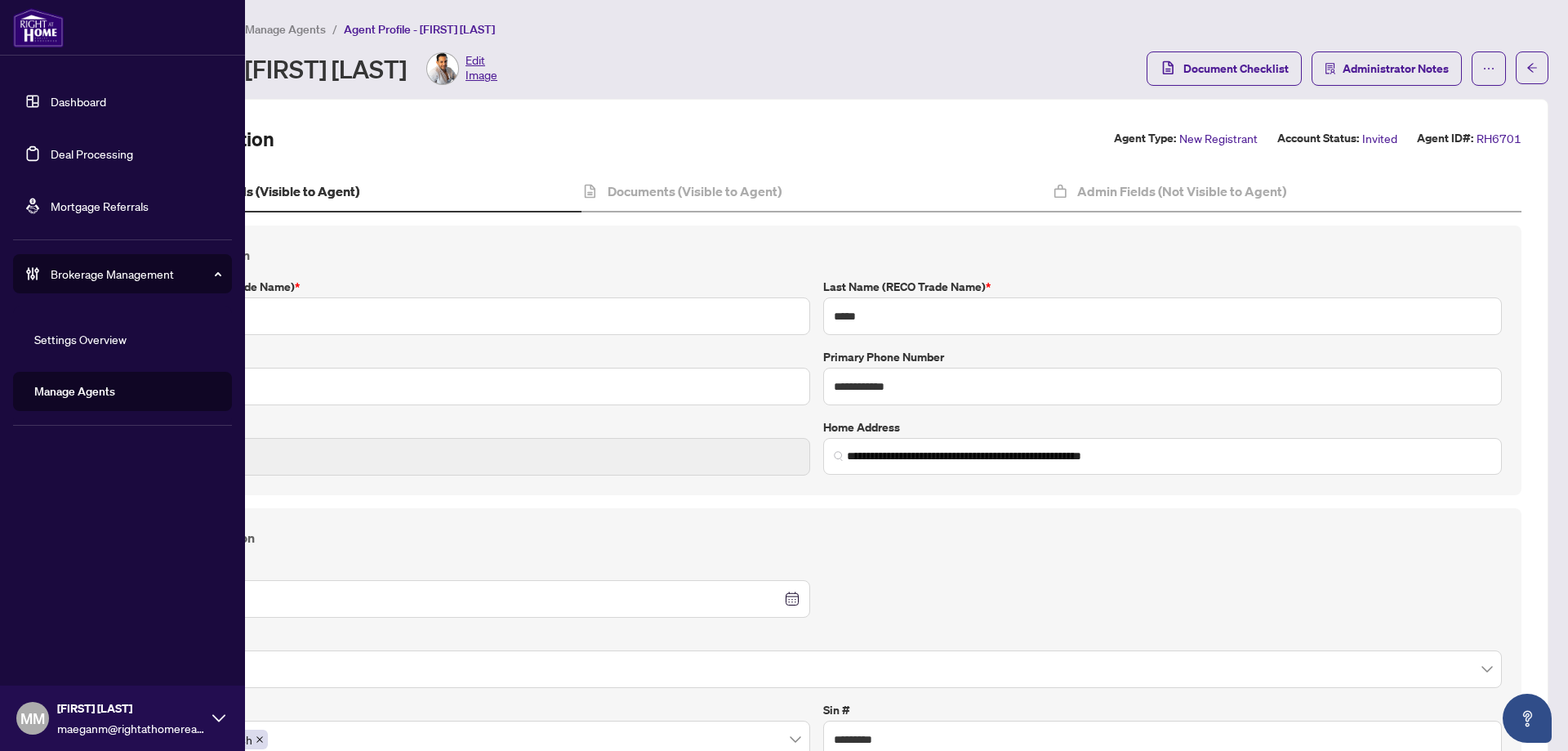 click on "Manage Agents" at bounding box center (74, 391) 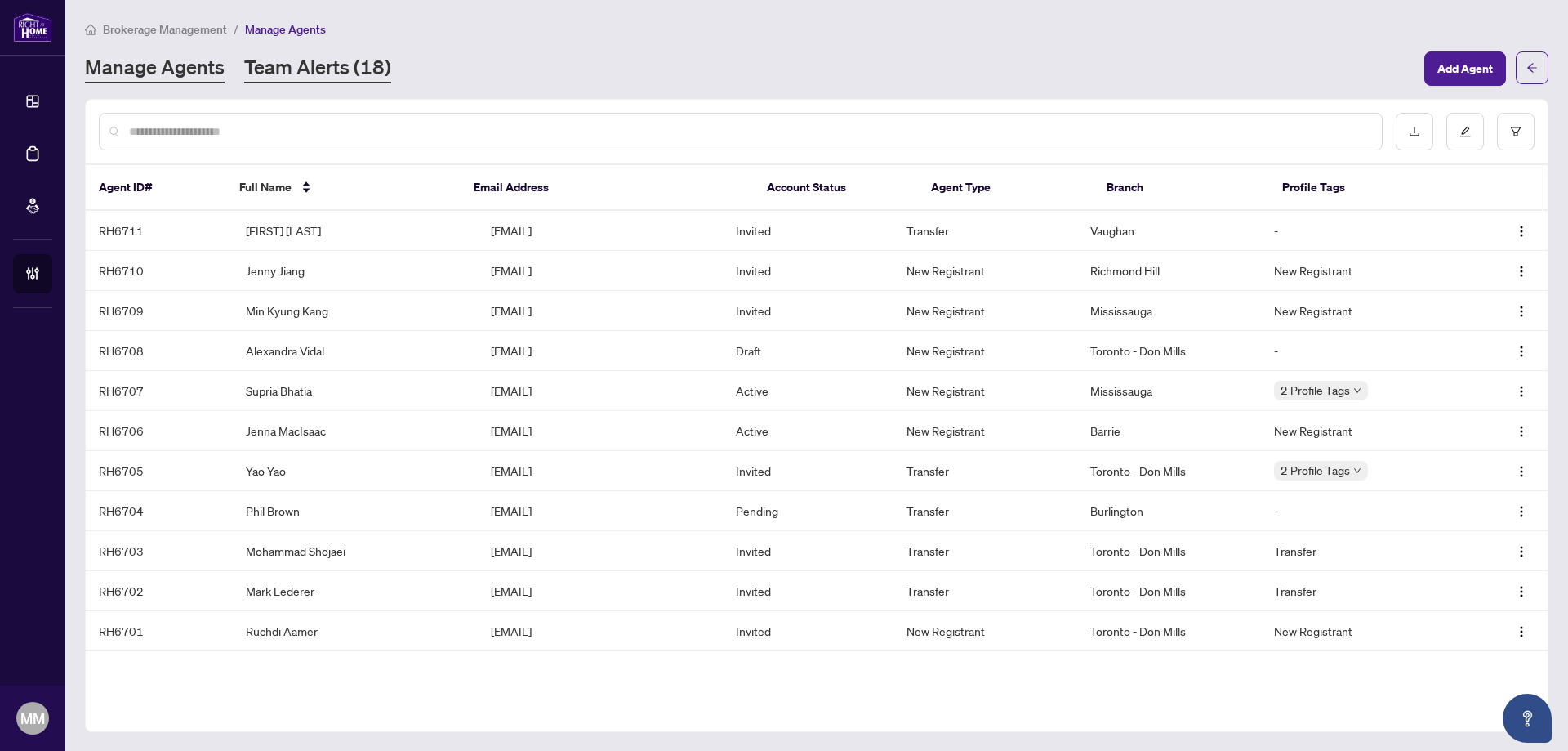 click on "Team Alerts   (18)" at bounding box center [318, 69] 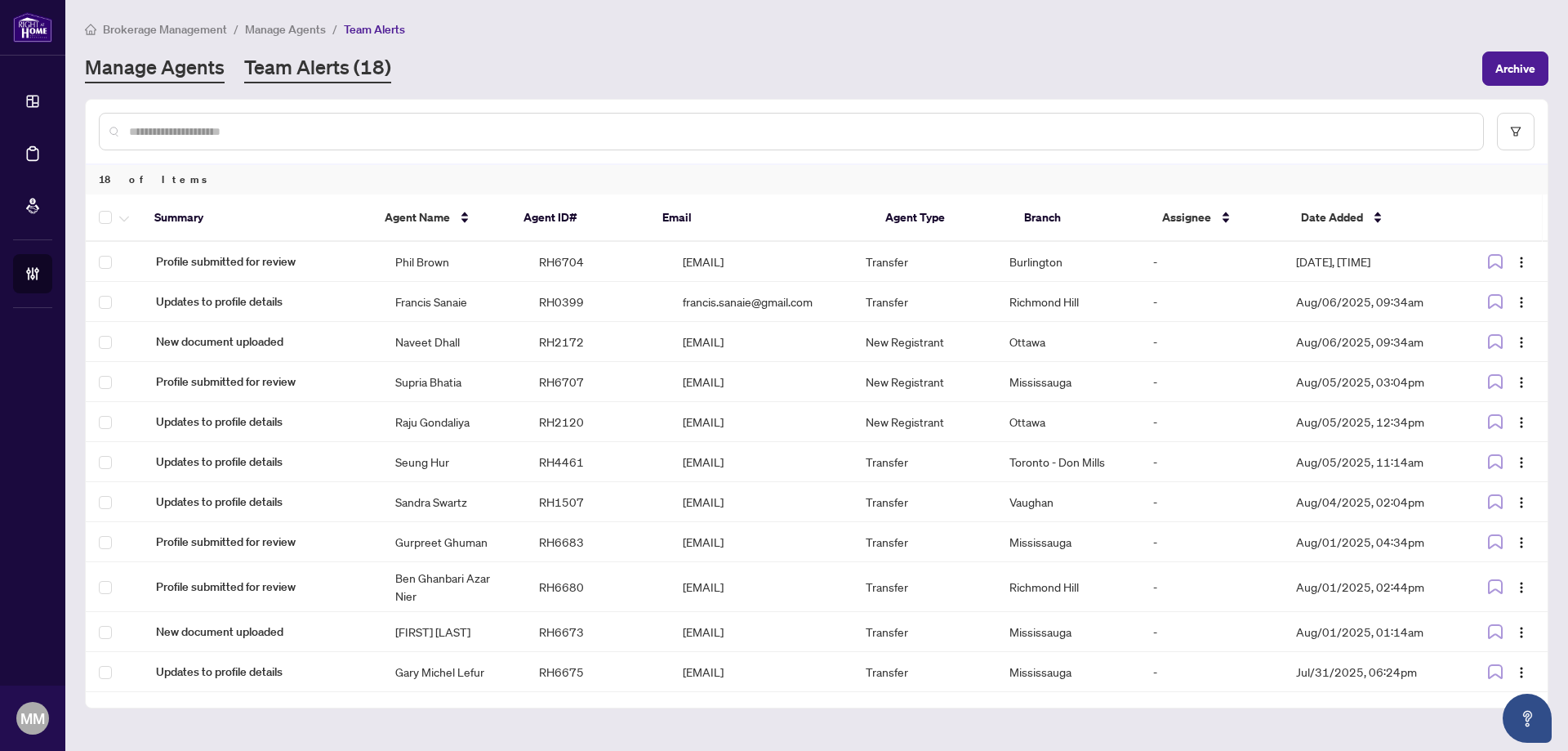 click on "Manage Agents" at bounding box center [154, 69] 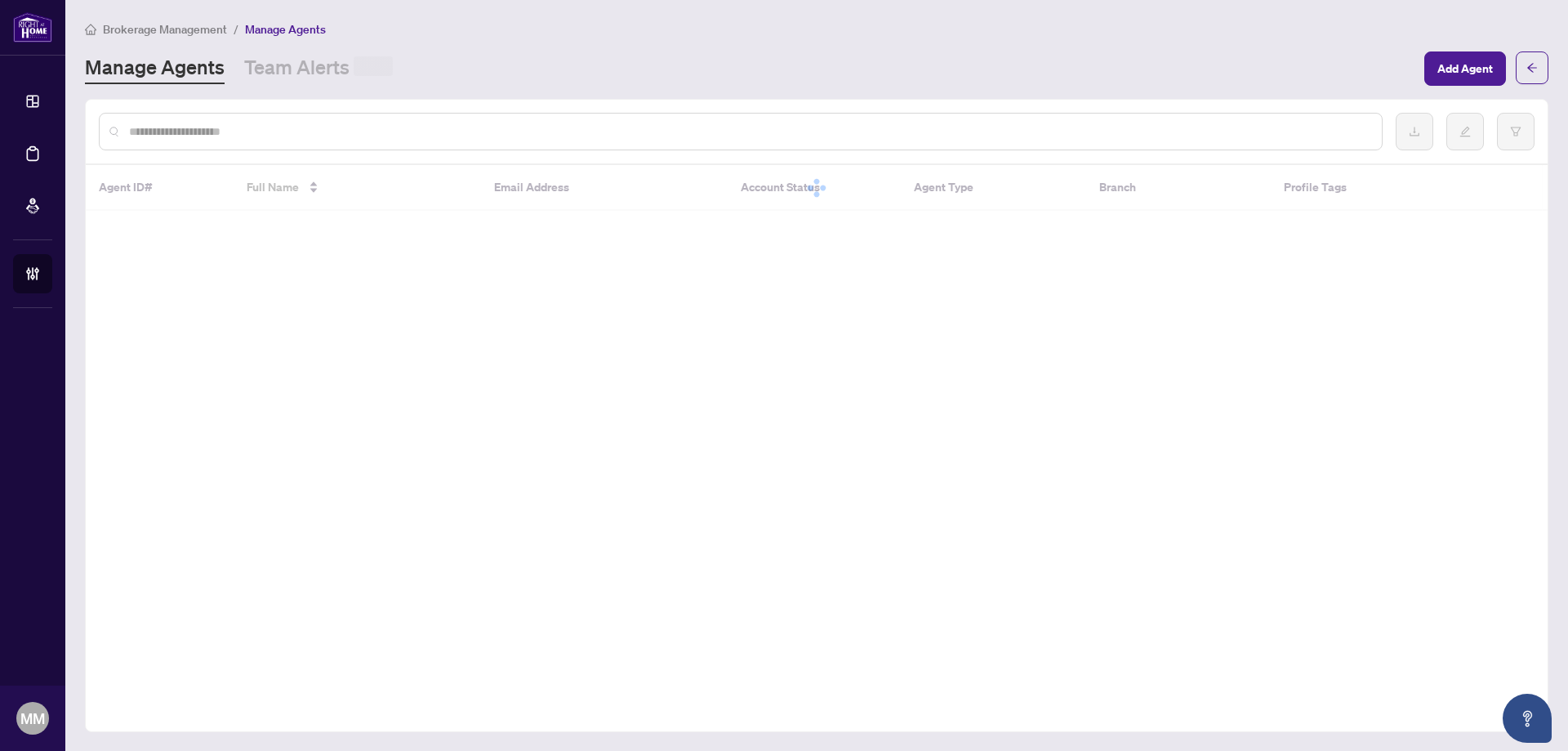click at bounding box center [741, 132] 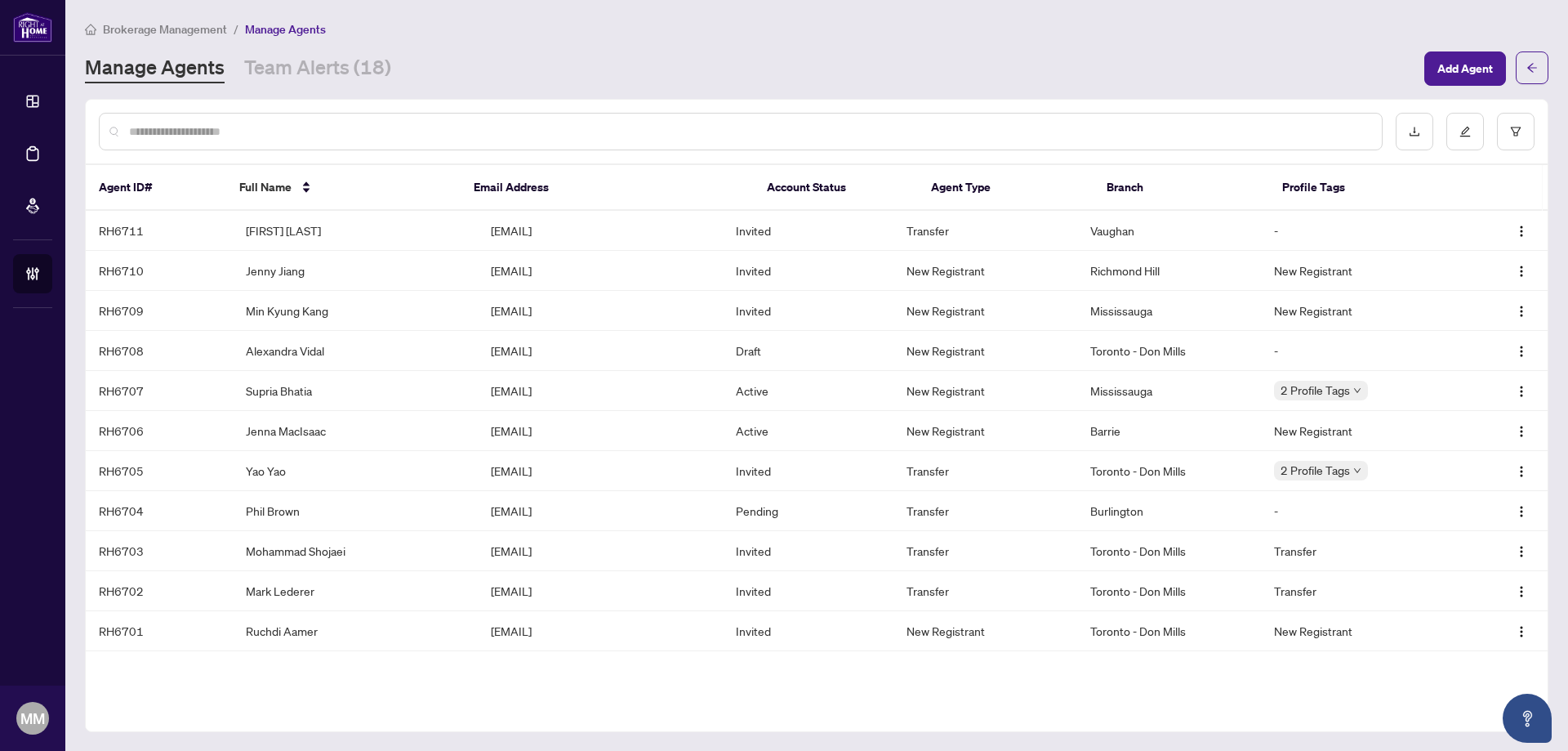 click at bounding box center [749, 132] 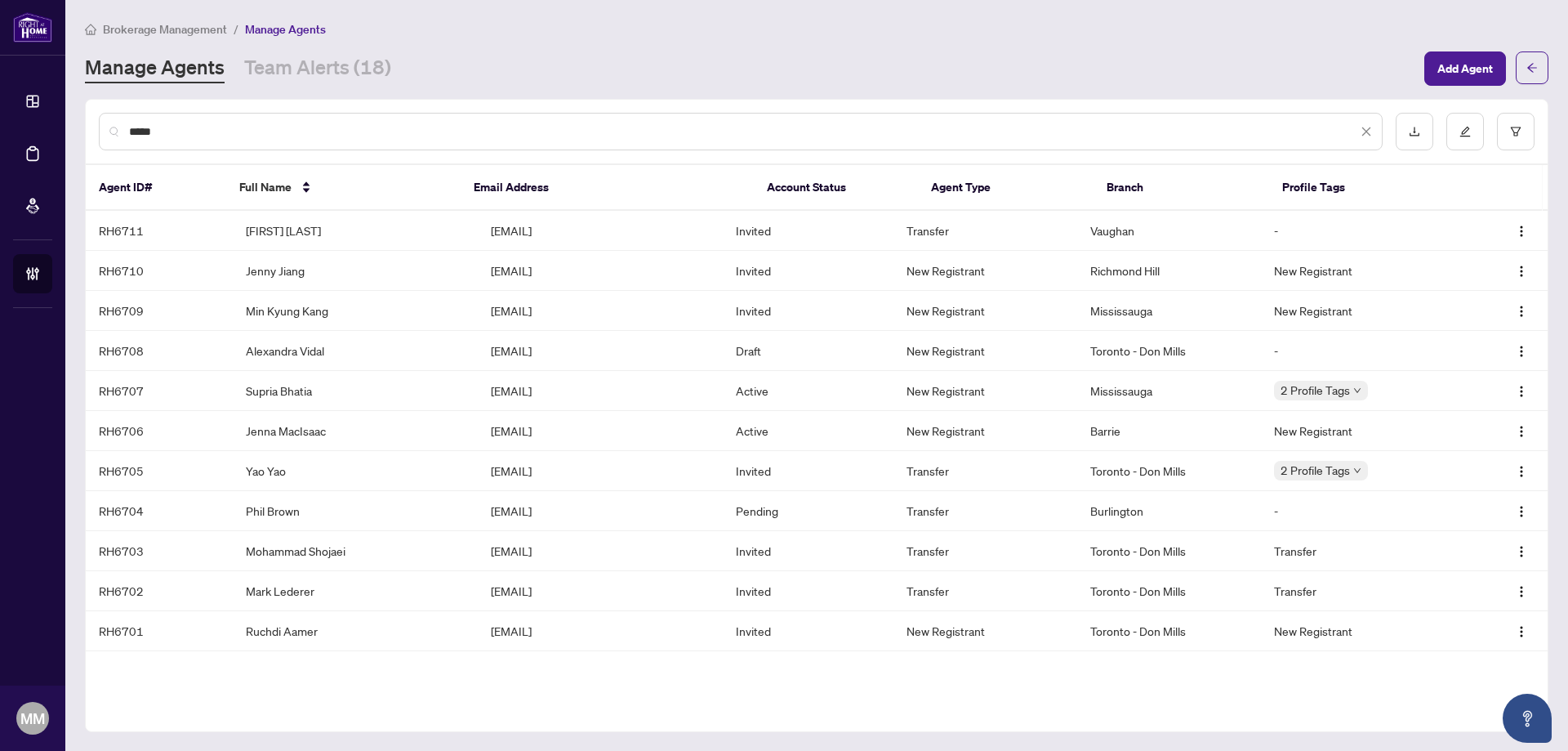 type on "*****" 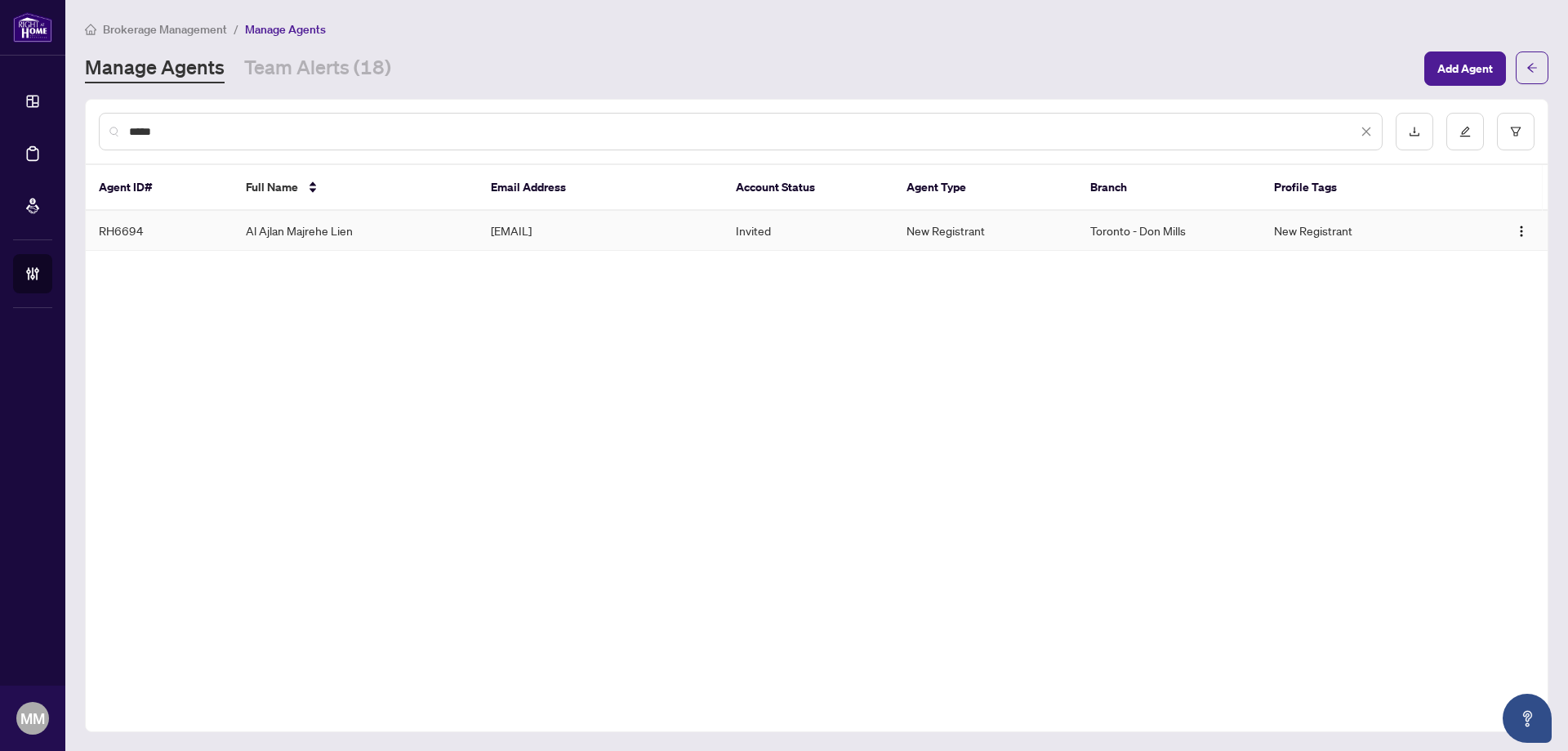 click on "New Registrant" at bounding box center (1365, 230) 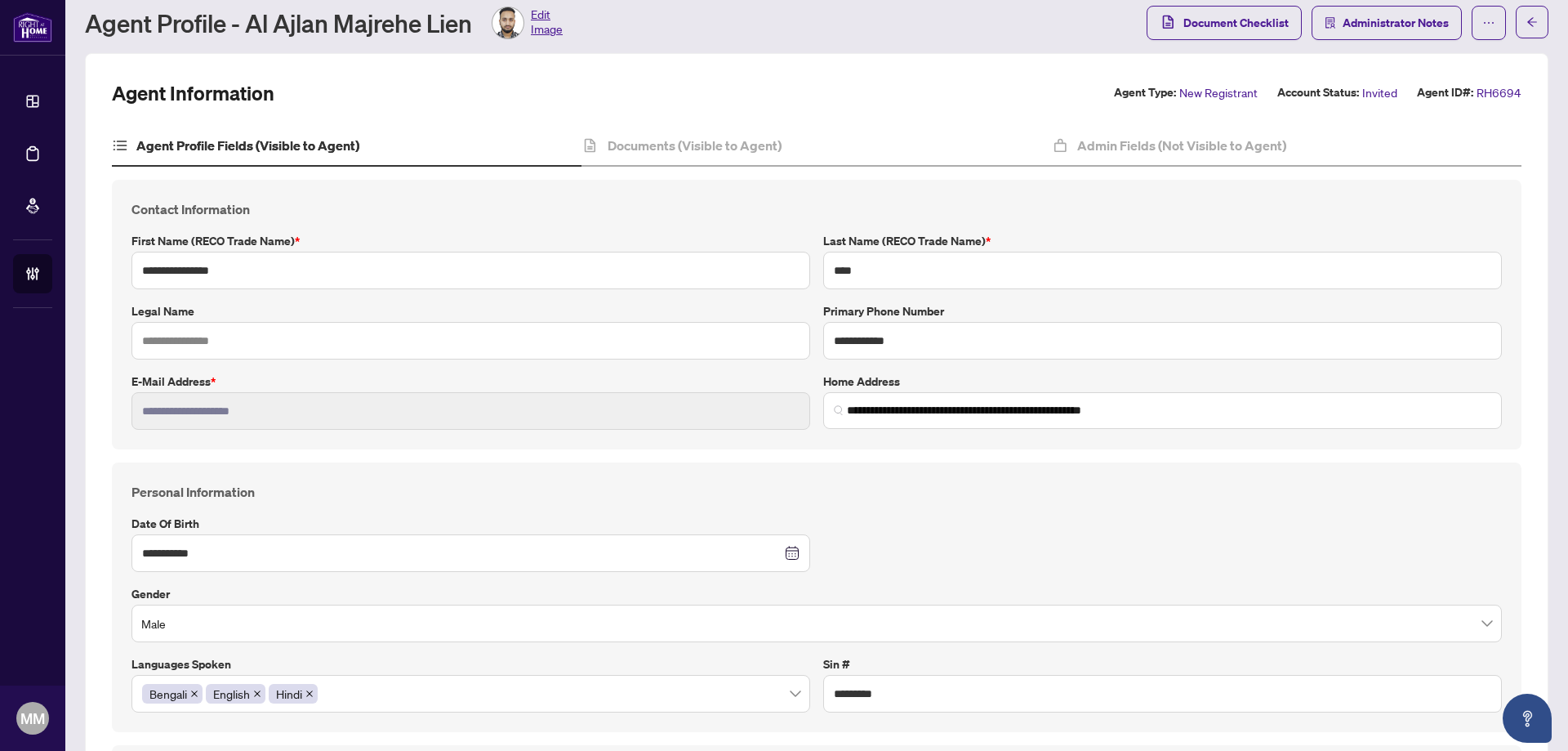 scroll, scrollTop: 0, scrollLeft: 0, axis: both 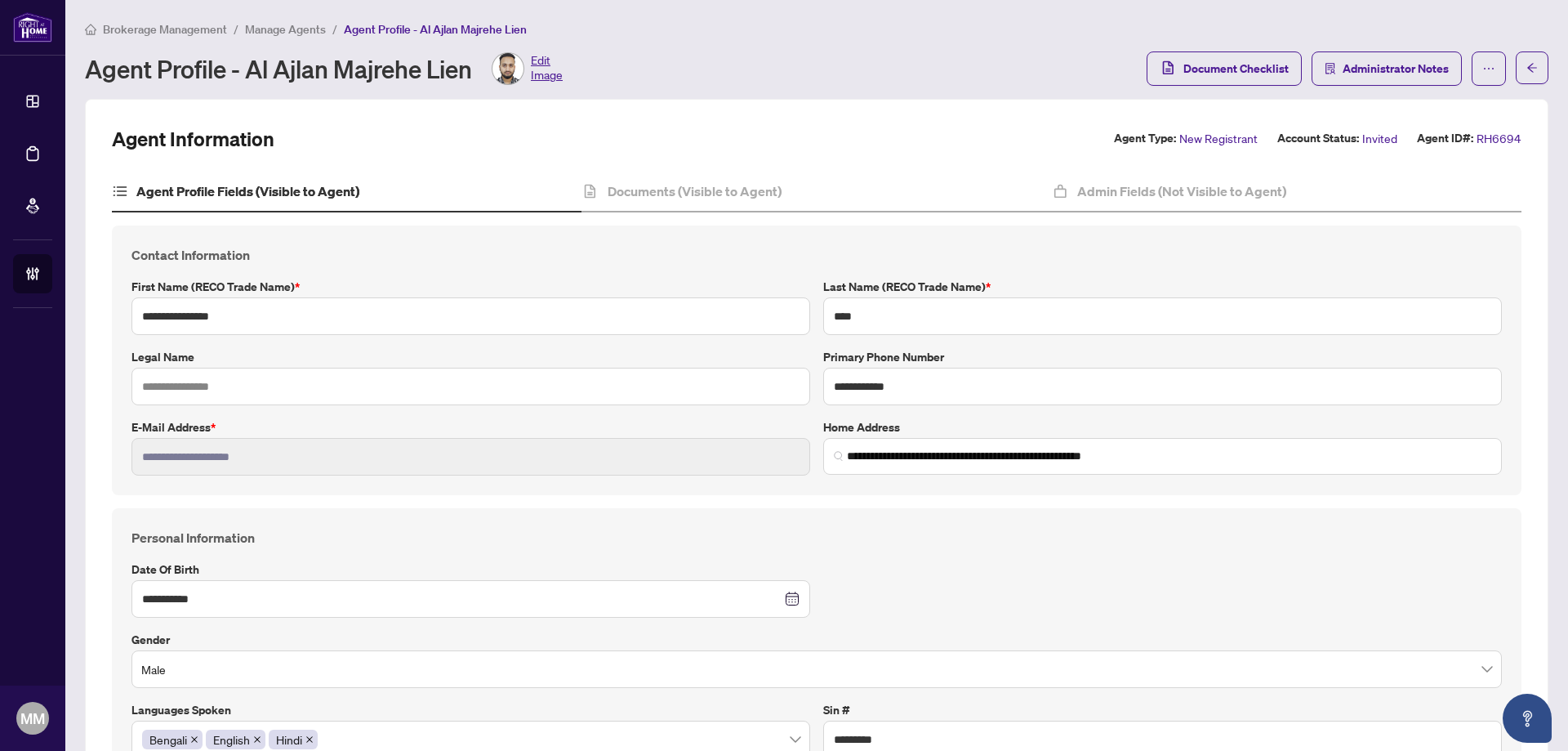 click on "**********" at bounding box center (817, 885) 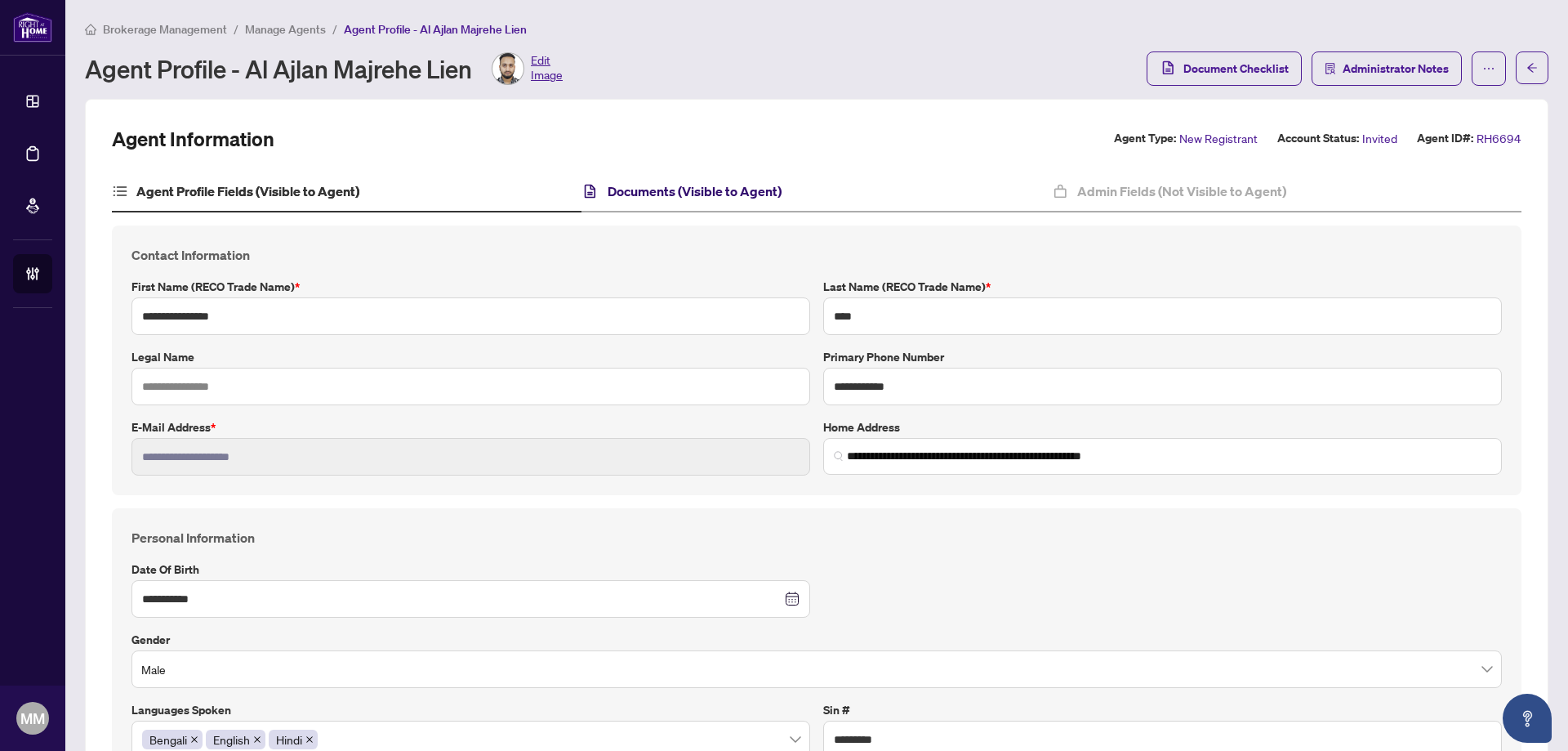 click on "Documents (Visible to Agent)" at bounding box center [694, 191] 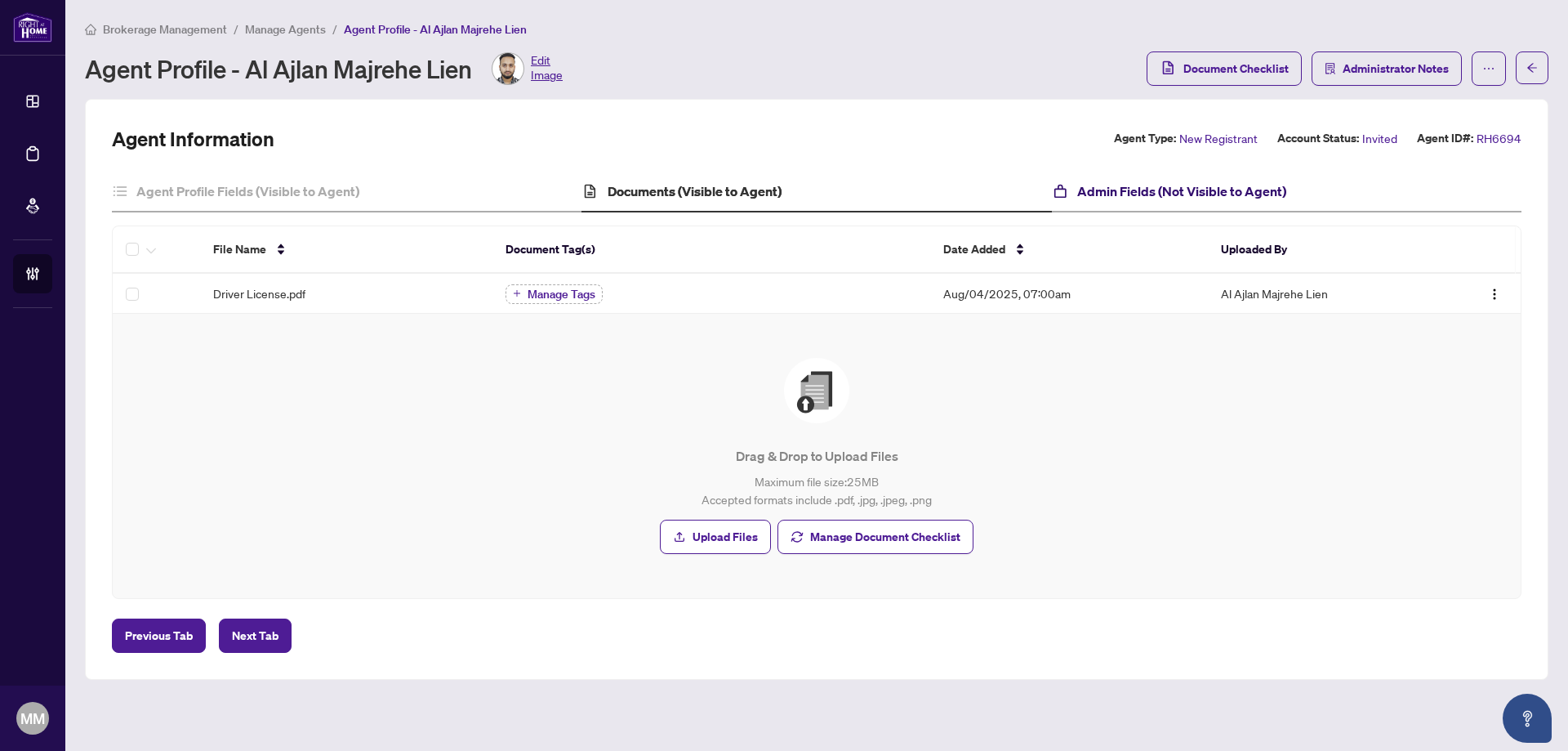 click on "Admin Fields (Not Visible to Agent)" at bounding box center (1182, 191) 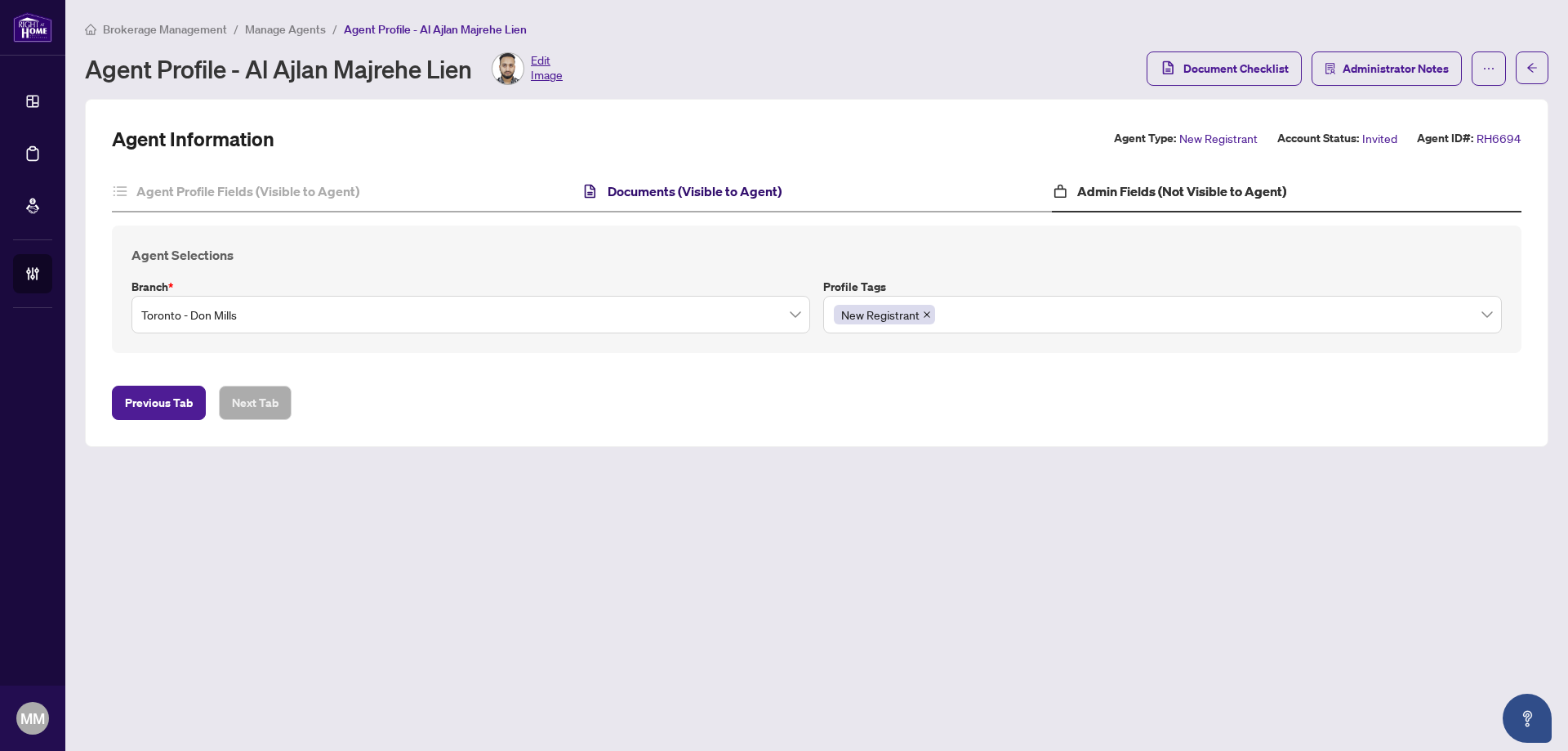 click on "Documents (Visible to Agent)" at bounding box center [694, 191] 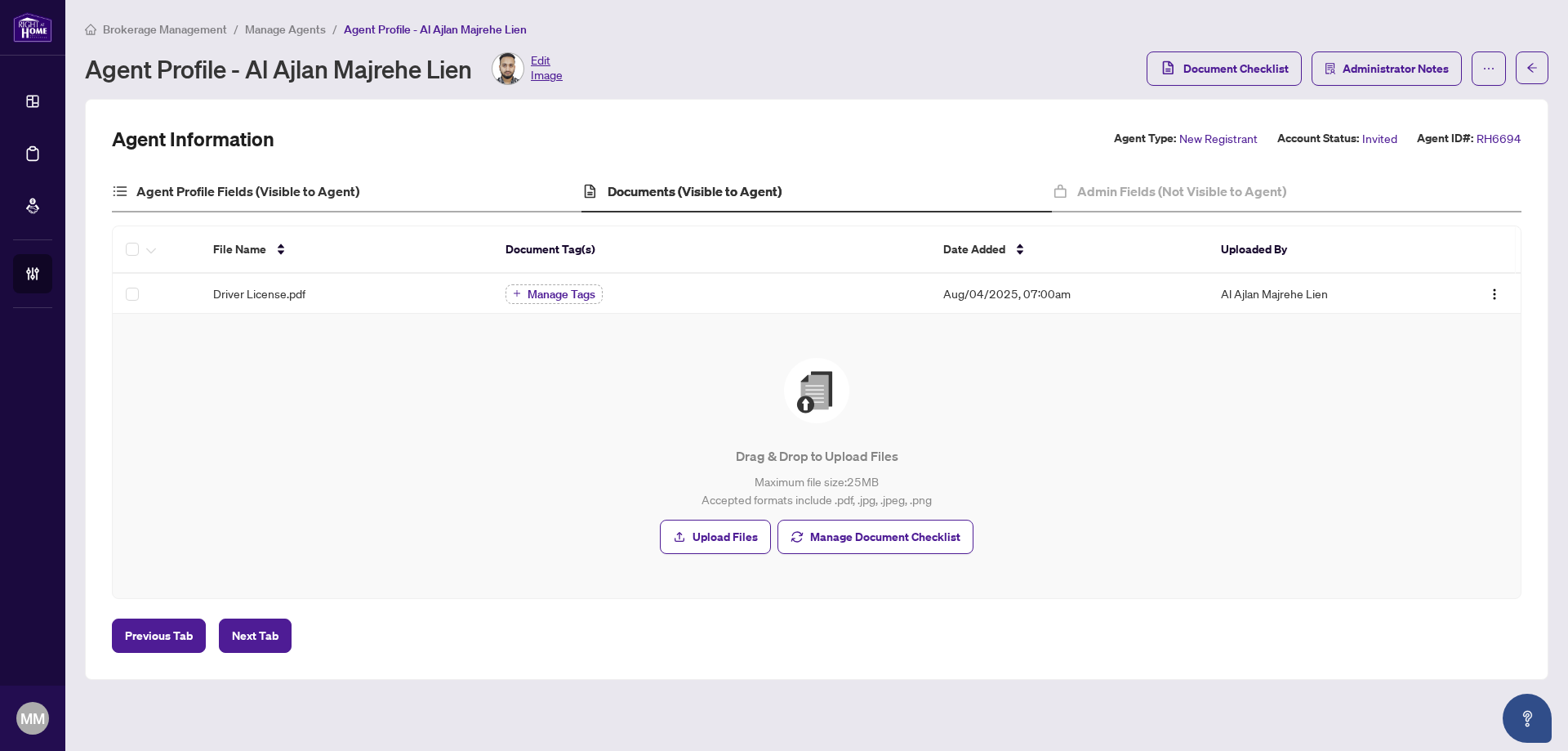 click on "Agent Profile Fields (Visible to Agent)" at bounding box center [346, 192] 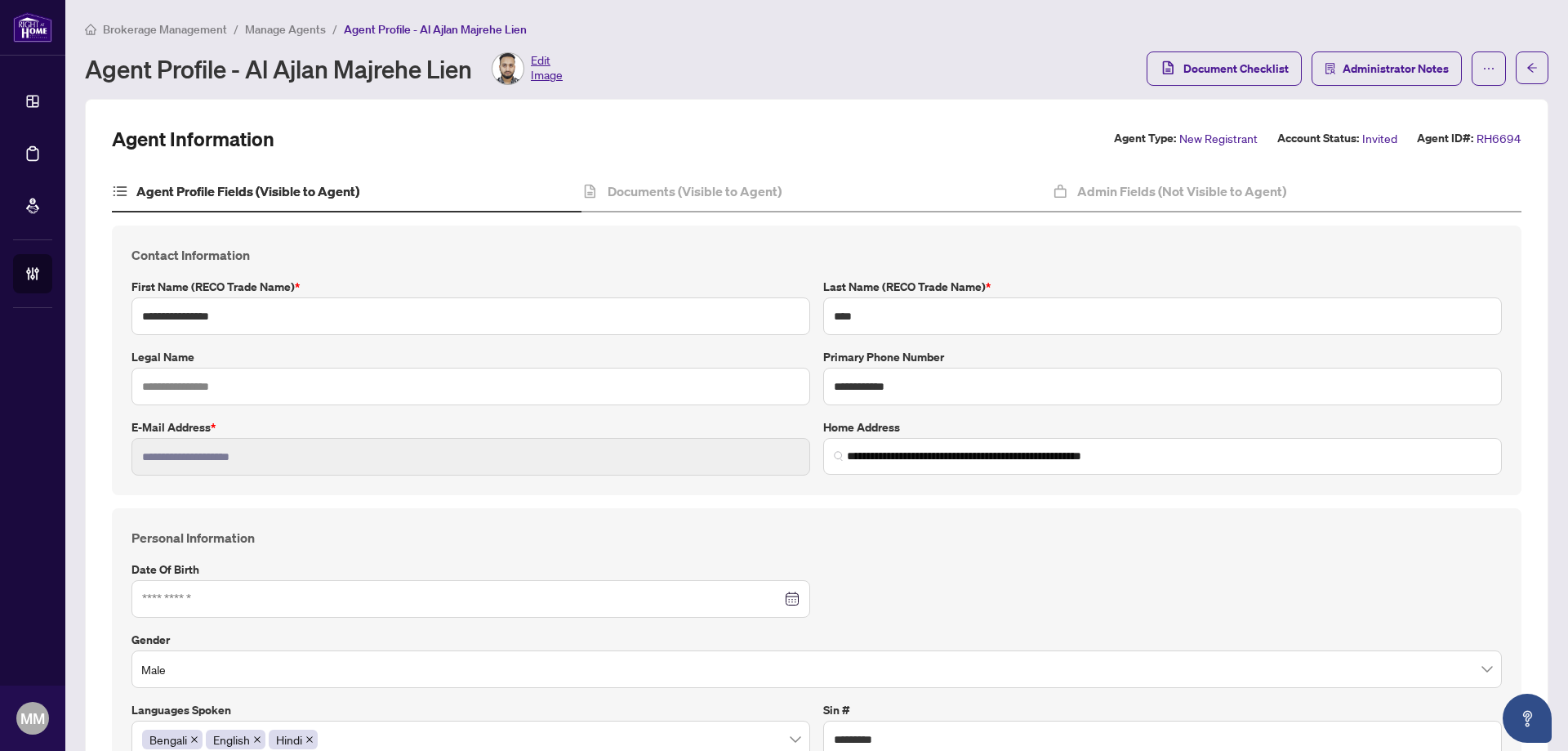 type on "**********" 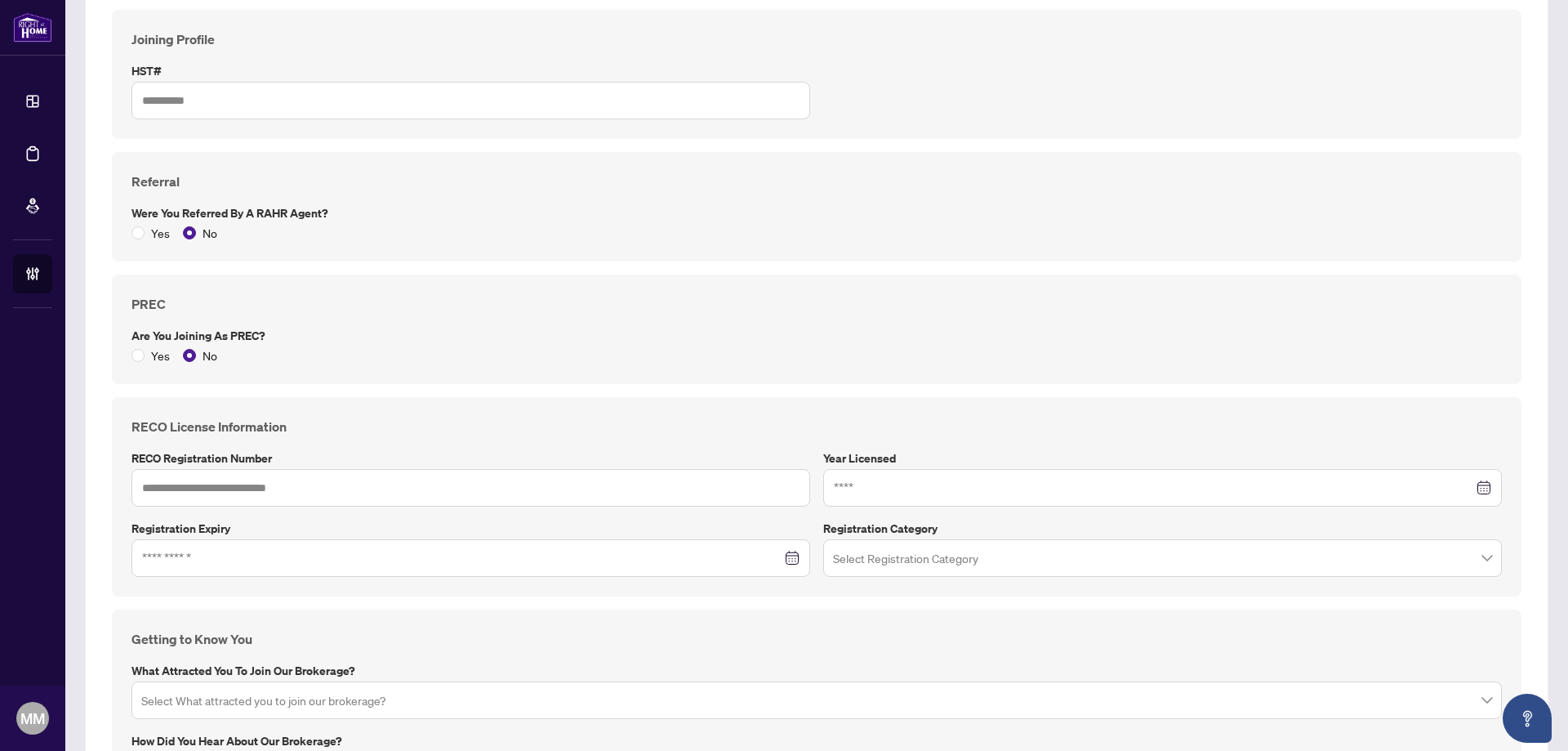 scroll, scrollTop: 817, scrollLeft: 0, axis: vertical 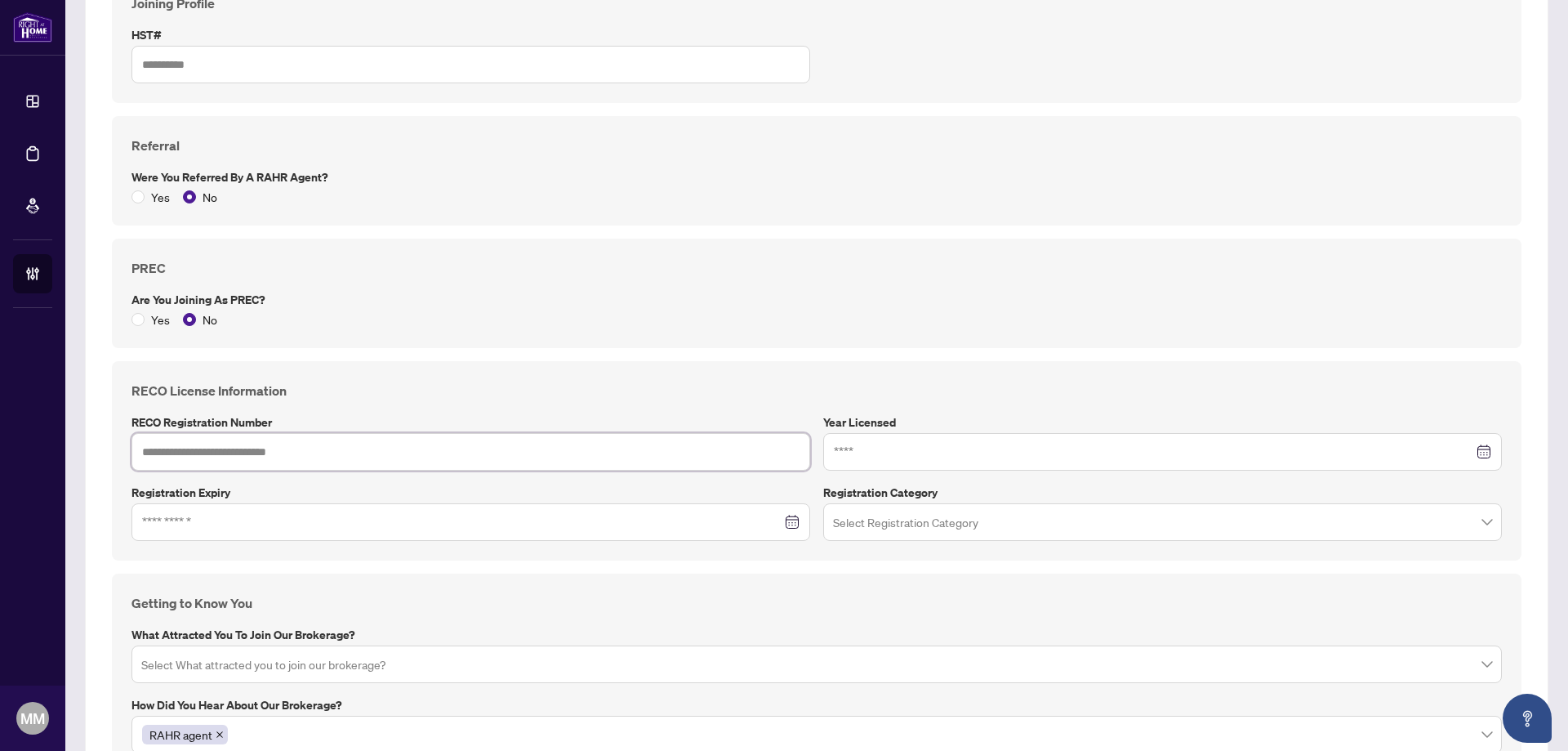 click at bounding box center [470, 452] 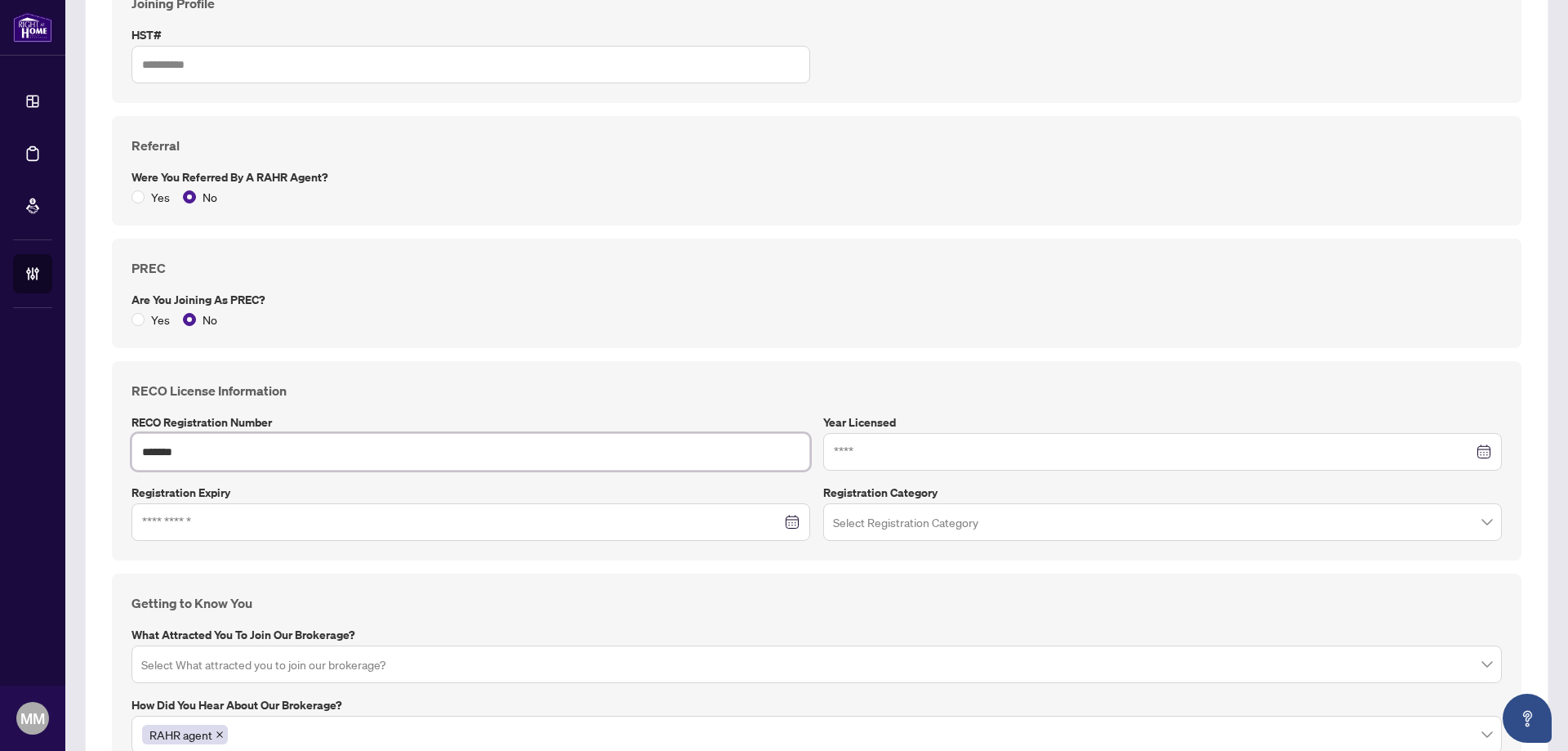 click at bounding box center [1162, 452] 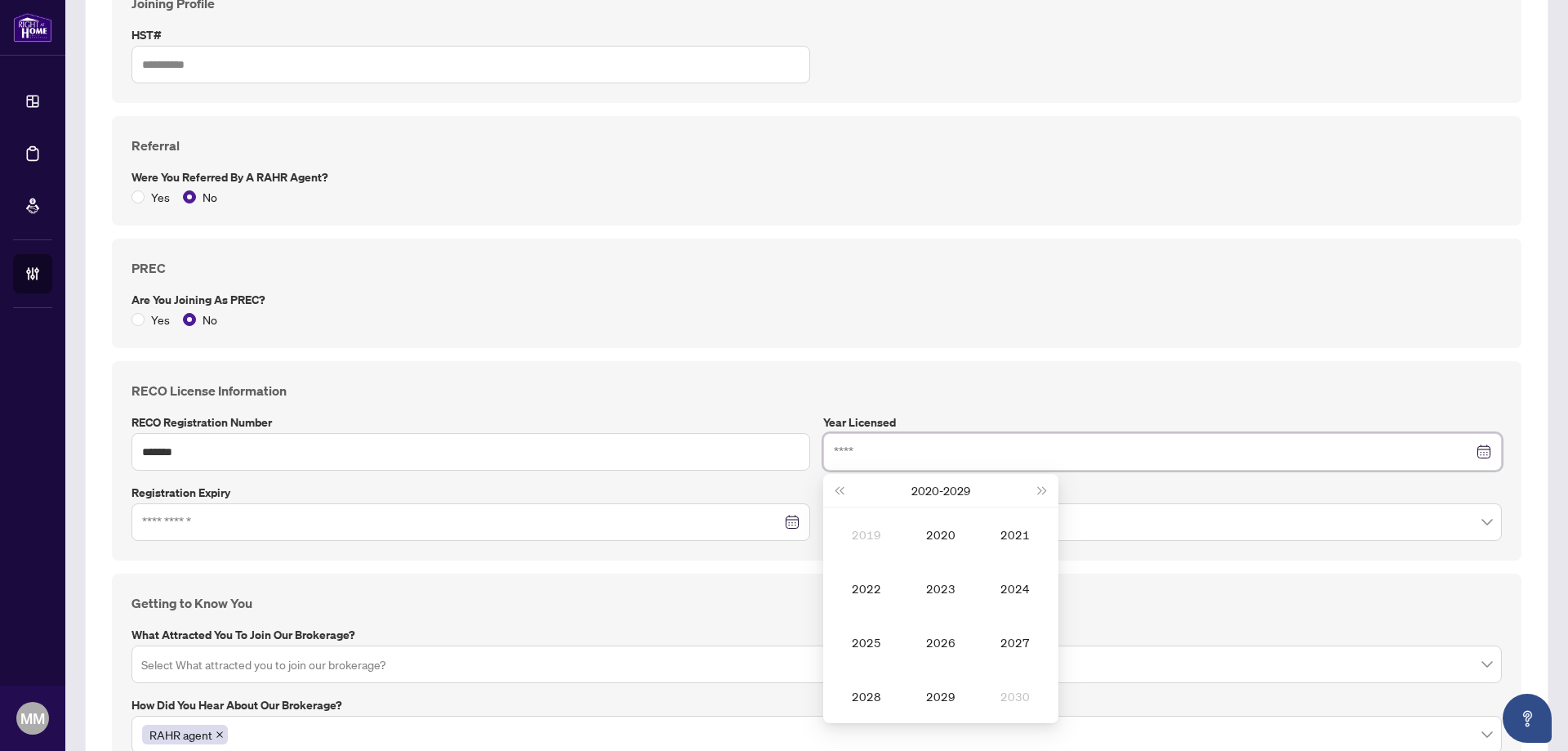 click at bounding box center (1153, 452) 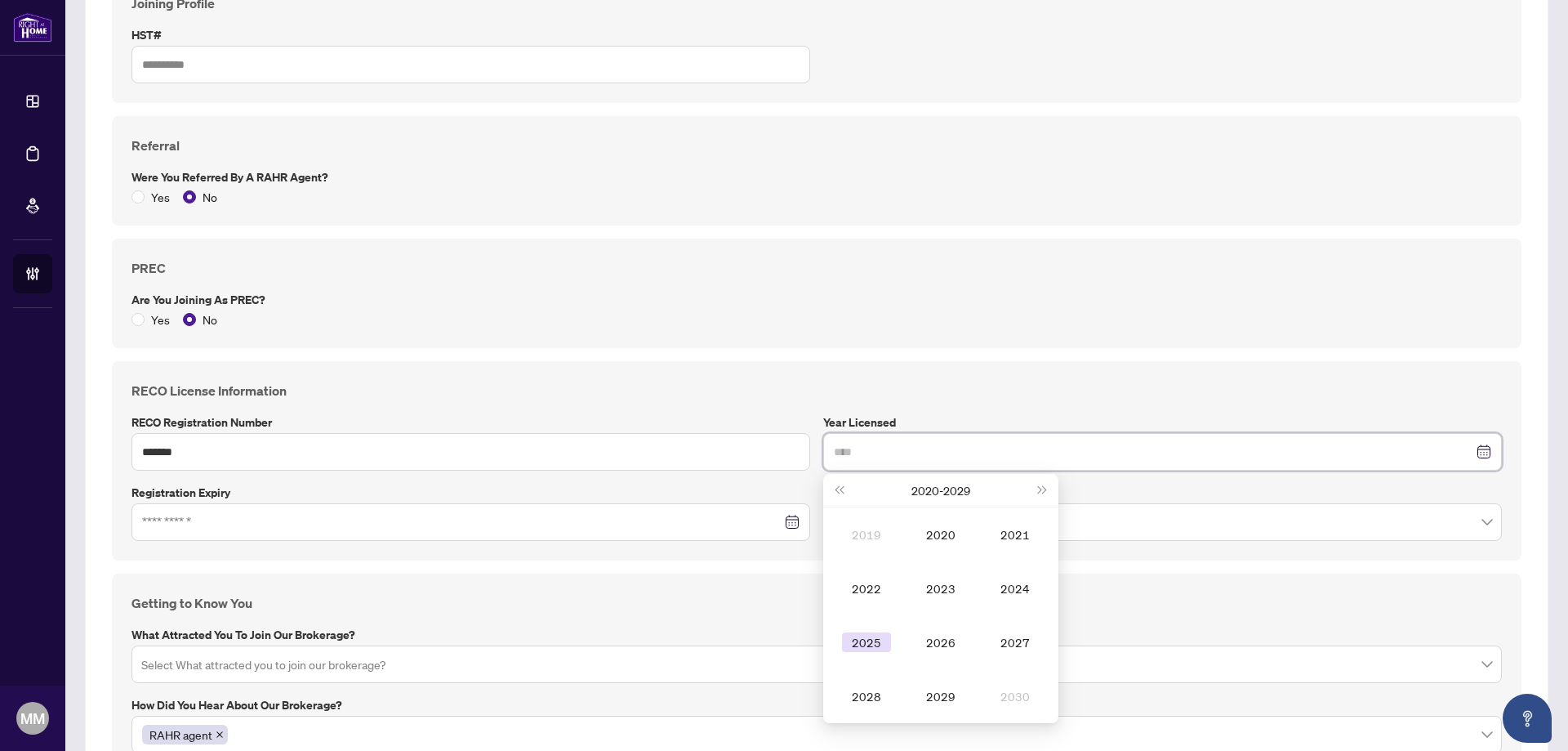 type on "****" 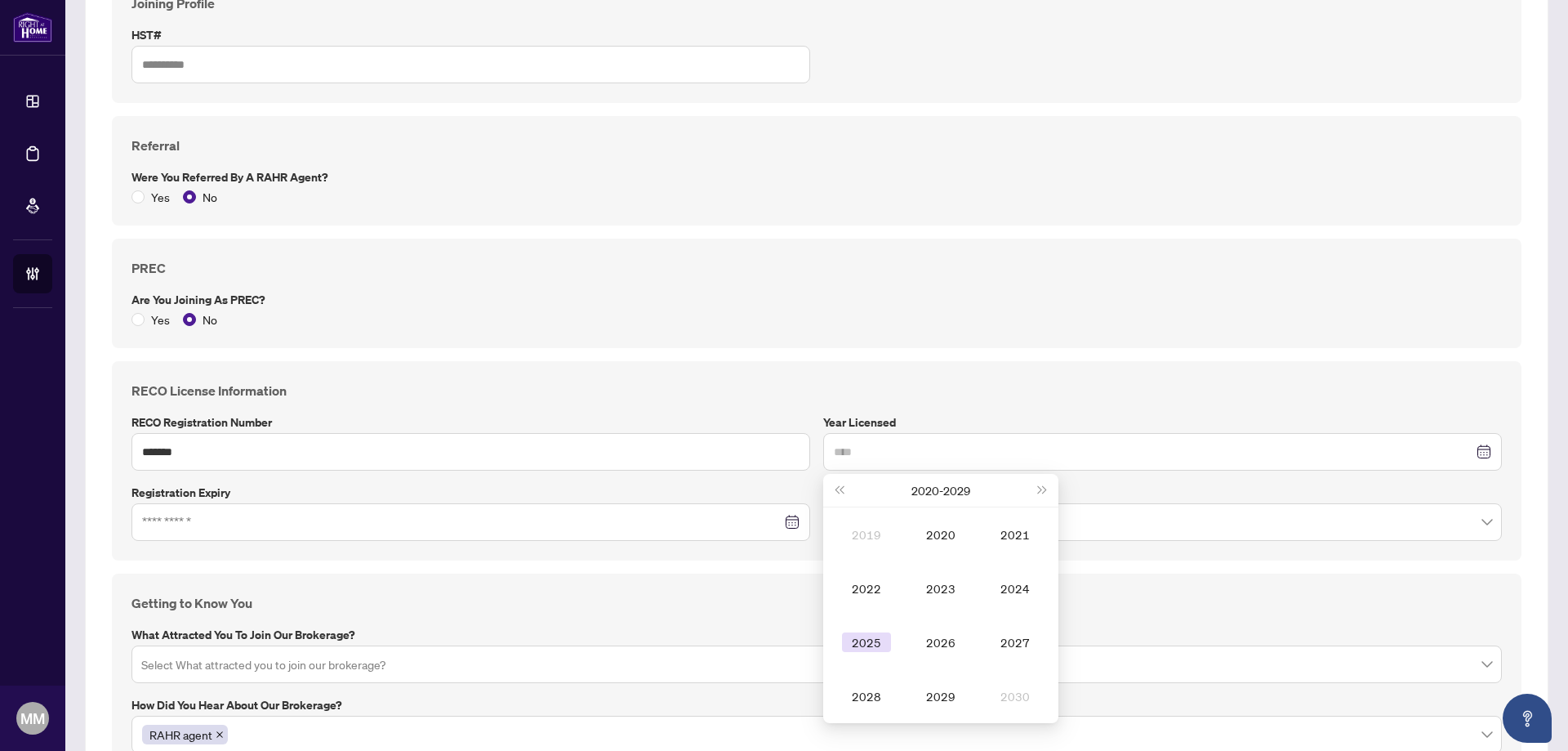 click on "2025" at bounding box center (866, 642) 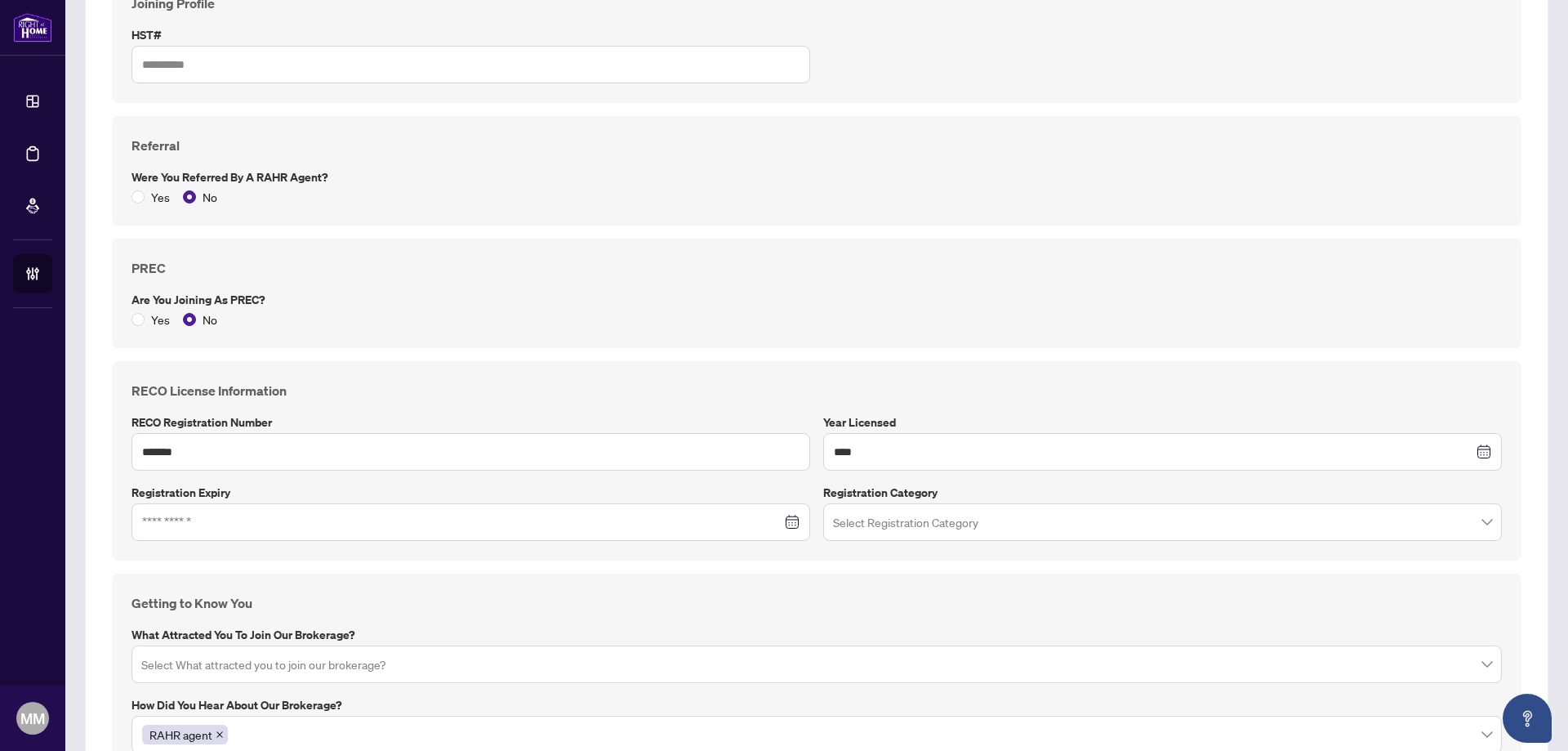 click at bounding box center [470, 522] 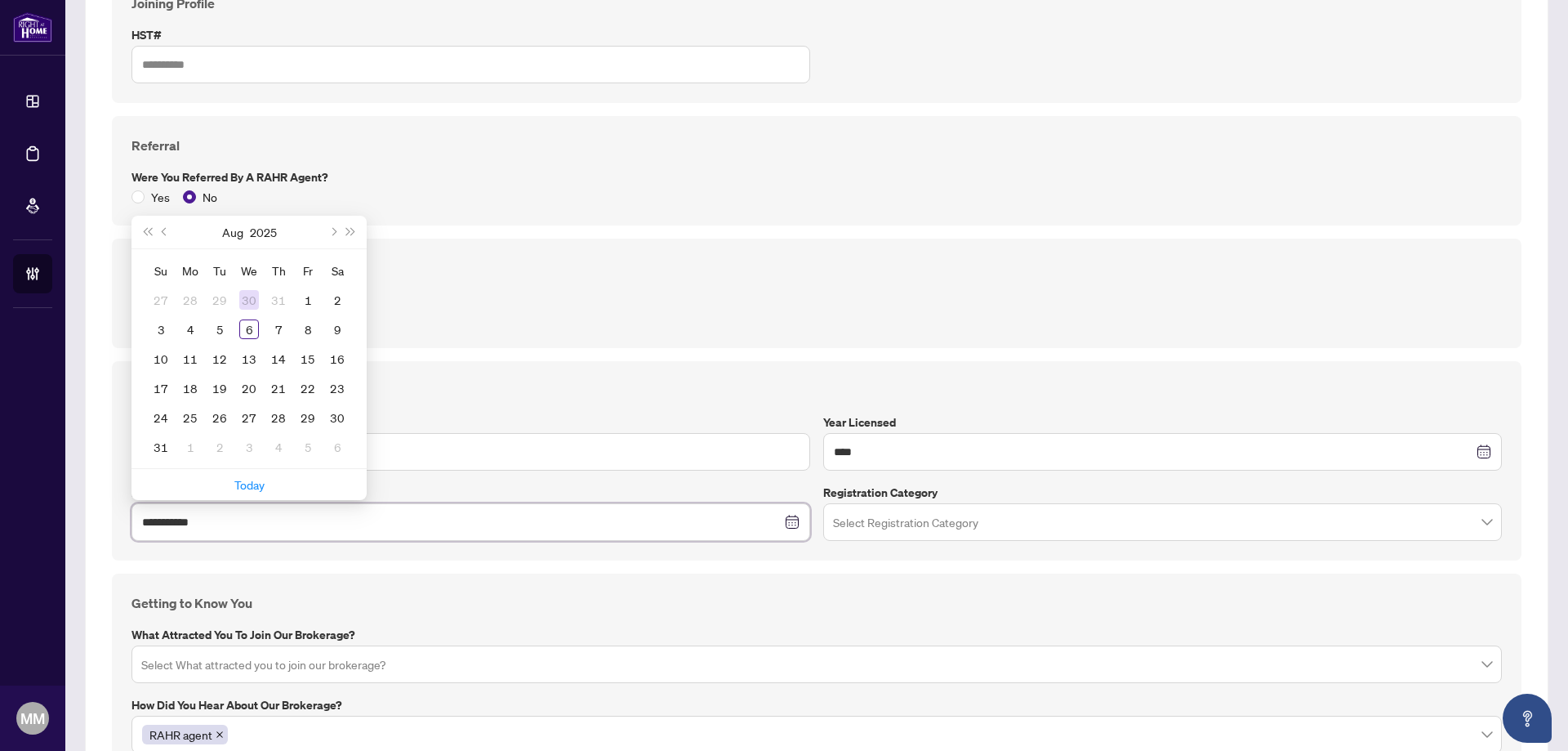 type on "**********" 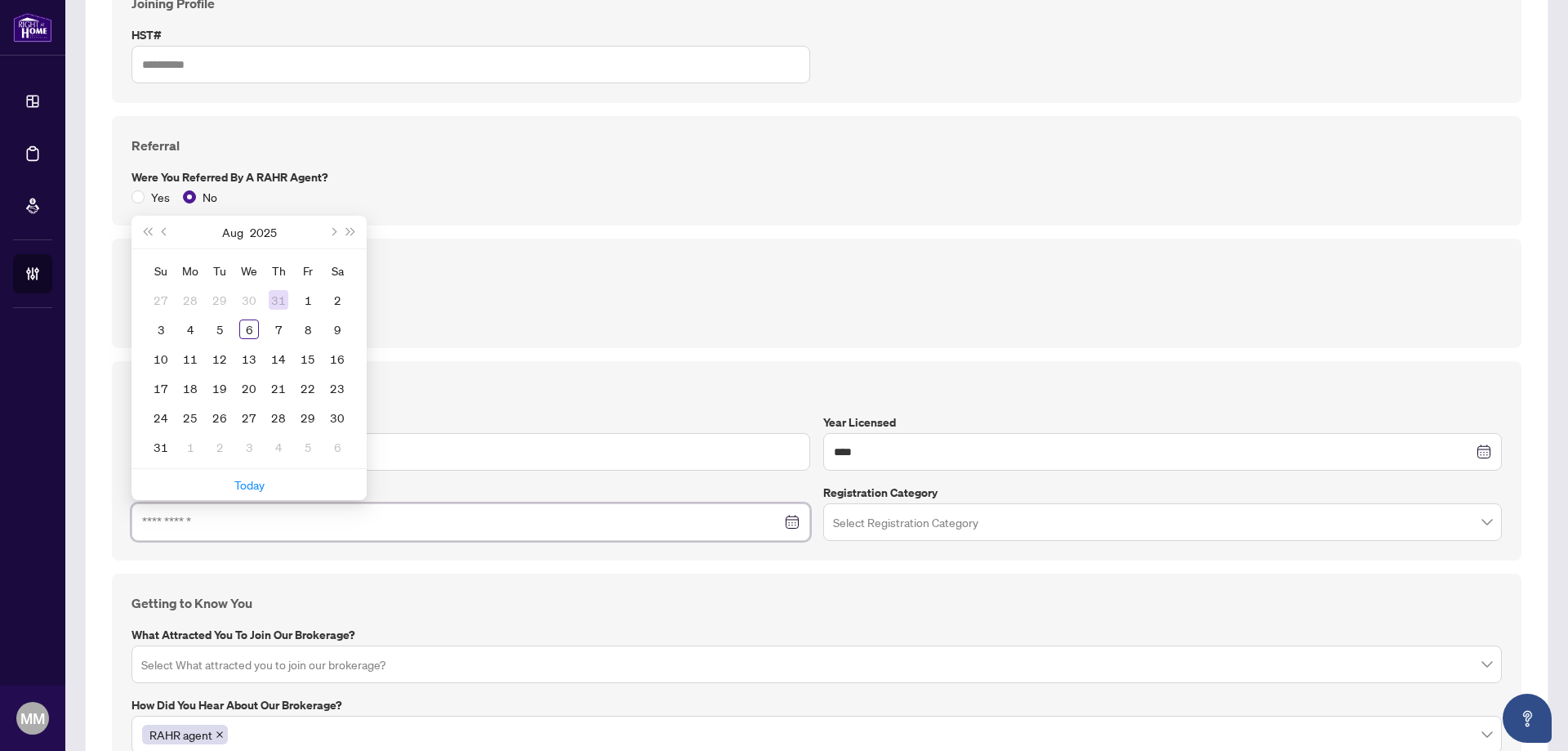 type on "**********" 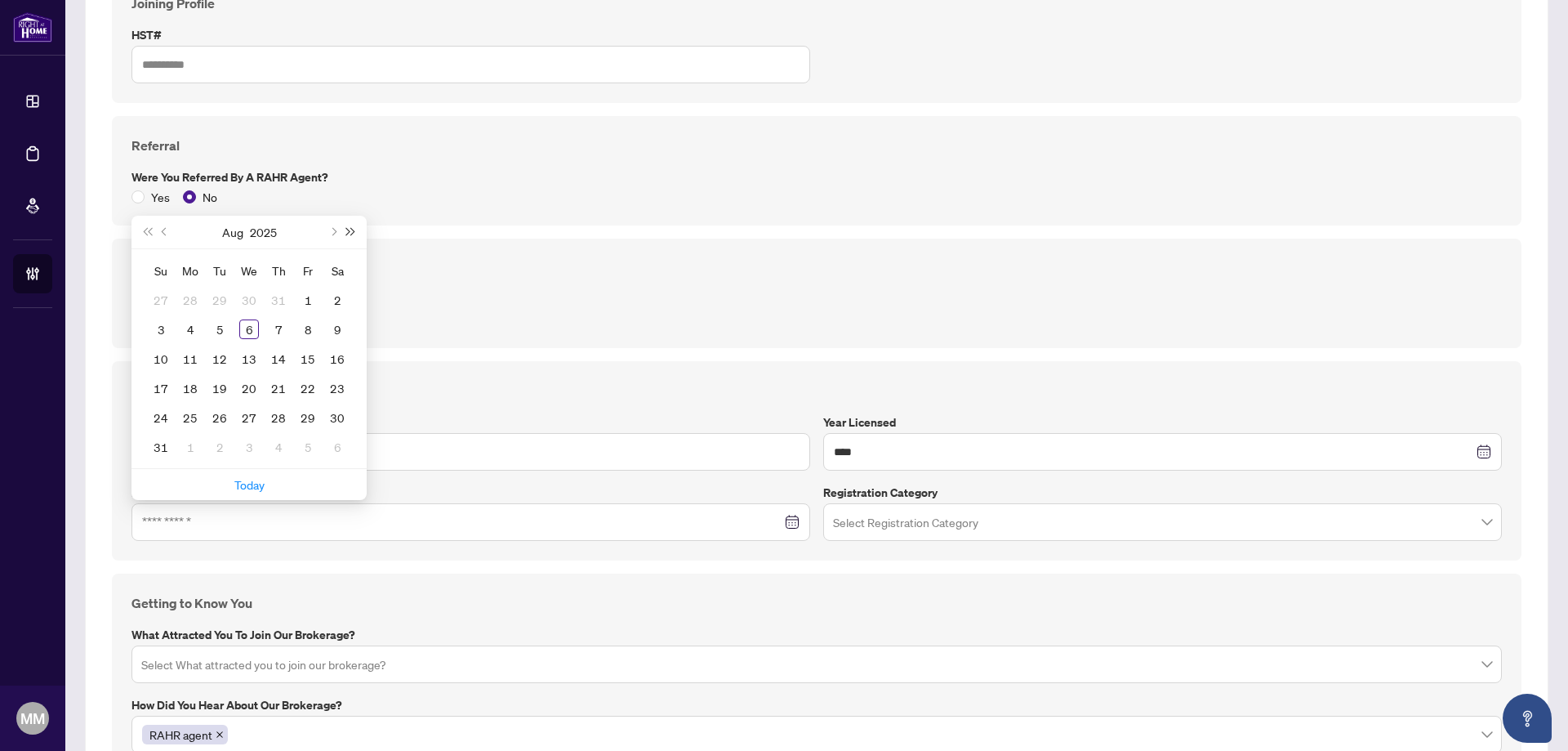click at bounding box center (351, 232) 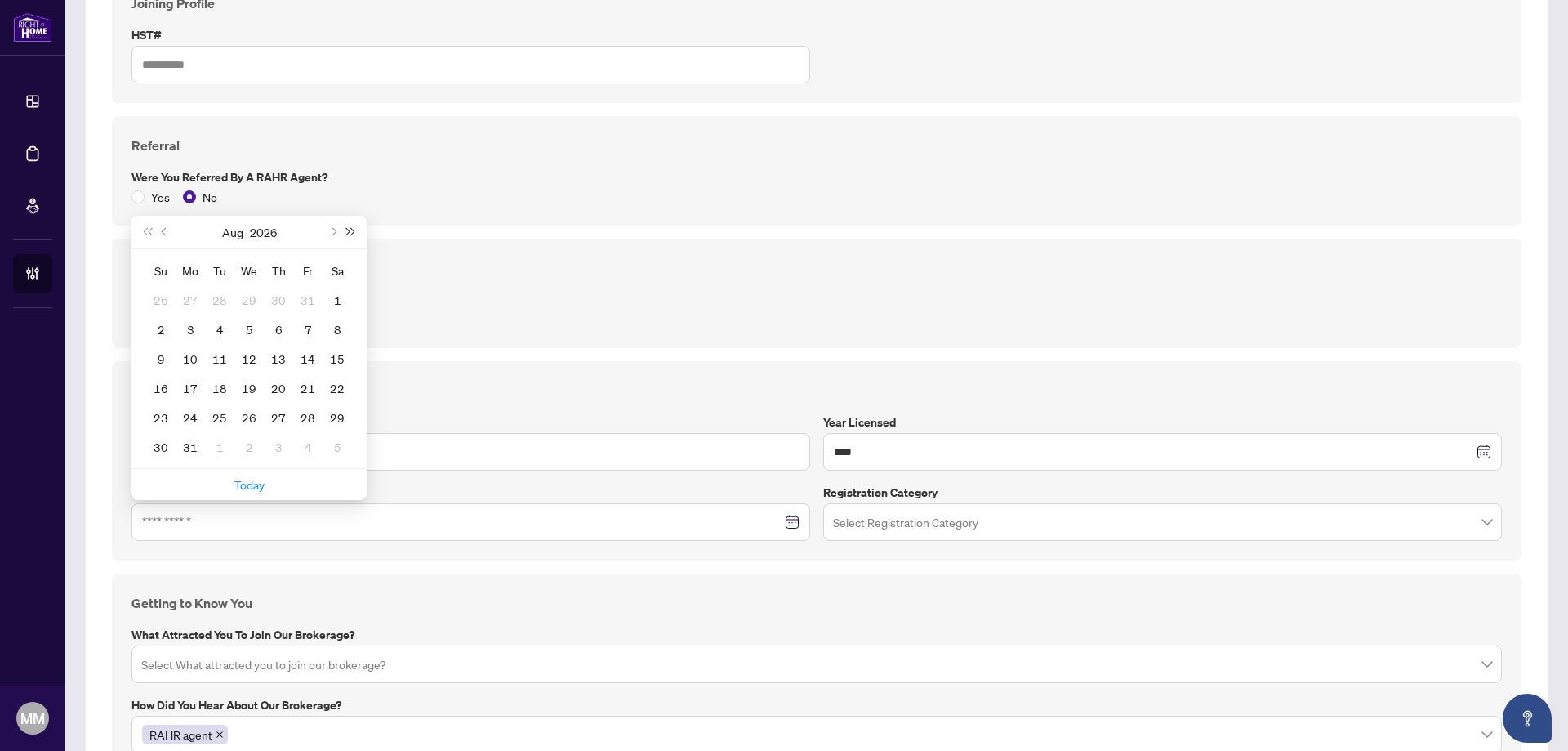 click at bounding box center [351, 232] 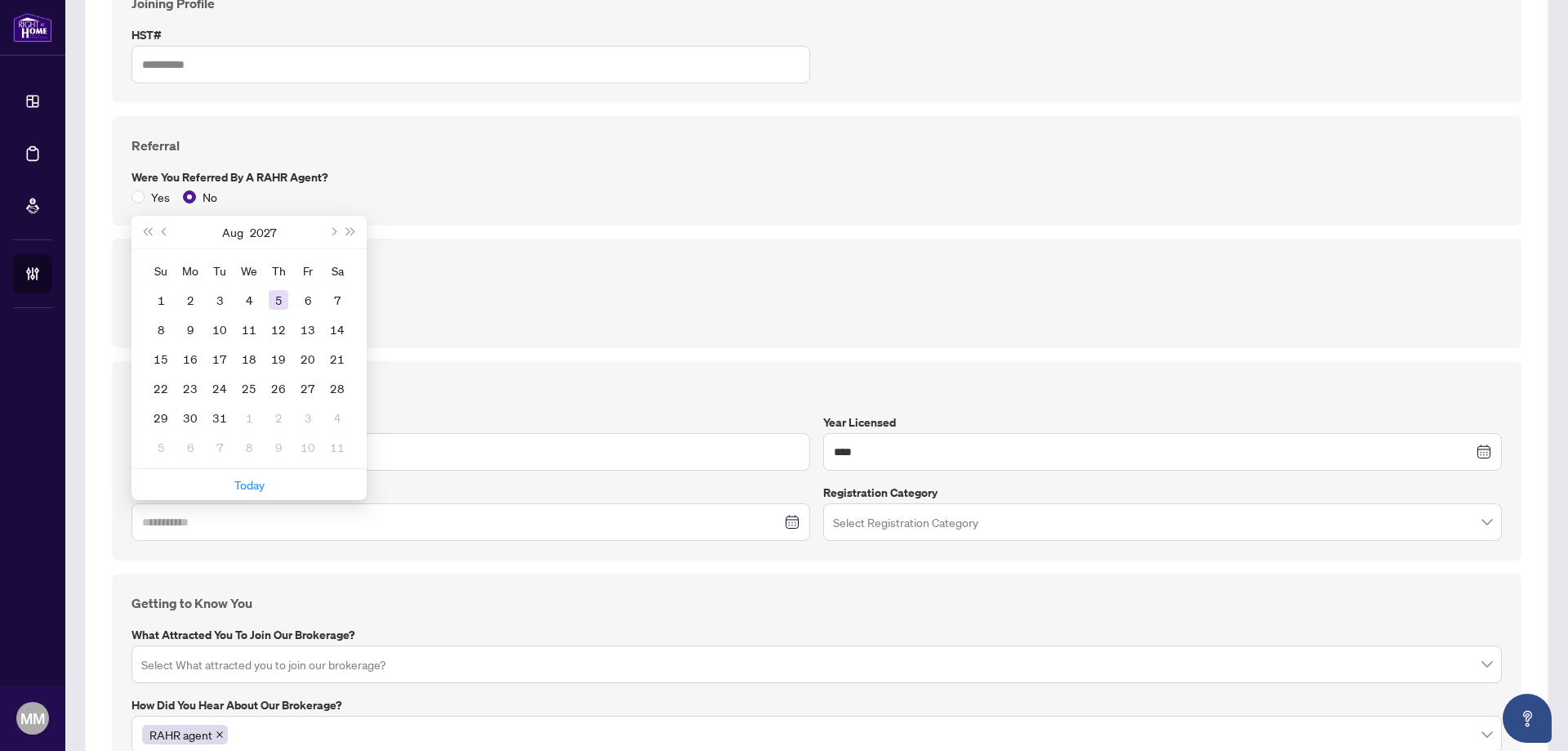 type on "**********" 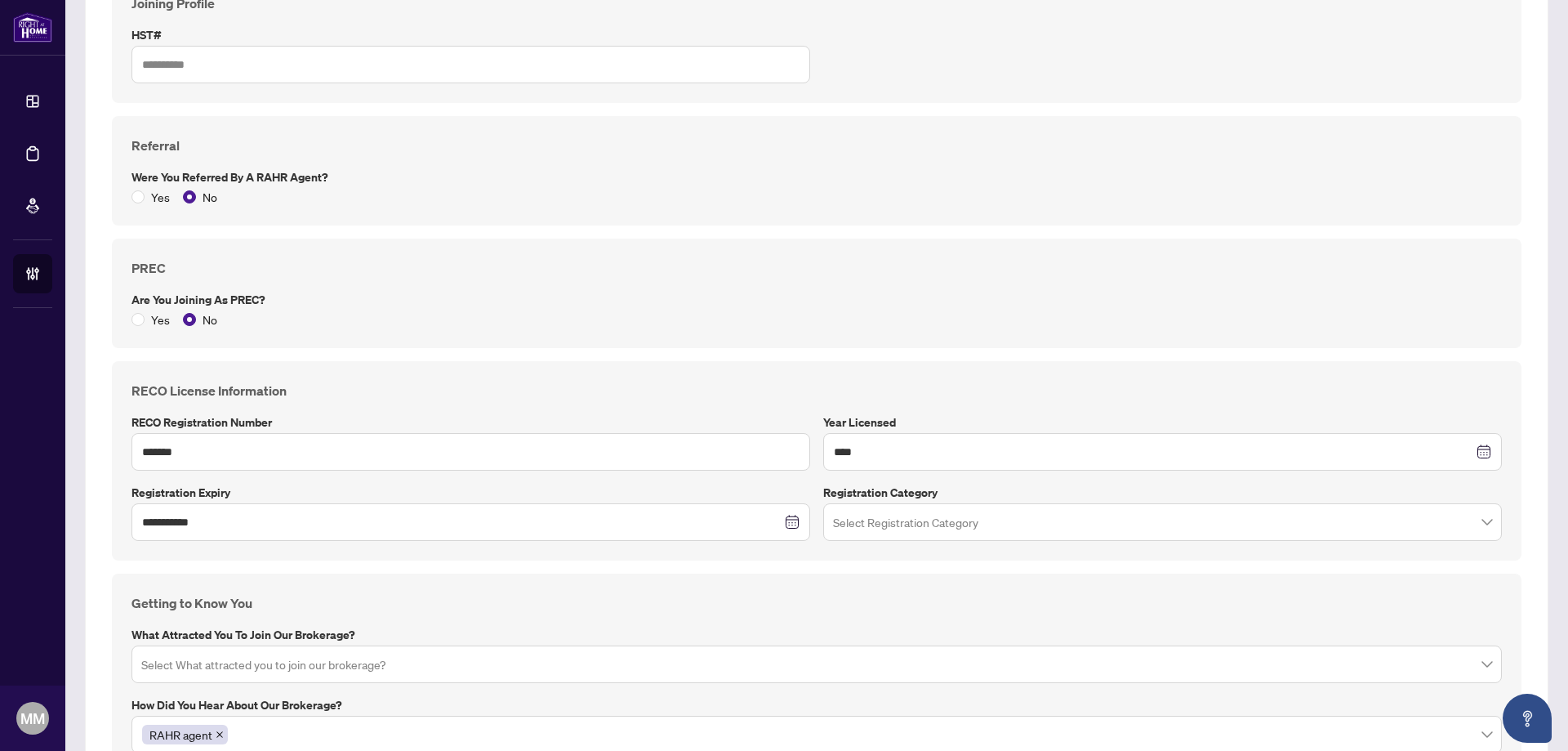 click at bounding box center (1162, 522) 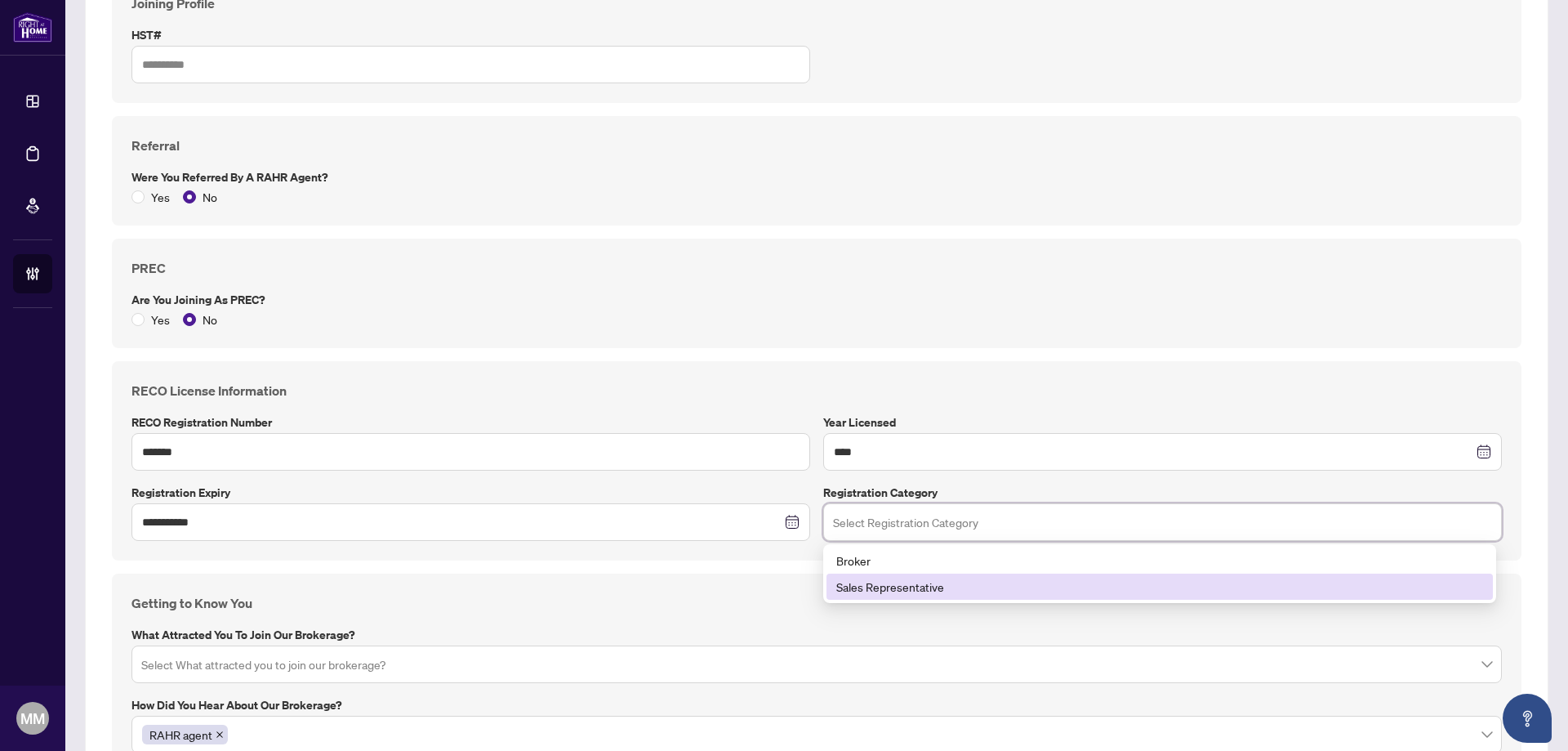click on "Sales Representative" at bounding box center [1160, 587] 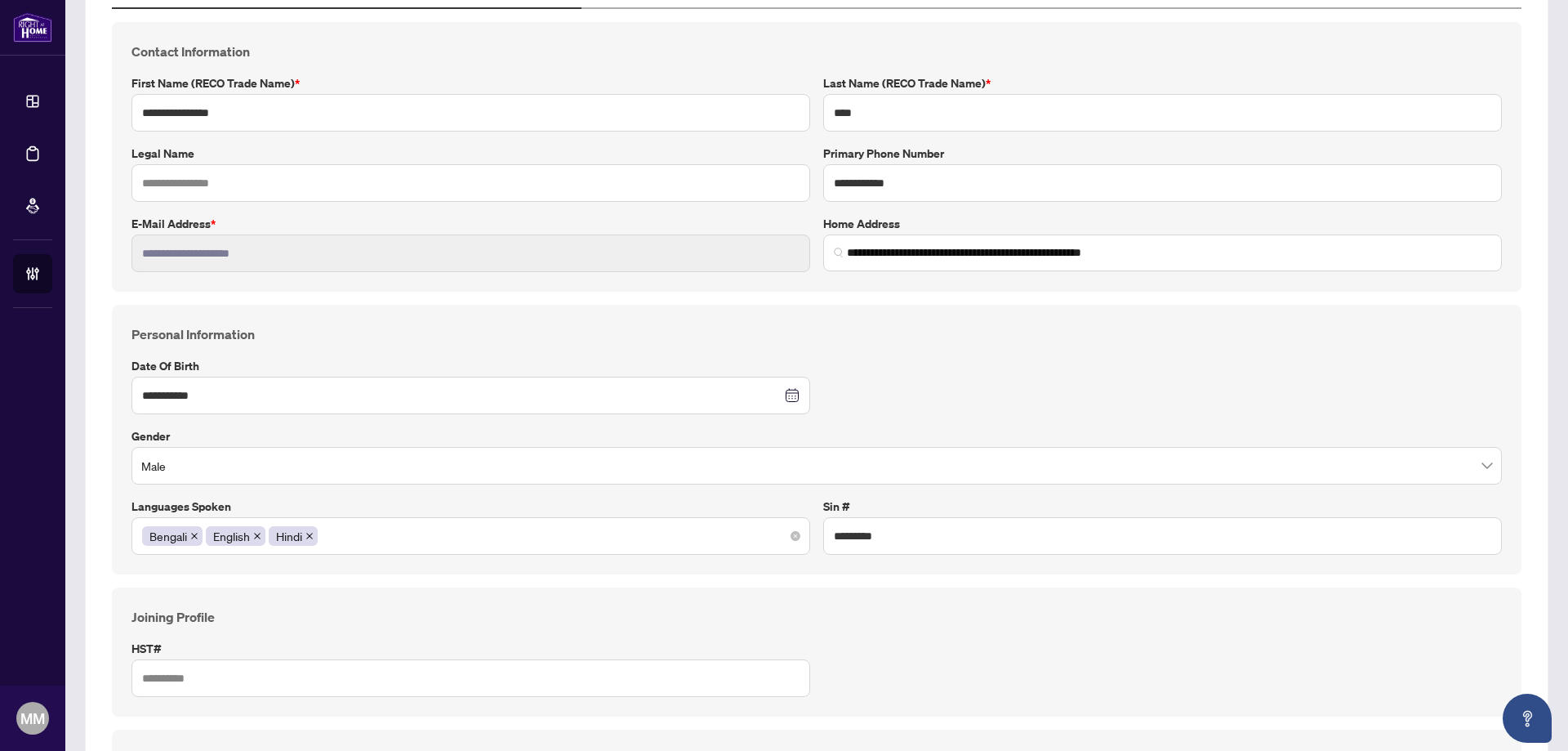 scroll, scrollTop: 0, scrollLeft: 0, axis: both 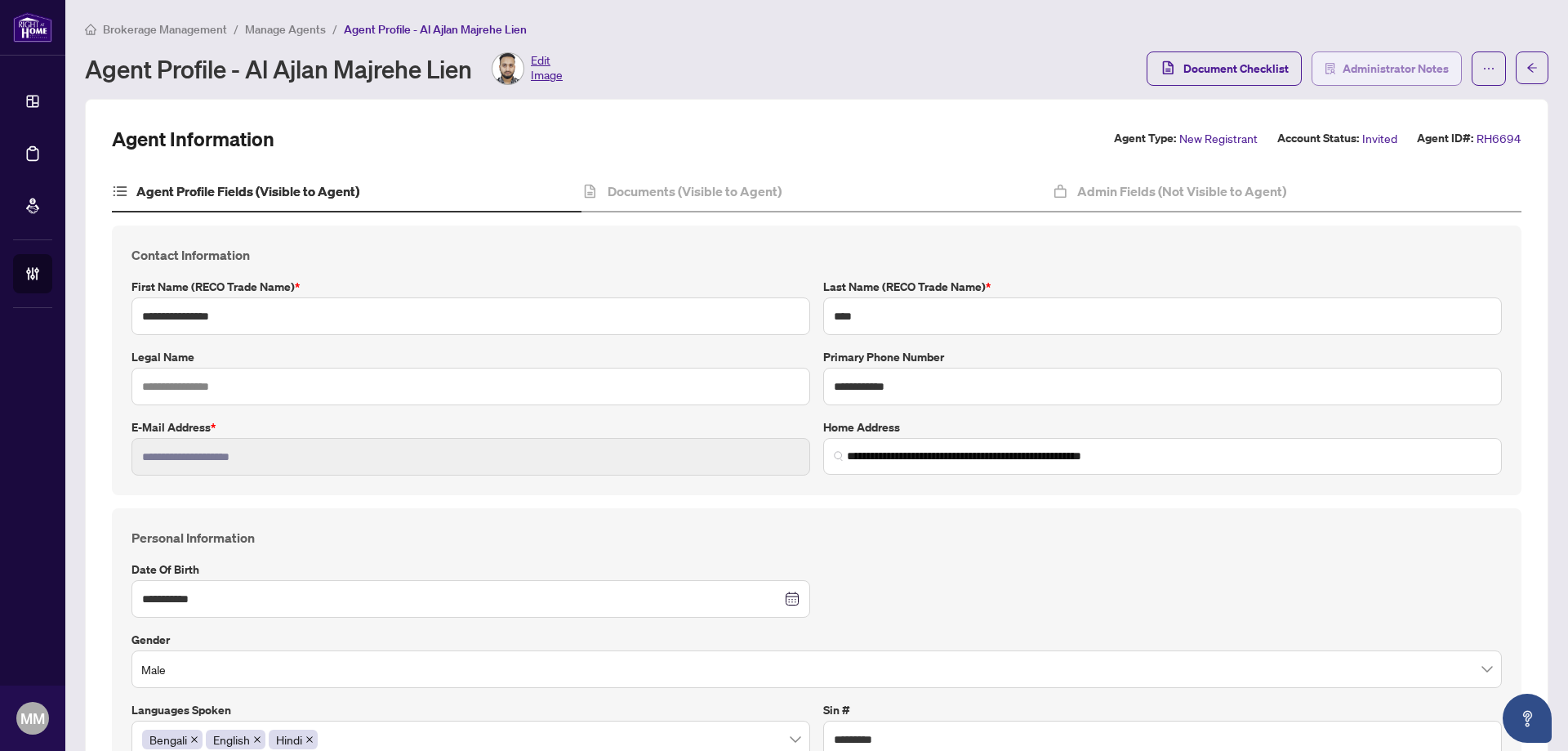 click on "Administrator Notes" at bounding box center (1387, 69) 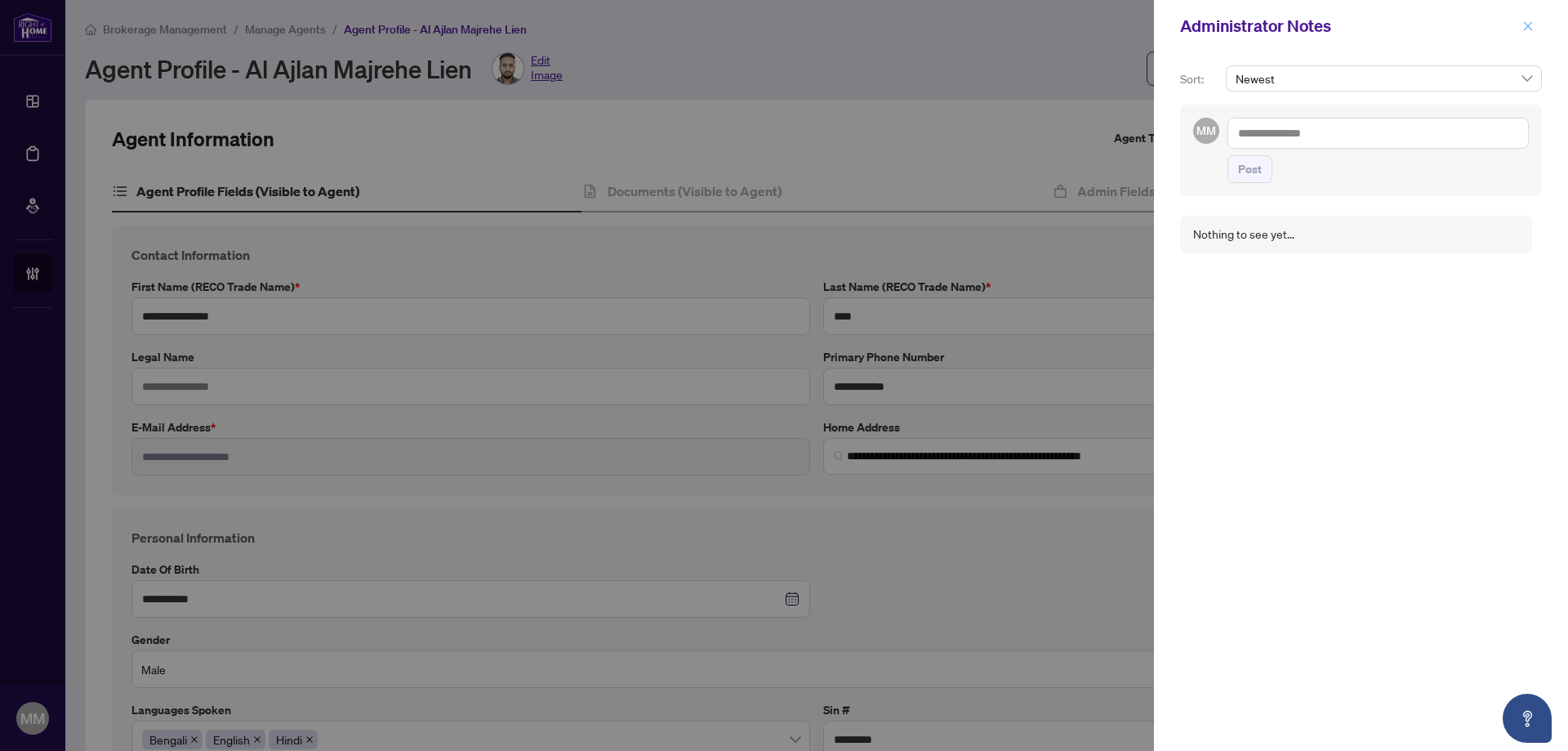click at bounding box center [1528, 26] 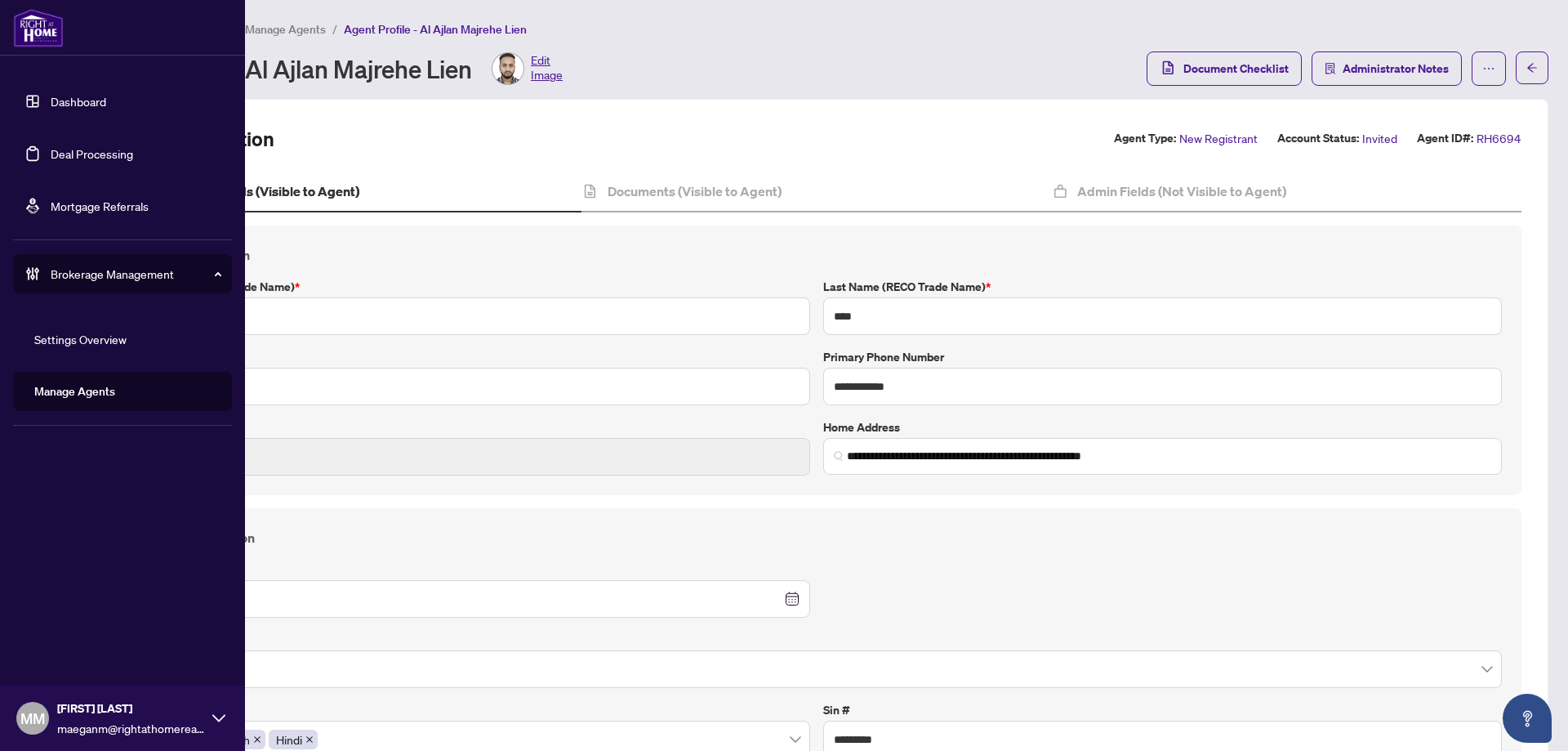 click on "Dashboard Deal Processing Mortgage Referrals Brokerage Management Settings Overview Manage Agents MM Maegan Mark maeganm@rightathomerealty.com" at bounding box center [122, 375] 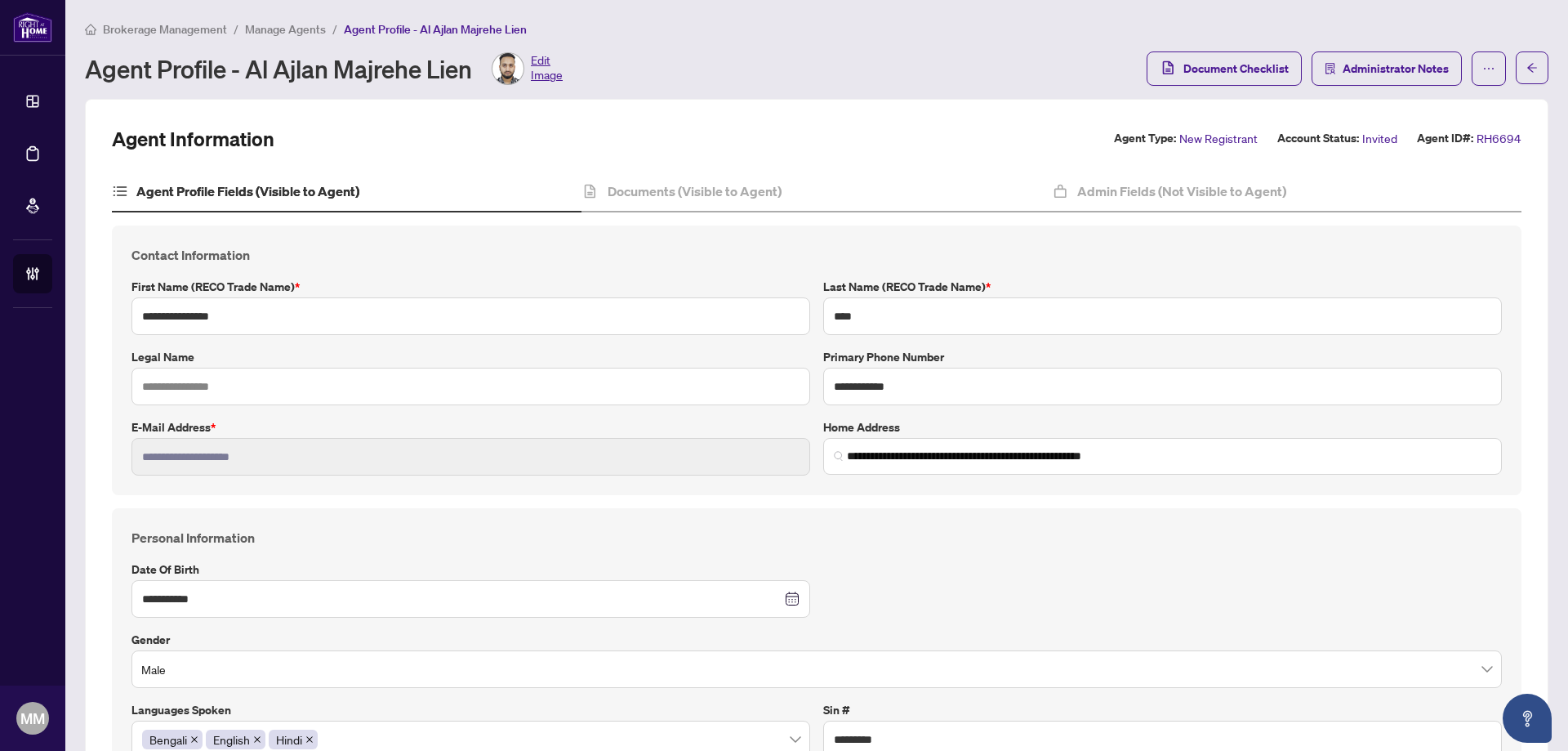 click on "Manage Agents" at bounding box center [285, 29] 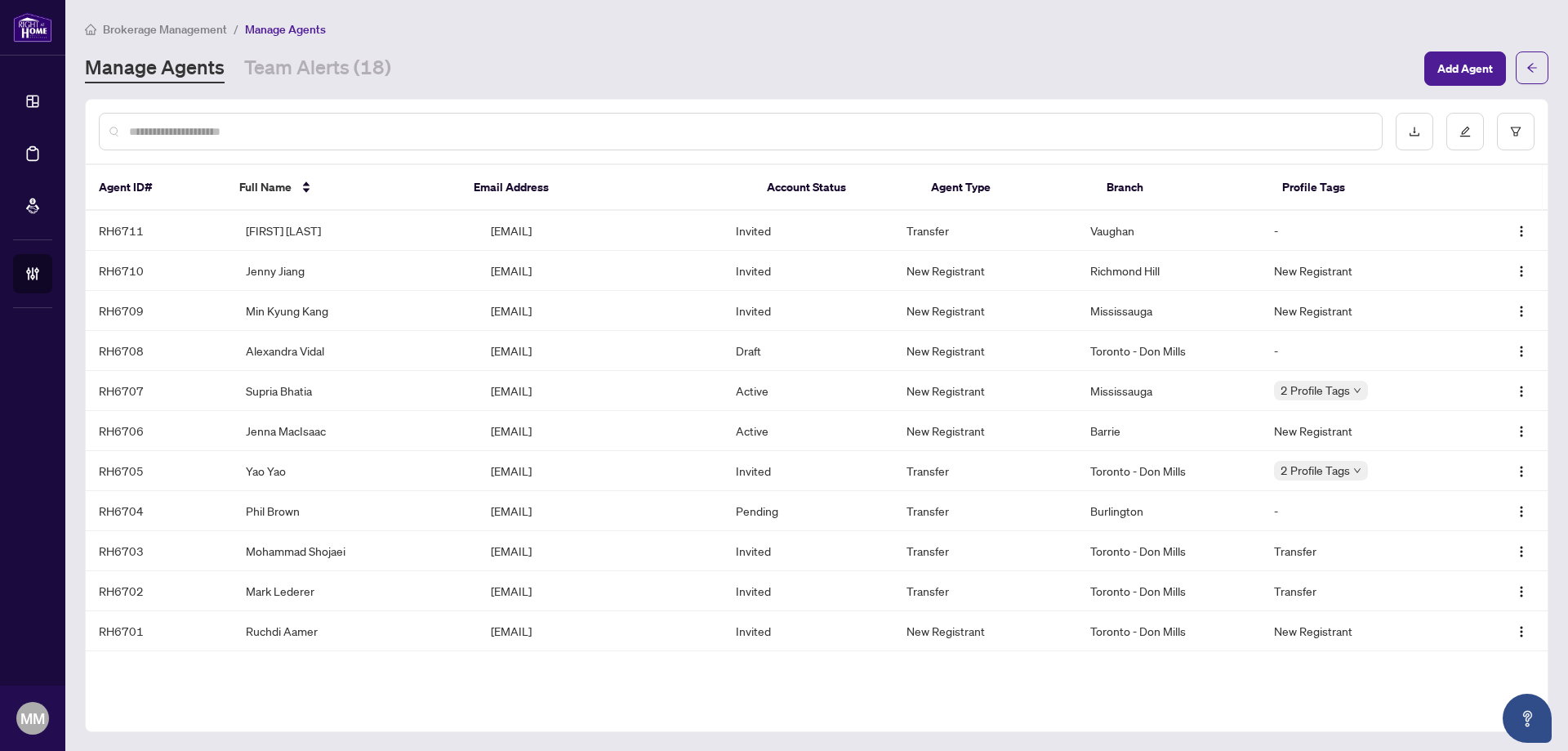 click at bounding box center (749, 132) 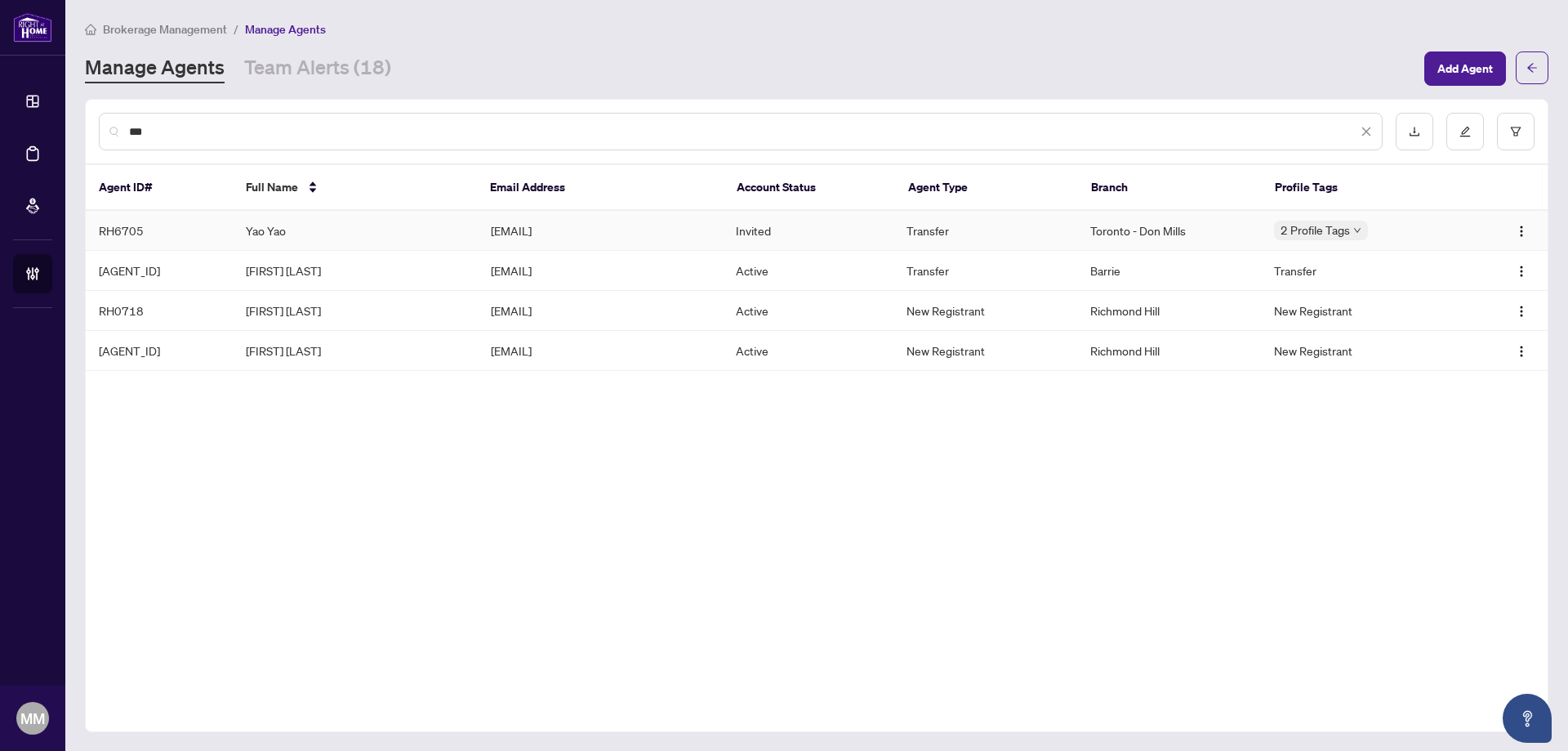 type on "***" 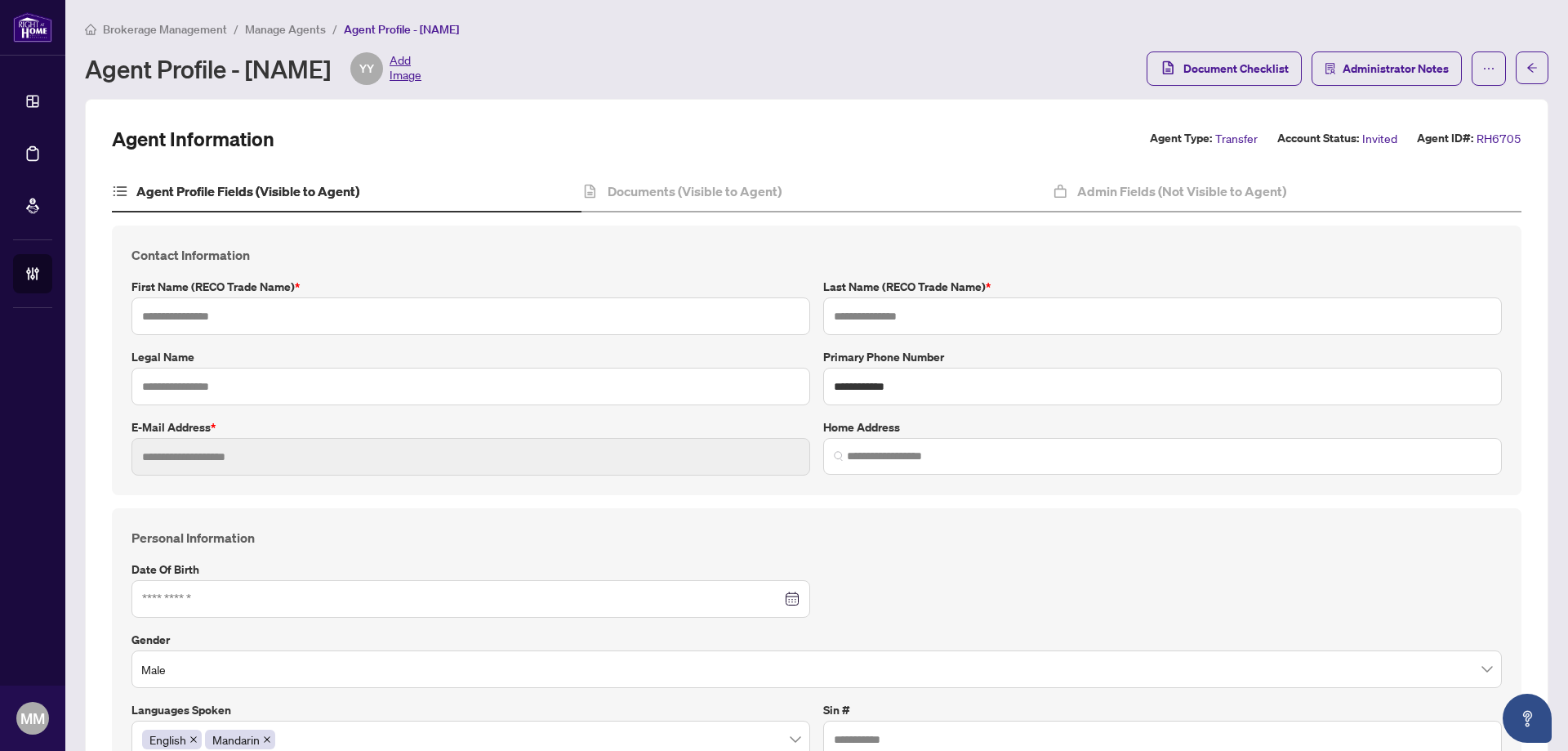 type on "***" 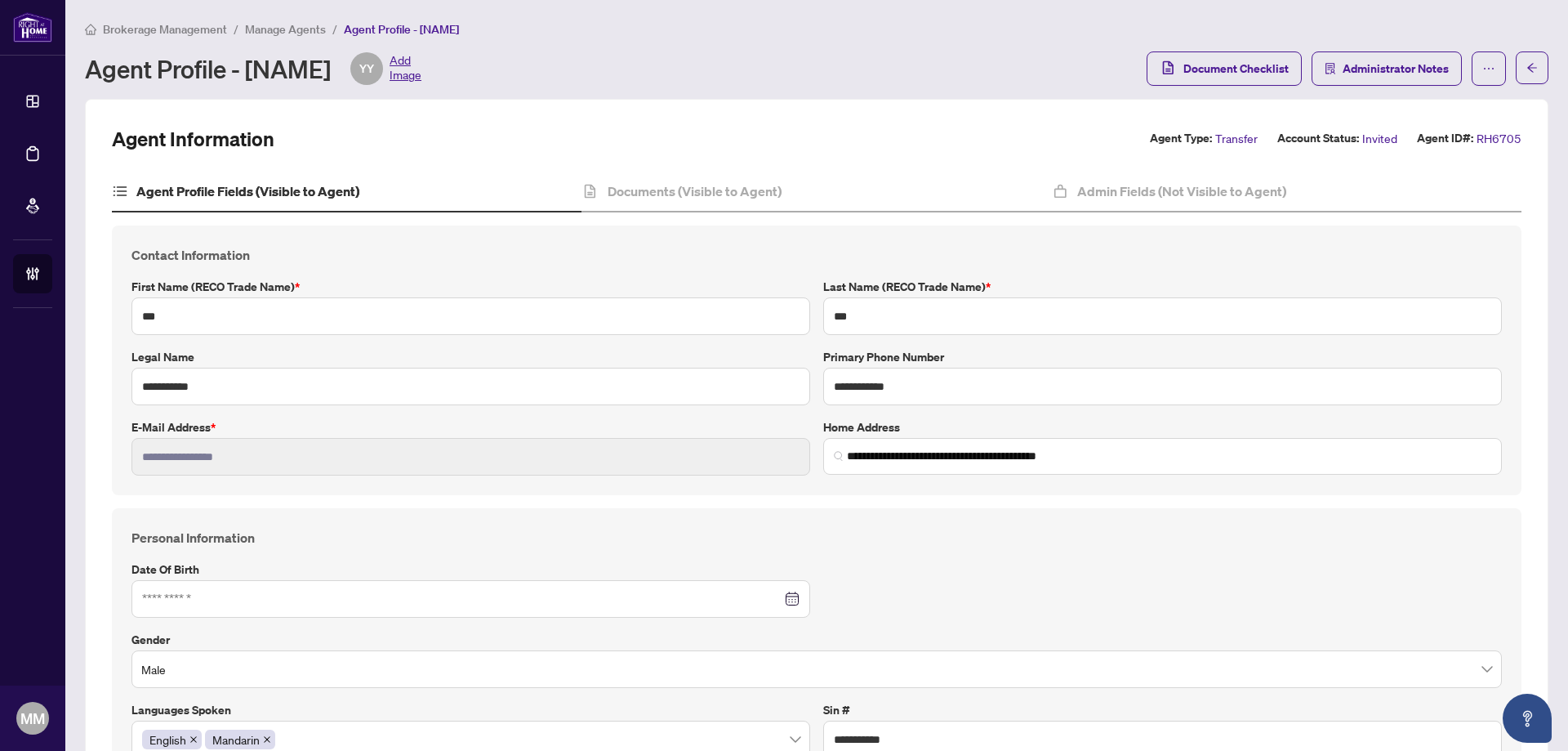 type on "**********" 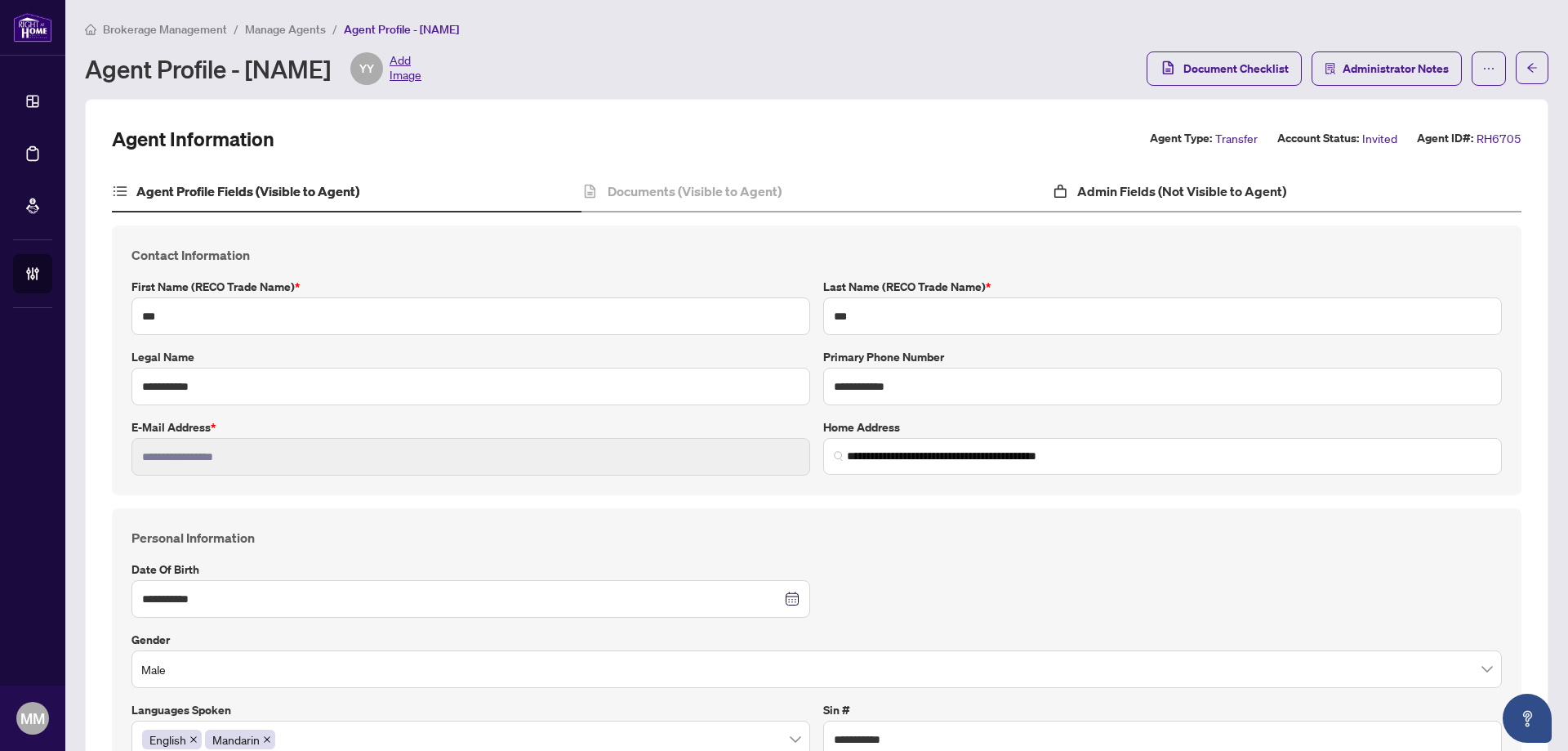 click on "Admin Fields (Not Visible to Agent)" at bounding box center [1286, 192] 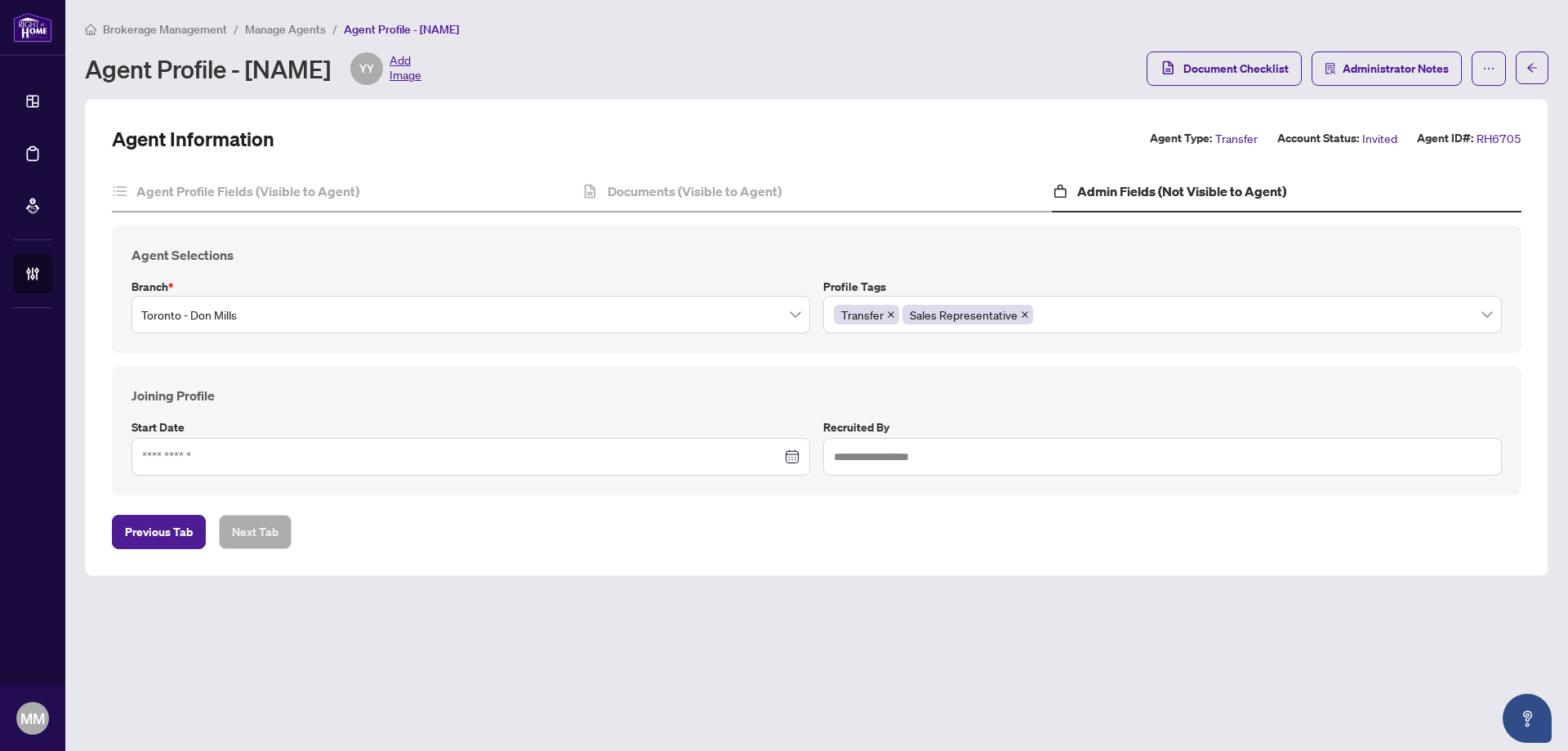 type on "**********" 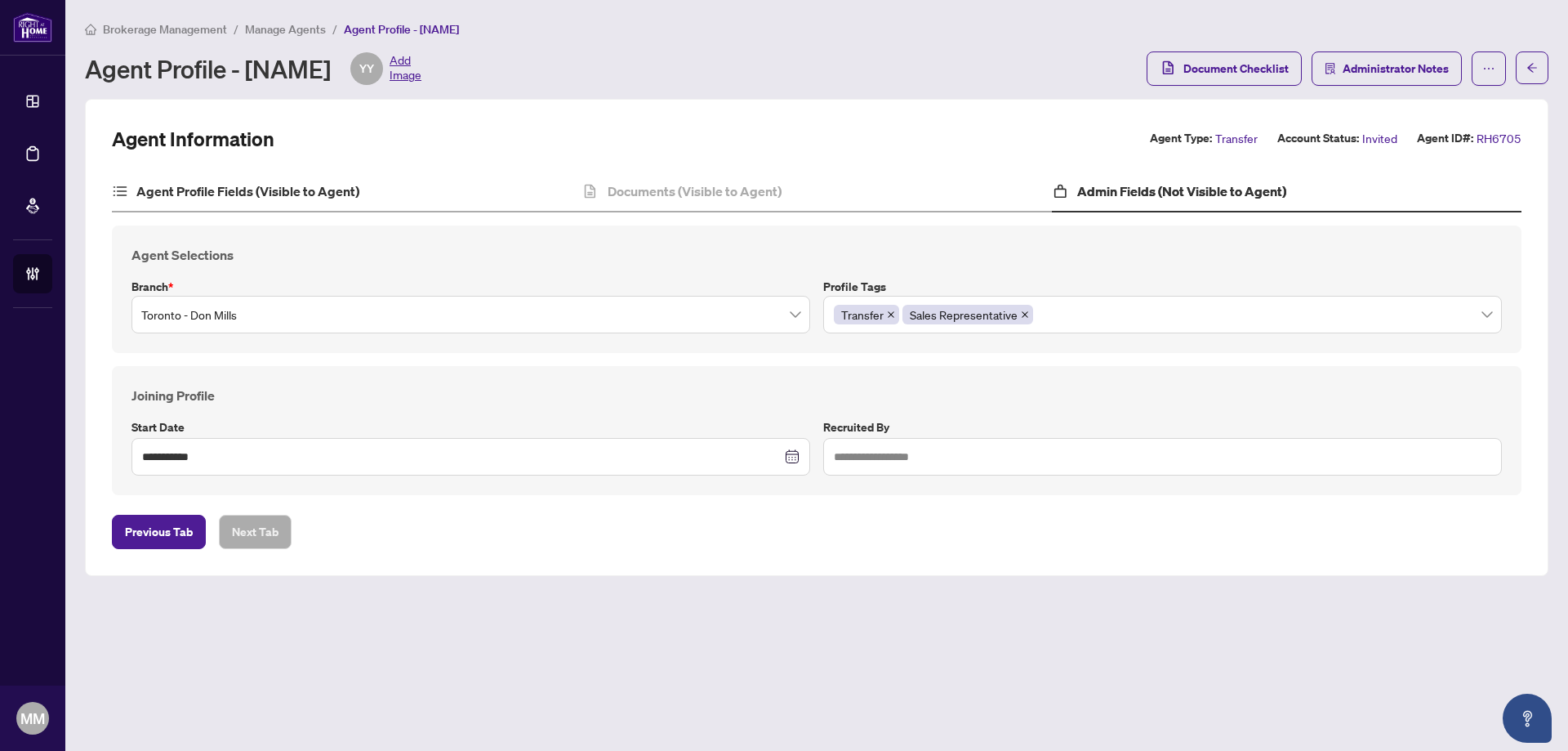 click on "Agent Profile Fields (Visible to Agent)" at bounding box center (346, 192) 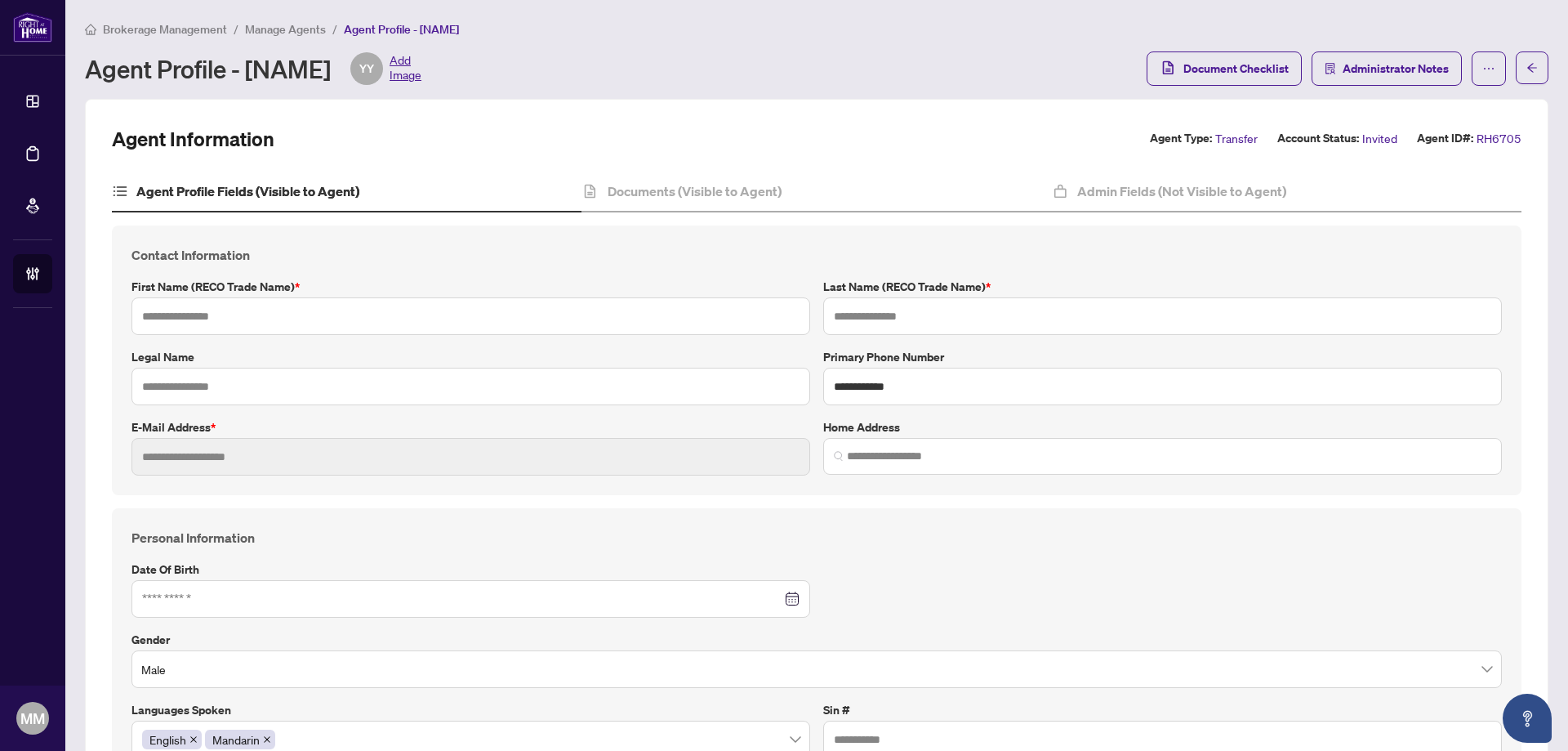 type on "***" 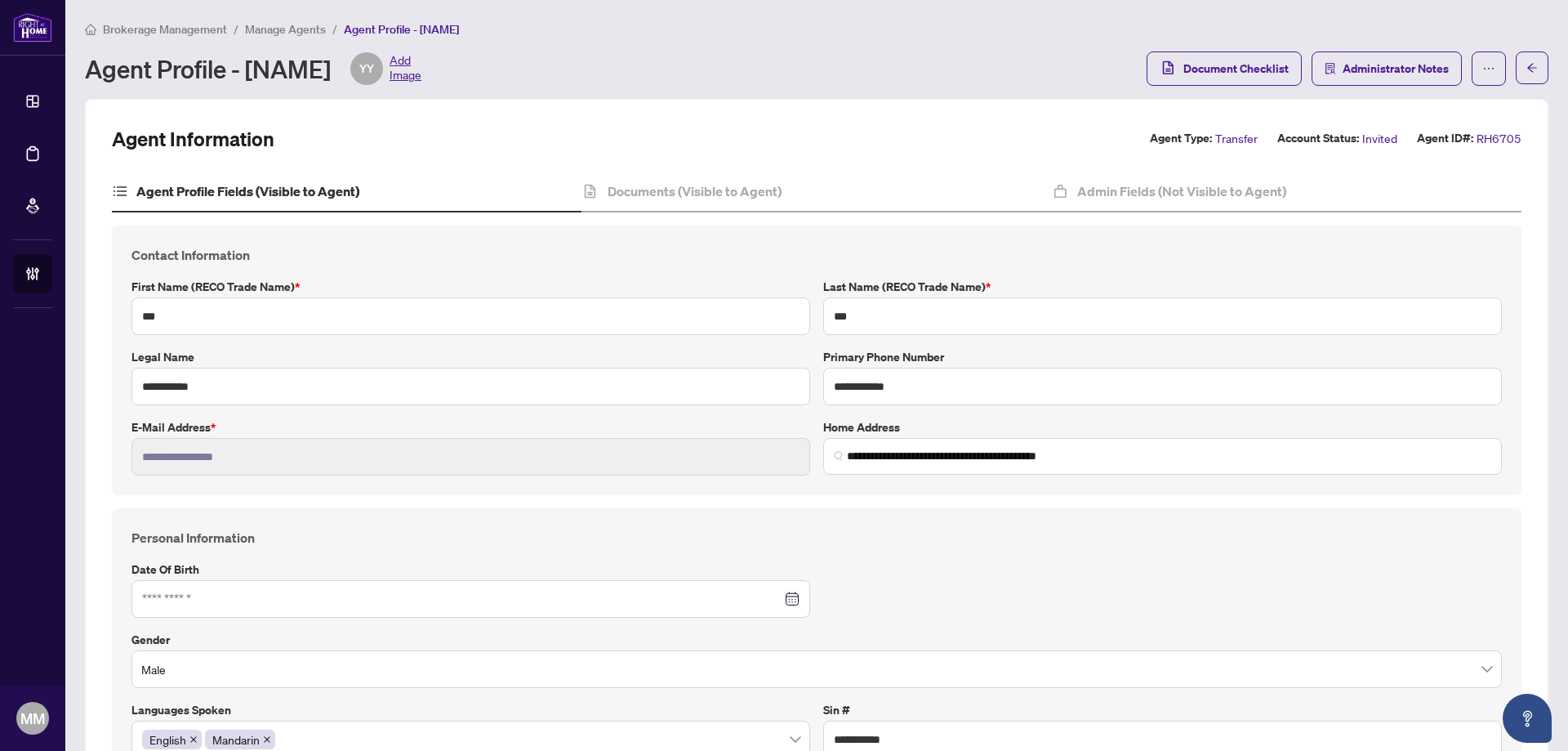 type on "**********" 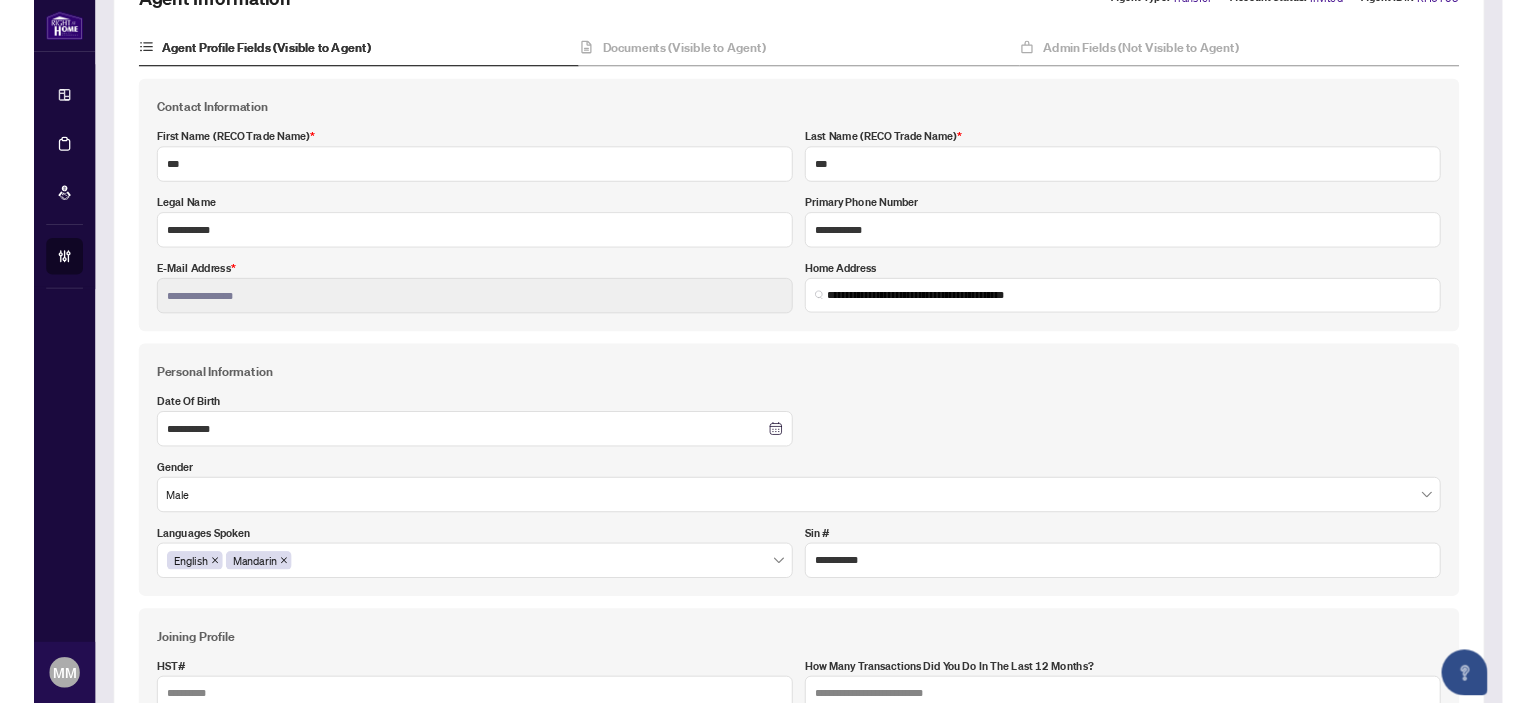 scroll, scrollTop: 0, scrollLeft: 0, axis: both 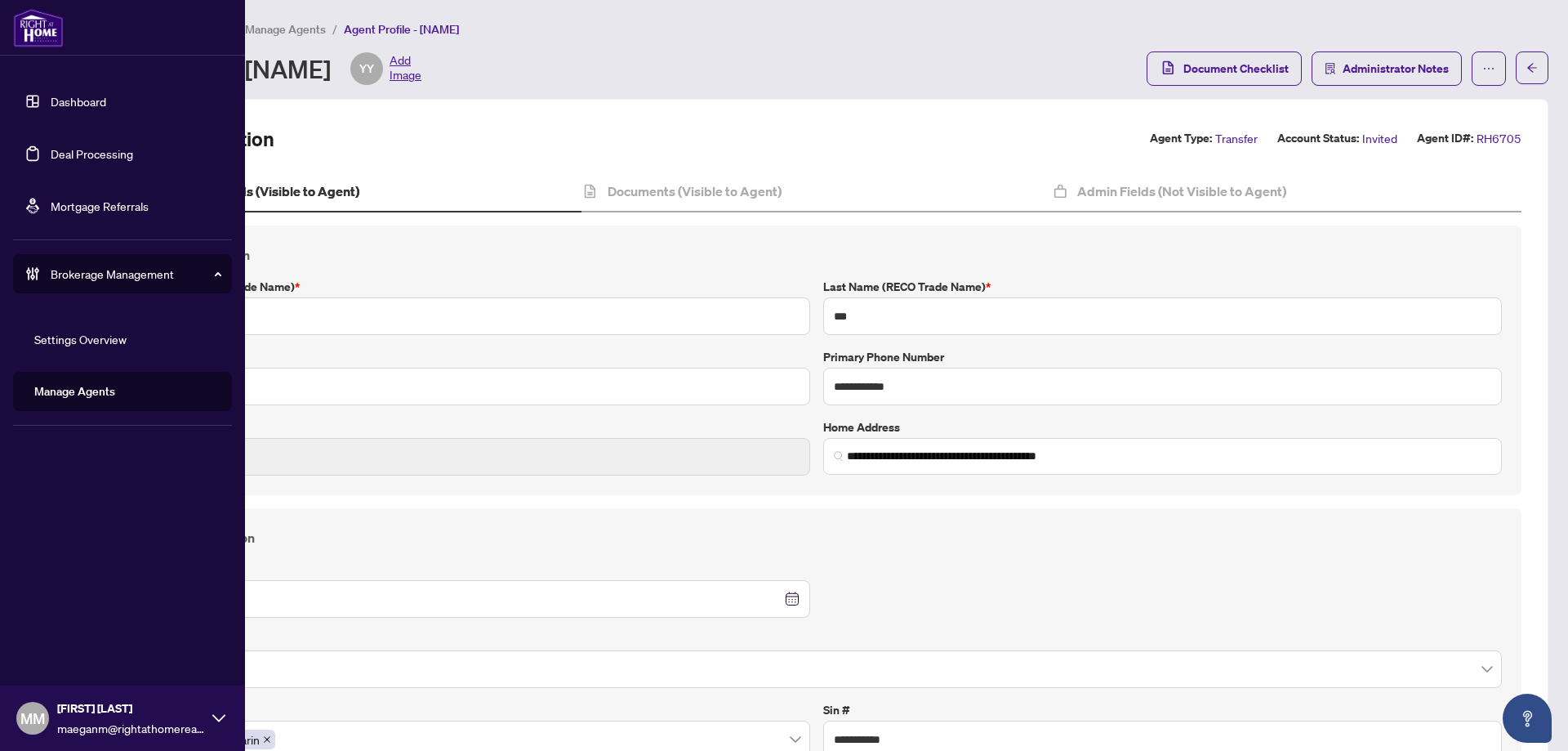 click on "Mortgage Referrals" at bounding box center (100, 206) 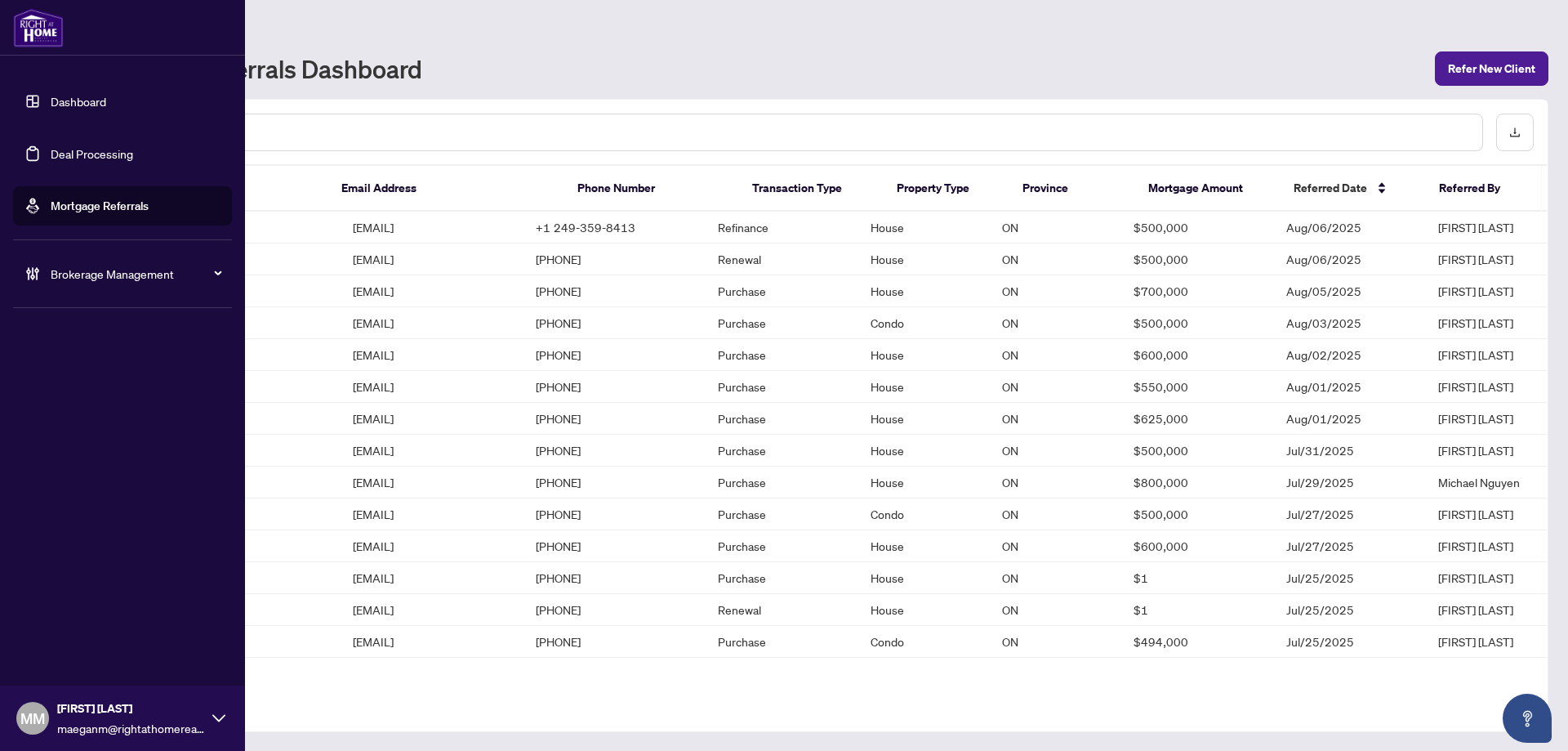 click on "Brokerage Management" at bounding box center (122, 274) 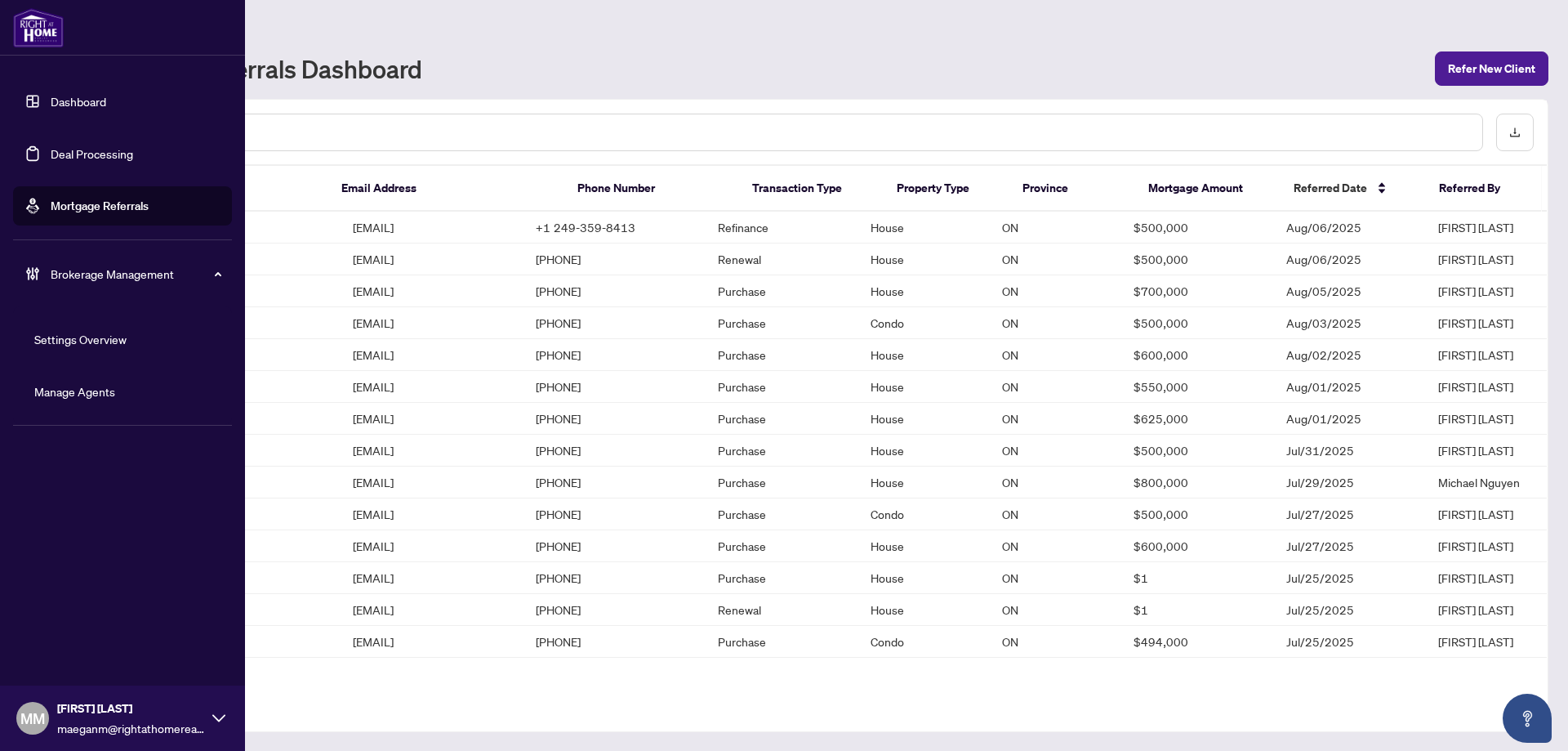 click on "Manage Agents" at bounding box center (74, 391) 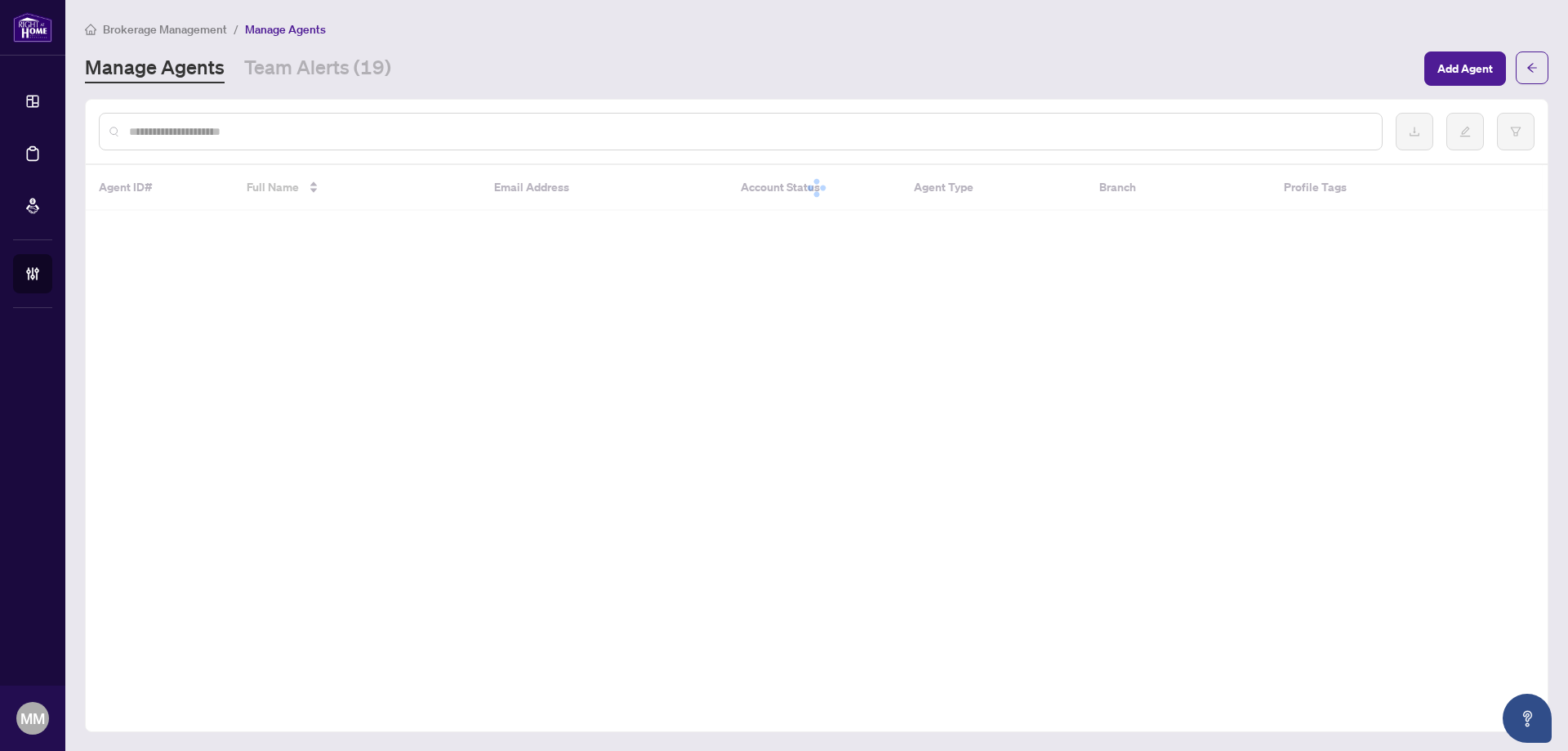 click at bounding box center [749, 132] 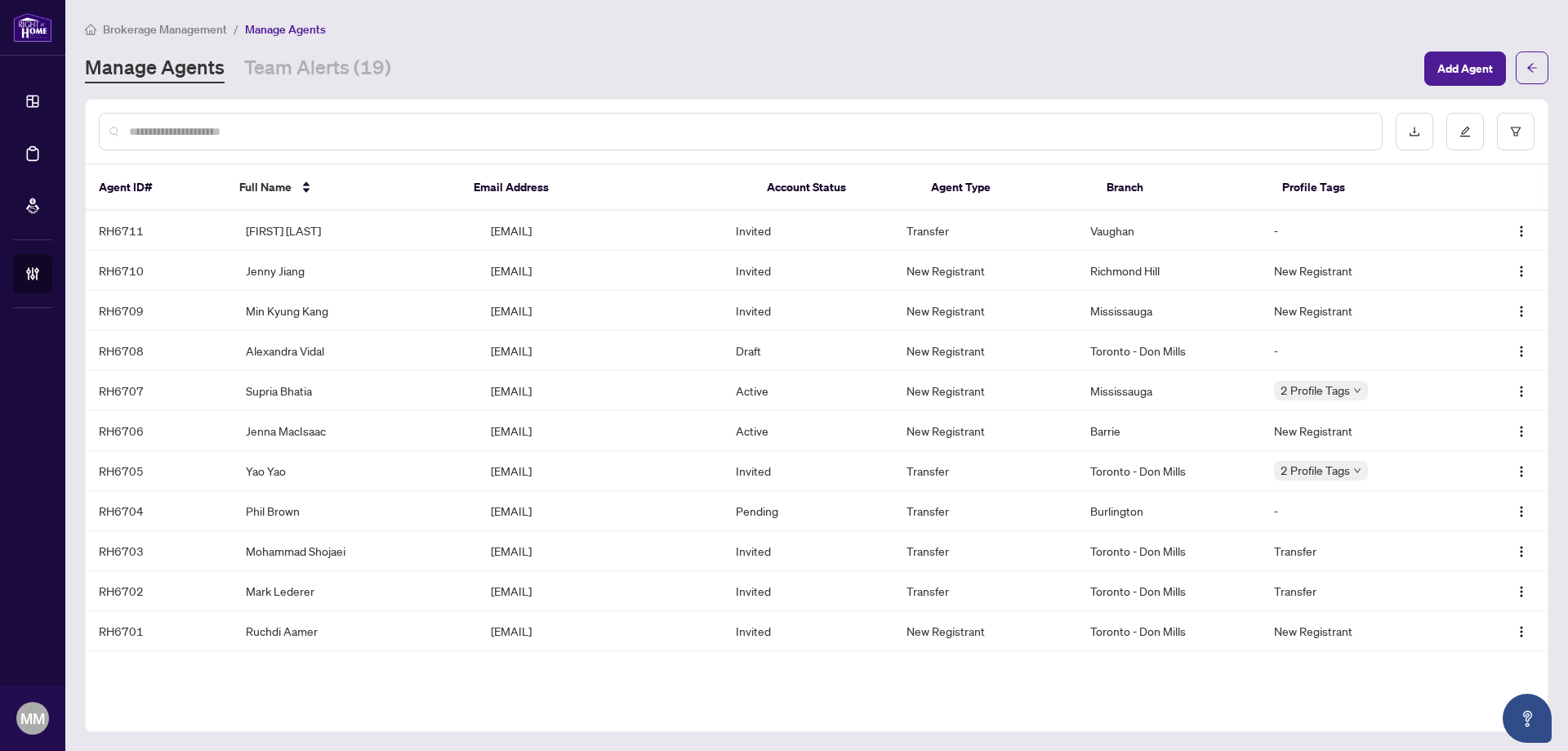 click at bounding box center [749, 132] 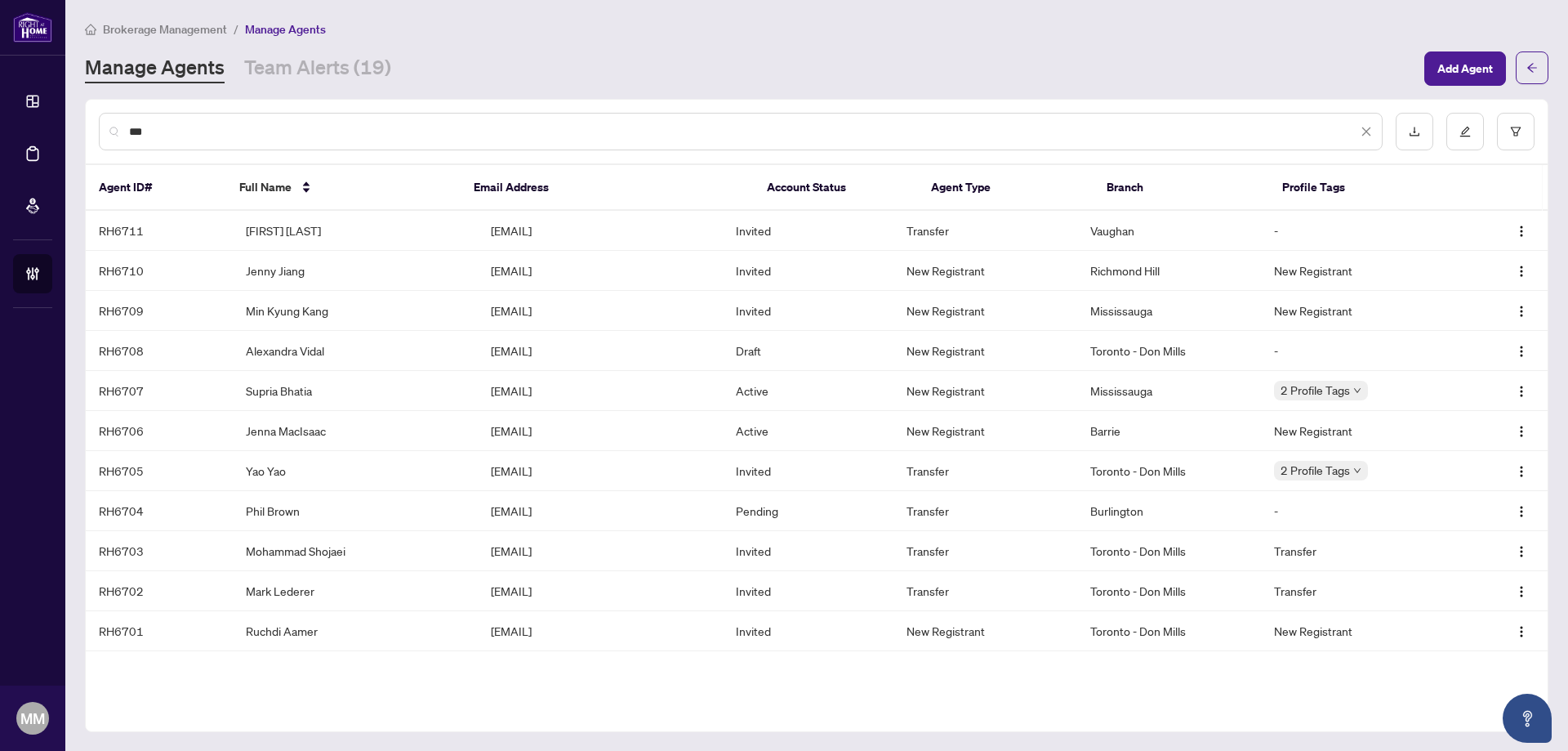 type on "***" 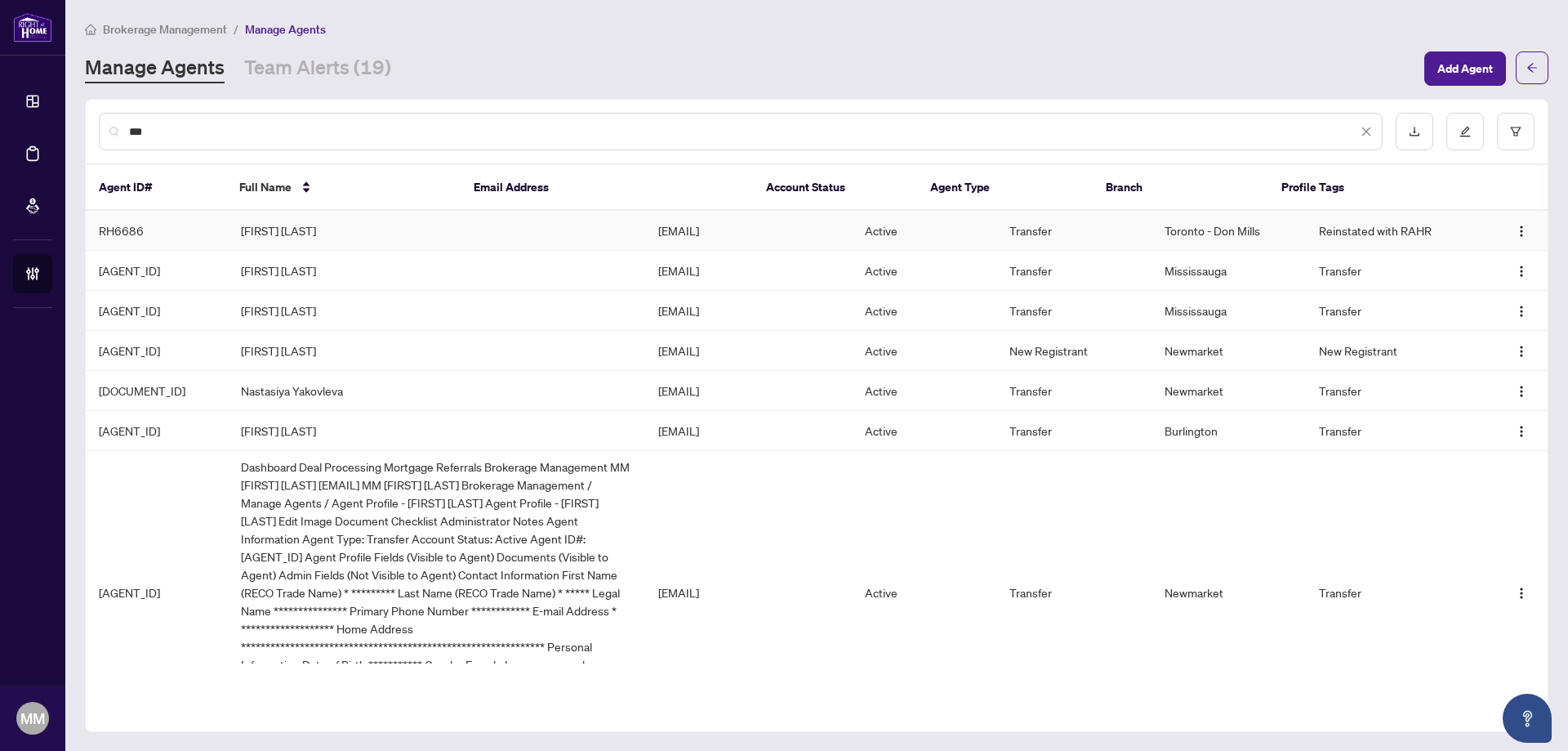 click on "[FIRST] [LAST]" at bounding box center (436, 230) 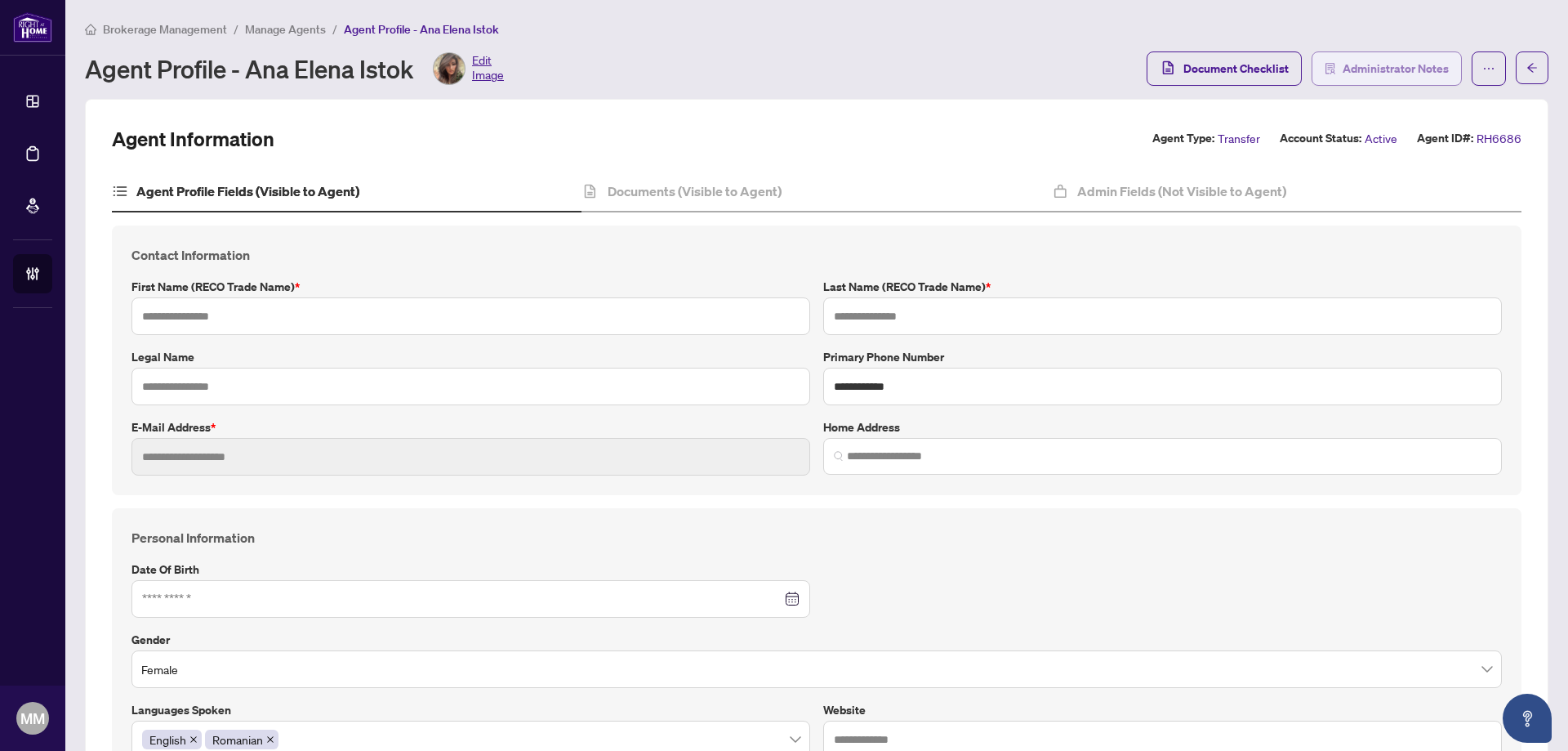 type on "*********" 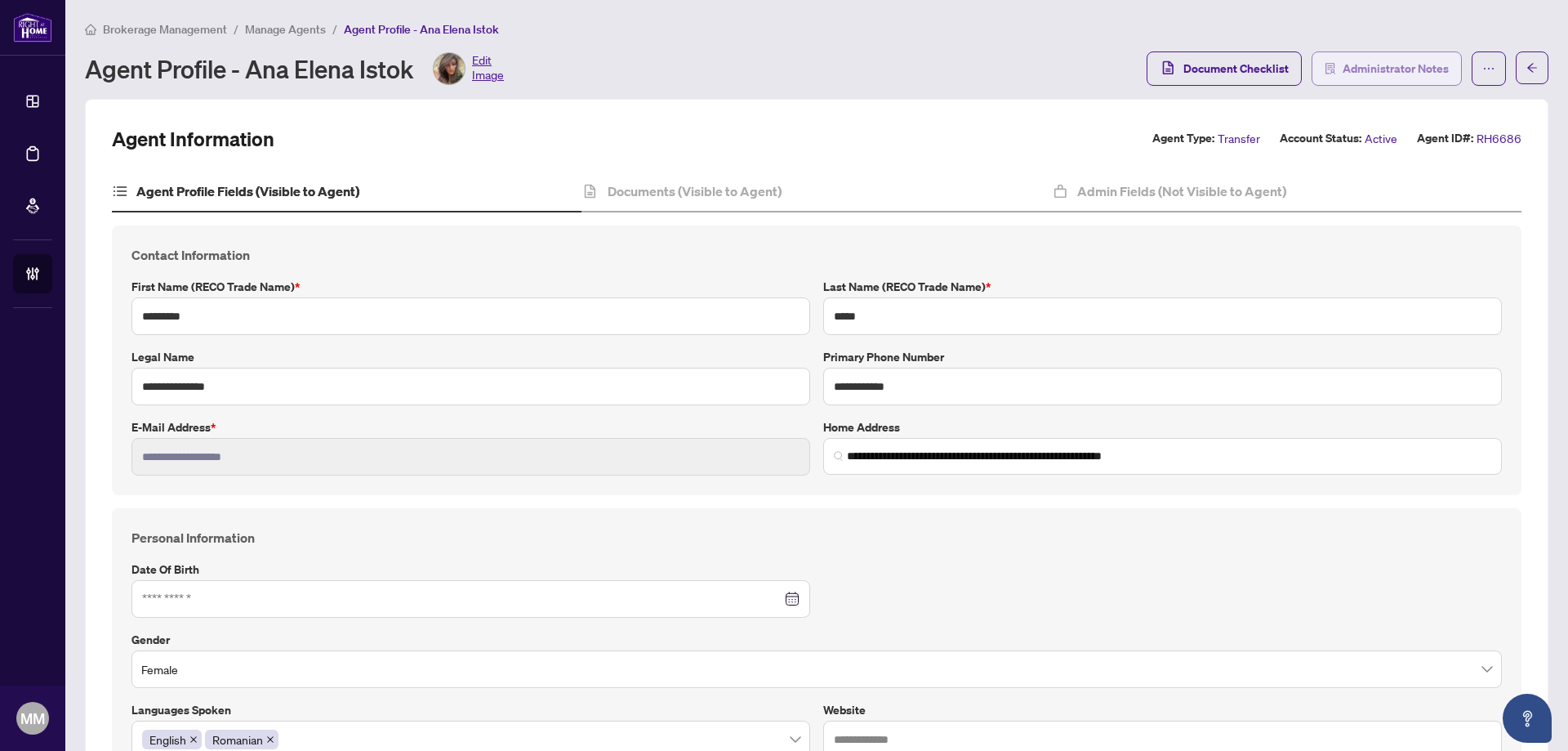 type on "**********" 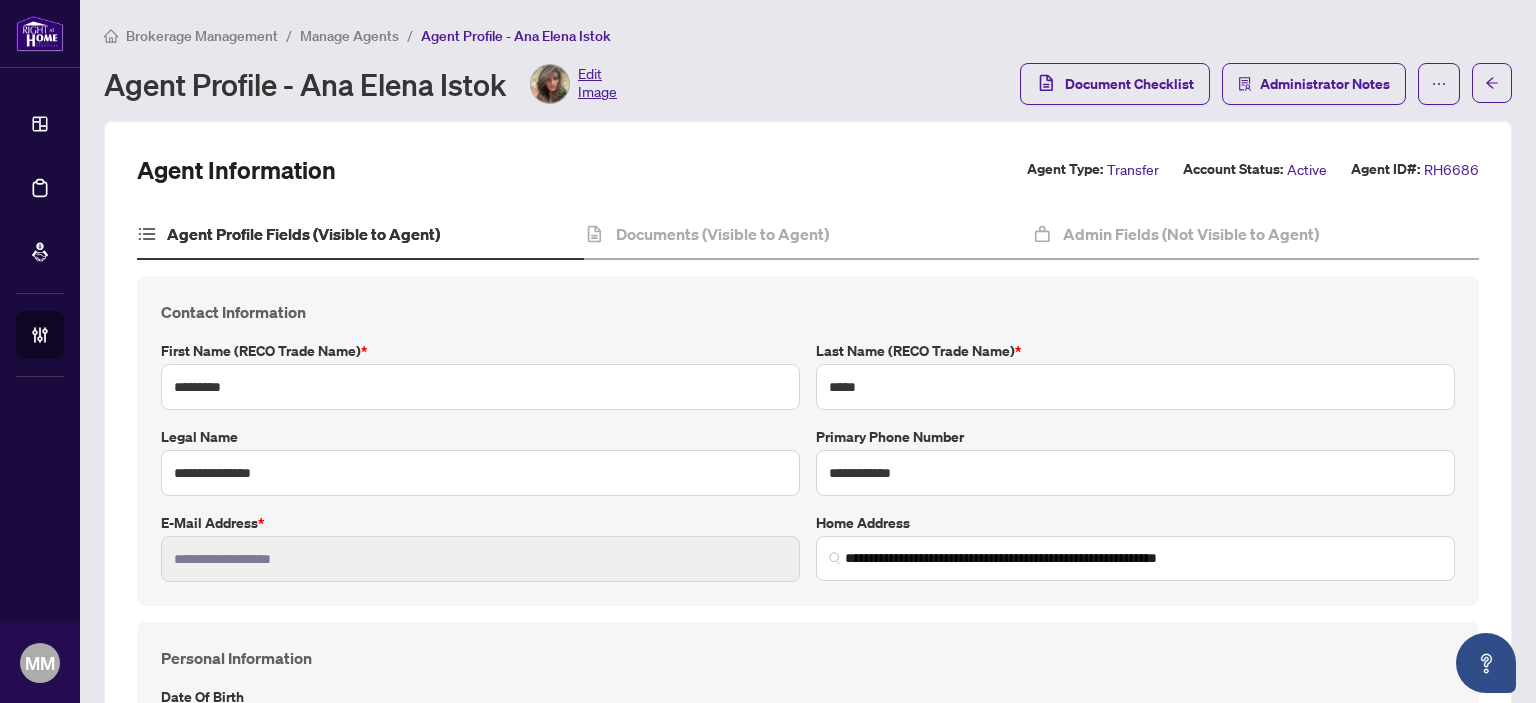 click on "Brokerage Management" at bounding box center [202, 36] 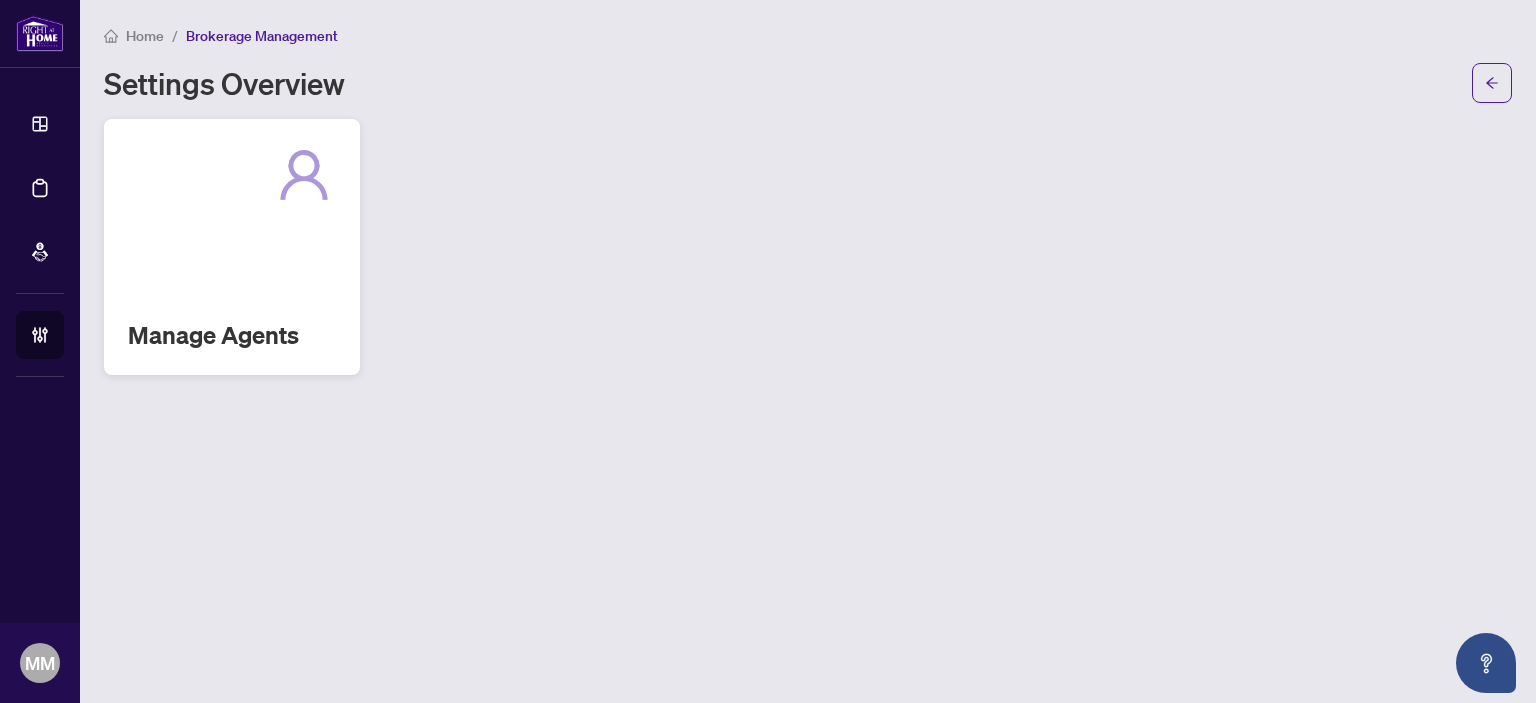 click on "Manage Agents" at bounding box center (232, 247) 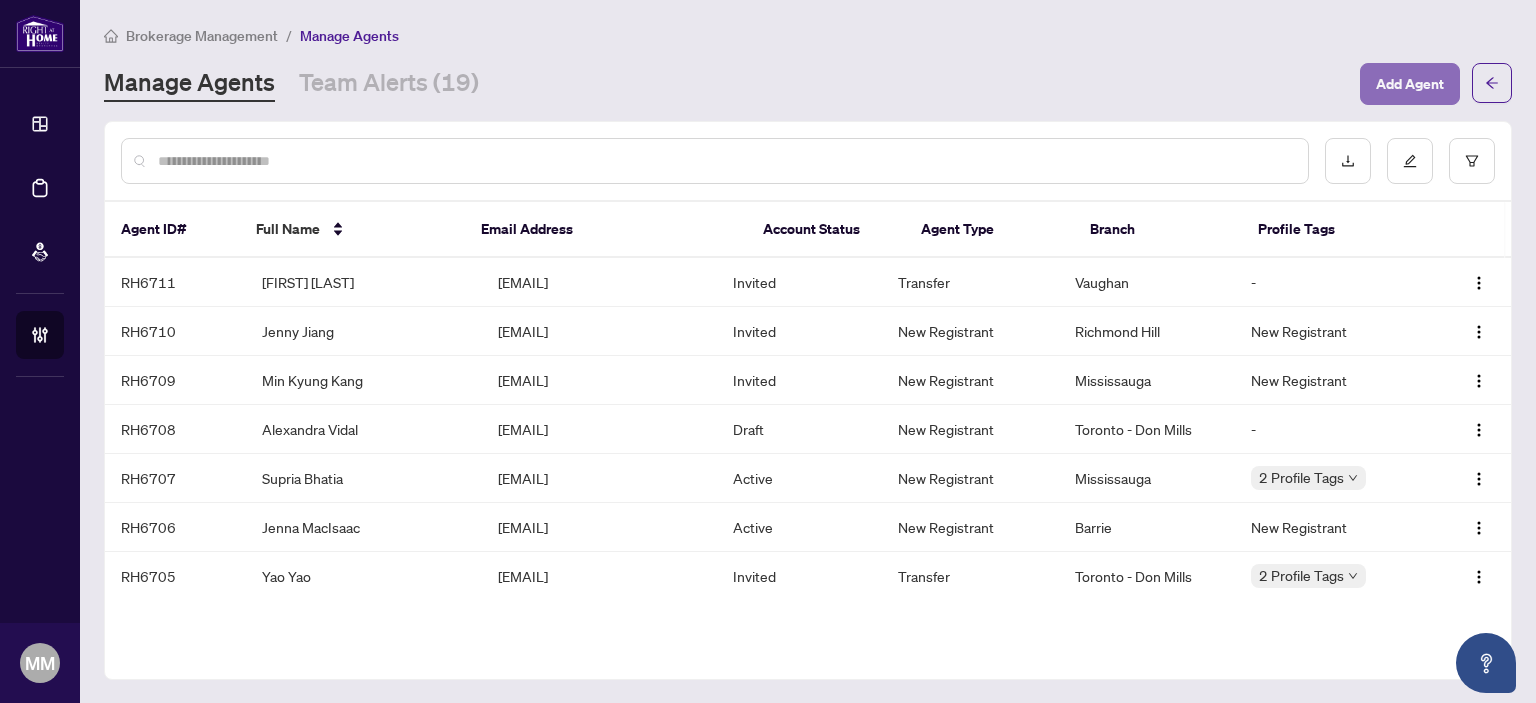 click on "Add Agent" at bounding box center [1410, 84] 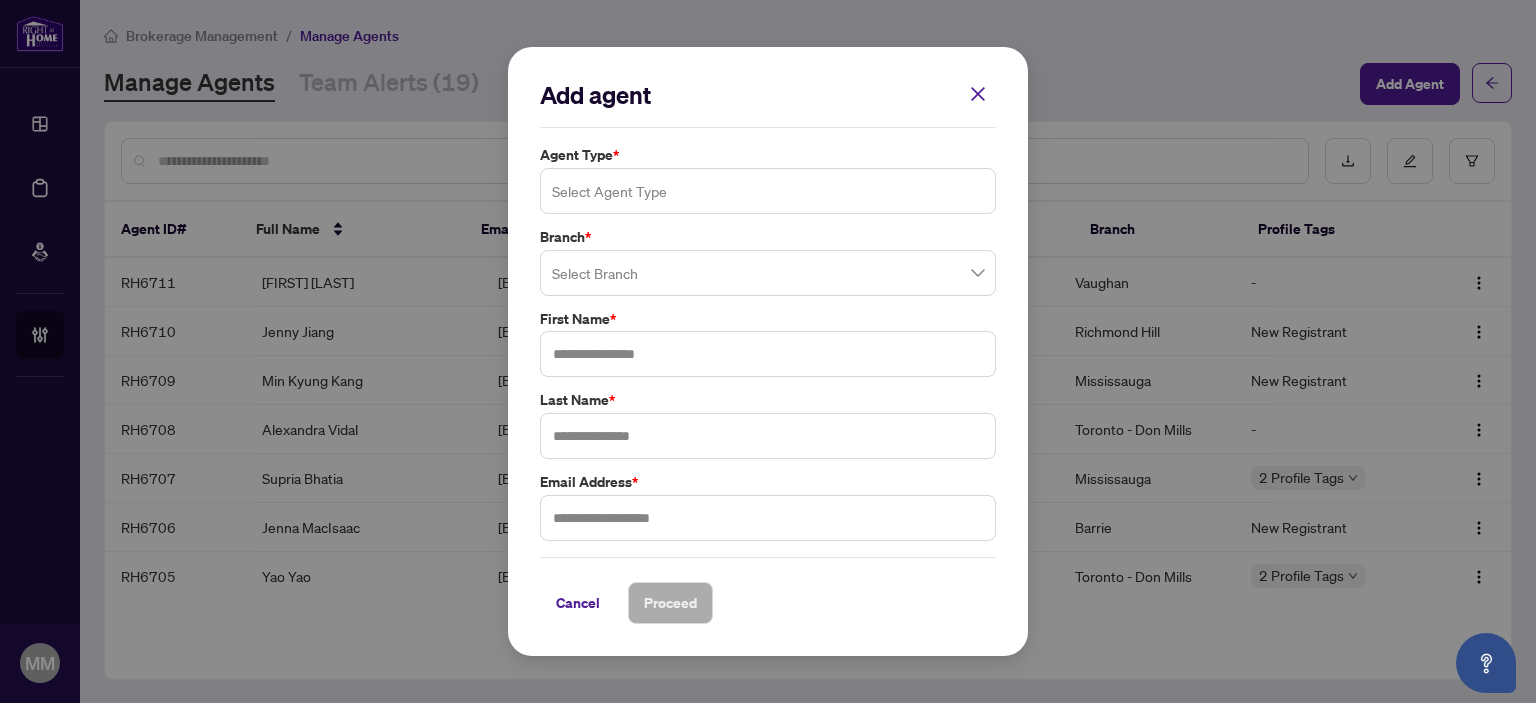 click at bounding box center (768, 191) 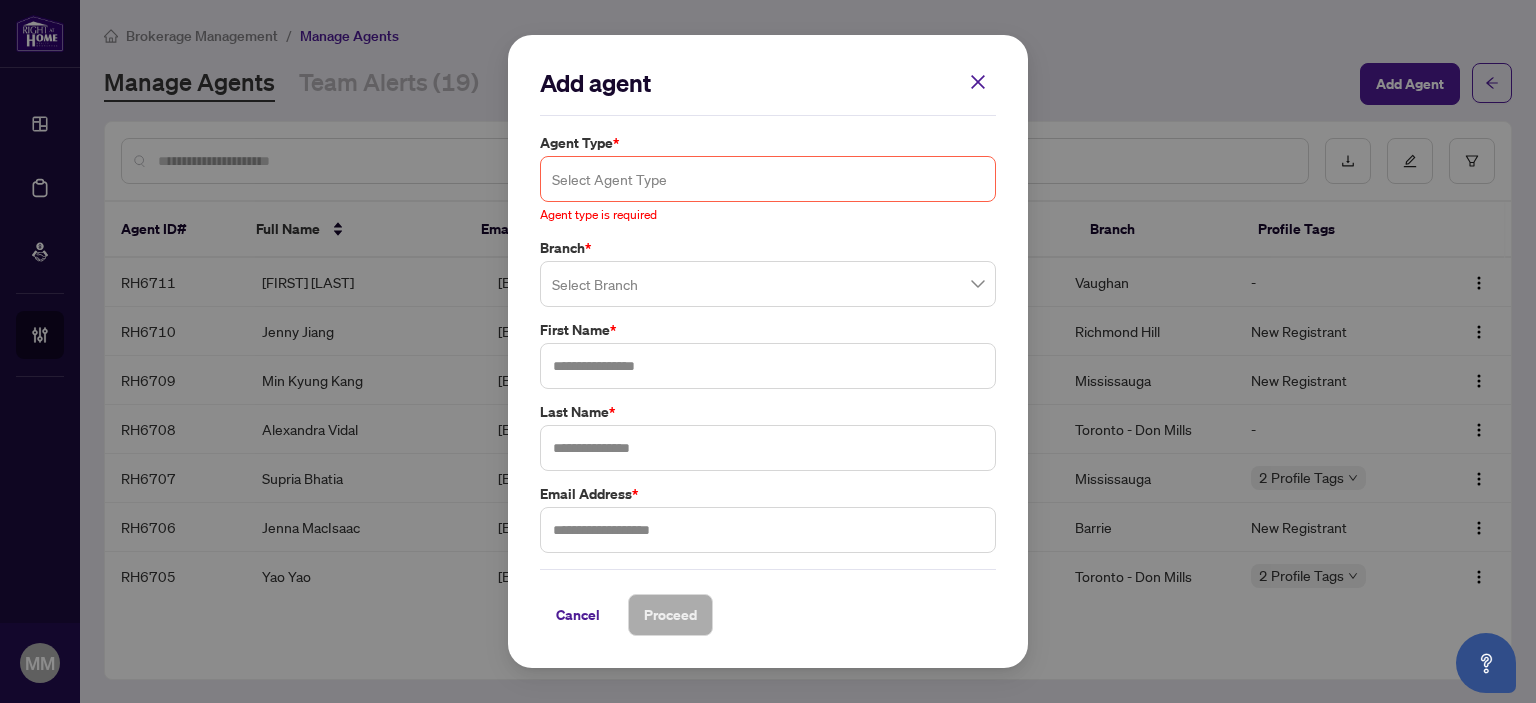 click at bounding box center (768, 179) 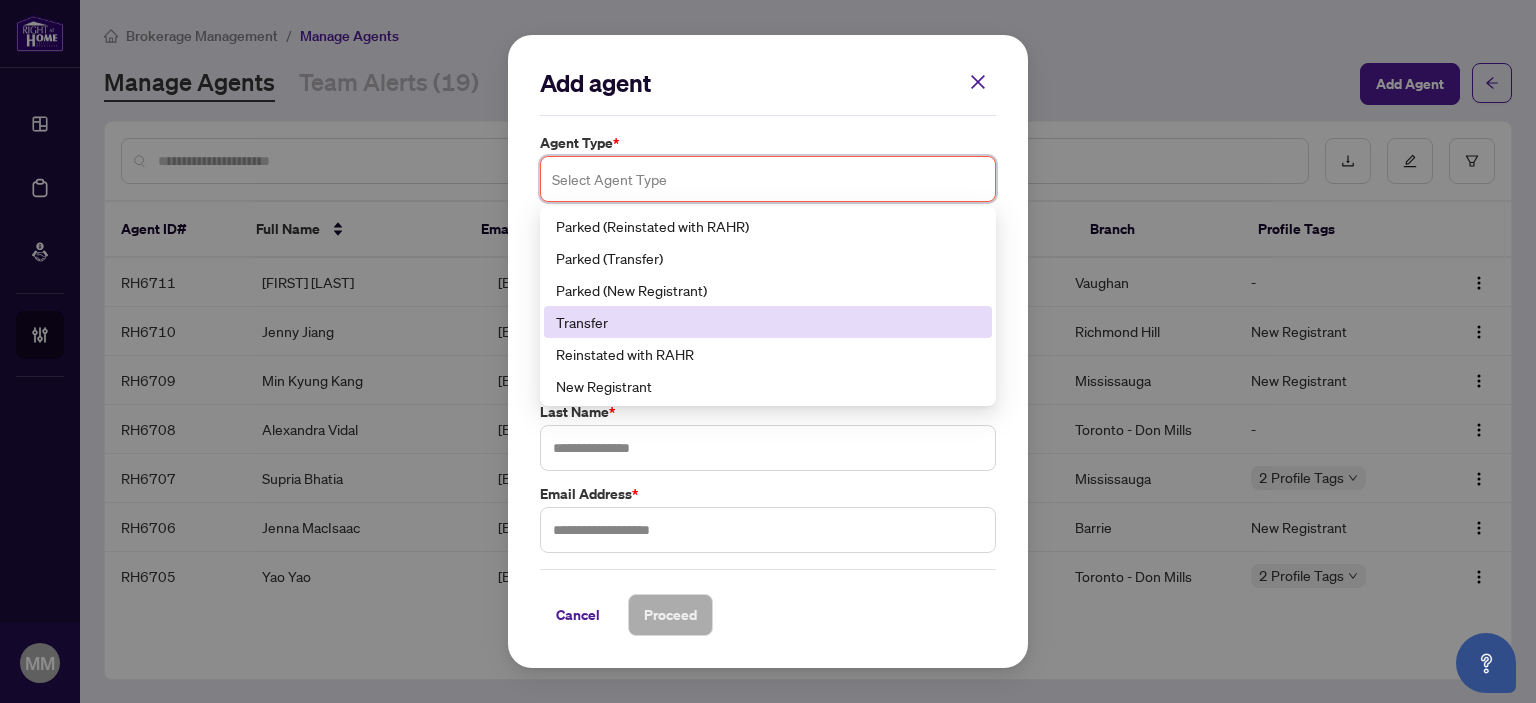 click on "Transfer" at bounding box center [768, 322] 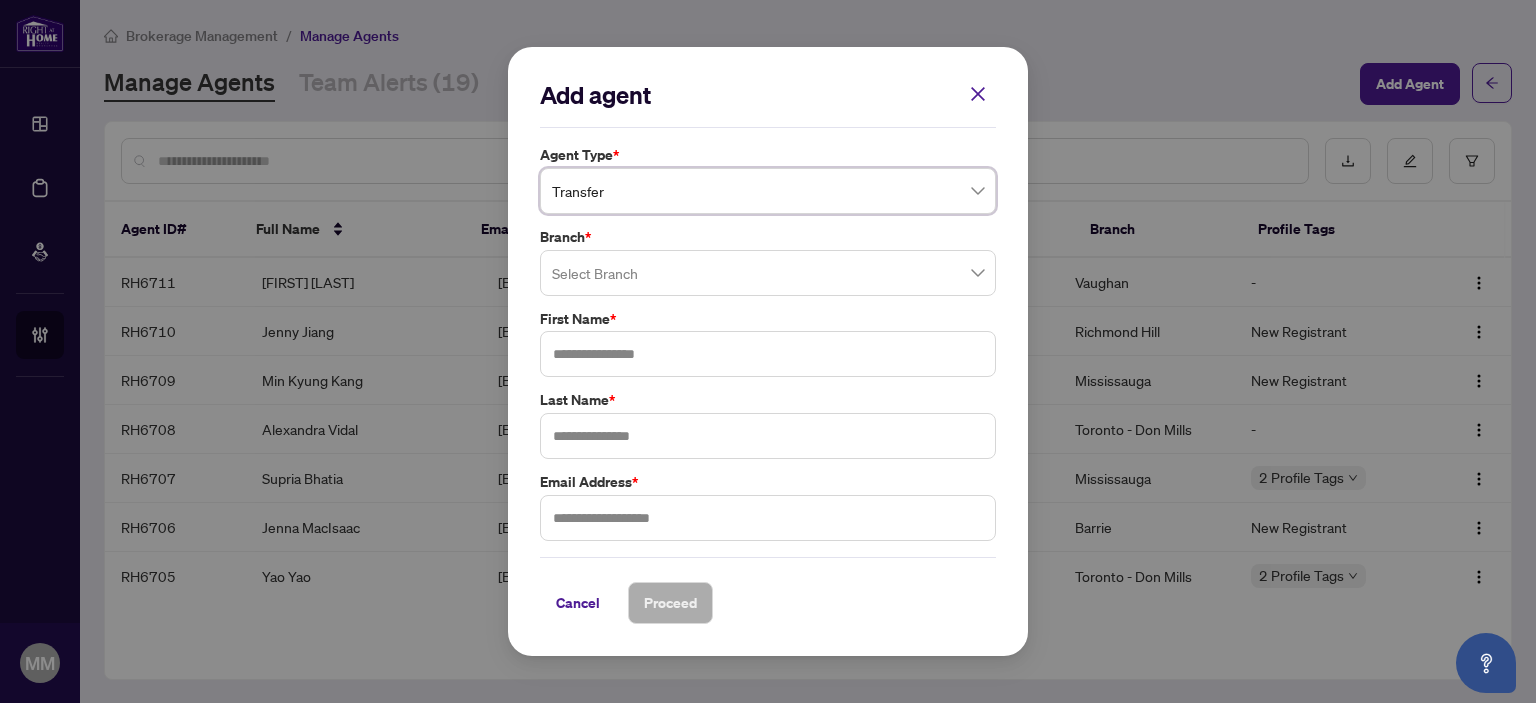 click on "Agent Type * Transfer Transfer 3 4 5 Parked (Reinstated with RAHR) Parked (Transfer) Parked (New Registrant) Transfer Reinstated with RAHR New Registrant Branch * Select Branch First Name * Last Name * Email Address *" at bounding box center [768, 343] 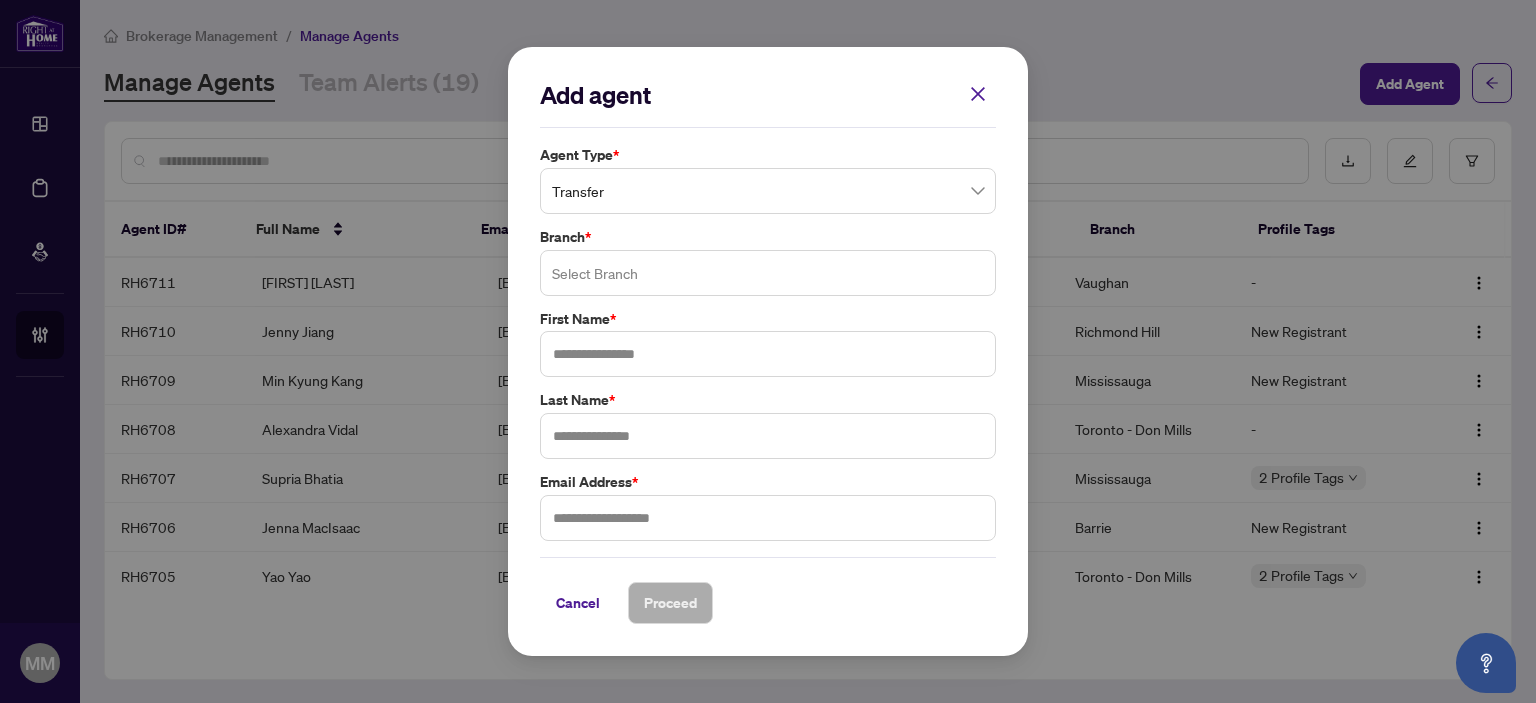 click at bounding box center [768, 273] 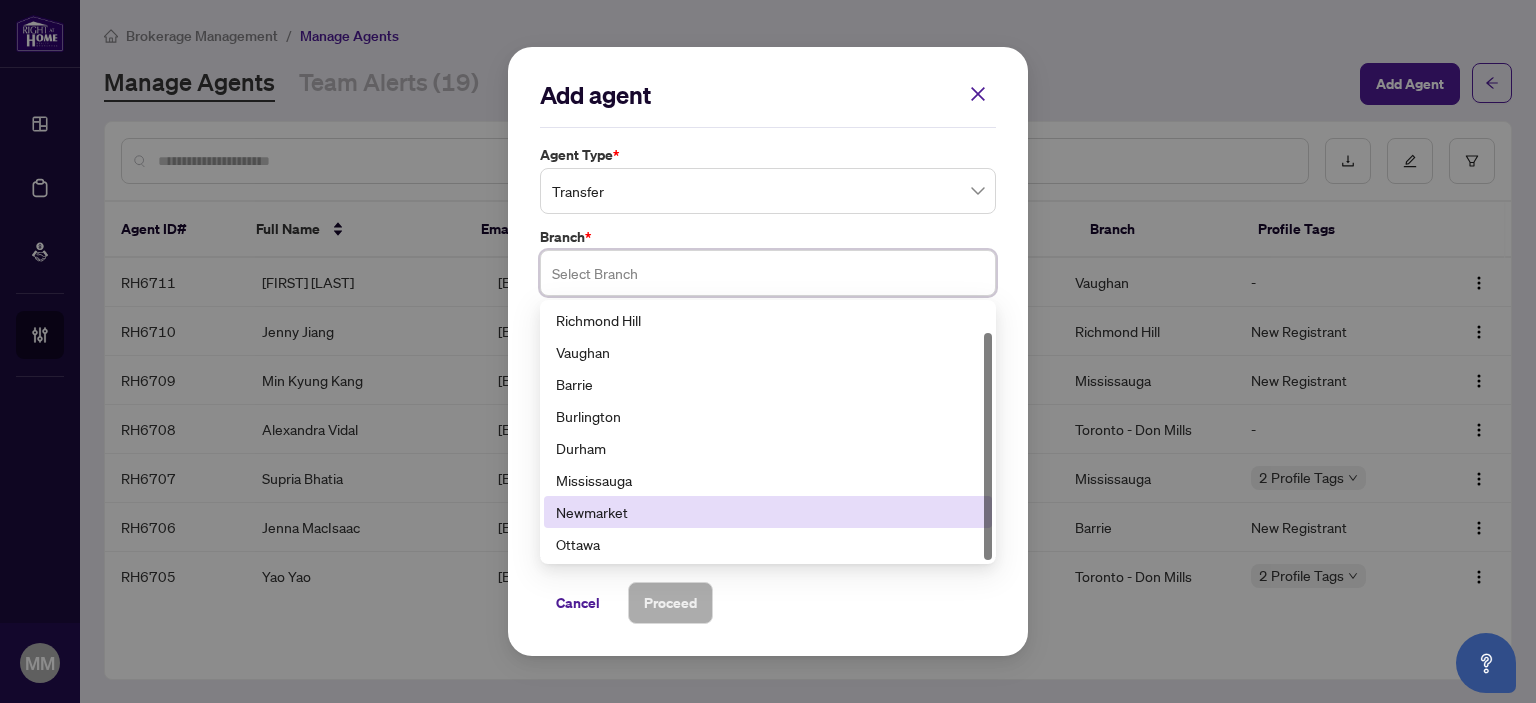 scroll, scrollTop: 32, scrollLeft: 0, axis: vertical 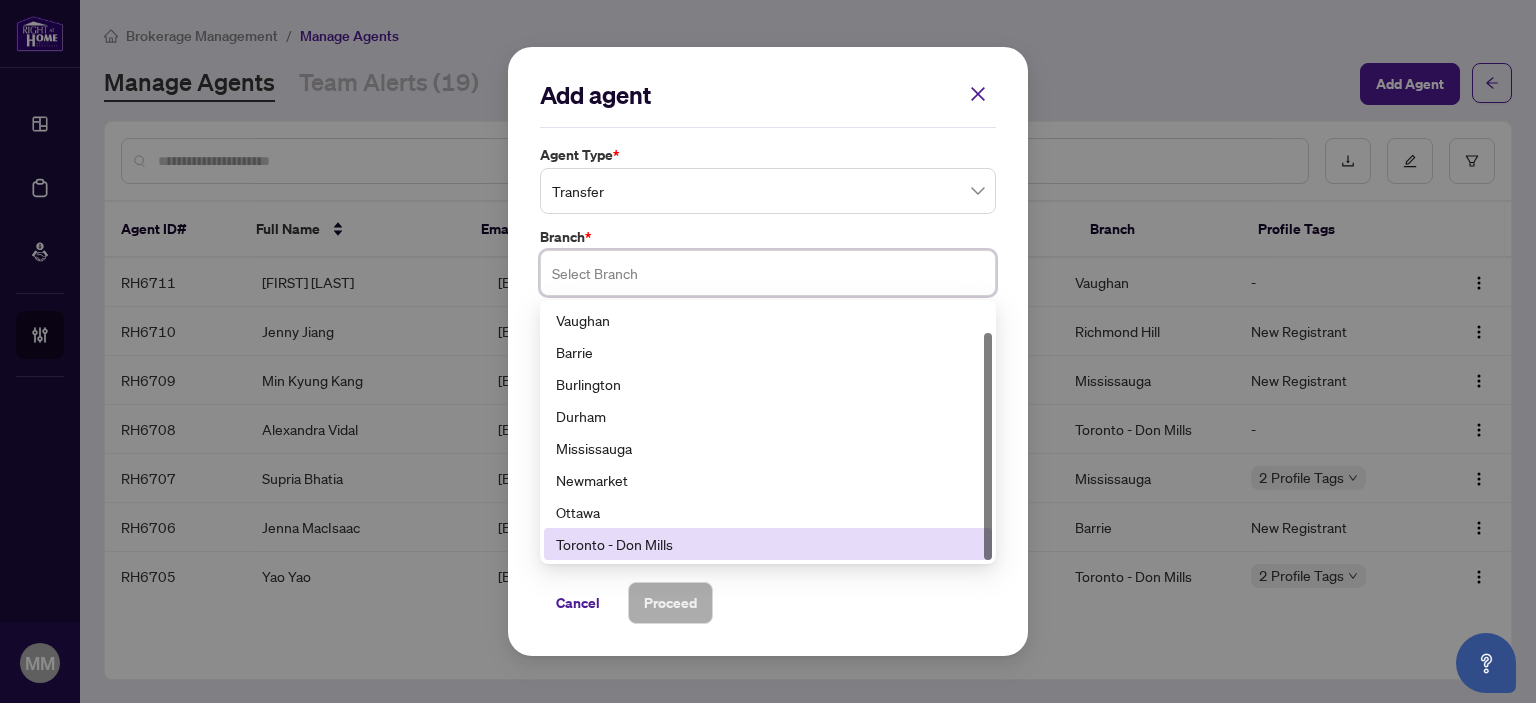 click on "Toronto - Don Mills" at bounding box center (768, 544) 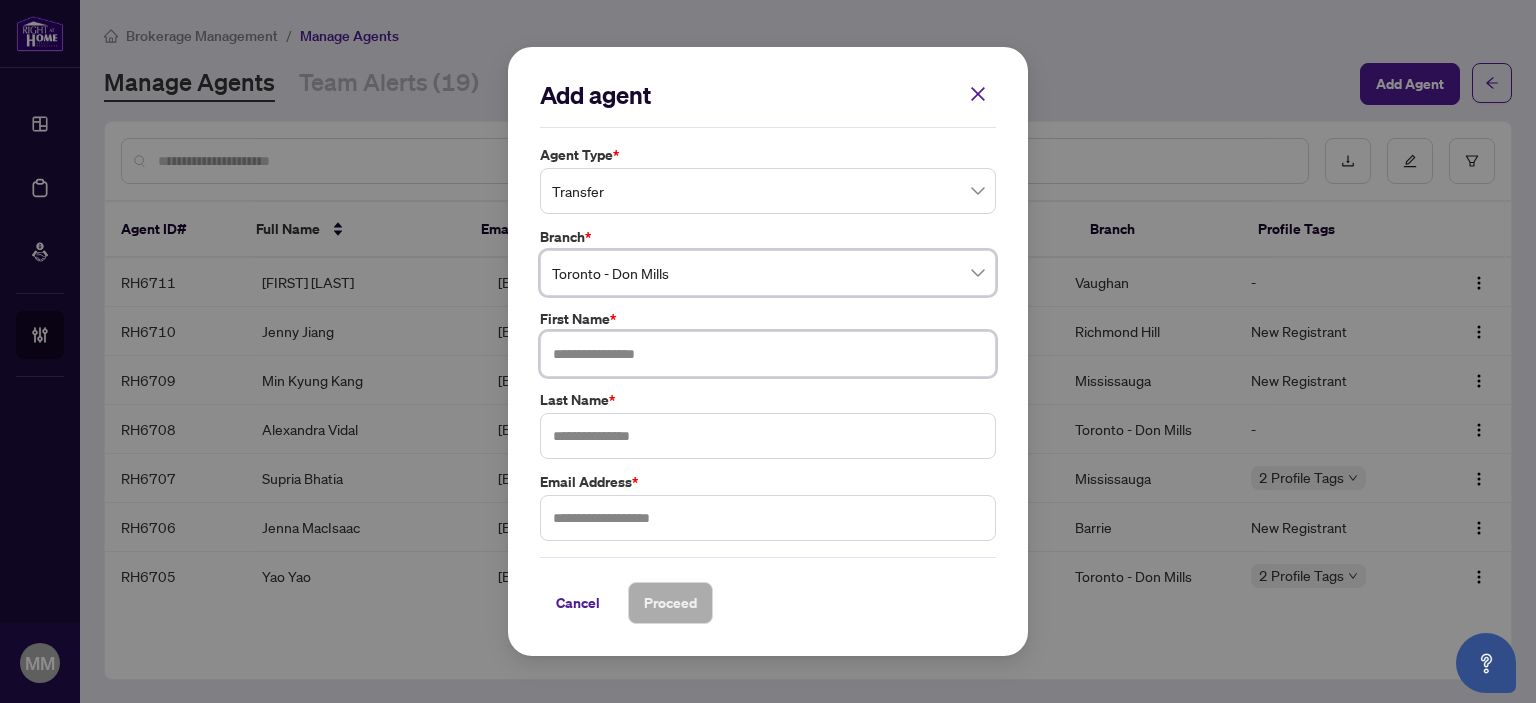 click at bounding box center (768, 354) 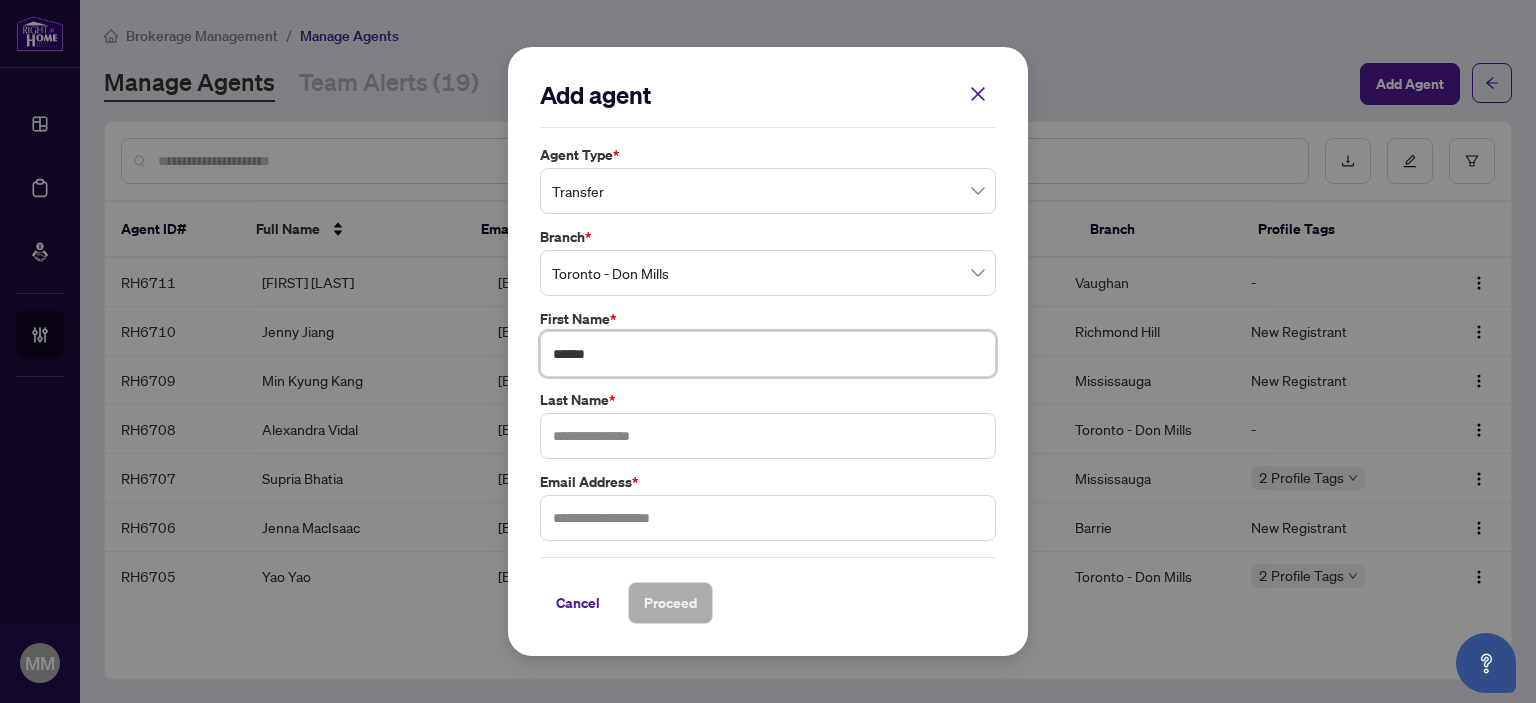 type on "******" 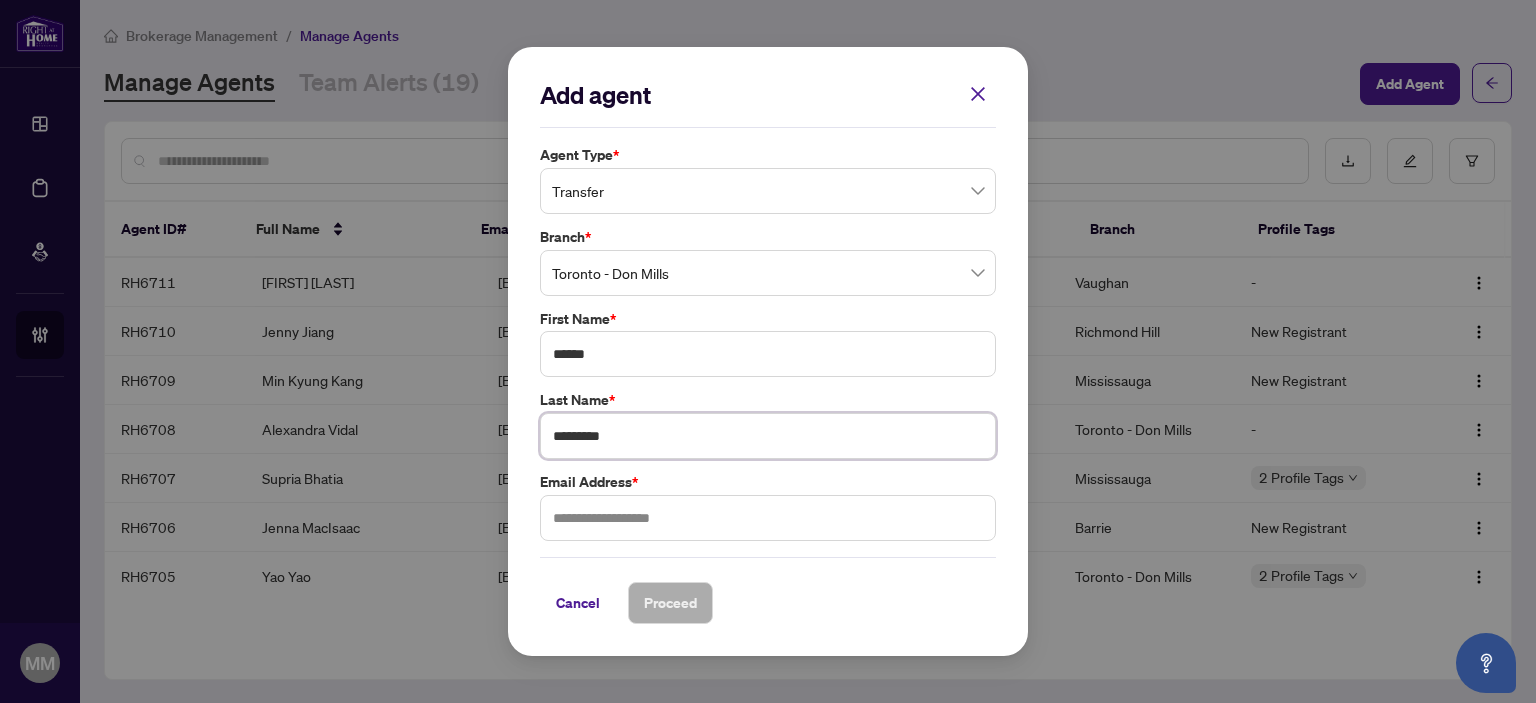 type on "*********" 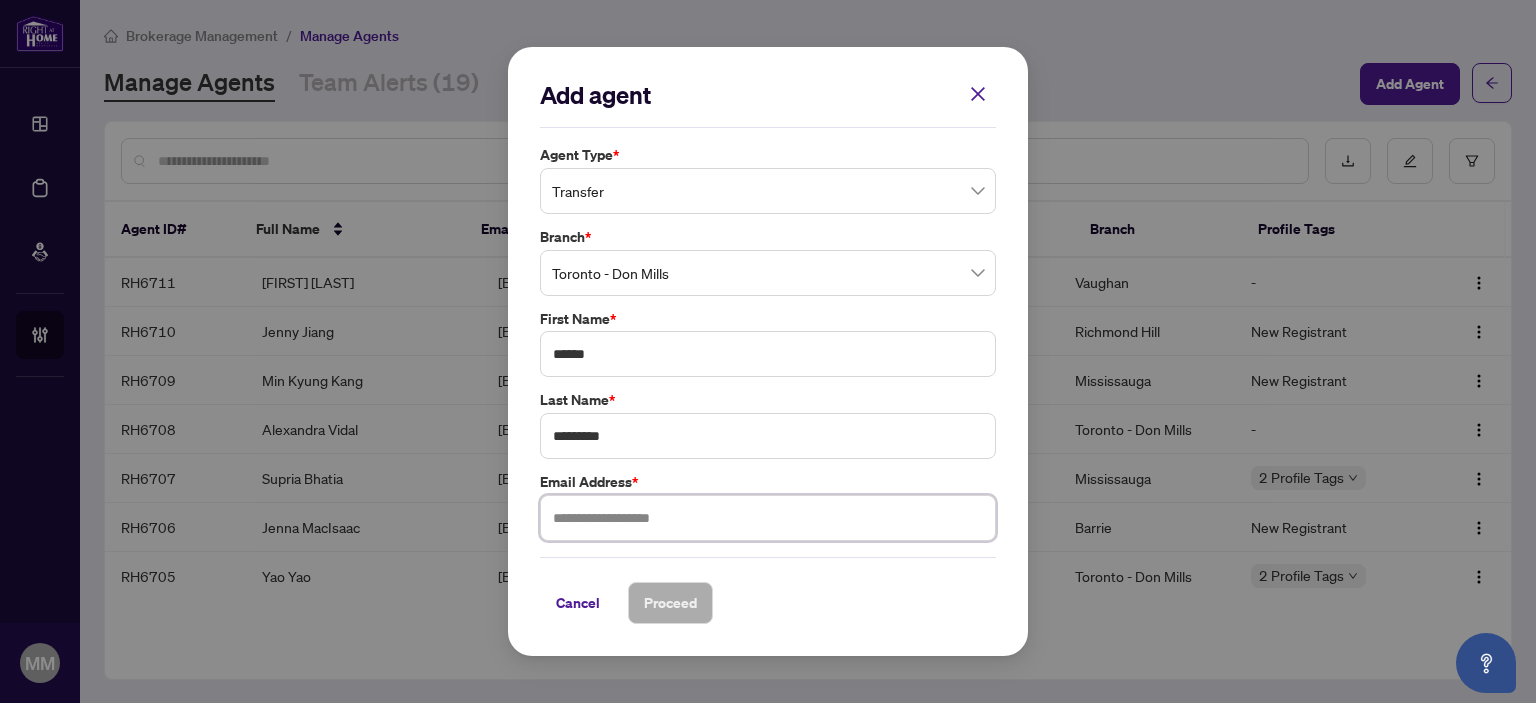 click at bounding box center [768, 518] 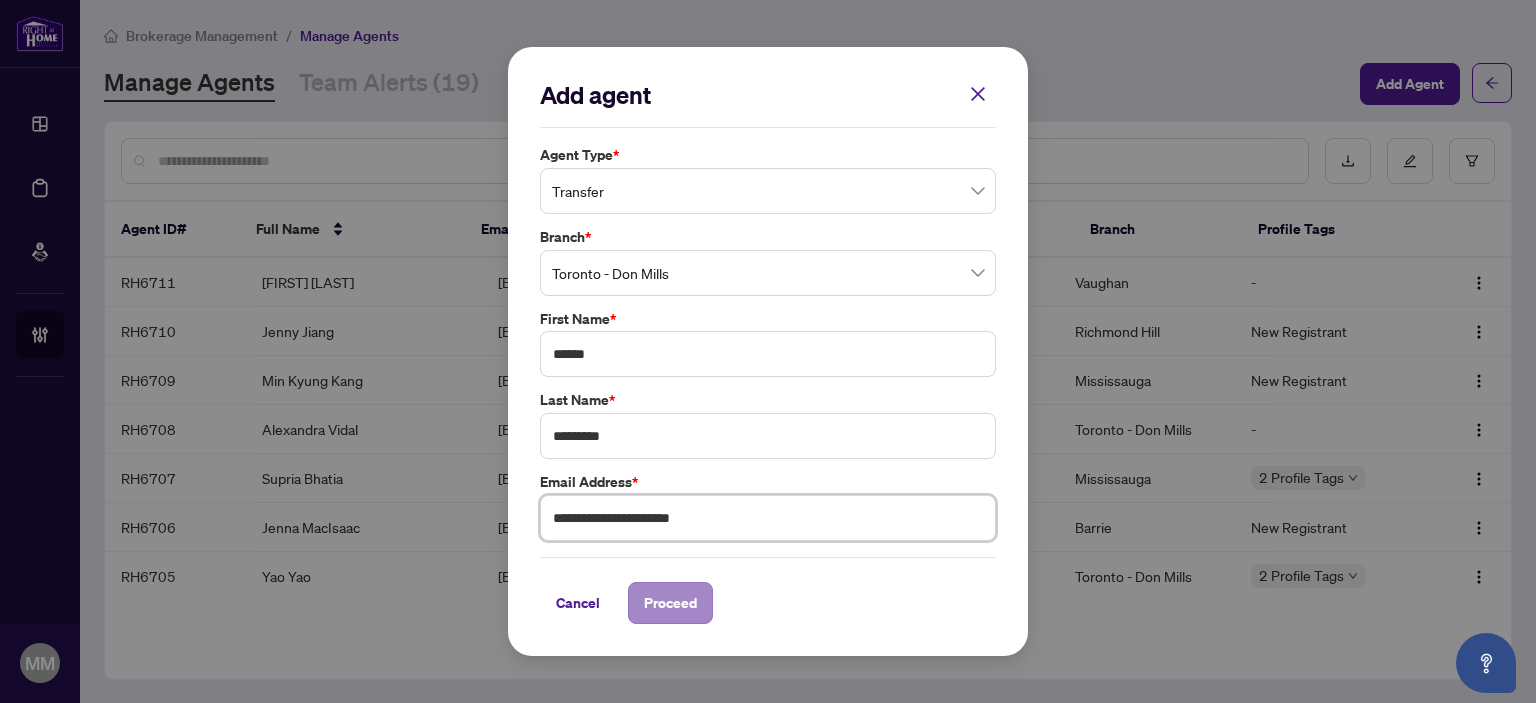 type on "**********" 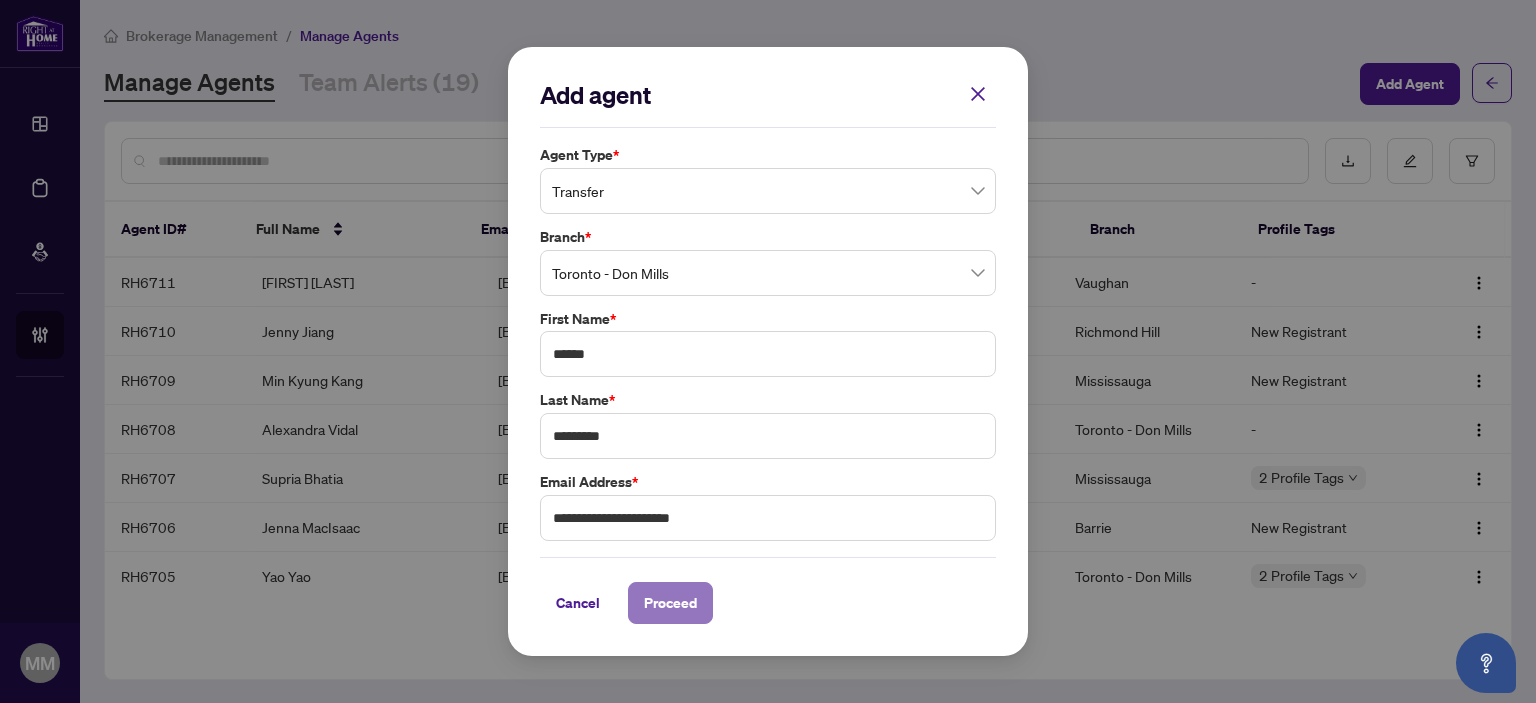 click on "Proceed" at bounding box center [670, 603] 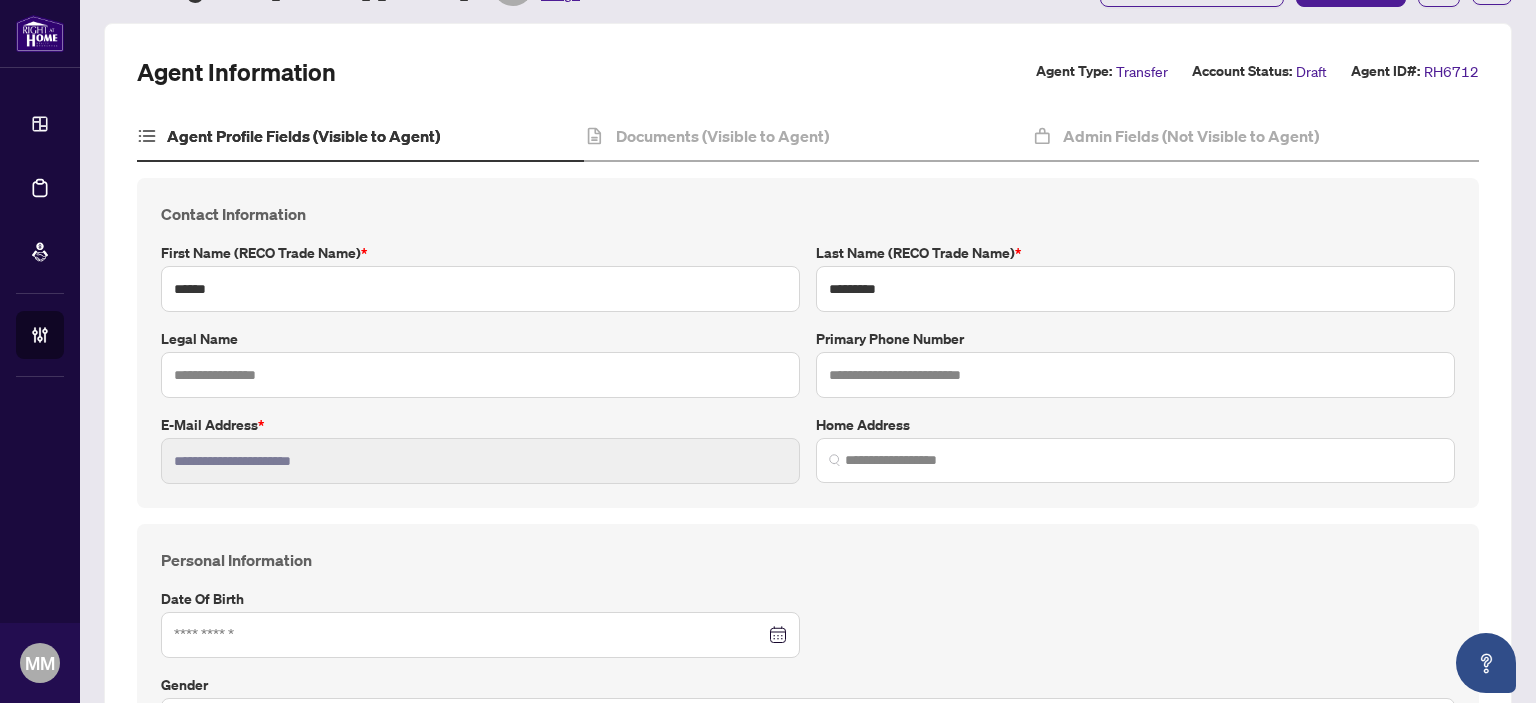 scroll, scrollTop: 100, scrollLeft: 0, axis: vertical 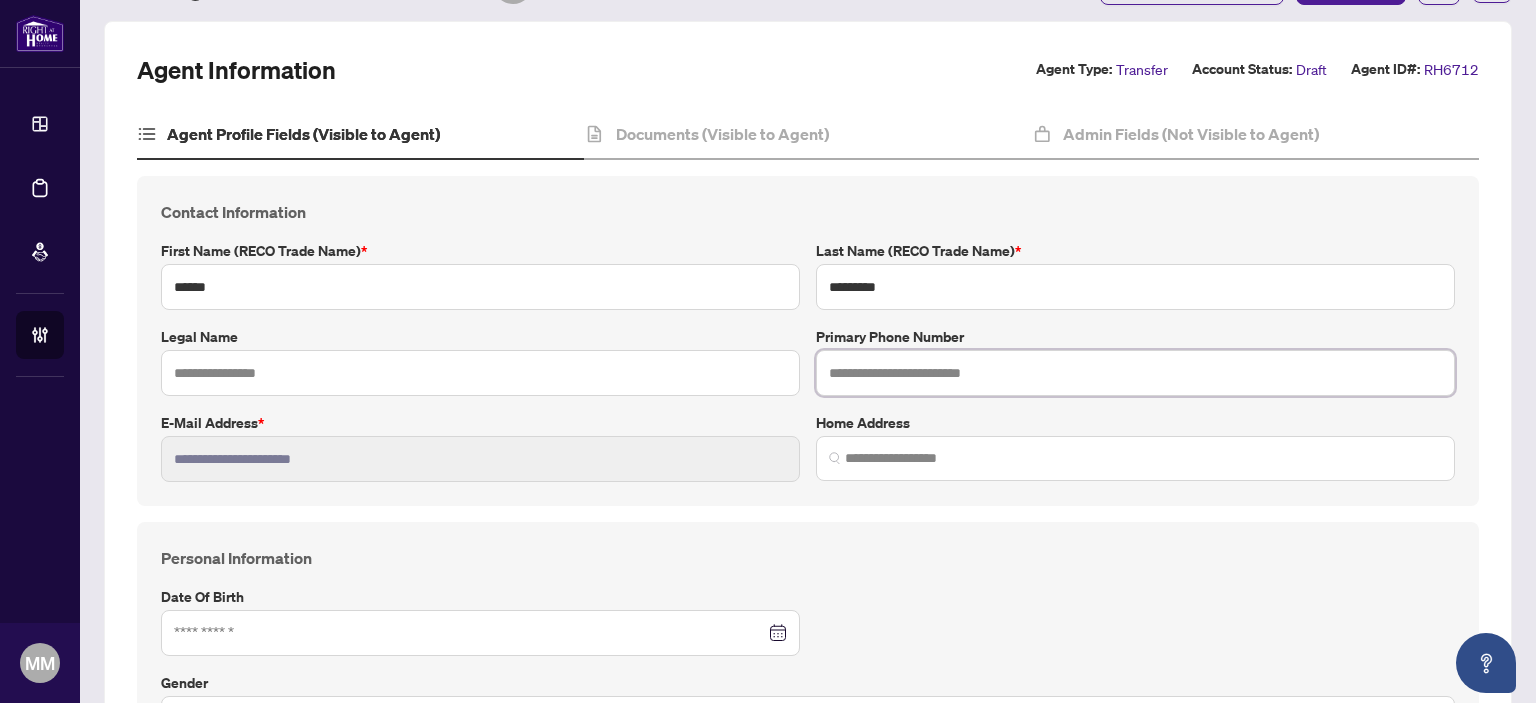 click at bounding box center [1135, 373] 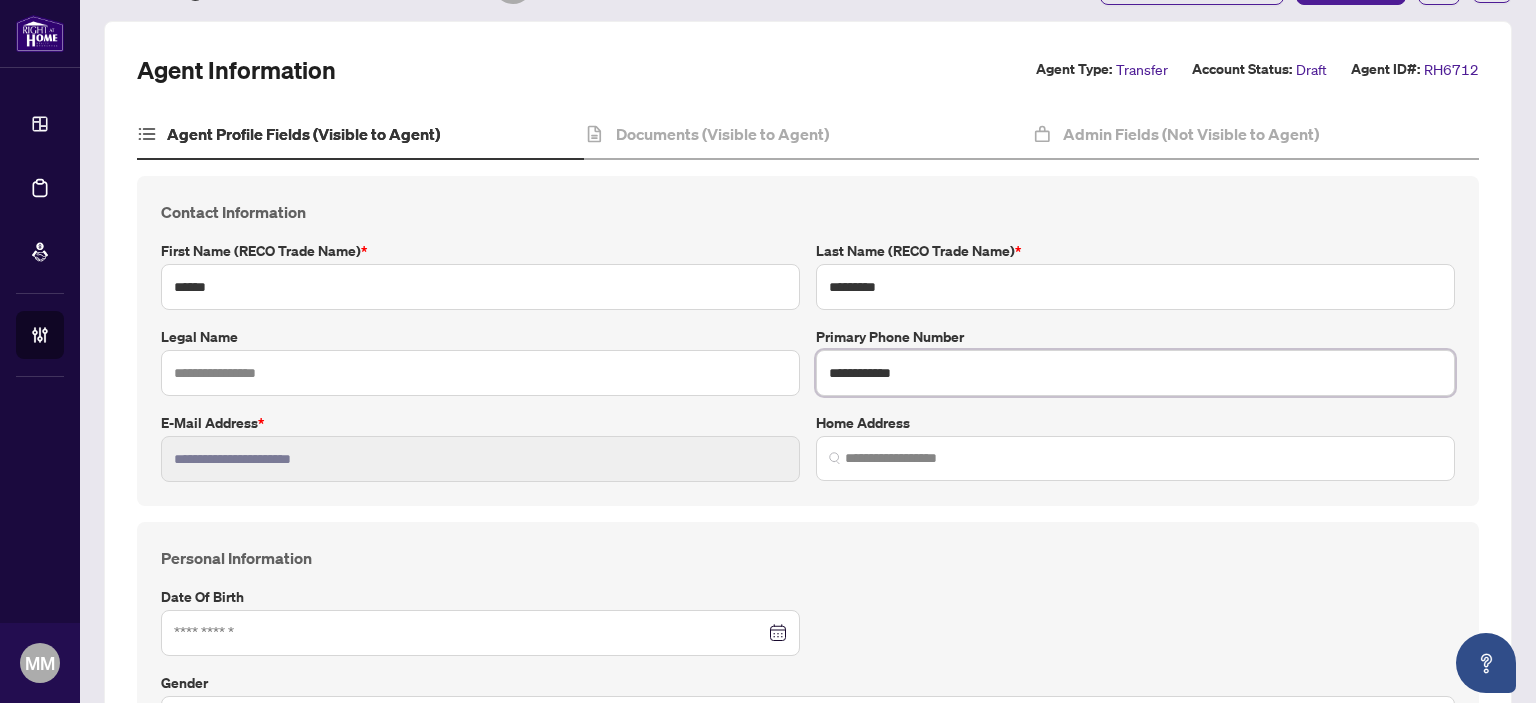 scroll, scrollTop: 400, scrollLeft: 0, axis: vertical 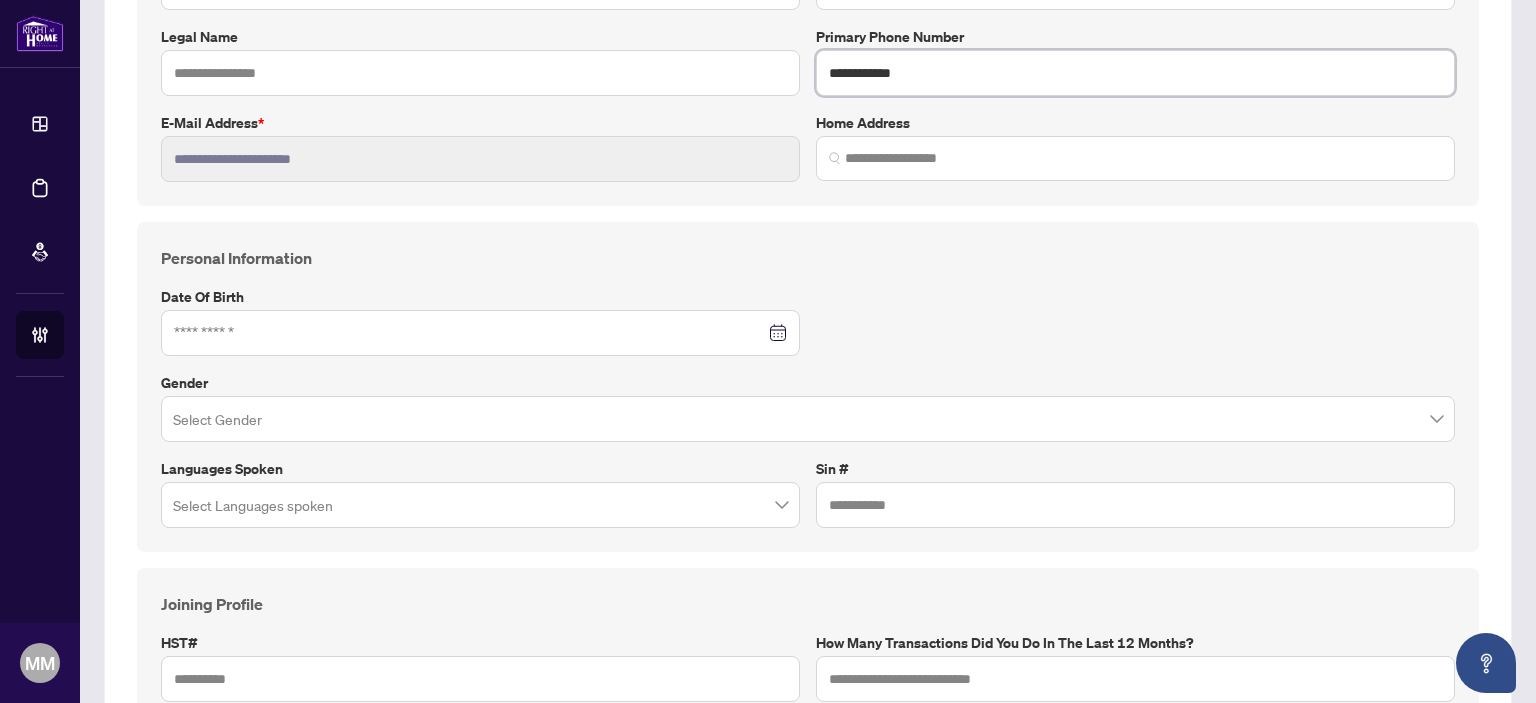 type on "**********" 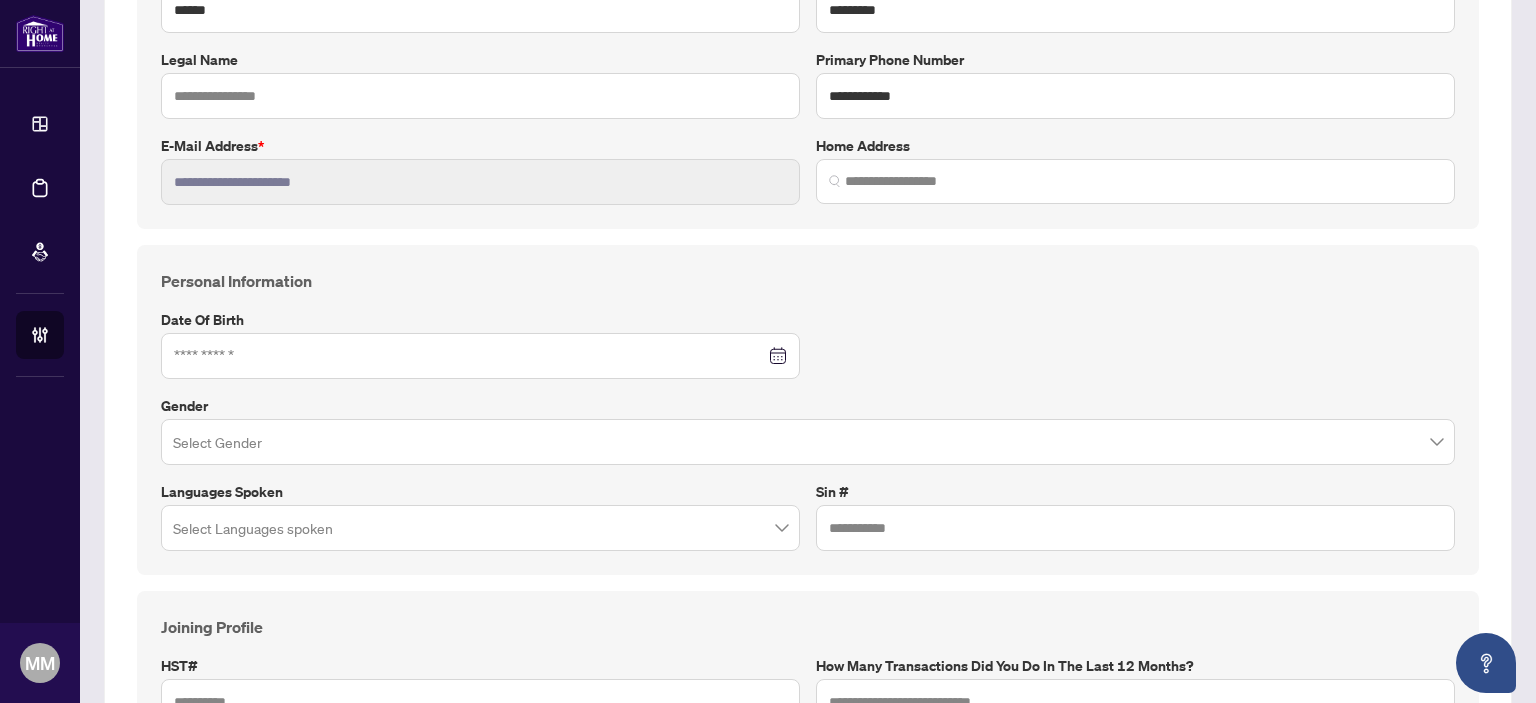 scroll, scrollTop: 0, scrollLeft: 0, axis: both 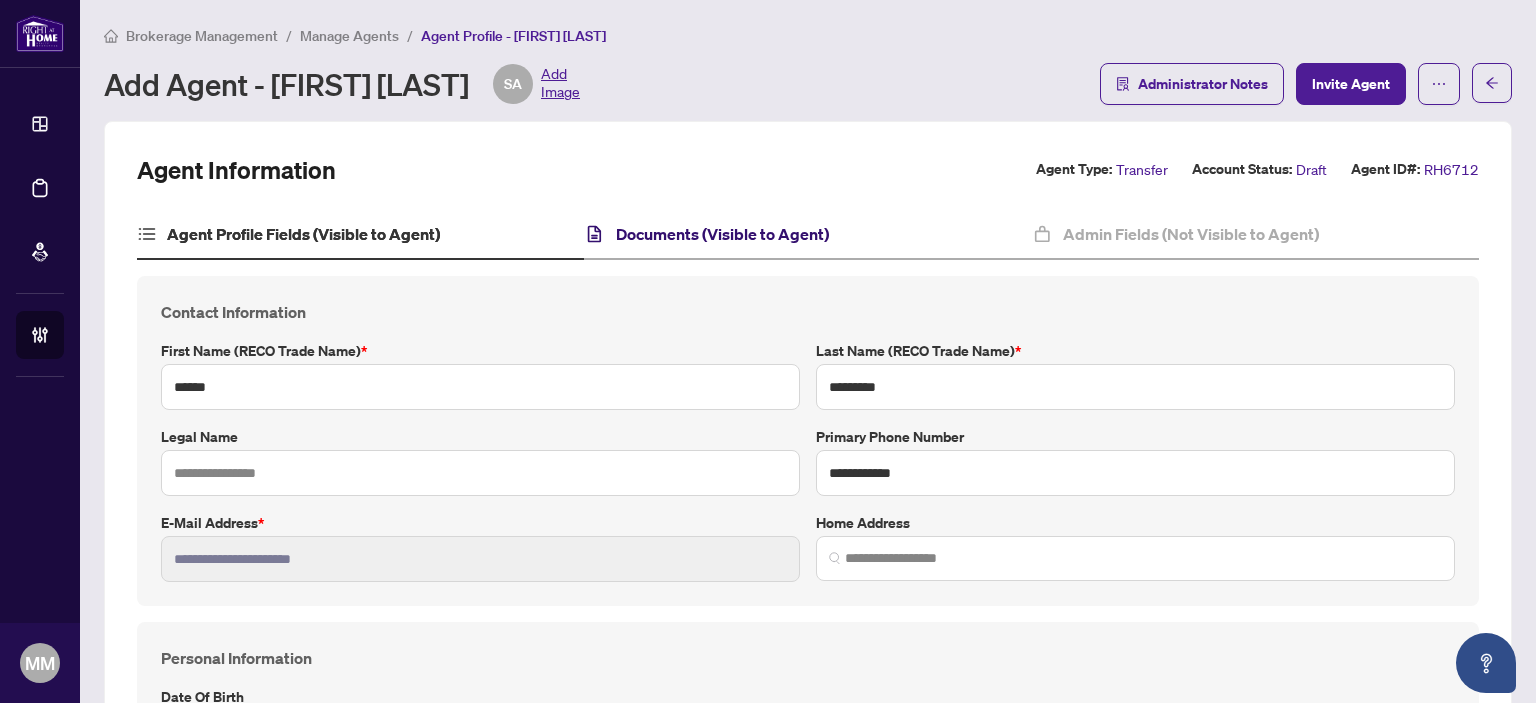 click on "Documents (Visible to Agent)" at bounding box center (722, 234) 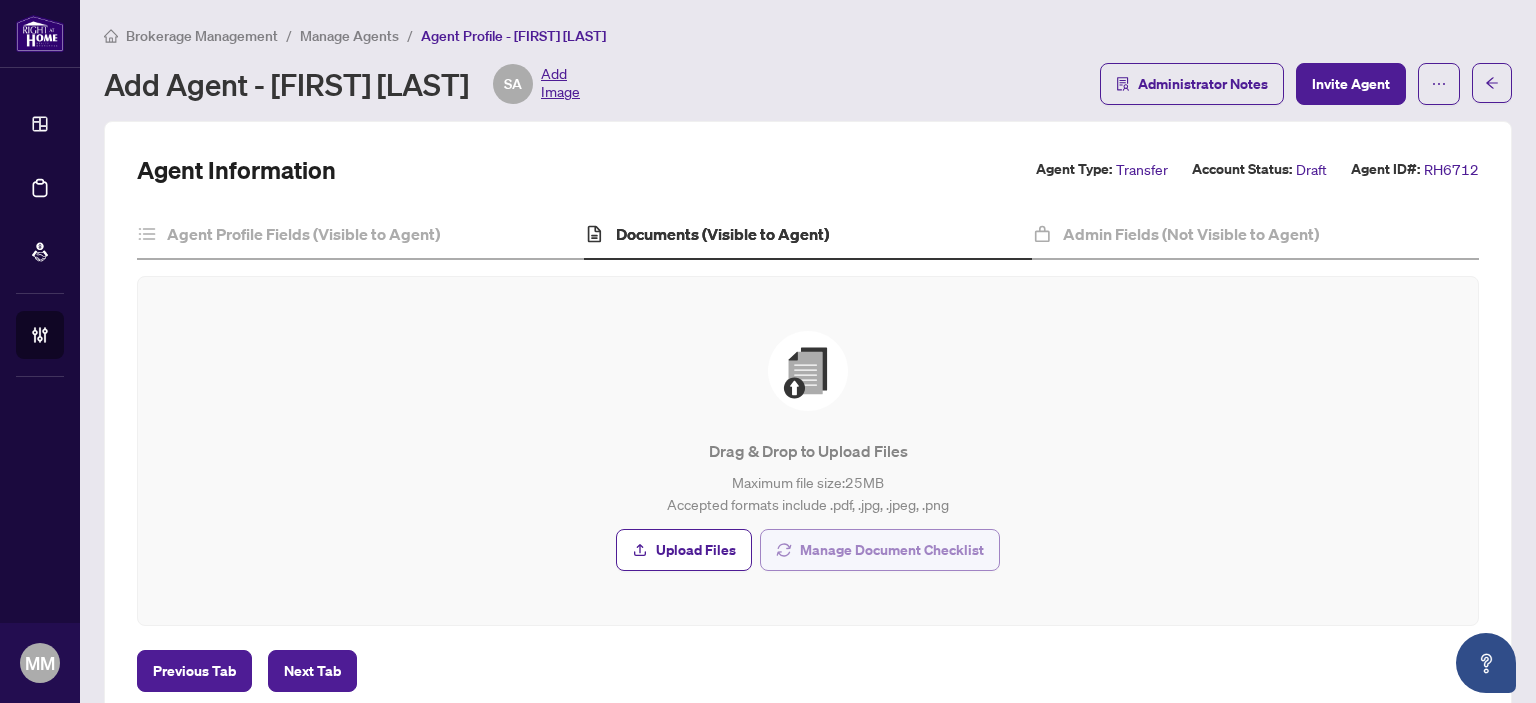 click on "Manage Document Checklist" at bounding box center [892, 550] 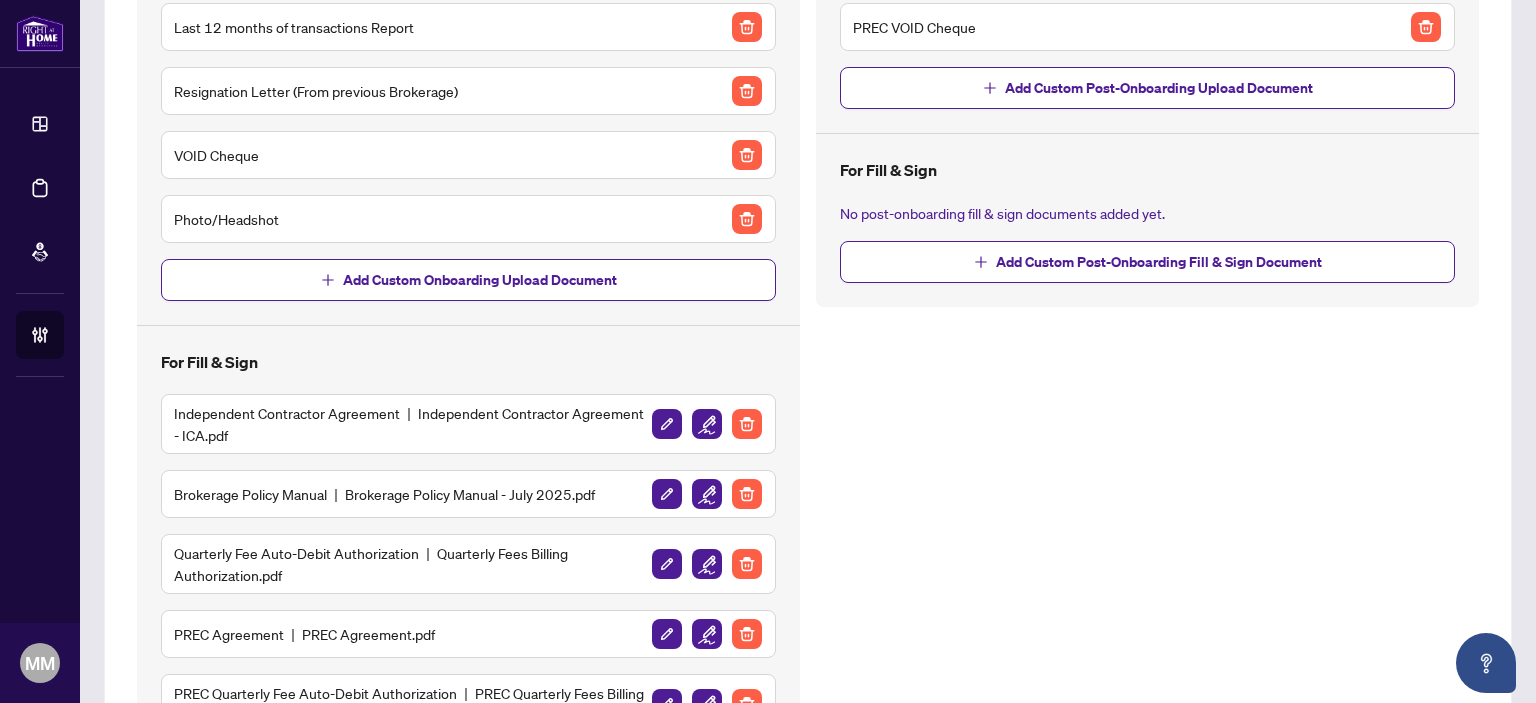 scroll, scrollTop: 100, scrollLeft: 0, axis: vertical 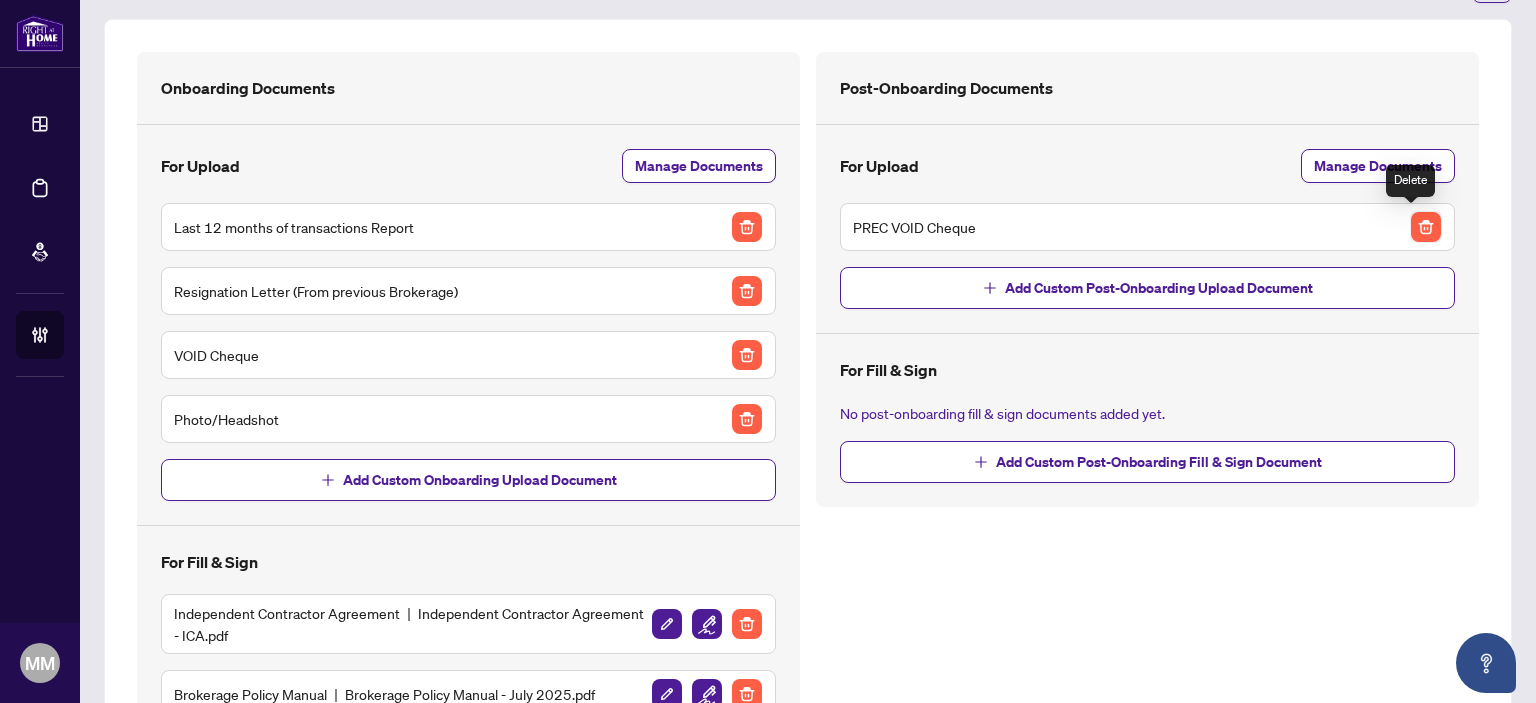 click at bounding box center (1426, 227) 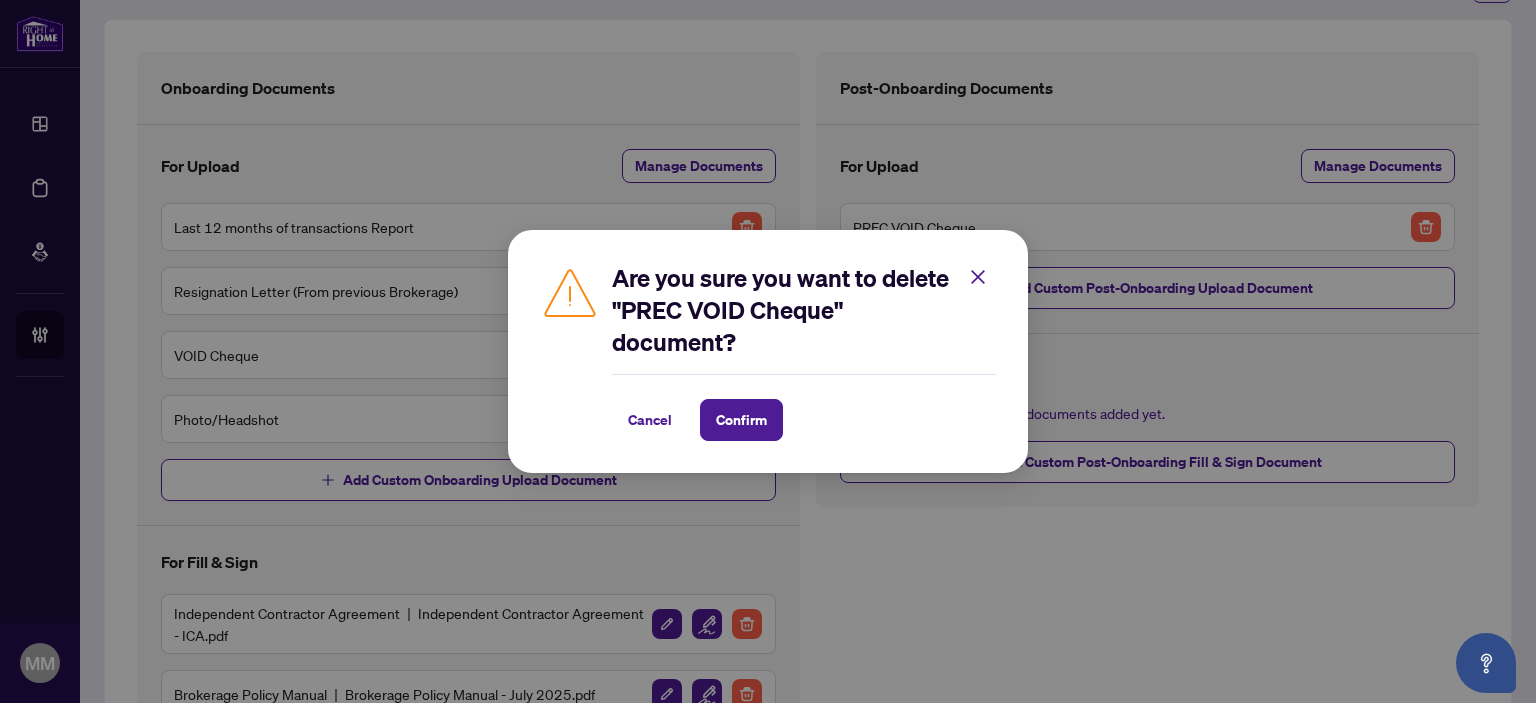 click on "Are you sure you want to delete "PREC VOID Cheque" document? Cancel Confirm Cancel OK" at bounding box center (768, 351) 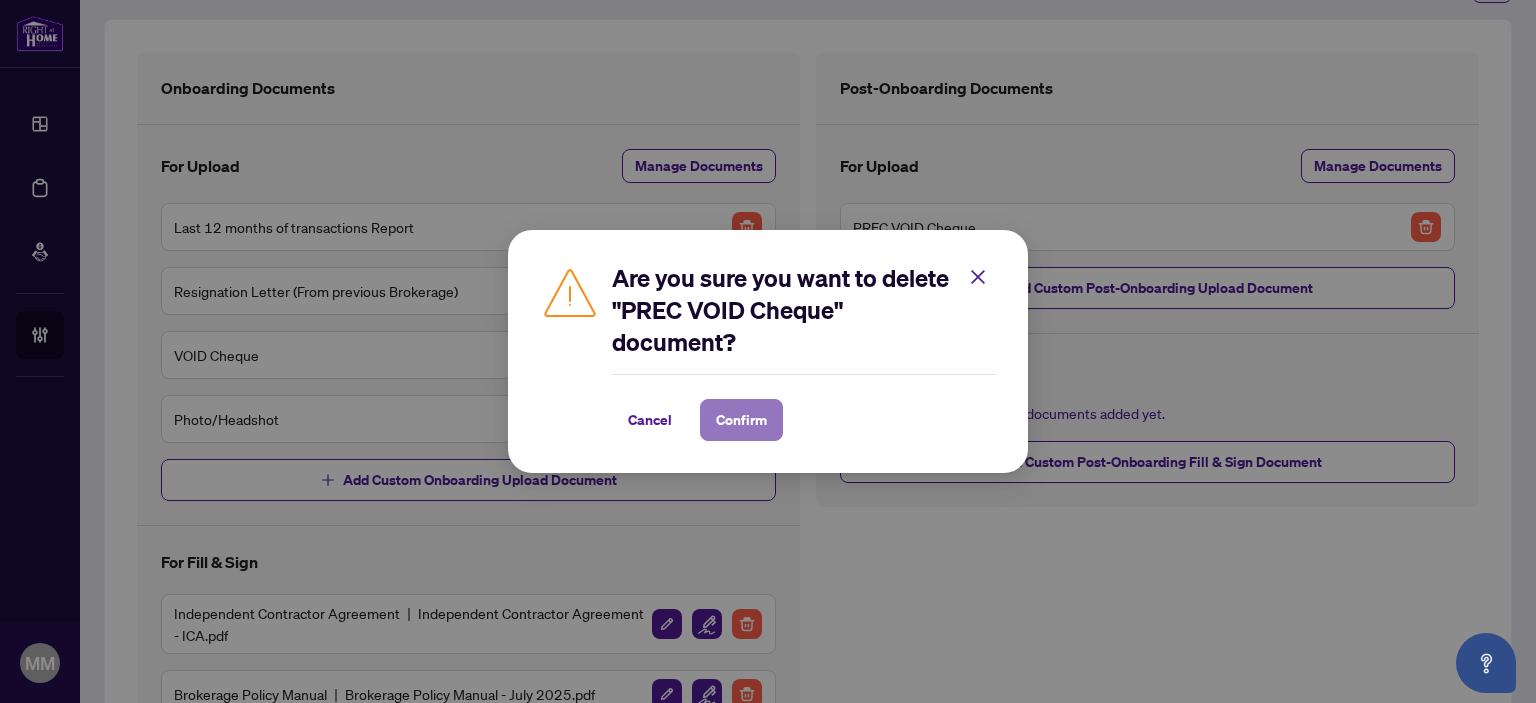 click on "Confirm" at bounding box center [741, 420] 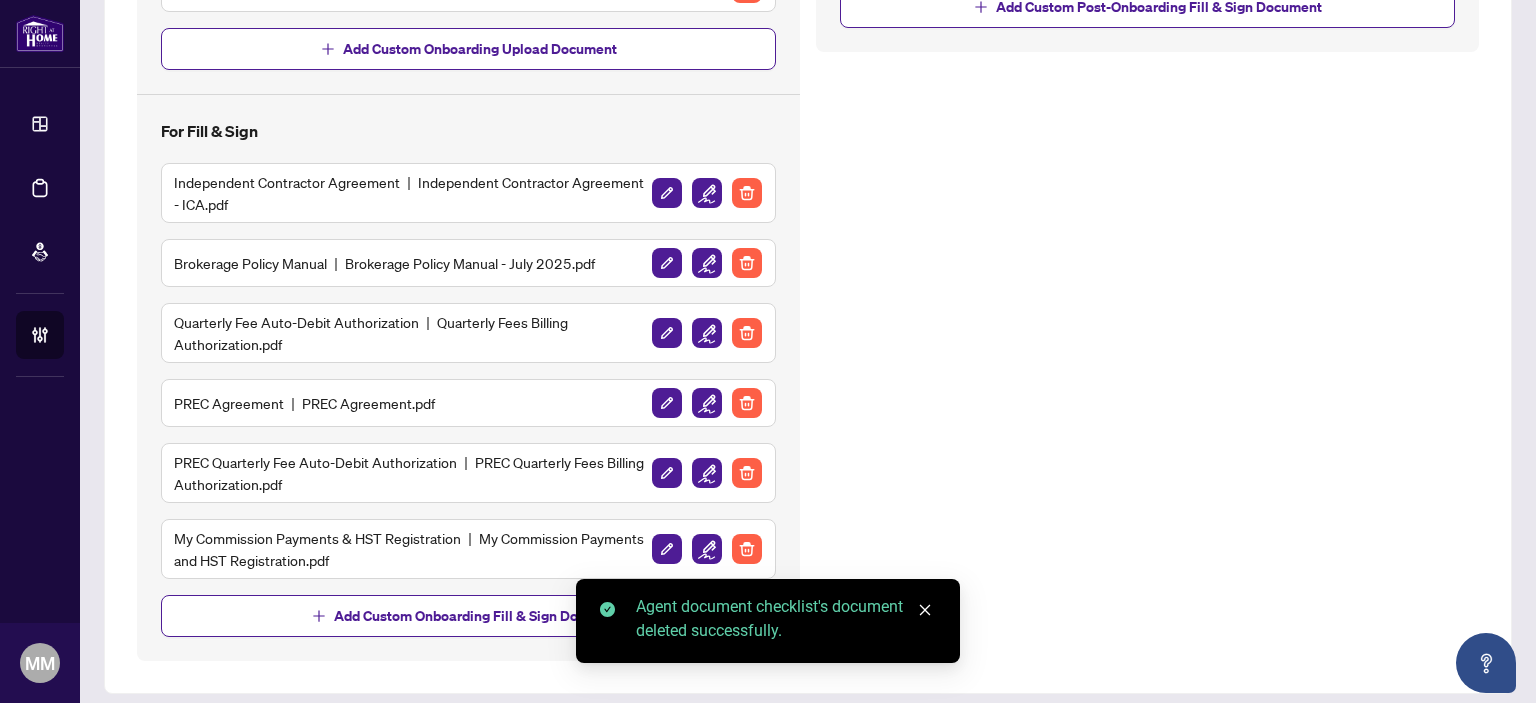 scroll, scrollTop: 539, scrollLeft: 0, axis: vertical 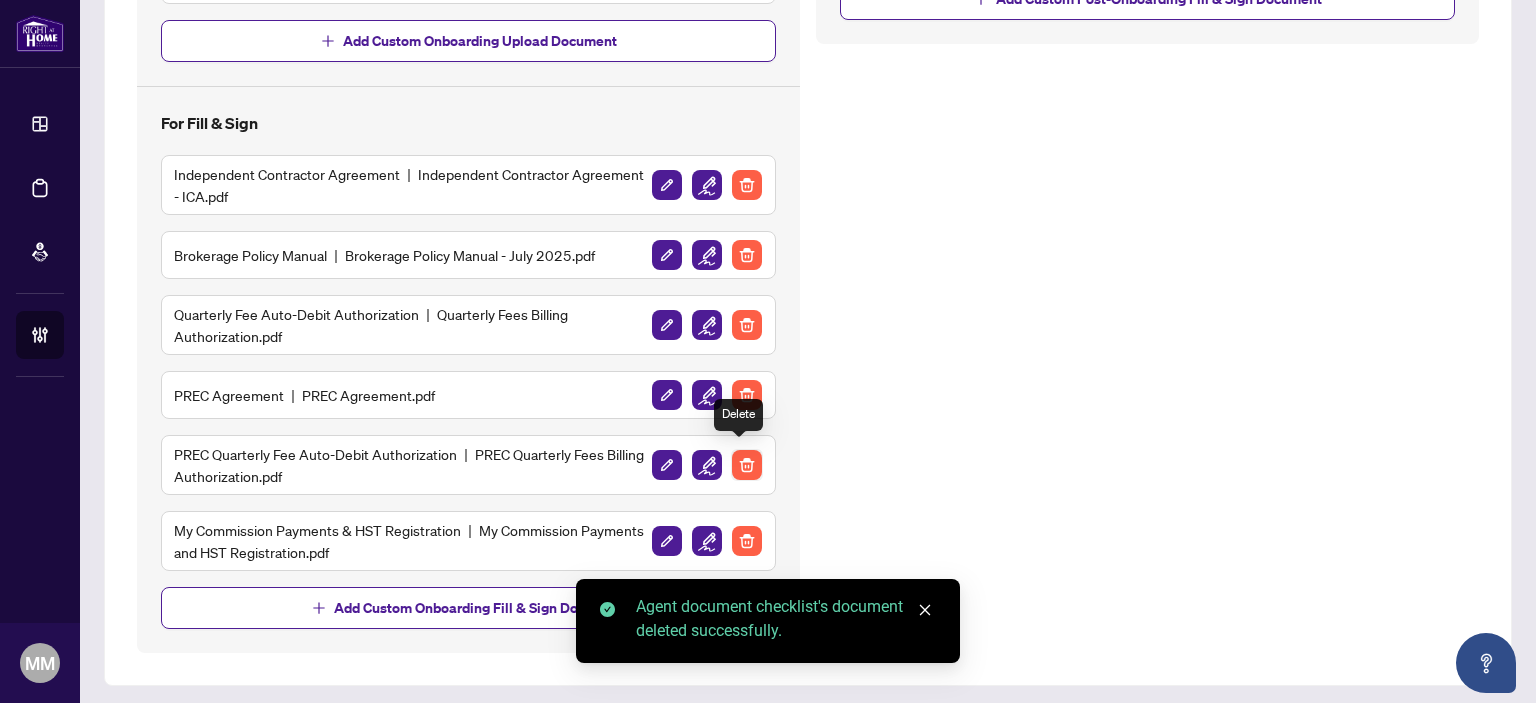 click at bounding box center [747, 465] 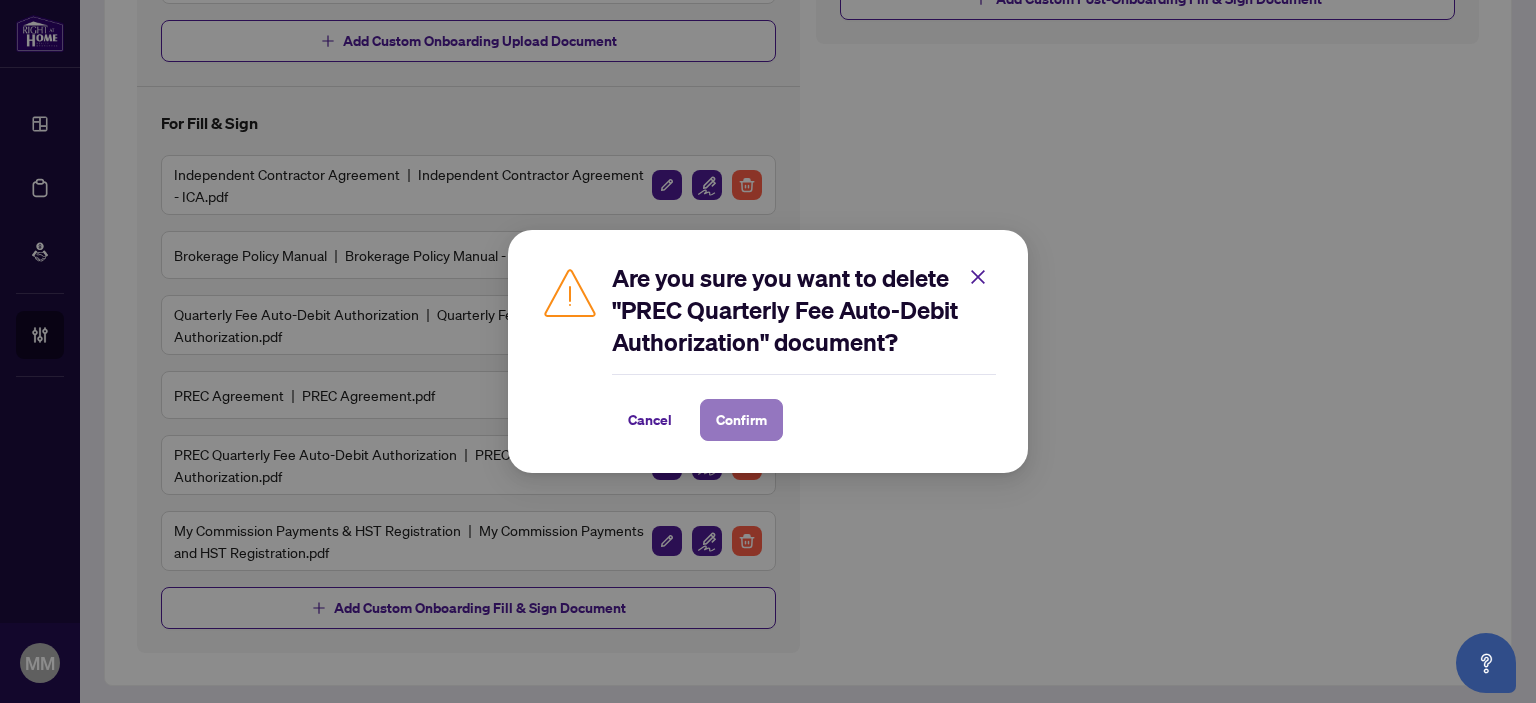 click on "Confirm" at bounding box center [741, 420] 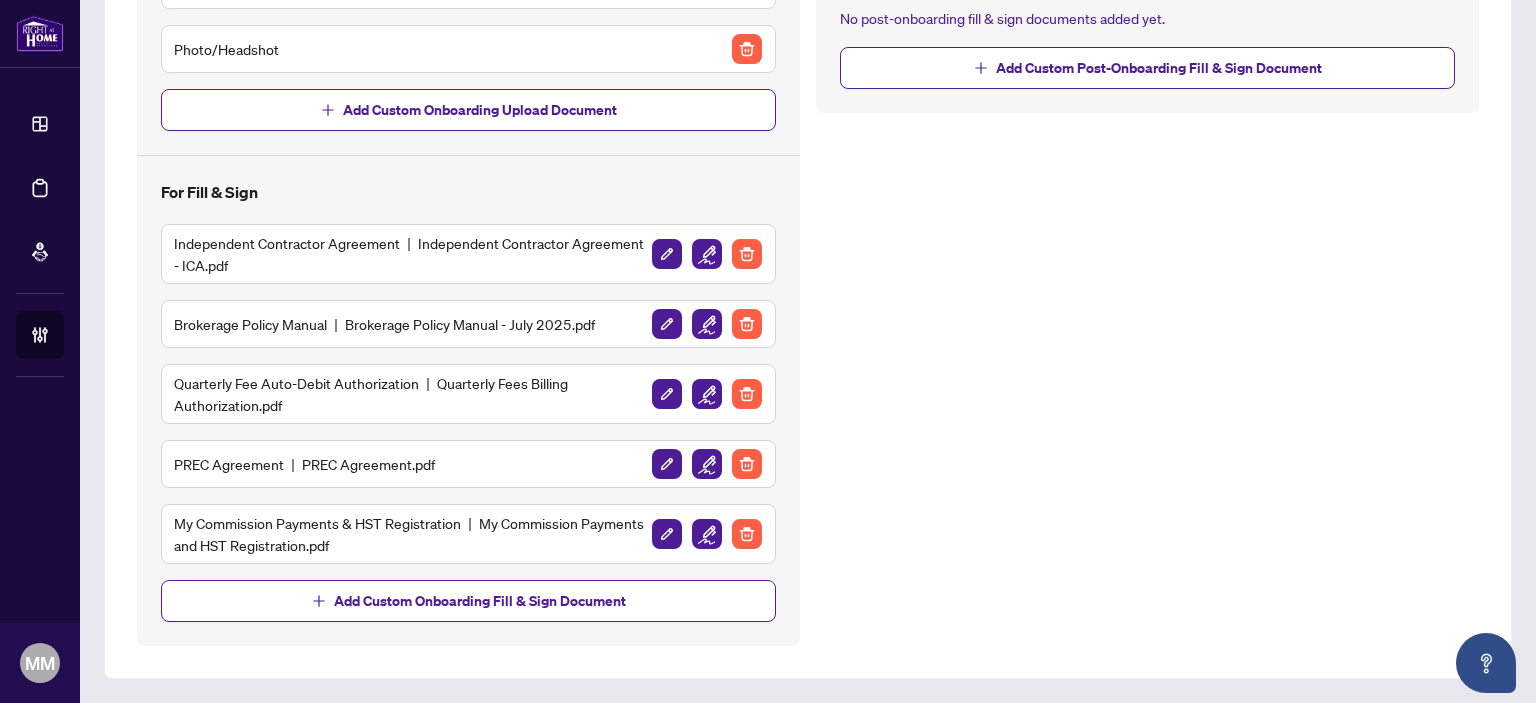 scroll, scrollTop: 463, scrollLeft: 0, axis: vertical 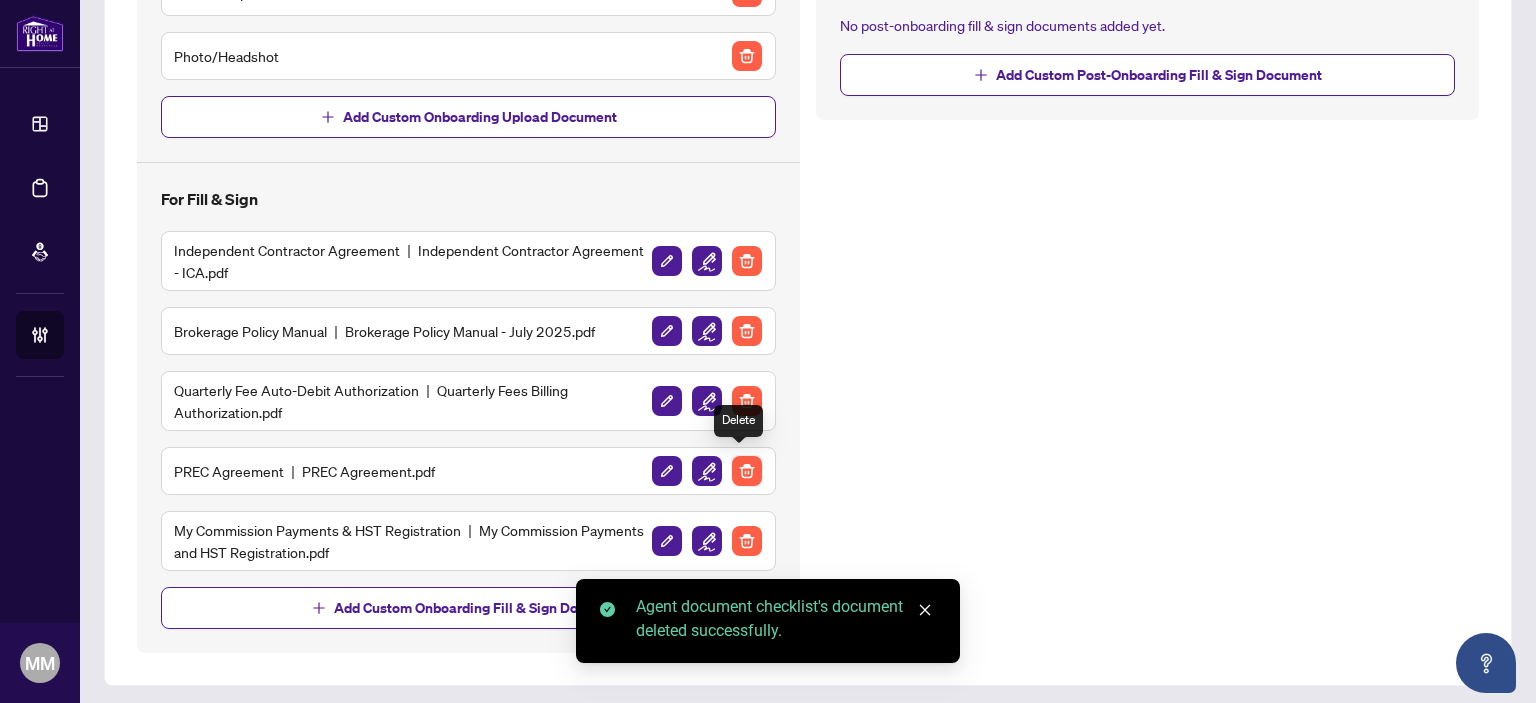 click at bounding box center (747, 471) 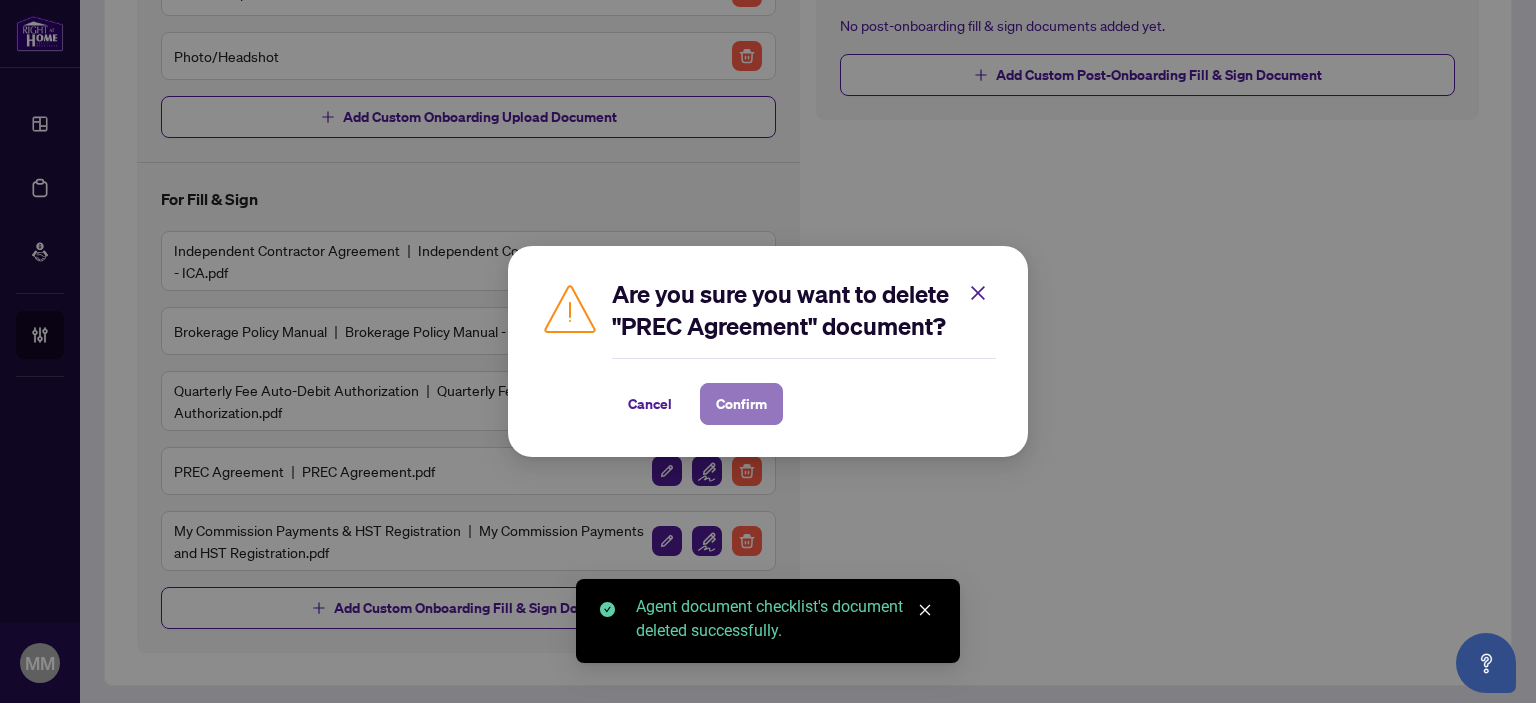 click on "Confirm" at bounding box center [741, 404] 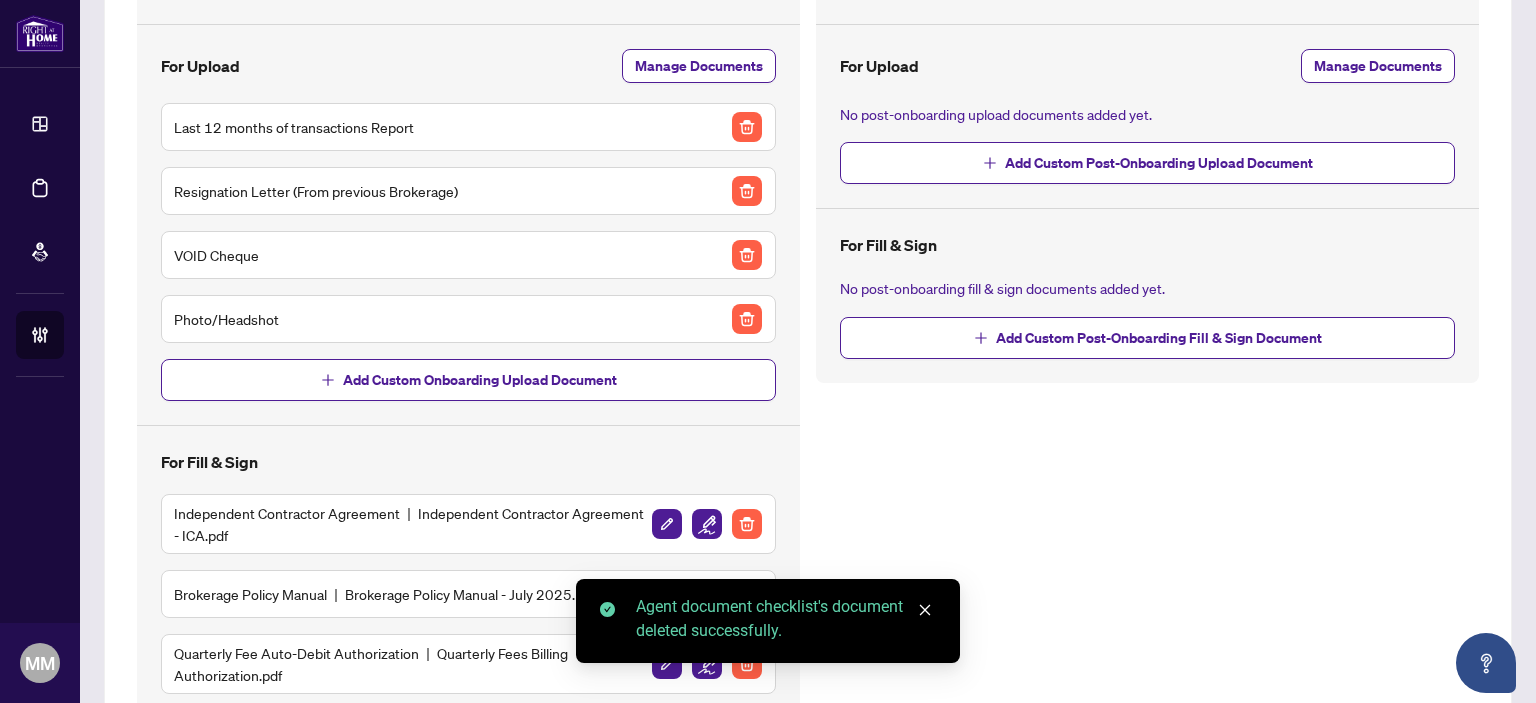 scroll, scrollTop: 200, scrollLeft: 0, axis: vertical 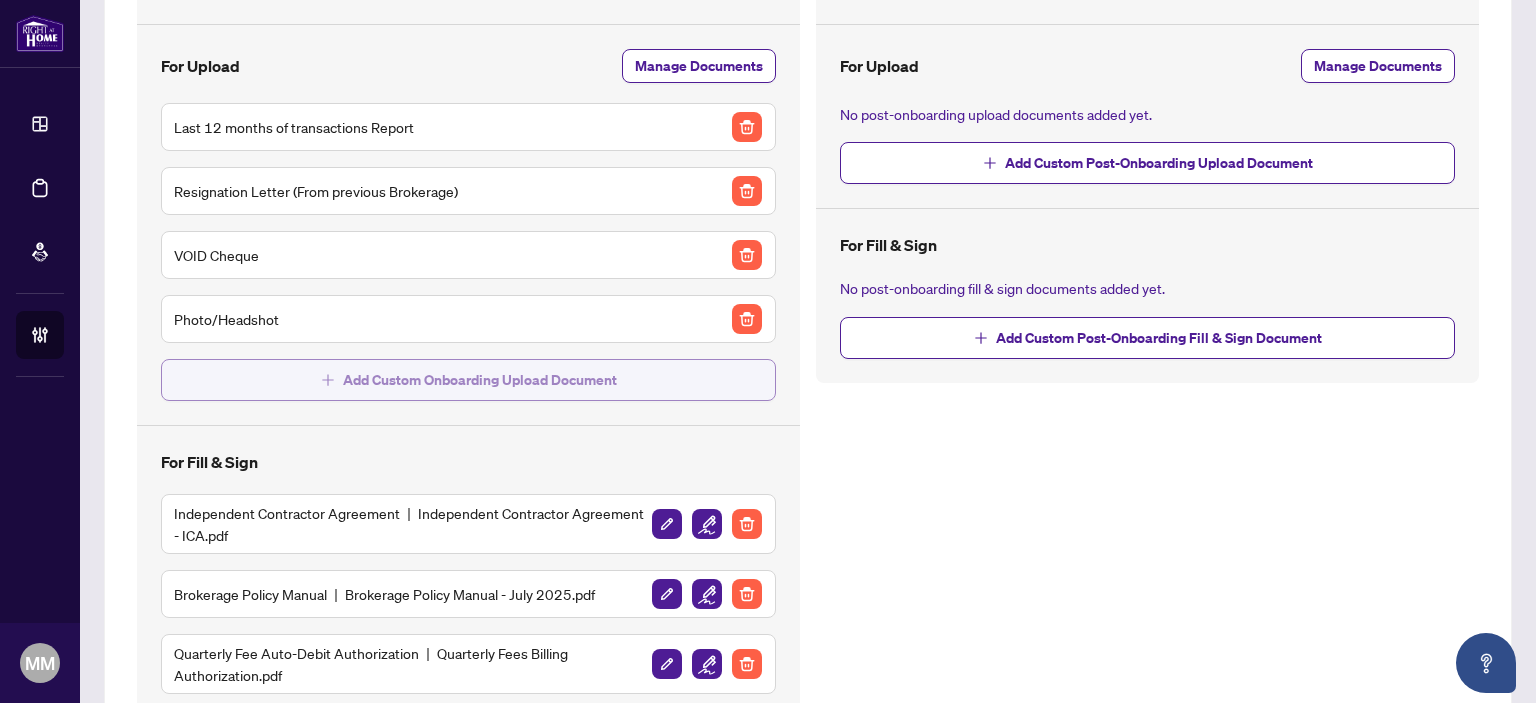 click on "Add Custom Onboarding Upload Document" at bounding box center [468, 380] 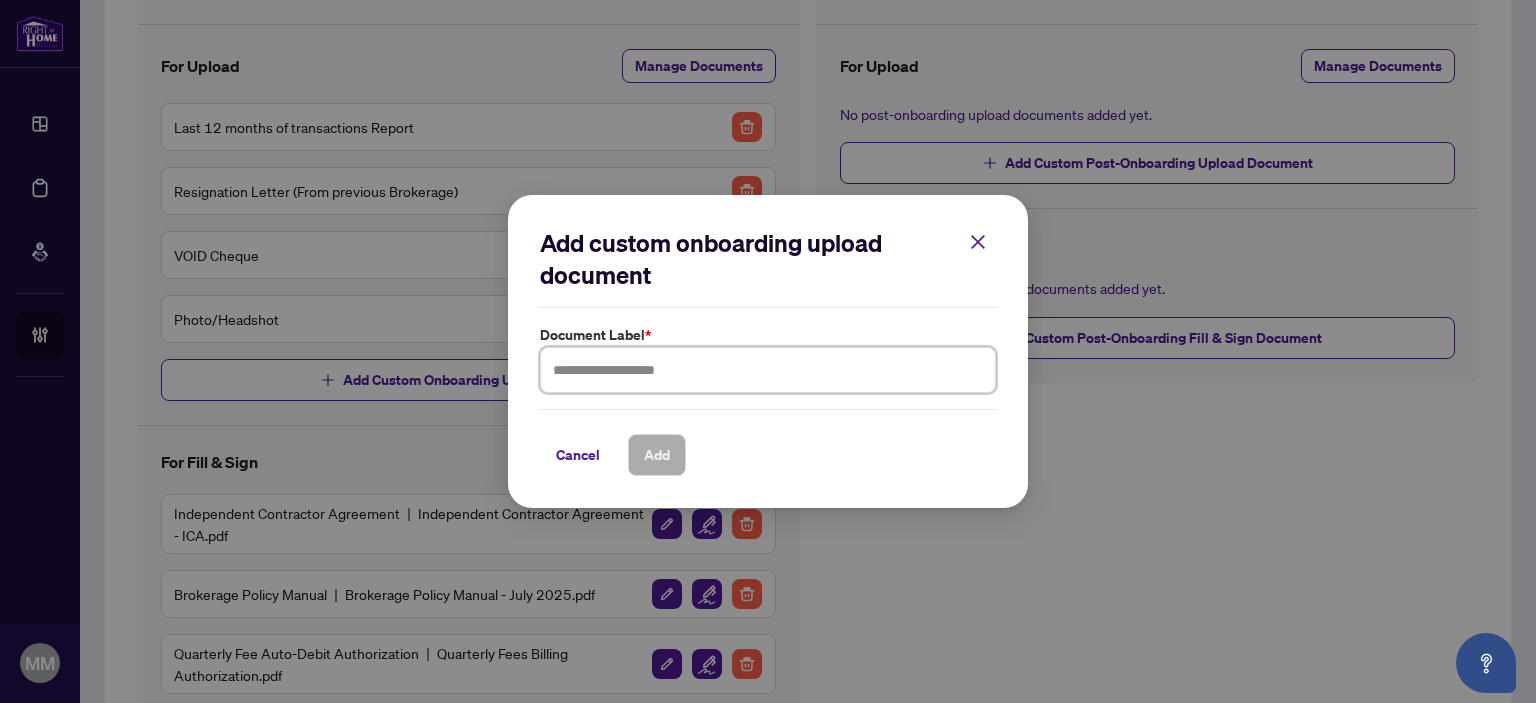 click at bounding box center [768, 370] 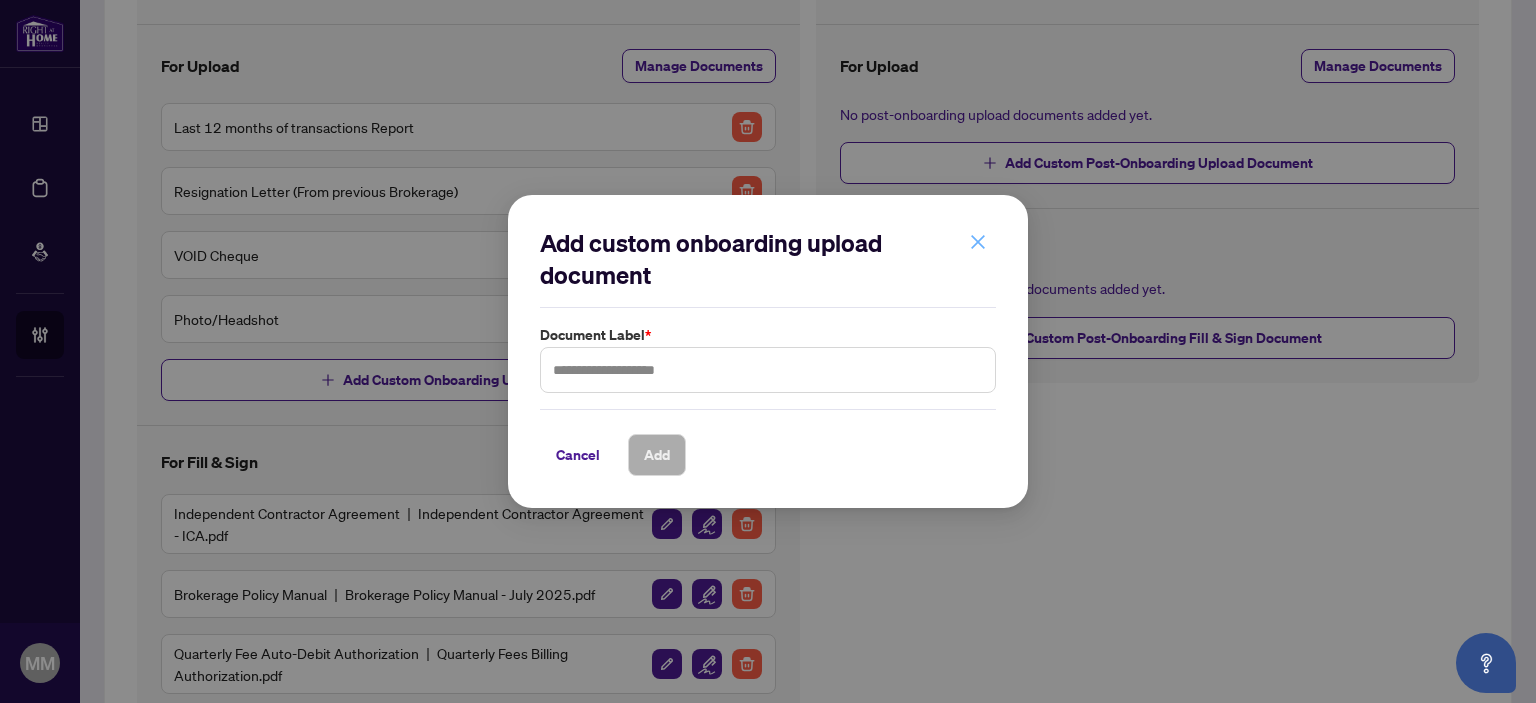 click at bounding box center (978, 242) 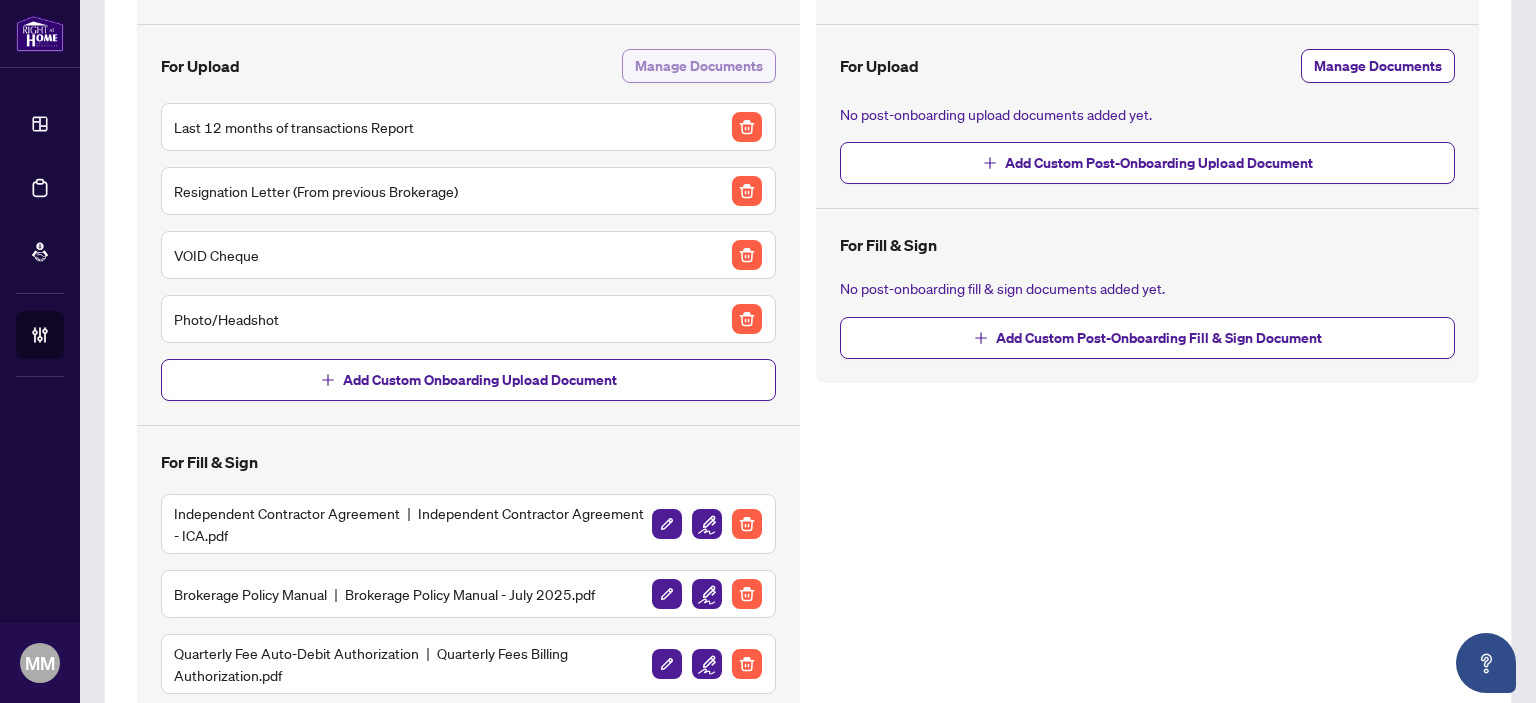 click on "Manage Documents" at bounding box center (699, 66) 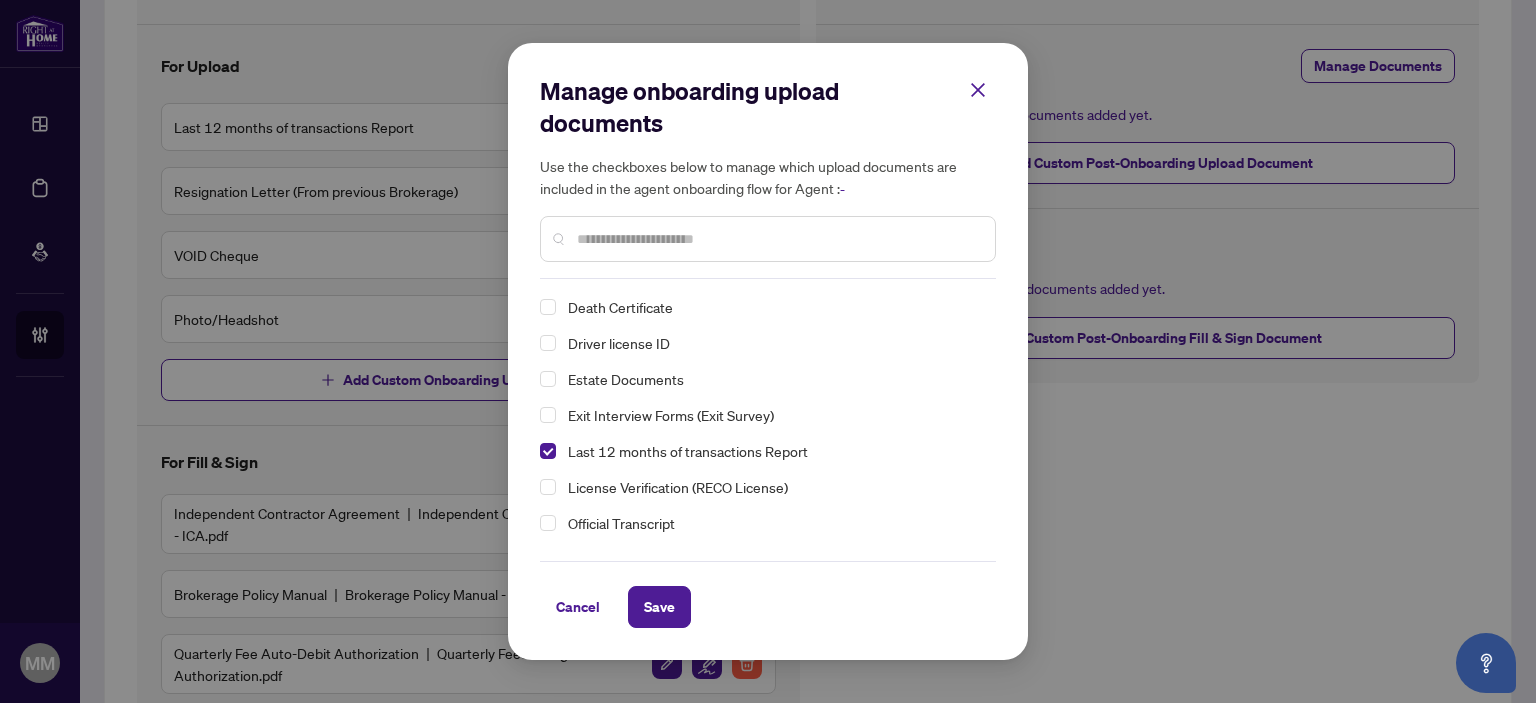 click on "Driver license ID" at bounding box center (774, 343) 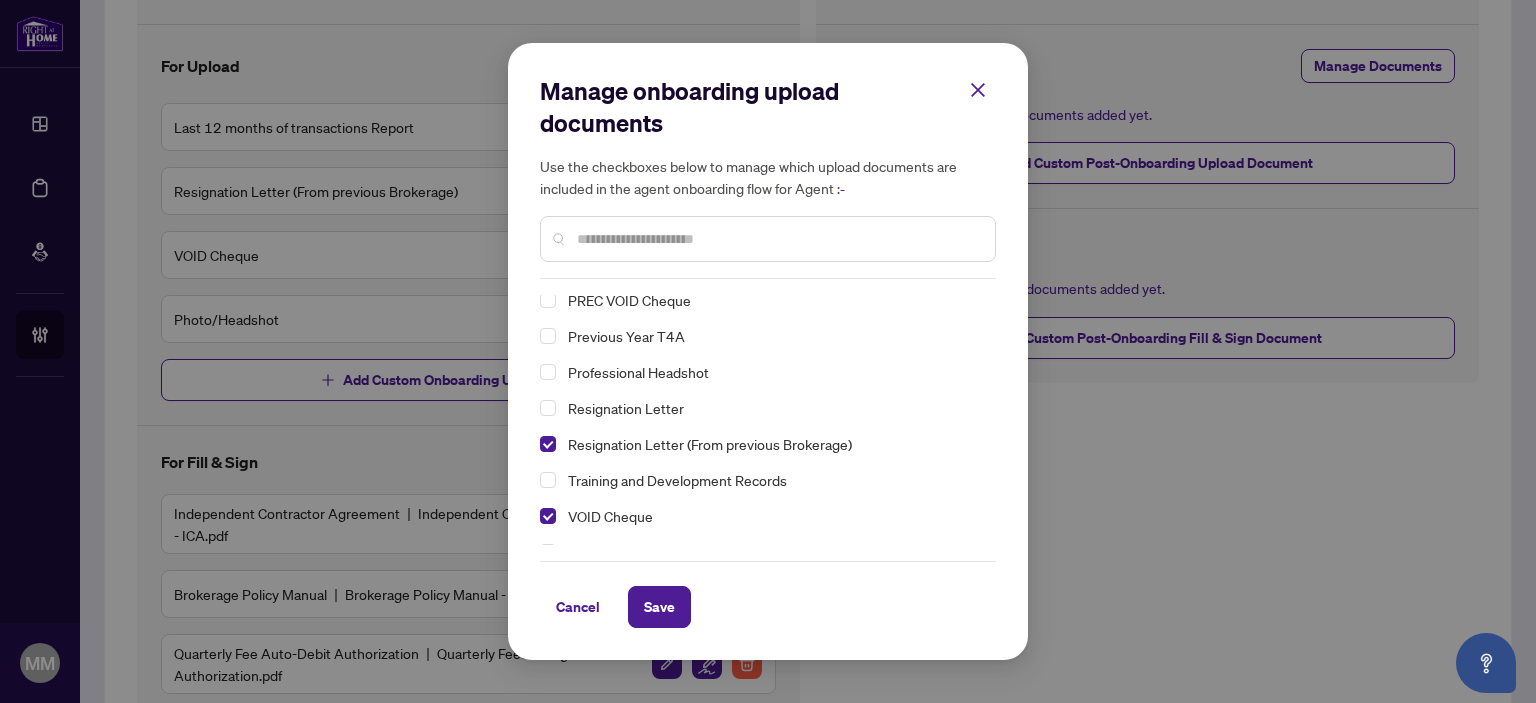 scroll, scrollTop: 389, scrollLeft: 0, axis: vertical 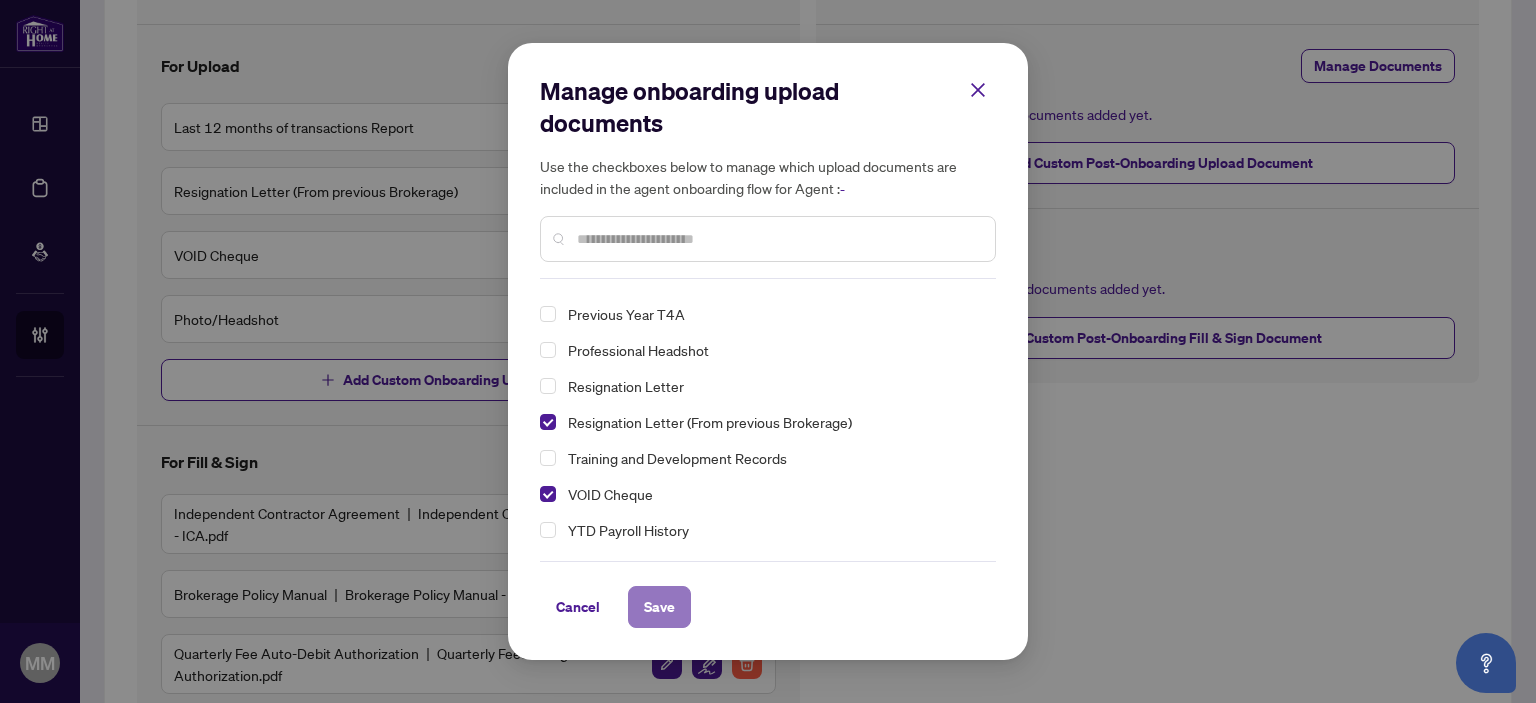 click on "Save" at bounding box center (659, 607) 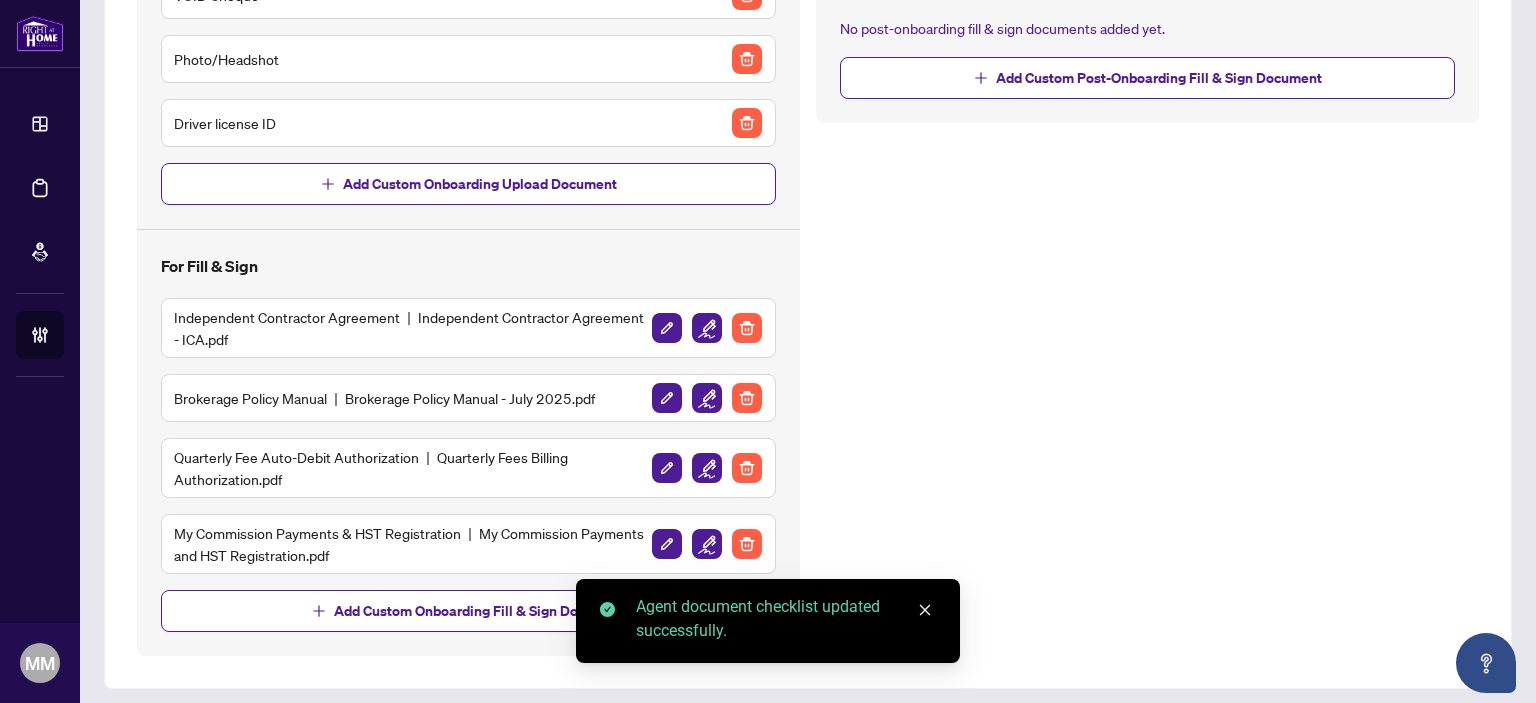 scroll, scrollTop: 463, scrollLeft: 0, axis: vertical 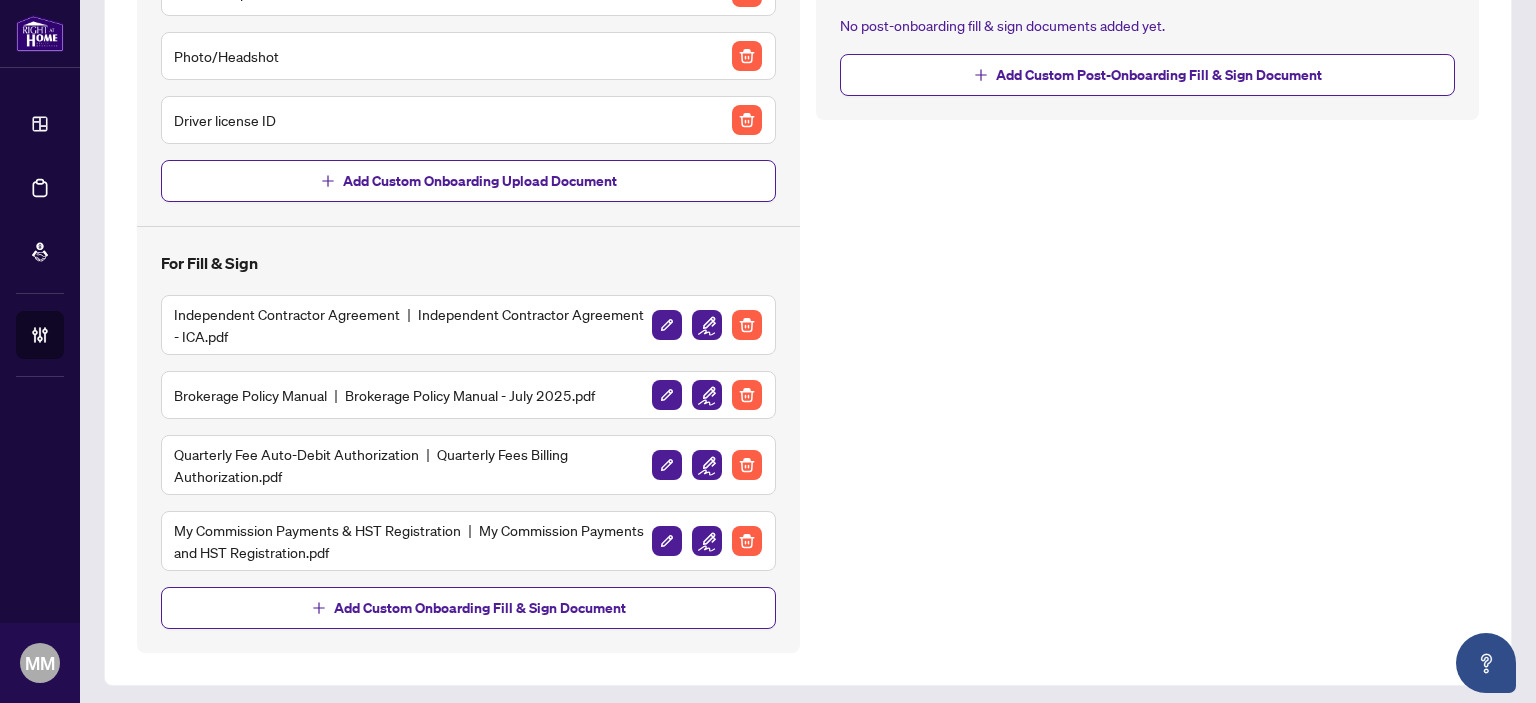 click on "Post-Onboarding Documents For Upload Manage Documents No post-onboarding upload documents added yet. Add Custom Post-Onboarding Upload Document For Fill & Sign No post-onboarding fill & sign documents added yet. Add Custom Post-Onboarding Fill & Sign Document" at bounding box center (1147, 171) 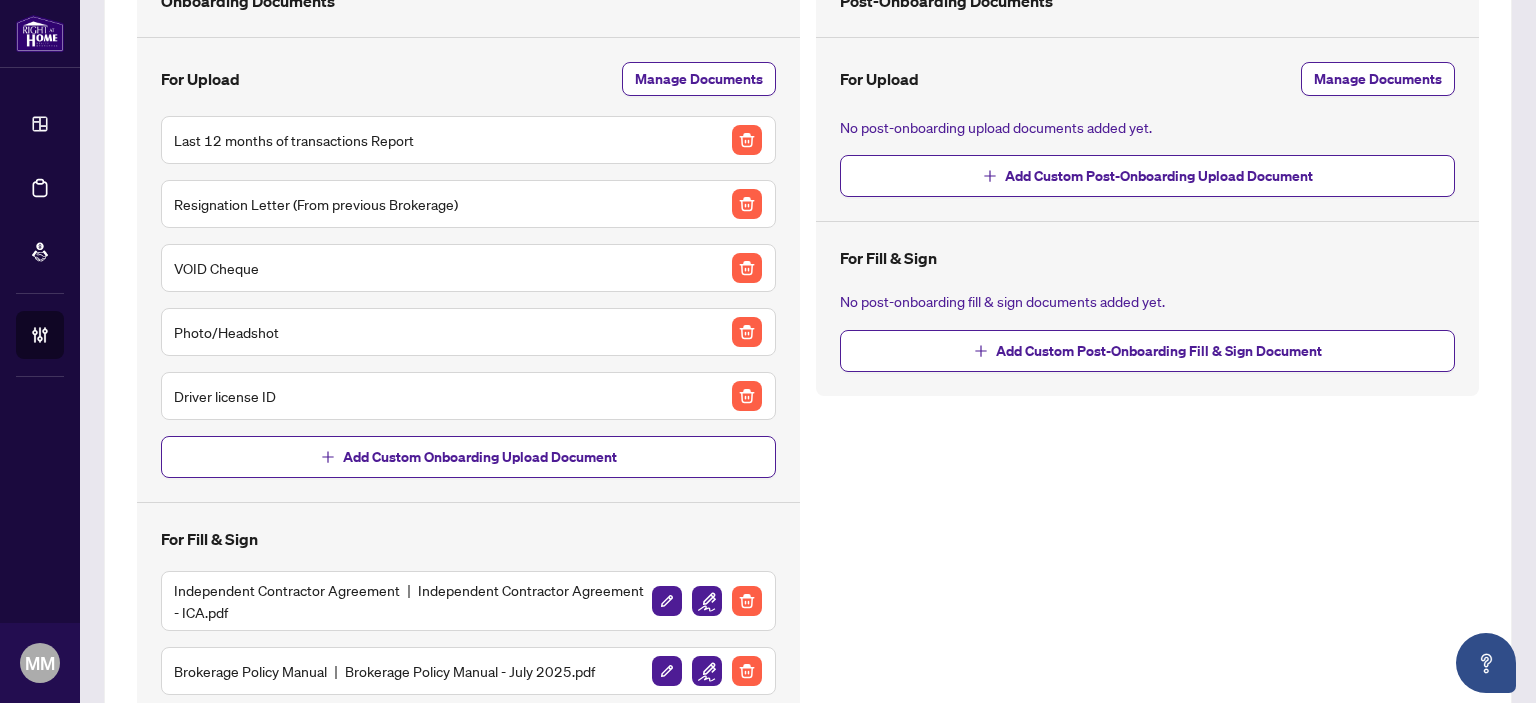 scroll, scrollTop: 463, scrollLeft: 0, axis: vertical 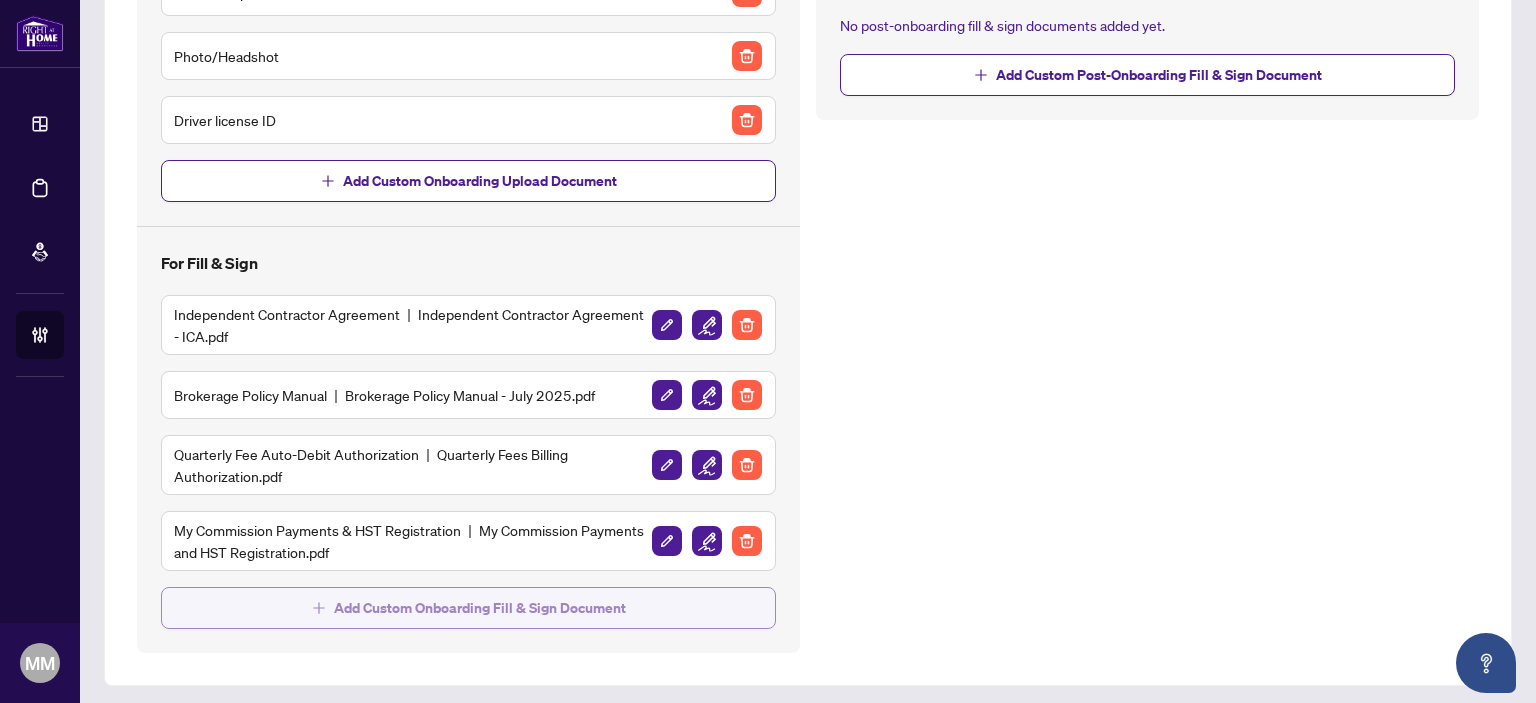 click on "Add Custom Onboarding Fill & Sign Document" at bounding box center (480, 608) 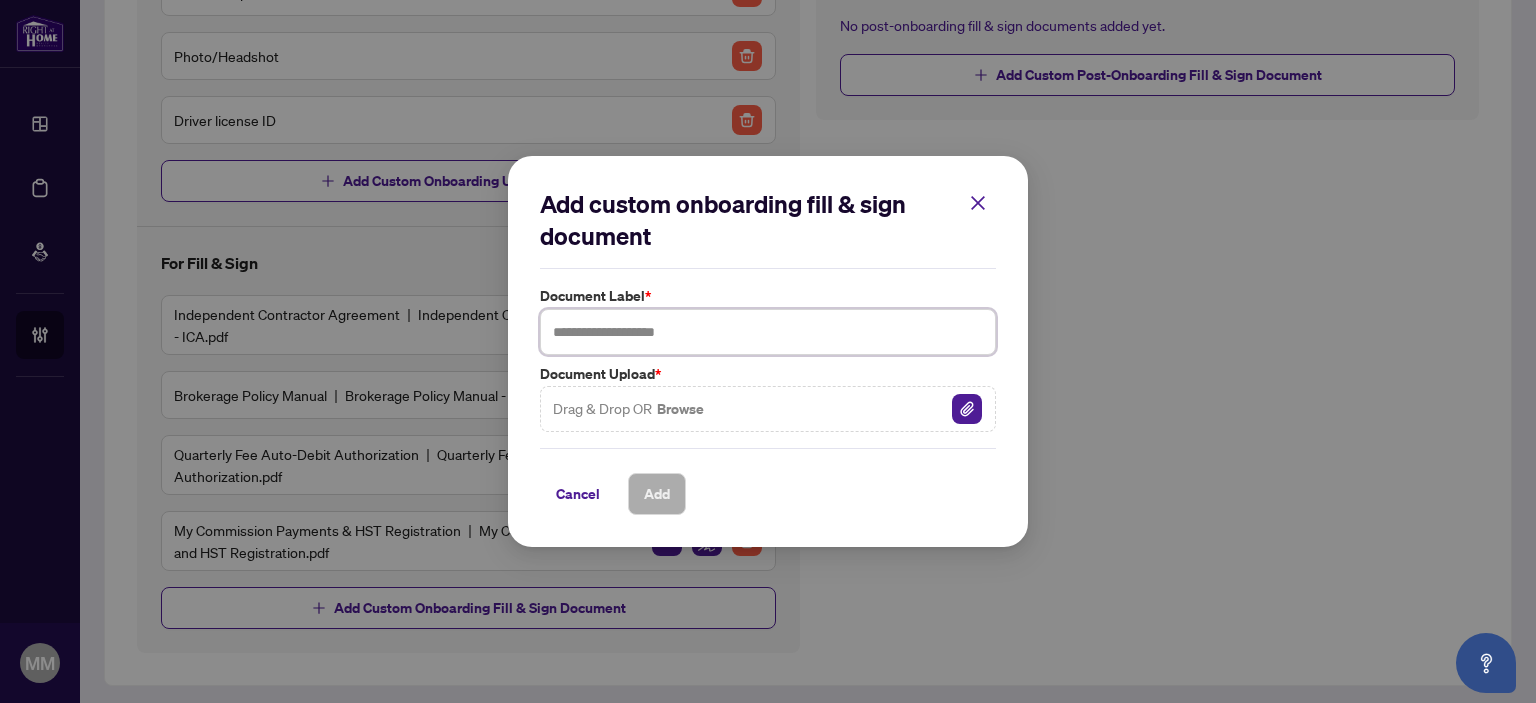 click at bounding box center (768, 332) 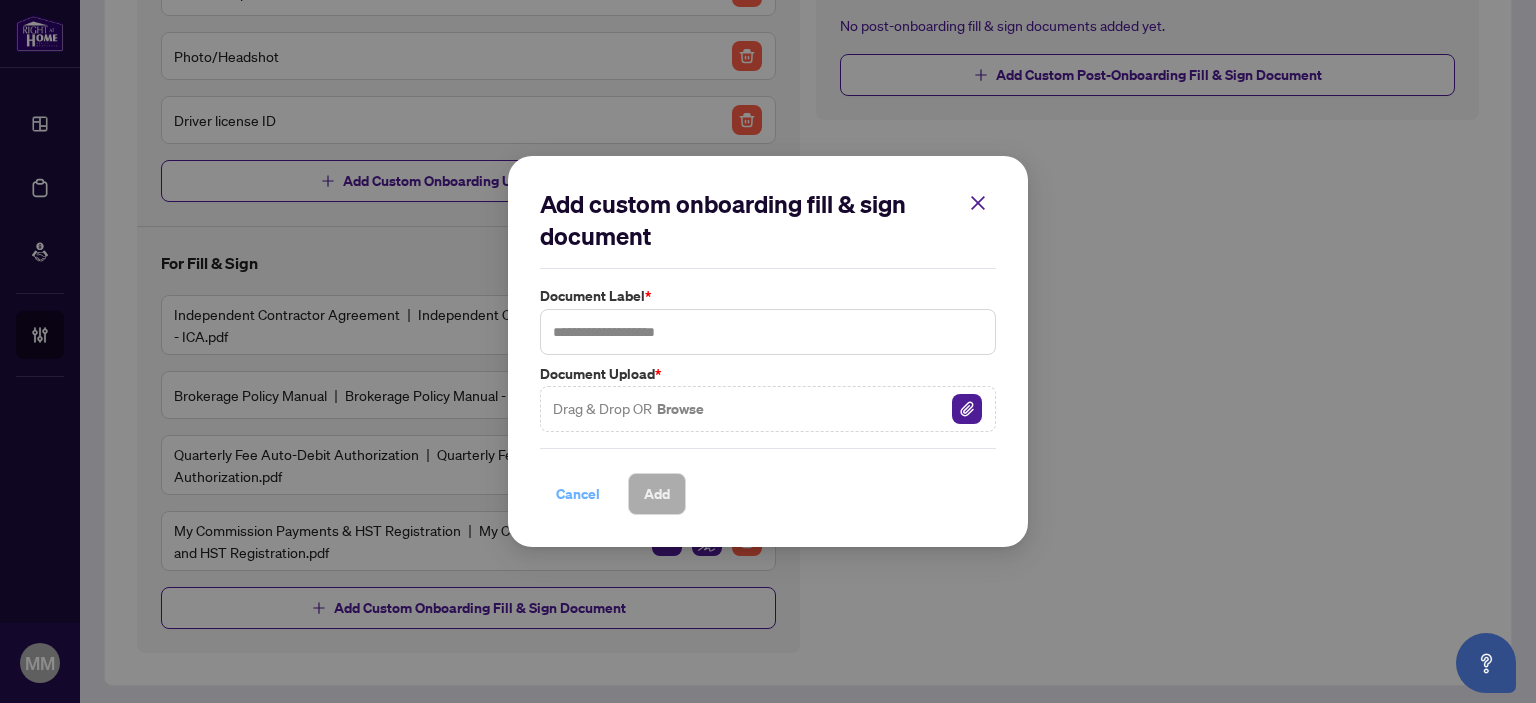 click on "Cancel" at bounding box center (578, 494) 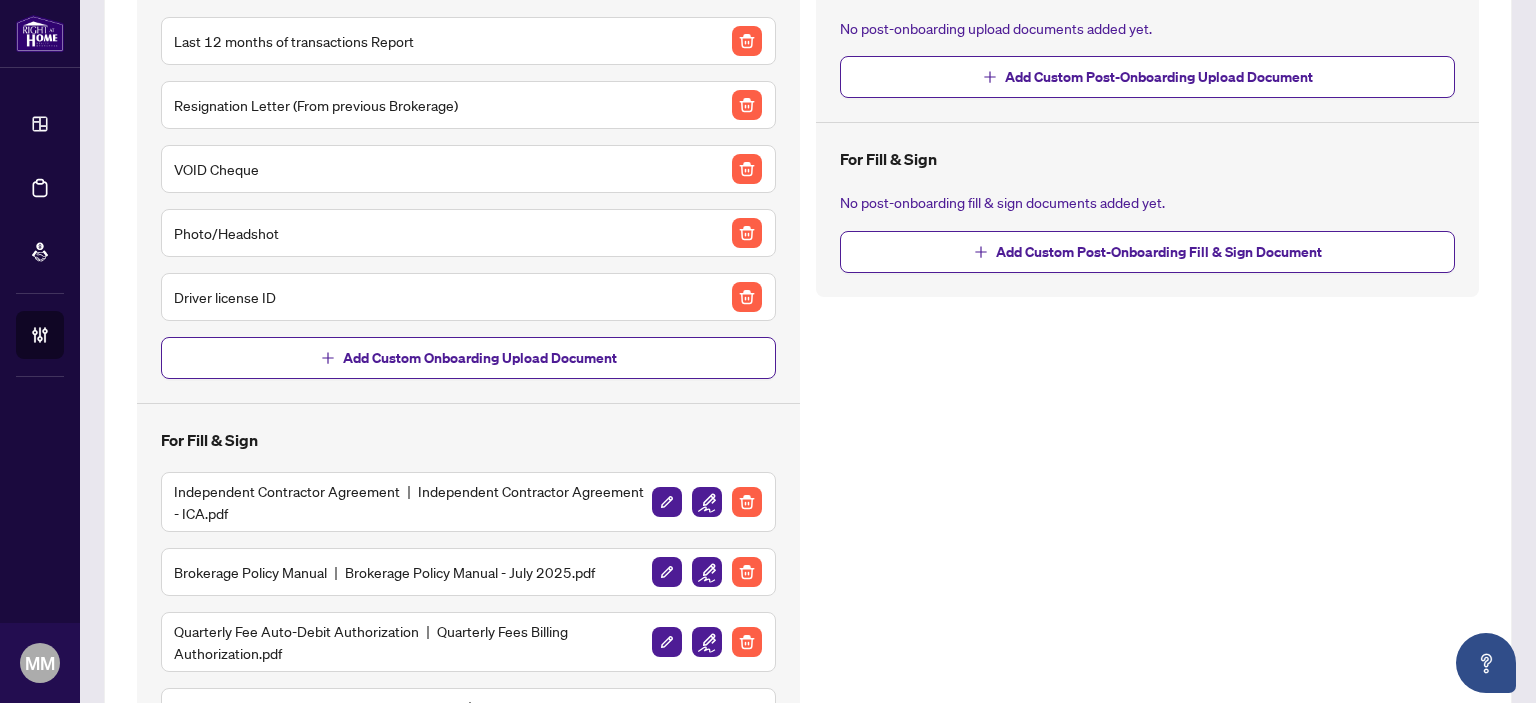 scroll, scrollTop: 63, scrollLeft: 0, axis: vertical 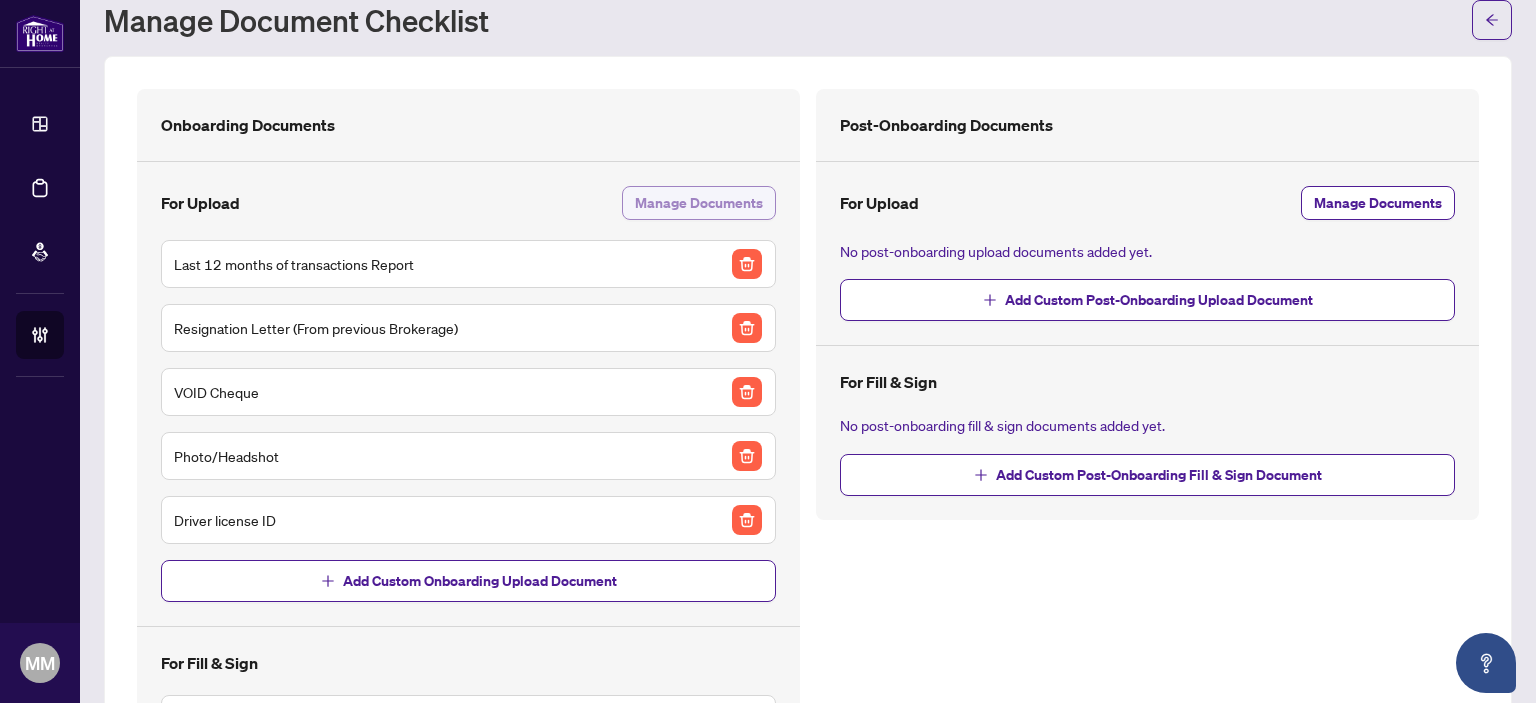 click on "Manage Documents" at bounding box center (699, 203) 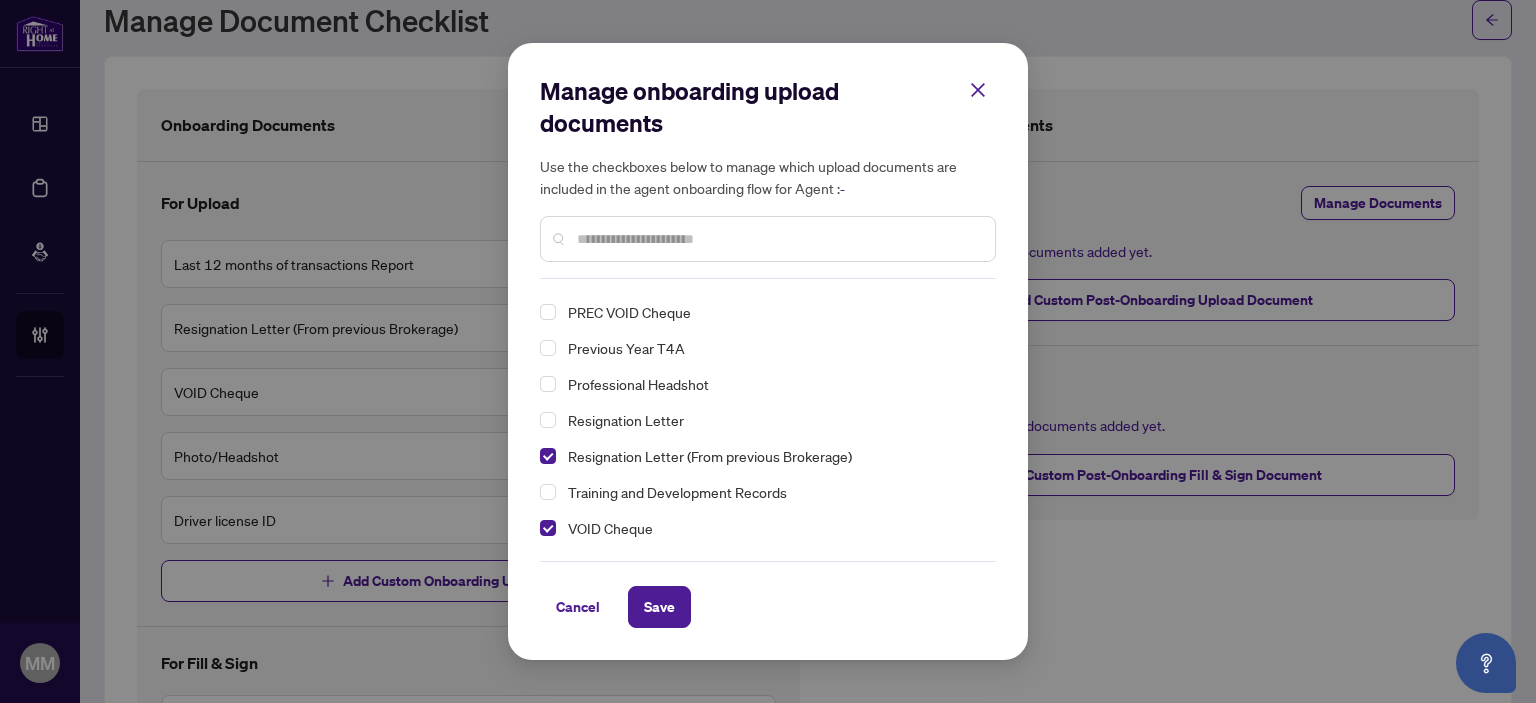 scroll, scrollTop: 389, scrollLeft: 0, axis: vertical 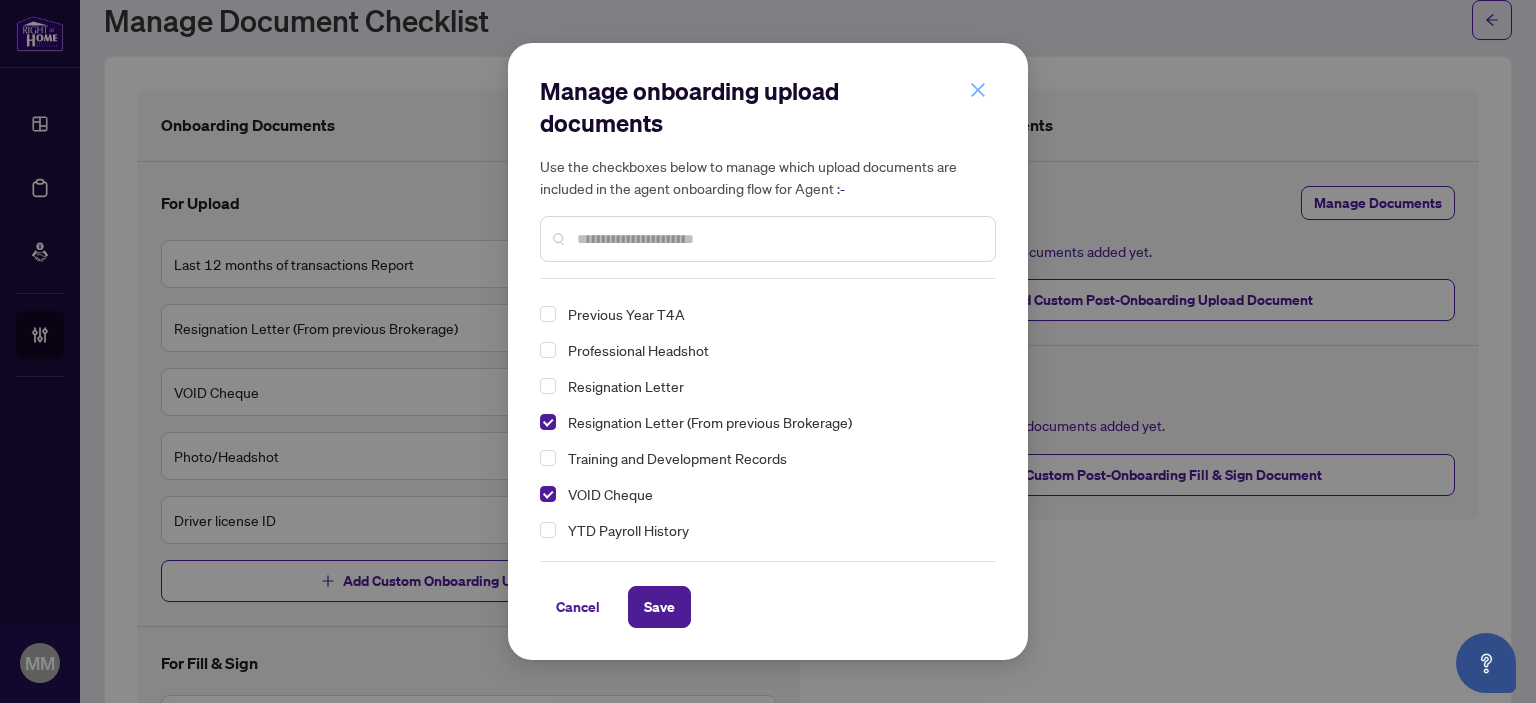 click 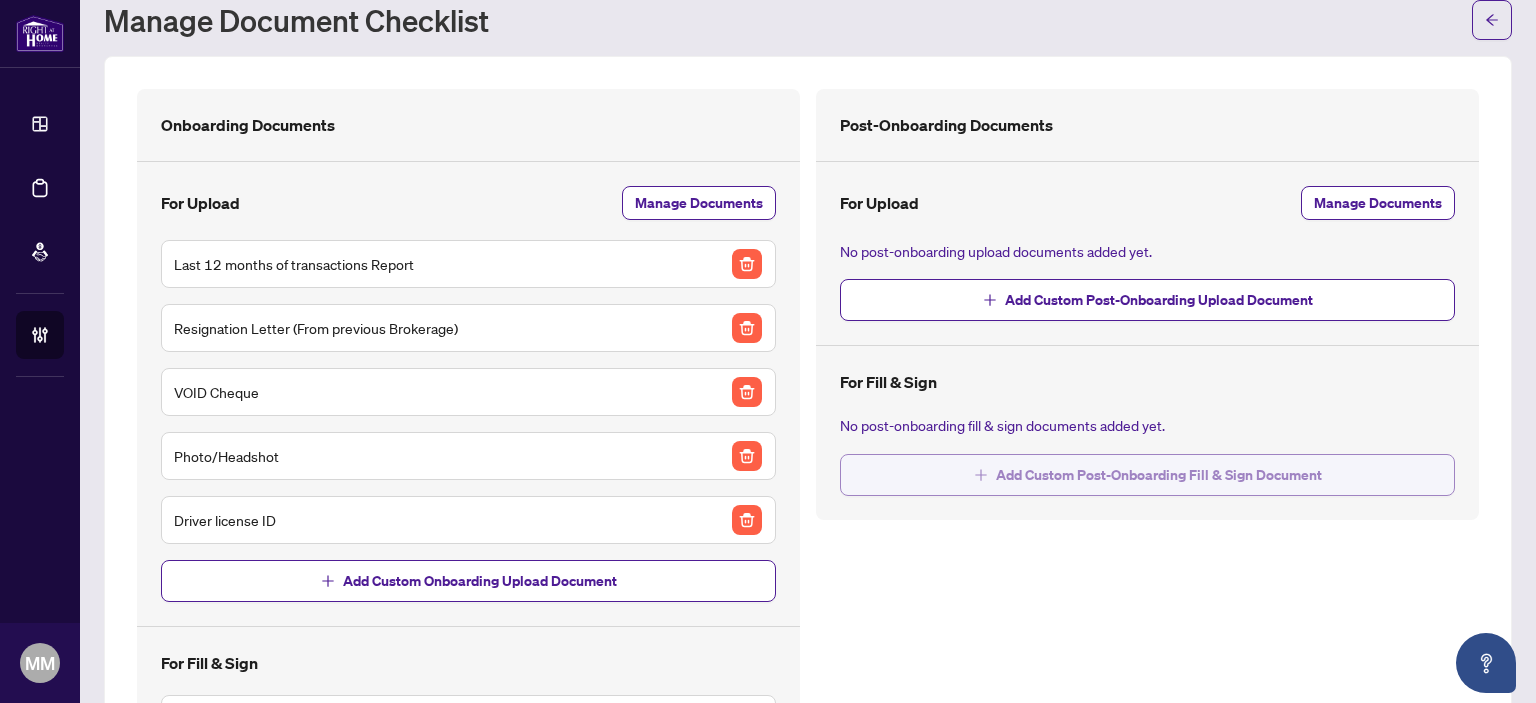 click on "Add Custom Post-Onboarding Fill & Sign Document" at bounding box center (1159, 475) 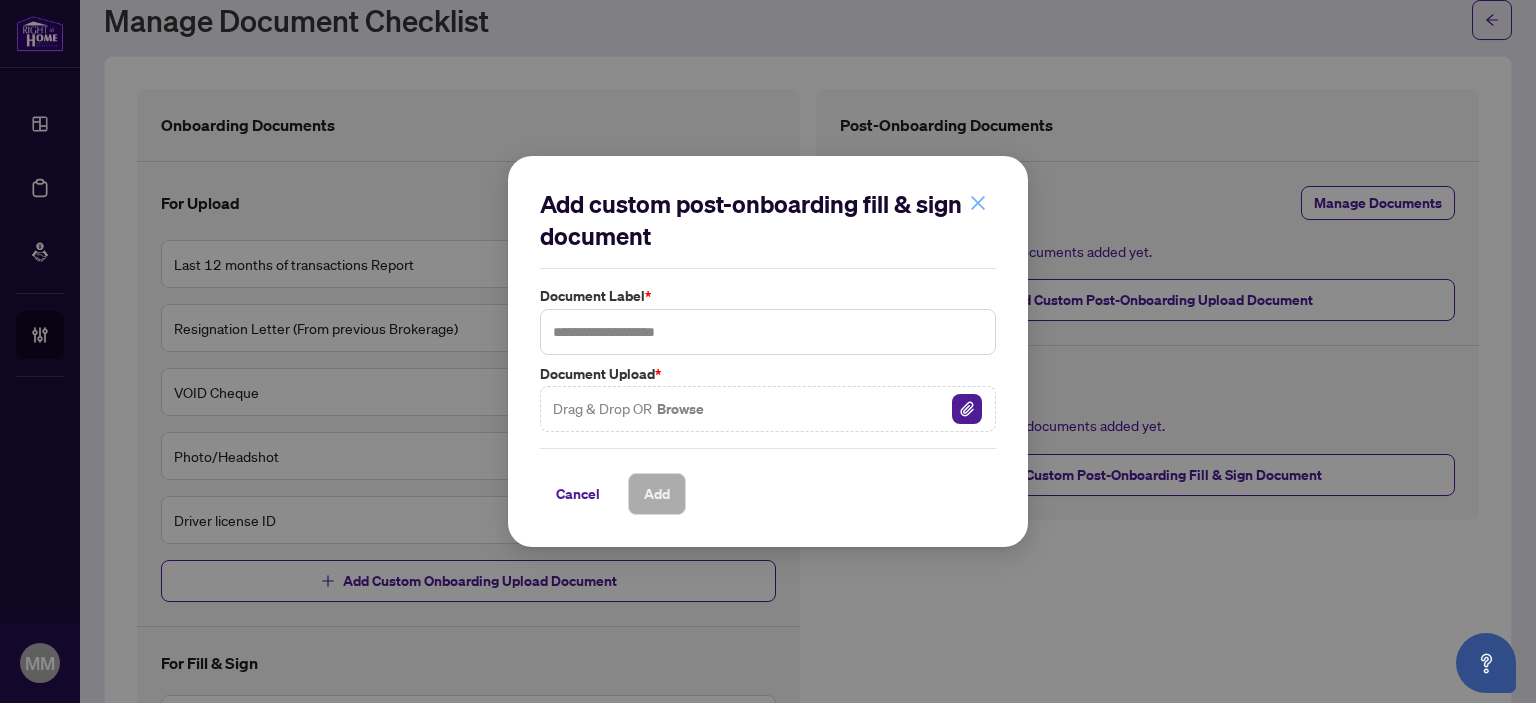 click 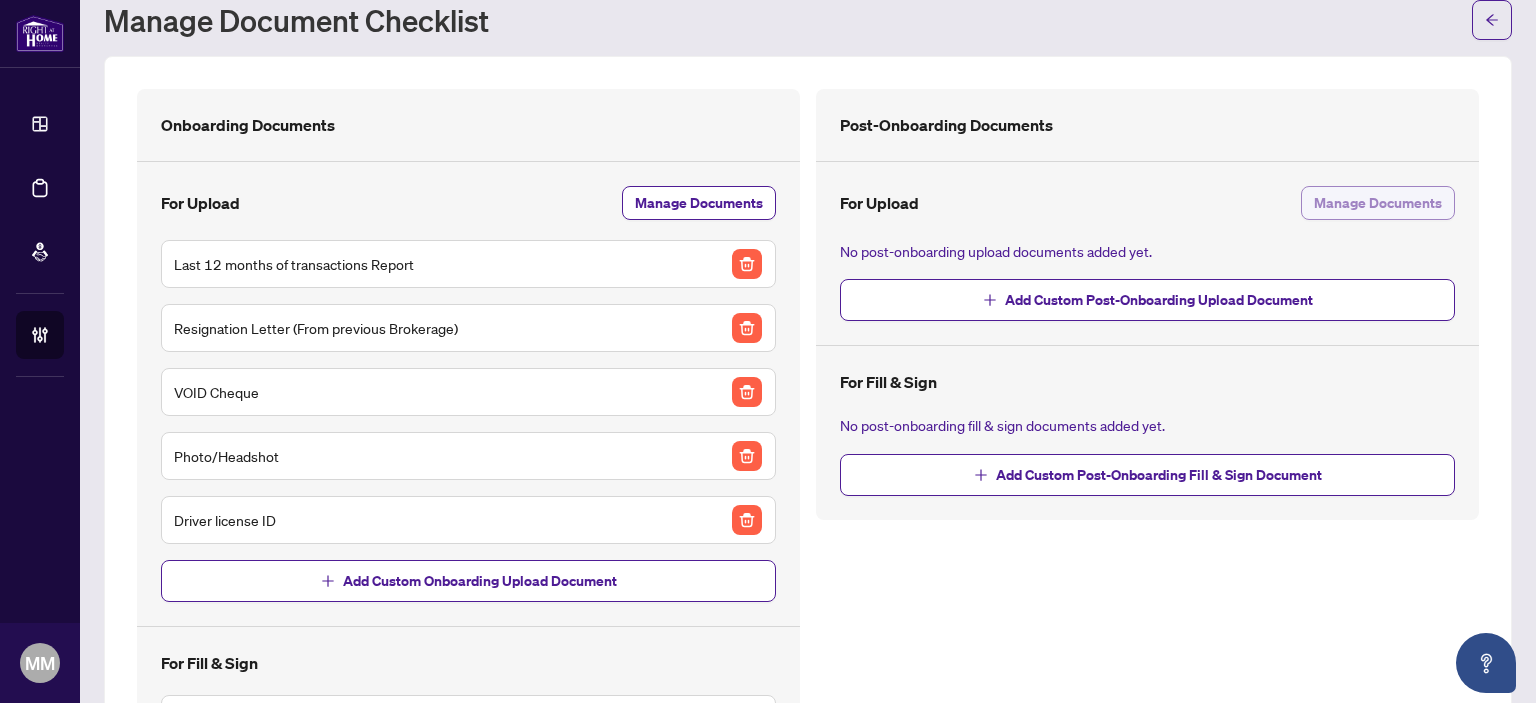 click on "Manage Documents" at bounding box center [1378, 203] 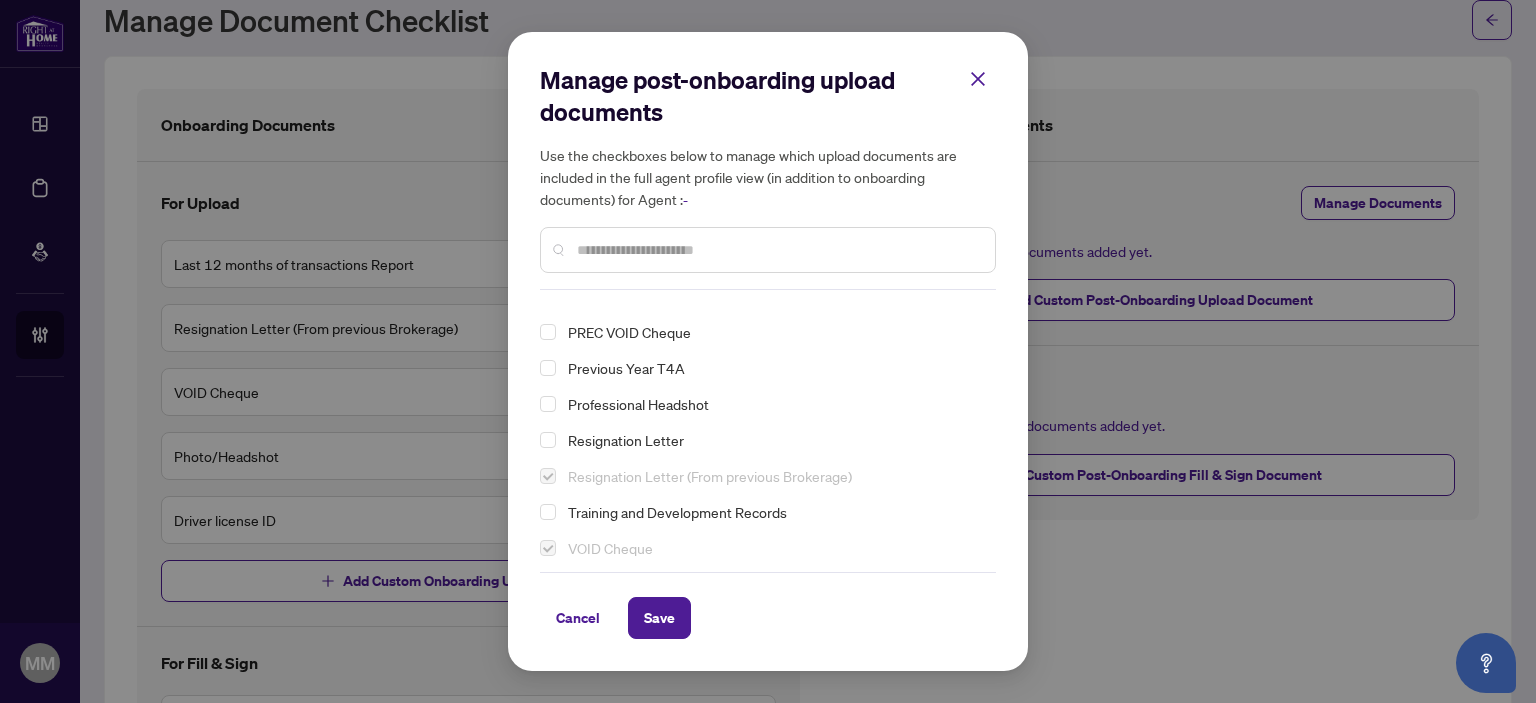 scroll, scrollTop: 389, scrollLeft: 0, axis: vertical 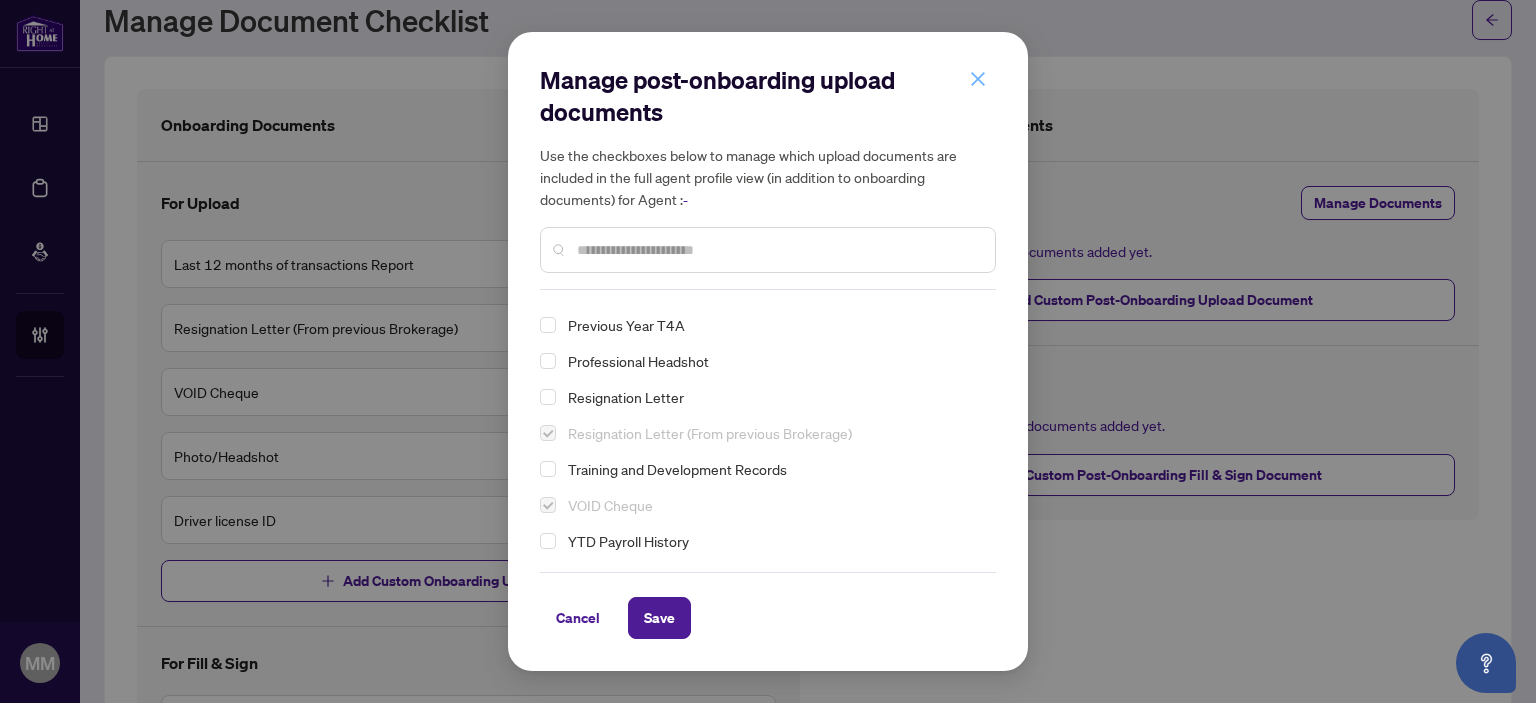 click at bounding box center [978, 79] 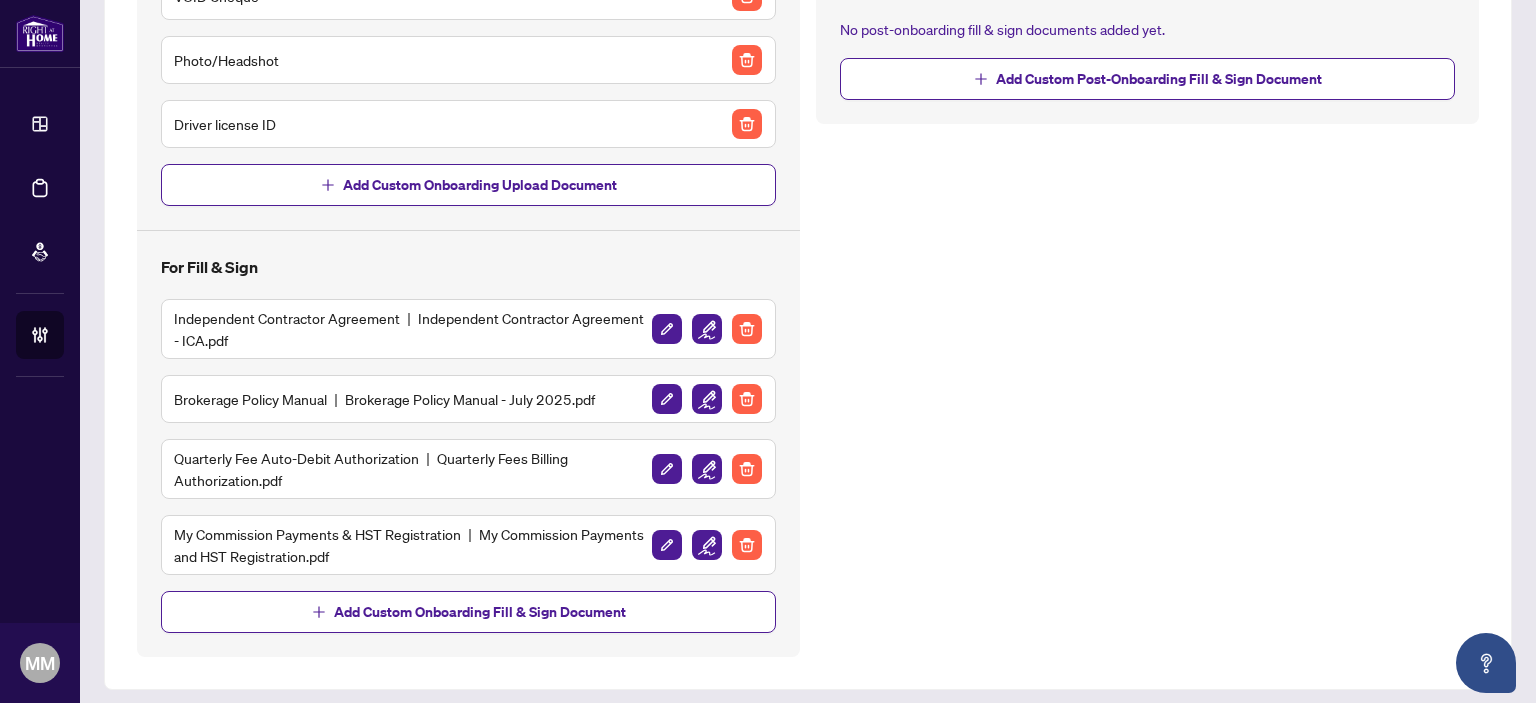 scroll, scrollTop: 463, scrollLeft: 0, axis: vertical 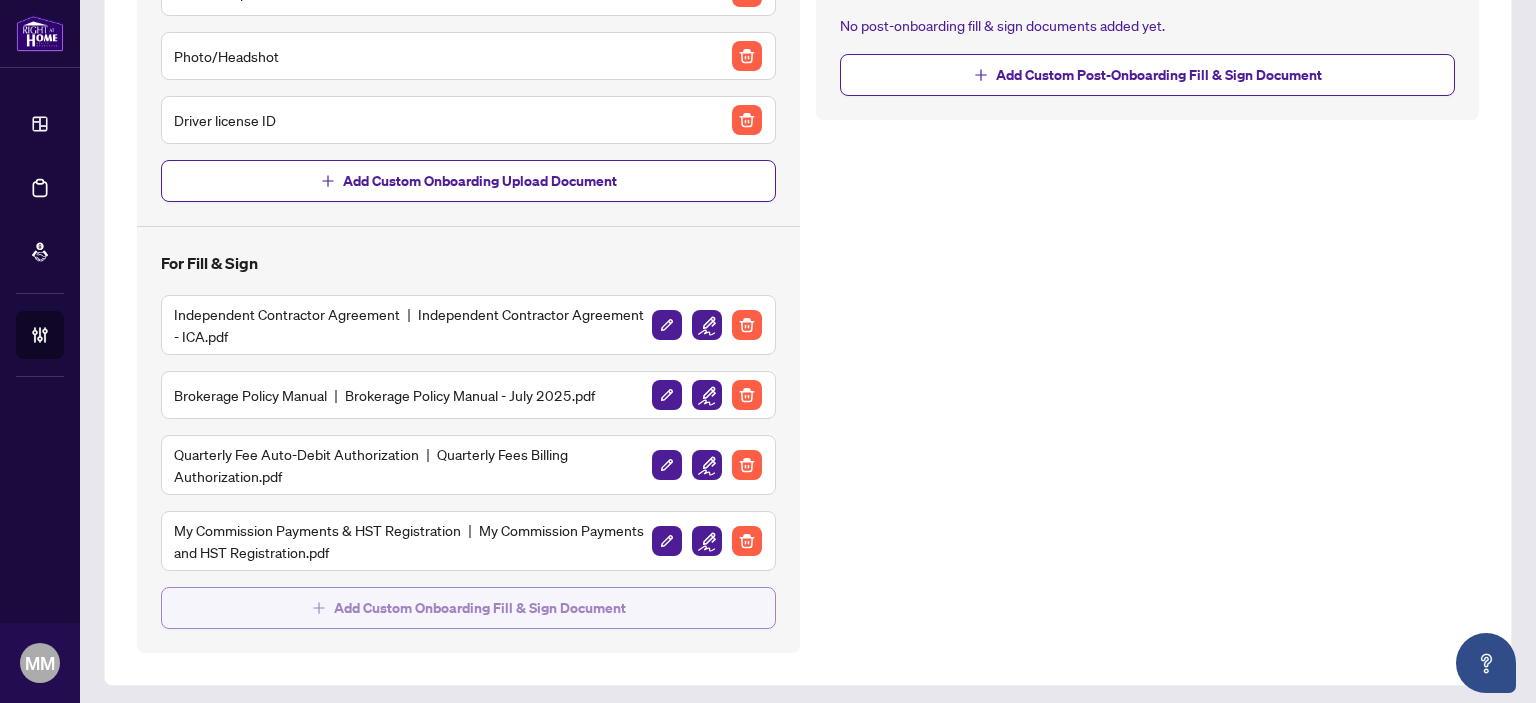 click on "Add Custom Onboarding Fill & Sign Document" at bounding box center [480, 608] 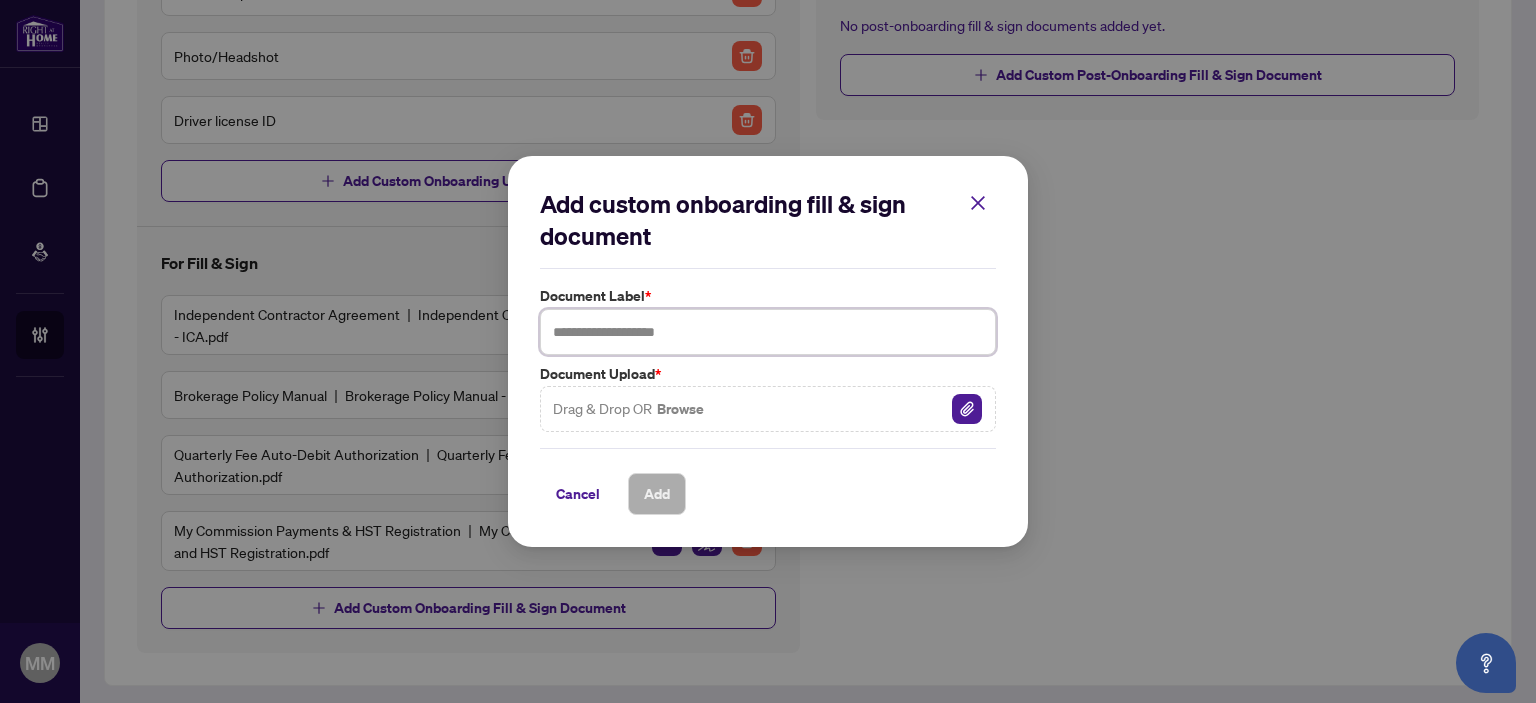 click at bounding box center (768, 332) 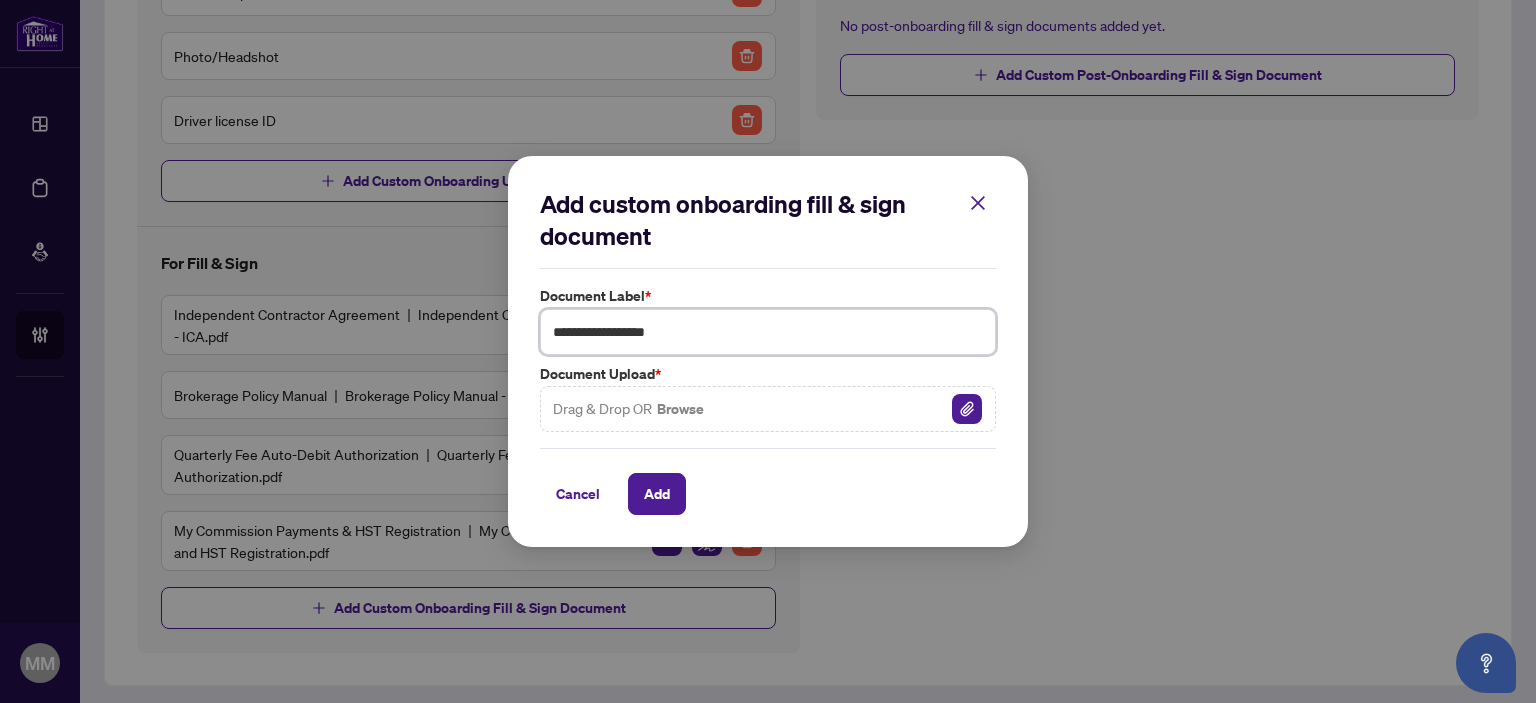 type on "**********" 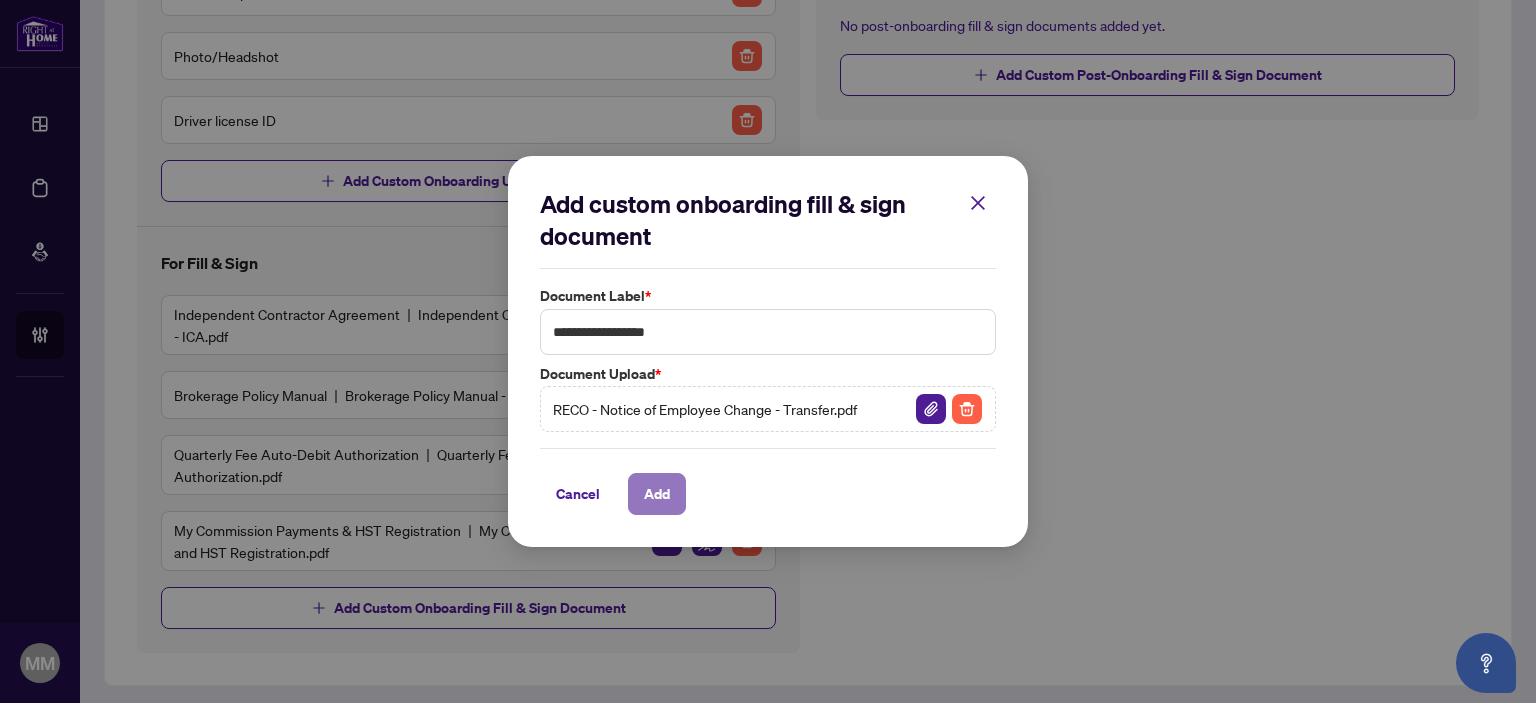 click on "Add" at bounding box center (657, 494) 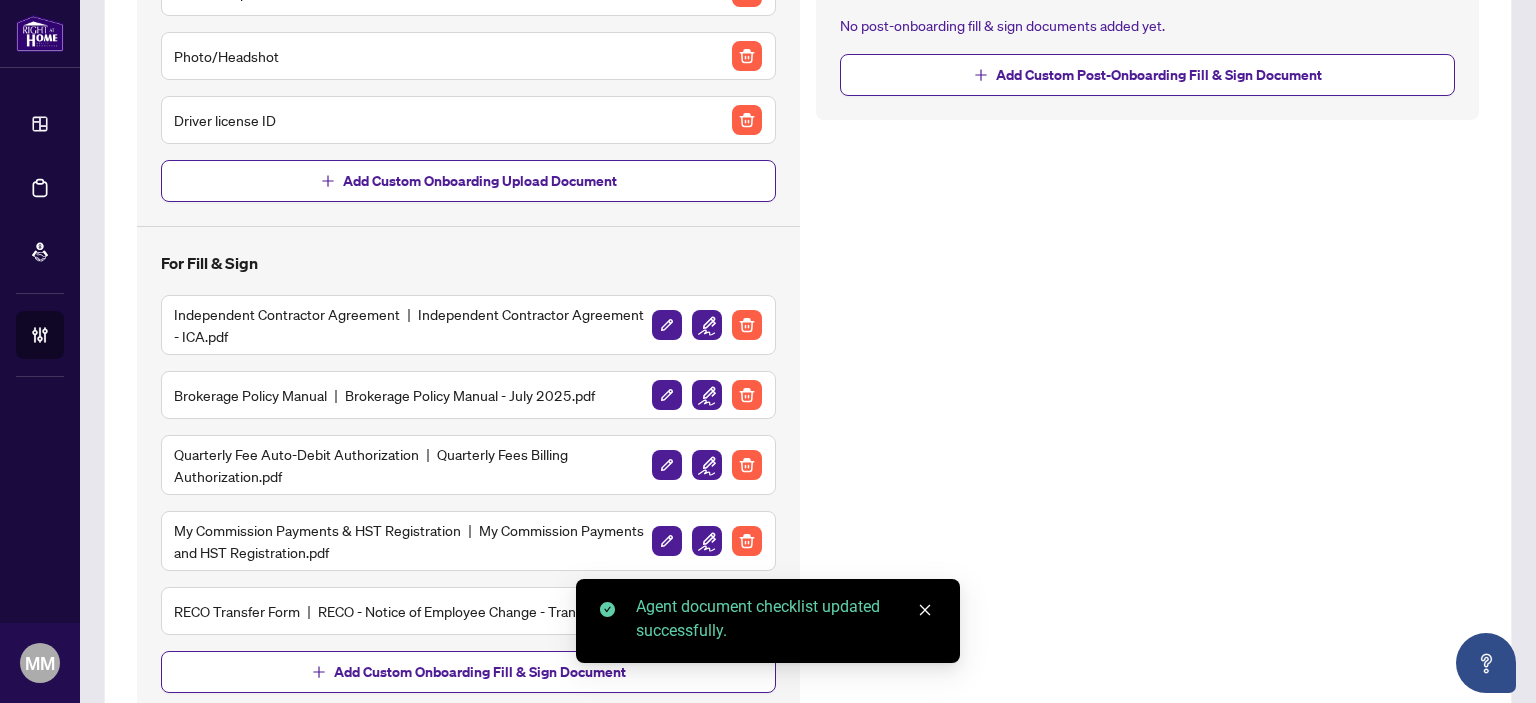 click 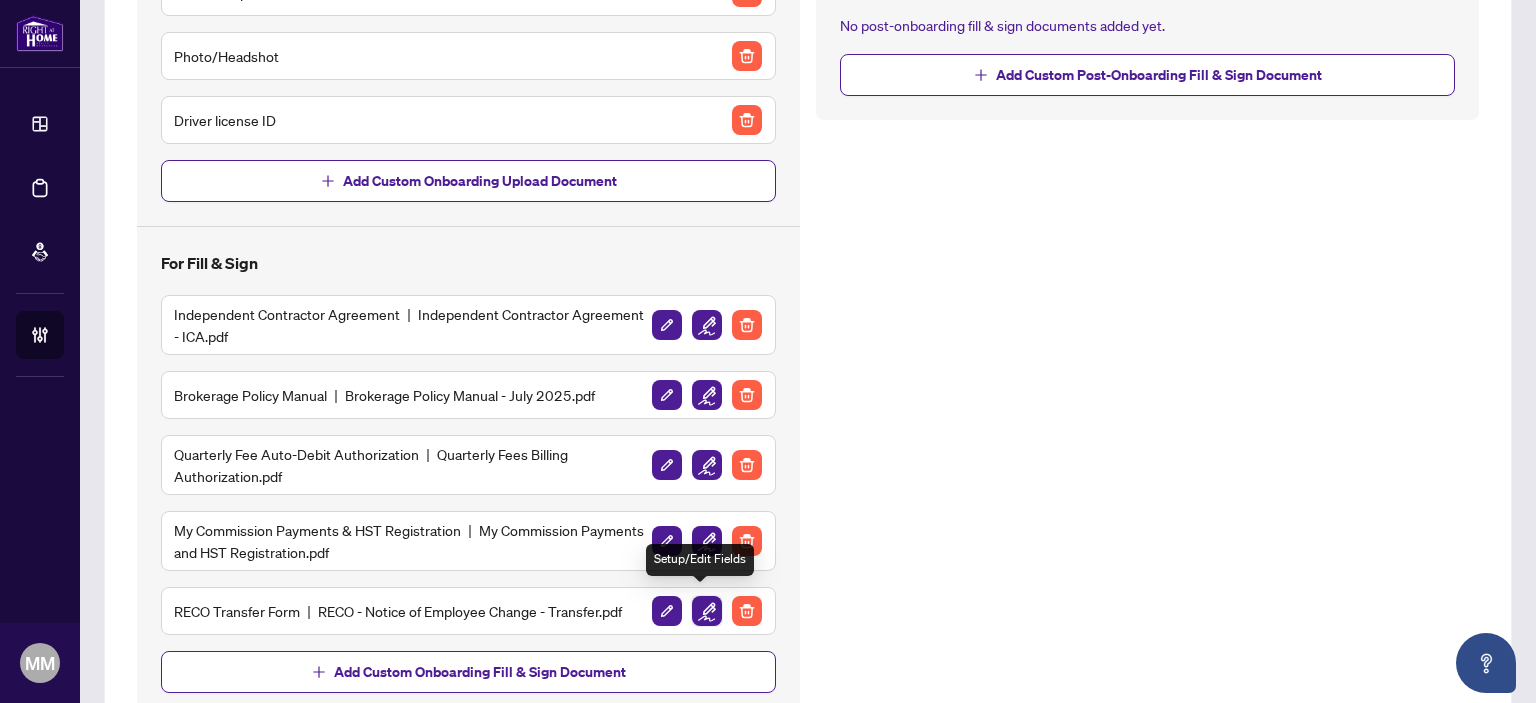click at bounding box center (707, 611) 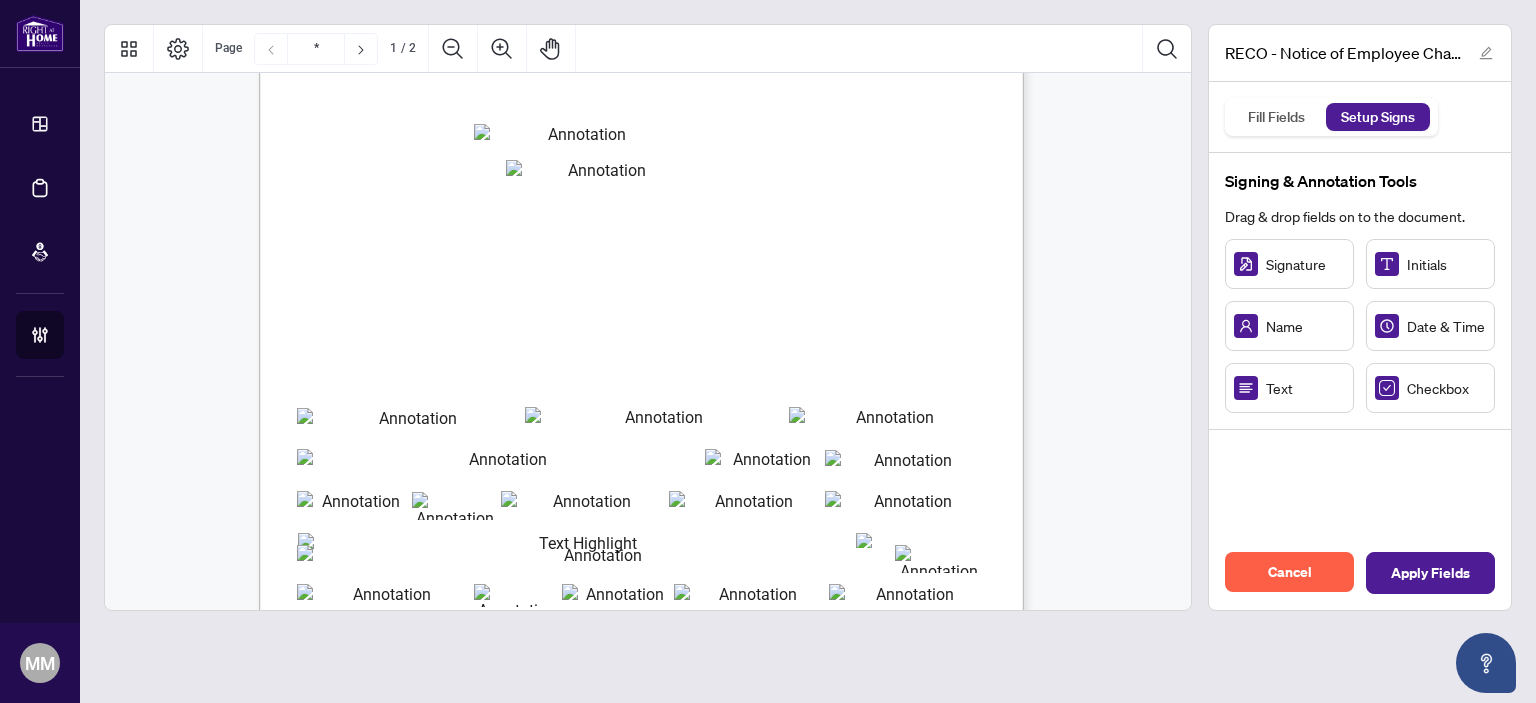 scroll, scrollTop: 300, scrollLeft: 0, axis: vertical 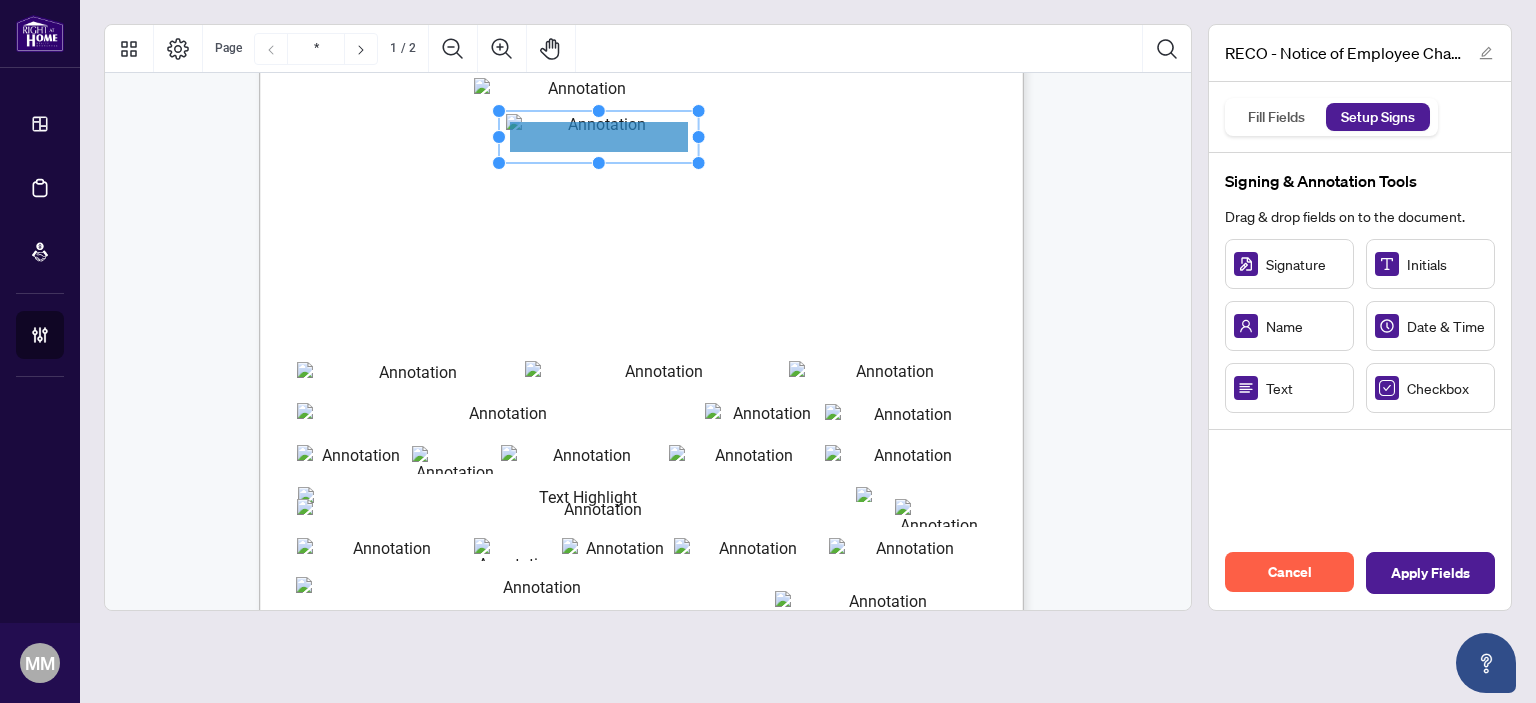 drag, startPoint x: 621, startPoint y: 134, endPoint x: 699, endPoint y: 132, distance: 78.025635 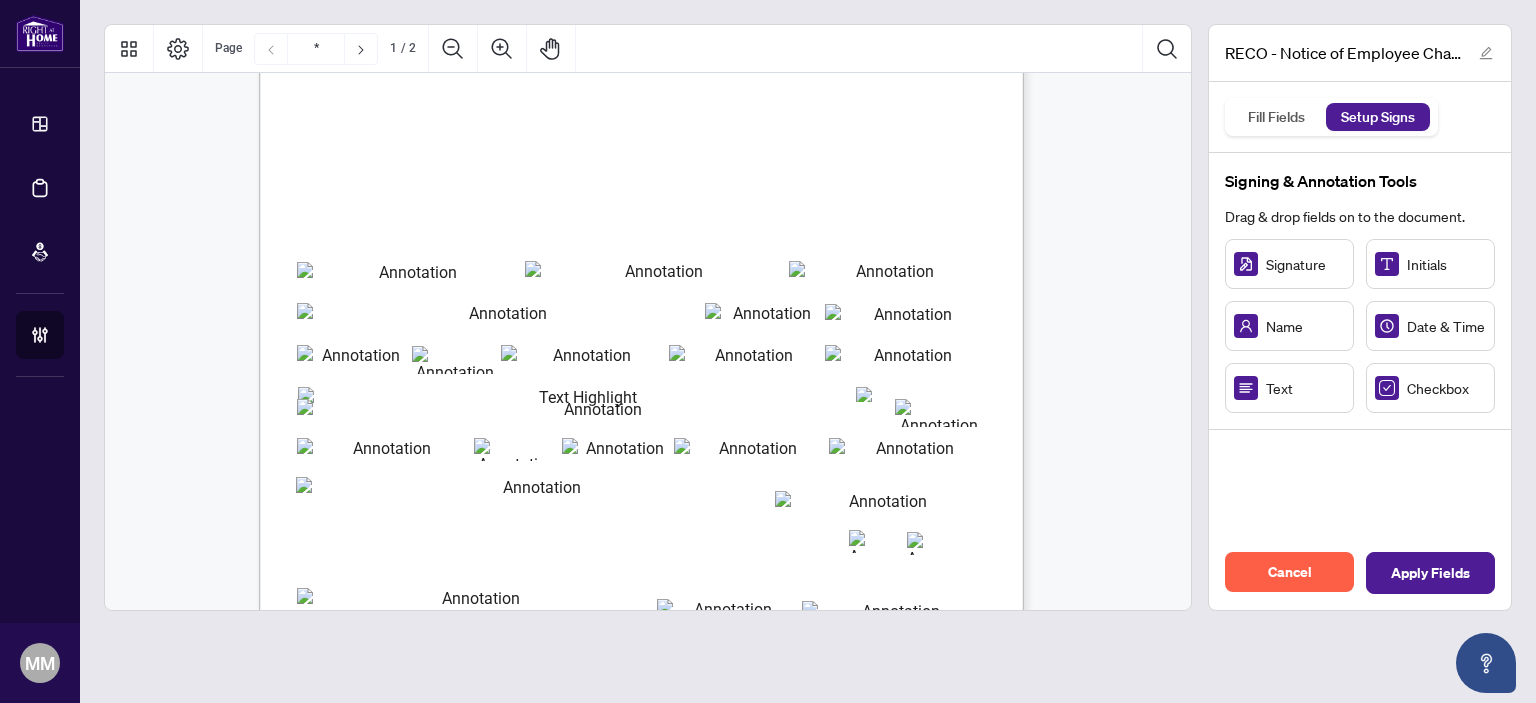 scroll, scrollTop: 500, scrollLeft: 0, axis: vertical 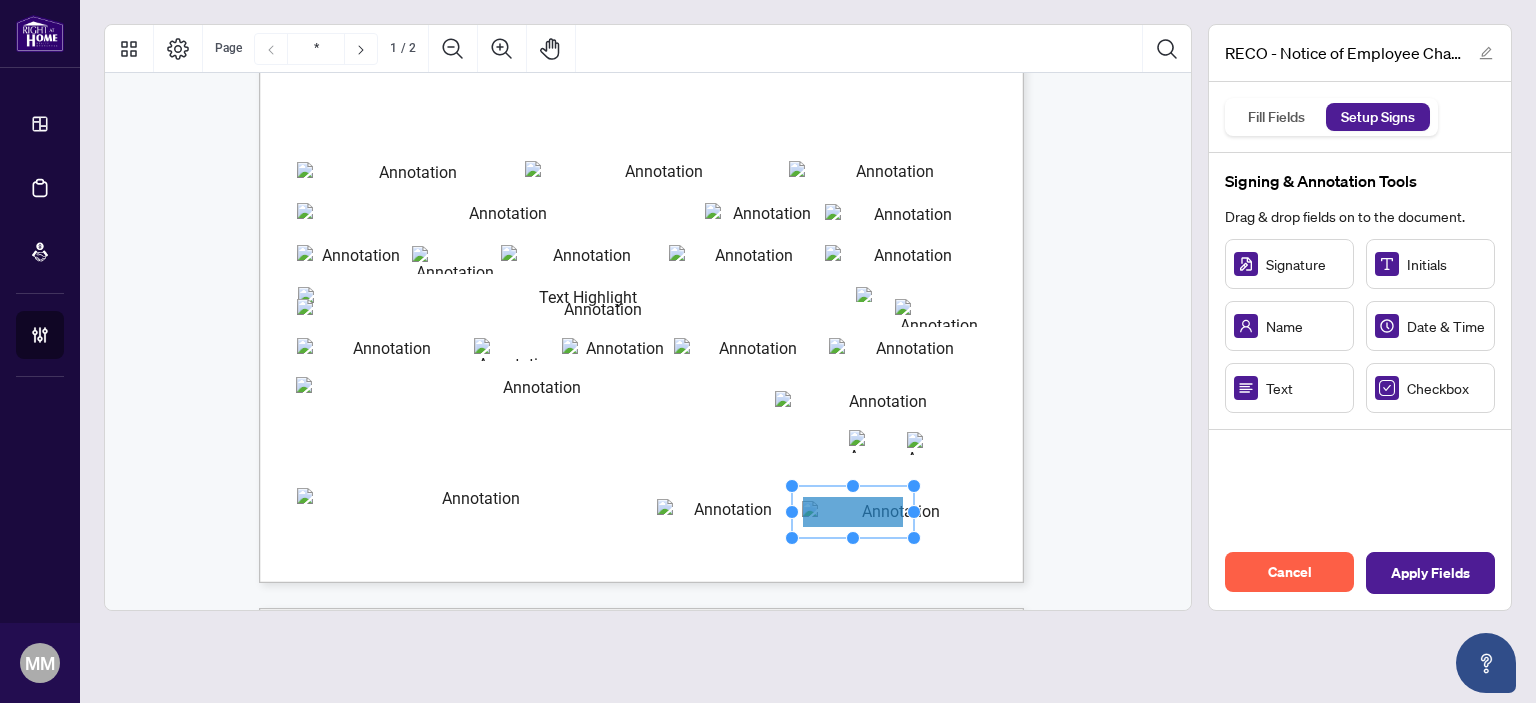 drag, startPoint x: 855, startPoint y: 507, endPoint x: 858, endPoint y: 517, distance: 10.440307 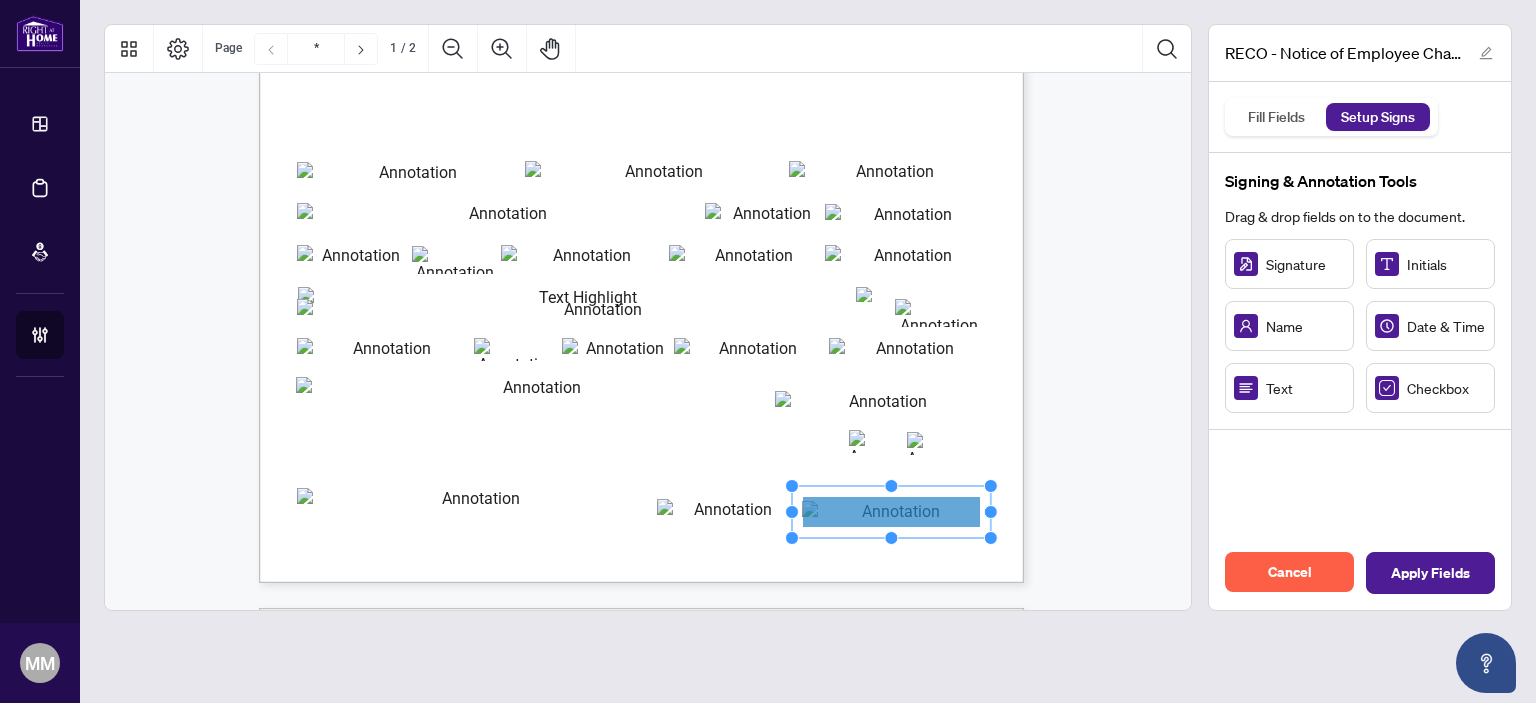 drag, startPoint x: 916, startPoint y: 511, endPoint x: 992, endPoint y: 502, distance: 76.53104 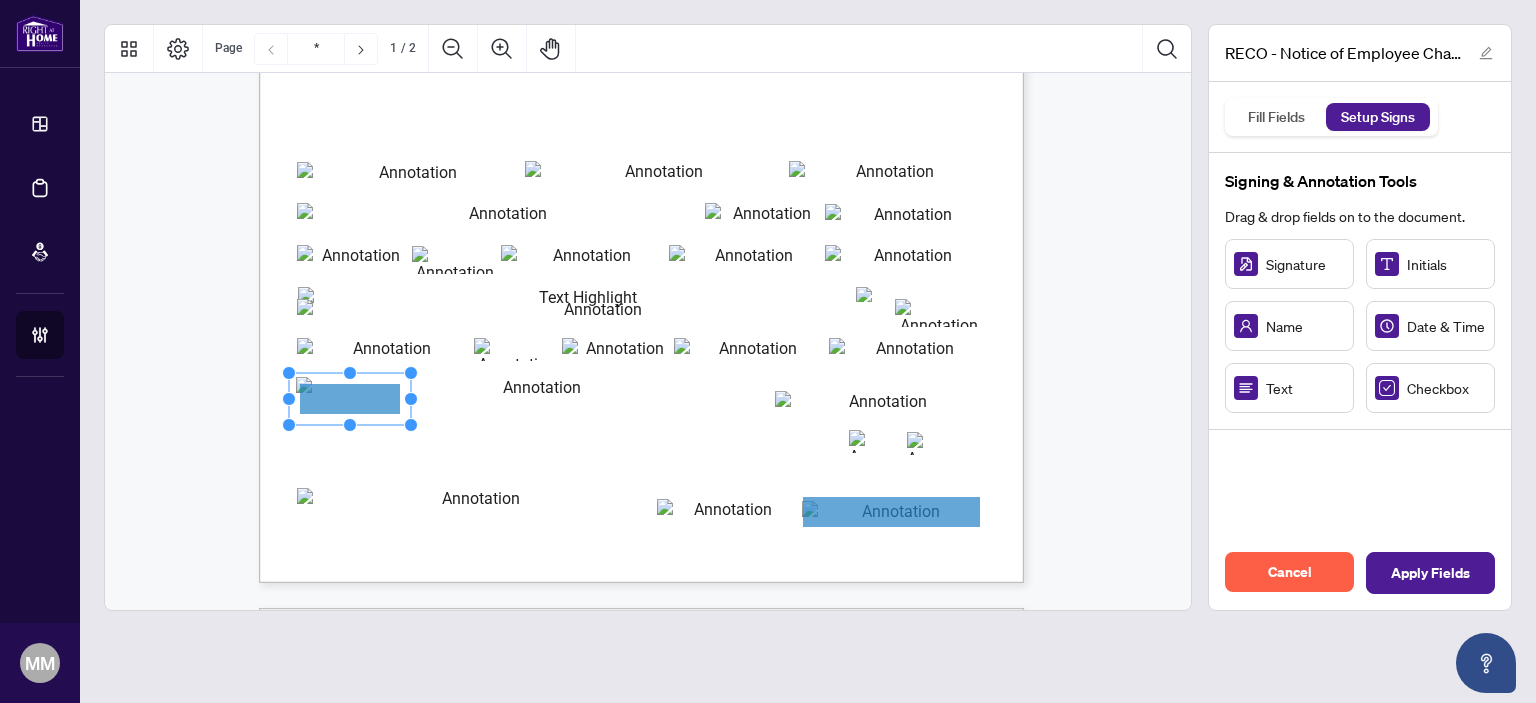 drag, startPoint x: 1268, startPoint y: 389, endPoint x: 348, endPoint y: 399, distance: 920.0543 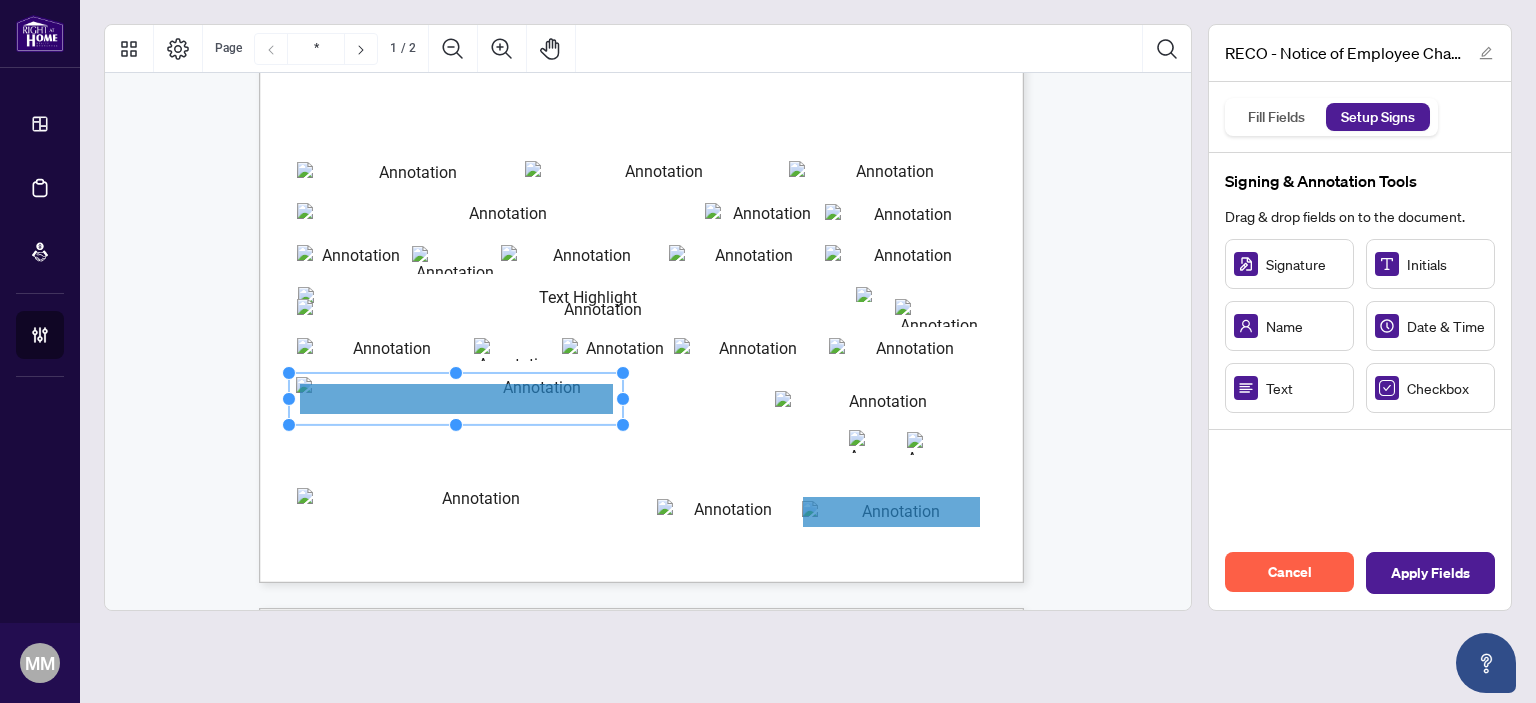 drag, startPoint x: 416, startPoint y: 396, endPoint x: 738, endPoint y: 403, distance: 322.07608 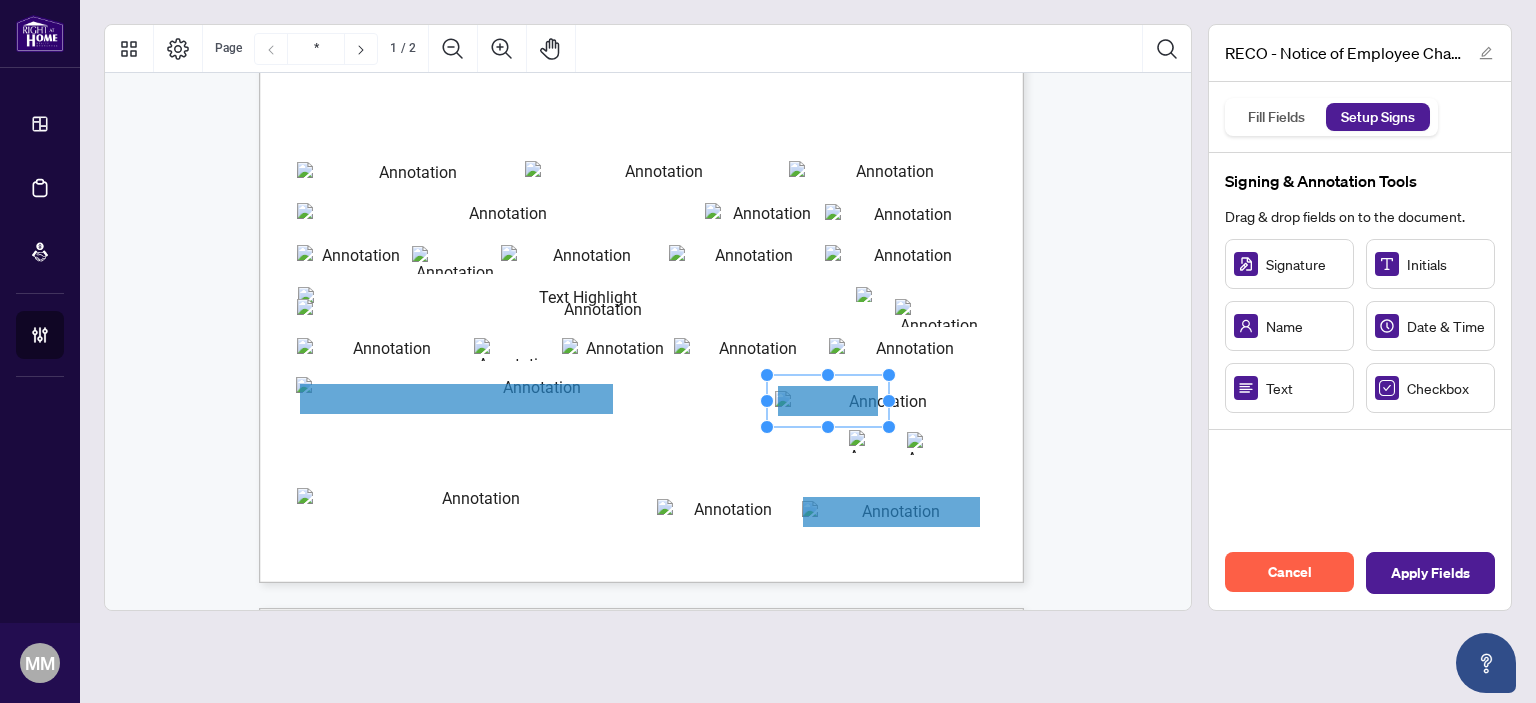 drag, startPoint x: 868, startPoint y: 407, endPoint x: 827, endPoint y: 395, distance: 42.72002 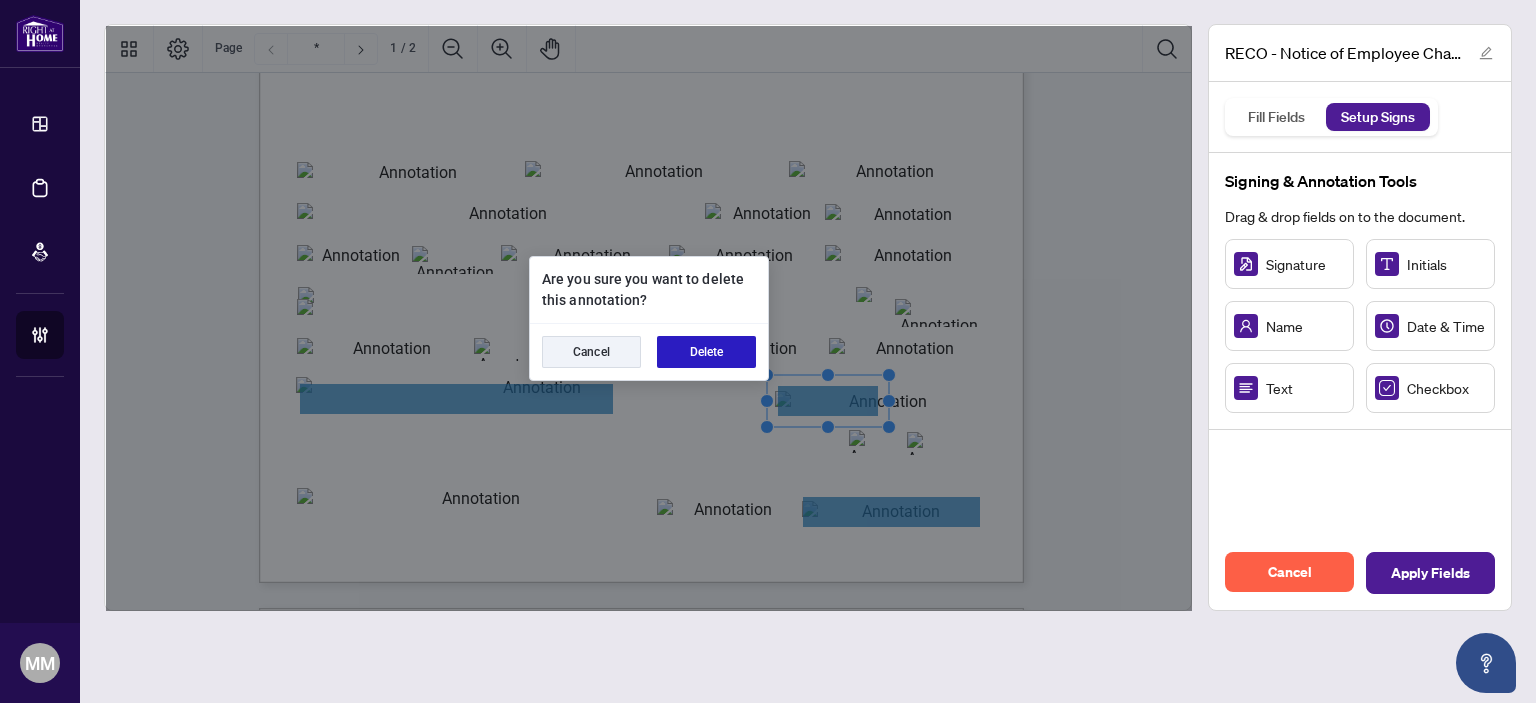 click on "Delete" at bounding box center [706, 352] 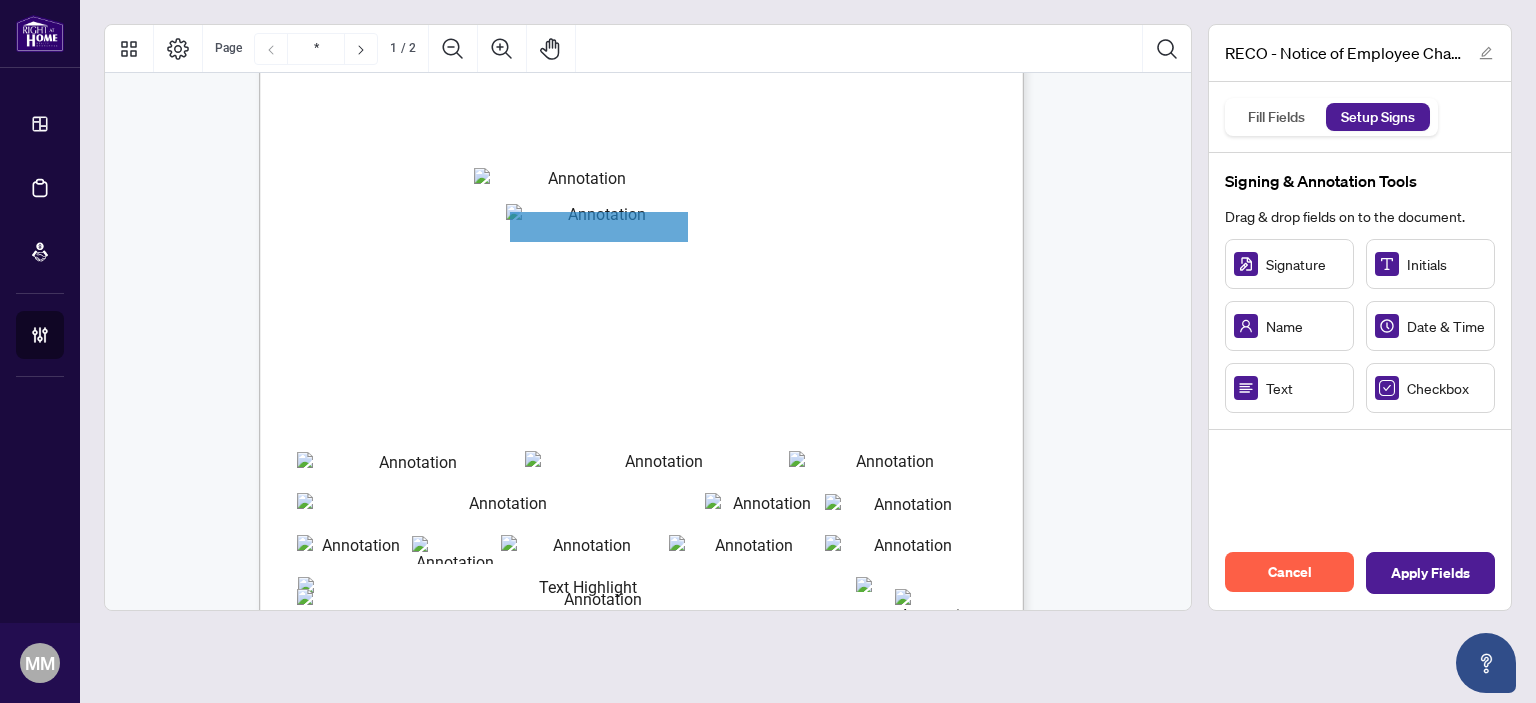 scroll, scrollTop: 100, scrollLeft: 0, axis: vertical 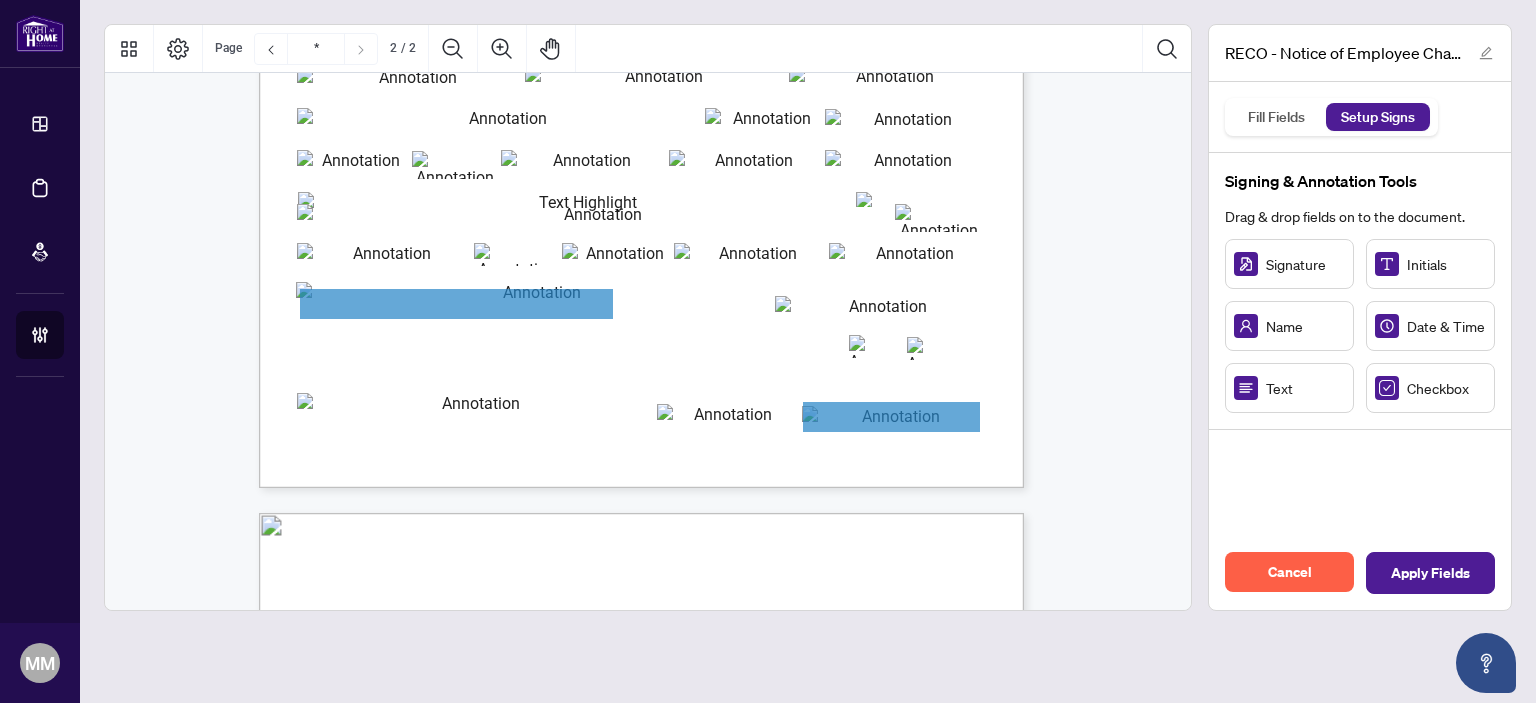 type on "*" 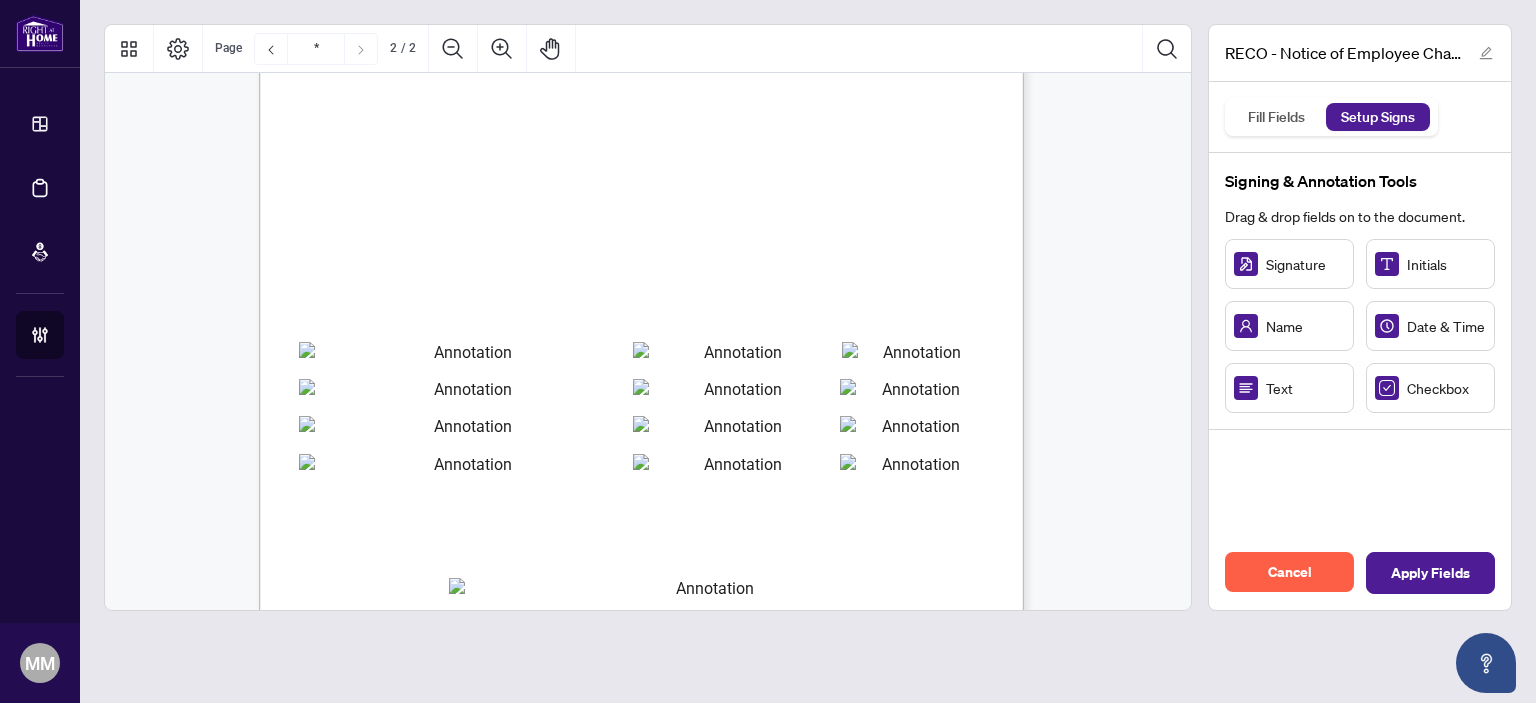 scroll, scrollTop: 1200, scrollLeft: 0, axis: vertical 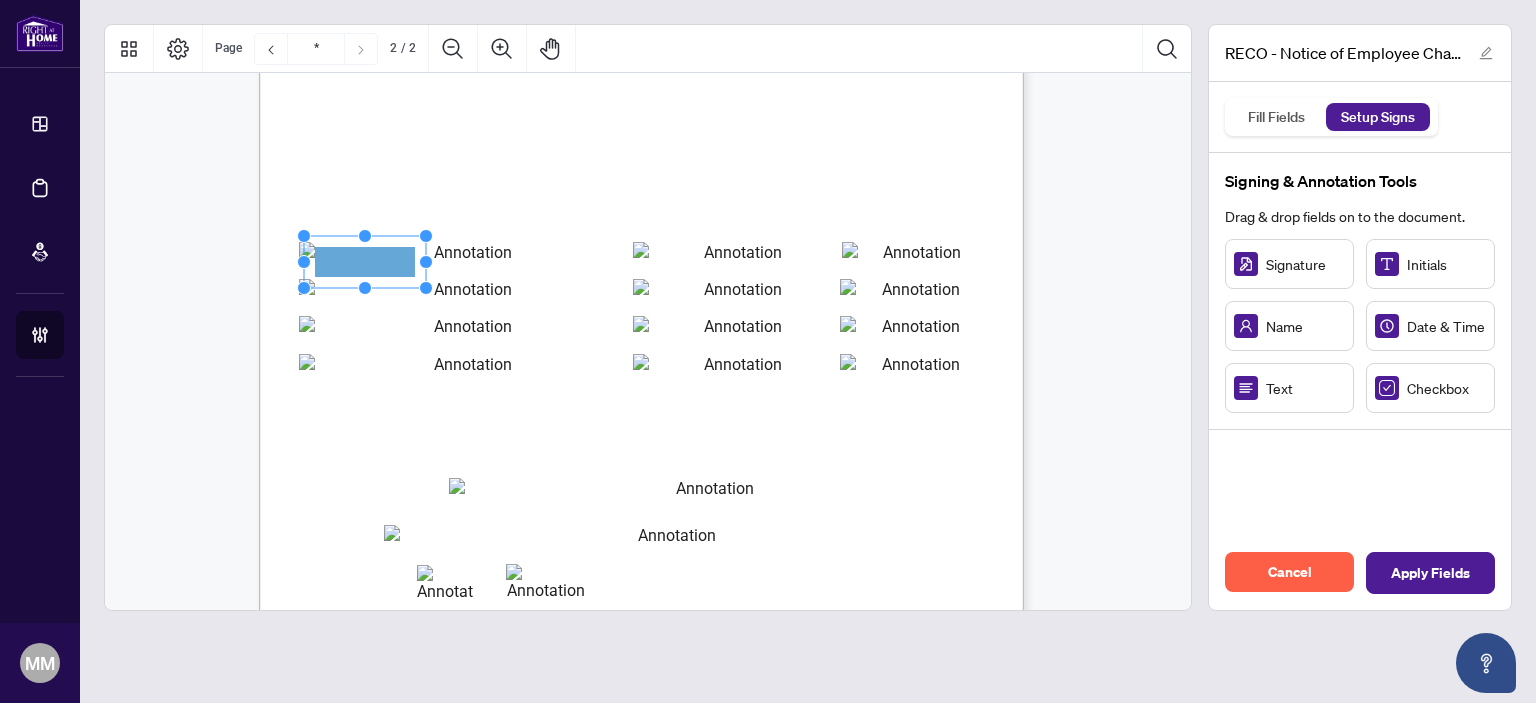 drag, startPoint x: 346, startPoint y: 272, endPoint x: 372, endPoint y: 259, distance: 29.068884 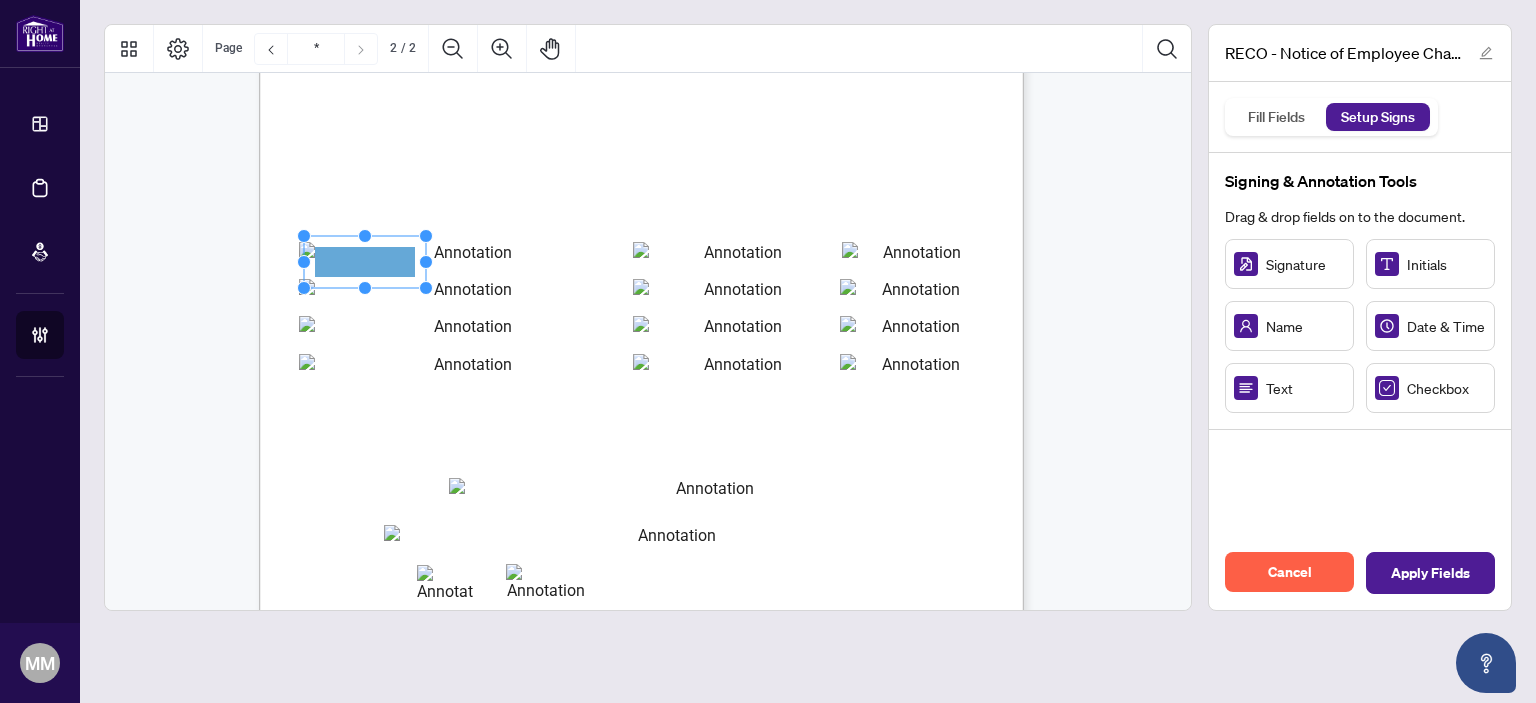click on "Resize, Right" 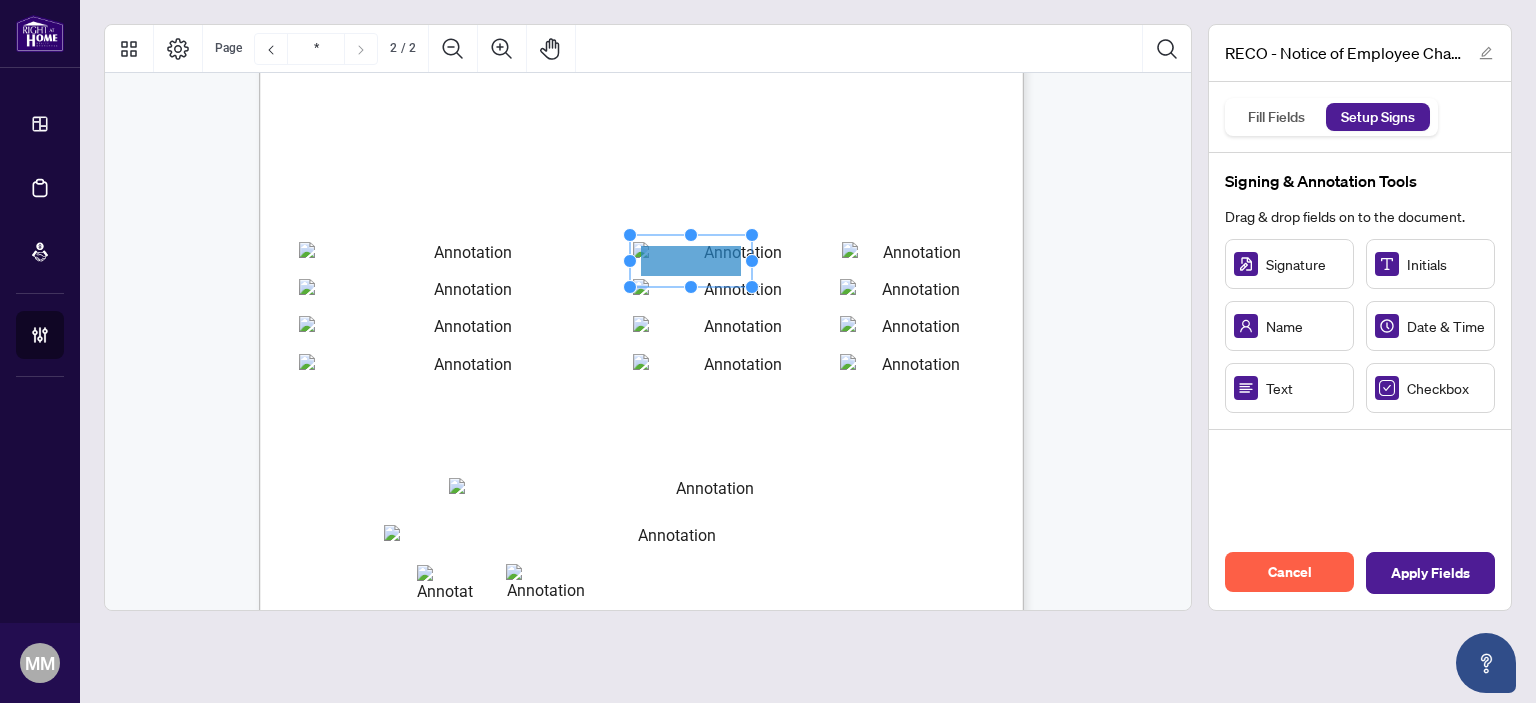 drag, startPoint x: 373, startPoint y: 270, endPoint x: 699, endPoint y: 269, distance: 326.00153 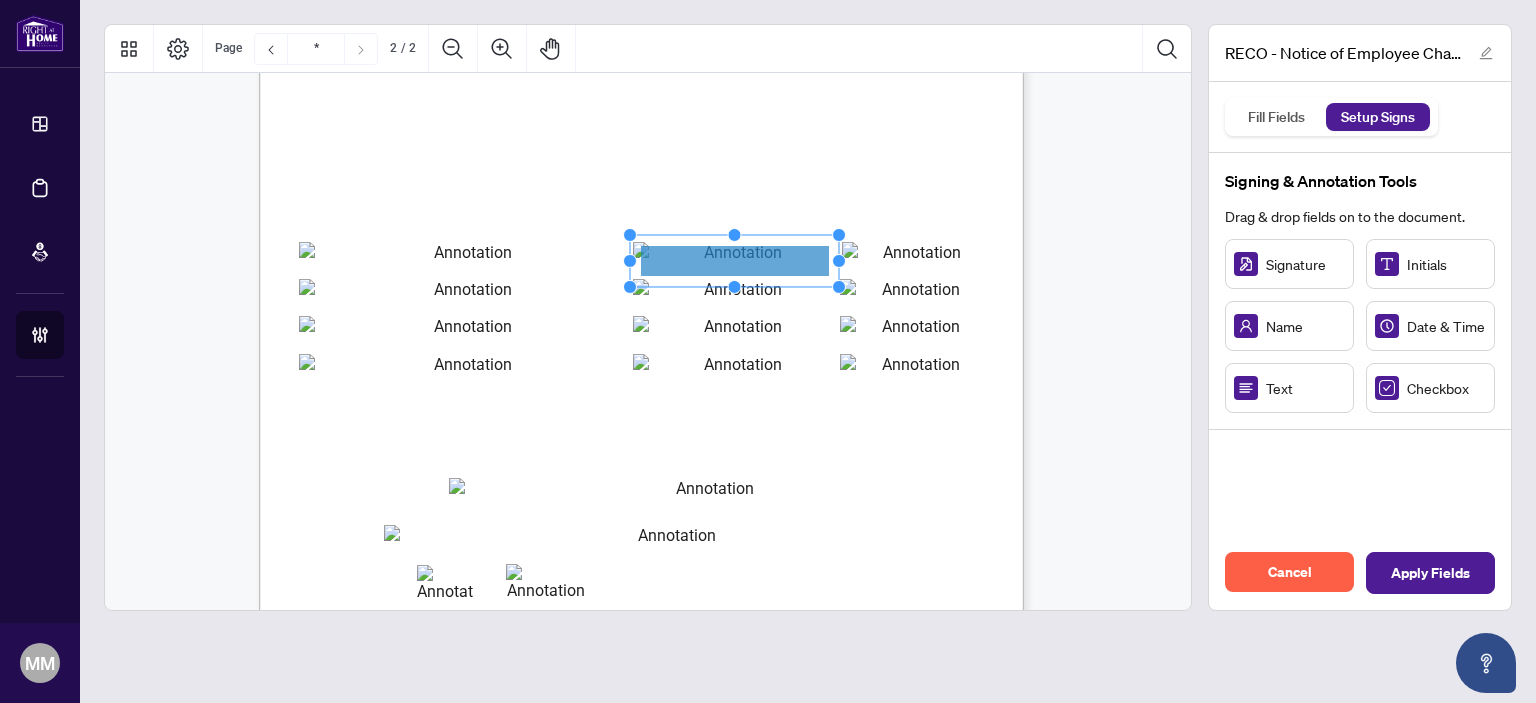 drag, startPoint x: 755, startPoint y: 260, endPoint x: 842, endPoint y: 259, distance: 87.005745 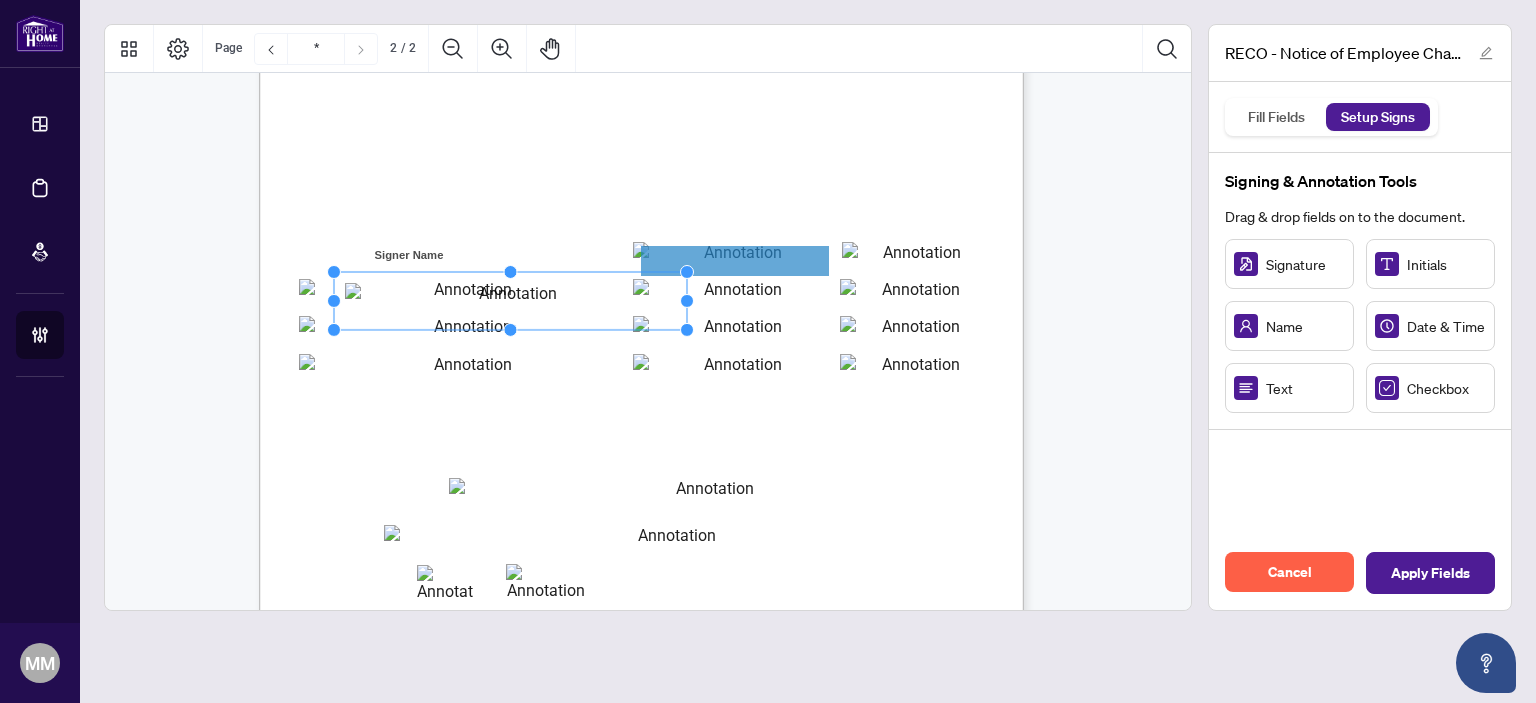 drag, startPoint x: 392, startPoint y: 265, endPoint x: 438, endPoint y: 306, distance: 61.6198 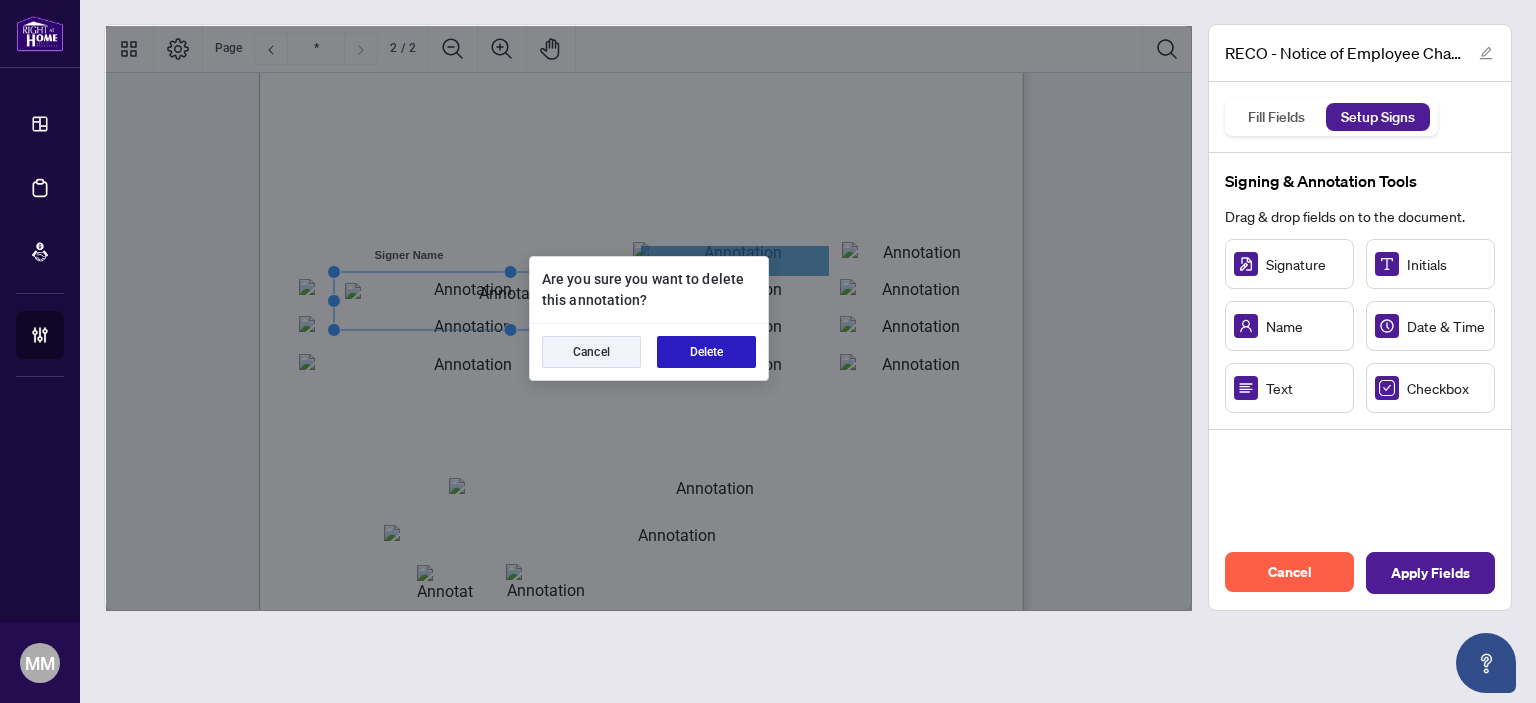 click on "Delete" at bounding box center (706, 352) 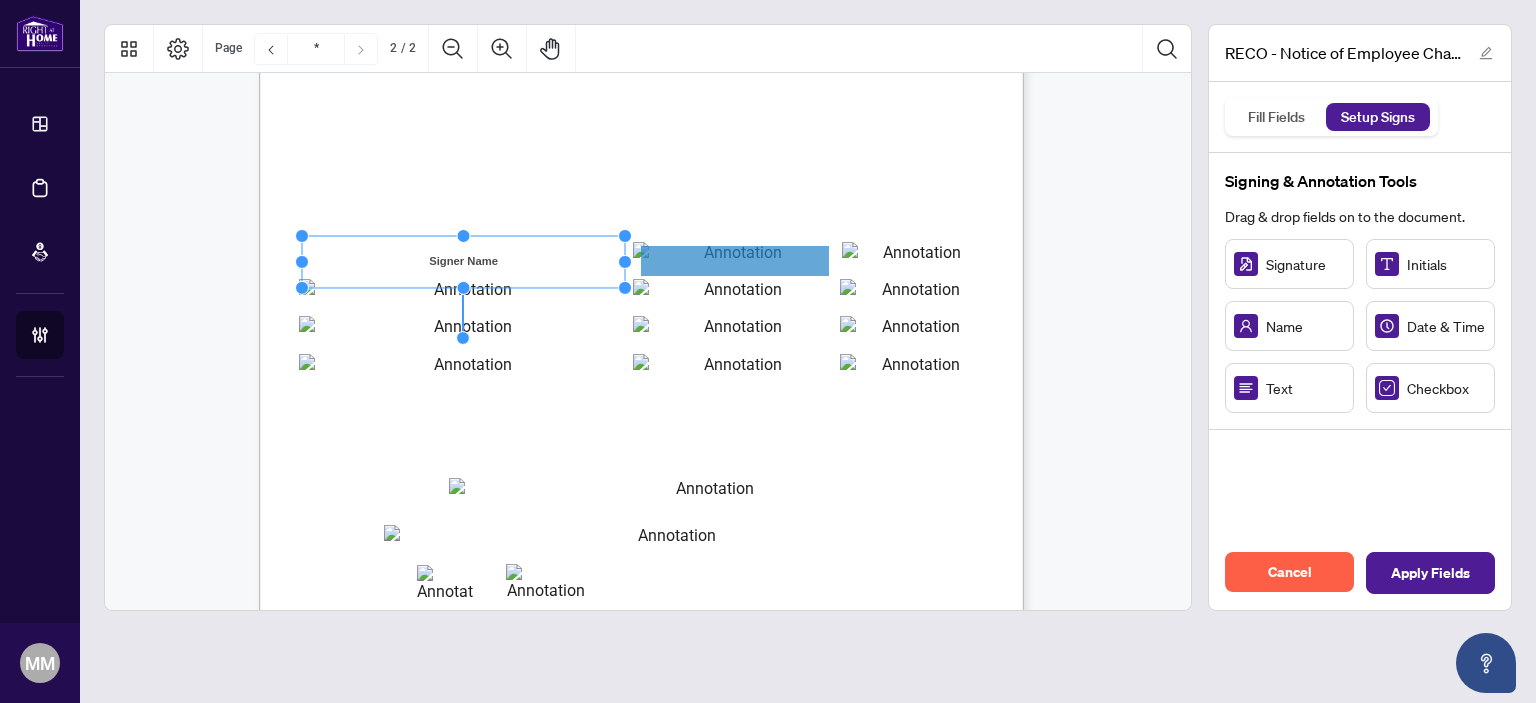 drag, startPoint x: 425, startPoint y: 263, endPoint x: 627, endPoint y: 262, distance: 202.00247 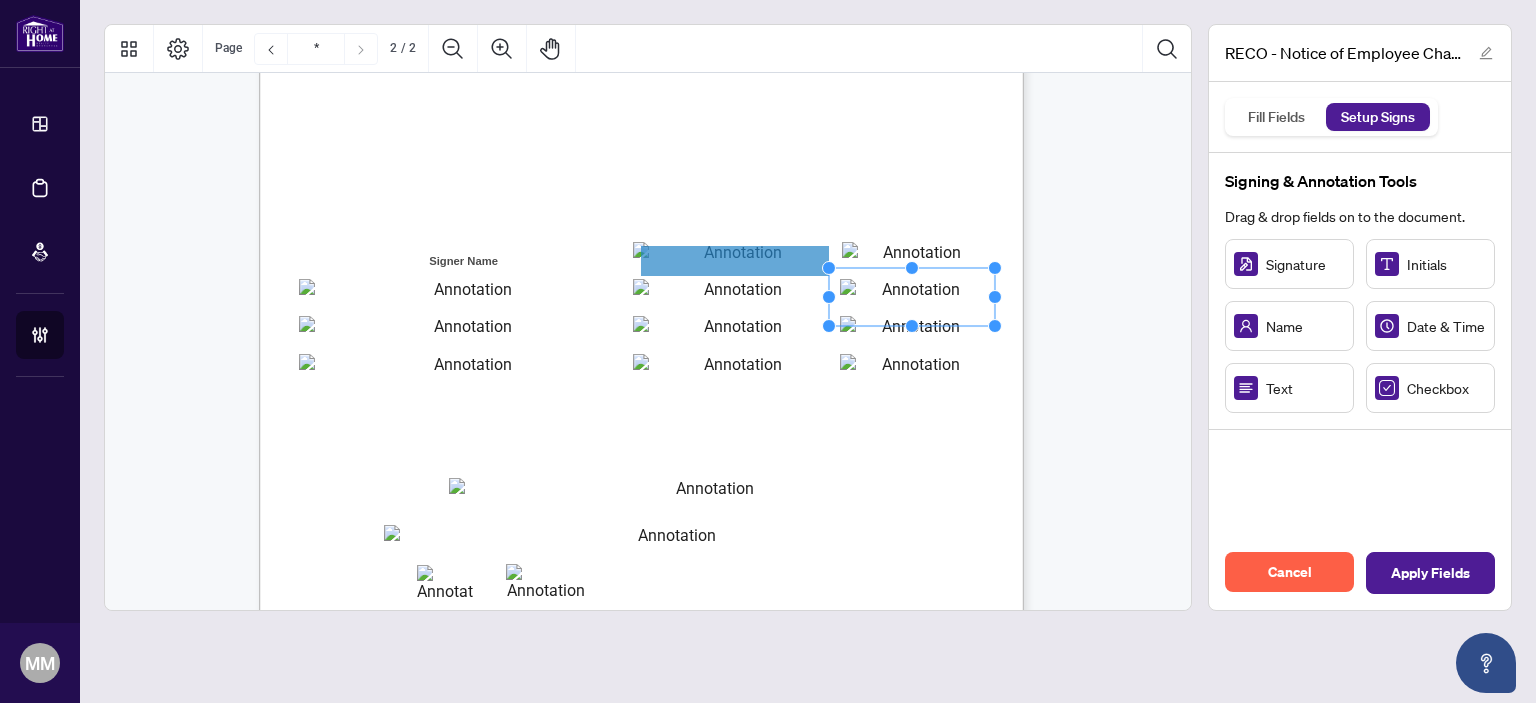 click on "CREDIT CARD PAYMENT
PLEASE NOTE THAT INCOMPLETE CREDIT CARD PAYMENT FORMS CANNOT BE PROCESSED
PLEASE ENSURE THAT ALL FIELDS ARE COMPLETED IN FULL TO ENABLE US TO PROCESS YOUR APPLICATION
PAYMENT INFORMATION
Name(s) of applicants
(If Business Application-Business Name Required)
Registration number
(If New Application leave blank)
Fee
CREDIT CARD INFORMATION
VISA OR MASTERCARD Accepted
Cardholder’s name
Card Number
Expiry Date
MM  YYYY
CVV
Signature  _  Date  _
E-mail
Please note: the email address provided on this form will replace the one currently on file with the RECO (if applicable) and will be
utilized as the primary email address for all future electronic communications. Should you wish to amend the address in the future
you may do so by visiting My Web and making the necessary amendments.
Form  EXFR
Sept  2018
Important: PRINT or TYPE all information in BLACK INK
Notice of Employee Change Form: Transfer
Page 2 of 2" at bounding box center [737, 527] 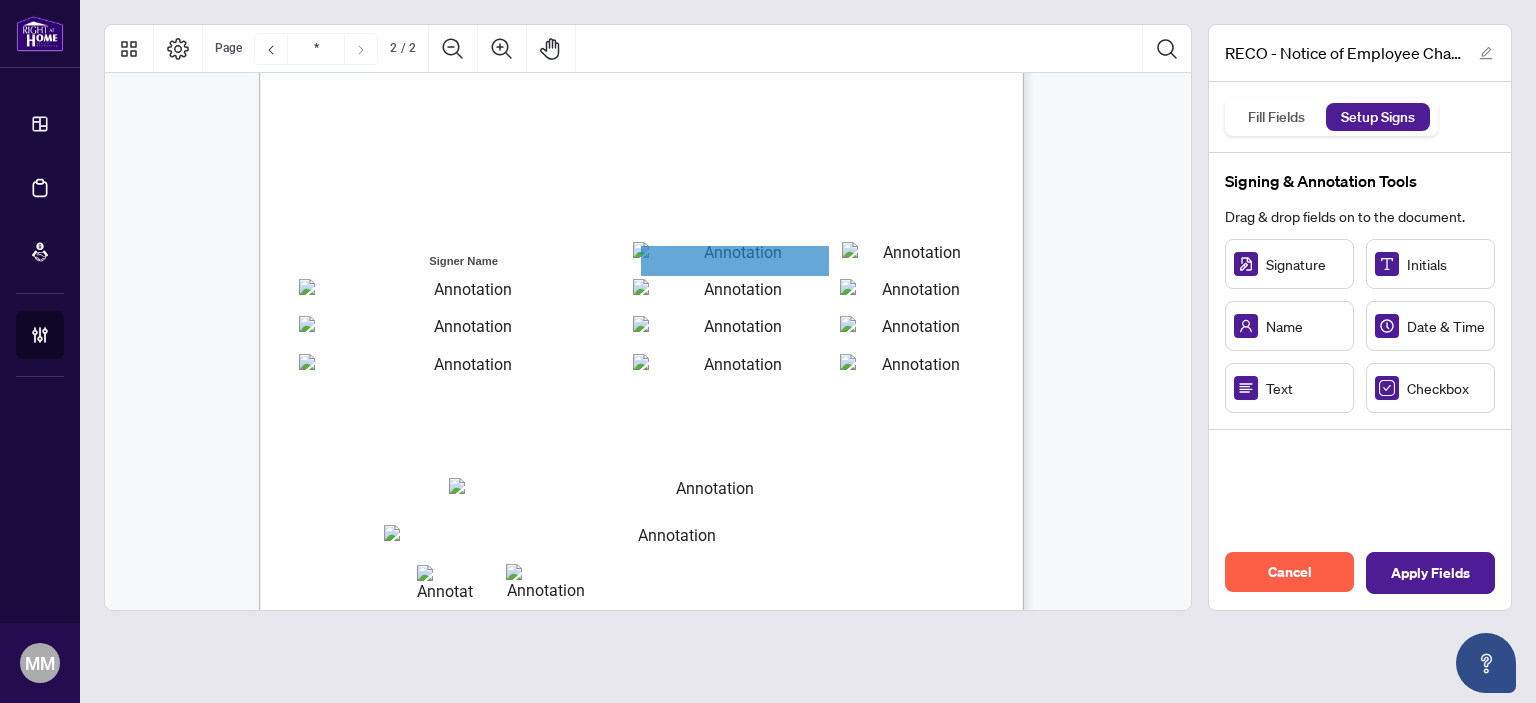 drag, startPoint x: 1008, startPoint y: 379, endPoint x: 497, endPoint y: 356, distance: 511.51736 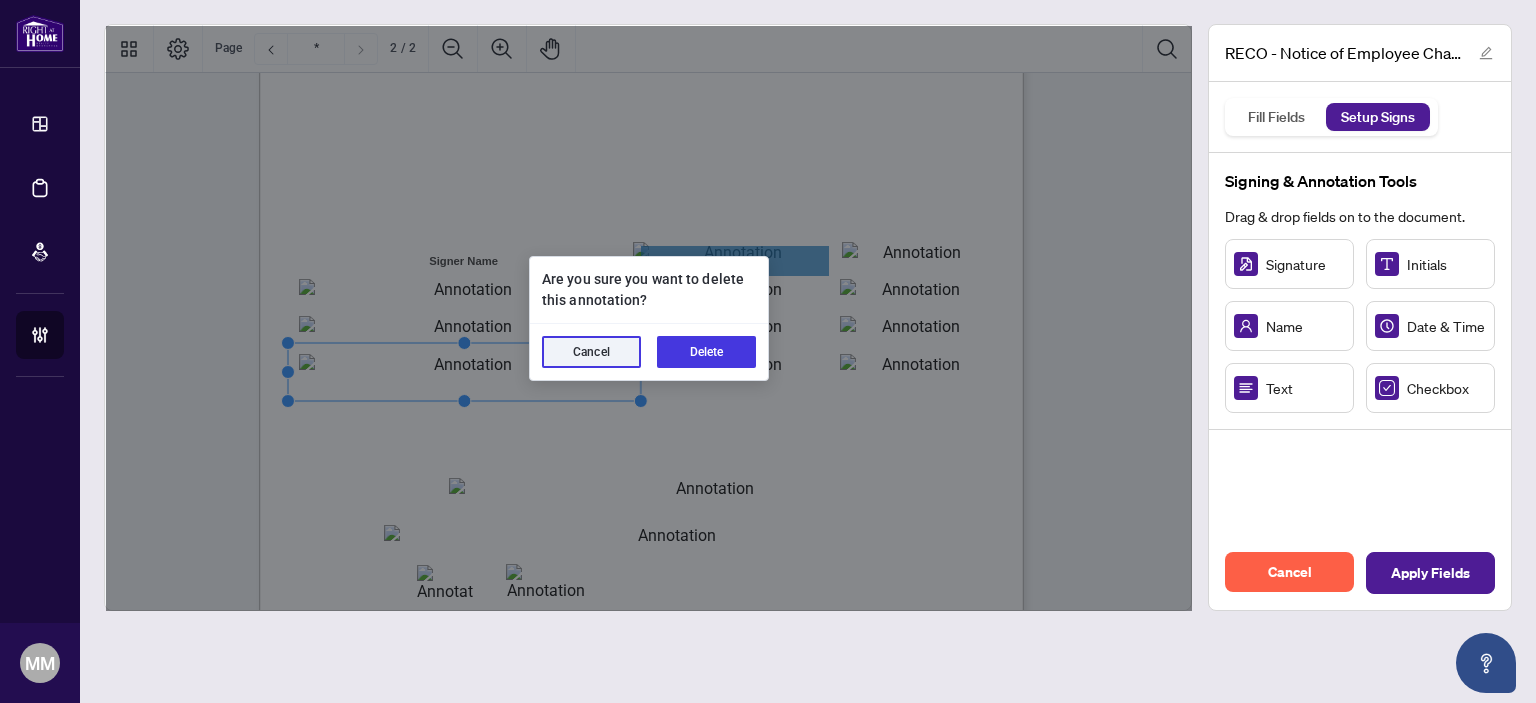 type 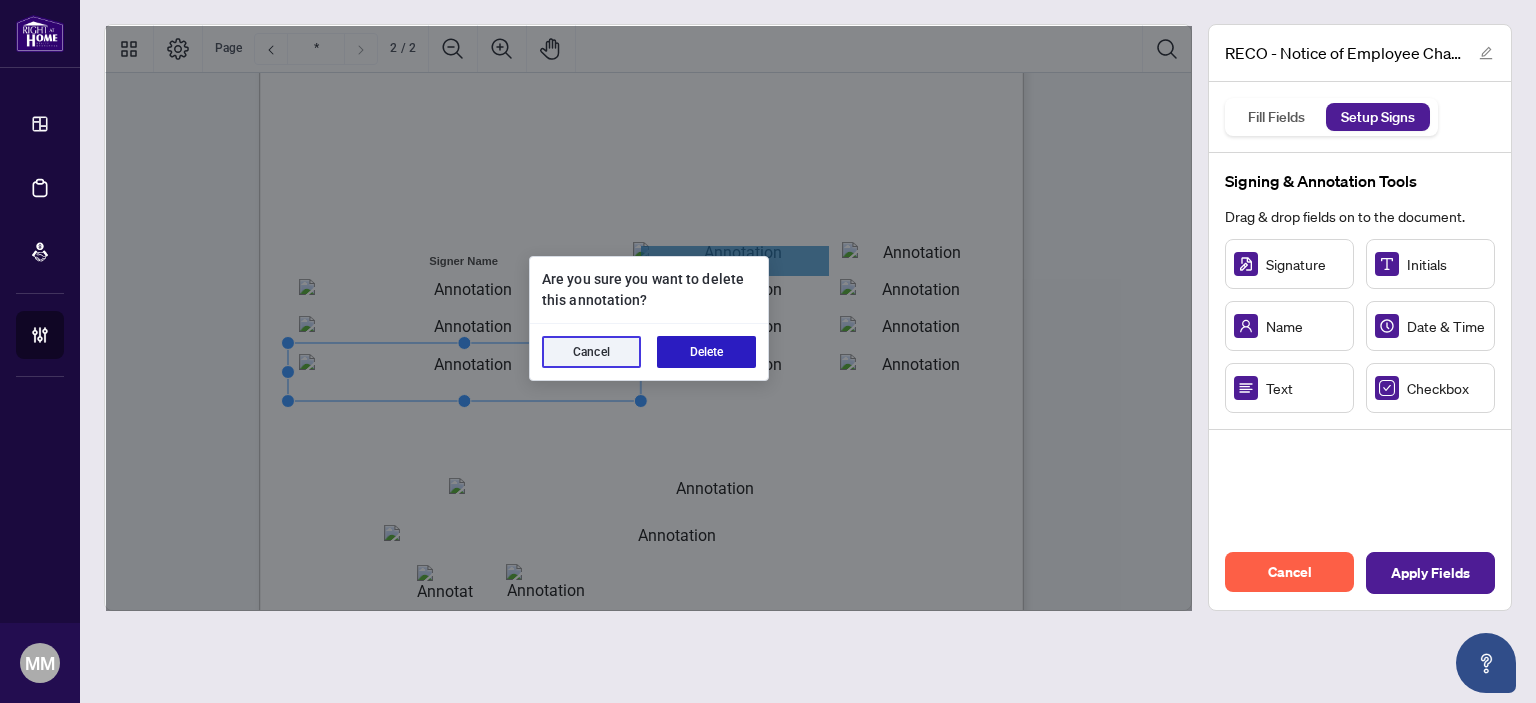 click on "Delete" at bounding box center (706, 352) 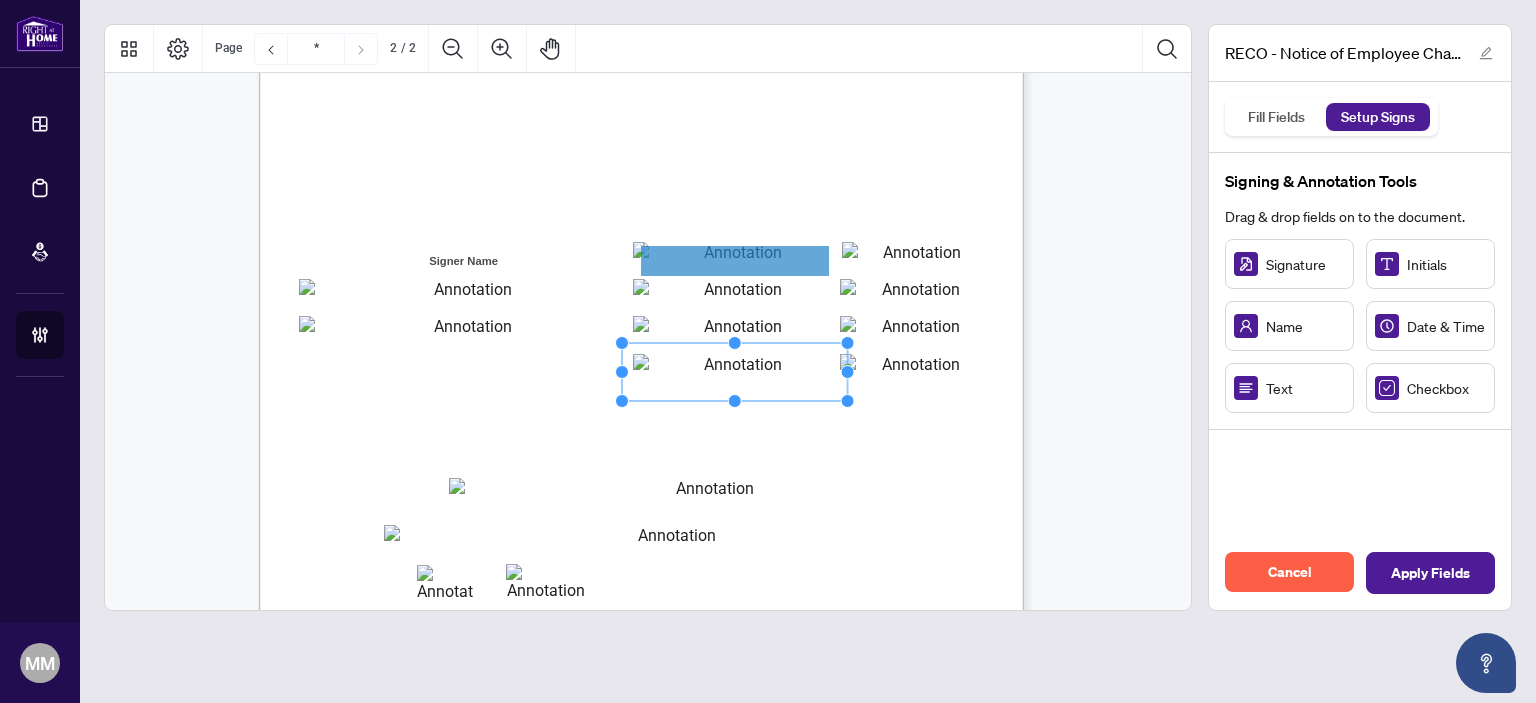 type 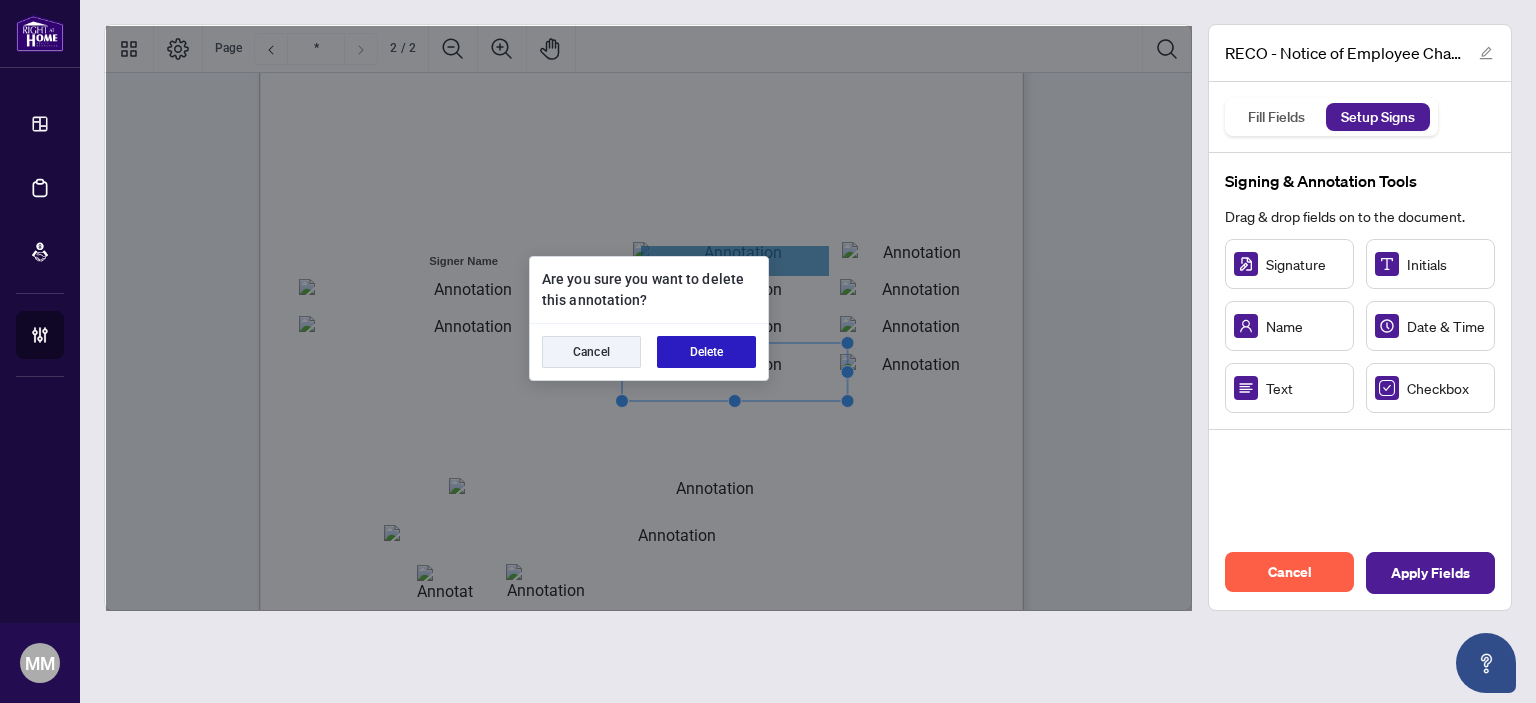 click on "Delete" at bounding box center (706, 352) 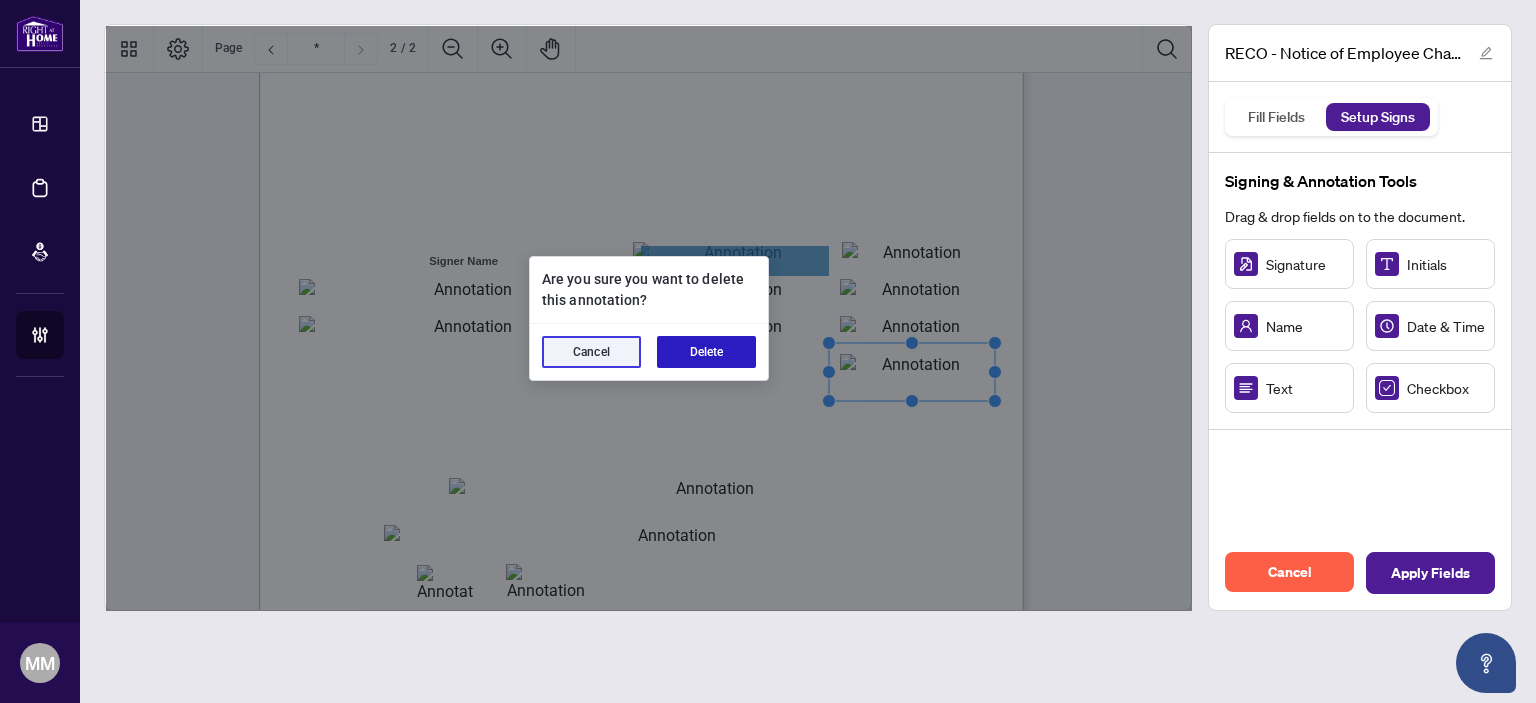 click on "Delete" at bounding box center (706, 352) 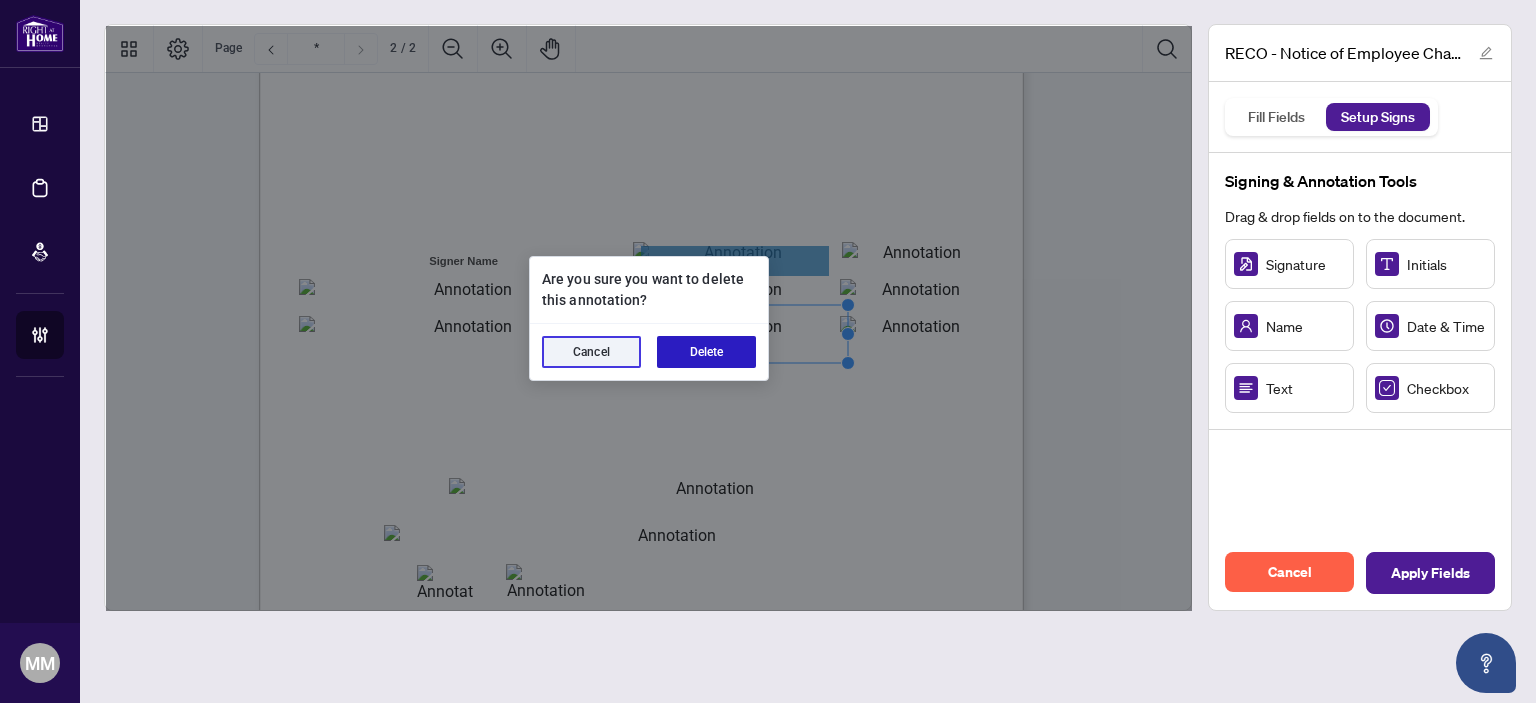 click on "Delete" at bounding box center (706, 352) 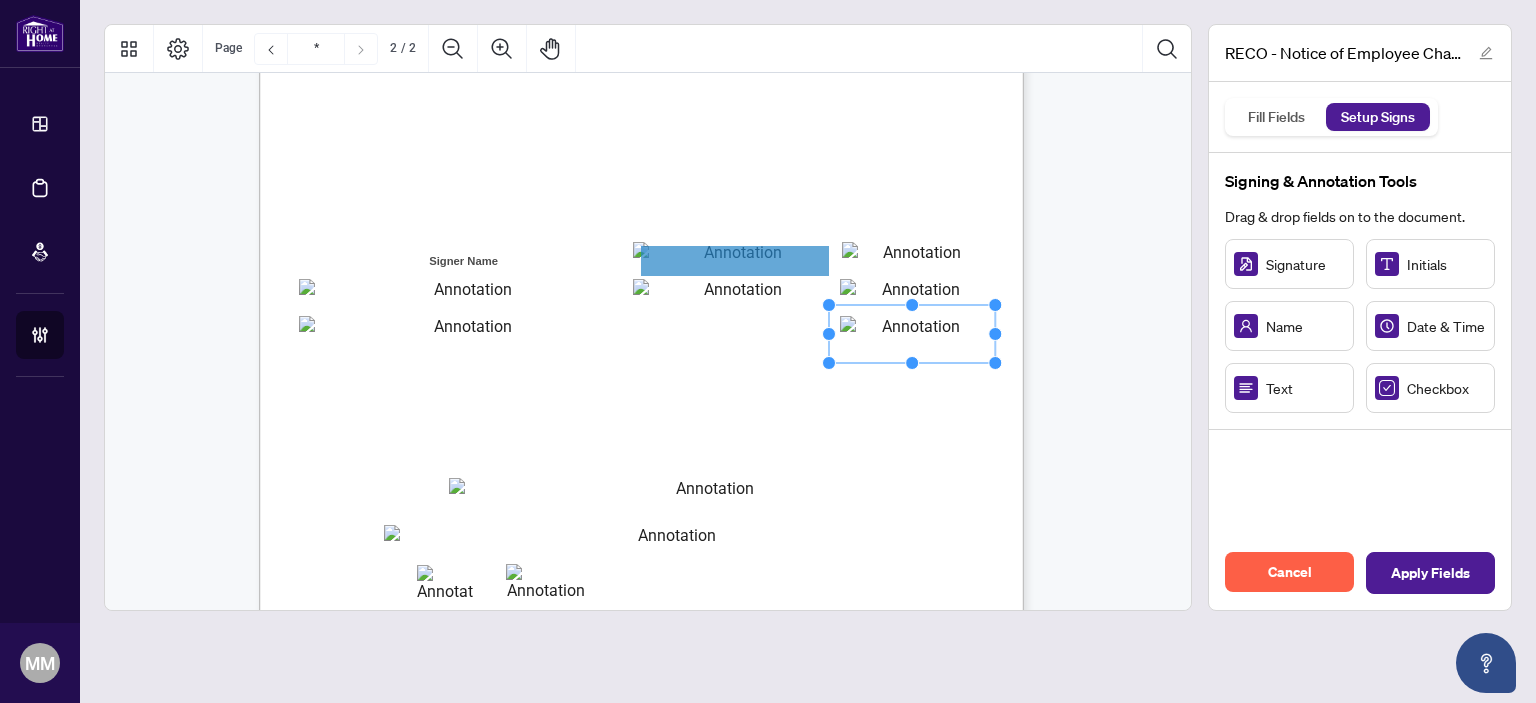 type 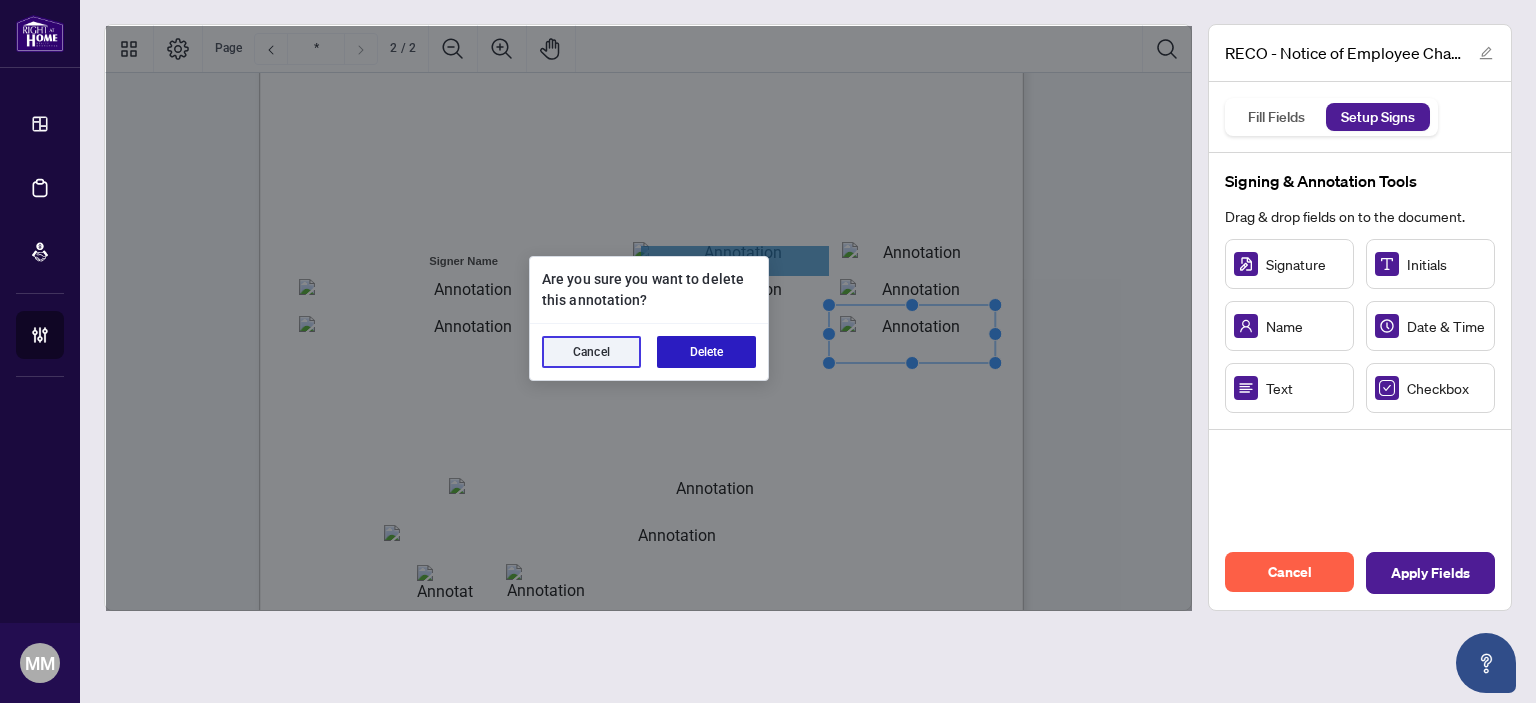 click on "Delete" at bounding box center [706, 352] 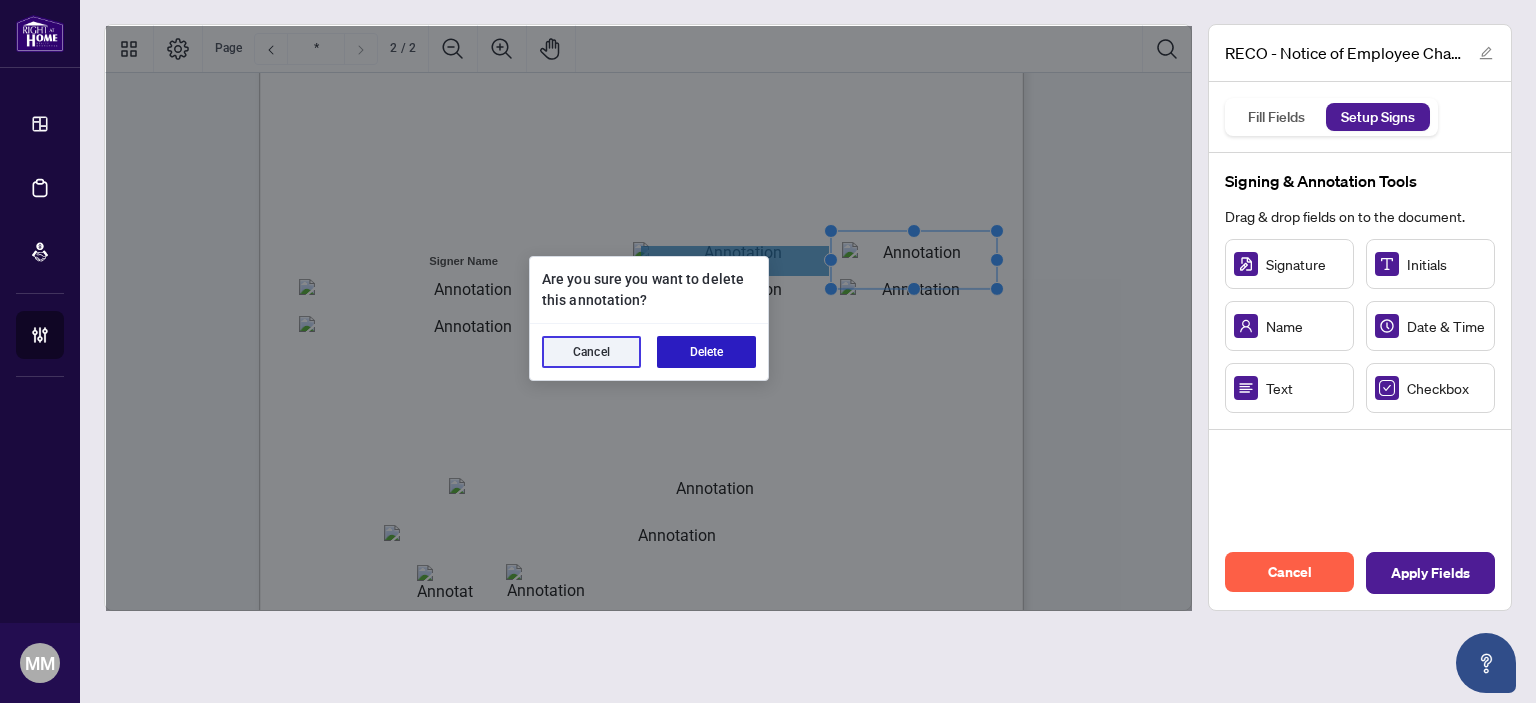 click on "Delete" at bounding box center [706, 352] 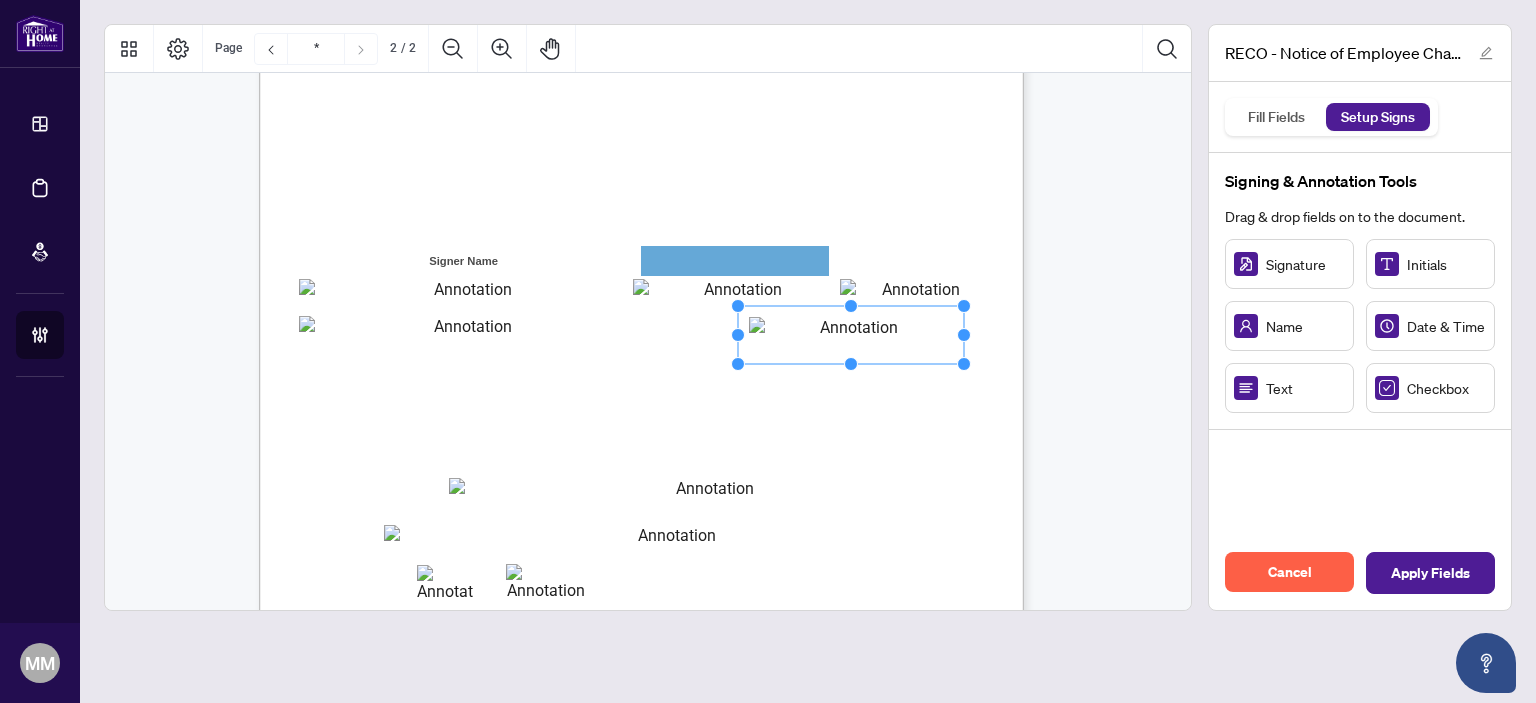 drag, startPoint x: 776, startPoint y: 271, endPoint x: 883, endPoint y: 361, distance: 139.81773 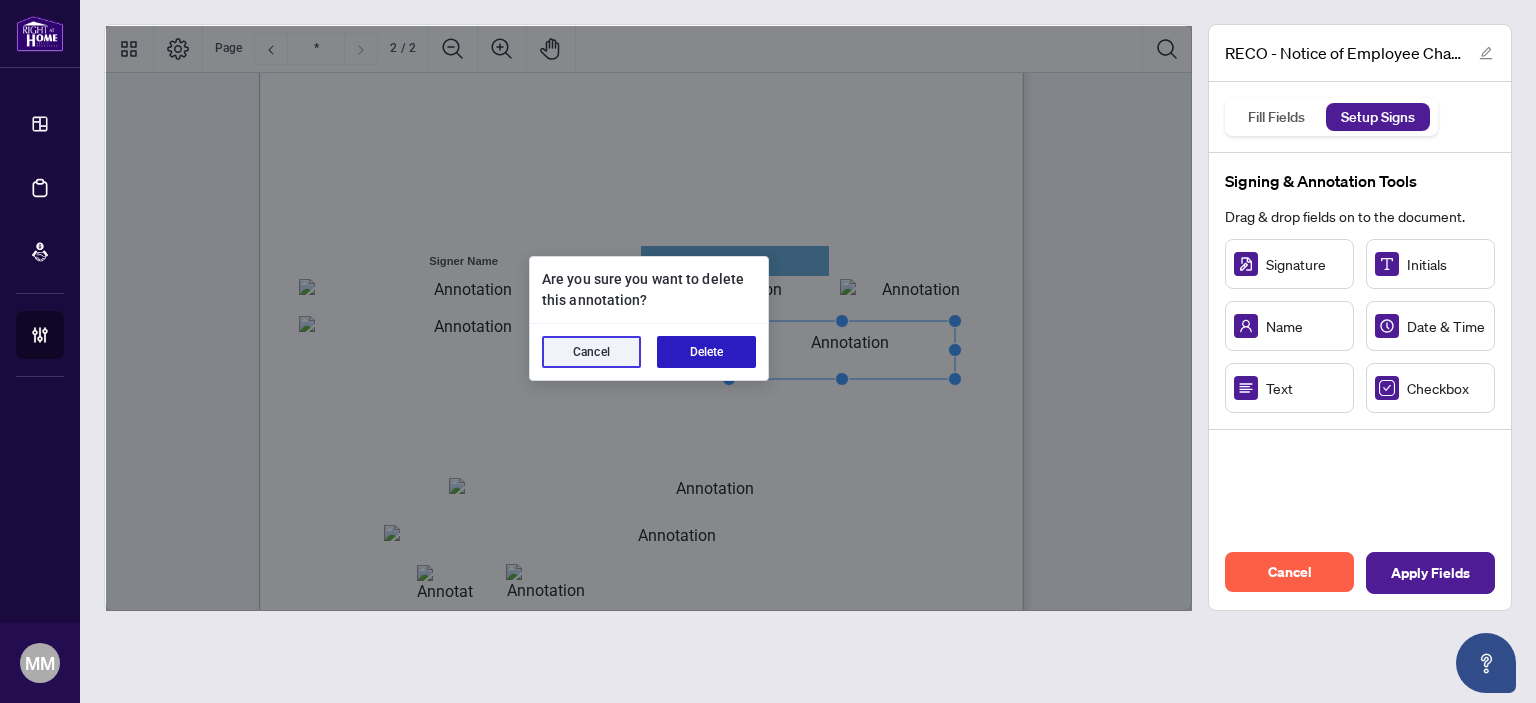 click on "Delete" at bounding box center [706, 352] 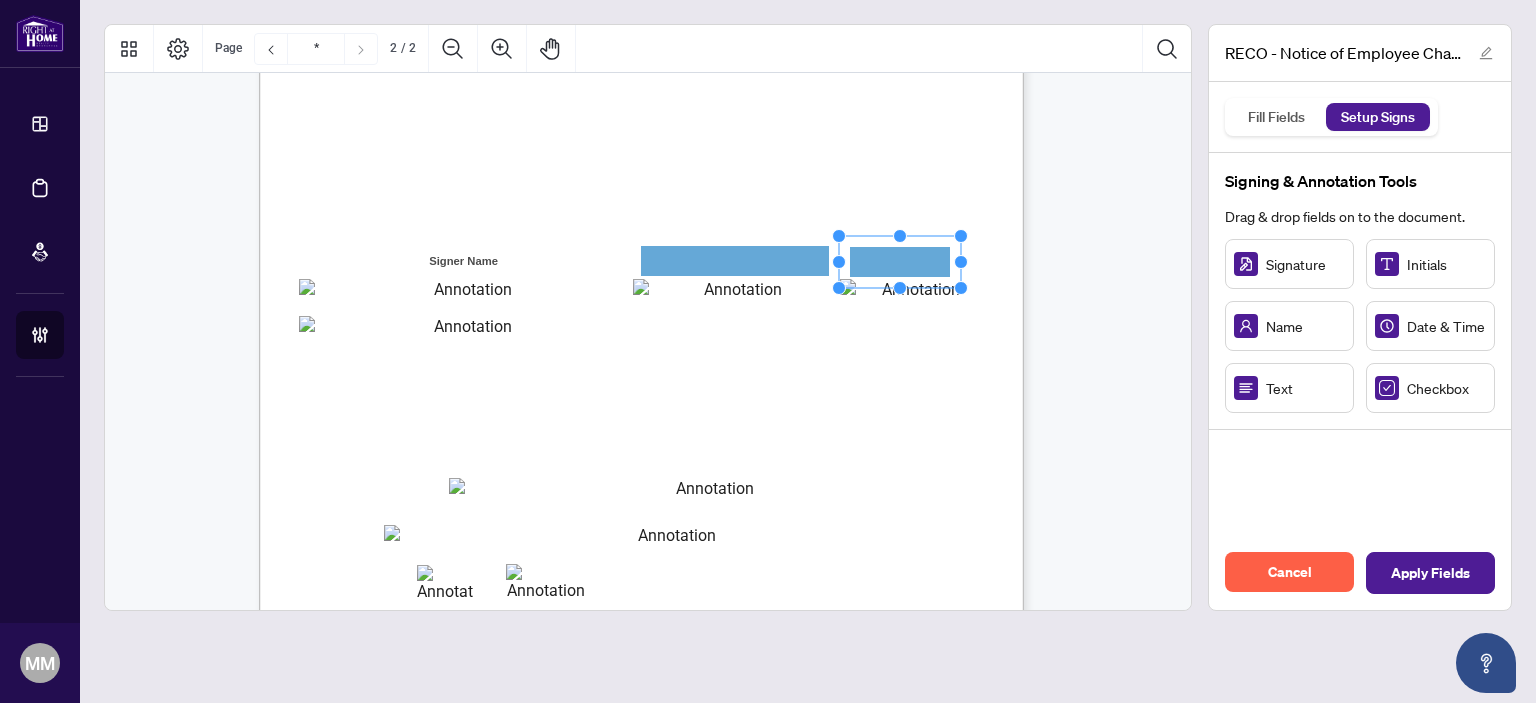 drag, startPoint x: 928, startPoint y: 280, endPoint x: 888, endPoint y: 262, distance: 43.863426 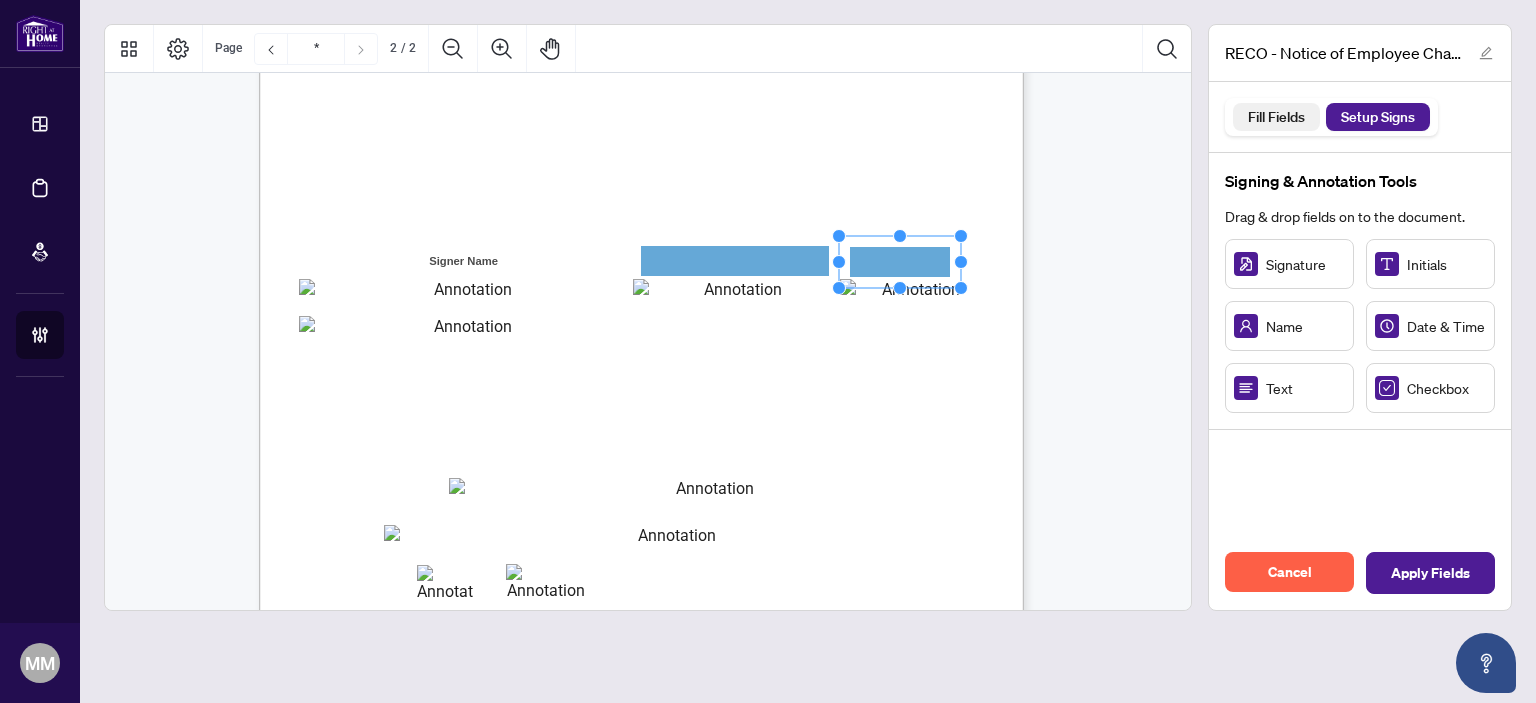 click on "Fill Fields" at bounding box center (1276, 117) 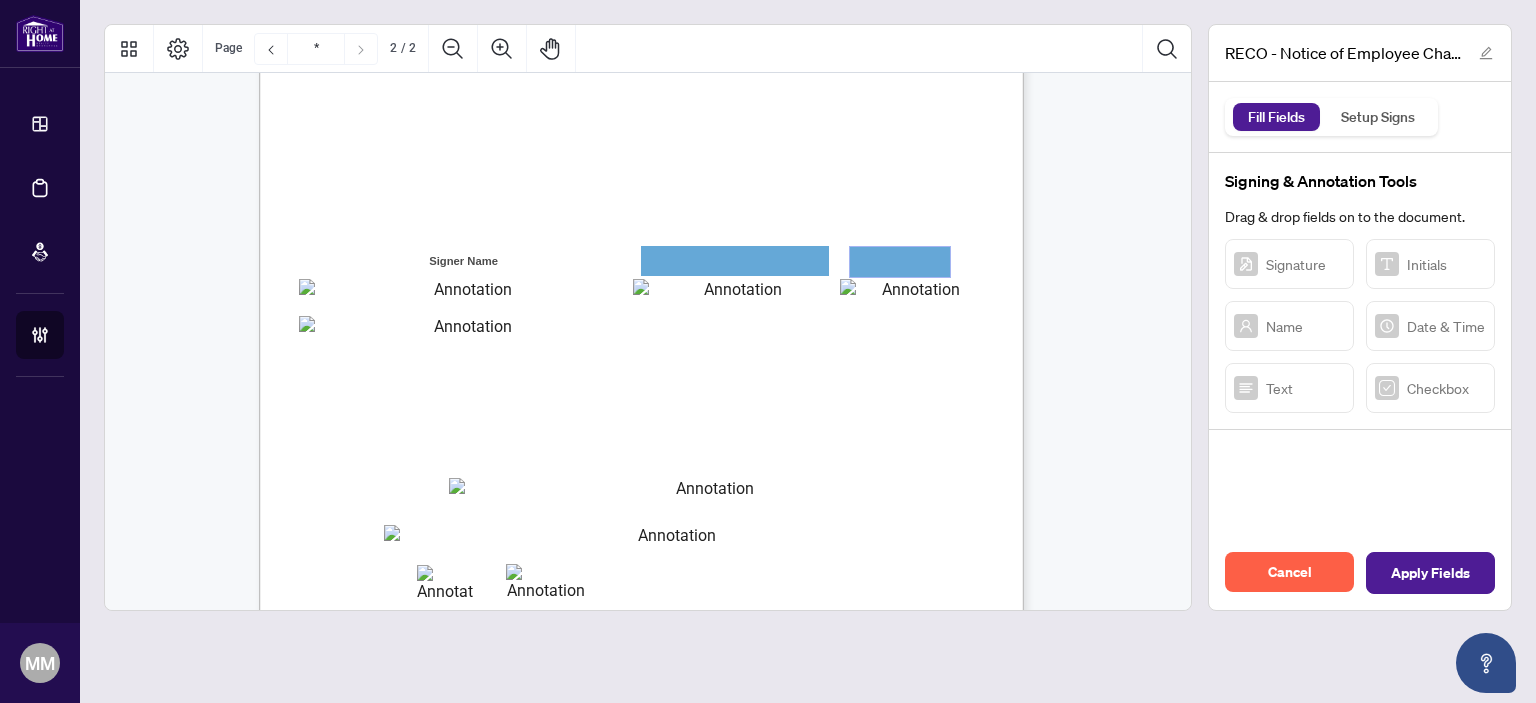 click at bounding box center [900, 262] 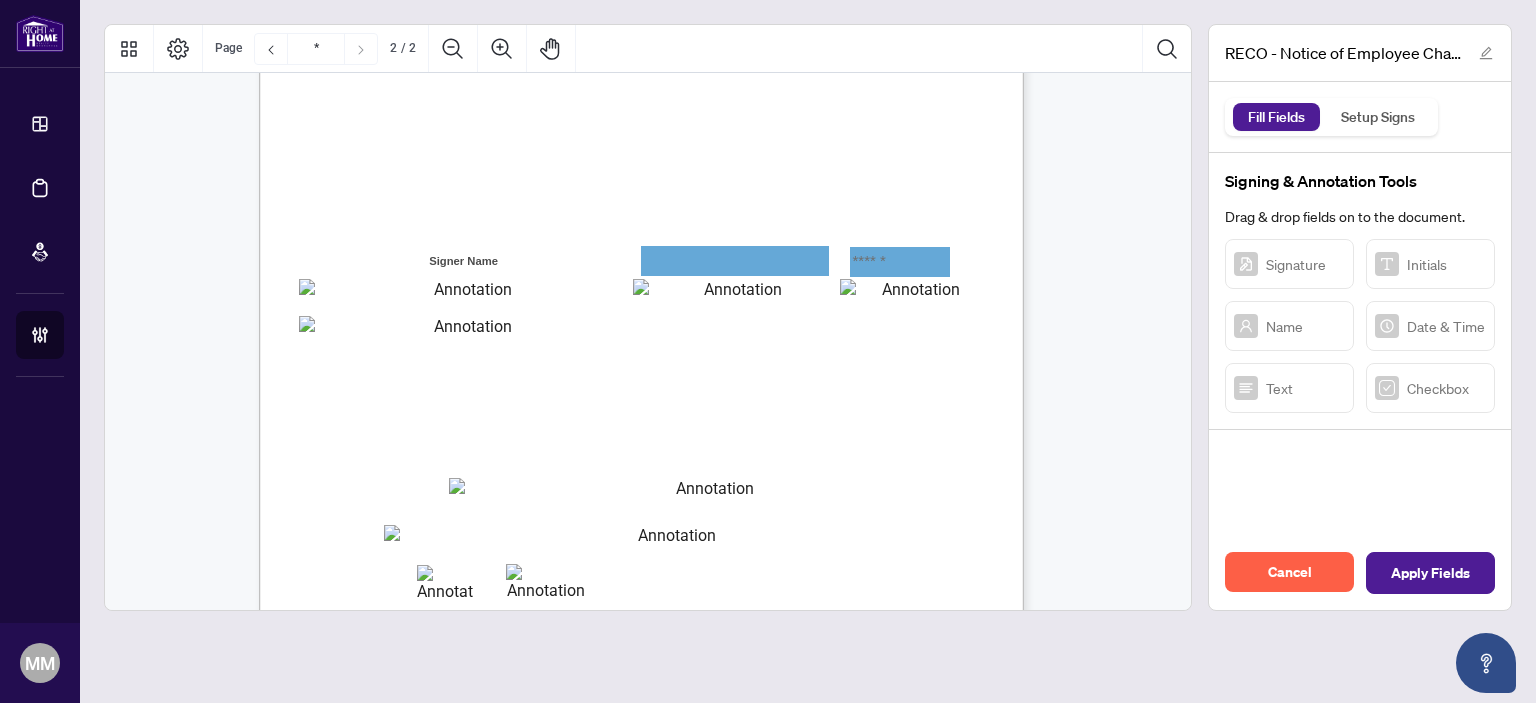 type on "******" 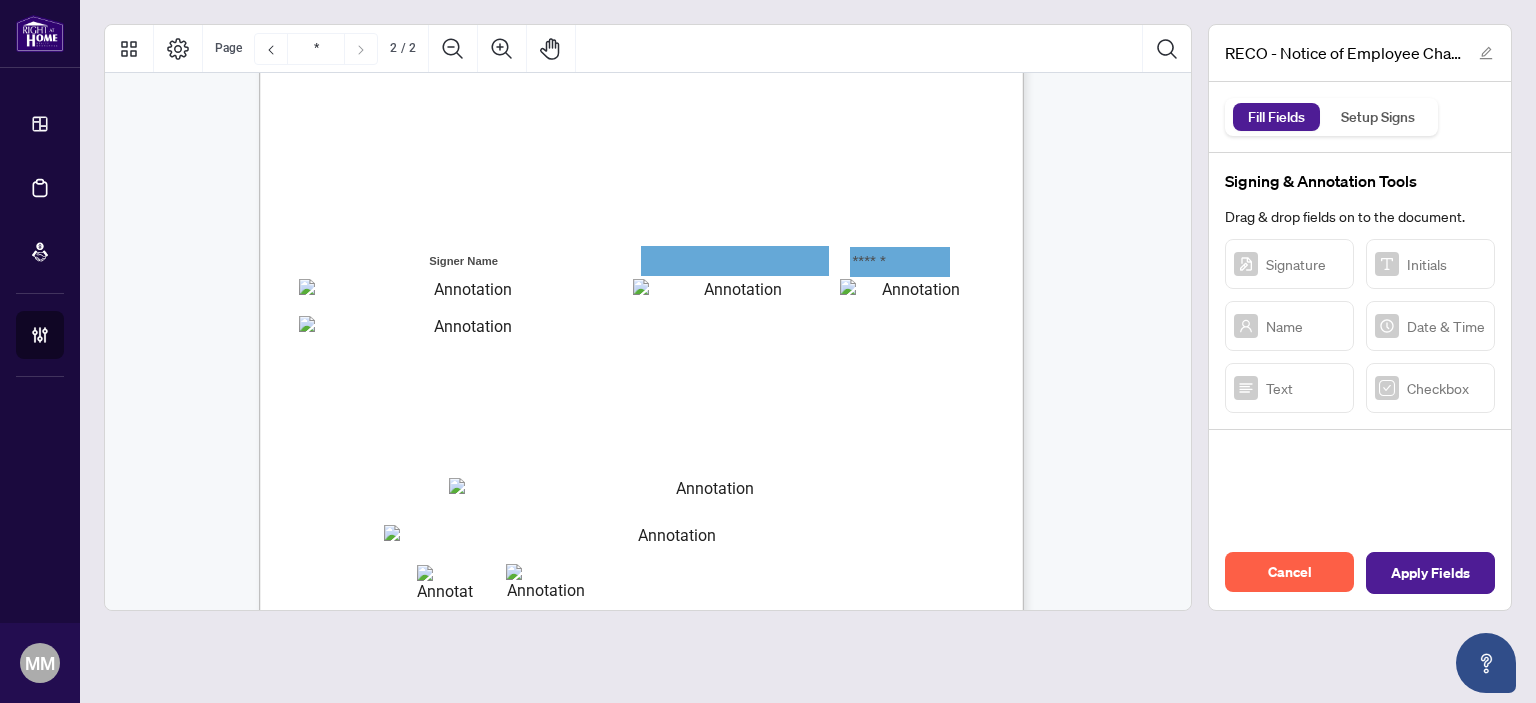 click on "Real Estate Council of Ontario
3300 Bloor St. W. West Tower
Suite [NUMBER], [CITY], [STATE] [POSTAL_CODE]
Website:  www.reco.on.ca Tel: [PHONE]
Toll Free: 1-800-245-6910
Fax: [PHONE]
E-mail:  [EMAIL]
MyWeb:  https://myweb.reco.on.ca Important: PRINT or TYPE all information in BLACK INK
NOTICE OF EMPLOYEE CHANGE FORM: TRANSFER
WARNING – IT IS AN OFFENCE TO PROVIDE FALSE INFORMATION ON THIS APPLICATION
Employee Signature  Name & Title of Authorized Signing Official
(Please Print)
Signature  of Authorized Signing Official  Date
IMPORTANT INFORMATION
RECO REGISTRATION NUMBER
Payment can be made by Cheque, Bank Draft, Money Order, Visa or Mastercard made payable to the “Real Estate Council of
Ontario”.  Application Fees Apply -  CLICK HERE FOR FEE SCHEDULE
•  If an employee has been terminated in excess of 60 days, a Transfer will not be accepted. After 60 days, an employee must file an
•  The Address for Service must be identified in order to process a transfer." at bounding box center [648, -115] 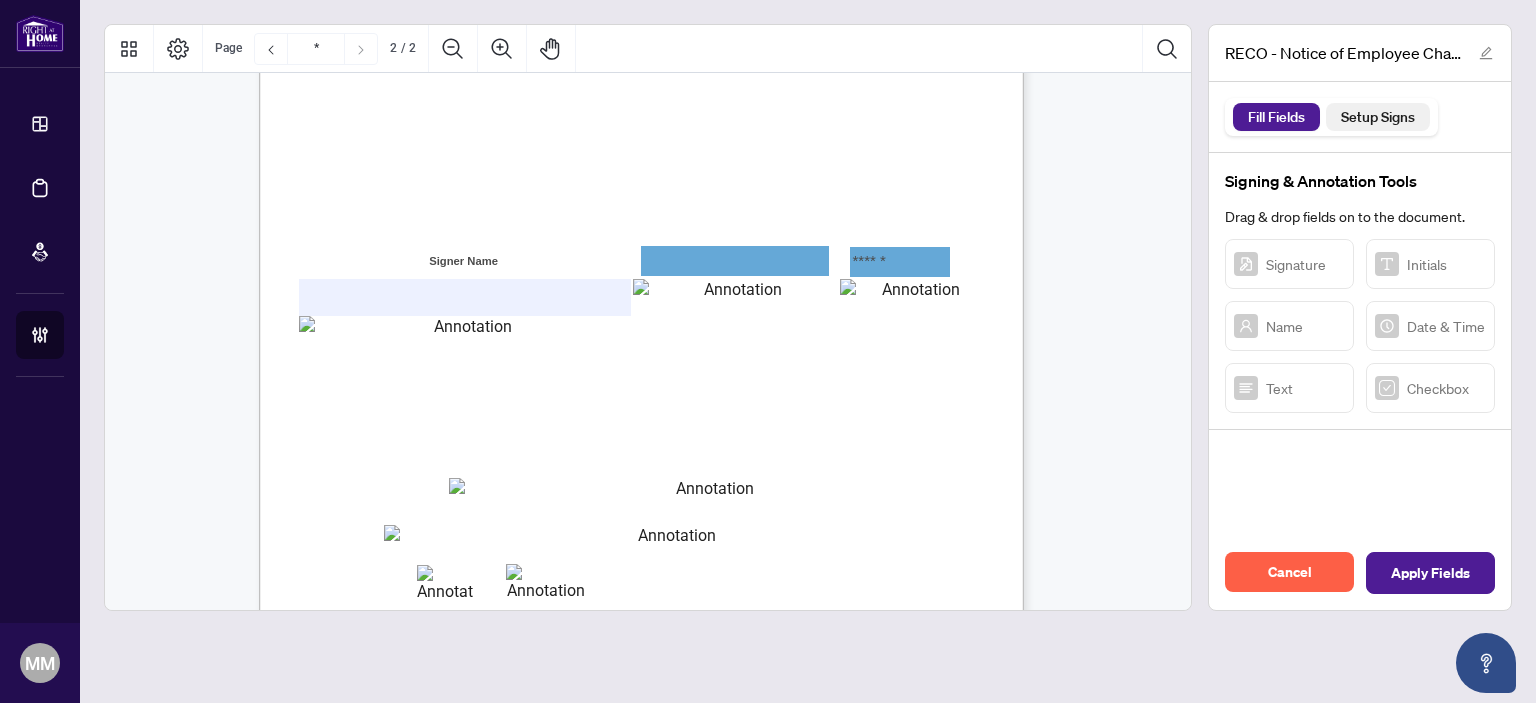 click on "Setup Signs" at bounding box center [1378, 117] 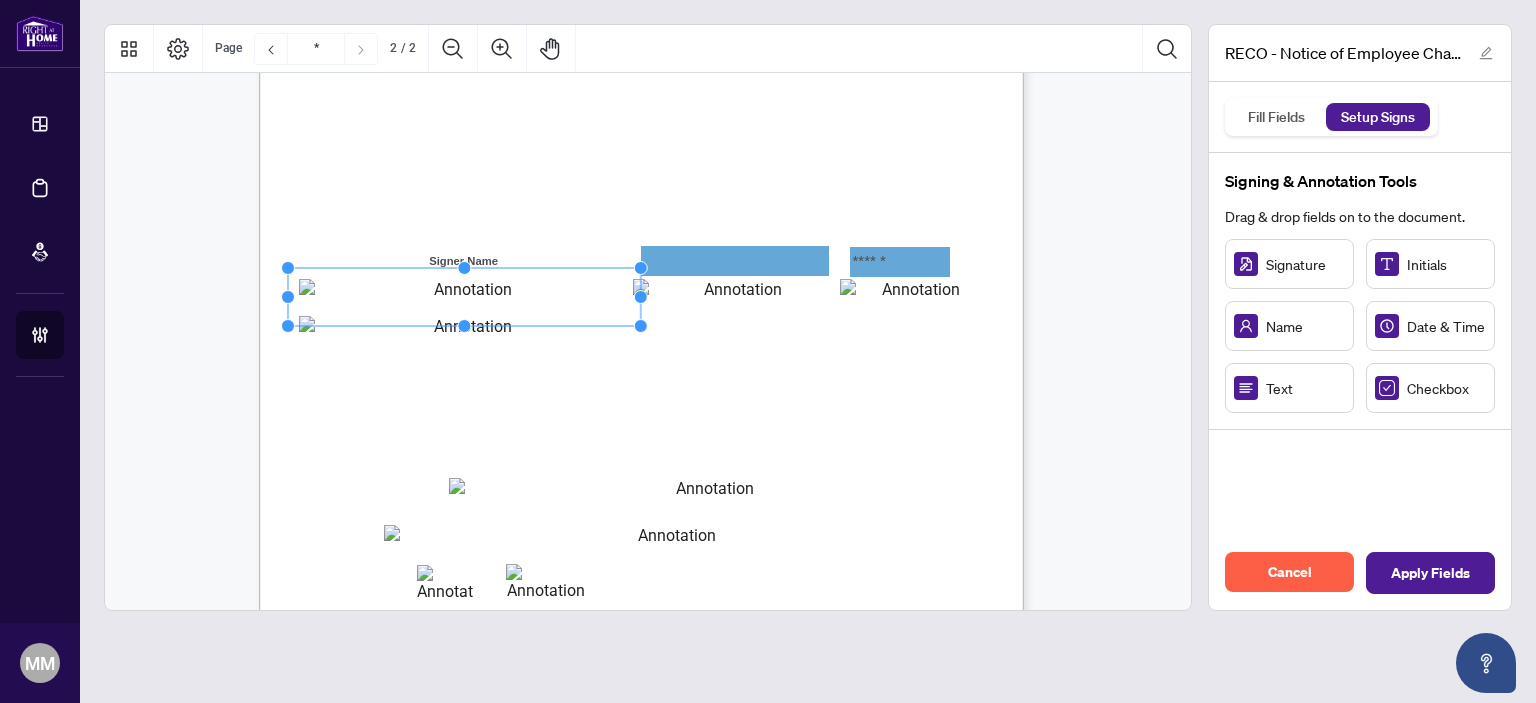click on "Are you sure you want to delete this annotation?" at bounding box center (648, 292) 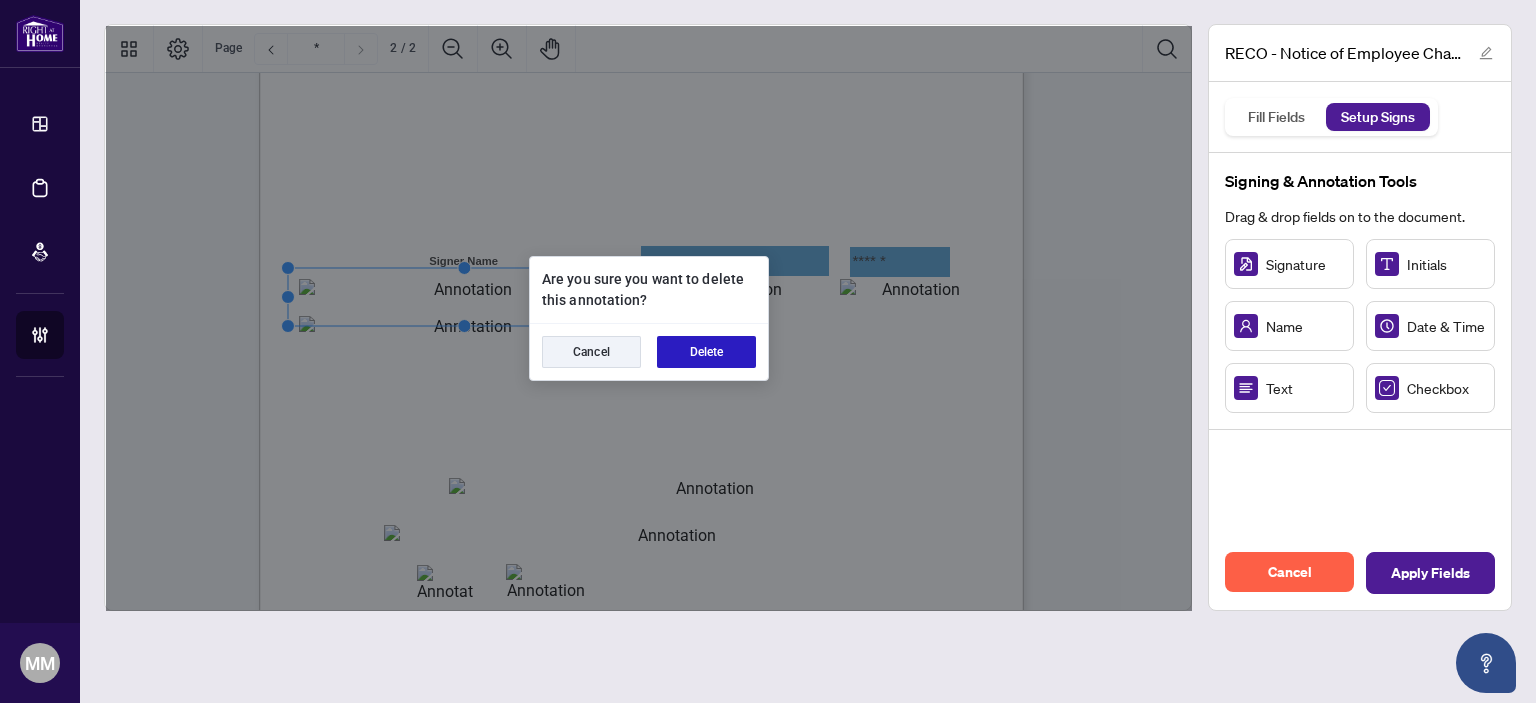 click on "Delete" at bounding box center [706, 352] 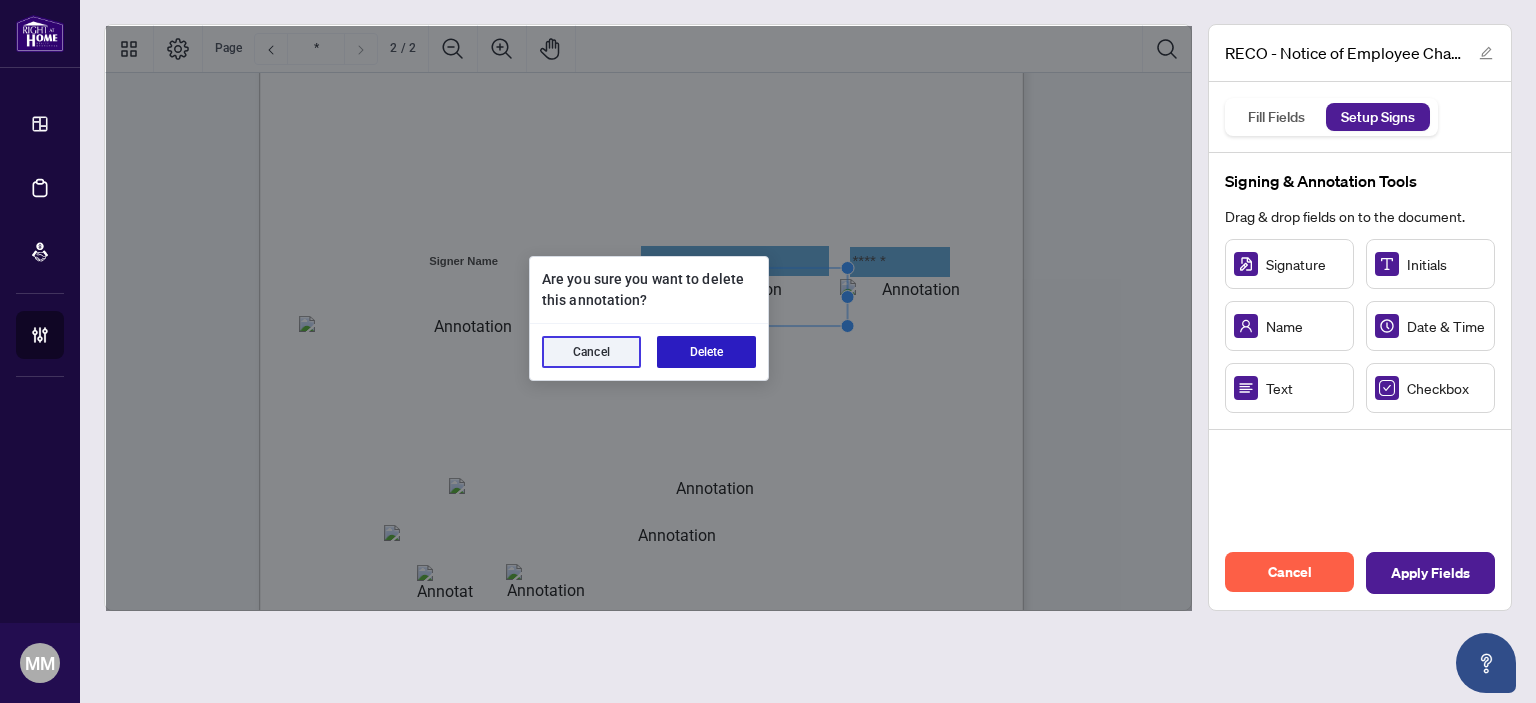 drag, startPoint x: 744, startPoint y: 355, endPoint x: 766, endPoint y: 344, distance: 24.596748 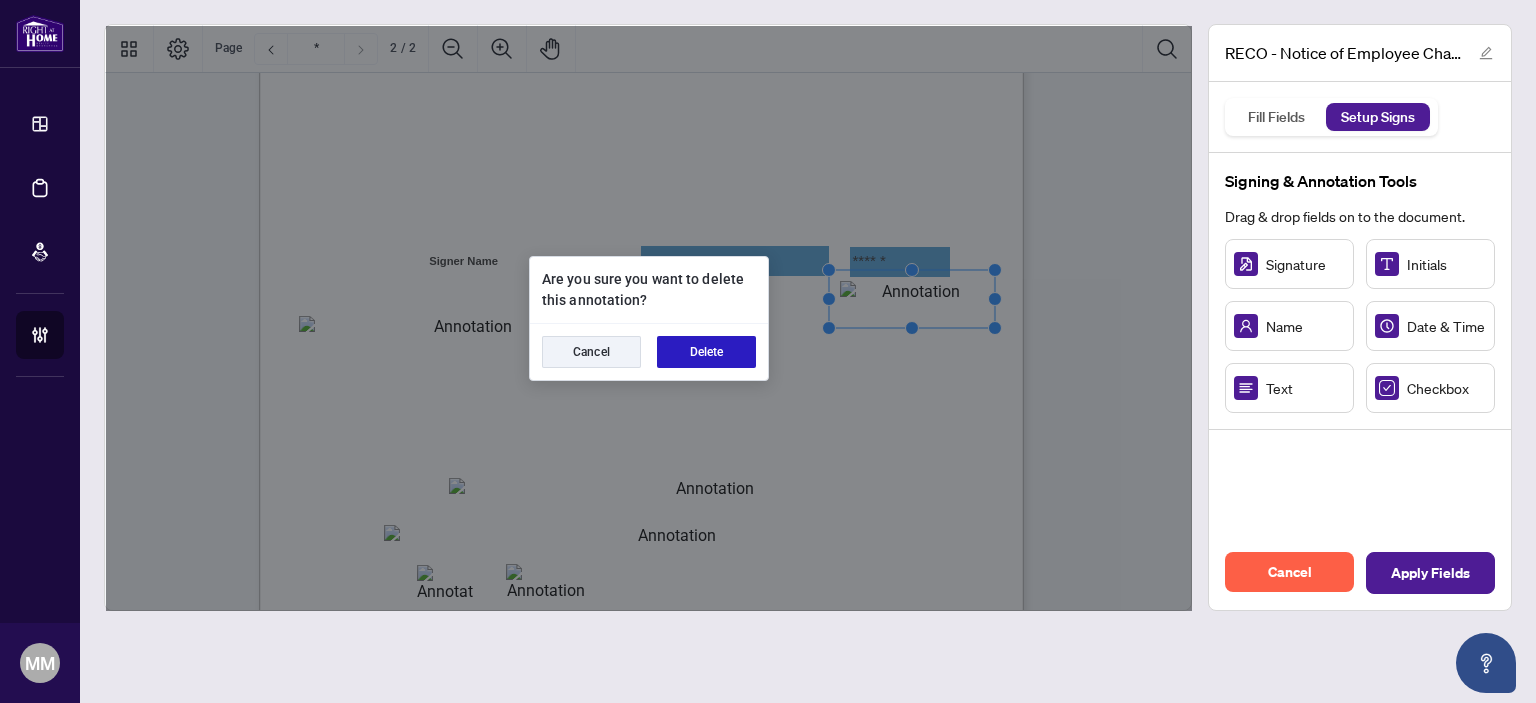 click on "Delete" at bounding box center (706, 352) 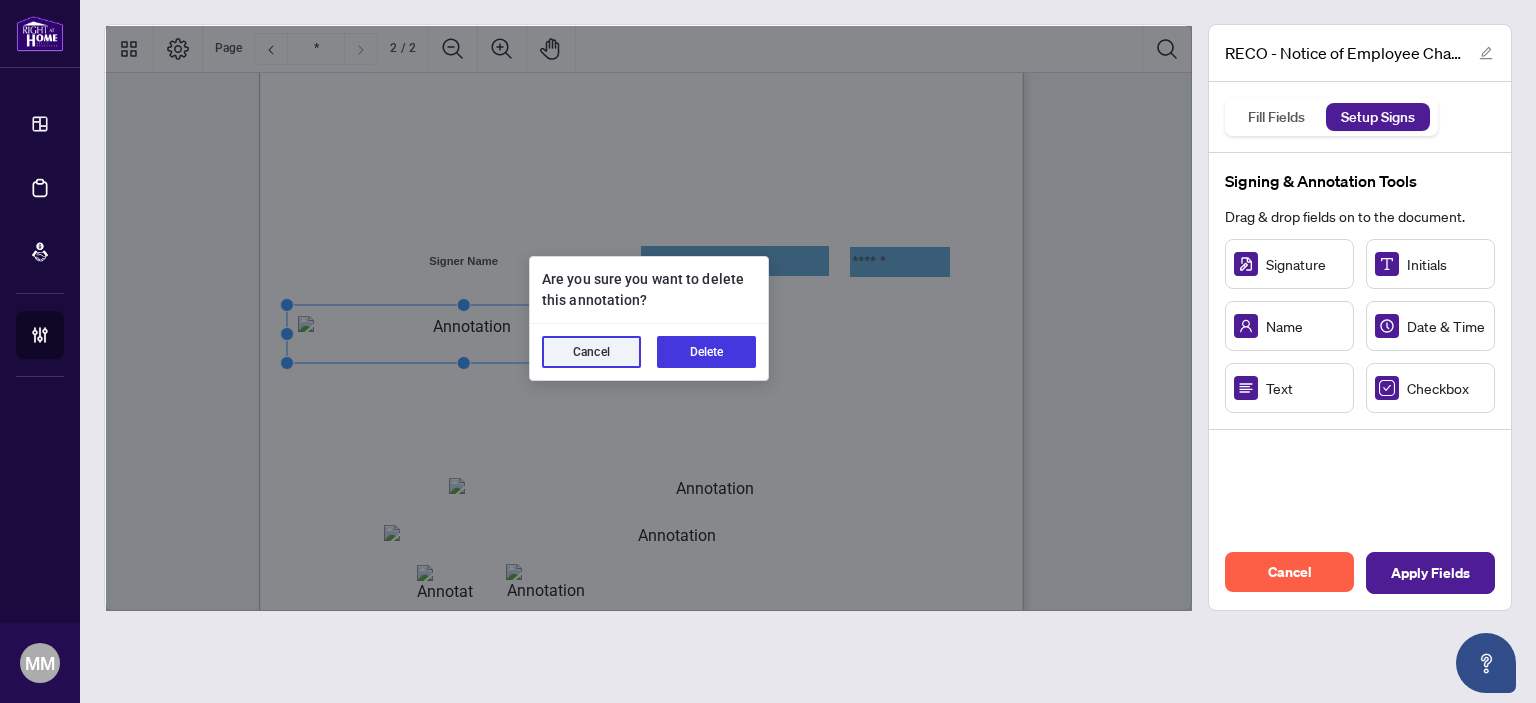 type 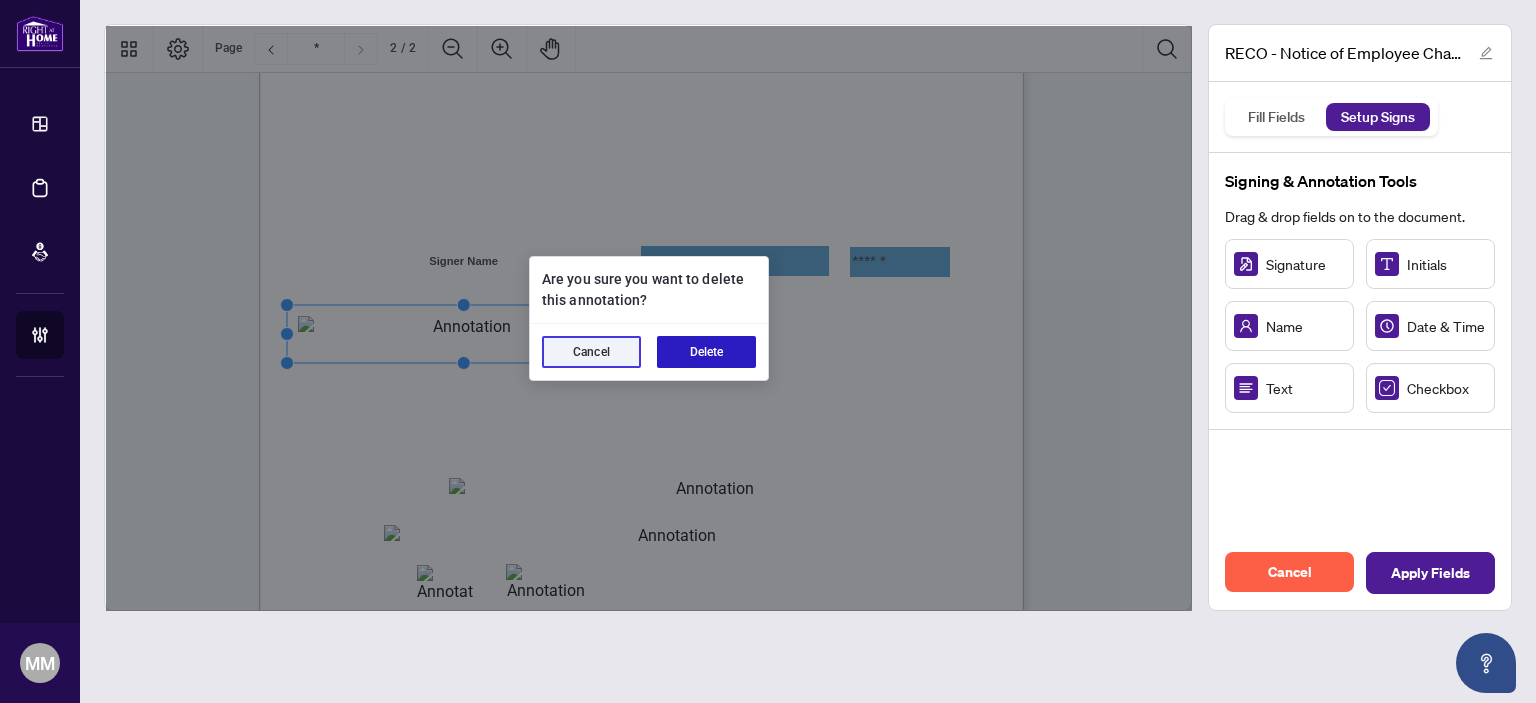 click on "Delete" at bounding box center (706, 352) 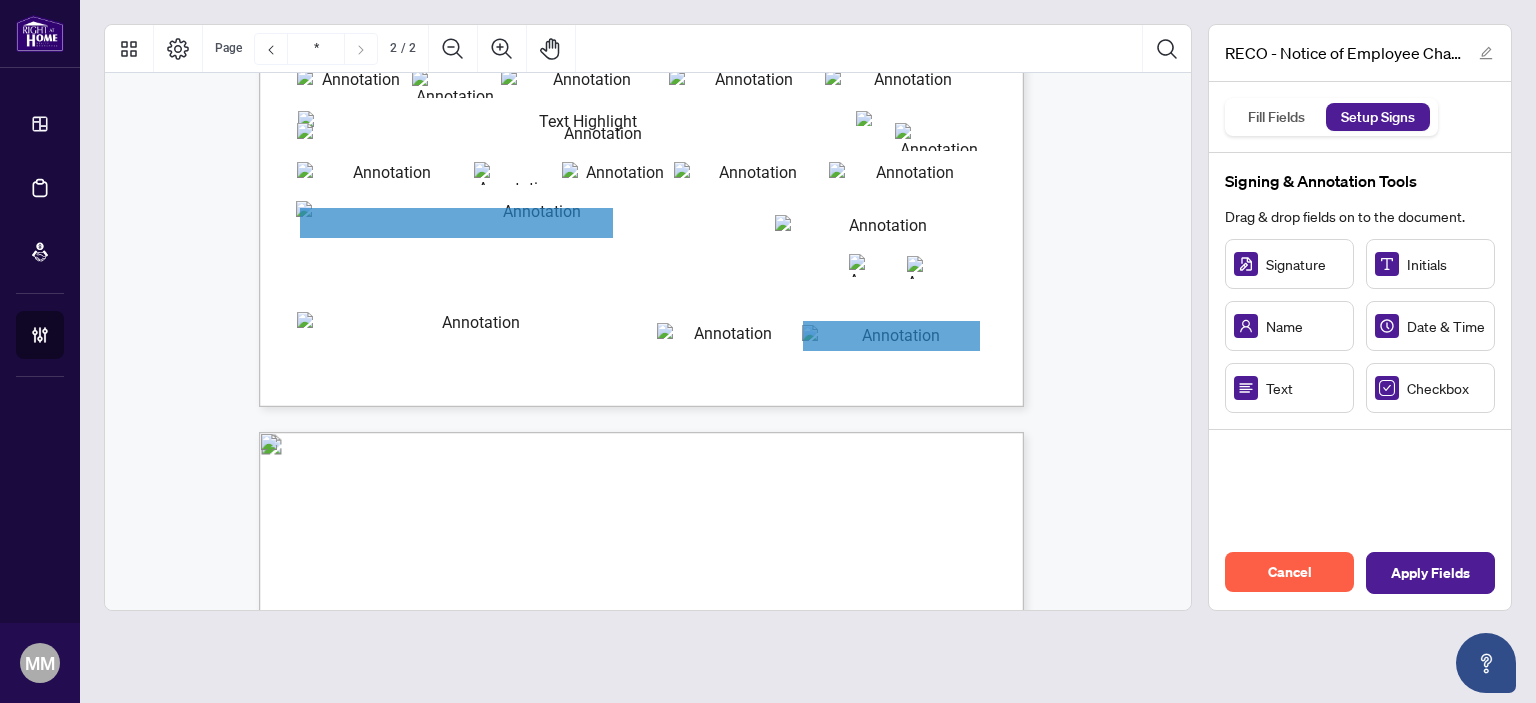 type on "*" 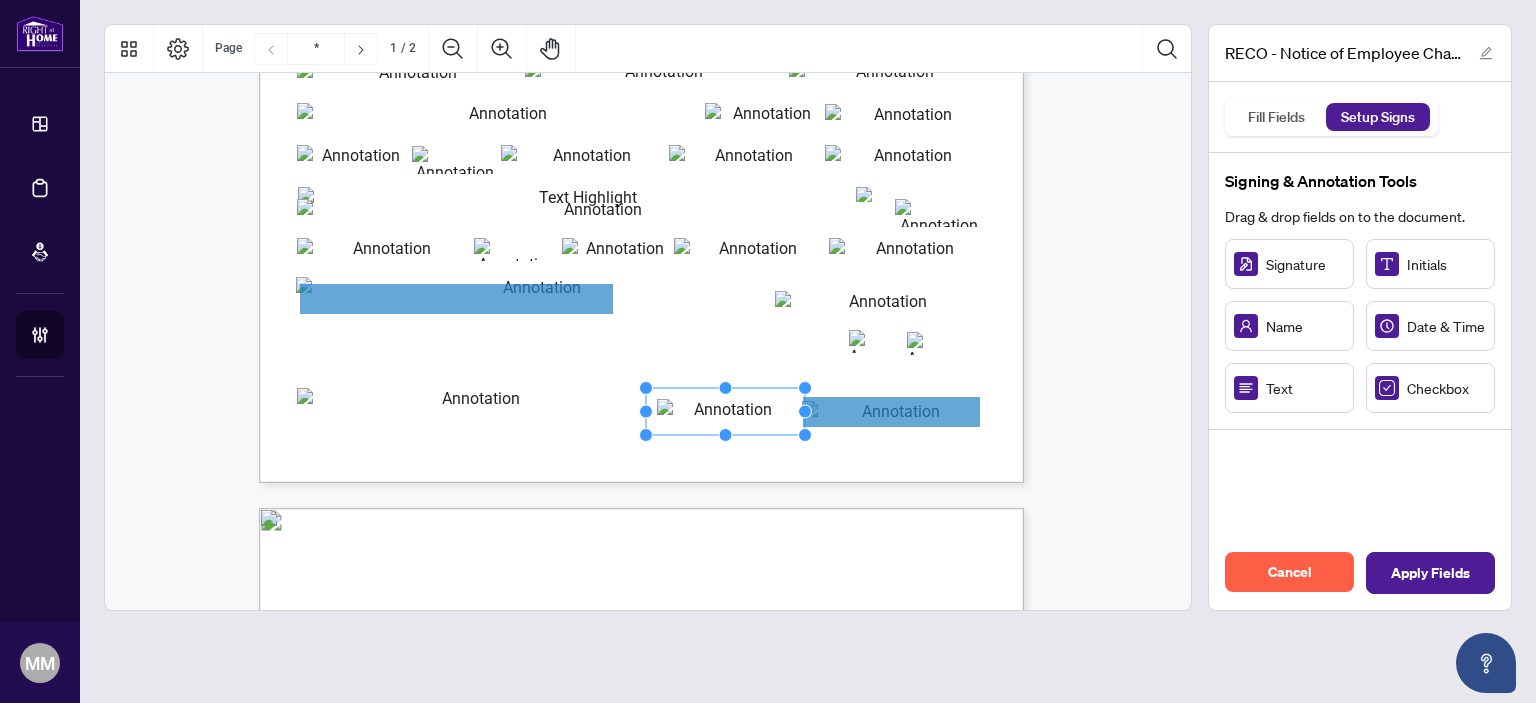 click 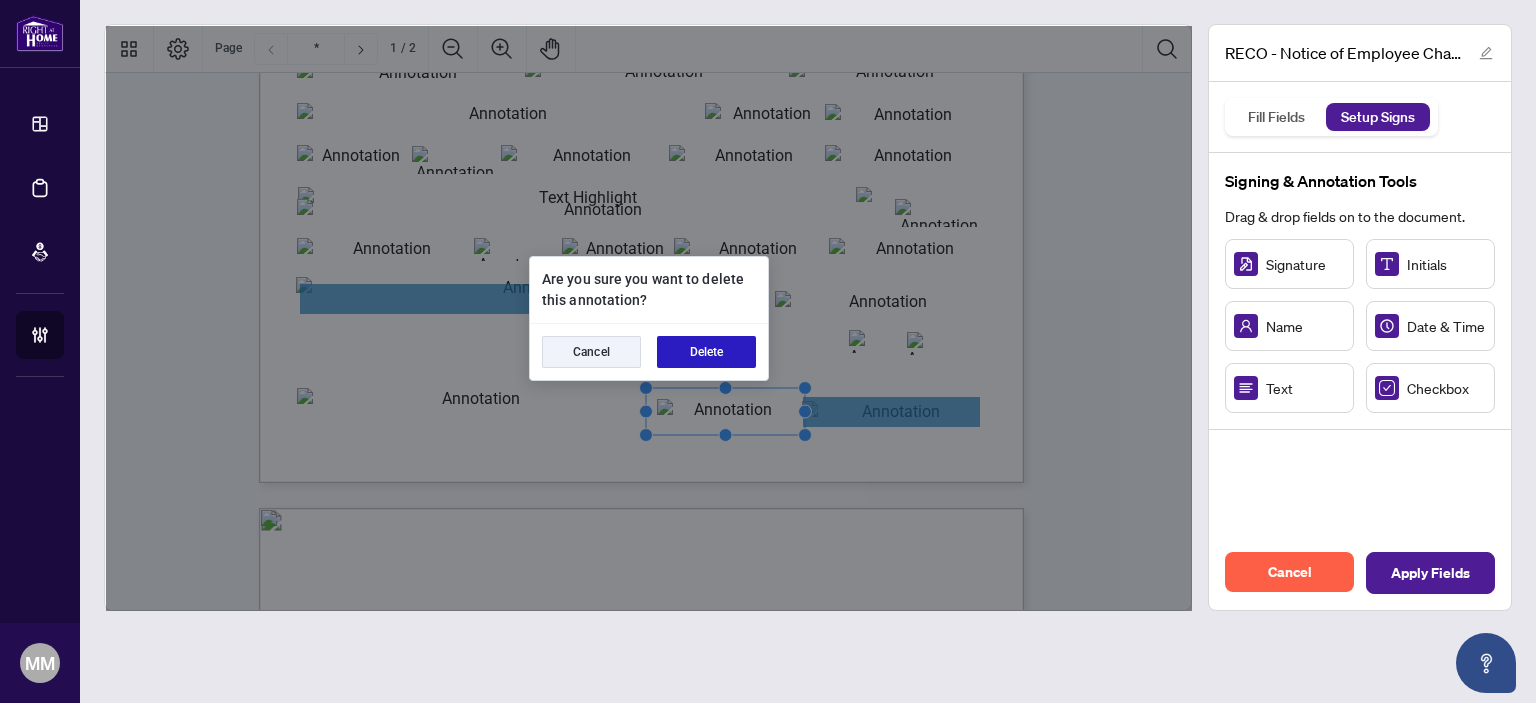 click on "Delete" at bounding box center [706, 352] 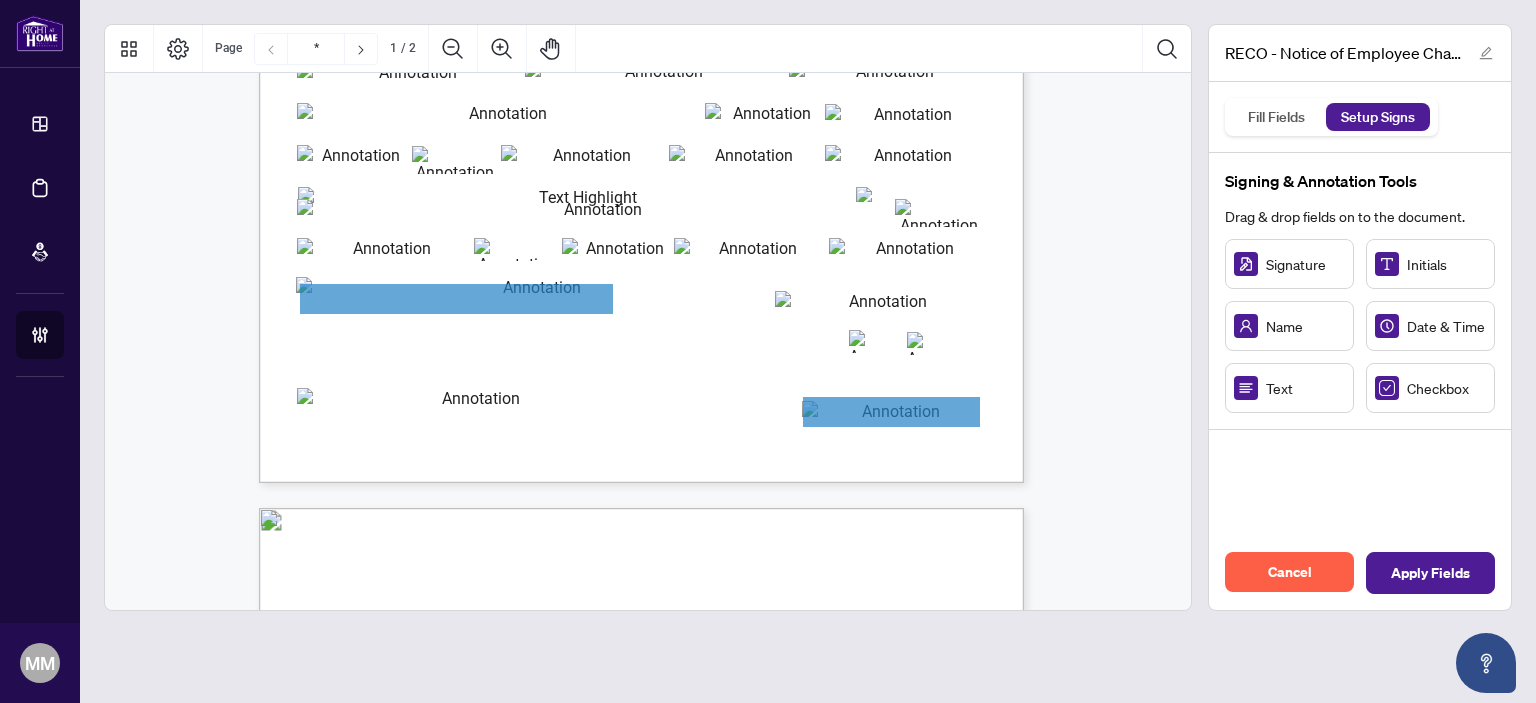 scroll, scrollTop: 400, scrollLeft: 0, axis: vertical 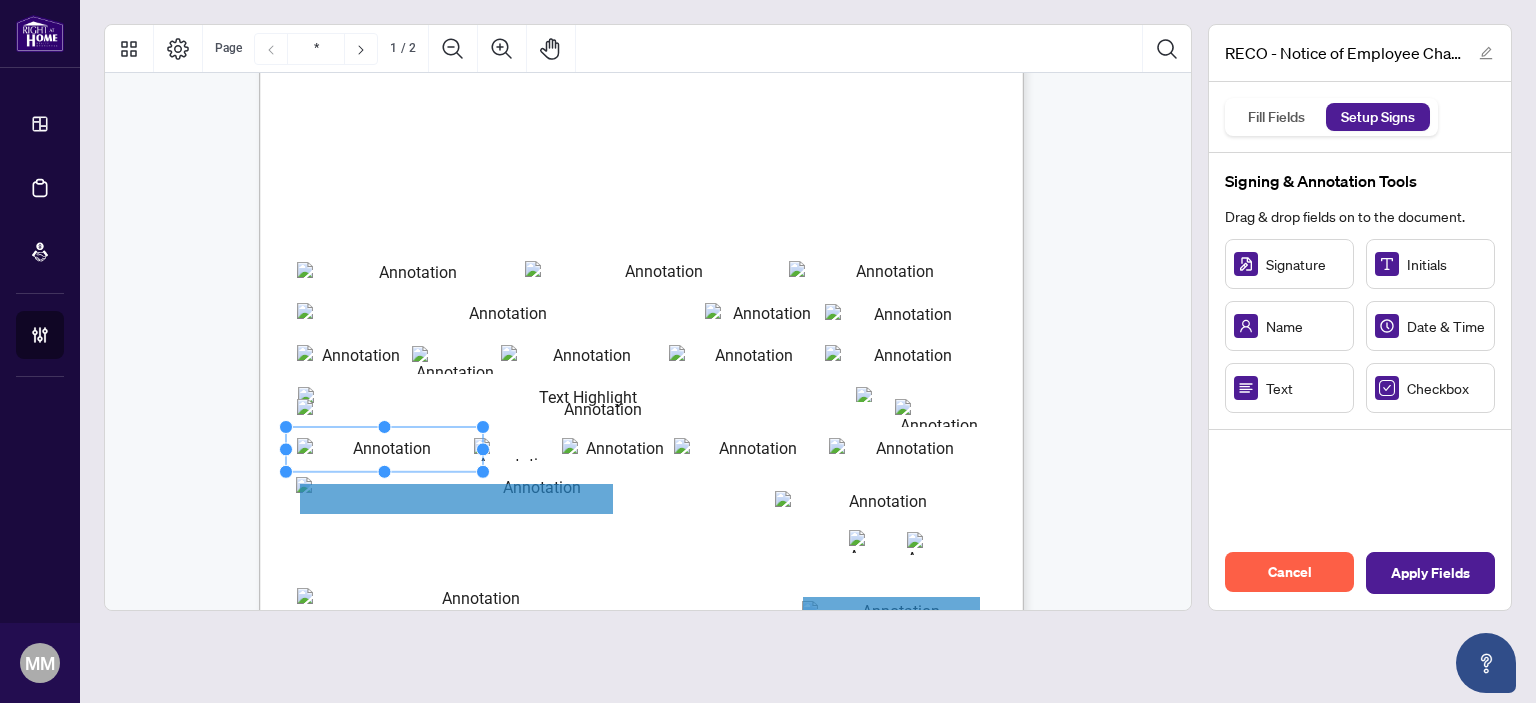 type 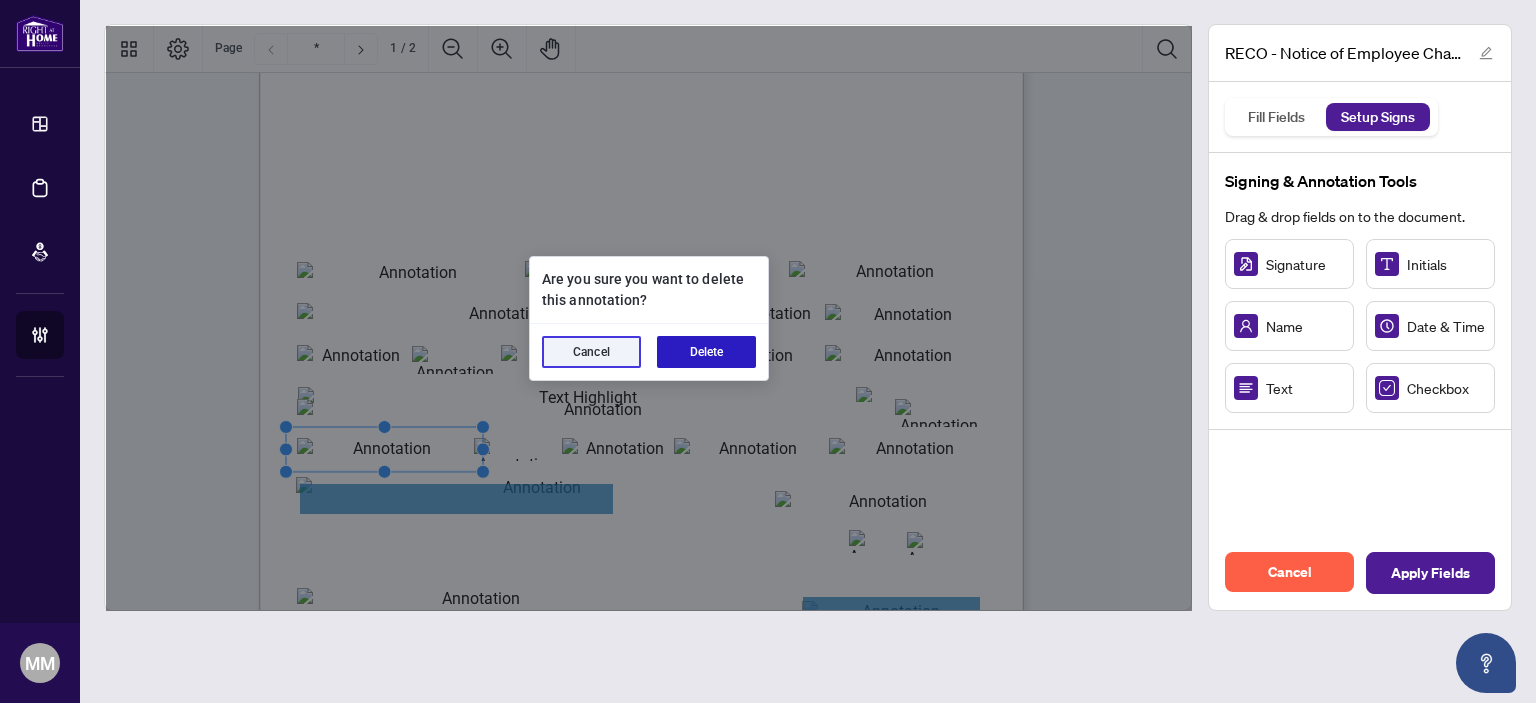 click on "Delete" at bounding box center [706, 352] 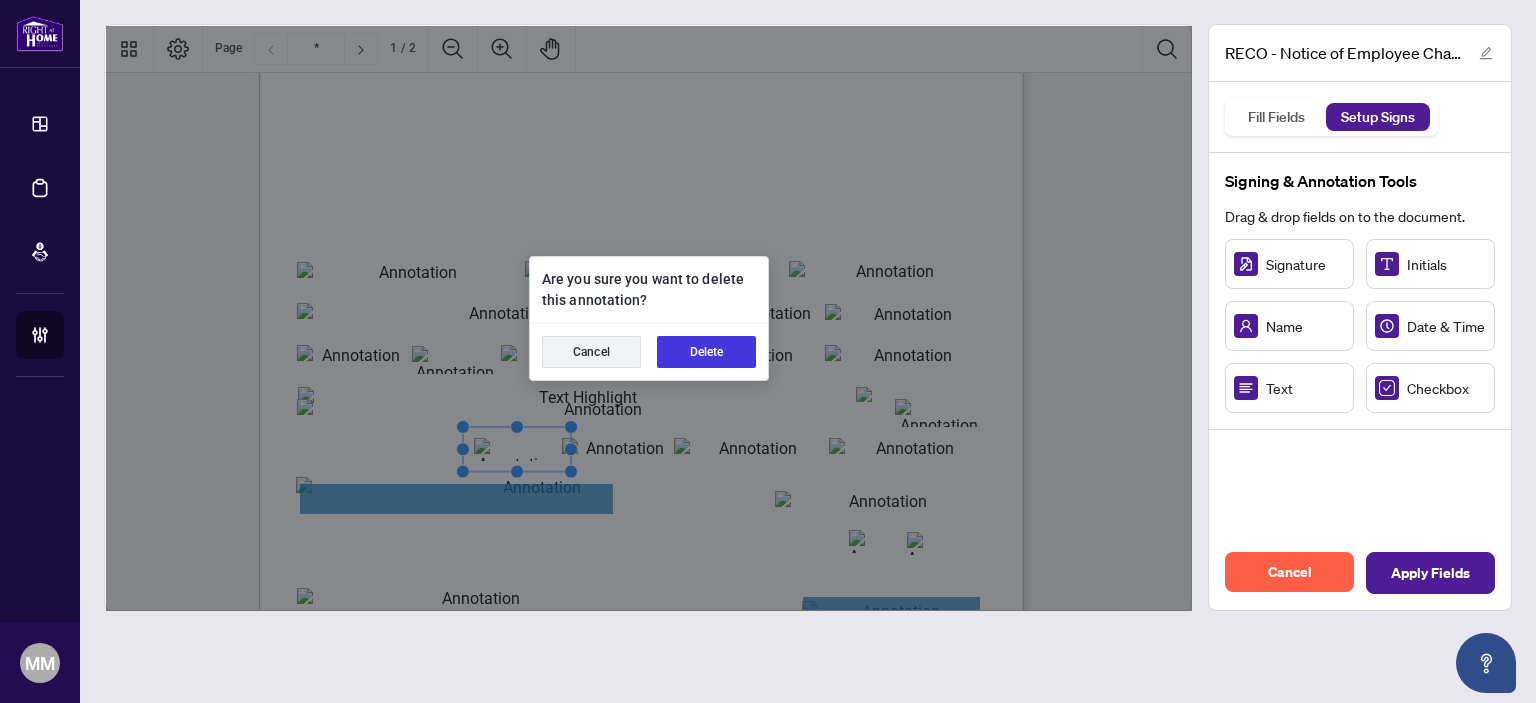 click on "Cancel Delete" at bounding box center (649, 352) 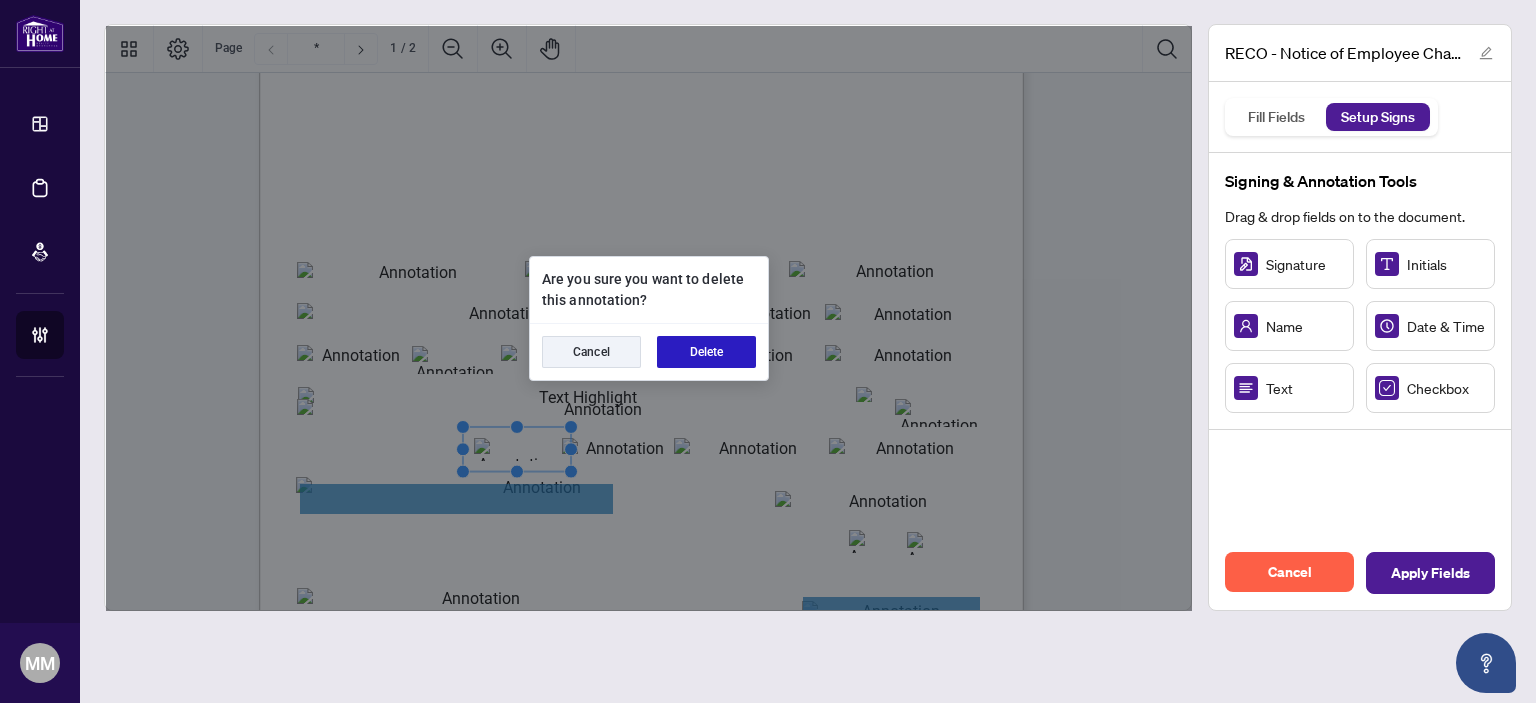 click on "Delete" at bounding box center [706, 352] 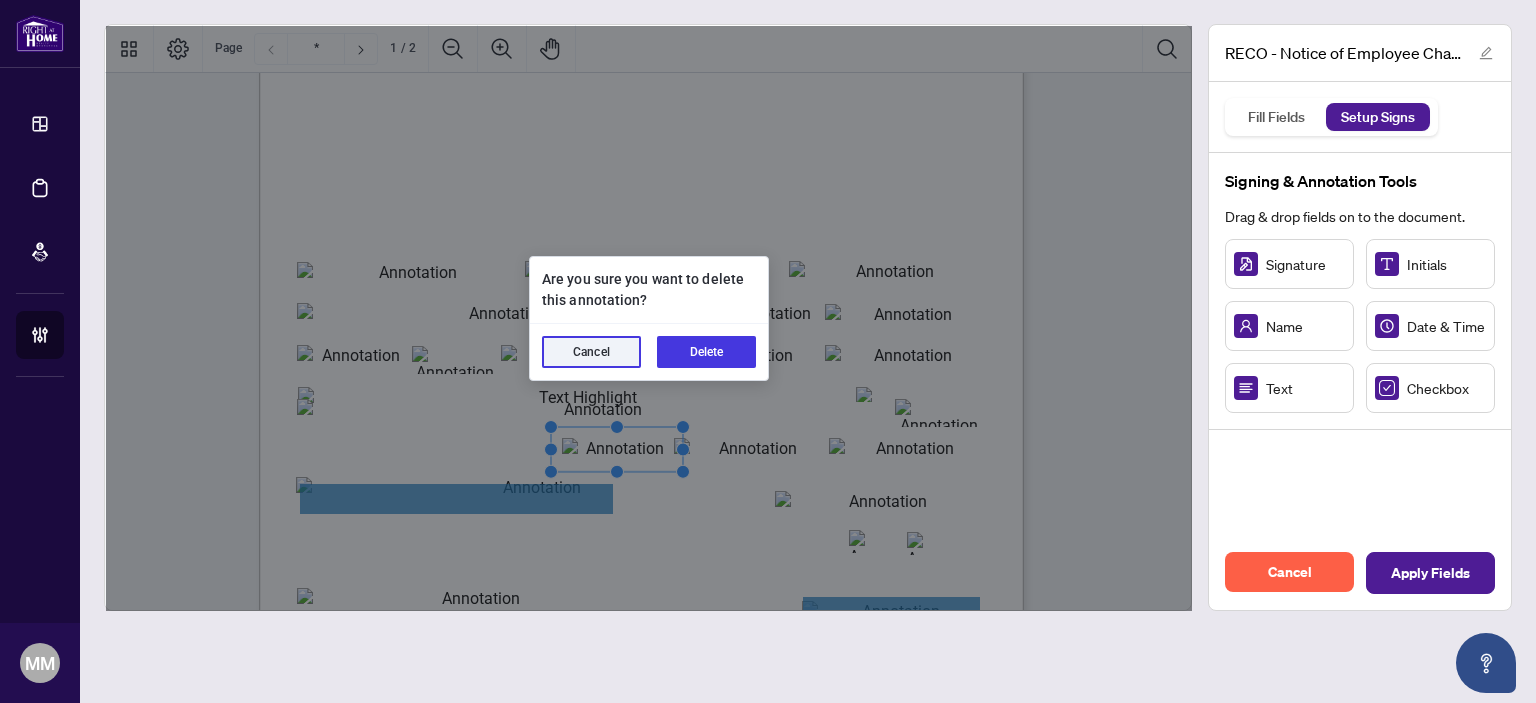 type 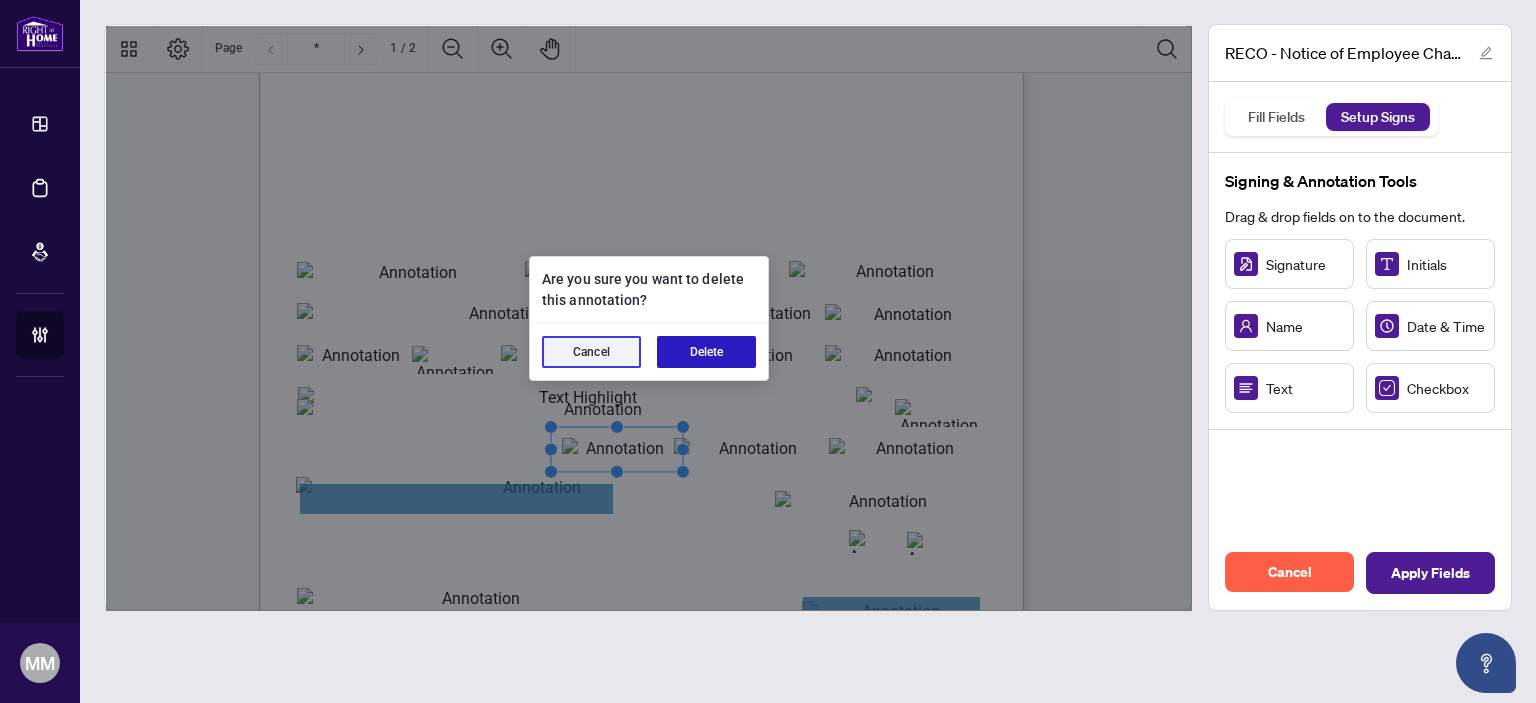 click on "Delete" at bounding box center [706, 352] 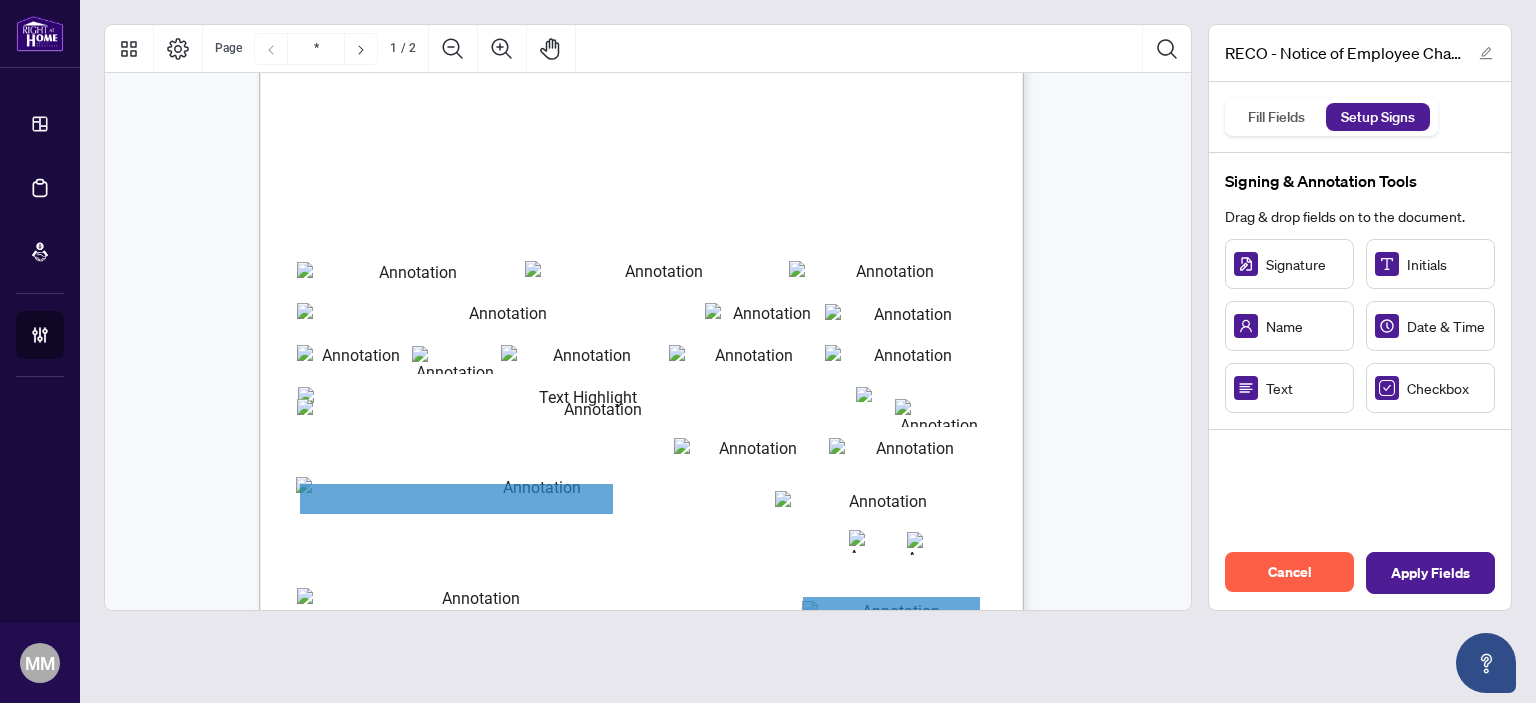 click on "Telephone Number" at bounding box center [722, 434] 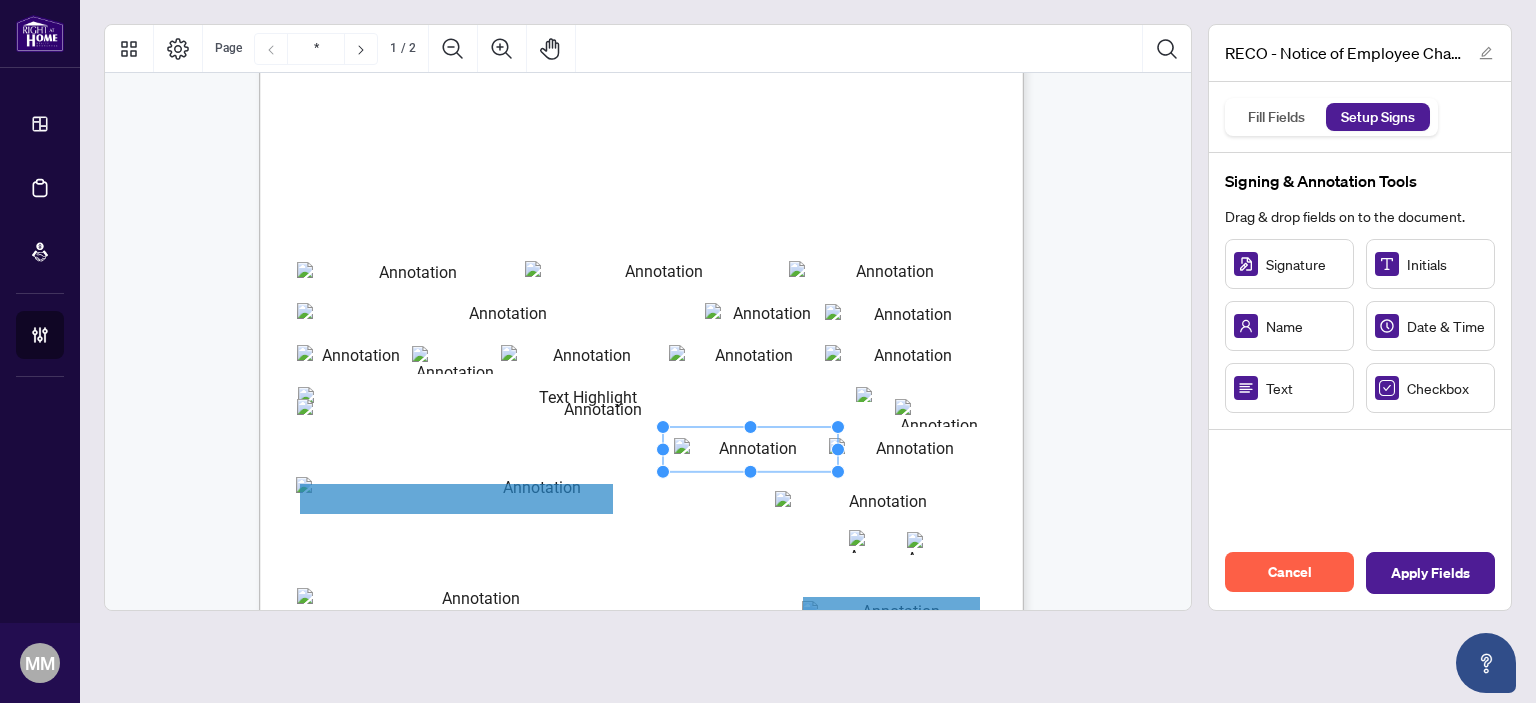 type 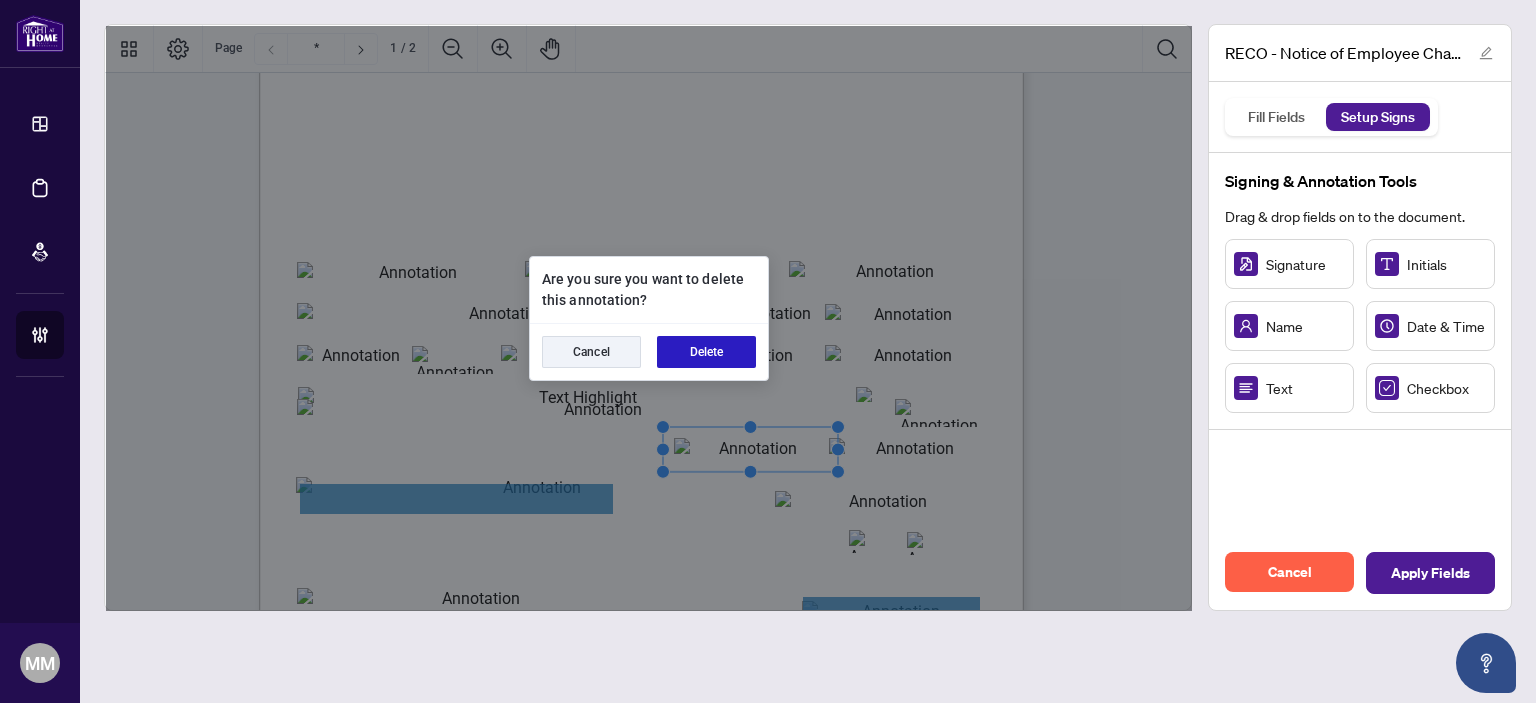 click on "Delete" at bounding box center (706, 352) 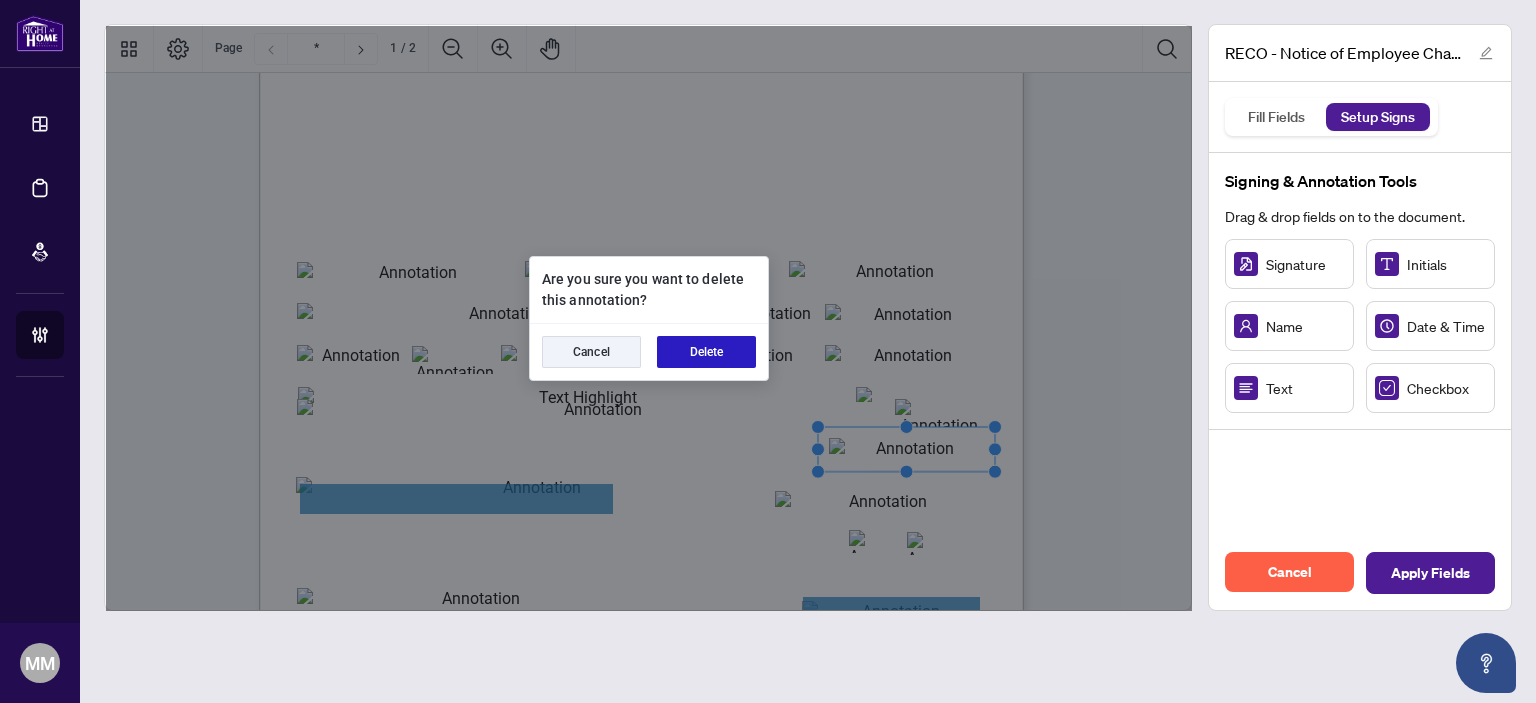 click on "Delete" at bounding box center [706, 352] 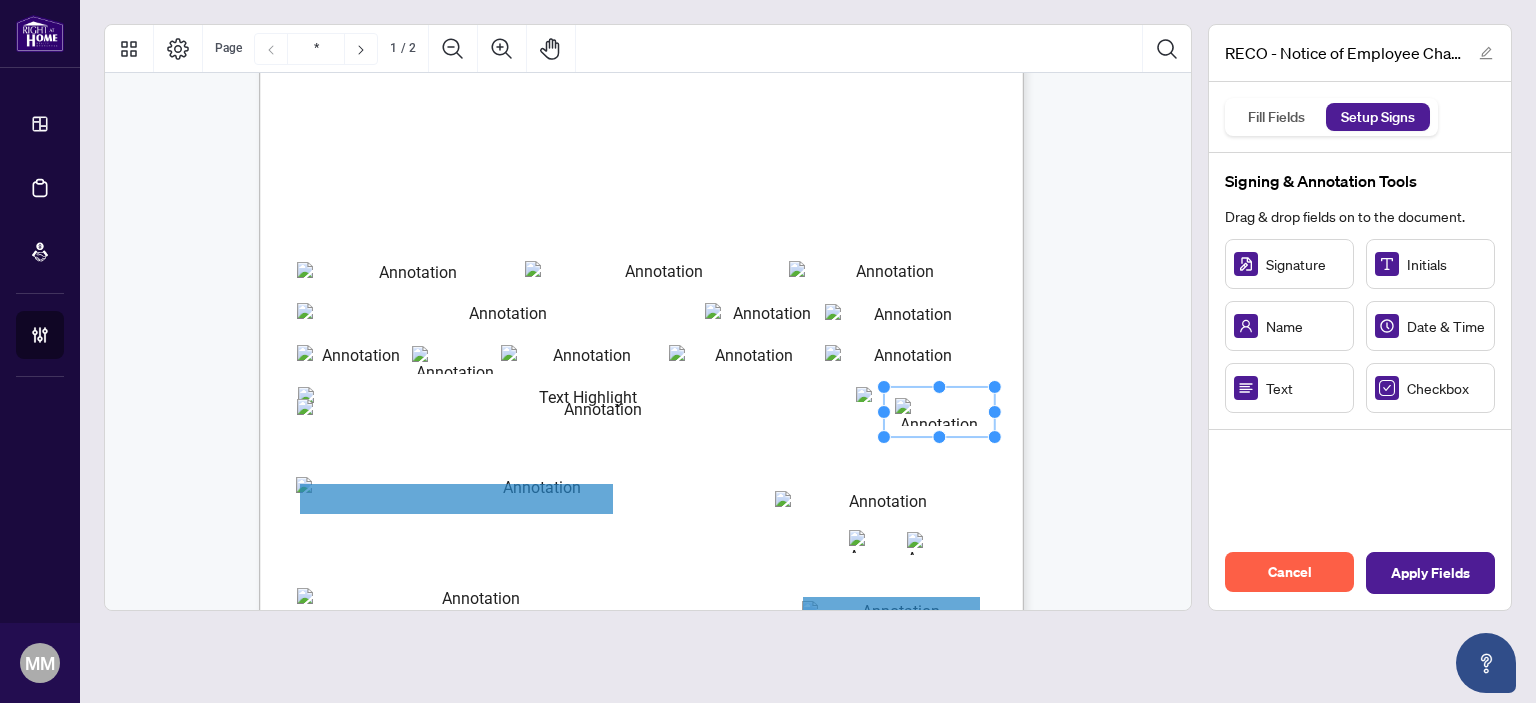 click 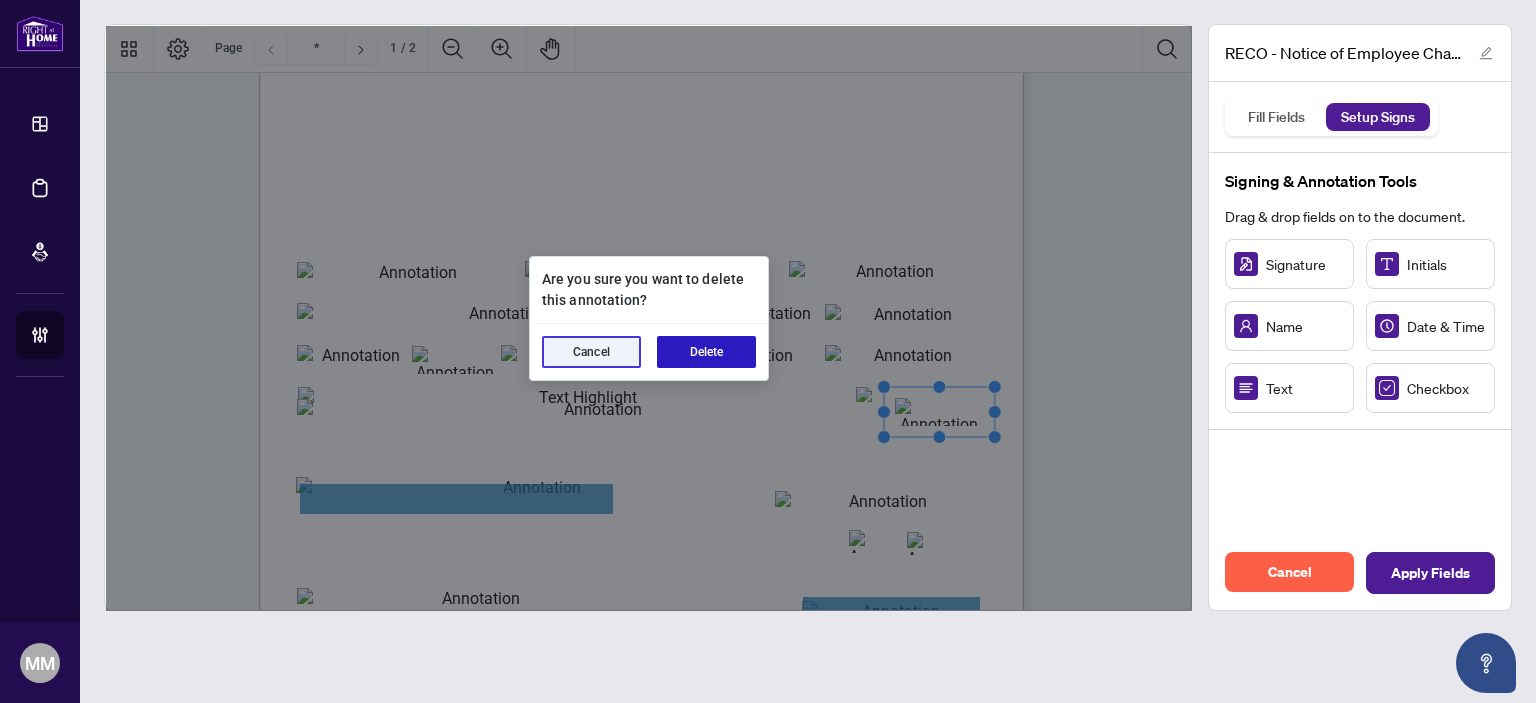 click on "Delete" at bounding box center [706, 352] 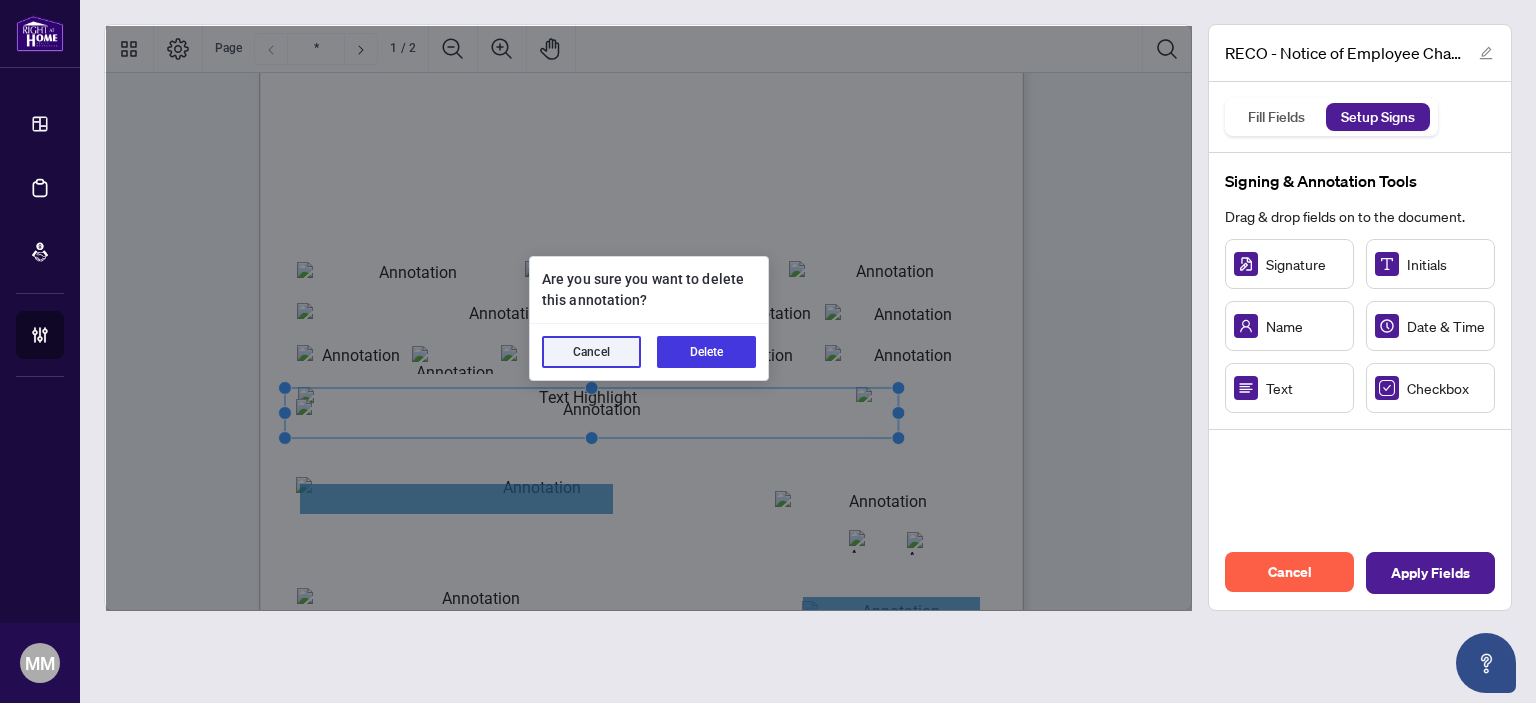 click on "Delete" at bounding box center (706, 352) 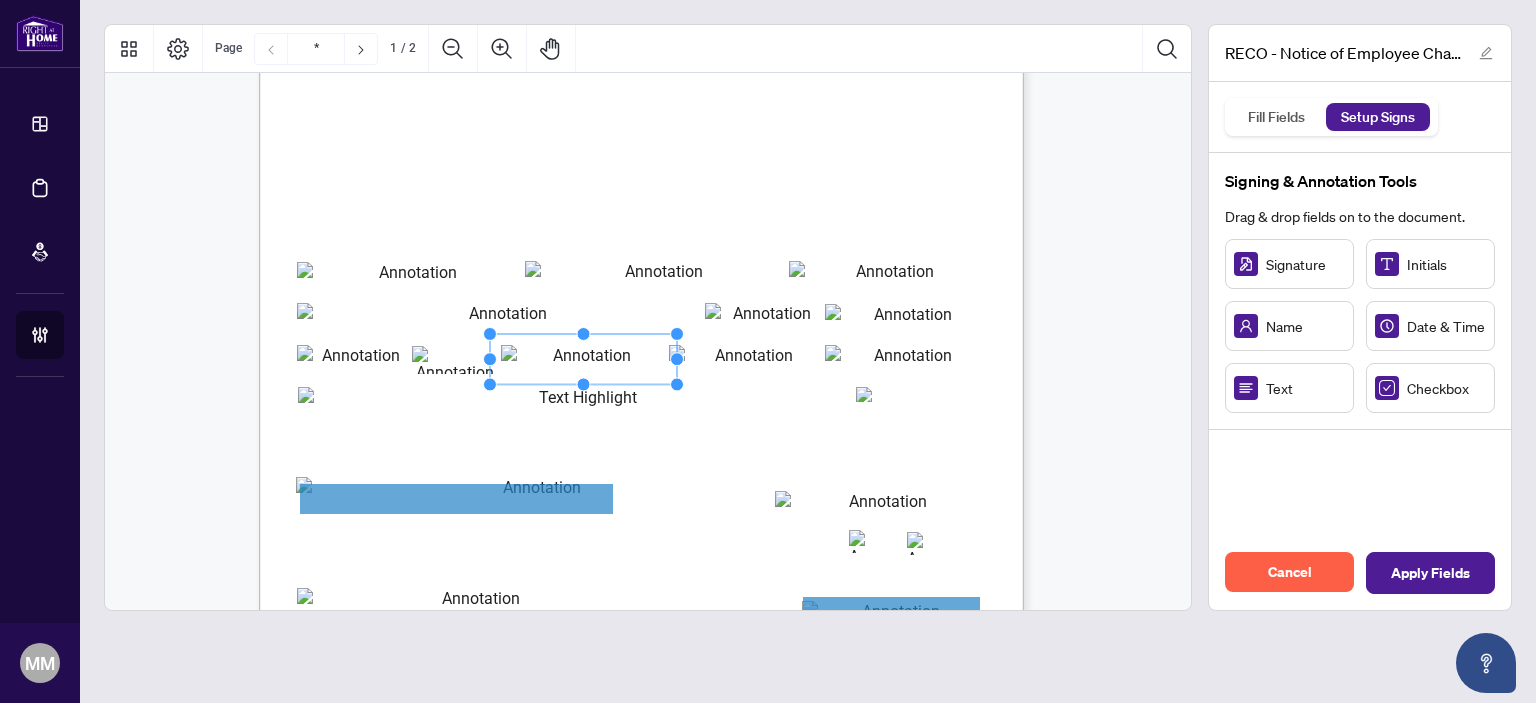 type 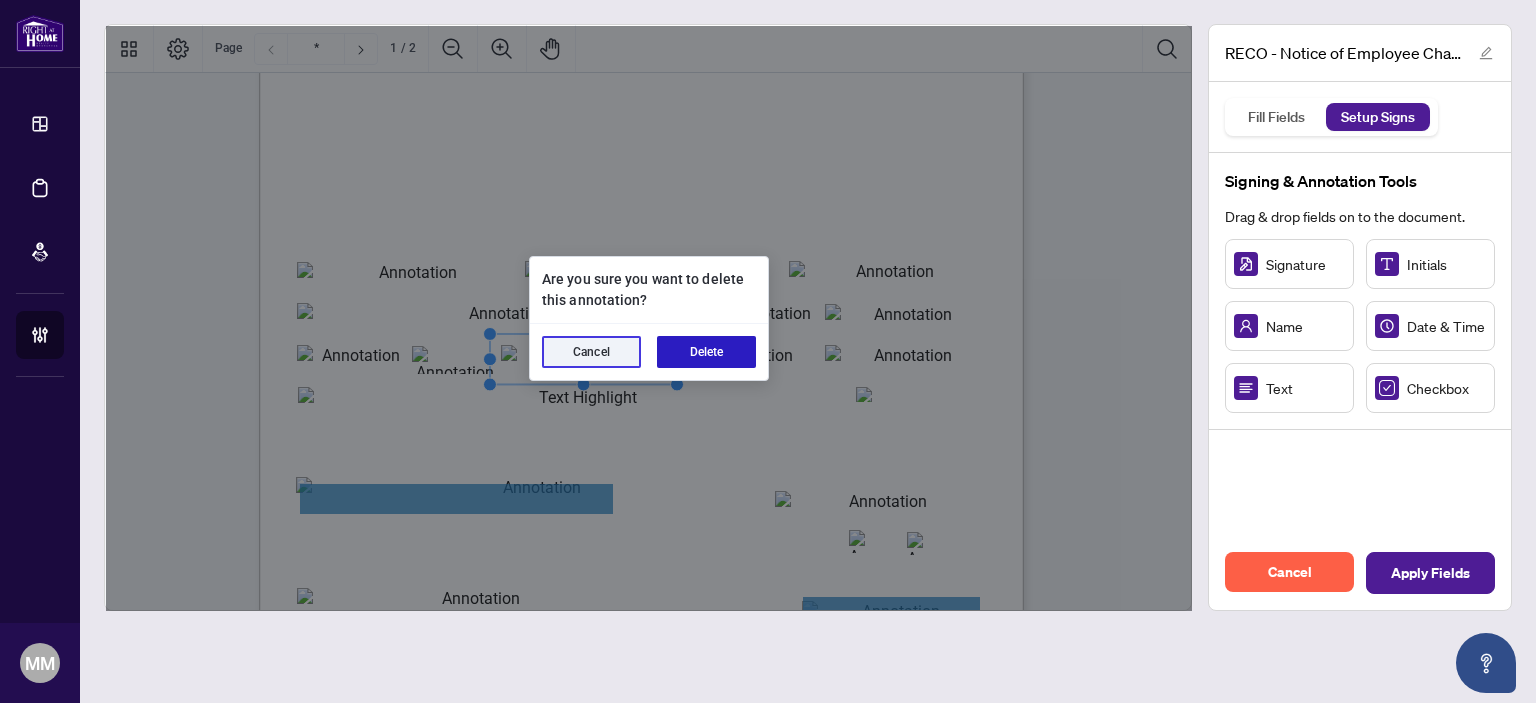 click on "Delete" at bounding box center (706, 352) 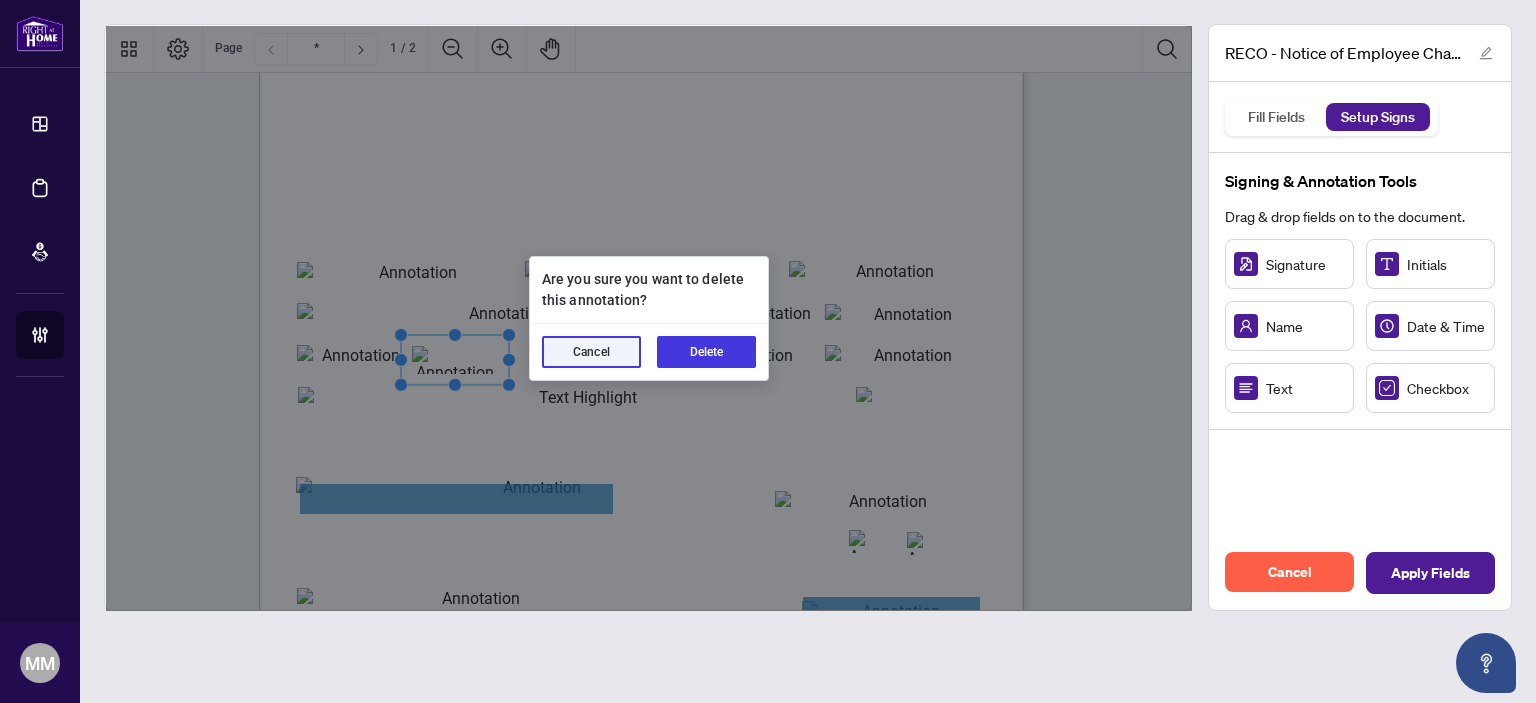 type 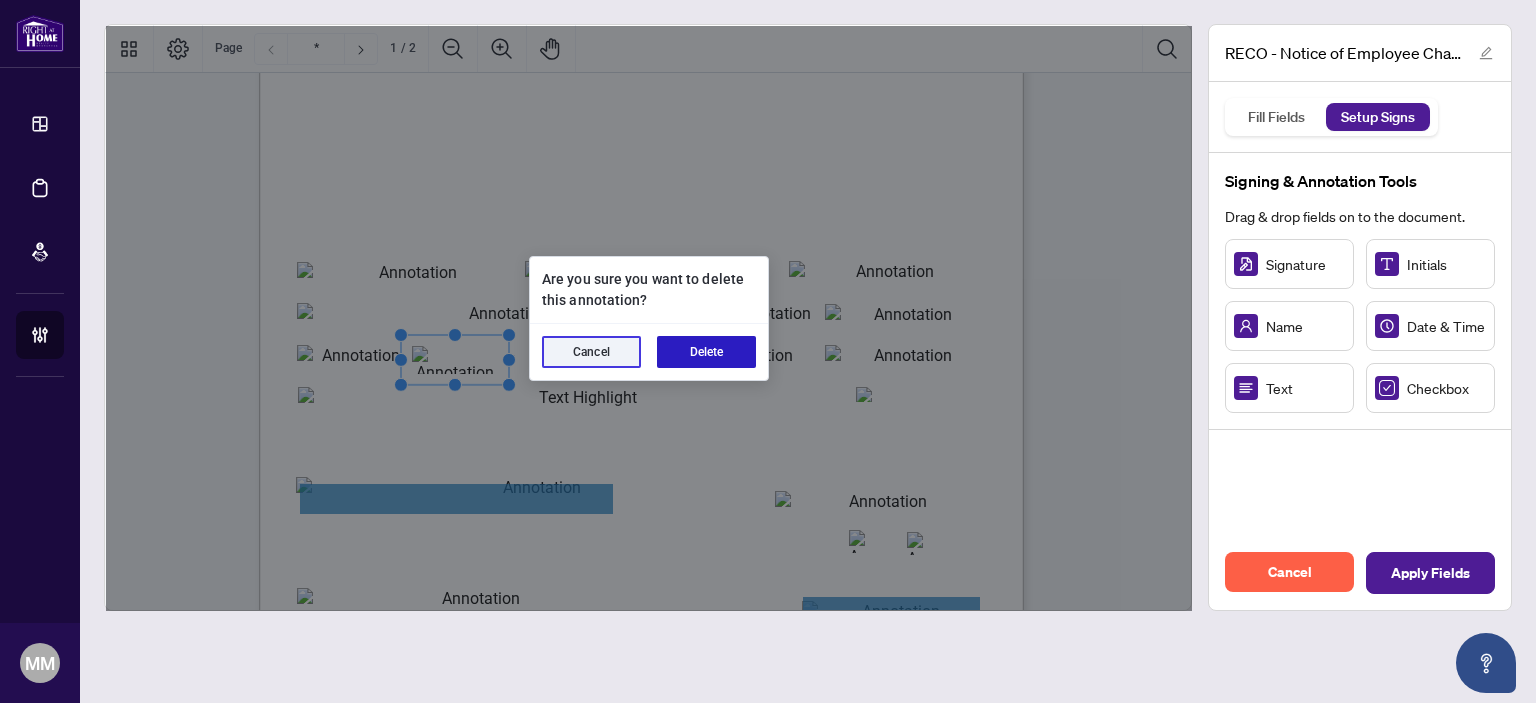 click on "Delete" at bounding box center [706, 352] 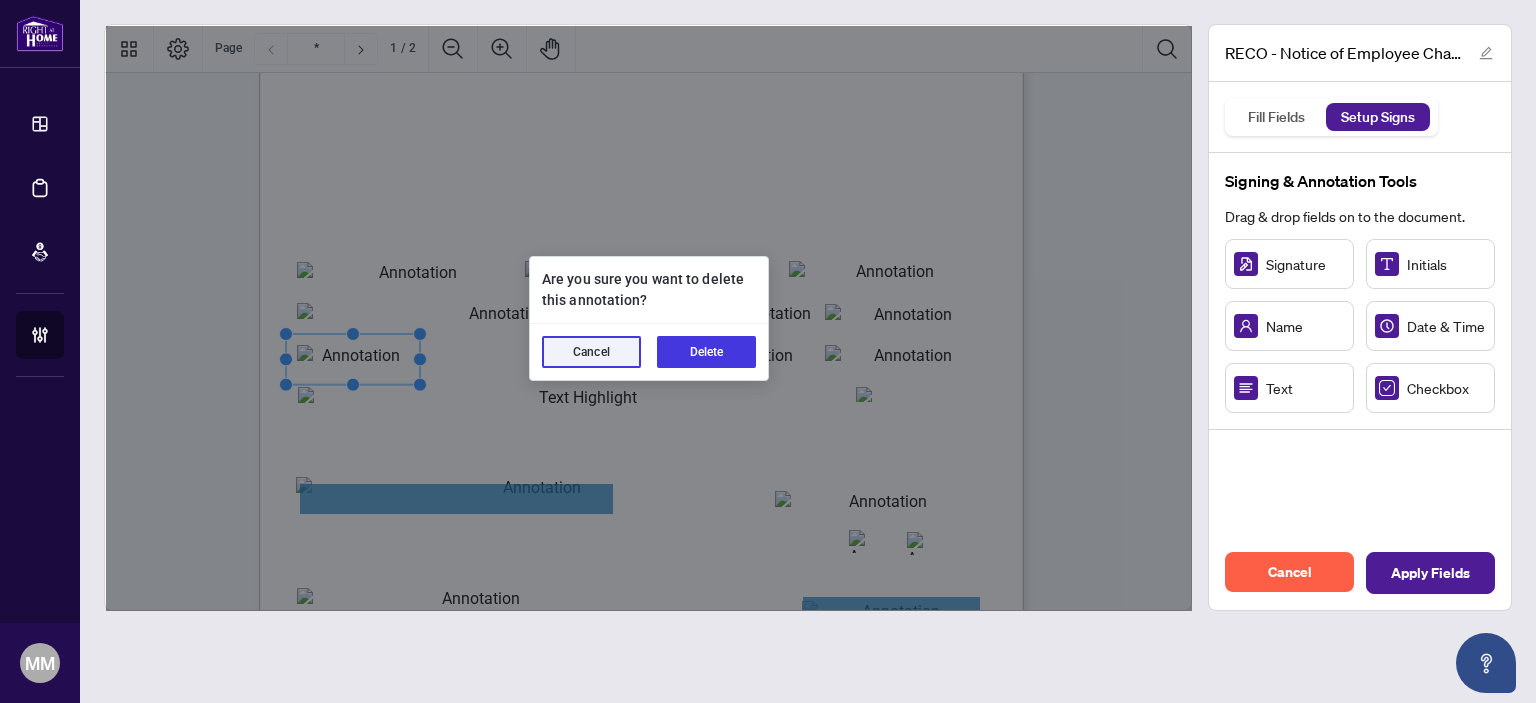 click on "Delete" at bounding box center [706, 352] 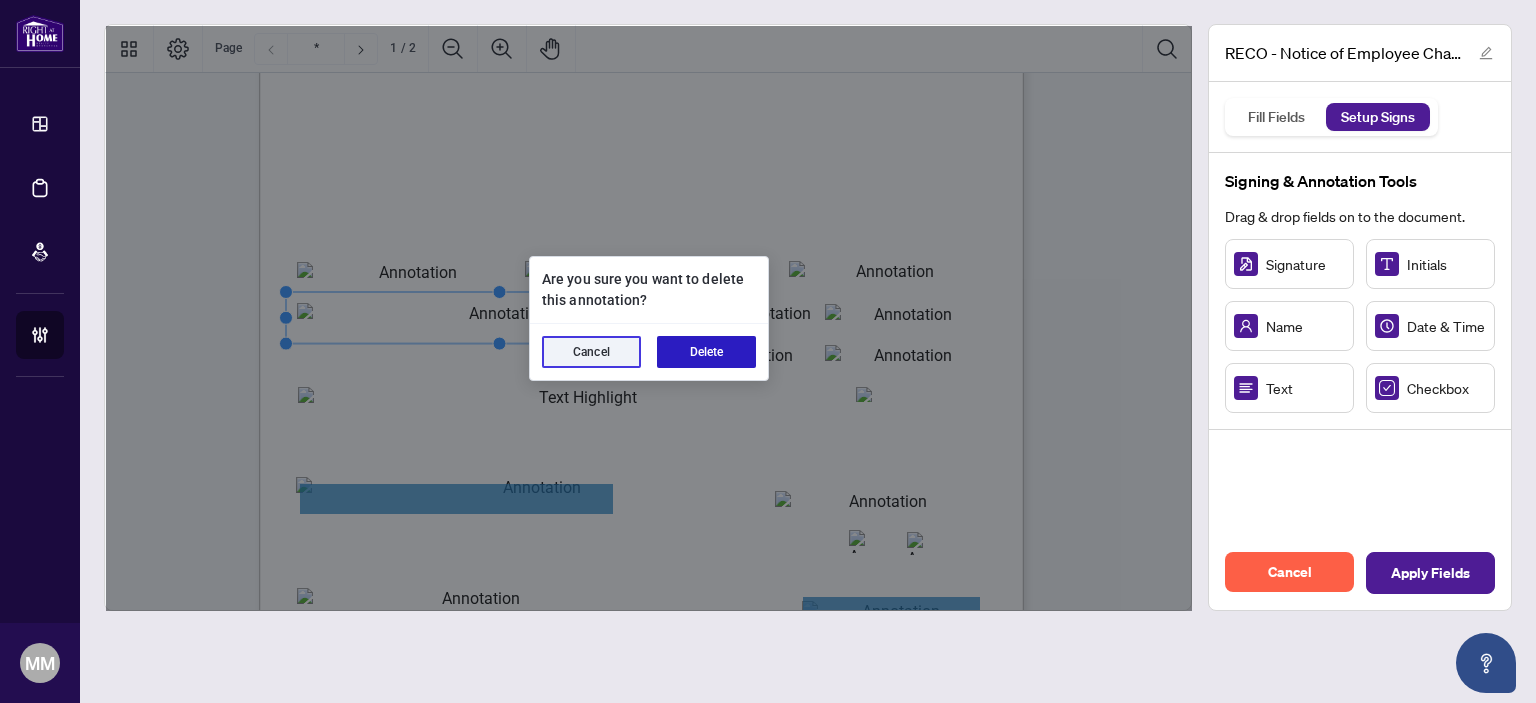 click on "Delete" at bounding box center (706, 352) 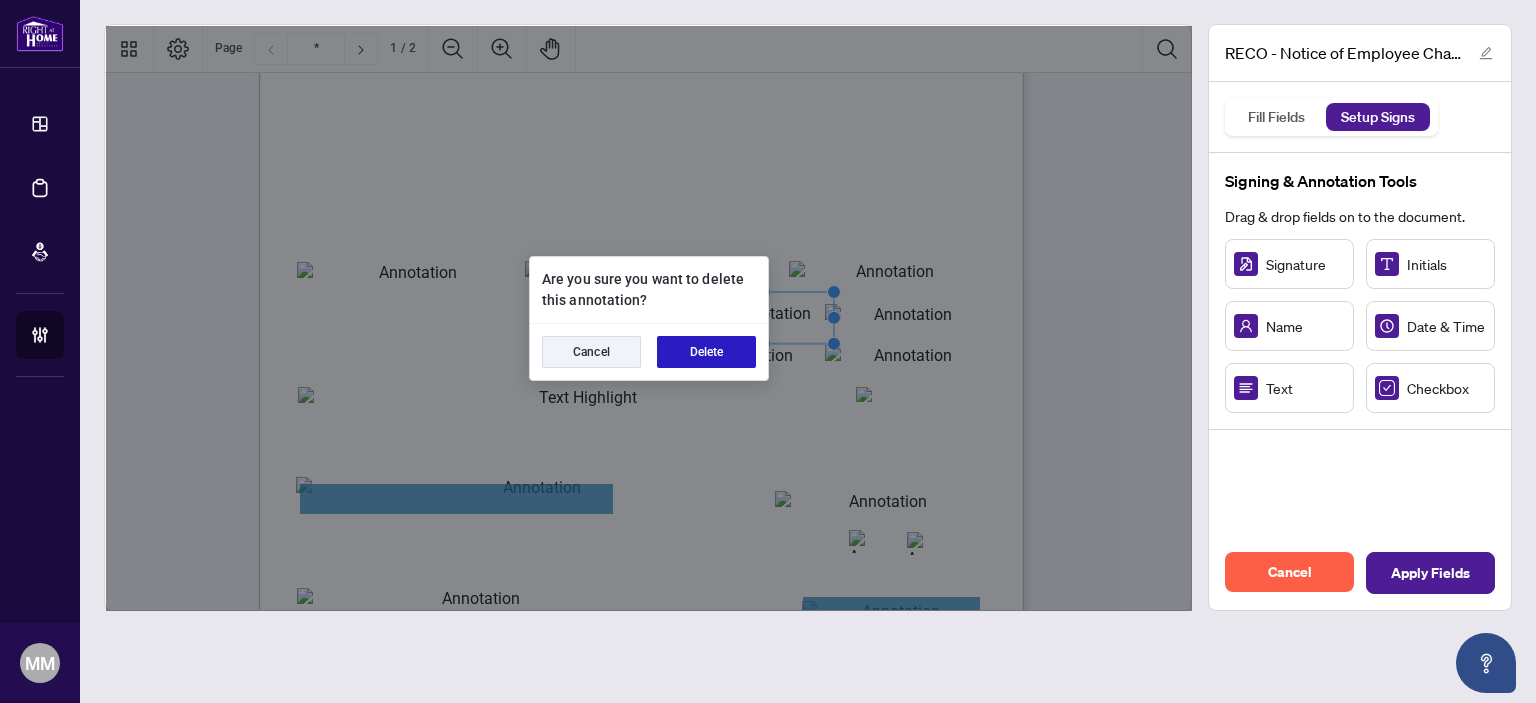 click on "Delete" at bounding box center [706, 352] 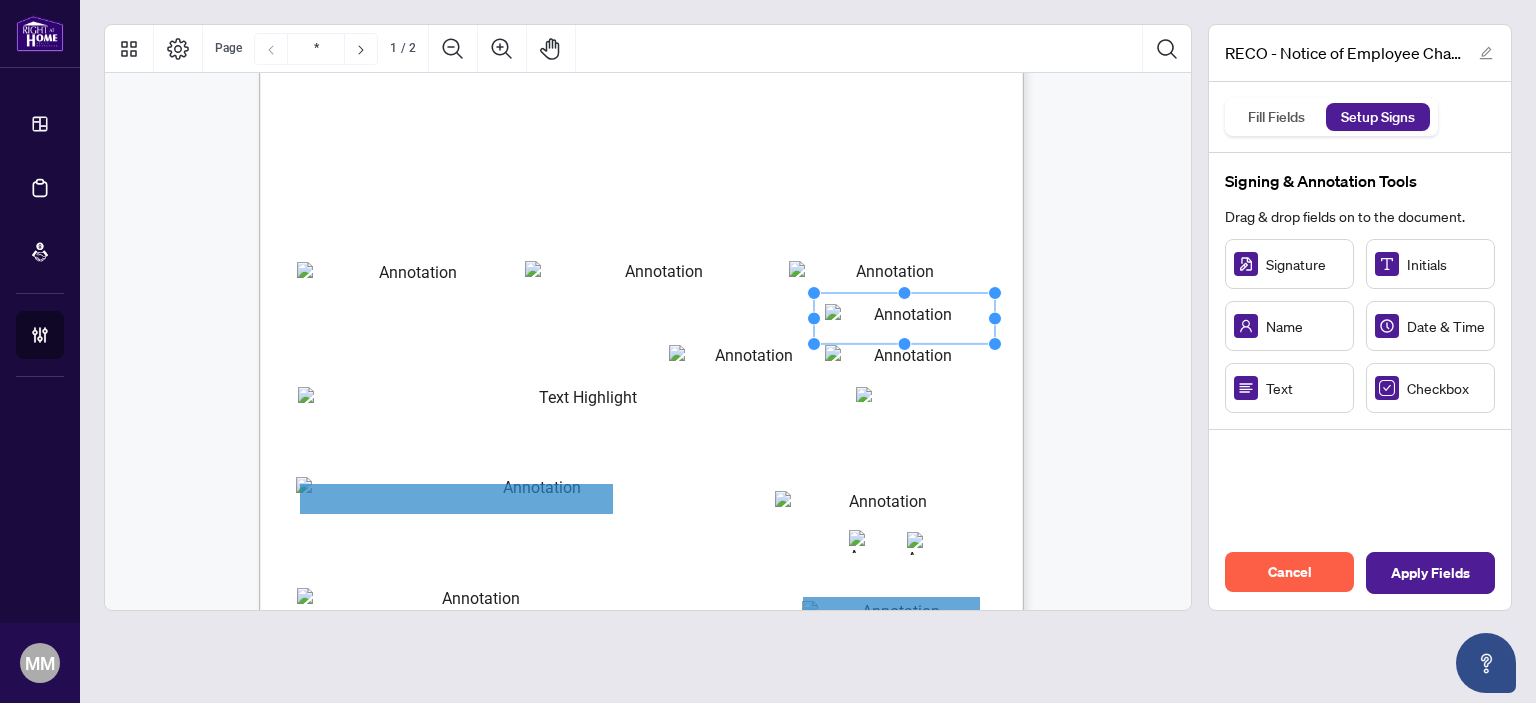 type 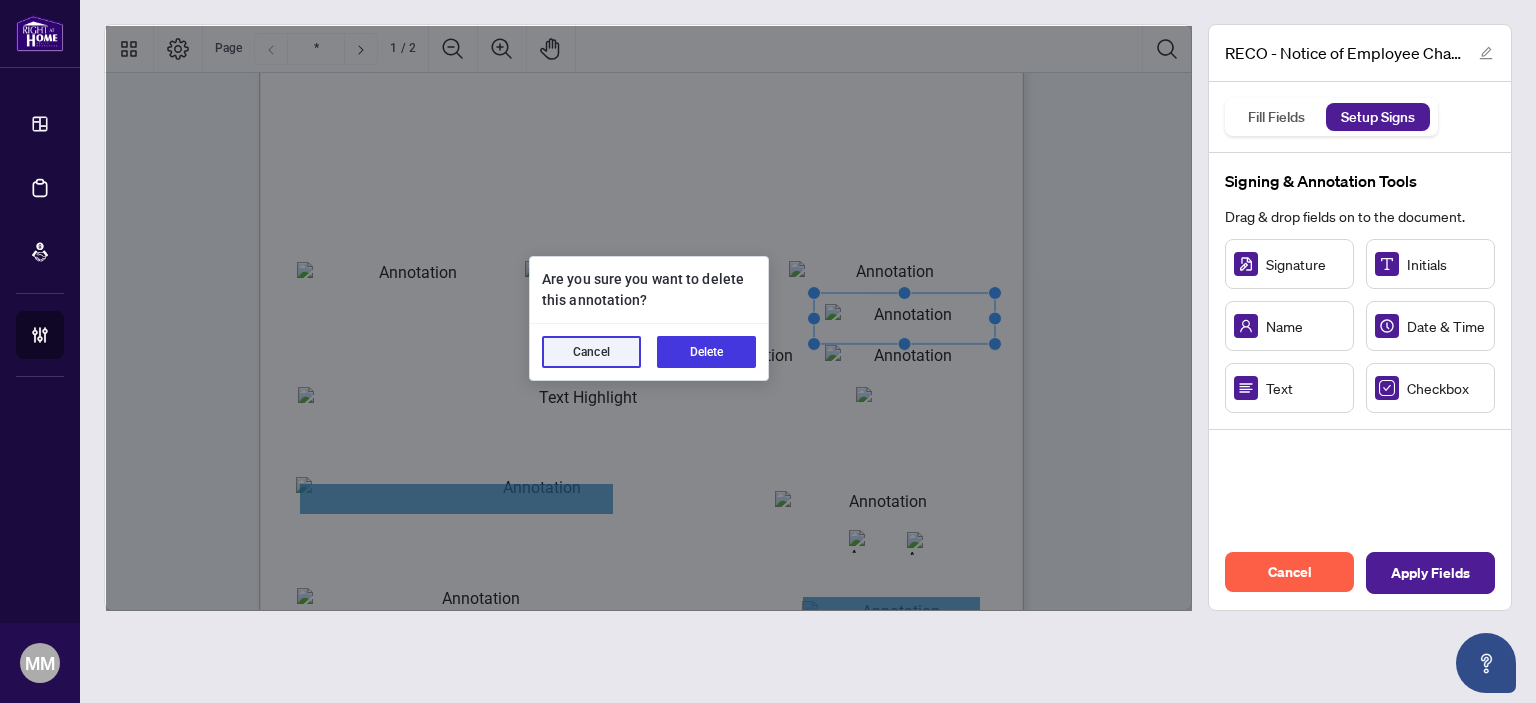 click on "Delete" at bounding box center [706, 352] 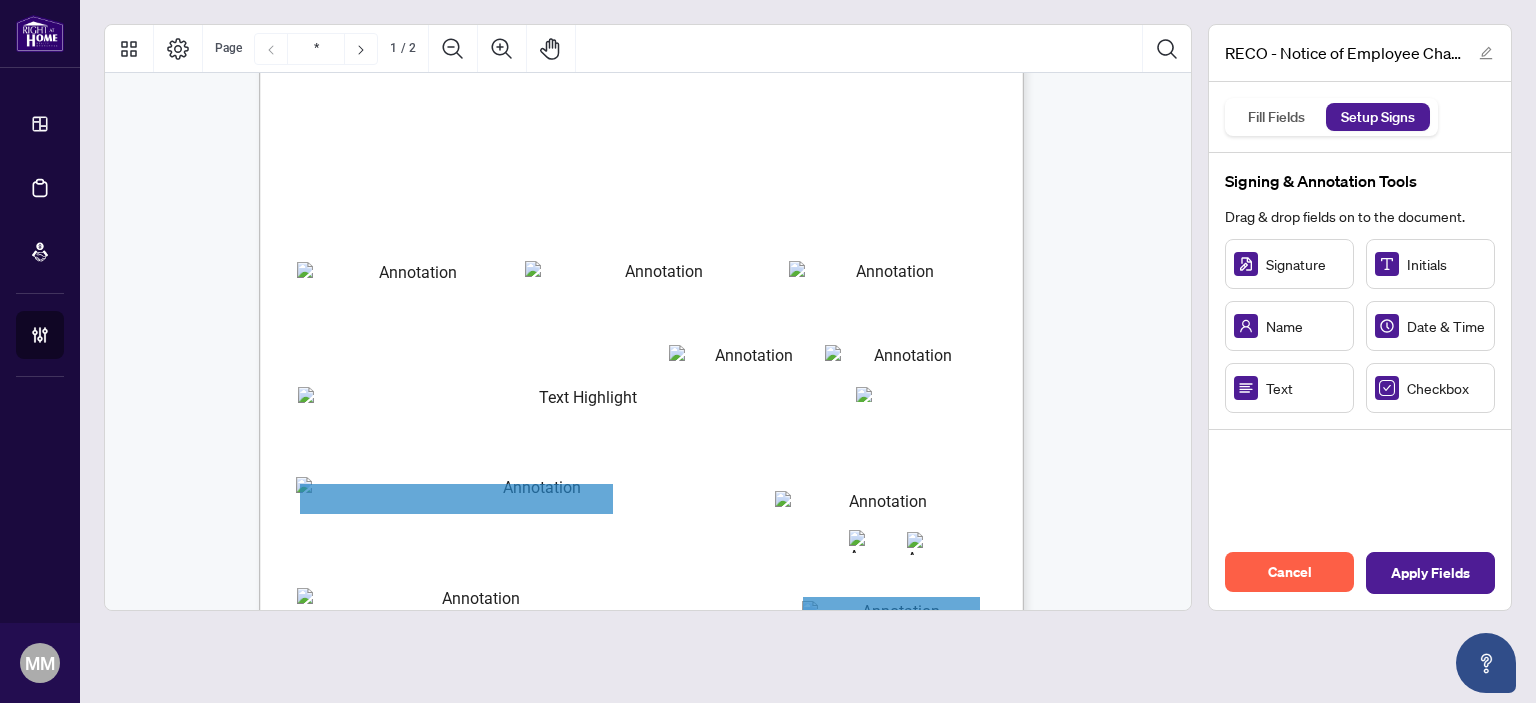 click on "An Address for Service is a legislative requirement whereby a registered individual can be" at bounding box center (646, 381) 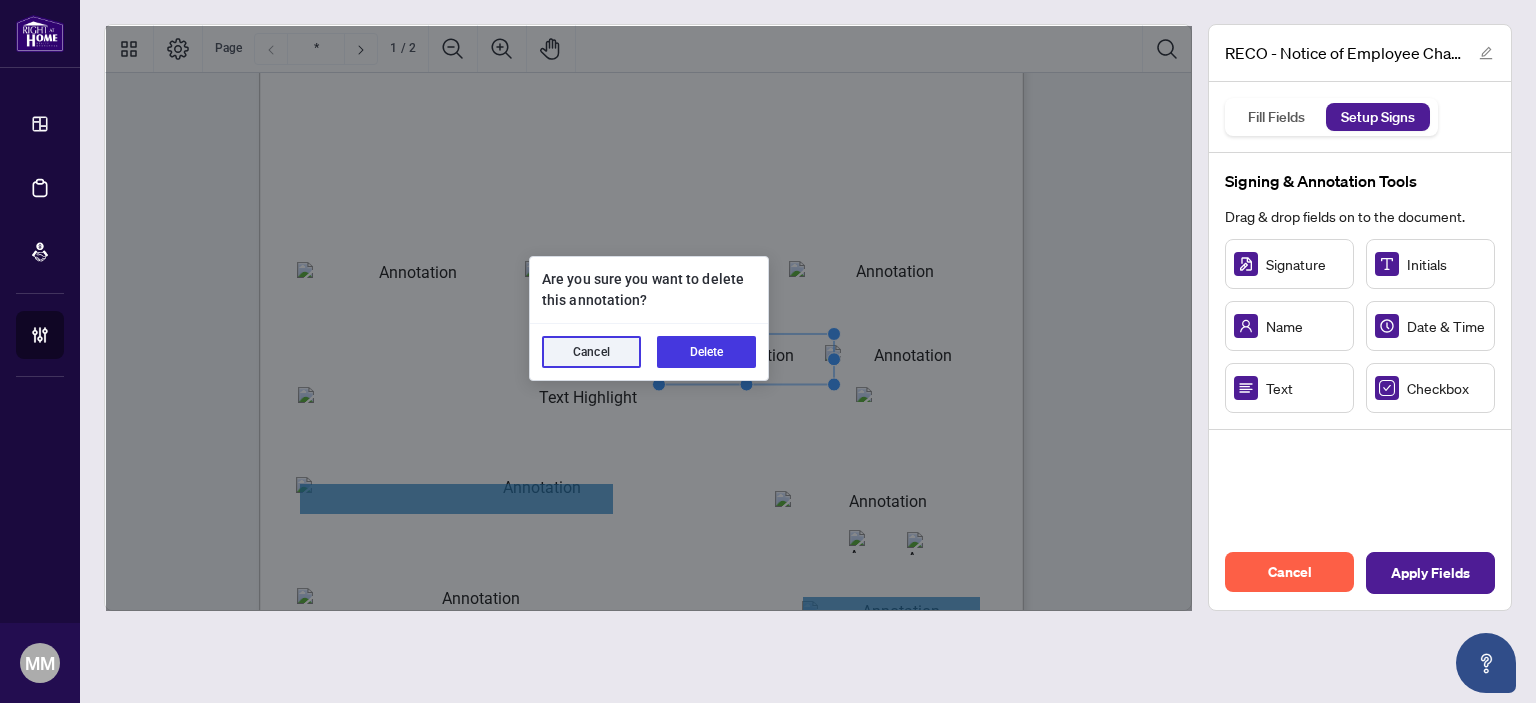 type 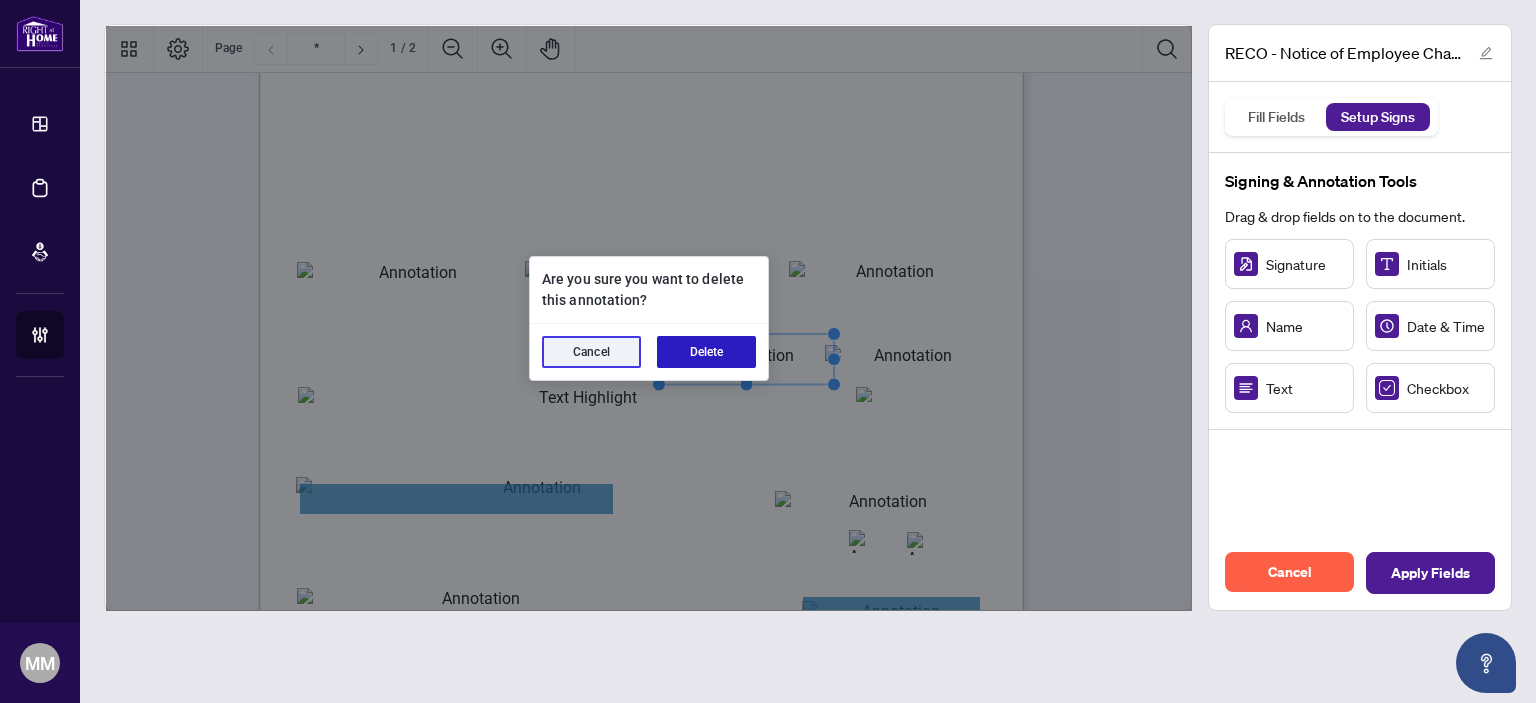 click on "Delete" at bounding box center [706, 352] 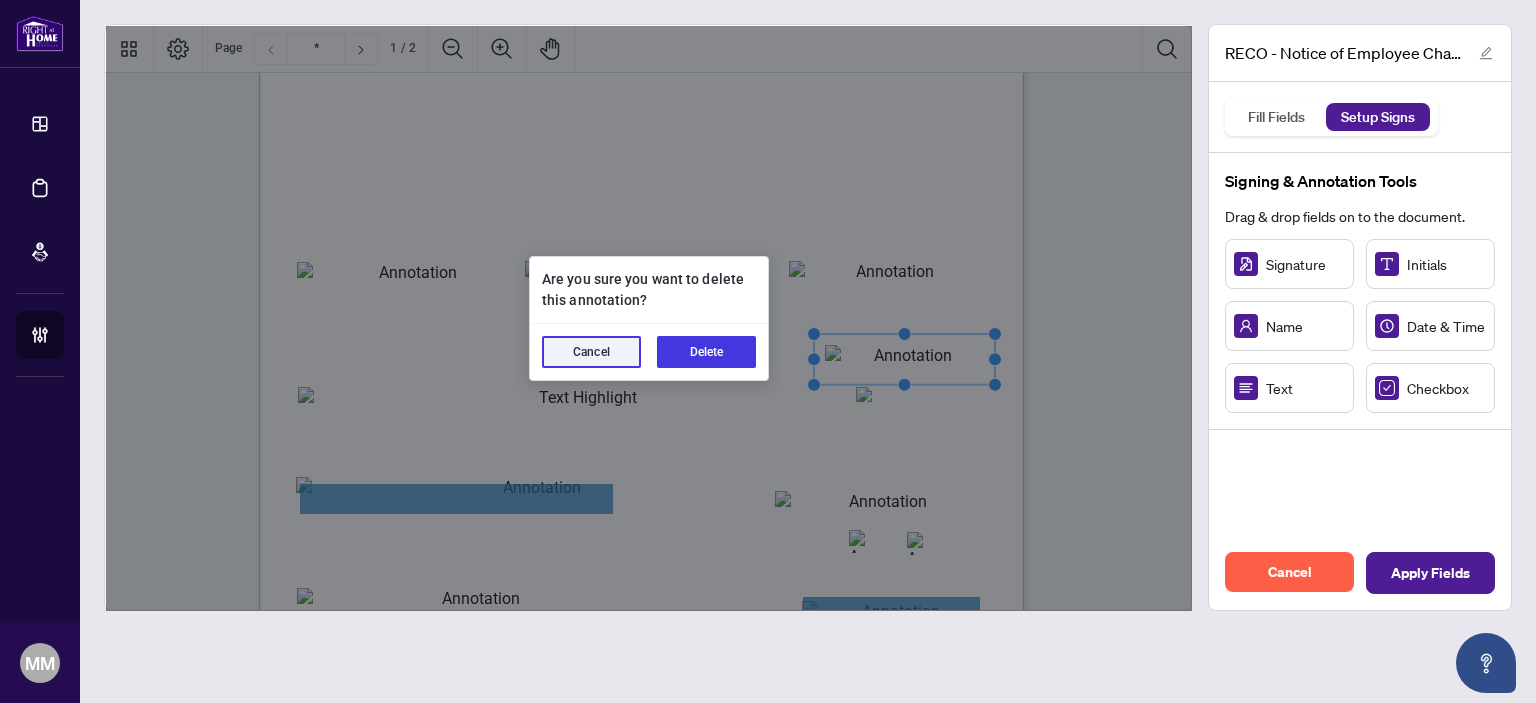 type 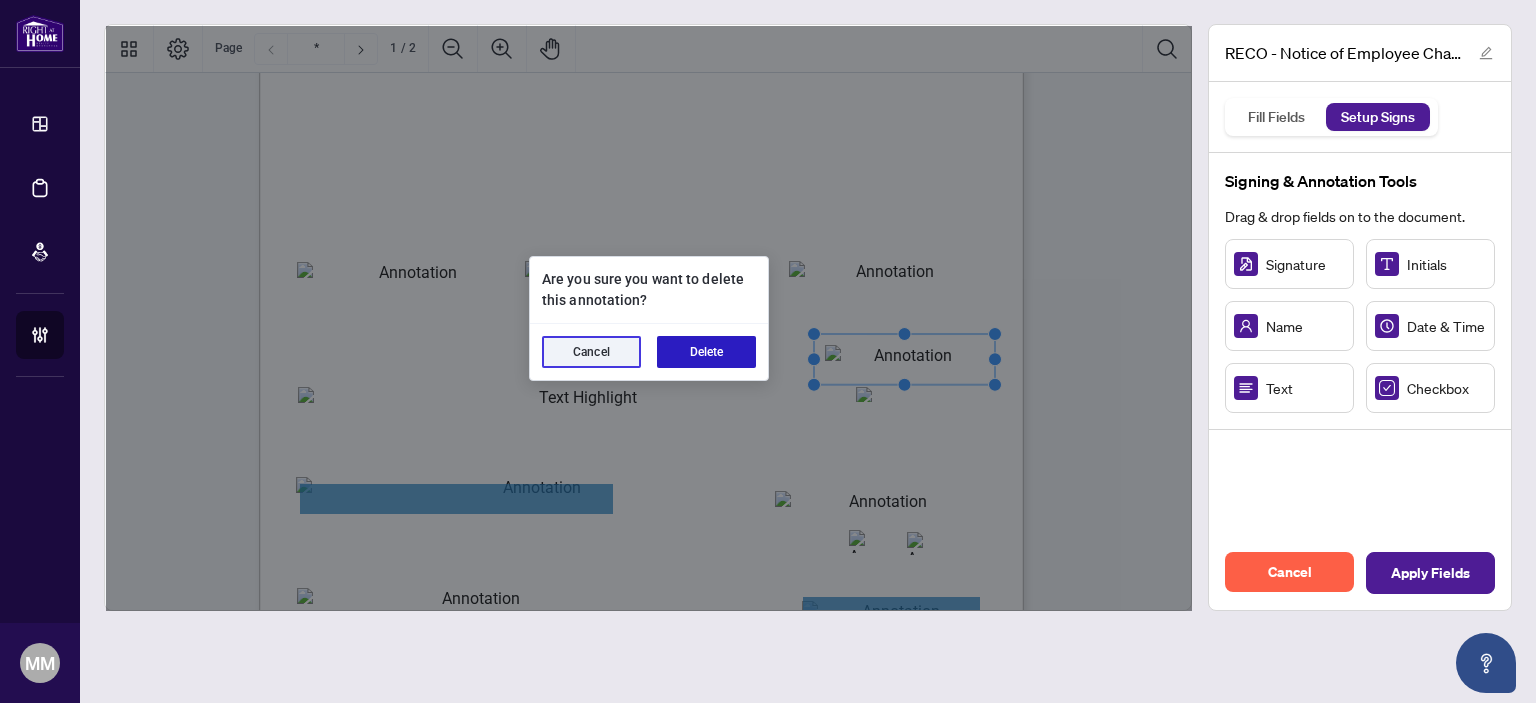 click on "Delete" at bounding box center [706, 352] 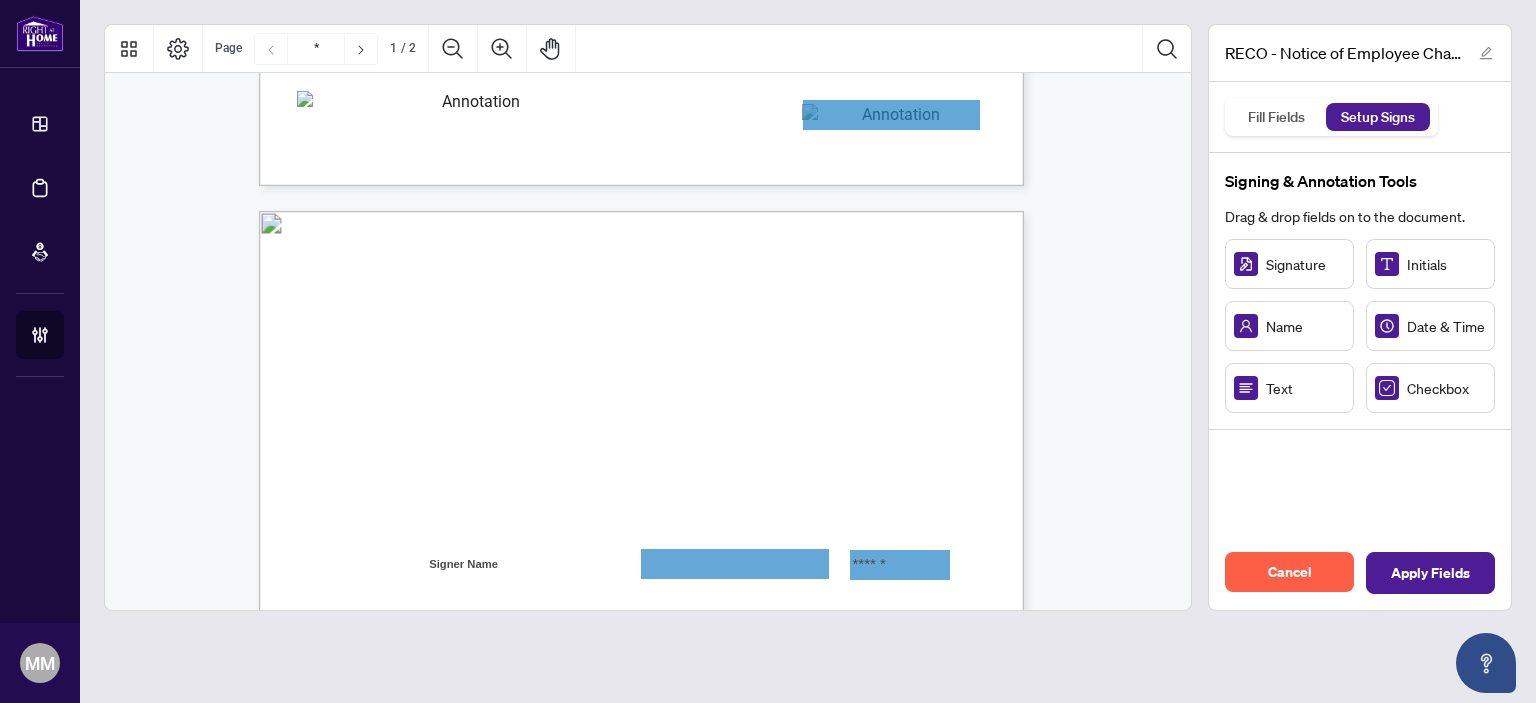 type on "*" 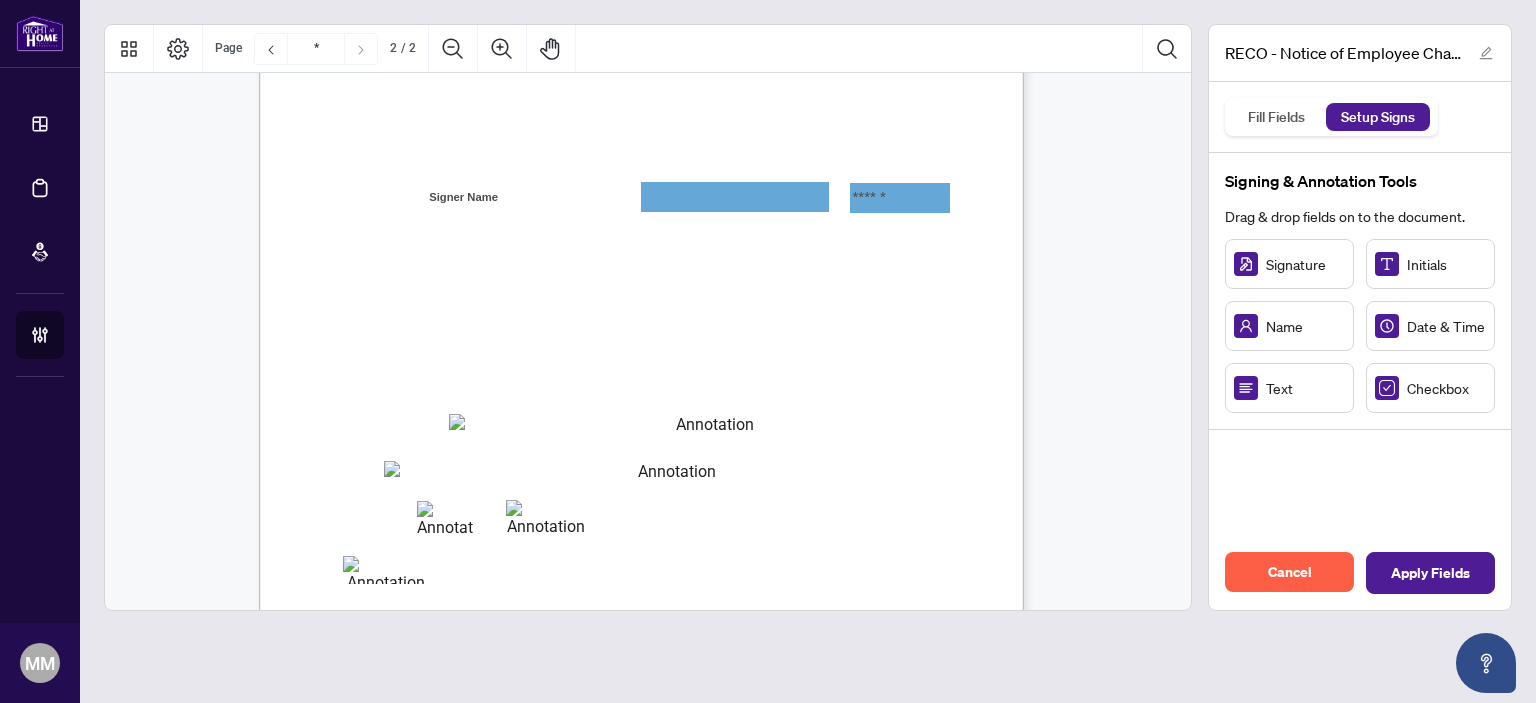 scroll, scrollTop: 1400, scrollLeft: 0, axis: vertical 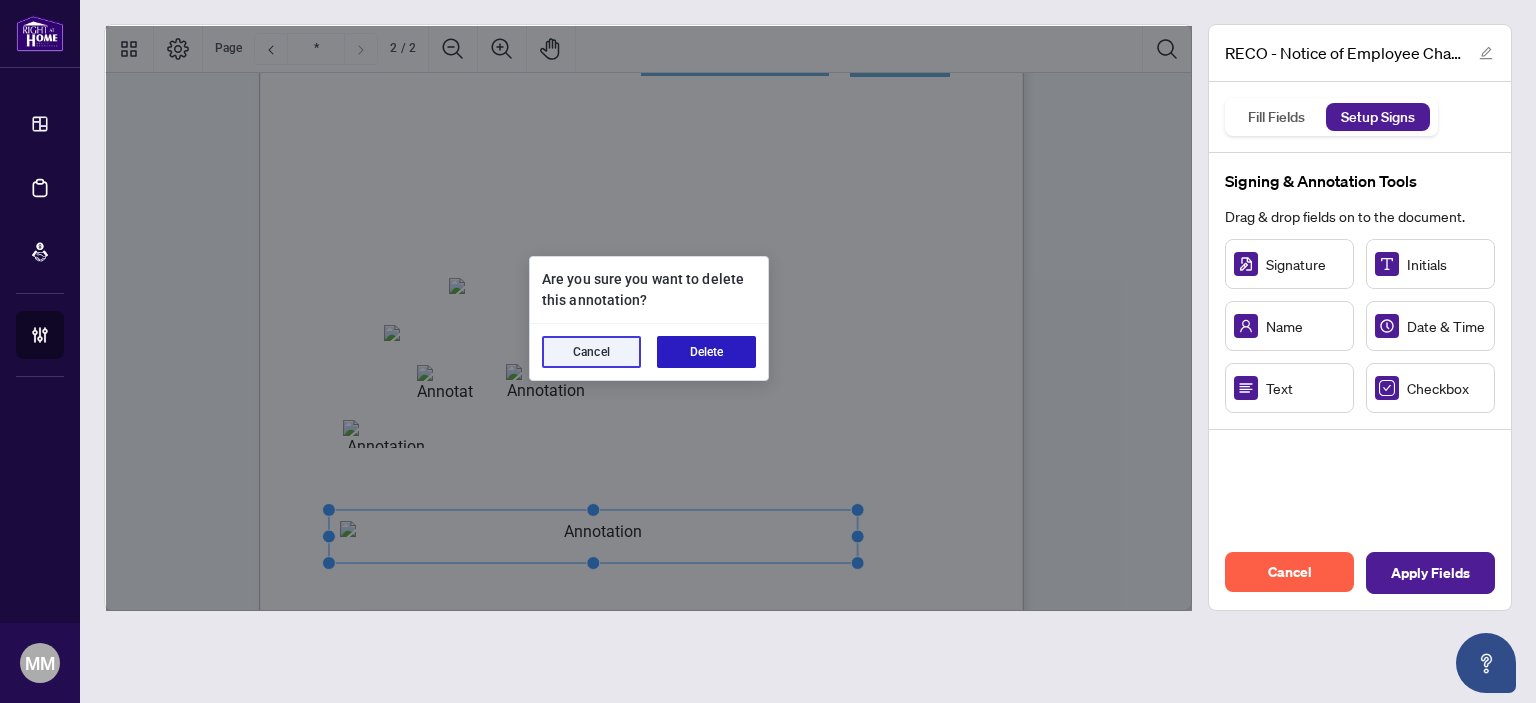 click on "Delete" at bounding box center [706, 352] 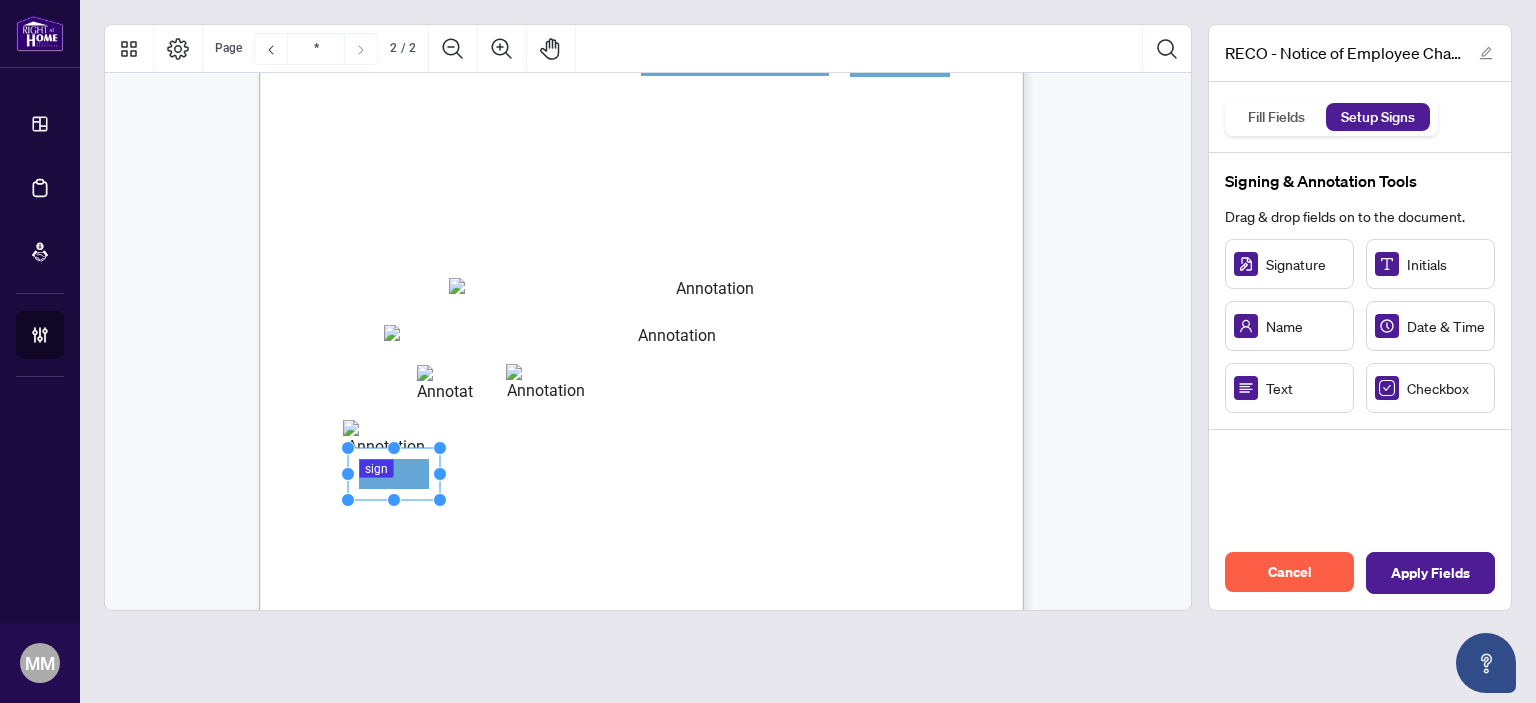 drag, startPoint x: 1248, startPoint y: 263, endPoint x: 399, endPoint y: 474, distance: 874.82684 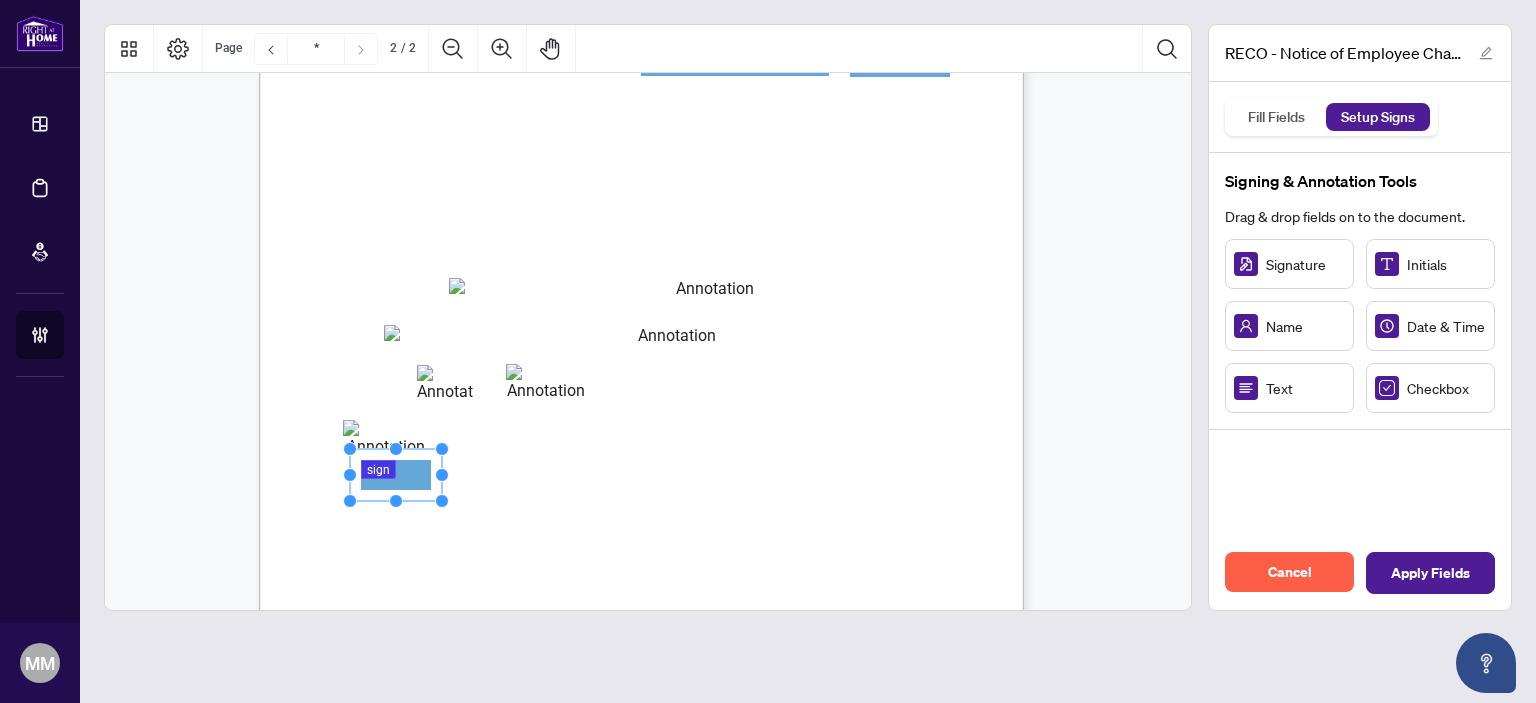 click 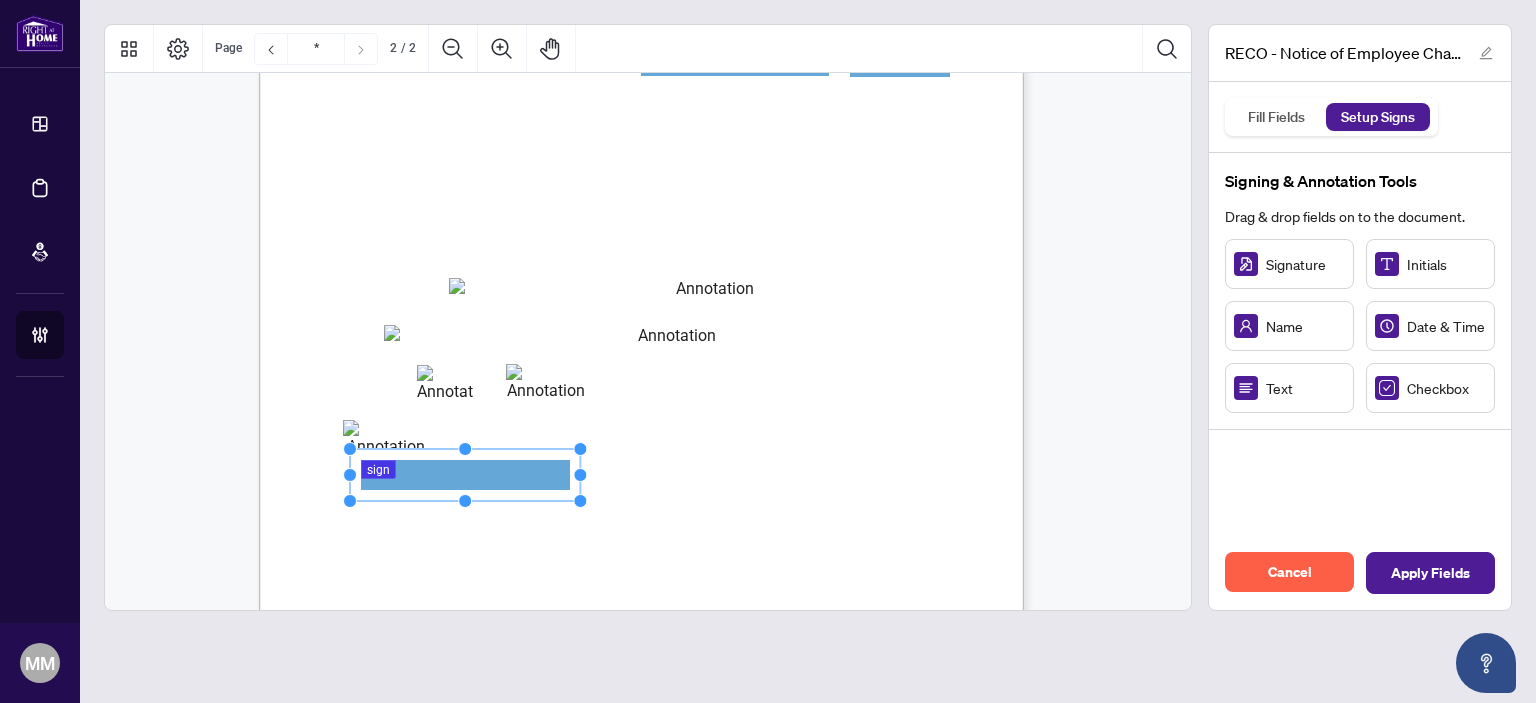 drag, startPoint x: 444, startPoint y: 475, endPoint x: 583, endPoint y: 473, distance: 139.01439 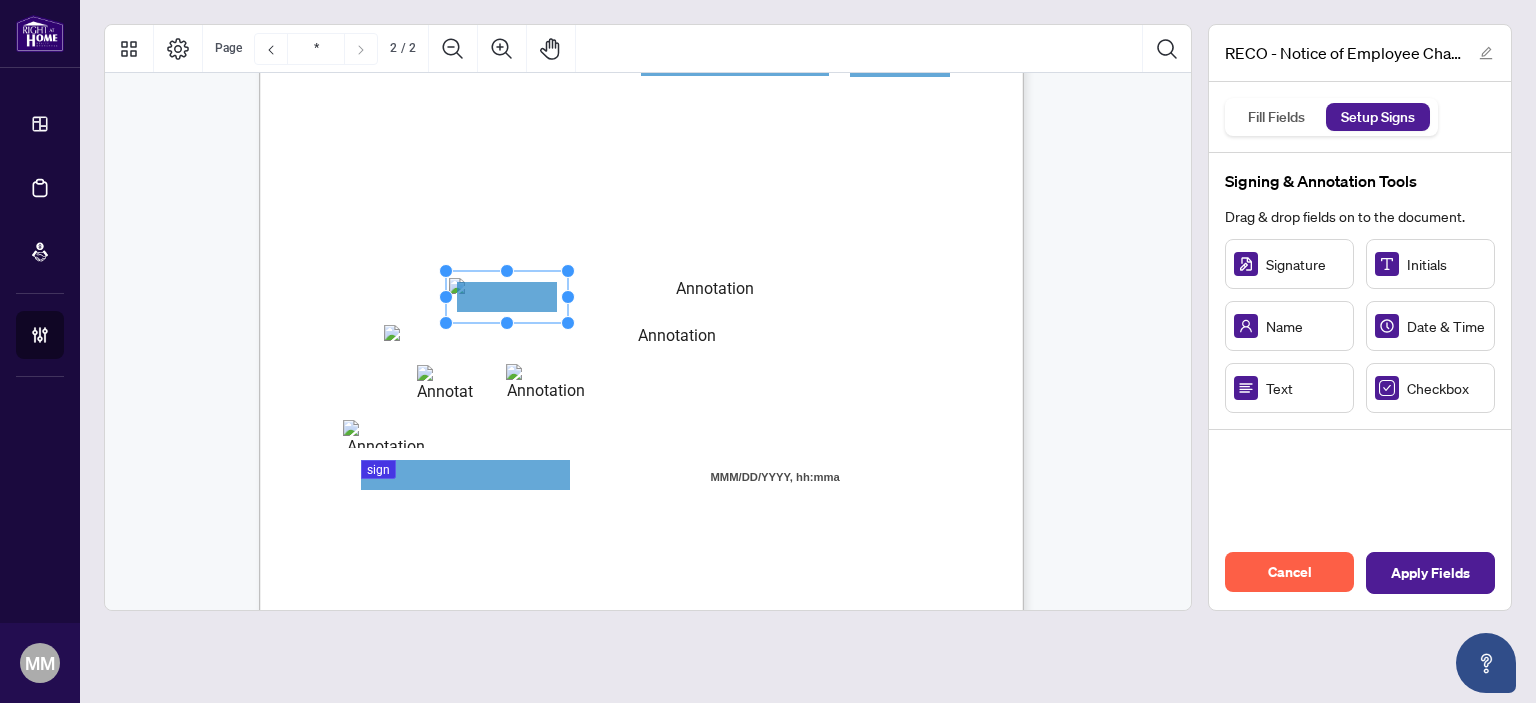 drag, startPoint x: 1244, startPoint y: 387, endPoint x: 506, endPoint y: 297, distance: 743.4675 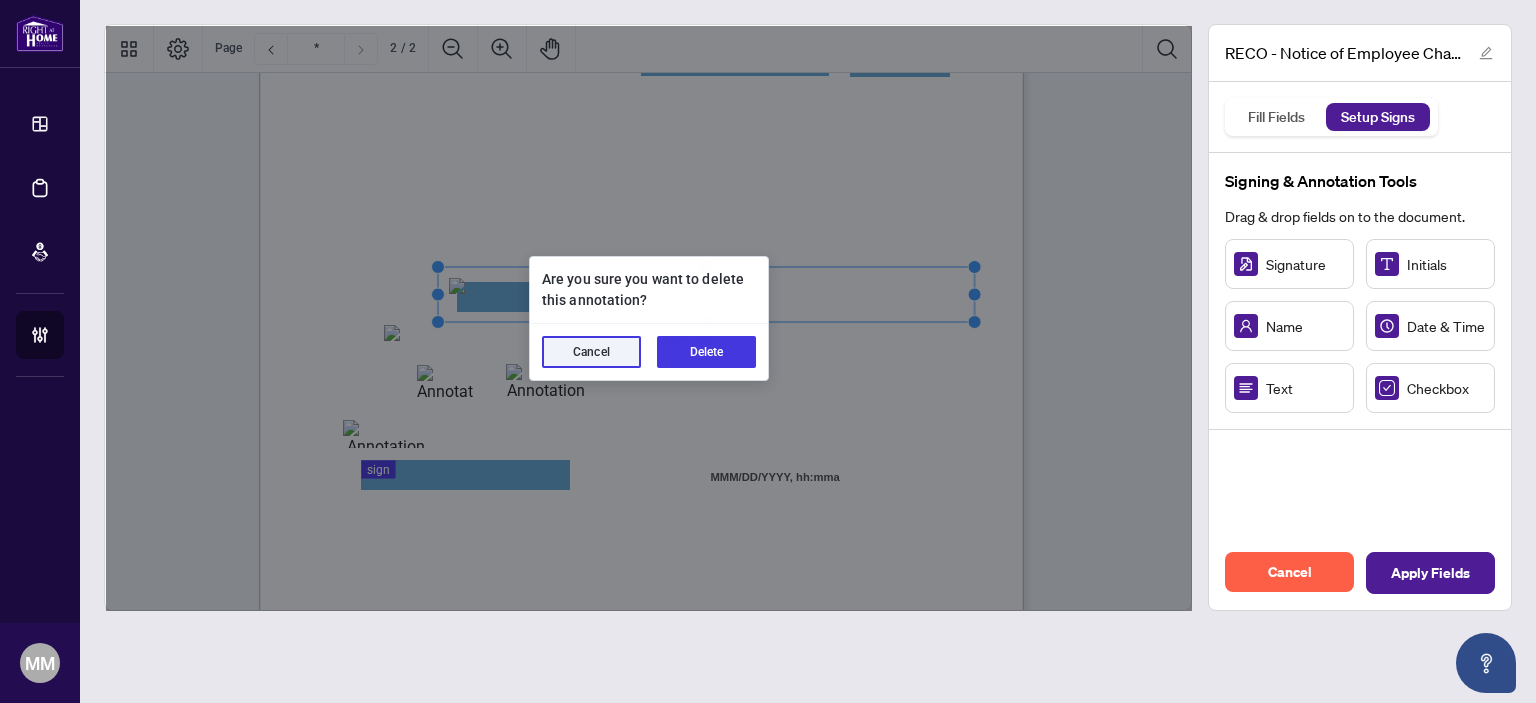 type 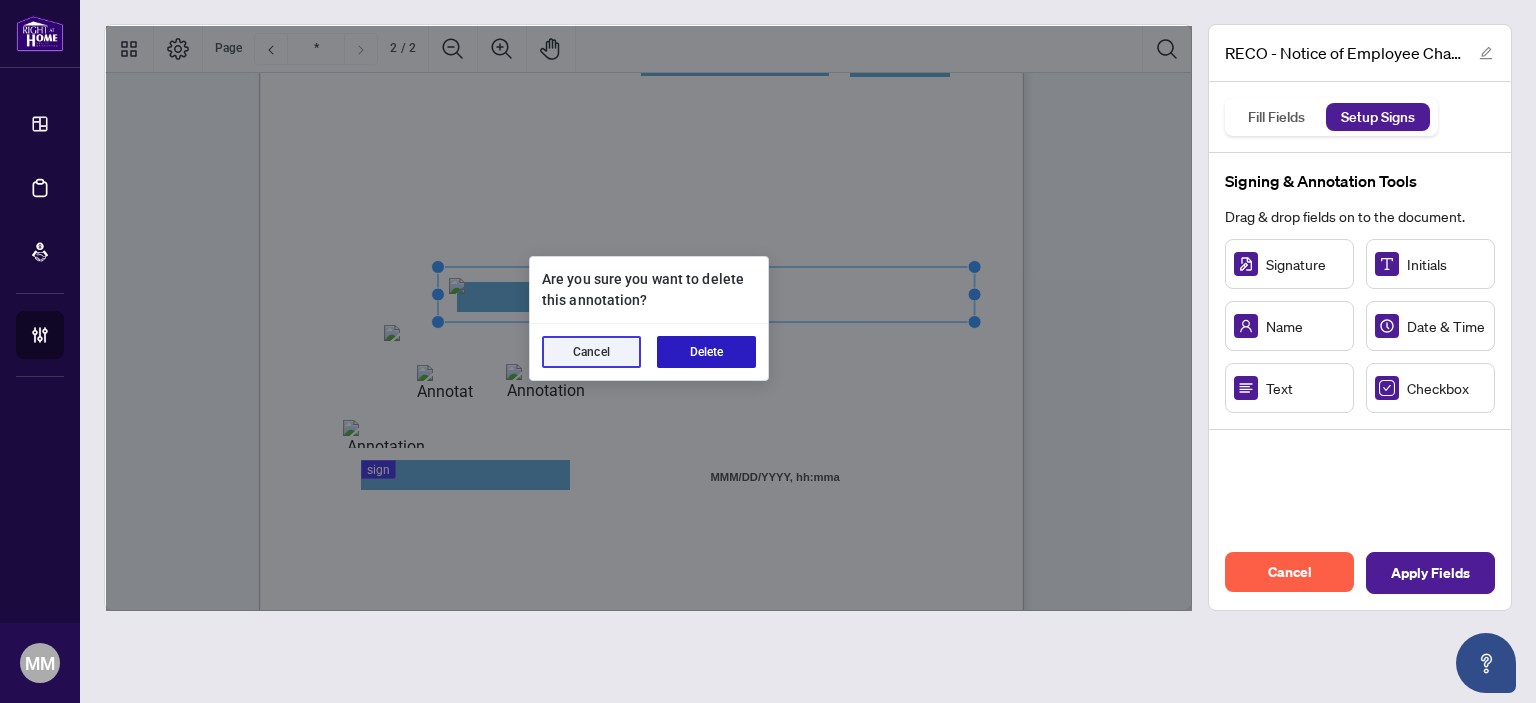 click on "Delete" at bounding box center (706, 352) 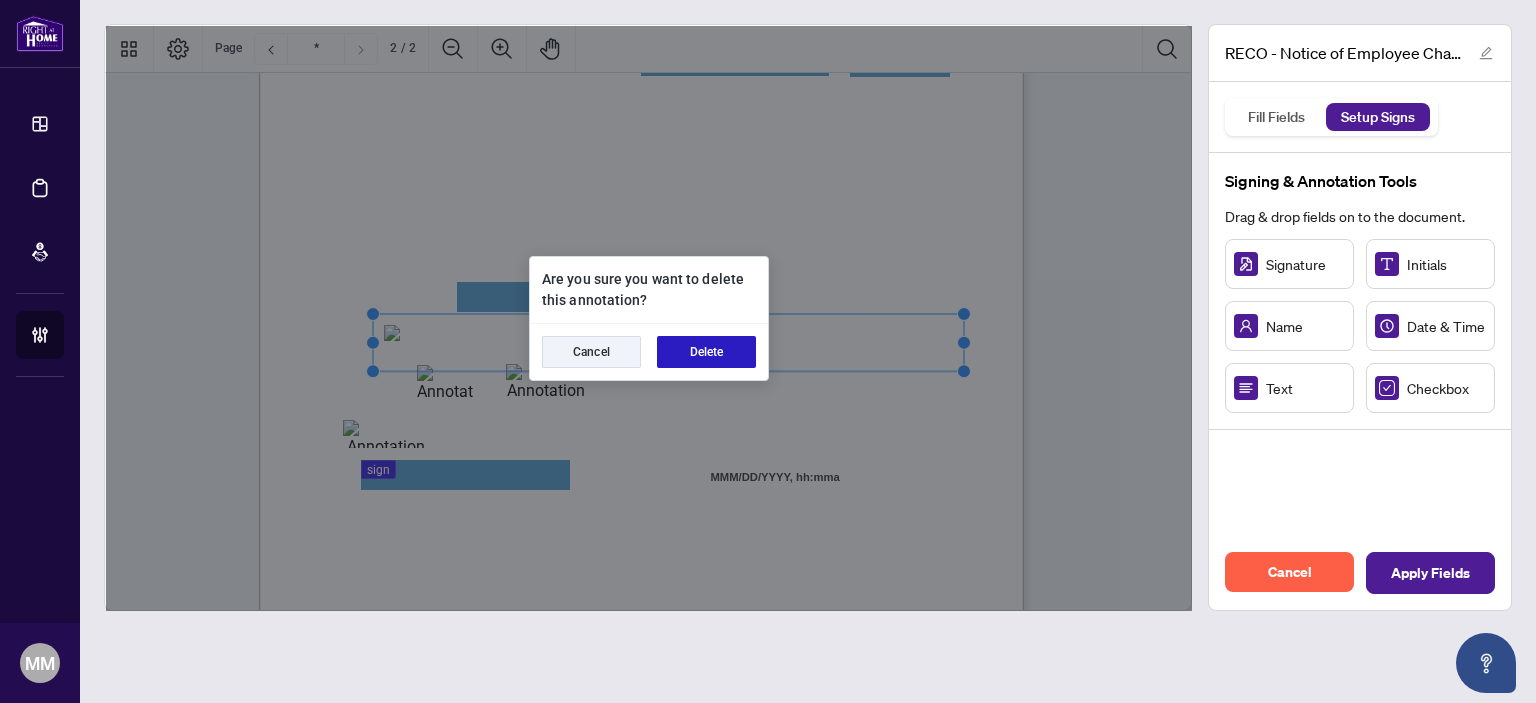 click on "Delete" at bounding box center [706, 352] 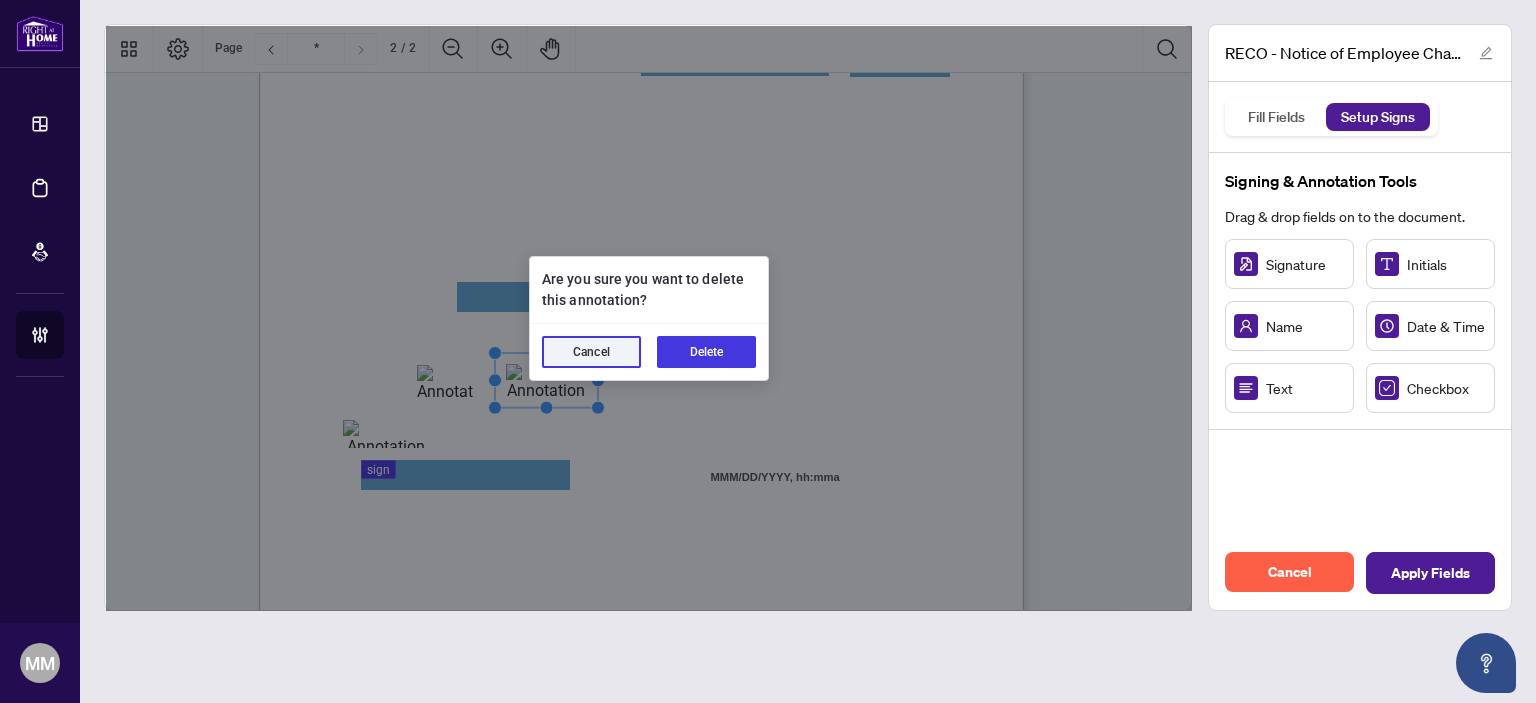 click on "Cancel Delete" at bounding box center (649, 352) 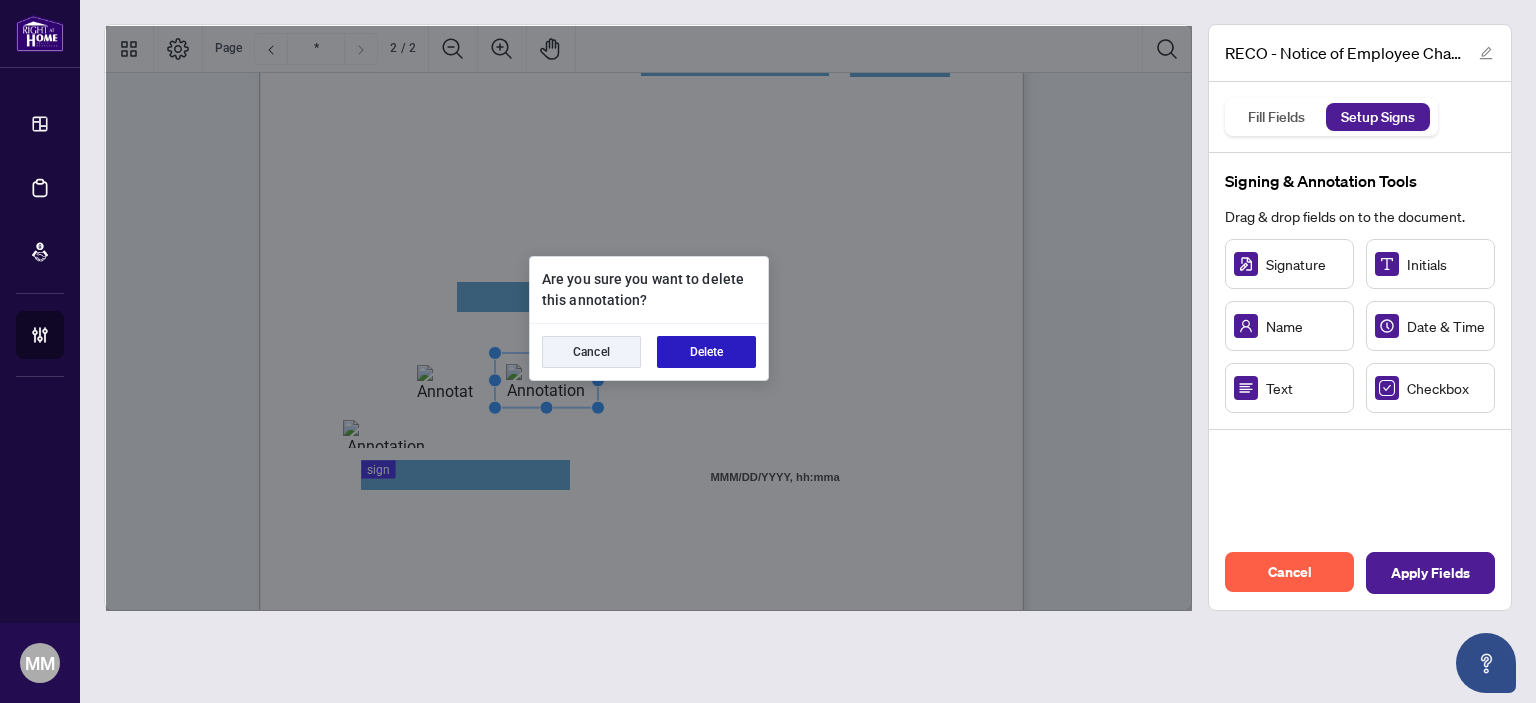 click on "Delete" at bounding box center (706, 352) 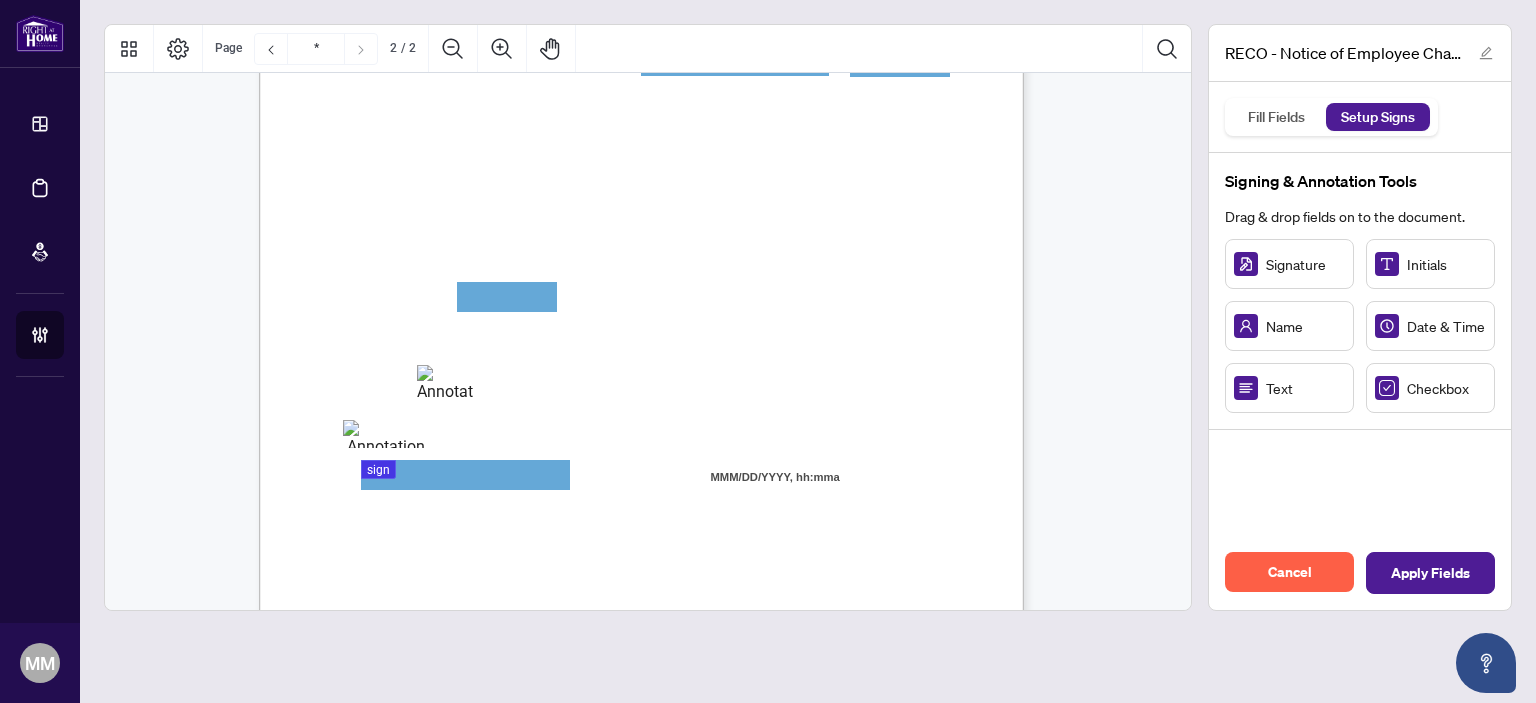 click on "CREDIT CARD PAYMENT
PLEASE NOTE THAT INCOMPLETE CREDIT CARD PAYMENT FORMS CANNOT BE PROCESSED
PLEASE ENSURE THAT ALL FIELDS ARE COMPLETED IN FULL TO ENABLE US TO PROCESS YOUR APPLICATION
PAYMENT INFORMATION
Name(s) of applicants
(If Business Application-Business Name Required)
Registration number
(If New Application leave blank)
Fee
CREDIT CARD INFORMATION
VISA OR MASTERCARD Accepted
Cardholder’s name
Card Number
Expiry Date
MM  YYYY
CVV
Signature  _  Date  _
E-mail
Please note: the email address provided on this form will replace the one currently on file with the RECO (if applicable) and will be
utilized as the primary email address for all future electronic communications. Should you wish to amend the address in the future
you may do so by visiting My Web and making the necessary amendments.
Form  EXFR
Sept  2018
Important: PRINT or TYPE all information in BLACK INK
Notice of Employee Change Form: Transfer
Page 2 of 2" at bounding box center [737, 327] 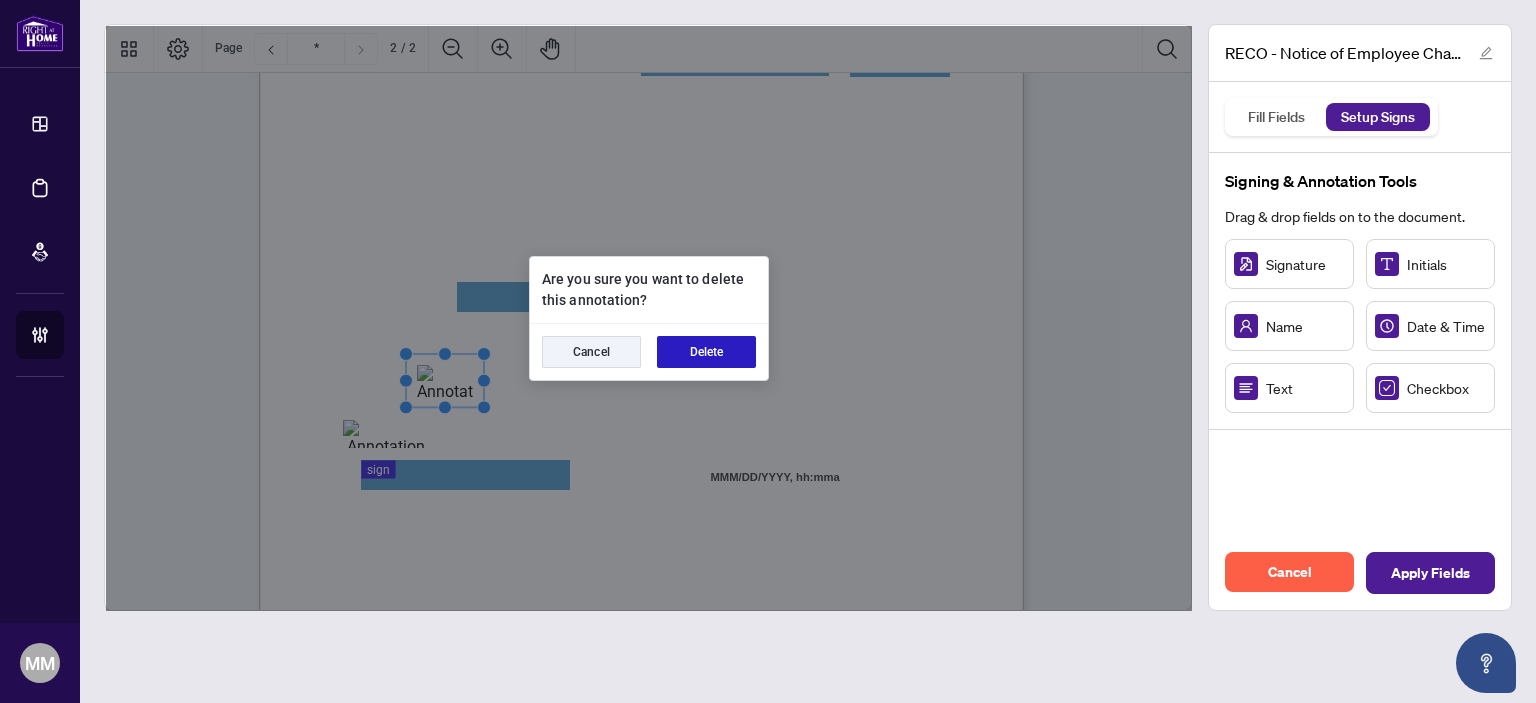 click on "Delete" at bounding box center [706, 352] 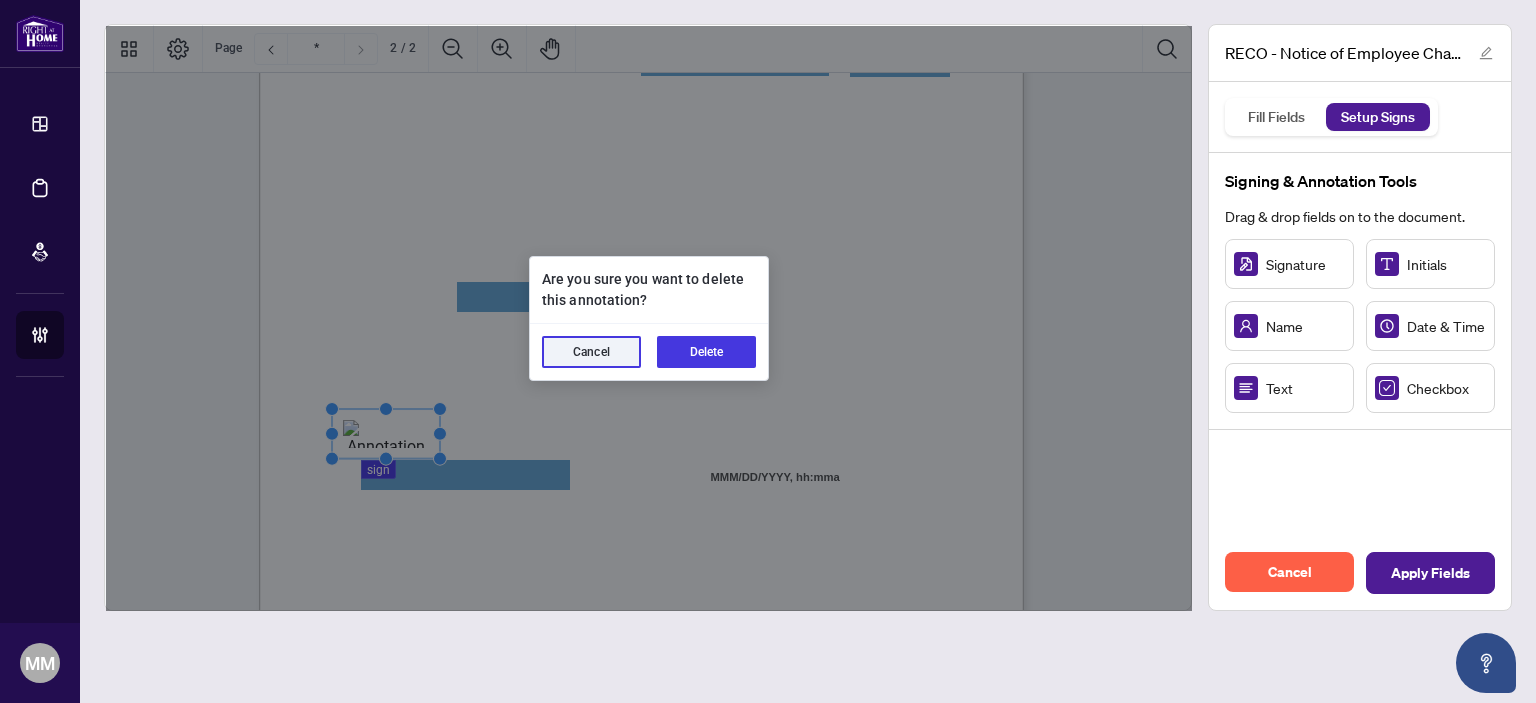 type 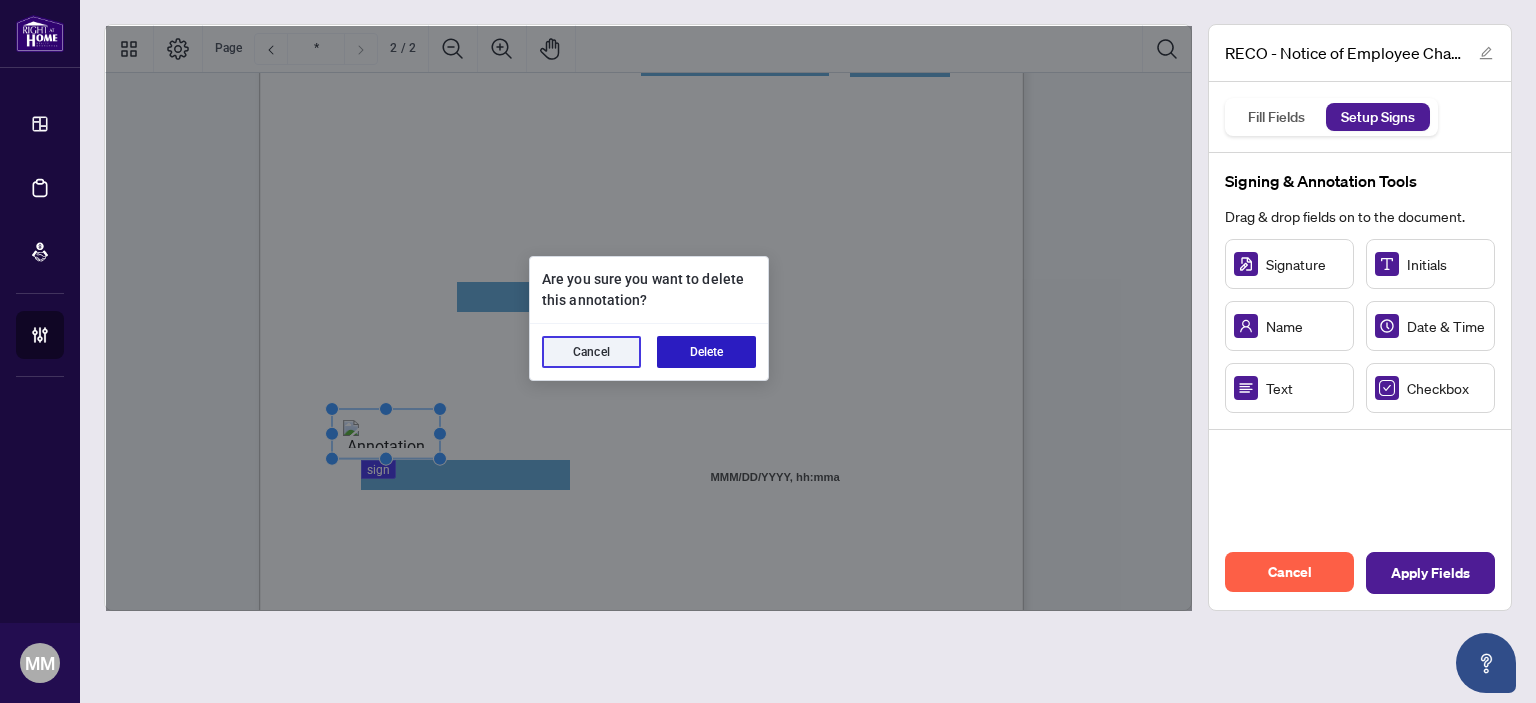 click on "Delete" at bounding box center (706, 352) 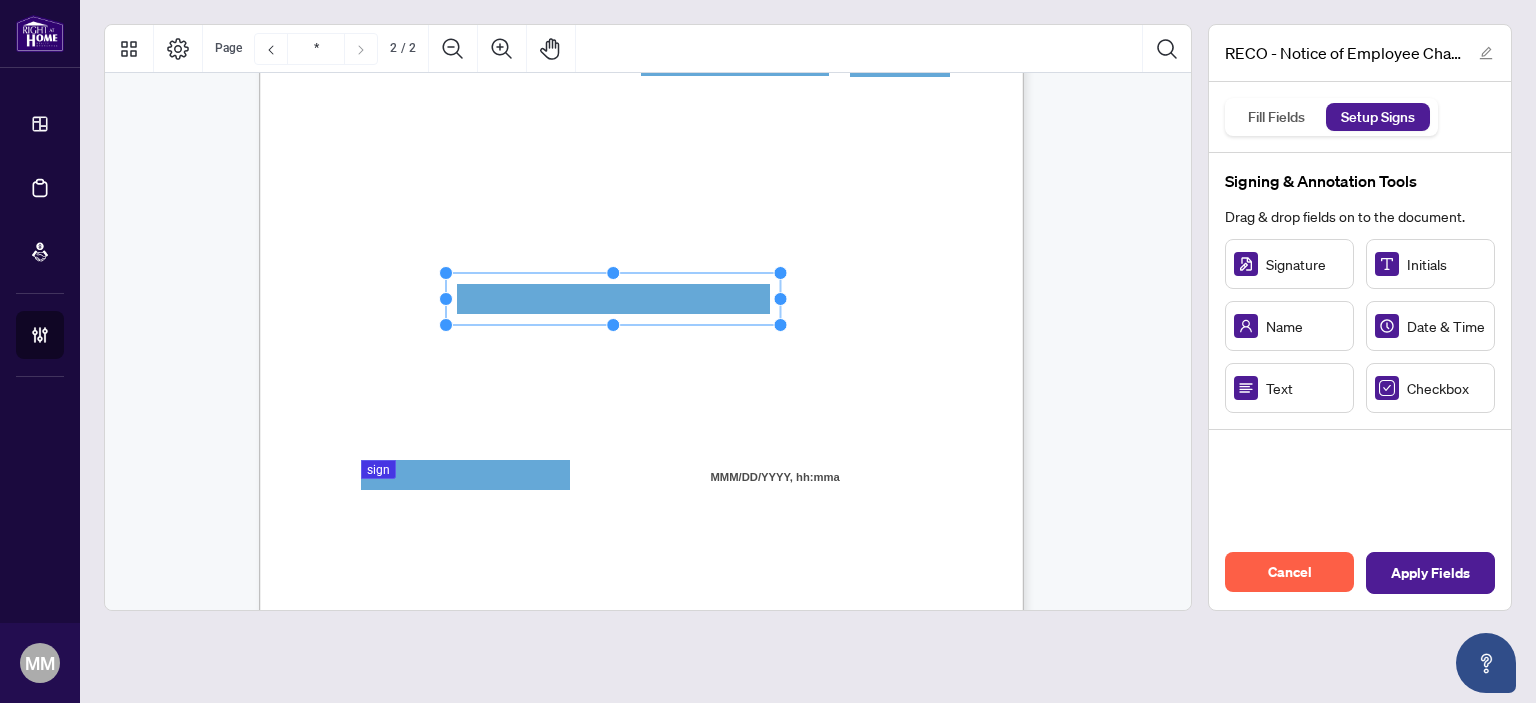 drag, startPoint x: 568, startPoint y: 300, endPoint x: 939, endPoint y: 293, distance: 371.06604 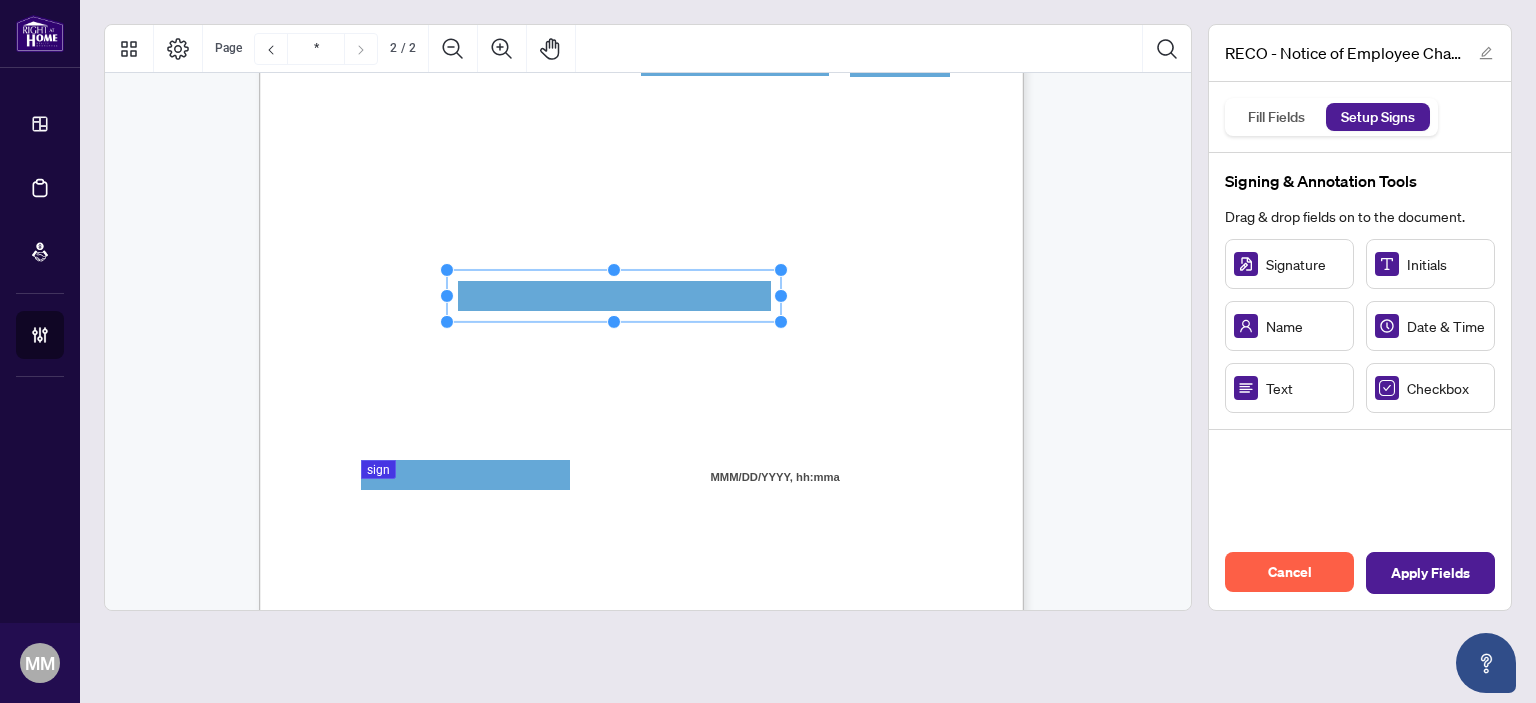 click 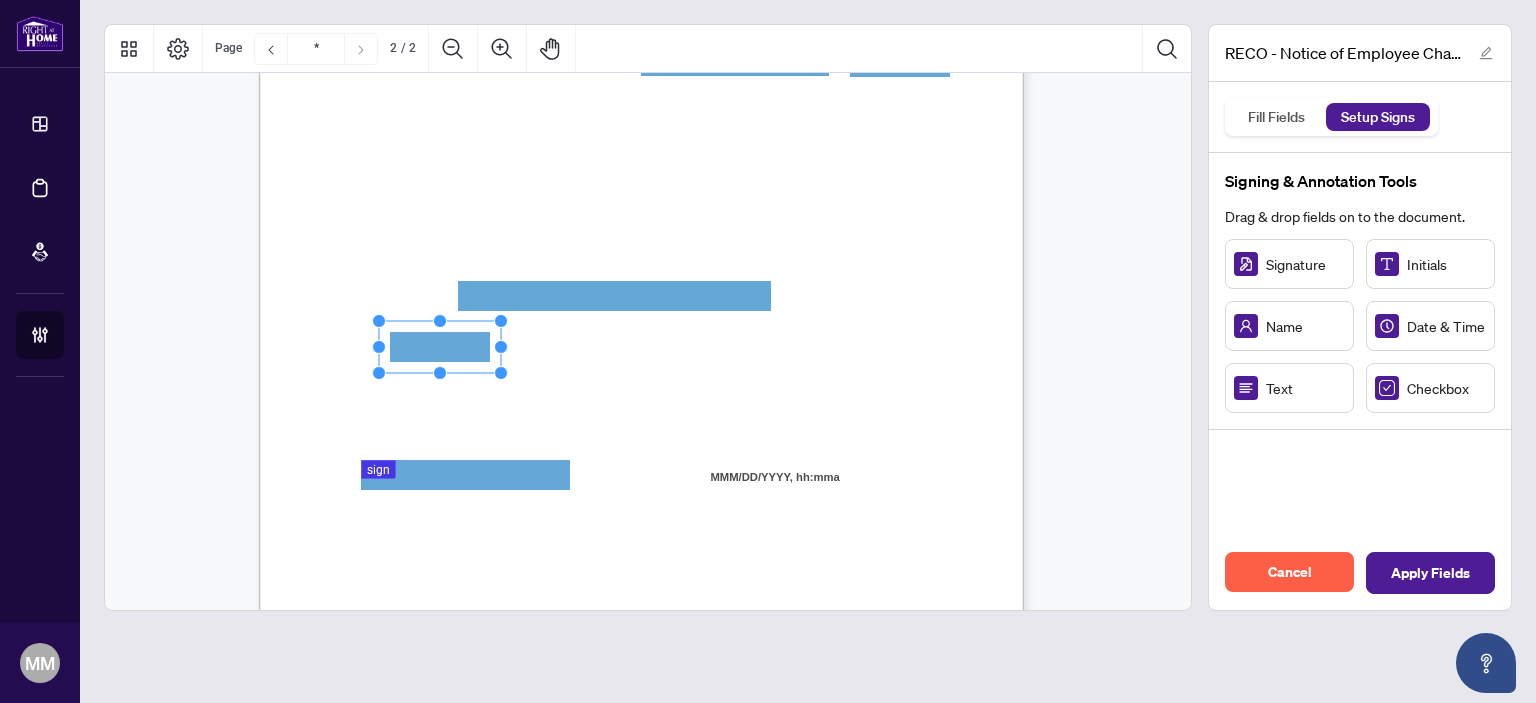 drag, startPoint x: 568, startPoint y: 358, endPoint x: 437, endPoint y: 347, distance: 131.46101 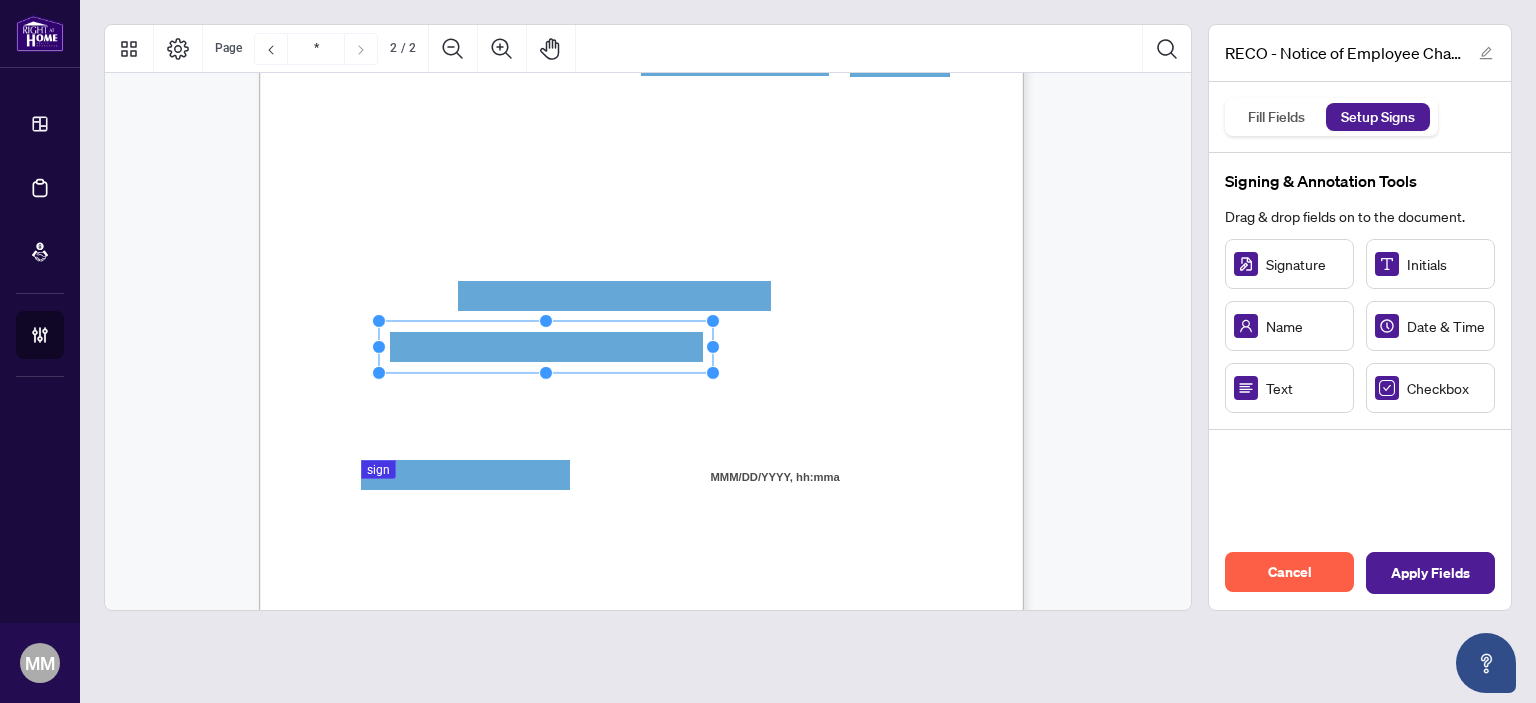 drag, startPoint x: 500, startPoint y: 343, endPoint x: 860, endPoint y: 331, distance: 360.19995 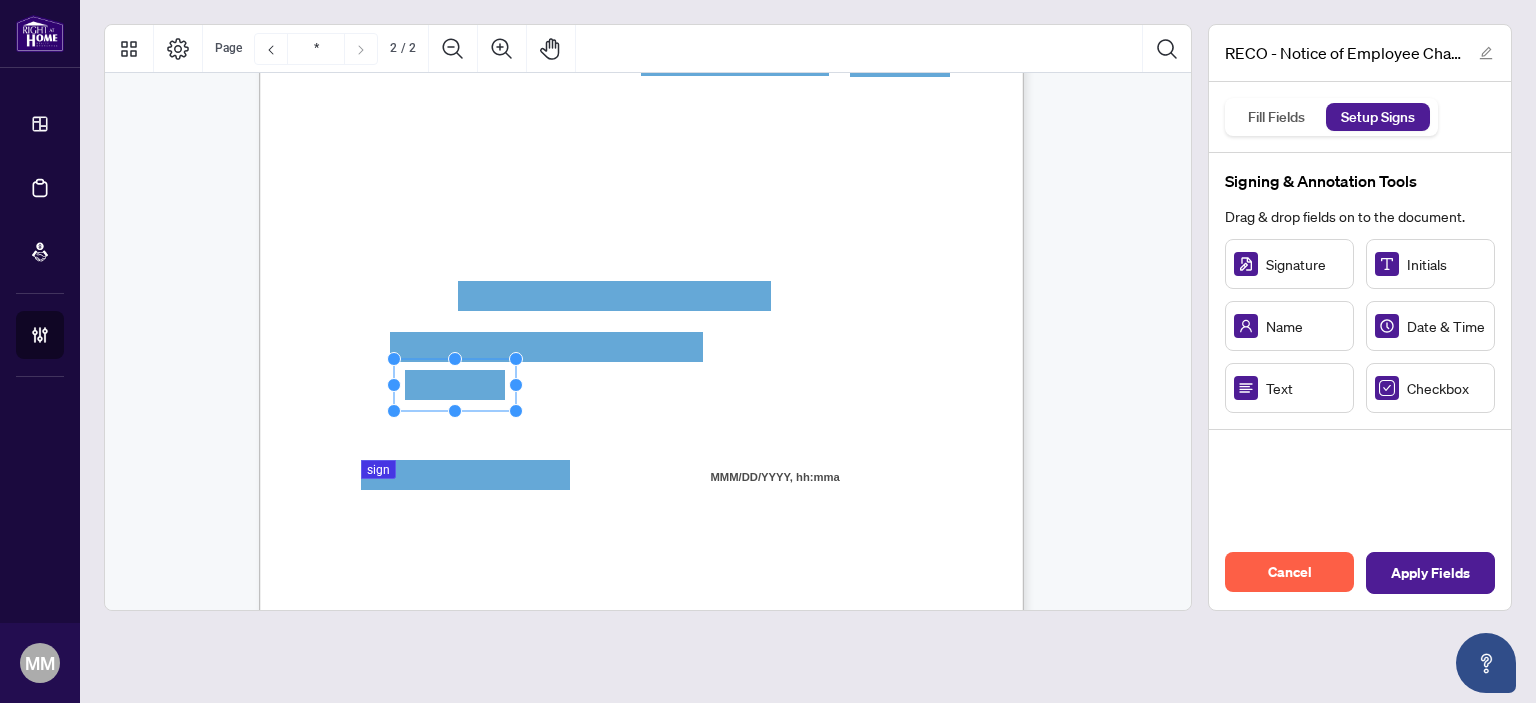 drag, startPoint x: 1296, startPoint y: 379, endPoint x: 453, endPoint y: 385, distance: 843.02136 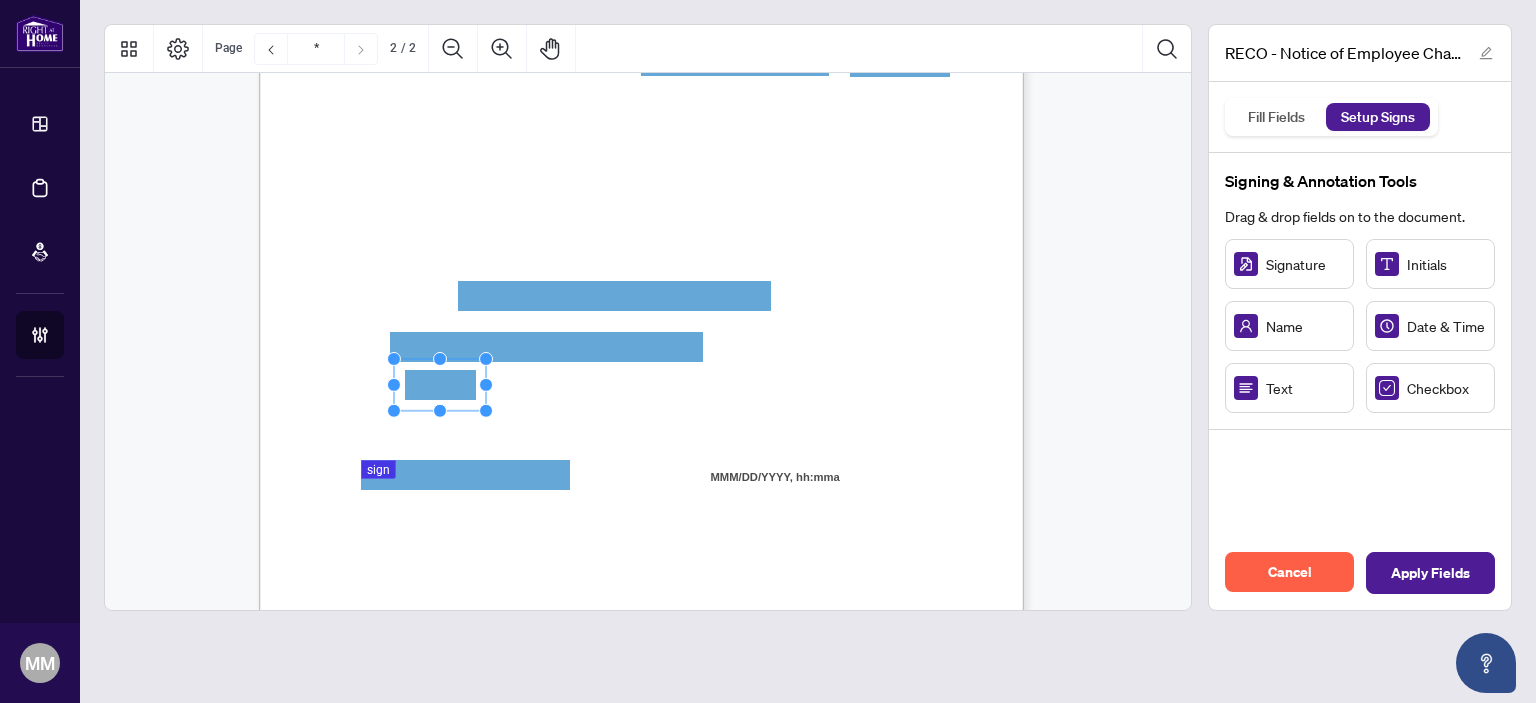 drag, startPoint x: 516, startPoint y: 387, endPoint x: 486, endPoint y: 387, distance: 30 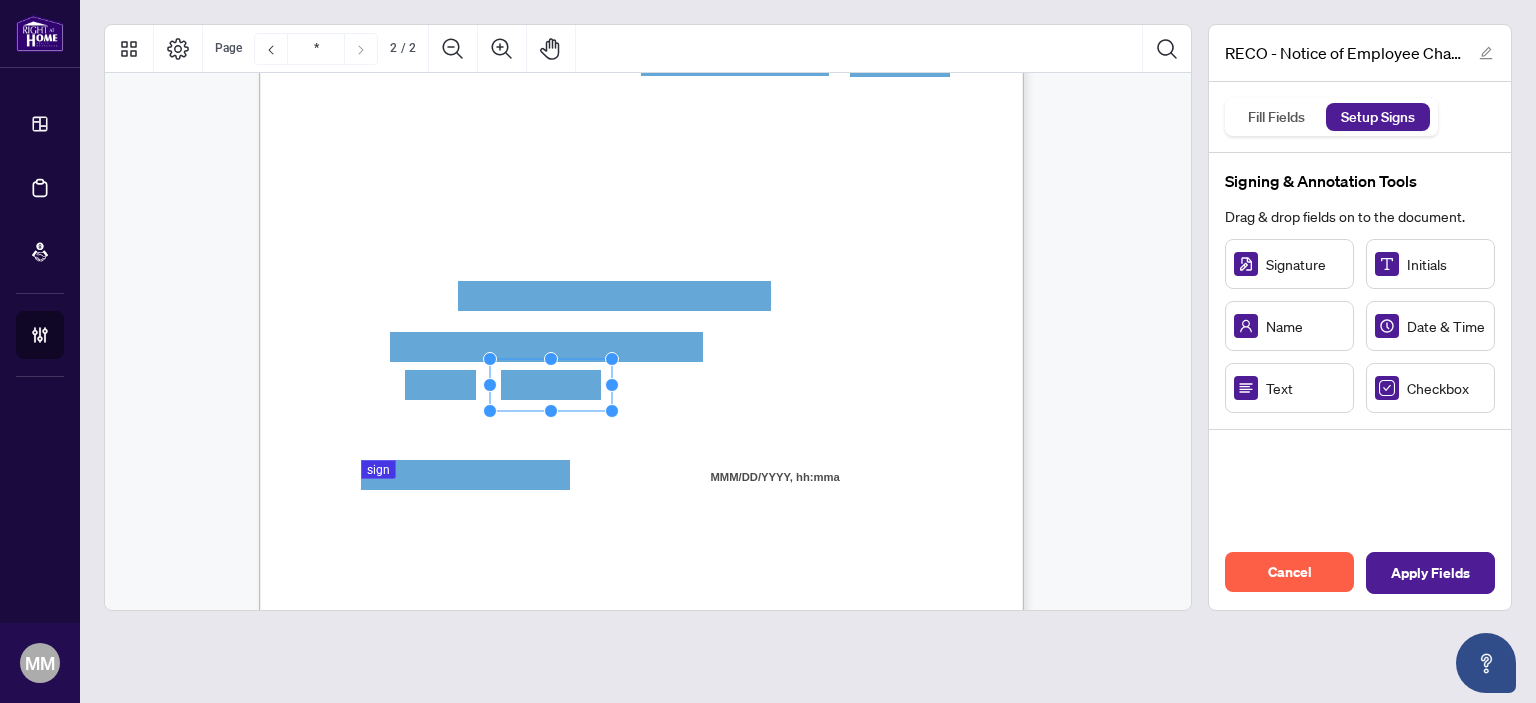 drag, startPoint x: 548, startPoint y: 380, endPoint x: 568, endPoint y: 379, distance: 20.024984 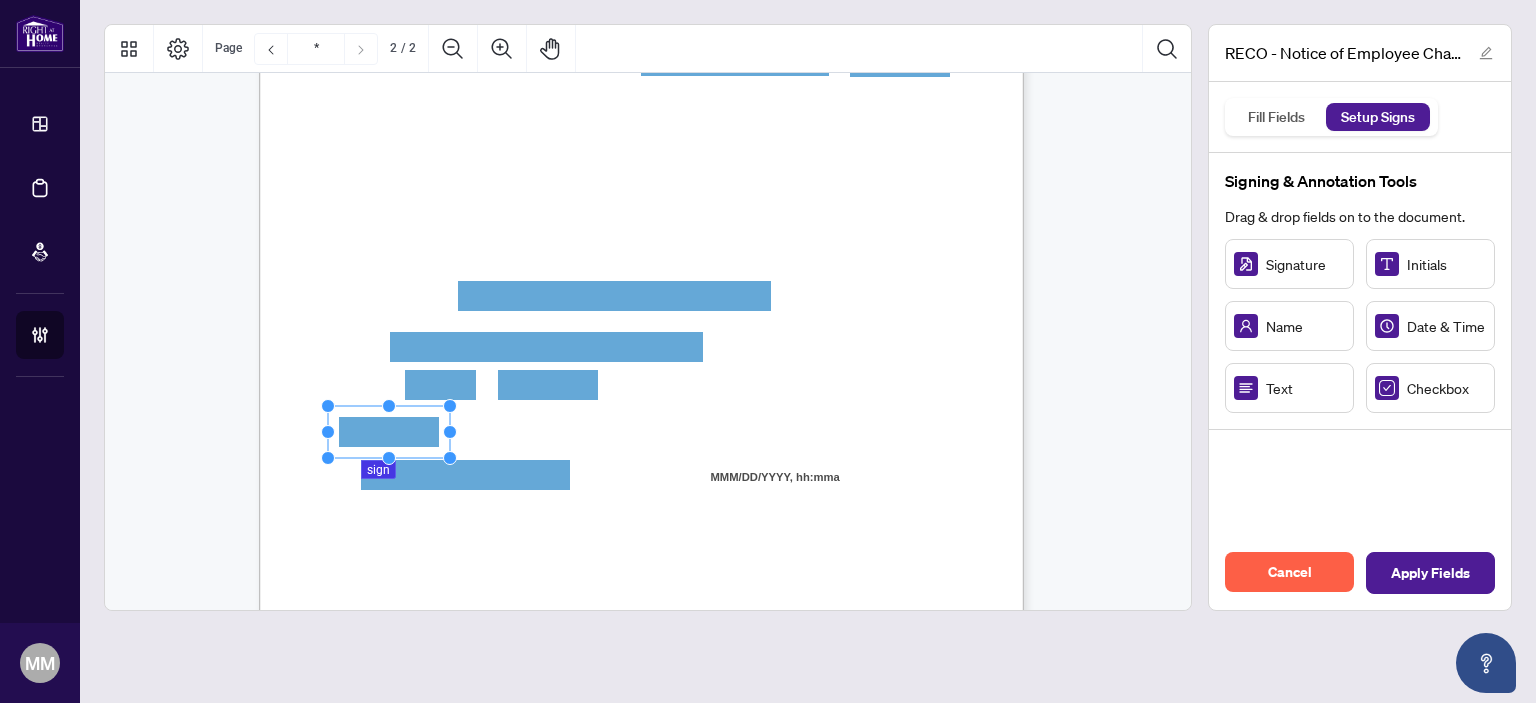 drag, startPoint x: 417, startPoint y: 423, endPoint x: 386, endPoint y: 435, distance: 33.24154 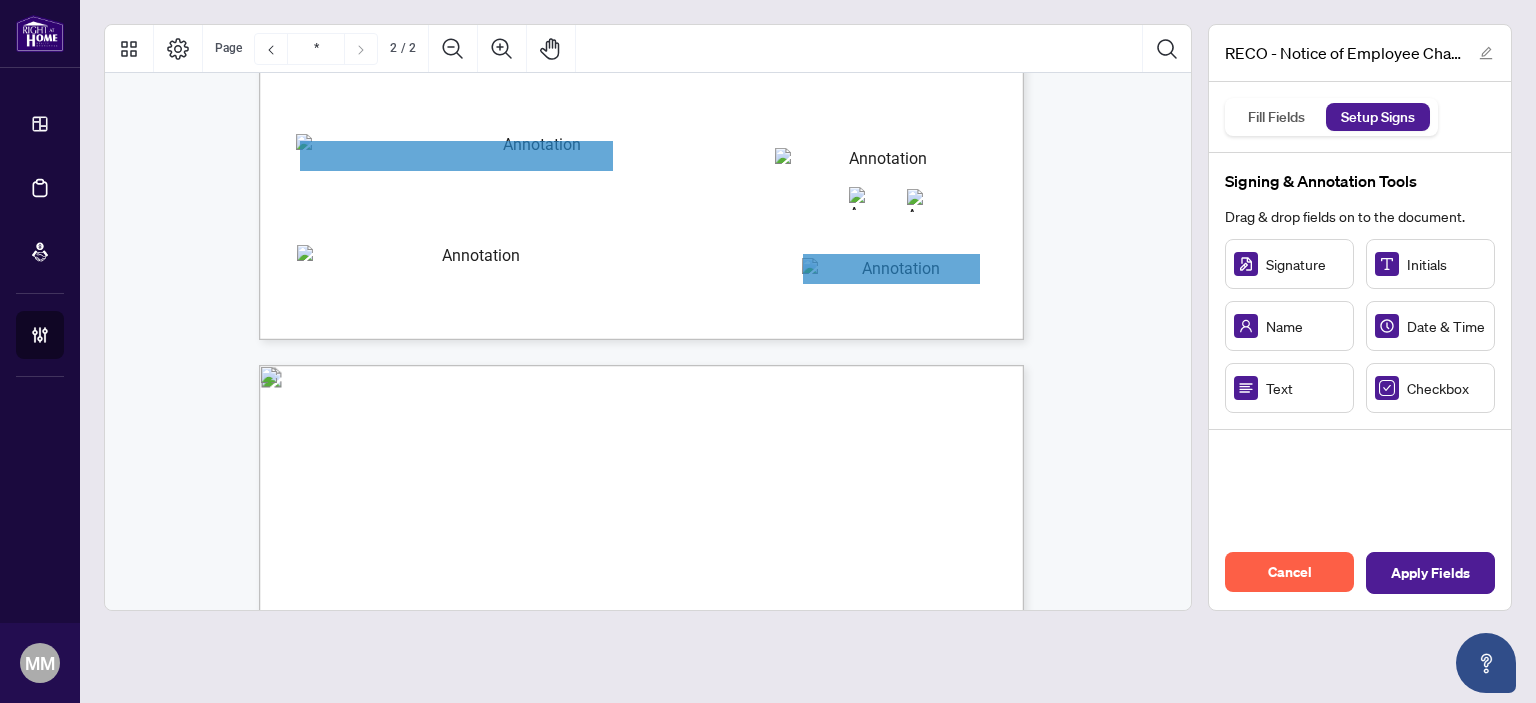 type on "*" 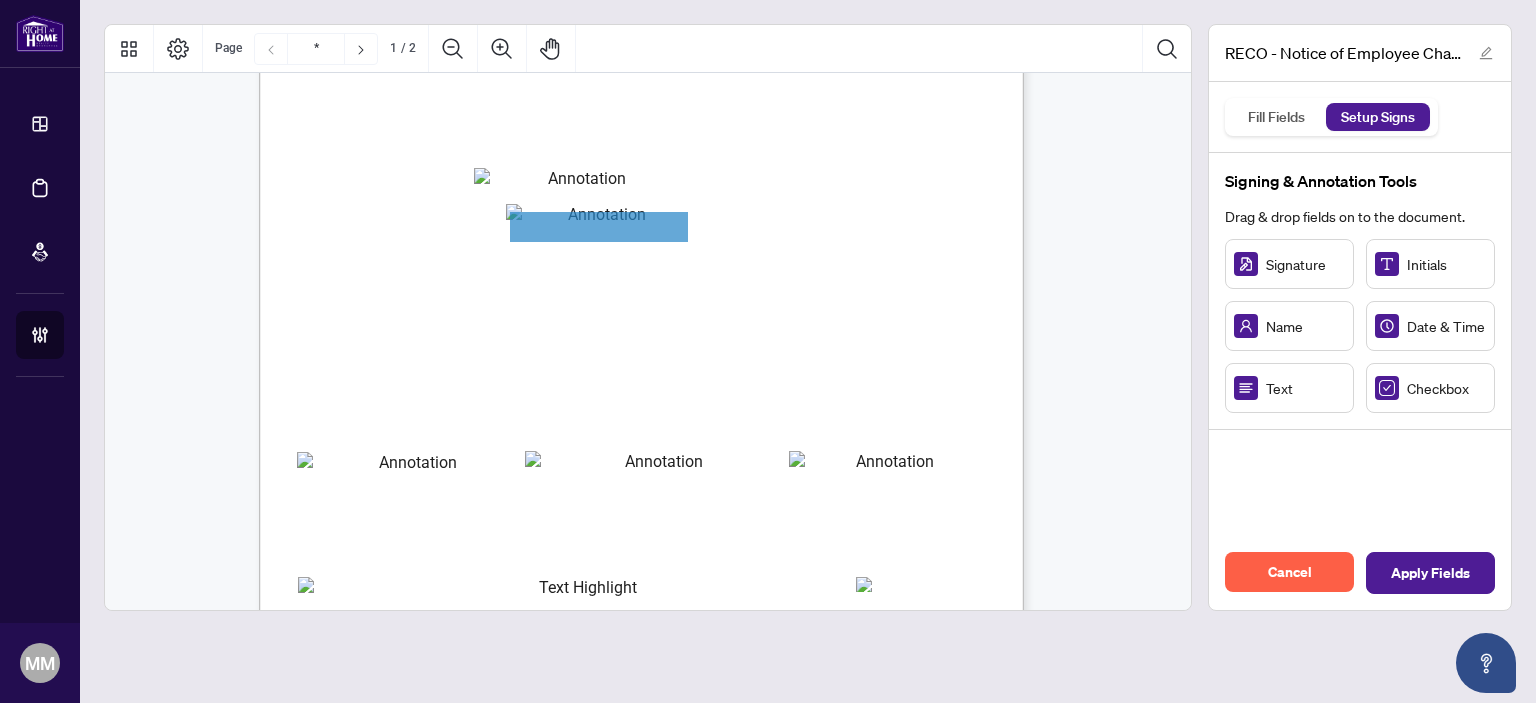 scroll, scrollTop: 0, scrollLeft: 0, axis: both 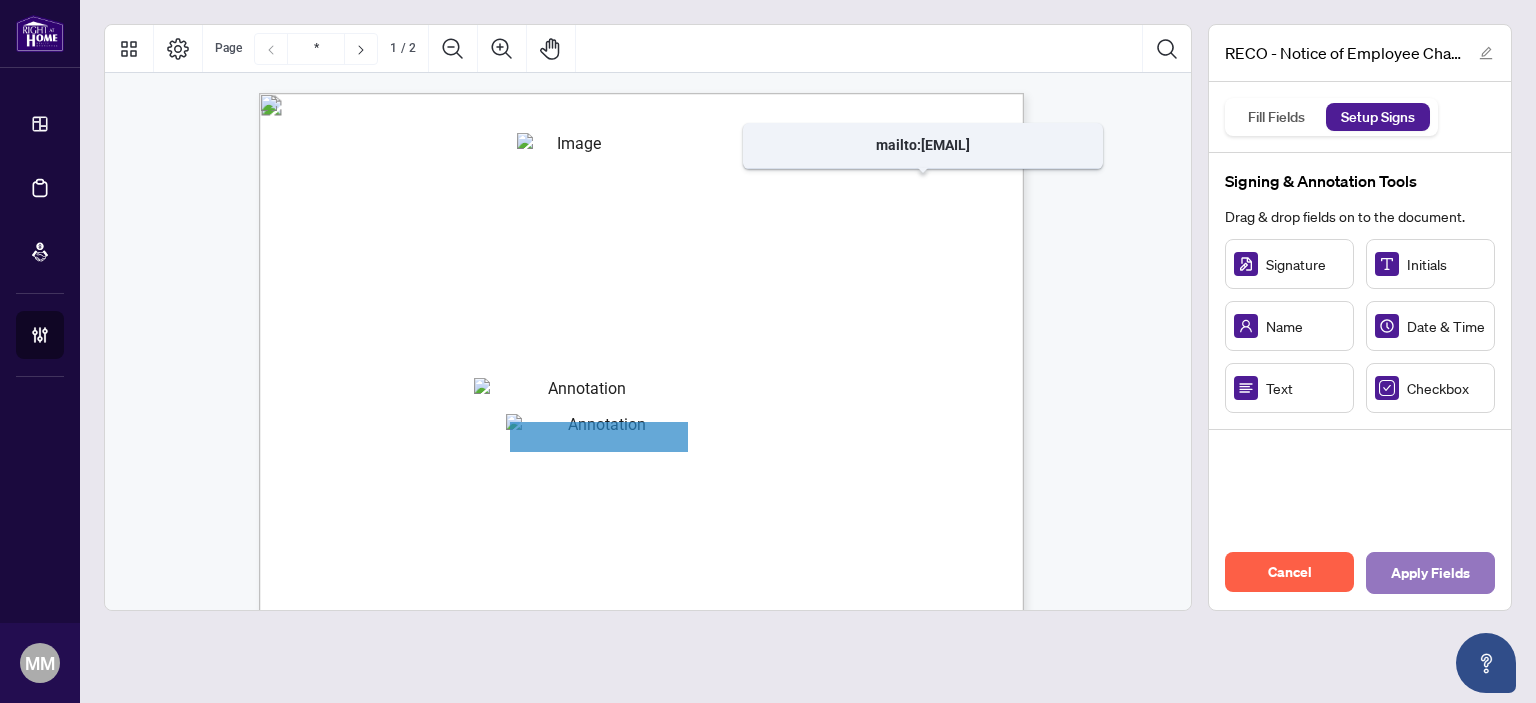 click on "Apply Fields" at bounding box center (1430, 573) 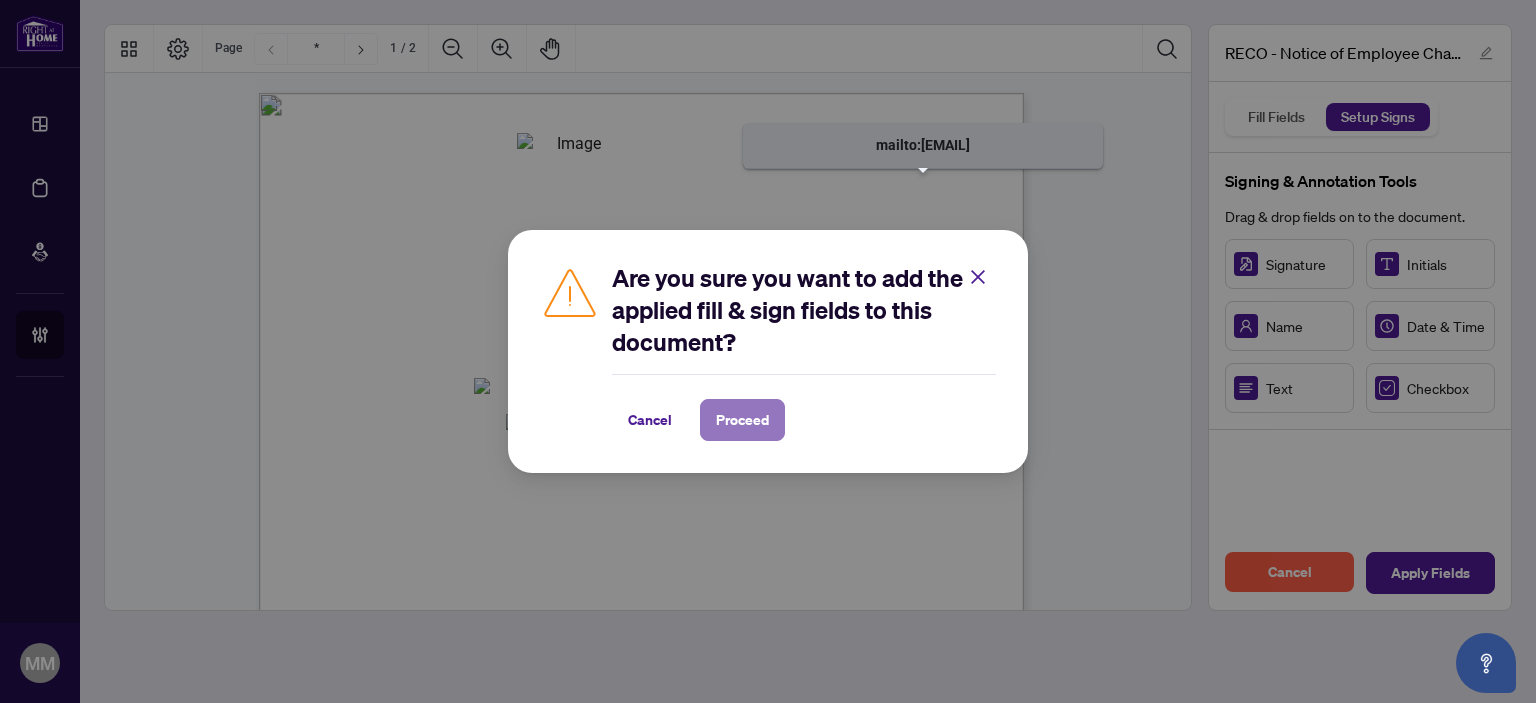 click on "Proceed" at bounding box center (742, 420) 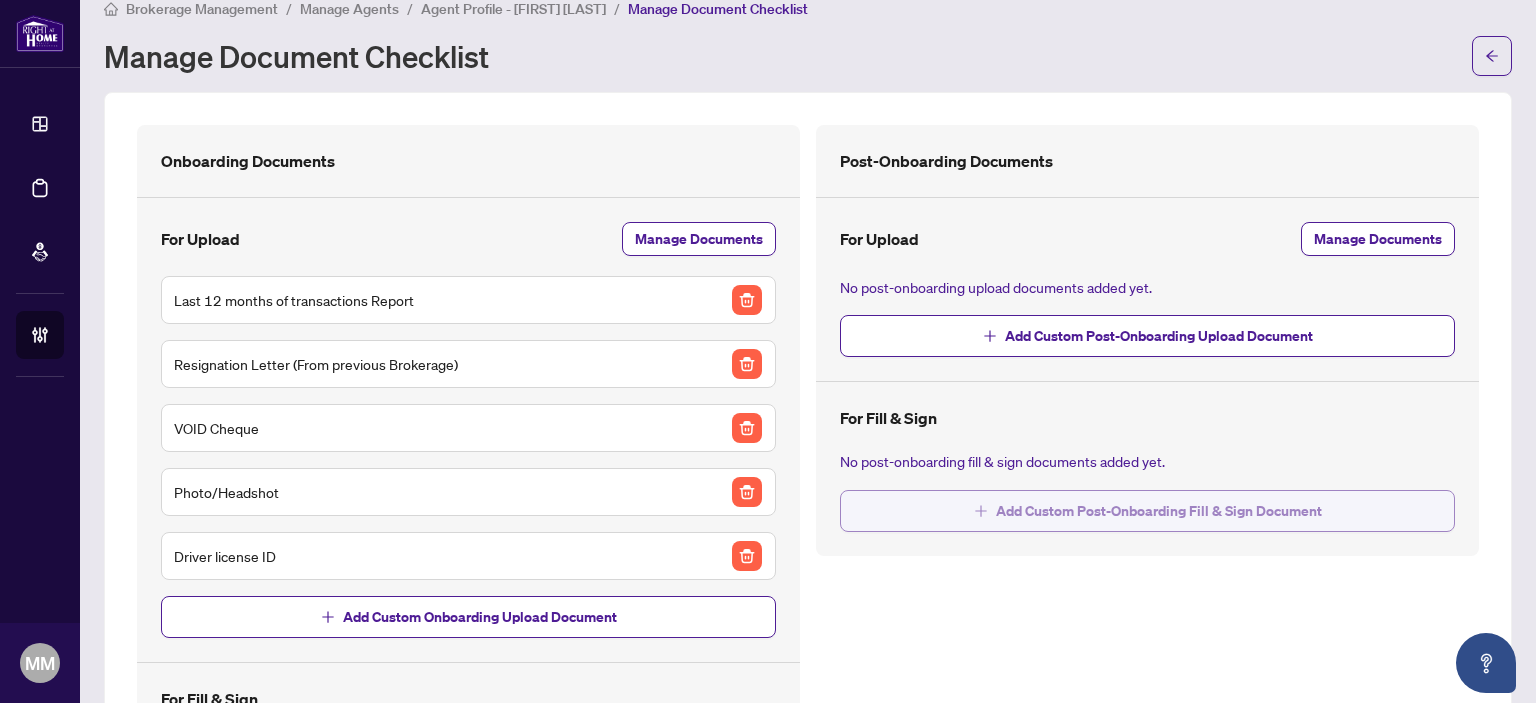 scroll, scrollTop: 527, scrollLeft: 0, axis: vertical 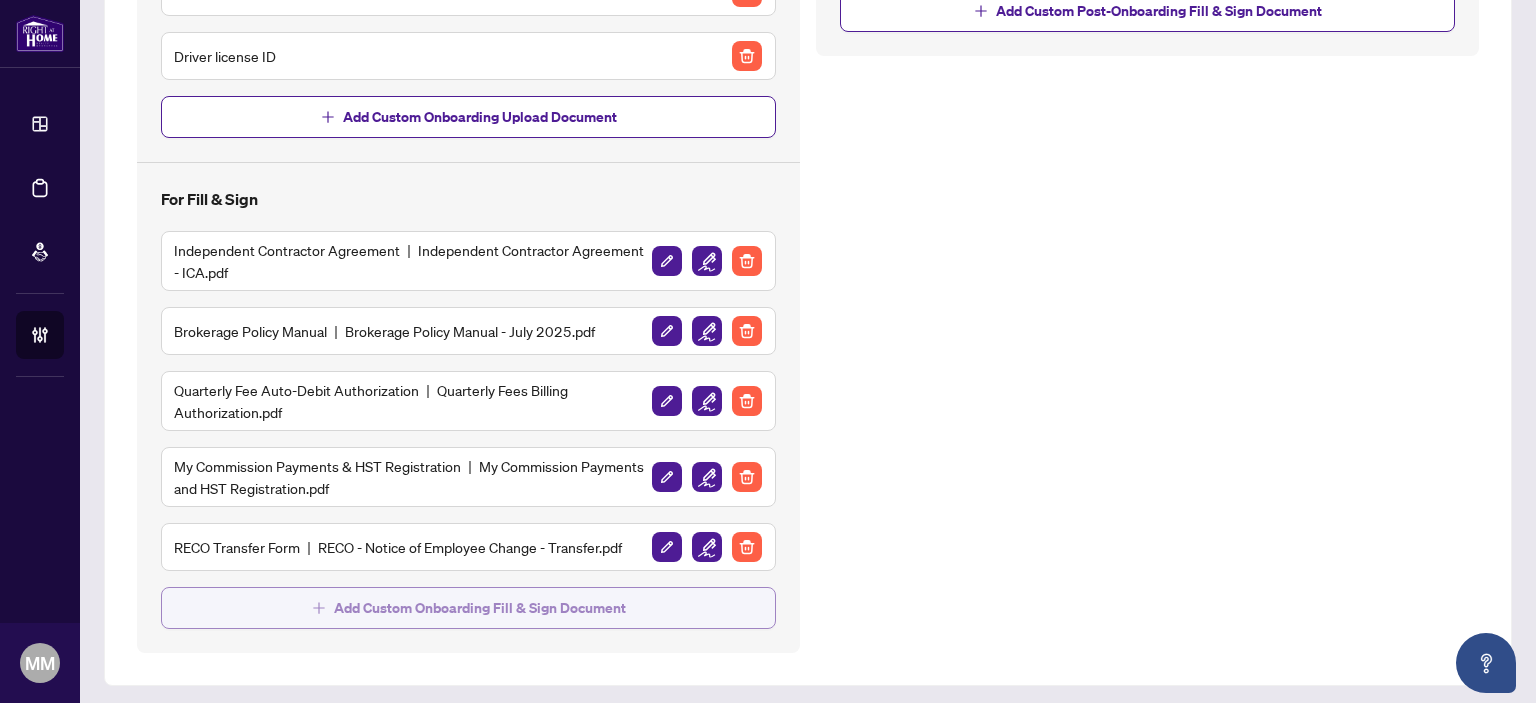click on "Add Custom Onboarding Fill & Sign Document" at bounding box center [468, 608] 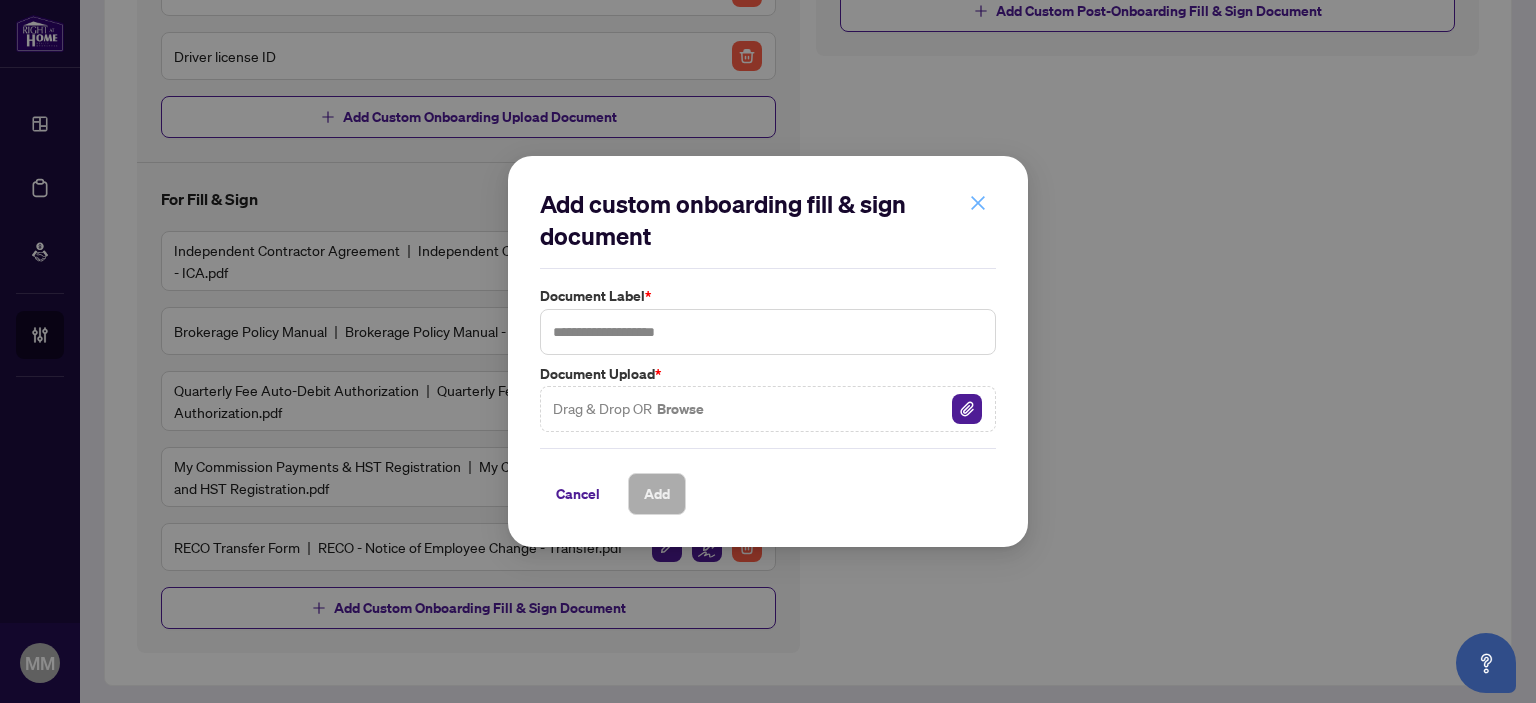 click 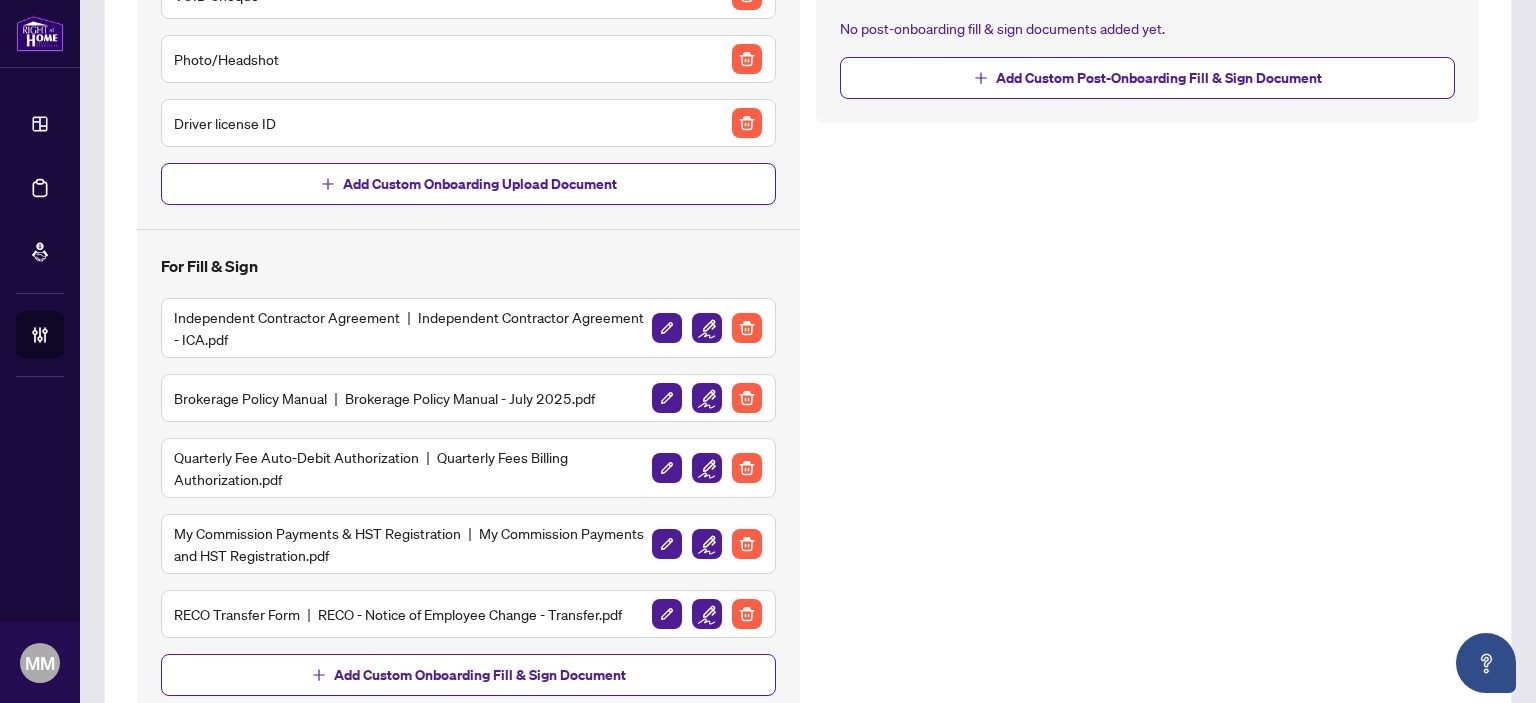 scroll, scrollTop: 427, scrollLeft: 0, axis: vertical 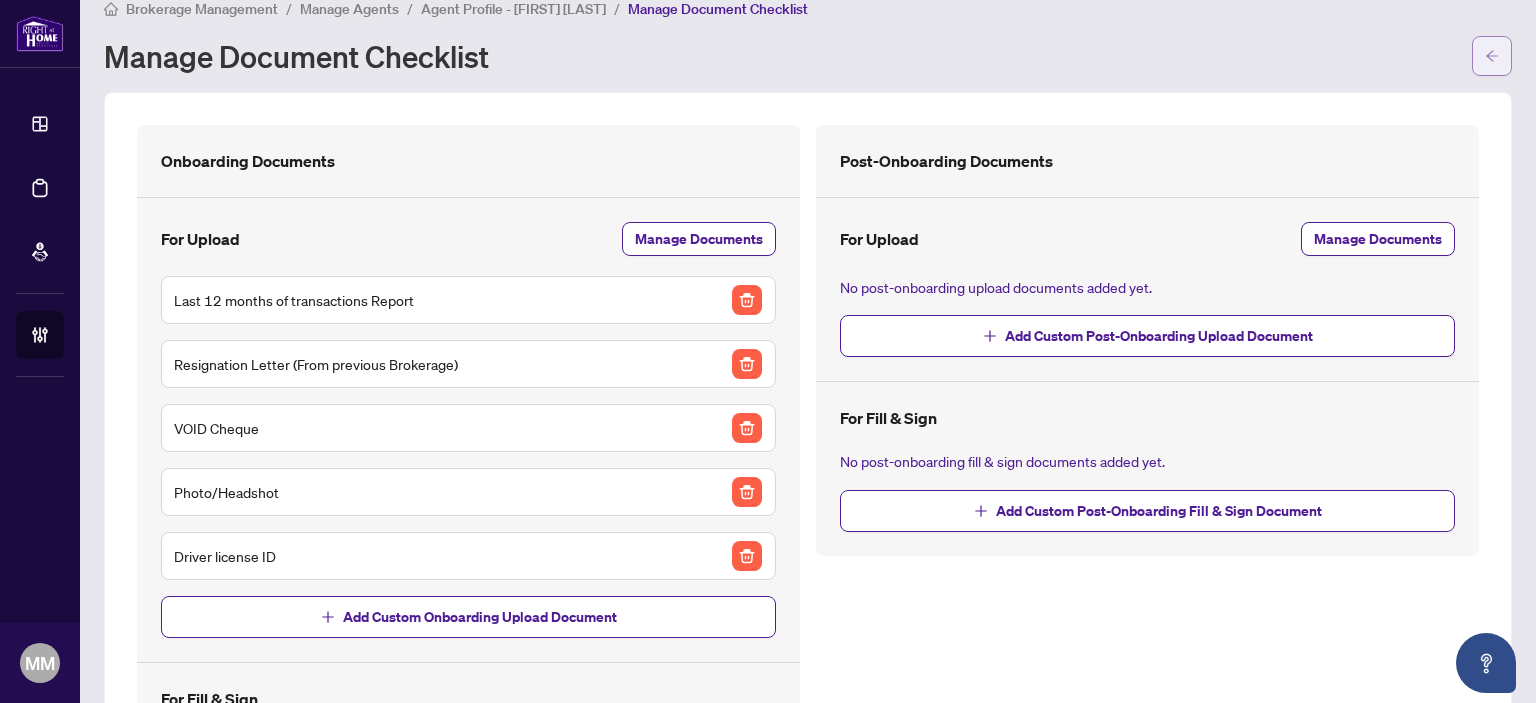 click 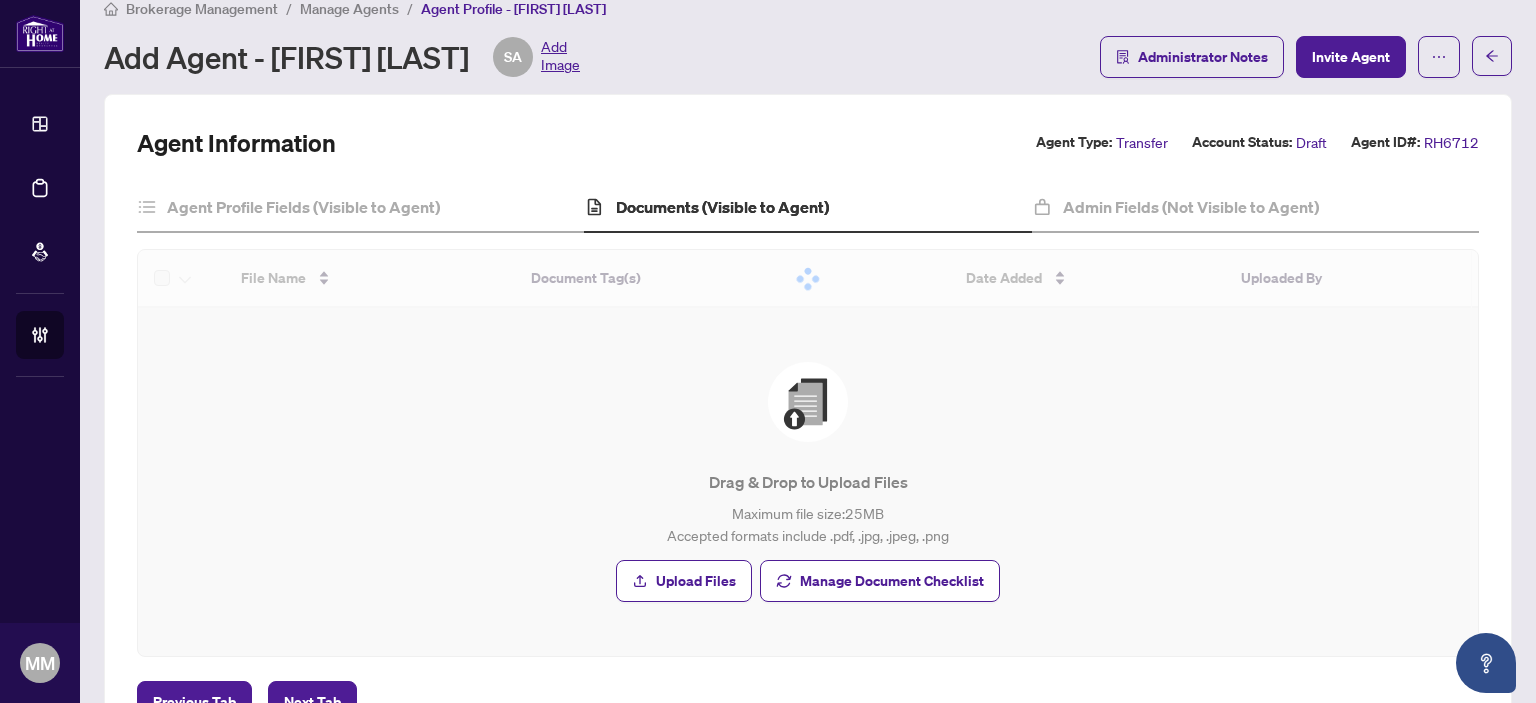 scroll, scrollTop: 1, scrollLeft: 0, axis: vertical 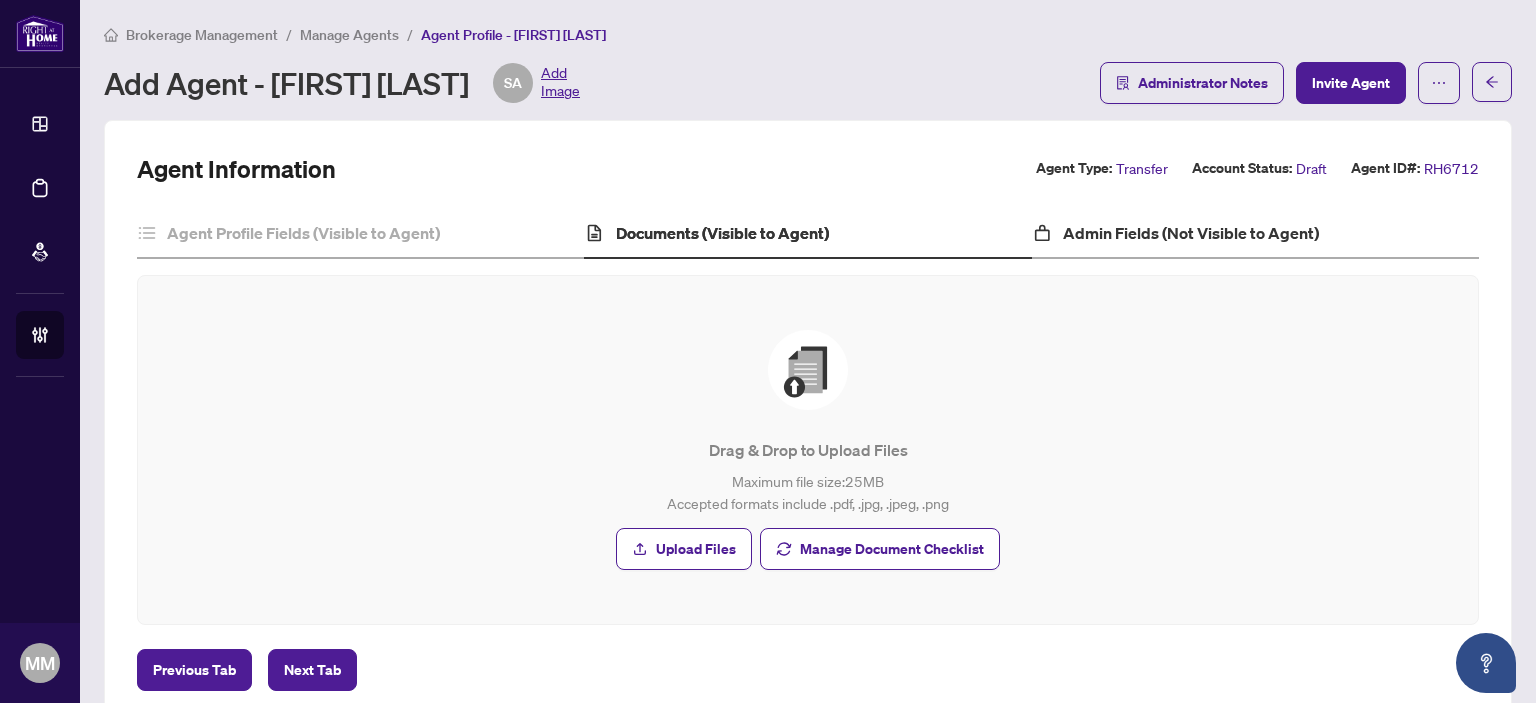 click on "Admin Fields (Not Visible to Agent)" at bounding box center [1255, 234] 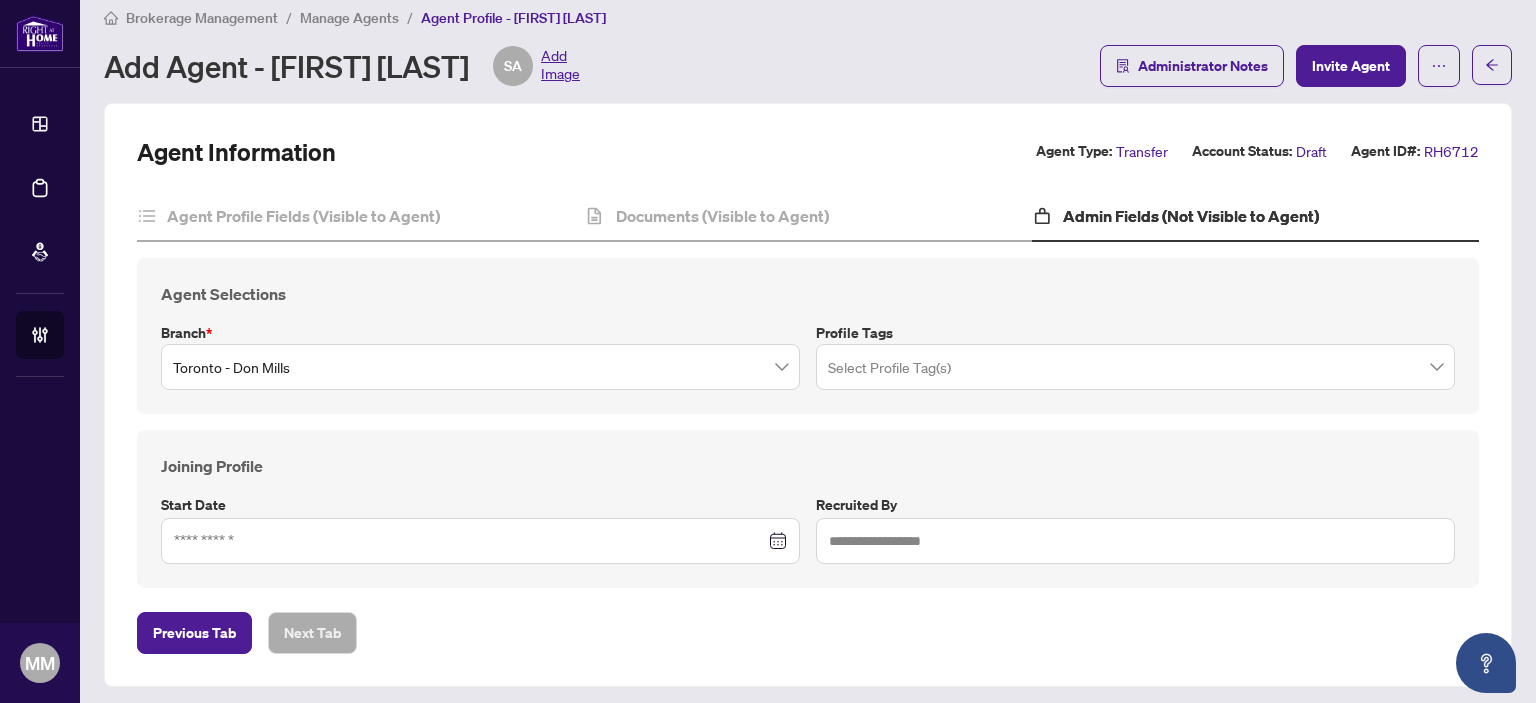 scroll, scrollTop: 23, scrollLeft: 0, axis: vertical 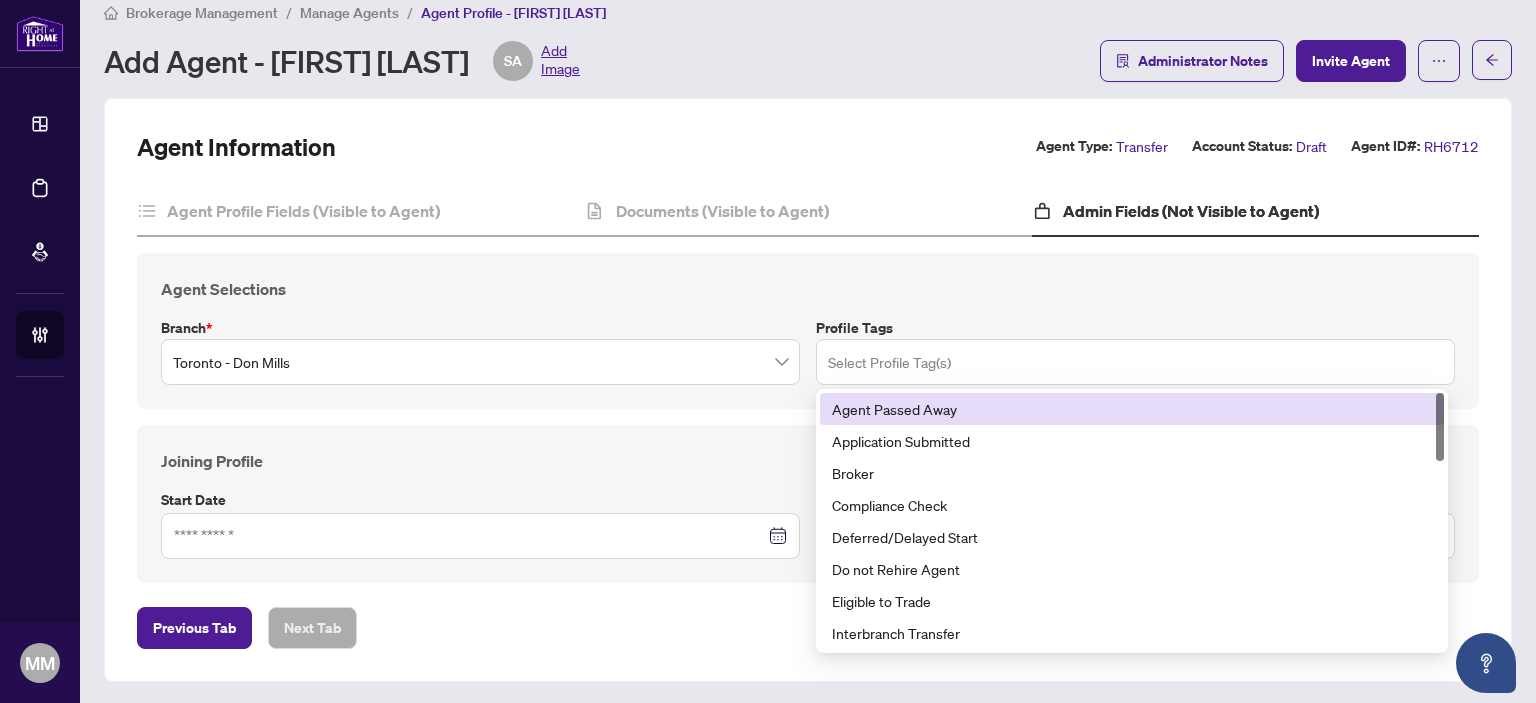 click at bounding box center (1135, 361) 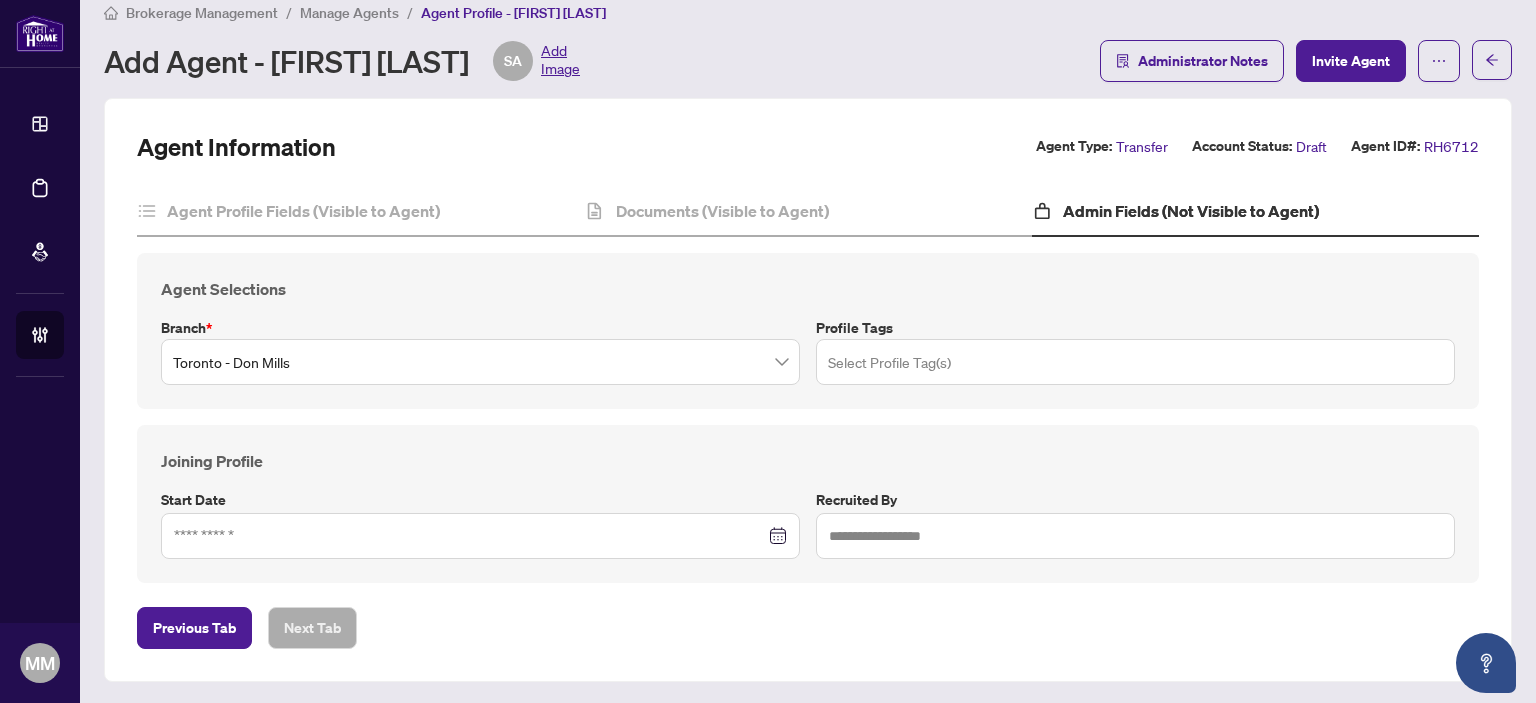 click at bounding box center (1135, 361) 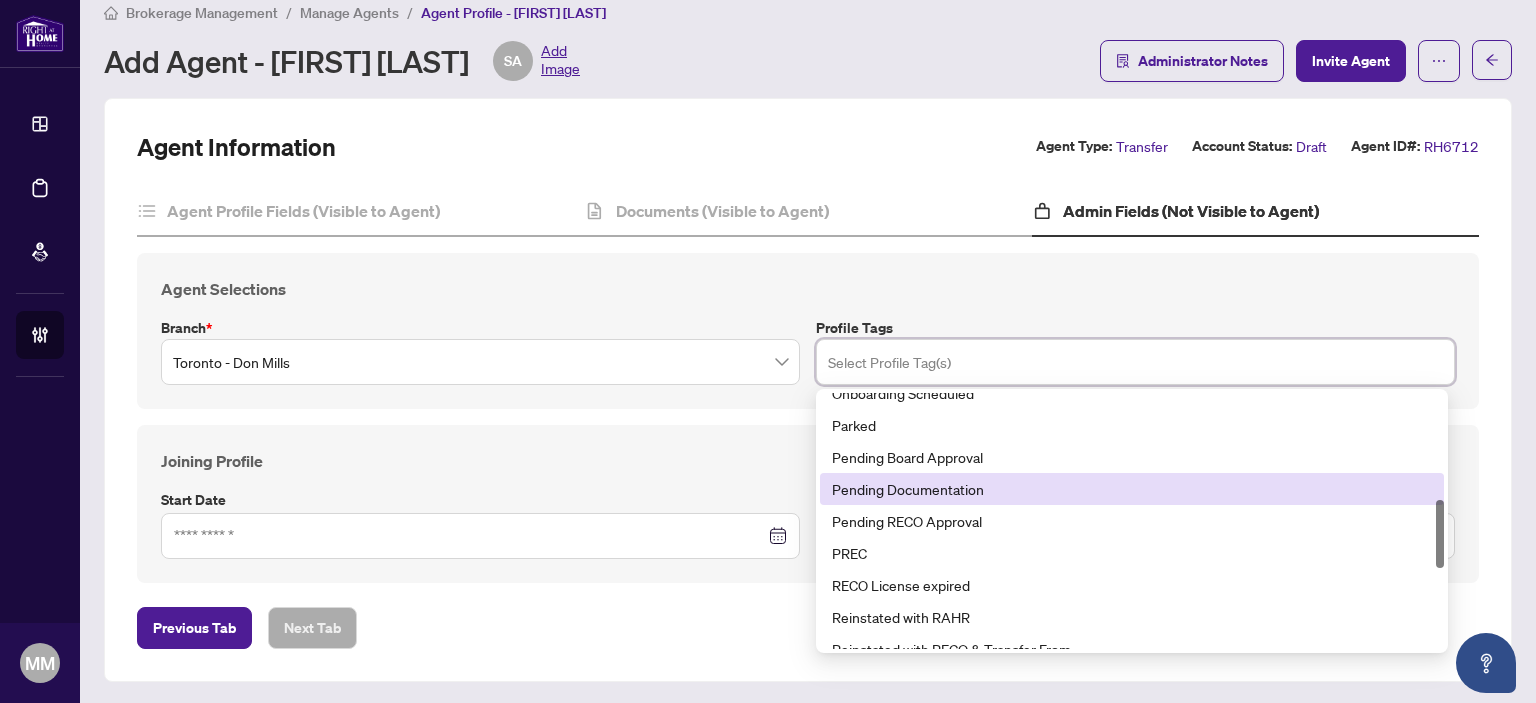 scroll, scrollTop: 600, scrollLeft: 0, axis: vertical 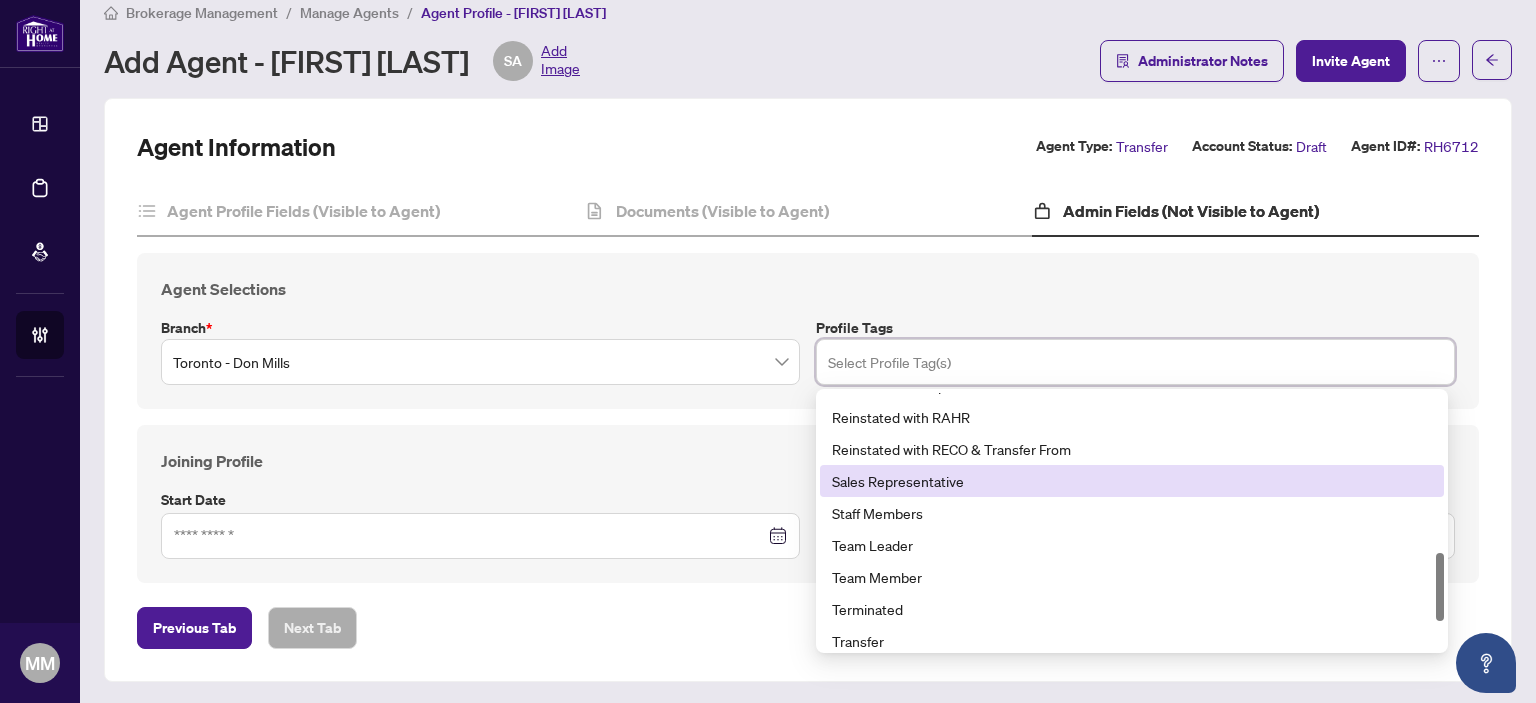 click on "Sales Representative" at bounding box center [1132, 481] 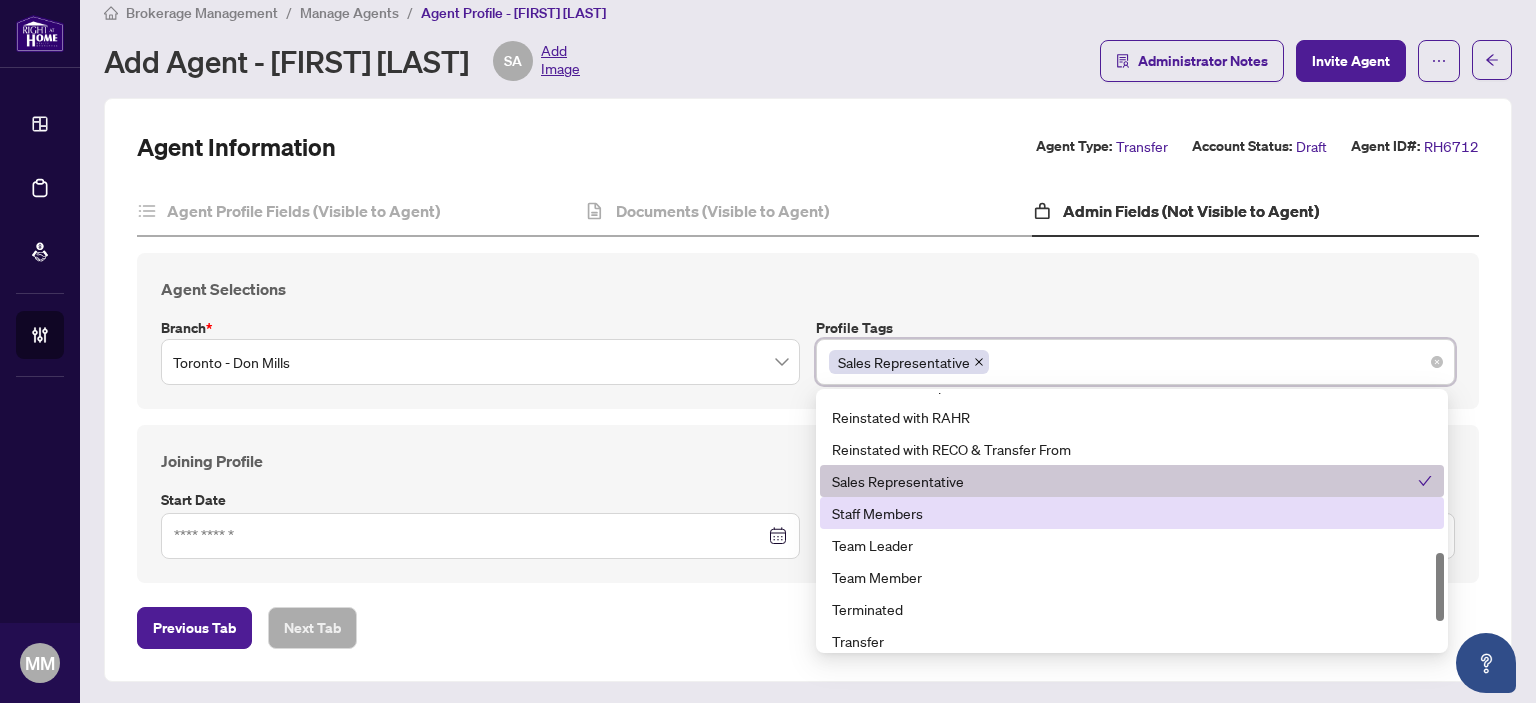 scroll, scrollTop: 700, scrollLeft: 0, axis: vertical 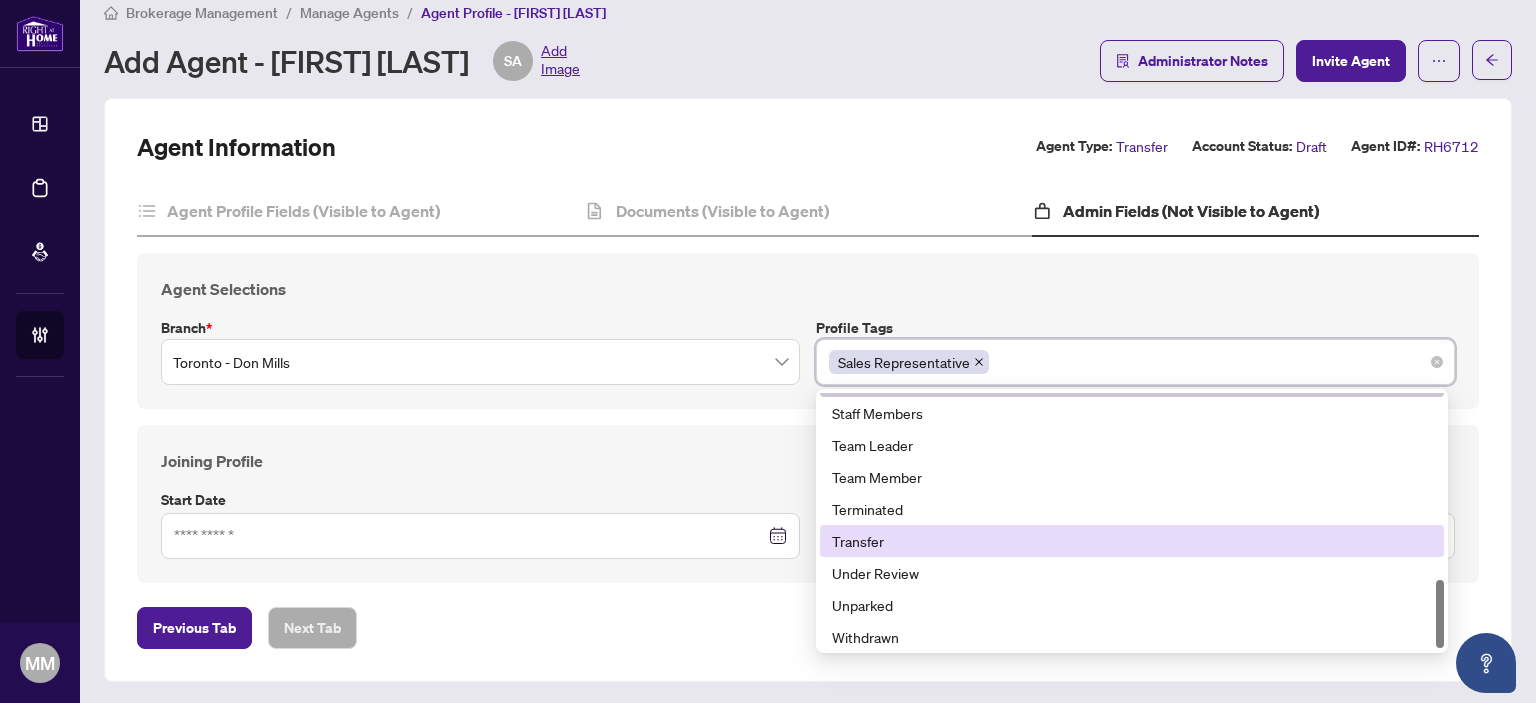 click on "Transfer" at bounding box center (1132, 541) 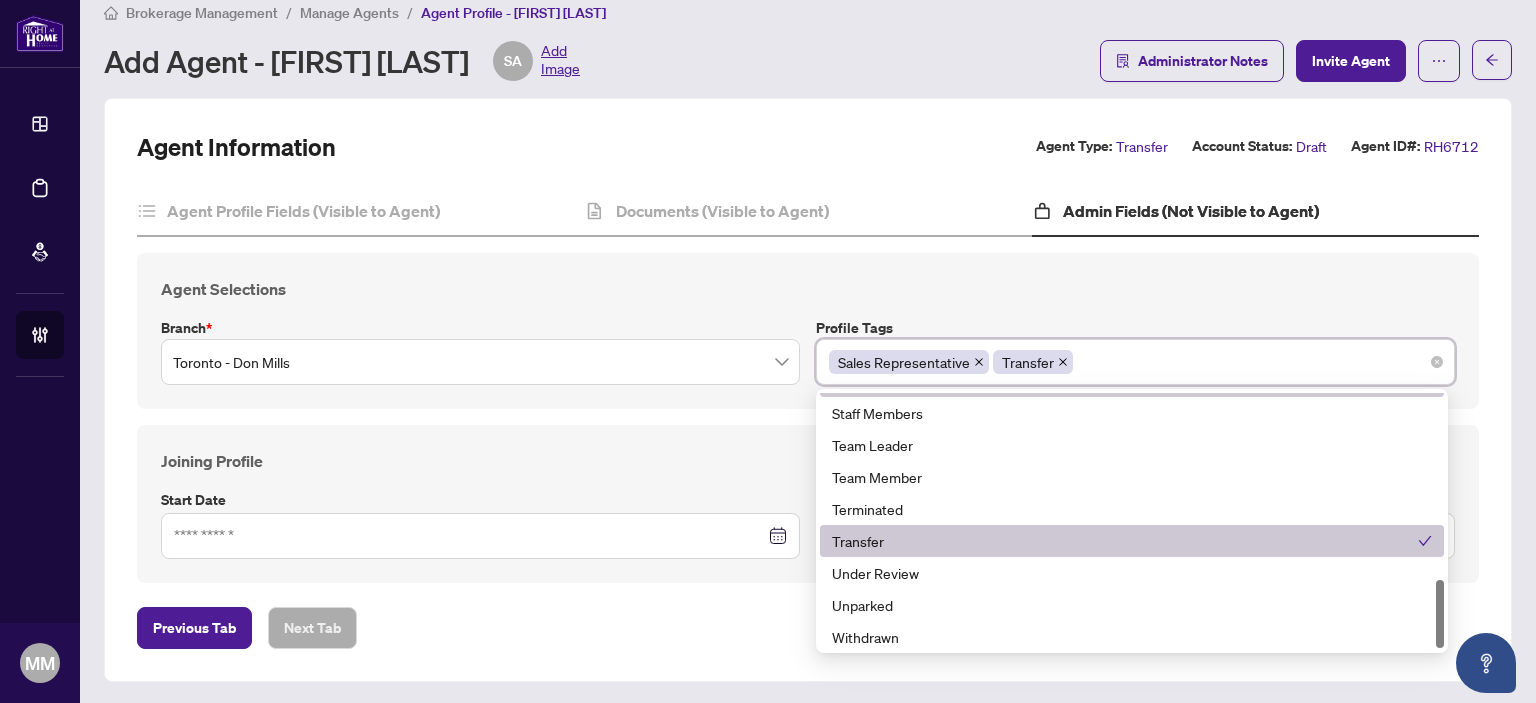 scroll, scrollTop: 704, scrollLeft: 0, axis: vertical 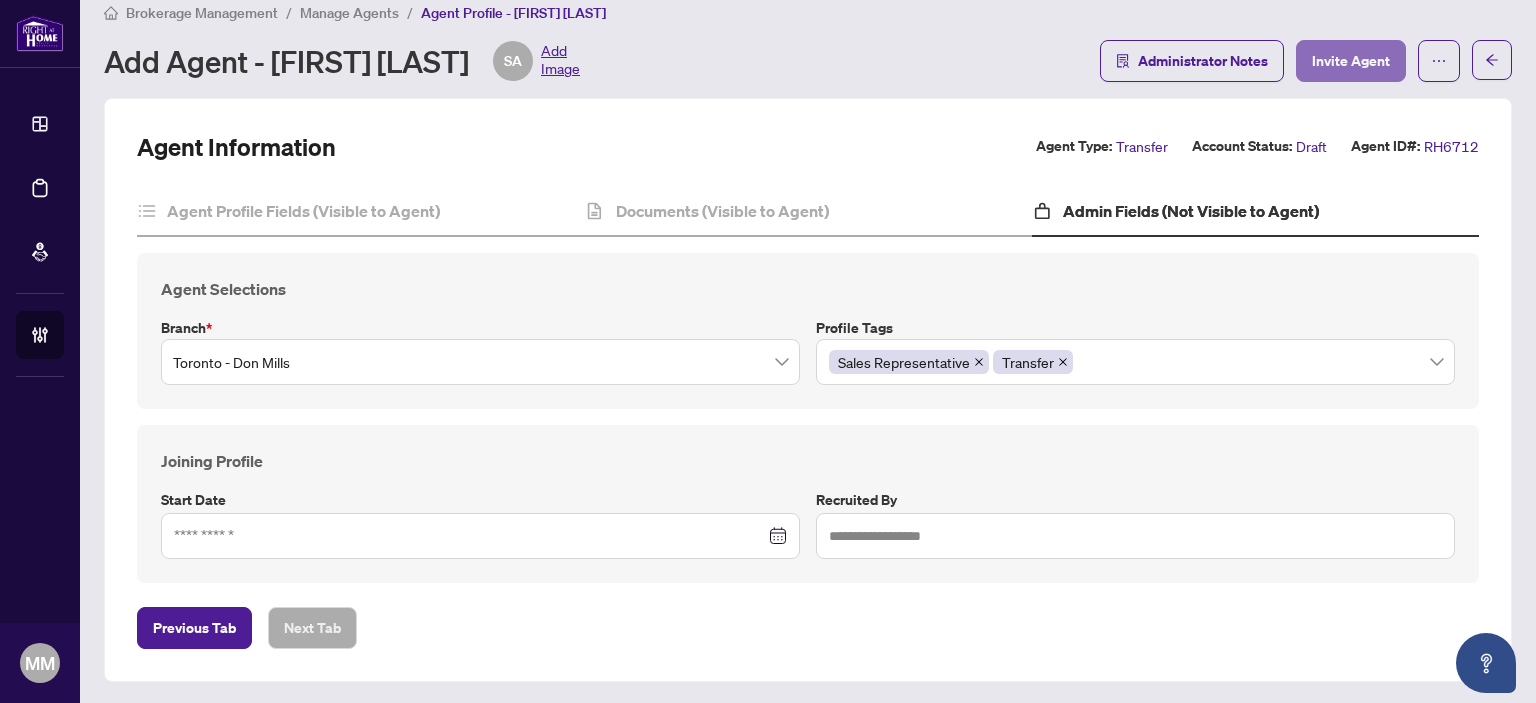 click on "Invite Agent" at bounding box center (1351, 61) 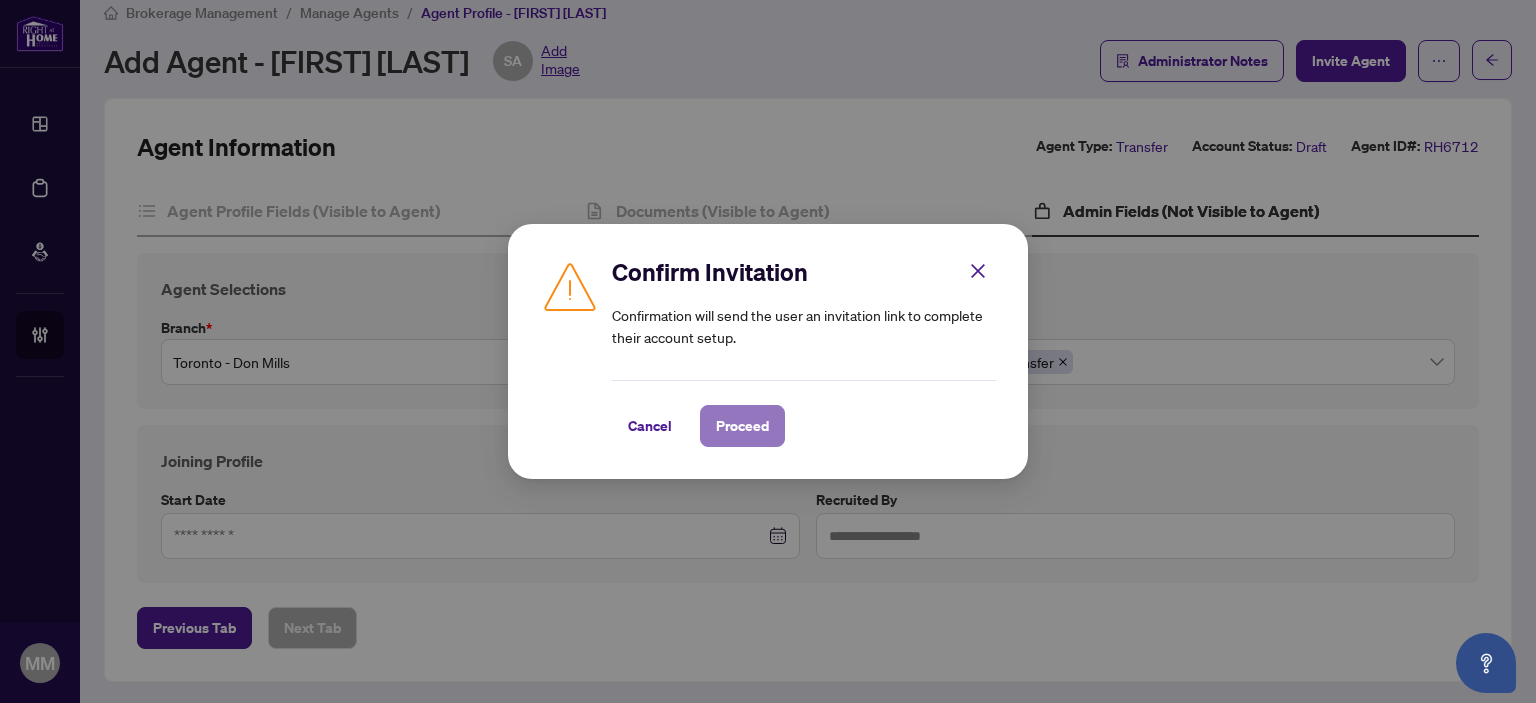 click on "Proceed" at bounding box center [742, 426] 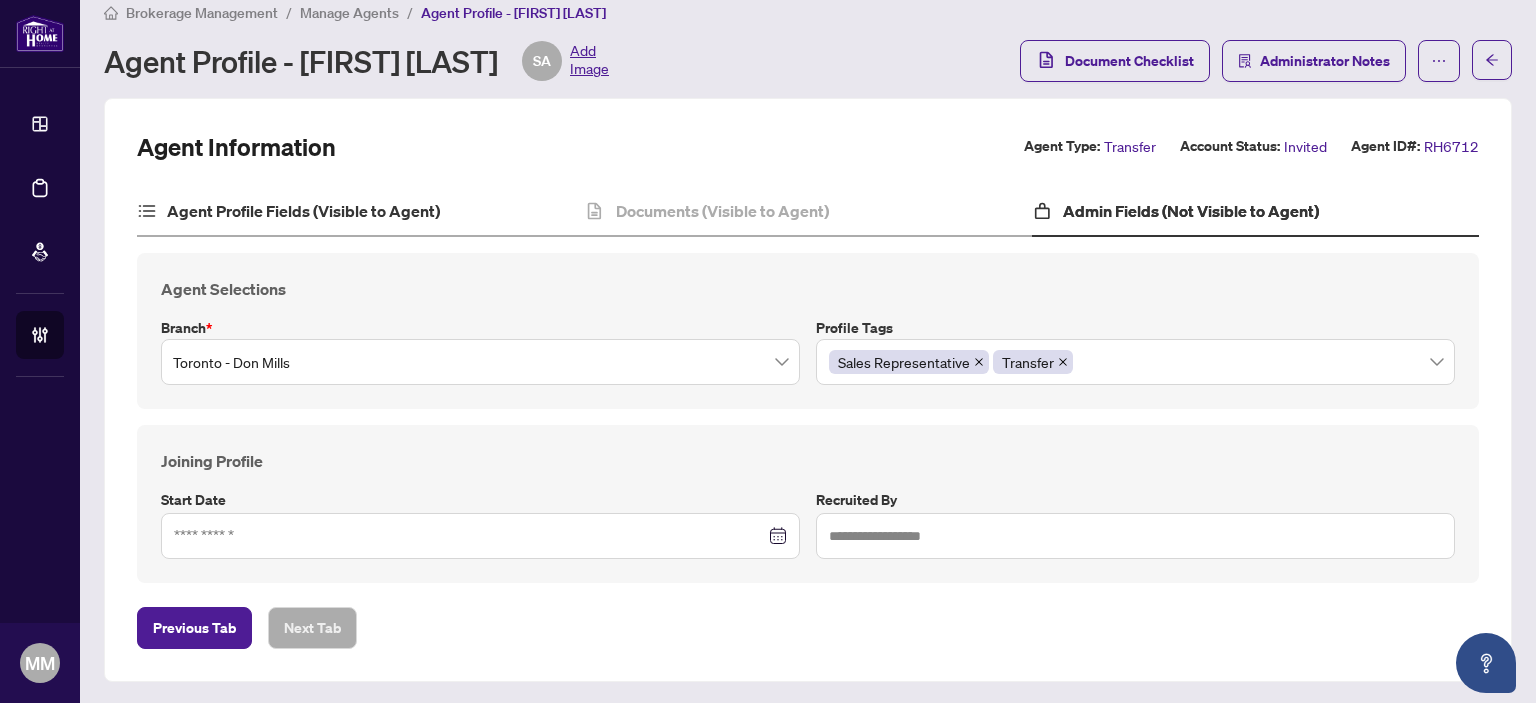 click on "Agent Profile Fields (Visible to Agent)" at bounding box center [360, 212] 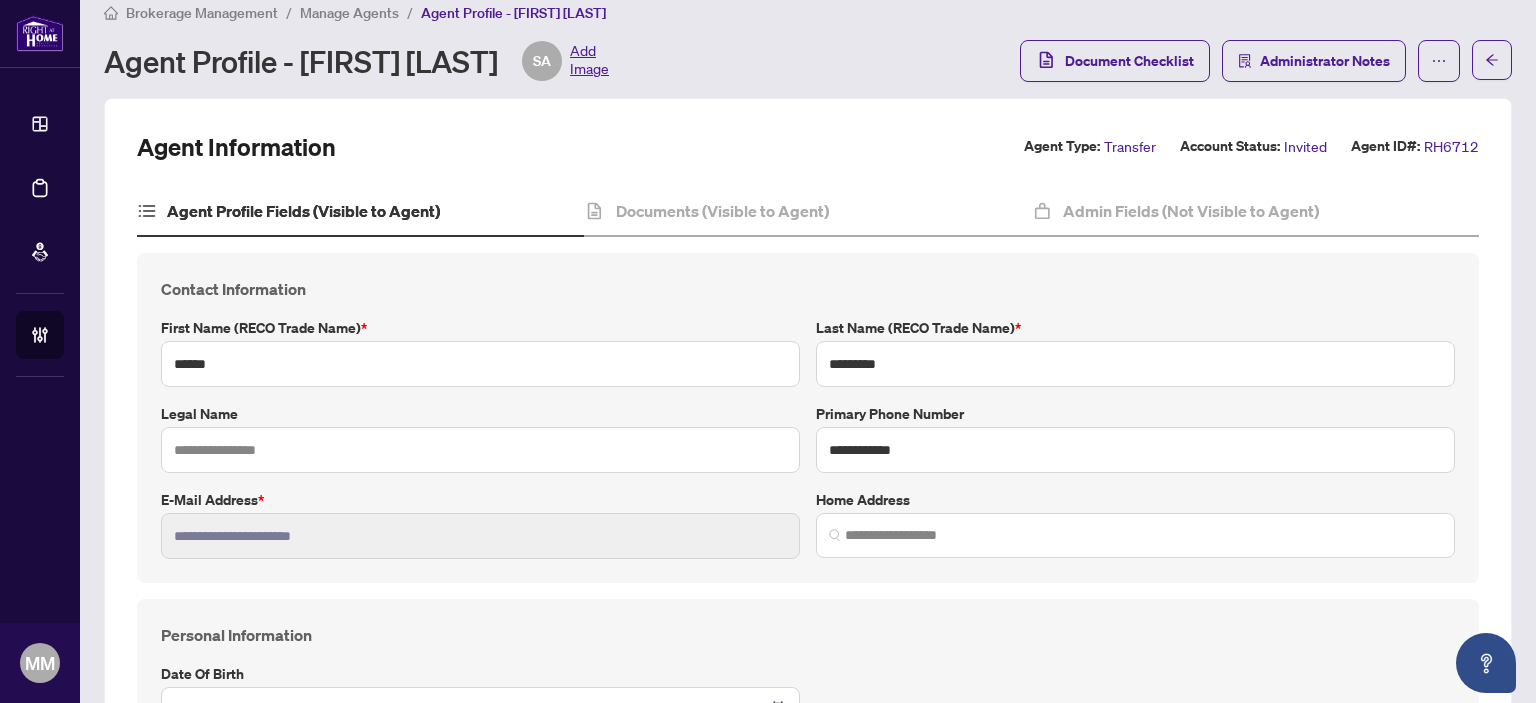 click on "**********" at bounding box center [808, 1352] 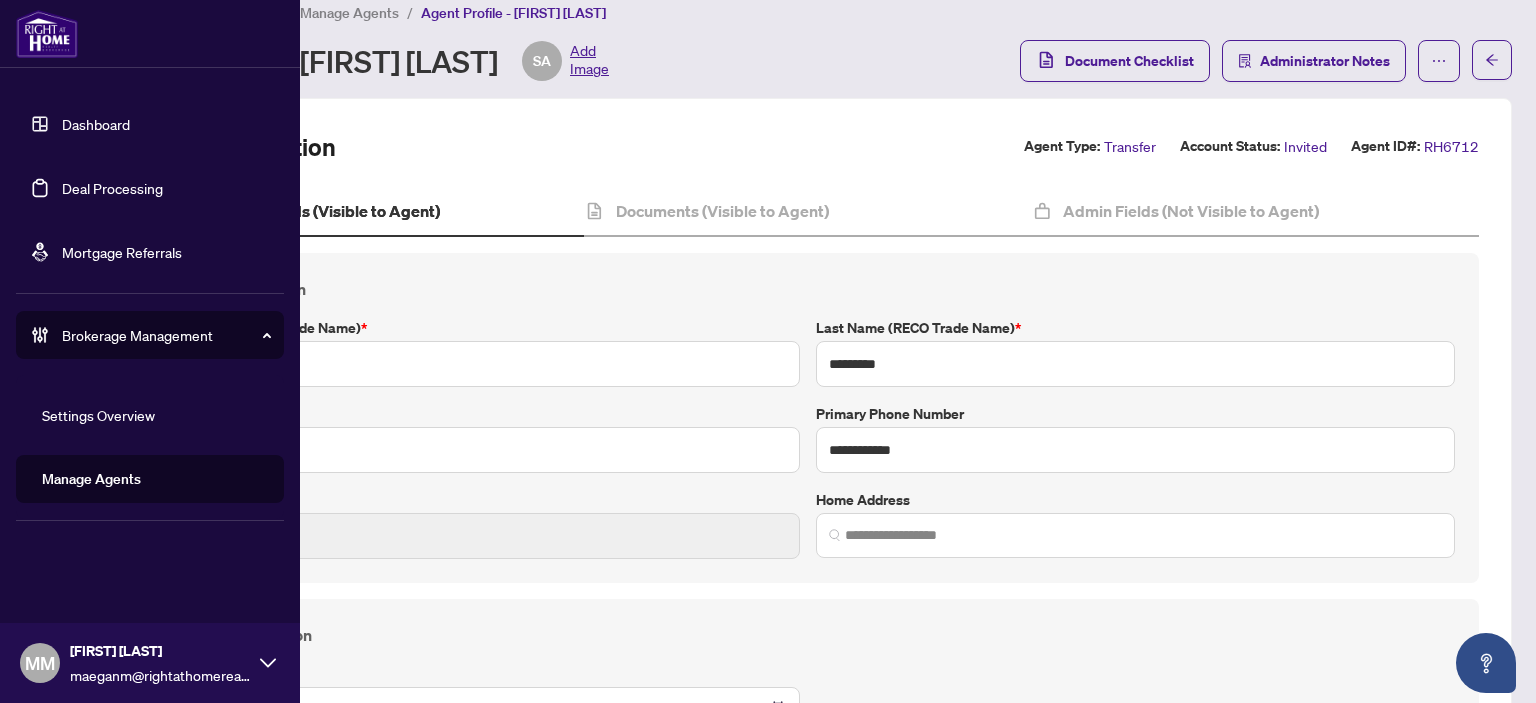 click on "Manage Agents" at bounding box center (91, 479) 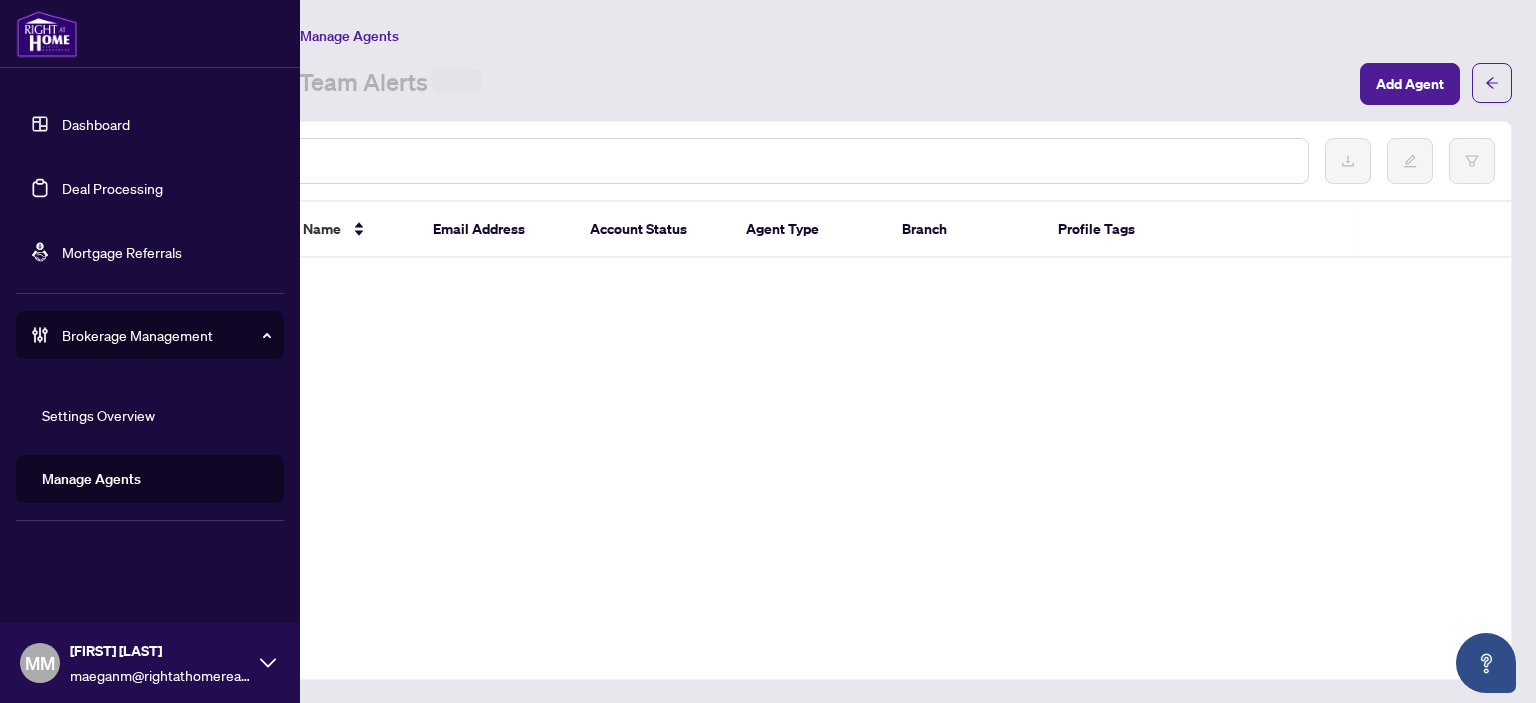 scroll, scrollTop: 0, scrollLeft: 0, axis: both 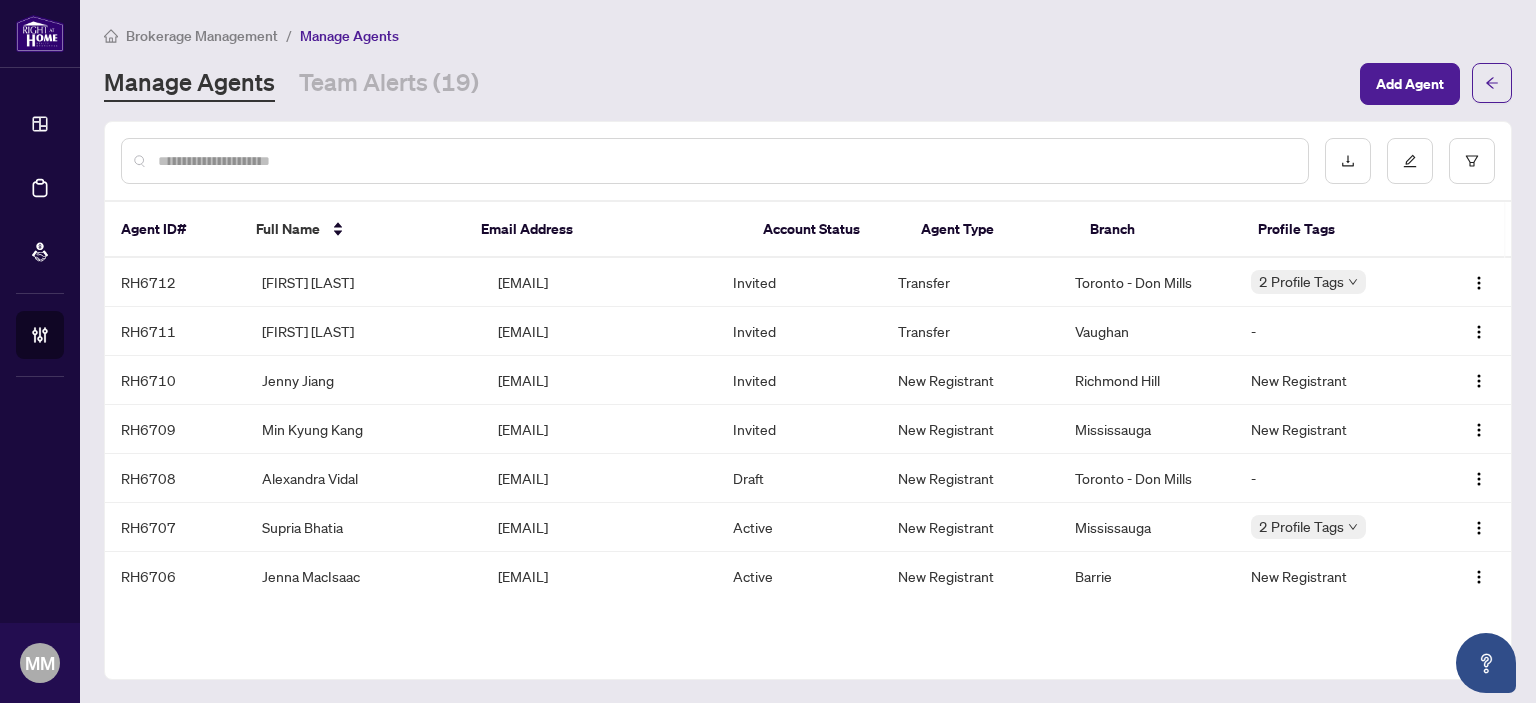 click at bounding box center (725, 161) 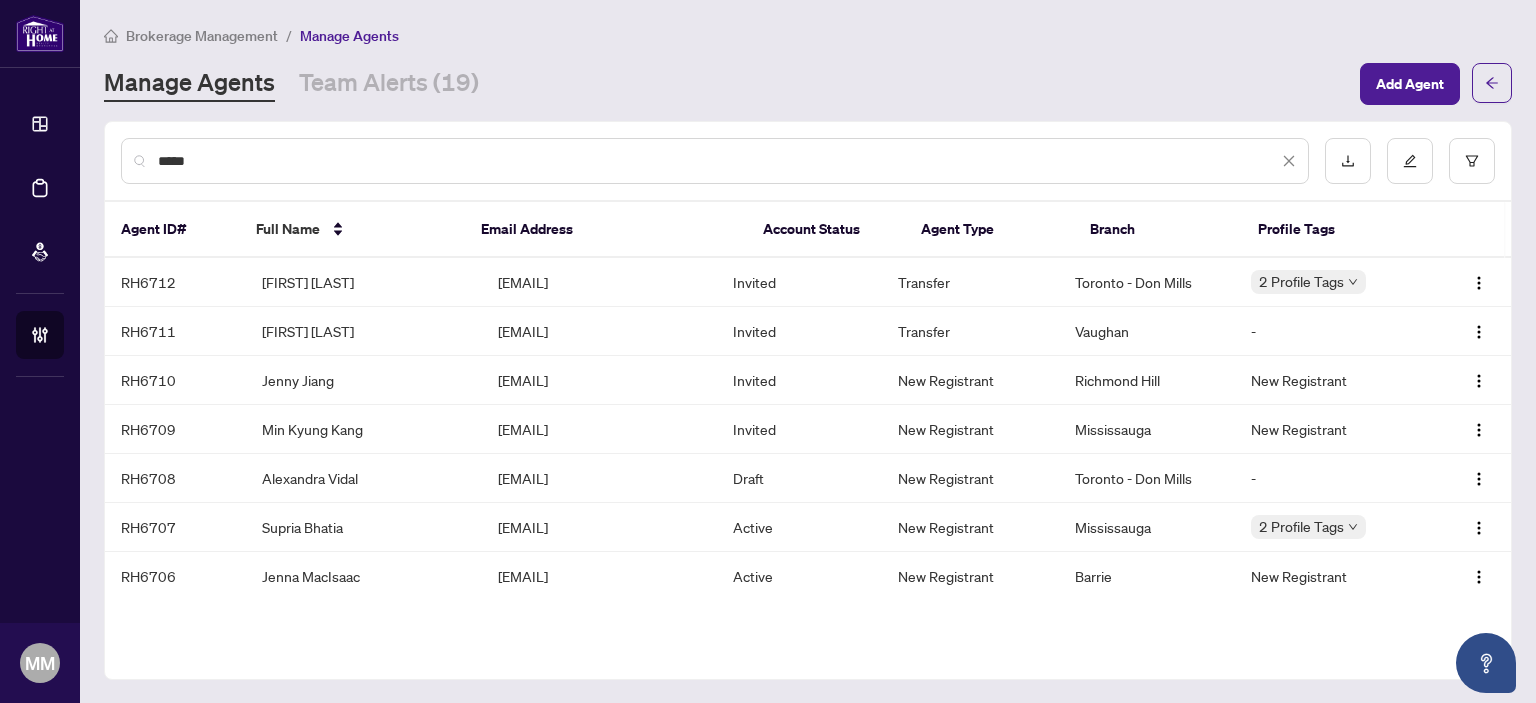 type on "*****" 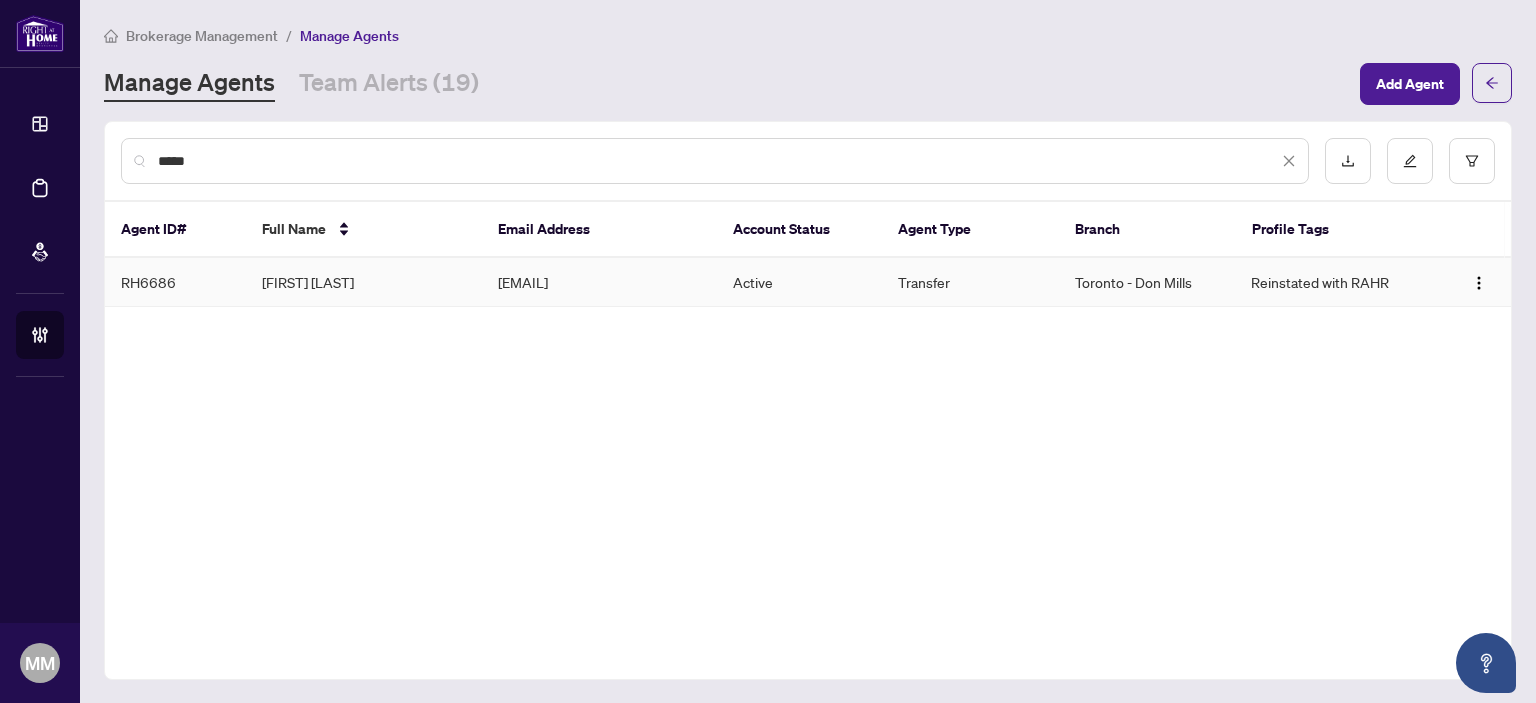 click on "[EMAIL]" at bounding box center [600, 282] 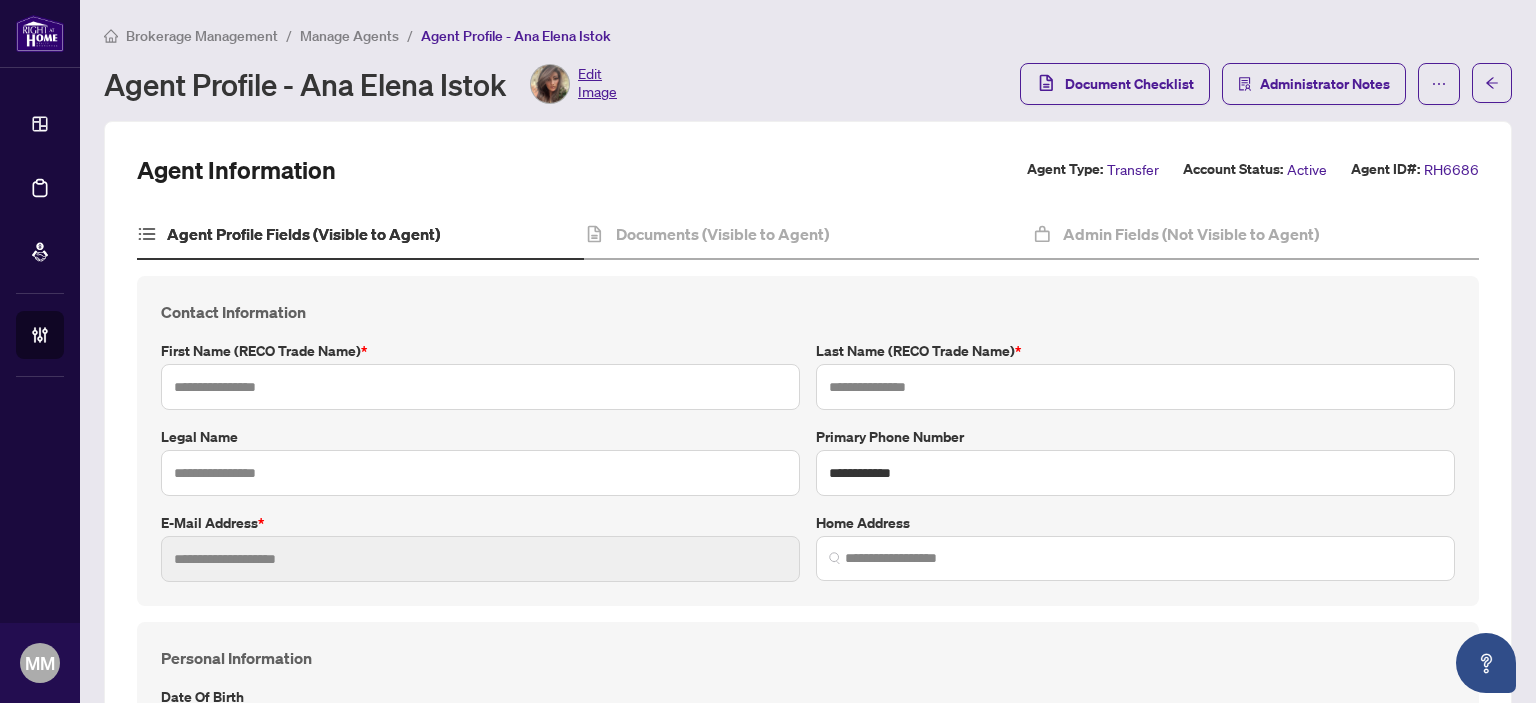 type on "*********" 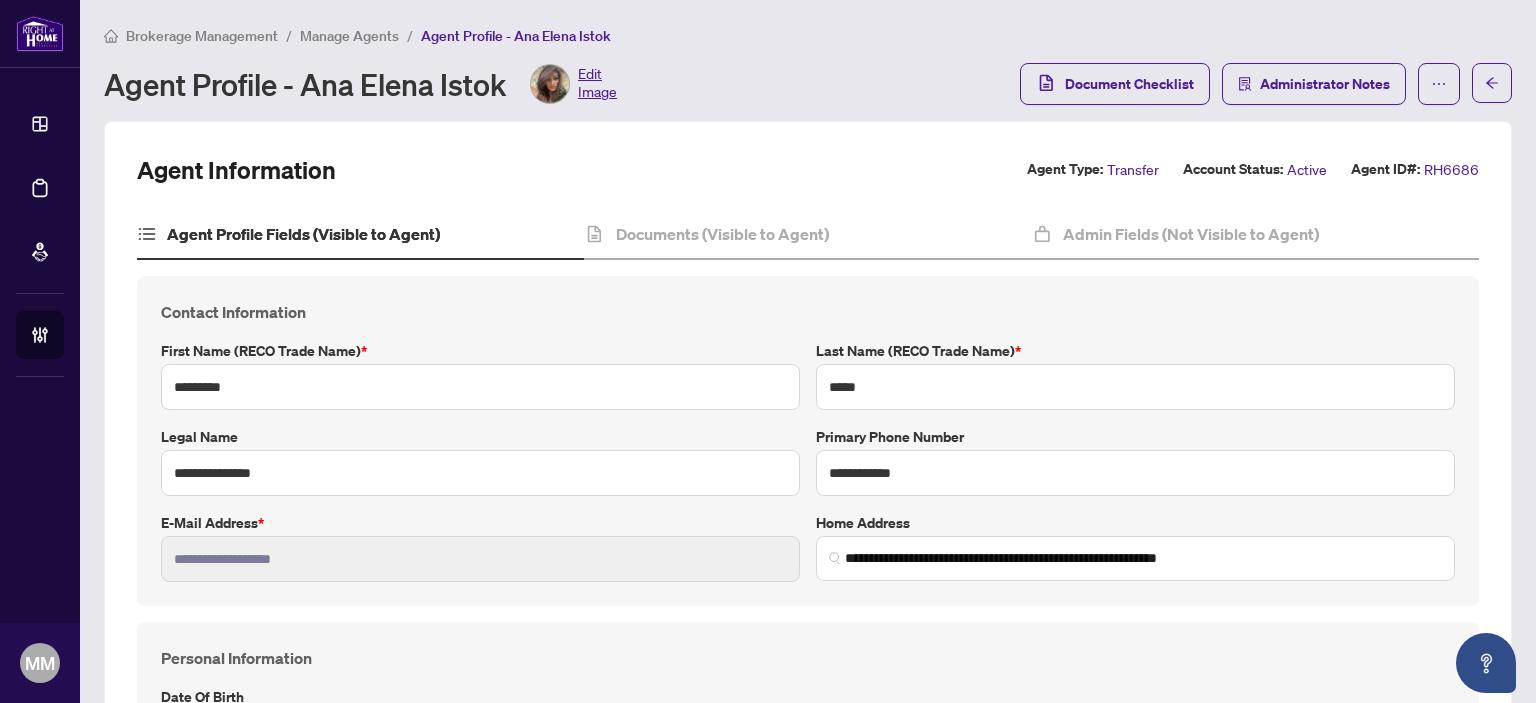 type on "**********" 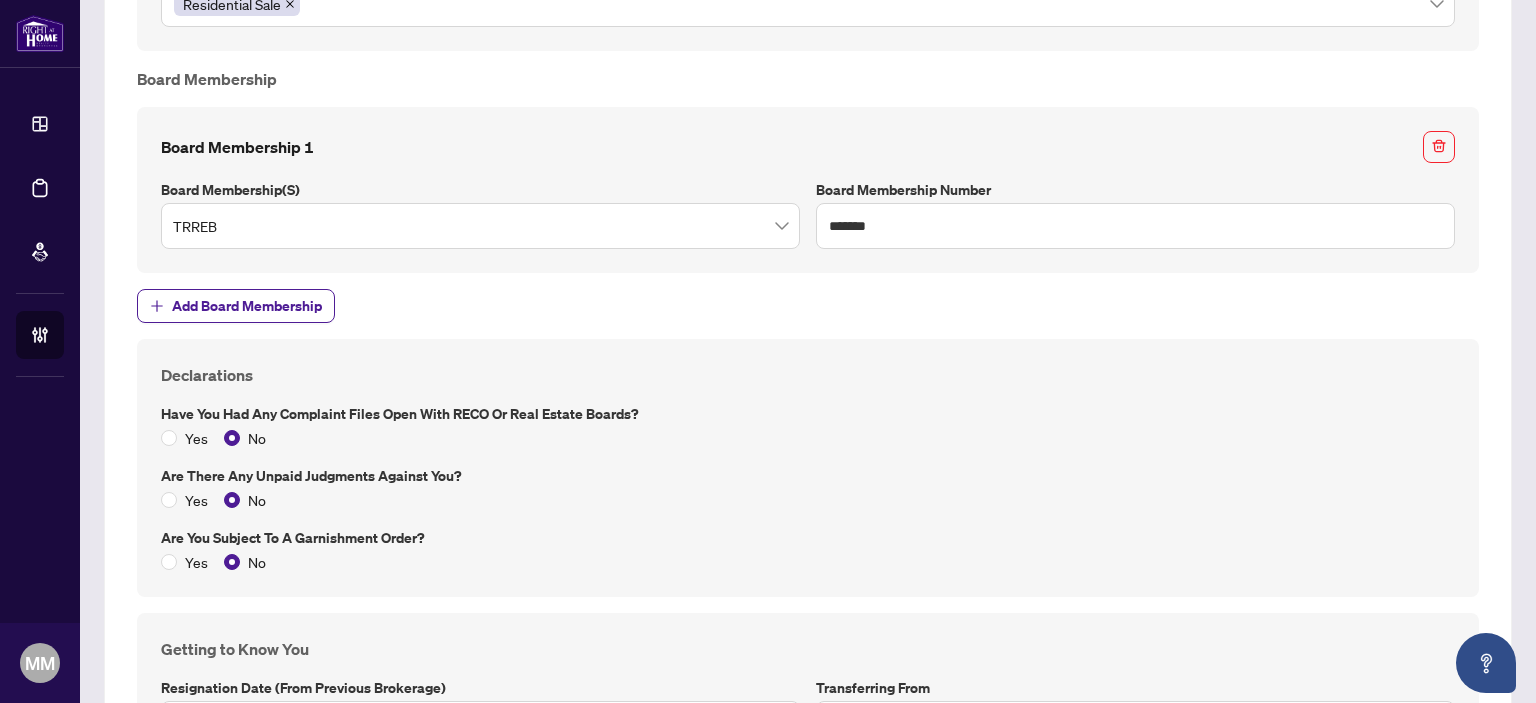 scroll, scrollTop: 2740, scrollLeft: 0, axis: vertical 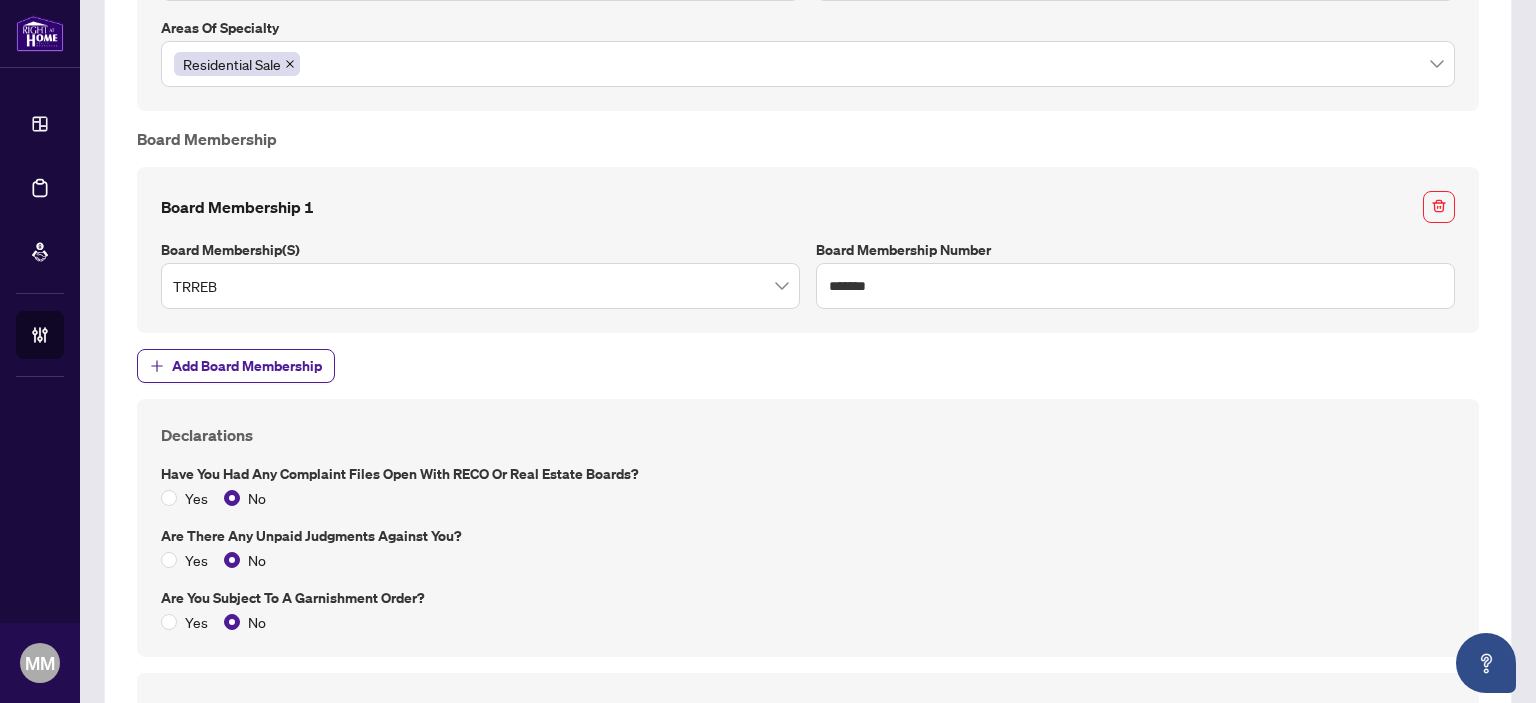 drag, startPoint x: 620, startPoint y: 299, endPoint x: 508, endPoint y: 242, distance: 125.670204 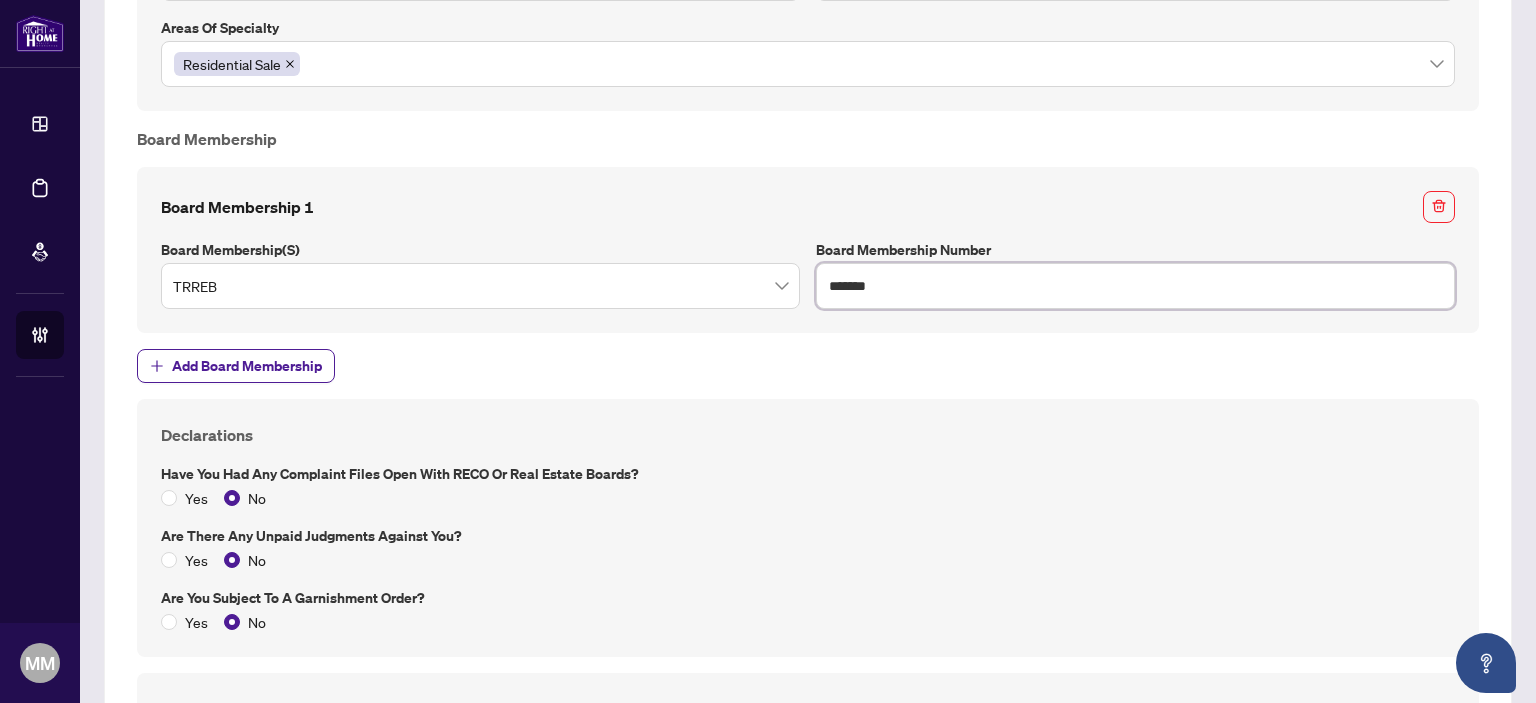 drag, startPoint x: 900, startPoint y: 279, endPoint x: 427, endPoint y: 235, distance: 475.0421 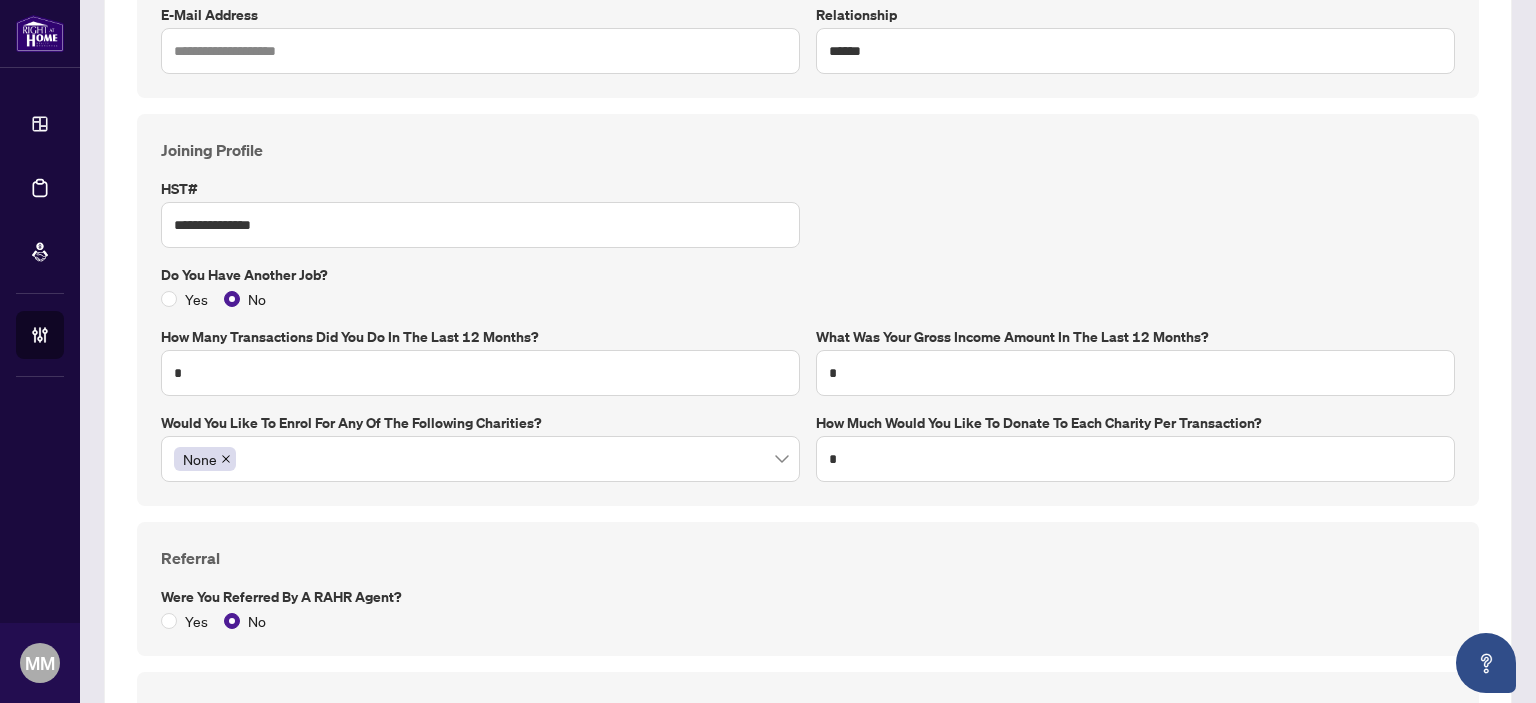 scroll, scrollTop: 940, scrollLeft: 0, axis: vertical 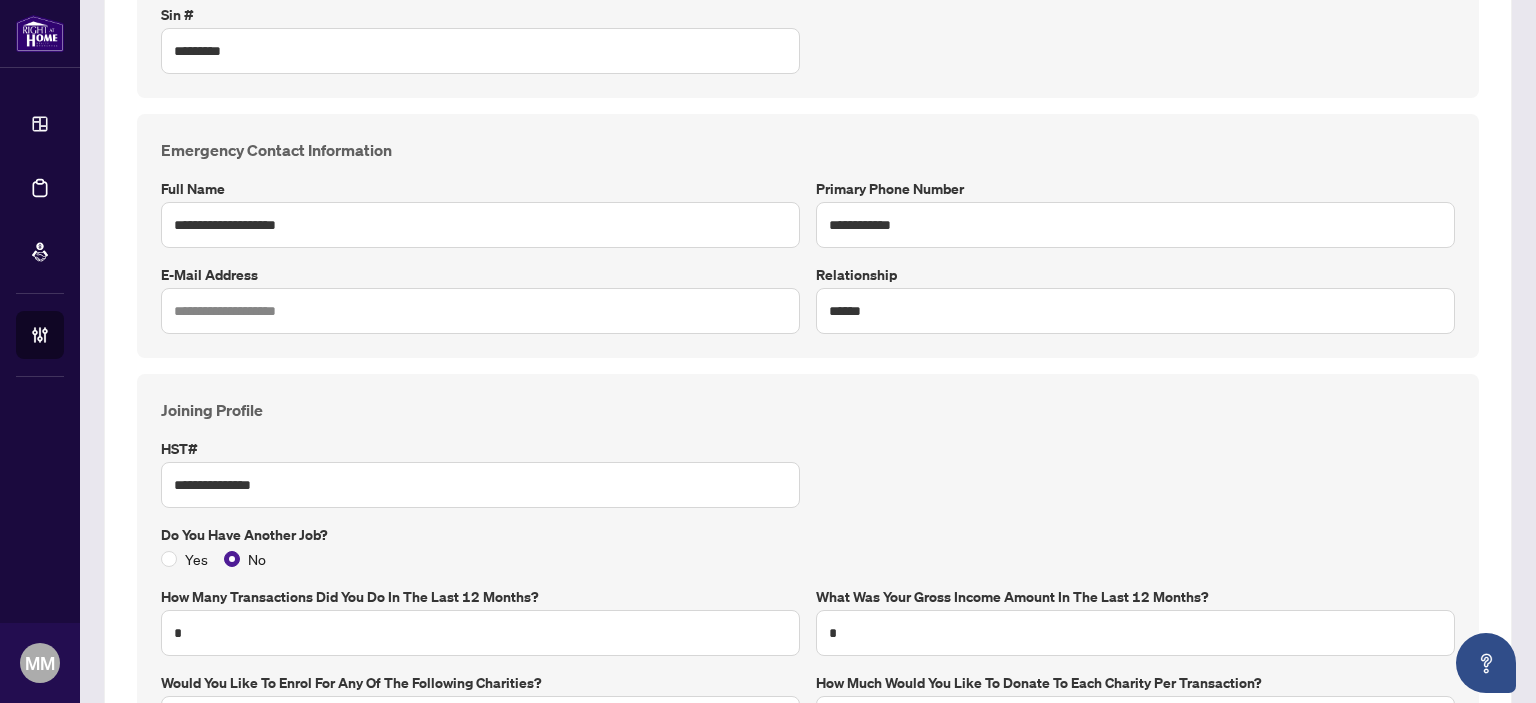 click on "Primary Phone Number" at bounding box center (1135, 189) 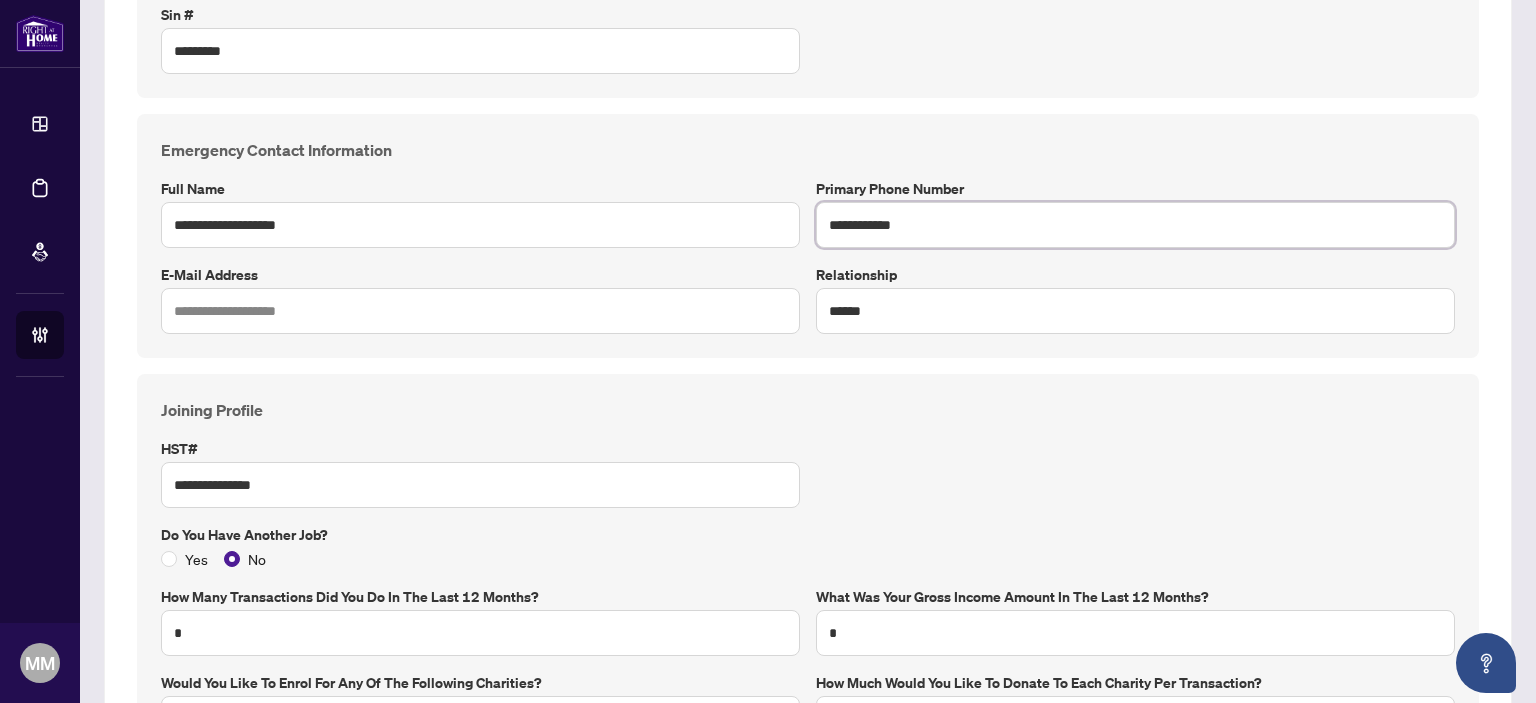 drag, startPoint x: 1022, startPoint y: 215, endPoint x: 170, endPoint y: 139, distance: 855.38293 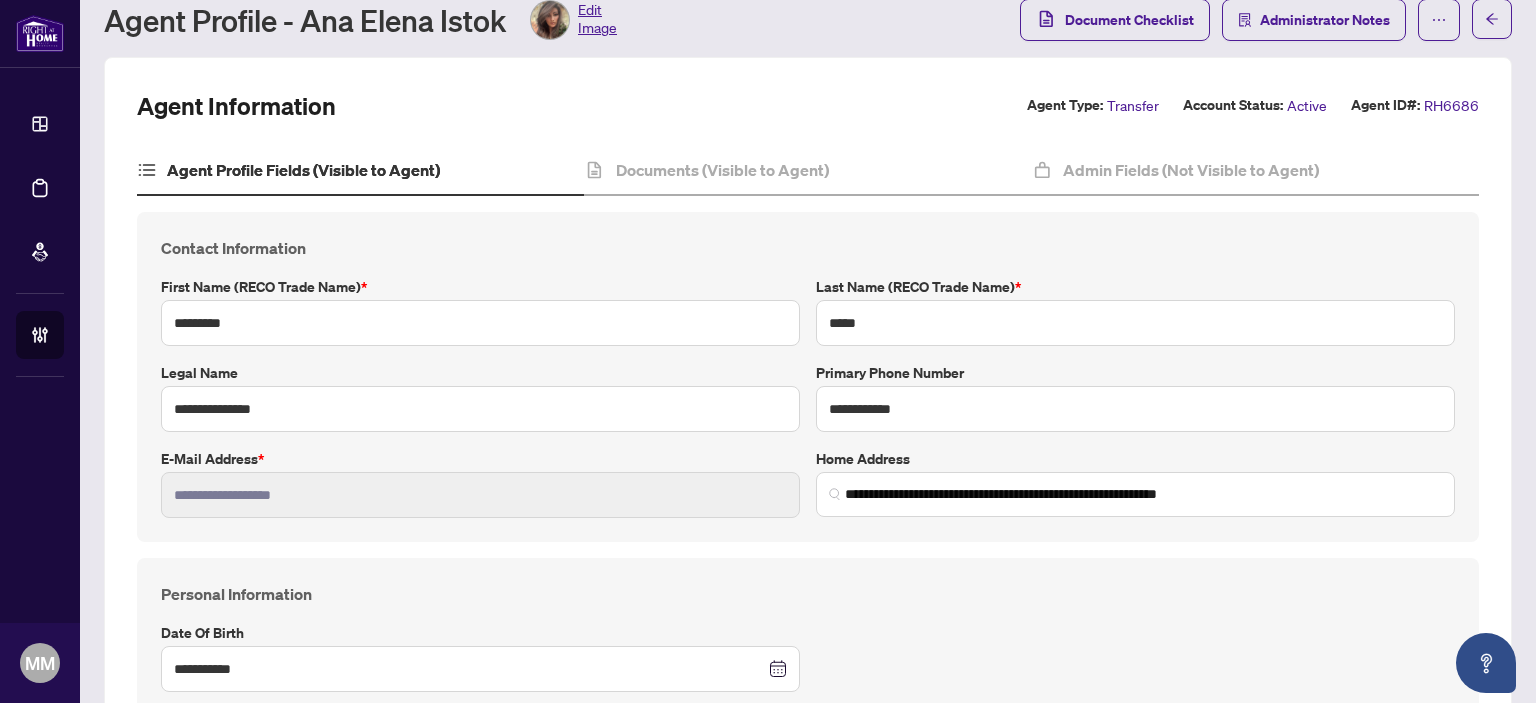 scroll, scrollTop: 0, scrollLeft: 0, axis: both 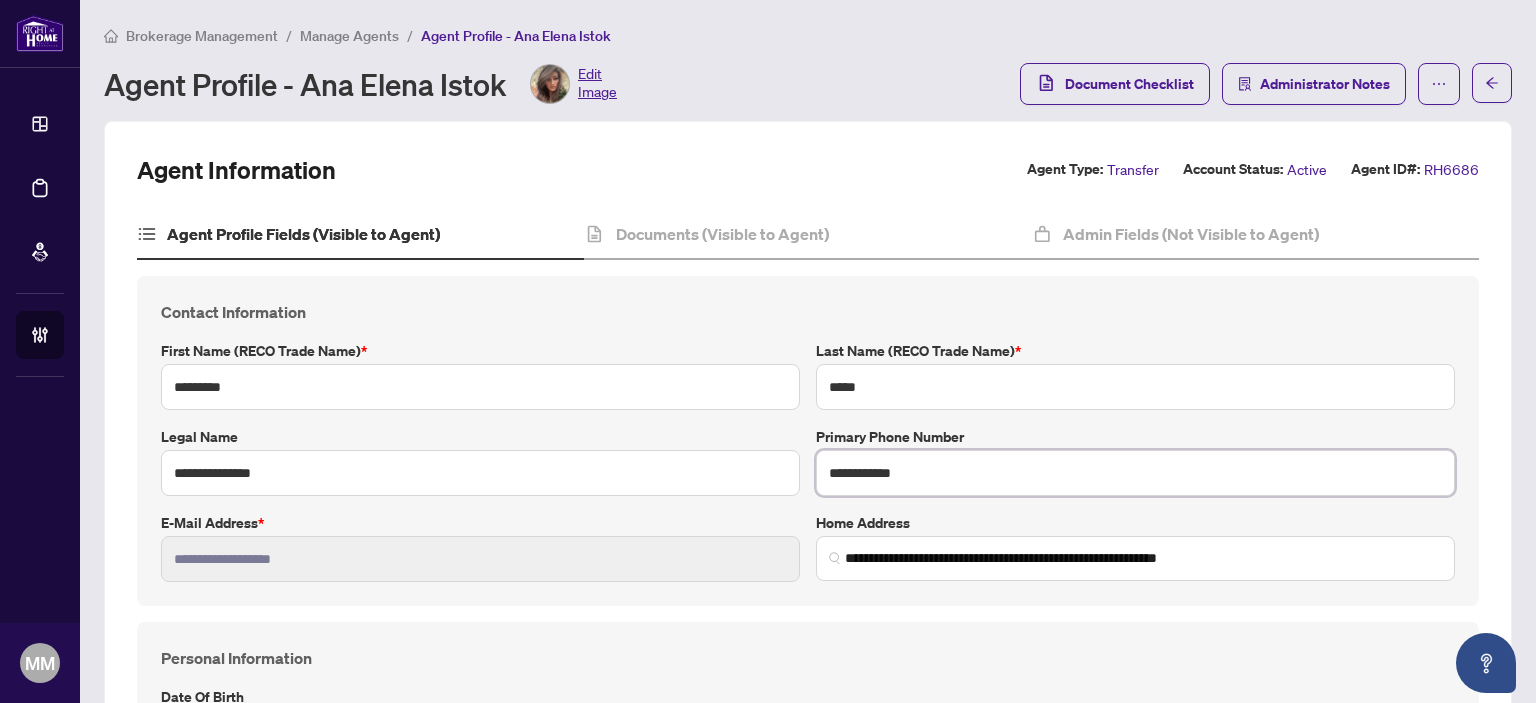 drag, startPoint x: 952, startPoint y: 453, endPoint x: 0, endPoint y: 438, distance: 952.11816 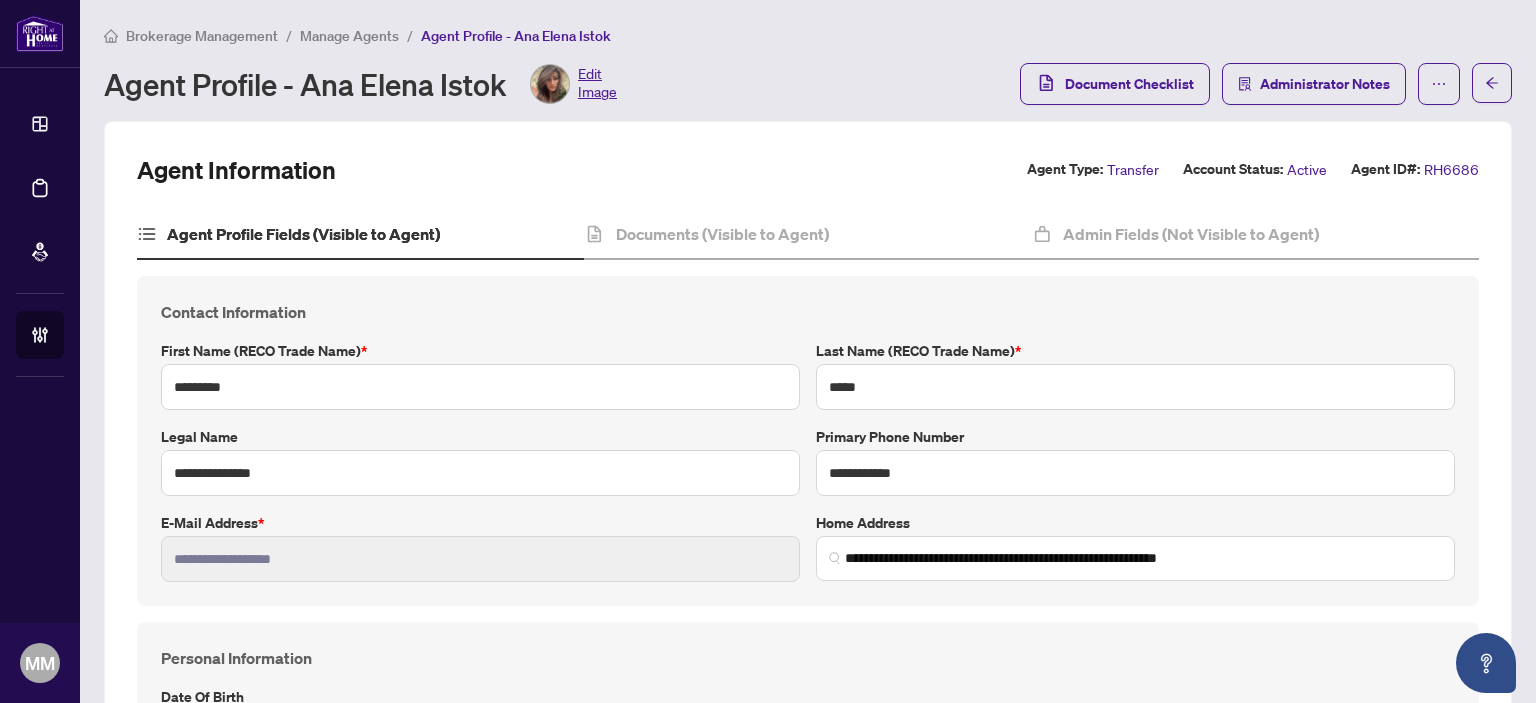 click on "**********" at bounding box center (768, 351) 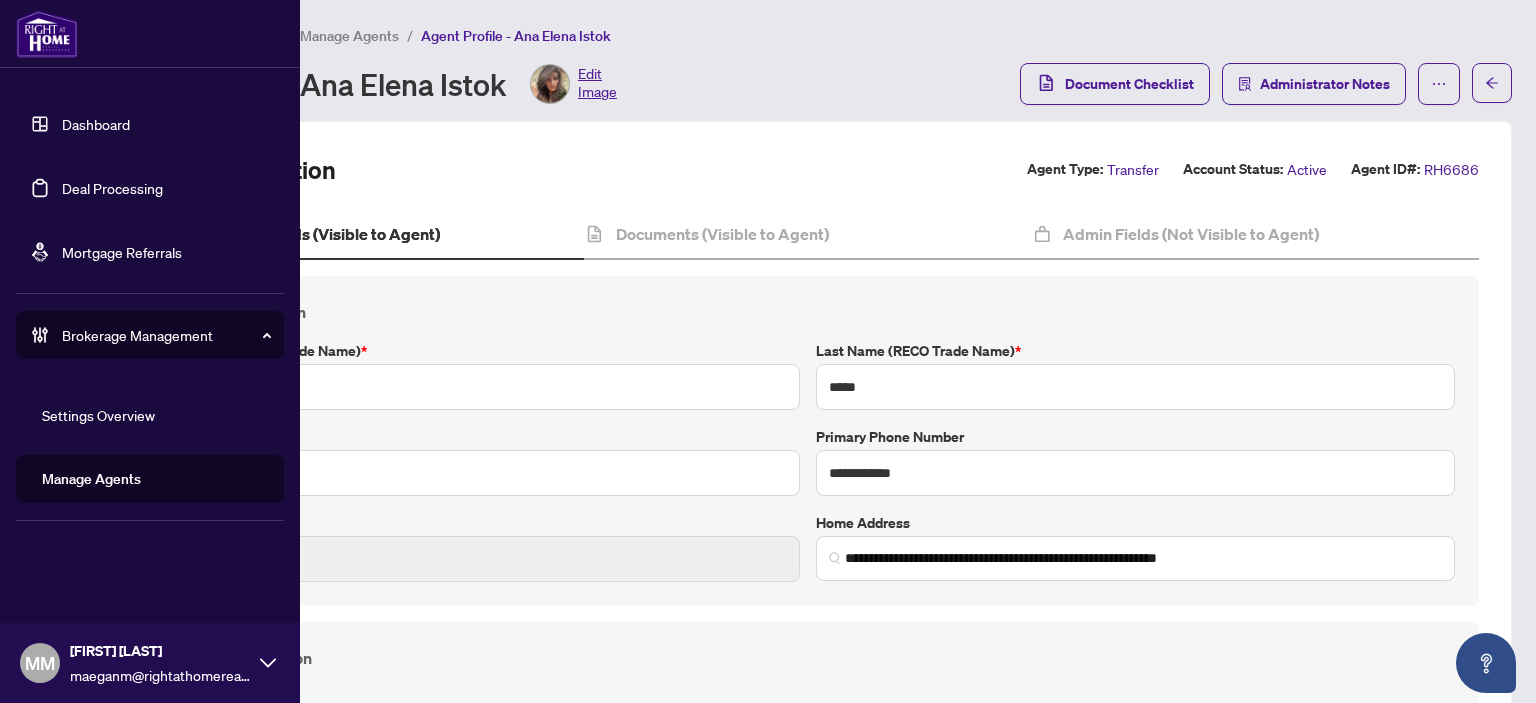 drag, startPoint x: 74, startPoint y: 451, endPoint x: 76, endPoint y: 497, distance: 46.043457 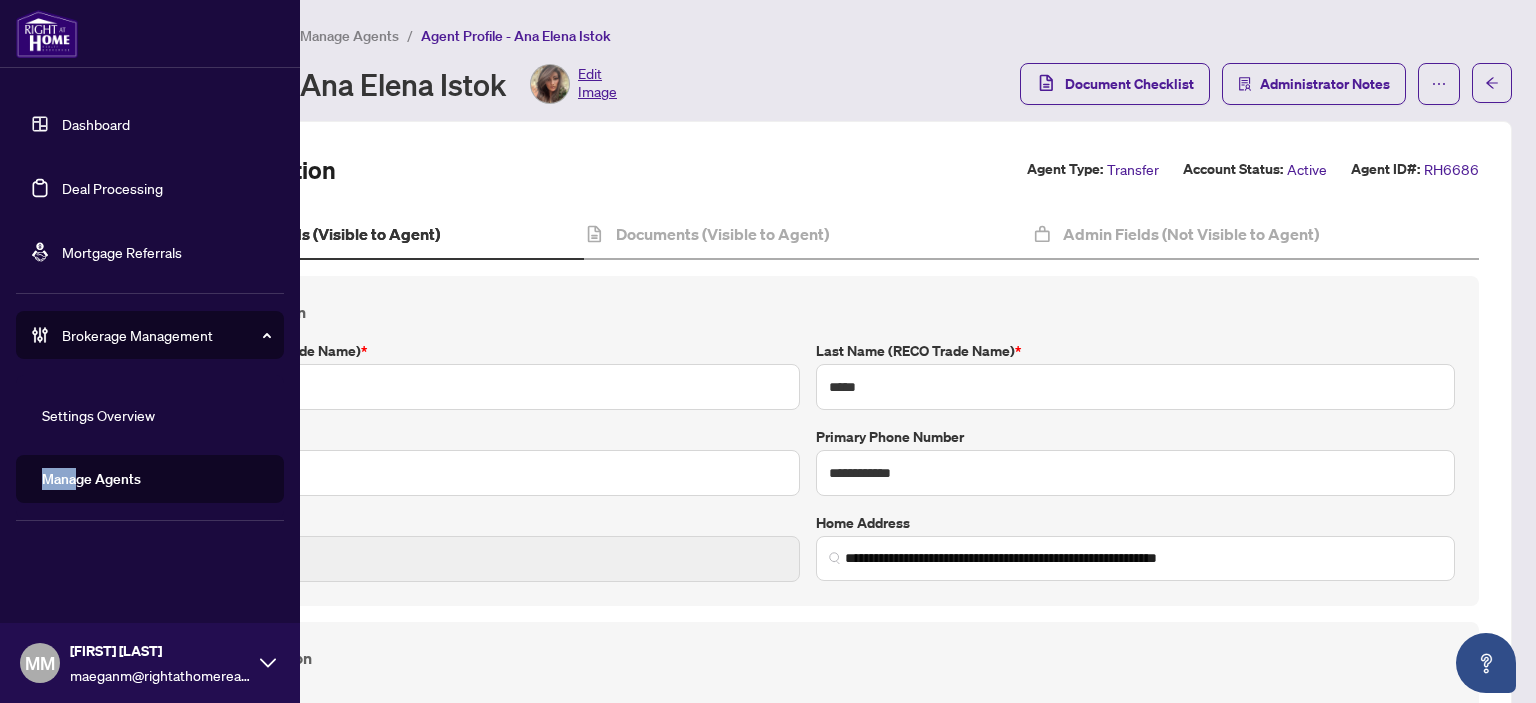 click on "Manage Agents" at bounding box center (91, 479) 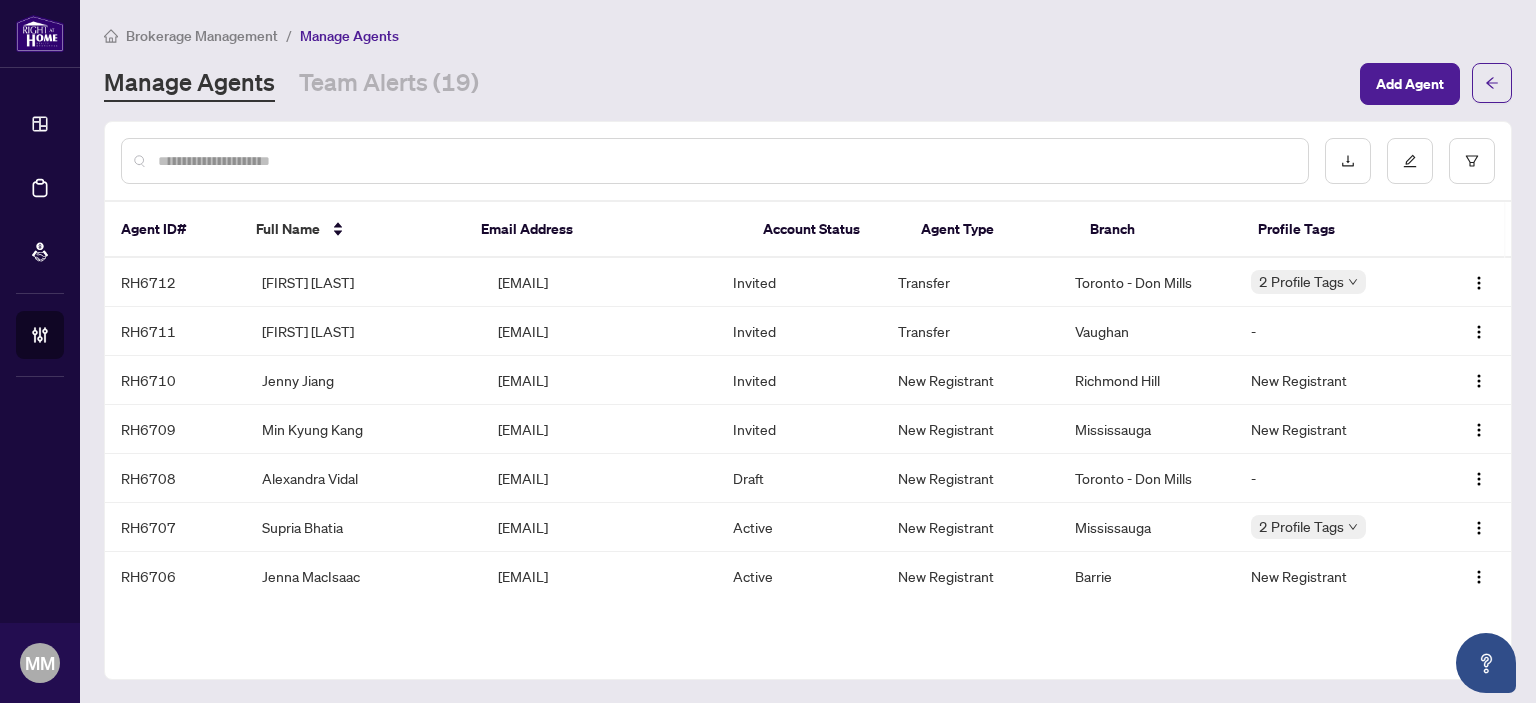 click at bounding box center [725, 161] 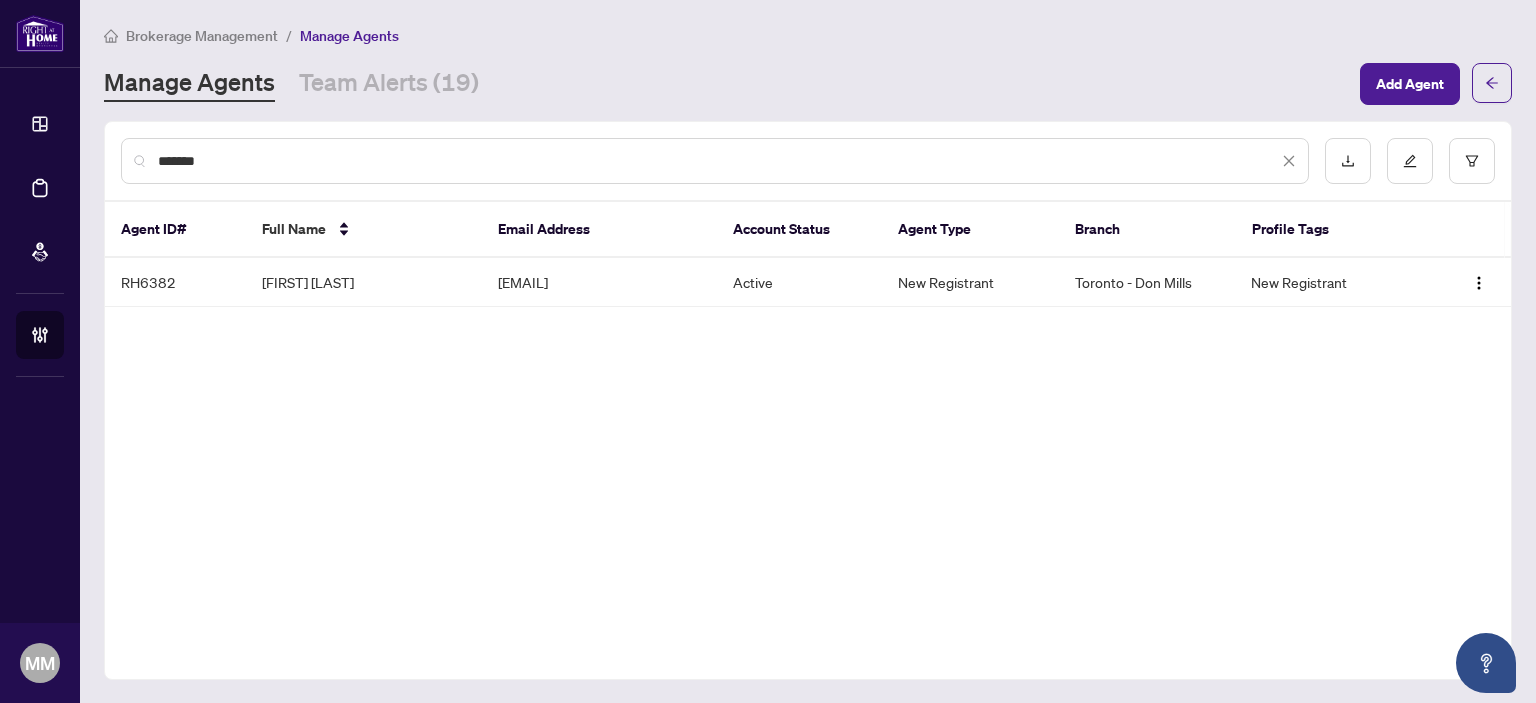click on "*******" at bounding box center [808, 161] 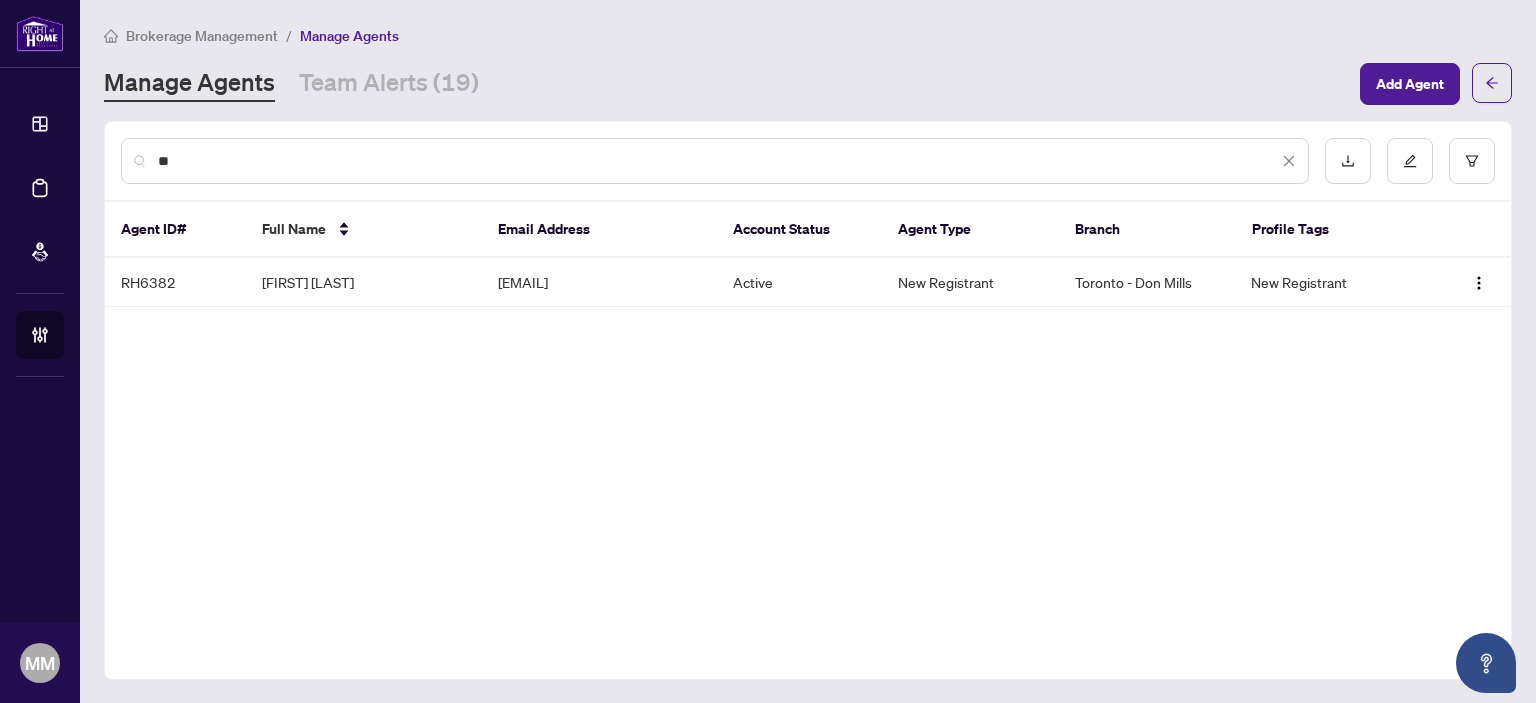type on "*" 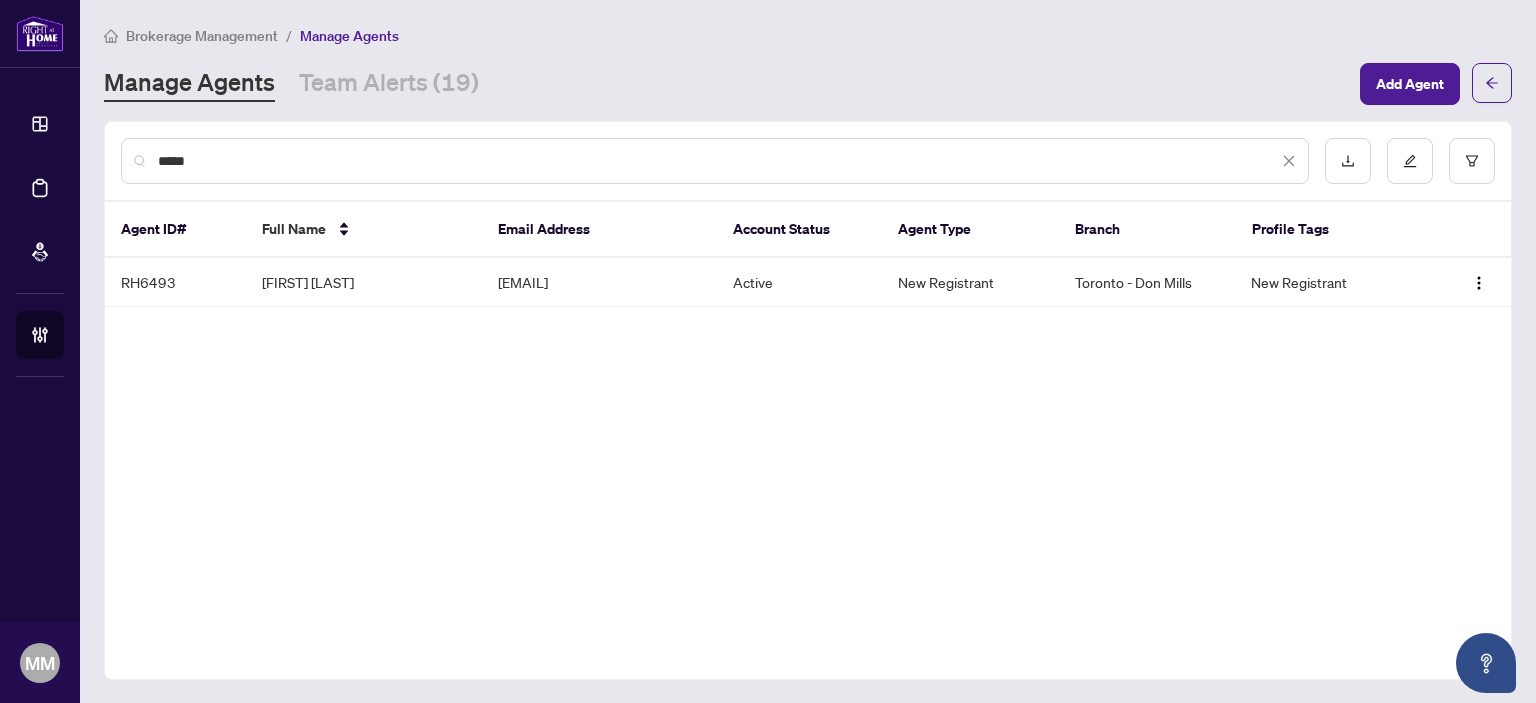 click on "*****" at bounding box center (715, 161) 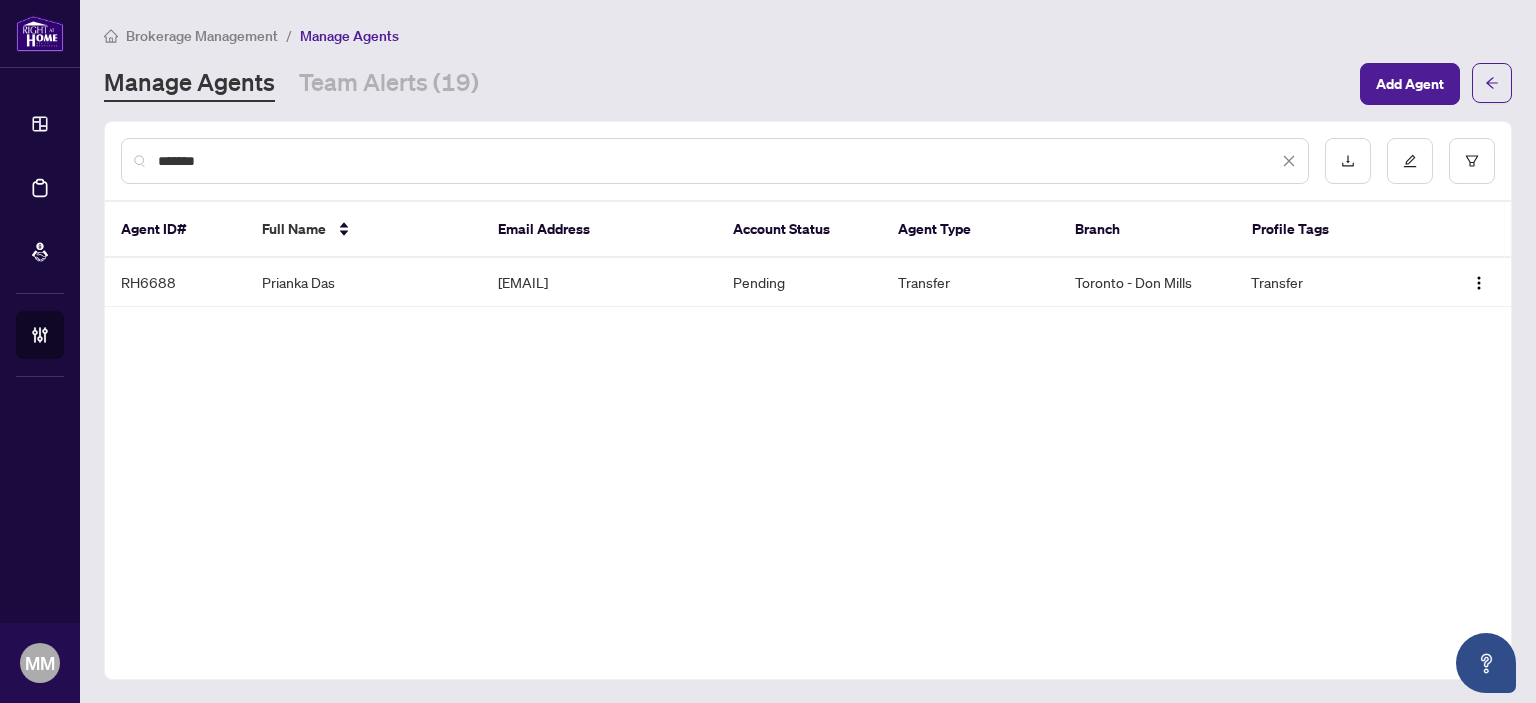 click on "******* Agent ID# Full Name Email Address Account Status Agent Type Branch Profile Tags                 [AGENT_ID] [FIRST] [LAST] [EMAIL] Pending Transfer Toronto - Don Mills Transfer" at bounding box center [808, 400] 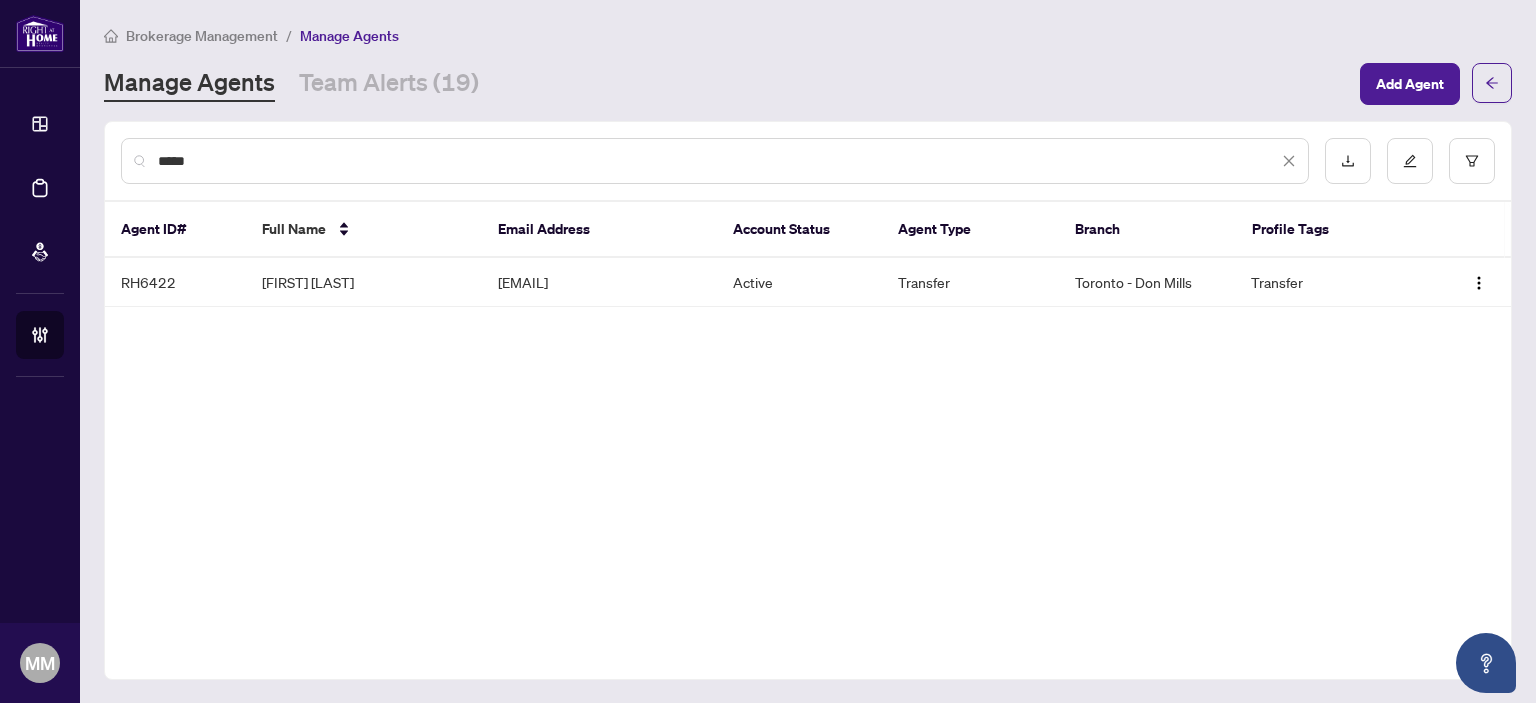 click on "*****" at bounding box center (715, 161) 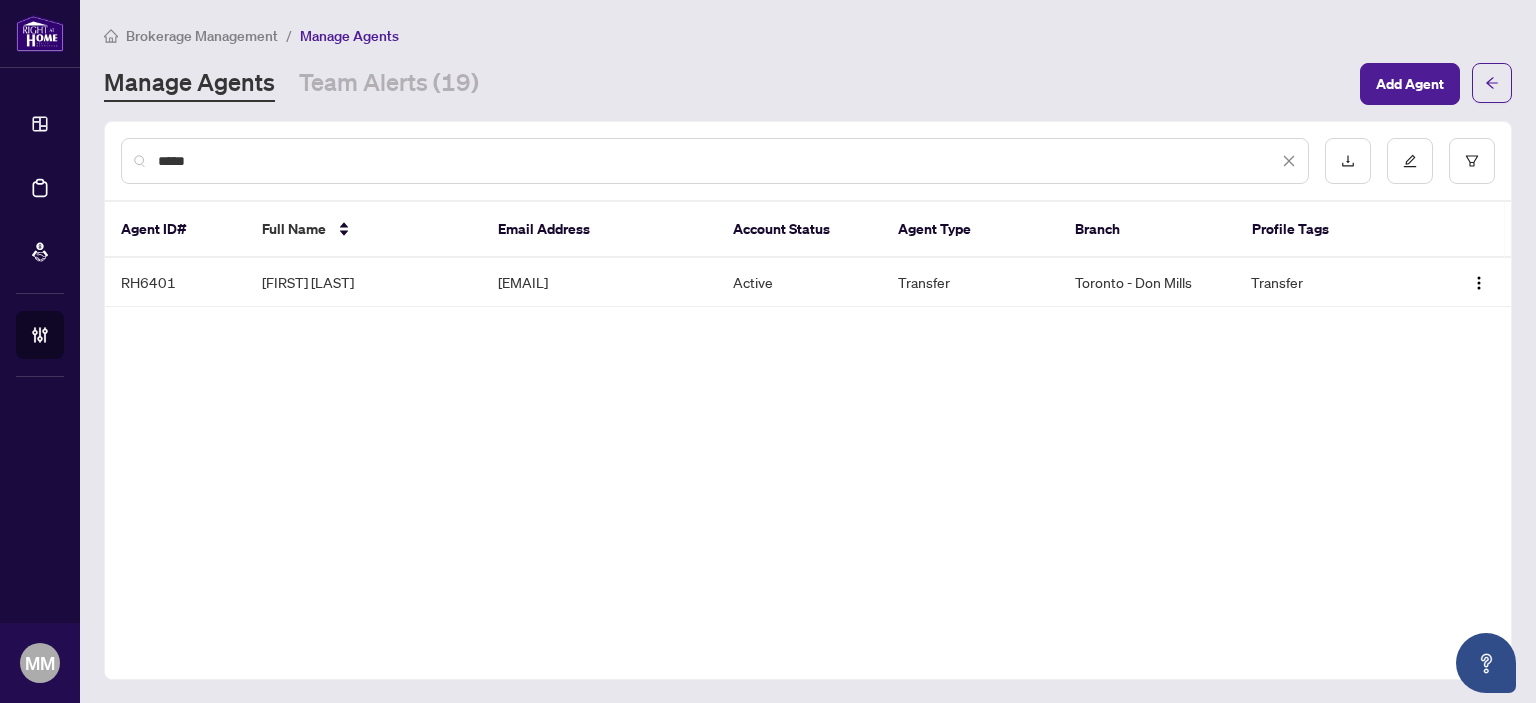 click on "*****" at bounding box center (715, 161) 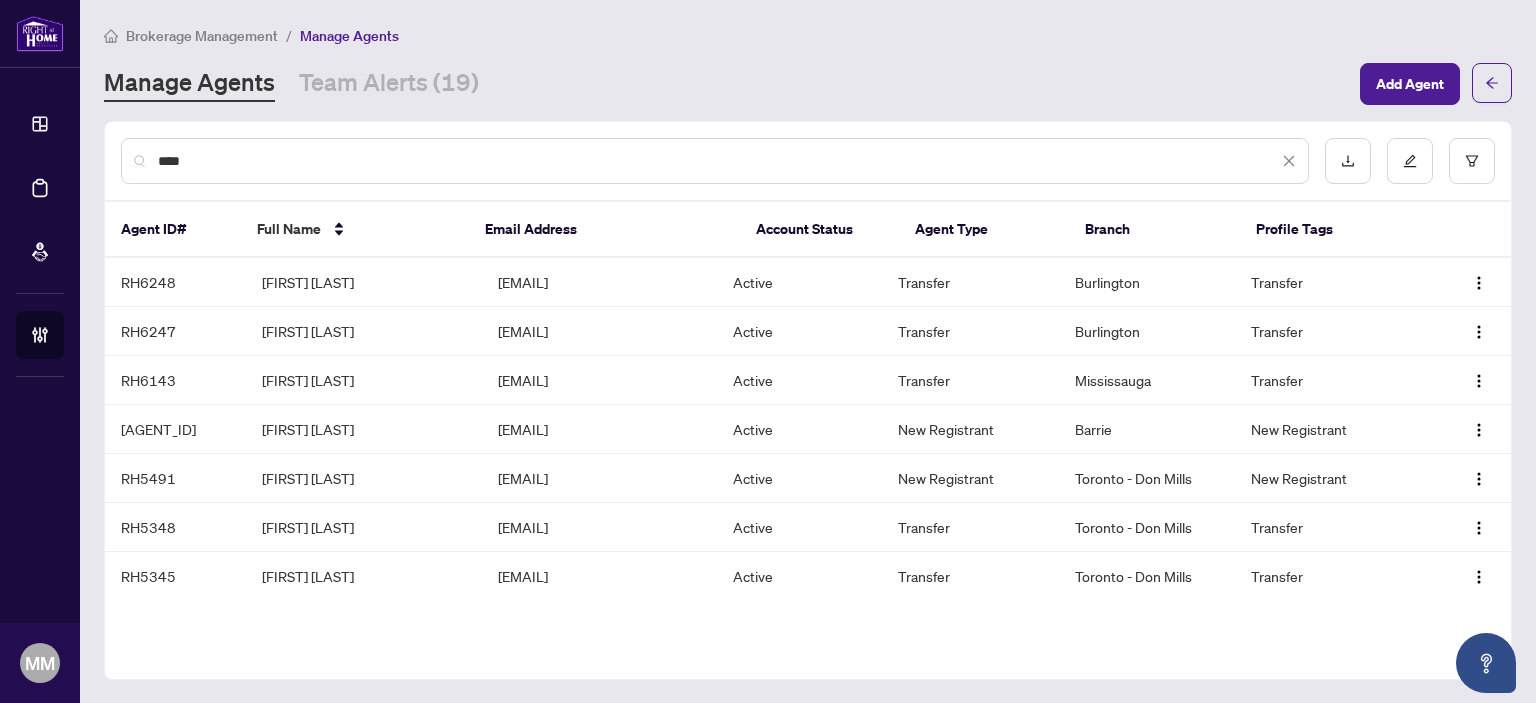 type on "****" 